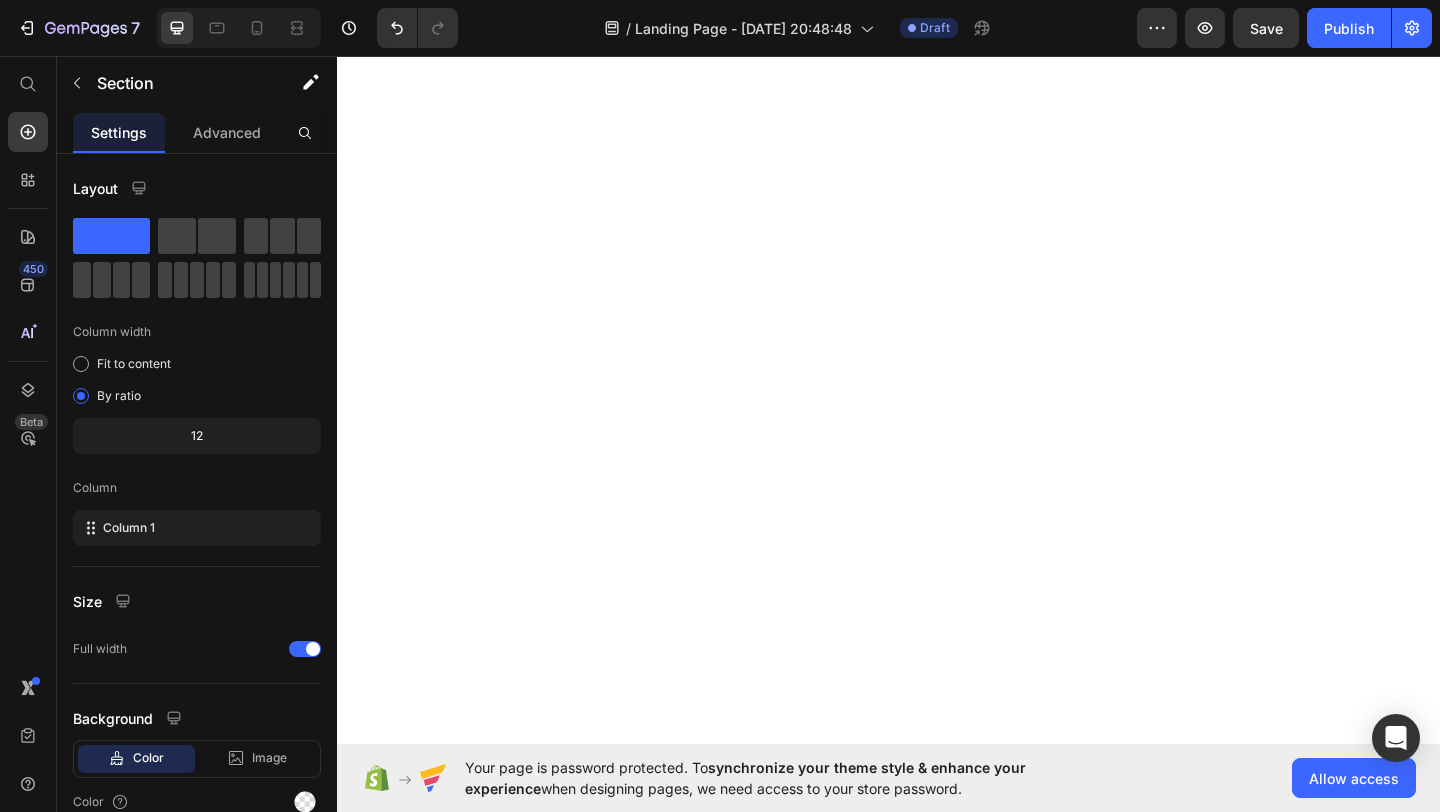 scroll, scrollTop: 0, scrollLeft: 0, axis: both 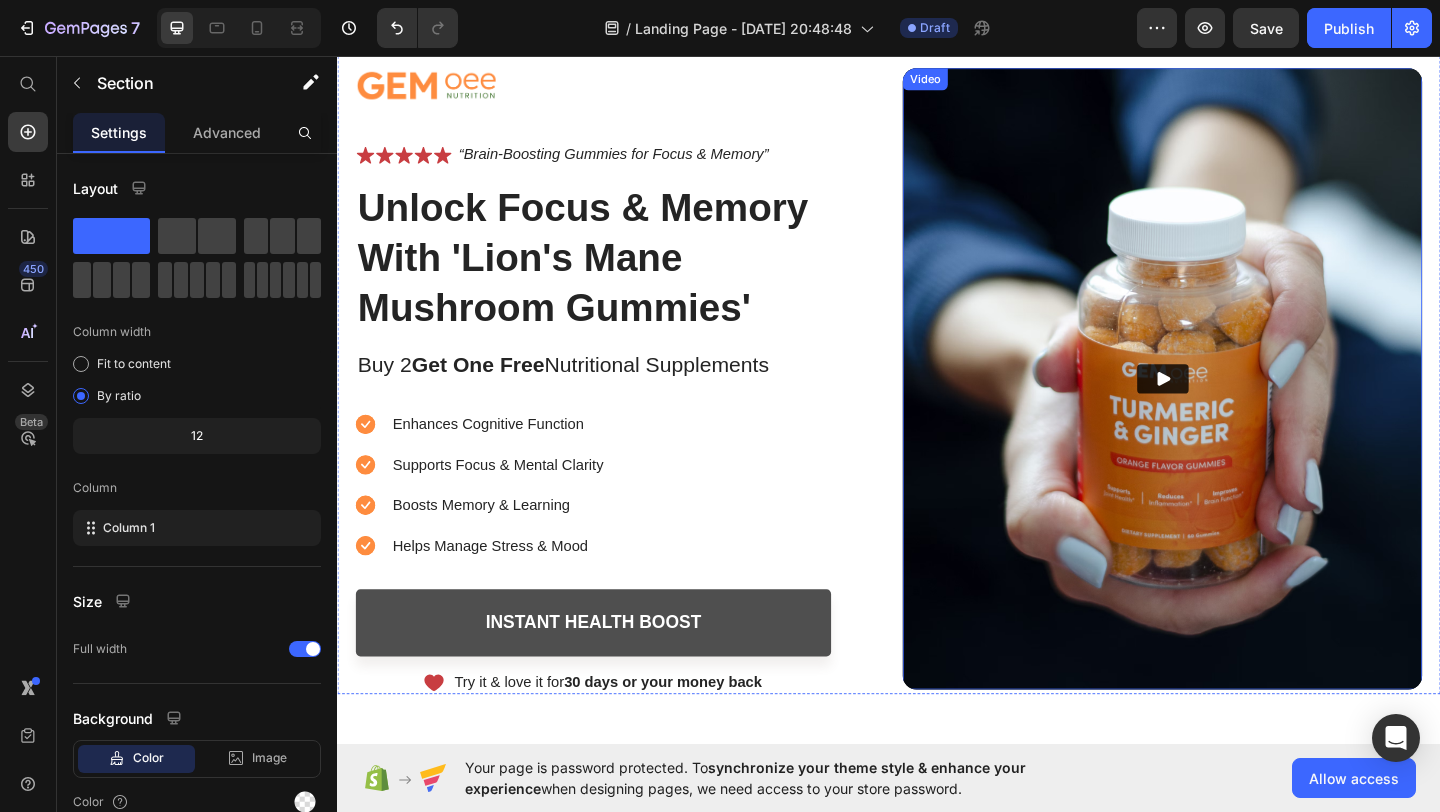 click at bounding box center [1234, 407] 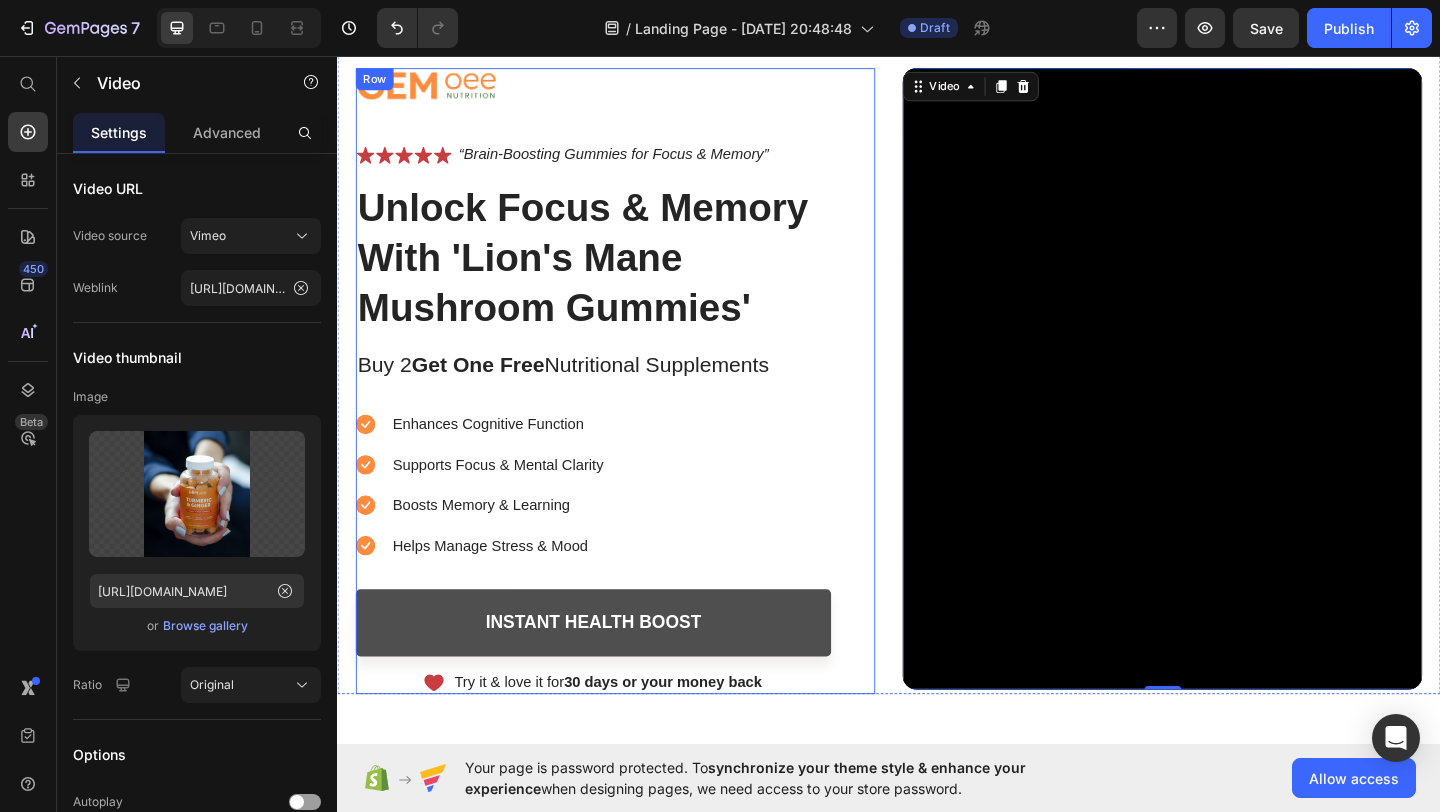 click at bounding box center [615, 86] 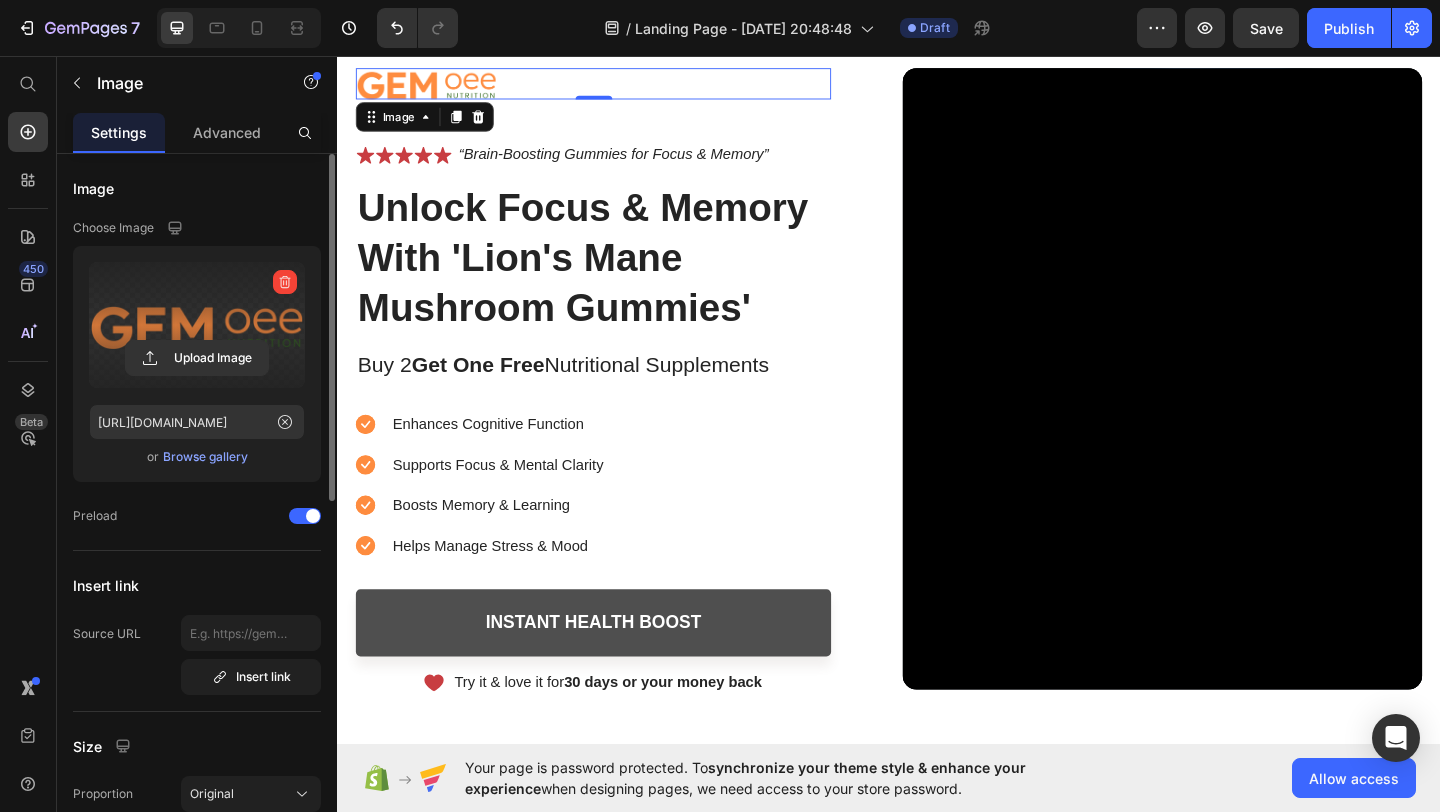 click at bounding box center (197, 325) 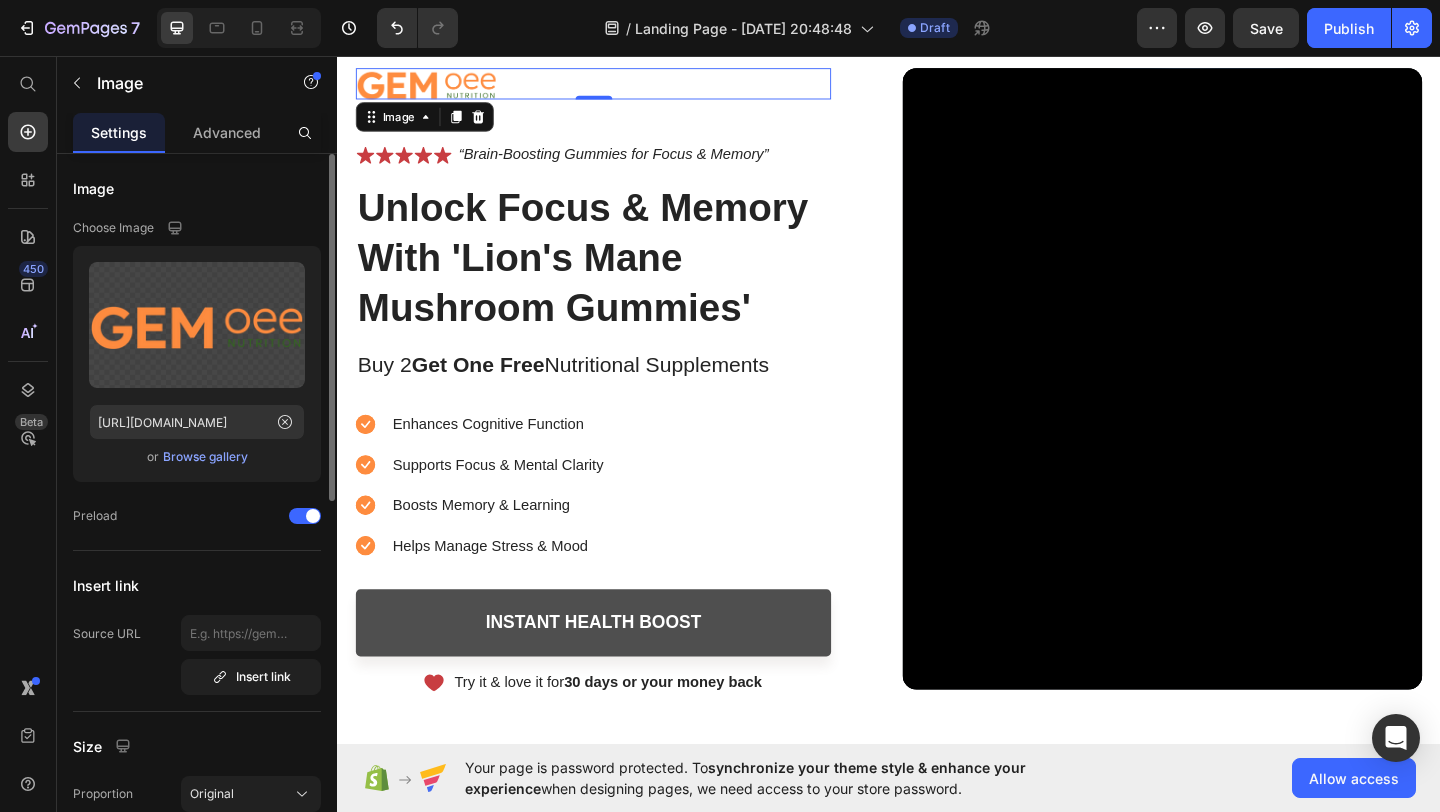click on "Browse gallery" at bounding box center [205, 457] 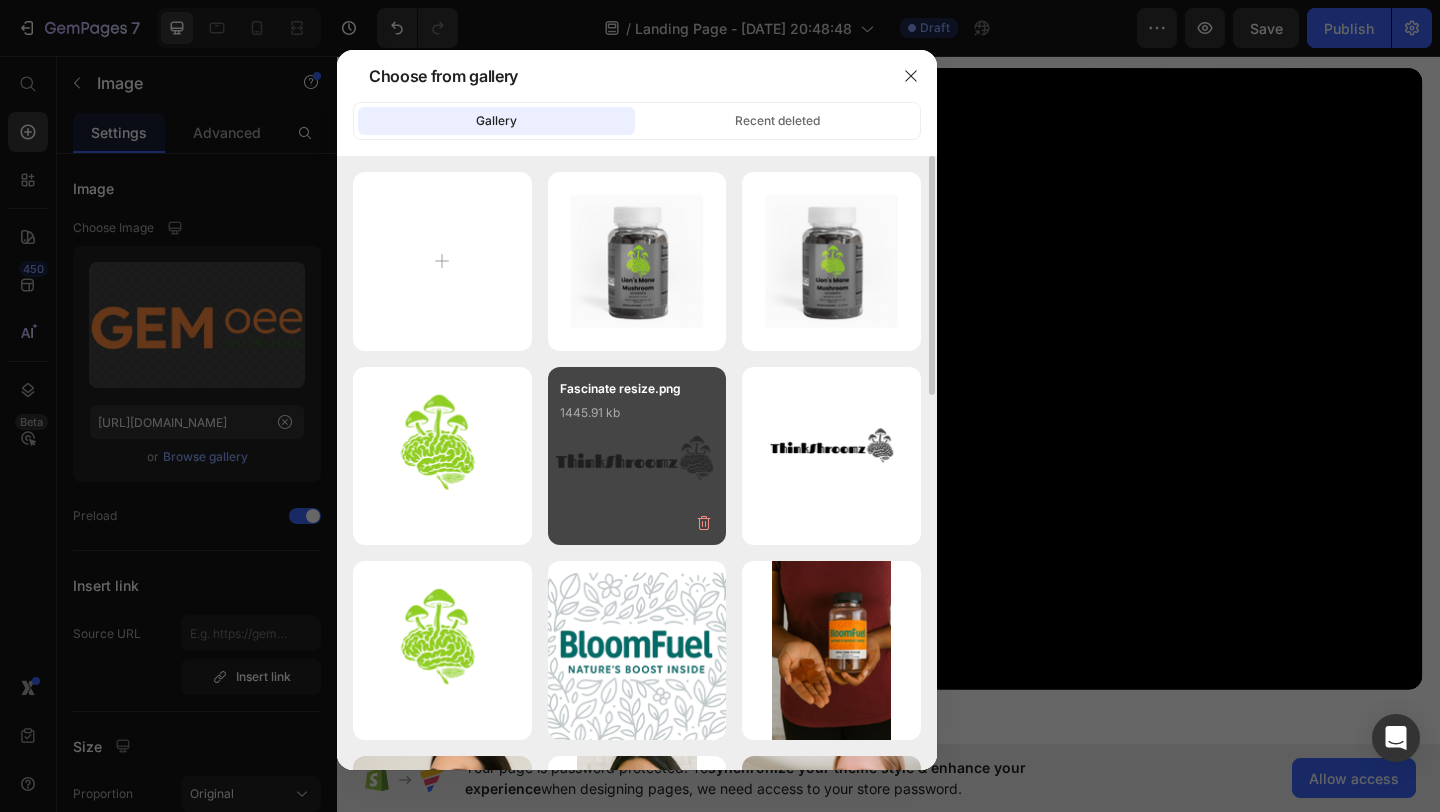 click on "Fascinate resize.png 1445.91 kb" at bounding box center (637, 419) 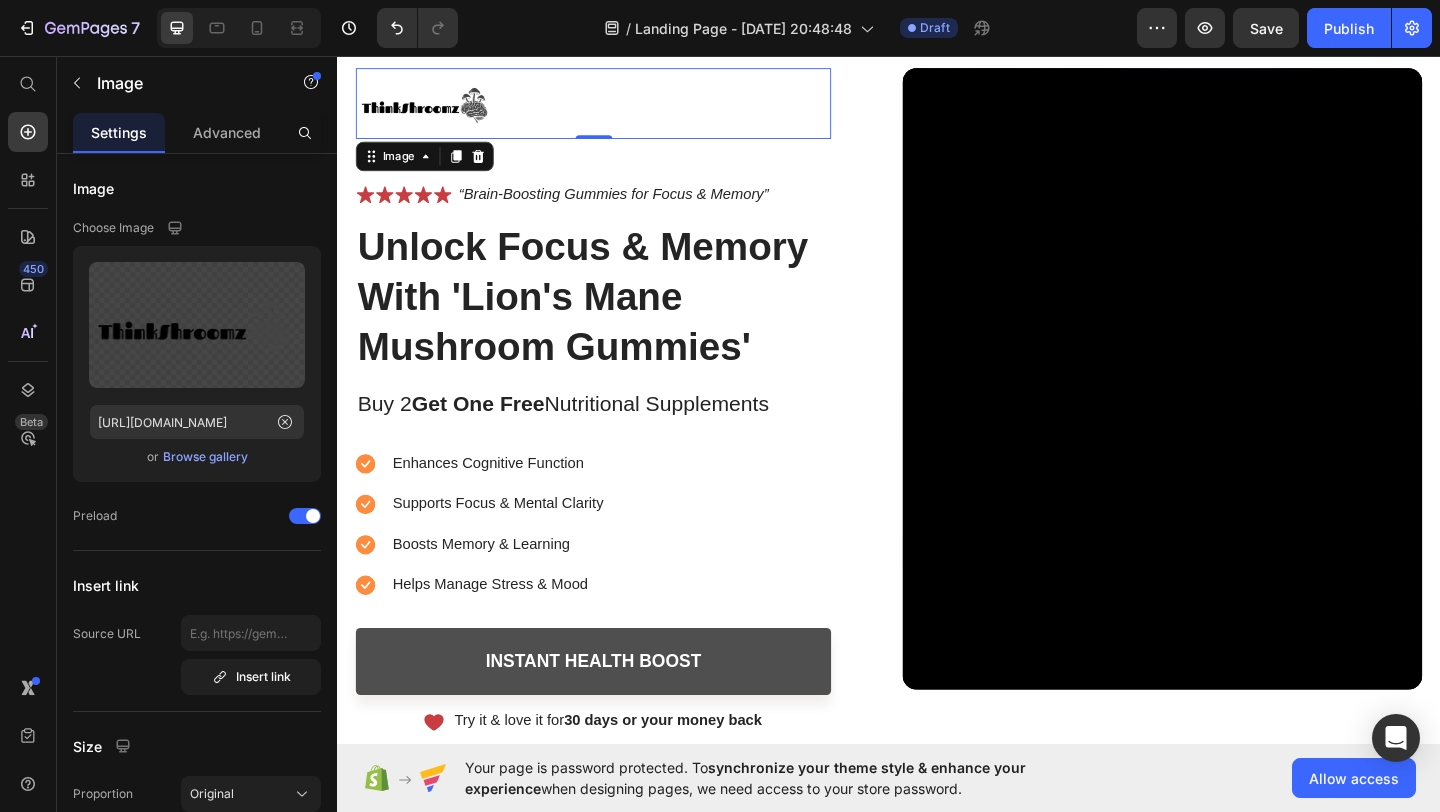 click at bounding box center (615, 107) 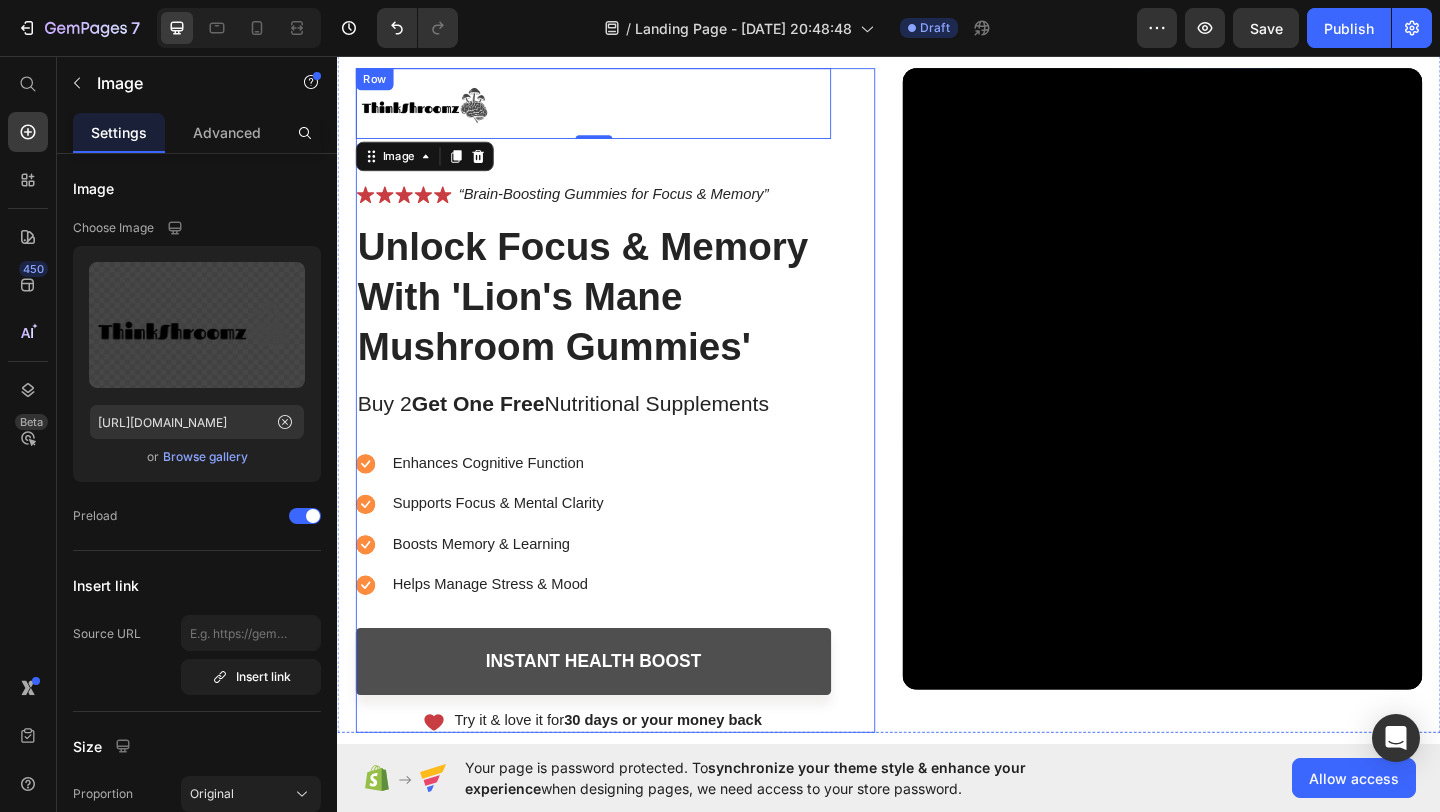 click on "Image   0
Icon
Icon
Icon
Icon
Icon Icon List “Brain-Boosting Gummies for Focus & Memory” Text Block Row Unlock Focus & Memory With 'Lion's Mane Mushroom Gummies' Heading Buy 2  Get One Free  Nutritional Supplements Text Block
Enhances Cognitive Function
Supports Focus & Mental Clarity
Boosts Memory & Learning
Helps Manage Stress & Mood Item List Instant Health Boost Button
Icon Try it & love it for  30 days or your money back Text Block Row" at bounding box center [615, 430] 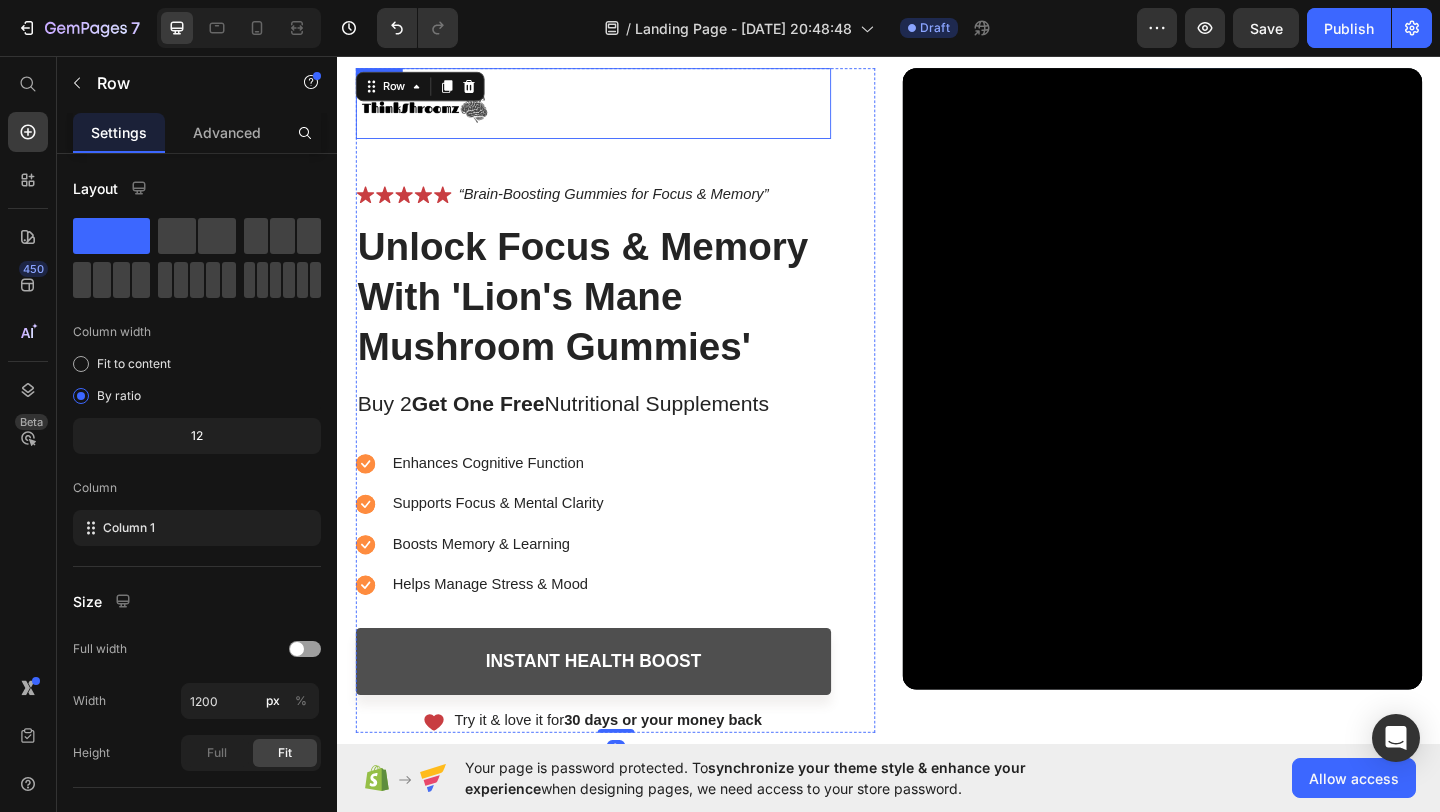 click at bounding box center (615, 107) 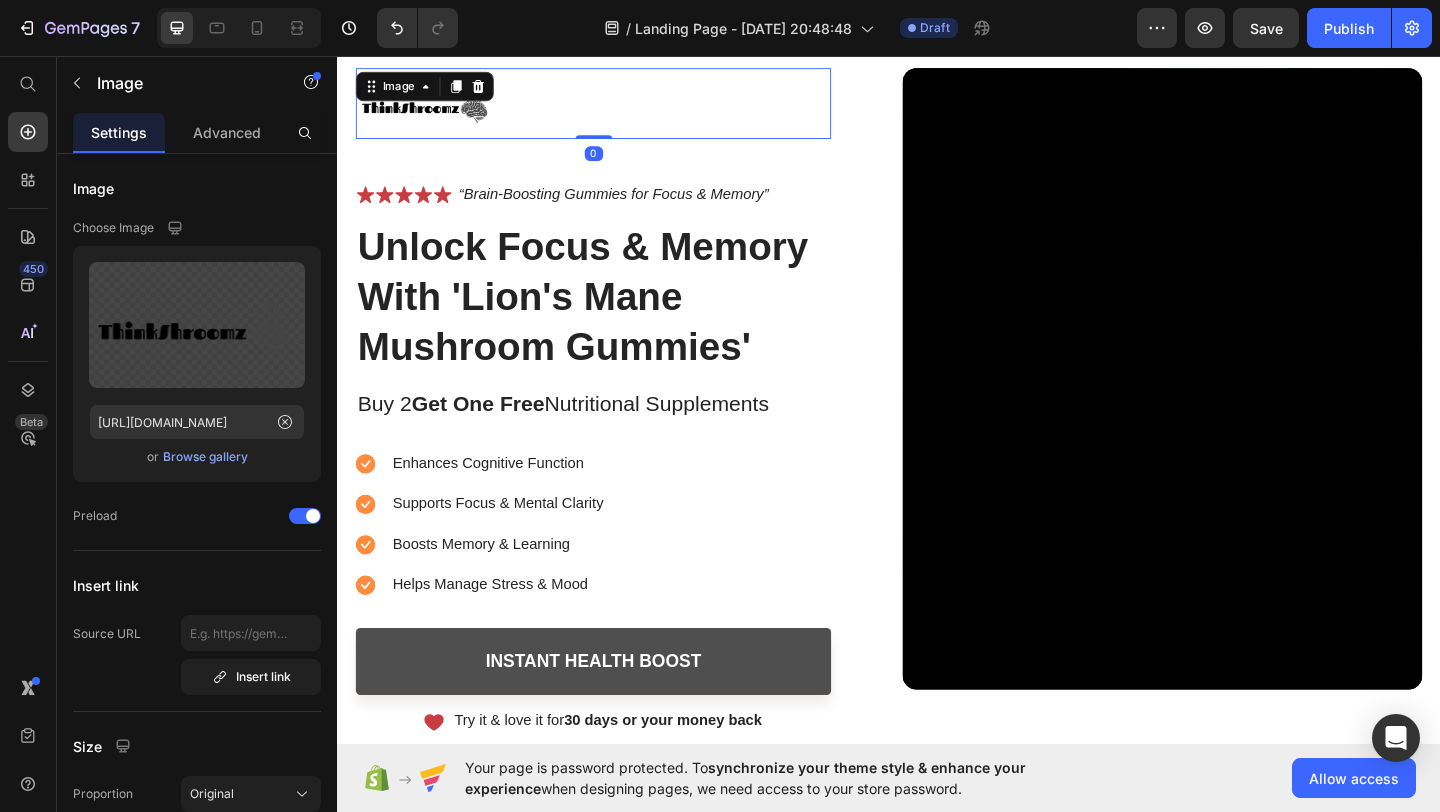 click at bounding box center [615, 107] 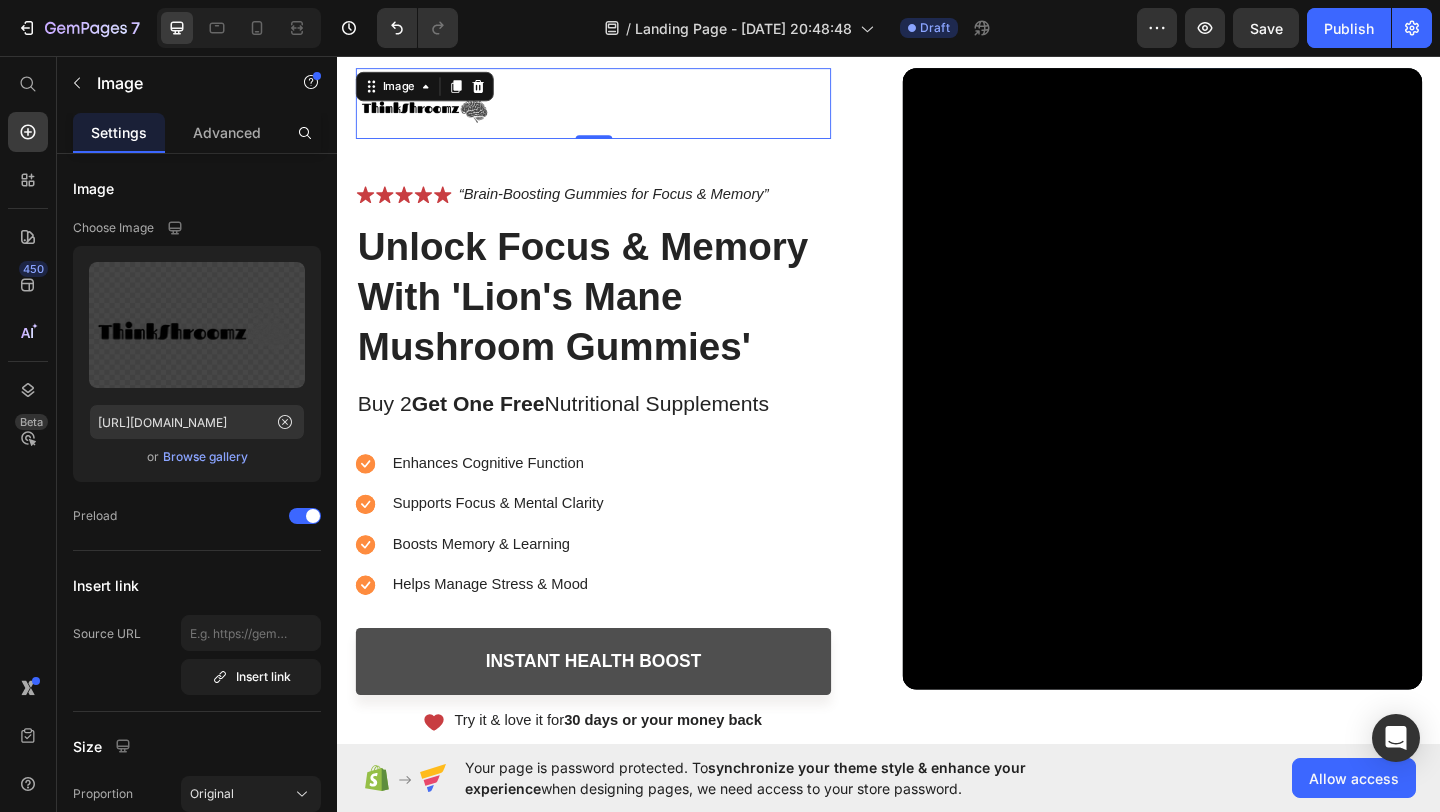 click at bounding box center [615, 107] 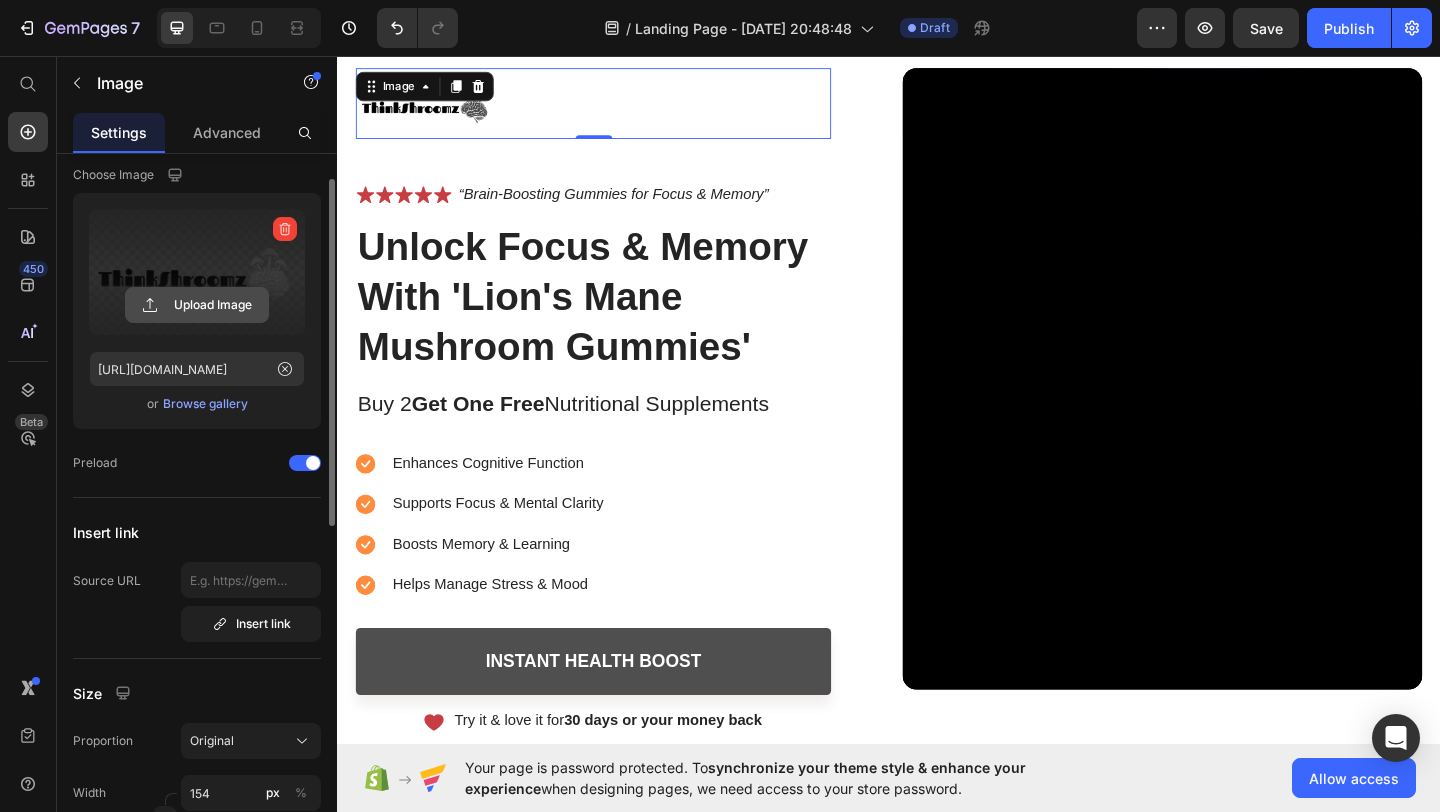 scroll, scrollTop: 203, scrollLeft: 0, axis: vertical 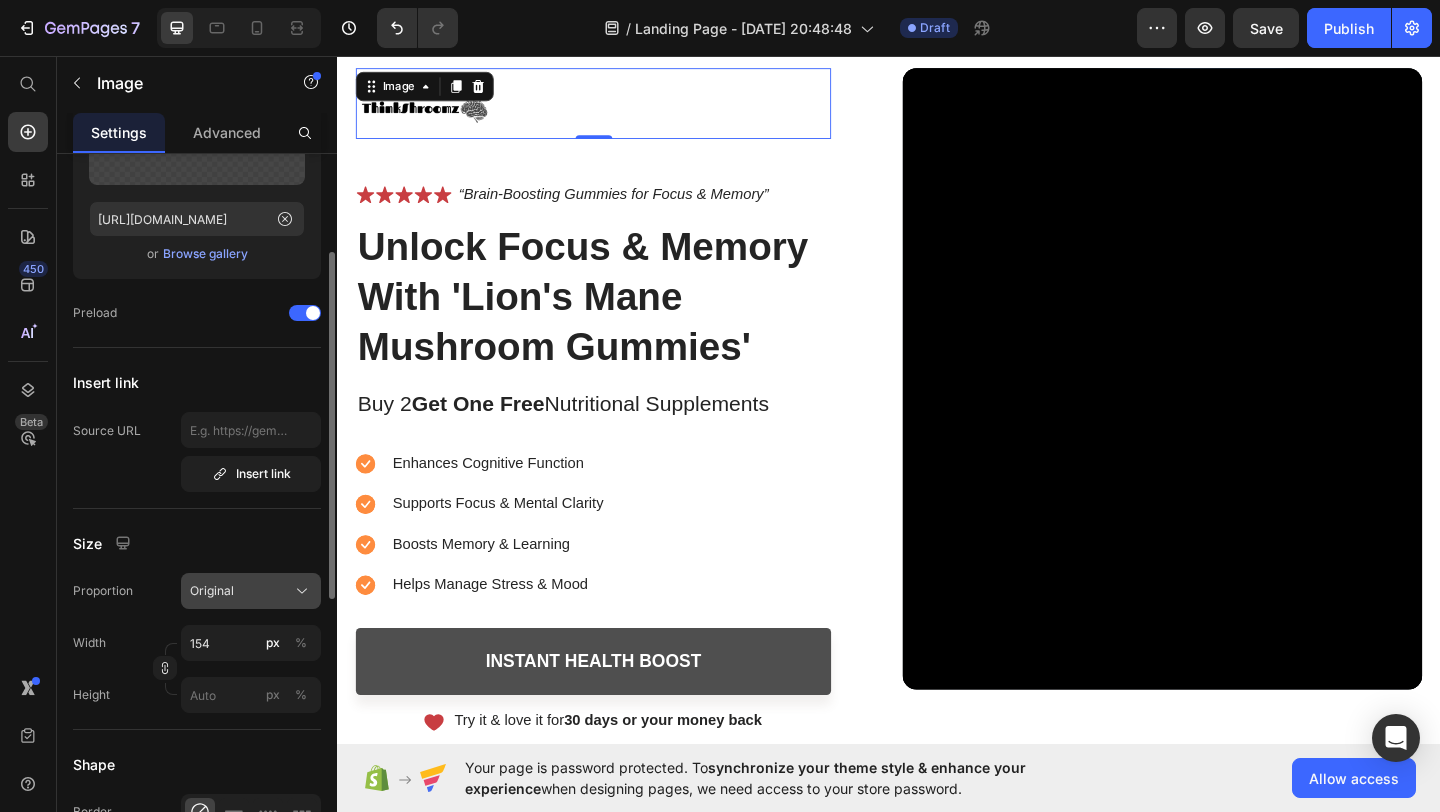 click 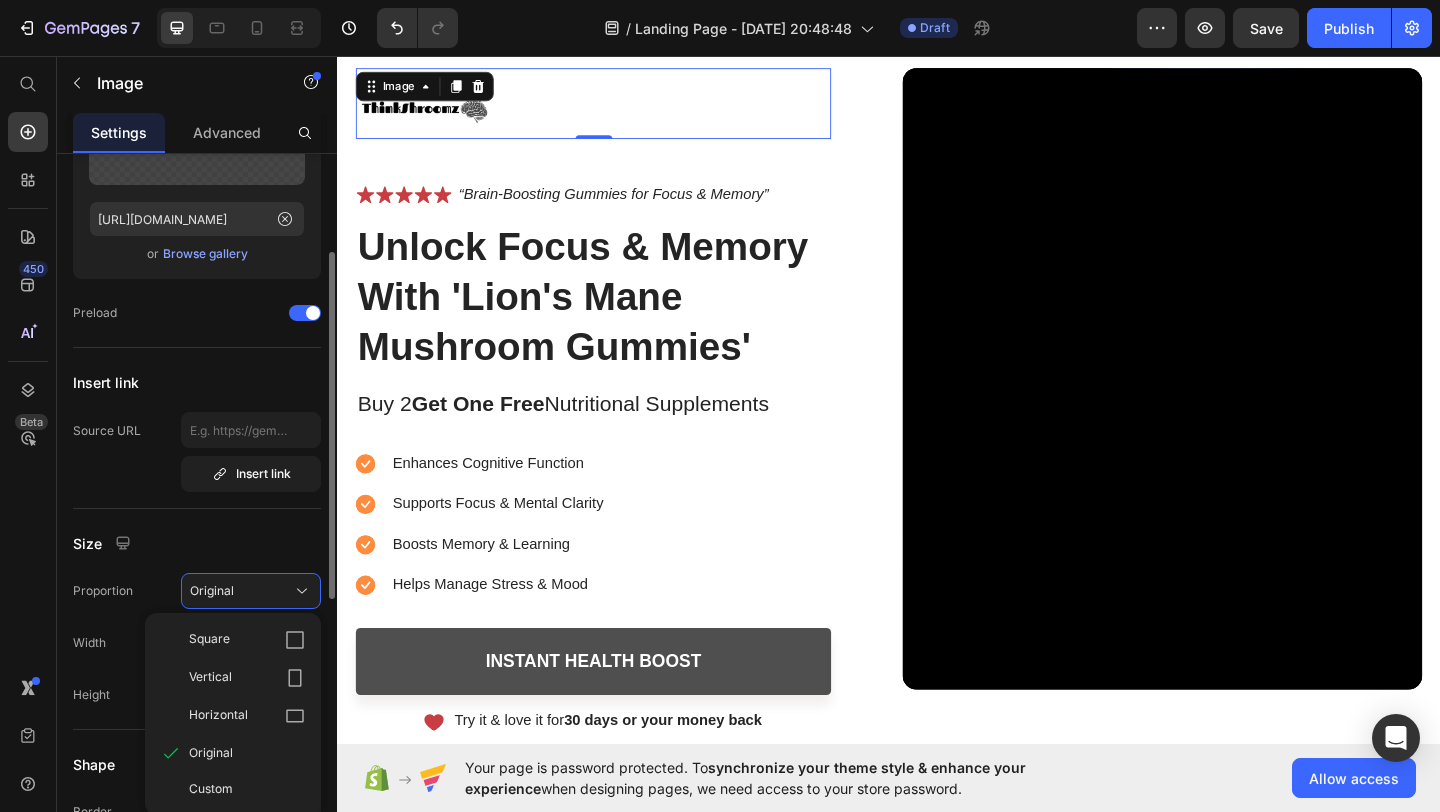 click on "Size" at bounding box center [197, 543] 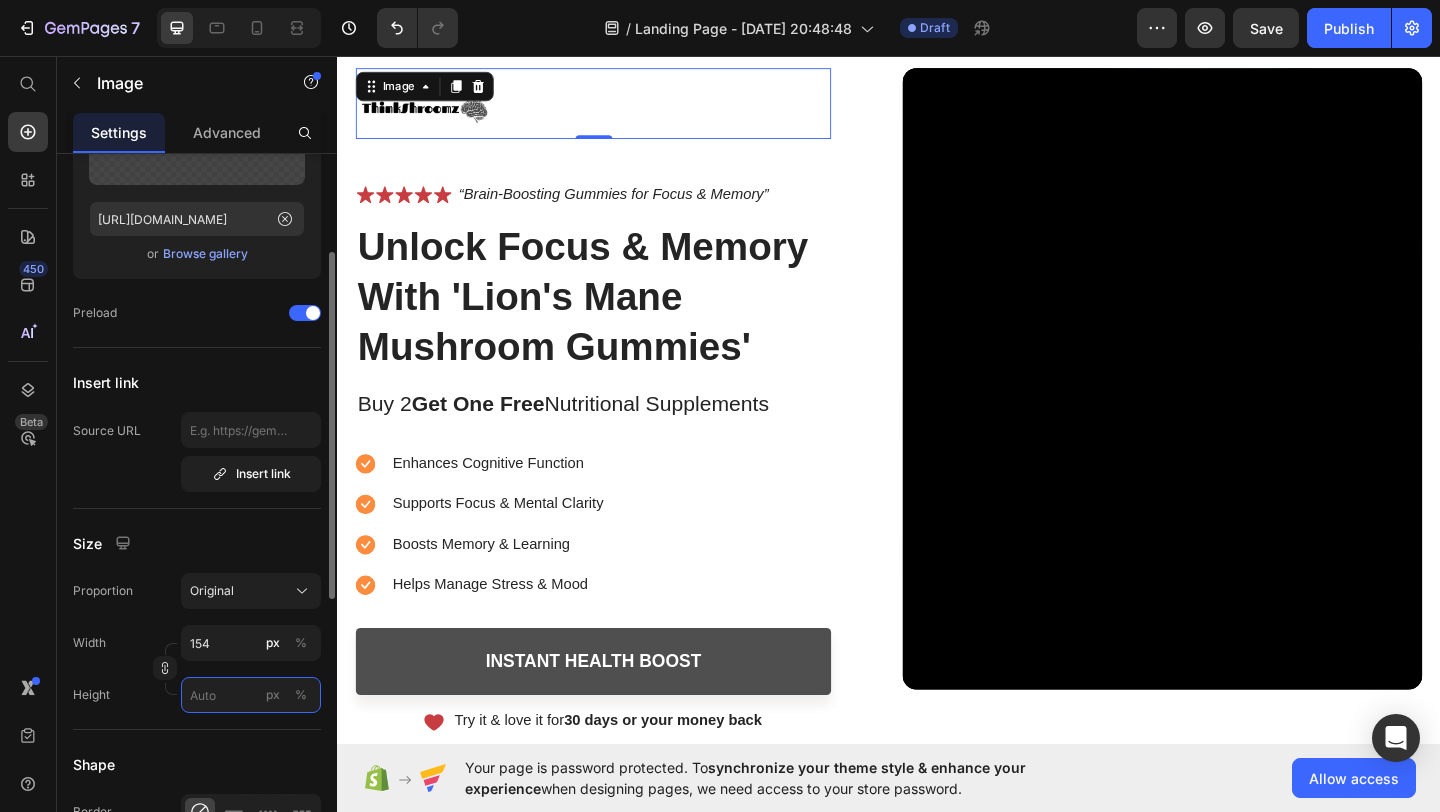 click on "px %" at bounding box center (251, 695) 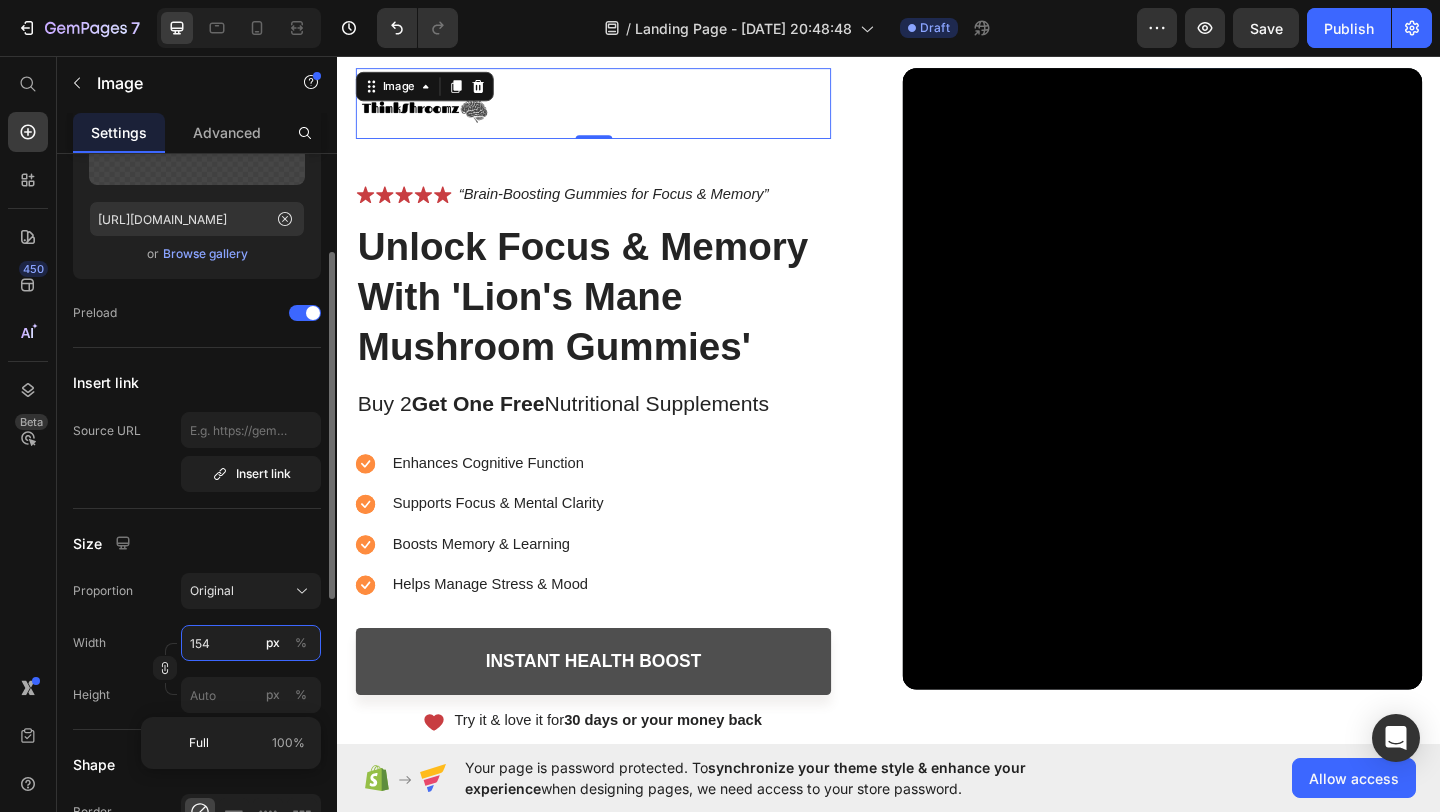click on "154" at bounding box center (251, 643) 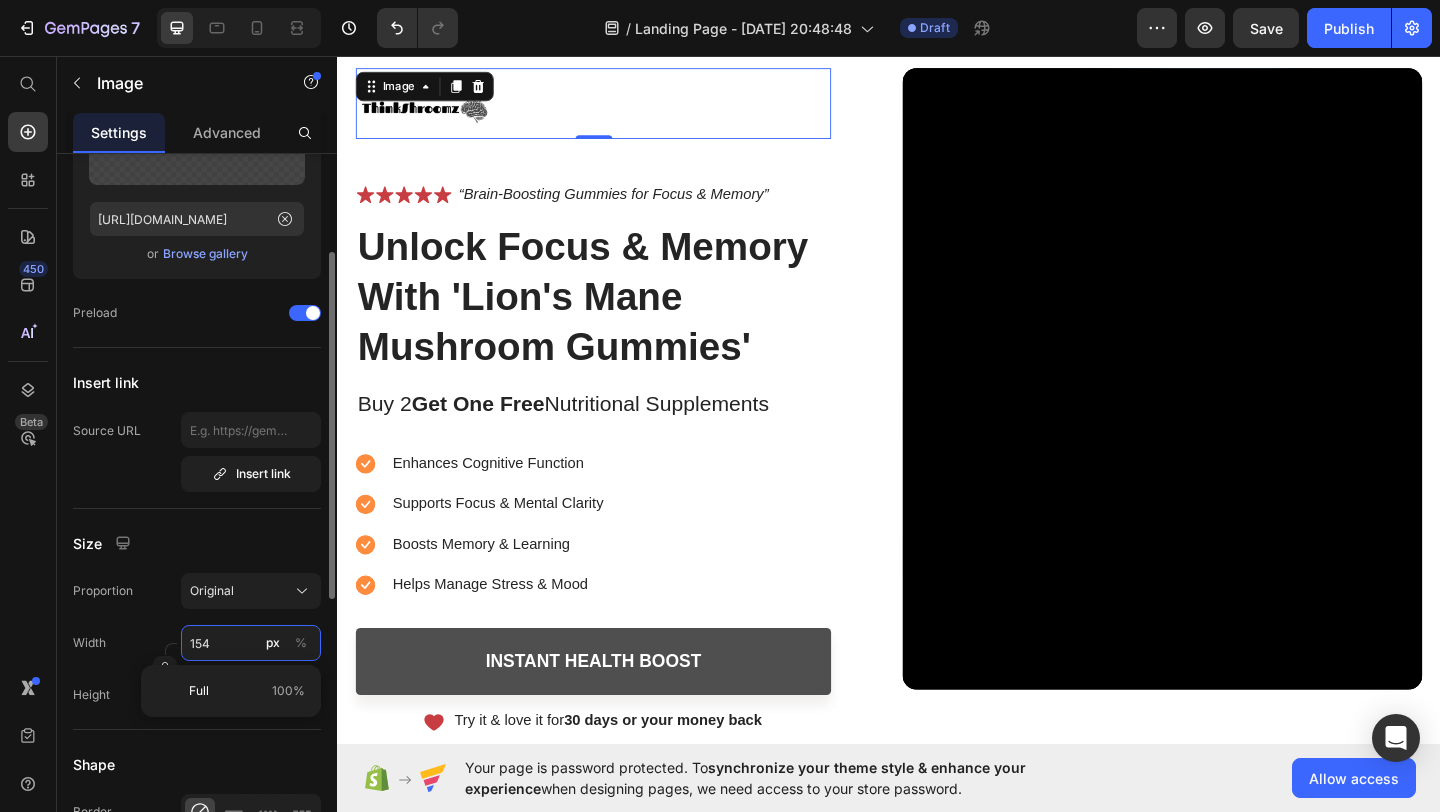 click on "154" at bounding box center [251, 643] 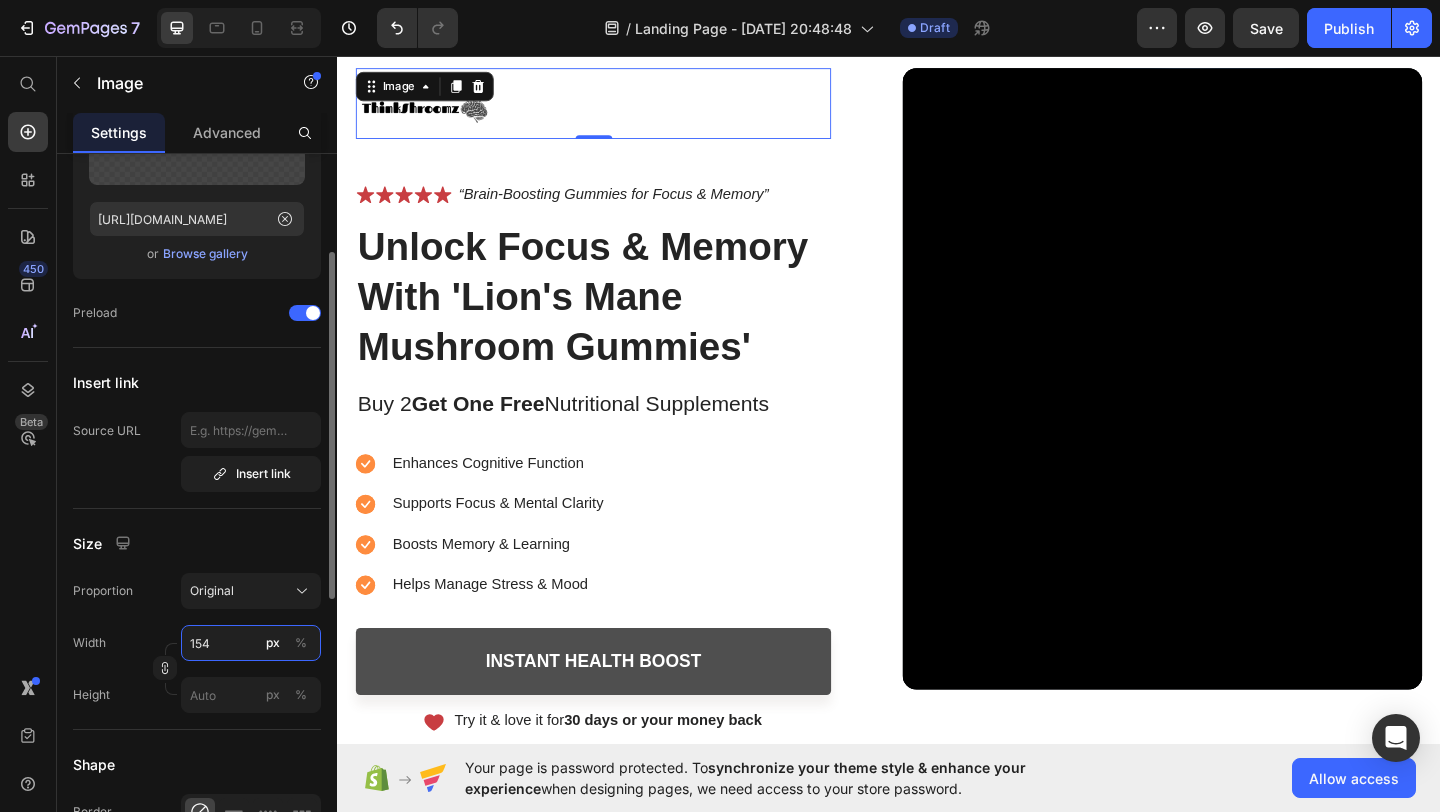 click on "154" at bounding box center (251, 643) 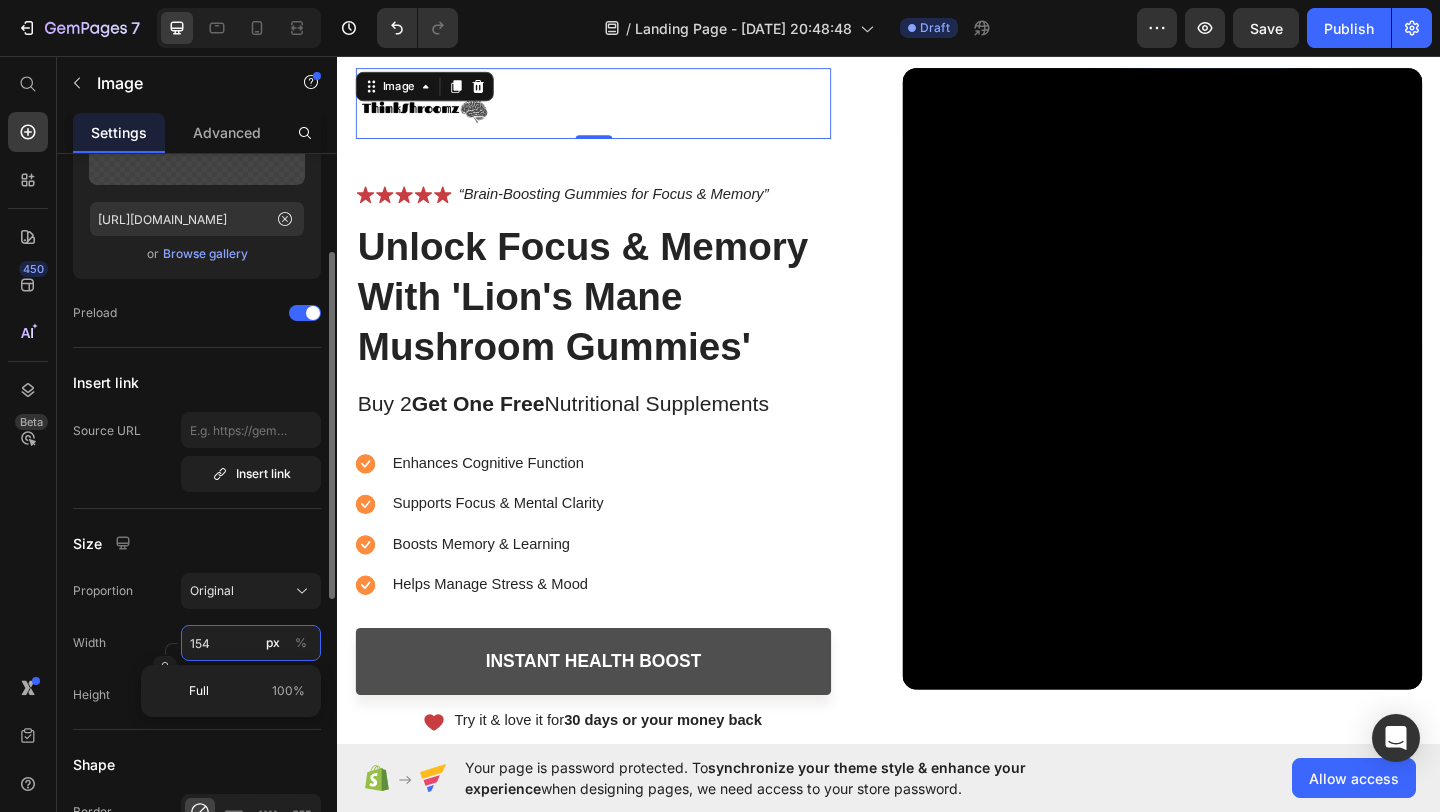 click on "154" at bounding box center (251, 643) 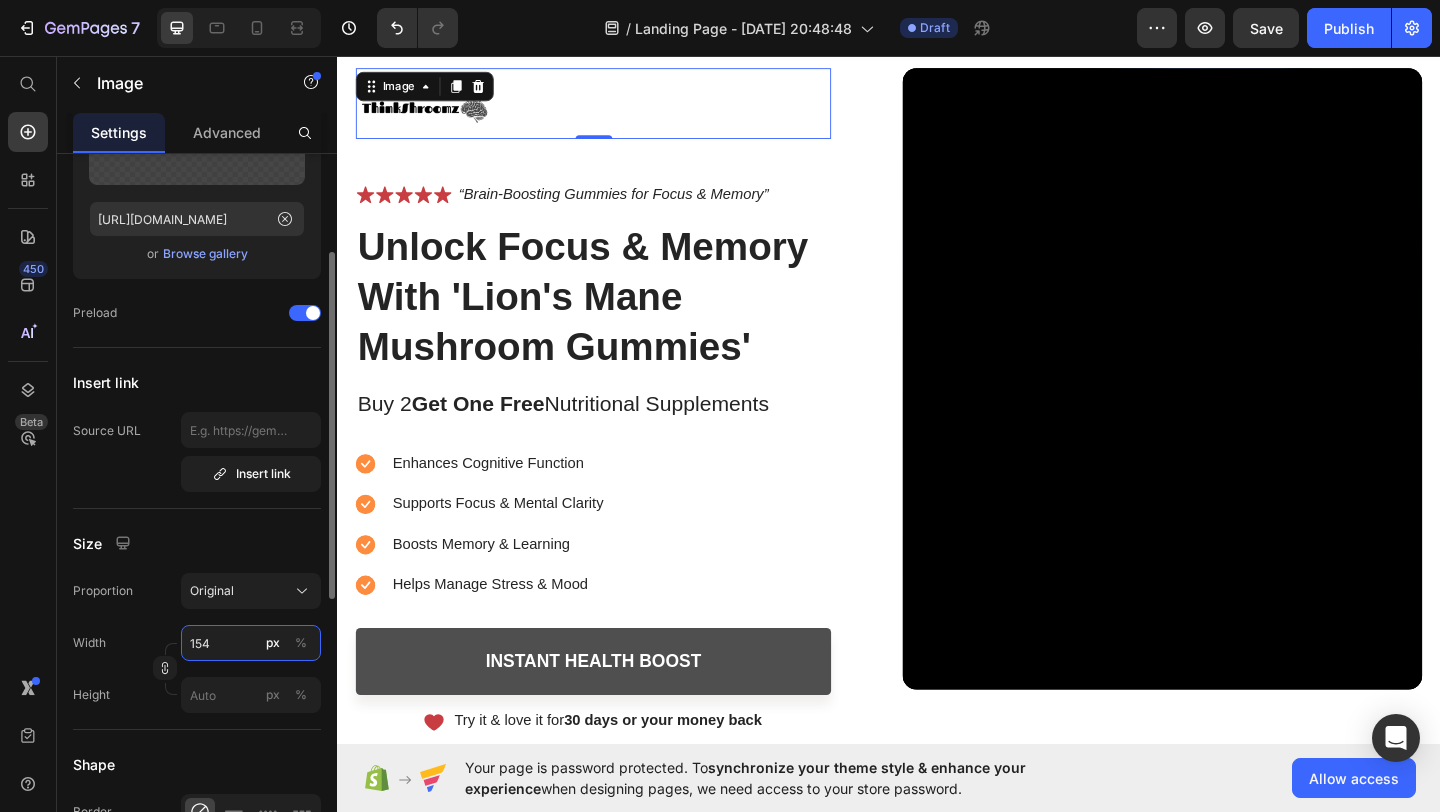 click on "154" at bounding box center [251, 643] 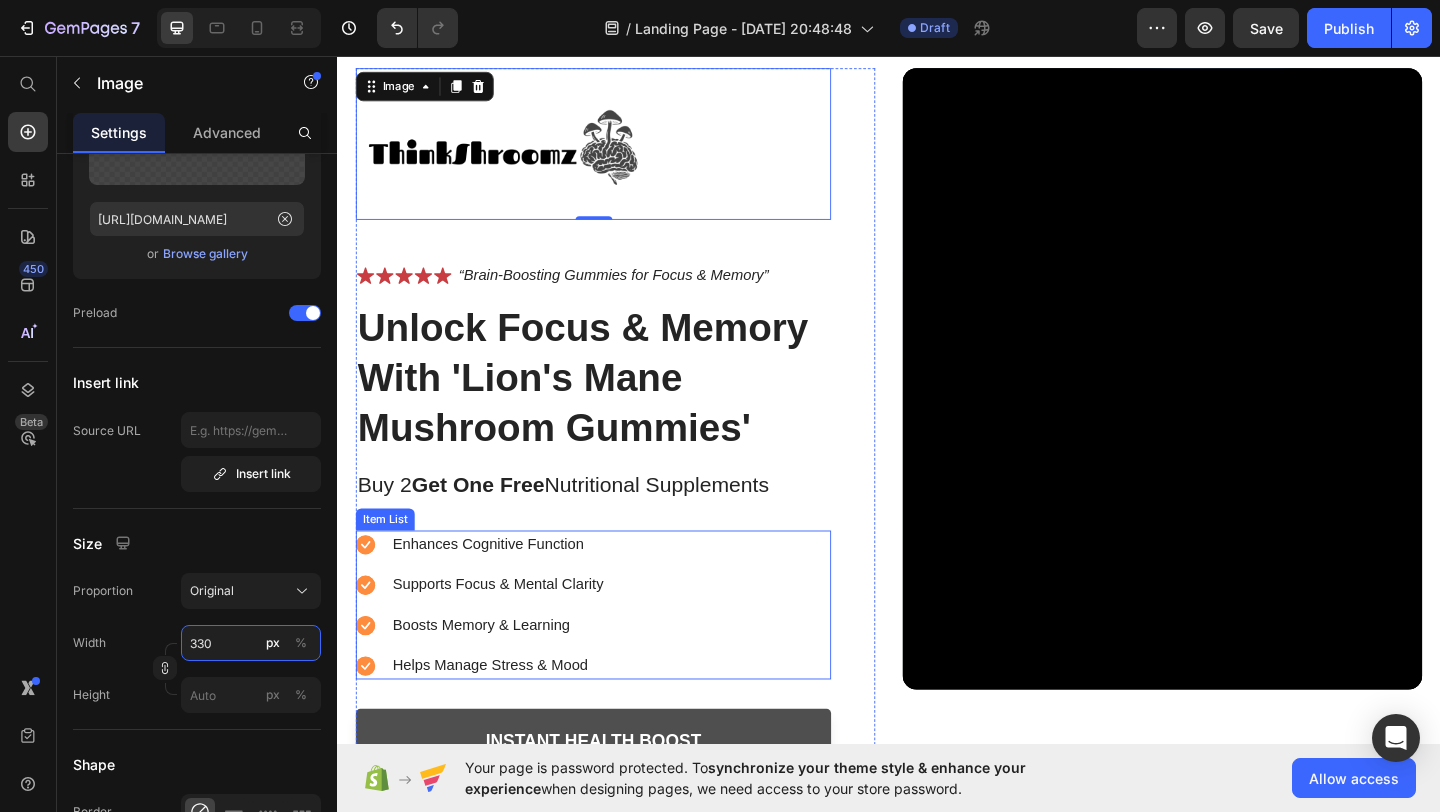 type on "329" 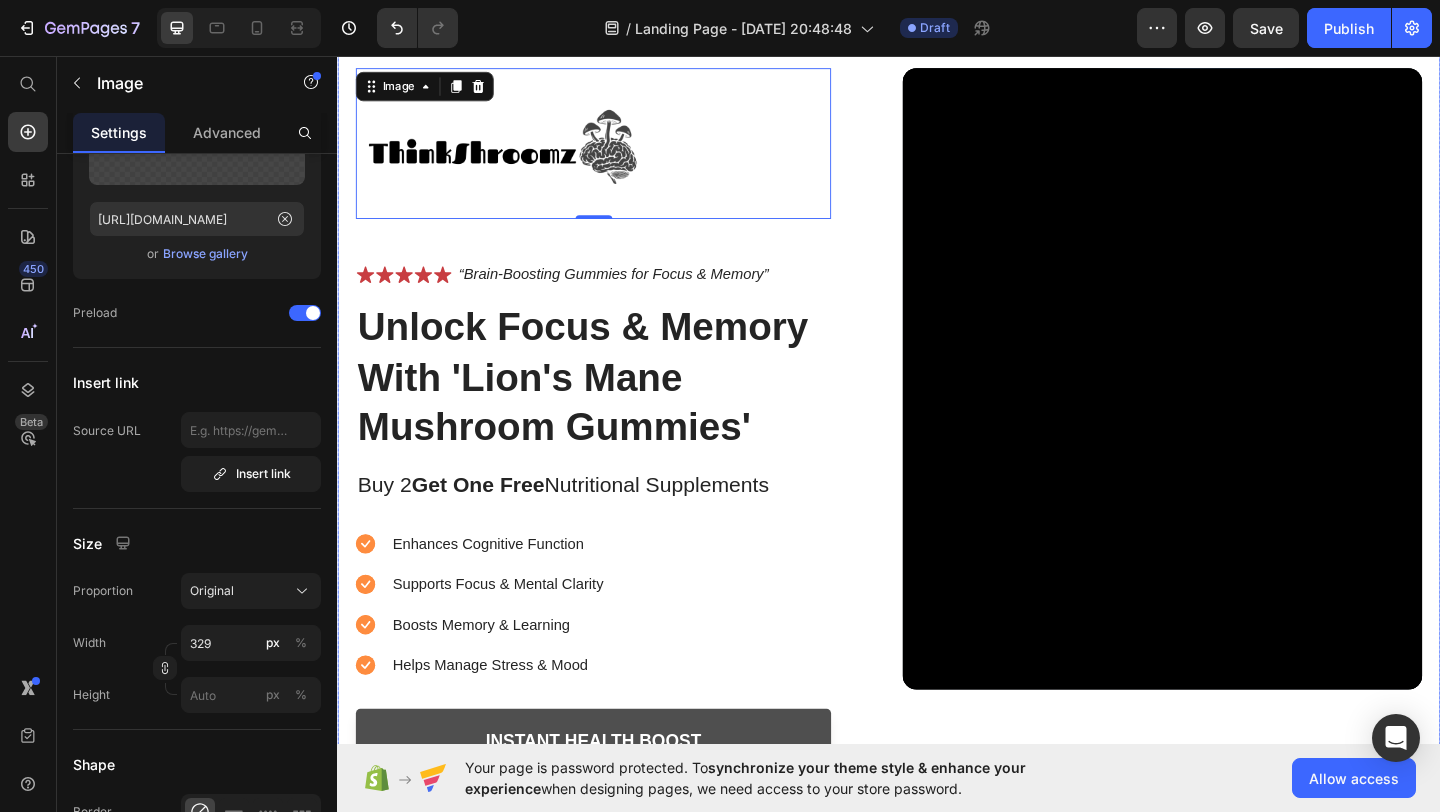 click on "Image   0
Icon
Icon
Icon
Icon
Icon Icon List “Brain-Boosting Gummies for Focus & Memory” Text Block Row Unlock Focus & Memory With 'Lion's Mane Mushroom Gummies' Heading Buy 2  Get One Free  Nutritional Supplements Text Block
Enhances Cognitive Function
Supports Focus & Mental Clarity
Boosts Memory & Learning
Helps Manage Stress & Mood Item List Instant Health Boost Button
Icon Try it & love it for  30 days or your money back Text Block Row Row Video Row" at bounding box center (937, 450) 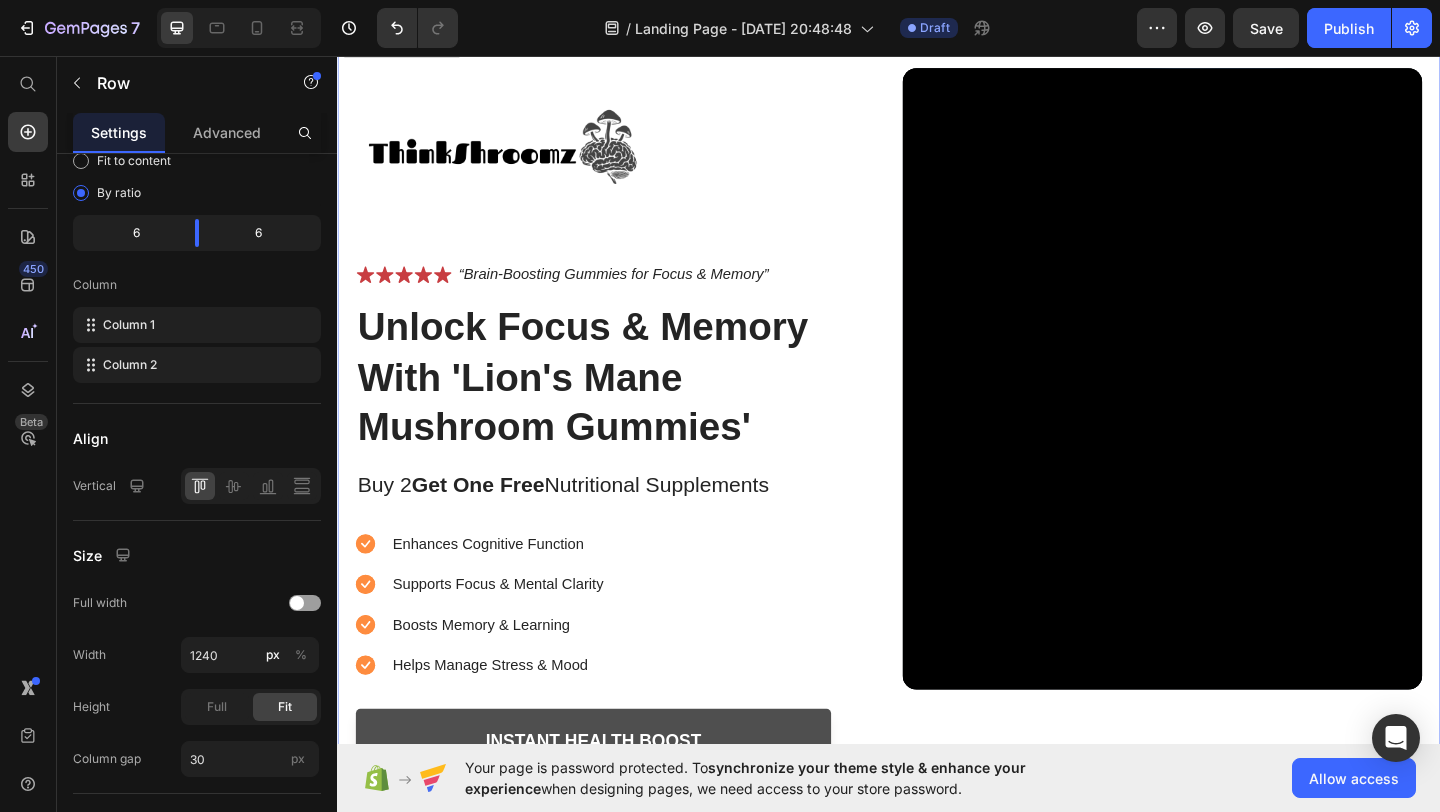 scroll, scrollTop: 0, scrollLeft: 0, axis: both 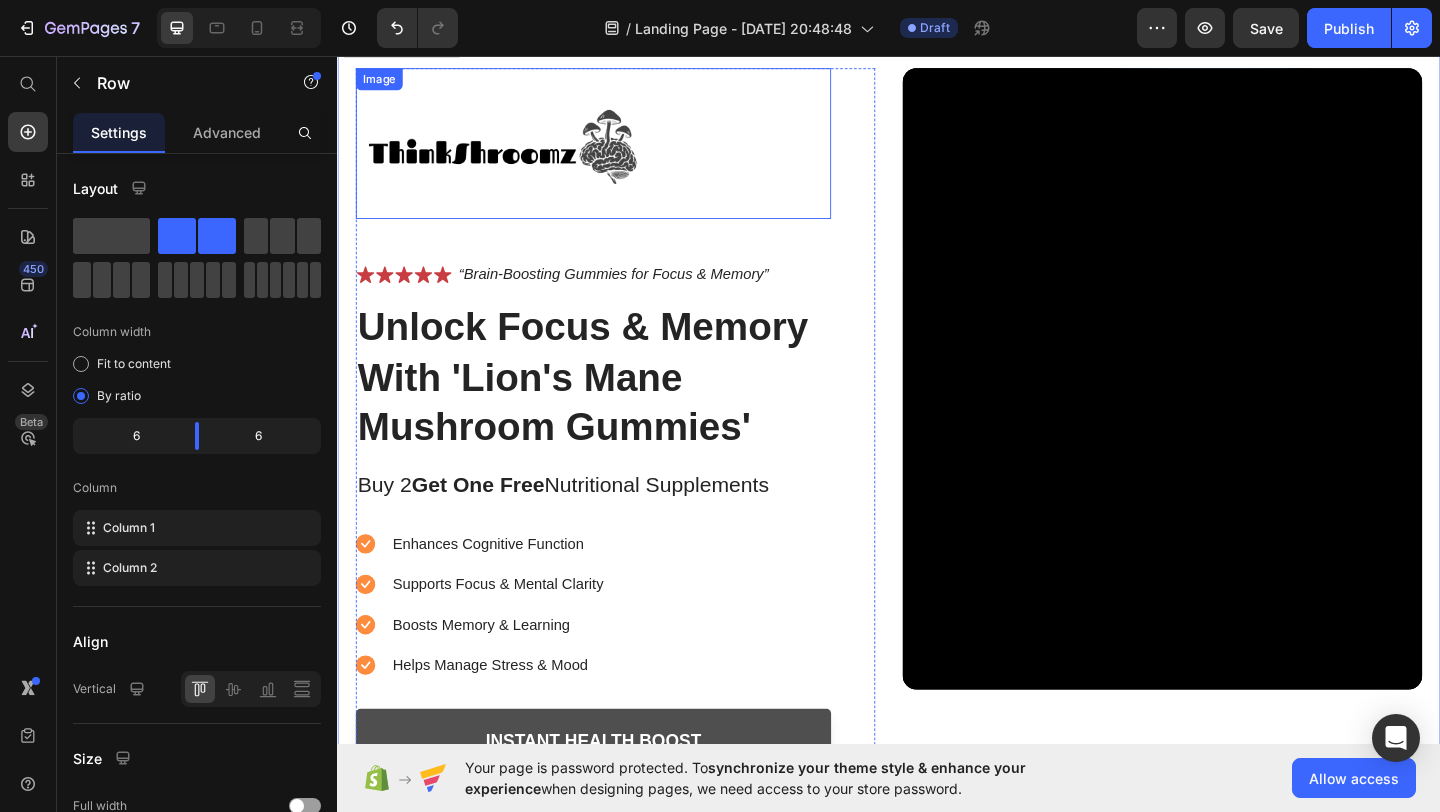 click at bounding box center (615, 151) 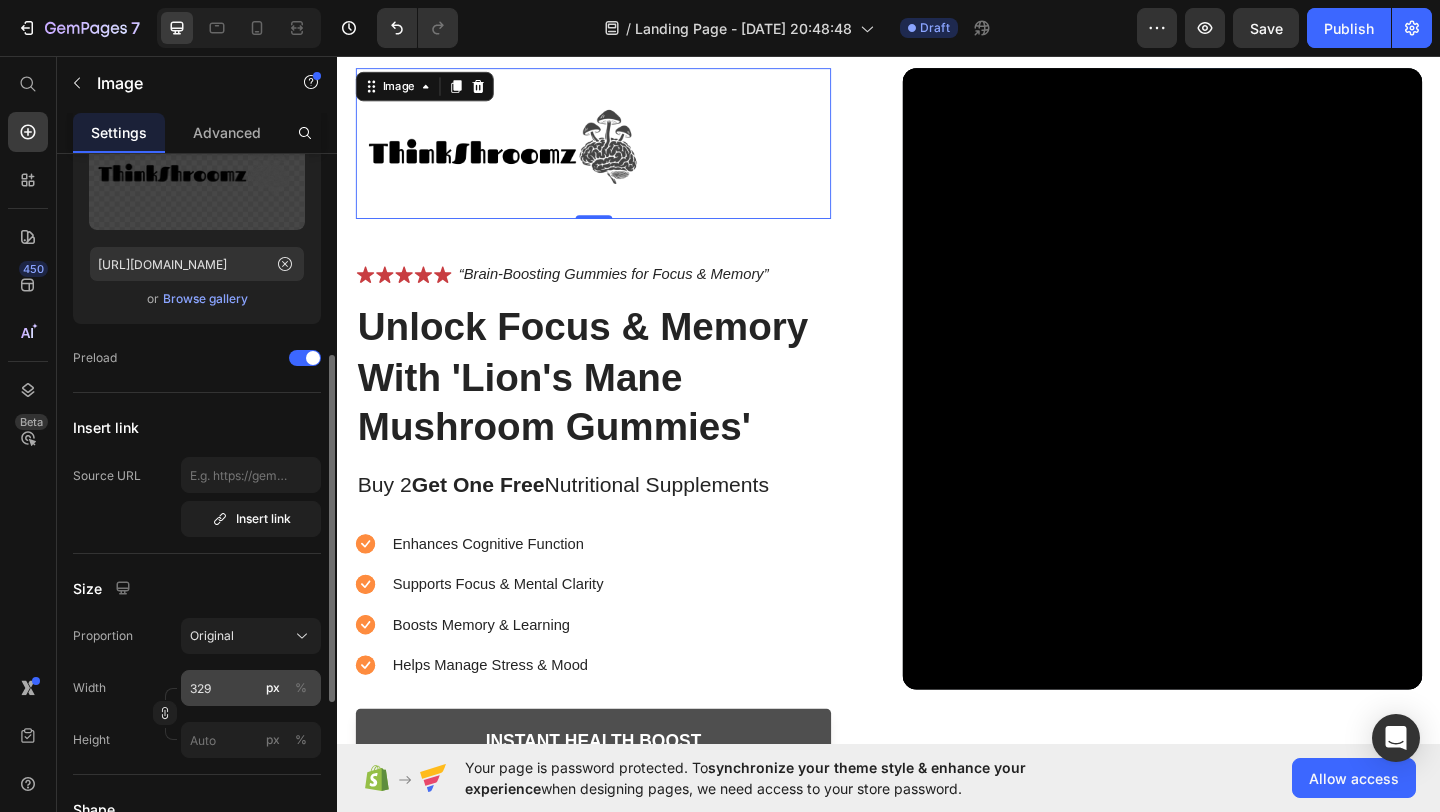 scroll, scrollTop: 242, scrollLeft: 0, axis: vertical 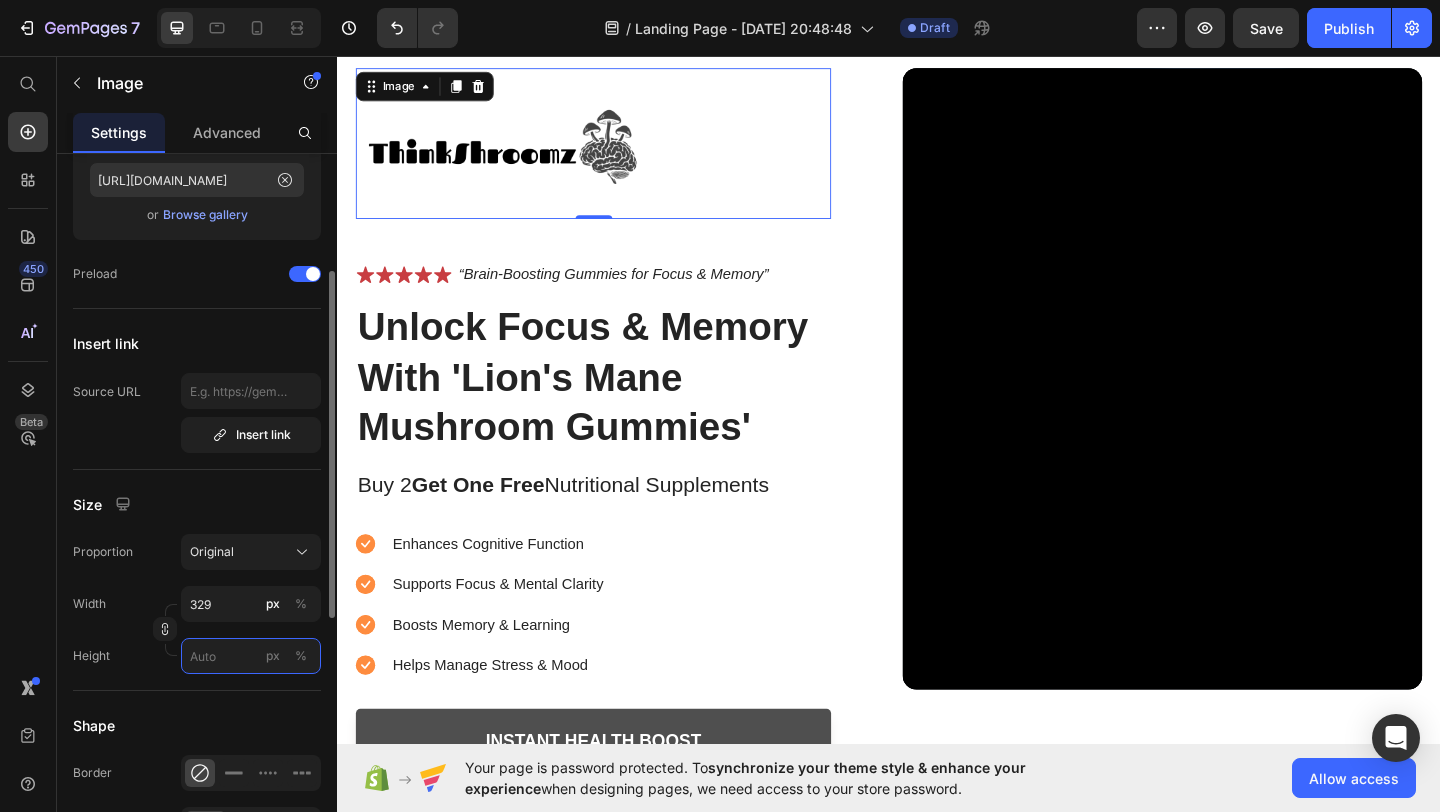 click on "px %" at bounding box center [251, 656] 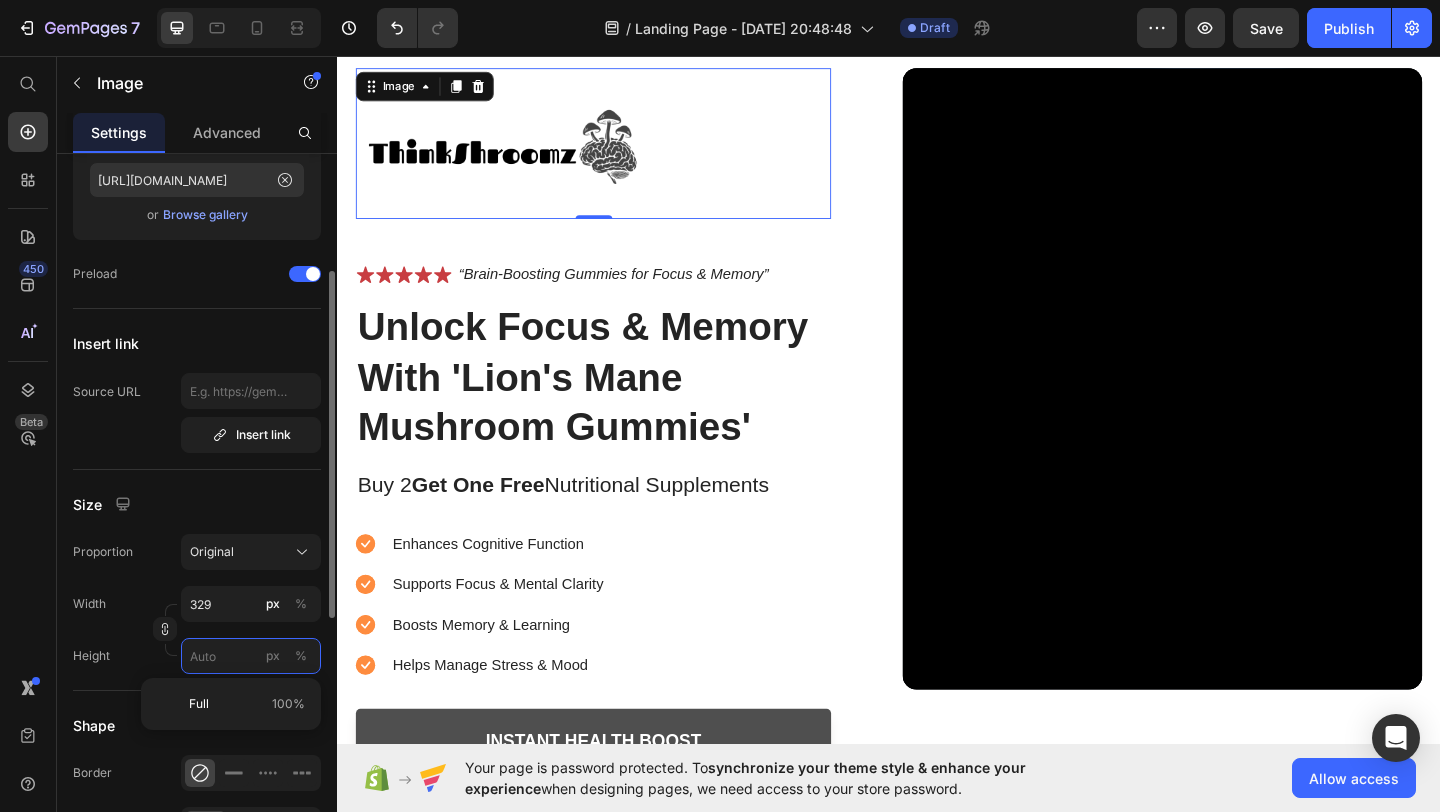 type 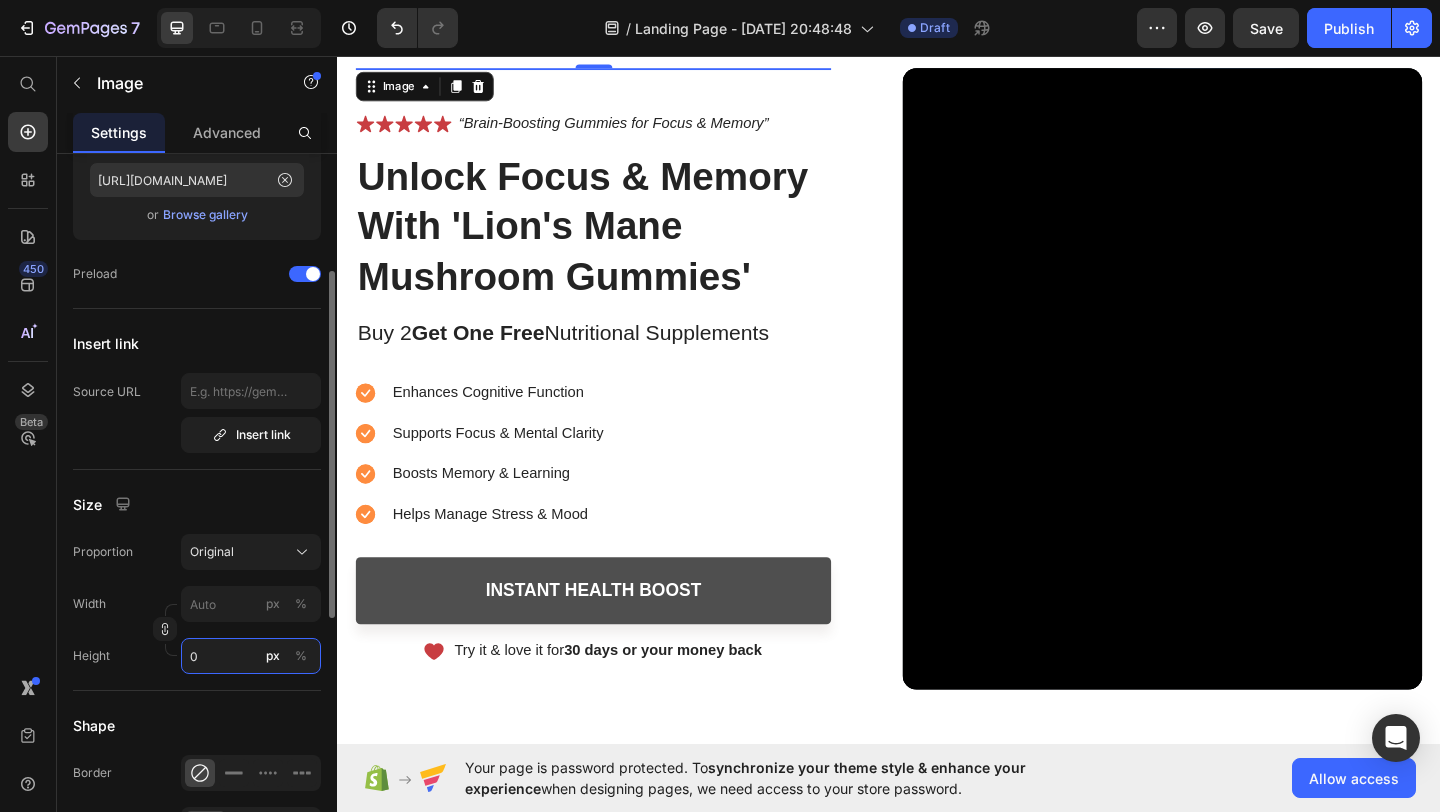 type on "1" 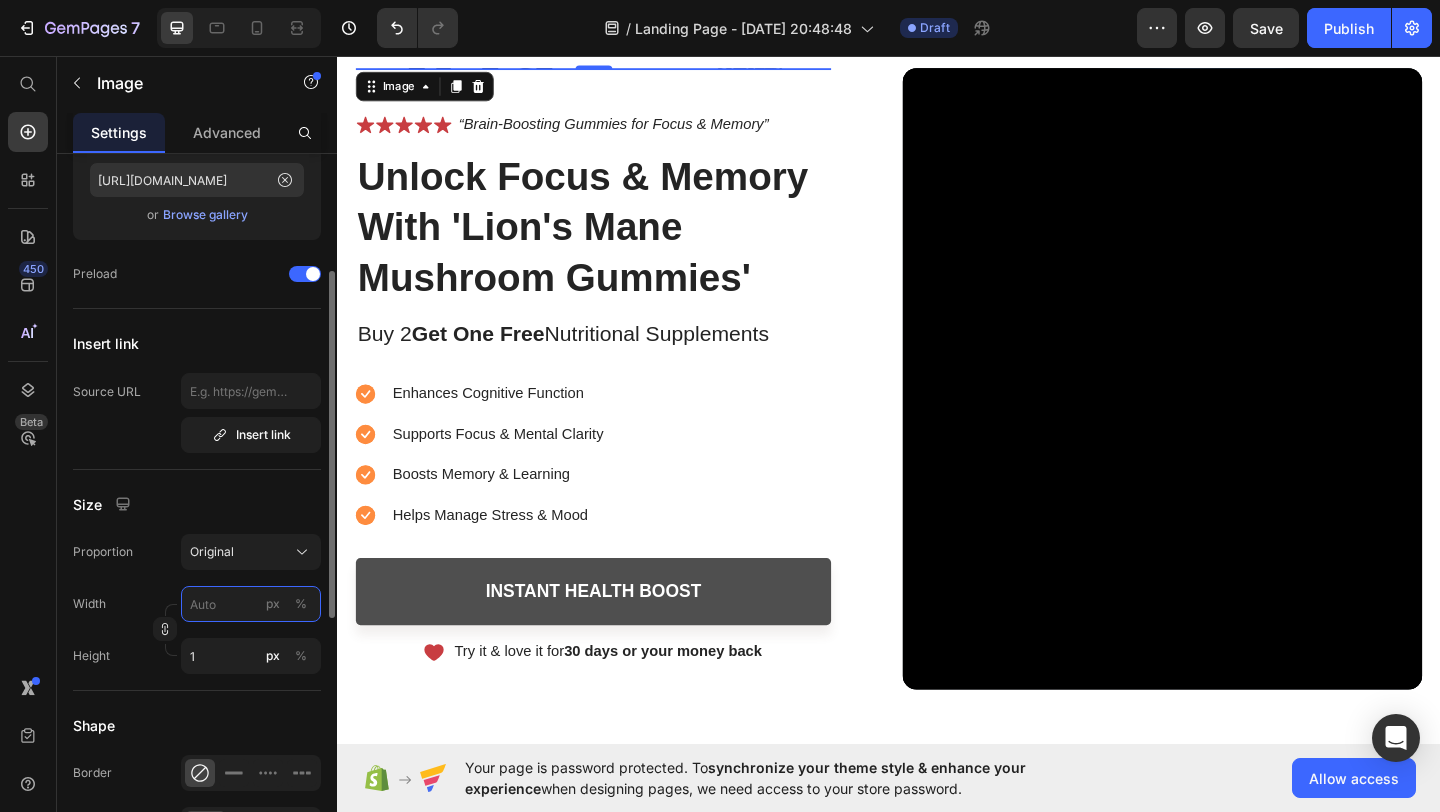 click on "px %" at bounding box center (251, 604) 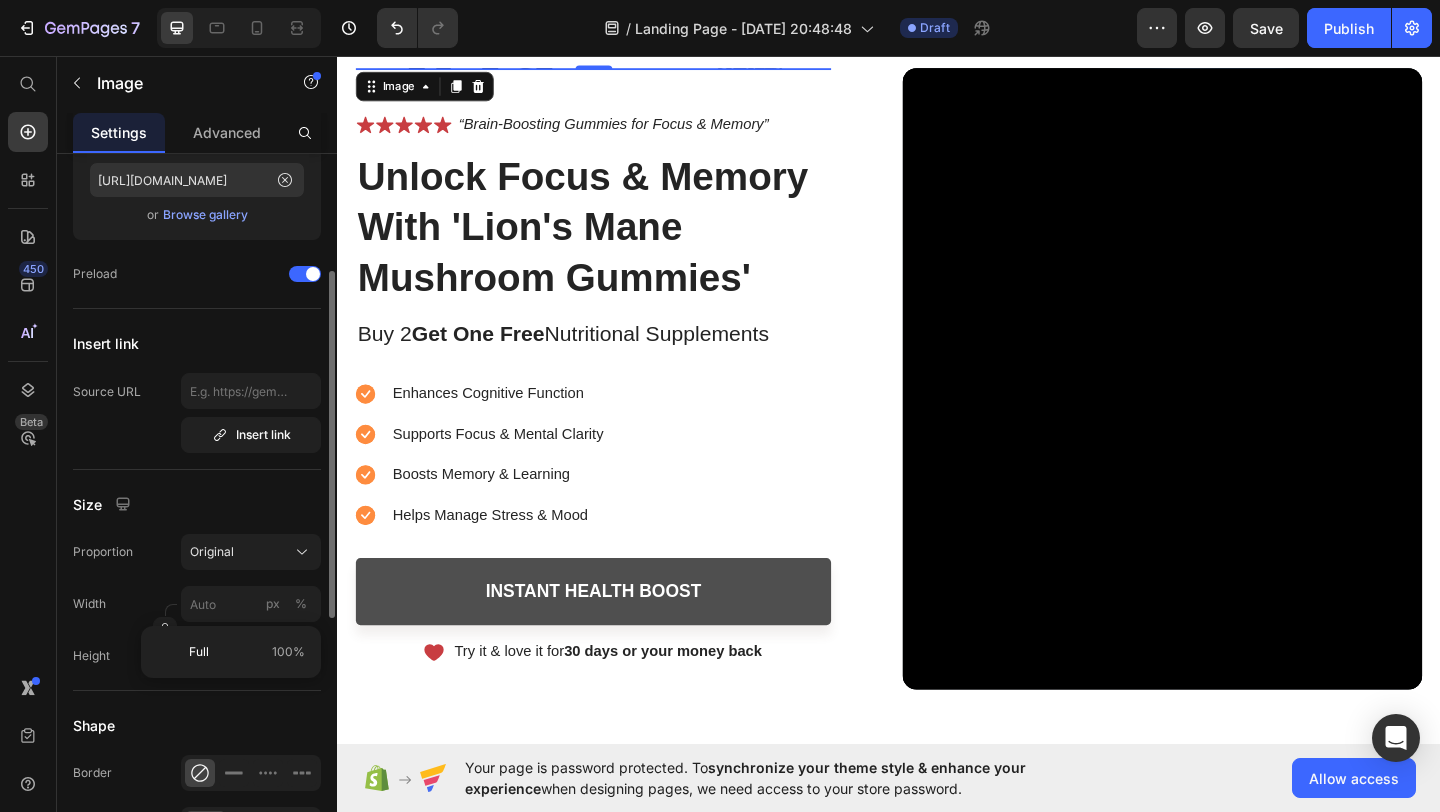 click on "Width px %" at bounding box center [197, 604] 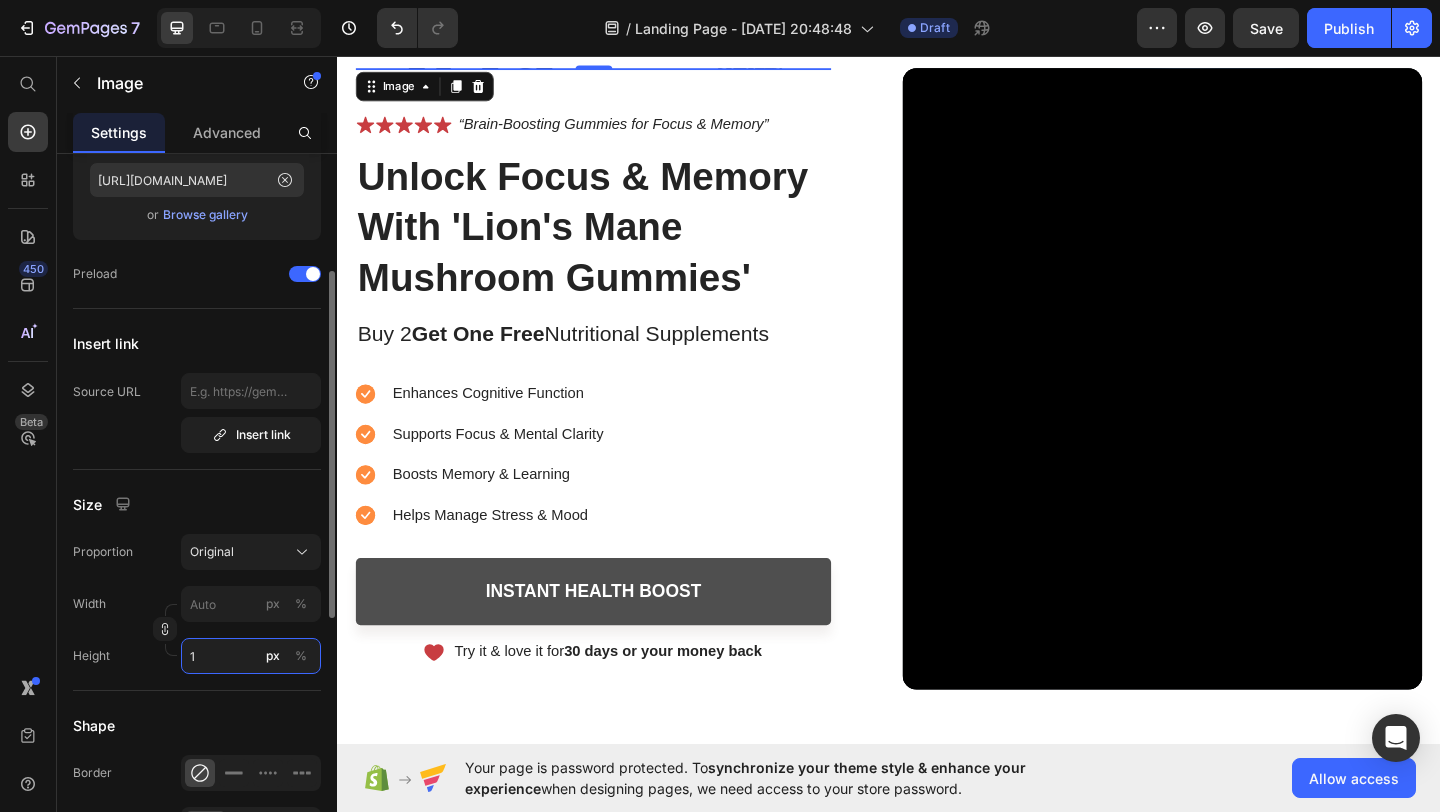 click on "1" at bounding box center [251, 656] 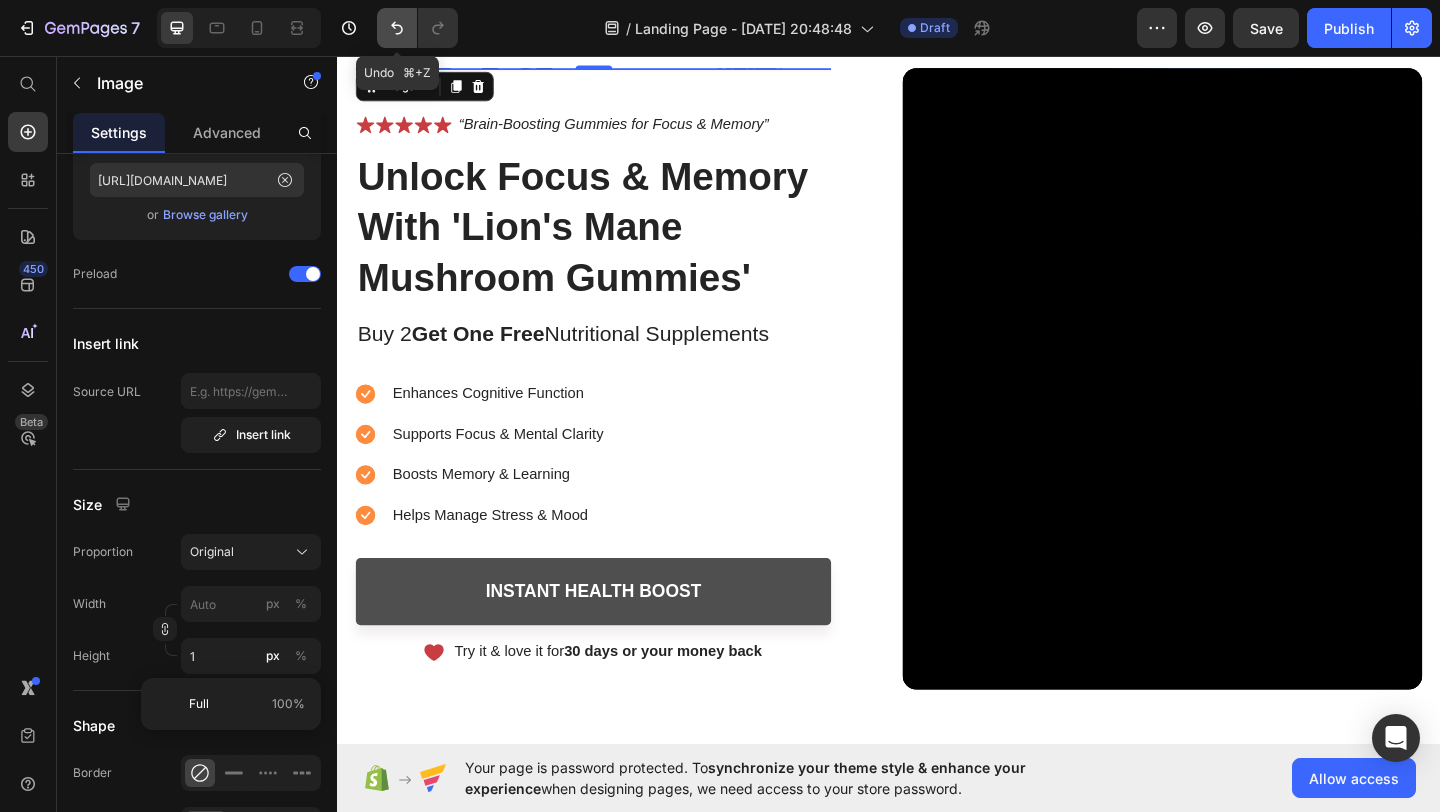 click 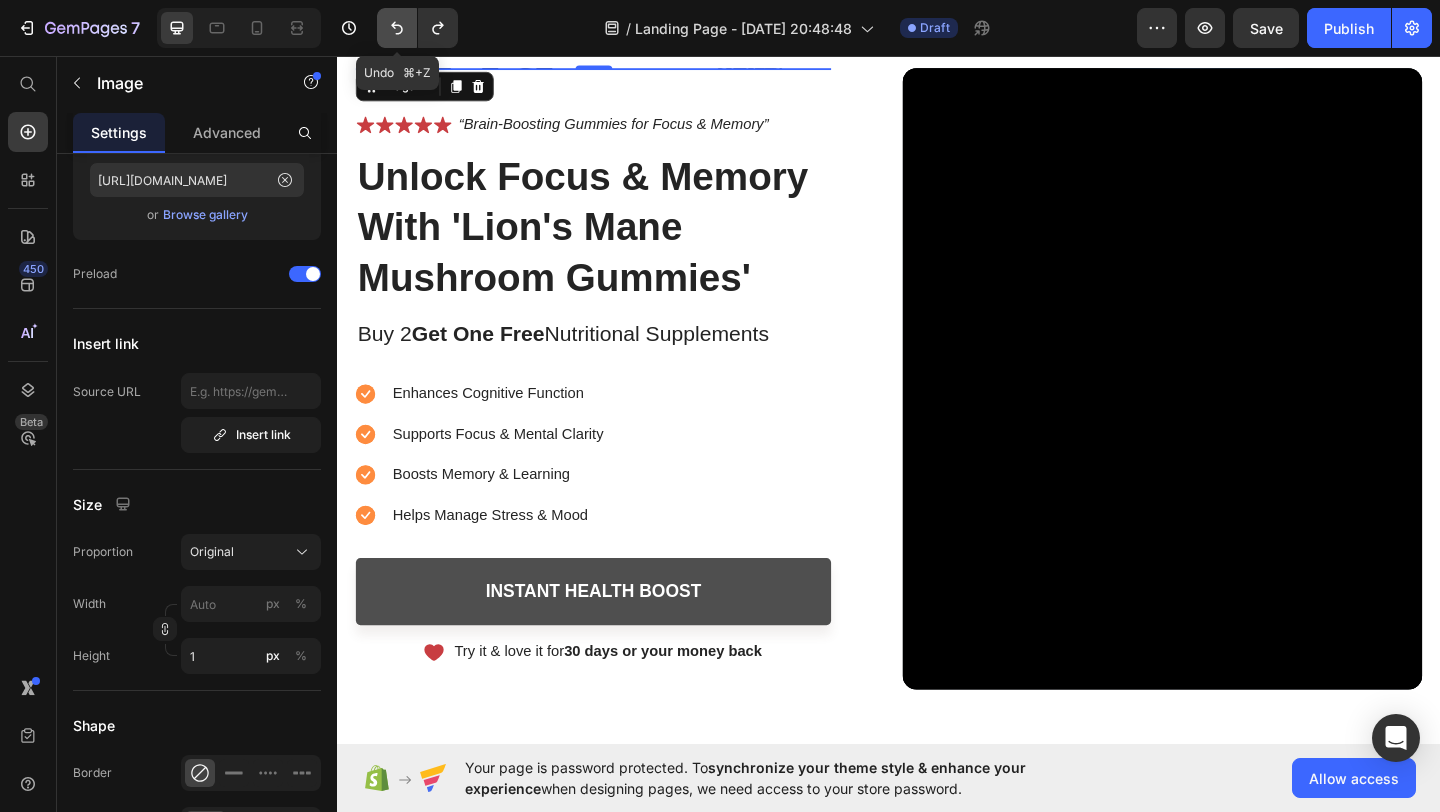 click 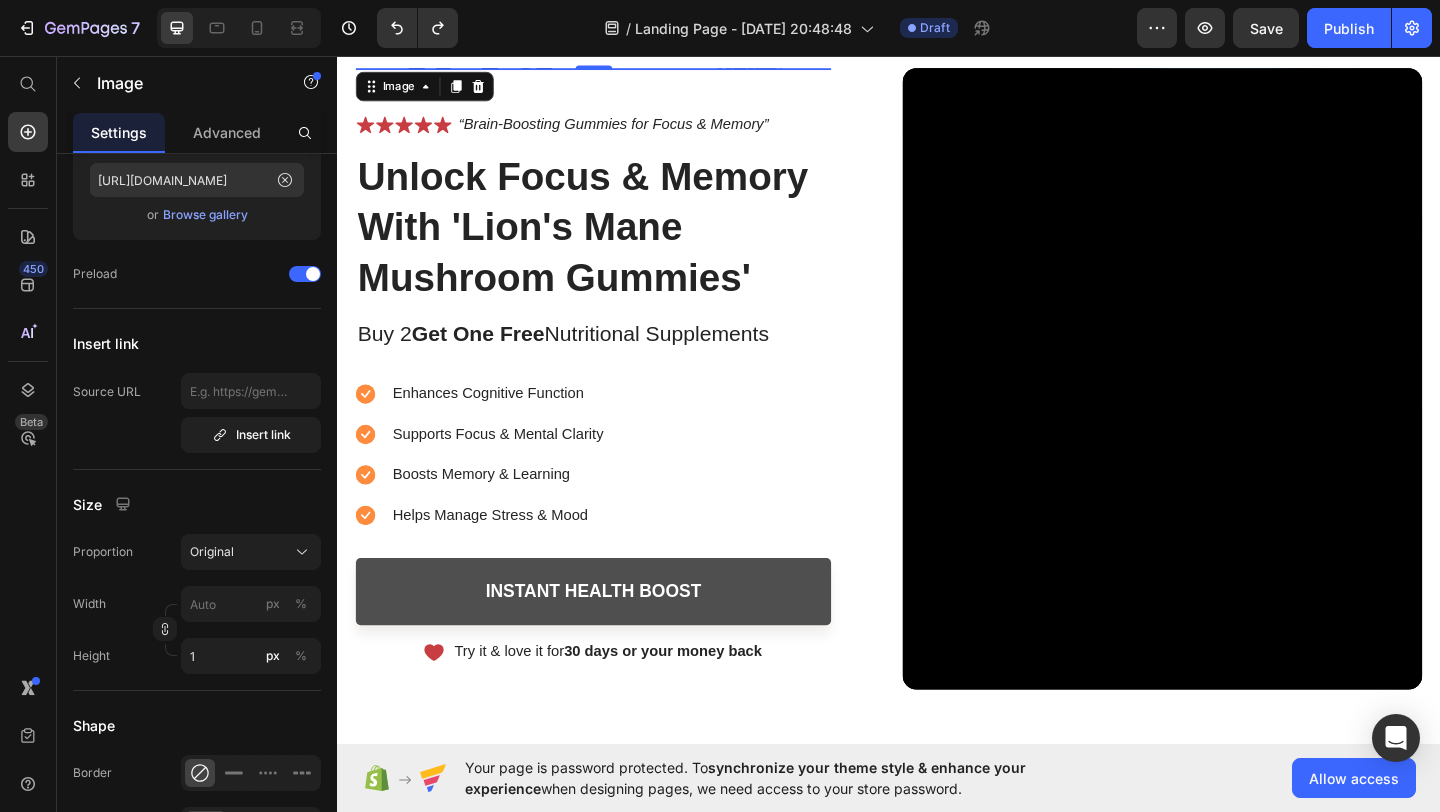 click on "/  Landing Page - Jul 4, 20:48:48 Draft" 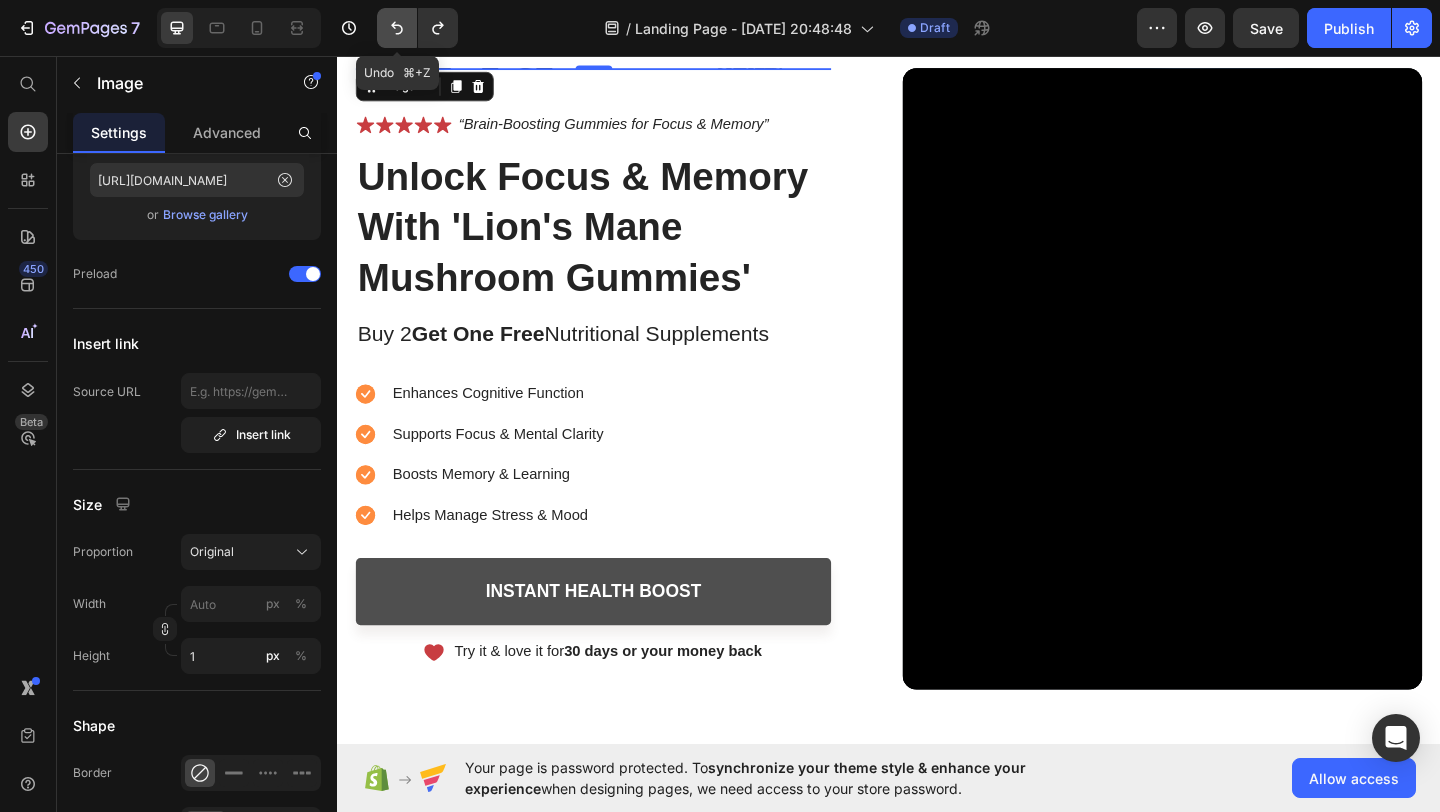 click 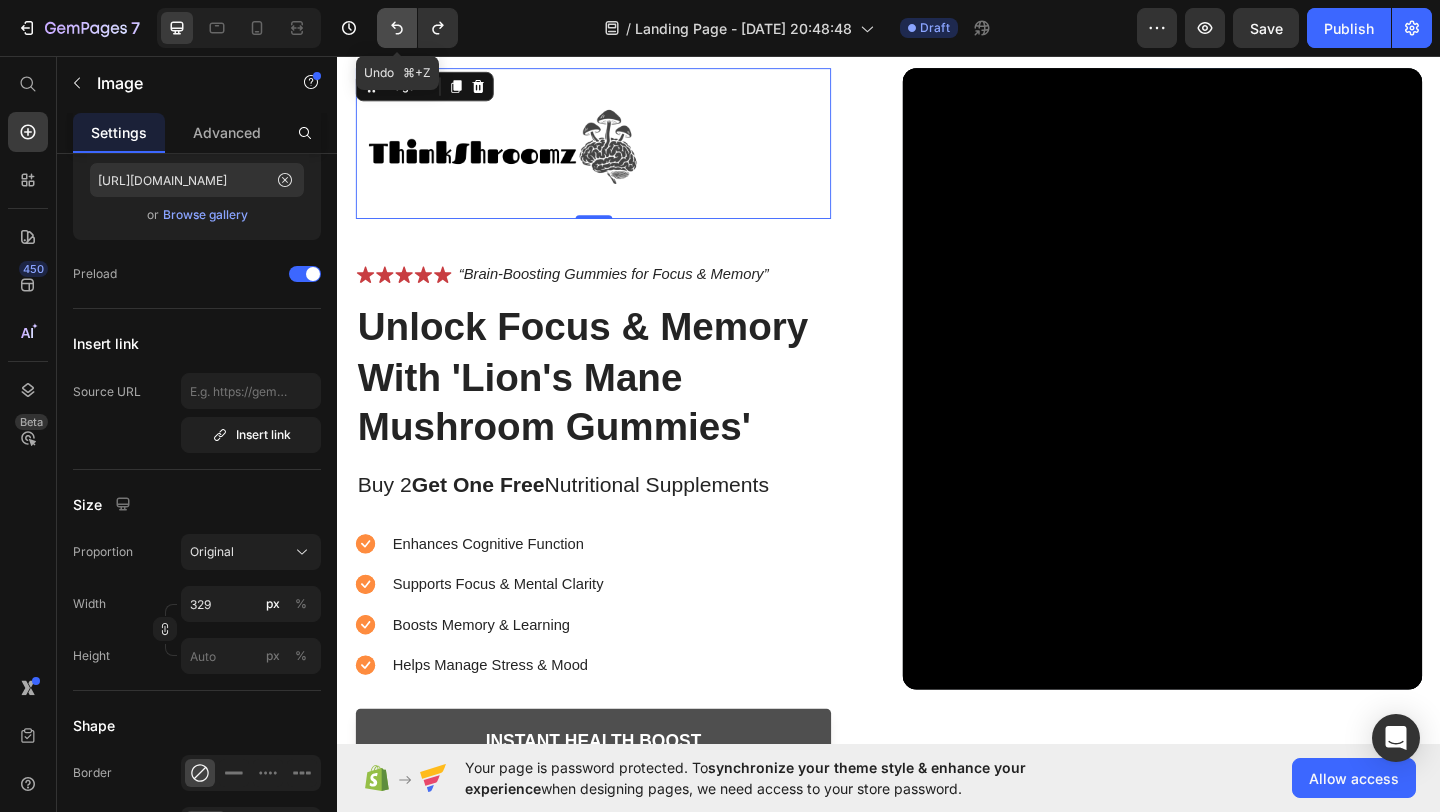 click 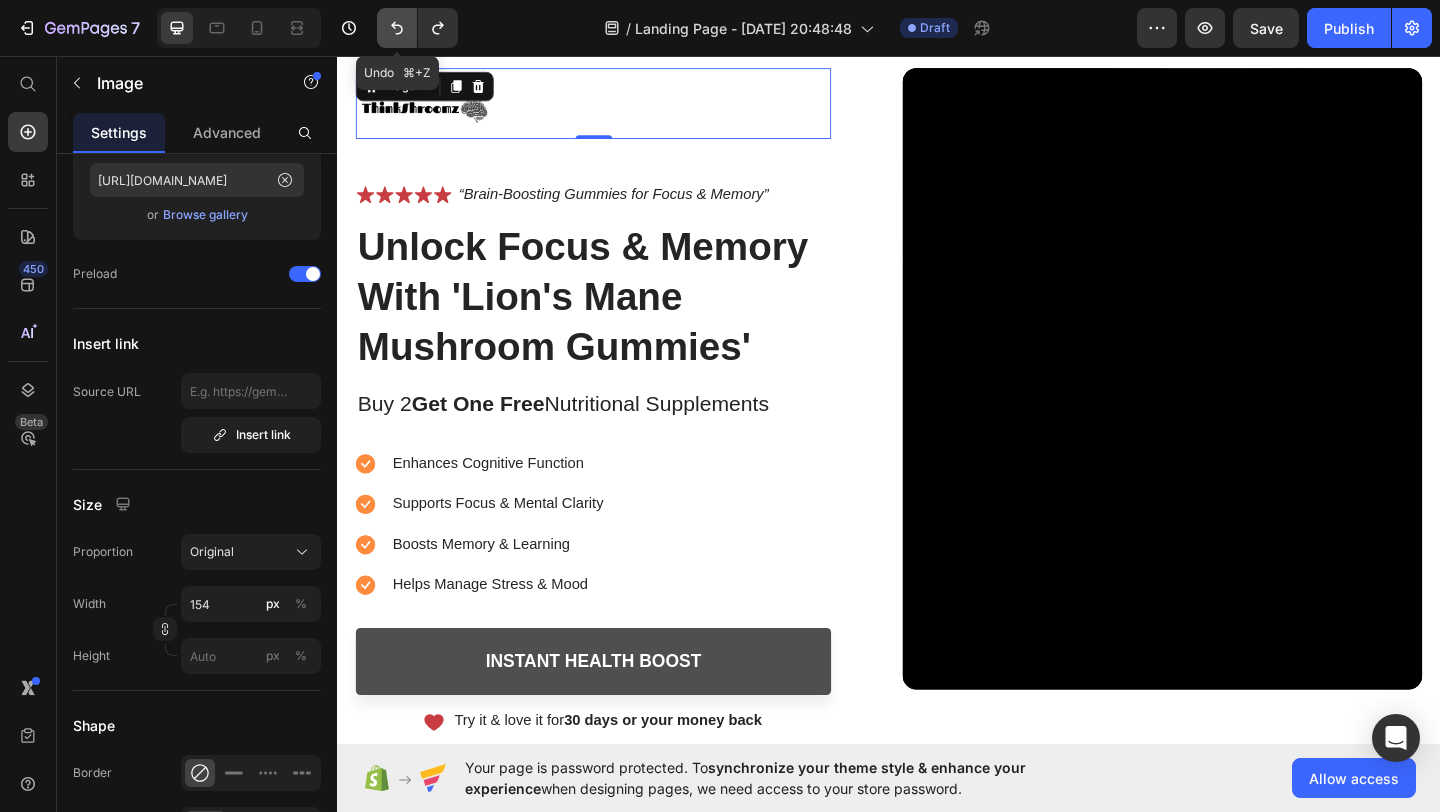 click 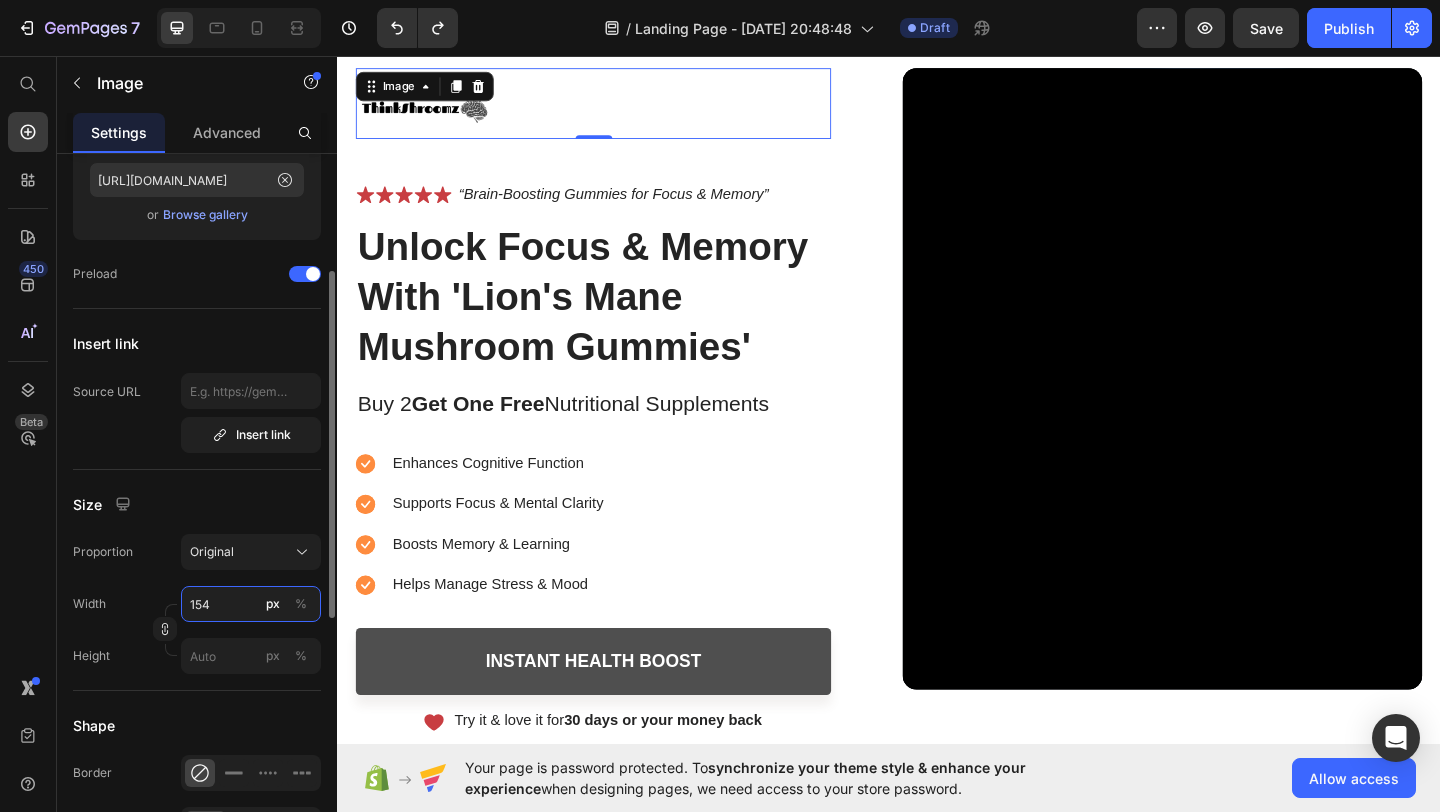 click on "154" at bounding box center [251, 604] 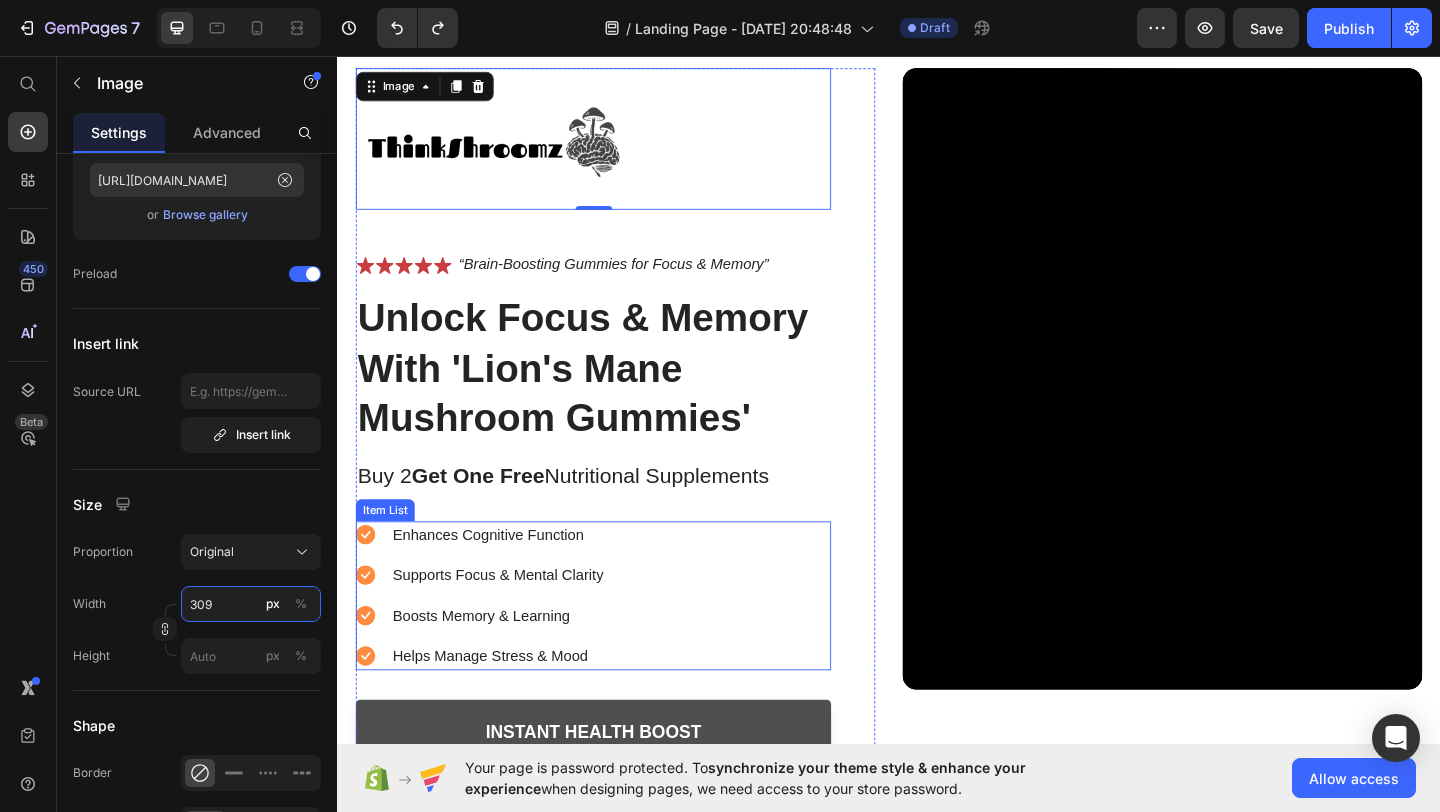 type on "310" 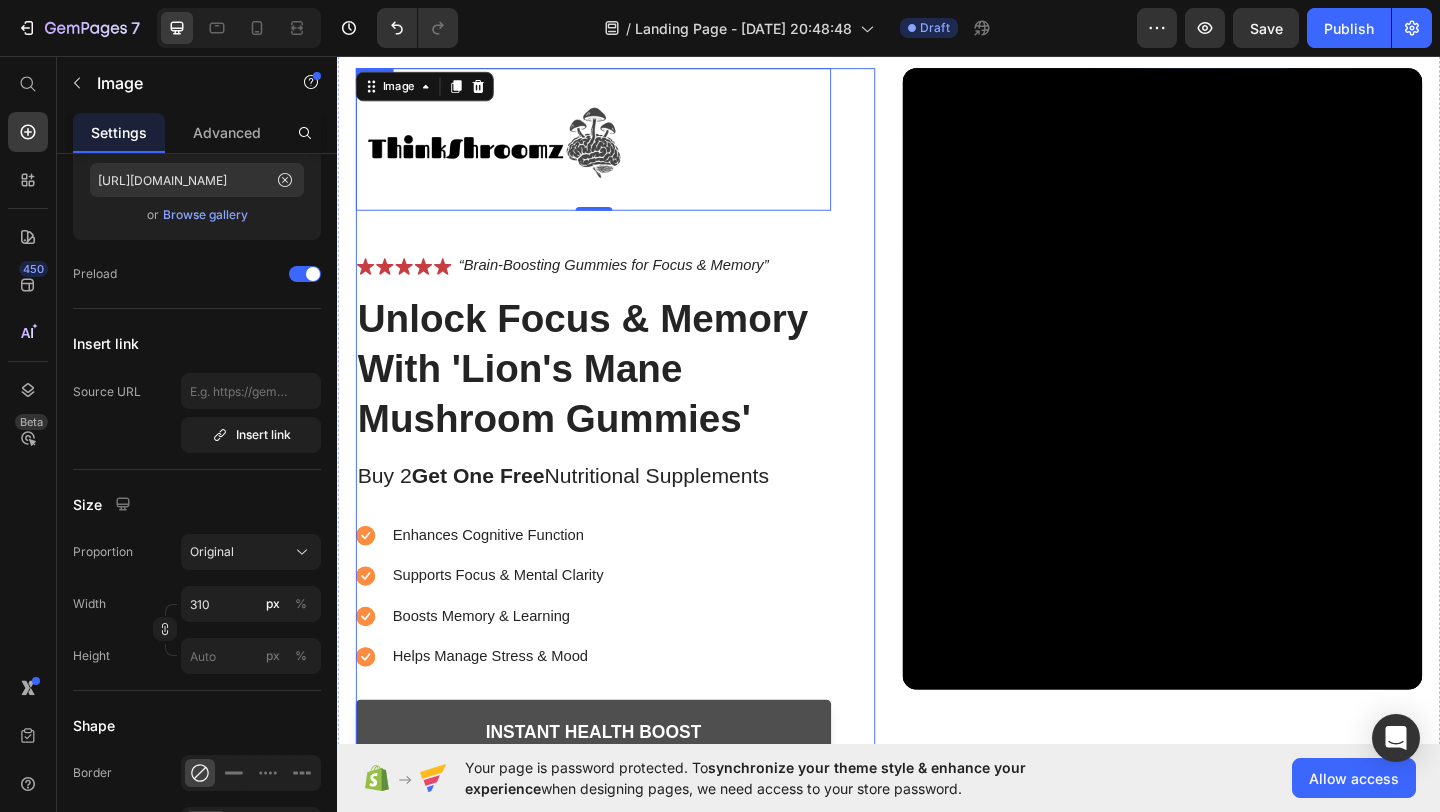 click on "Image   0
Icon
Icon
Icon
Icon
Icon Icon List “Brain-Boosting Gummies for Focus & Memory” Text Block Row Unlock Focus & Memory With 'Lion's Mane Mushroom Gummies' Heading Buy 2  Get One Free  Nutritional Supplements Text Block
Enhances Cognitive Function
Supports Focus & Mental Clarity
Boosts Memory & Learning
Helps Manage Stress & Mood Item List Instant Health Boost Button
Icon Try it & love it for  30 days or your money back Text Block Row Row" at bounding box center [639, 469] 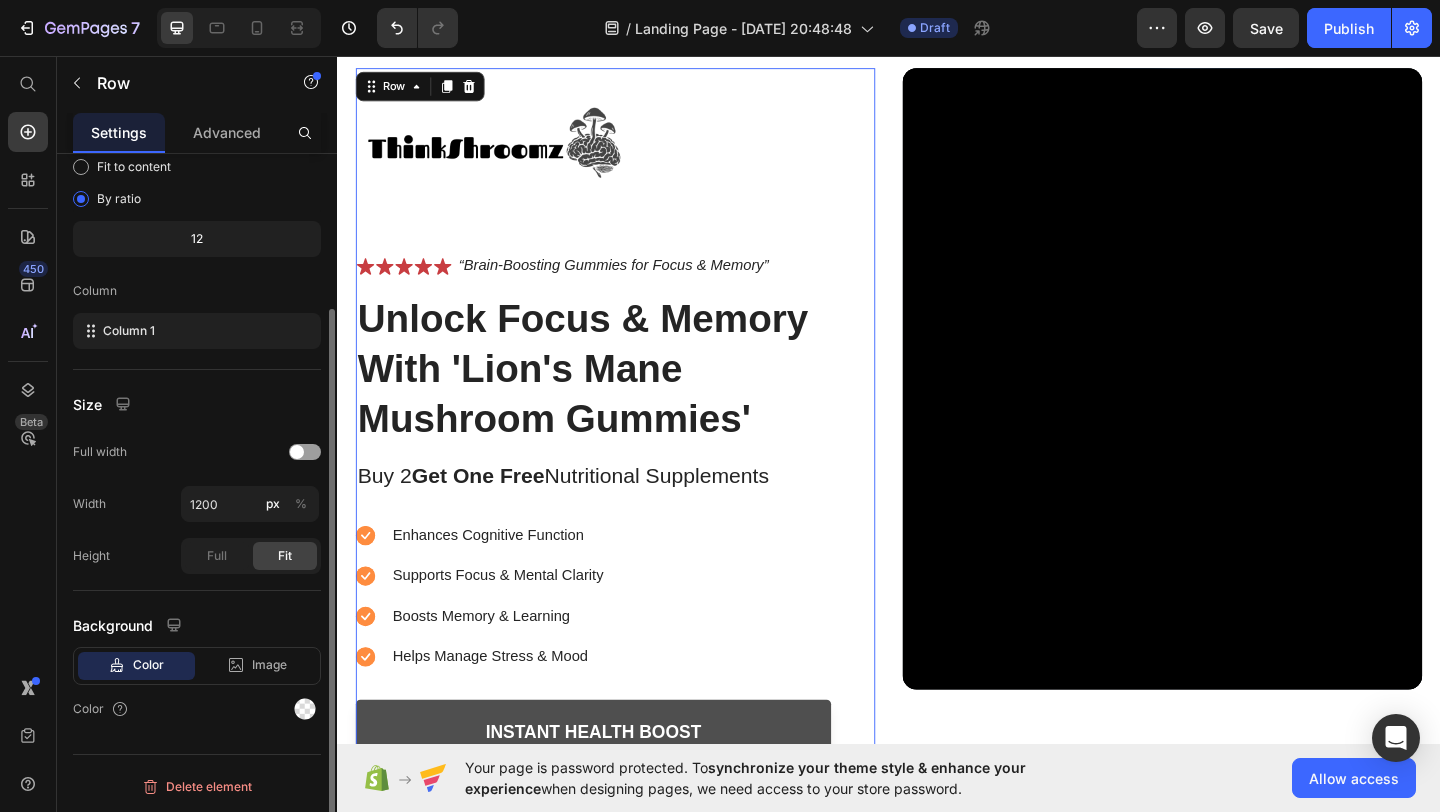 scroll, scrollTop: 0, scrollLeft: 0, axis: both 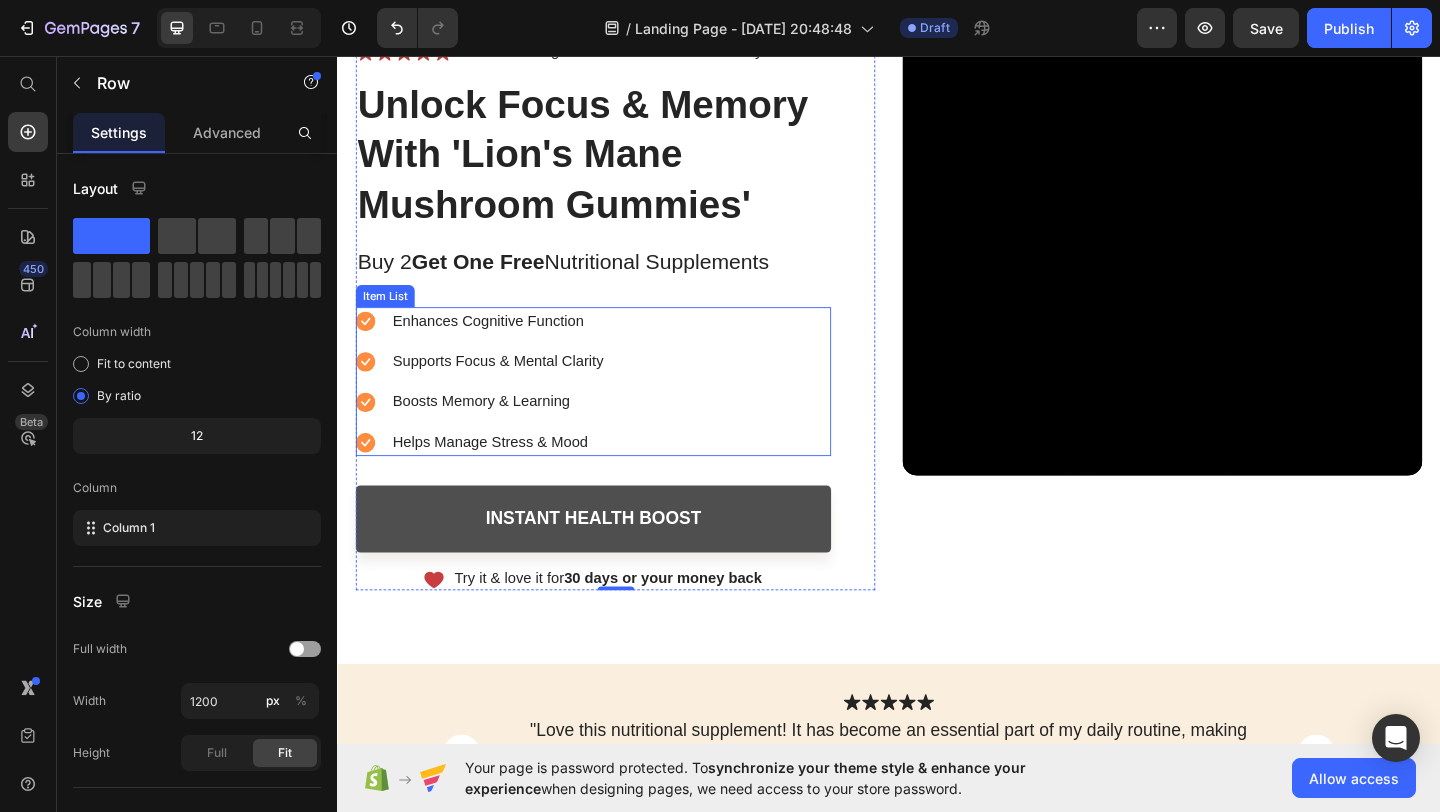 click 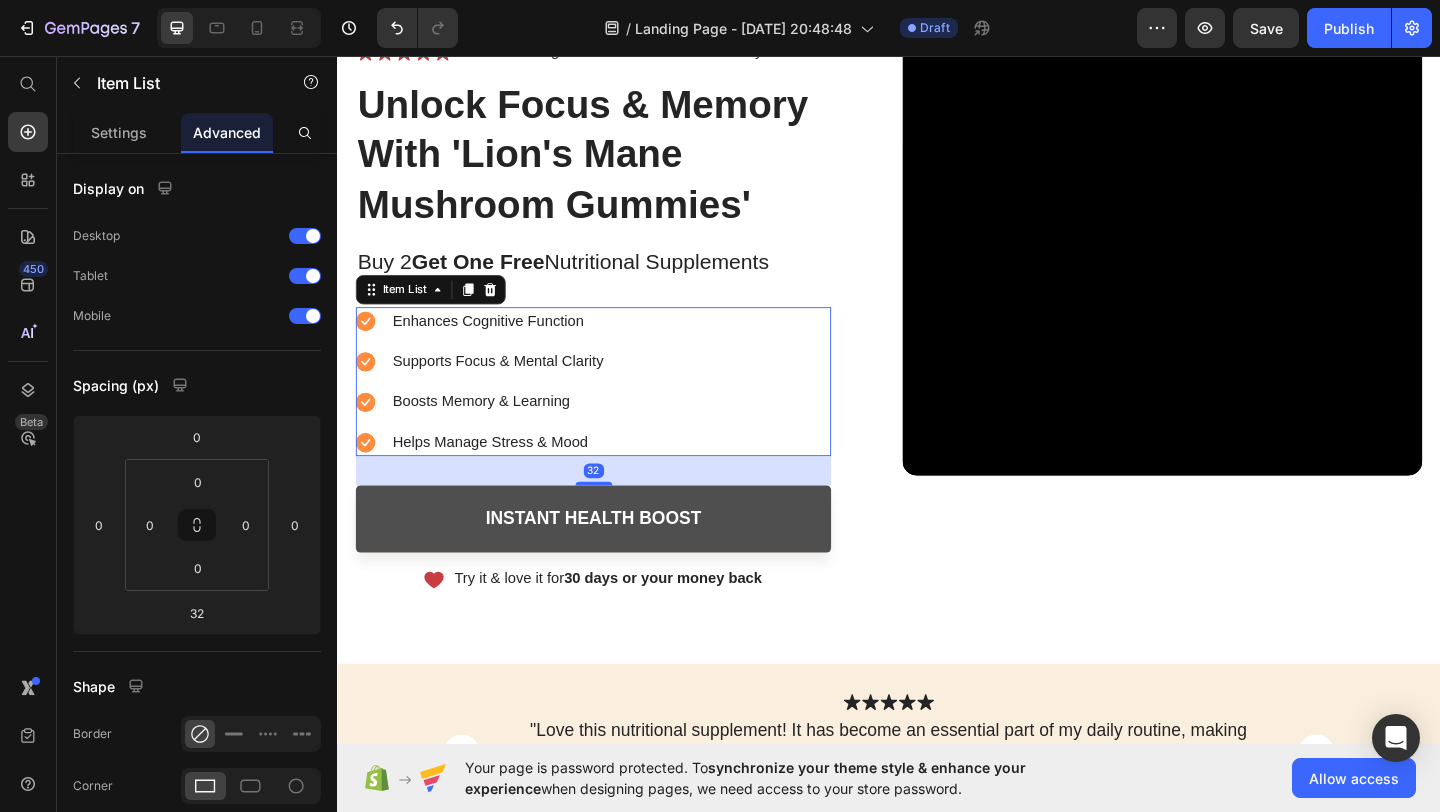 click on "Enhances Cognitive Function" at bounding box center [493, 344] 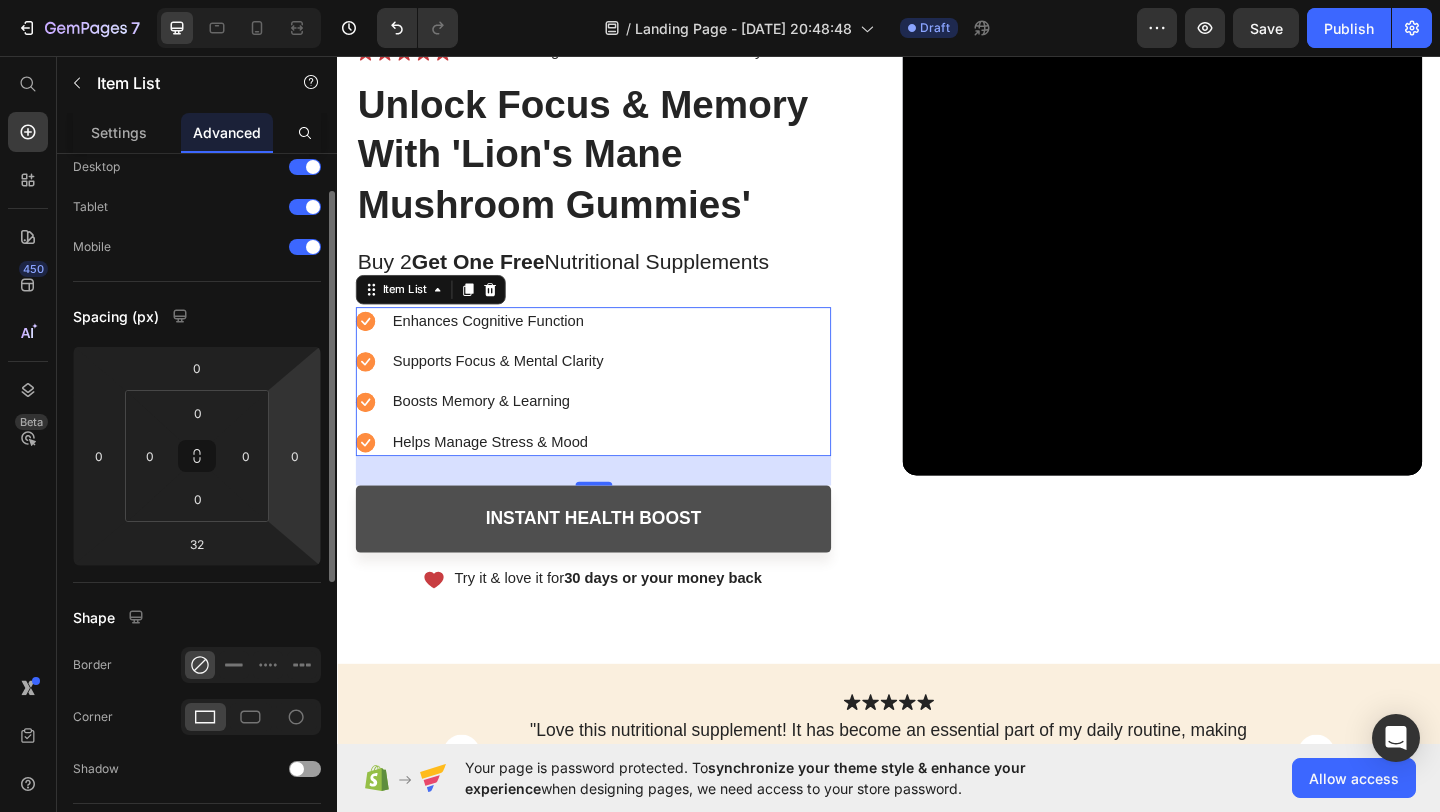 scroll, scrollTop: 0, scrollLeft: 0, axis: both 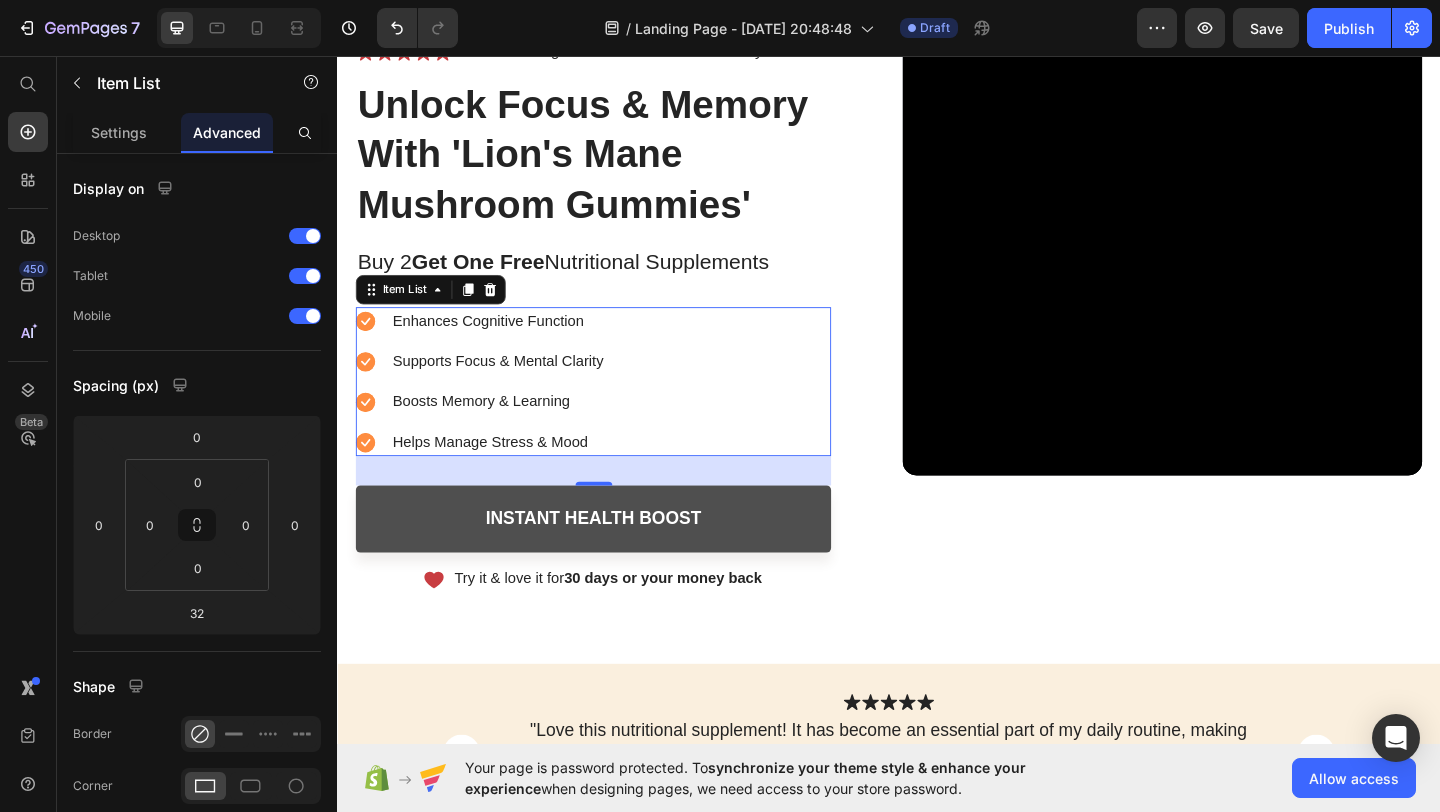 click 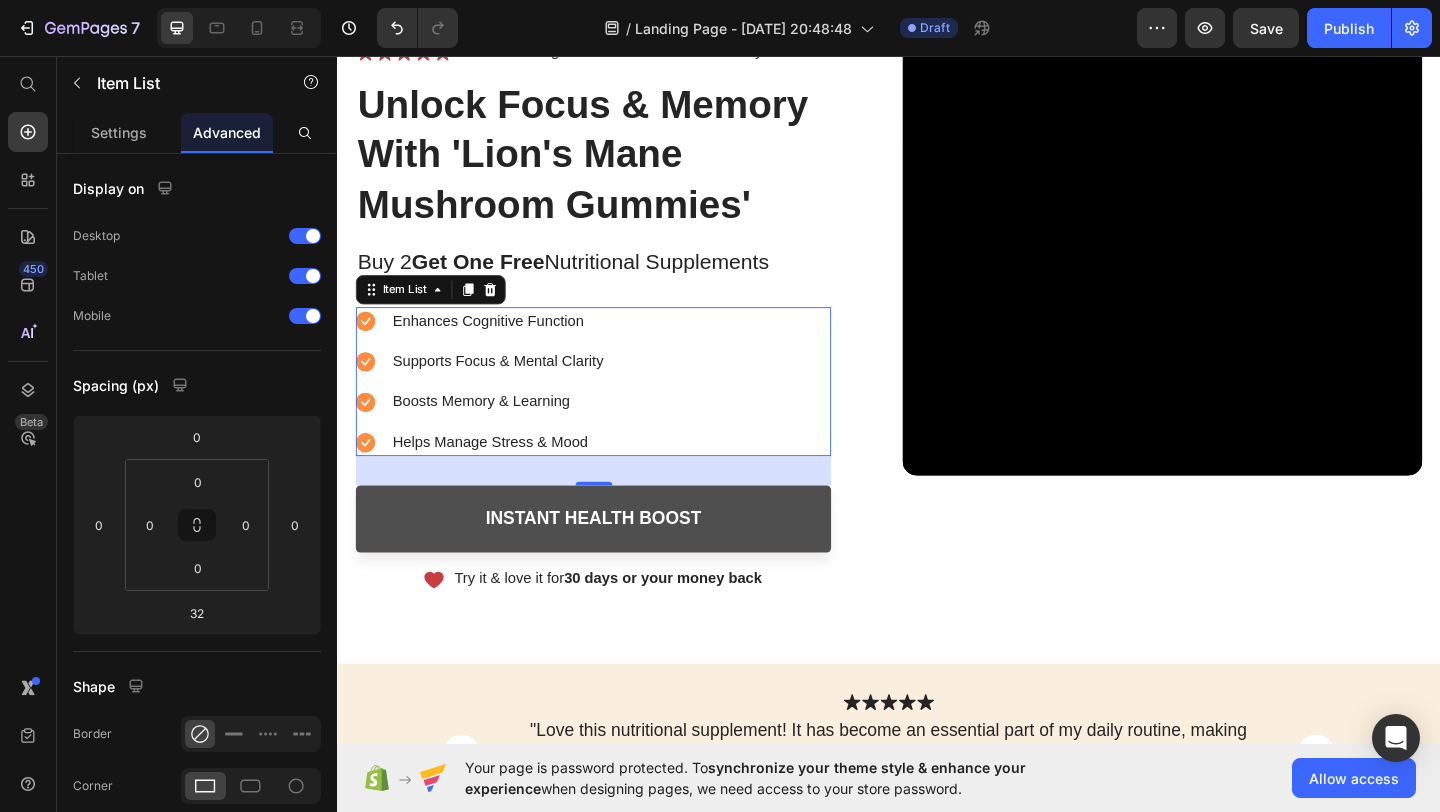 click 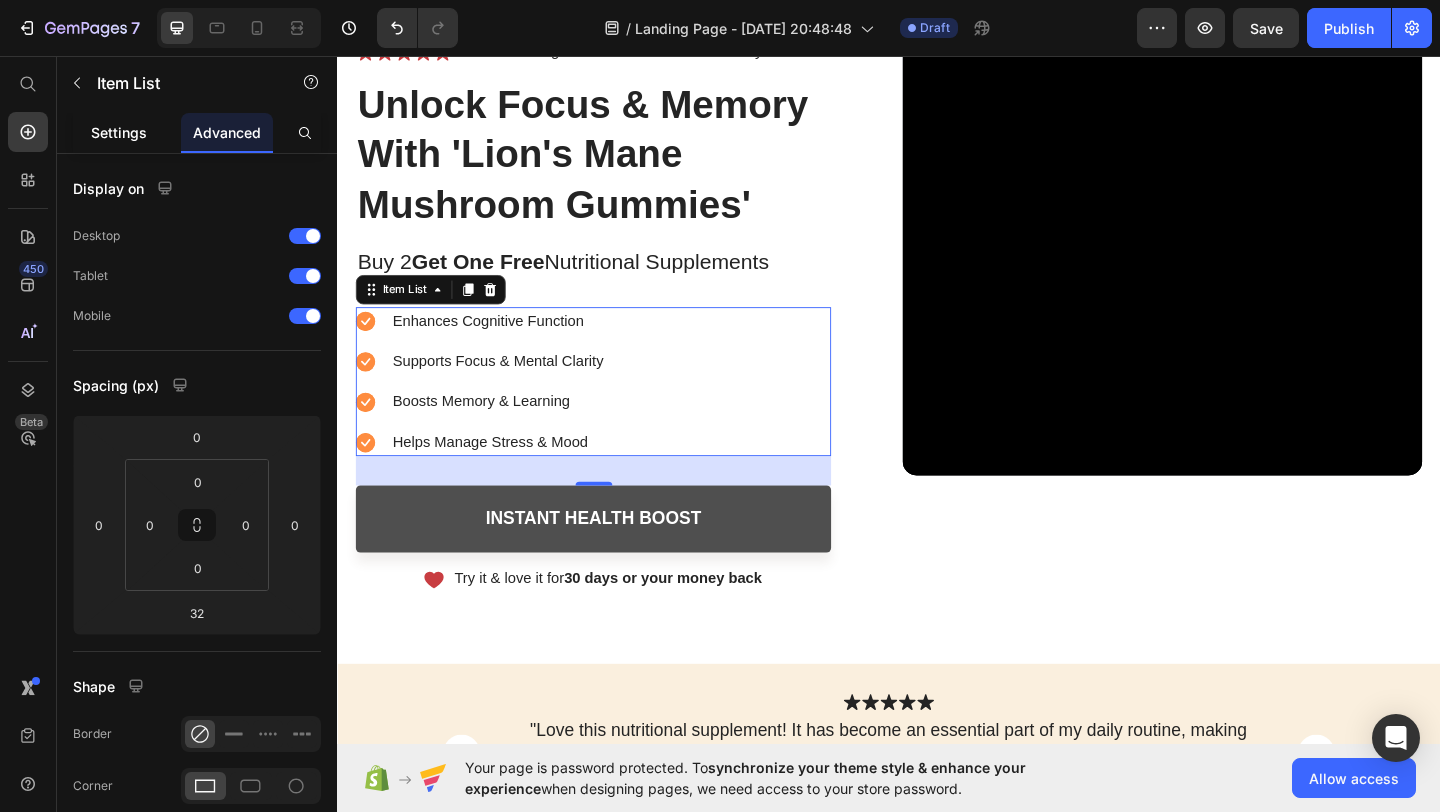 click on "Settings" 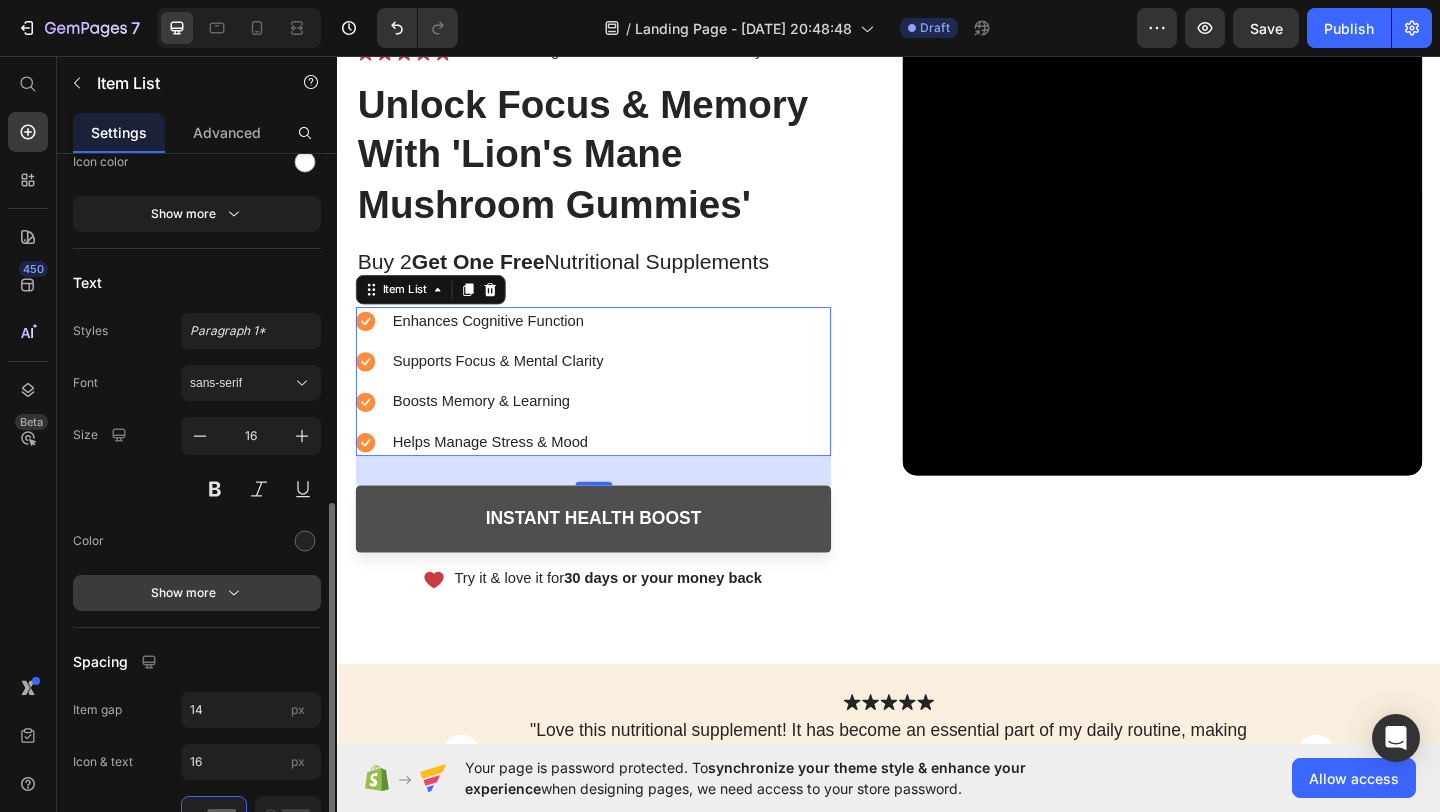 scroll, scrollTop: 619, scrollLeft: 0, axis: vertical 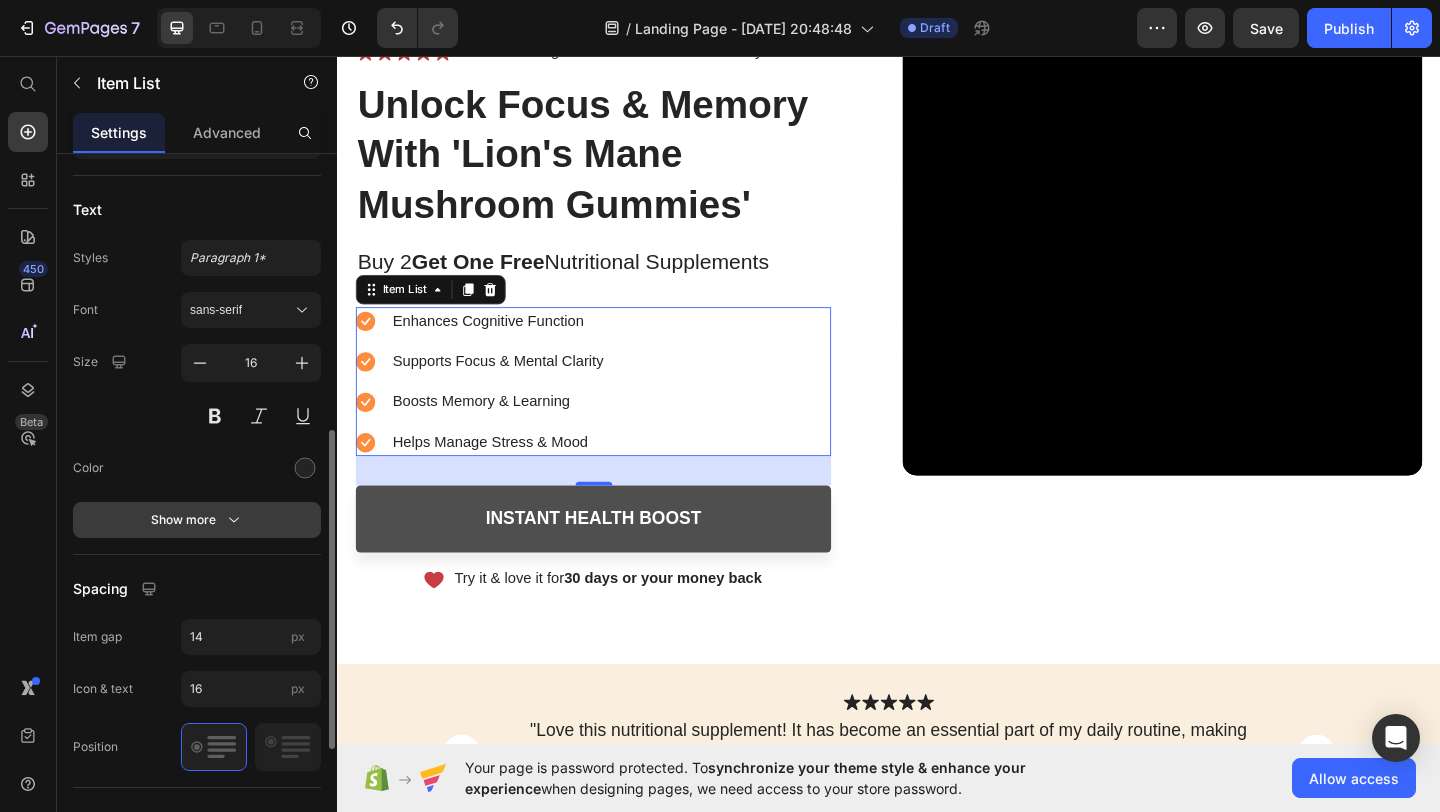 click on "Show more" at bounding box center (197, 520) 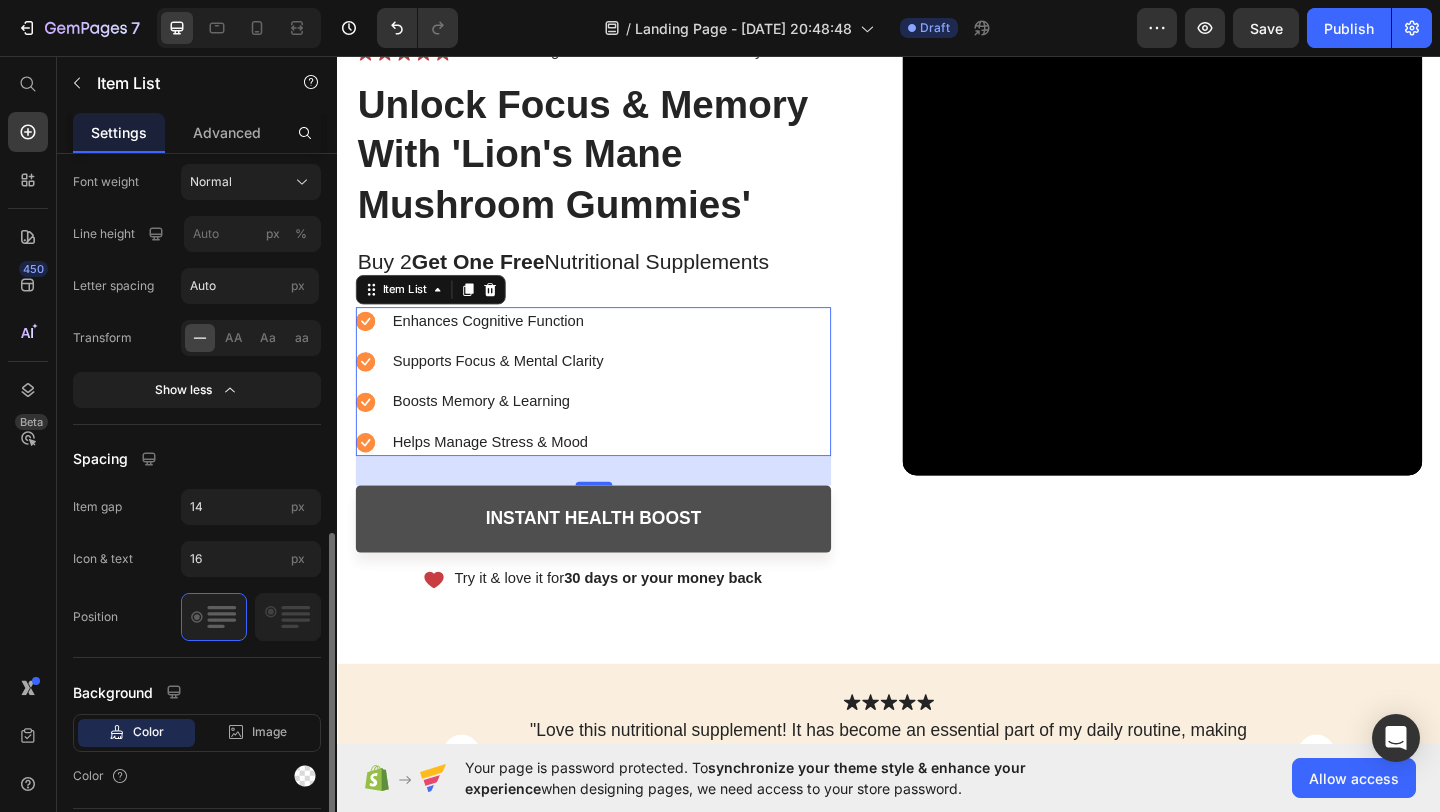 scroll, scrollTop: 1093, scrollLeft: 0, axis: vertical 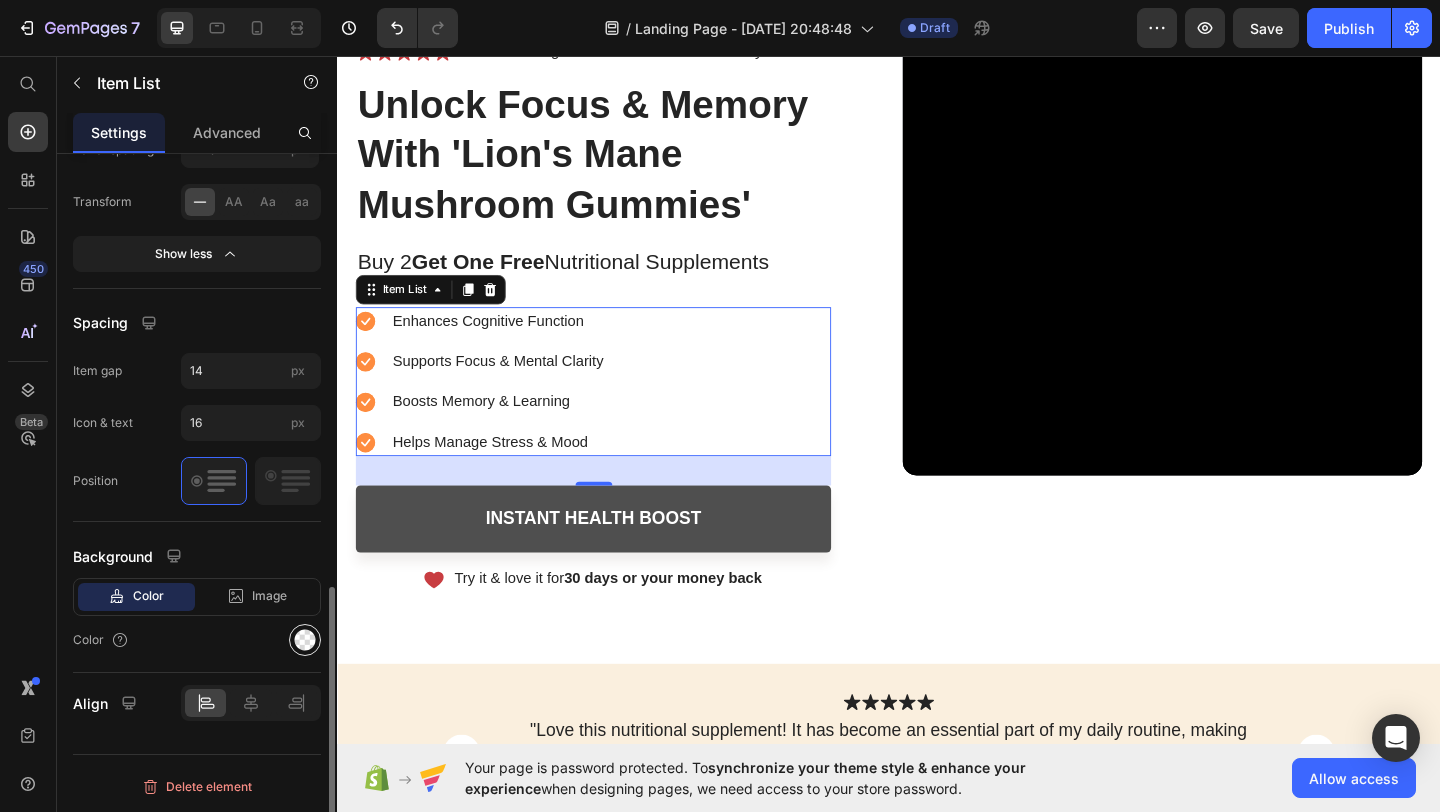 click at bounding box center [305, 640] 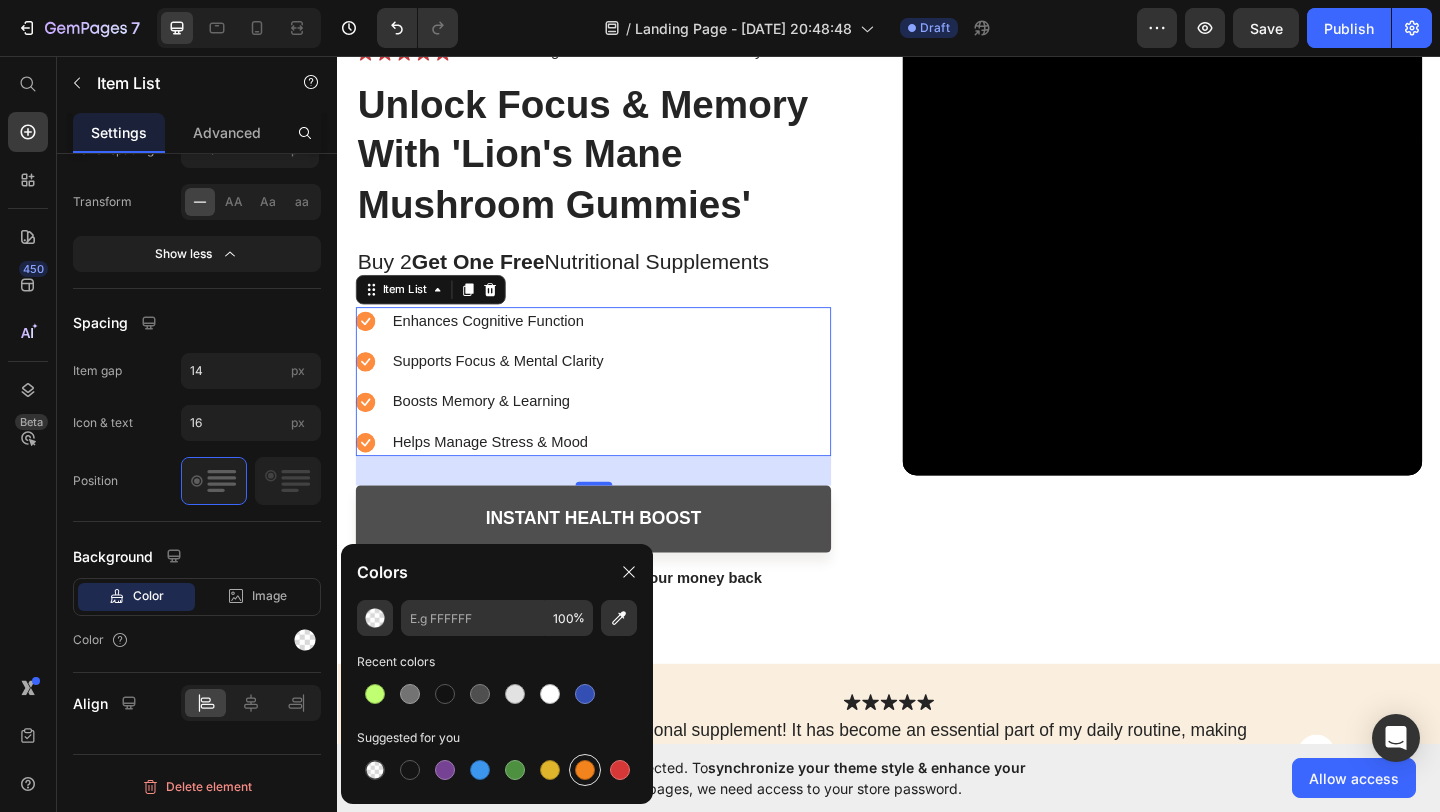click at bounding box center [585, 770] 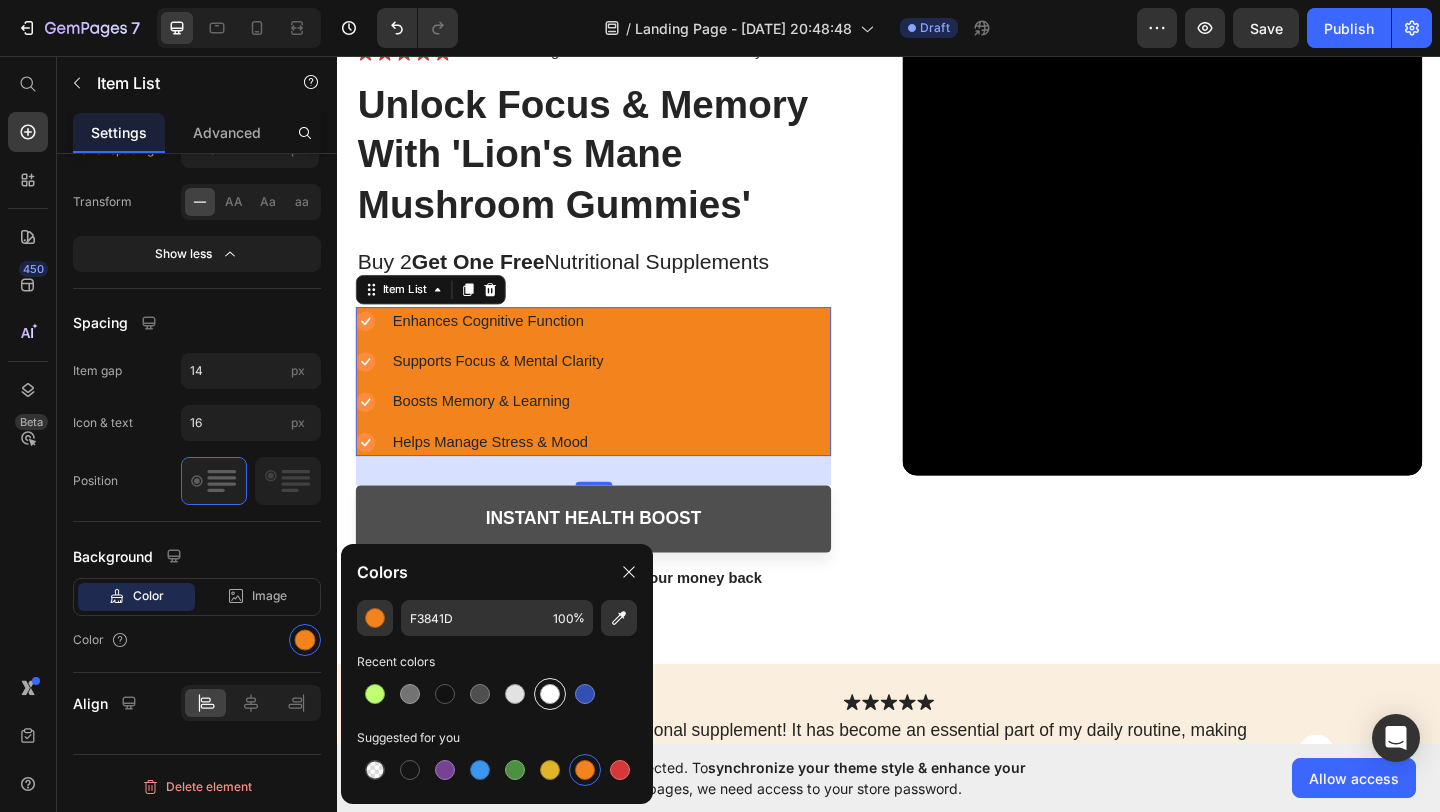 click at bounding box center (550, 694) 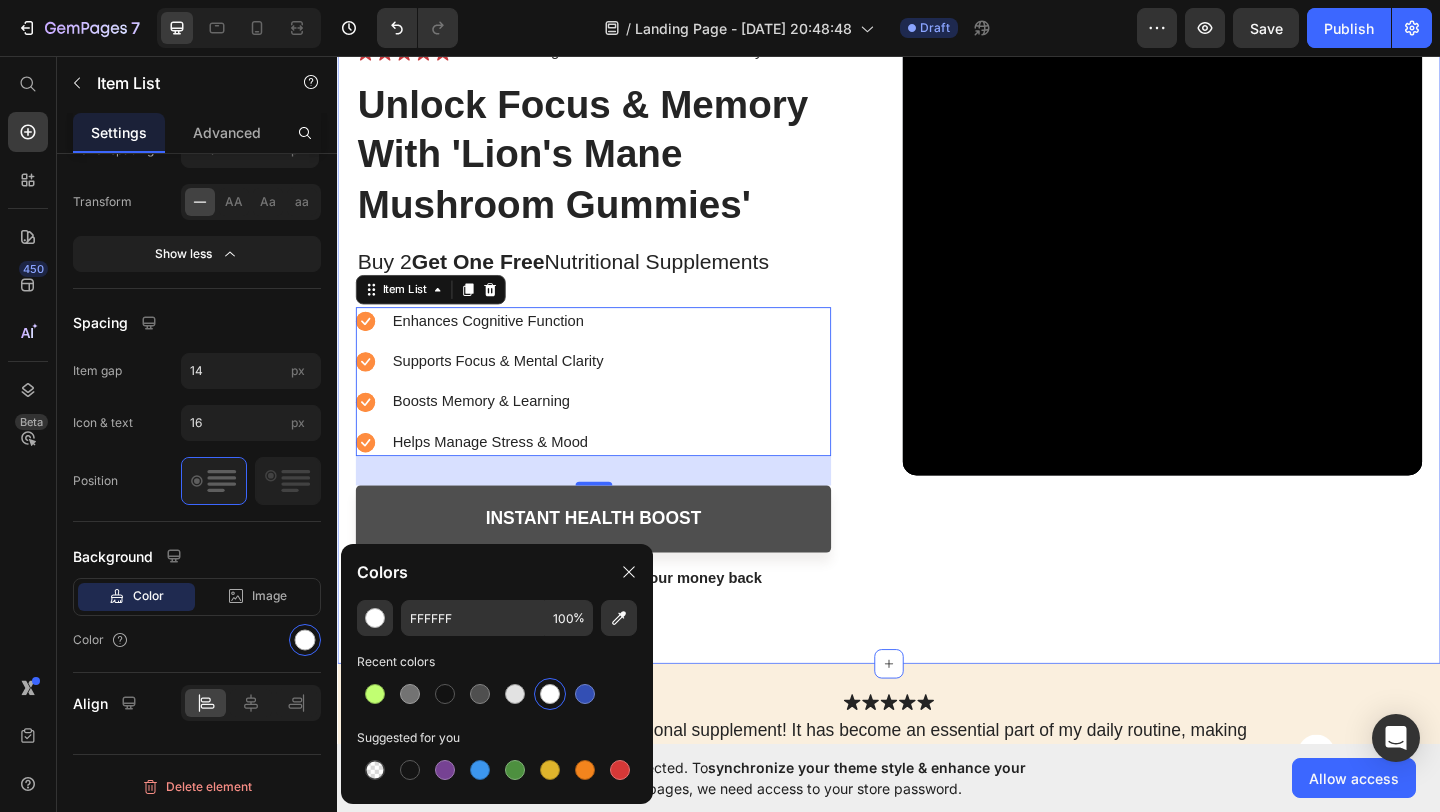 click on "buy 1 get one 50% OFF Text Block 04 Hours 16 Mins 42 Secs Countdown Timer Row Image
Icon
Icon
Icon
Icon
Icon Icon List “Brain-Boosting Gummies for Focus & Memory” Text Block Row Unlock Focus & Memory With 'Lion's Mane Mushroom Gummies' Heading Buy 2  Get One Free  Nutritional Supplements Text Block
Enhances Cognitive Function
Supports Focus & Mental Clarity
Boosts Memory & Learning
Helps Manage Stress & Mood Item List   32 Instant Health Boost Button
Icon Try it & love it for  30 days or your money back Text Block Row Row Video Row Section 1" at bounding box center (937, 204) 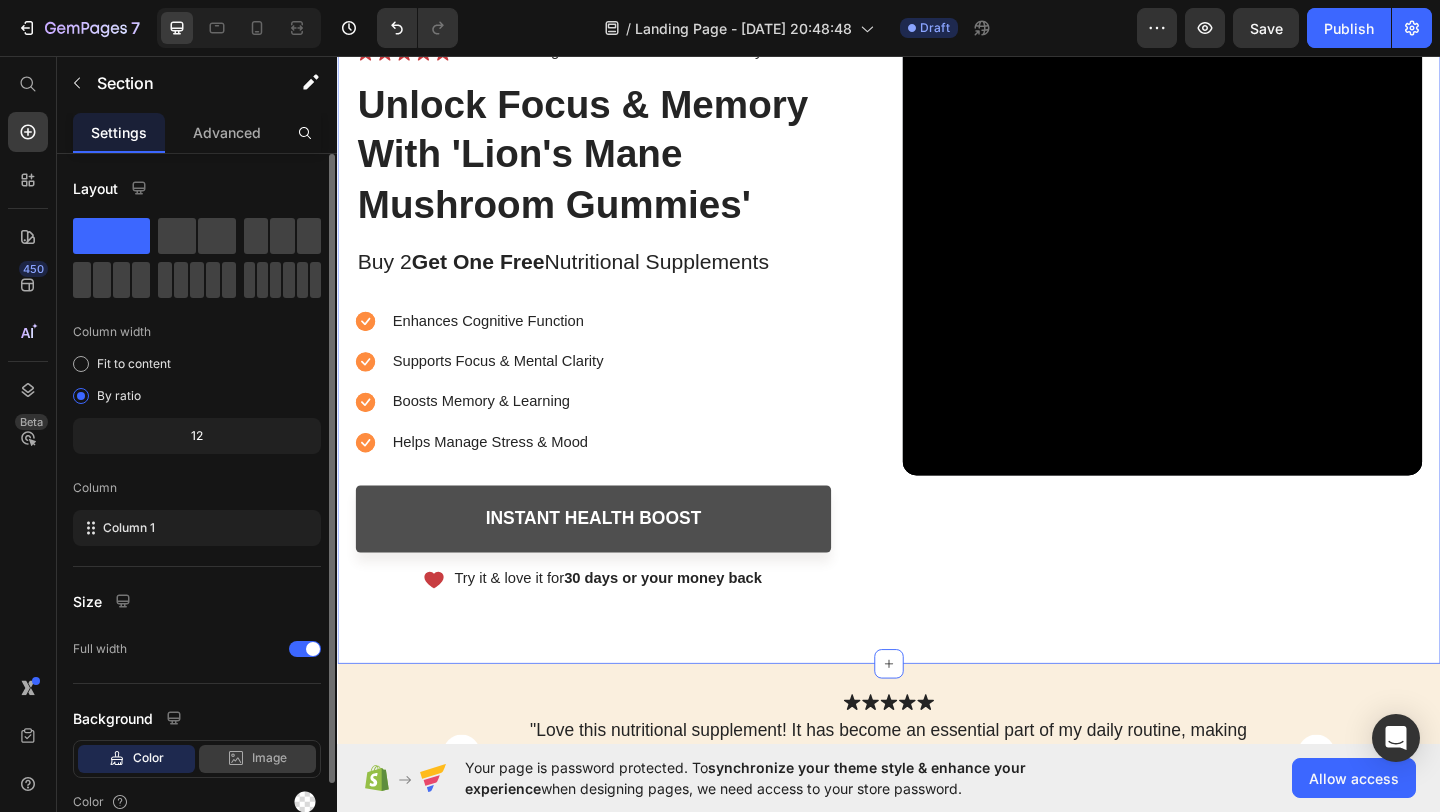 click on "Image" at bounding box center [269, 758] 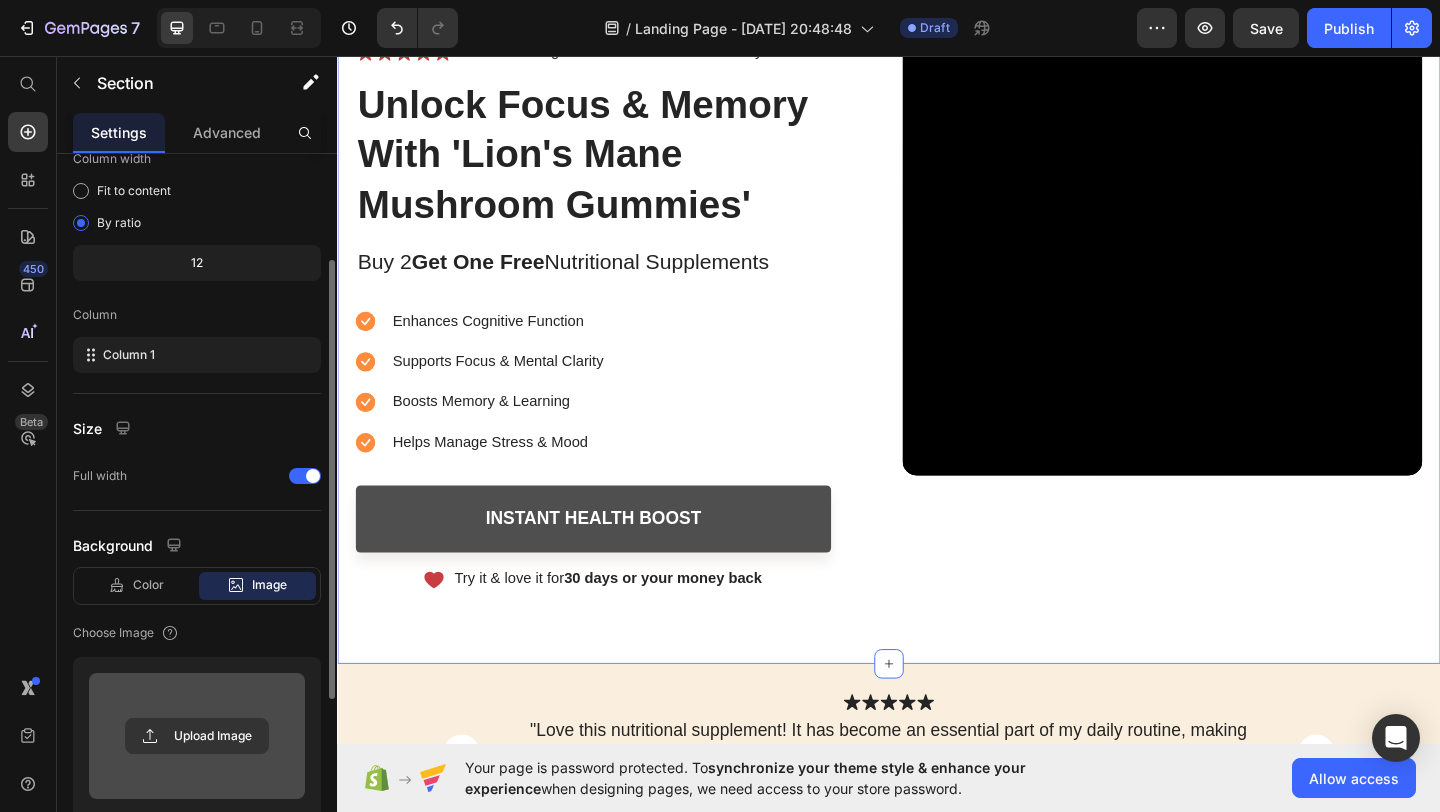 scroll, scrollTop: 189, scrollLeft: 0, axis: vertical 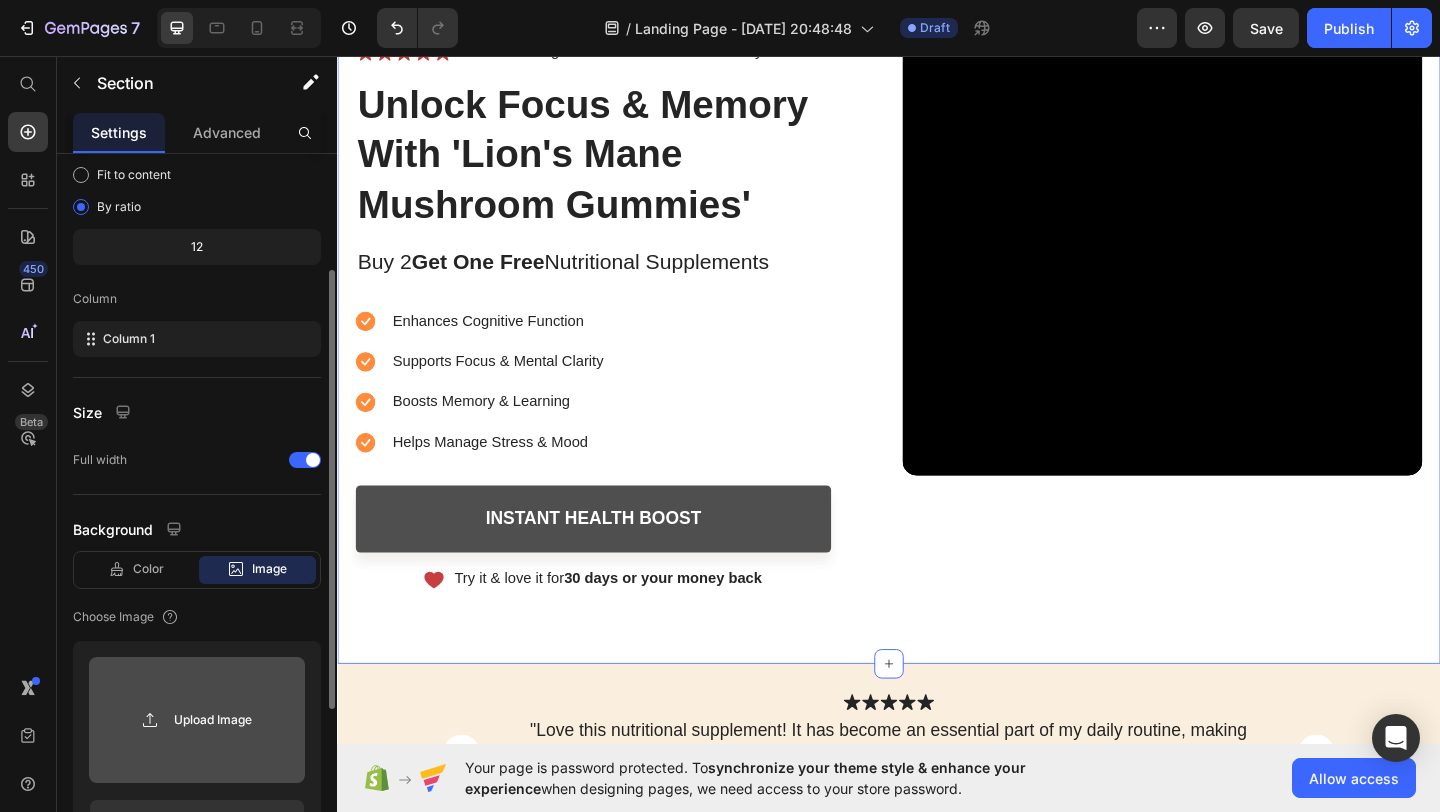 click 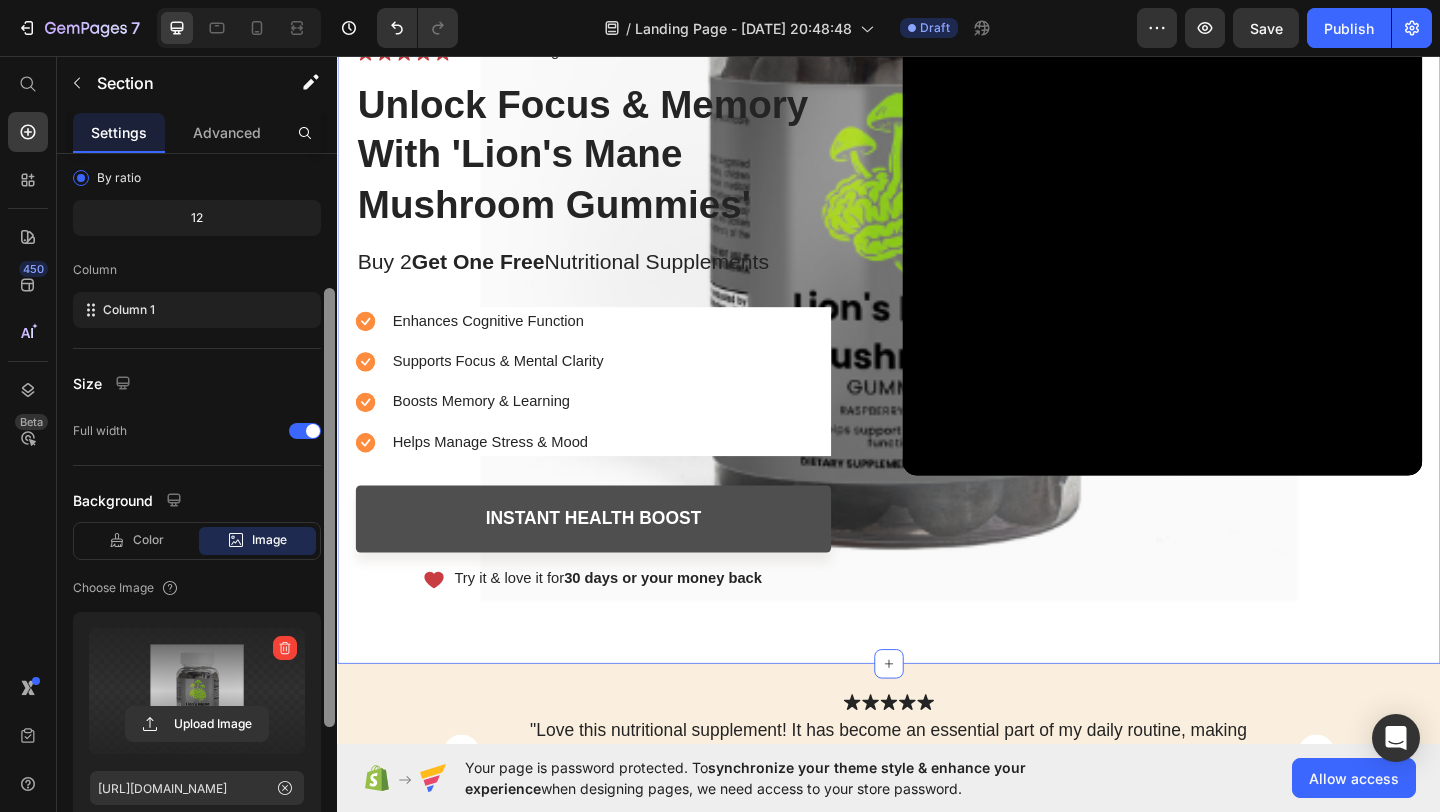 scroll, scrollTop: 222, scrollLeft: 0, axis: vertical 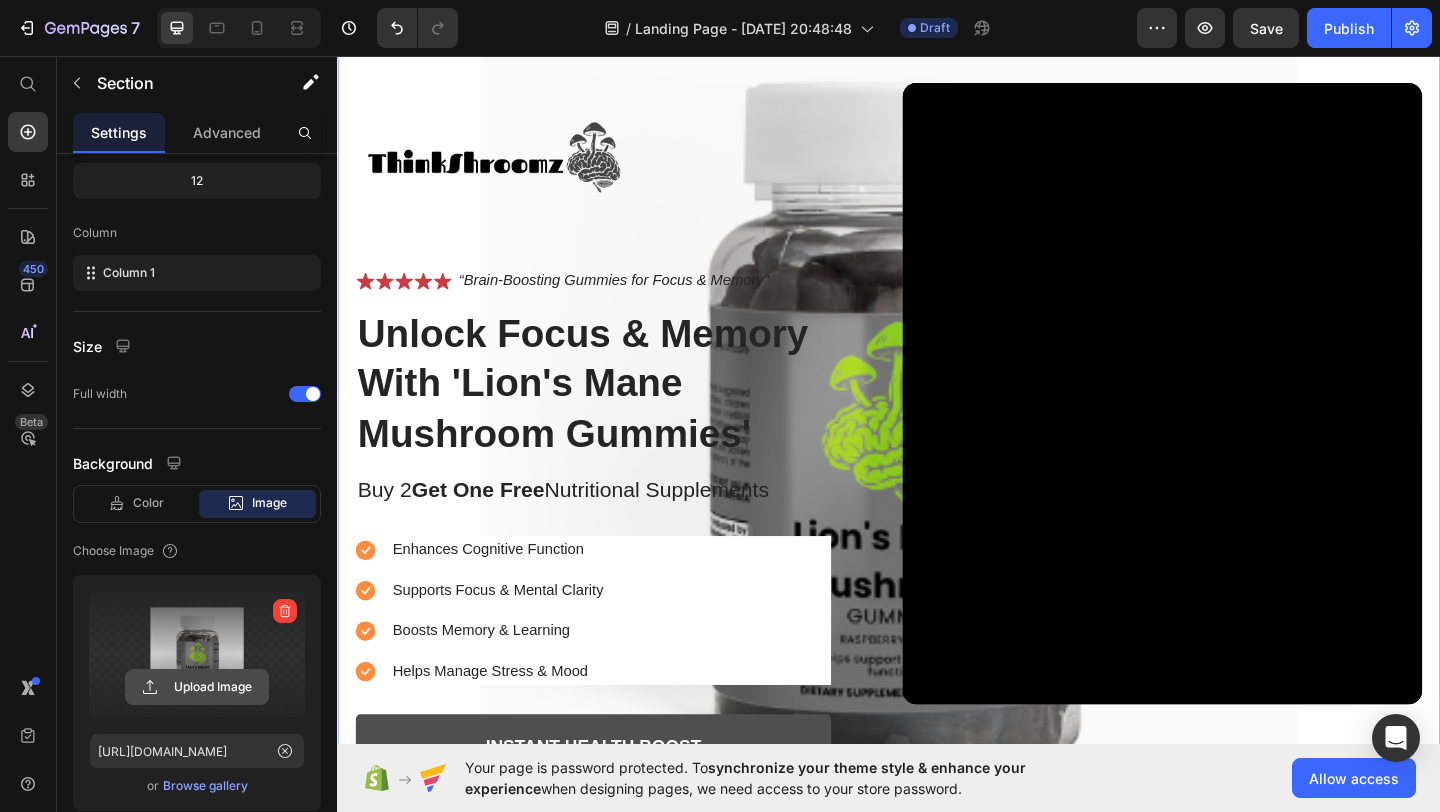 click 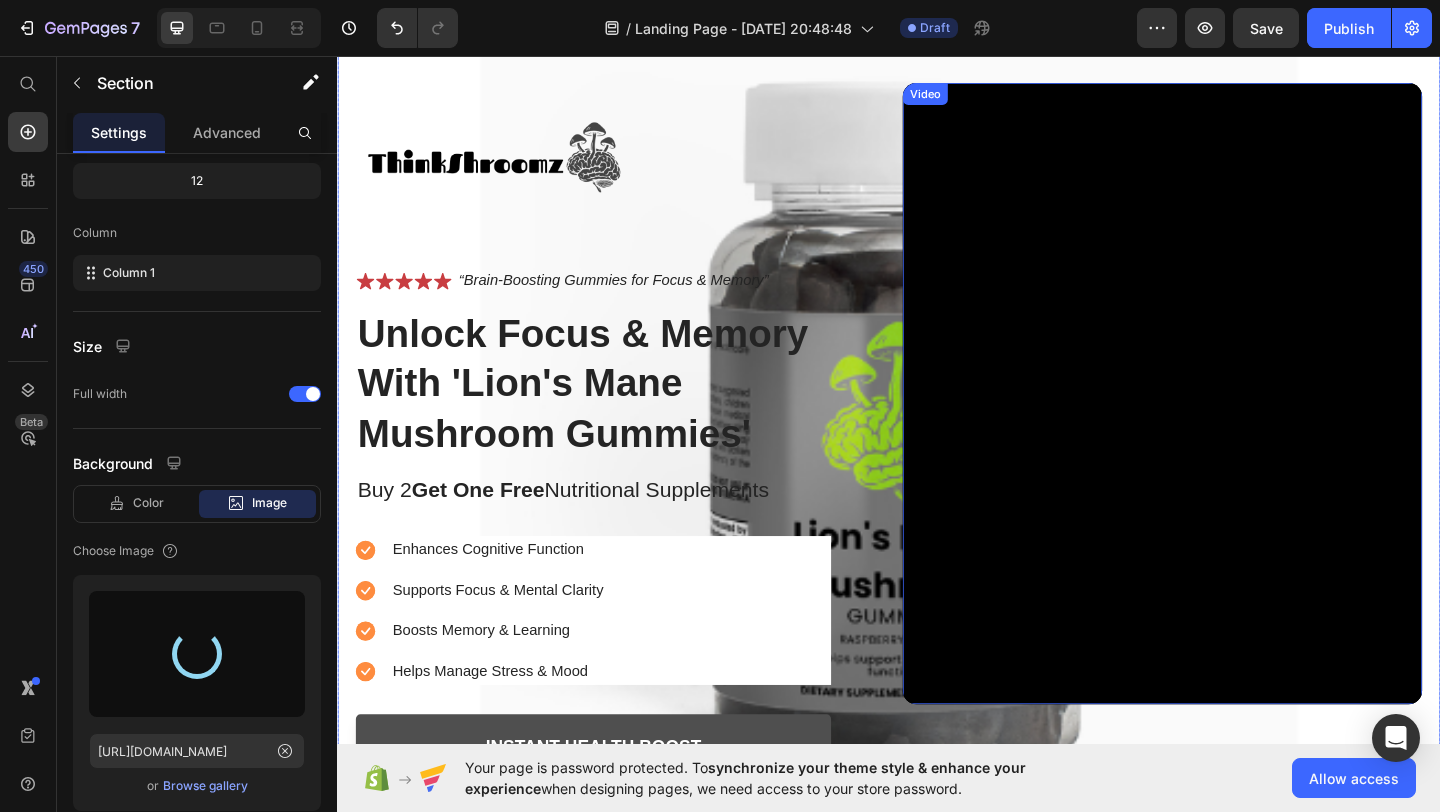 type on "https://cdn.shopify.com/s/files/1/0647/4409/5823/files/gempages_573891830257550405-86c8cc02-bf06-4804-82a1-3d458413feaf.png" 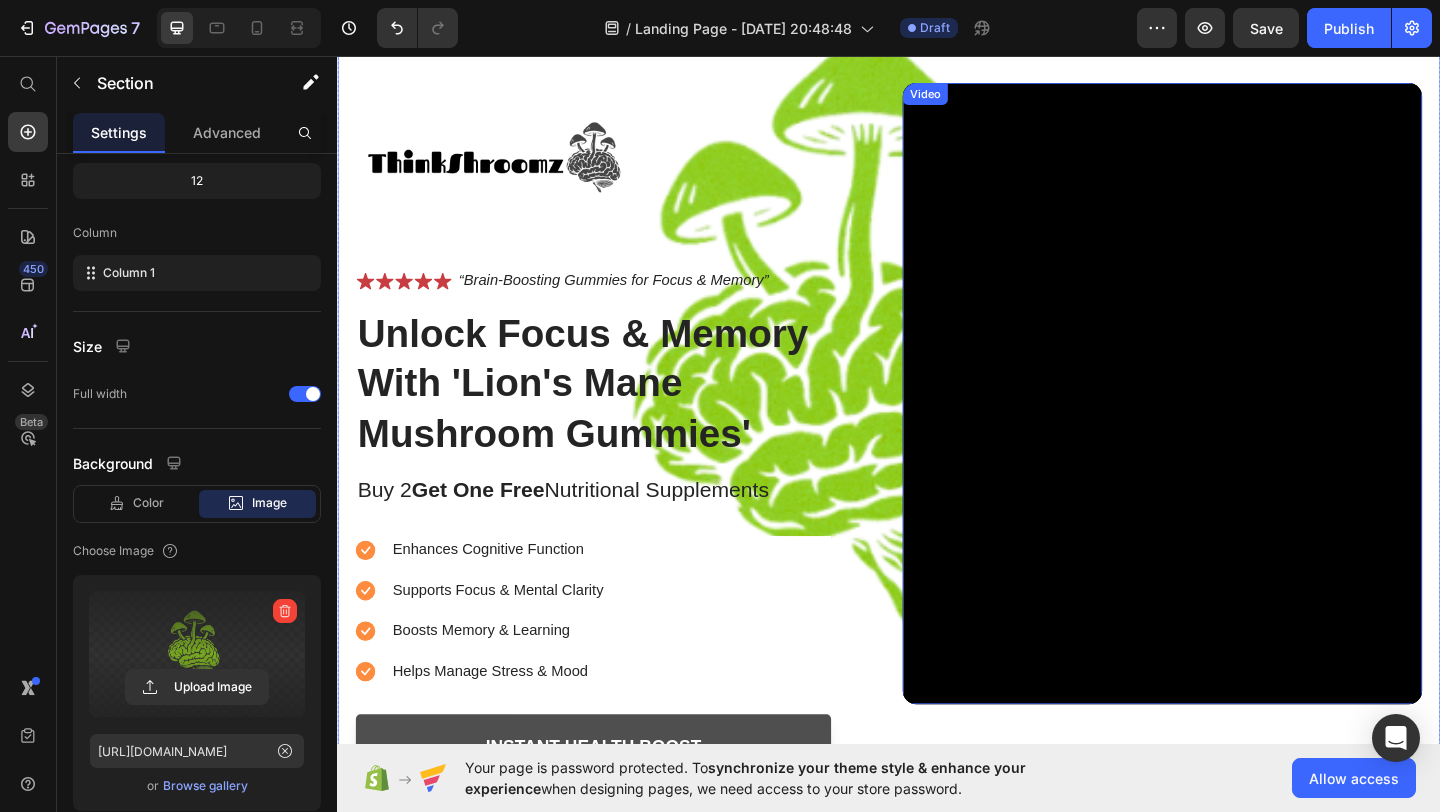 click on "Image
Icon
Icon
Icon
Icon
Icon Icon List “Brain-Boosting Gummies for Focus & Memory” Text Block Row Unlock Focus & Memory With 'Lion's Mane Mushroom Gummies' Heading Buy 2  Get One Free  Nutritional Supplements Text Block
Enhances Cognitive Function
Supports Focus & Mental Clarity
Boosts Memory & Learning
Helps Manage Stress & Mood Item List Instant Health Boost Button
Icon Try it & love it for  30 days or your money back Text Block Row Row Video Row" at bounding box center (937, 461) 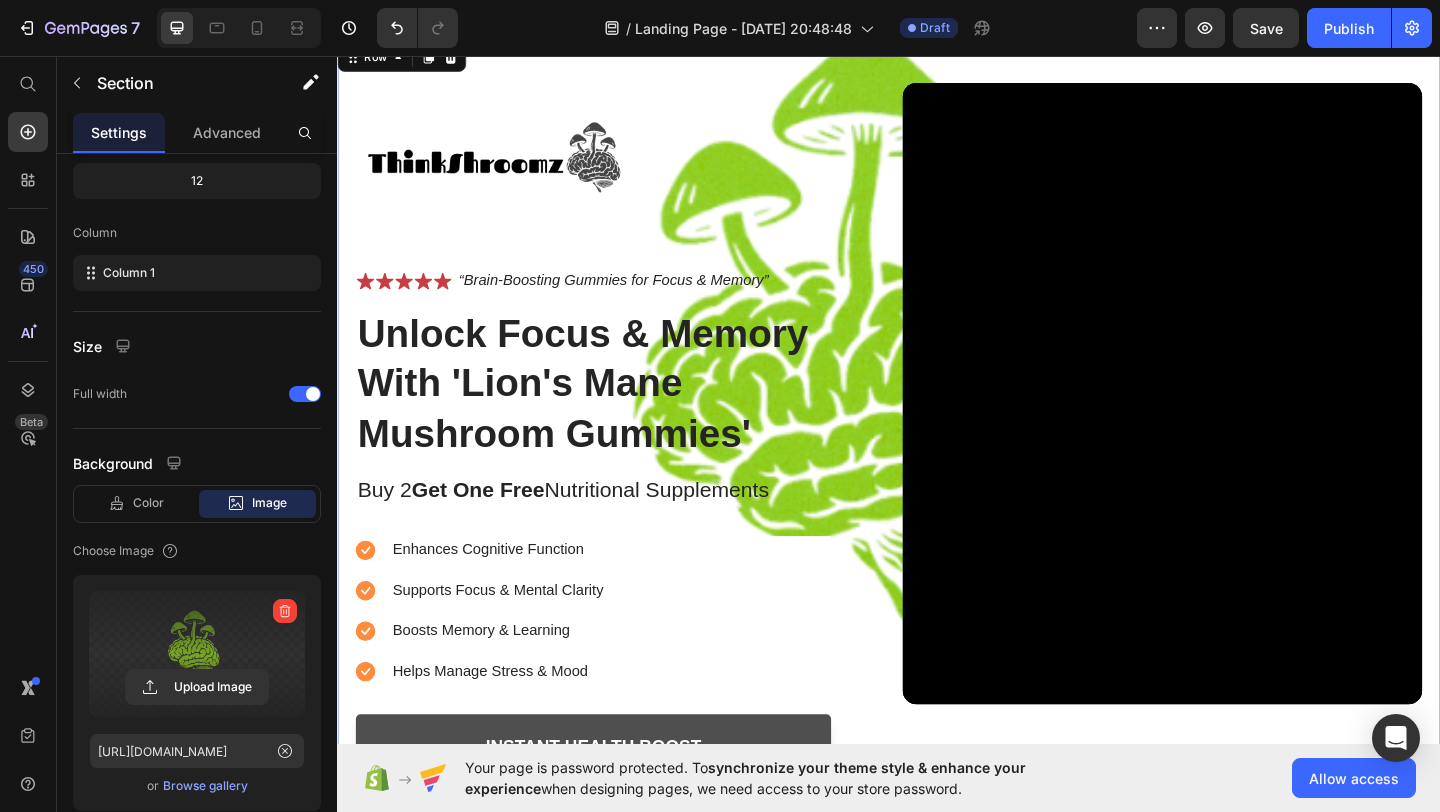 scroll, scrollTop: 0, scrollLeft: 0, axis: both 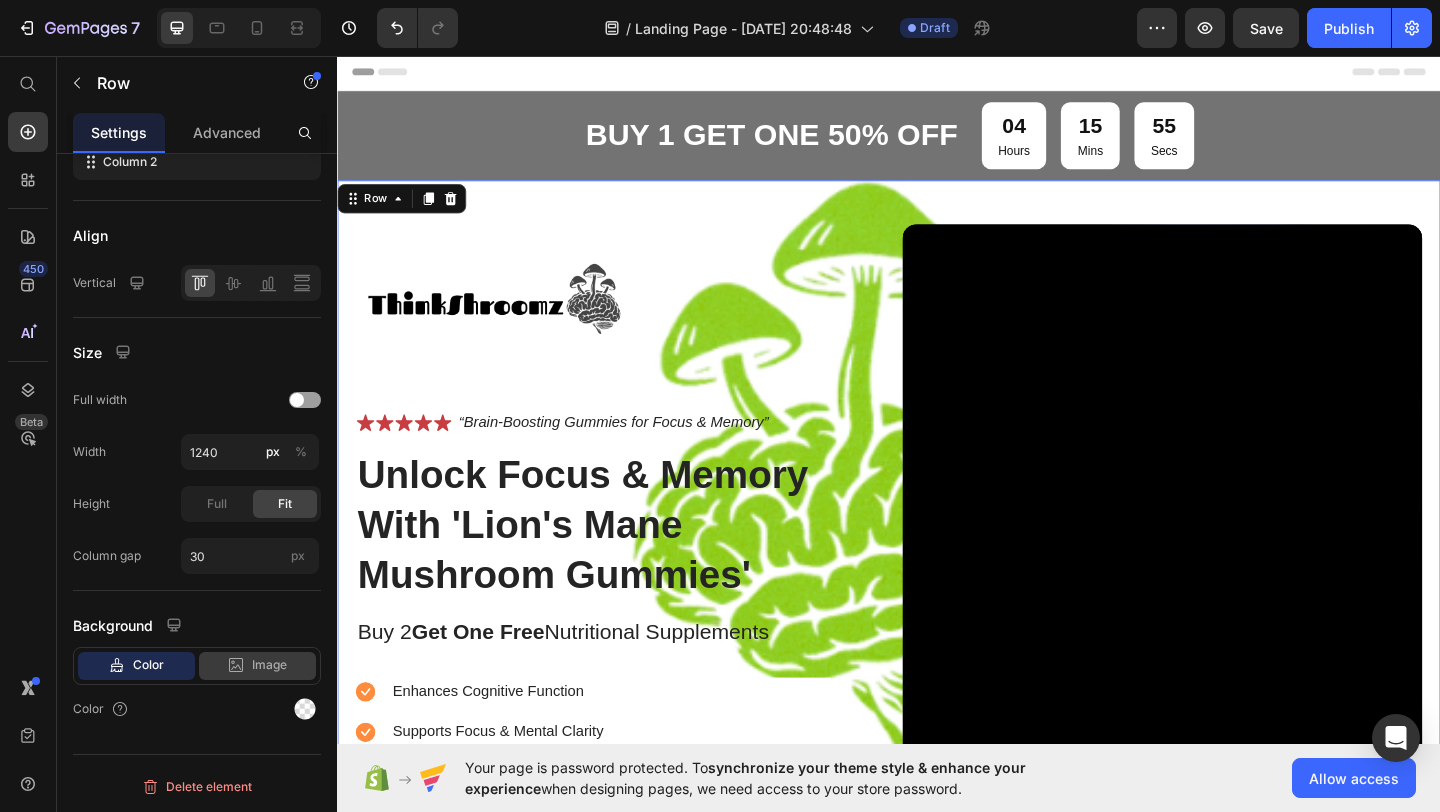 click 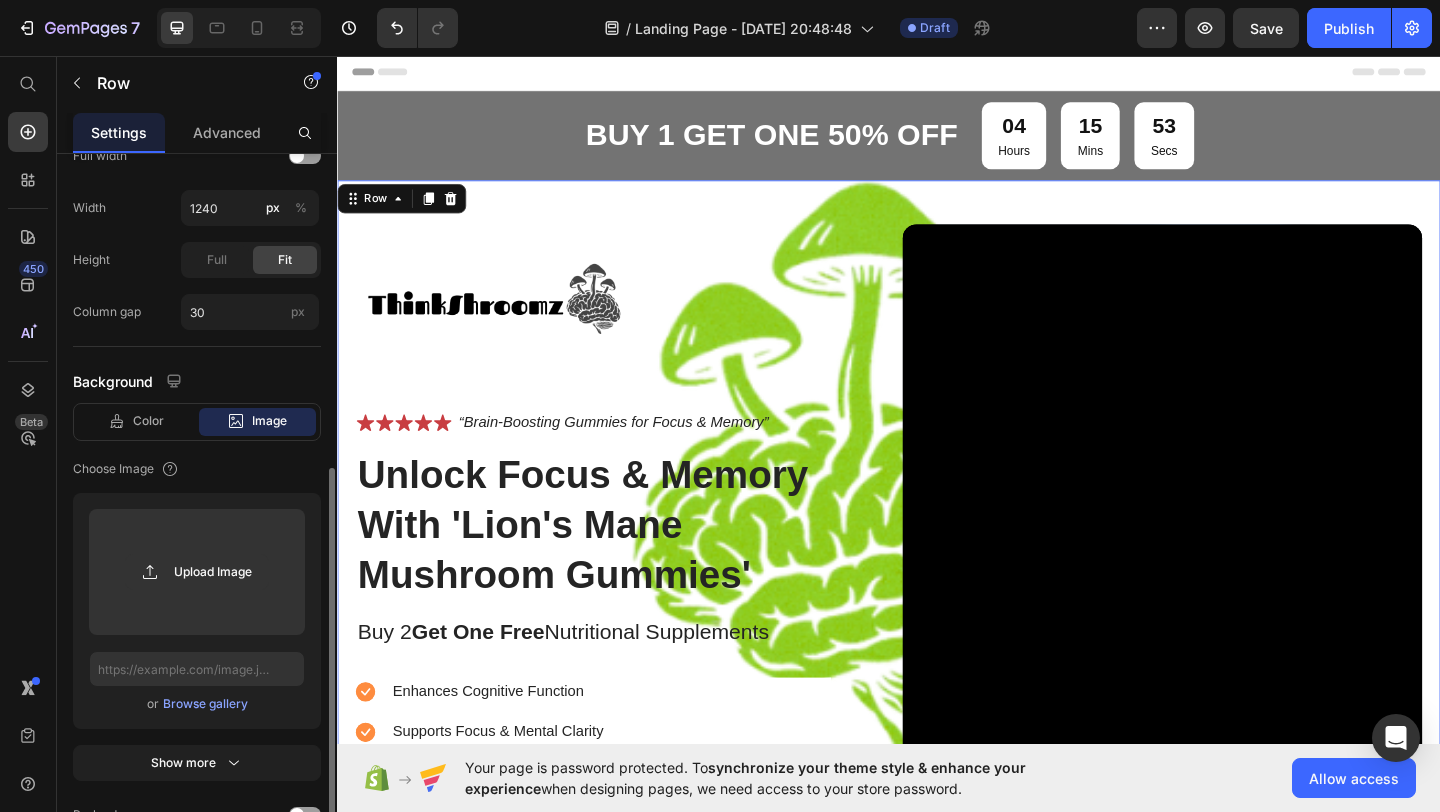 scroll, scrollTop: 654, scrollLeft: 0, axis: vertical 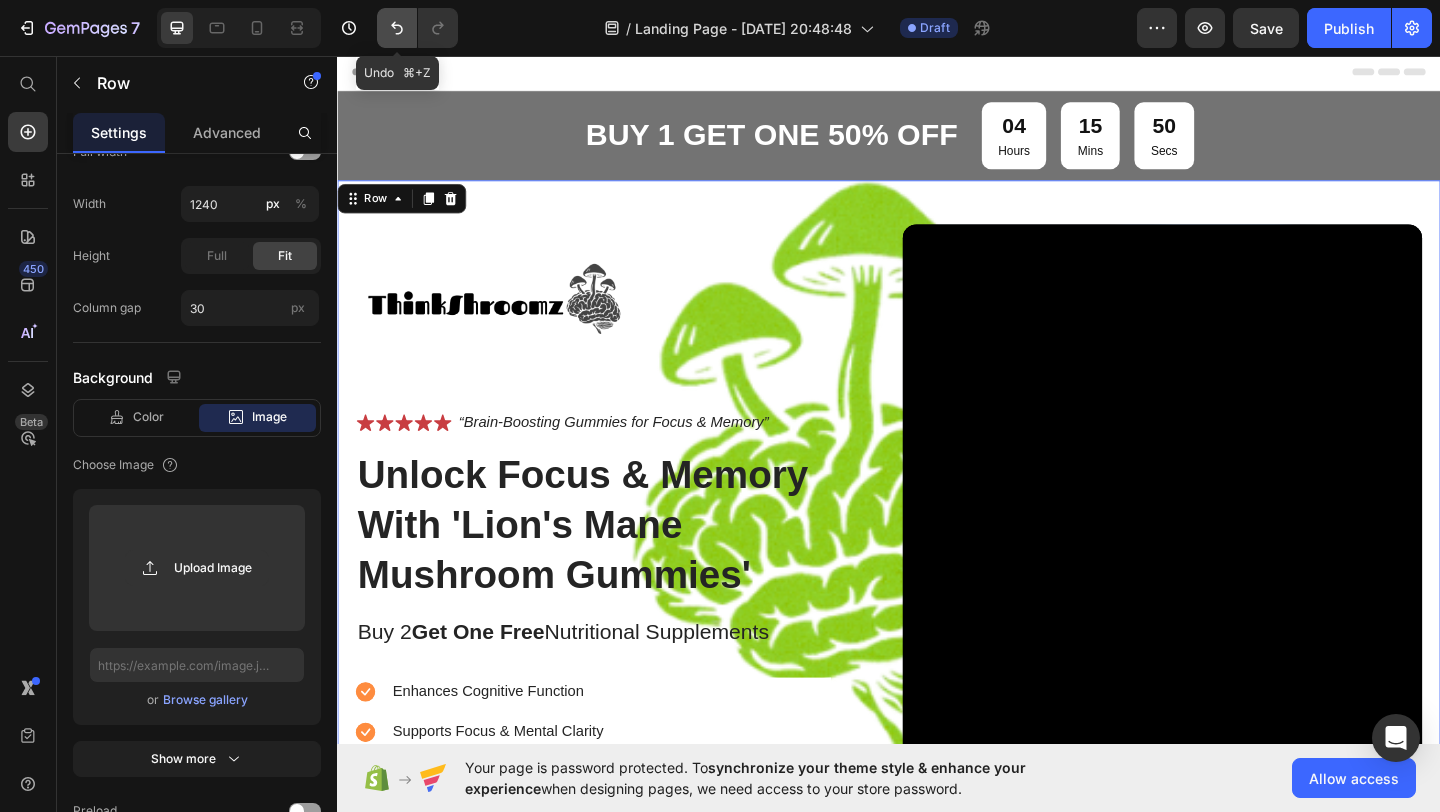 click 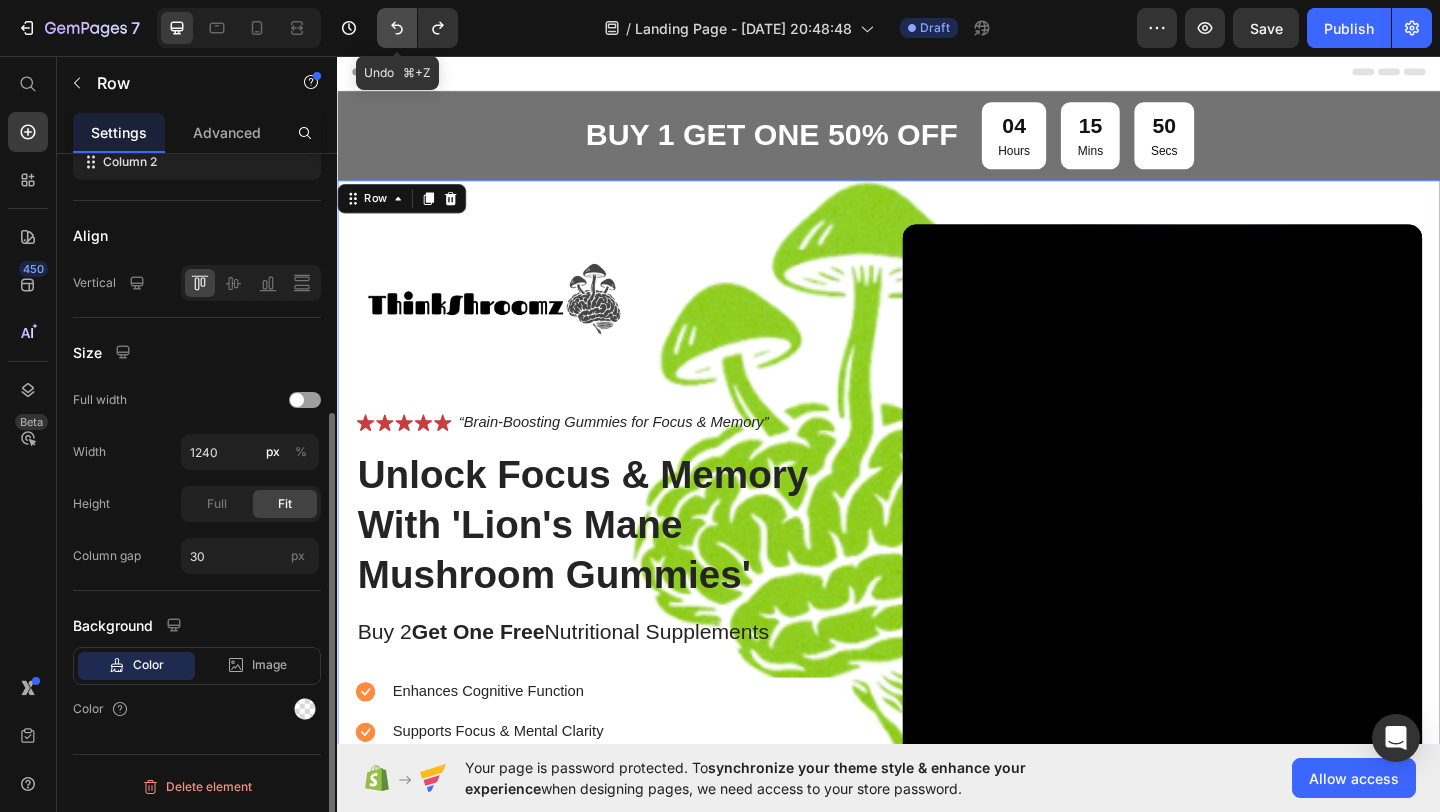 scroll, scrollTop: 406, scrollLeft: 0, axis: vertical 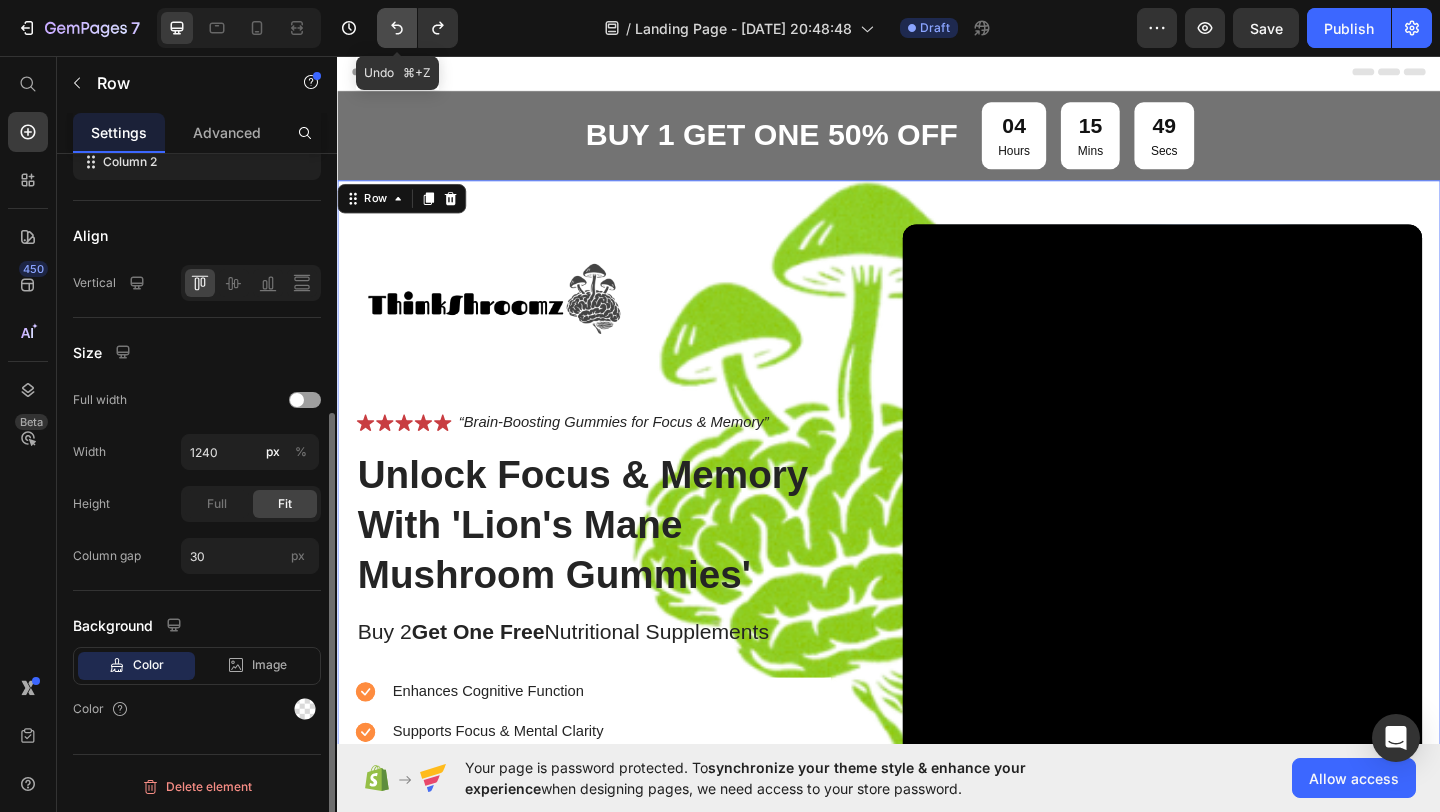 click 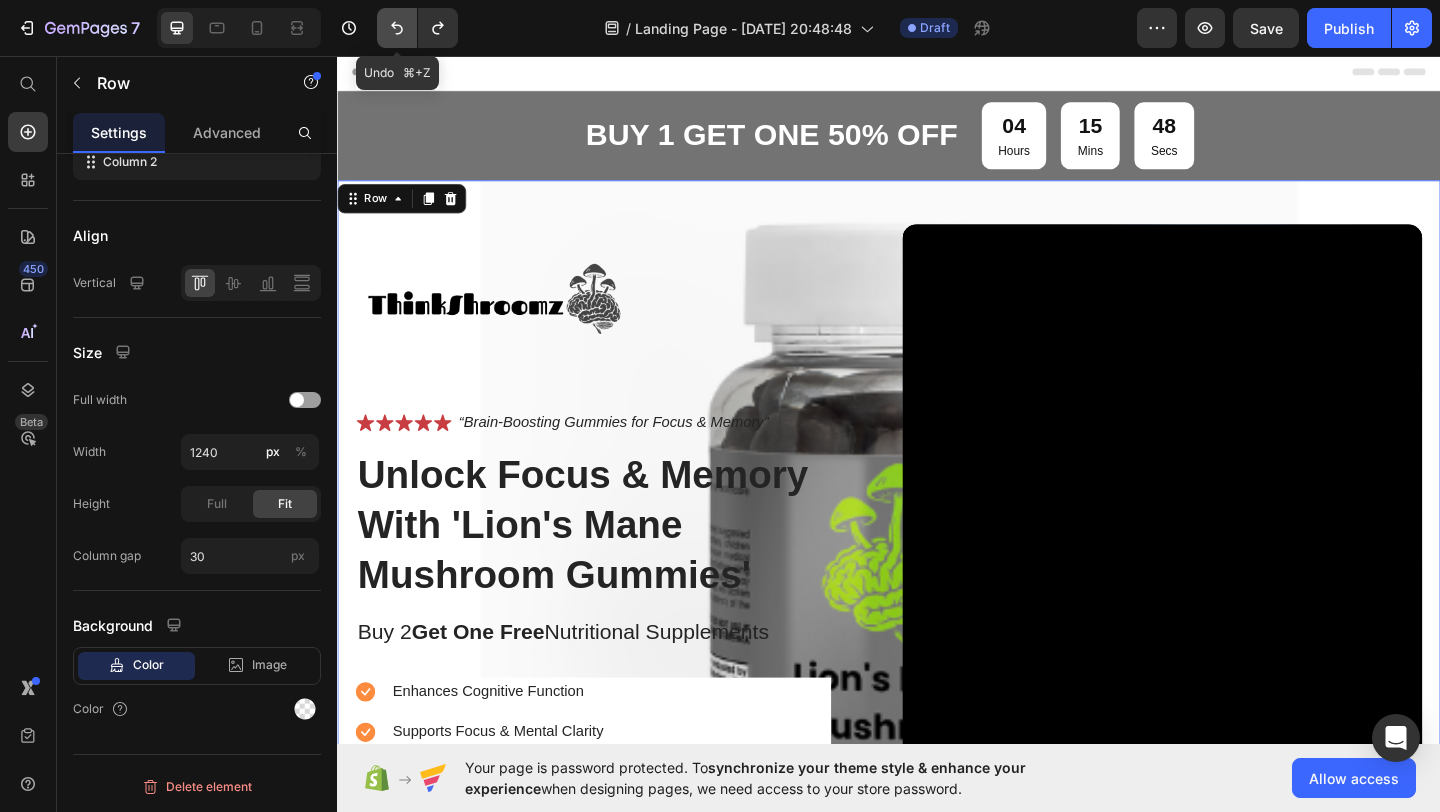 click 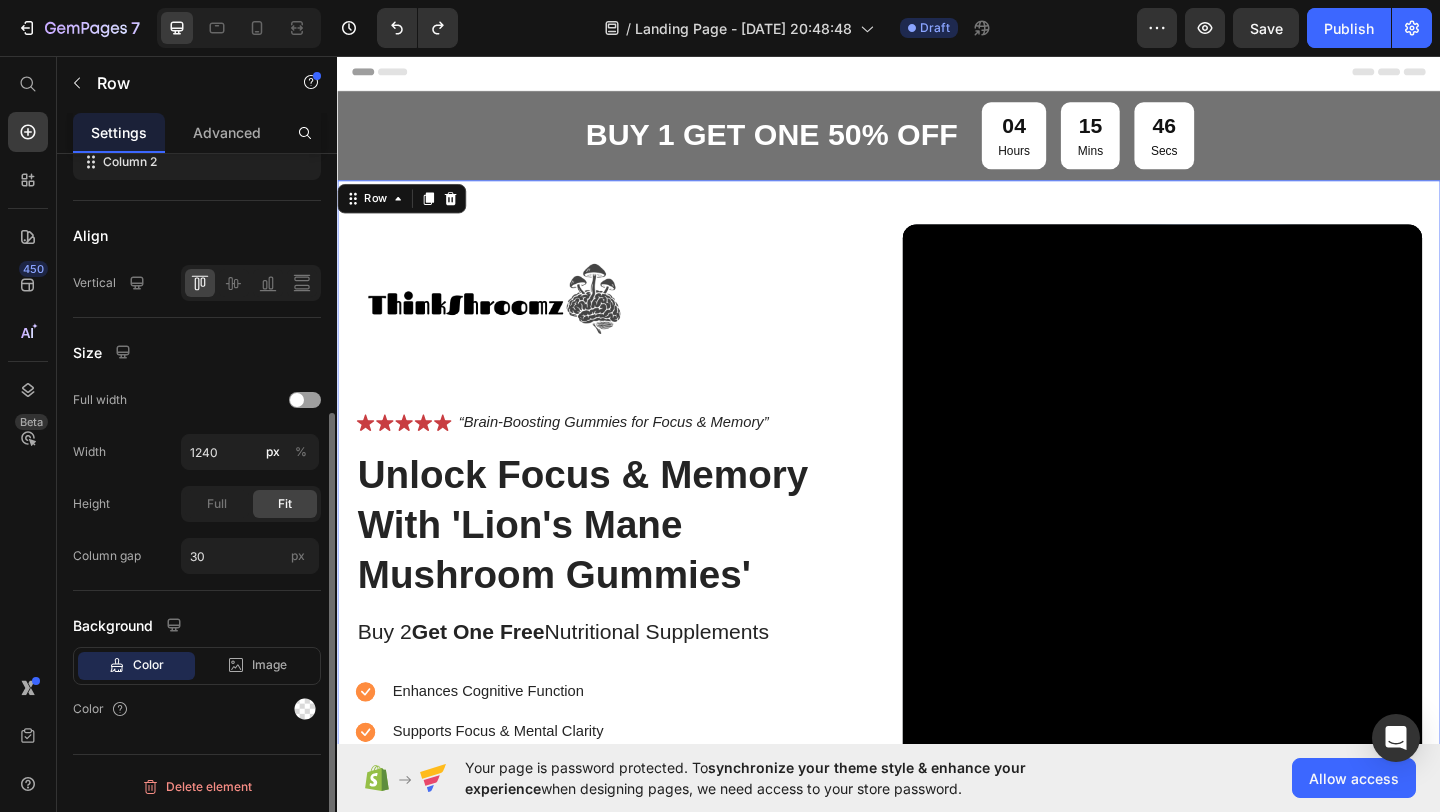 scroll, scrollTop: 60, scrollLeft: 0, axis: vertical 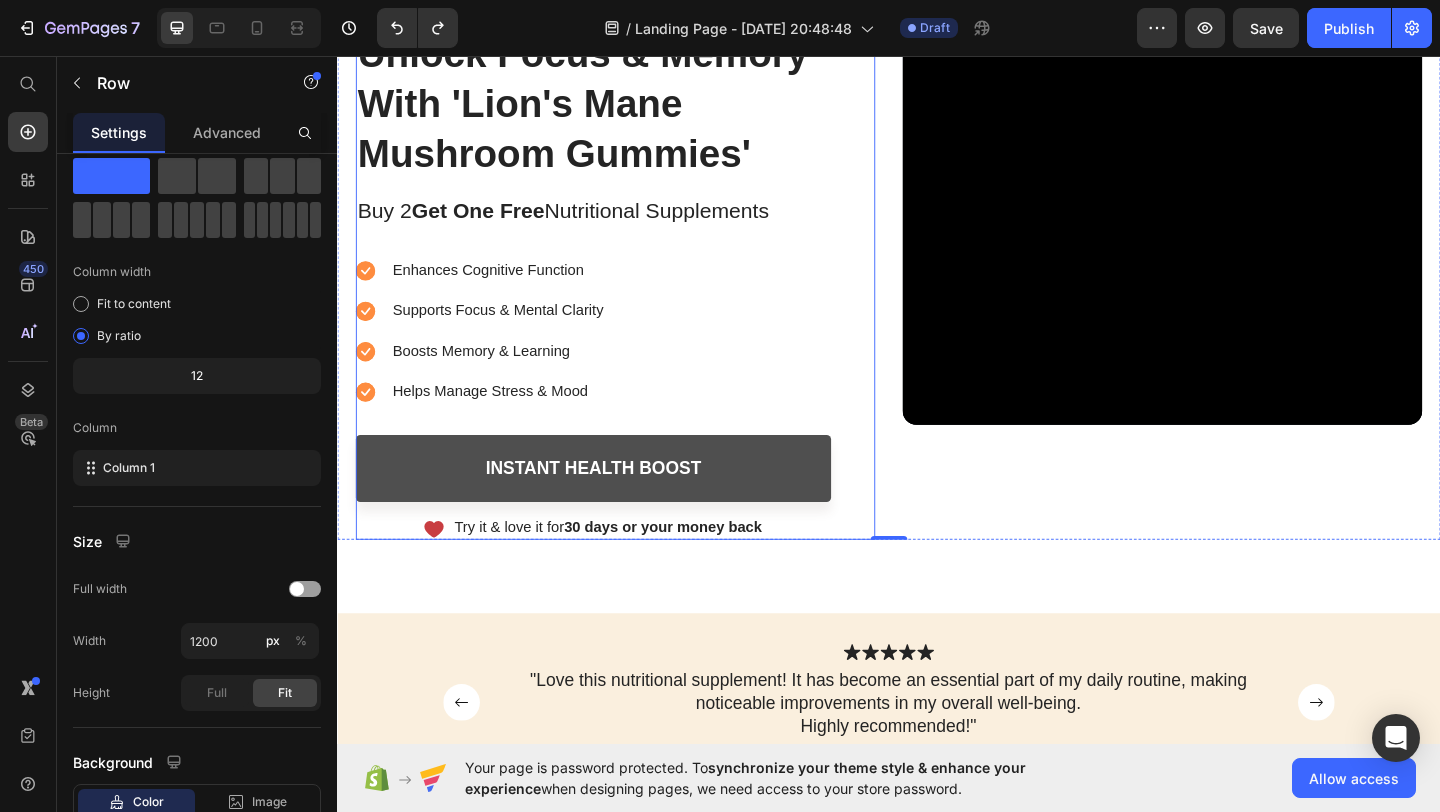 click on "Image
Icon
Icon
Icon
Icon
Icon Icon List “Brain-Boosting Gummies for Focus & Memory” Text Block Row Unlock Focus & Memory With 'Lion's Mane Mushroom Gummies' Heading Buy 2  Get One Free  Nutritional Supplements Text Block
Enhances Cognitive Function
Supports Focus & Mental Clarity
Boosts Memory & Learning
Helps Manage Stress & Mood Item List Instant Health Boost Button
Icon Try it & love it for  30 days or your money back Text Block Row" at bounding box center [615, 181] 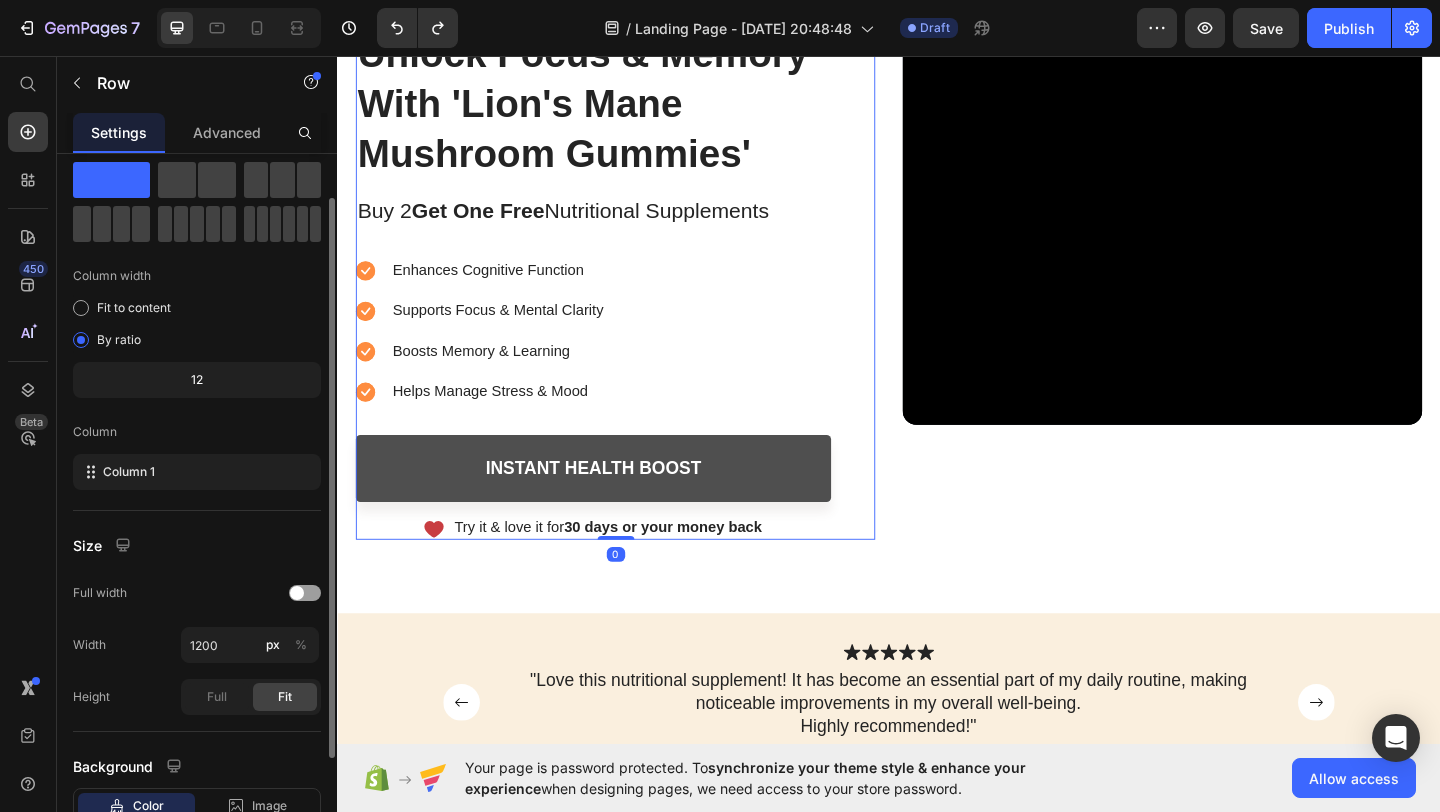 scroll, scrollTop: 197, scrollLeft: 0, axis: vertical 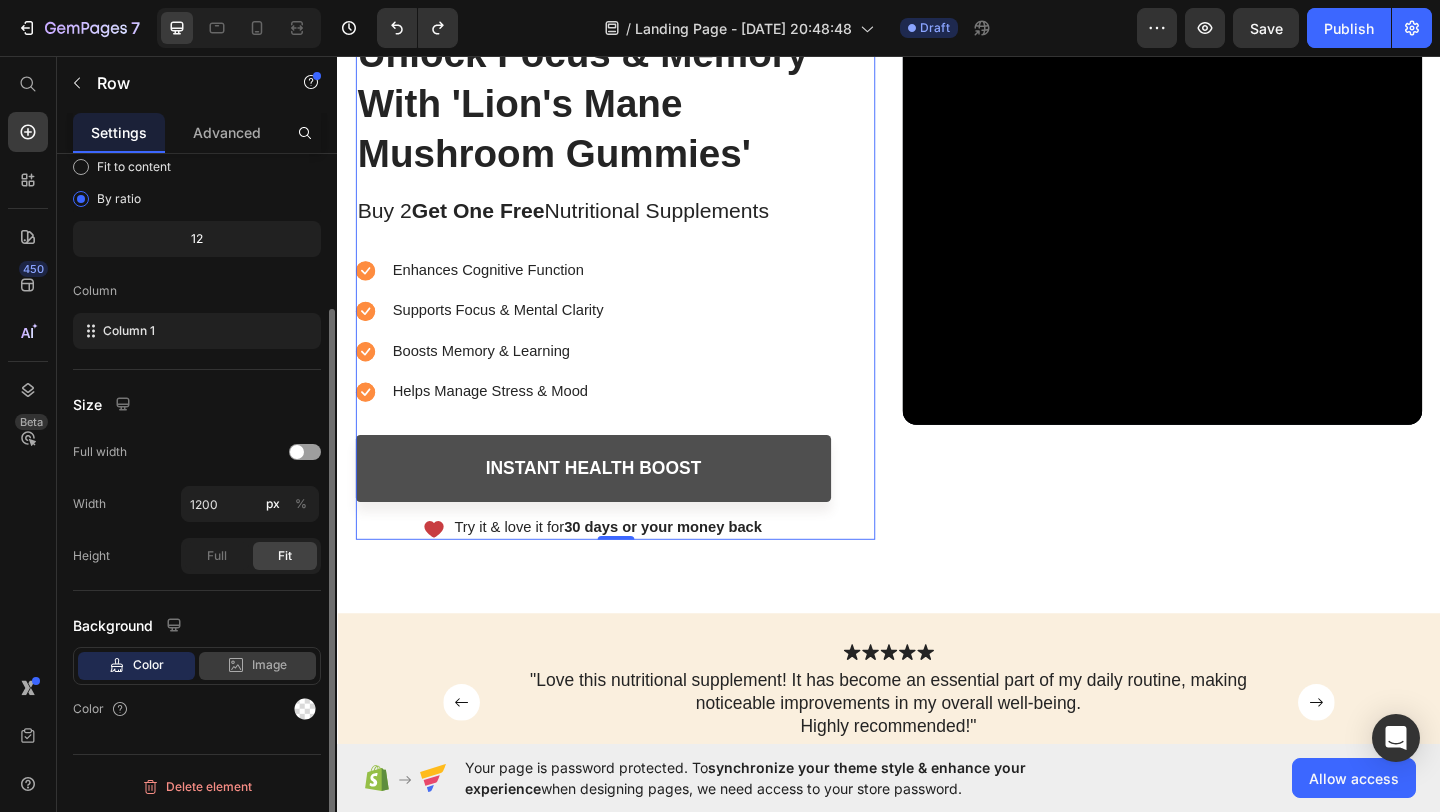 click on "Image" 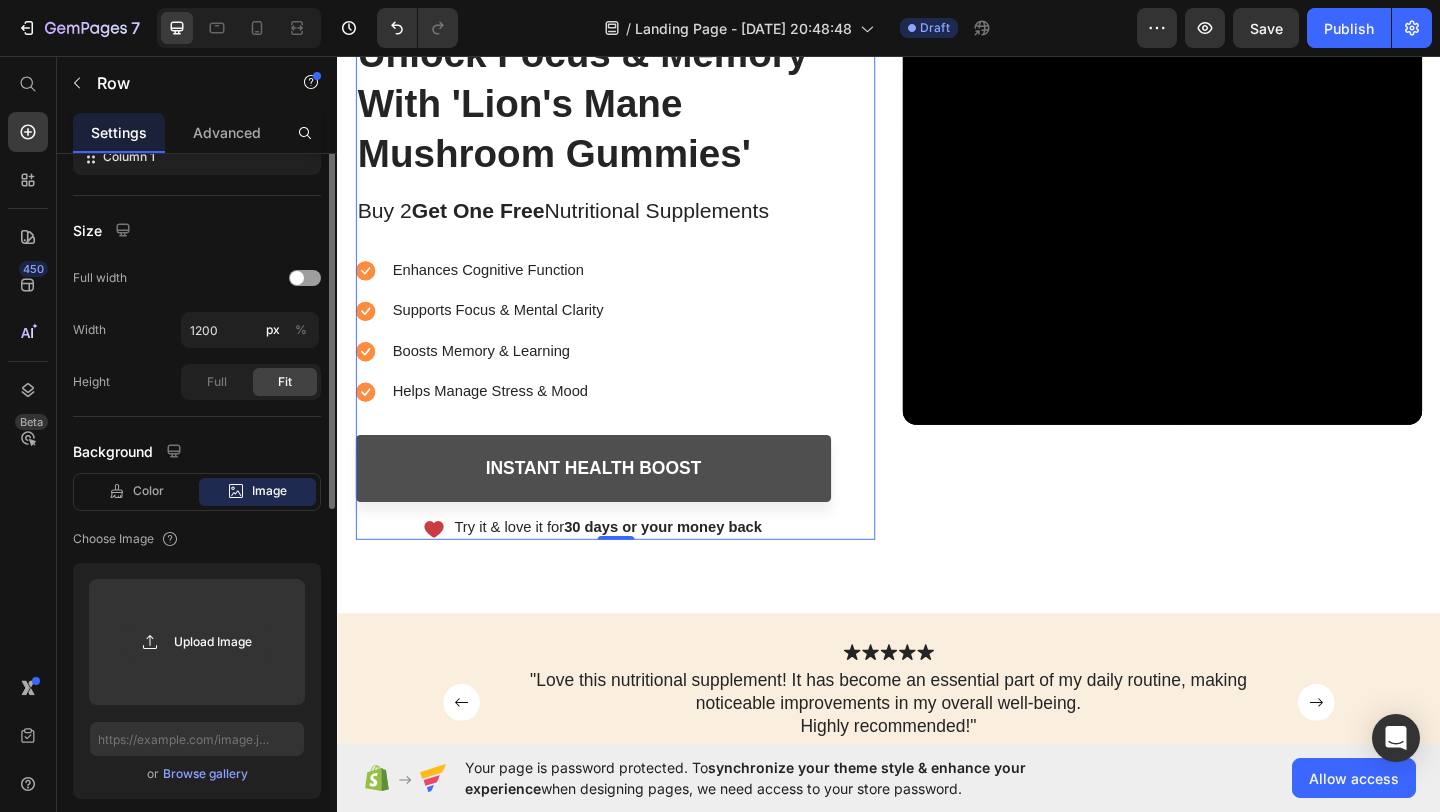 scroll, scrollTop: 24, scrollLeft: 0, axis: vertical 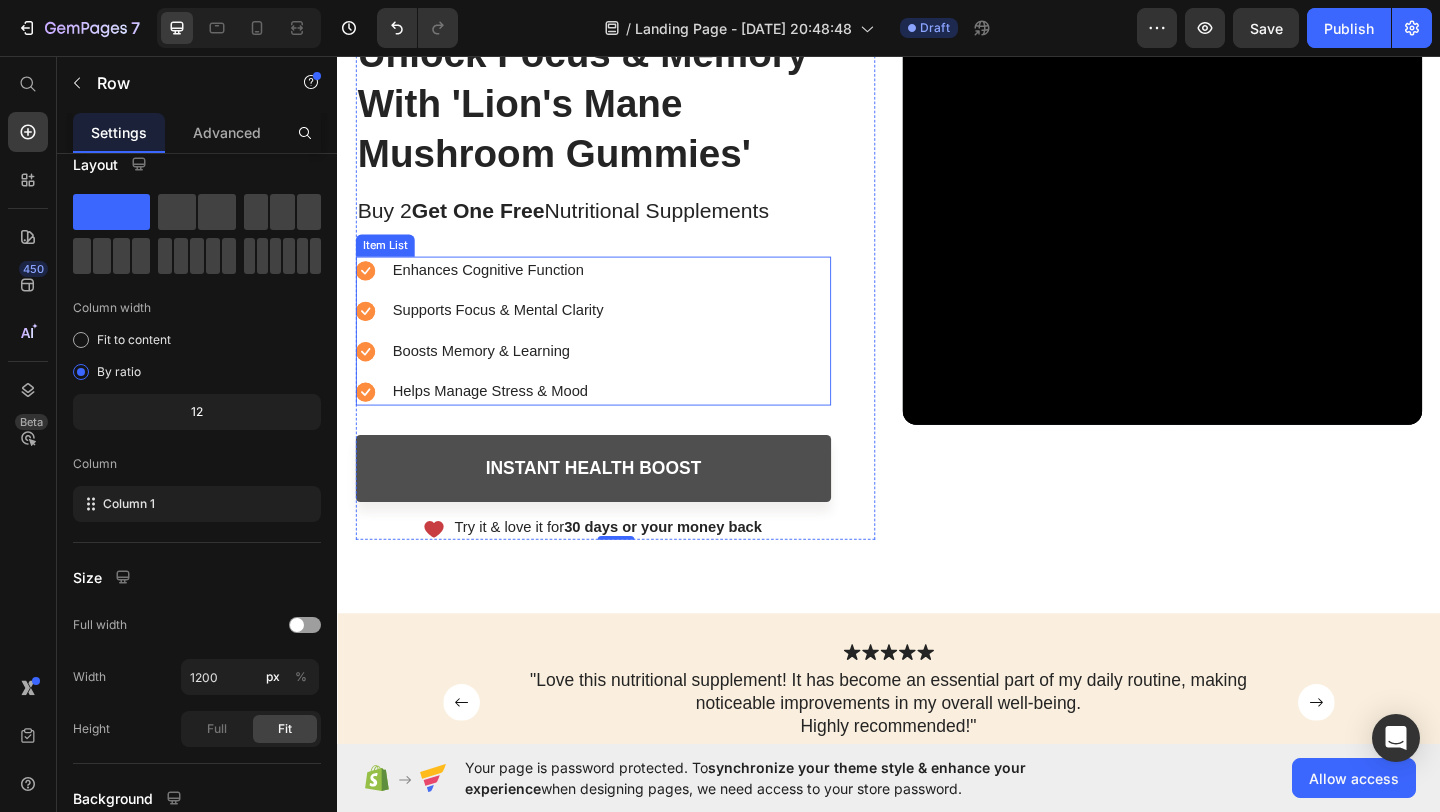 click on "Boosts Memory & Learning" at bounding box center (493, 377) 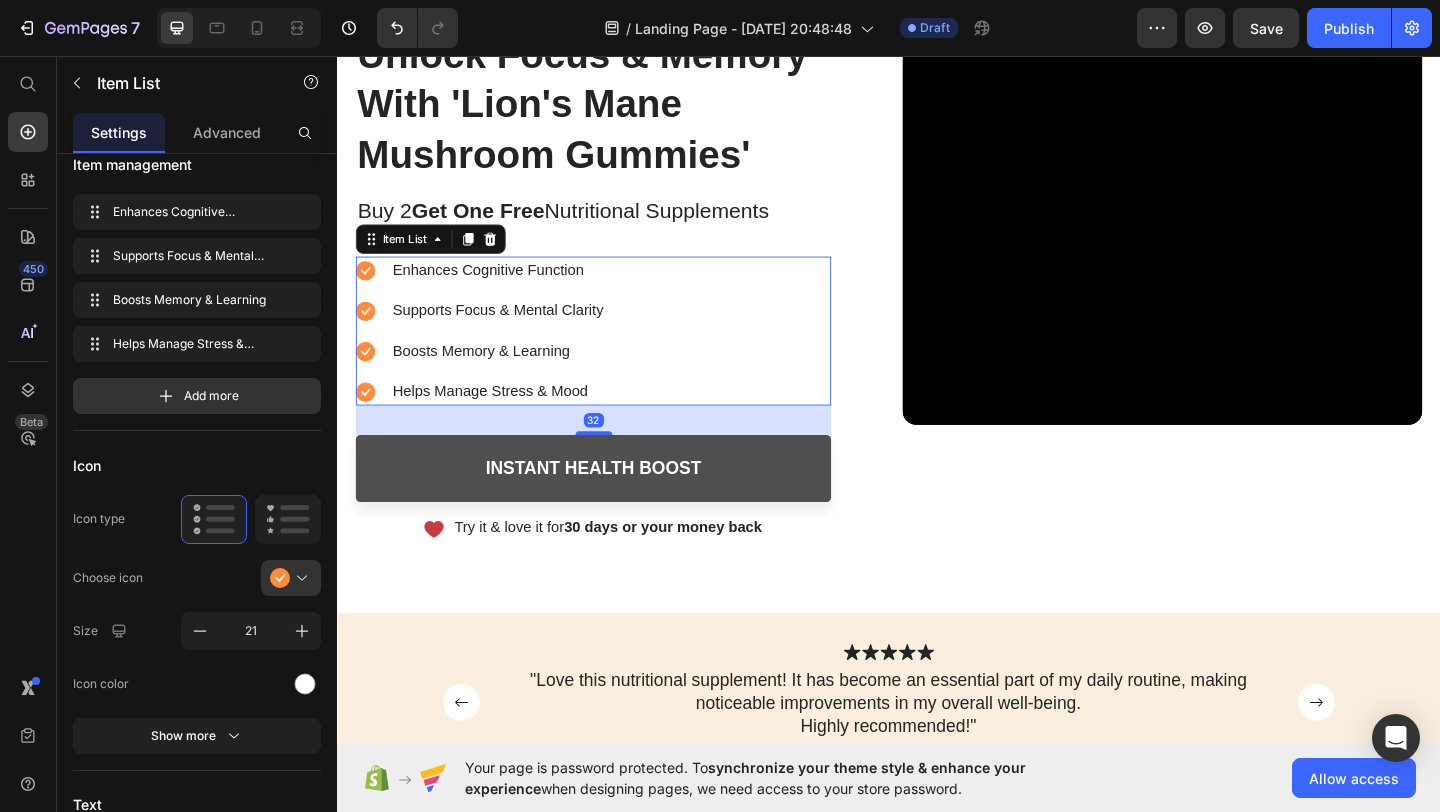 scroll, scrollTop: 0, scrollLeft: 0, axis: both 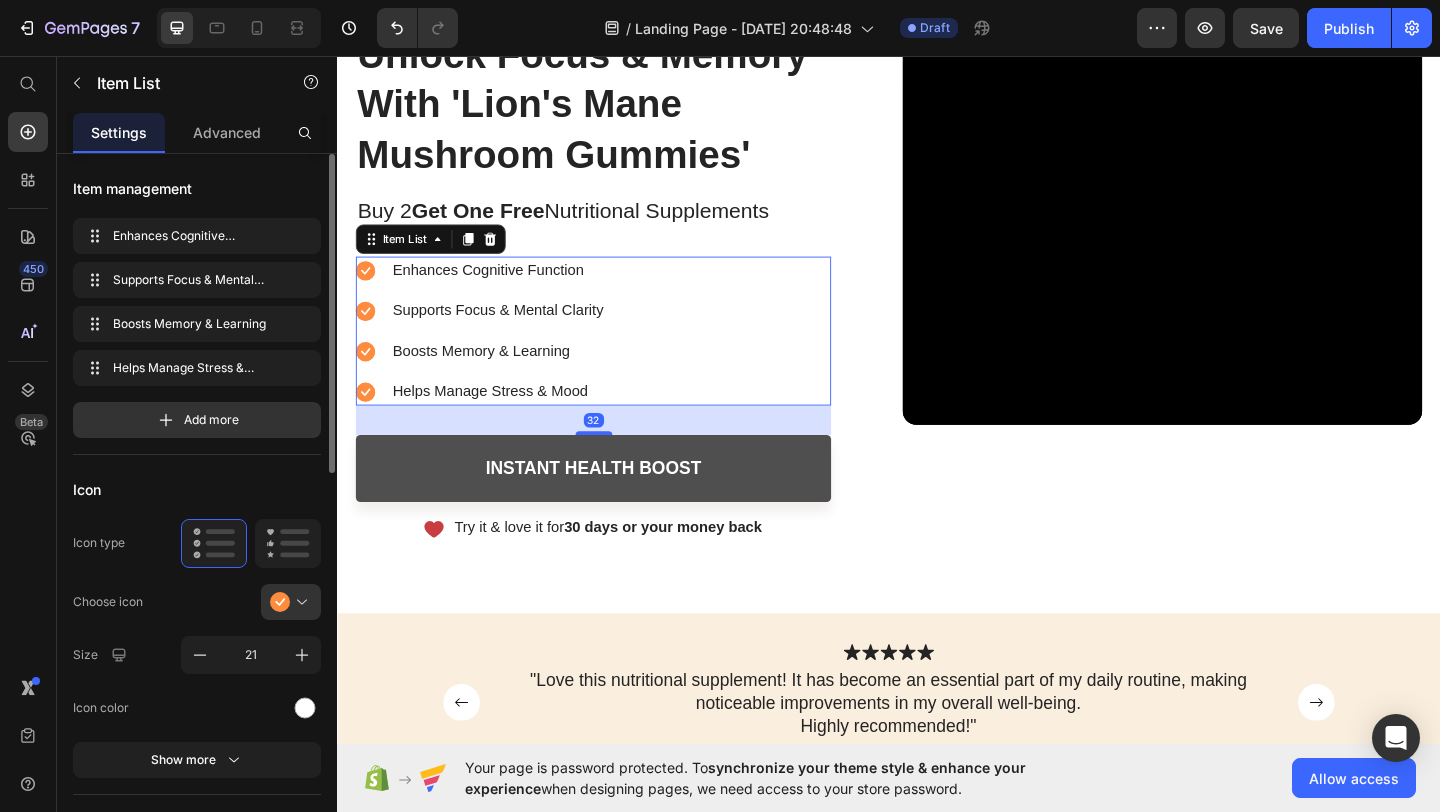 click 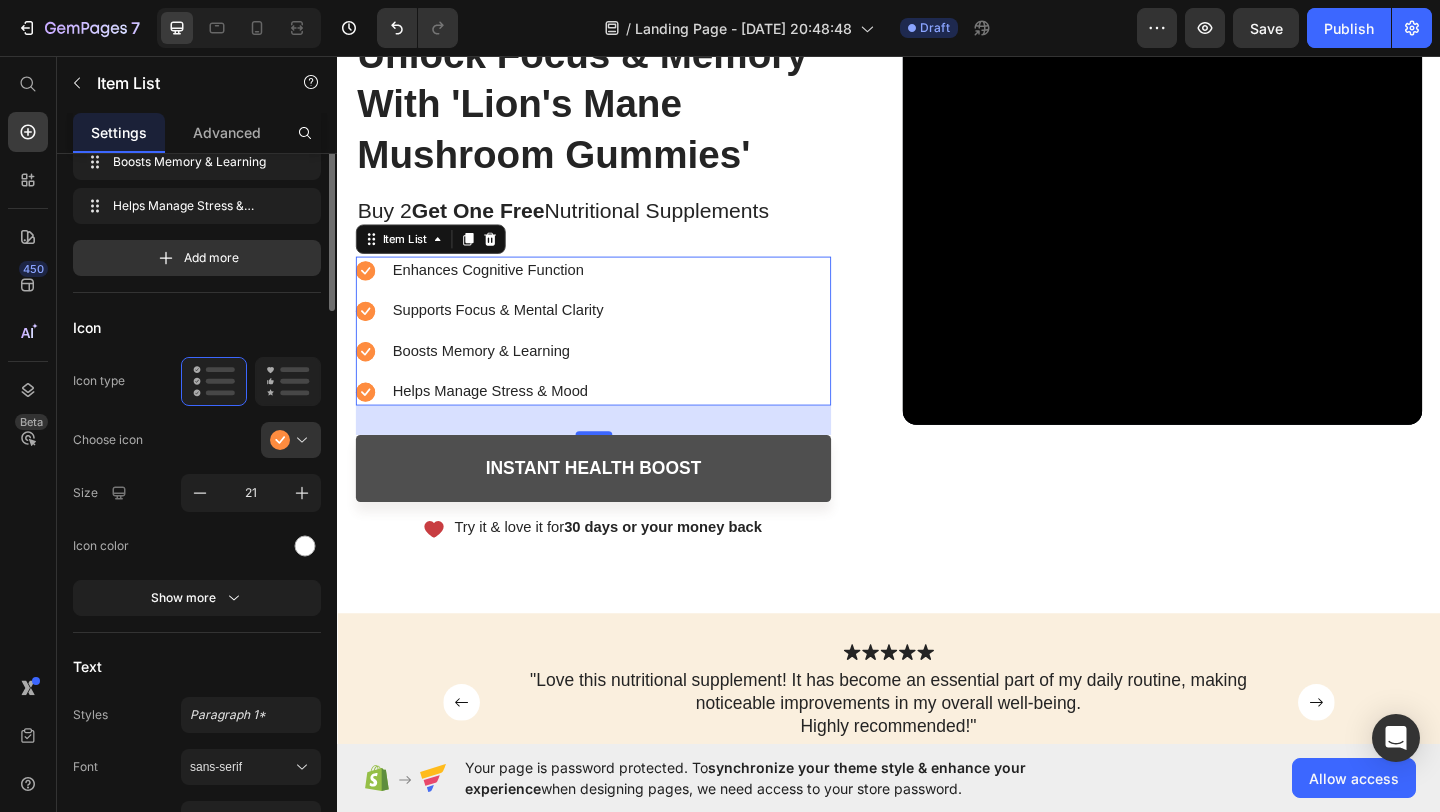 scroll, scrollTop: 0, scrollLeft: 0, axis: both 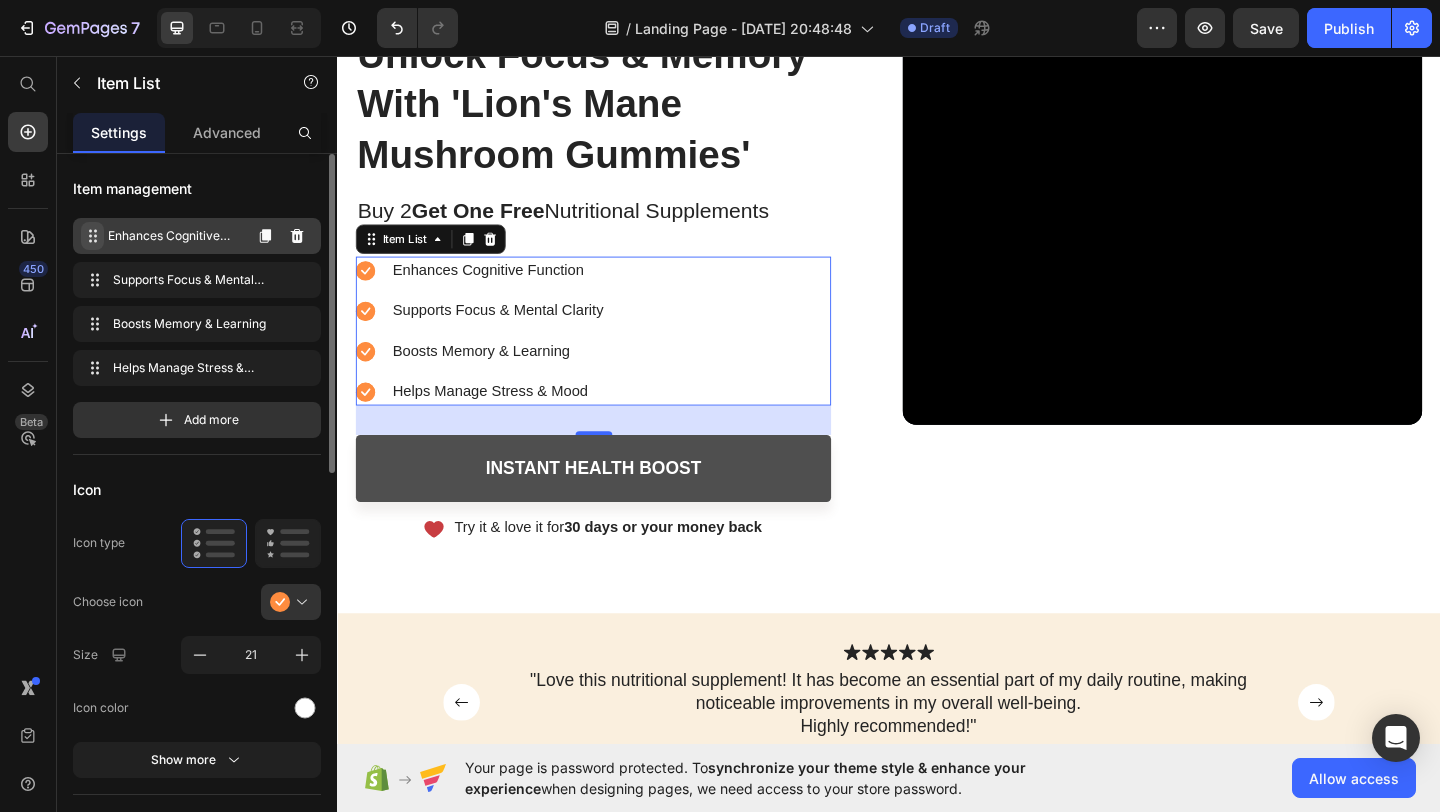 click 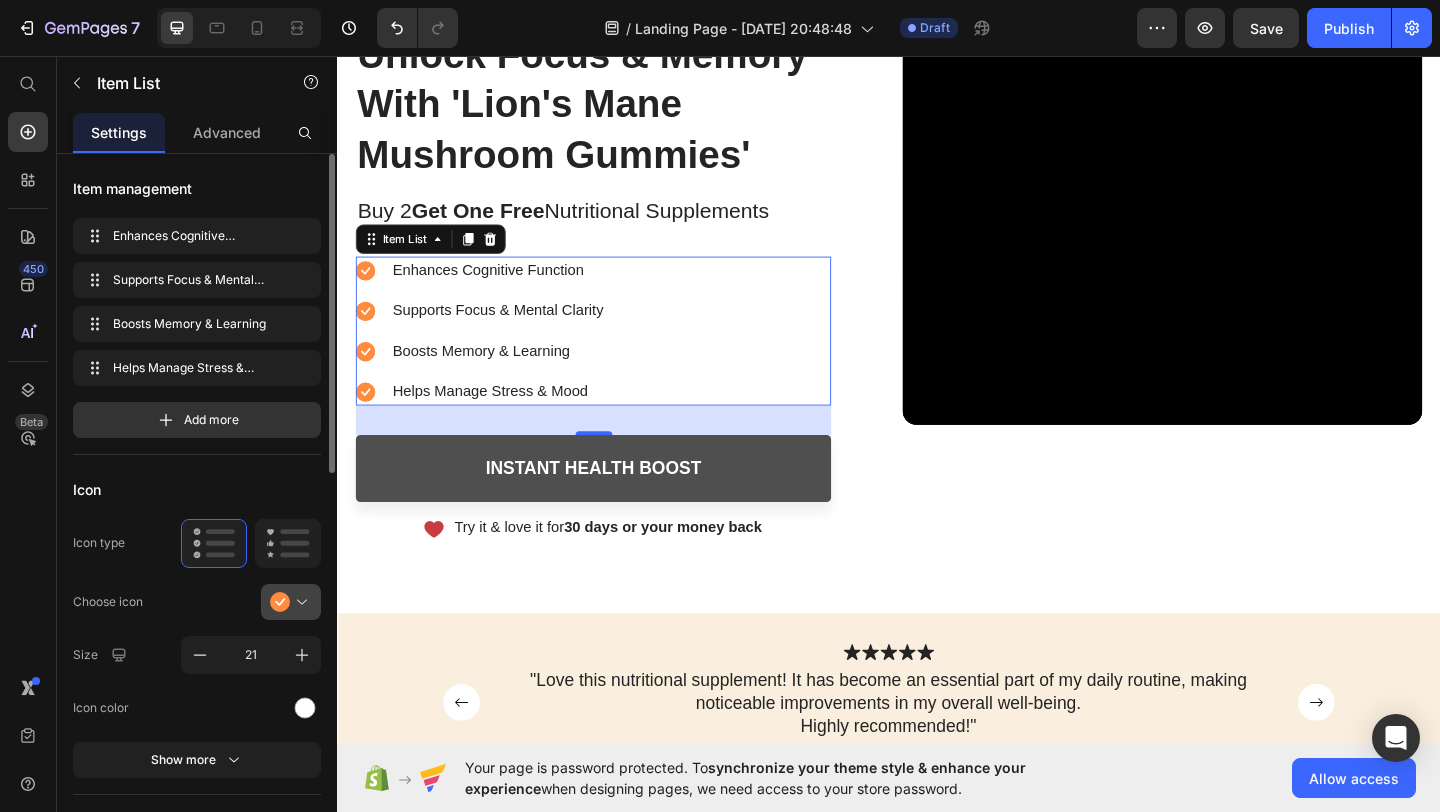 click at bounding box center (299, 602) 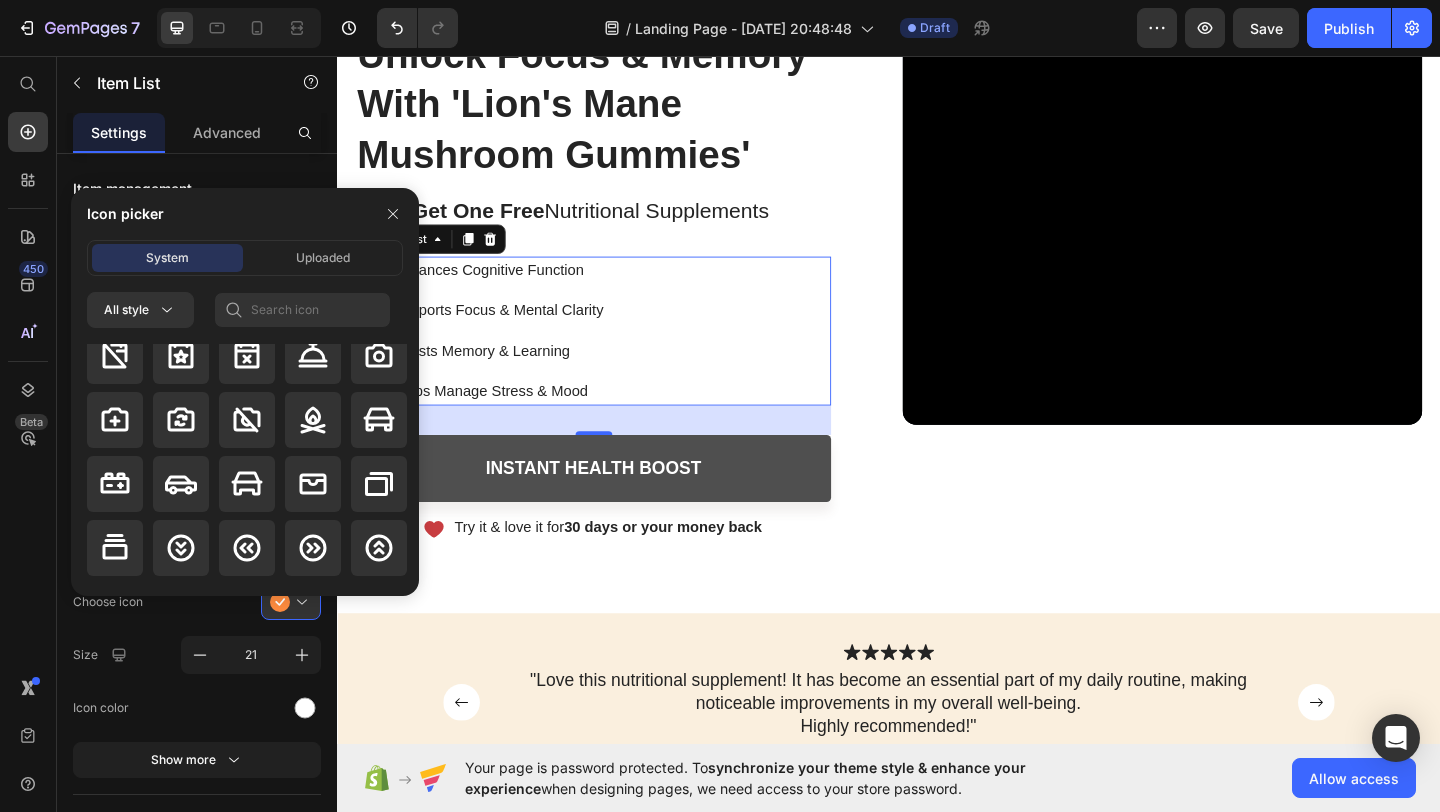 scroll, scrollTop: 3056, scrollLeft: 0, axis: vertical 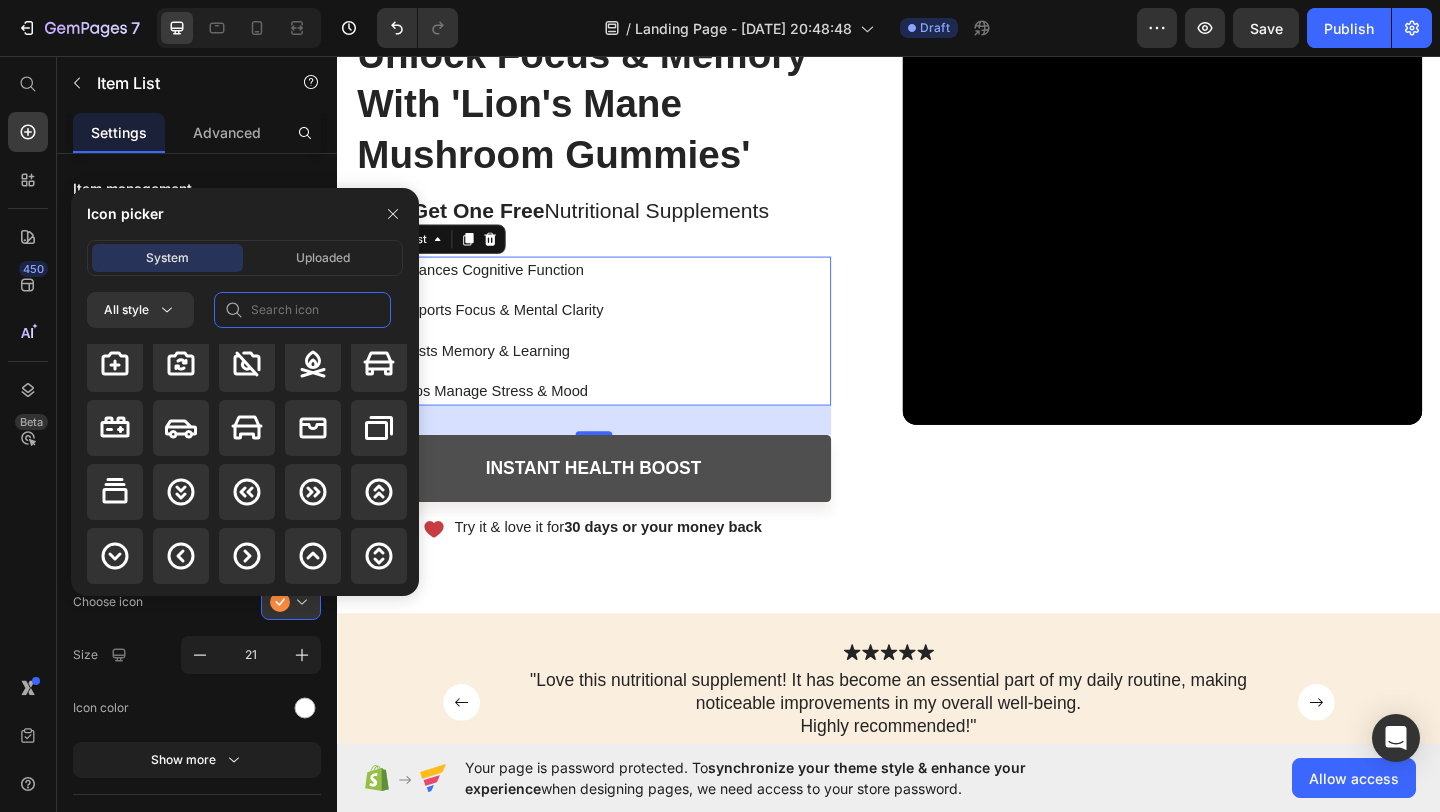 click 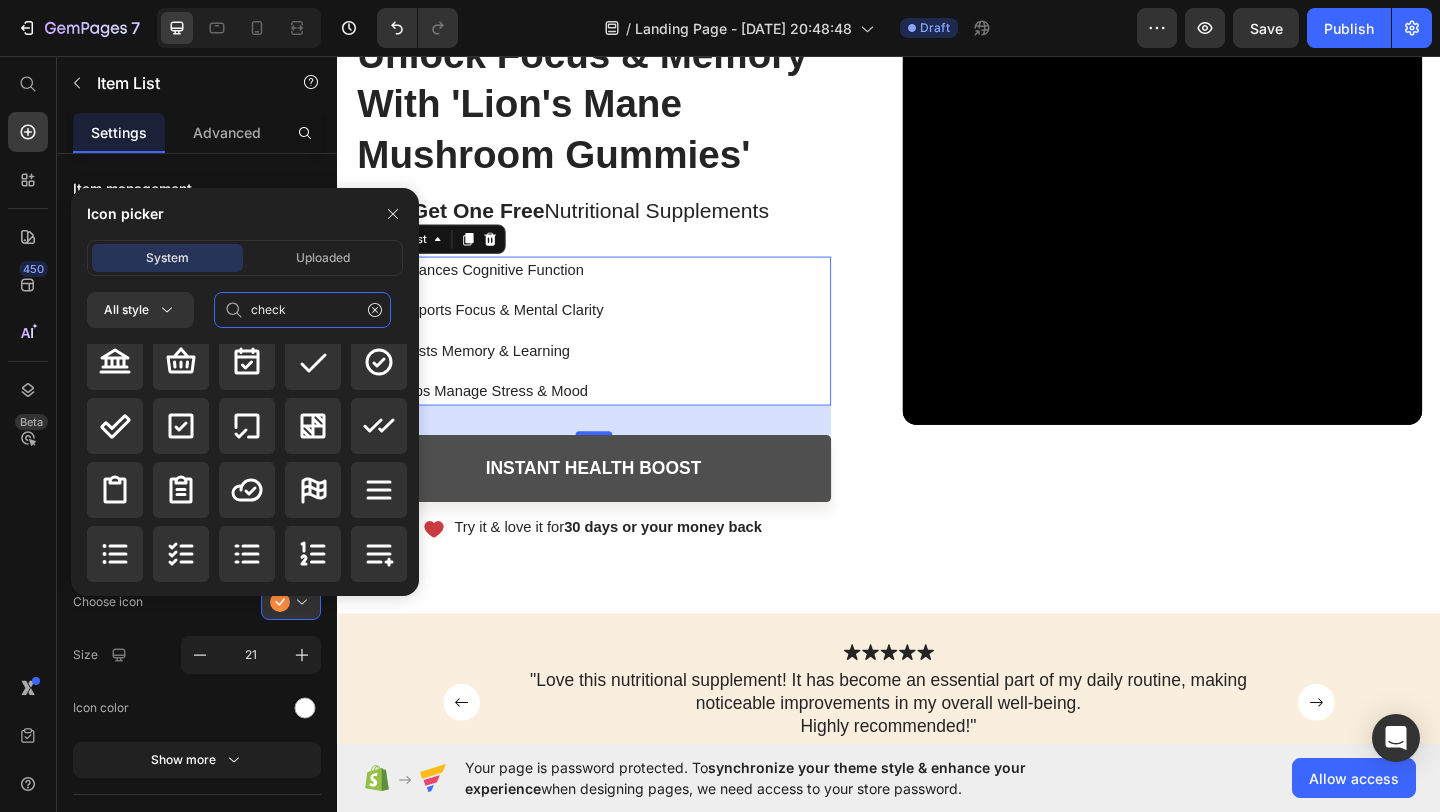 scroll, scrollTop: 0, scrollLeft: 0, axis: both 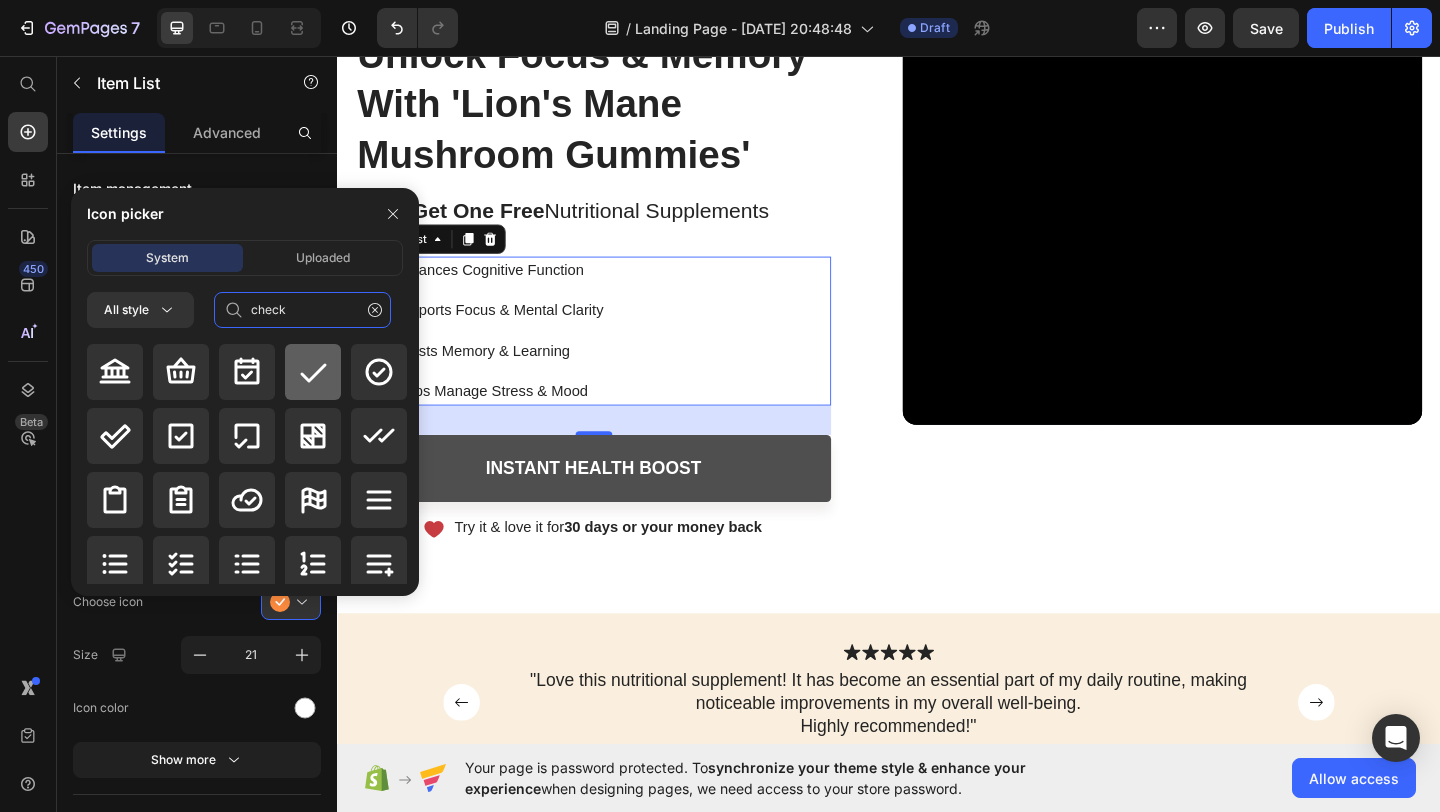 type on "check" 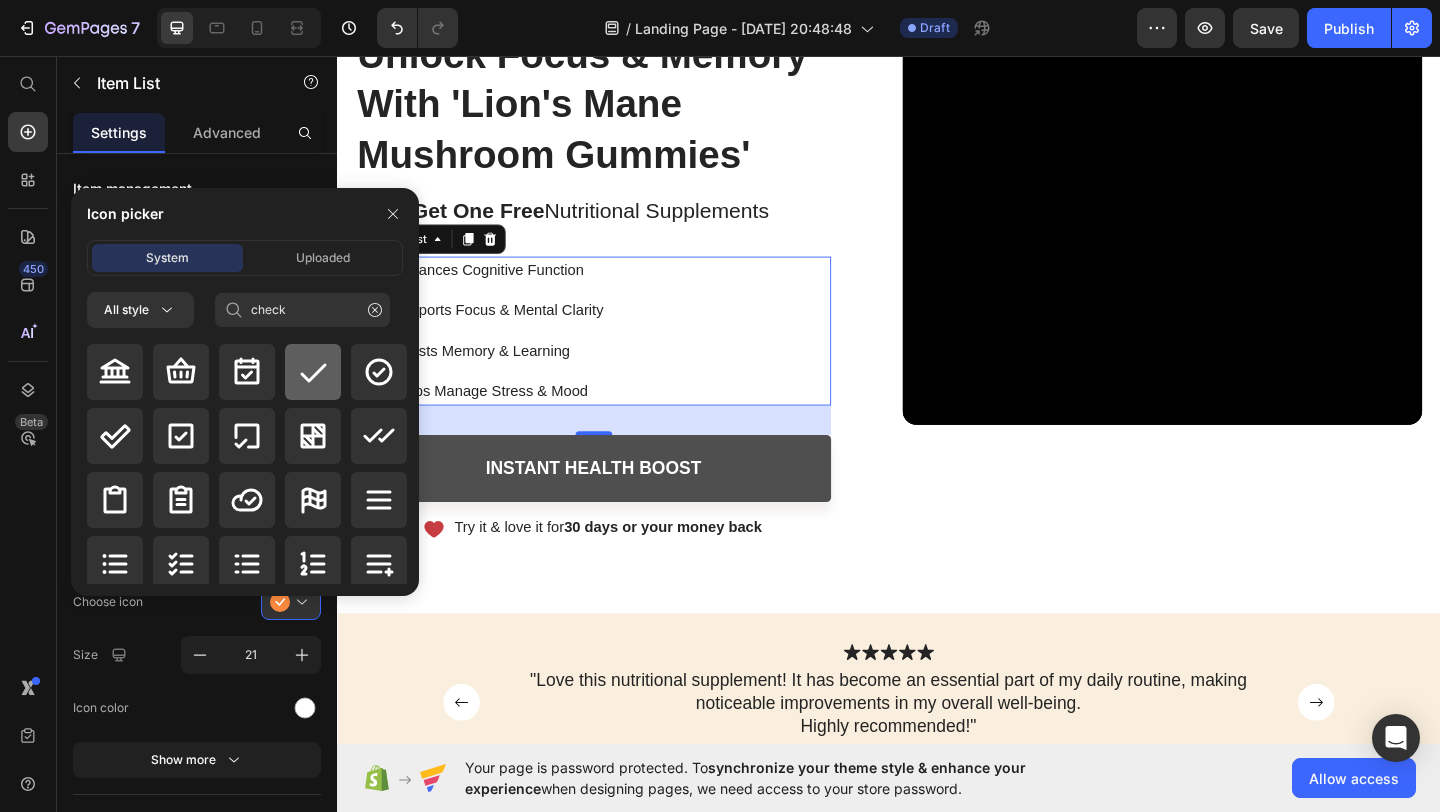 click 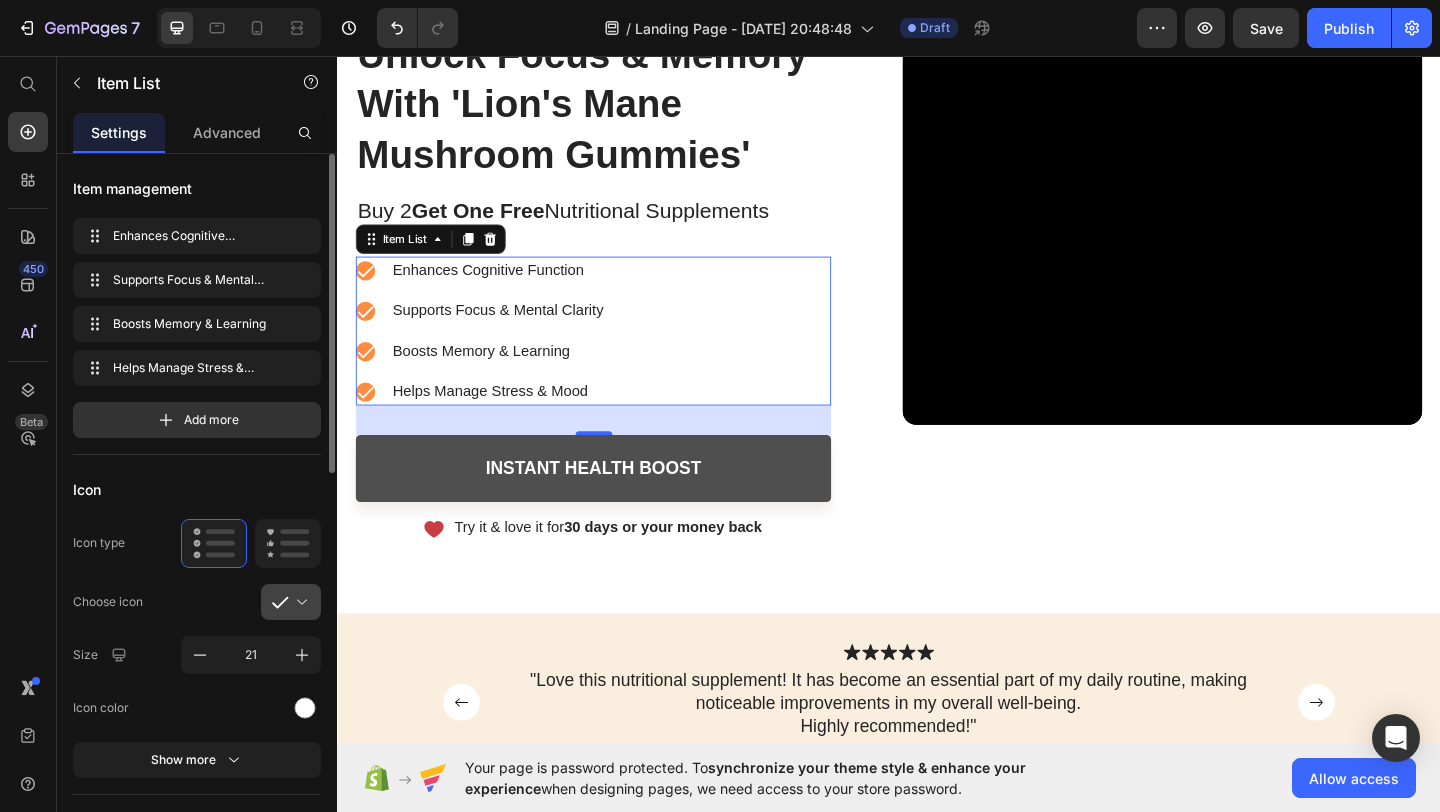 click at bounding box center [299, 602] 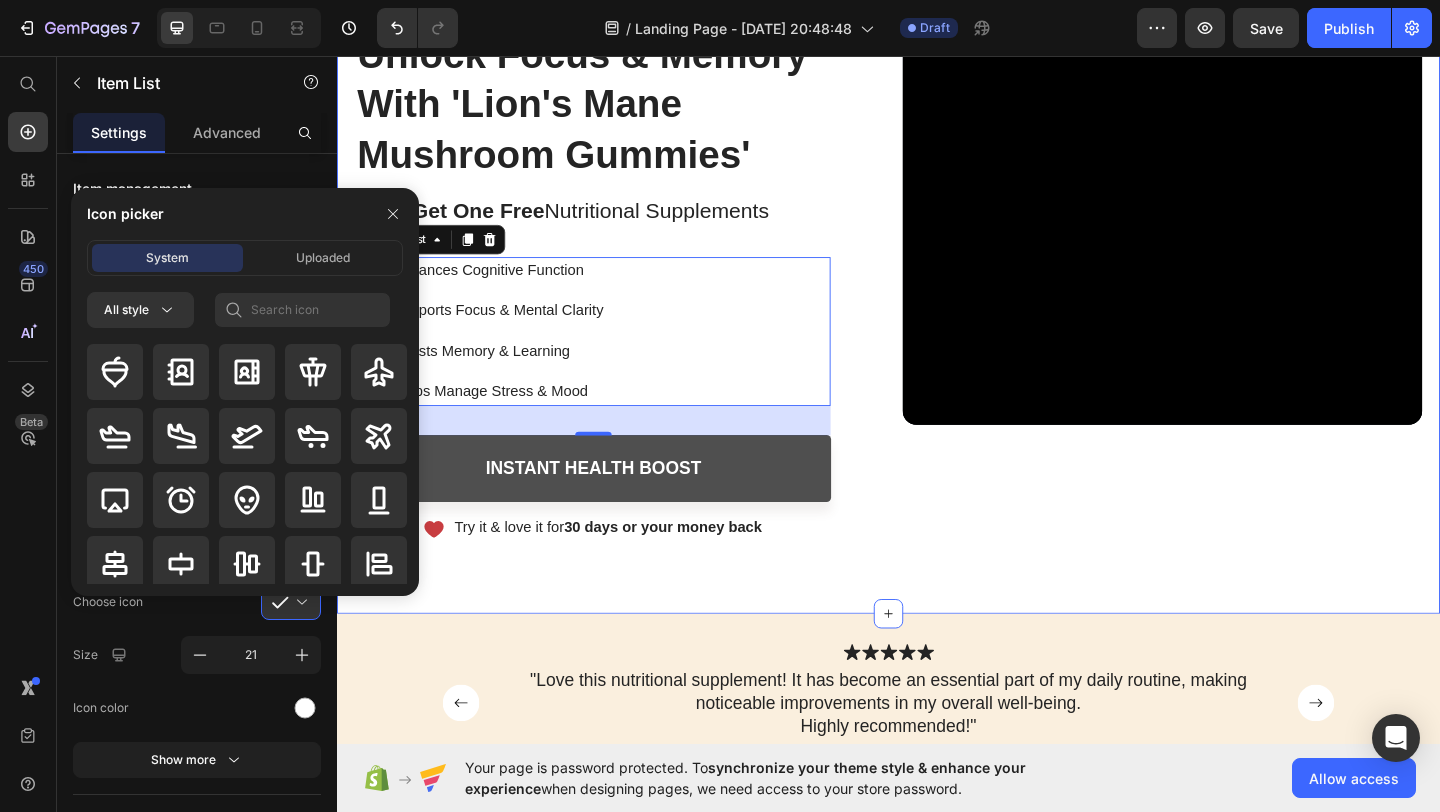 click on "buy 1 get one 50% OFF Text Block 04 Hours 14 Mins 57 Secs Countdown Timer Row Image
Icon
Icon
Icon
Icon
Icon Icon List “Brain-Boosting Gummies for Focus & Memory” Text Block Row Unlock Focus & Memory With 'Lion's Mane Mushroom Gummies' Heading Buy 2  Get One Free  Nutritional Supplements Text Block
Enhances Cognitive Function
Supports Focus & Mental Clarity
Boosts Memory & Learning
Helps Manage Stress & Mood Item List   32 Instant Health Boost Button
Icon Try it & love it for  30 days or your money back Text Block Row Row Video Row Section 1" at bounding box center [937, 149] 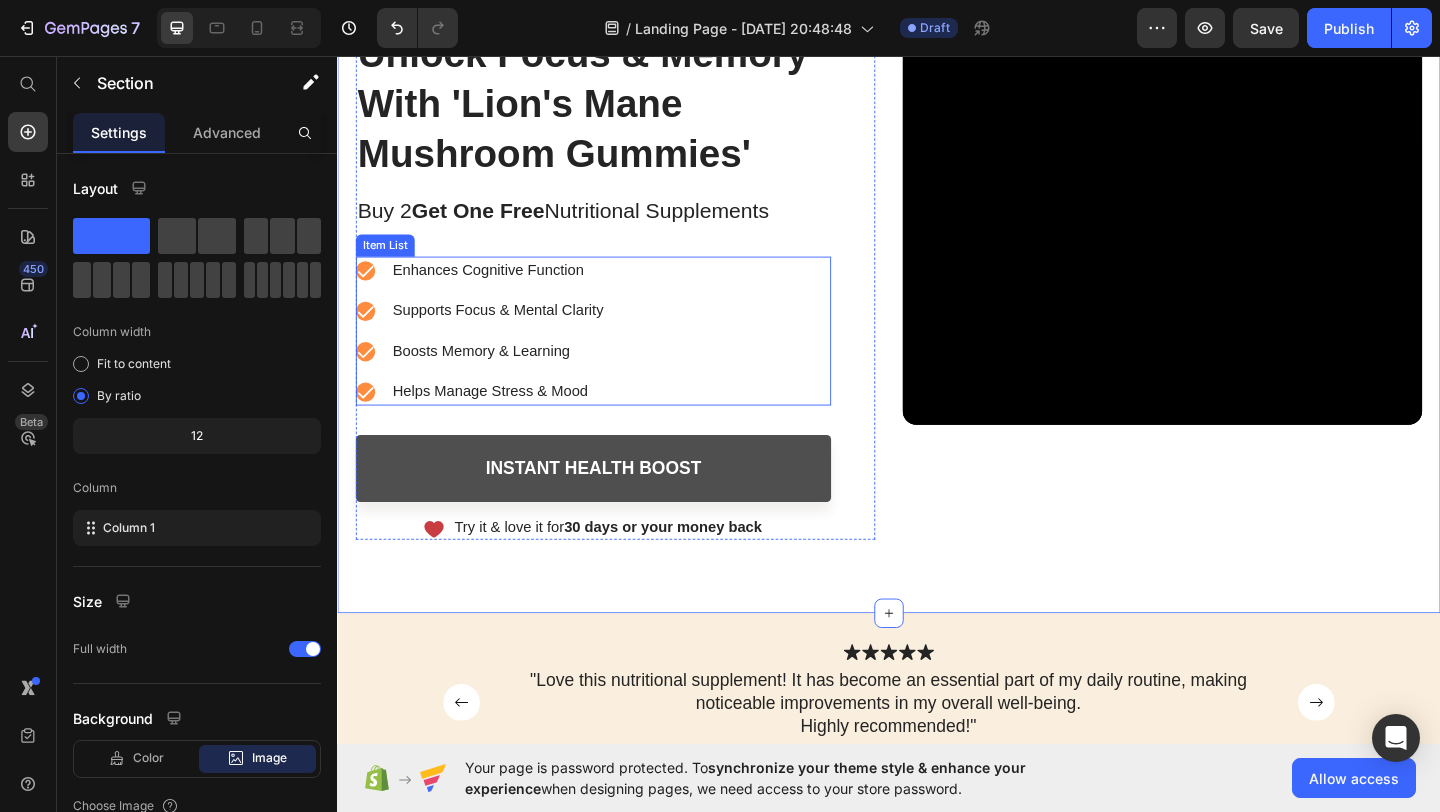 click 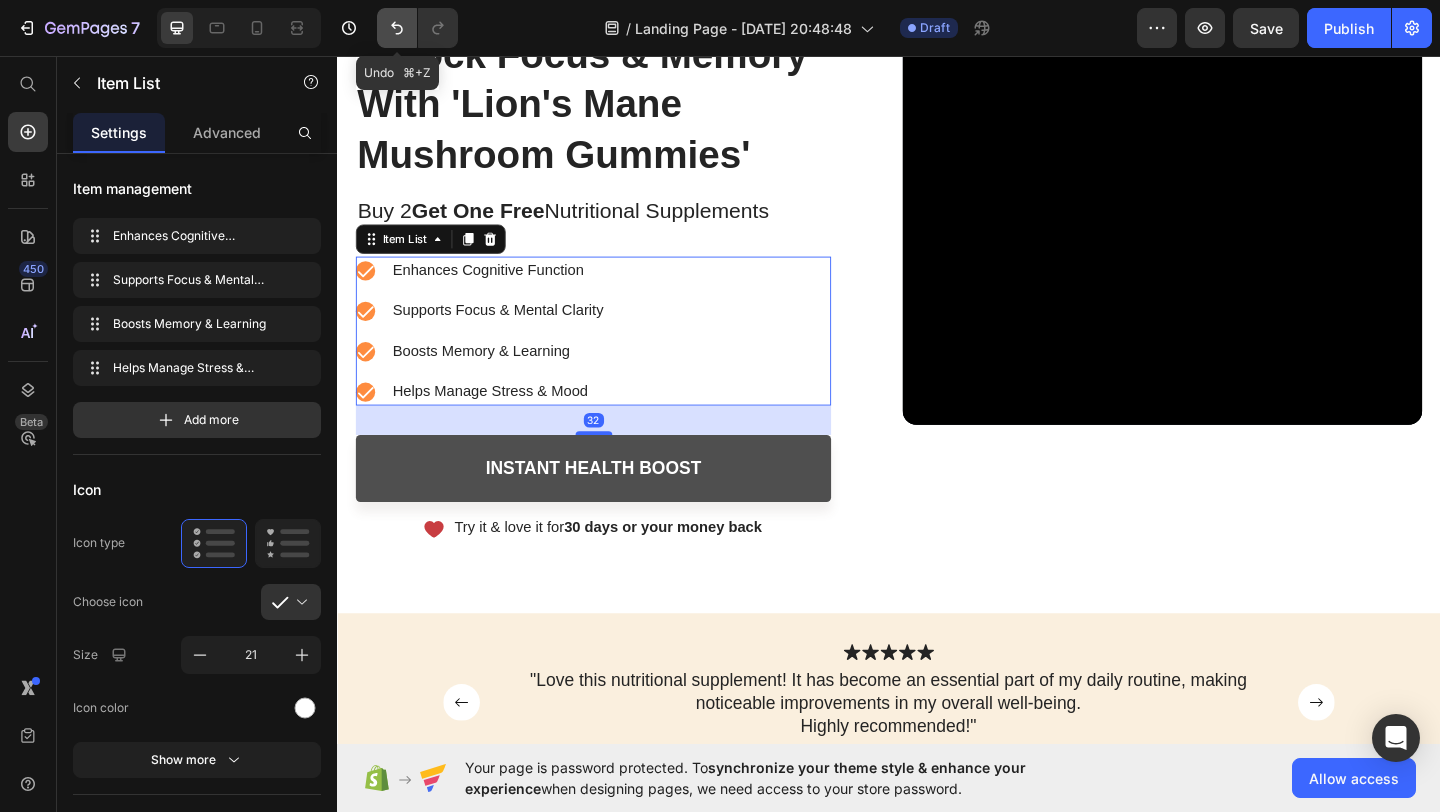 click 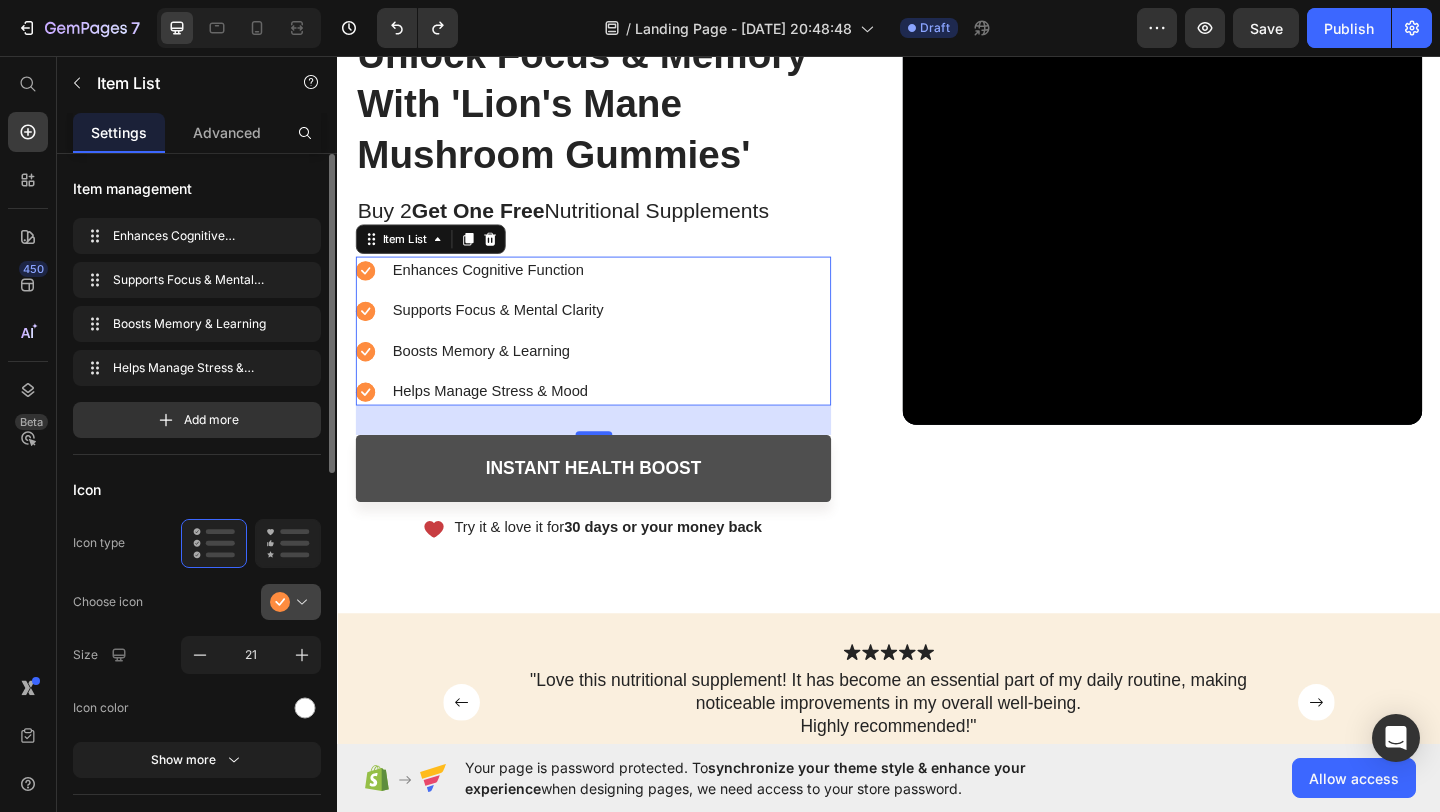 click 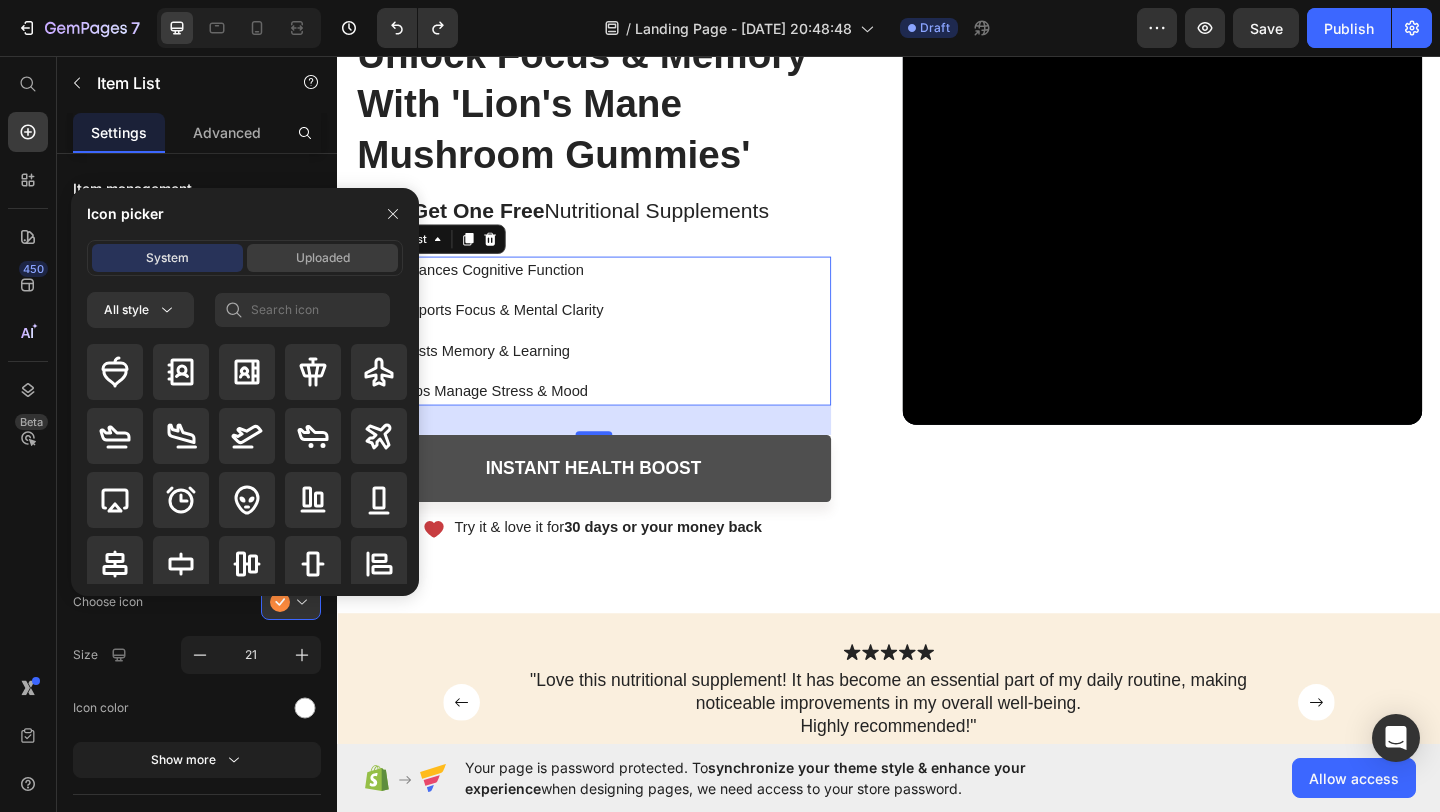 click on "Uploaded" at bounding box center (322, 258) 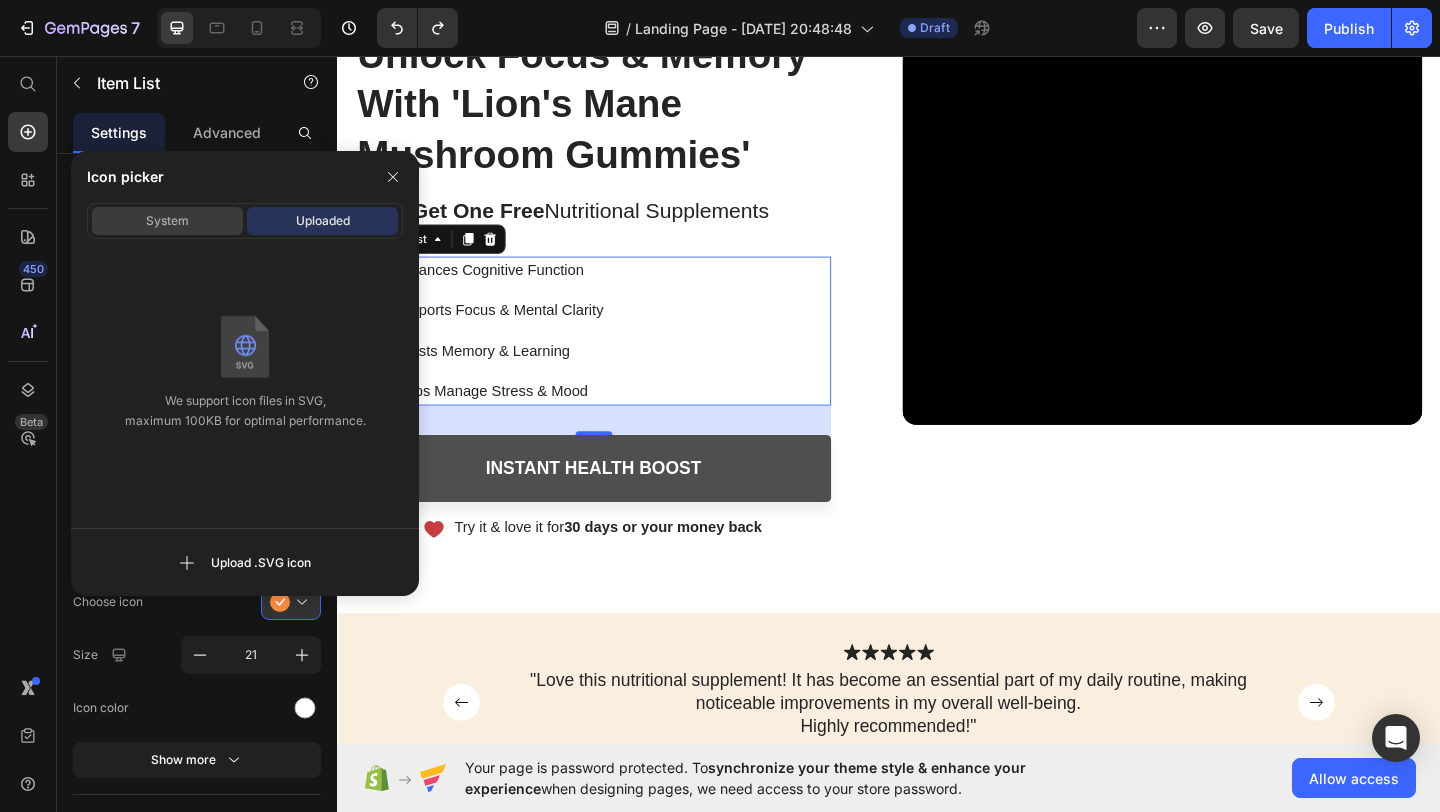 click on "System" at bounding box center [167, 221] 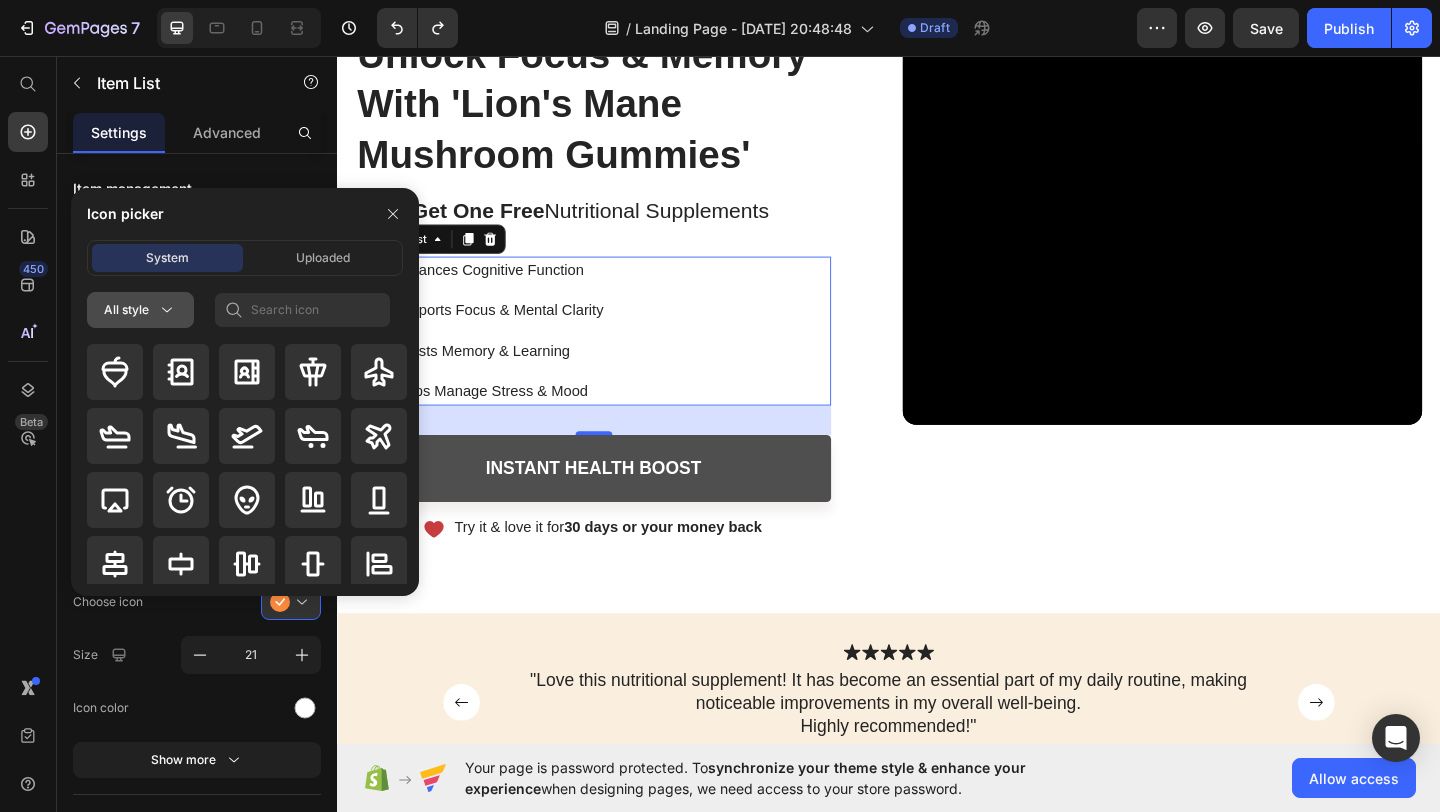 click on "All style" at bounding box center (140, 310) 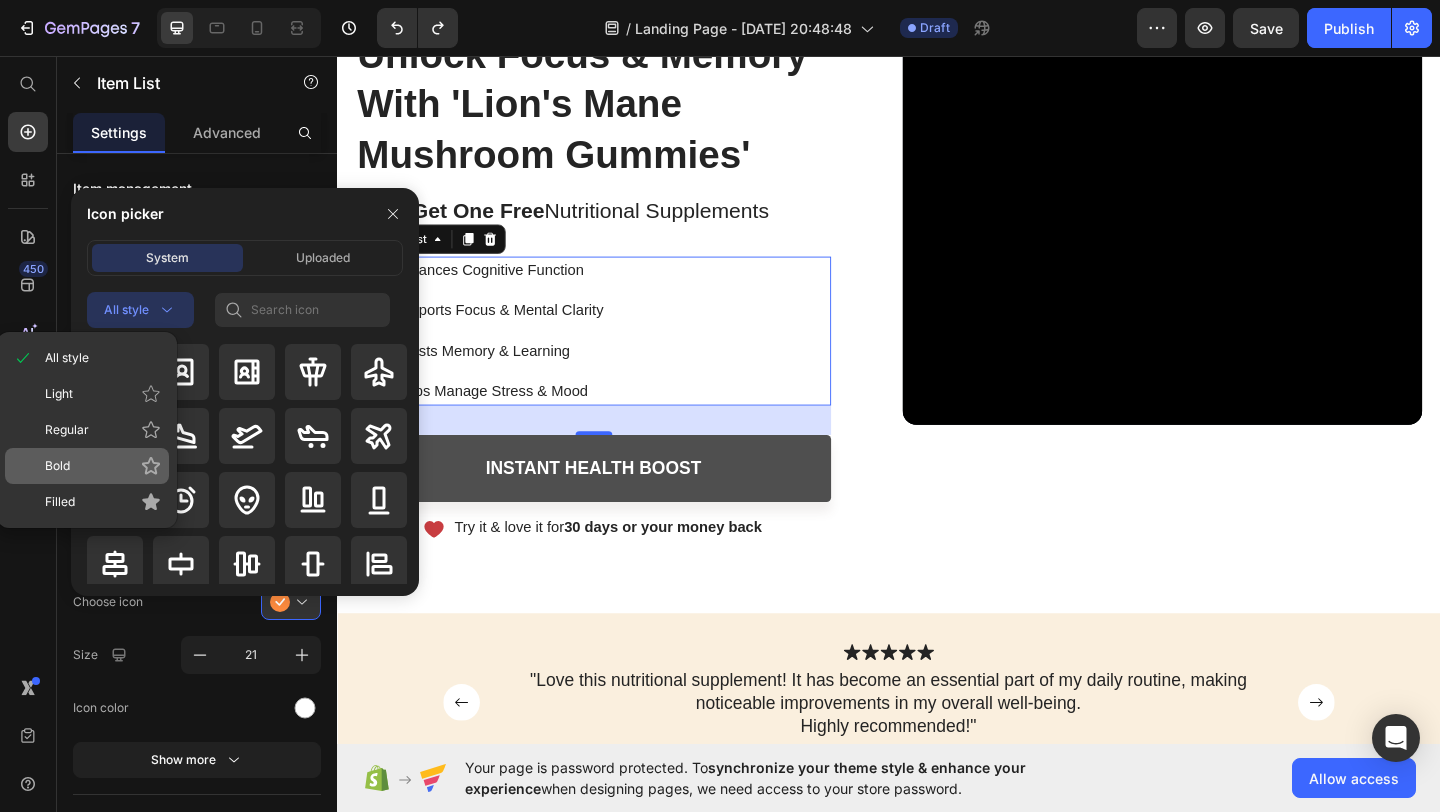 click on "Bold" at bounding box center [103, 466] 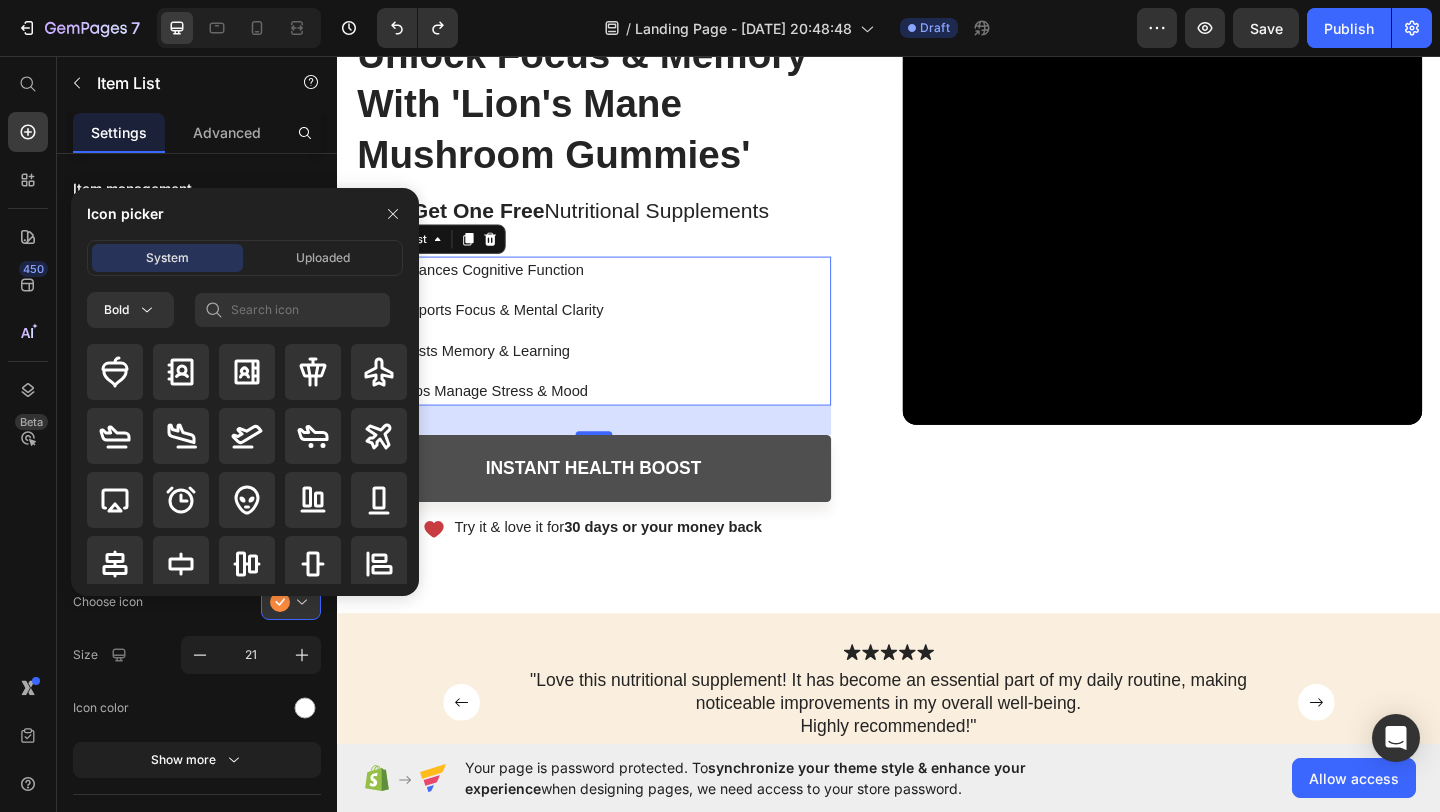 click on "System Uploaded Bold" at bounding box center [245, 418] 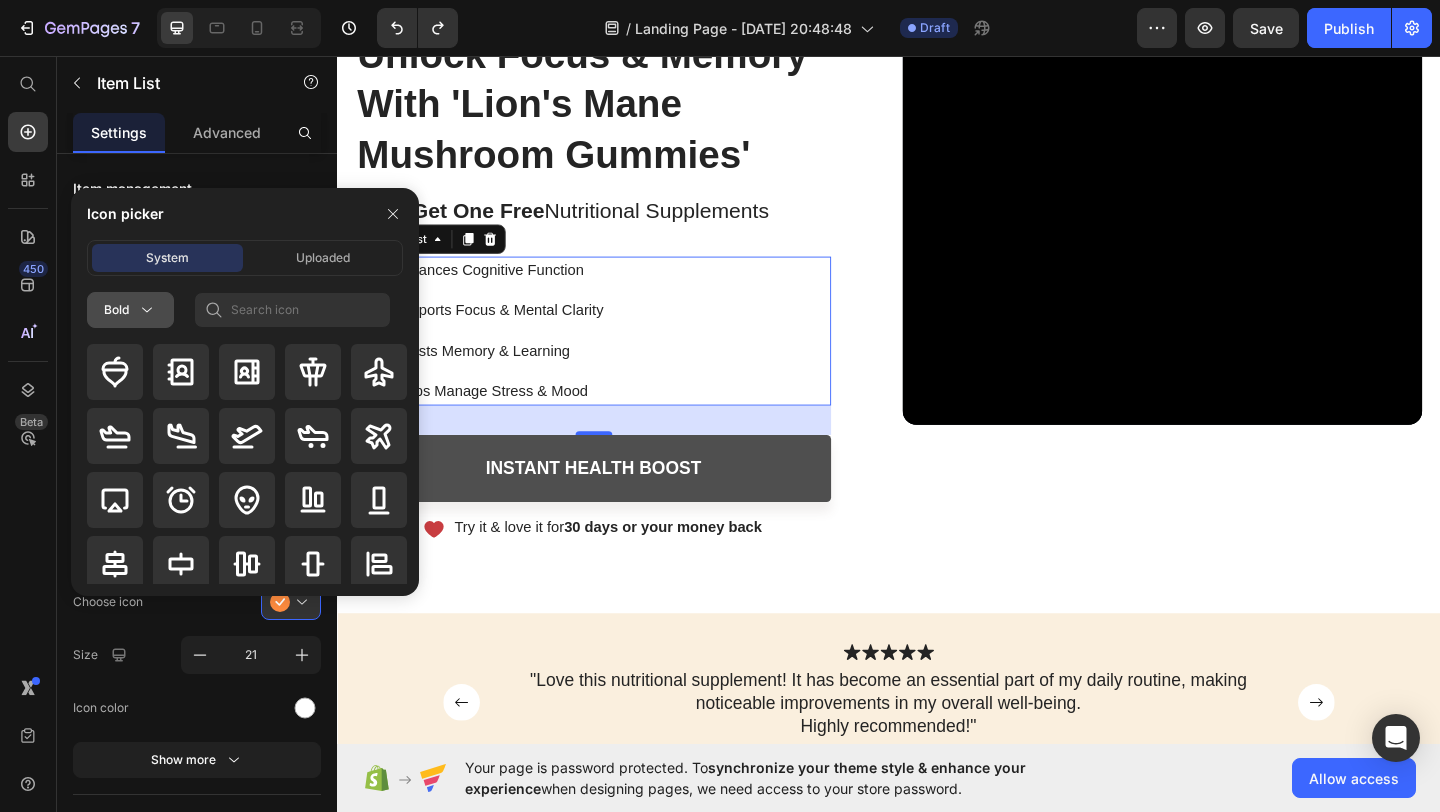 click 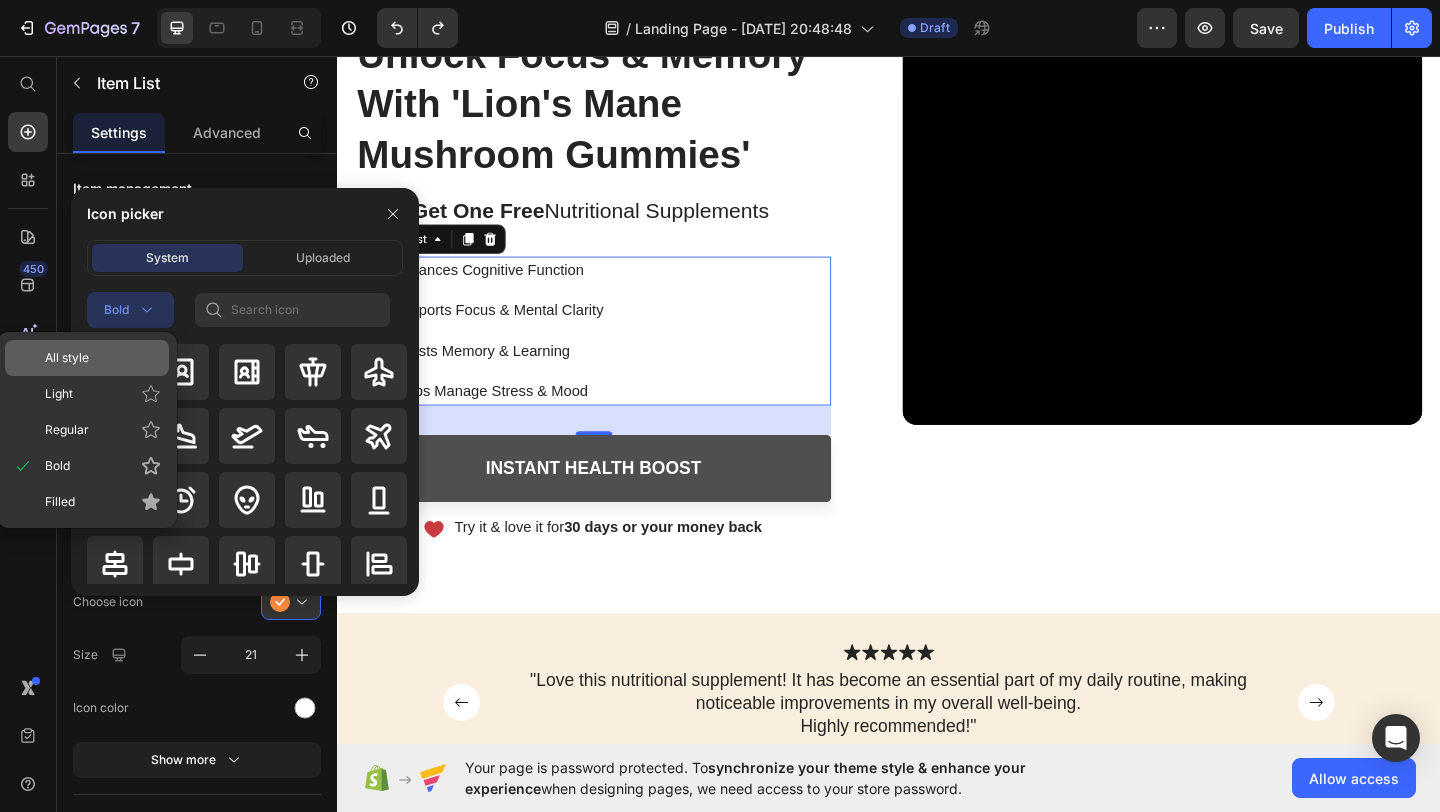 click on "All style" 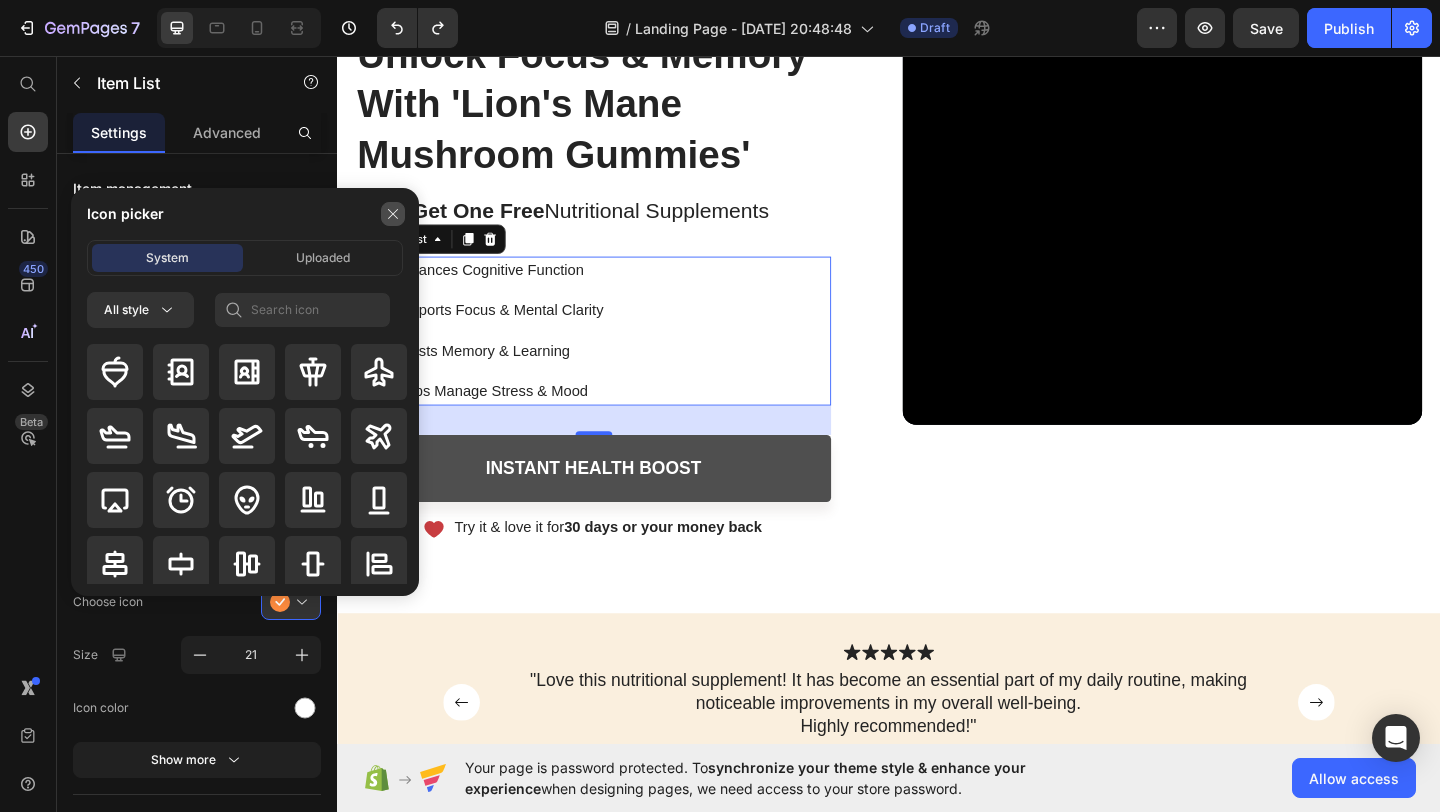 click 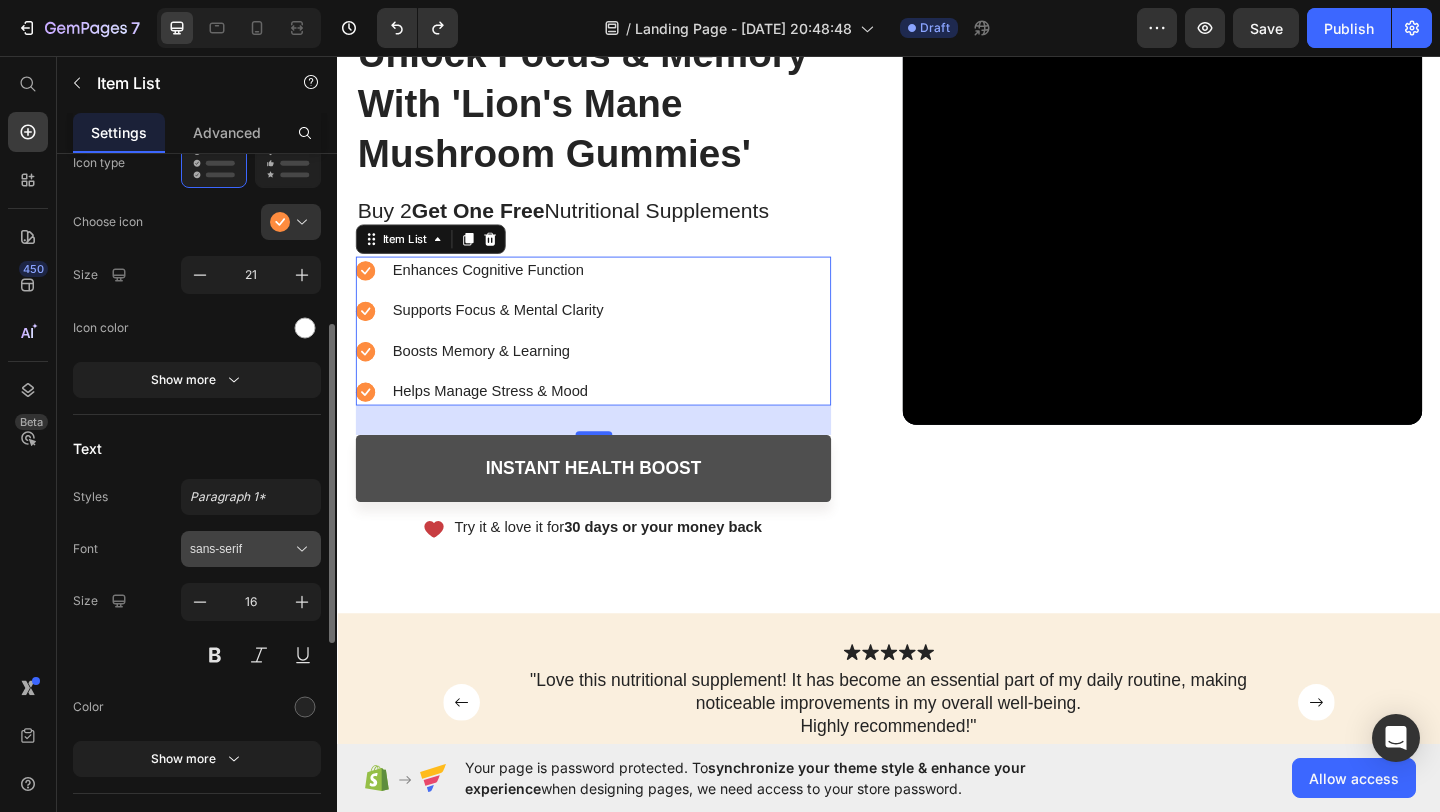 scroll, scrollTop: 434, scrollLeft: 0, axis: vertical 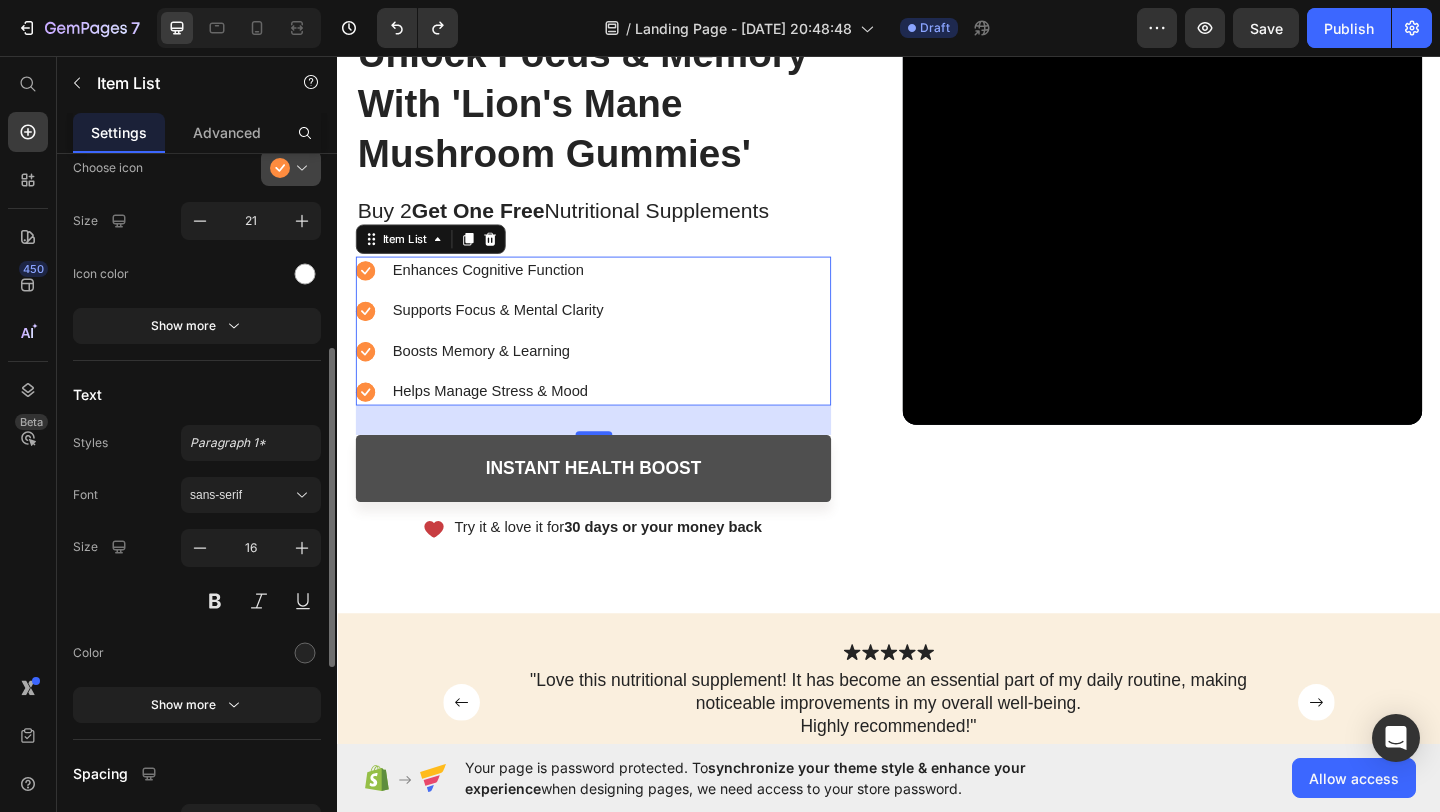 click at bounding box center (299, 168) 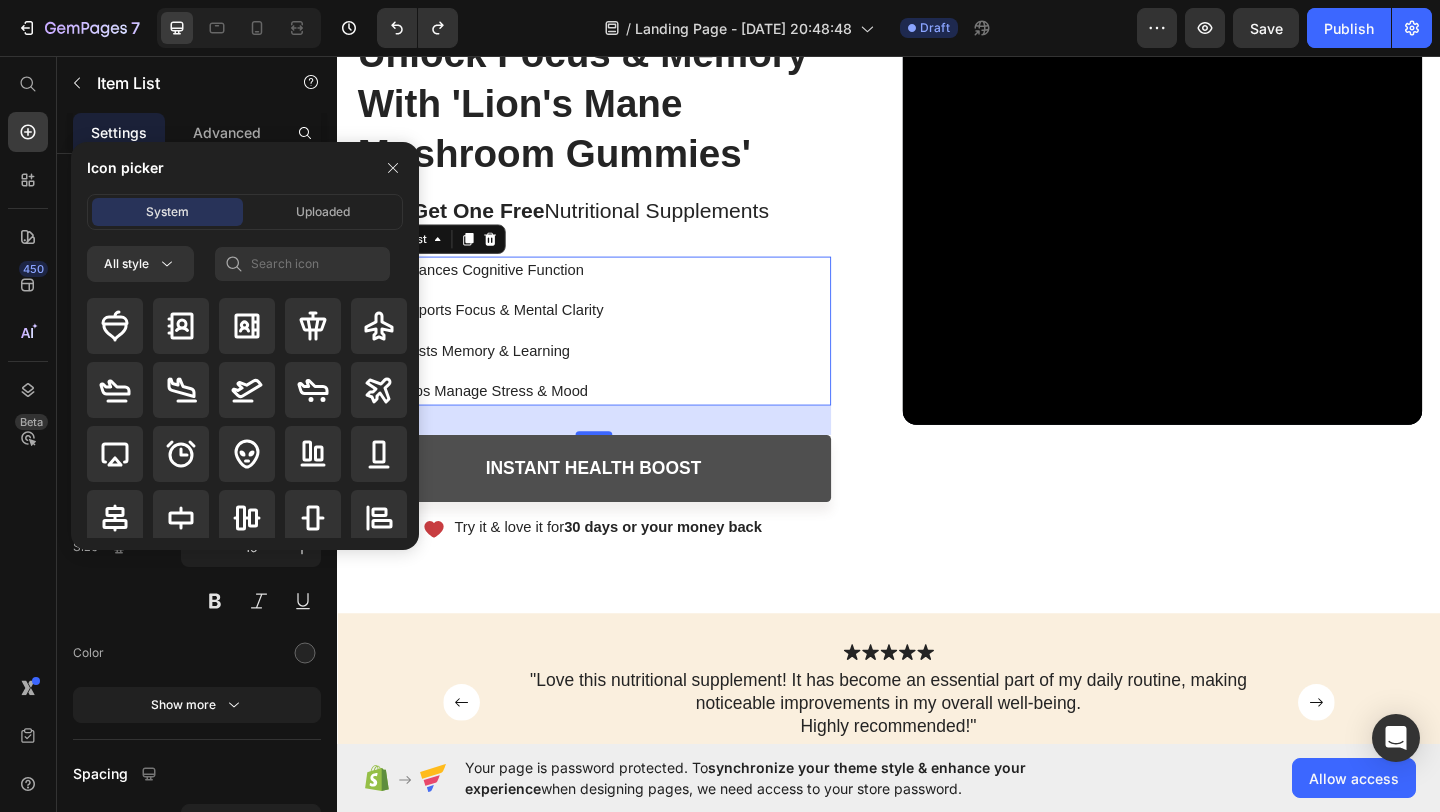 click on "Icon picker" at bounding box center (245, 168) 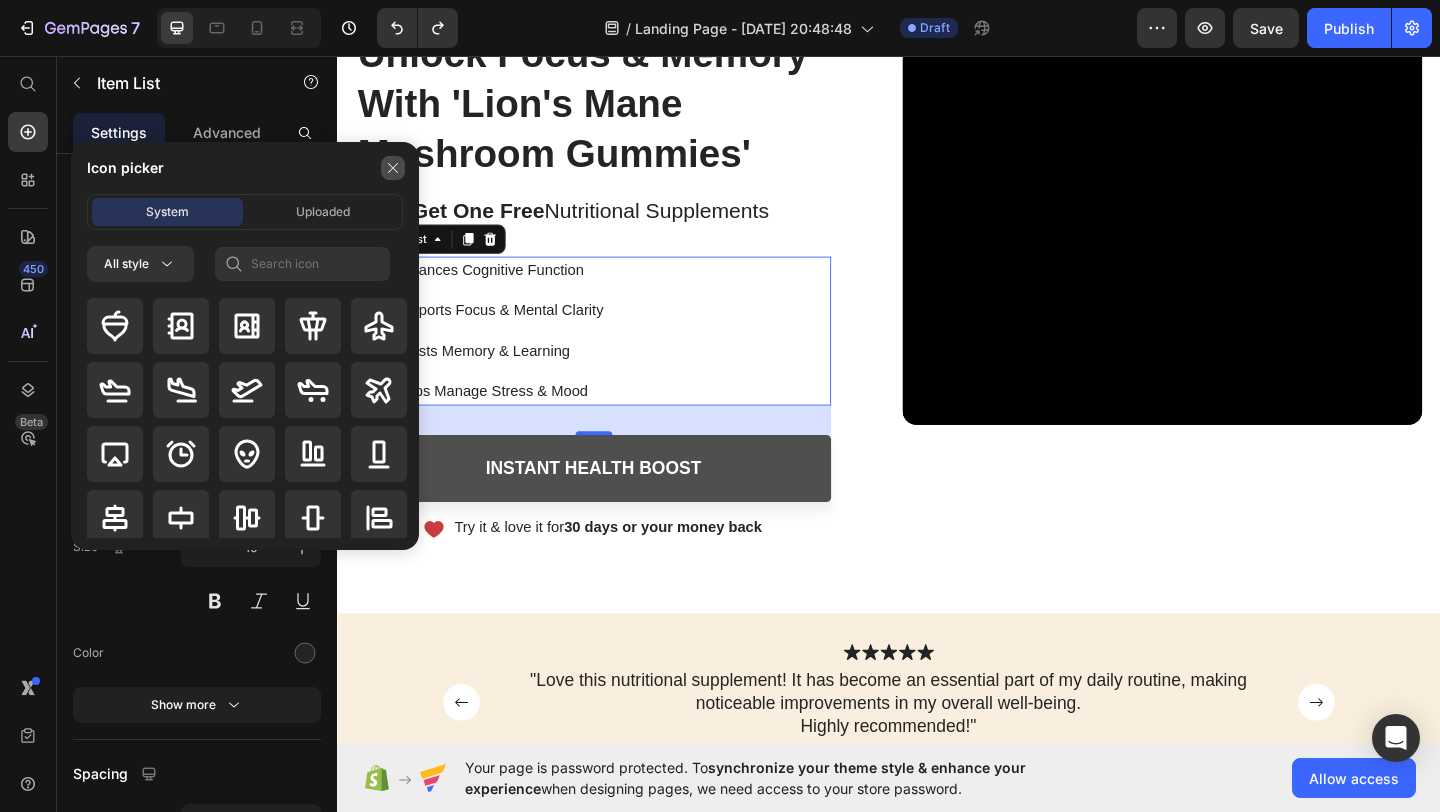 click 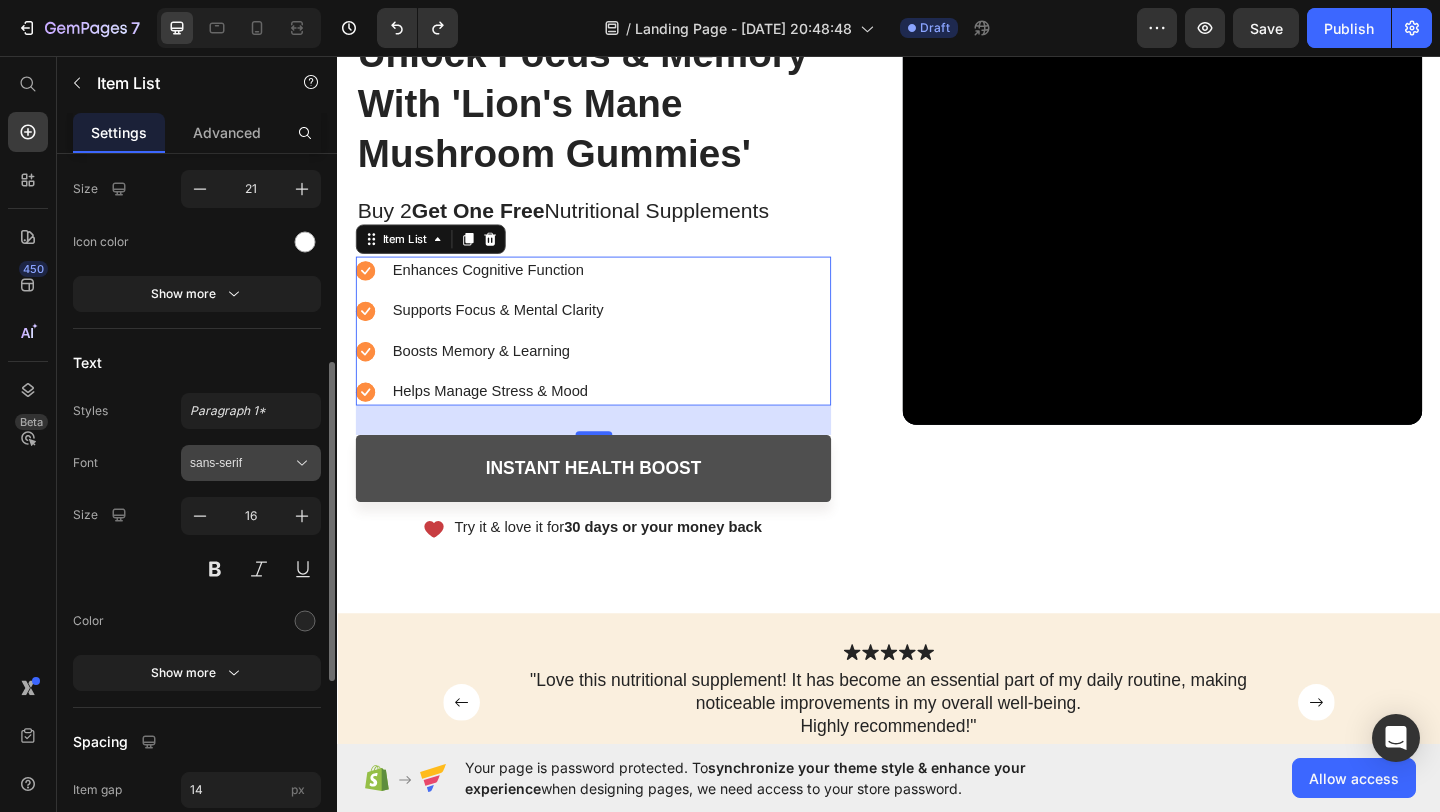 scroll, scrollTop: 481, scrollLeft: 0, axis: vertical 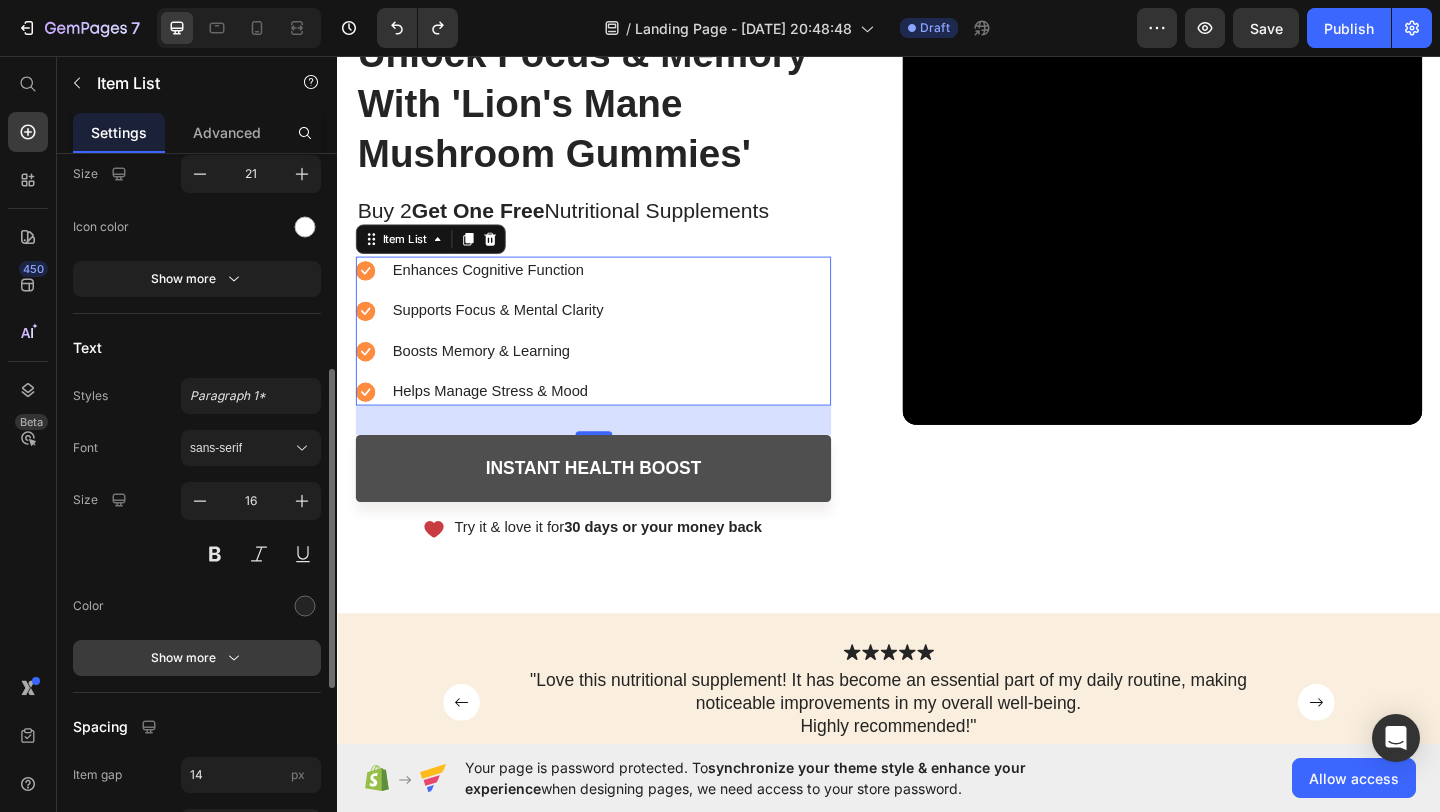 click 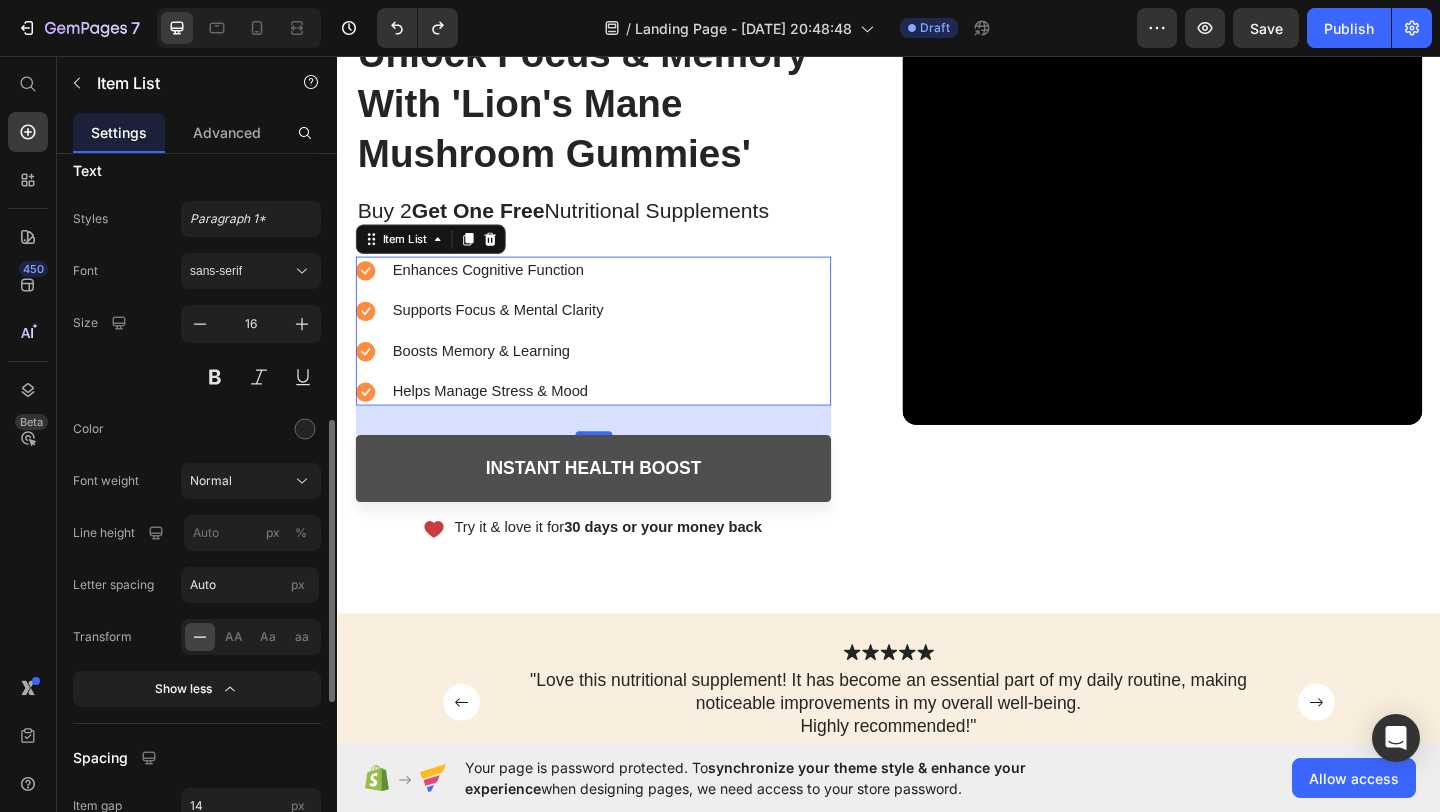 scroll, scrollTop: 662, scrollLeft: 0, axis: vertical 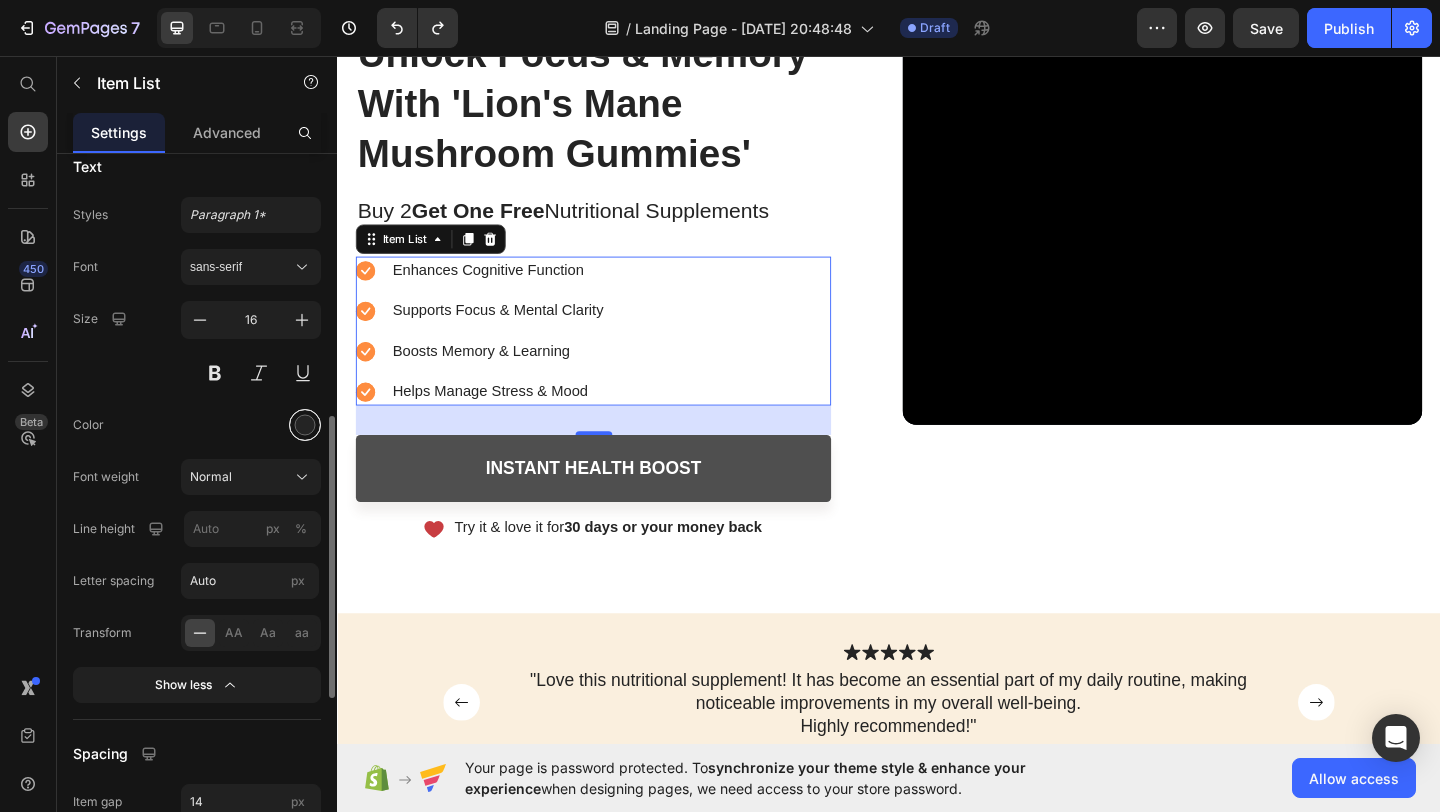 click at bounding box center [305, 424] 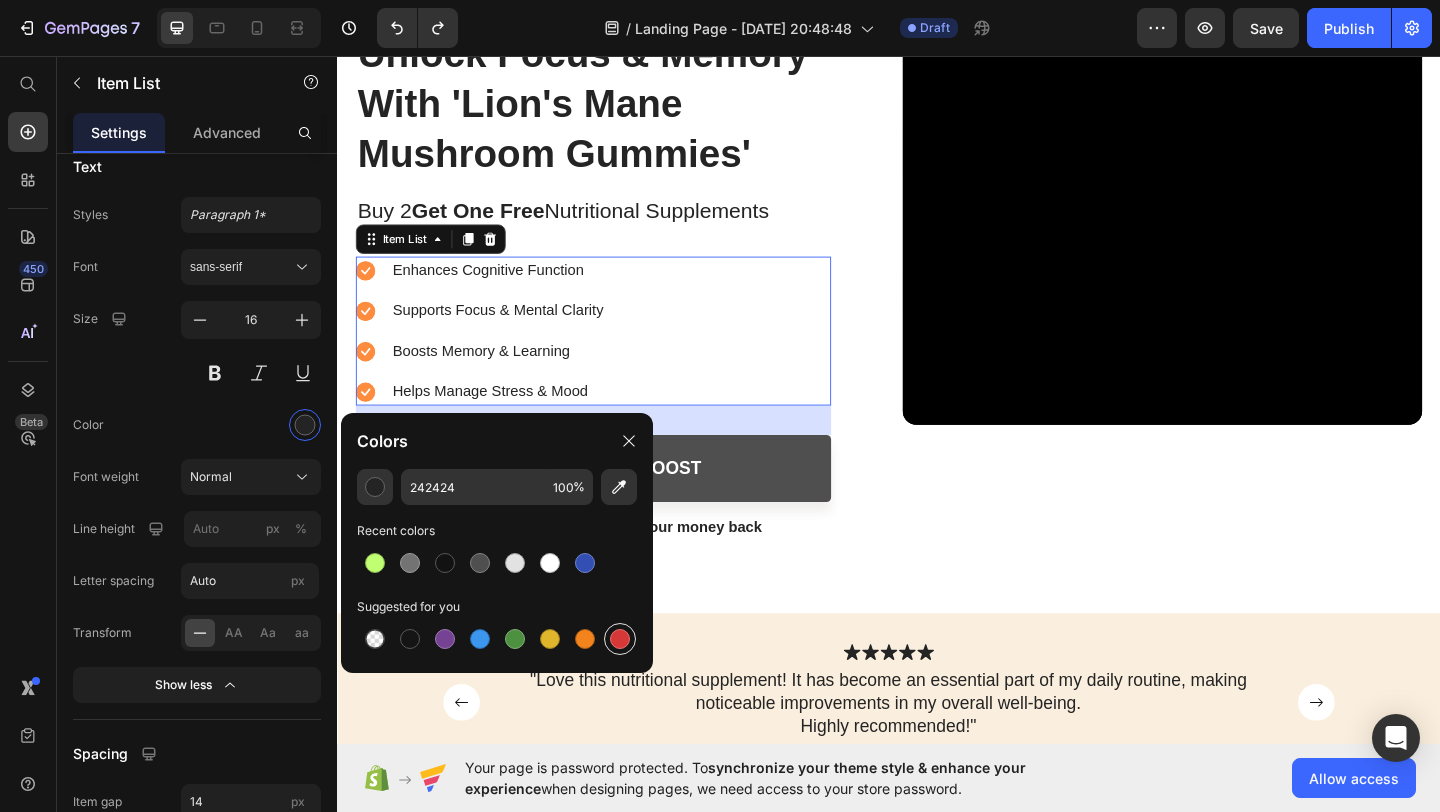click at bounding box center (620, 639) 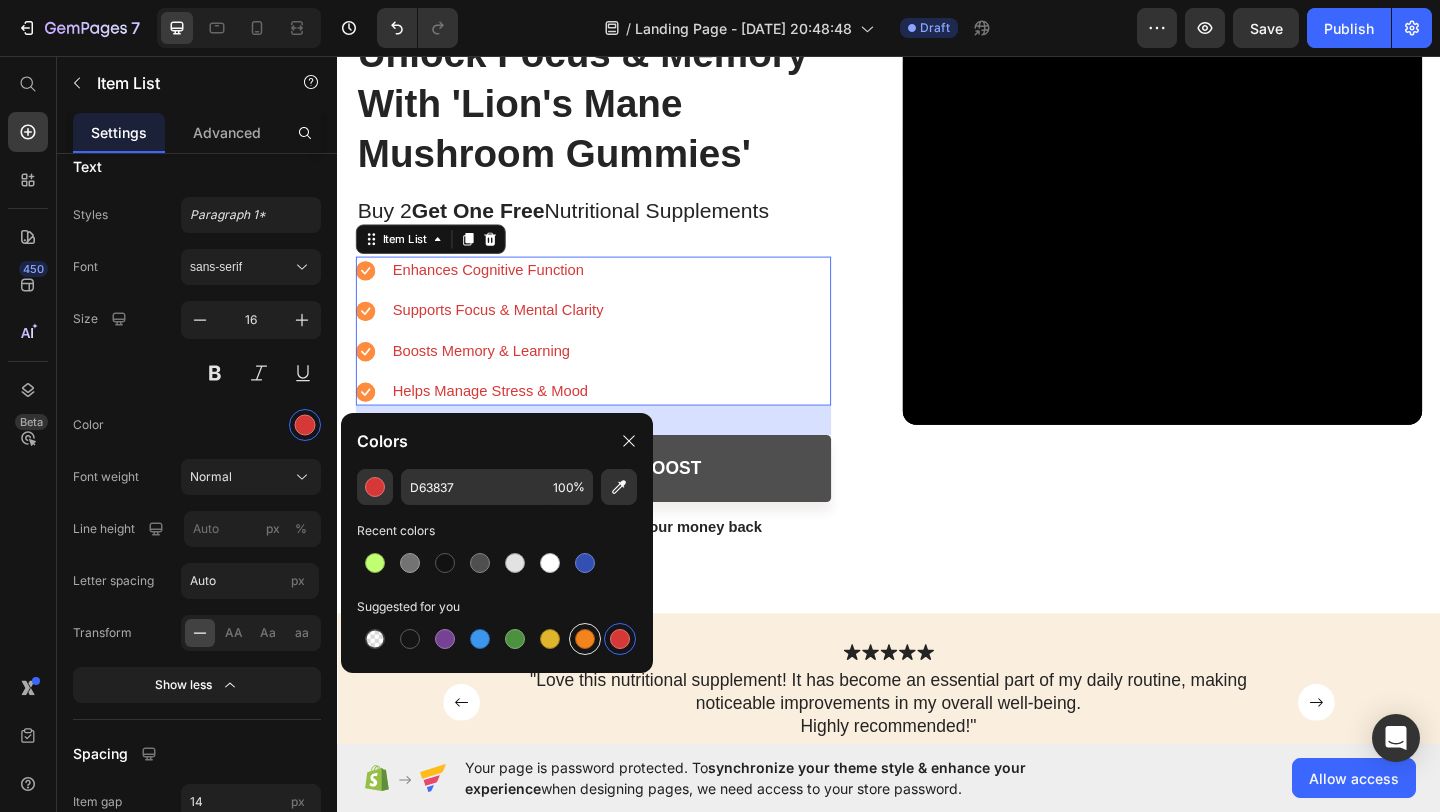 click at bounding box center (585, 639) 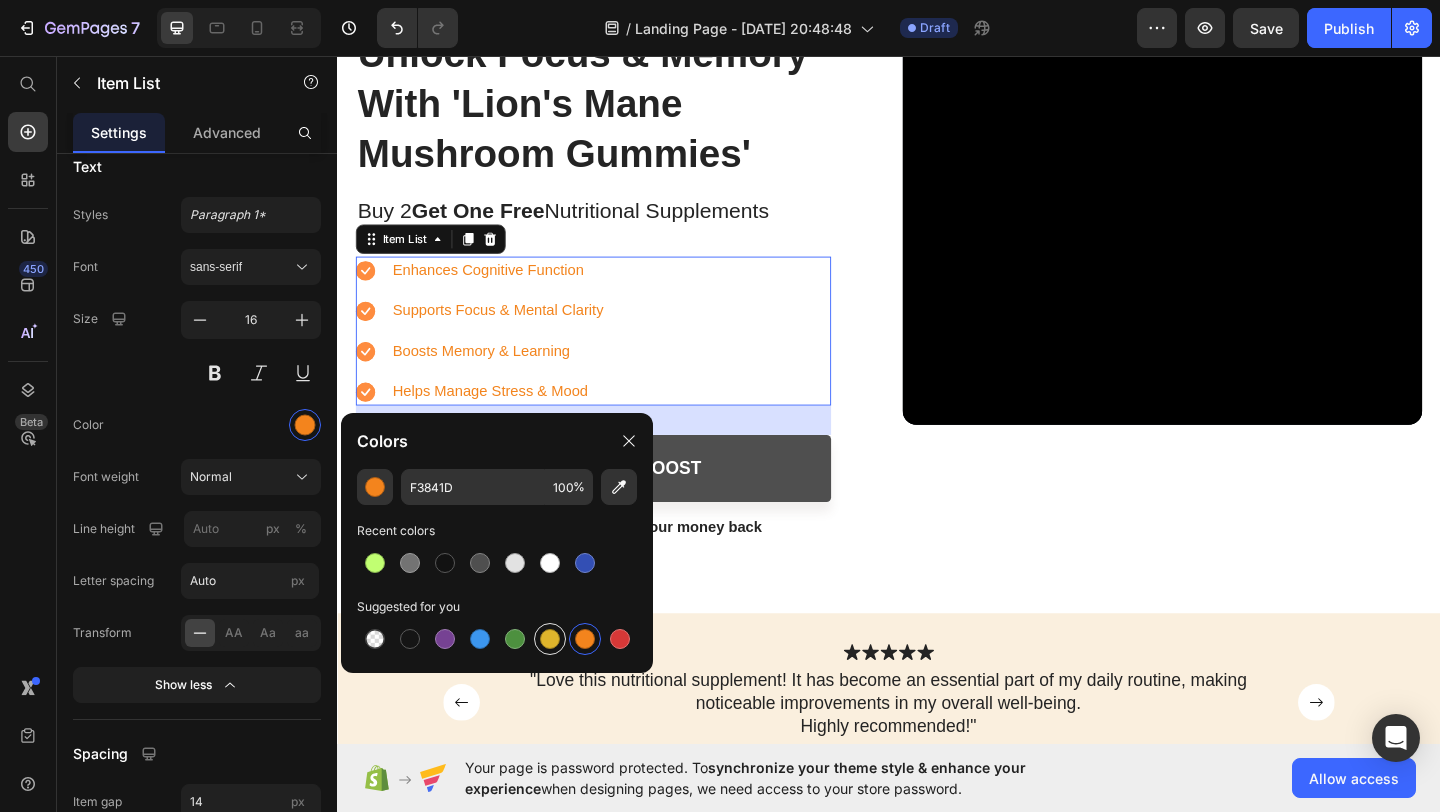 click at bounding box center [550, 639] 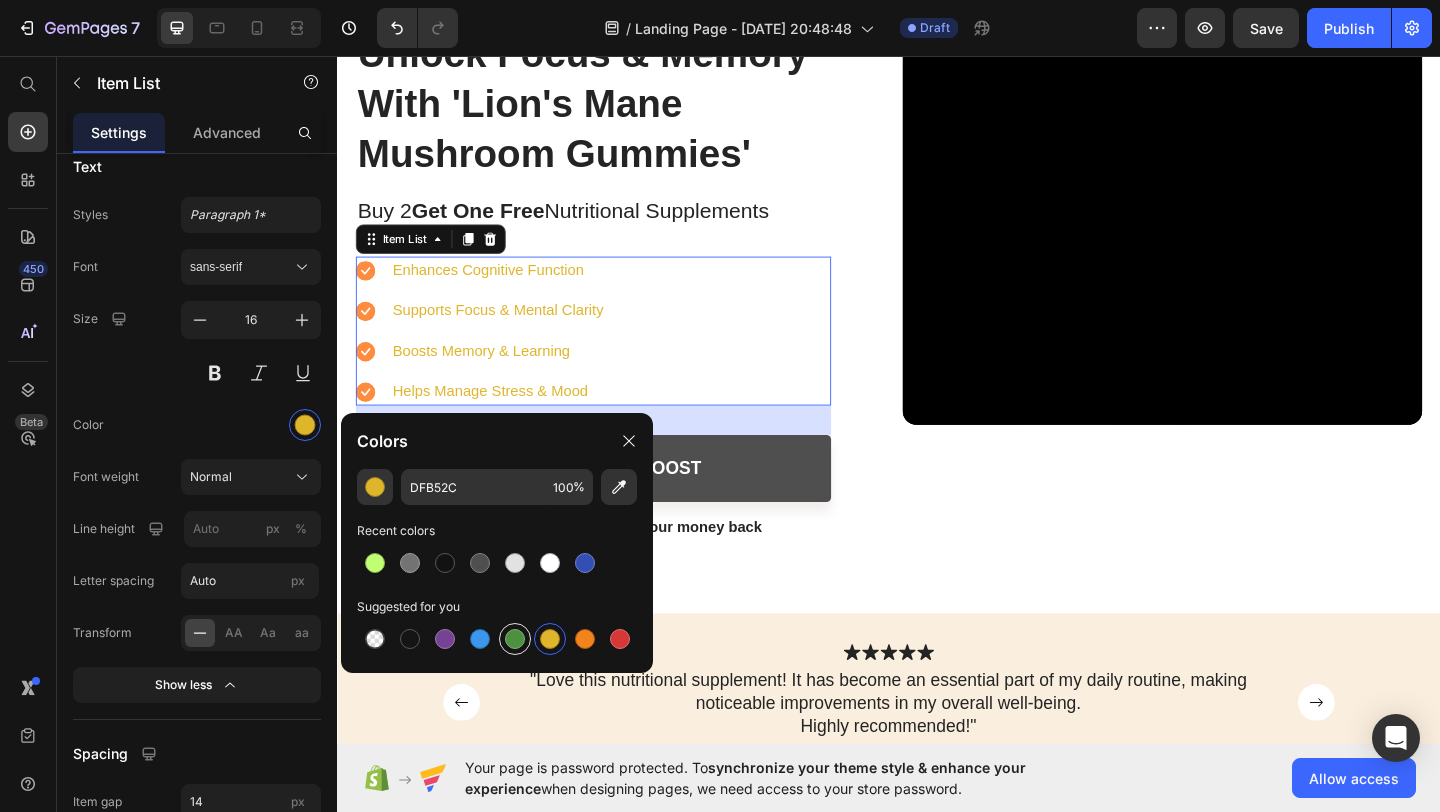 click at bounding box center (515, 639) 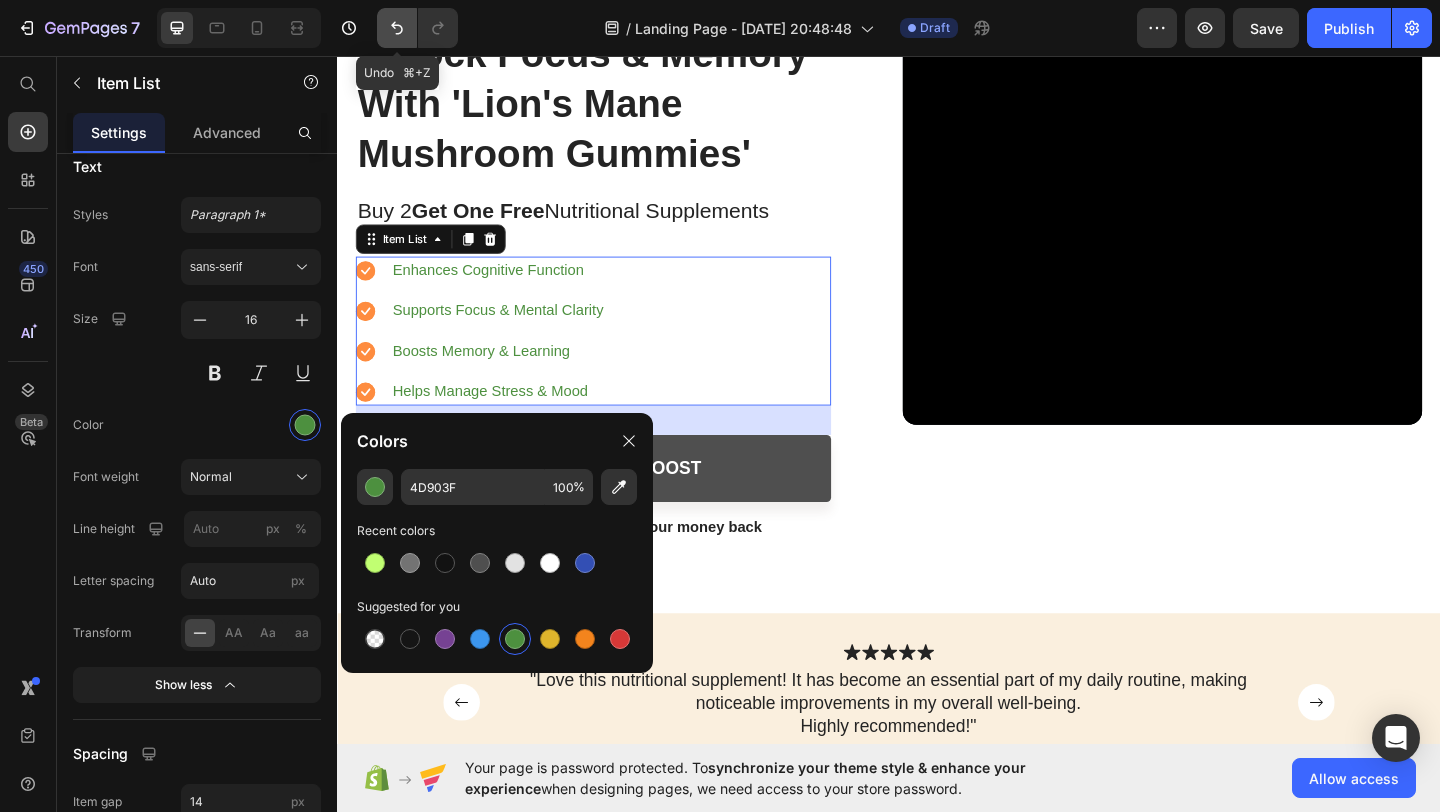 click 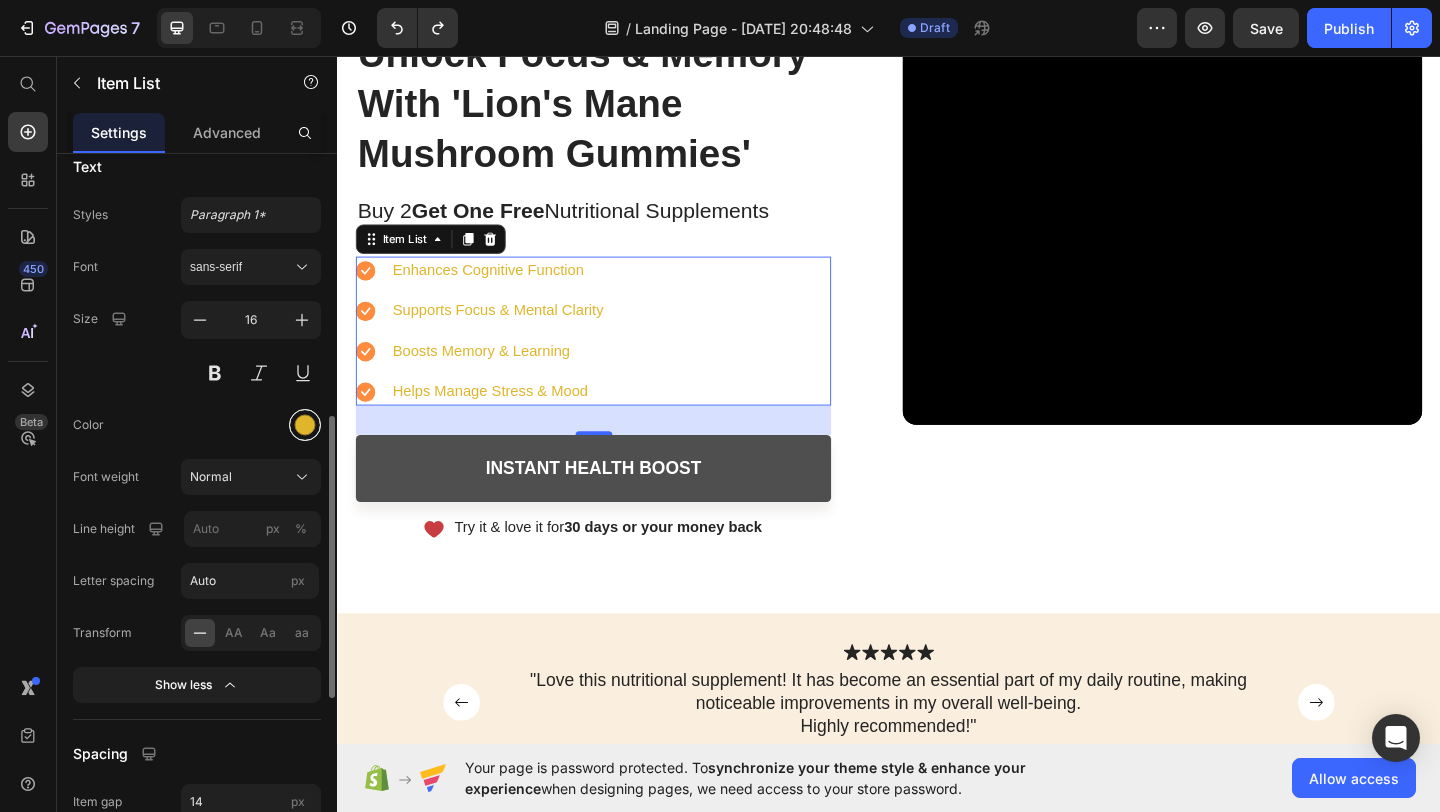 click at bounding box center [305, 424] 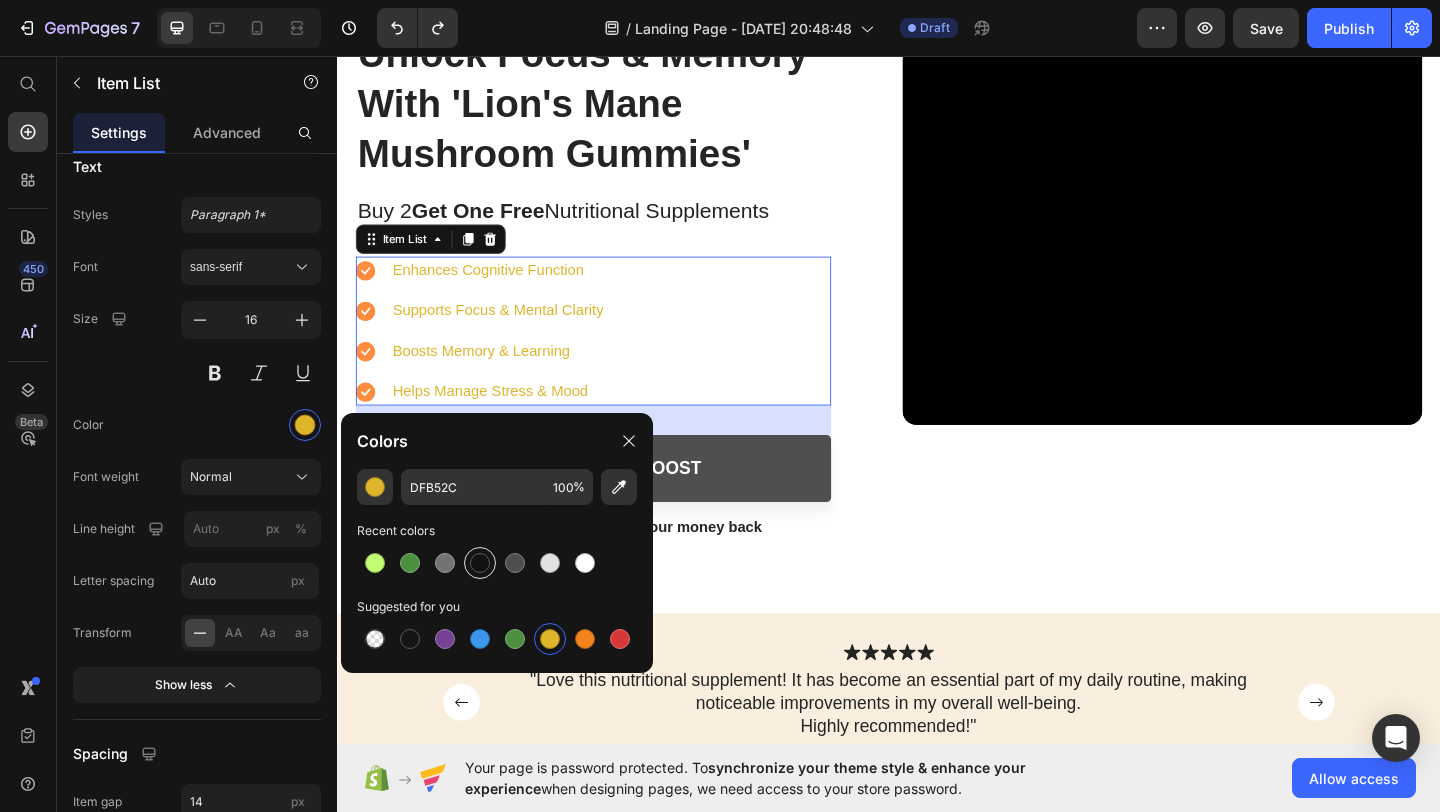 click at bounding box center (480, 563) 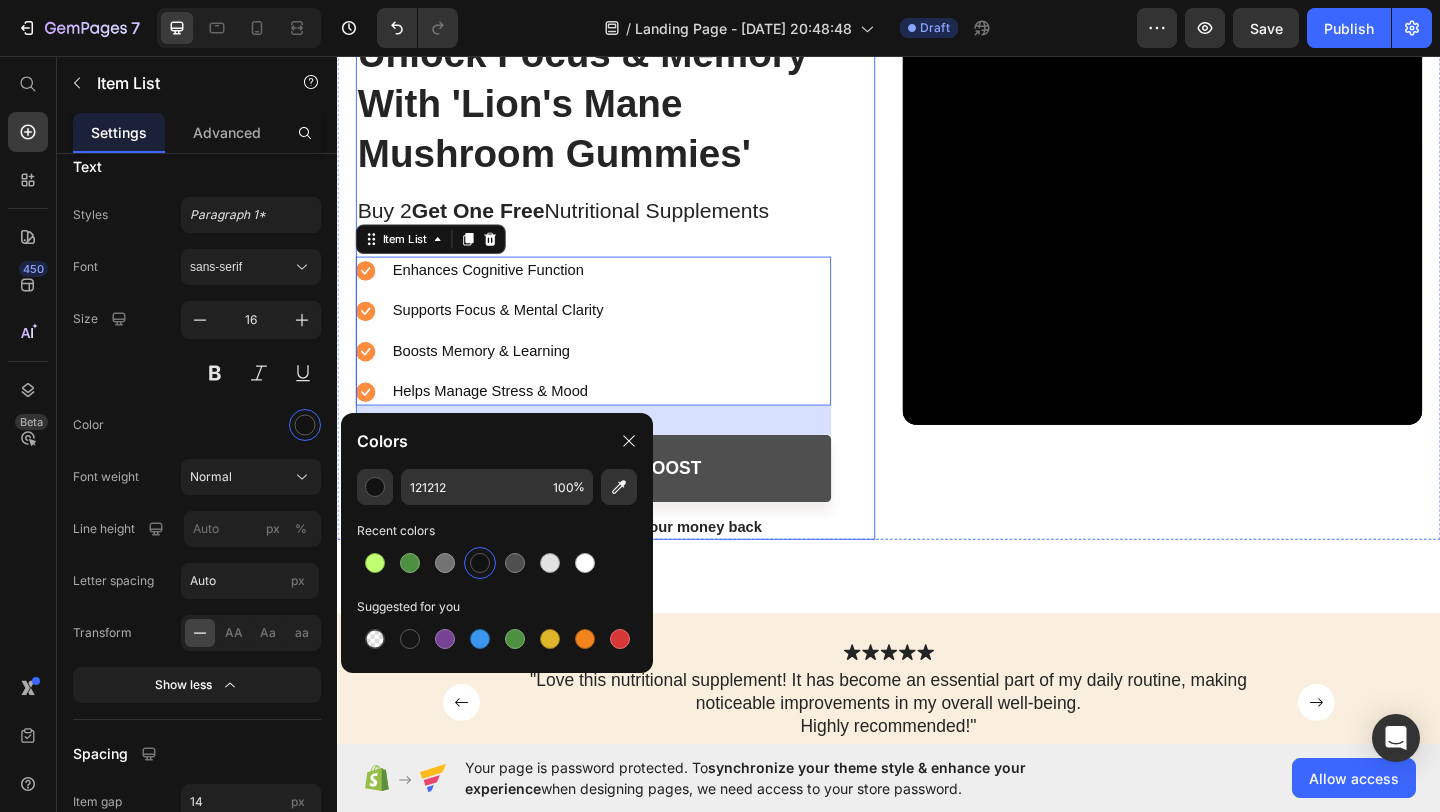 click on "Video" at bounding box center [1234, 181] 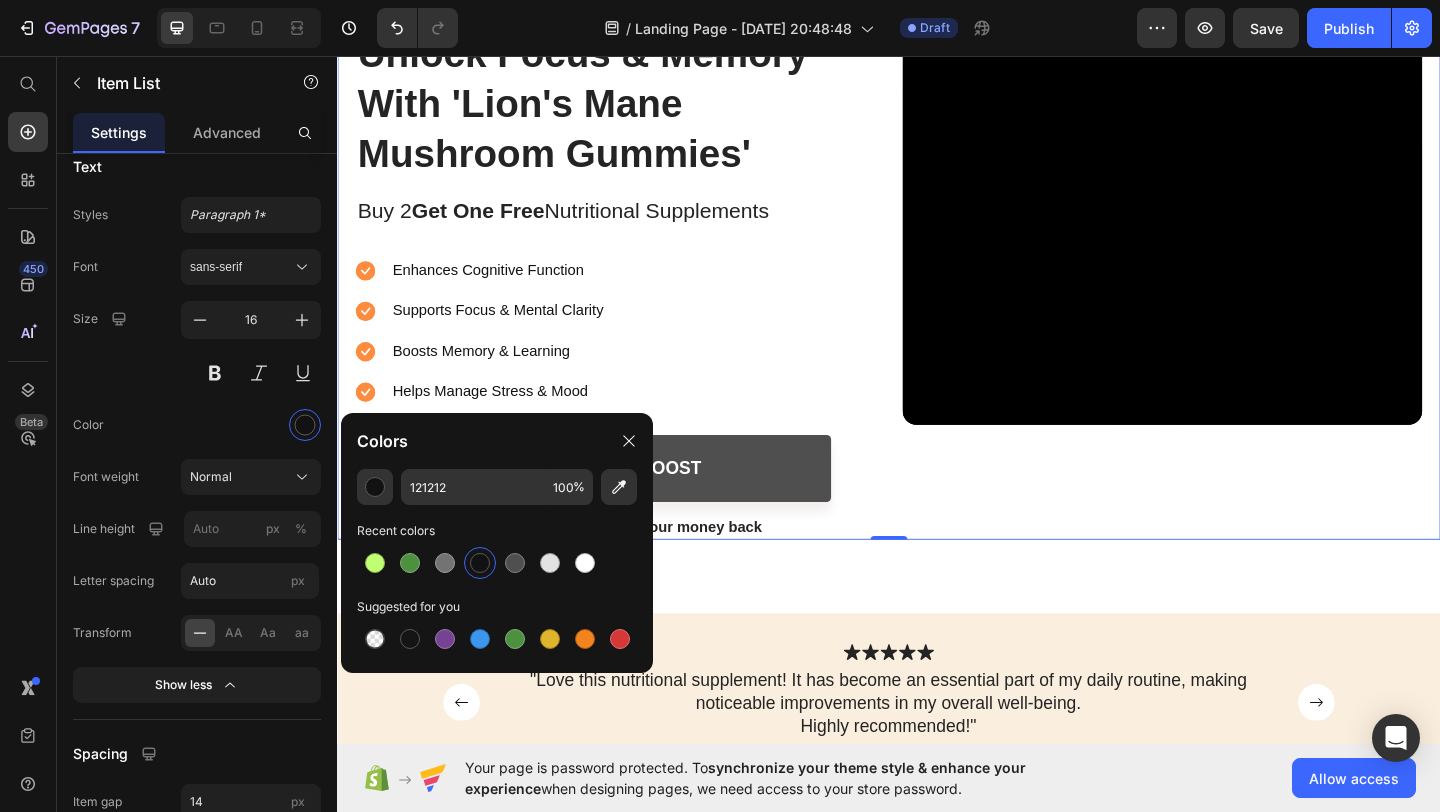 scroll, scrollTop: 0, scrollLeft: 0, axis: both 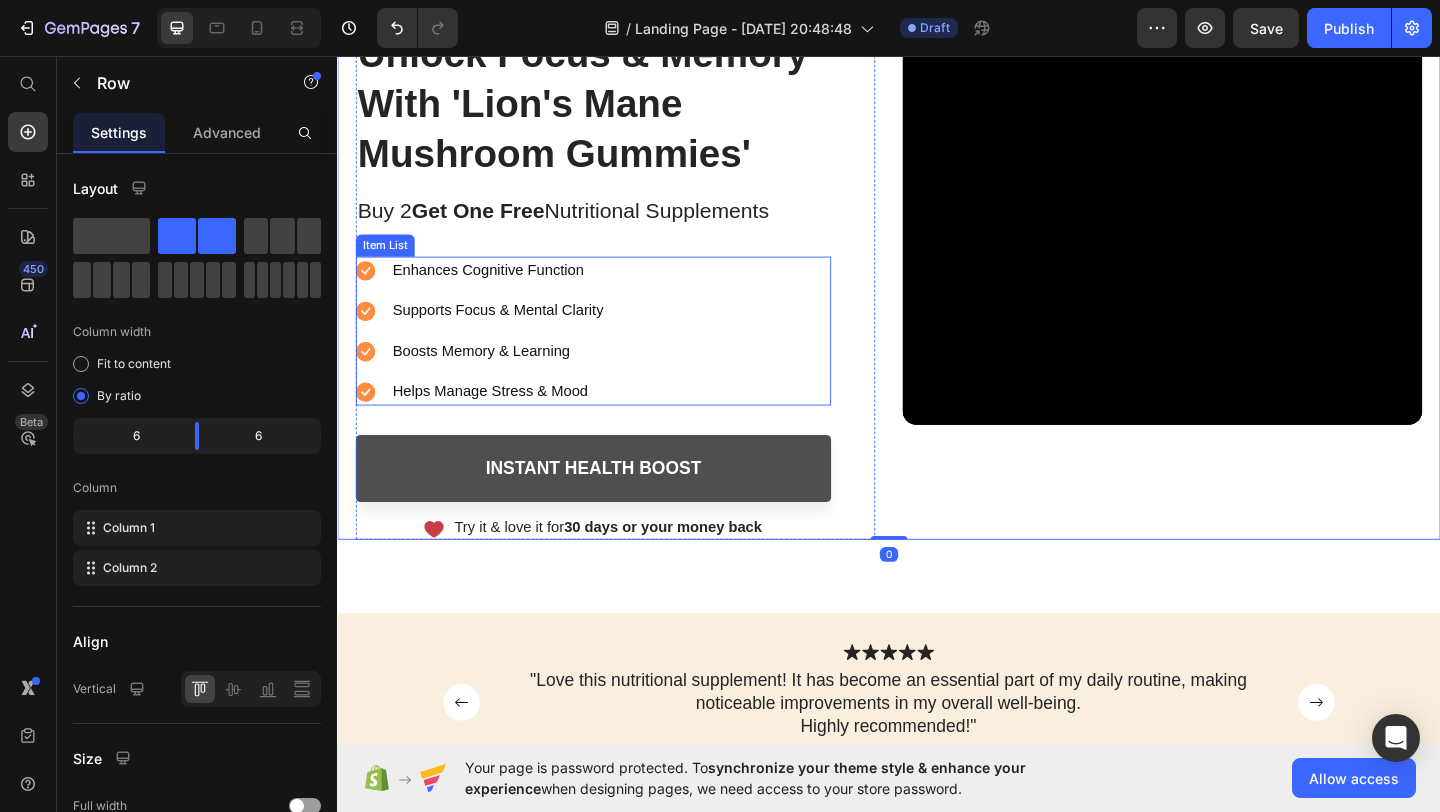 click on "Enhances Cognitive Function
Supports Focus & Mental Clarity
Boosts Memory & Learning
Helps Manage Stress & Mood" at bounding box center [493, 355] 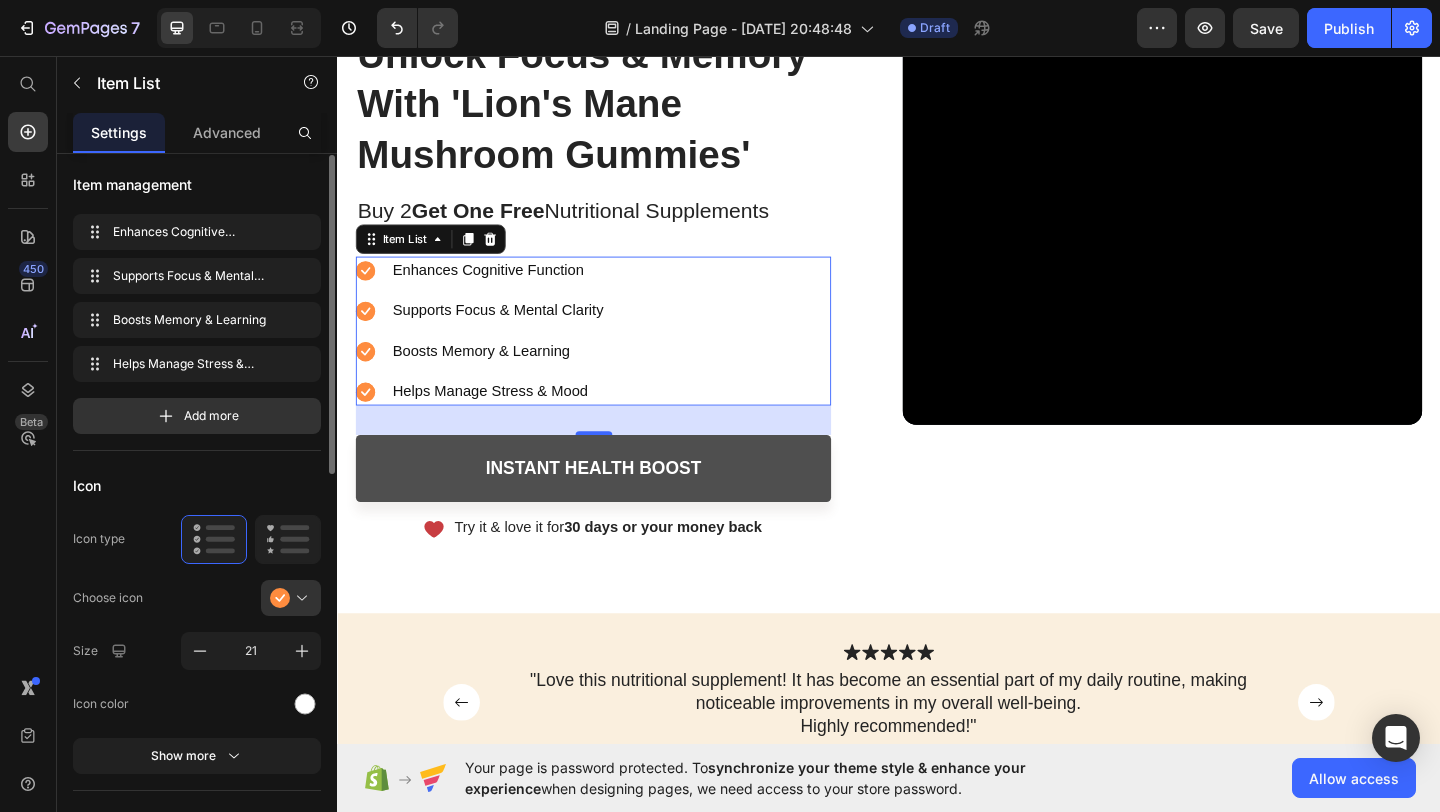 scroll, scrollTop: 140, scrollLeft: 0, axis: vertical 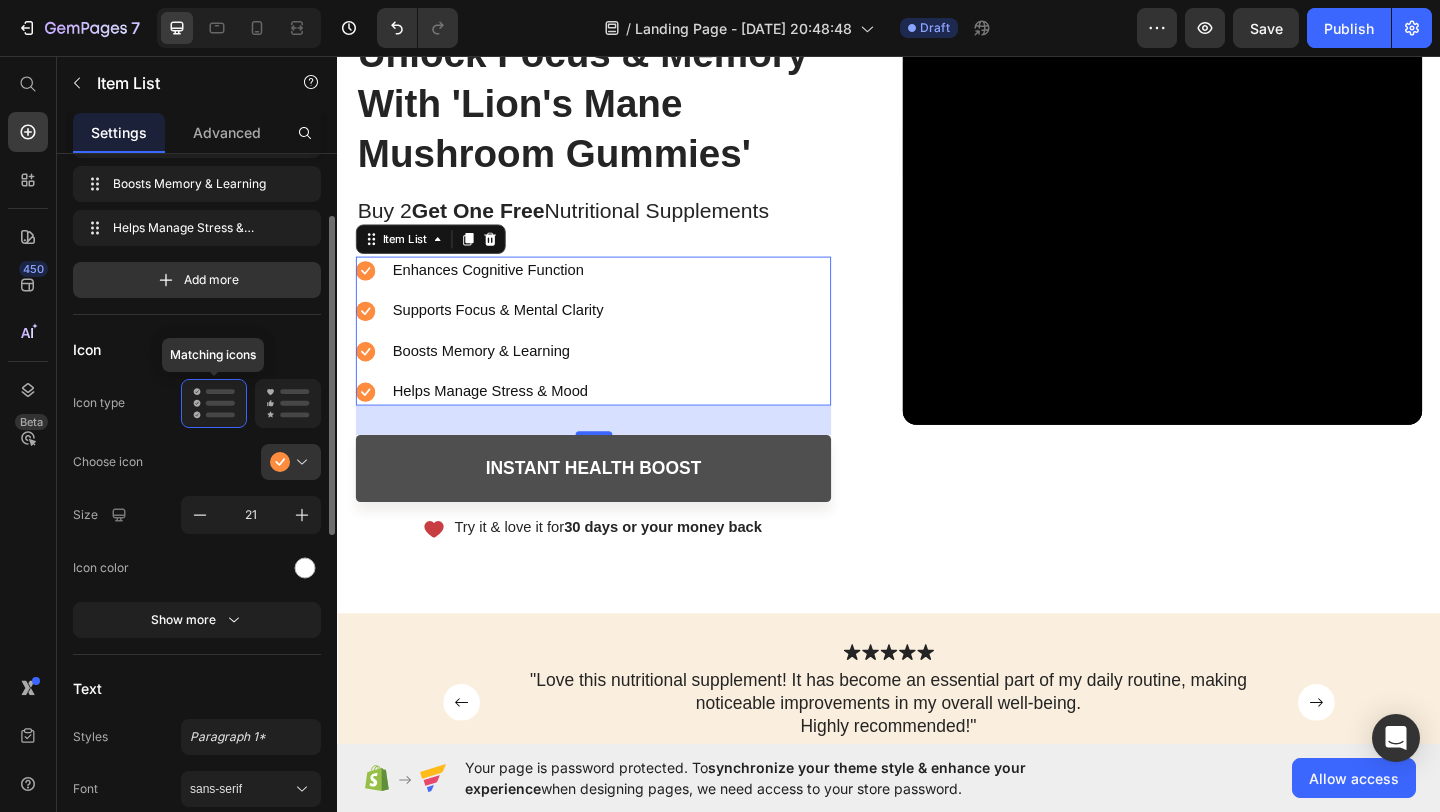 click 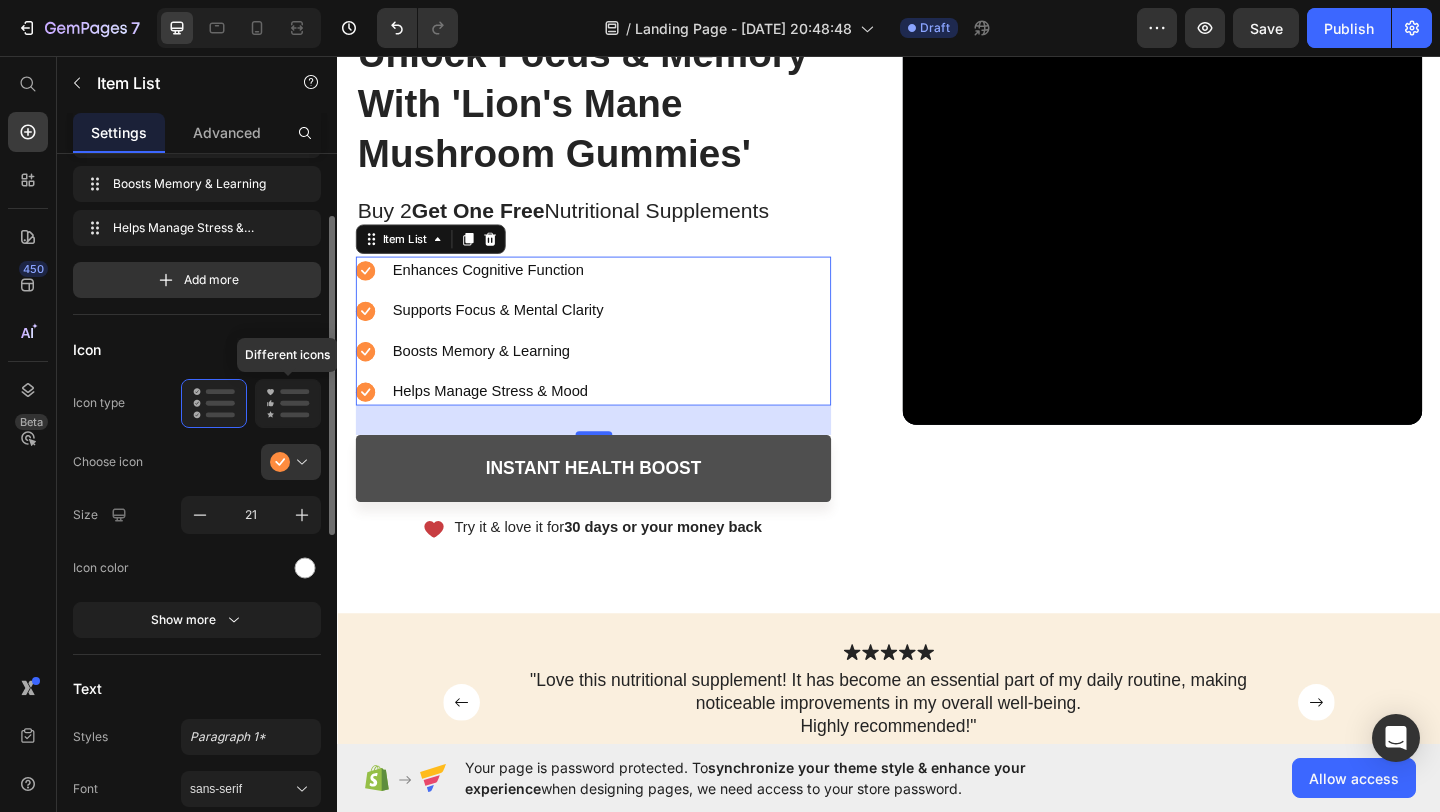 click 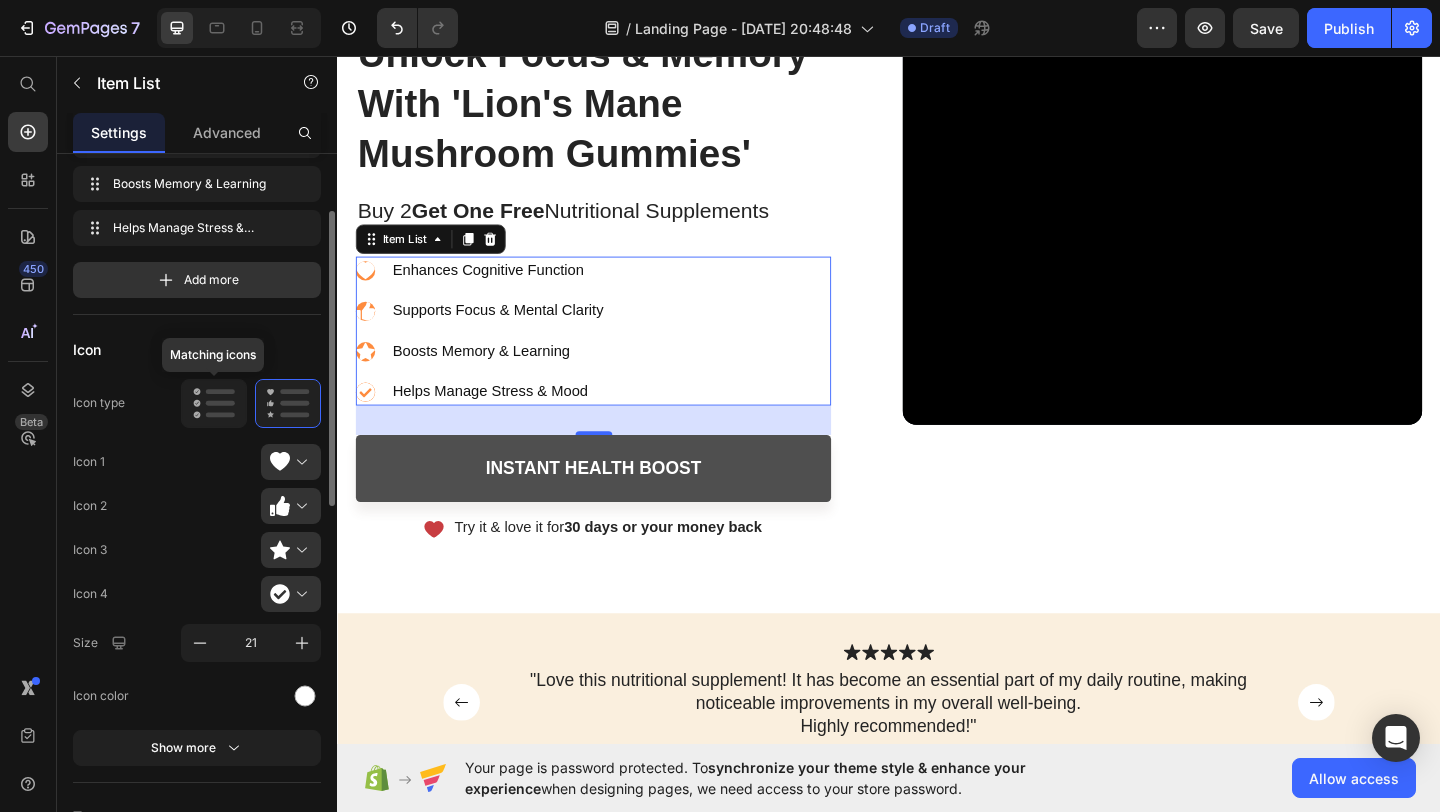 click 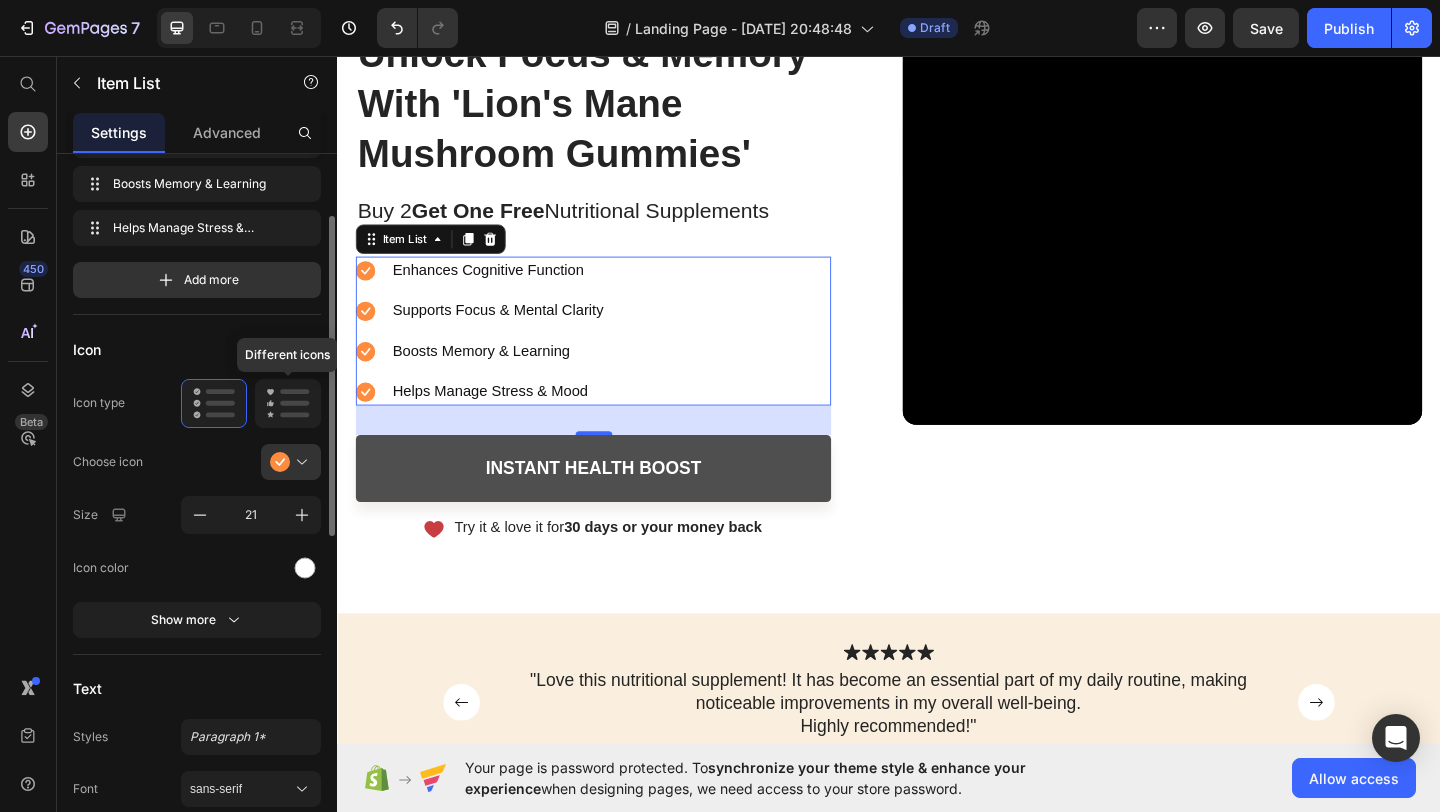 click 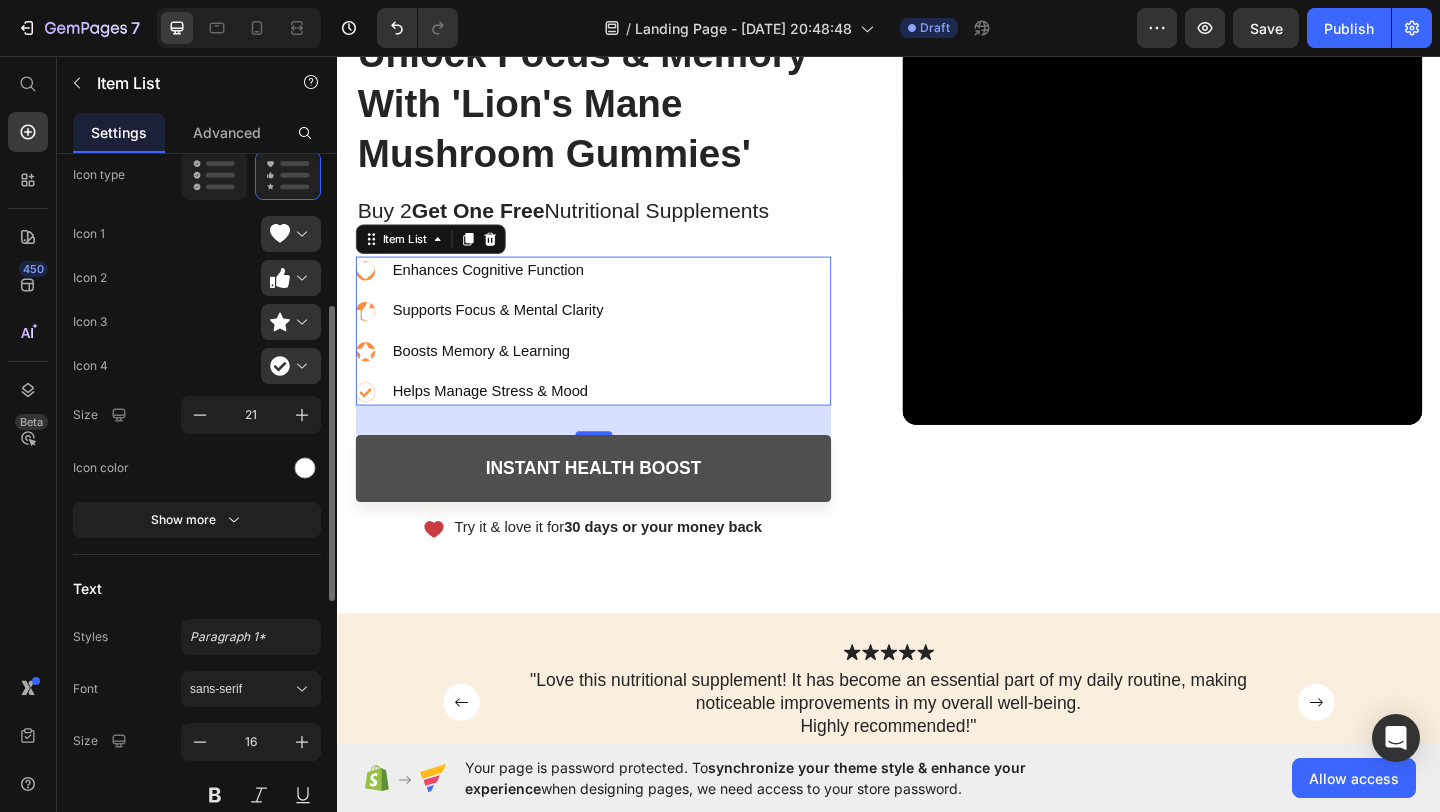 scroll, scrollTop: 340, scrollLeft: 0, axis: vertical 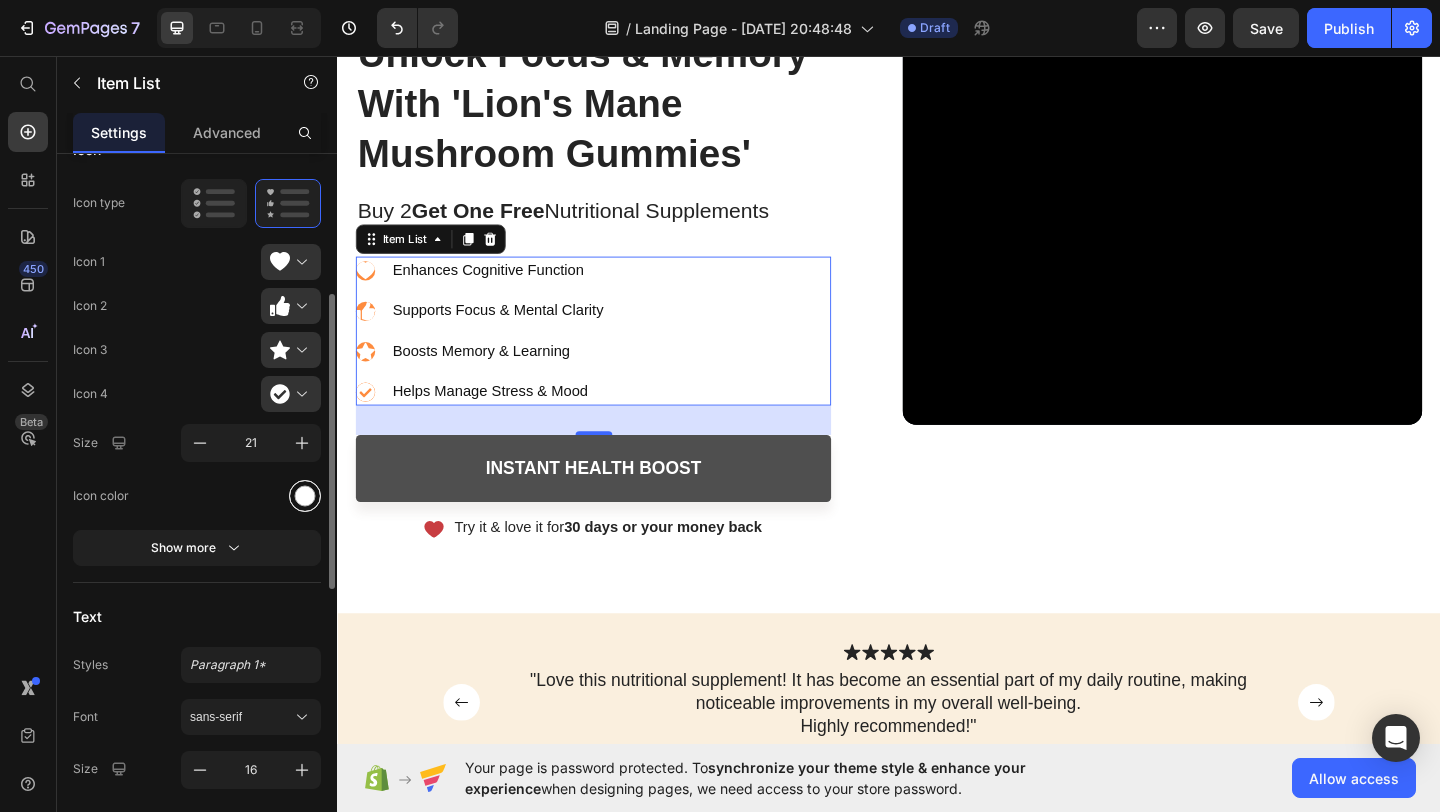 click at bounding box center [305, 495] 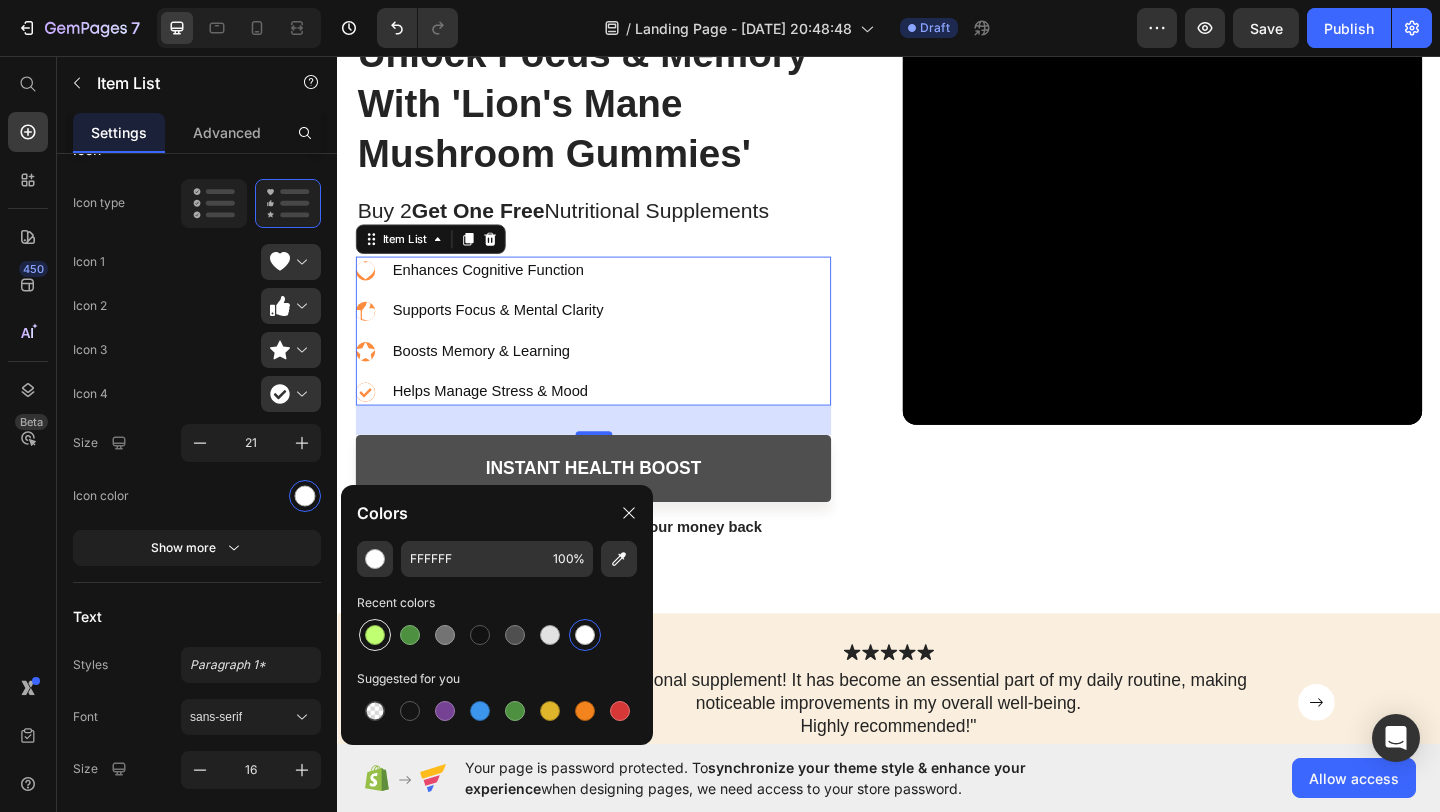 click at bounding box center (375, 635) 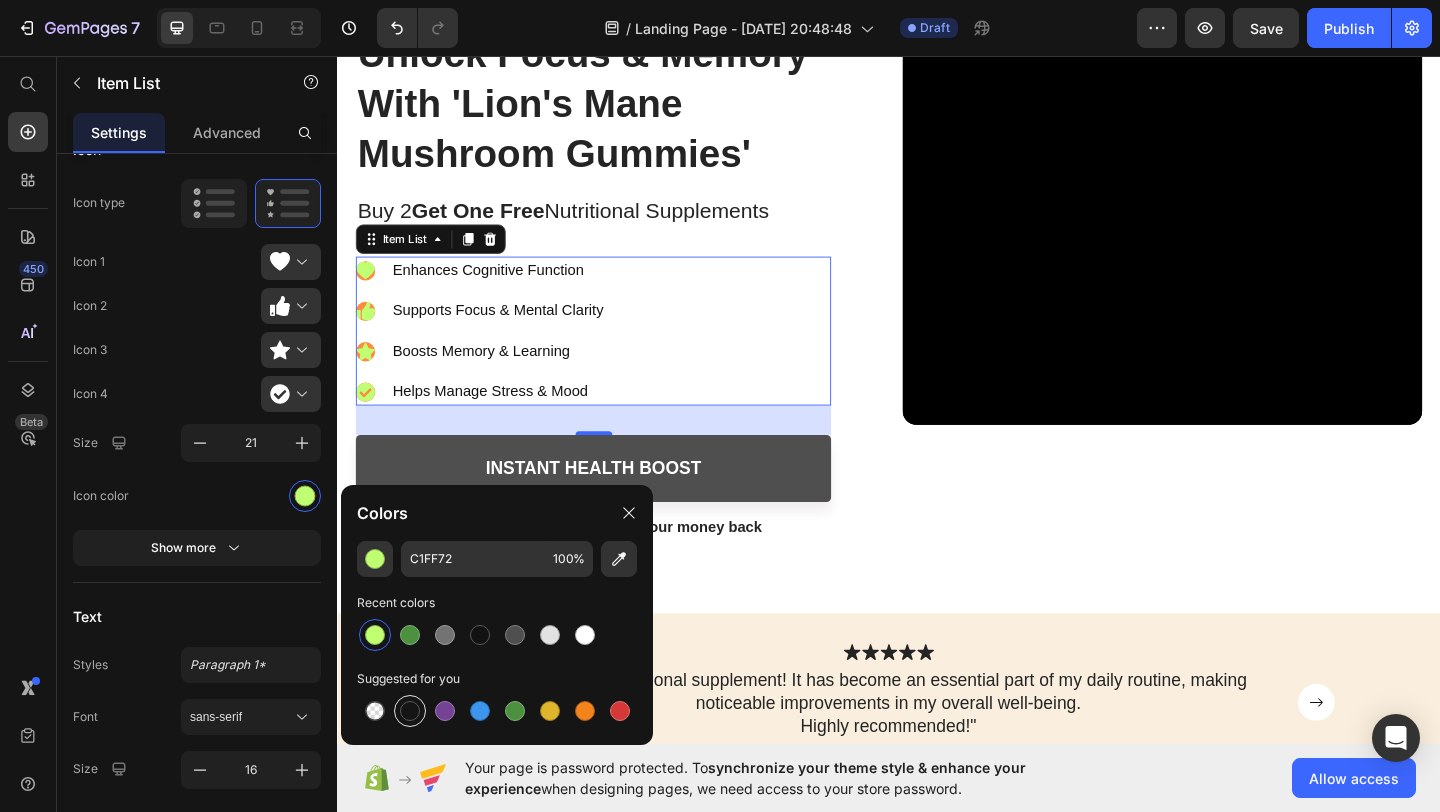 click at bounding box center (410, 711) 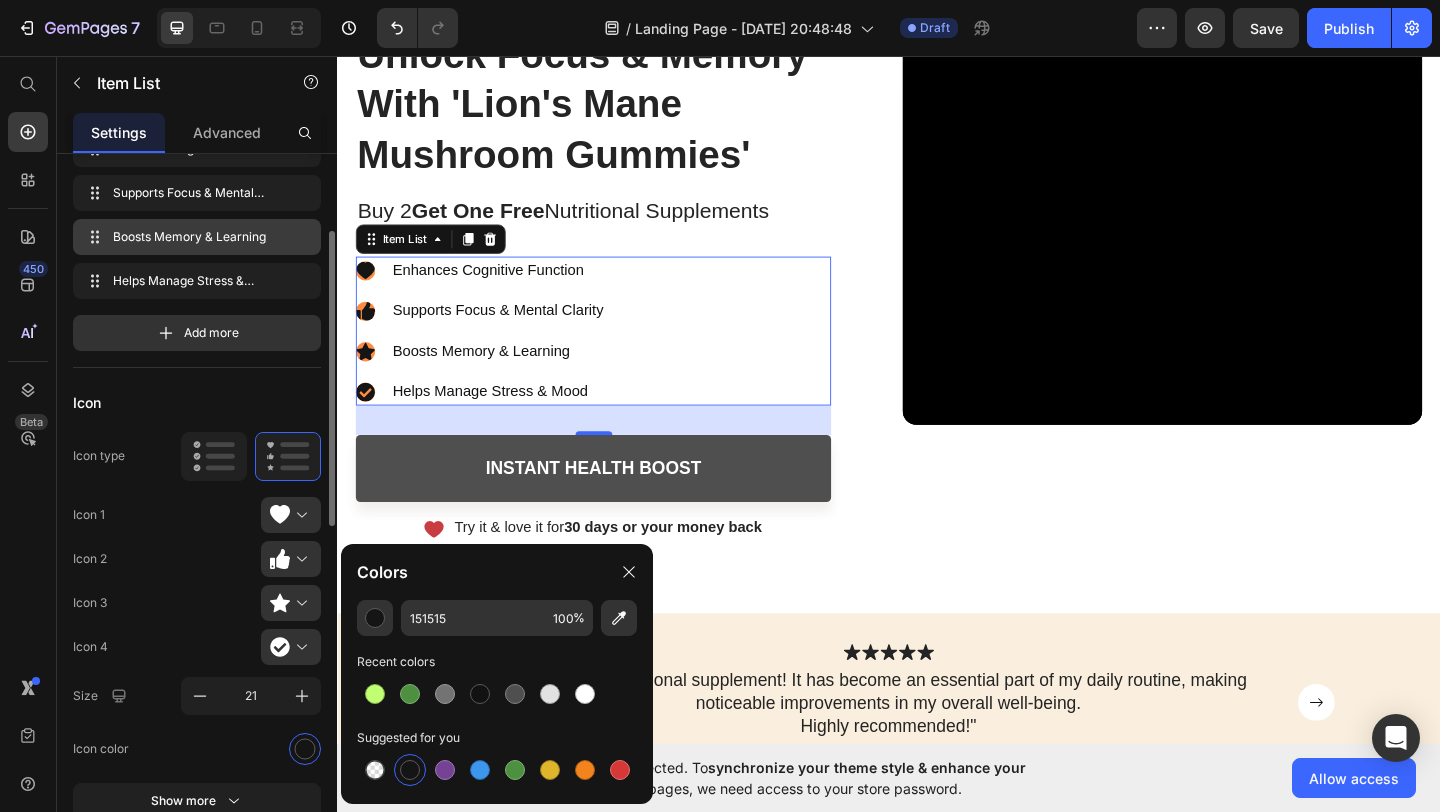 scroll, scrollTop: 0, scrollLeft: 0, axis: both 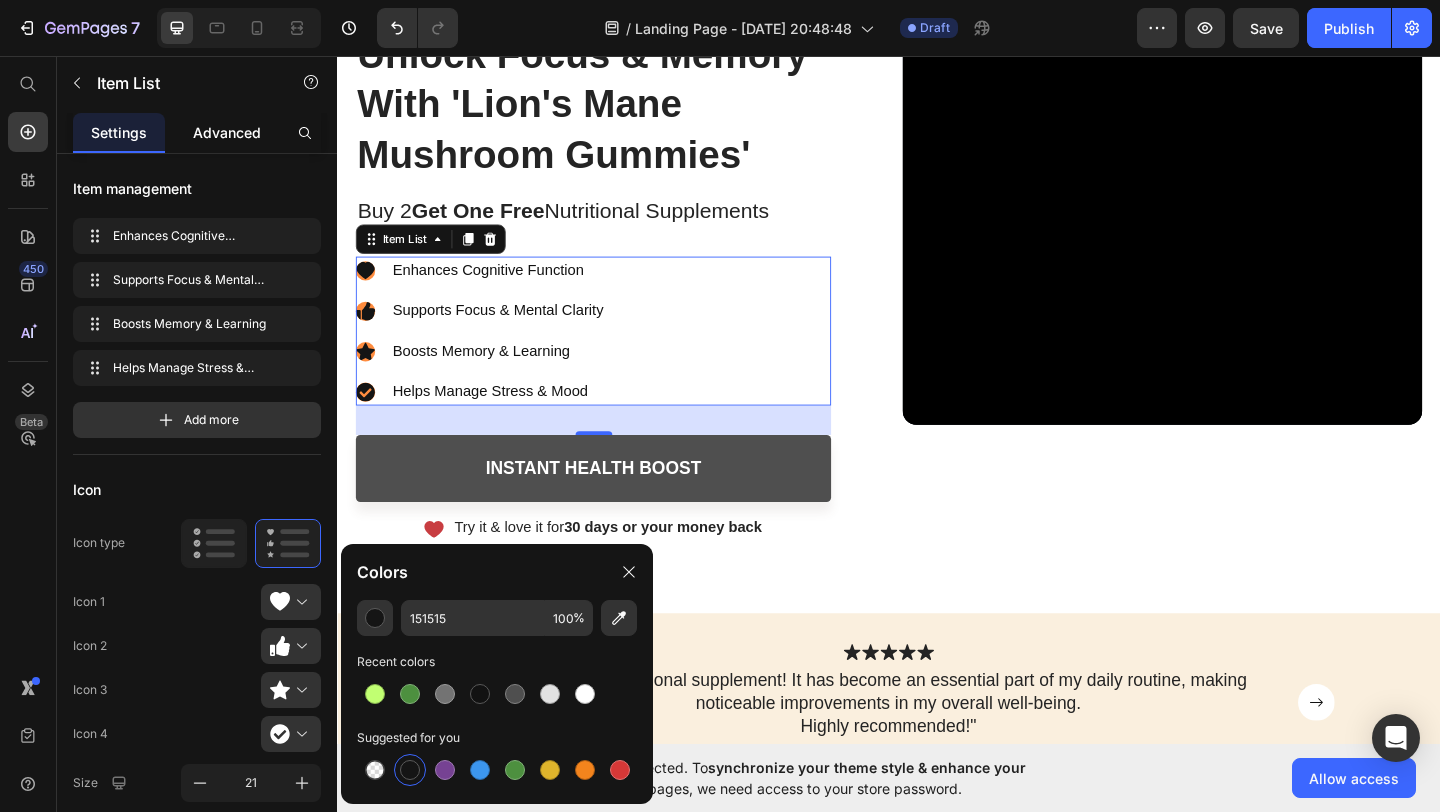 click on "Advanced" at bounding box center [227, 132] 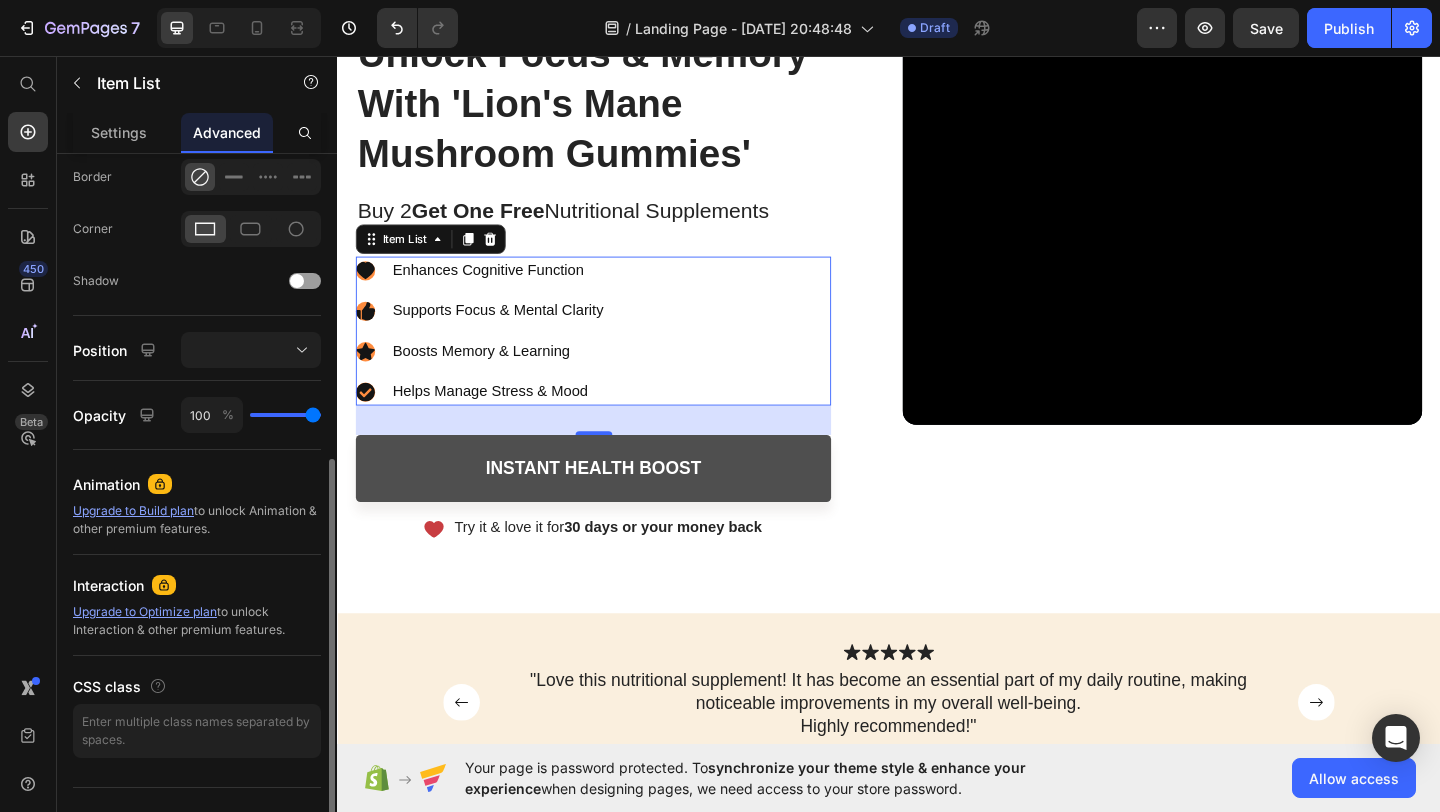 scroll, scrollTop: 0, scrollLeft: 0, axis: both 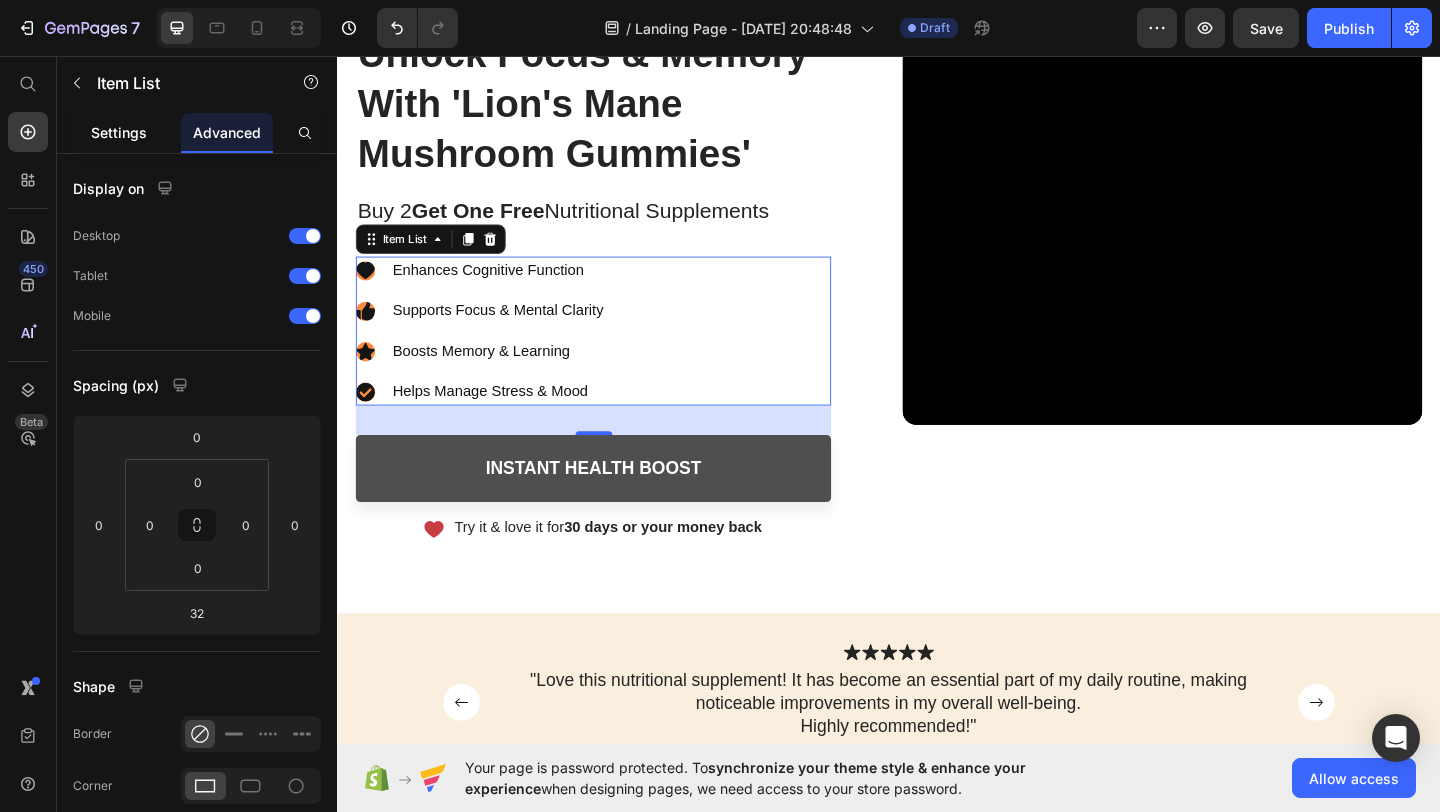 click on "Settings" at bounding box center (119, 132) 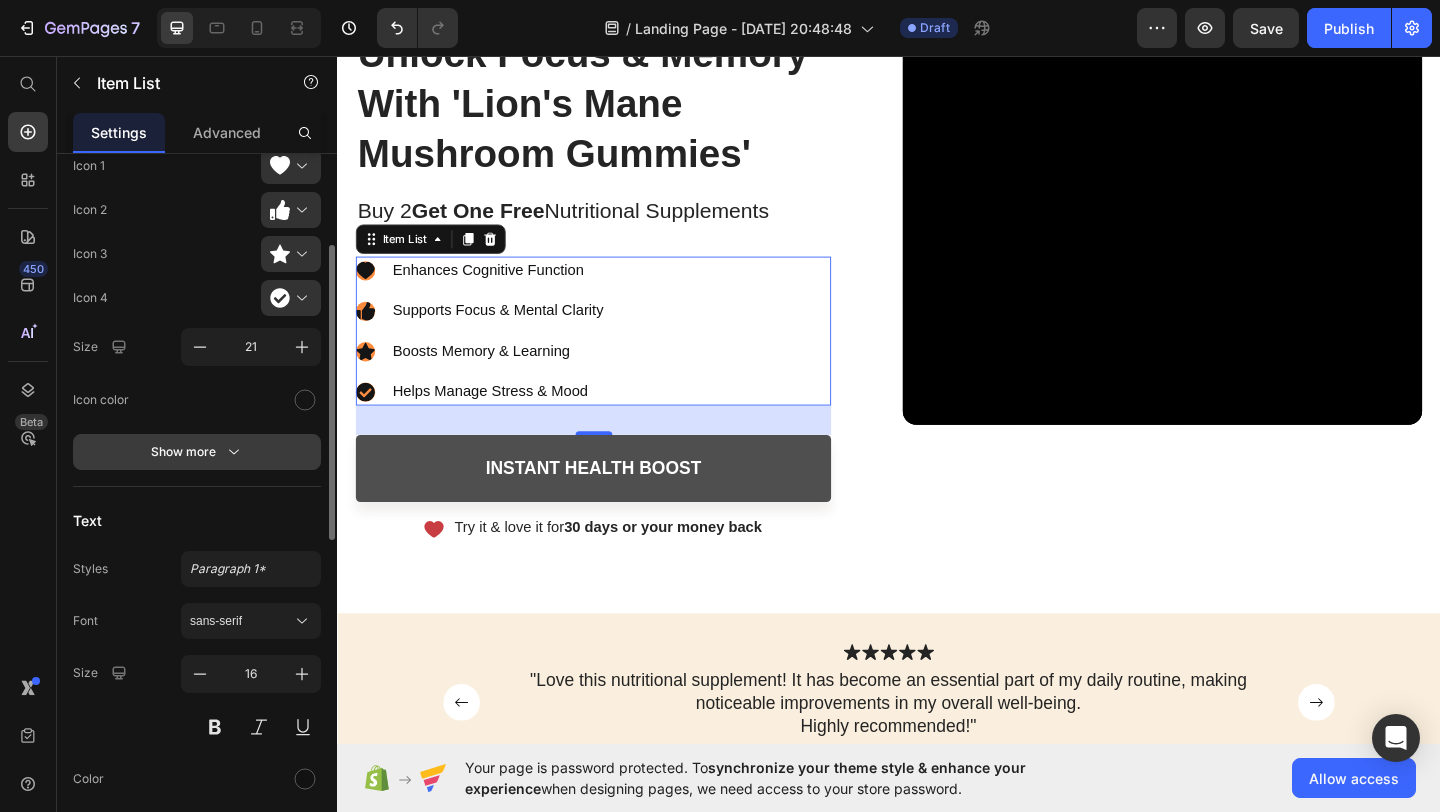scroll, scrollTop: 373, scrollLeft: 0, axis: vertical 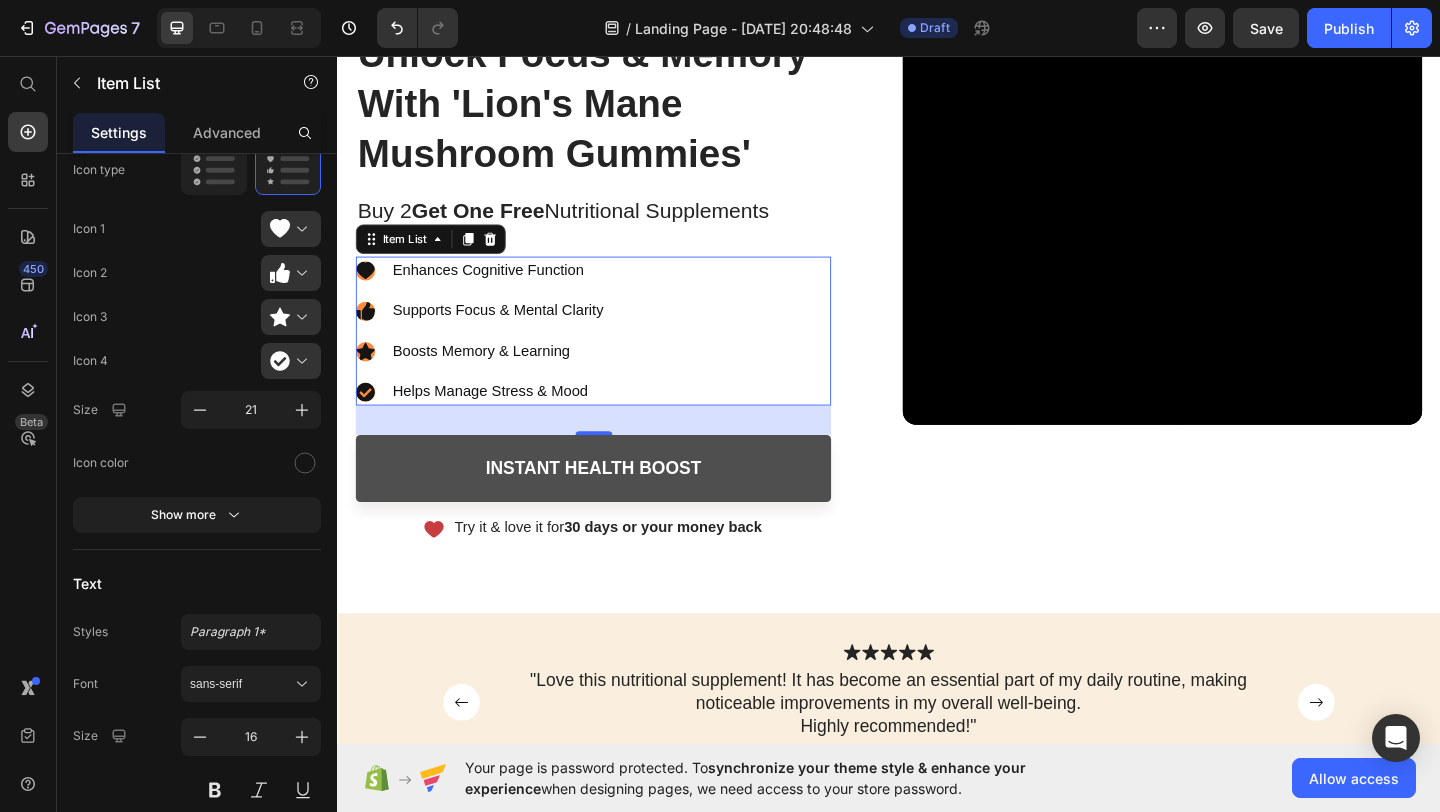click 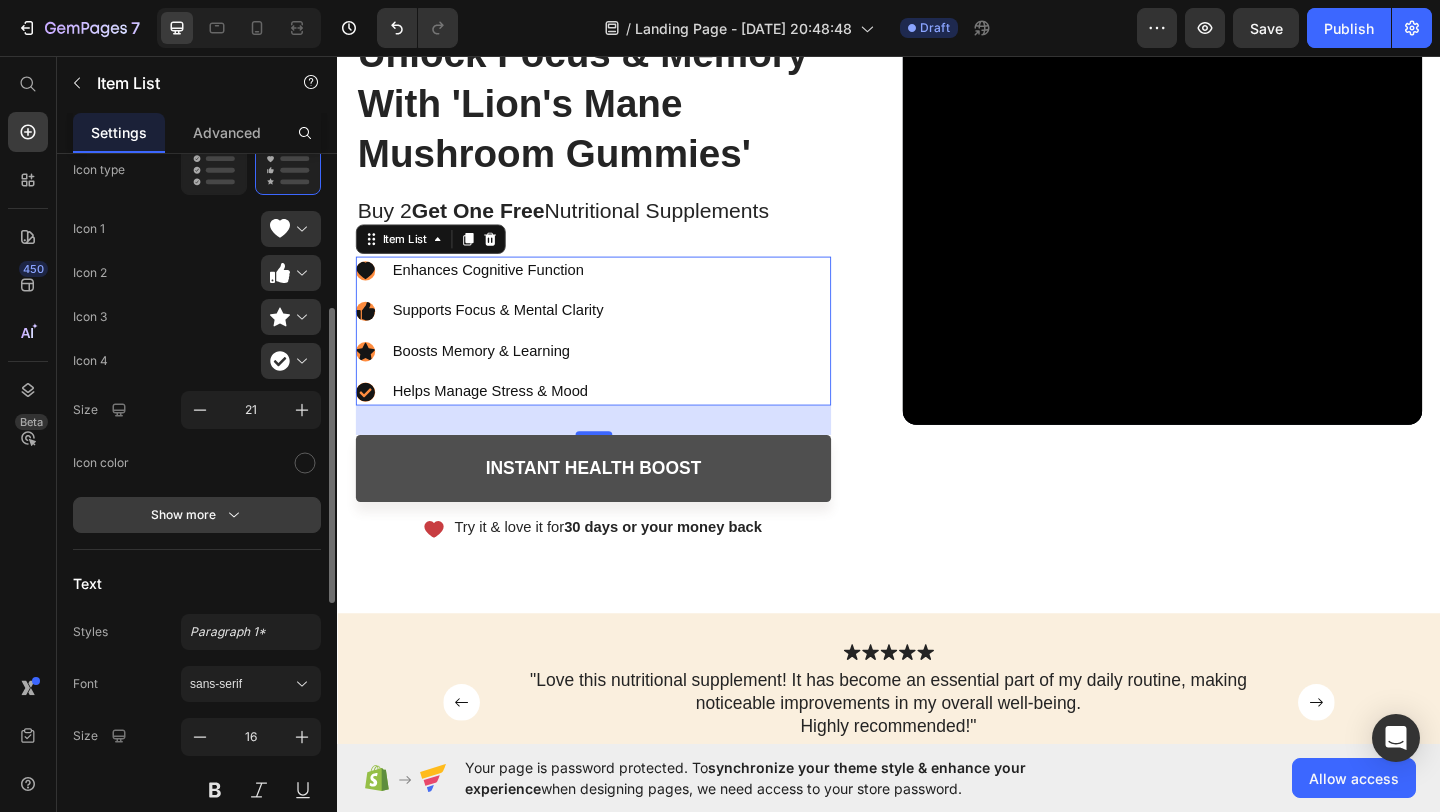click 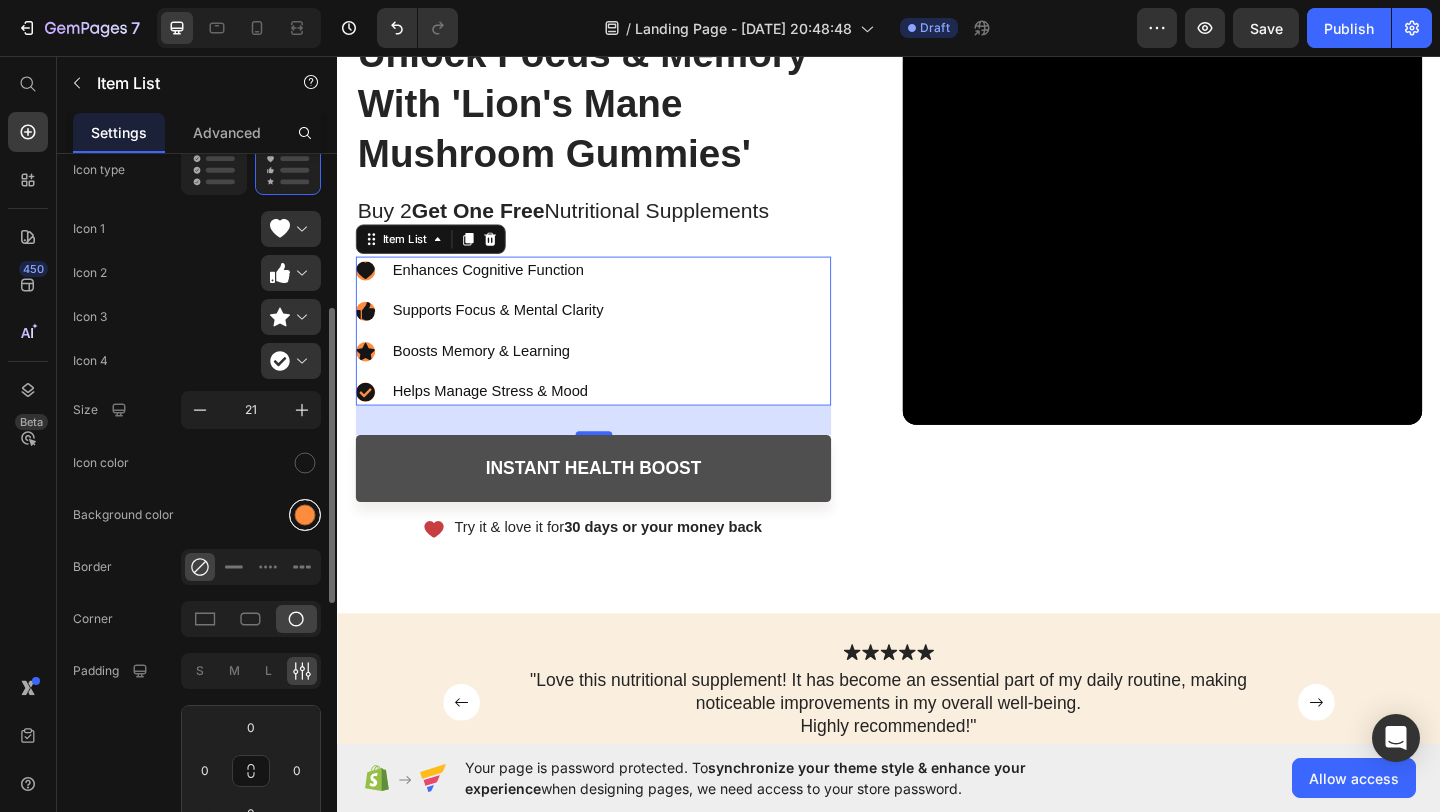 click at bounding box center (305, 514) 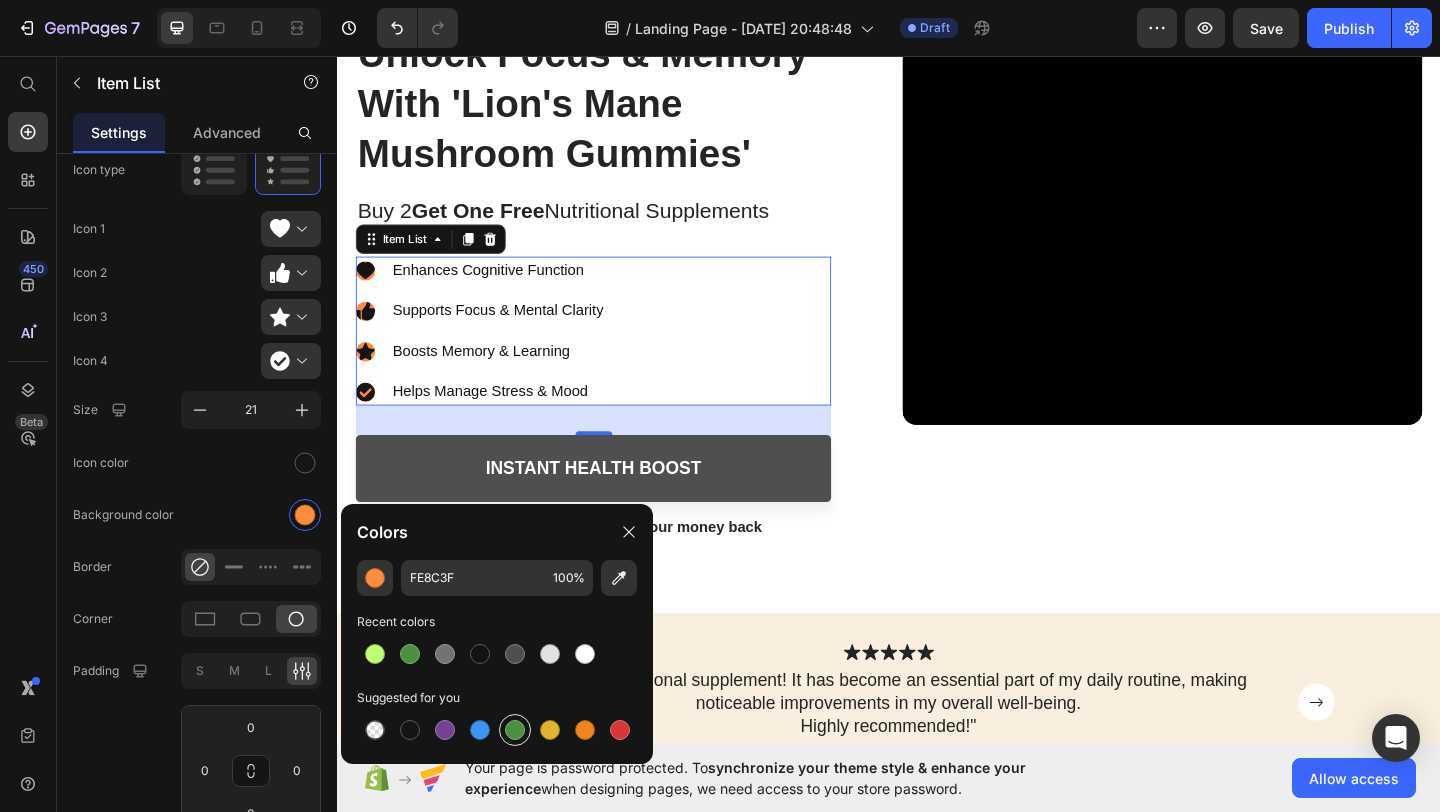 click at bounding box center (515, 730) 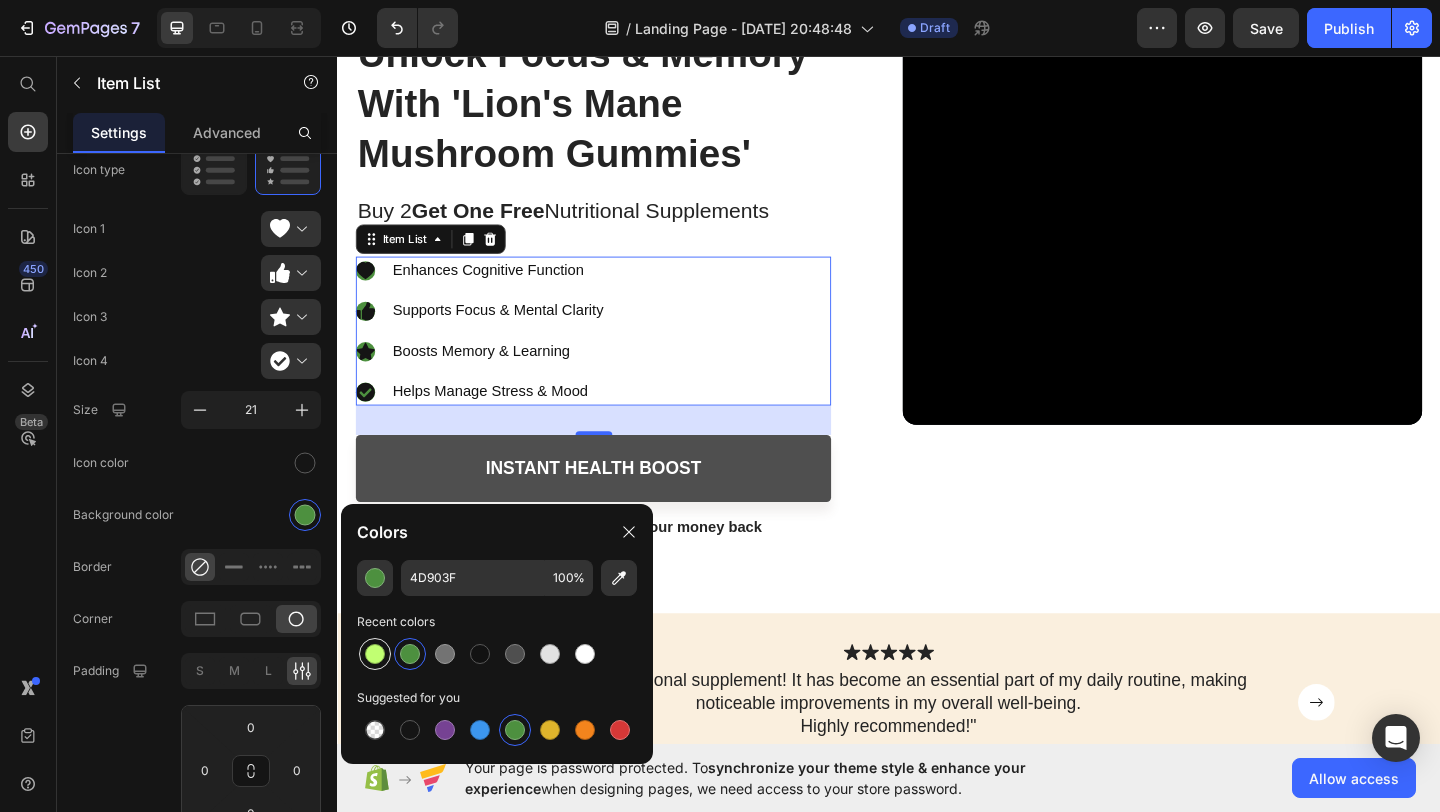 click at bounding box center [375, 654] 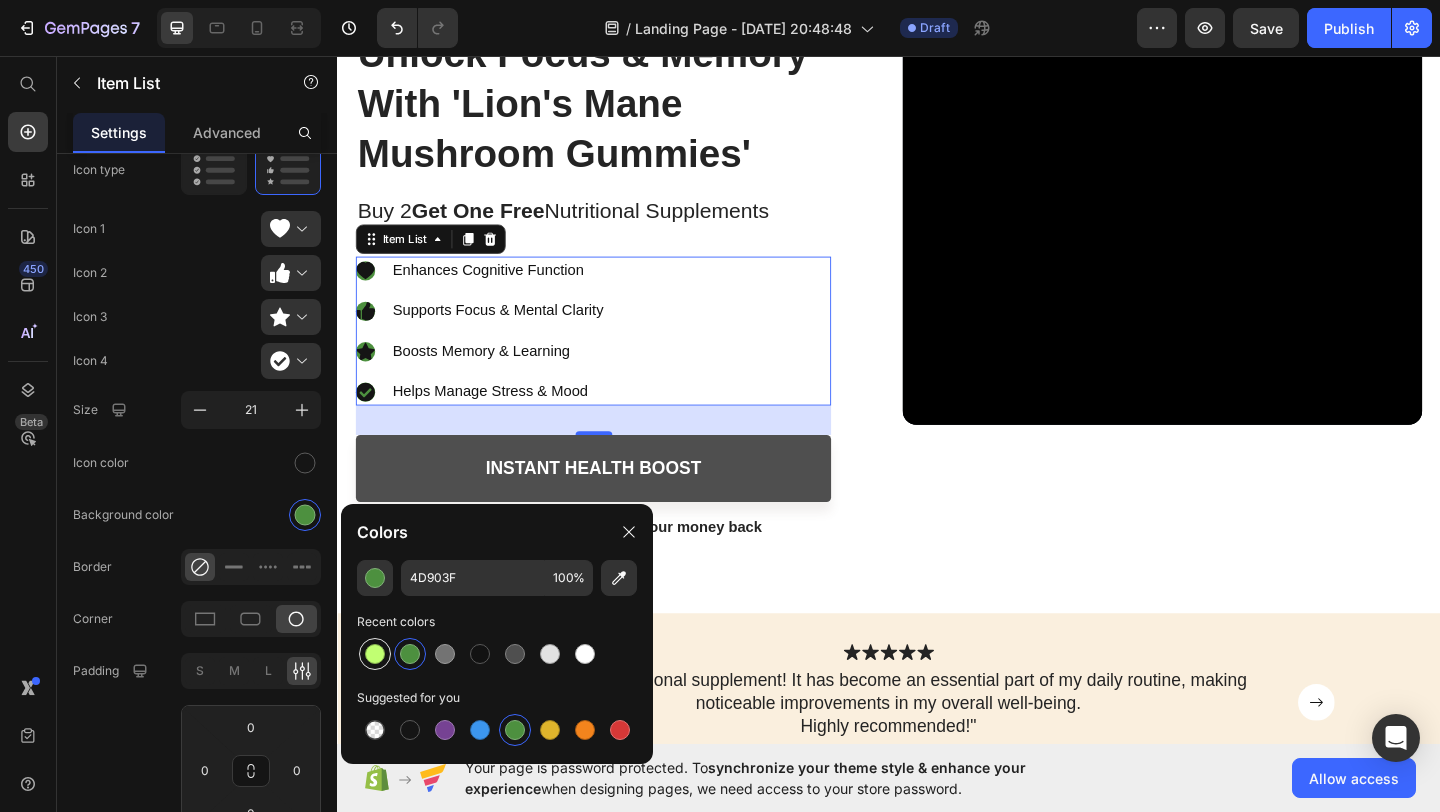 type on "C1FF72" 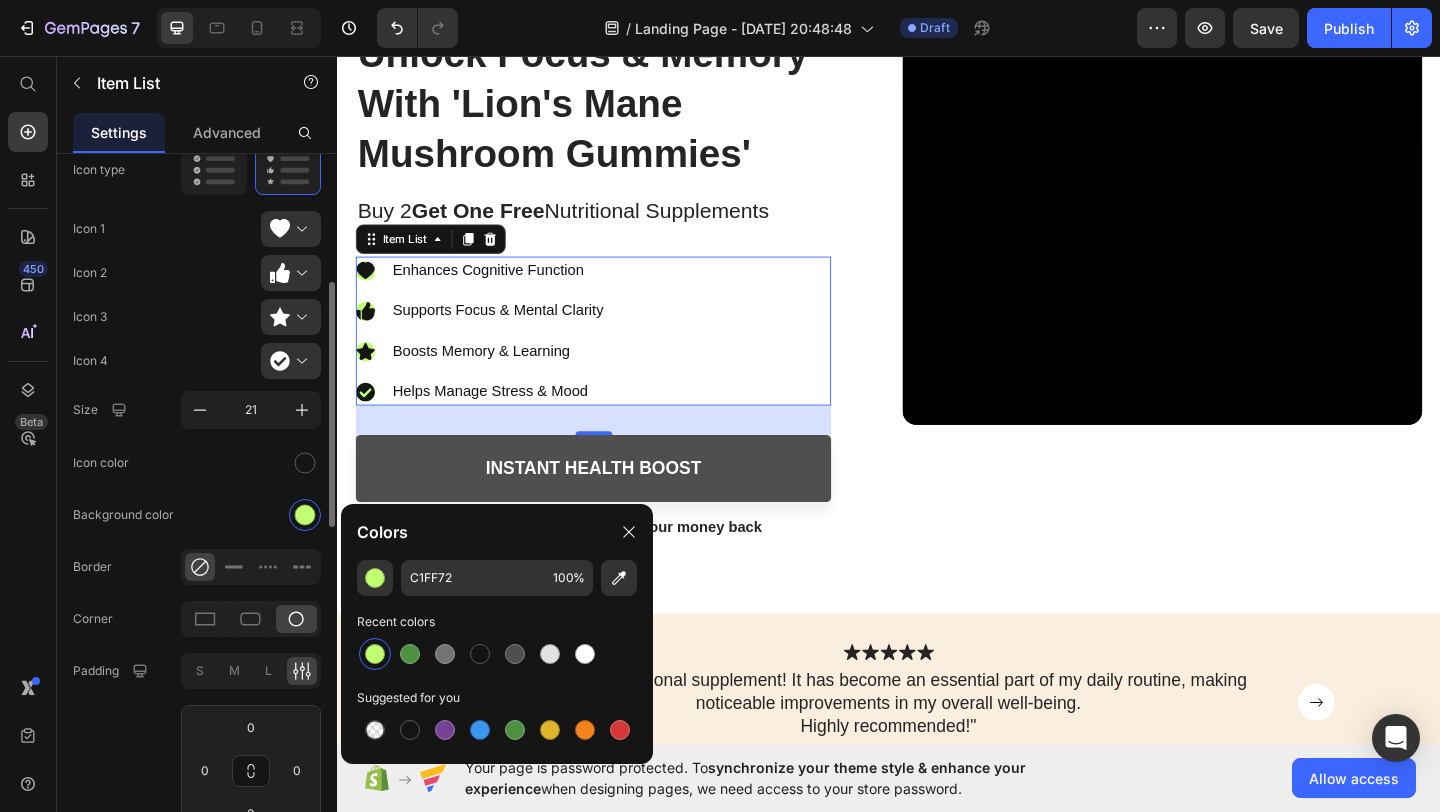 click on "Icon color" 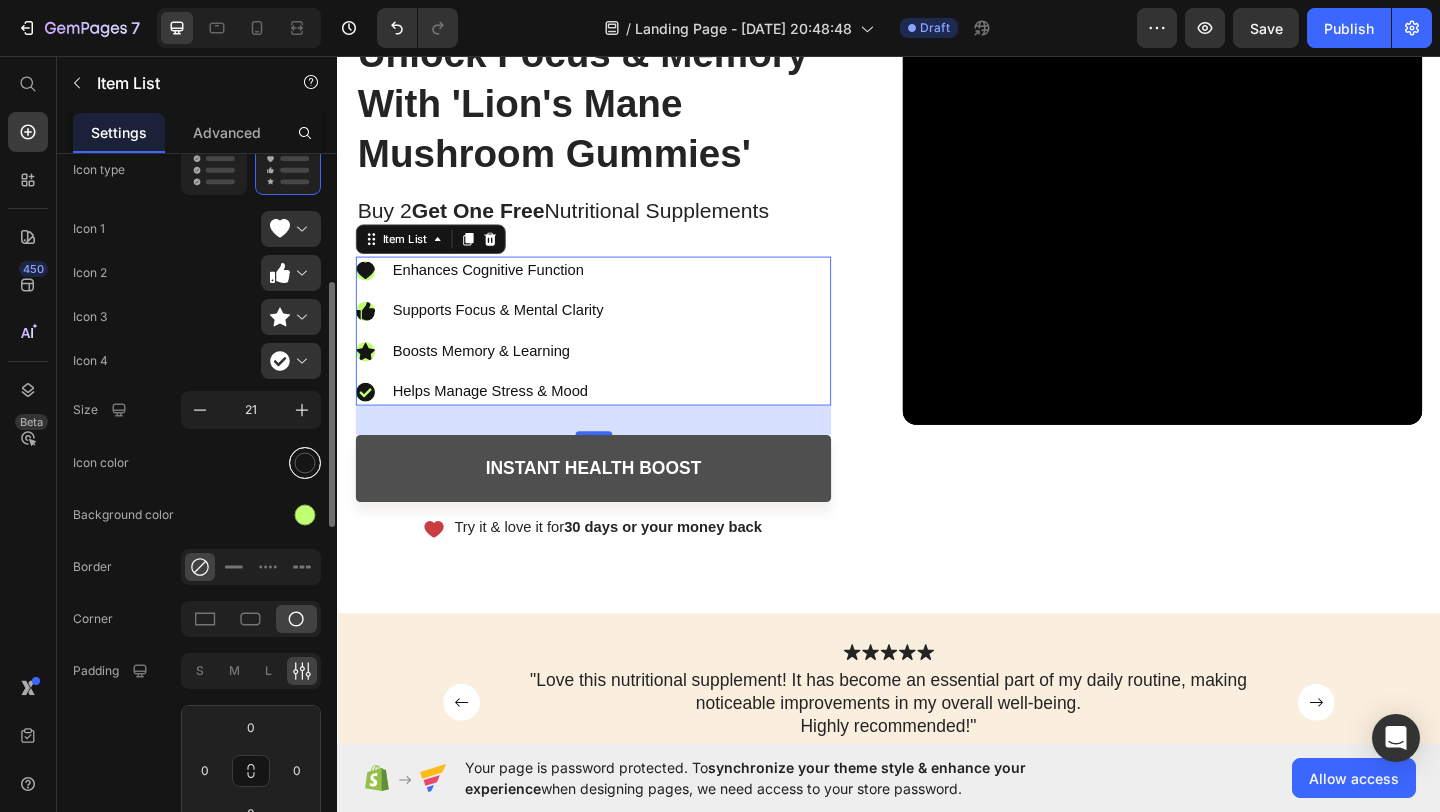 click at bounding box center (305, 463) 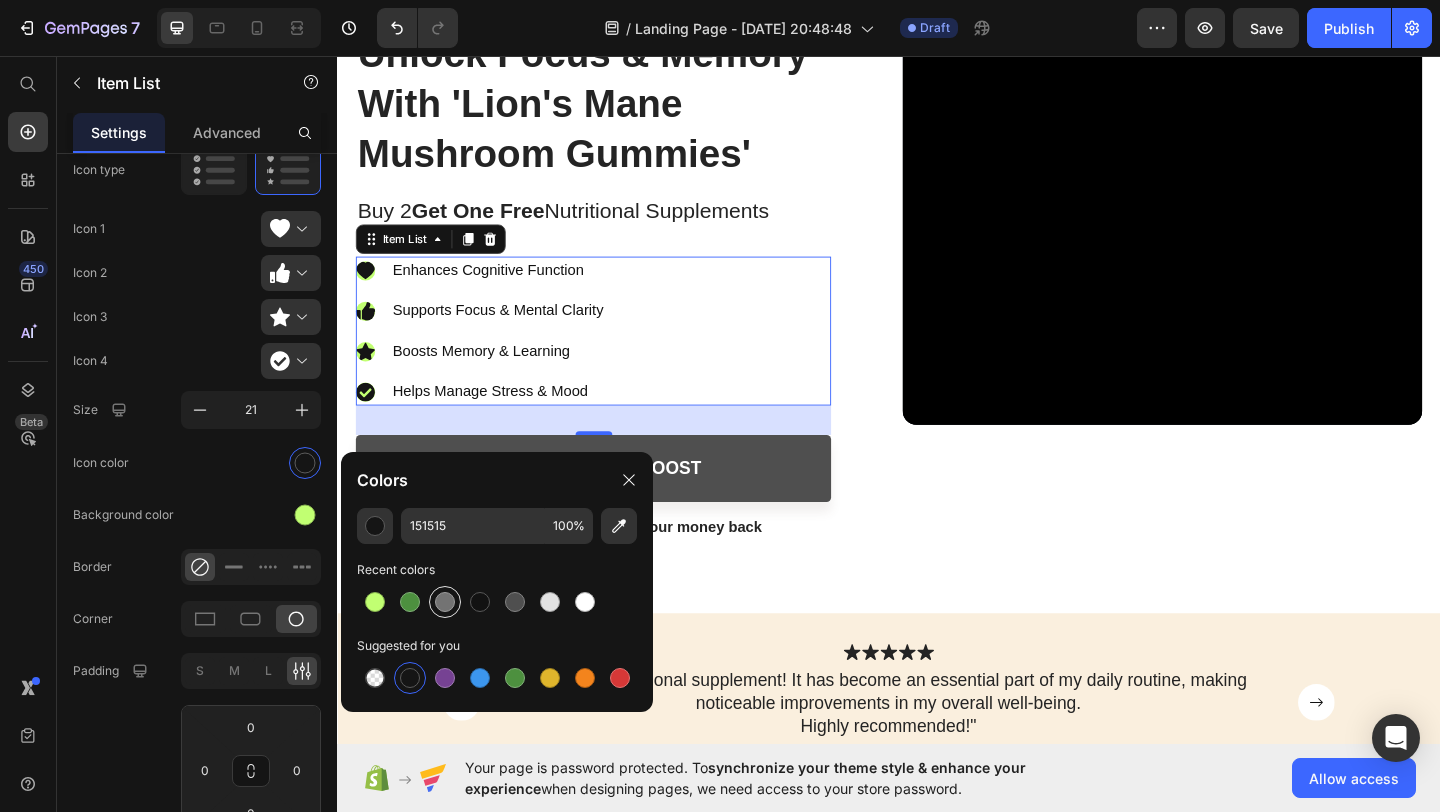 click at bounding box center [445, 602] 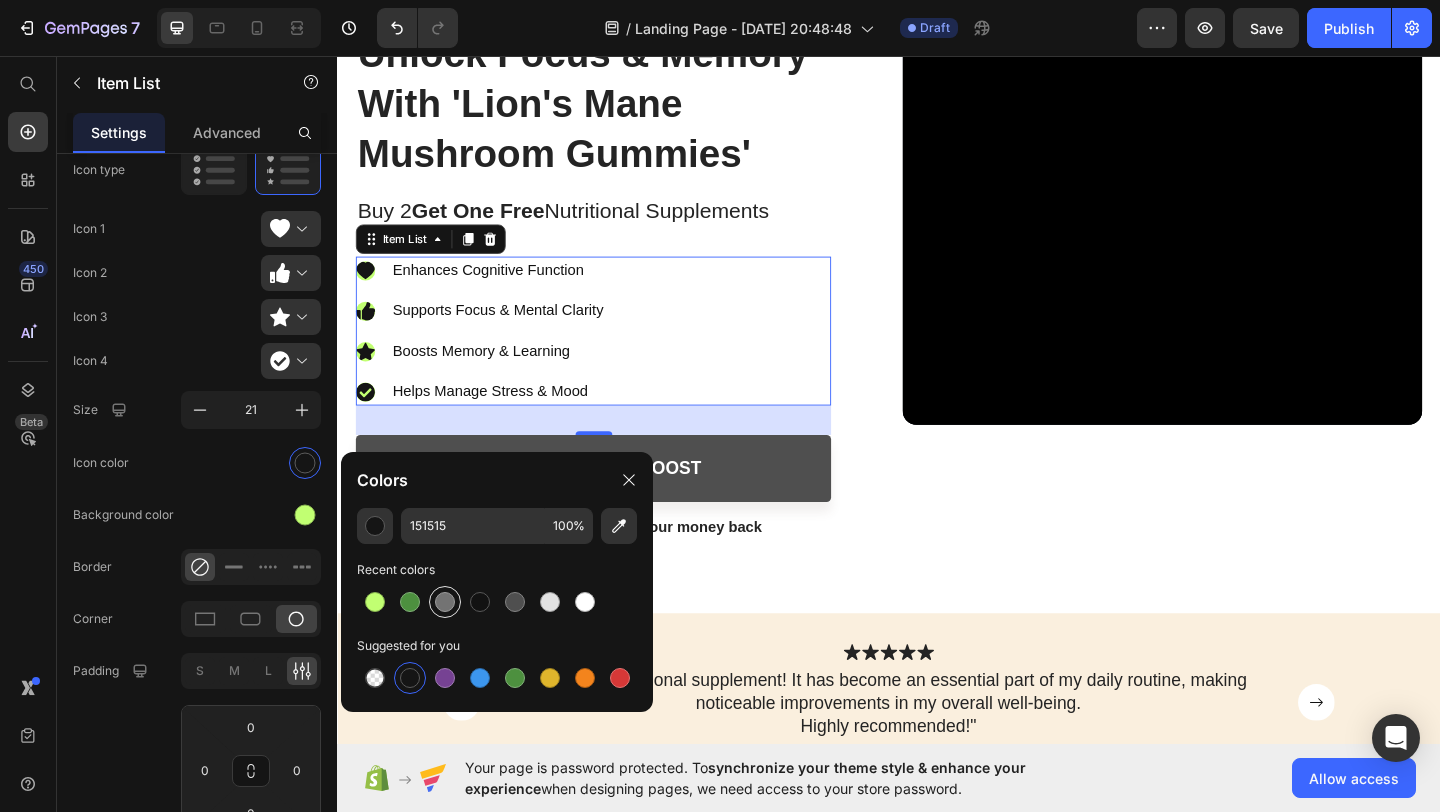type on "737373" 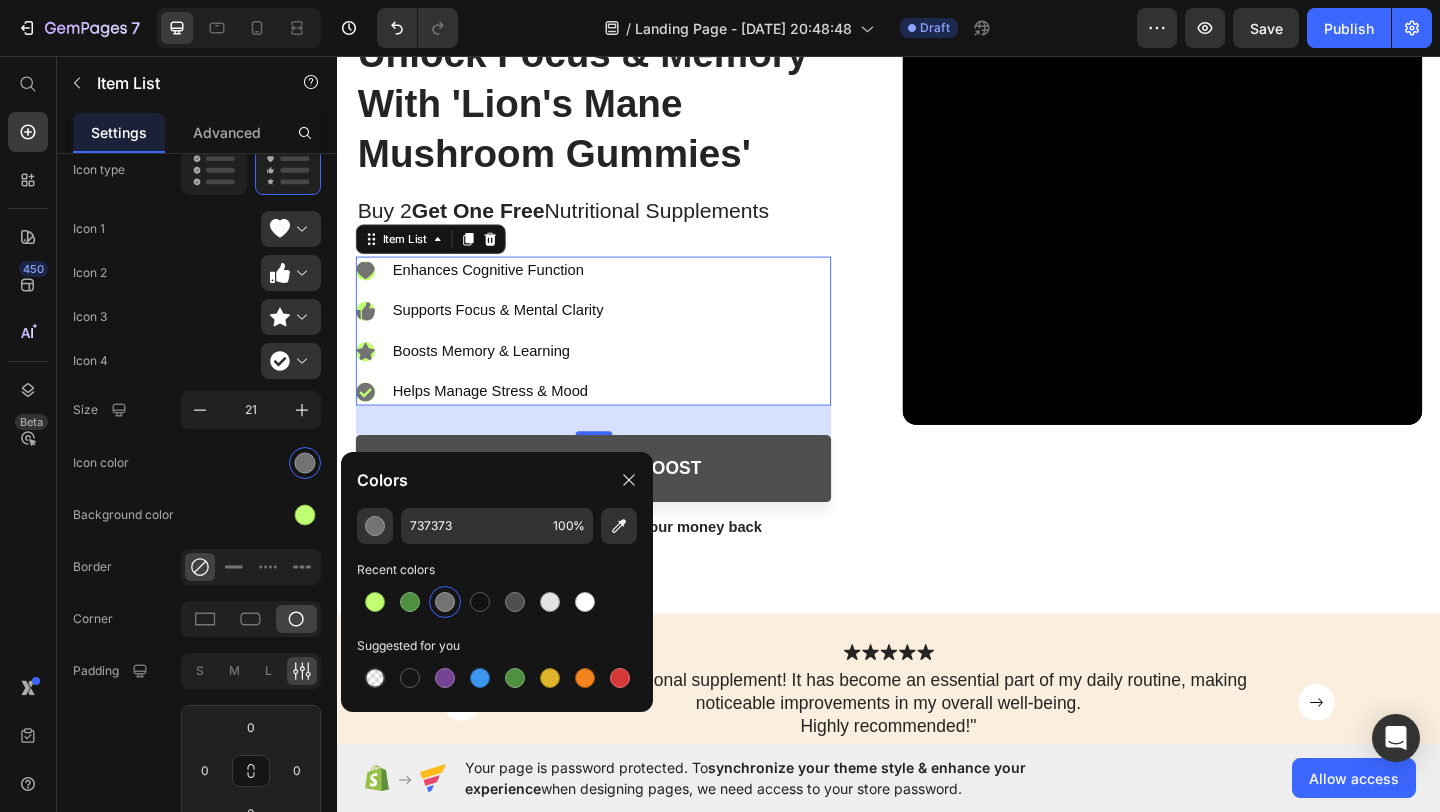 click at bounding box center (445, 602) 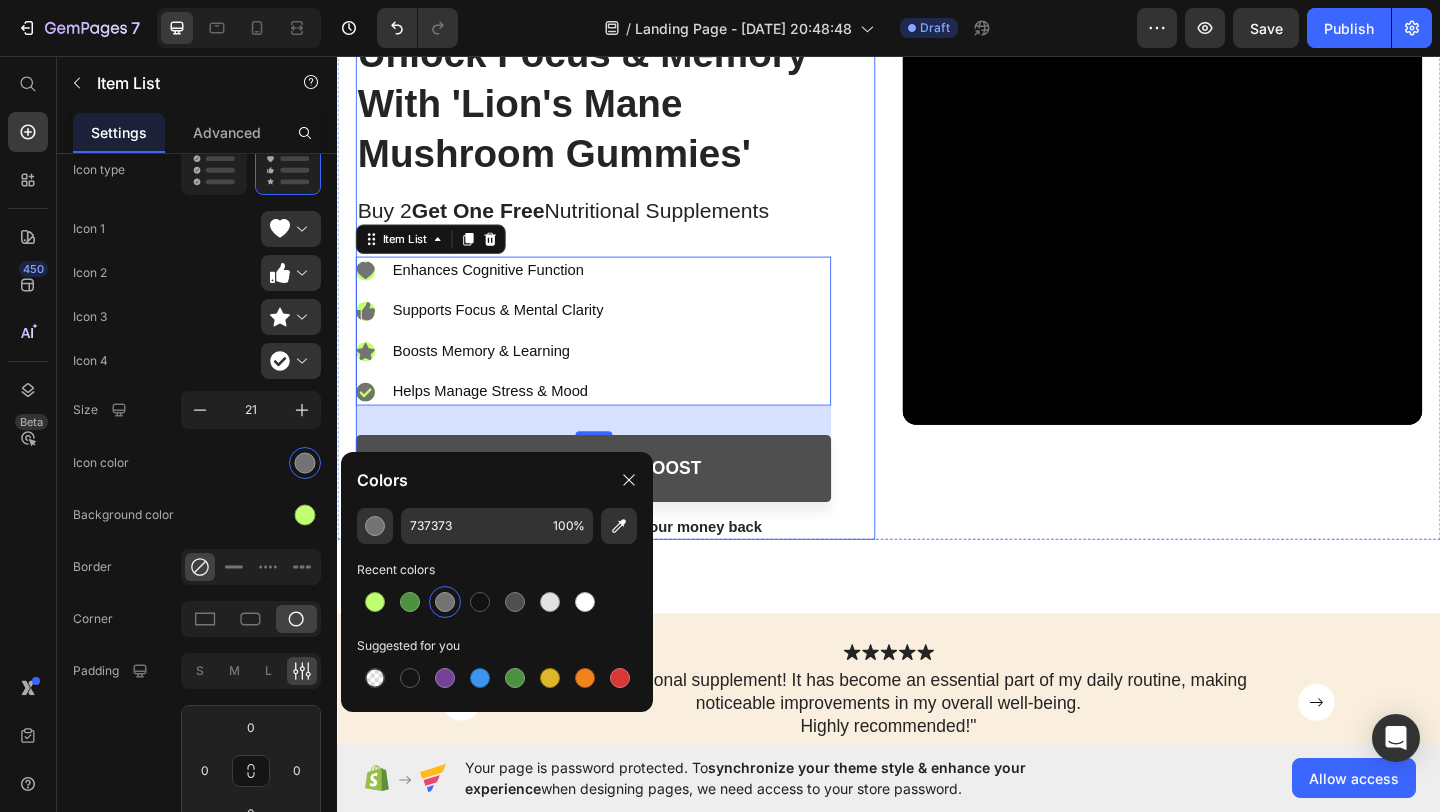 click on "Image
Icon
Icon
Icon
Icon
Icon Icon List “Brain-Boosting Gummies for Focus & Memory” Text Block Row Unlock Focus & Memory With 'Lion's Mane Mushroom Gummies' Heading Buy 2  Get One Free  Nutritional Supplements Text Block Enhances Cognitive Function Supports Focus & Mental Clarity Boosts Memory & Learning Helps Manage Stress & Mood Item List   32 Instant Health Boost Button
Icon Try it & love it for  30 days or your money back Text Block Row Row" at bounding box center (639, 181) 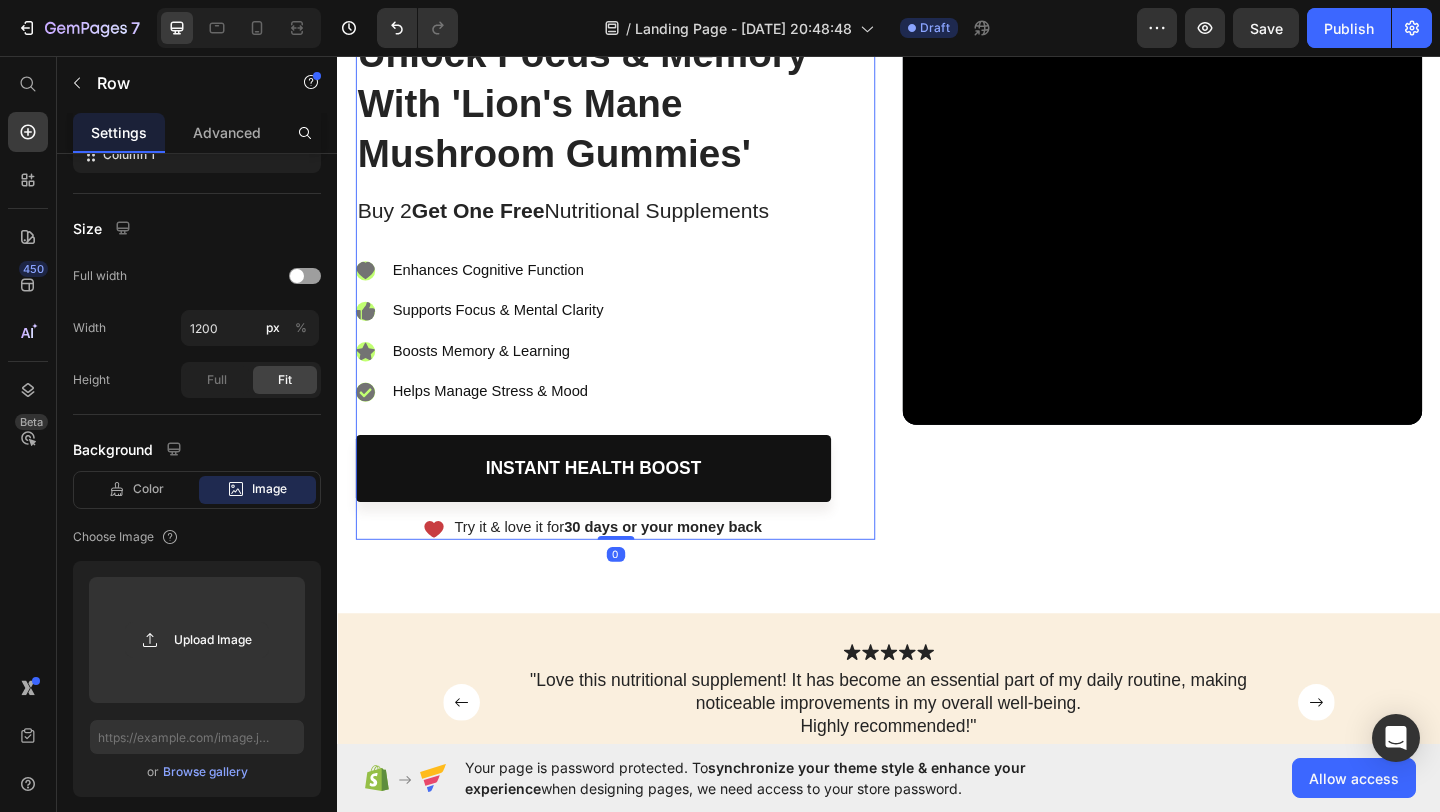 scroll, scrollTop: 0, scrollLeft: 0, axis: both 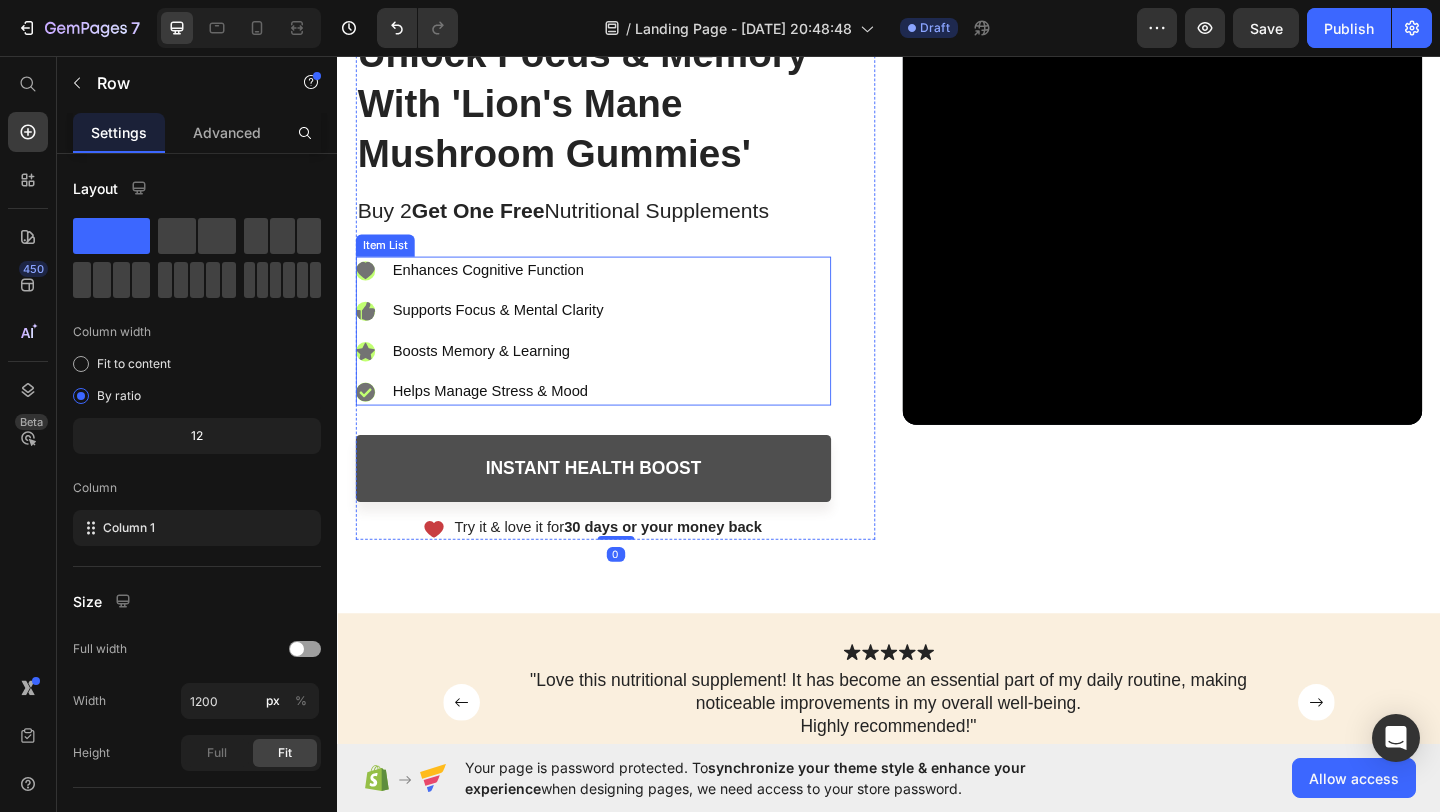 click on "Supports Focus & Mental Clarity" at bounding box center (493, 333) 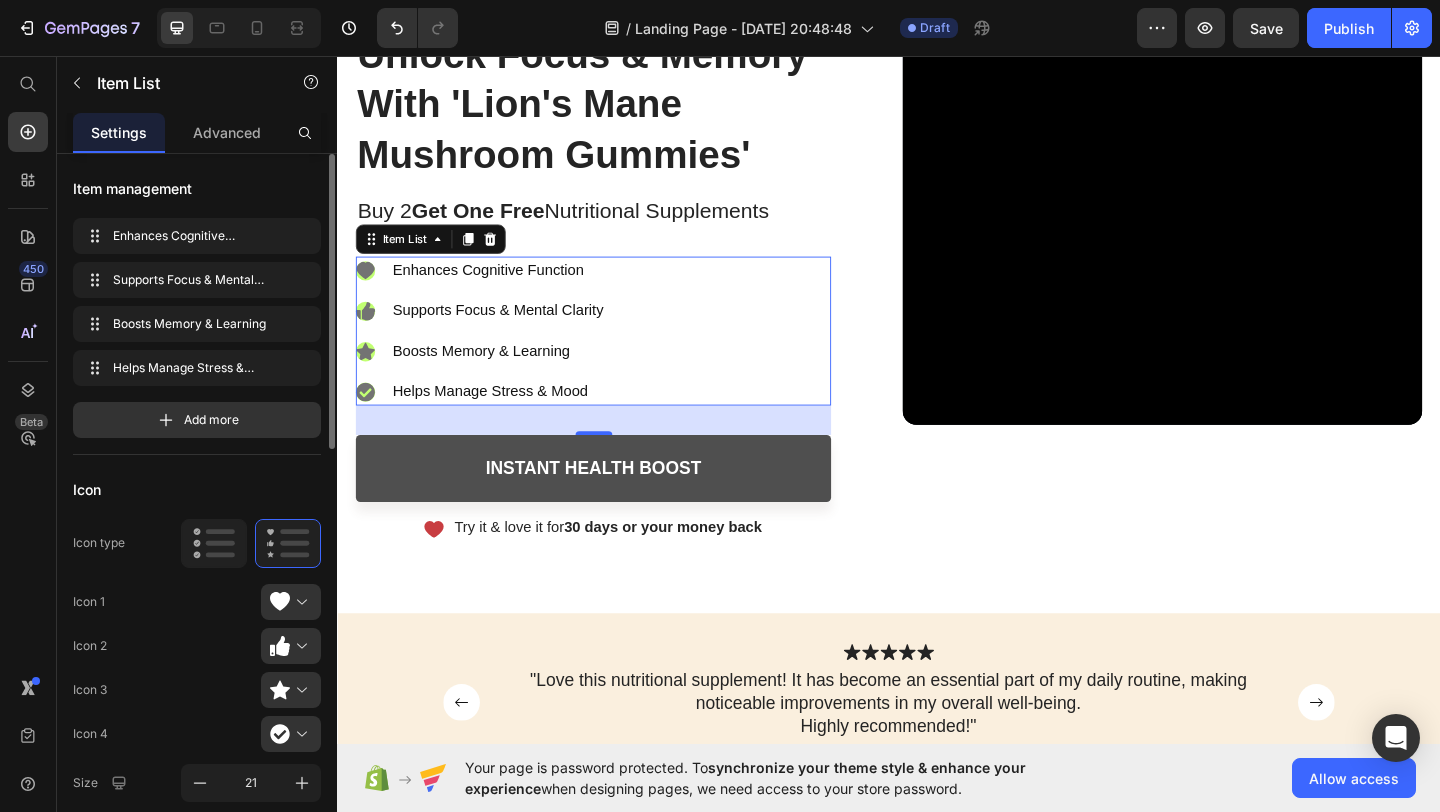 scroll, scrollTop: 60, scrollLeft: 0, axis: vertical 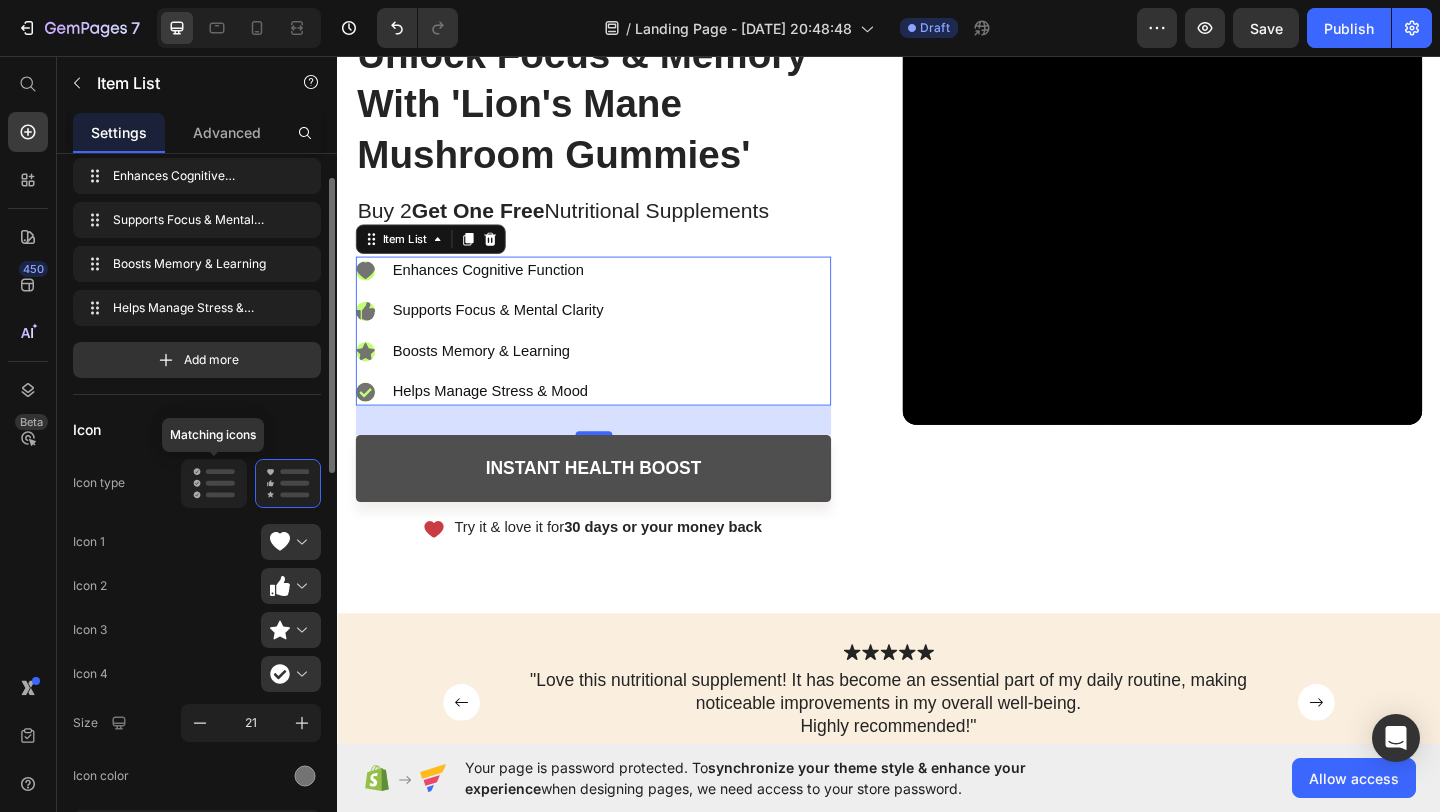 click 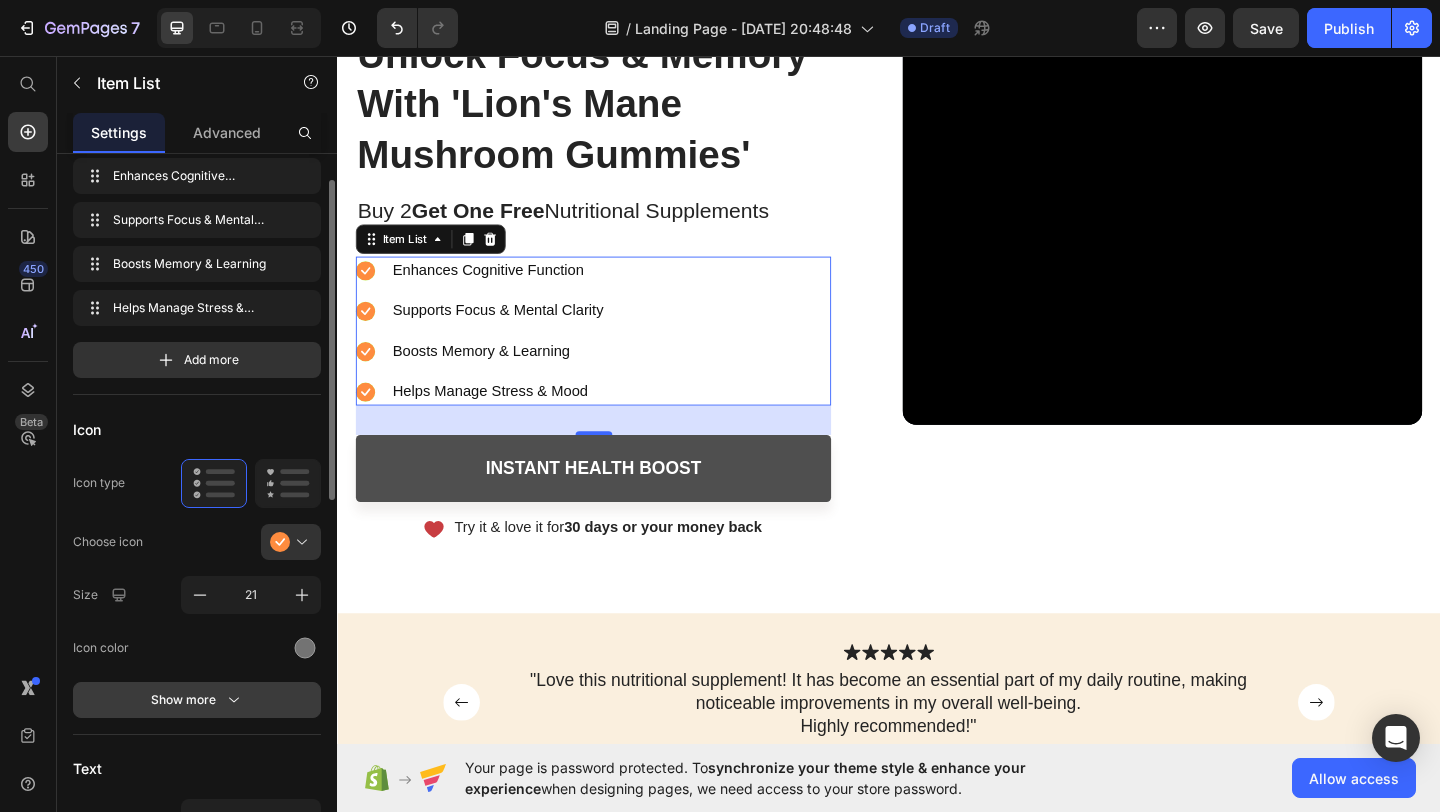 click on "Show more" at bounding box center (197, 700) 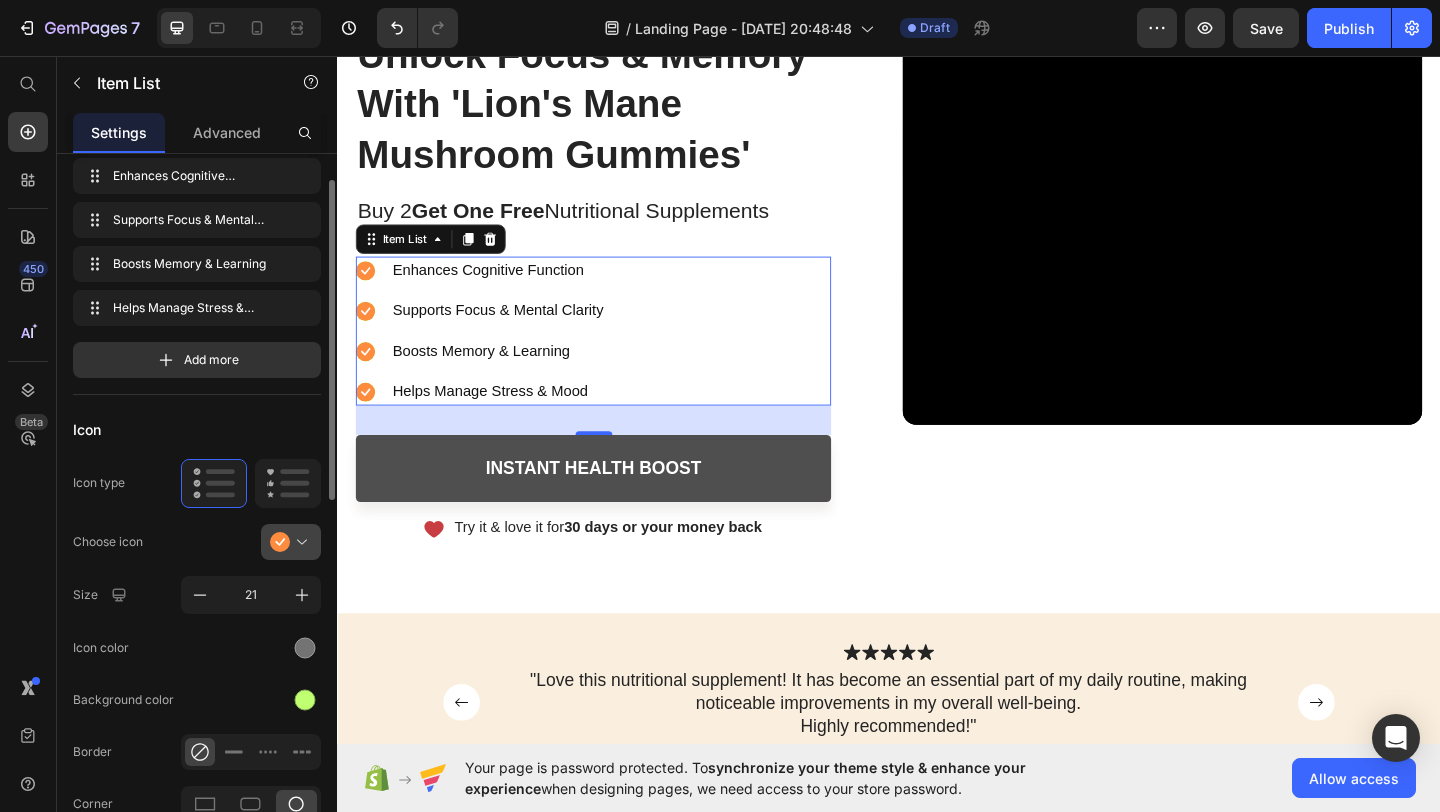 click at bounding box center (299, 542) 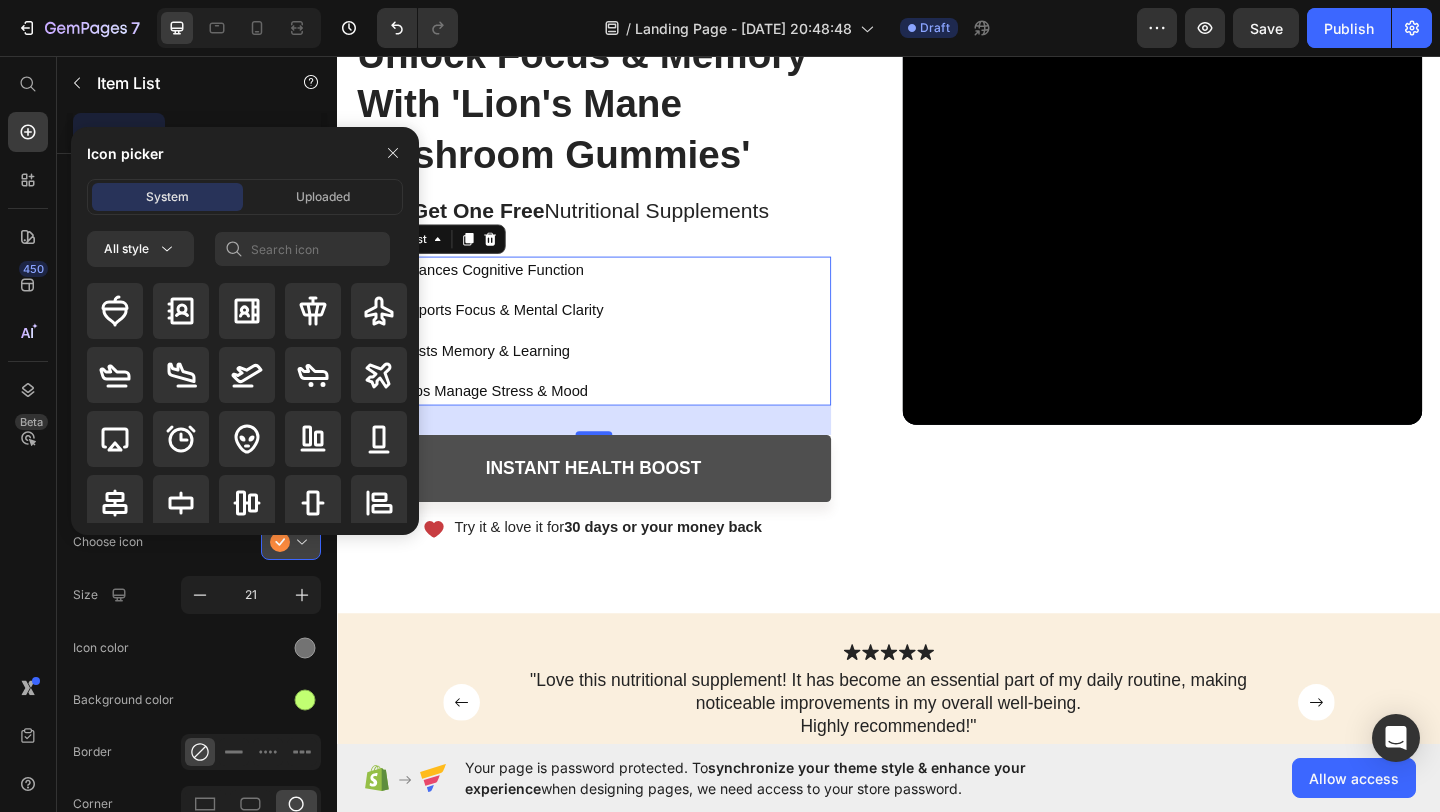 click at bounding box center [299, 542] 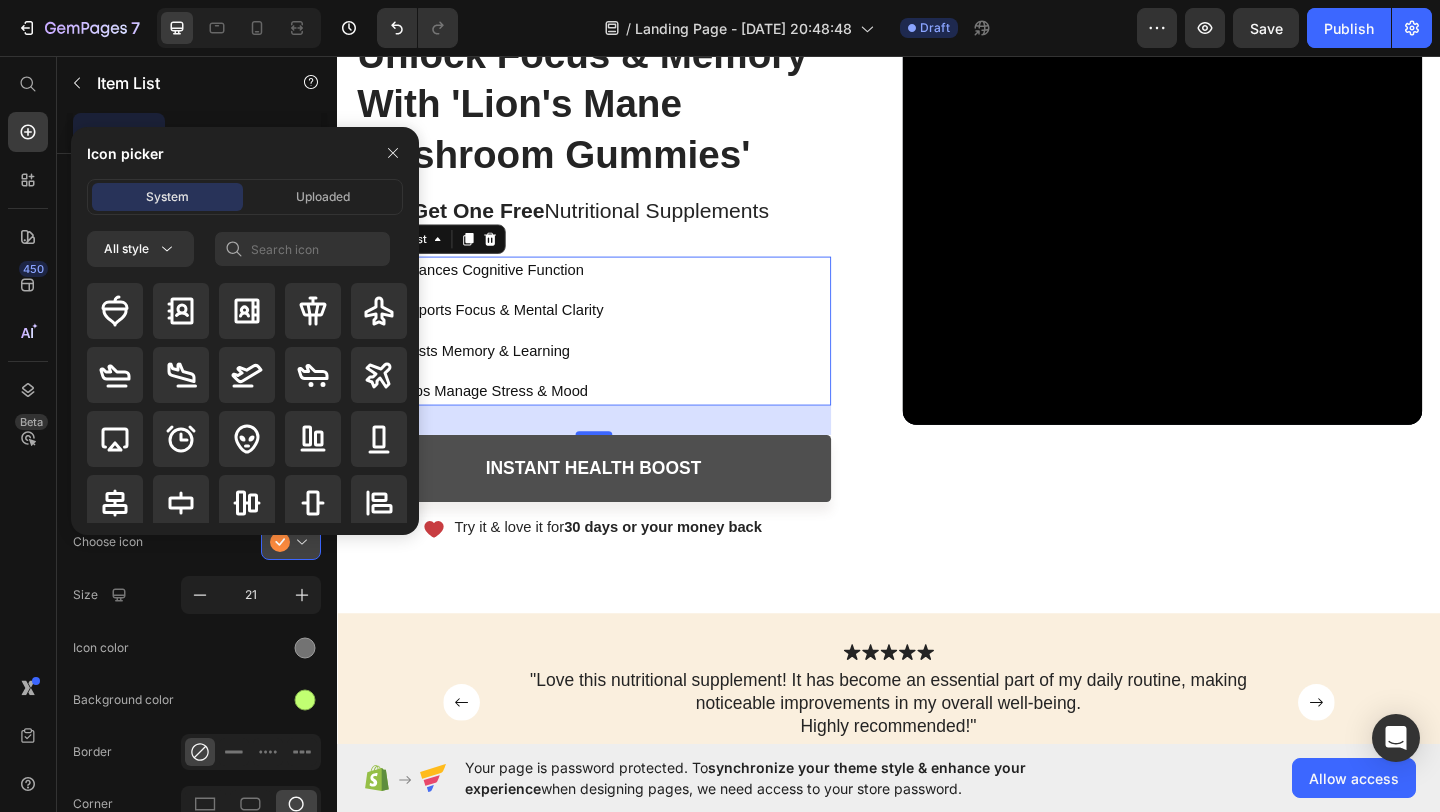 click at bounding box center [299, 542] 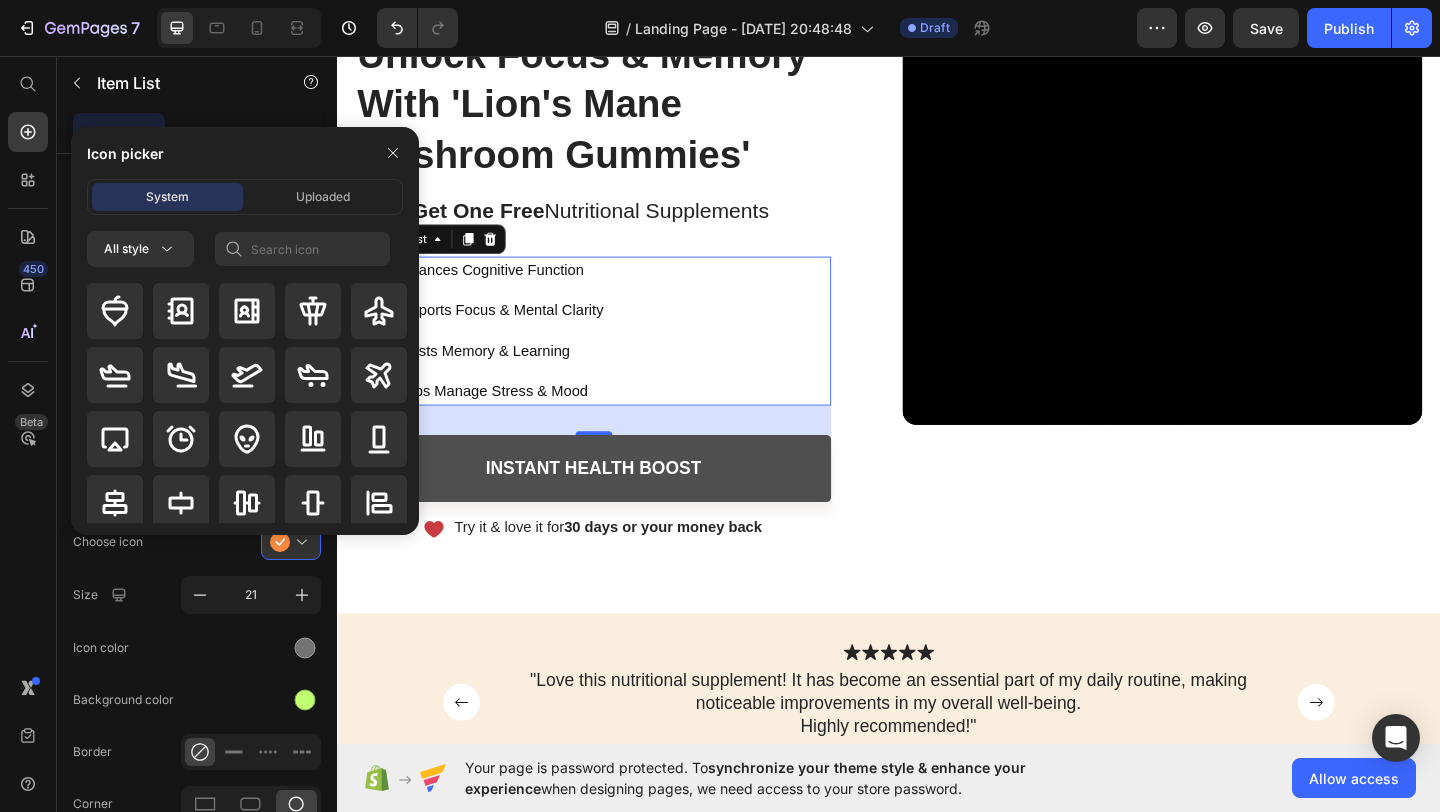 click on "Icon picker System Uploaded All style" at bounding box center [237, 331] 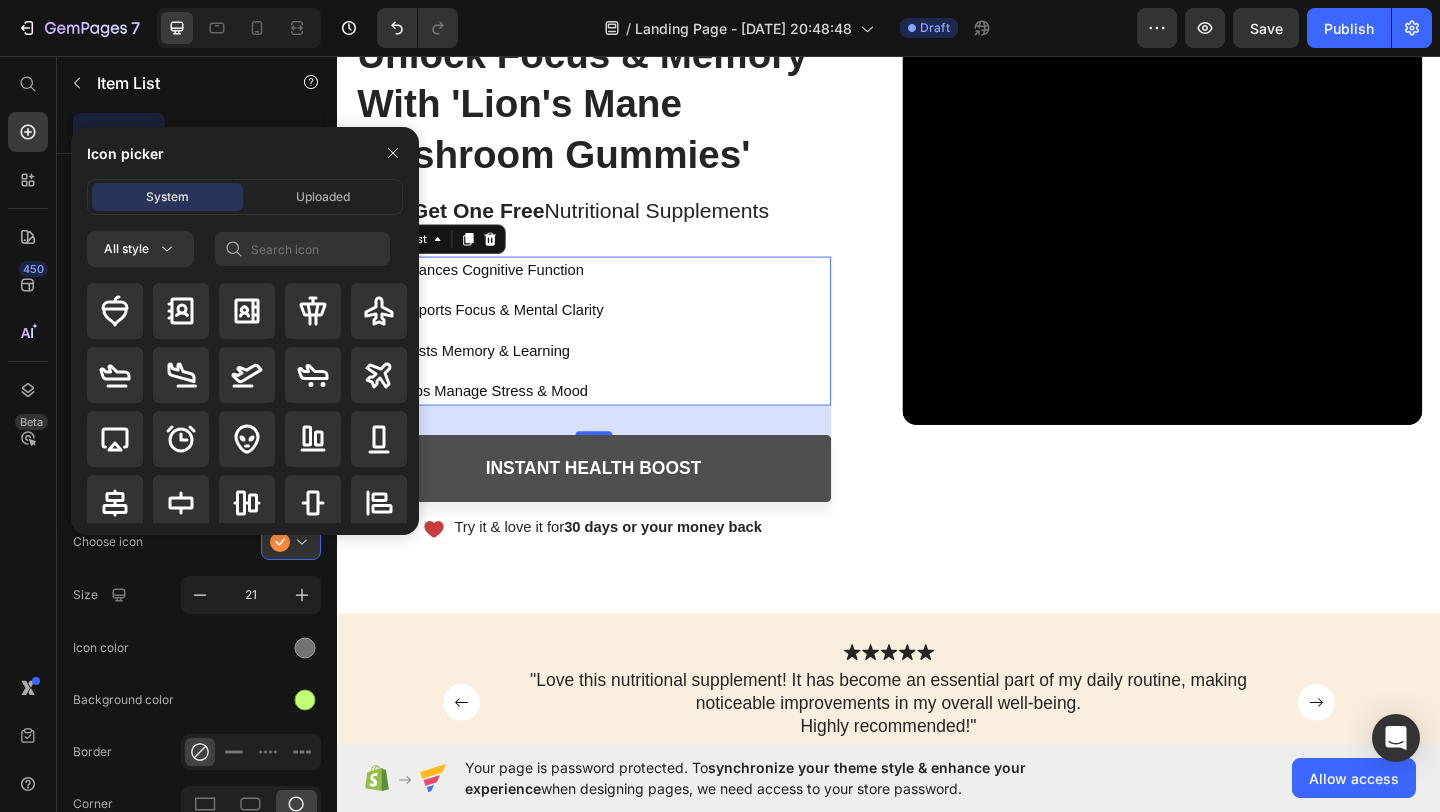 click at bounding box center (248, 2439) 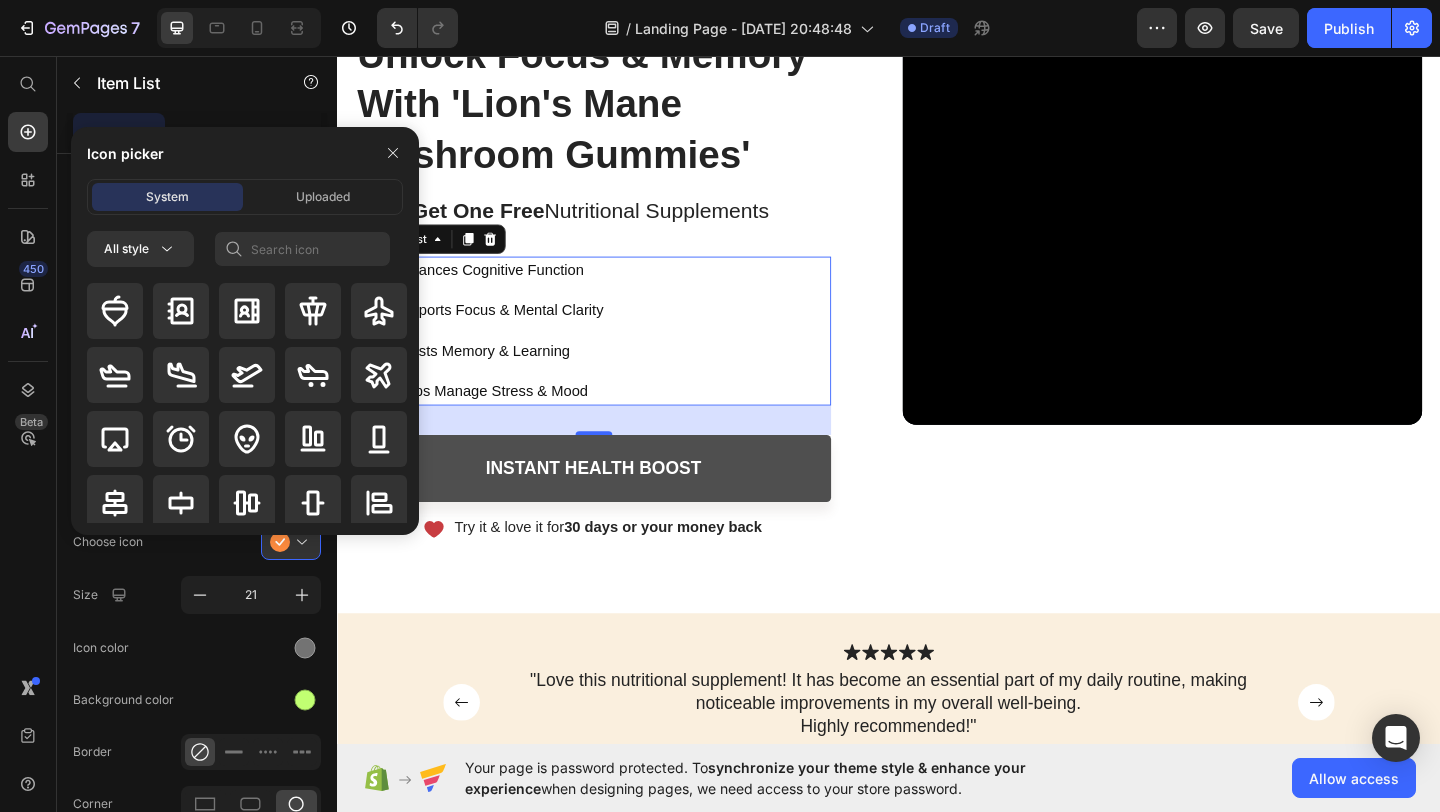 click on "Choose icon" 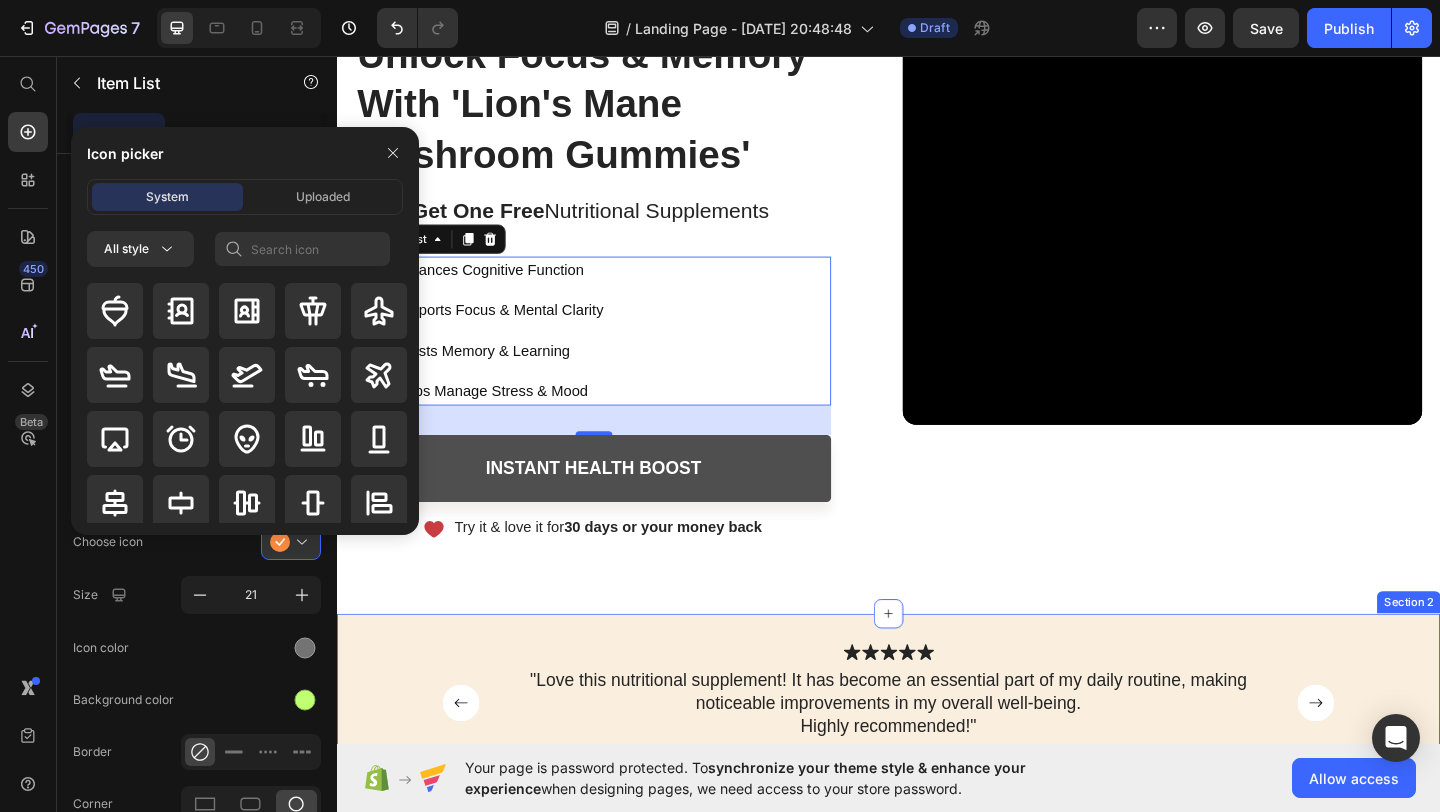 click on "Icon
Icon
Icon
Icon
Icon Icon List "Love this nutritional supplement! It has become an essential part of my daily routine, making noticeable improvements in my overall well-being. Highly recommended!" Text Block Image
Icon
Icon
Icon
Icon
Icon Icon List I have been using this nutritional supplement bottle for a few weeks now, and I am amazed by the positive impact it has had on my overall energy levels. I feel more vibrant and focused throughout the day, allowing me to tackle my daily tasks with ease. Text Block Image
Icon
Icon
Icon
Icon
Icon Icon List I highly recommend this nutritional supplement bottle to anyone looking to support their health and well-being. Since incorporating it into my daily routine, I have noticed a significant improvement in my immune system. Text Block Image
Carousel Image Image Image Image Image Image Image Image Image Carousel Section 2" at bounding box center (937, 758) 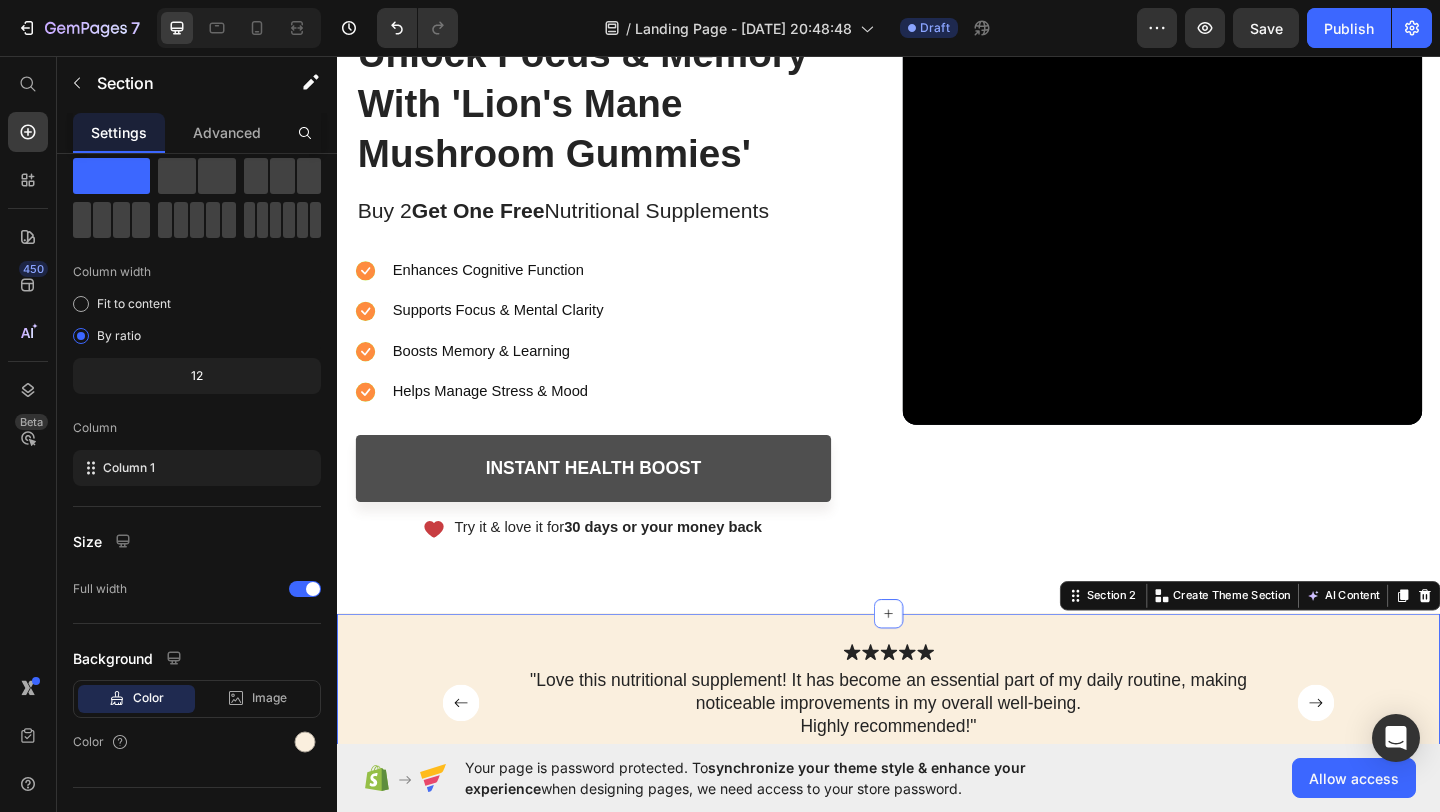 scroll, scrollTop: 0, scrollLeft: 0, axis: both 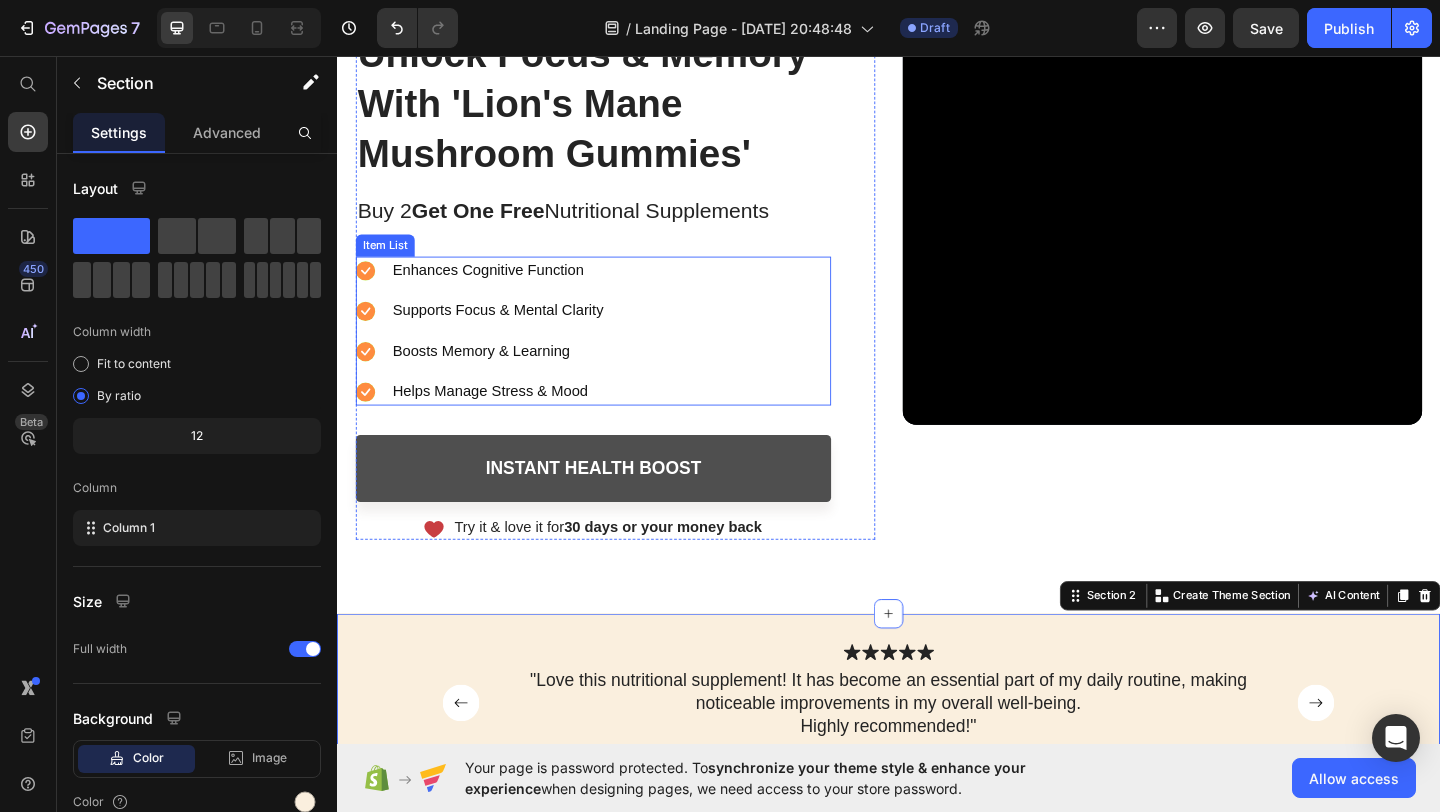 click 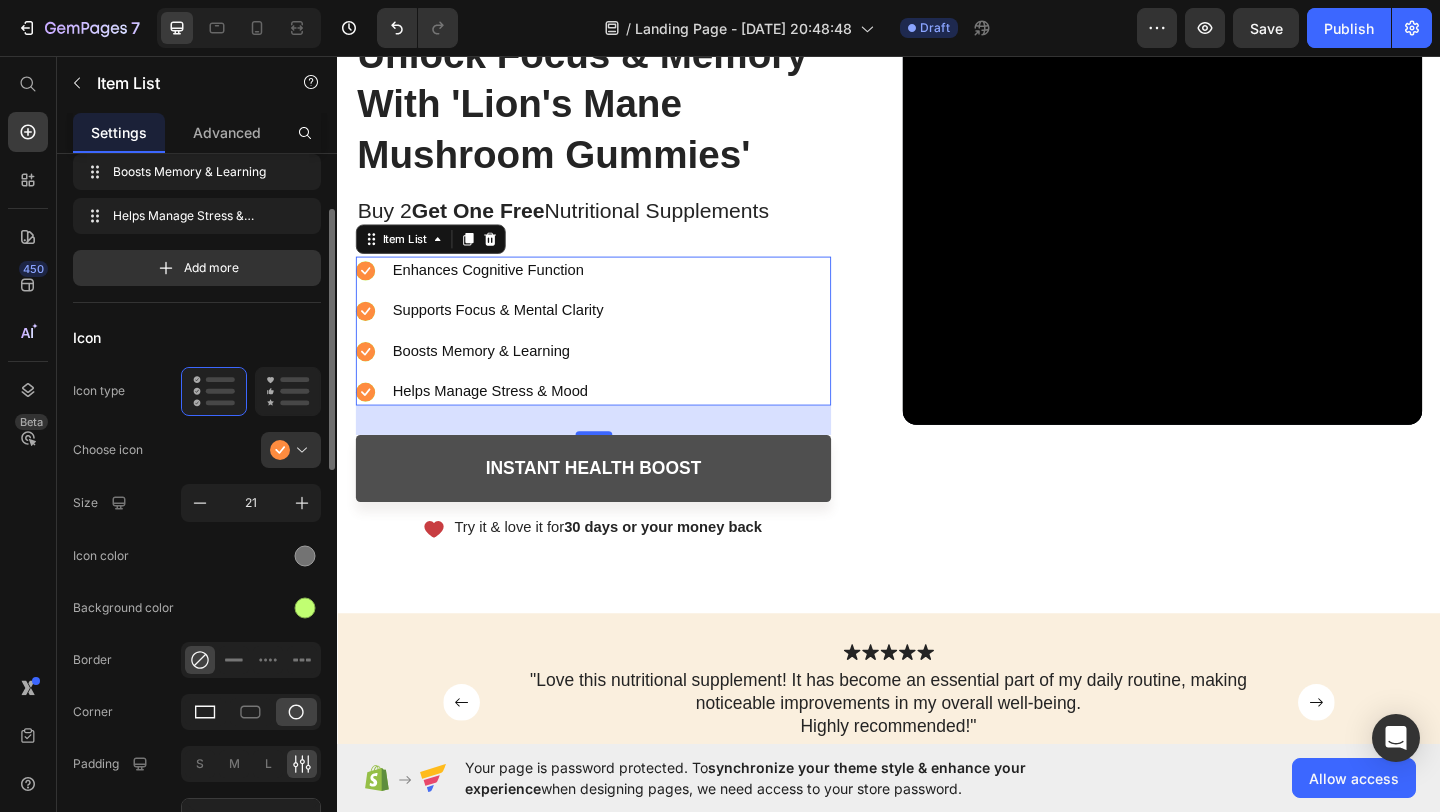 scroll, scrollTop: 173, scrollLeft: 0, axis: vertical 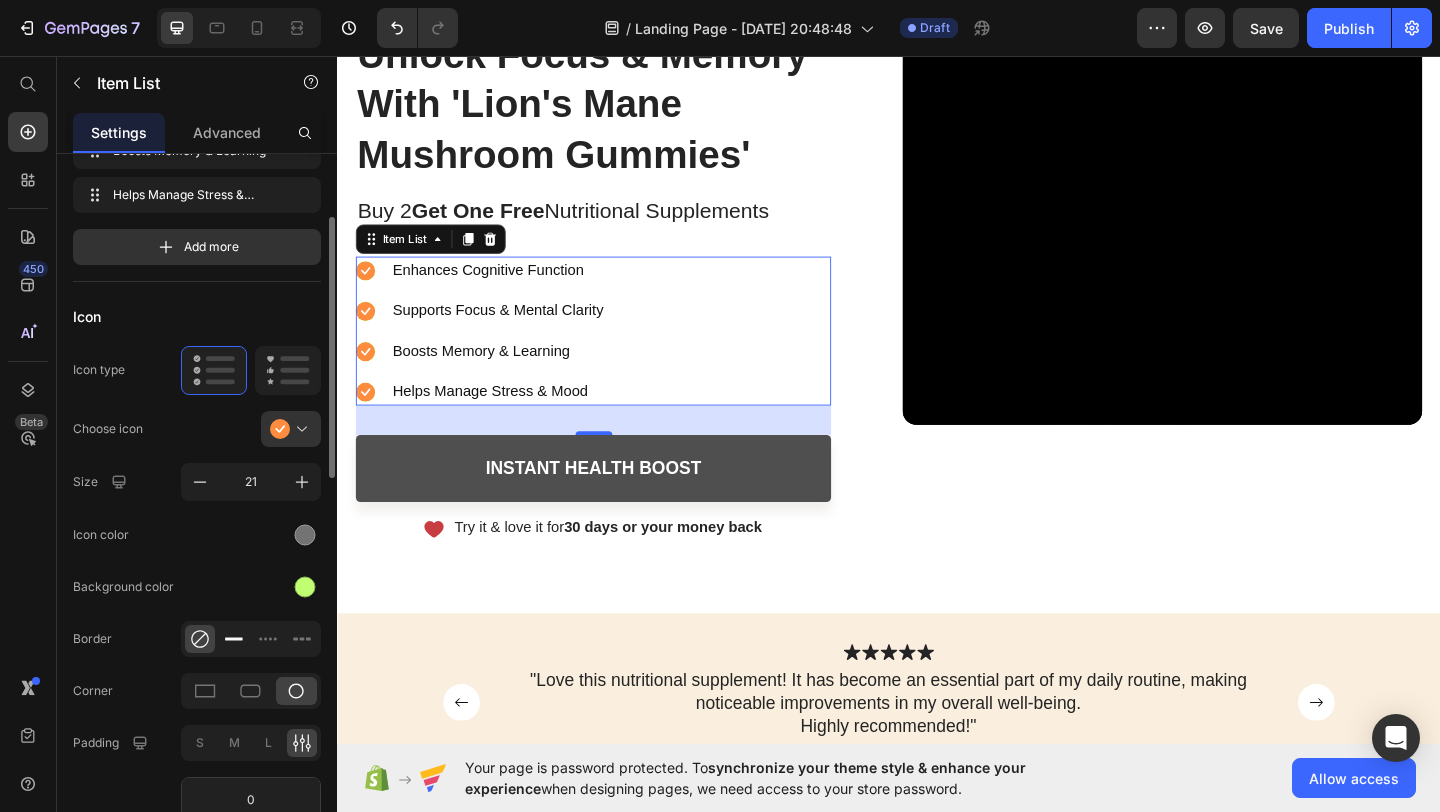 click 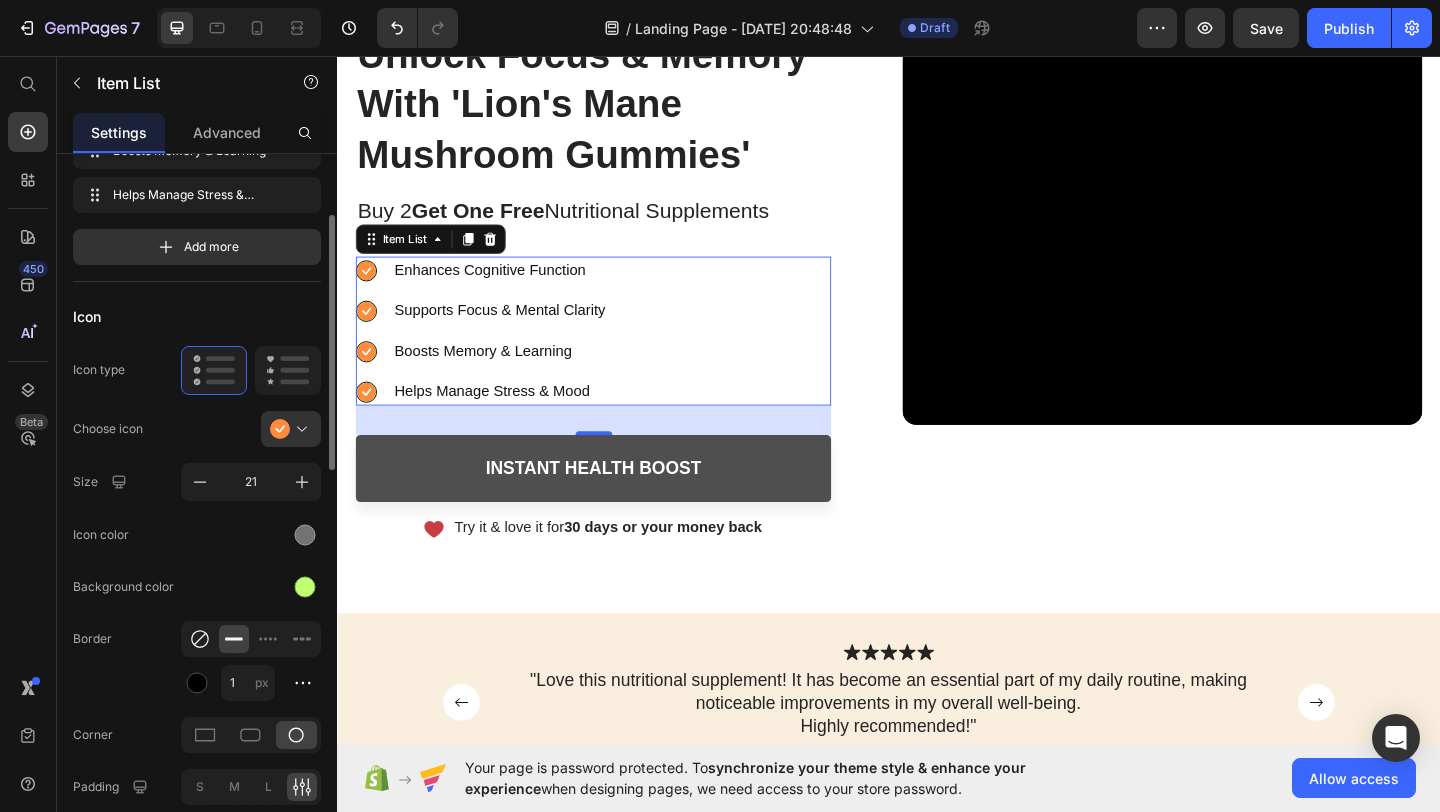 click 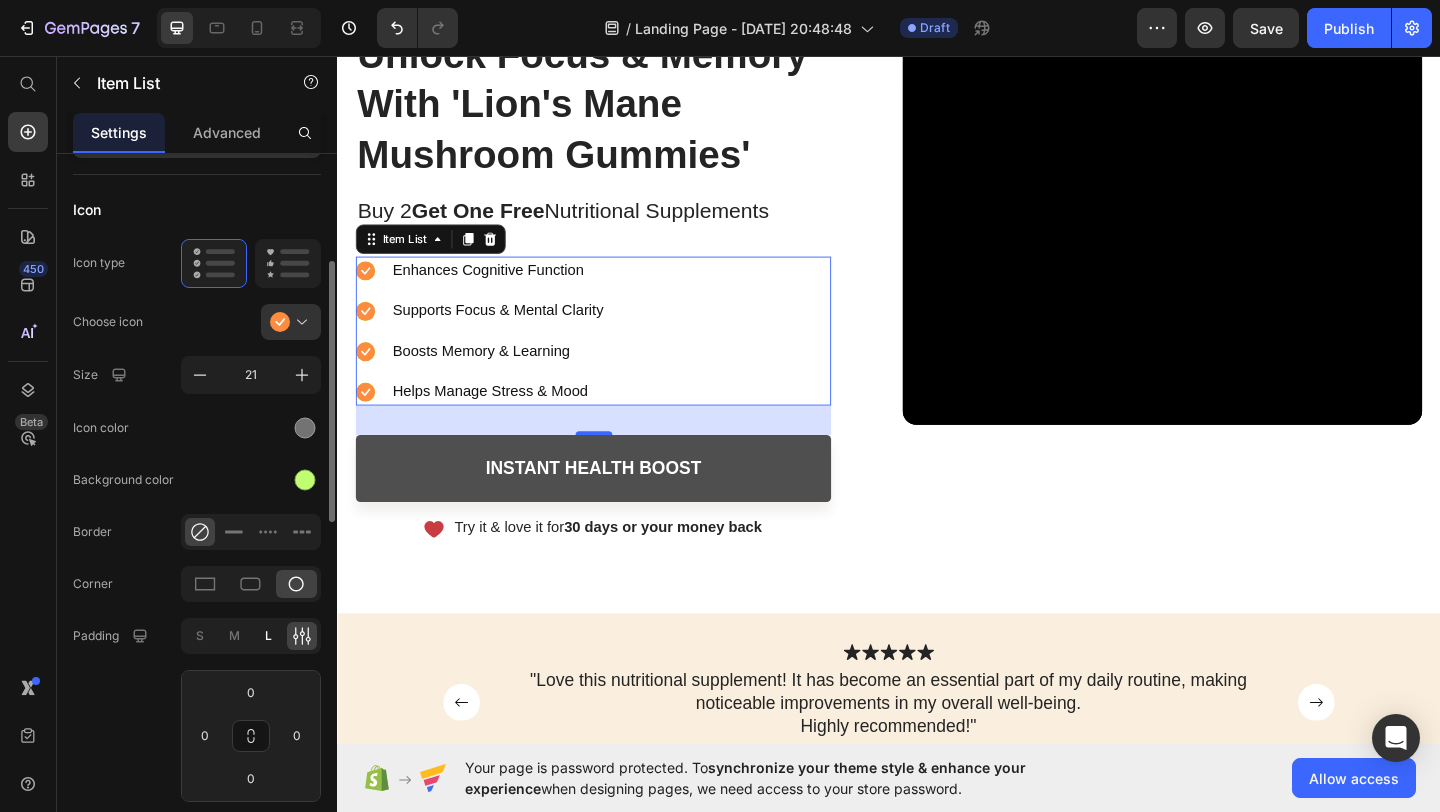 scroll, scrollTop: 298, scrollLeft: 0, axis: vertical 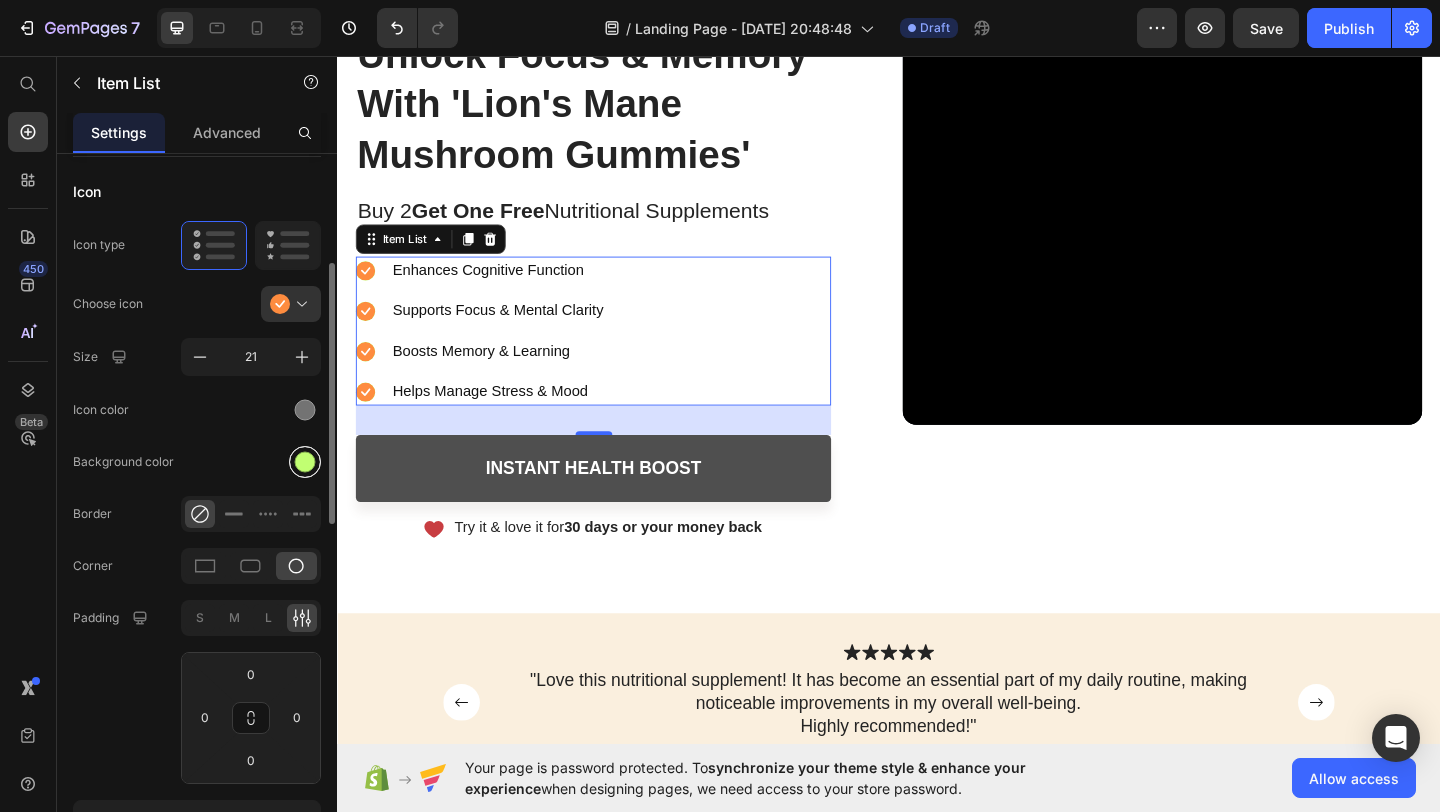 click at bounding box center (305, 462) 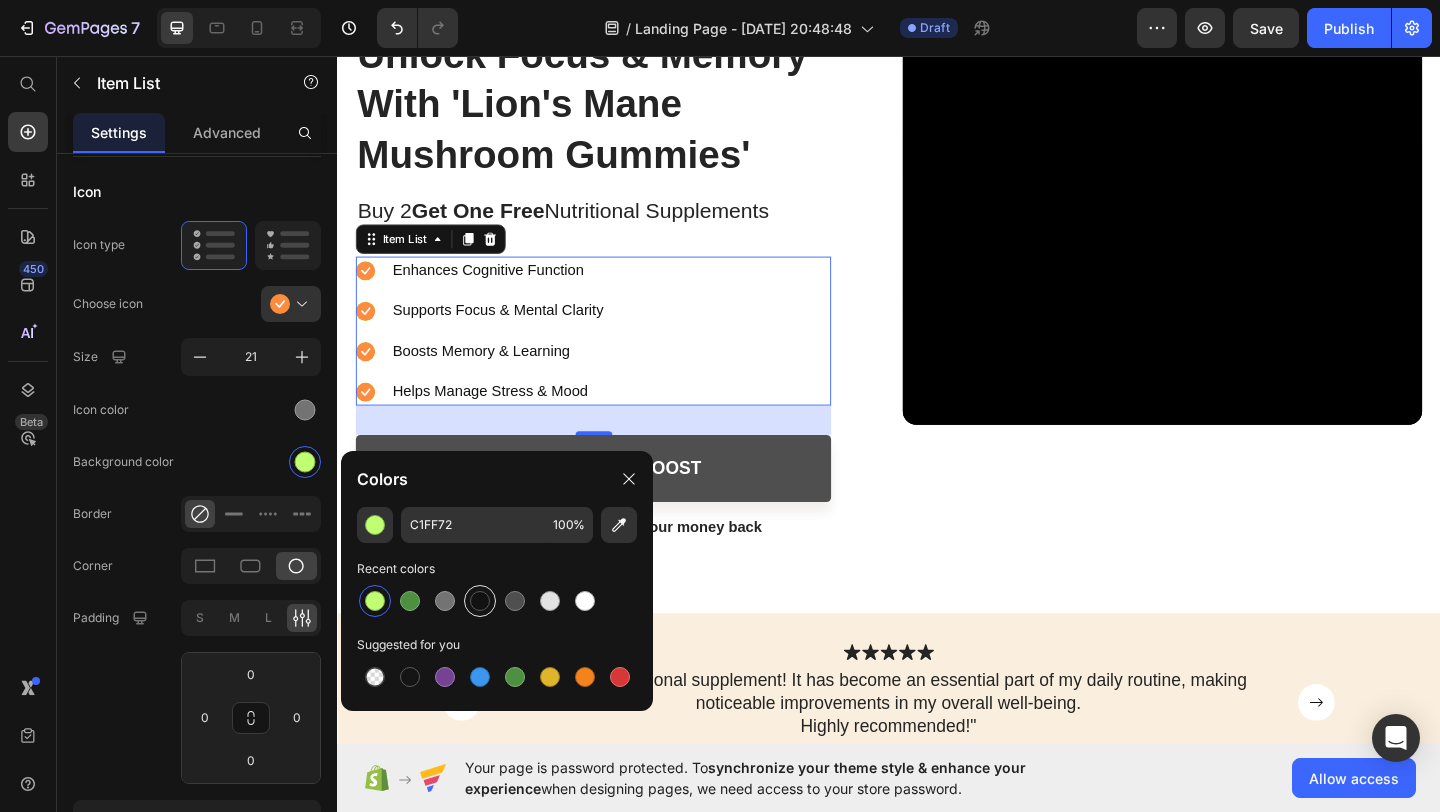 click at bounding box center [480, 601] 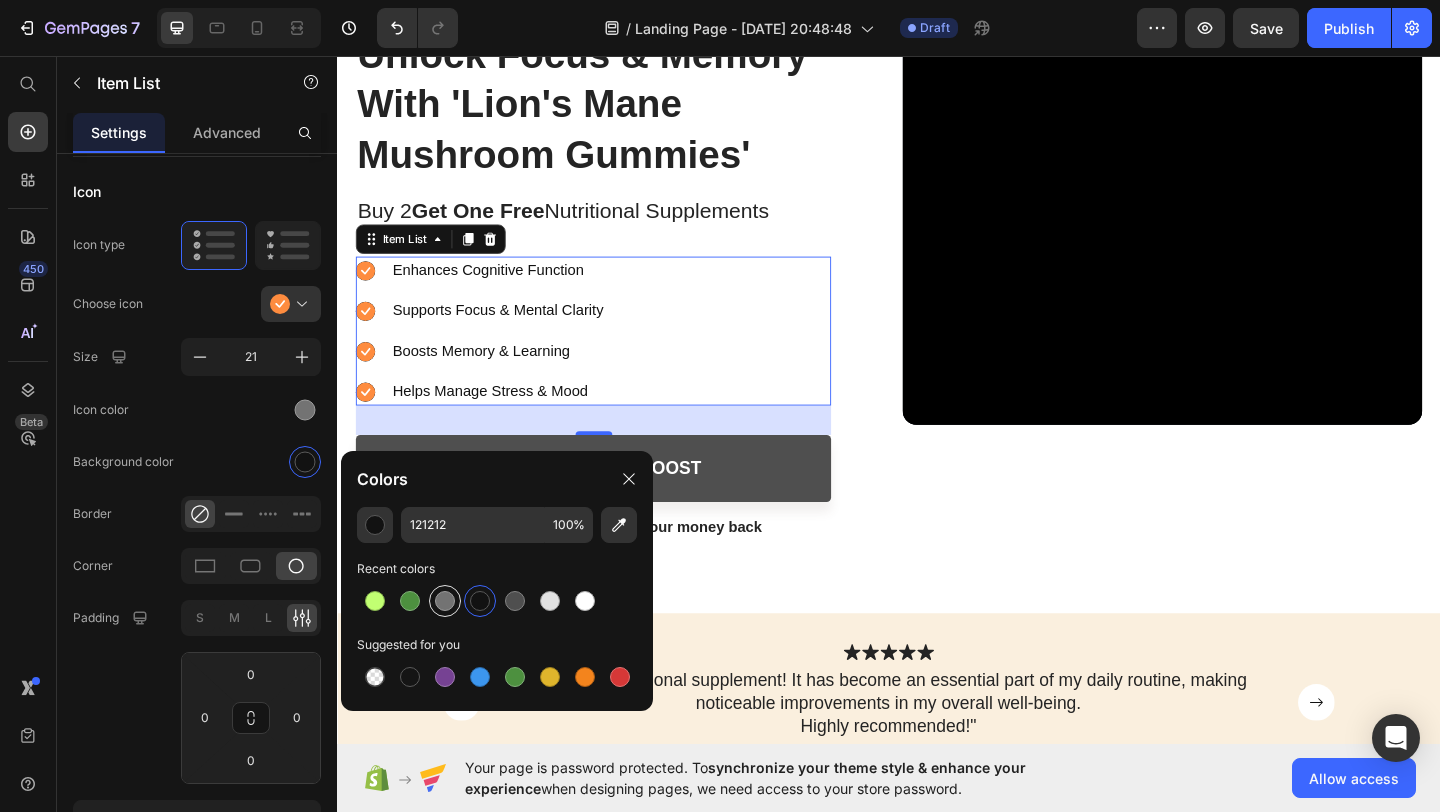 click at bounding box center [445, 601] 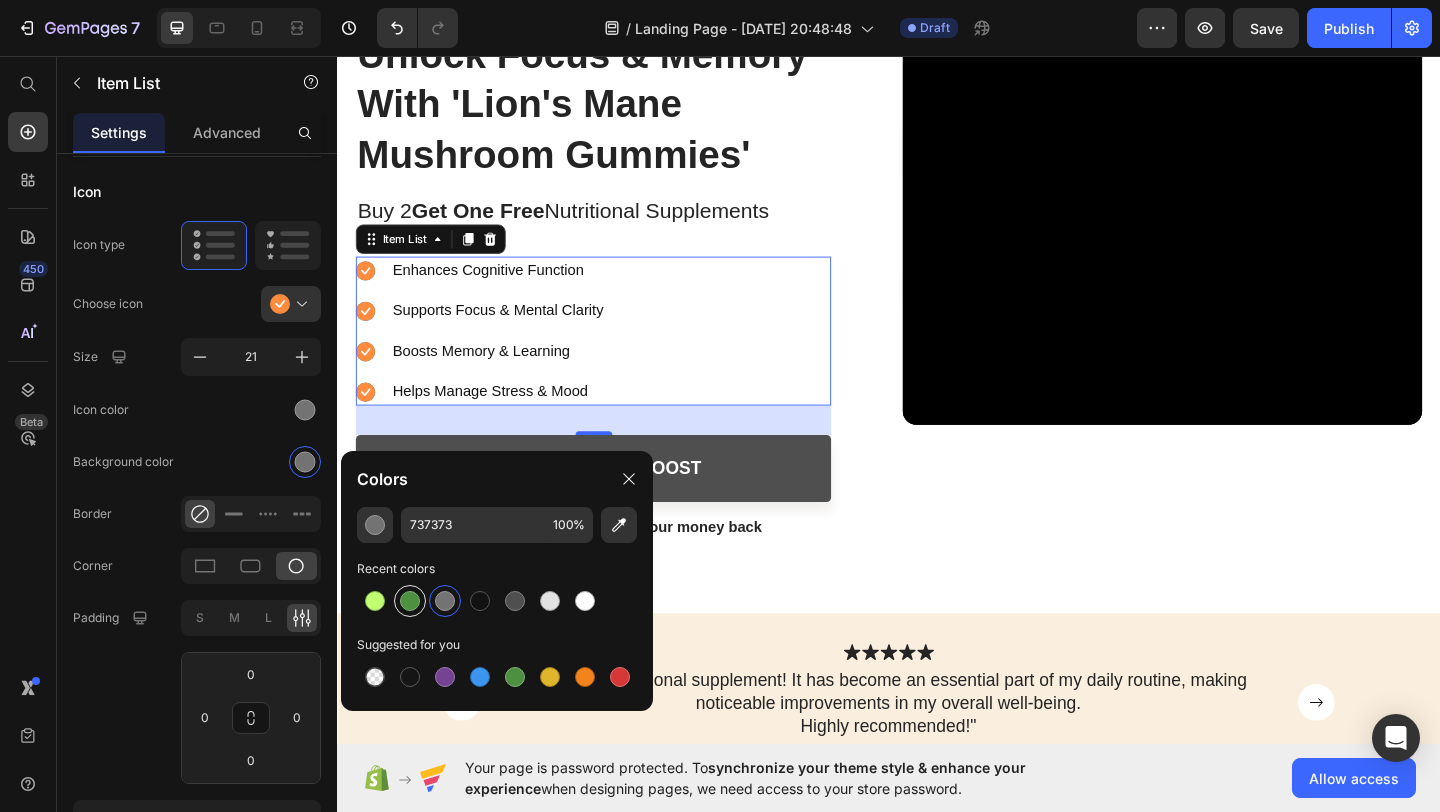 click at bounding box center (410, 601) 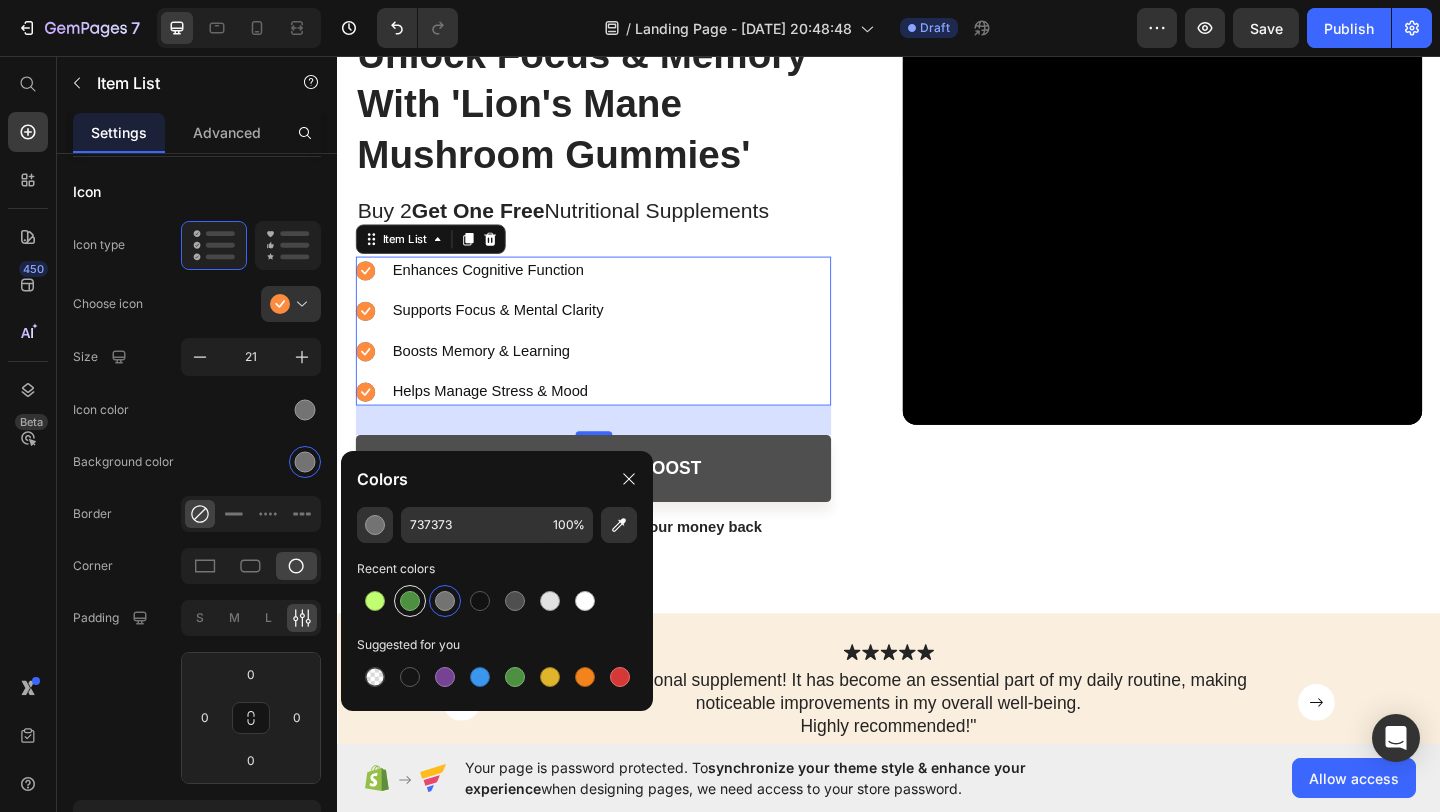 type on "4D903F" 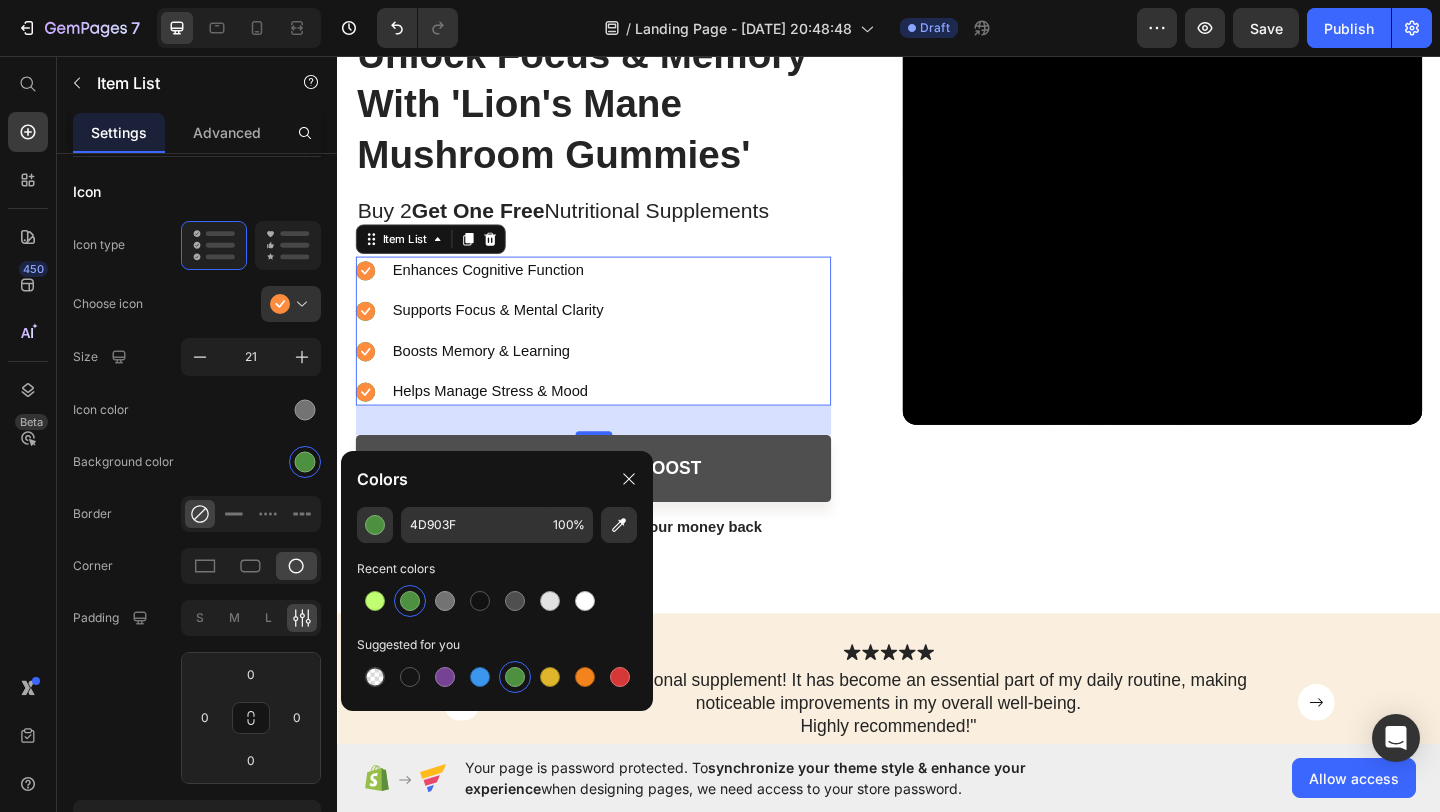 click at bounding box center [410, 601] 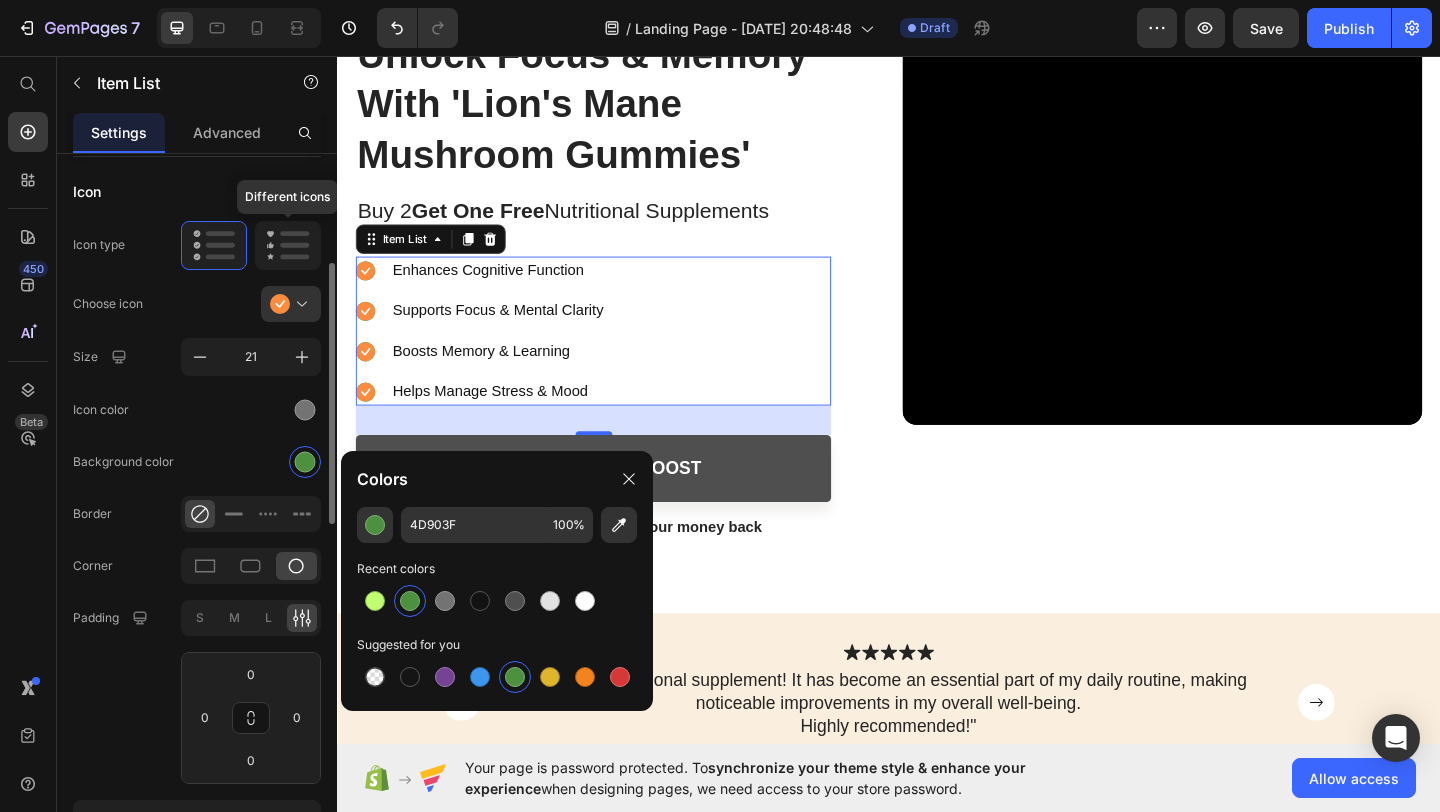click 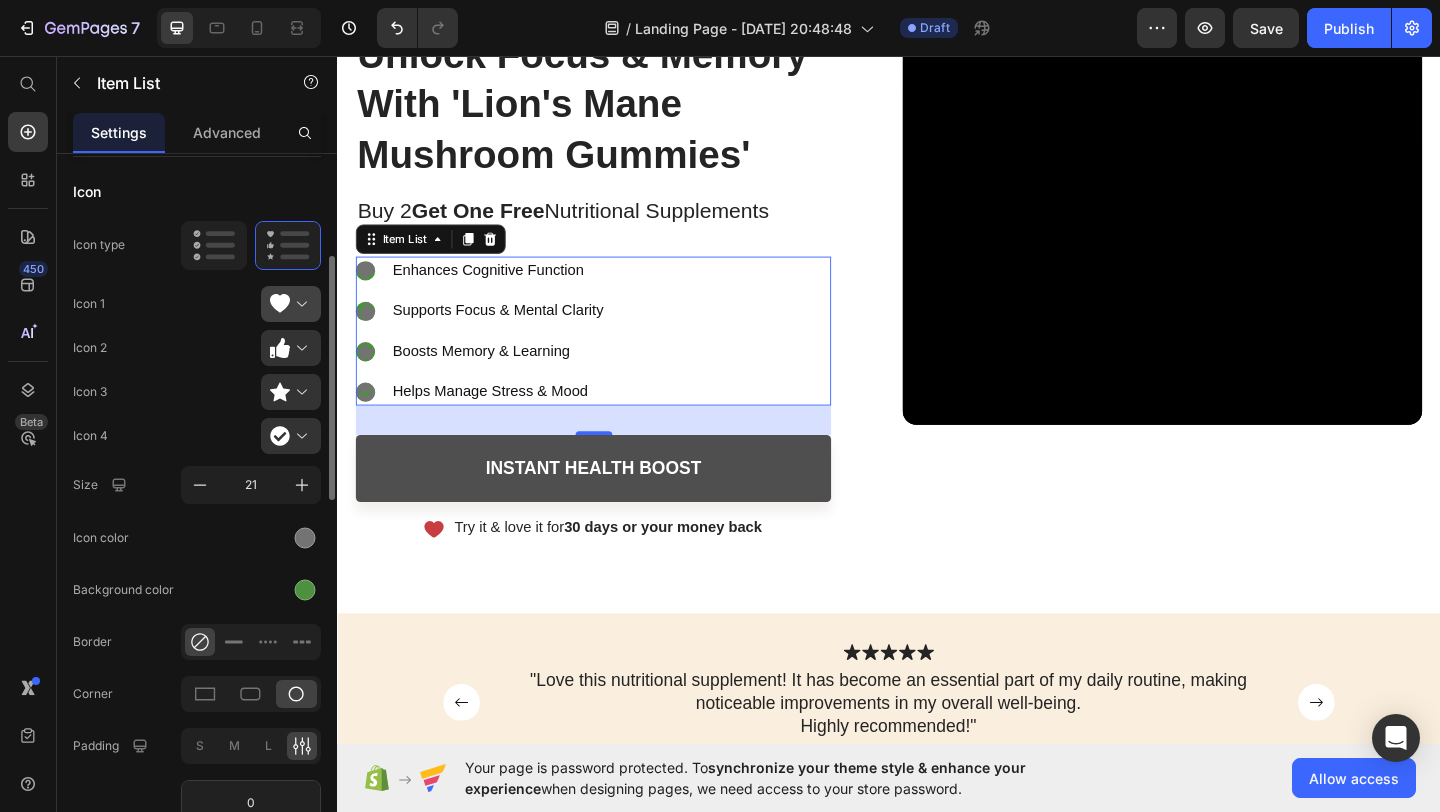 click at bounding box center (299, 304) 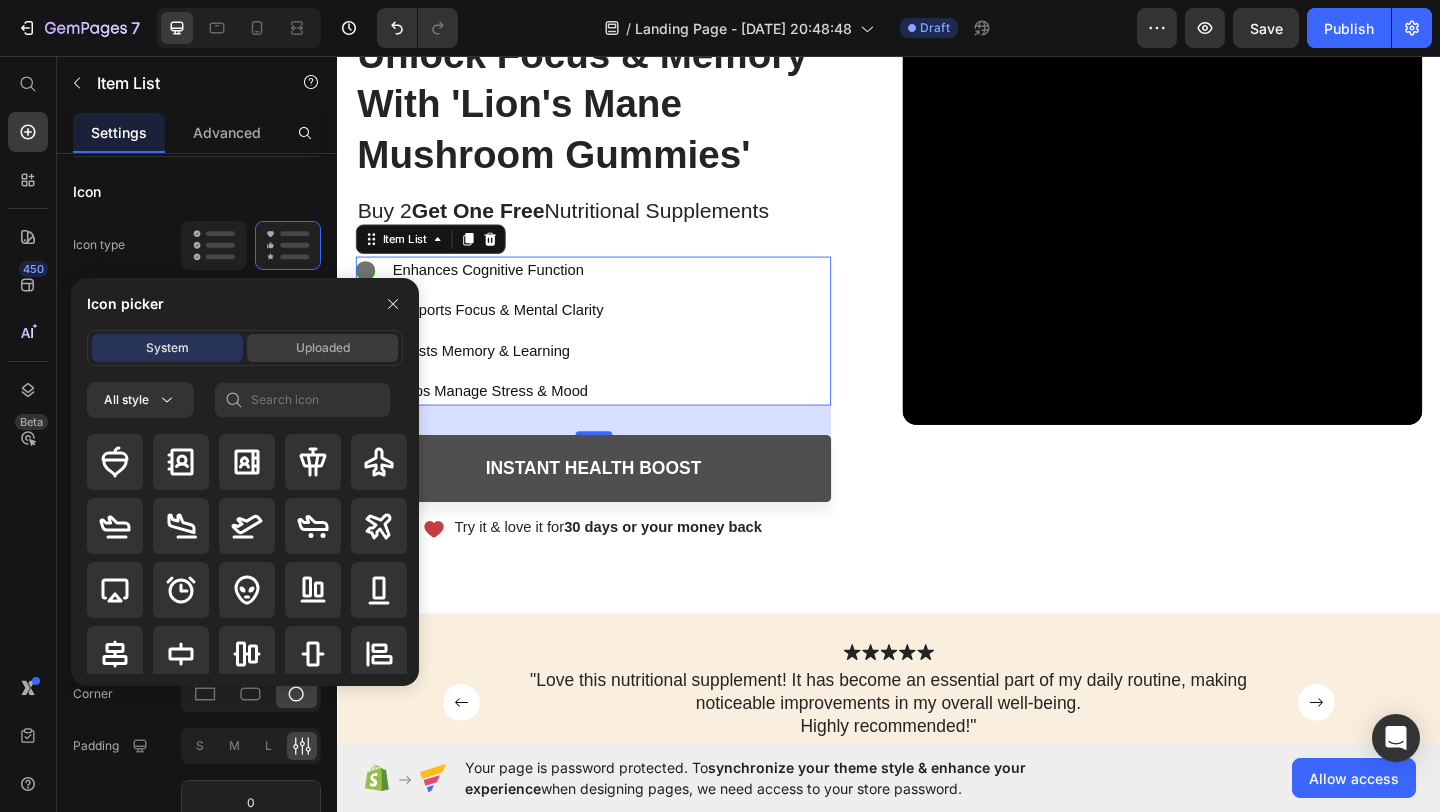 click on "Uploaded" at bounding box center [323, 348] 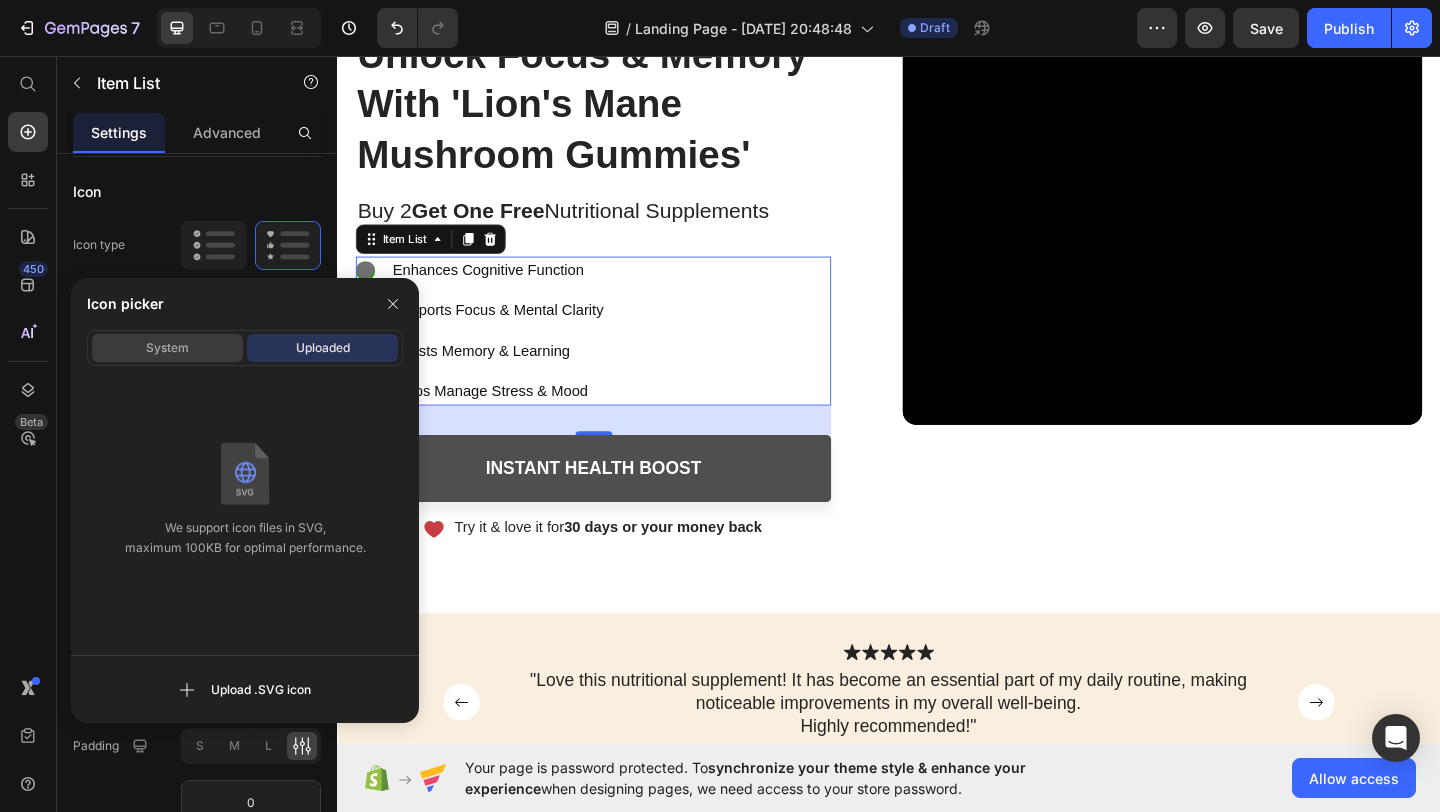 click on "System" at bounding box center (167, 348) 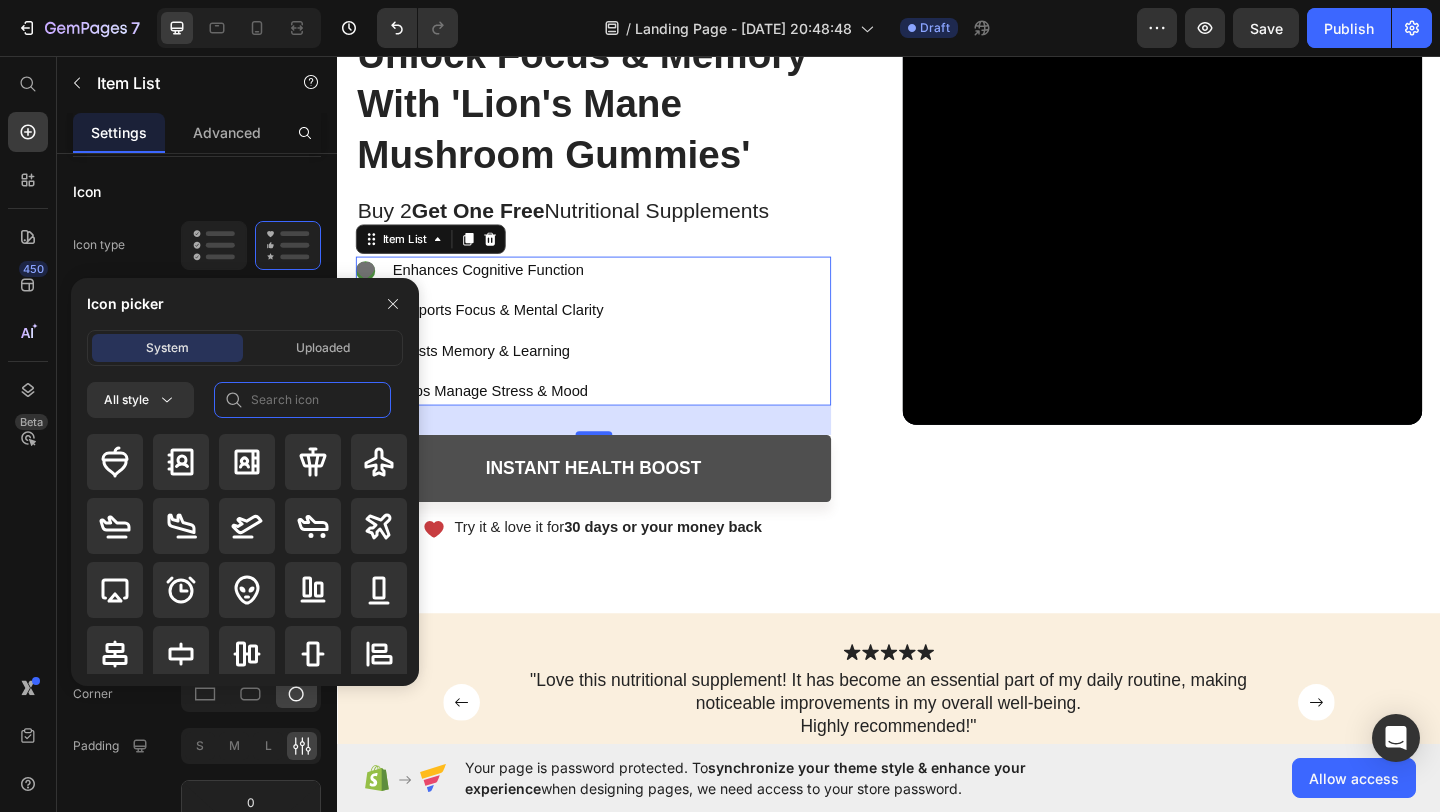 click 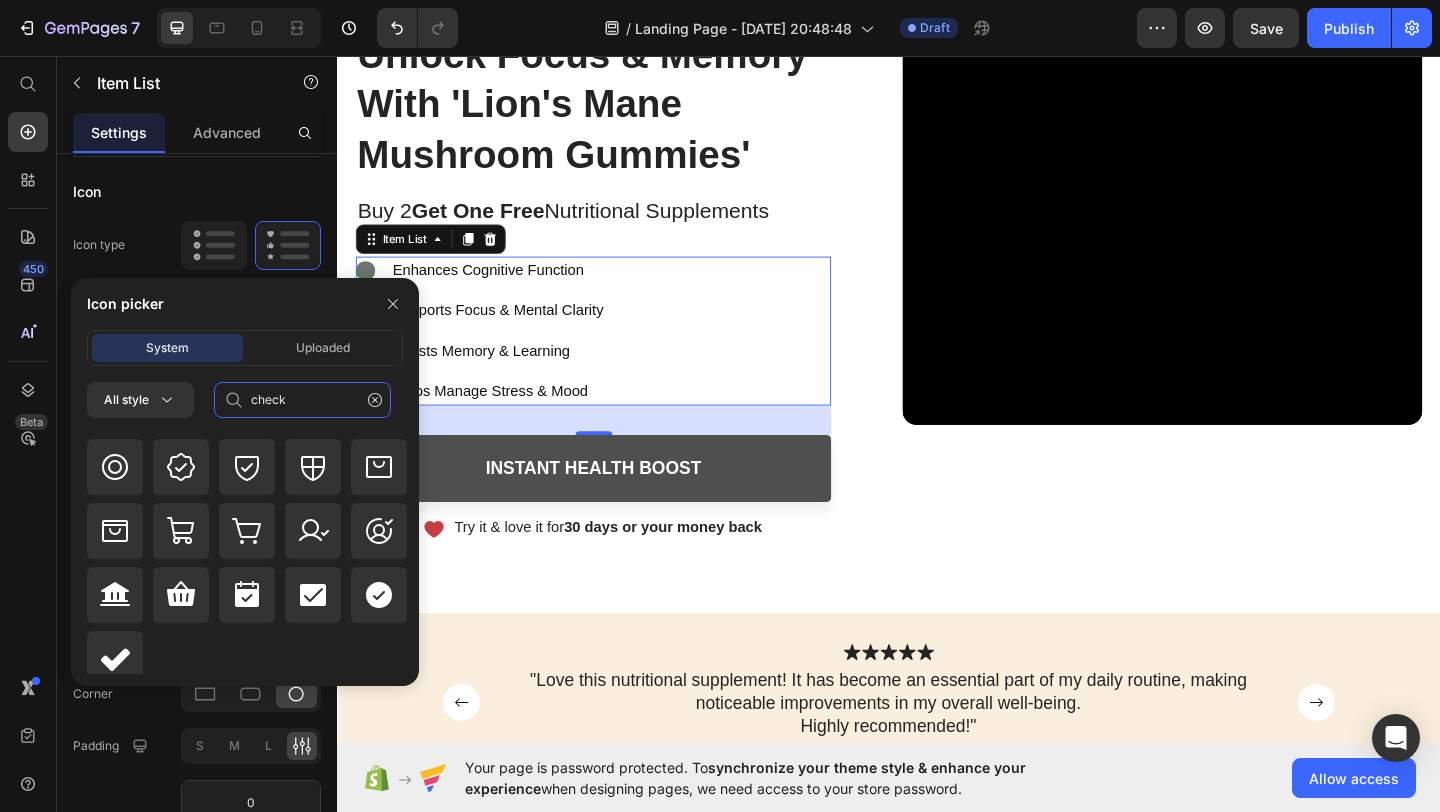 scroll, scrollTop: 928, scrollLeft: 0, axis: vertical 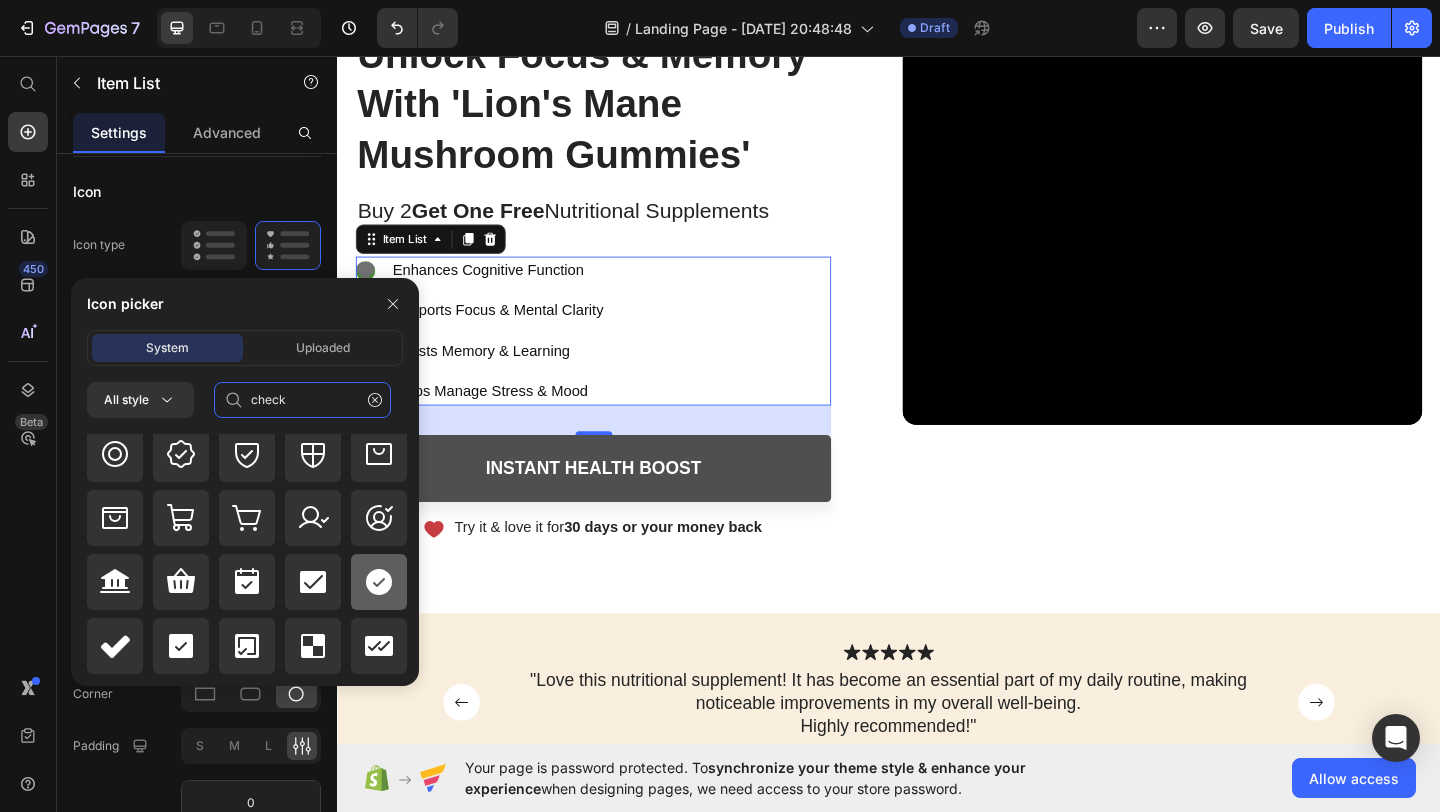 type on "check" 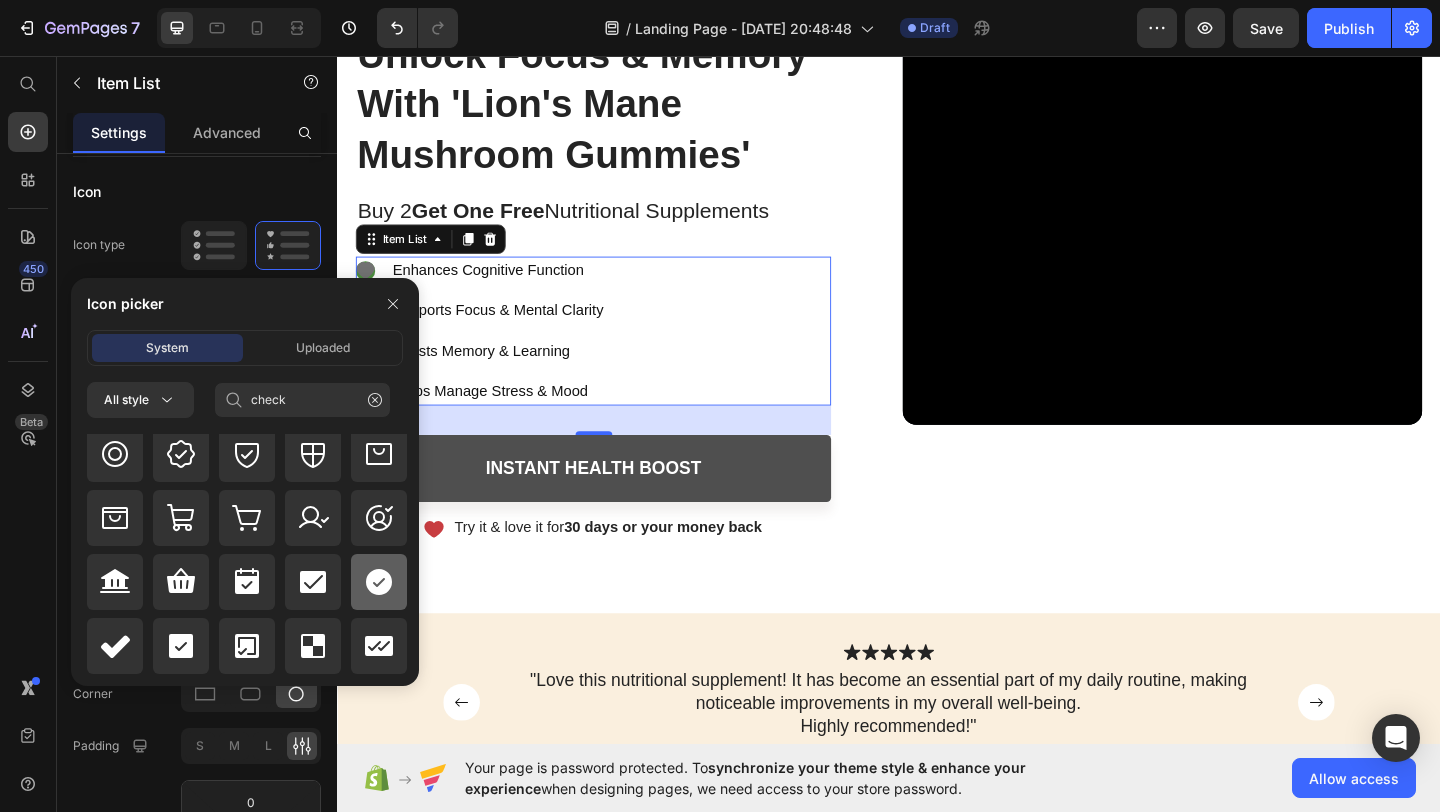 click 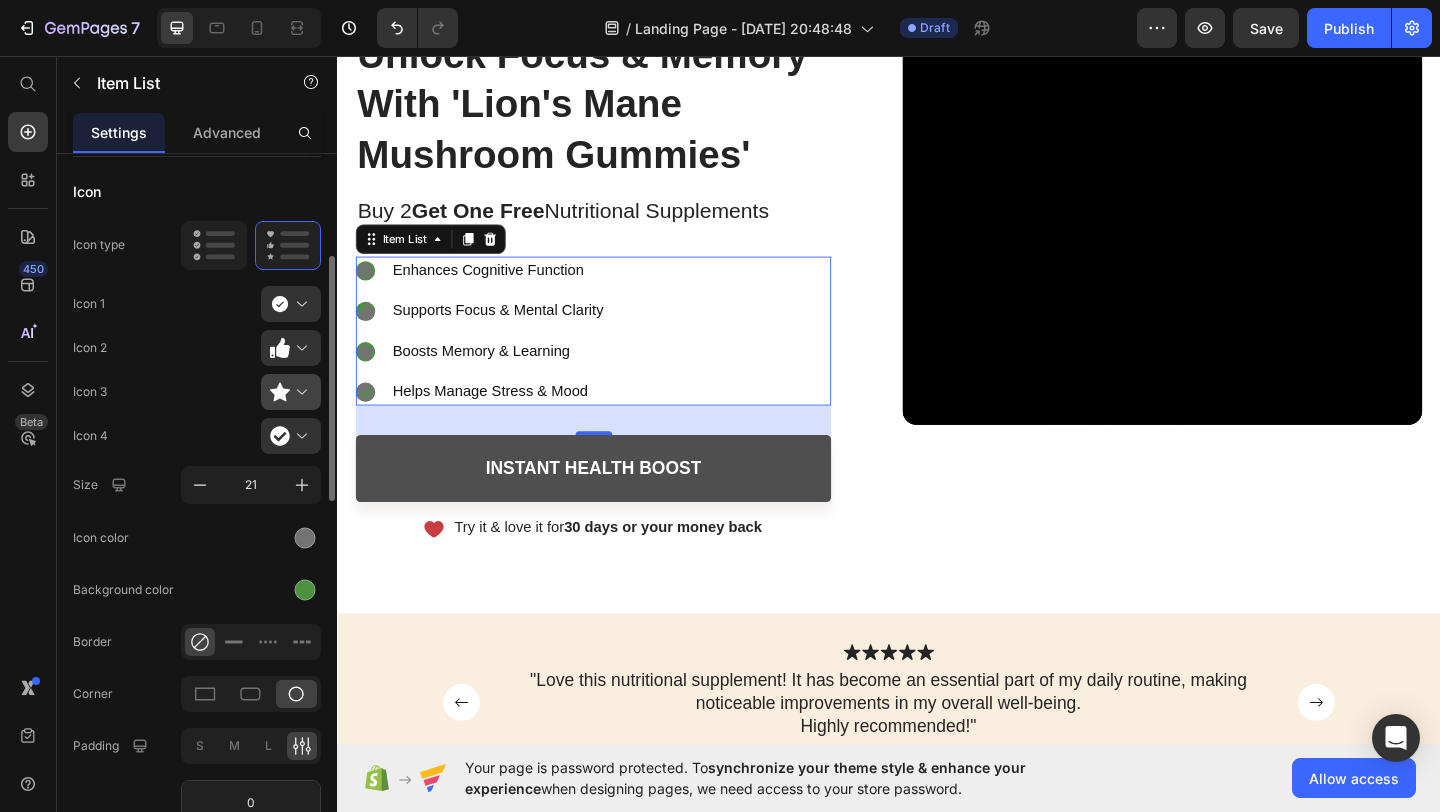 click at bounding box center (299, 392) 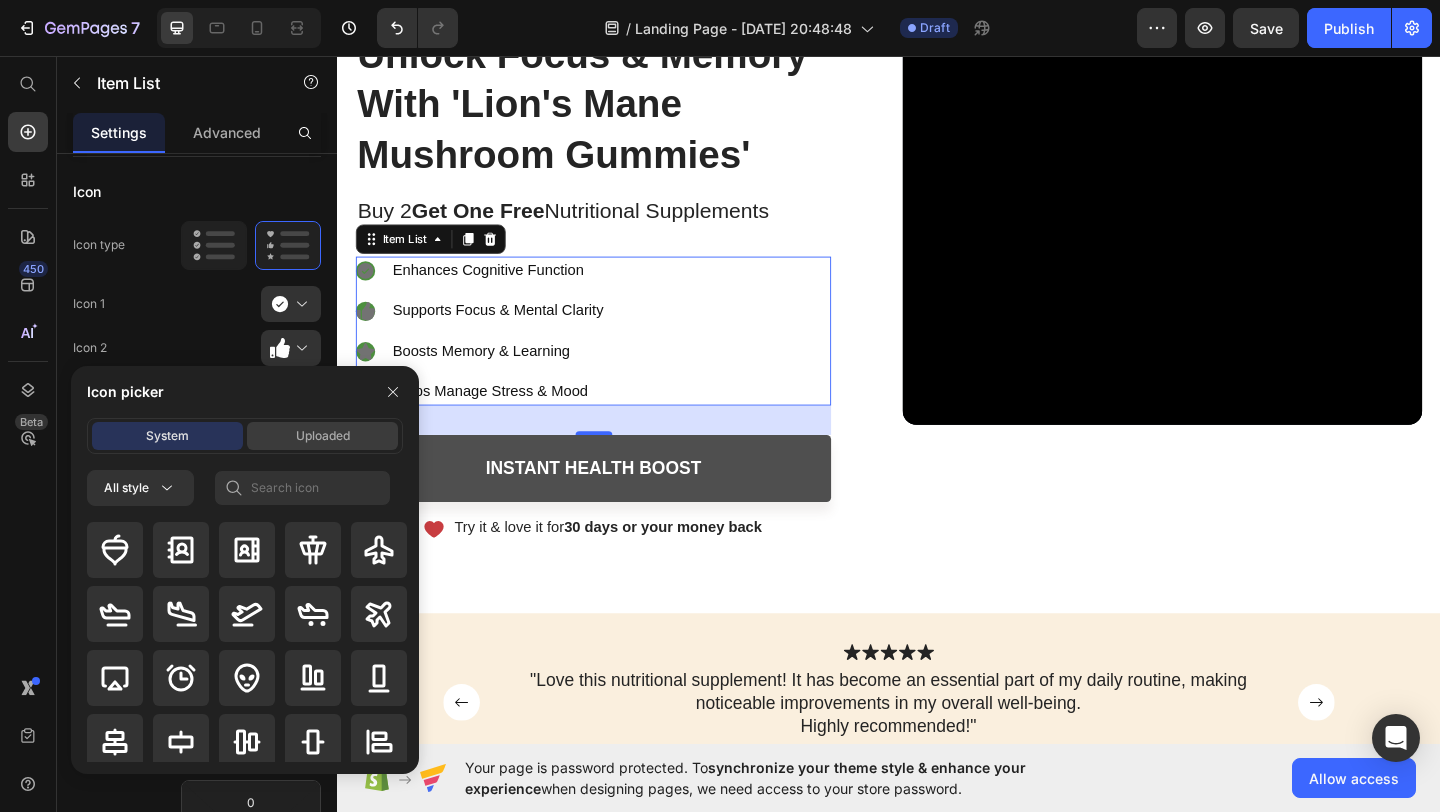 click on "Uploaded" at bounding box center [323, 436] 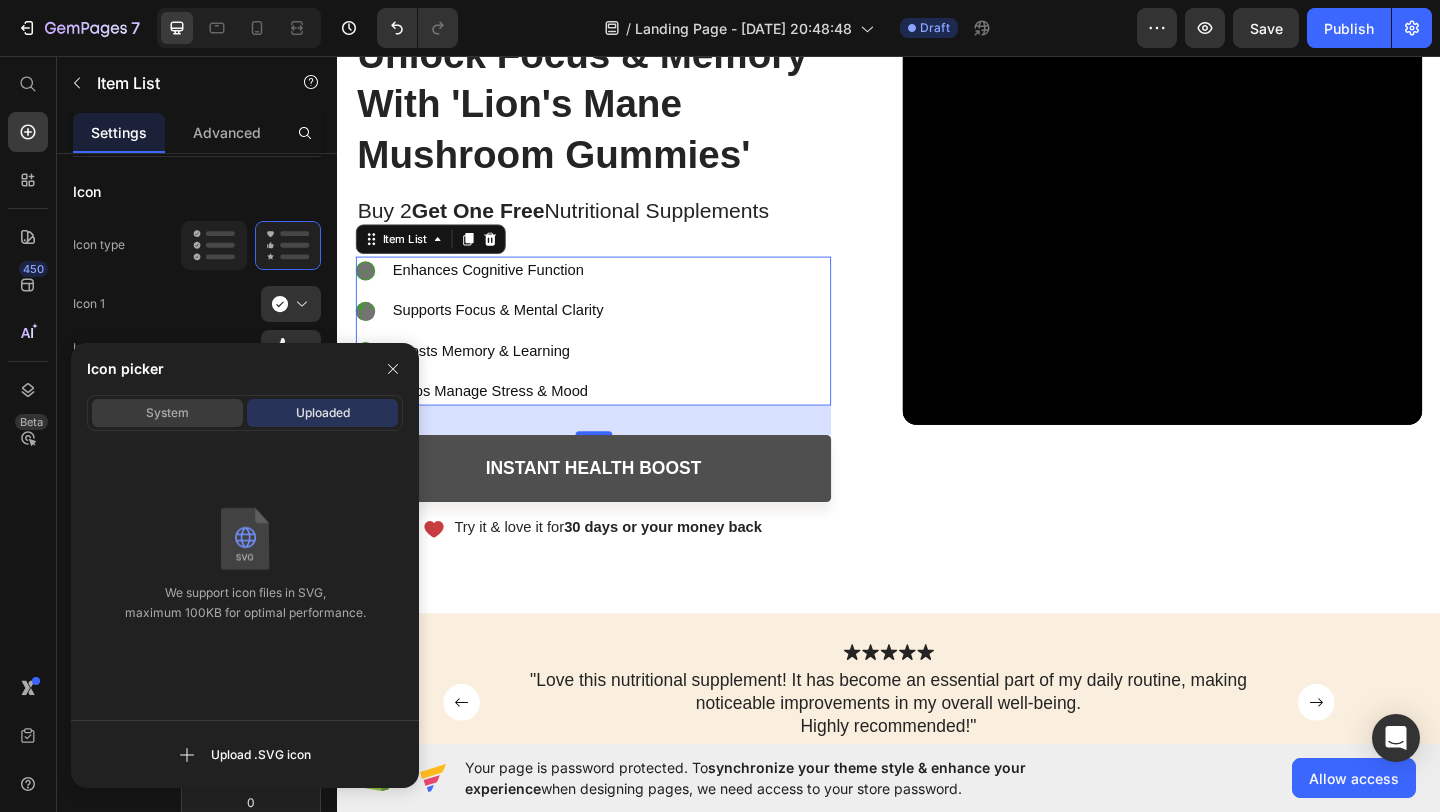 click on "System" at bounding box center (167, 413) 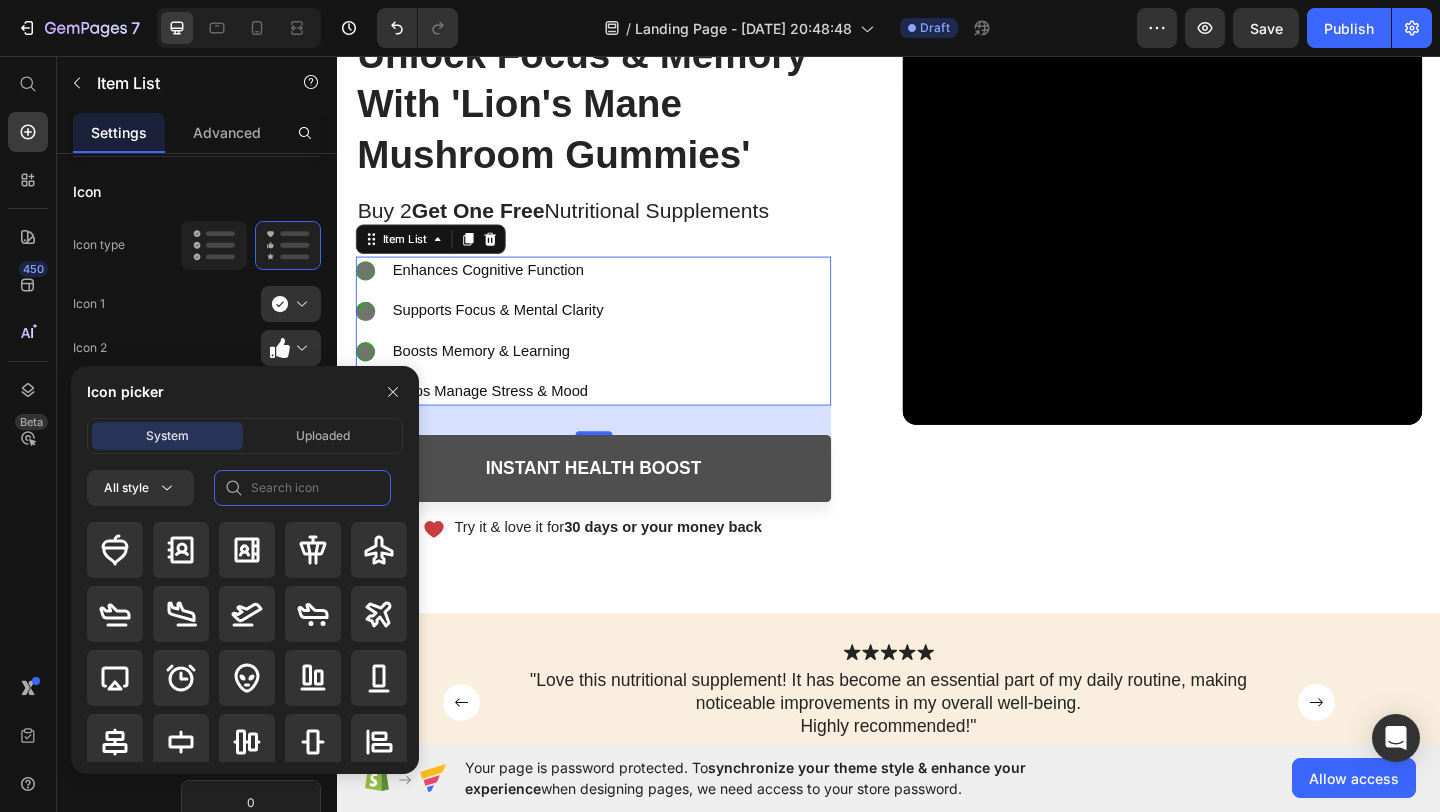 click 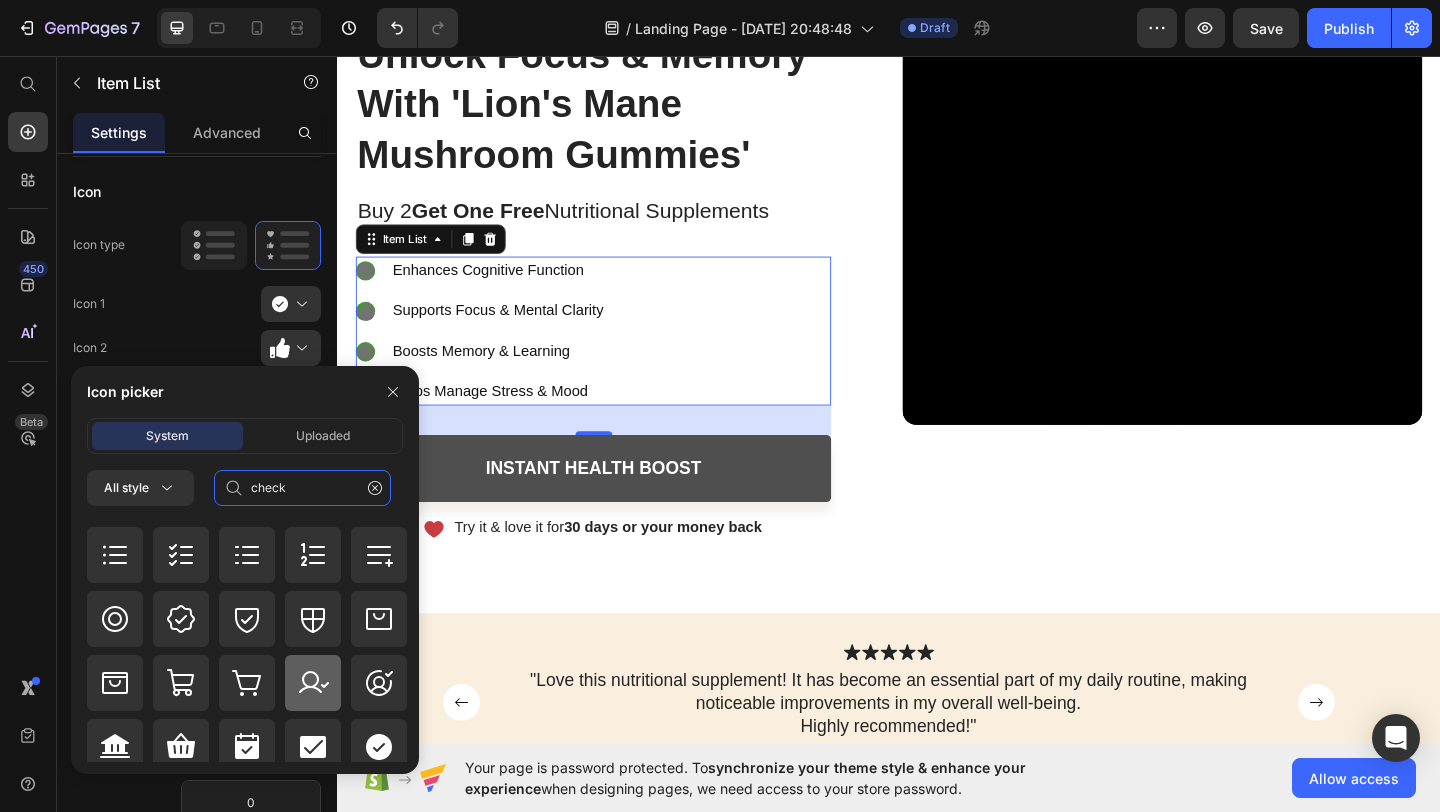 scroll, scrollTop: 861, scrollLeft: 0, axis: vertical 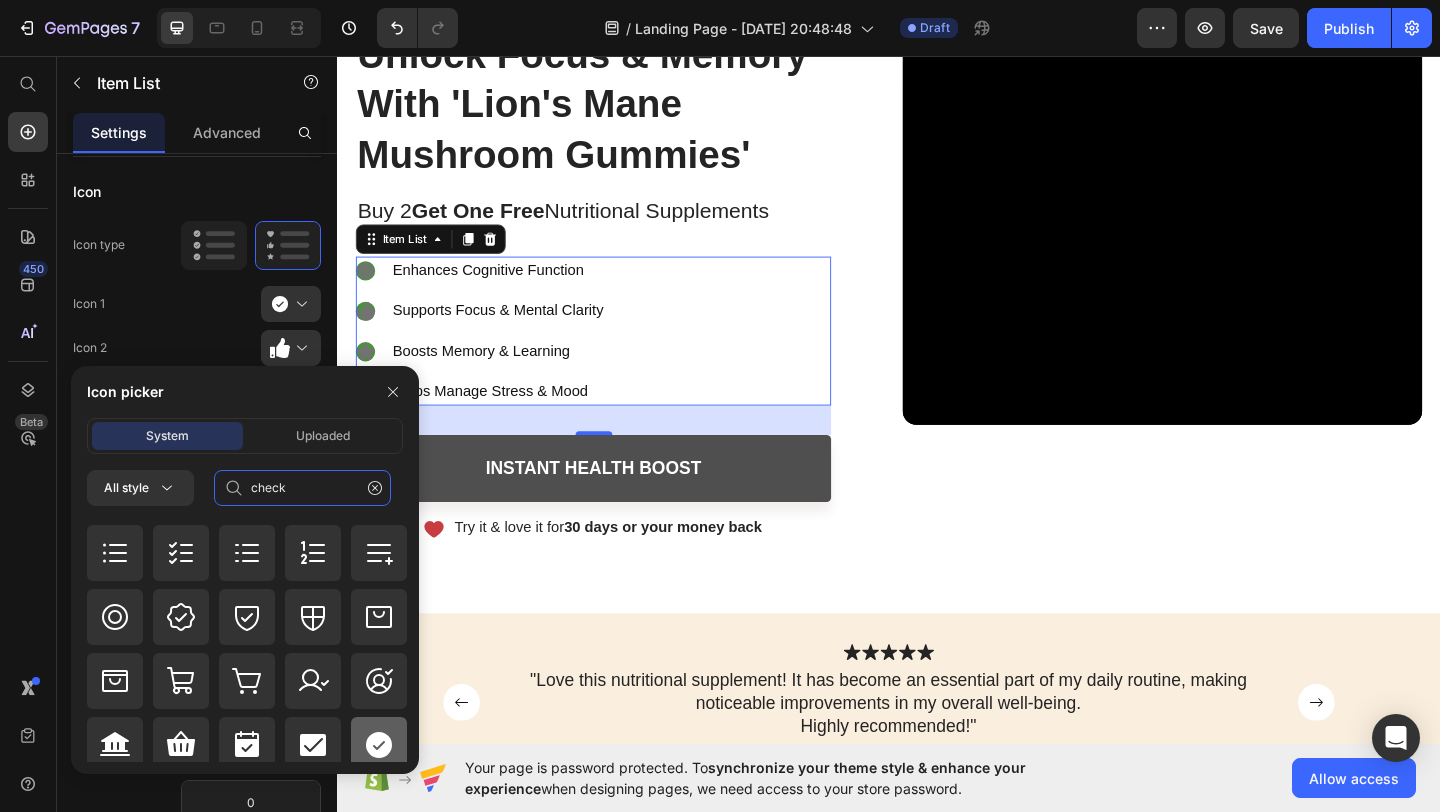 type on "check" 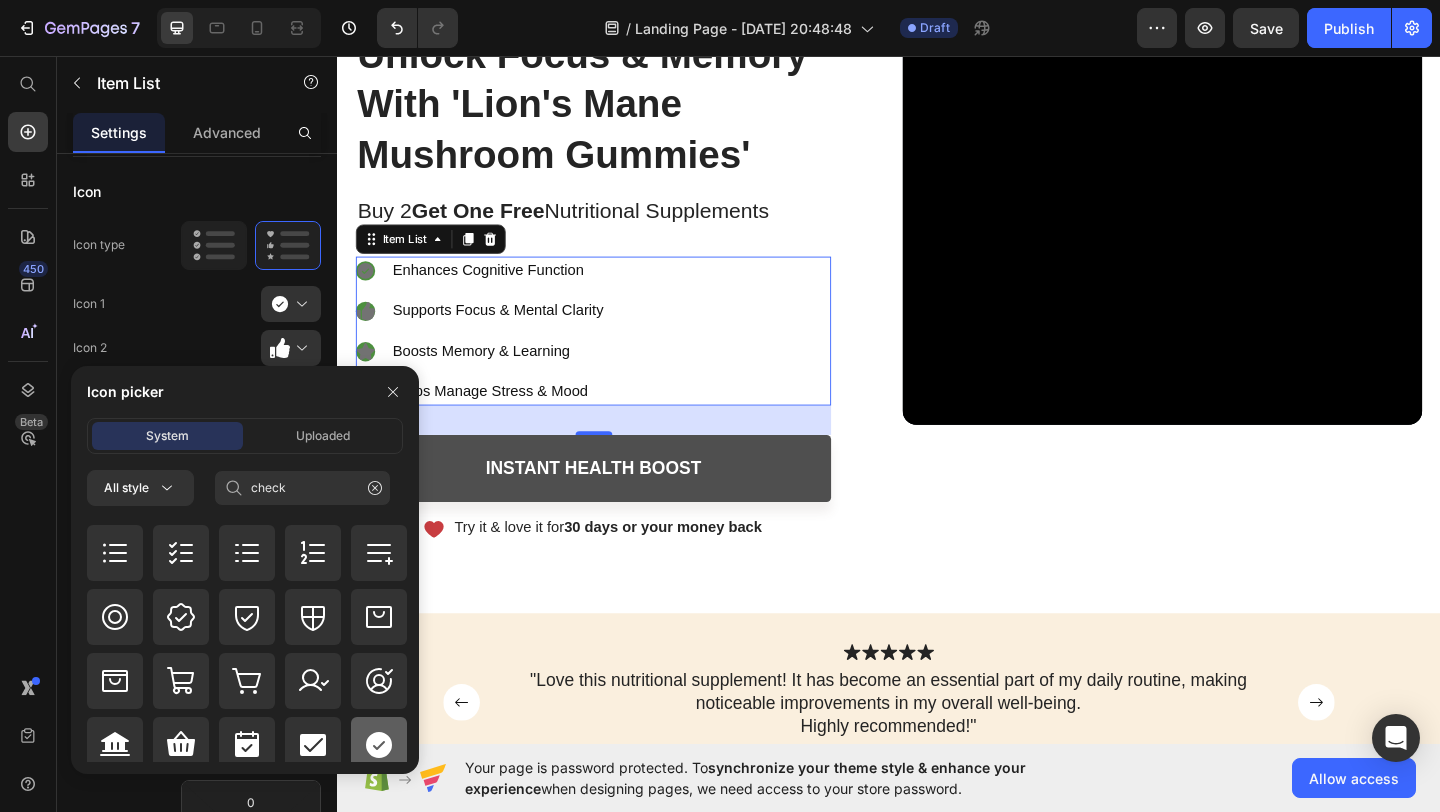 click 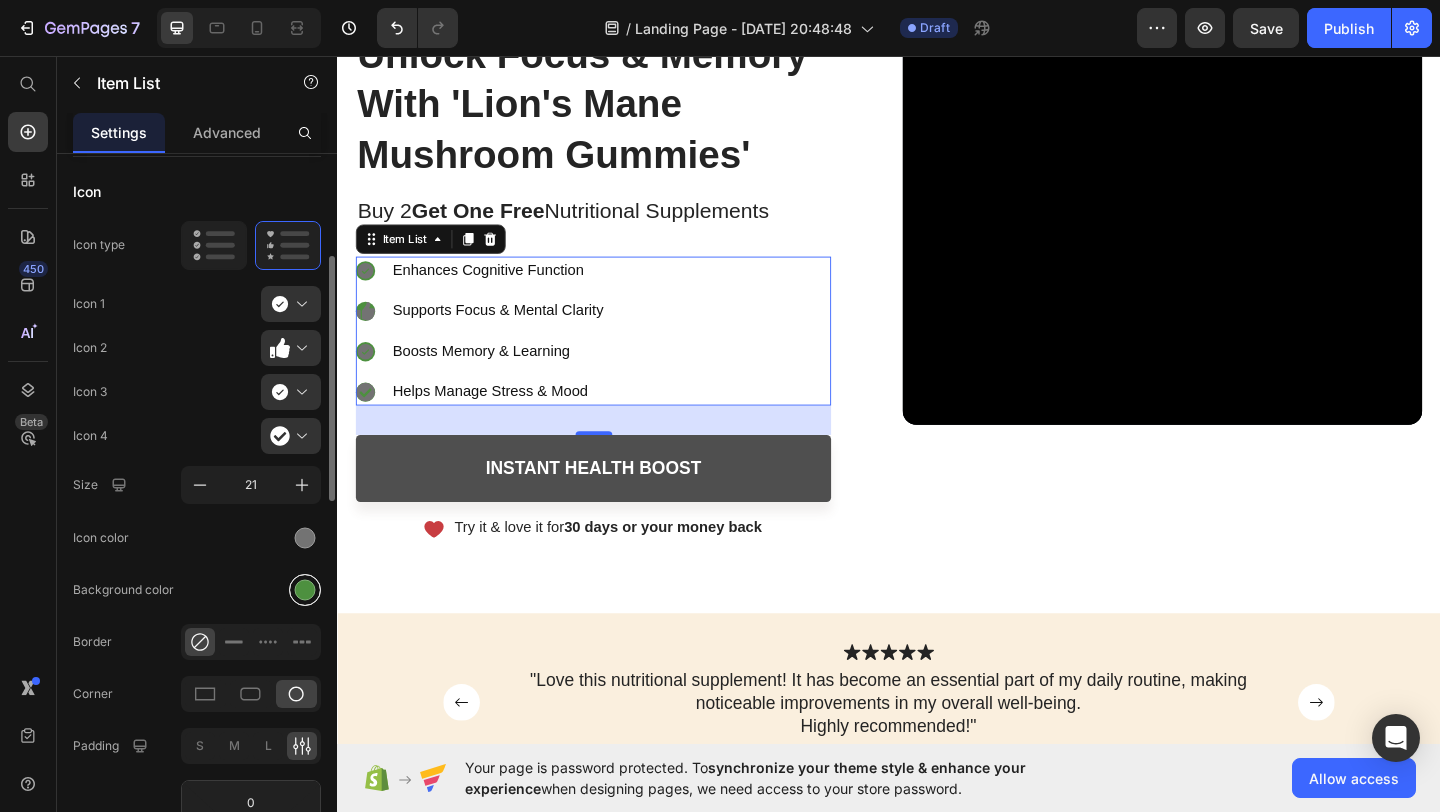 click at bounding box center [305, 589] 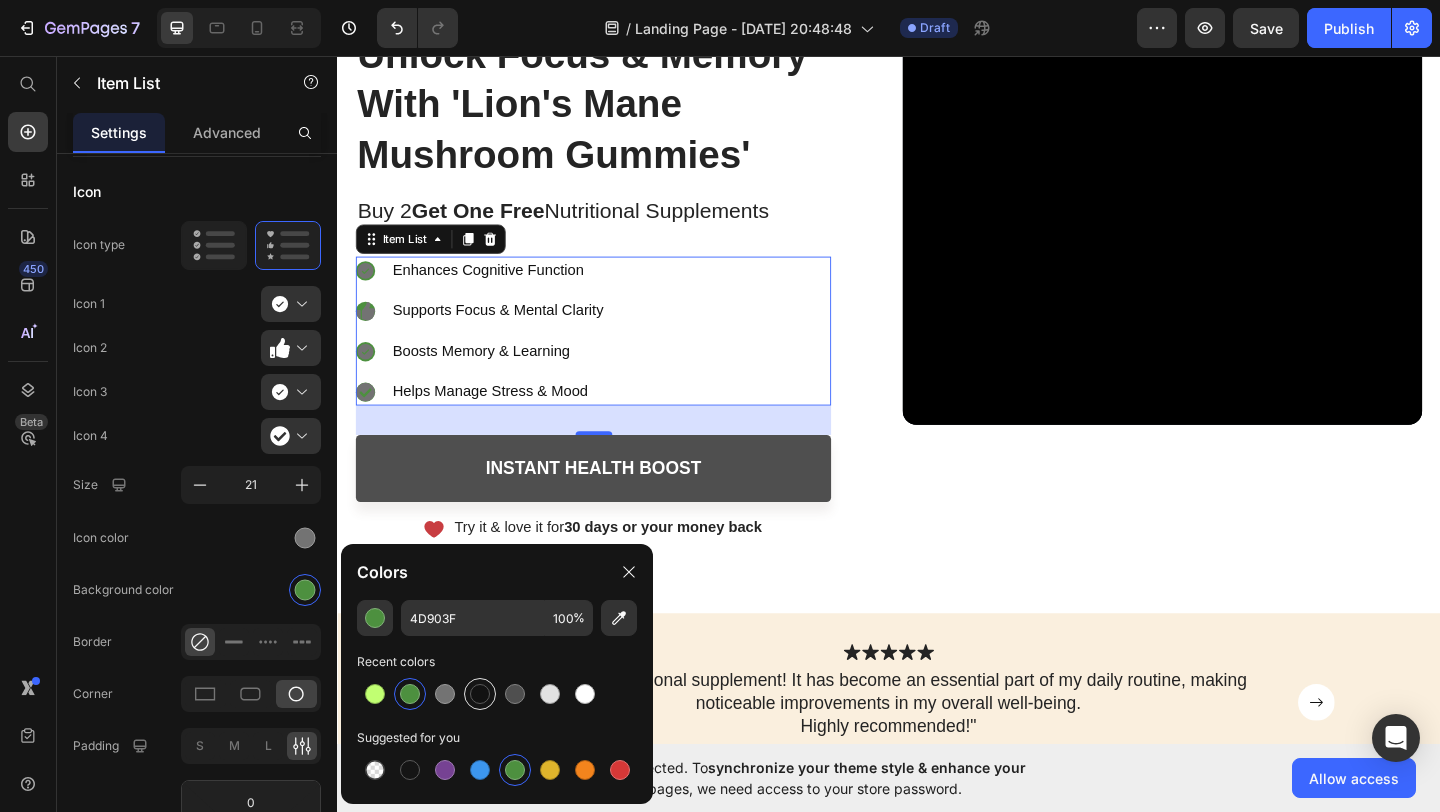 click at bounding box center (480, 694) 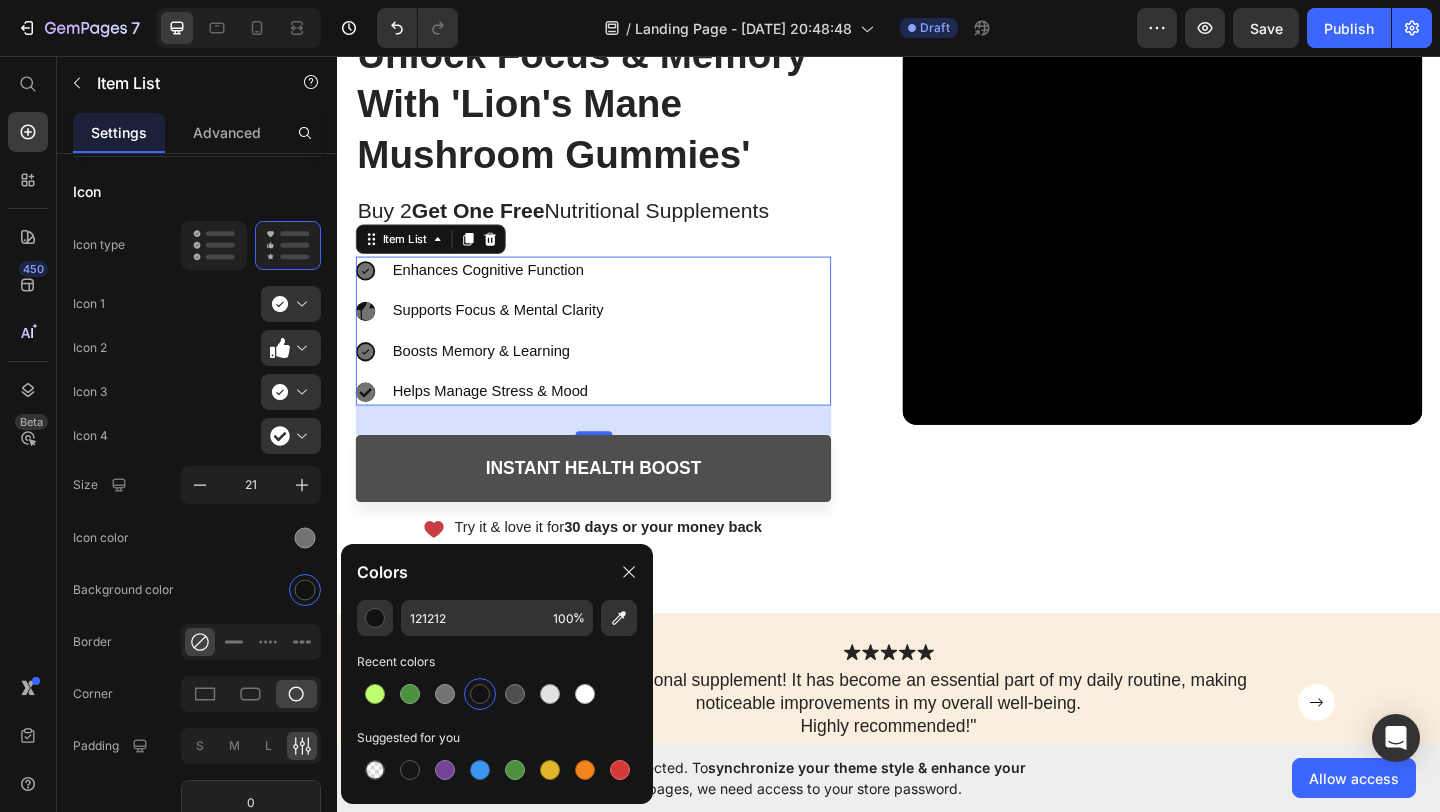 click 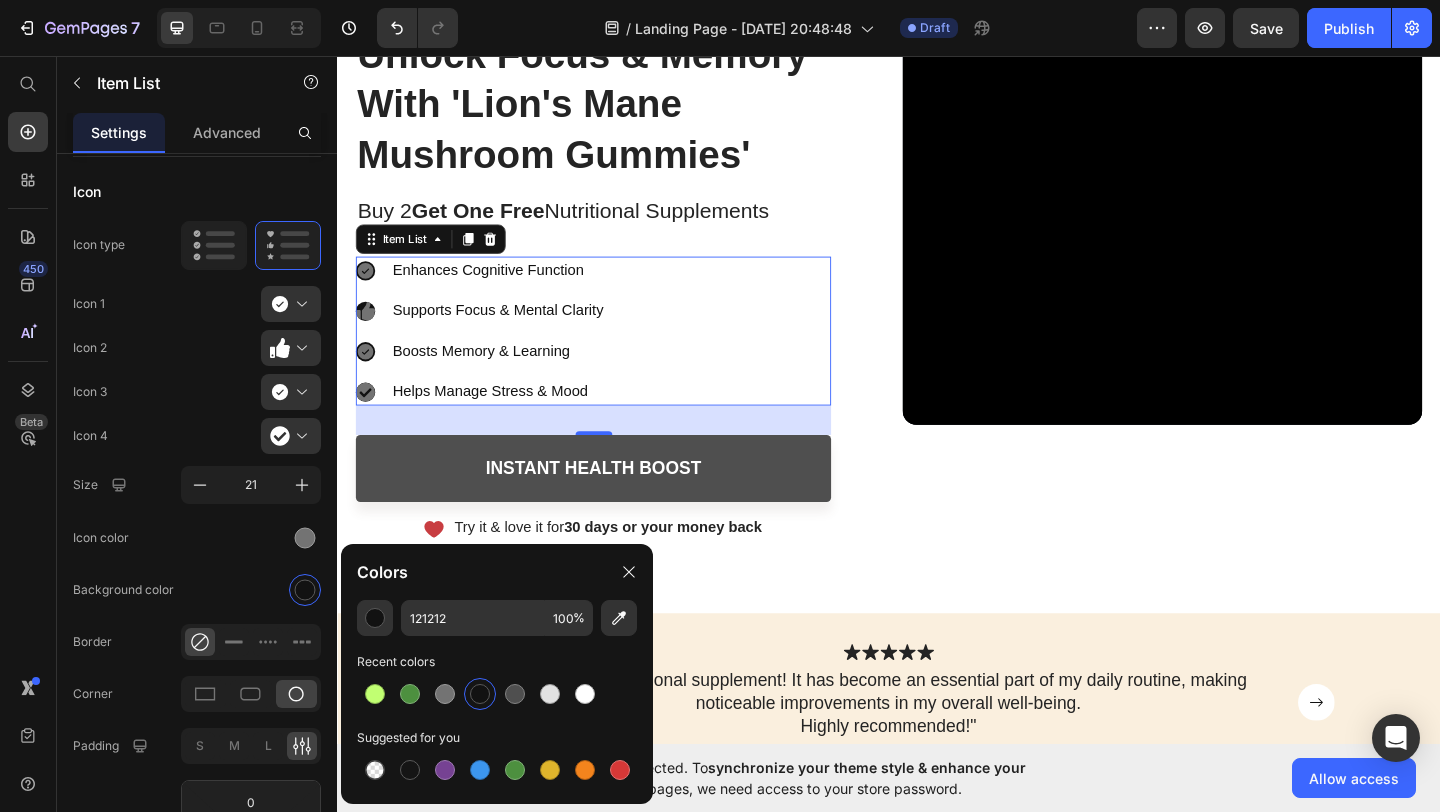 click 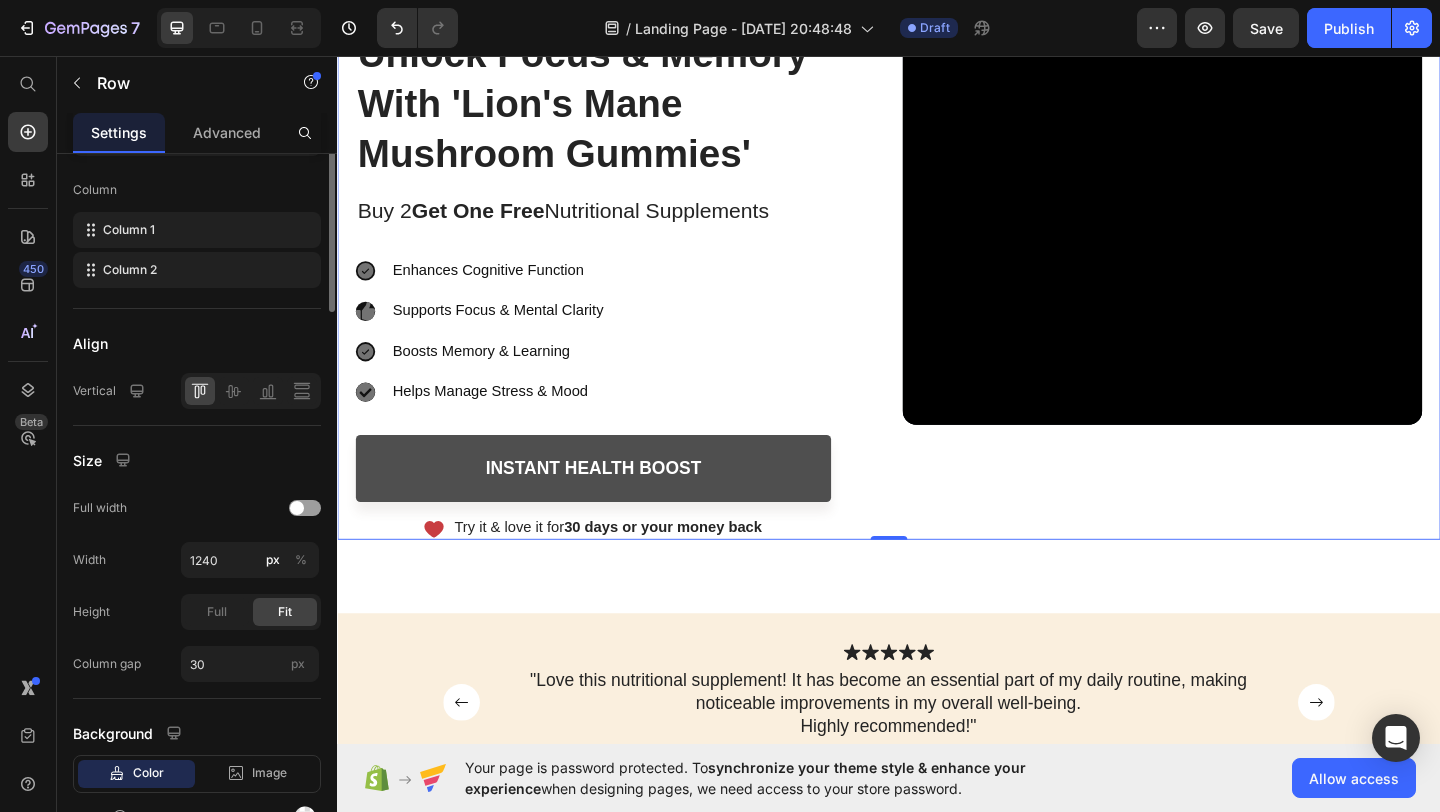 scroll, scrollTop: 0, scrollLeft: 0, axis: both 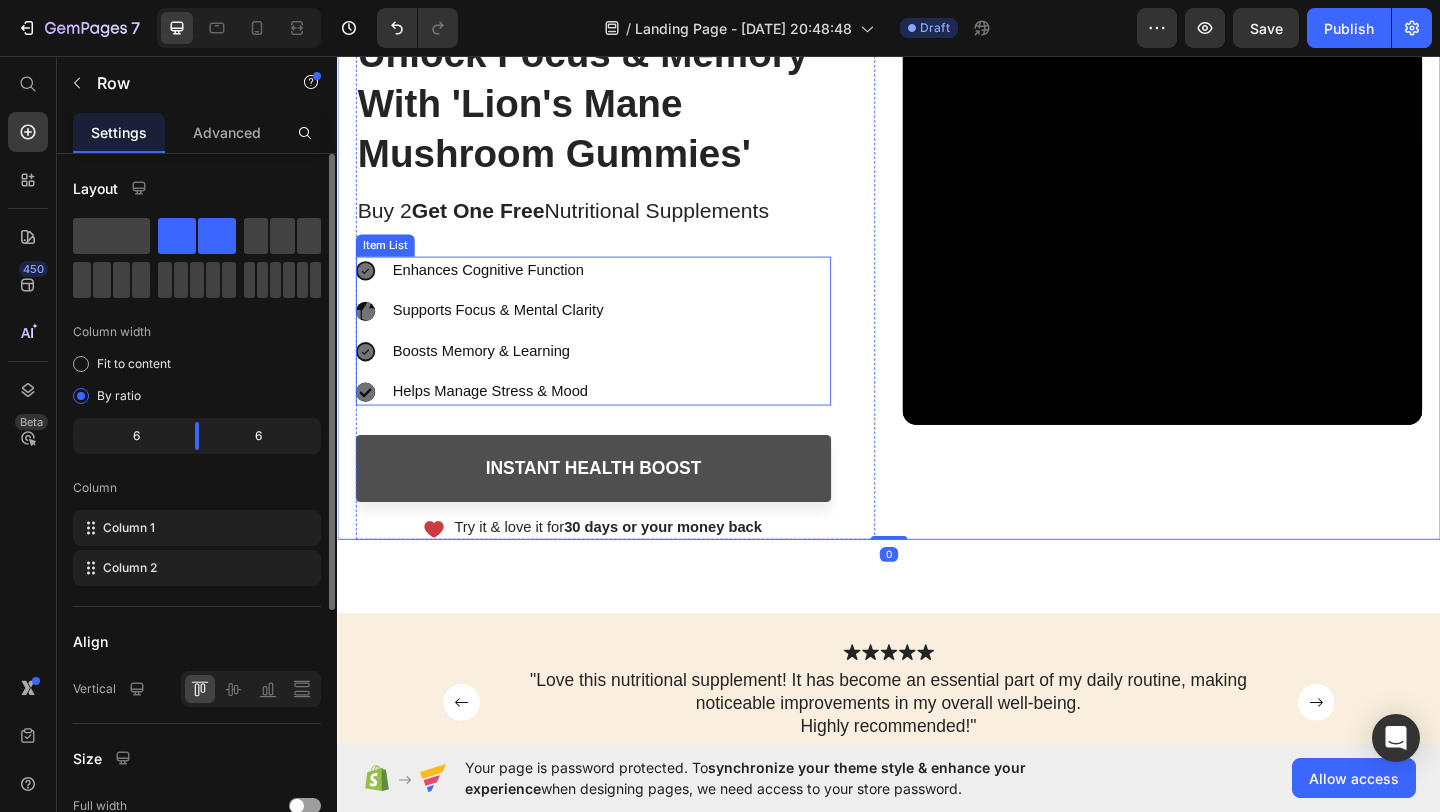 click 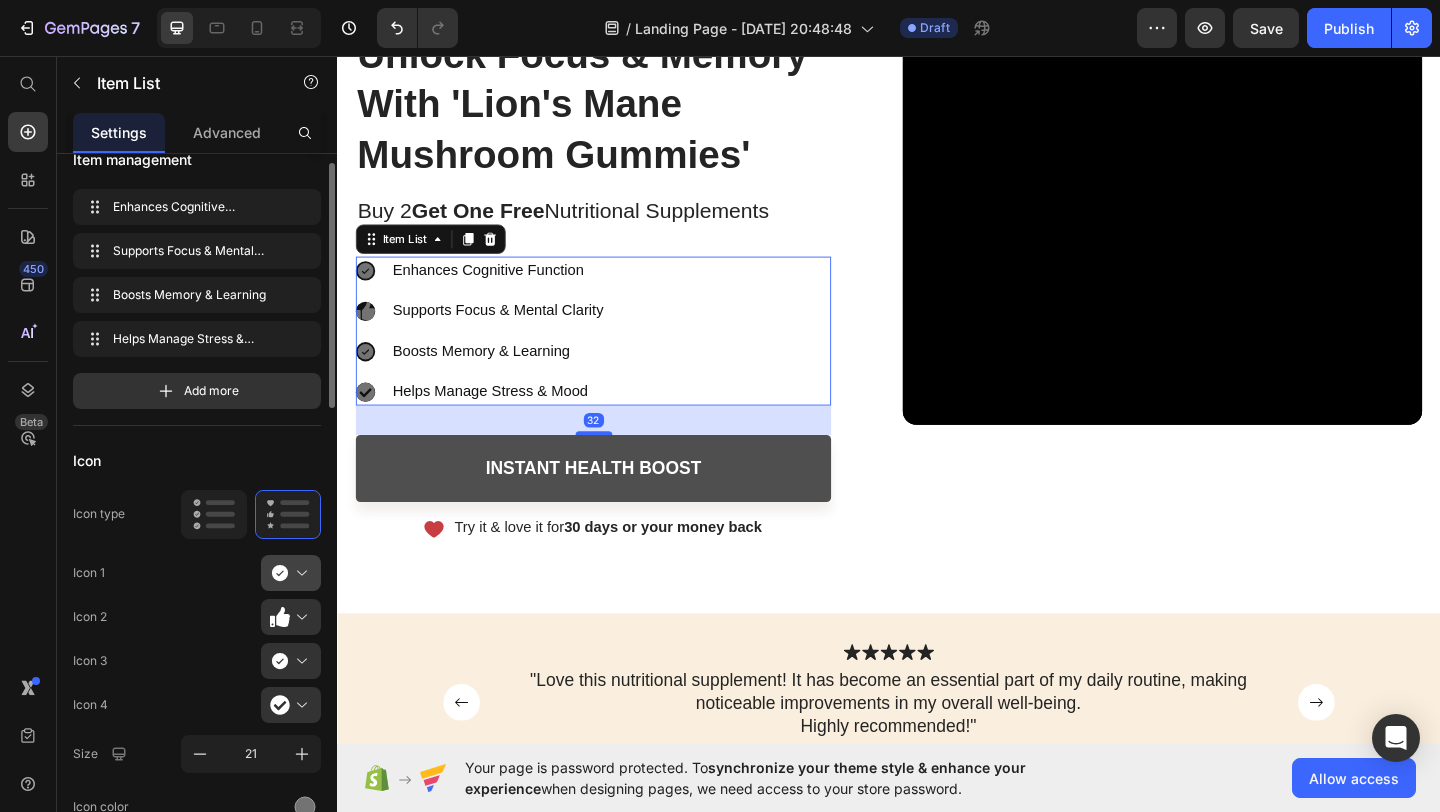 scroll, scrollTop: 178, scrollLeft: 0, axis: vertical 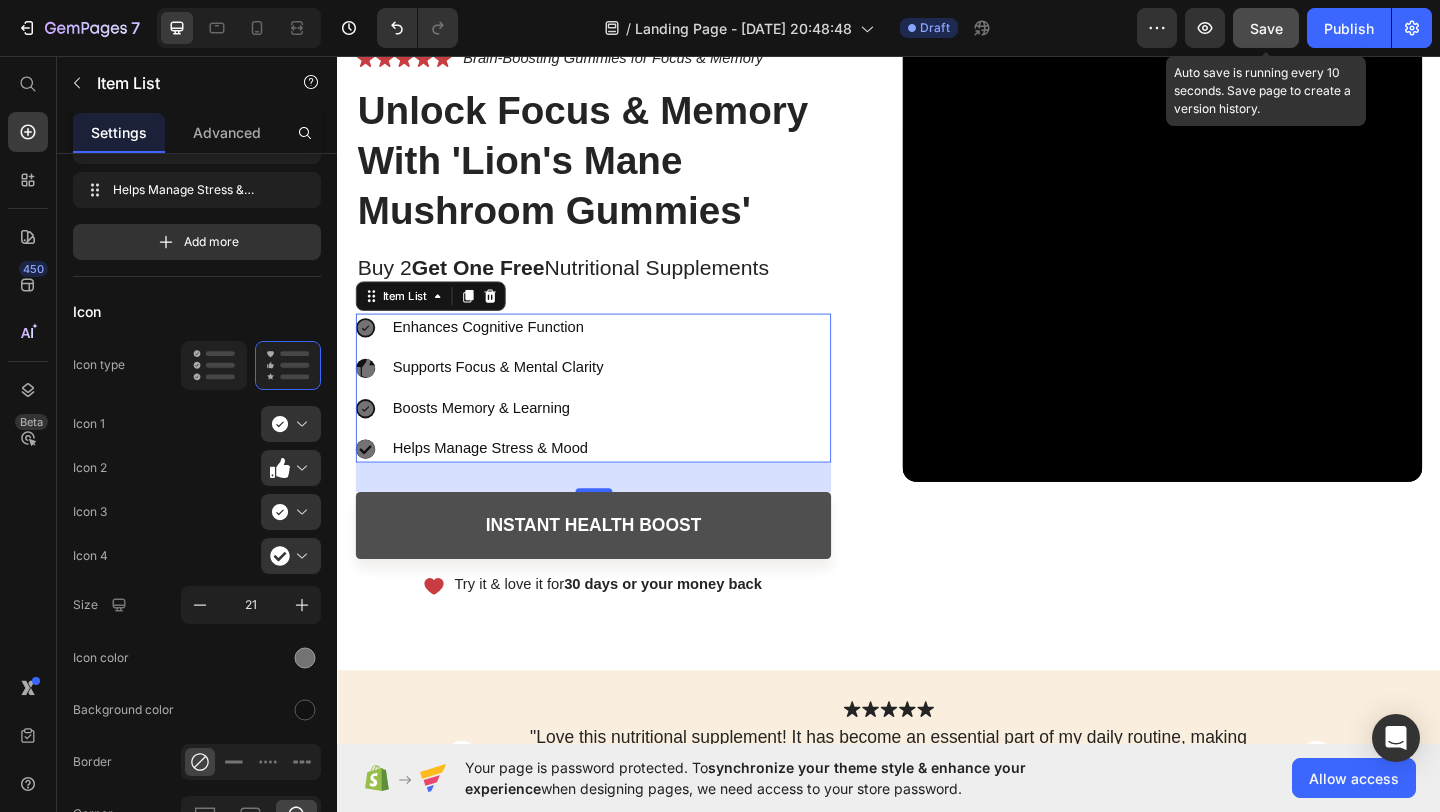 click on "Save" 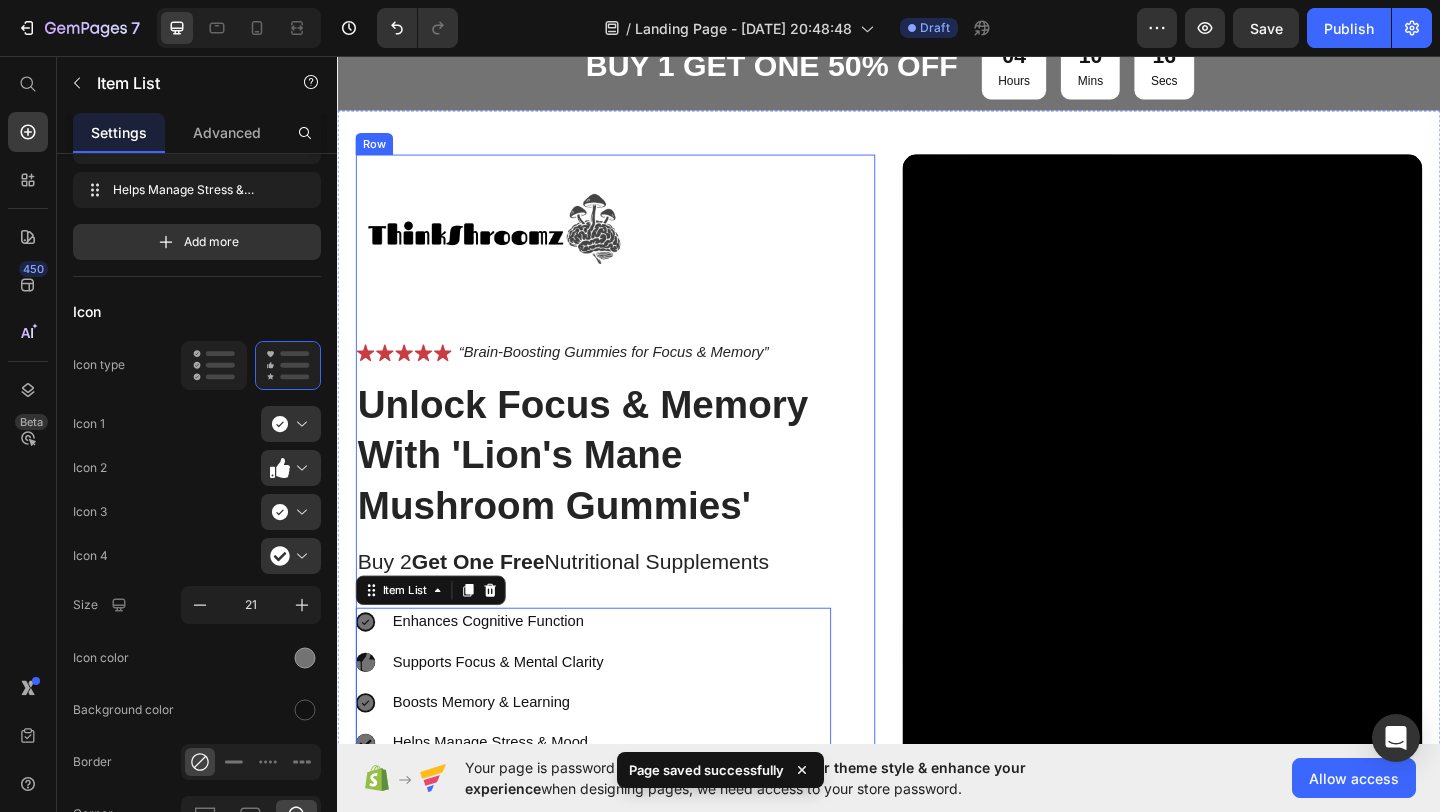 scroll, scrollTop: 156, scrollLeft: 0, axis: vertical 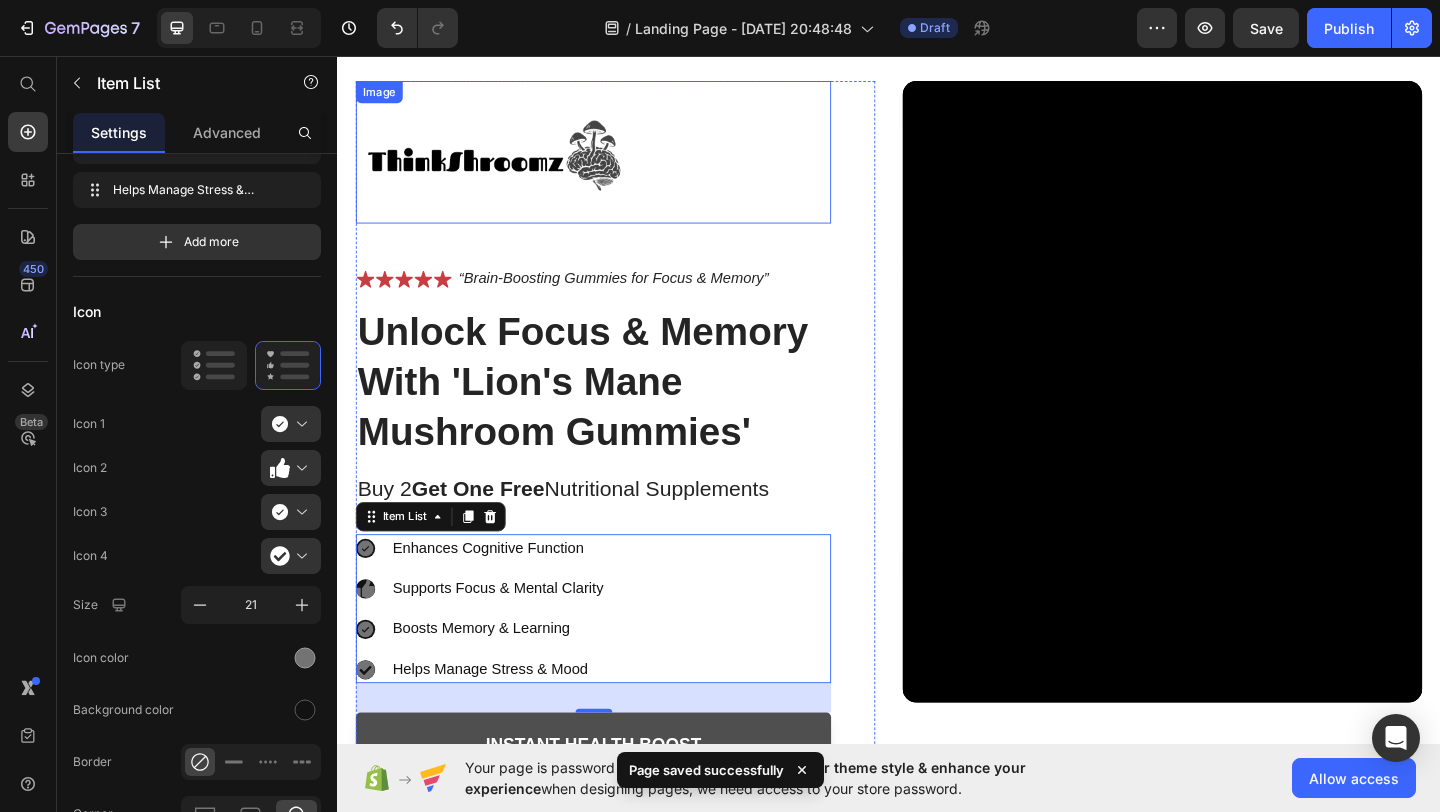 click at bounding box center (615, 160) 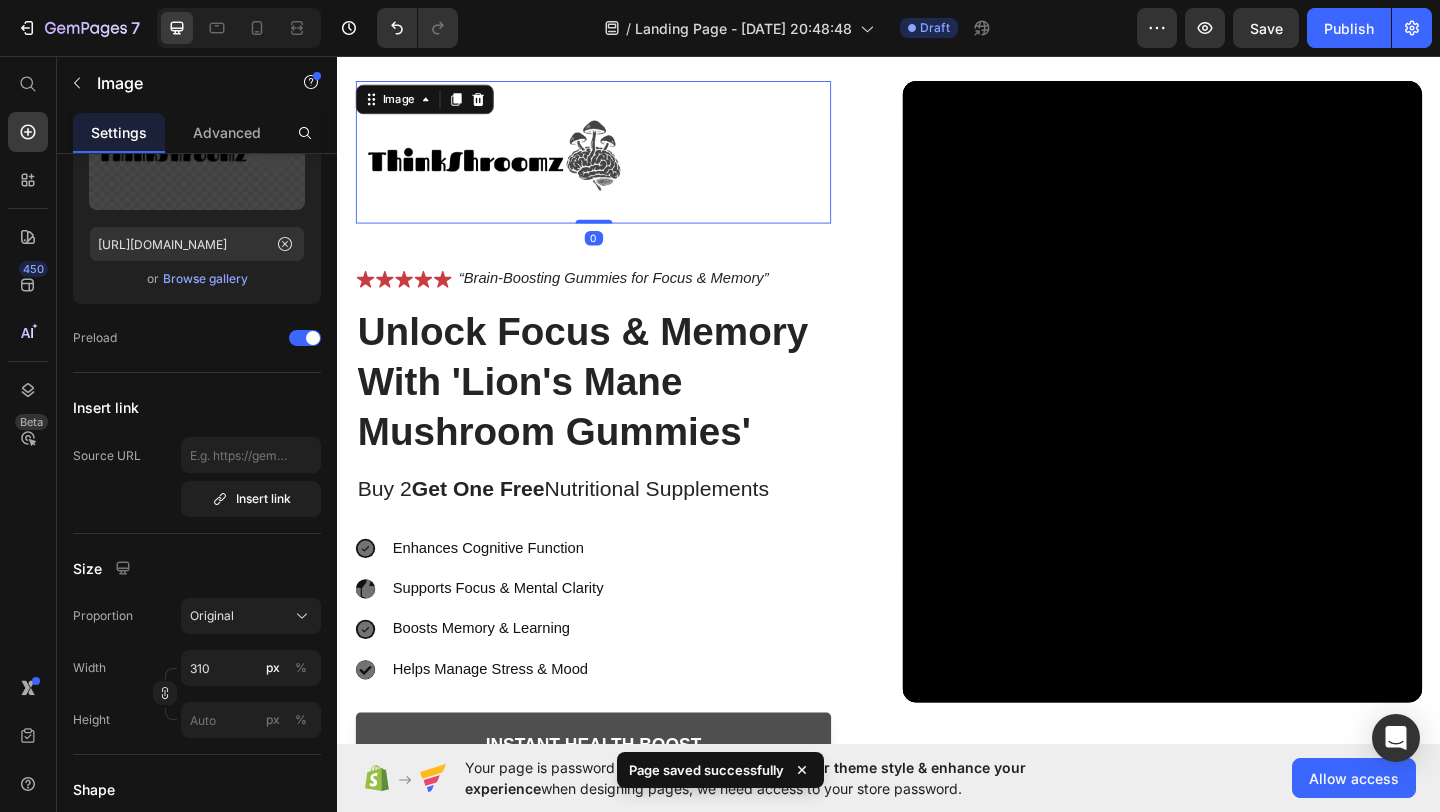 scroll, scrollTop: 0, scrollLeft: 0, axis: both 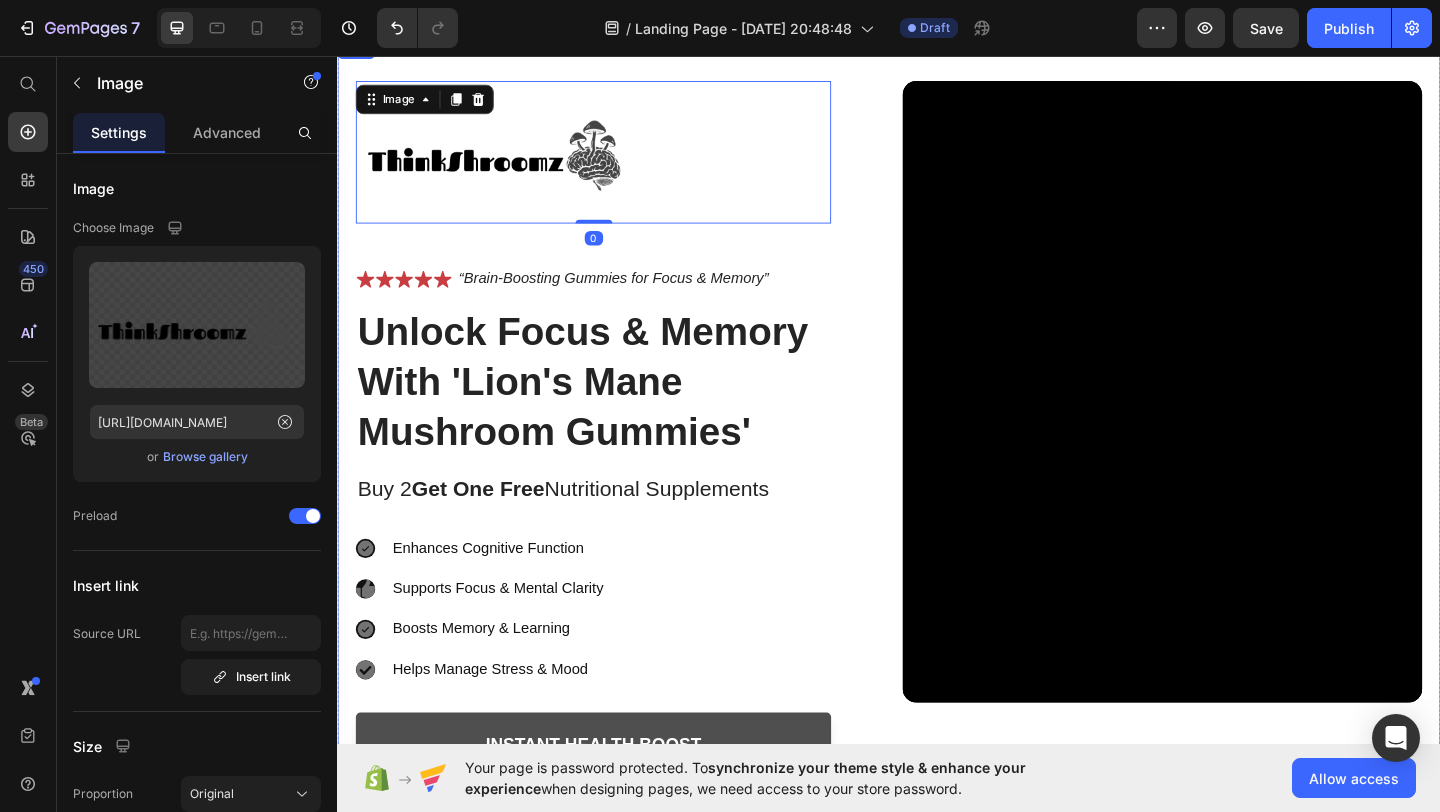 click on "Image   0
Icon
Icon
Icon
Icon
Icon Icon List “Brain-Boosting Gummies for Focus & Memory” Text Block Row Unlock Focus & Memory With 'Lion's Mane Mushroom Gummies' Heading Buy 2  Get One Free  Nutritional Supplements Text Block
Enhances Cognitive Function Supports Focus & Mental Clarity
Boosts Memory & Learning Helps Manage Stress & Mood Item List Instant Health Boost Button
Icon Try it & love it for  30 days or your money back Text Block Row Row Video Row" at bounding box center [937, 459] 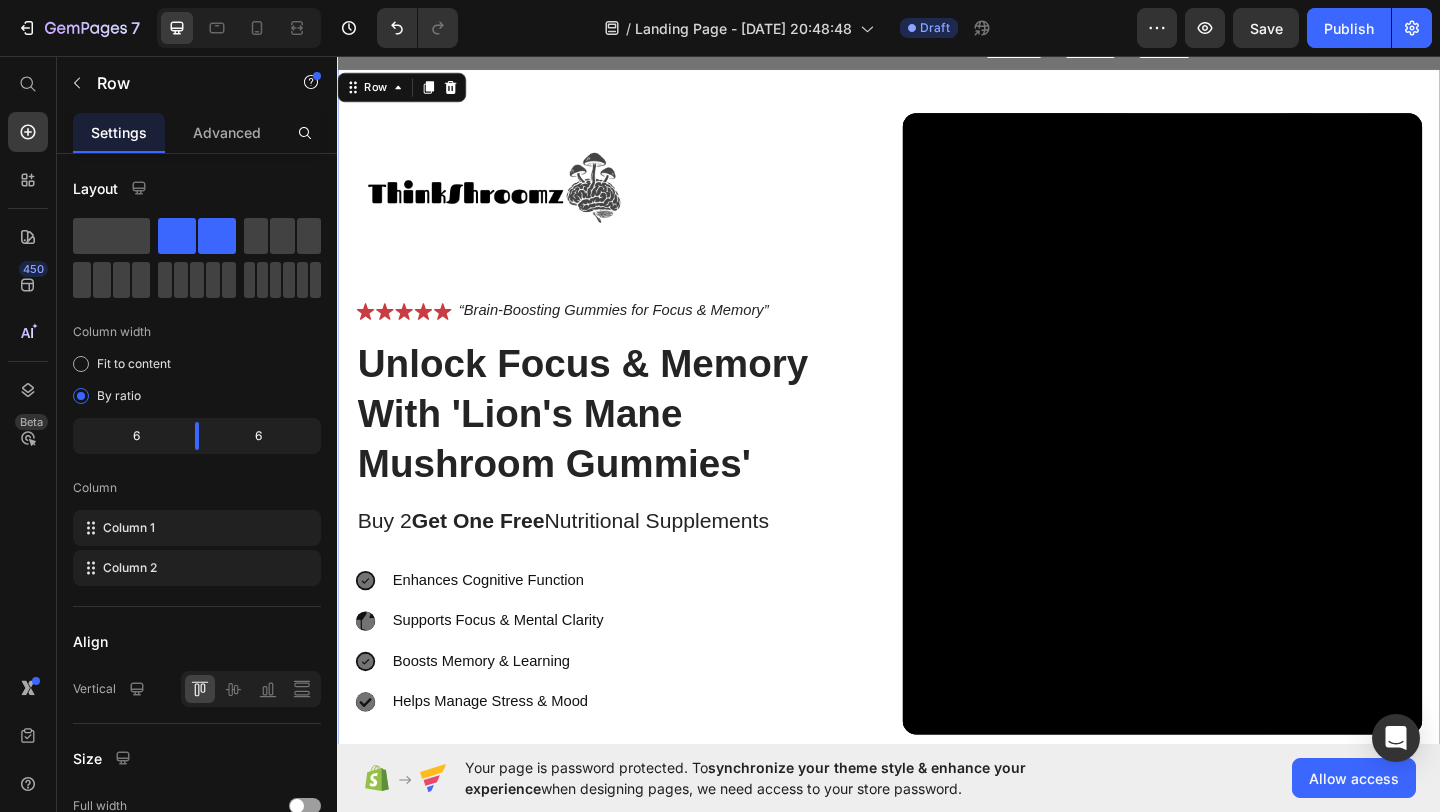 scroll, scrollTop: 0, scrollLeft: 0, axis: both 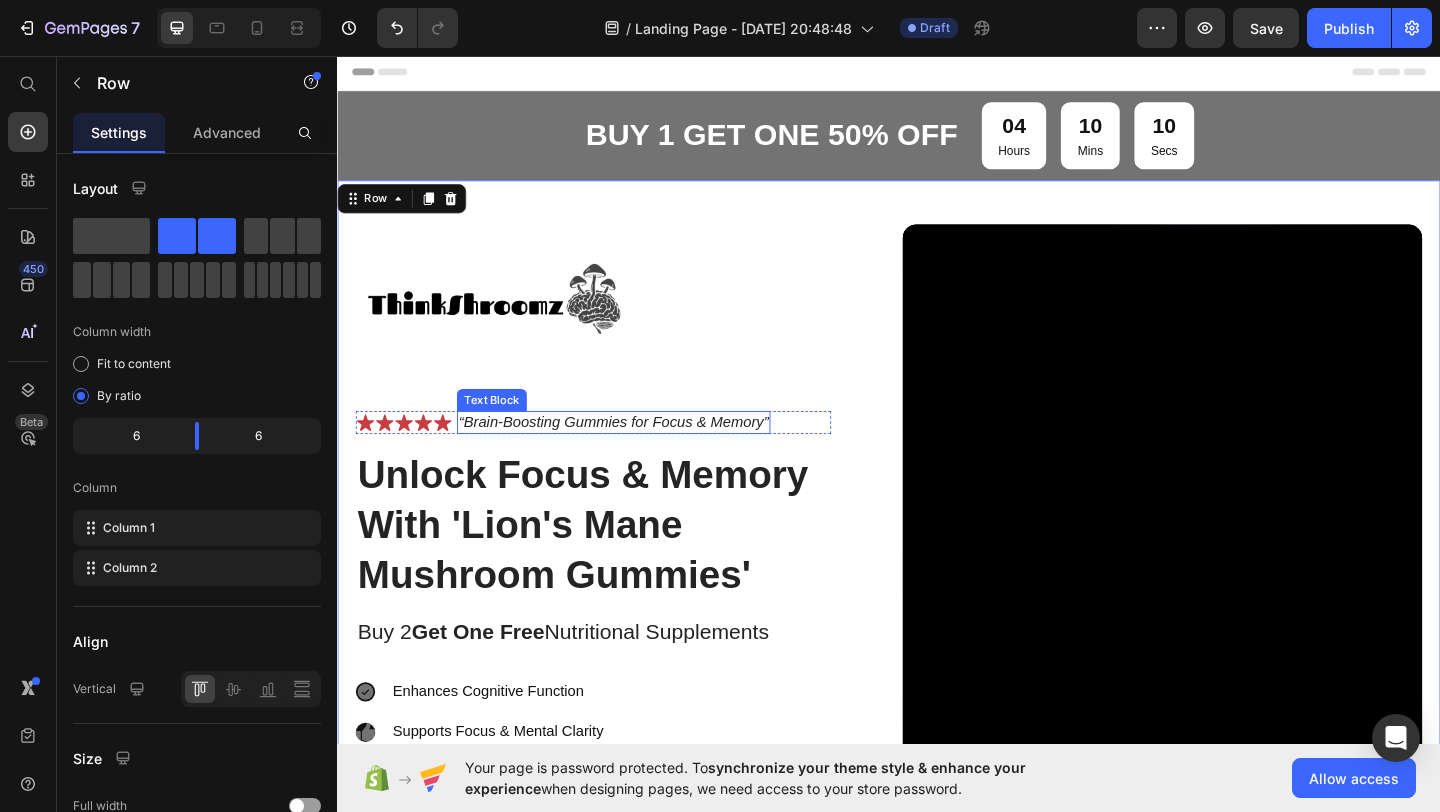 click on "Image
Icon
Icon
Icon
Icon
Icon Icon List “Brain-Boosting Gummies for Focus & Memory” Text Block Row Unlock Focus & Memory With 'Lion's Mane Mushroom Gummies' Heading Buy 2  Get One Free  Nutritional Supplements Text Block
Enhances Cognitive Function Supports Focus & Mental Clarity
Boosts Memory & Learning Helps Manage Stress & Mood Item List Instant Health Boost Button
Icon Try it & love it for  30 days or your money back Text Block Row" at bounding box center [615, 639] 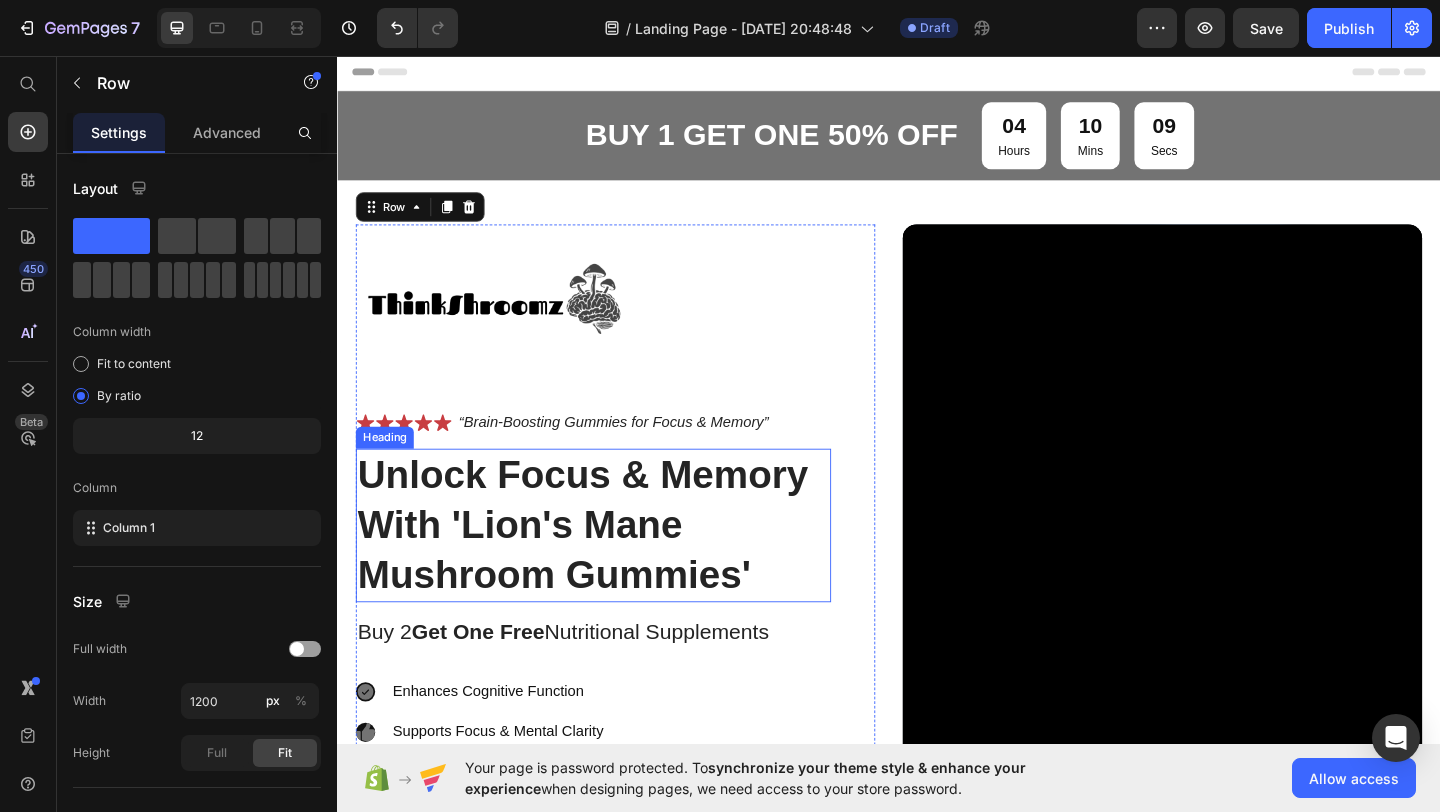 click on "Unlock Focus & Memory With 'Lion's Mane Mushroom Gummies'" at bounding box center [615, 567] 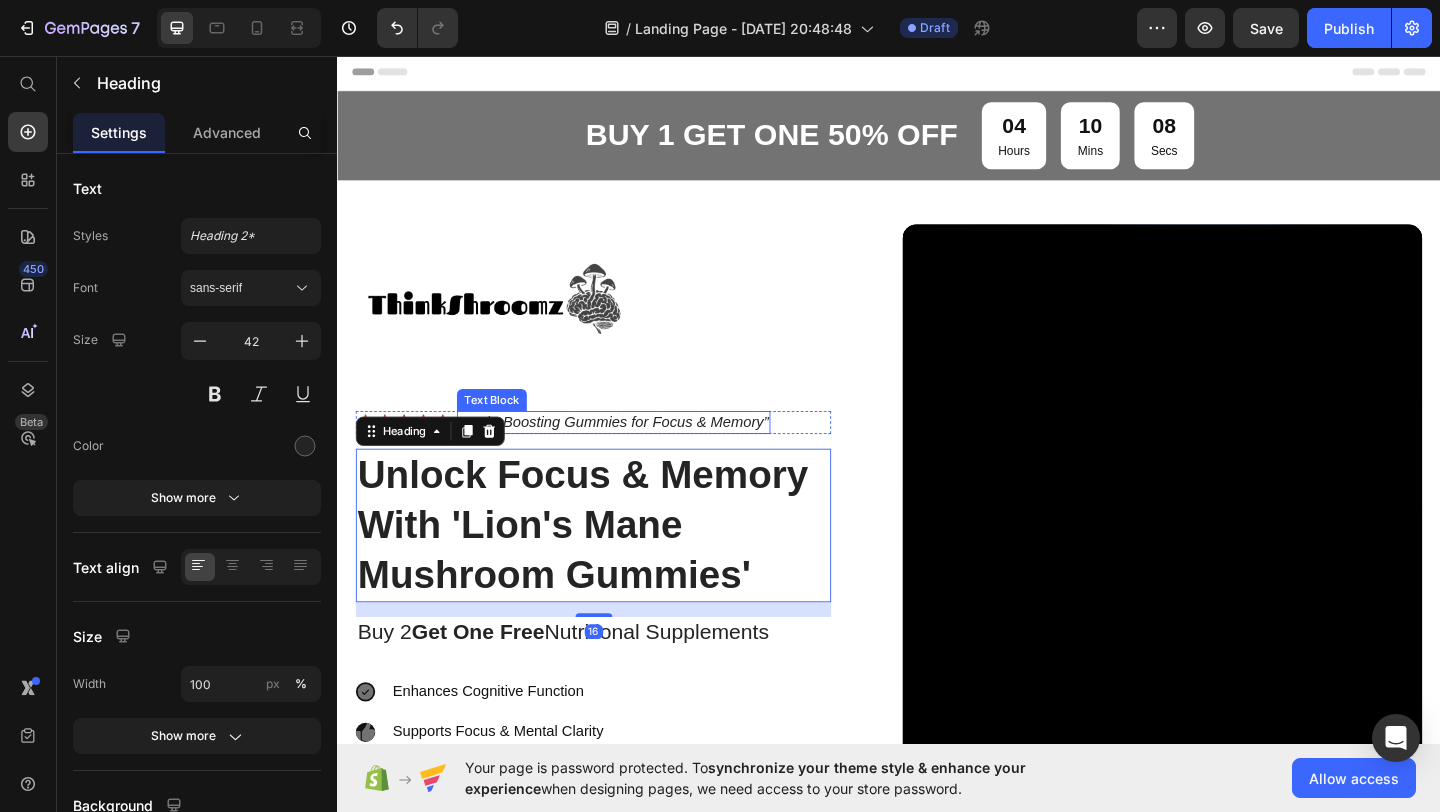 click on "“Brain-Boosting Gummies for Focus & Memory”" at bounding box center (637, 454) 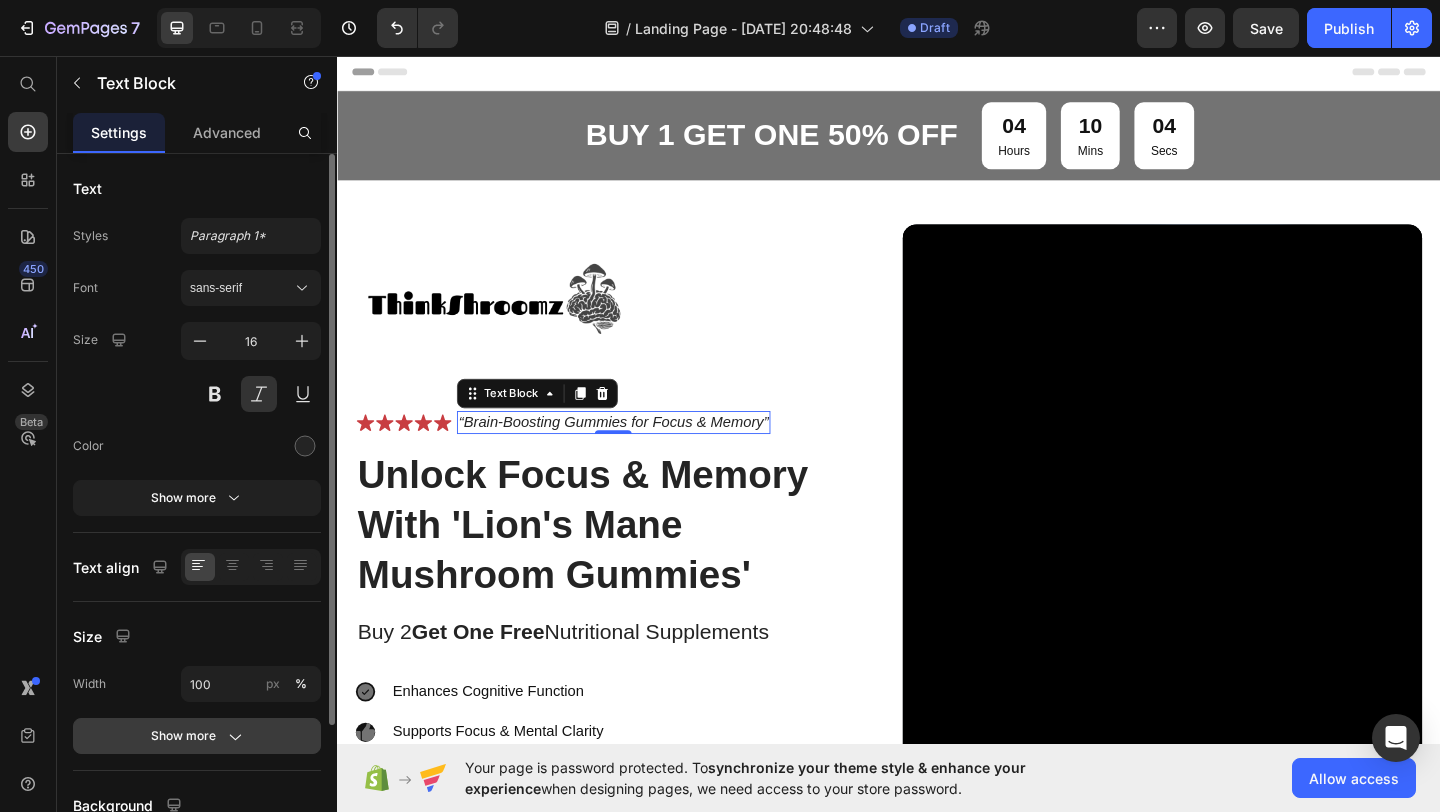 click on "Show more" 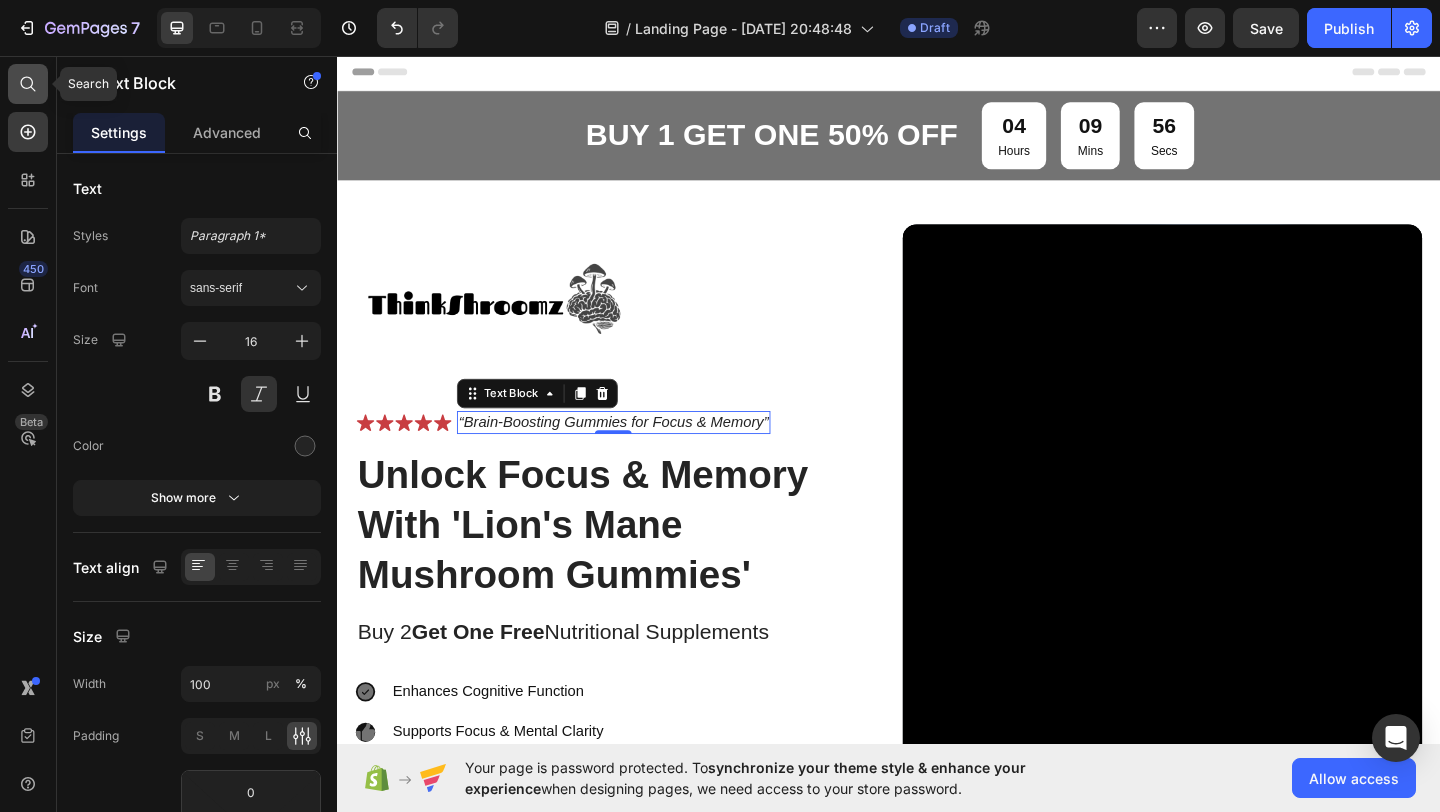 click 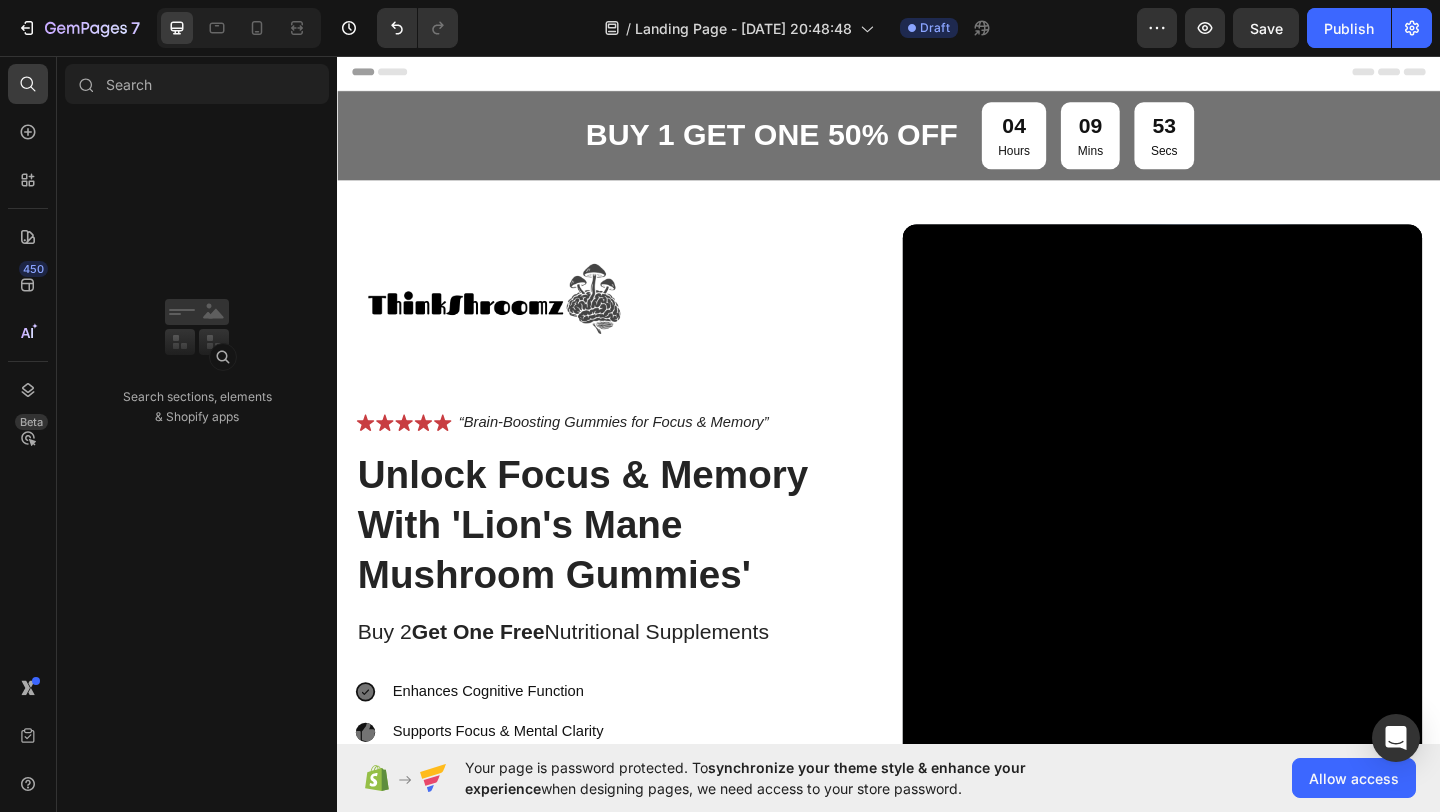 click on "Header" at bounding box center [394, 73] 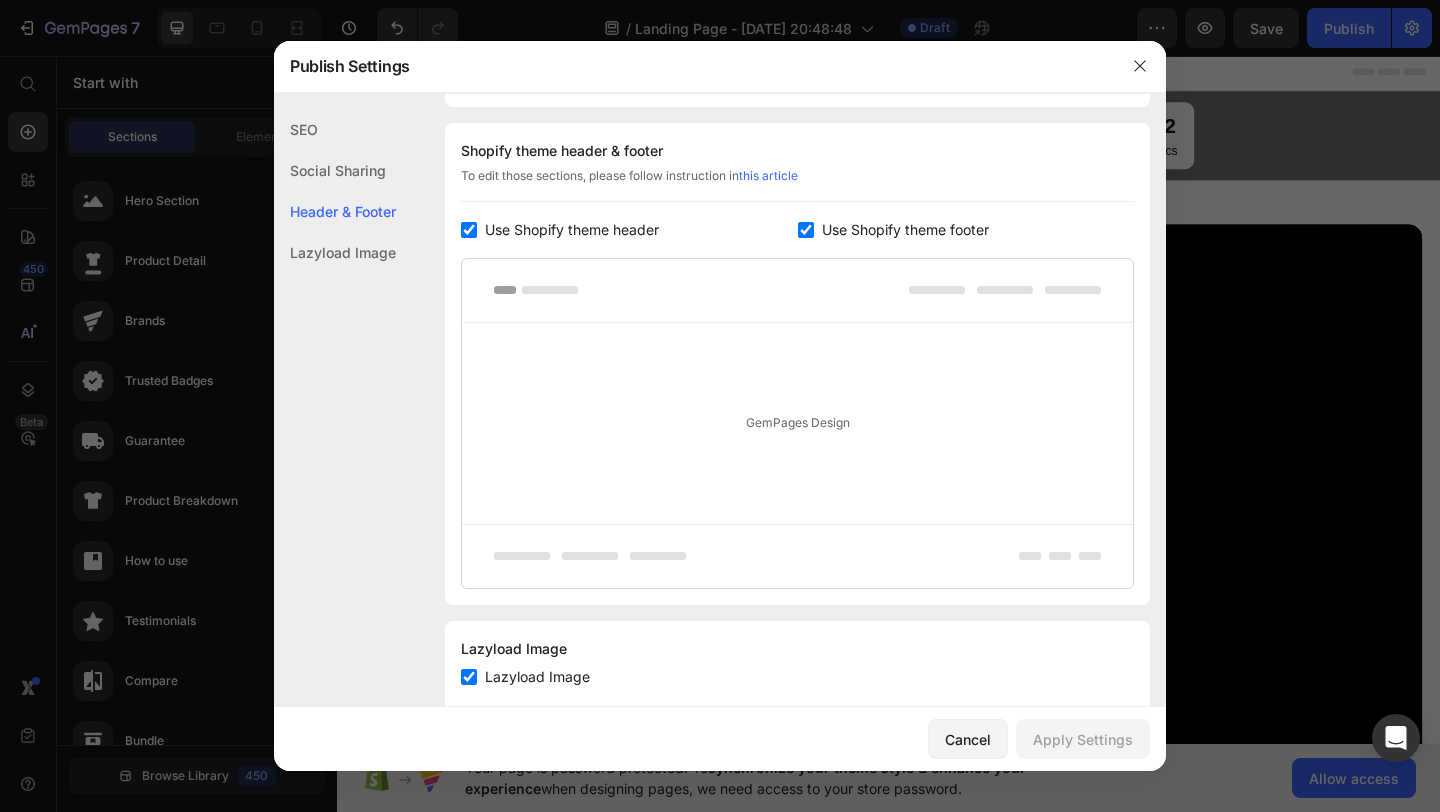 scroll, scrollTop: 937, scrollLeft: 0, axis: vertical 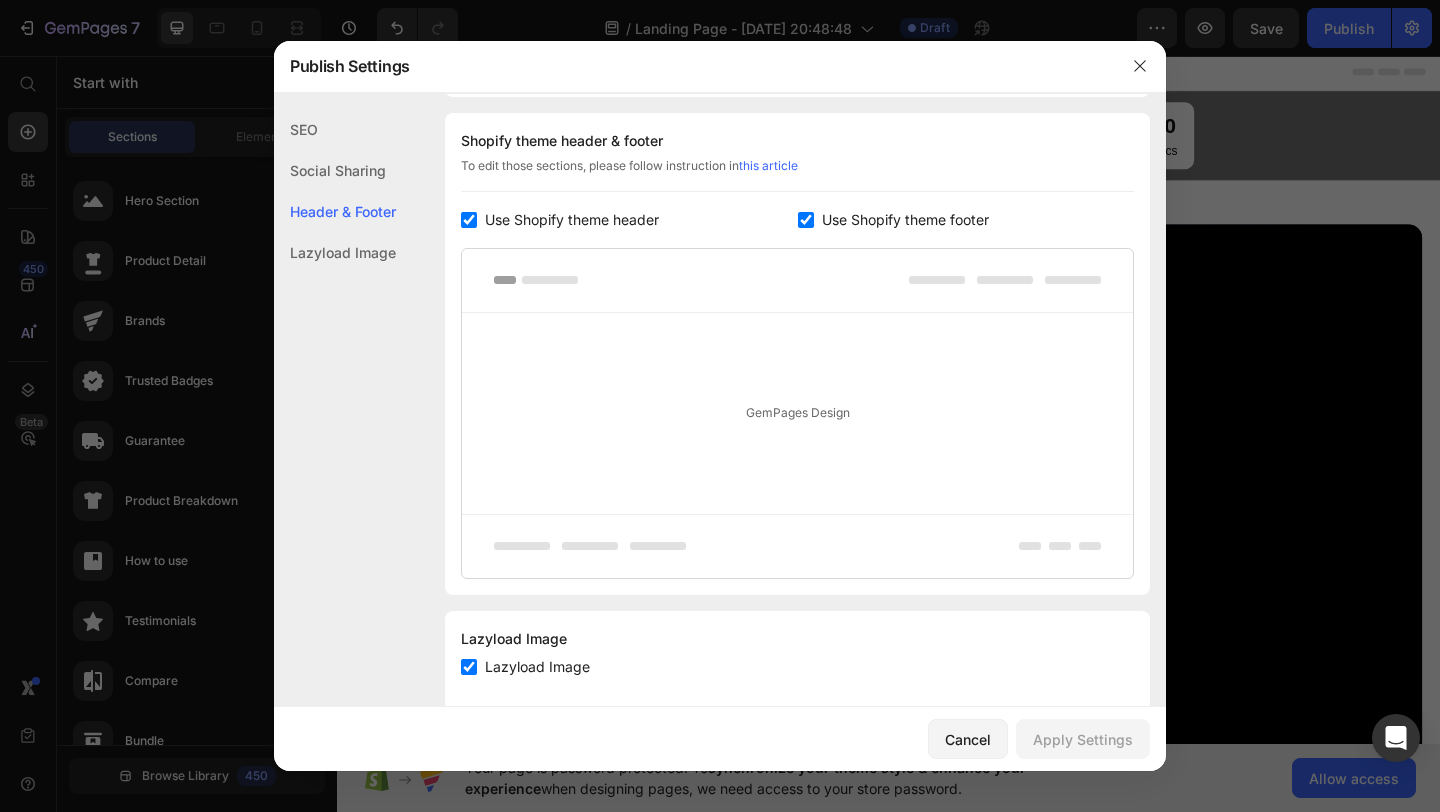 click at bounding box center (720, 406) 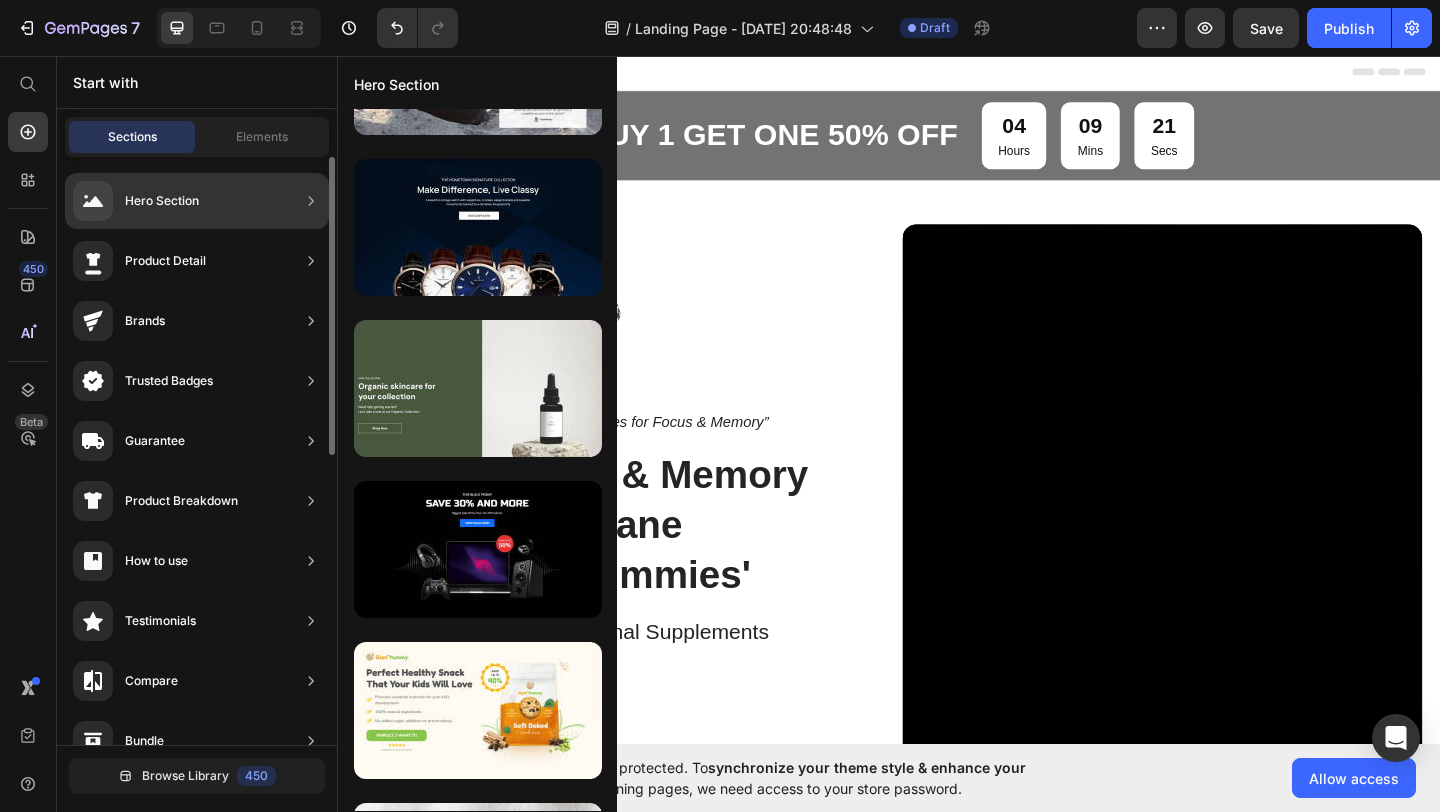 scroll, scrollTop: 896, scrollLeft: 0, axis: vertical 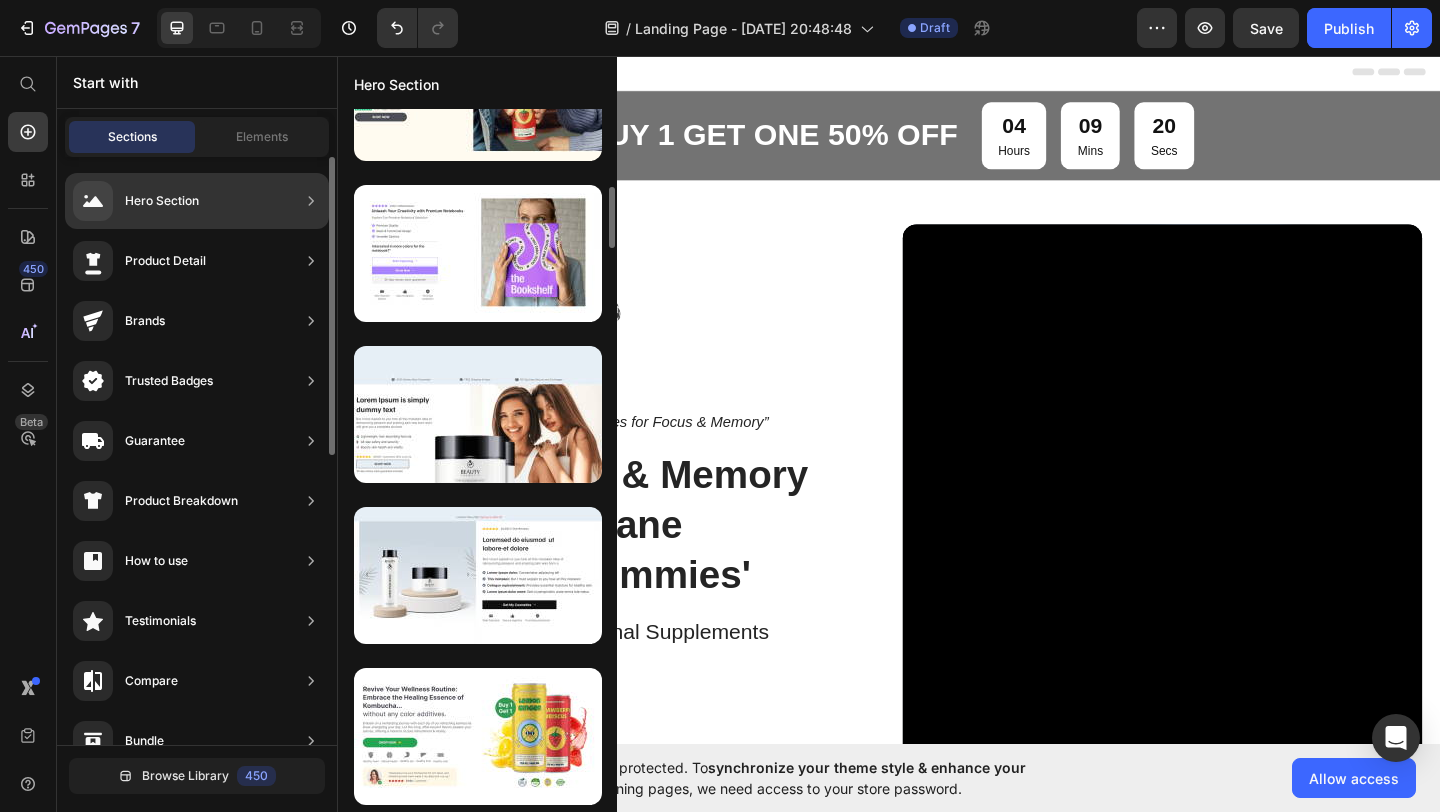 click on "Hero Section" 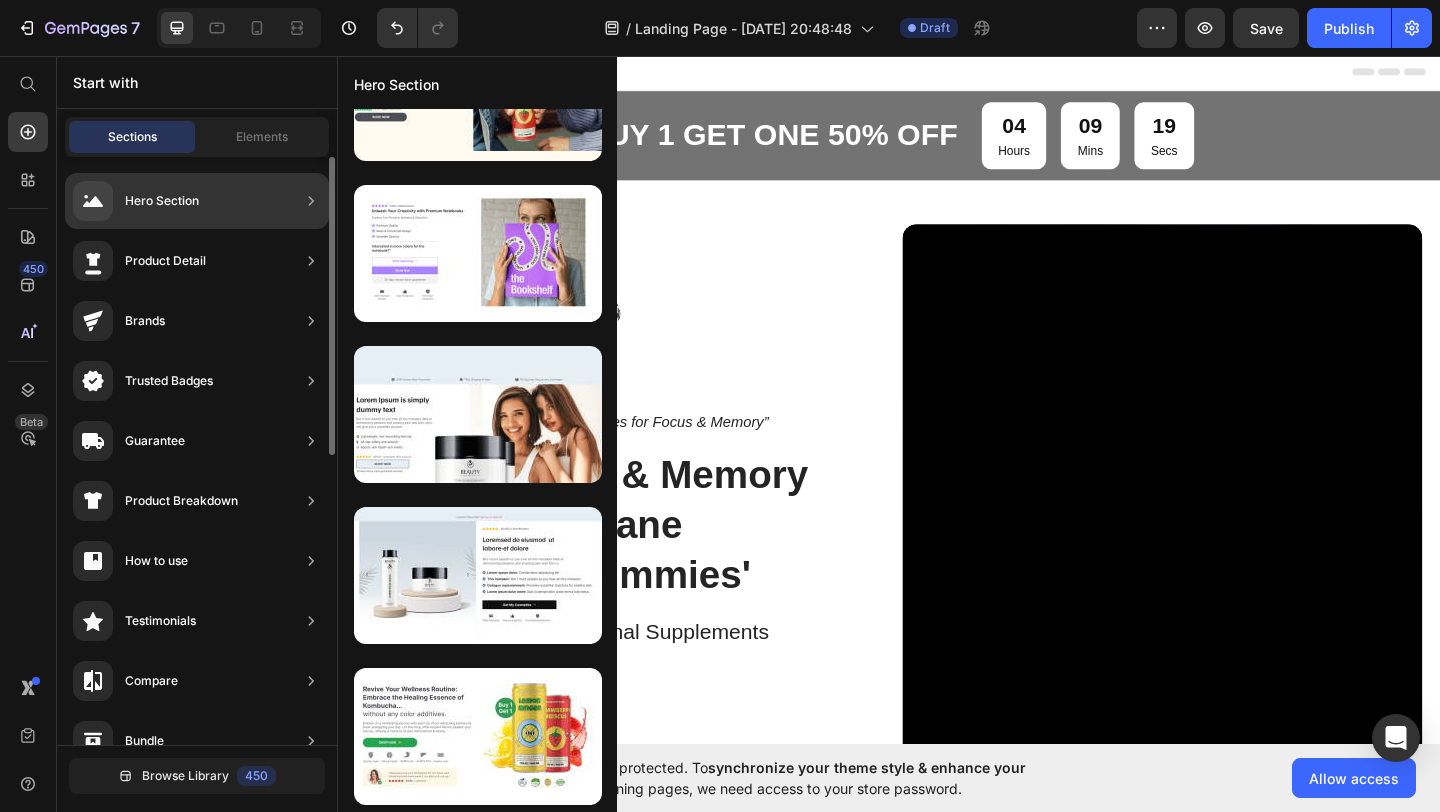 click 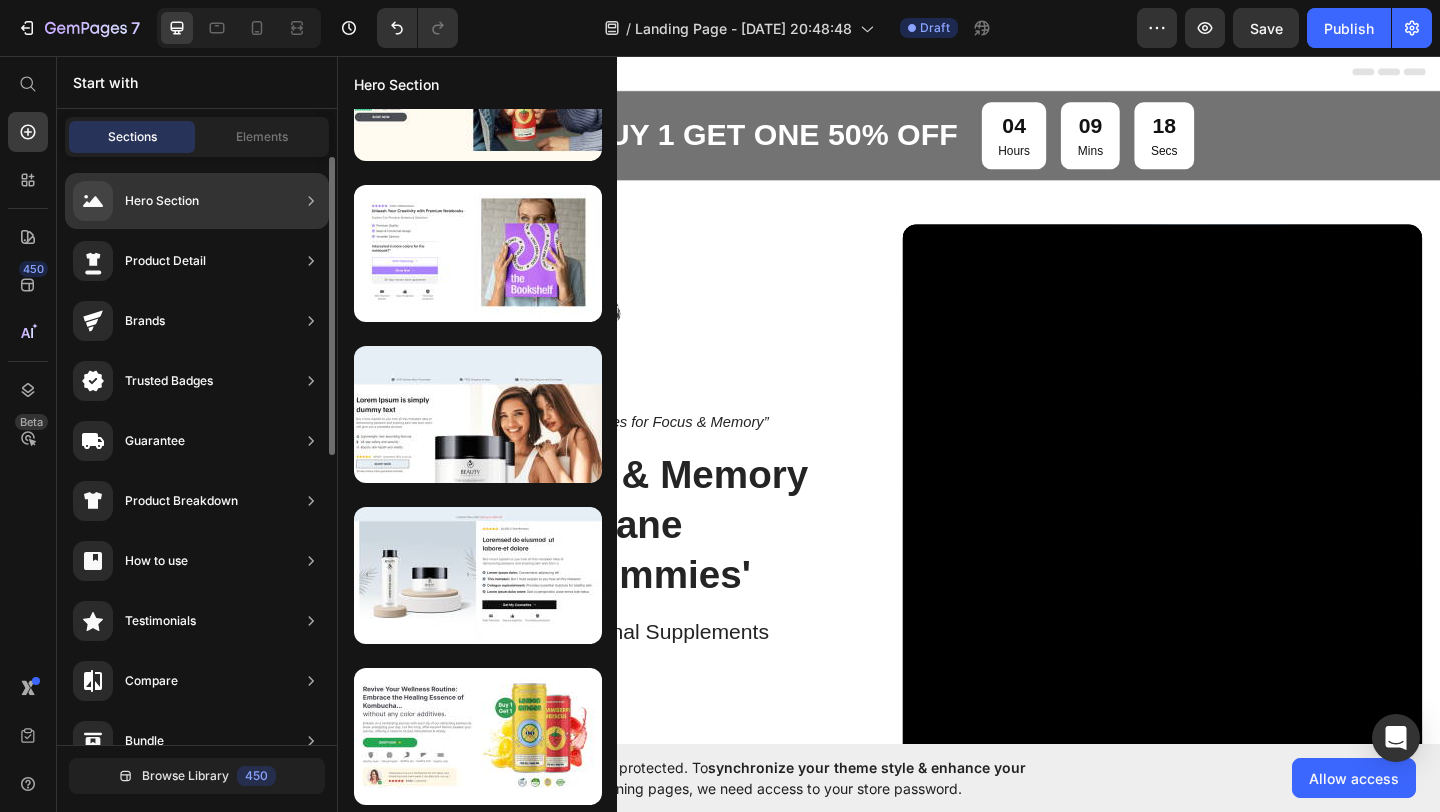 scroll, scrollTop: 91, scrollLeft: 0, axis: vertical 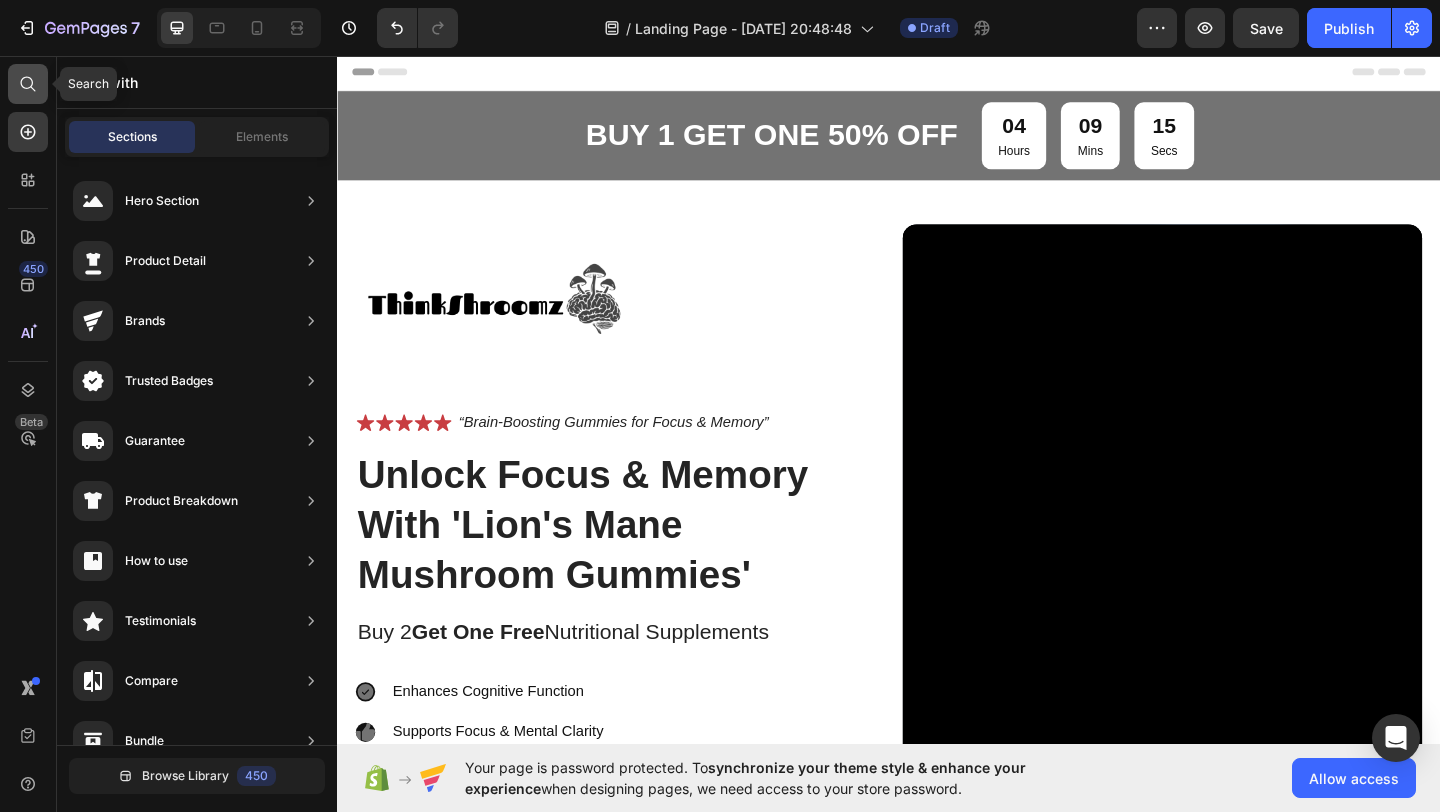 click 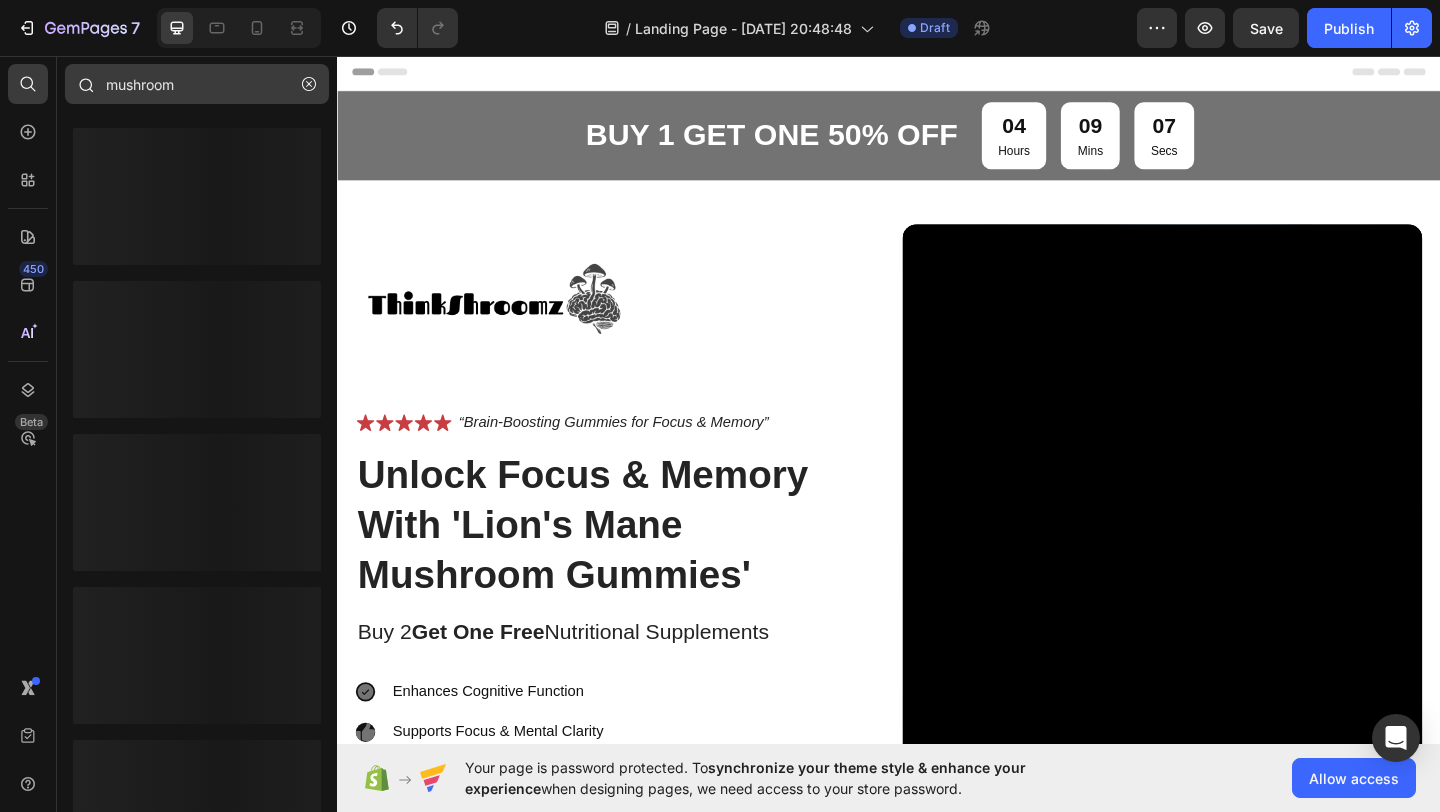 type on "mushroom" 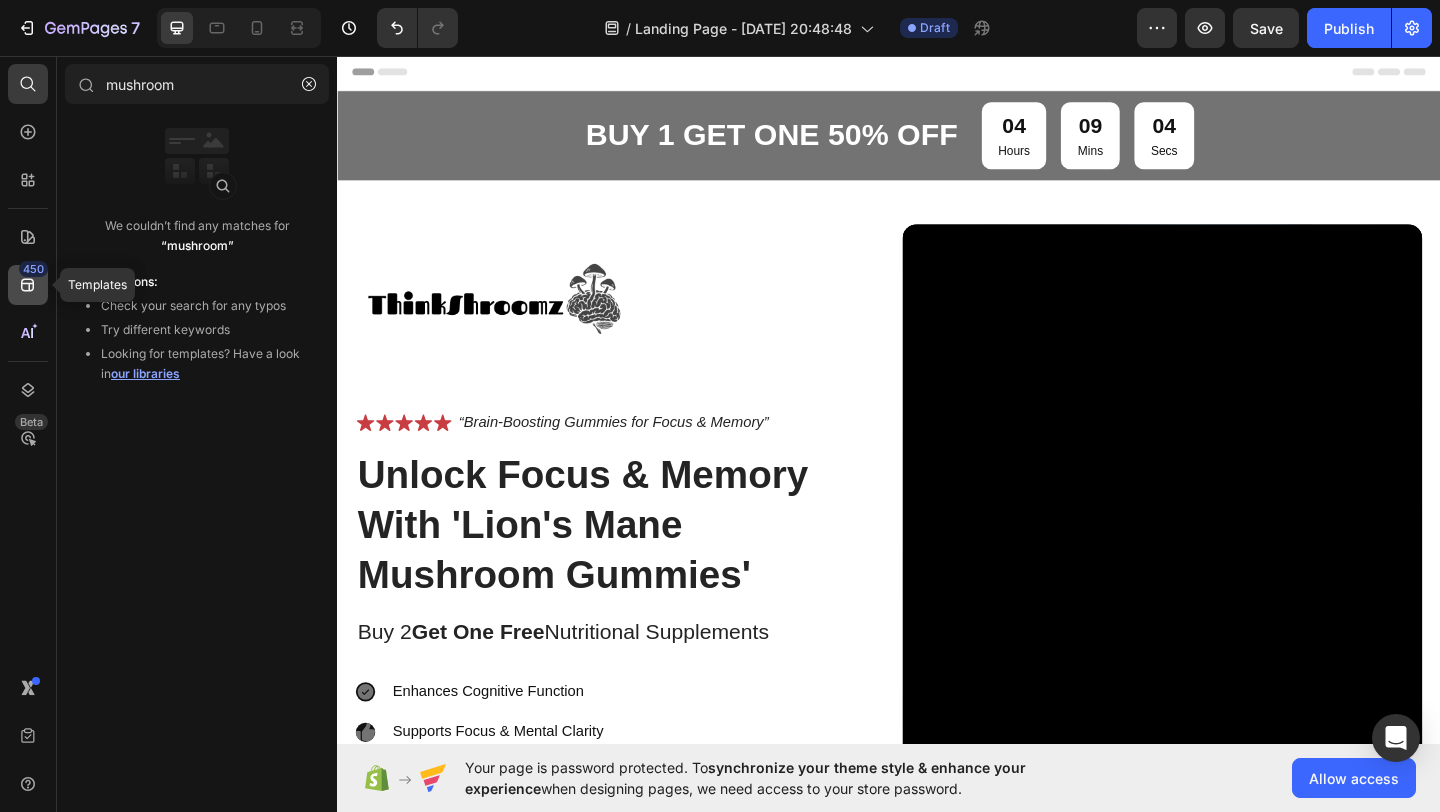 click 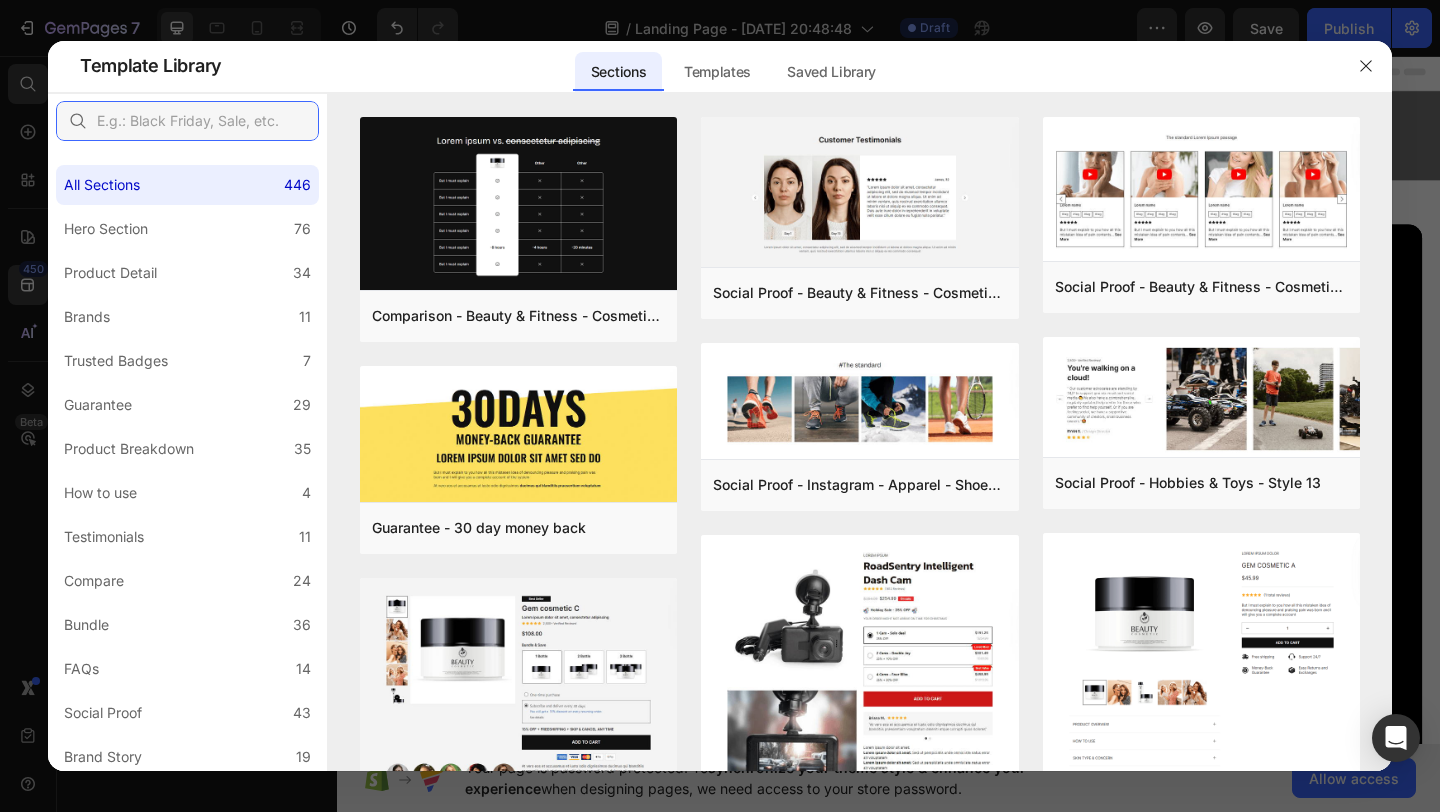 click at bounding box center (187, 121) 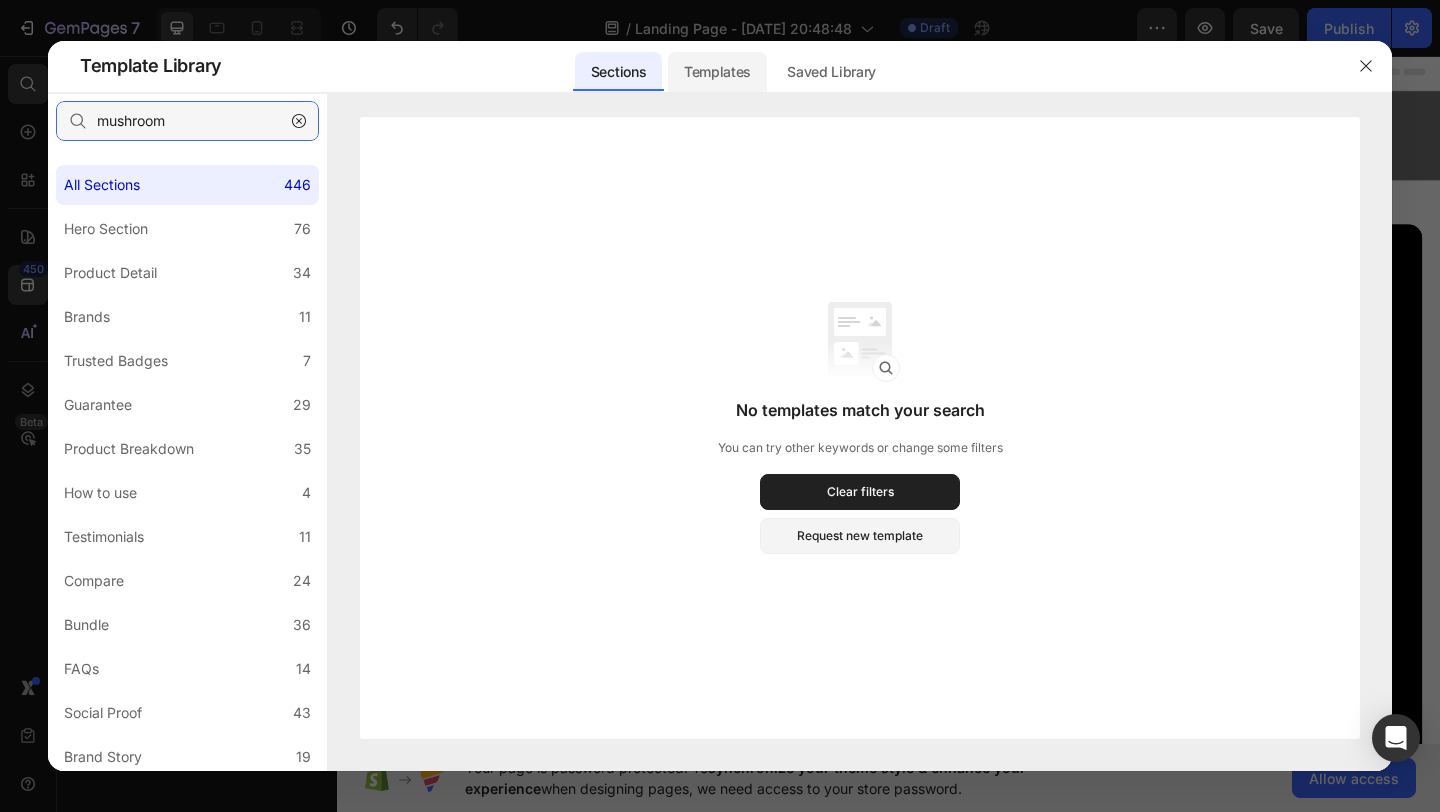 type on "mushroom" 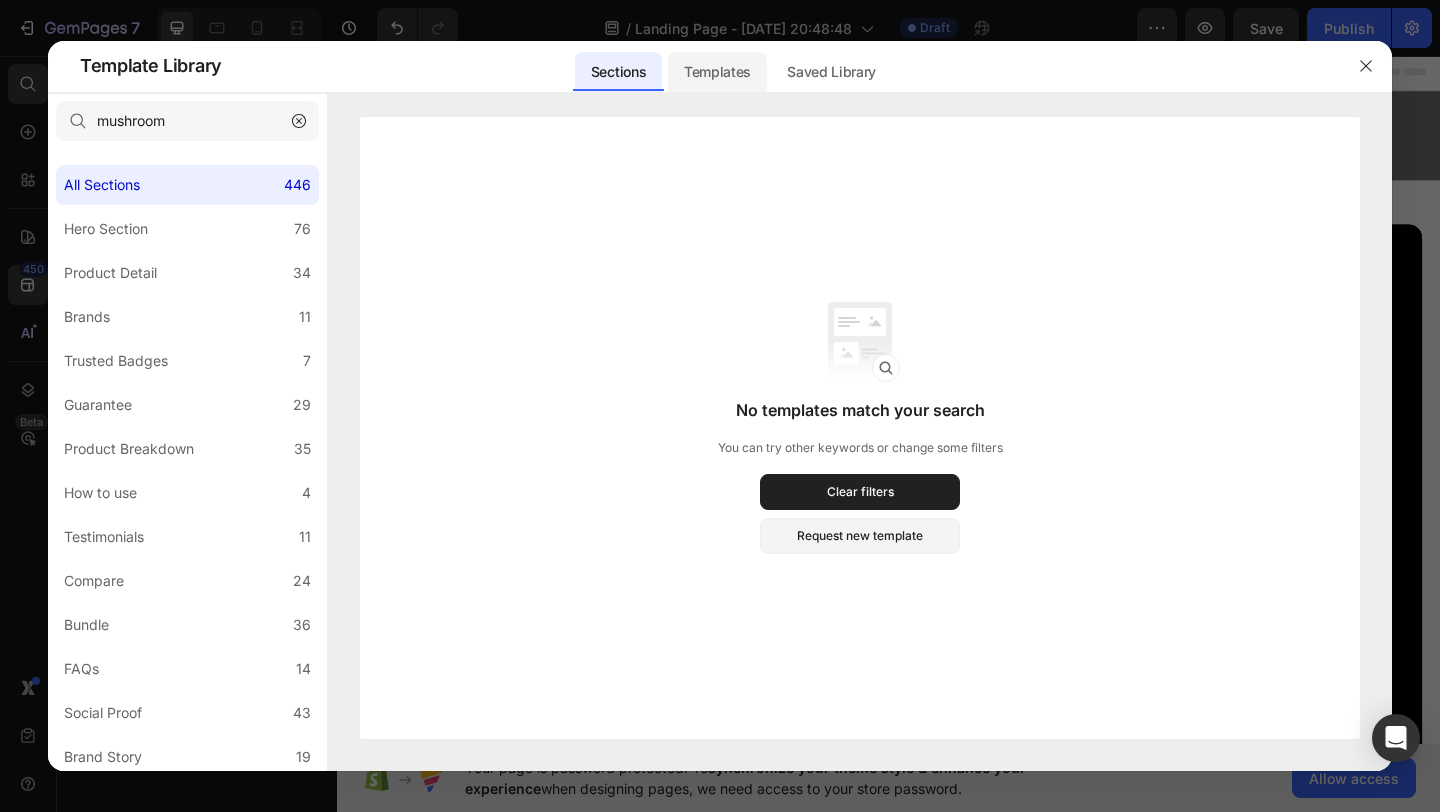 click on "Templates" 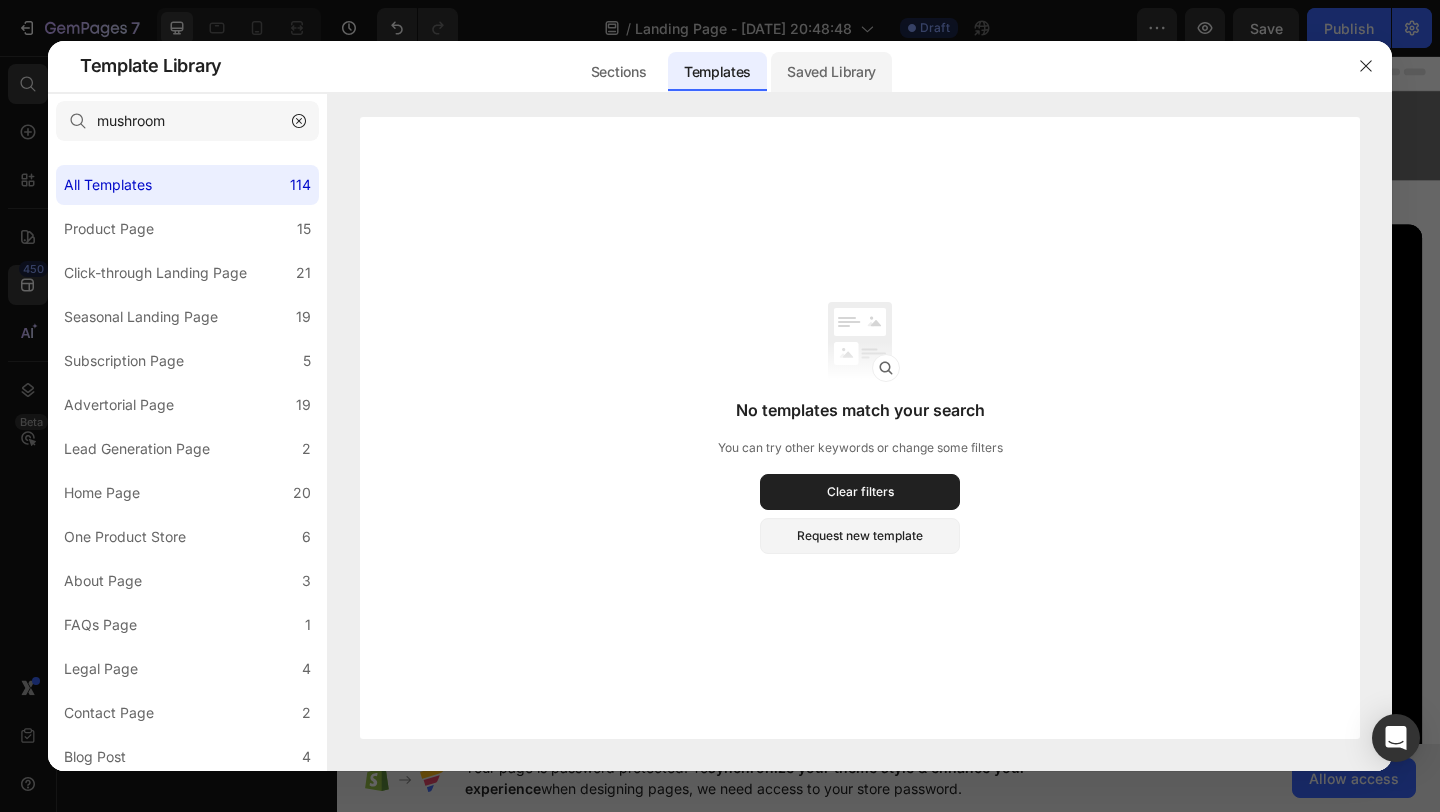 click on "Saved Library" 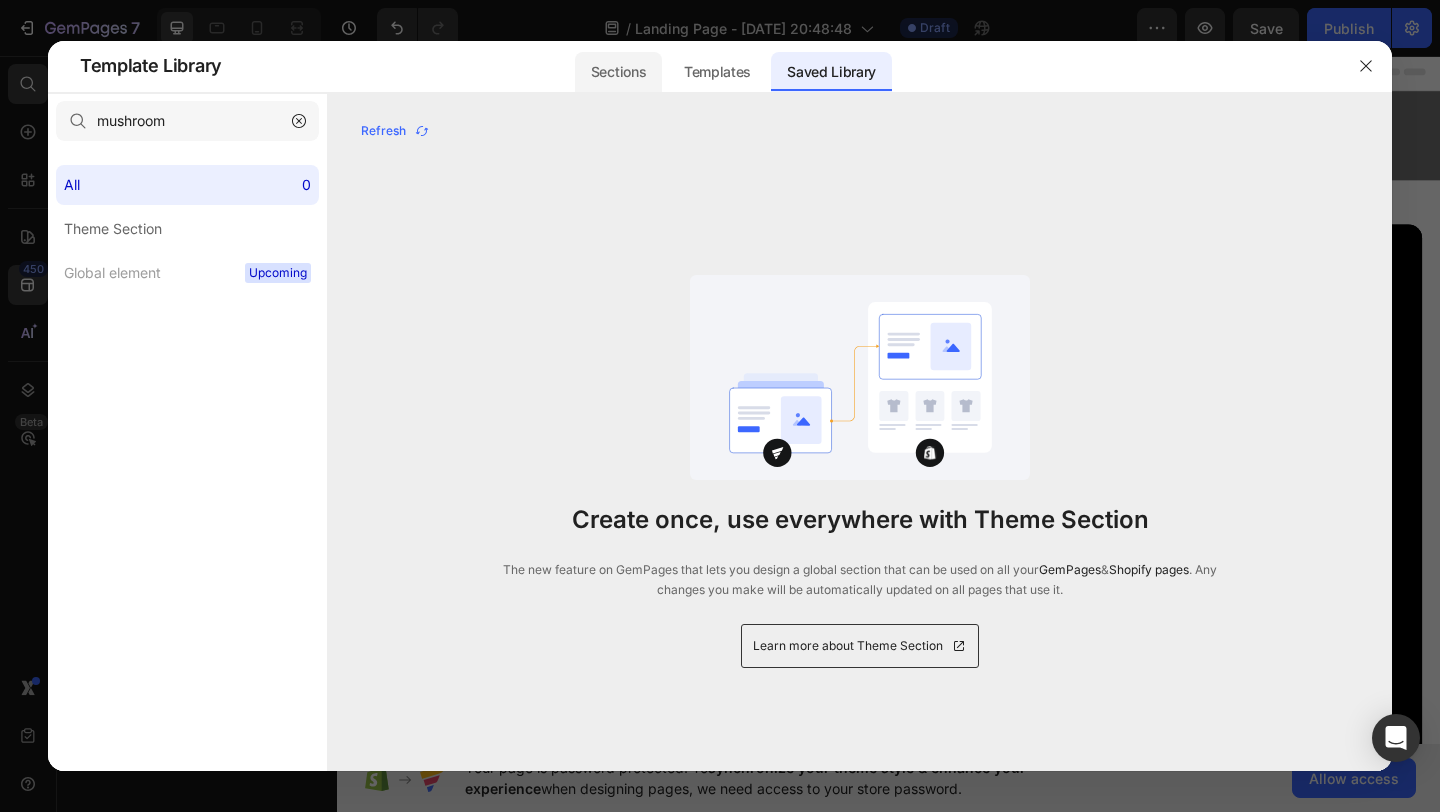 click on "Sections" 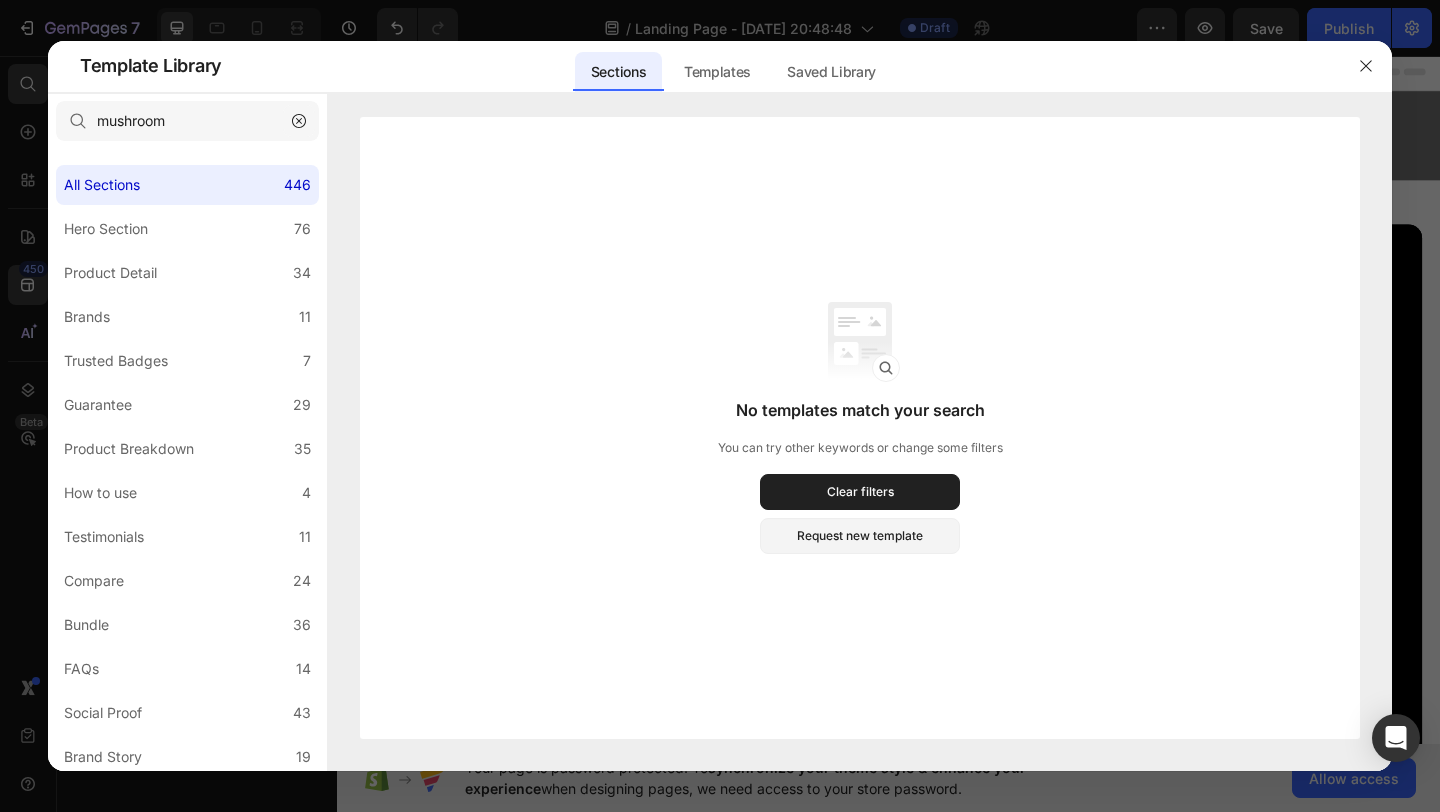 click at bounding box center [299, 121] 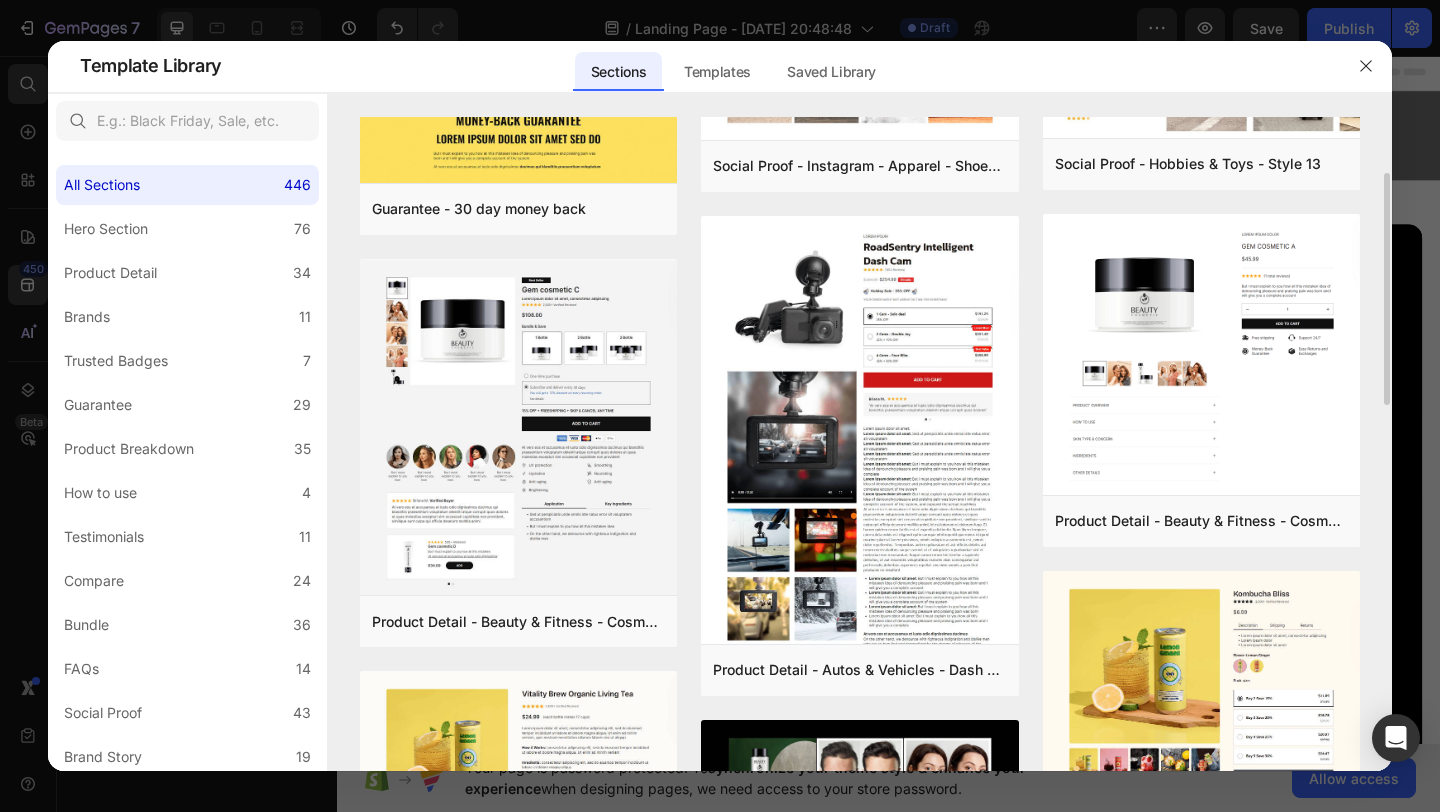 scroll, scrollTop: 0, scrollLeft: 0, axis: both 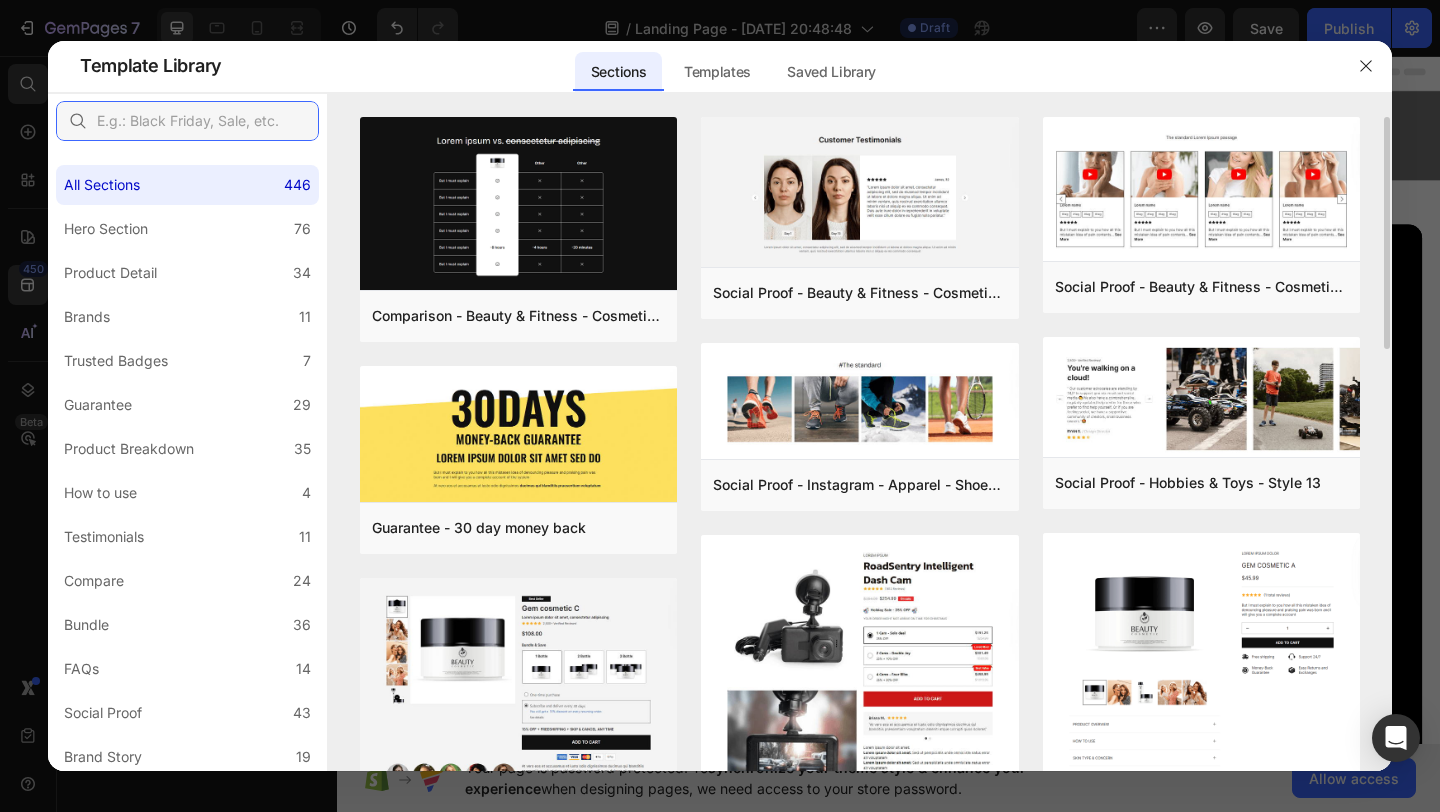 click at bounding box center [187, 121] 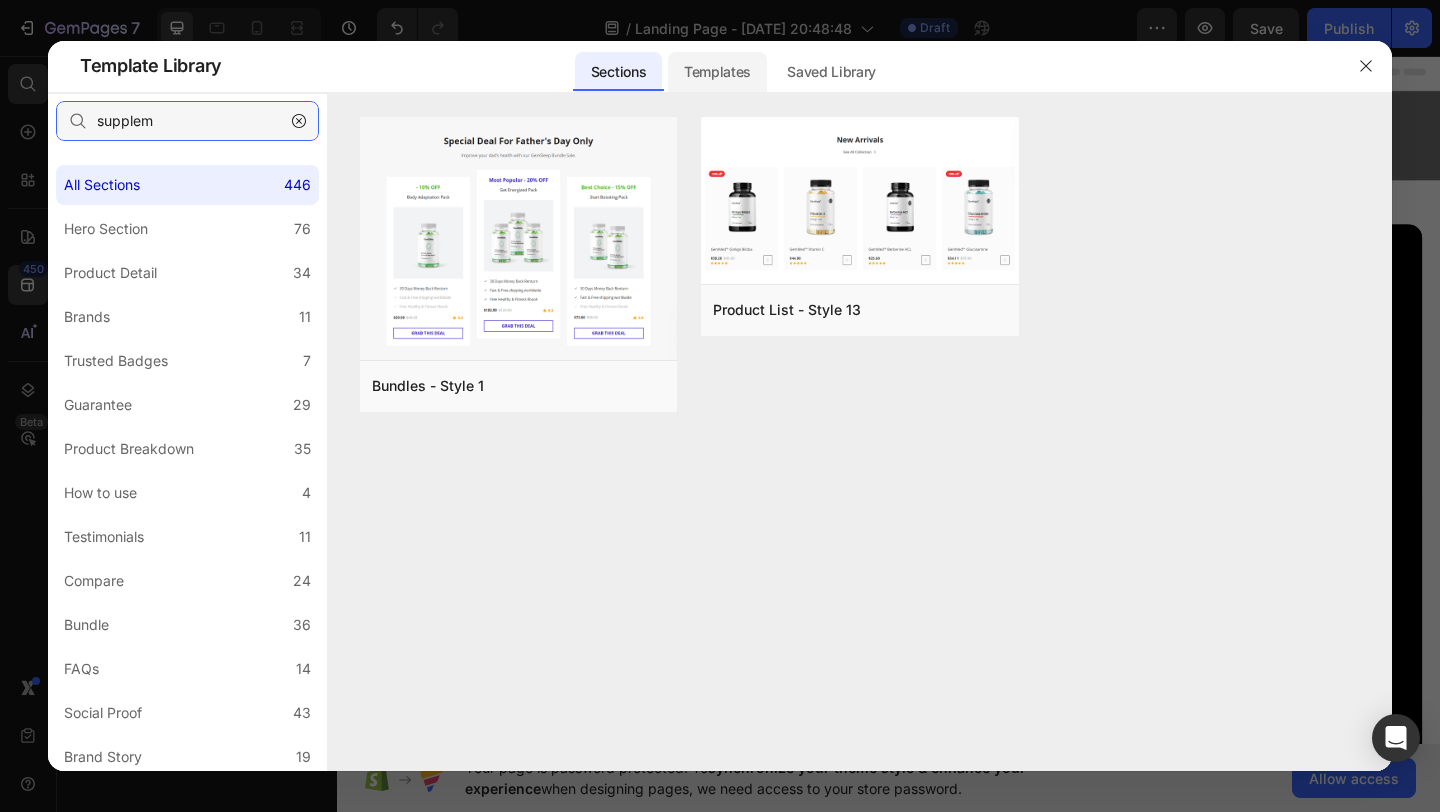 type on "supplem" 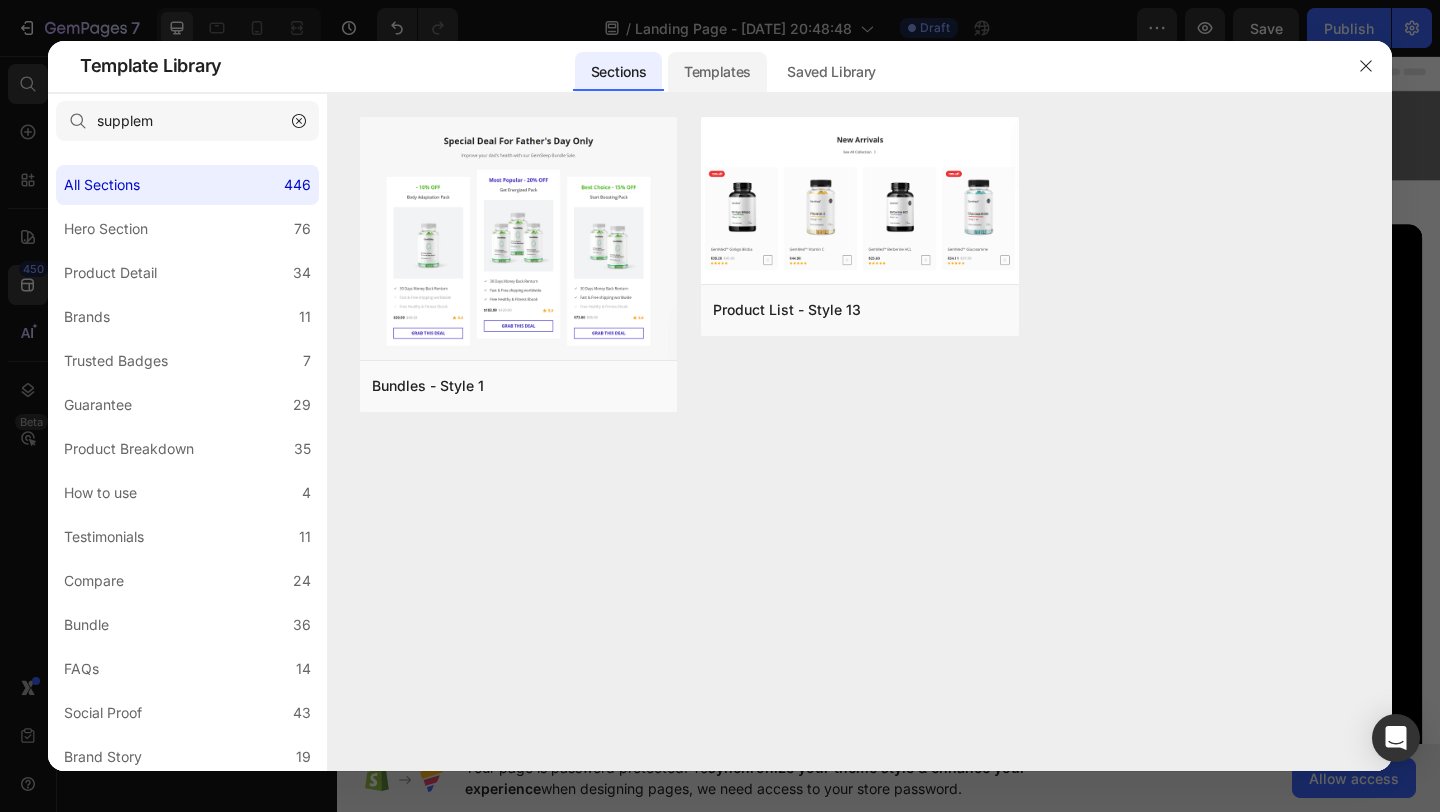 click on "Templates" 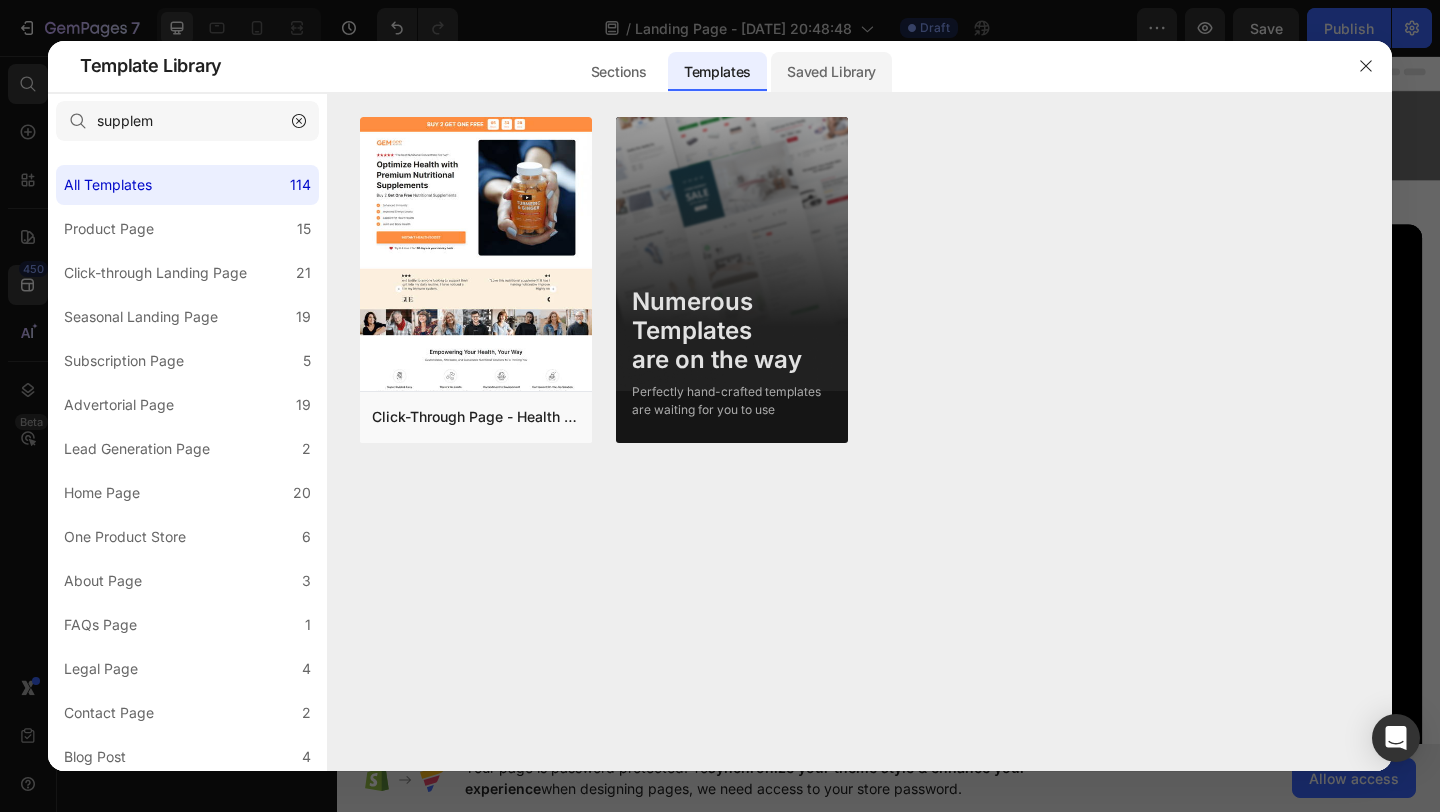 click on "Saved Library" 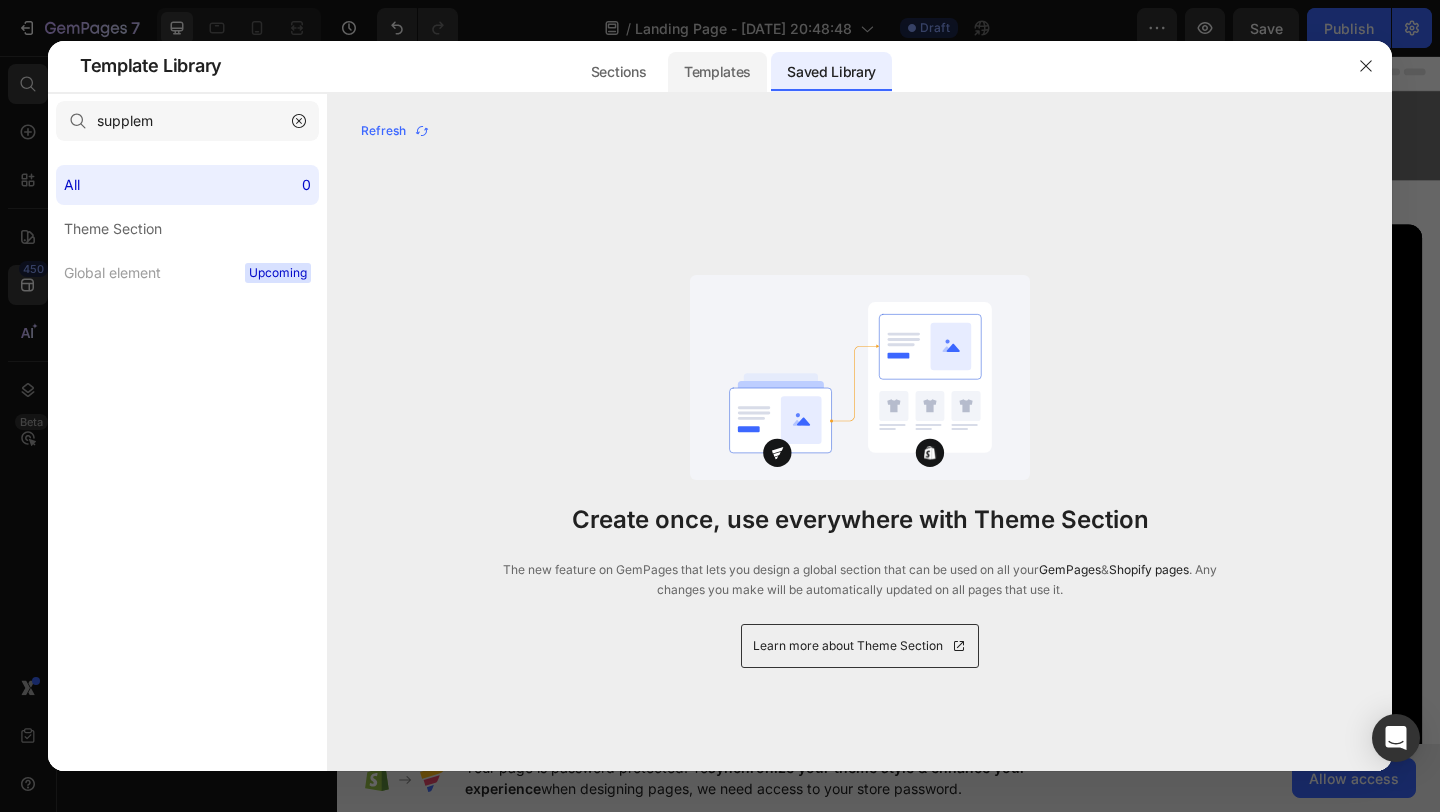 click on "Templates" 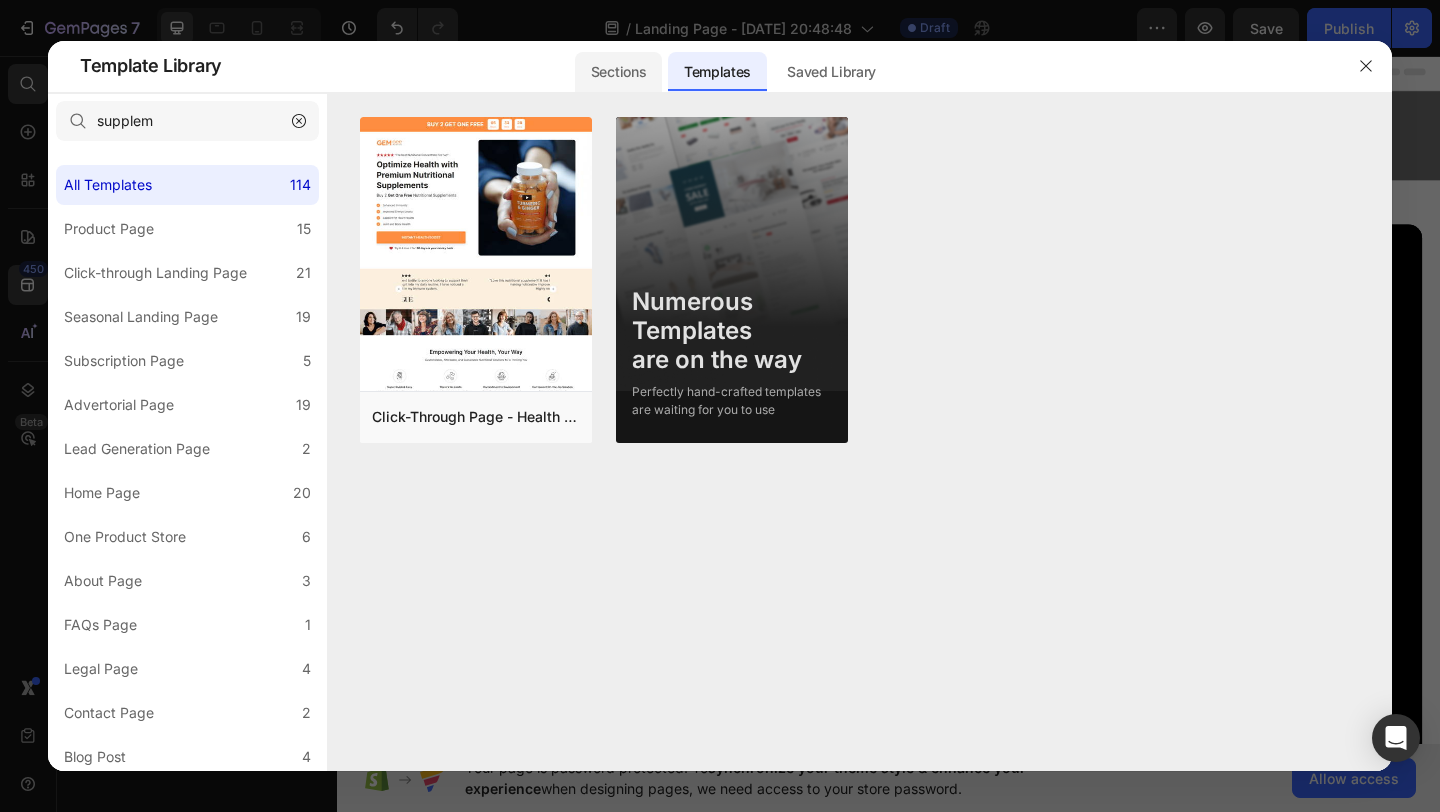 click on "Sections" 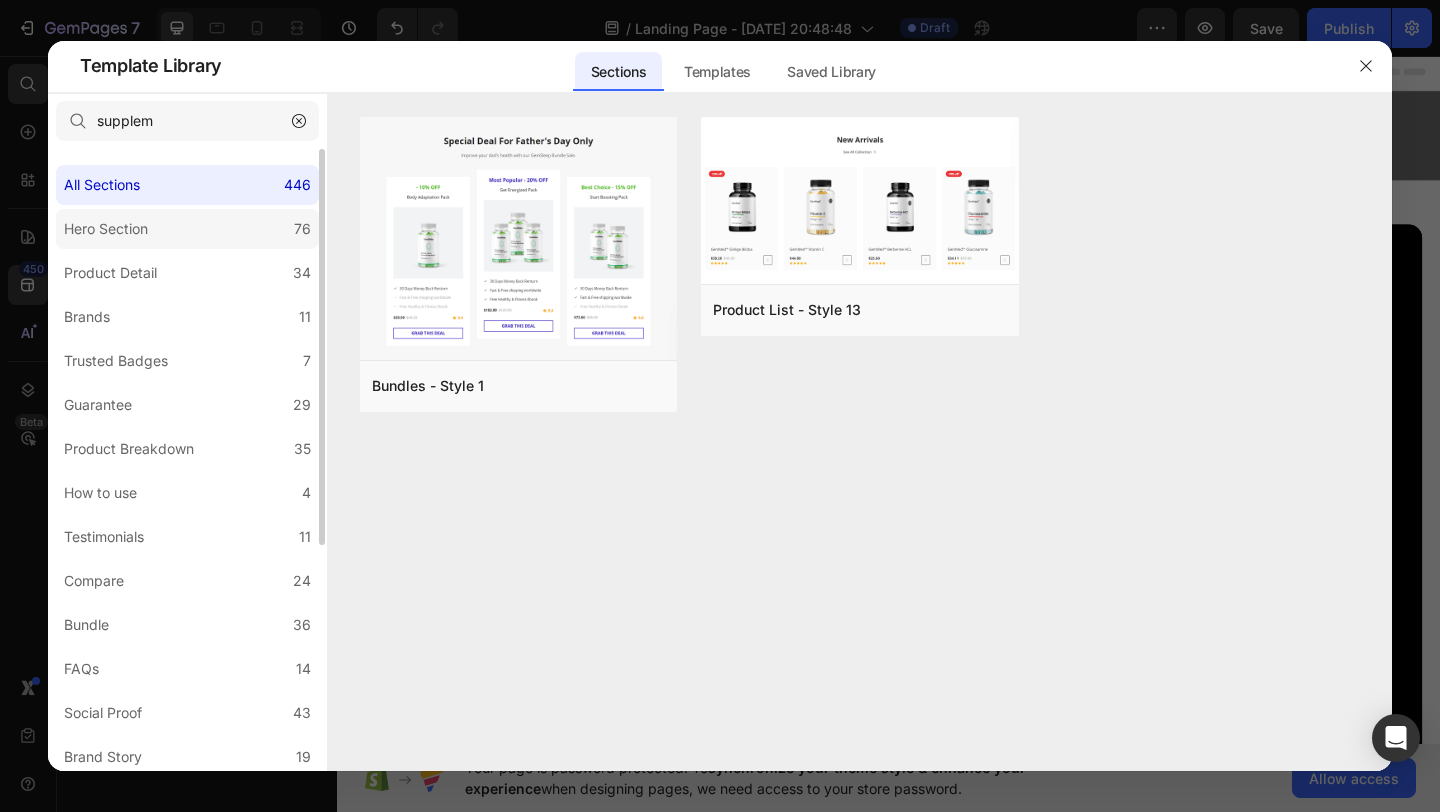 click on "Hero Section 76" 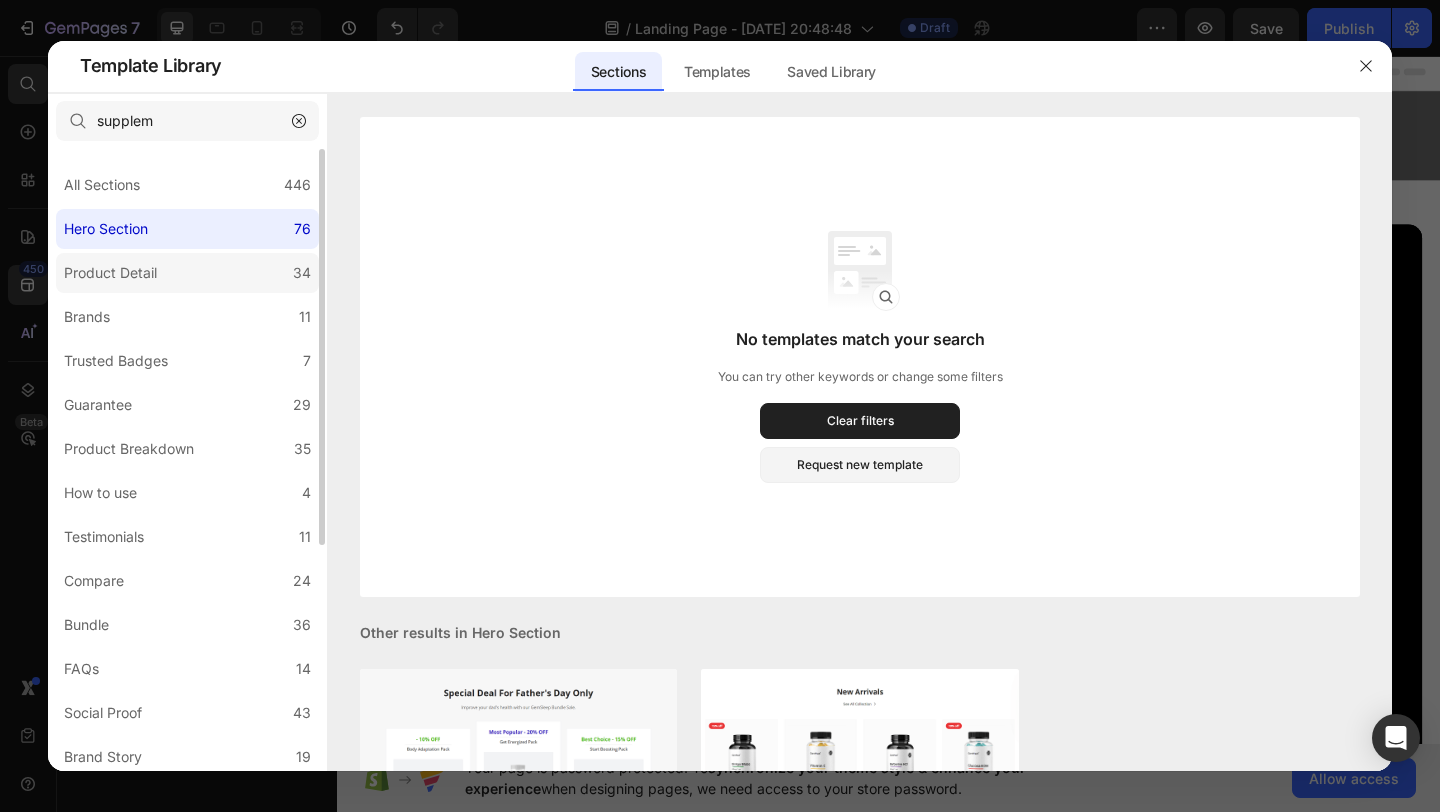click on "Product Detail 34" 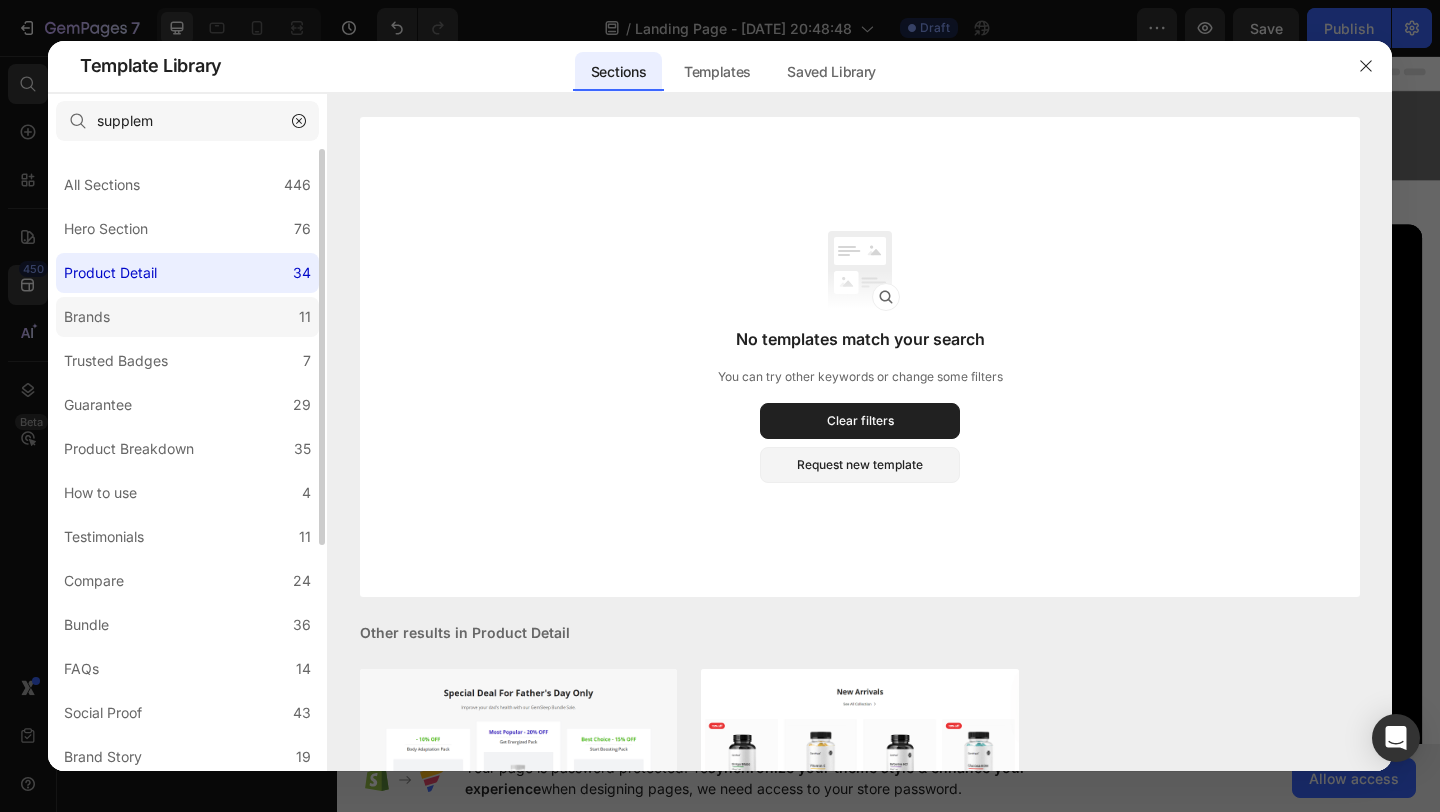 click on "Brands 11" 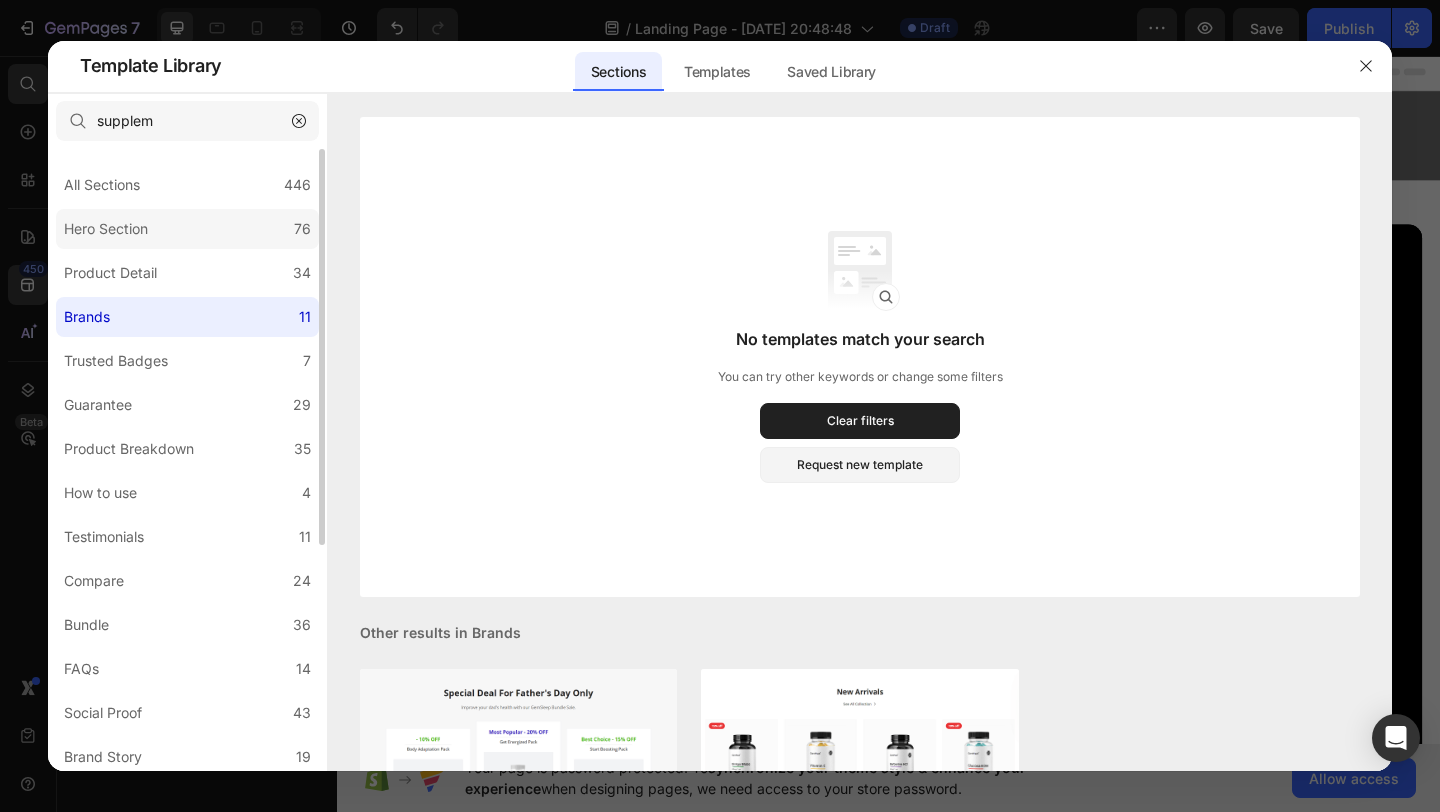 click on "Hero Section 76" 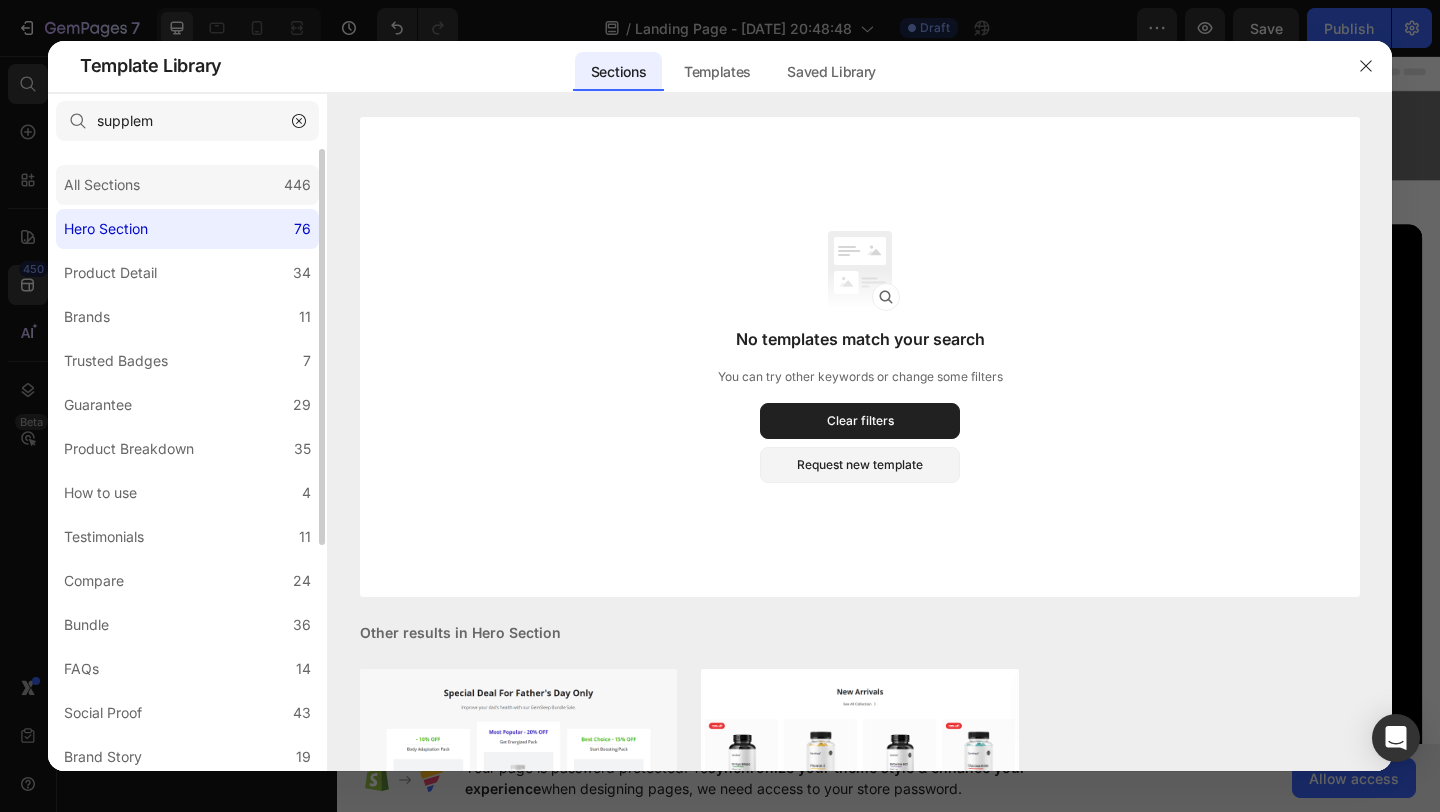 click on "446" at bounding box center [297, 185] 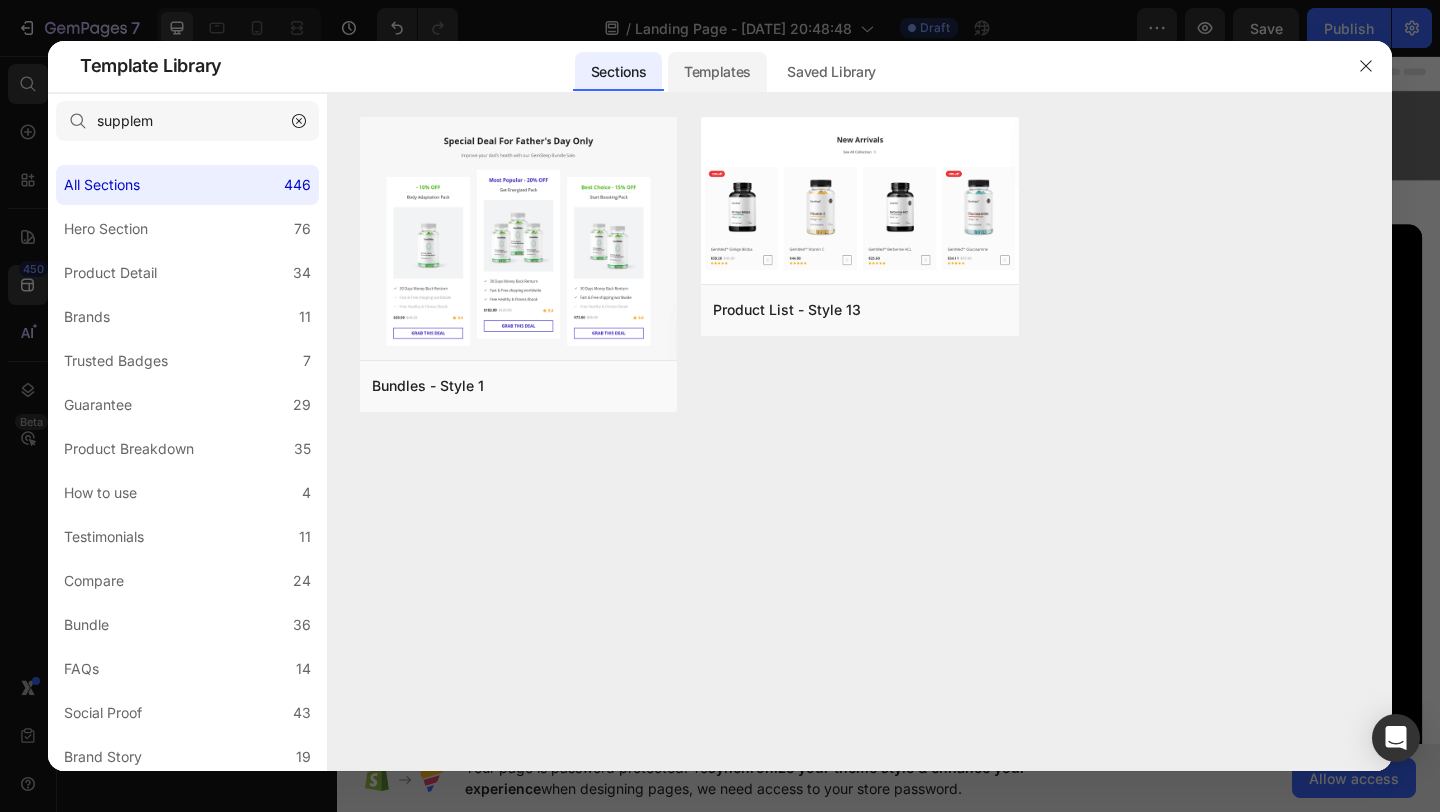 click on "Templates" 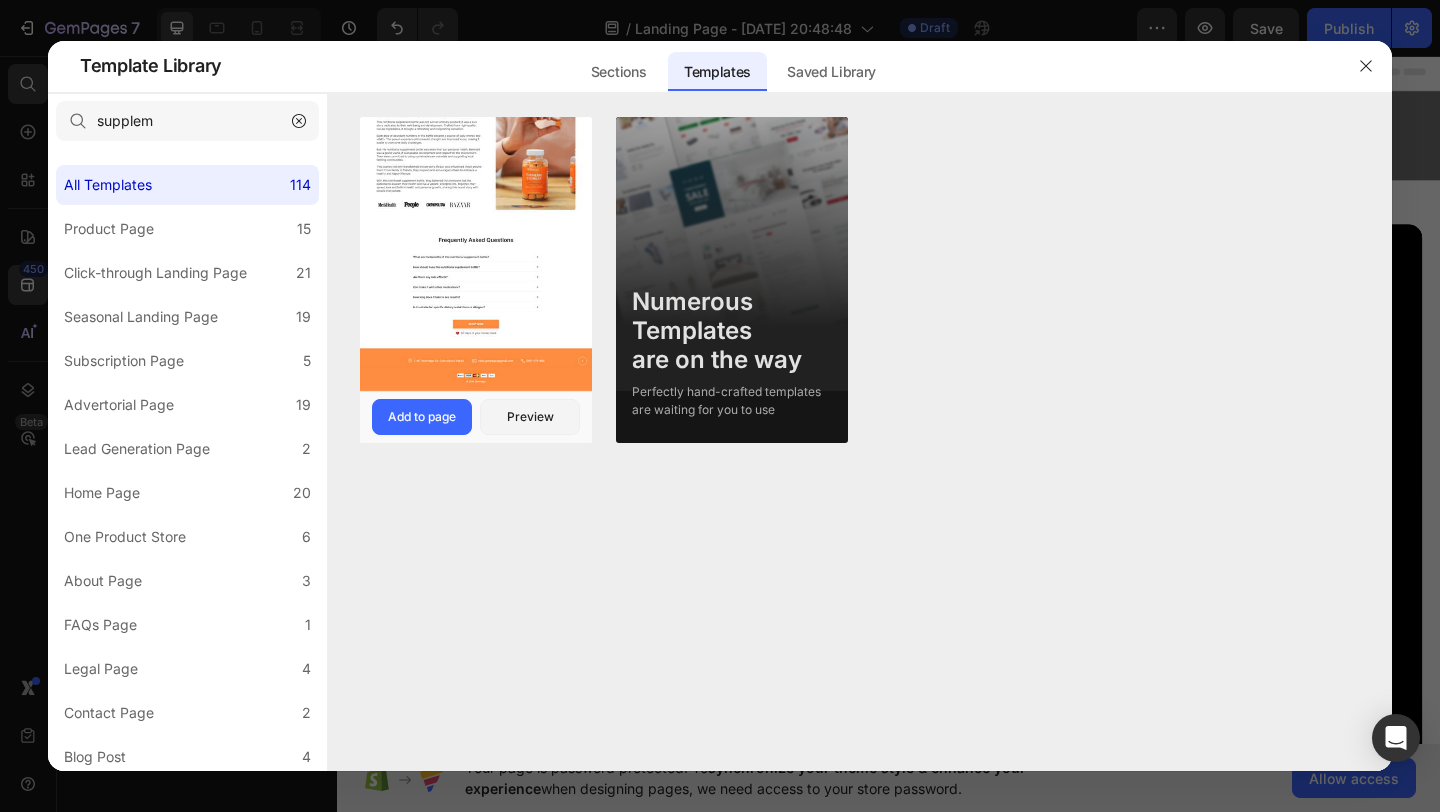 click at bounding box center [476, -385] 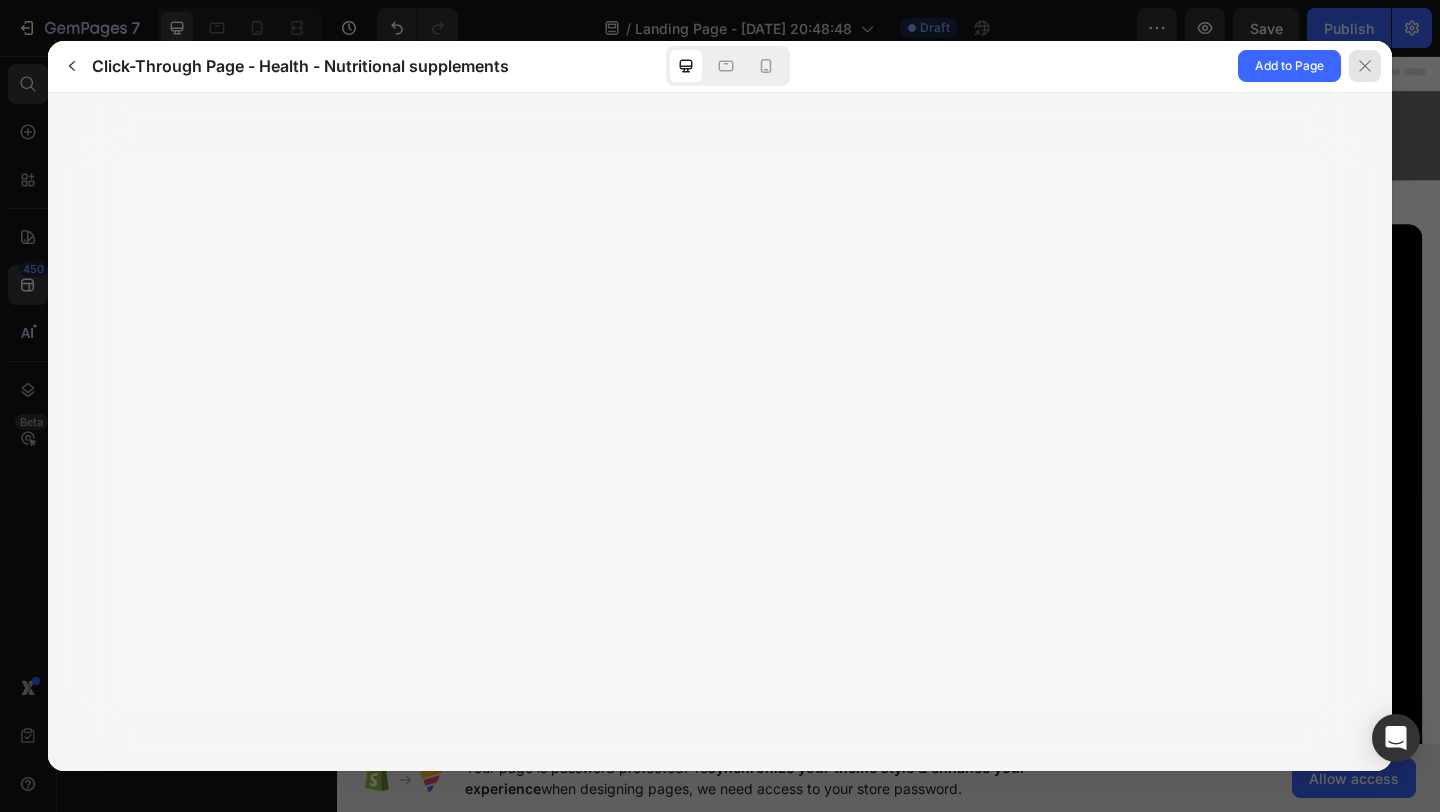 click 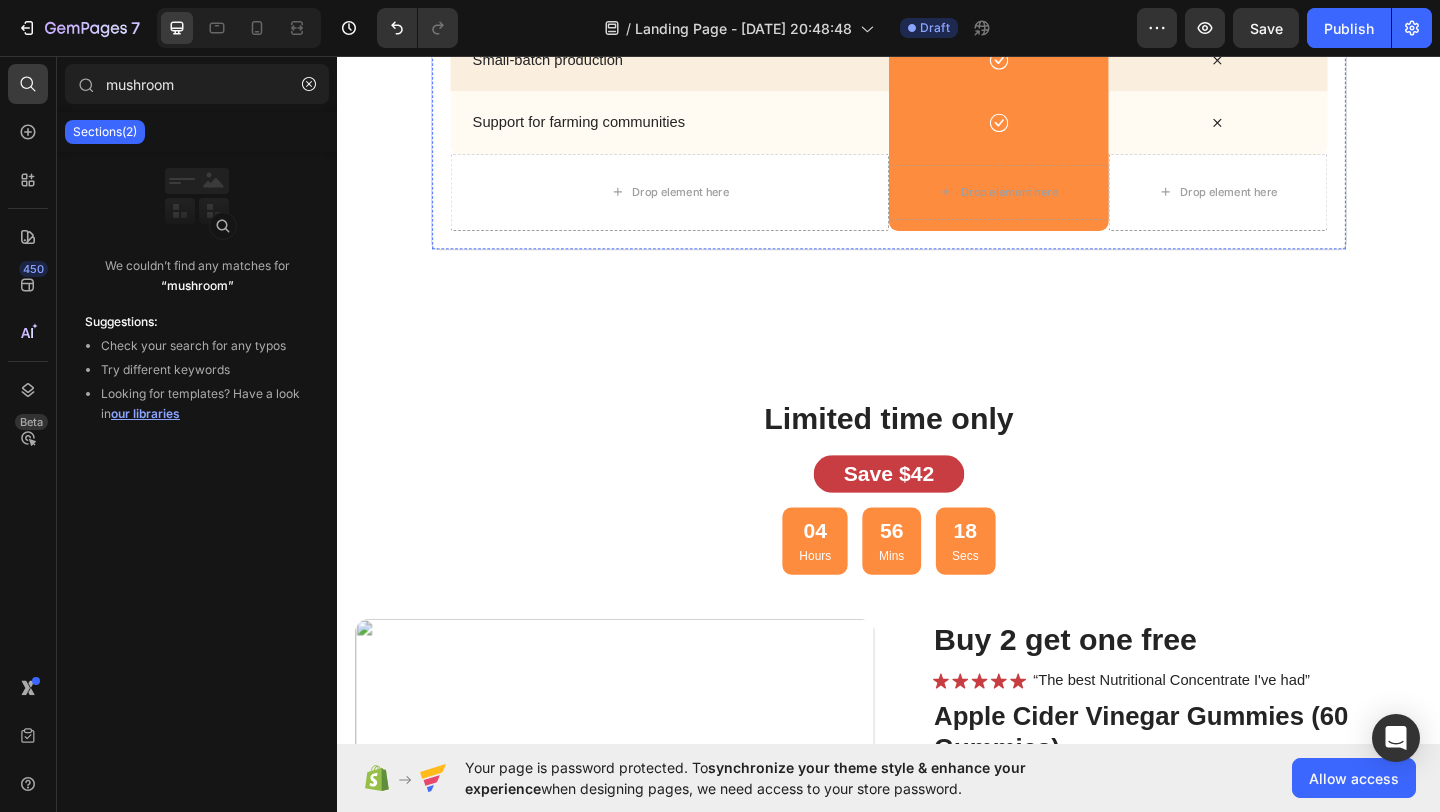 scroll, scrollTop: 3231, scrollLeft: 0, axis: vertical 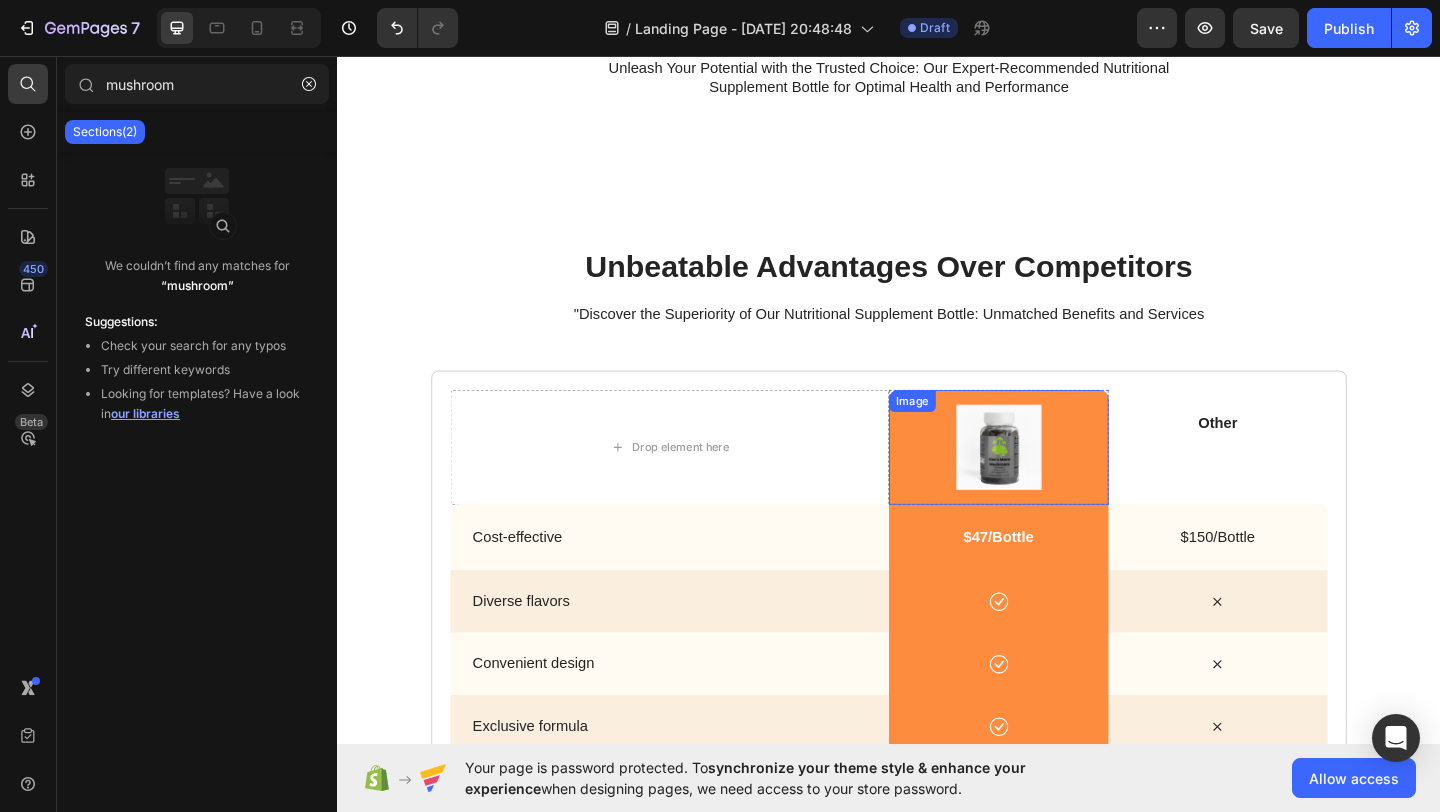 click at bounding box center (1056, 481) 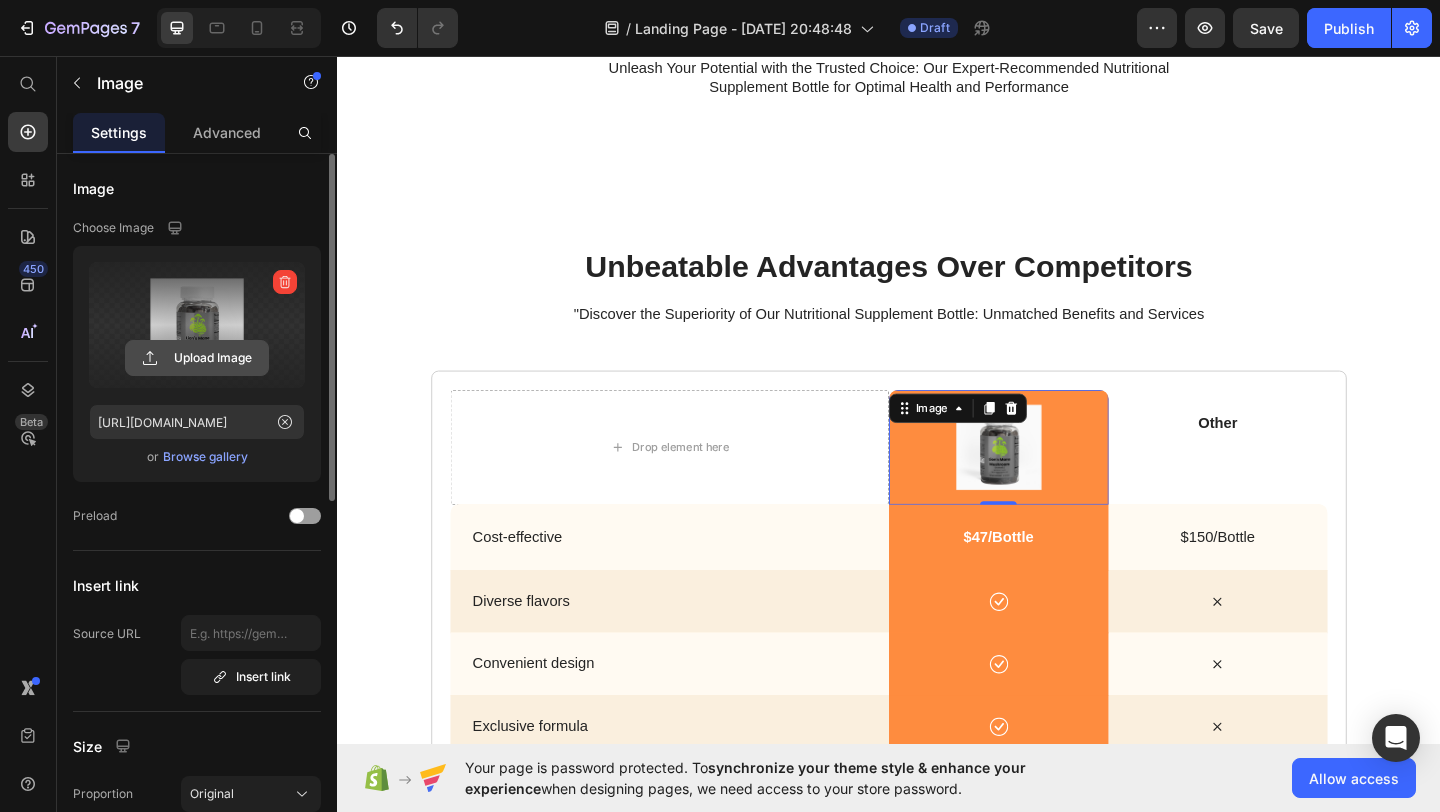 click 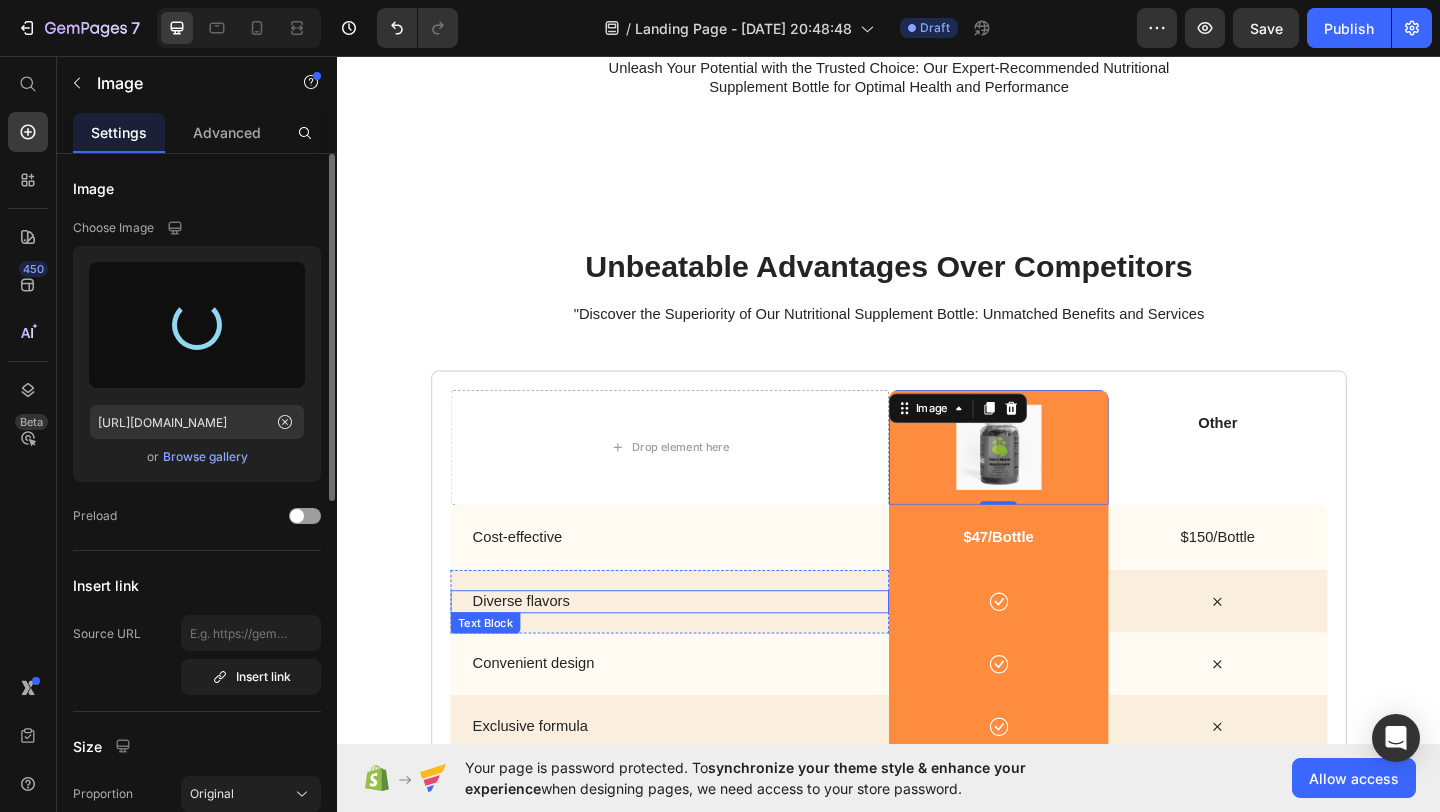 type on "https://cdn.shopify.com/s/files/1/0647/4409/5823/files/gempages_573891830257550405-ff80d4ba-debd-404b-abdb-6c5e99df5183.png" 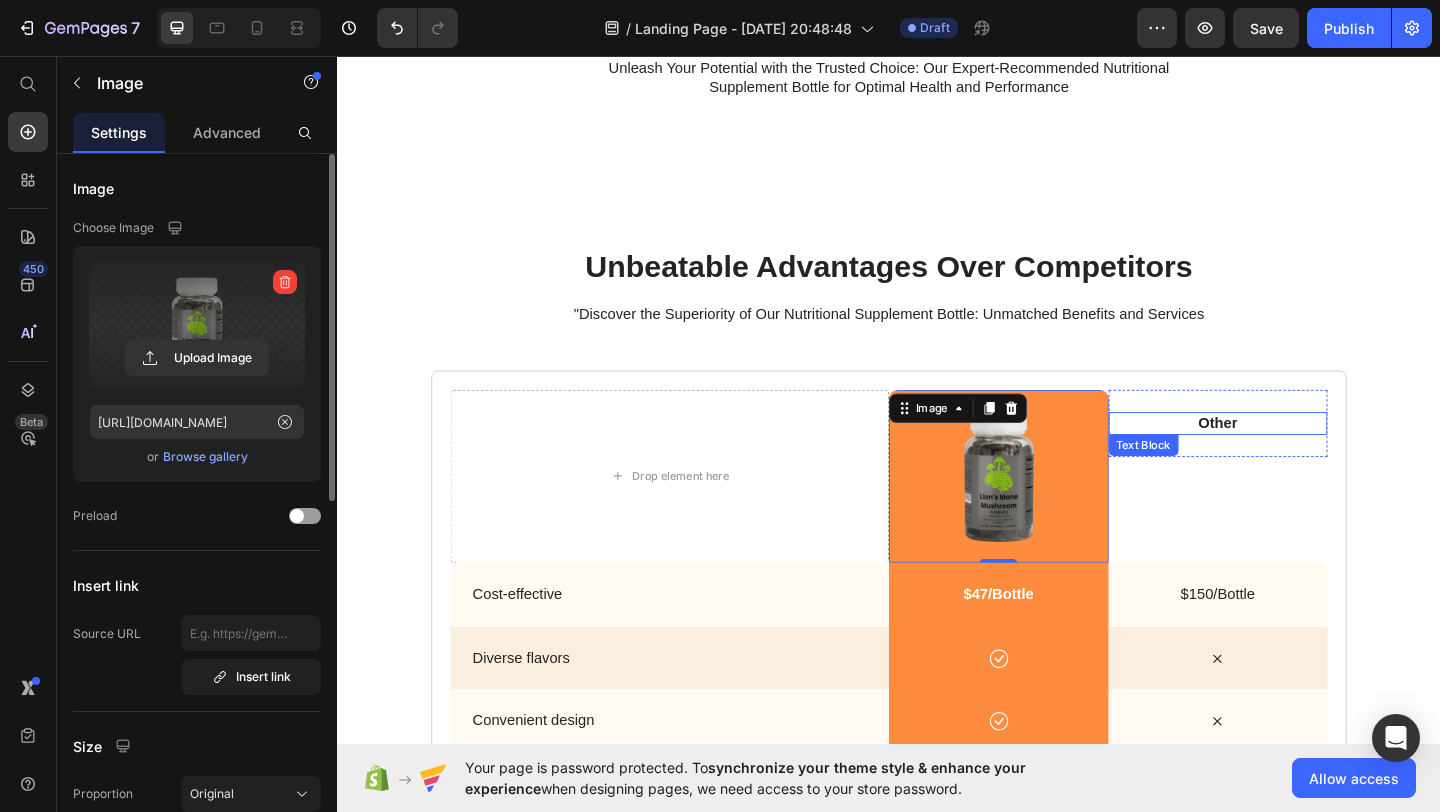 click on "Unbeatable Advantages Over Competitors Heading "Discover the Superiority of Our Nutritional Supplement Bottle: Unmatched Benefits and Services Text Block
Drop element here Image   0 Hero Banner Other Text Block Hero Banner Row Cost-effective Text Block Hero Banner $47/Bottle Text Block Hero Banner $150/Bottle Text Block Hero Banner Row Diverse flavors Text Block Hero Banner
Icon Hero Banner
Icon Hero Banner Row Convenient design Text Block Hero Banner
Icon Hero Banner
Icon Hero Banner Row Exclusive formula Text Block Hero Banner
Icon Hero Banner
Icon Hero Banner Row Recyclable materials Text Block Hero Banner
Icon Hero Banner
Icon Hero Banner Row Small-batch production Text Block Hero Banner
Icon Hero Banner
Icon Hero Banner Row Support for farming communities Text Block Hero Banner
Icon Hero Banner
Icon Hero Banner Row
Drop element here
Drop element here Hero Banner
Row Row" at bounding box center (937, 726) 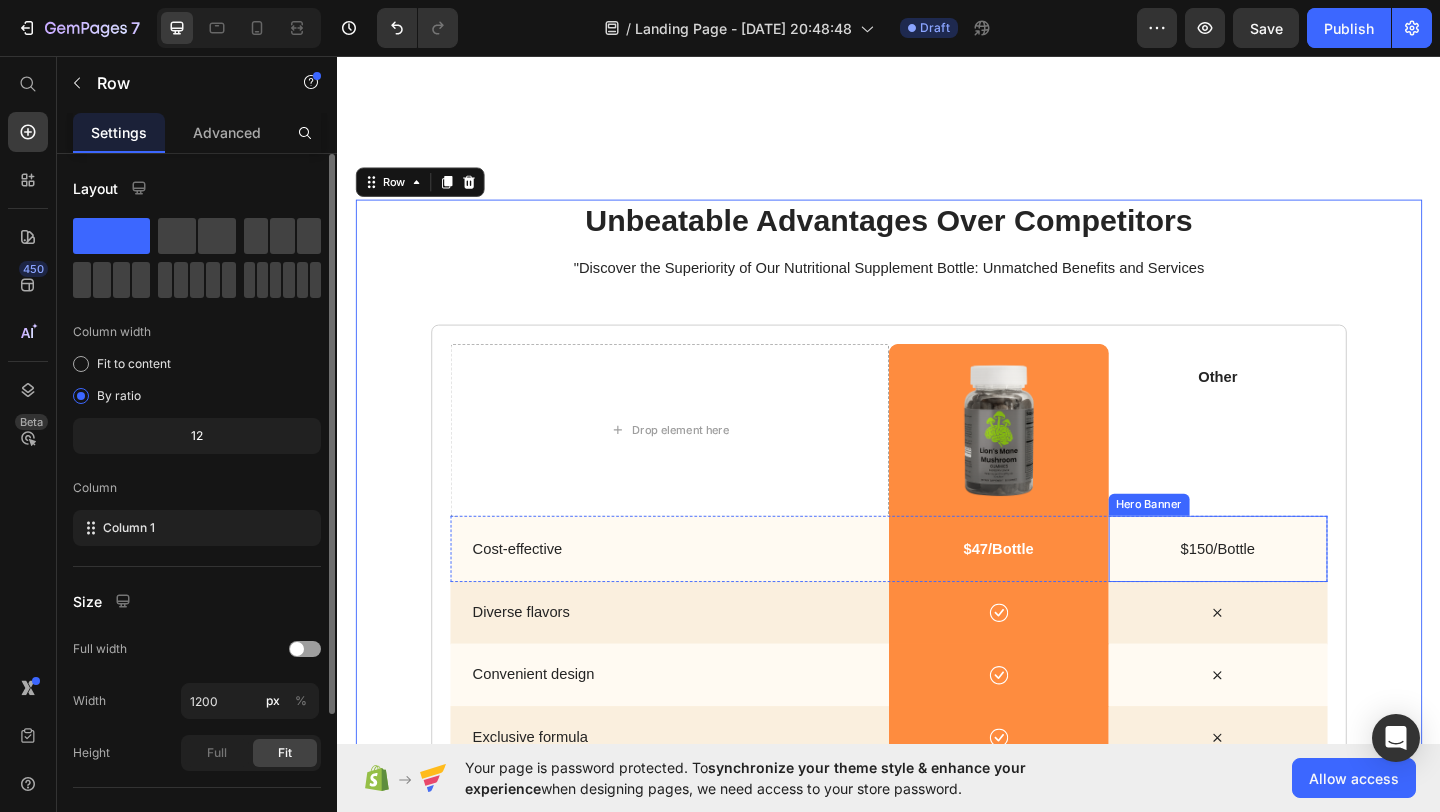 scroll, scrollTop: 3337, scrollLeft: 0, axis: vertical 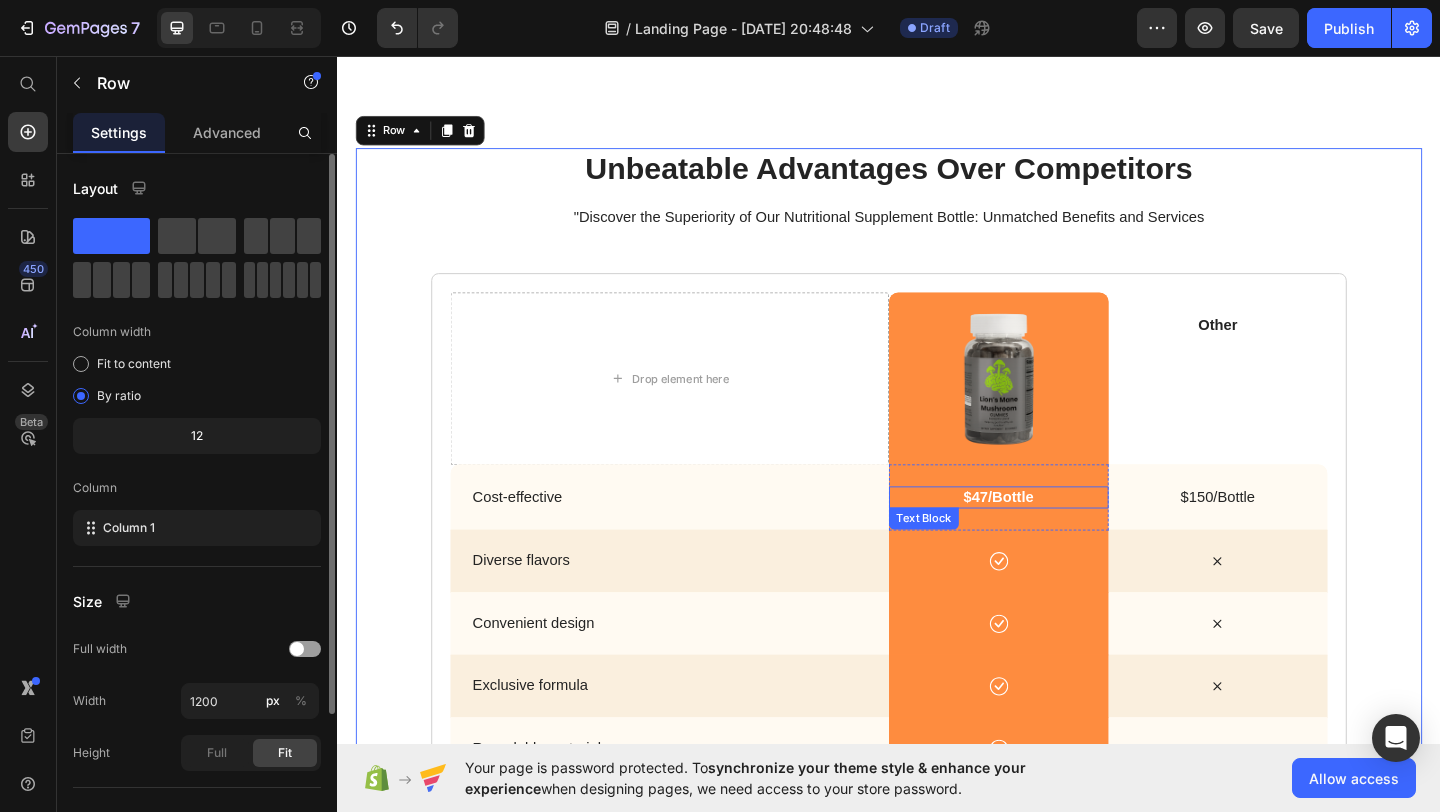 click on "$47/Bottle" at bounding box center (1056, 536) 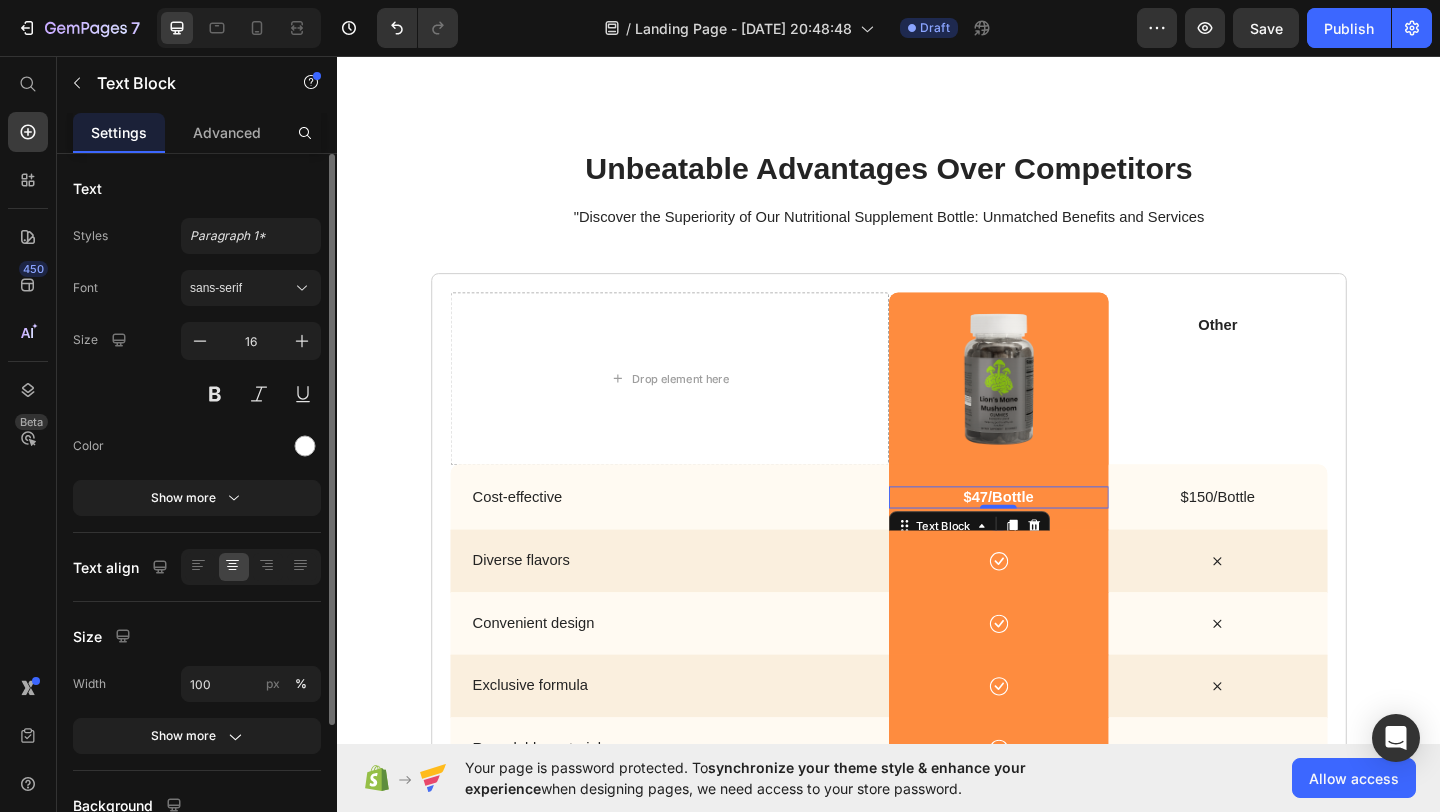 click on "$47/Bottle" at bounding box center [1056, 536] 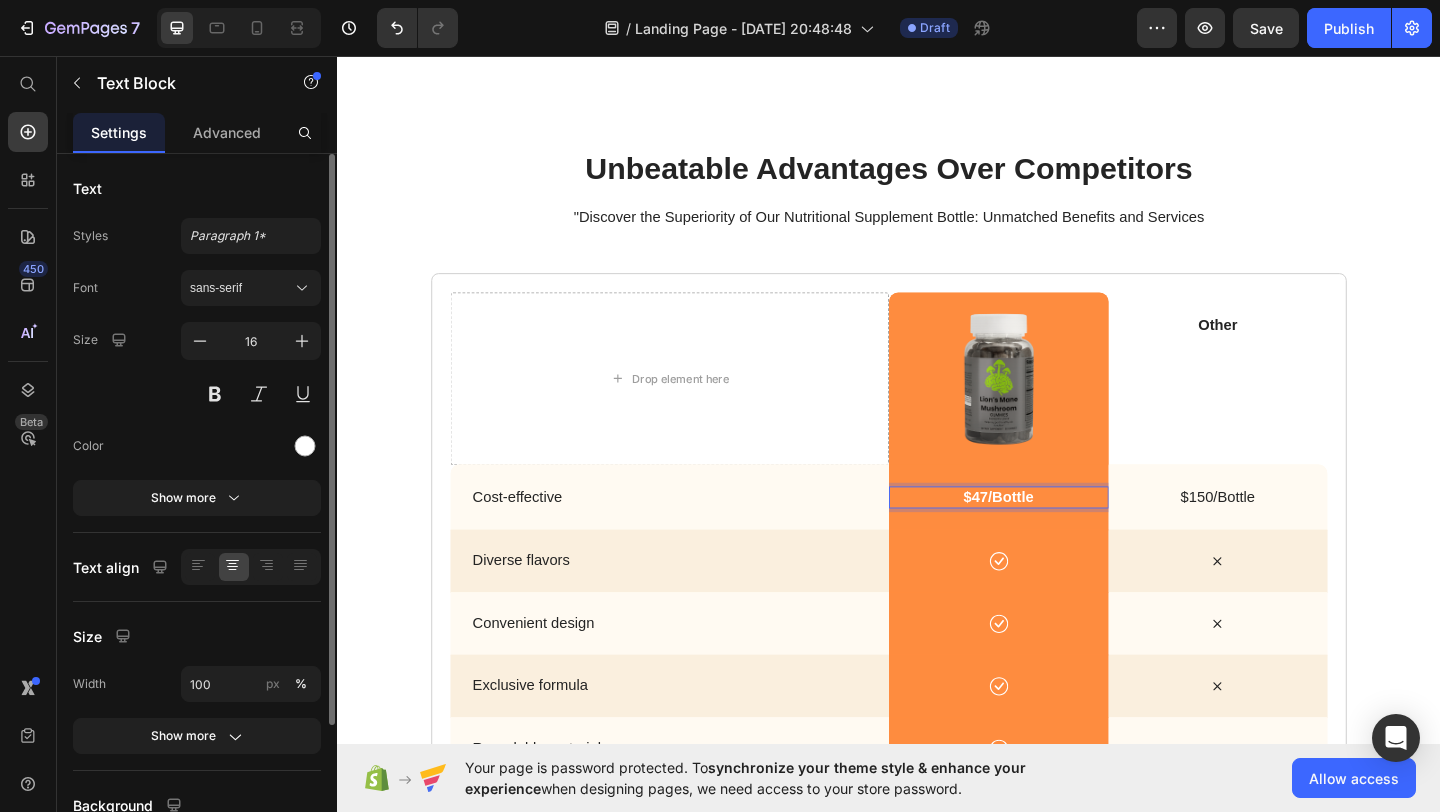 click on "$47/Bottle" at bounding box center (1056, 536) 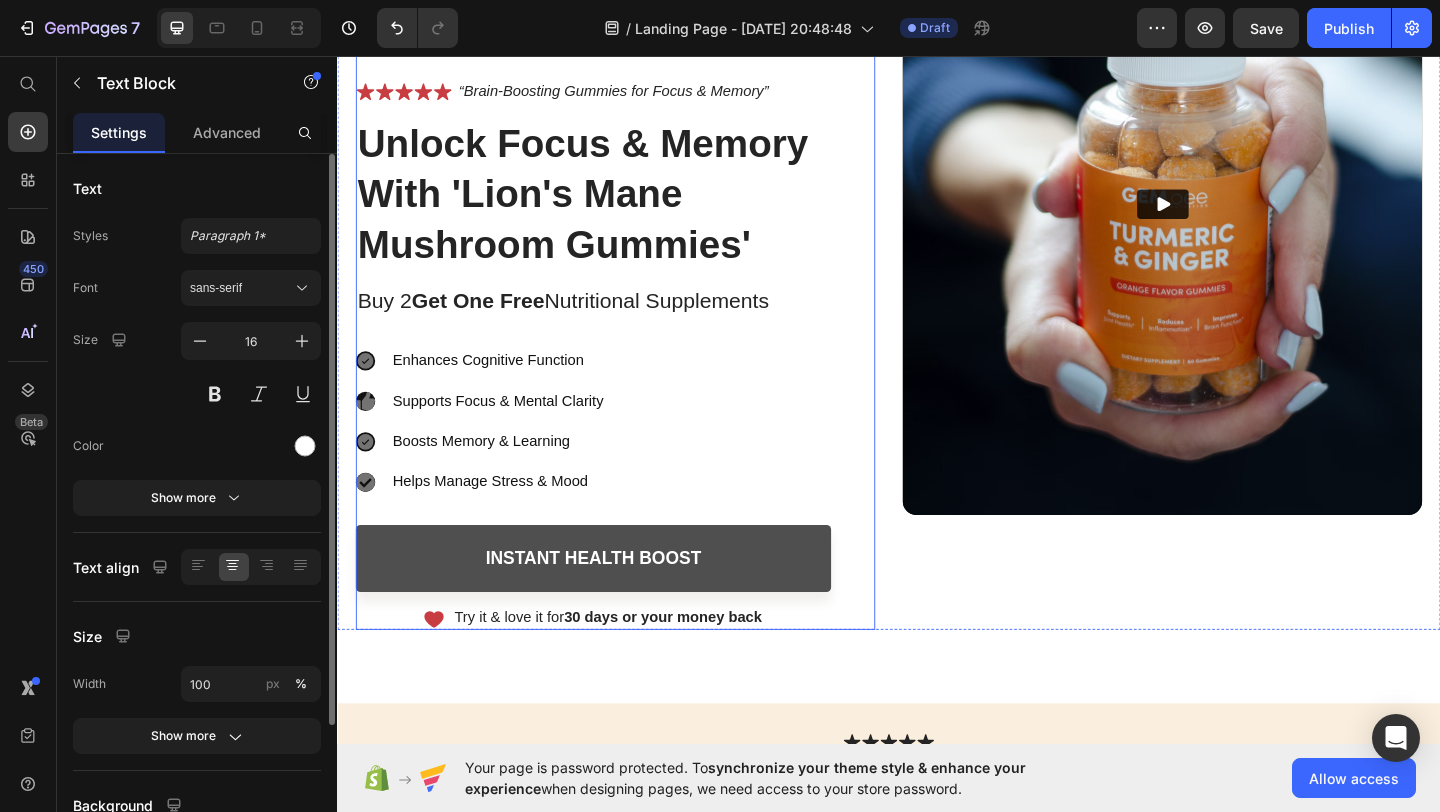 scroll, scrollTop: 371, scrollLeft: 0, axis: vertical 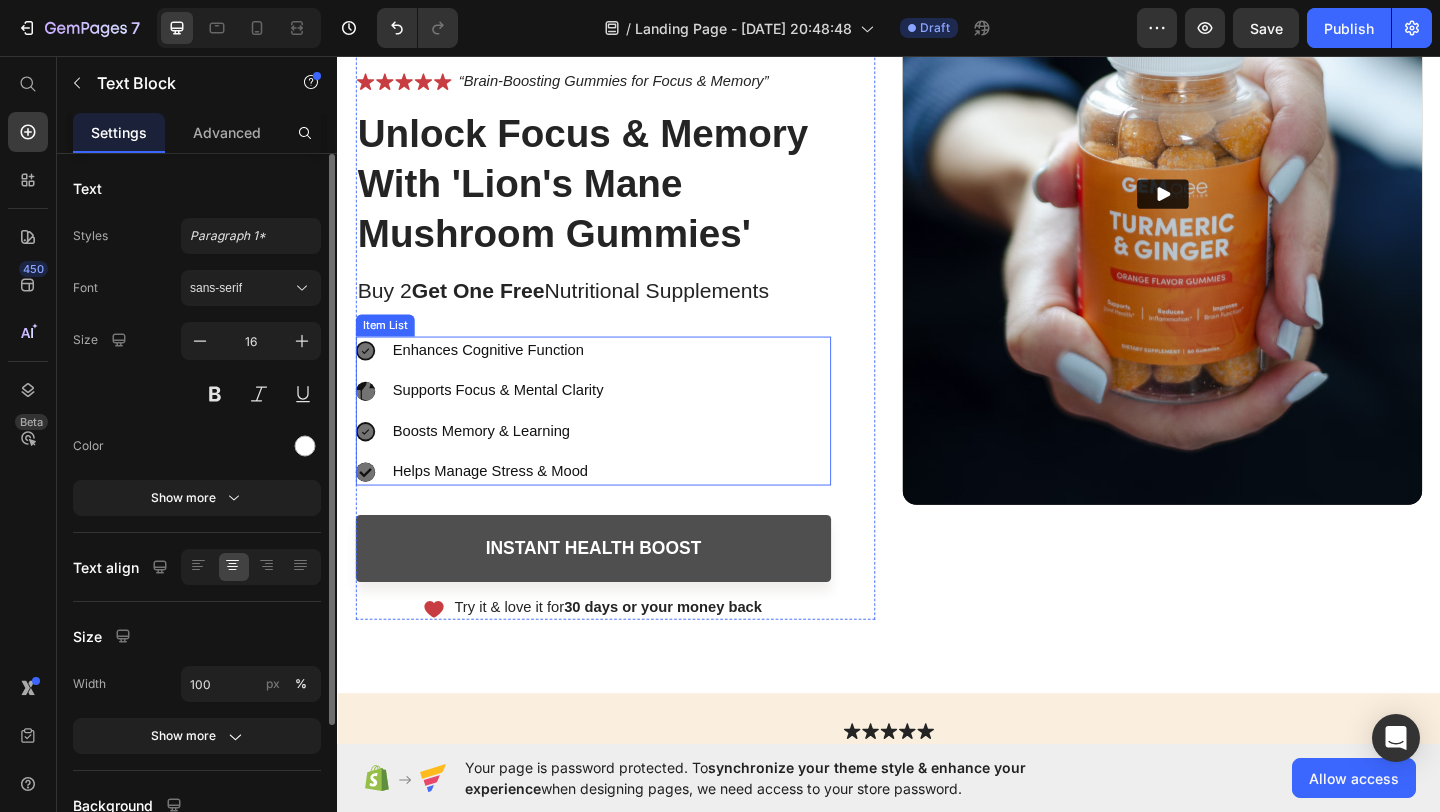 click 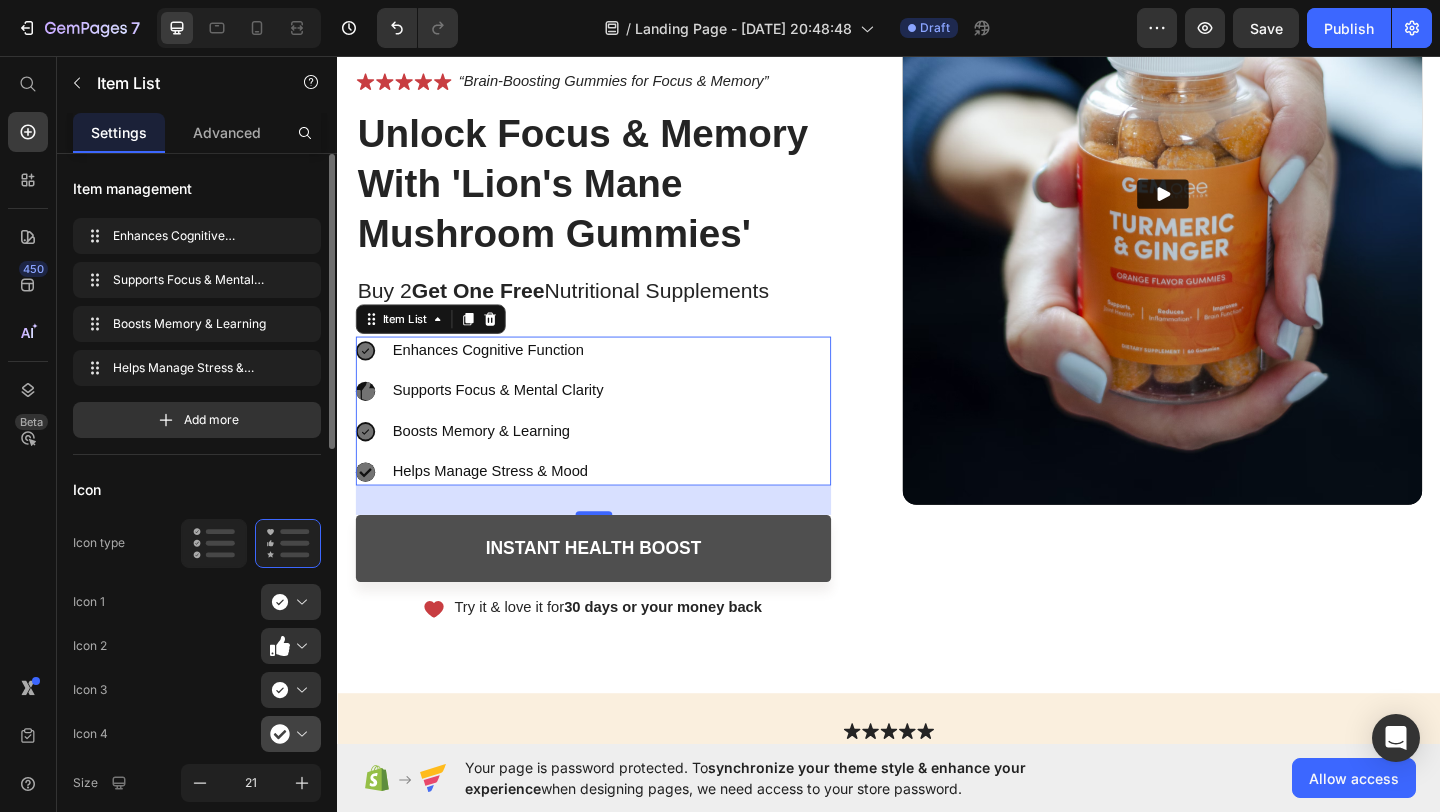 click at bounding box center [299, 734] 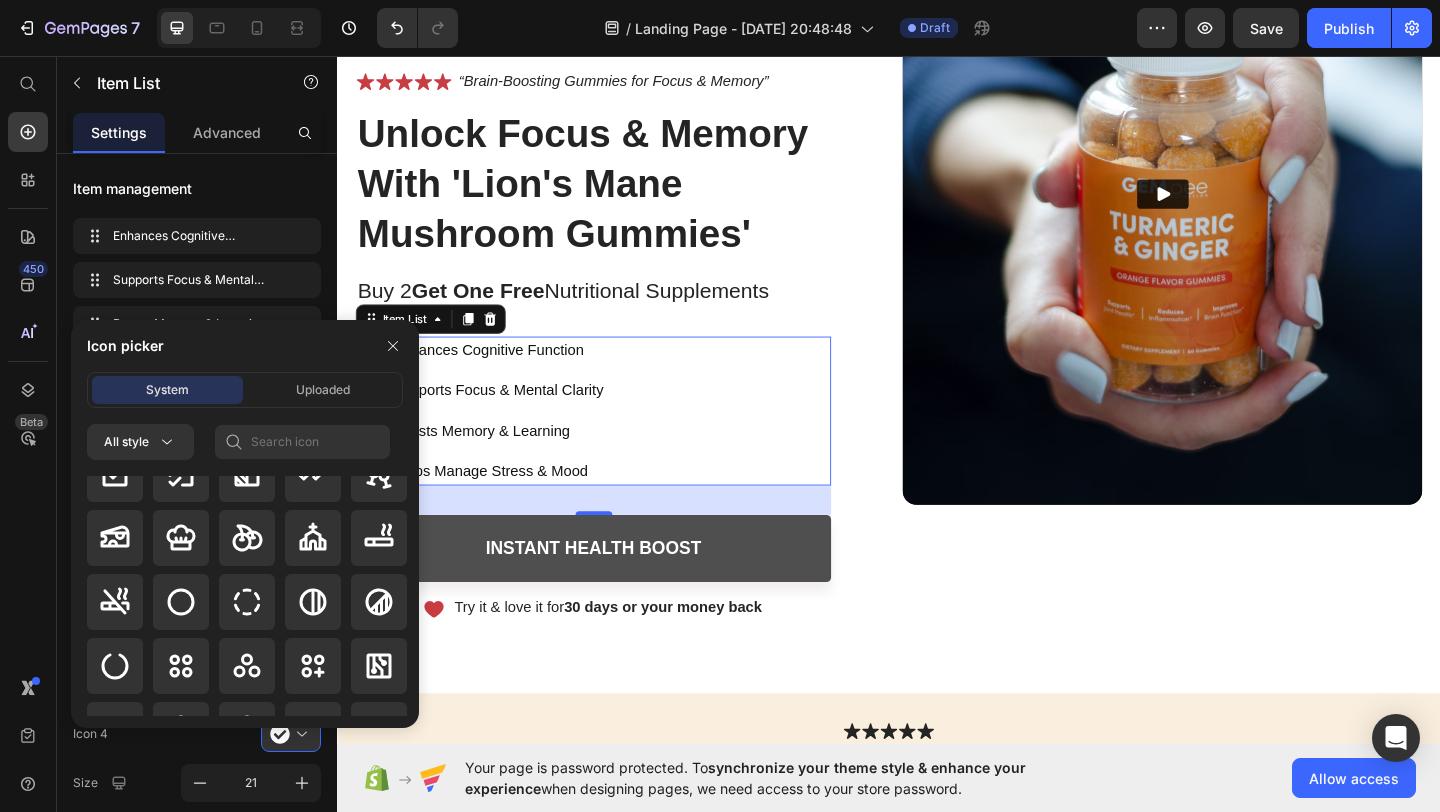 scroll, scrollTop: 4120, scrollLeft: 0, axis: vertical 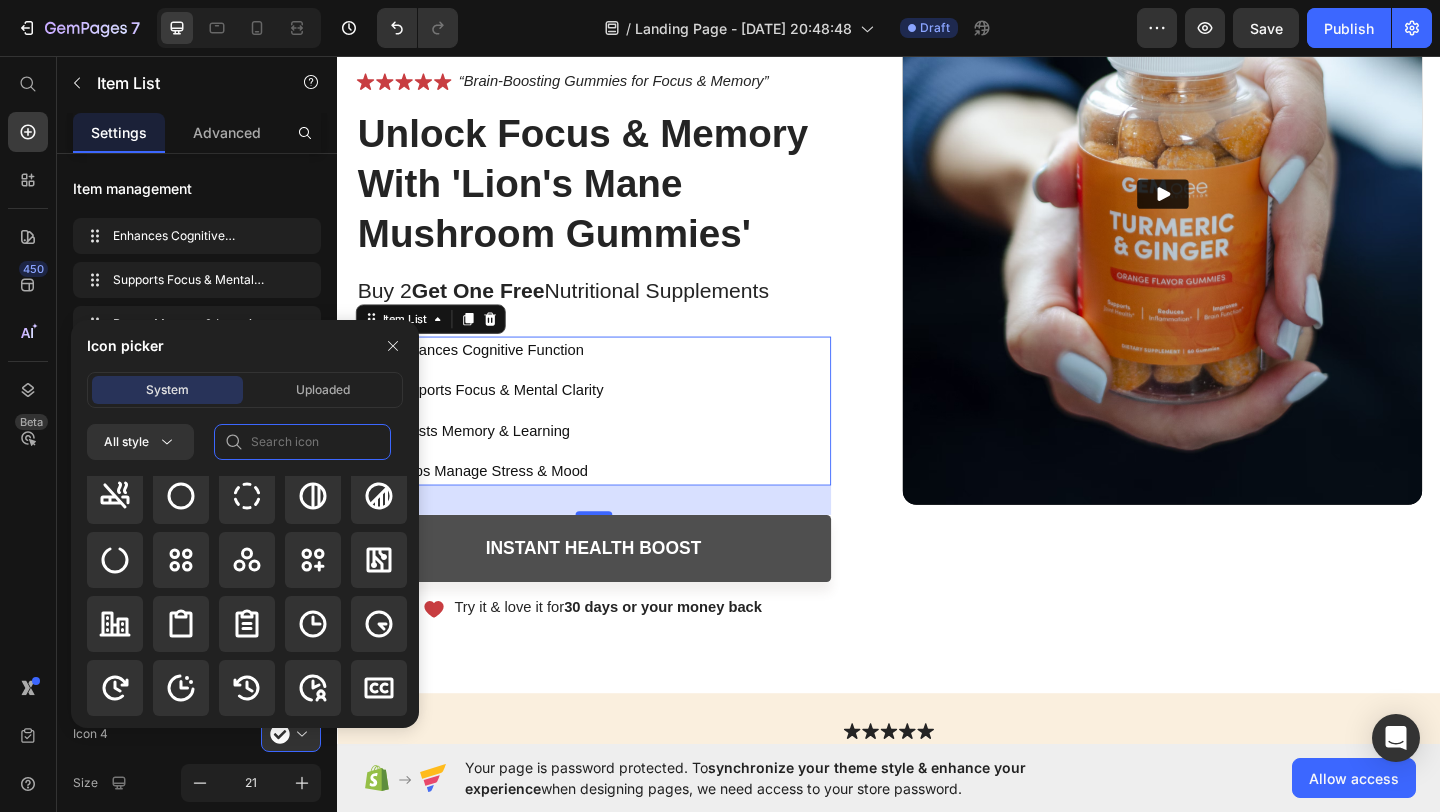 click 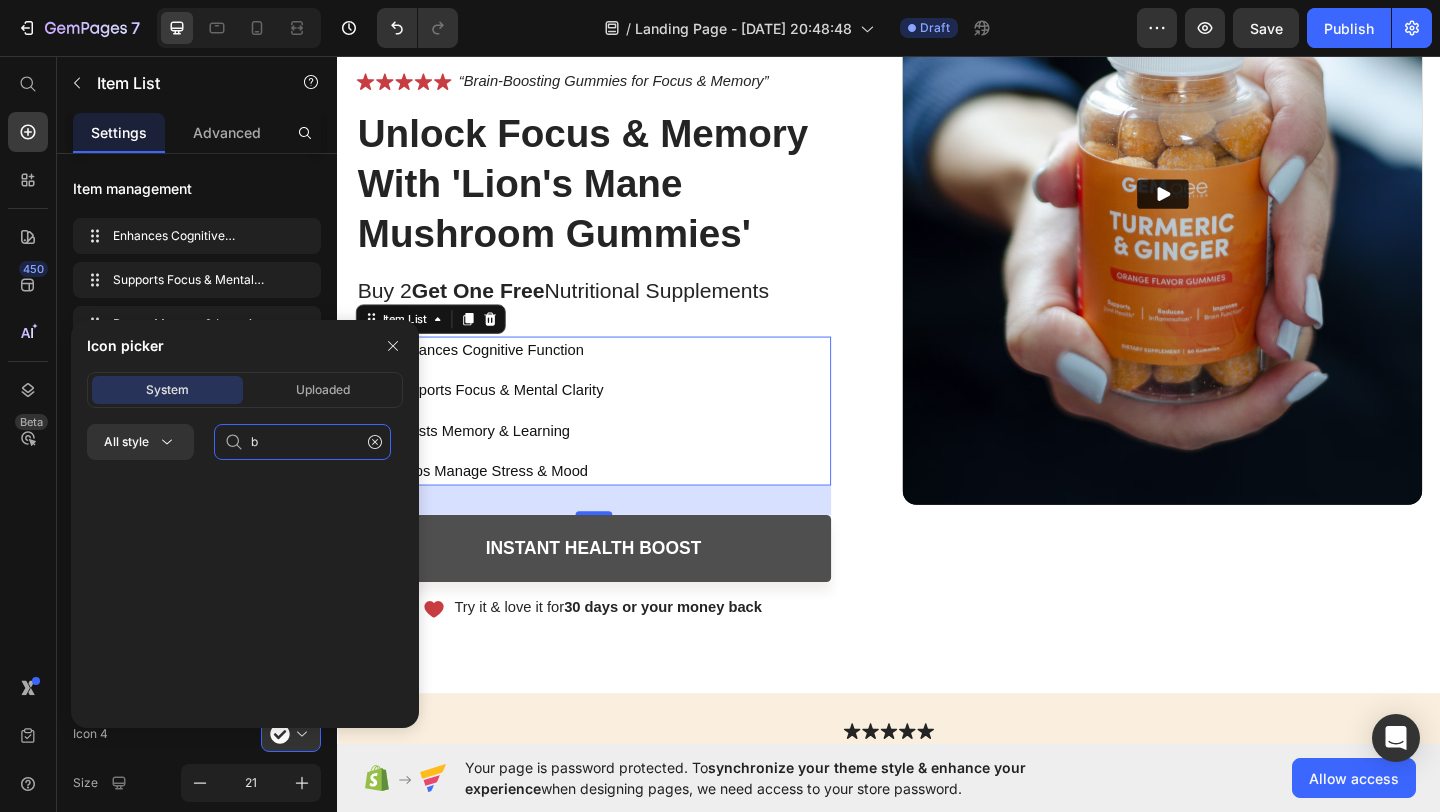 scroll, scrollTop: 0, scrollLeft: 0, axis: both 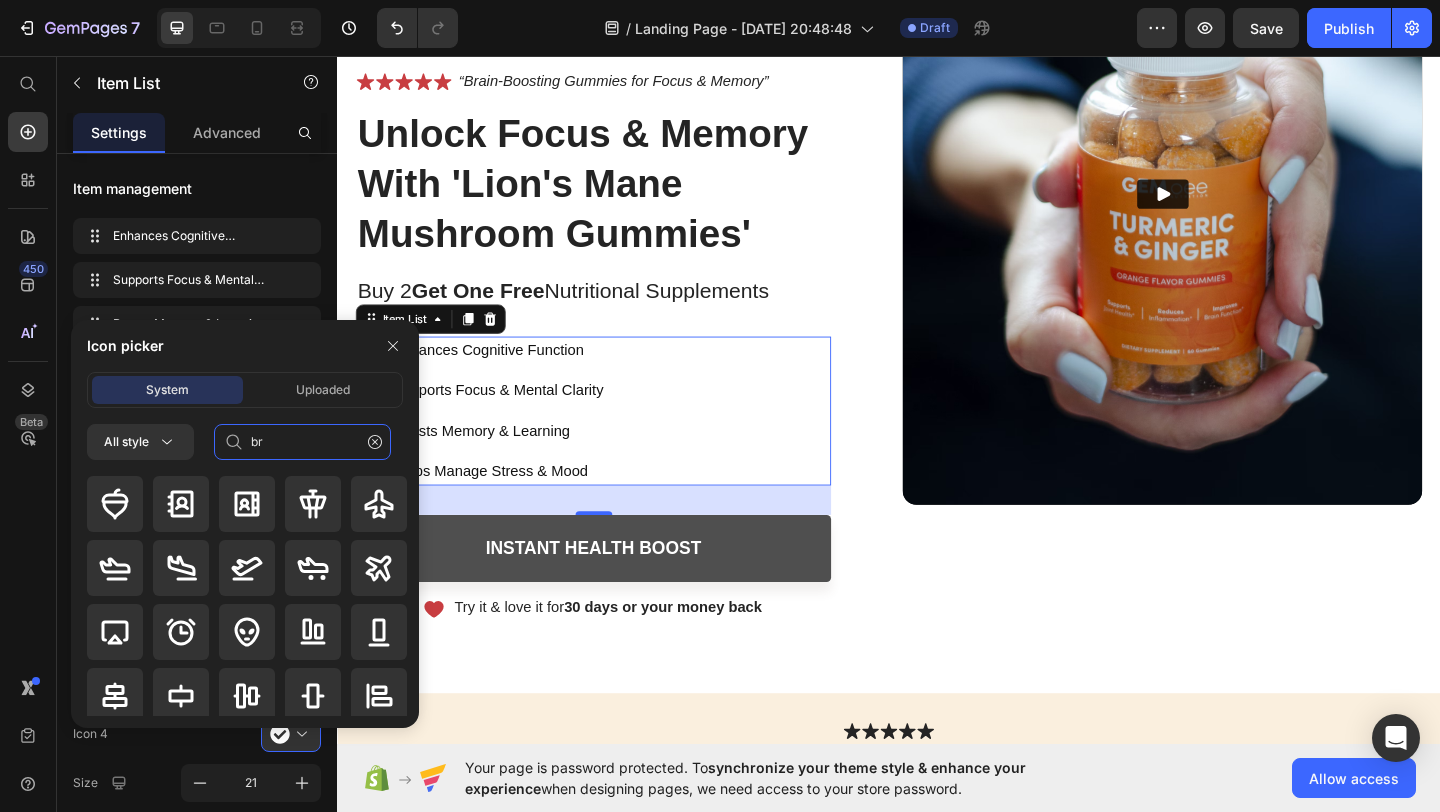 type on "bra" 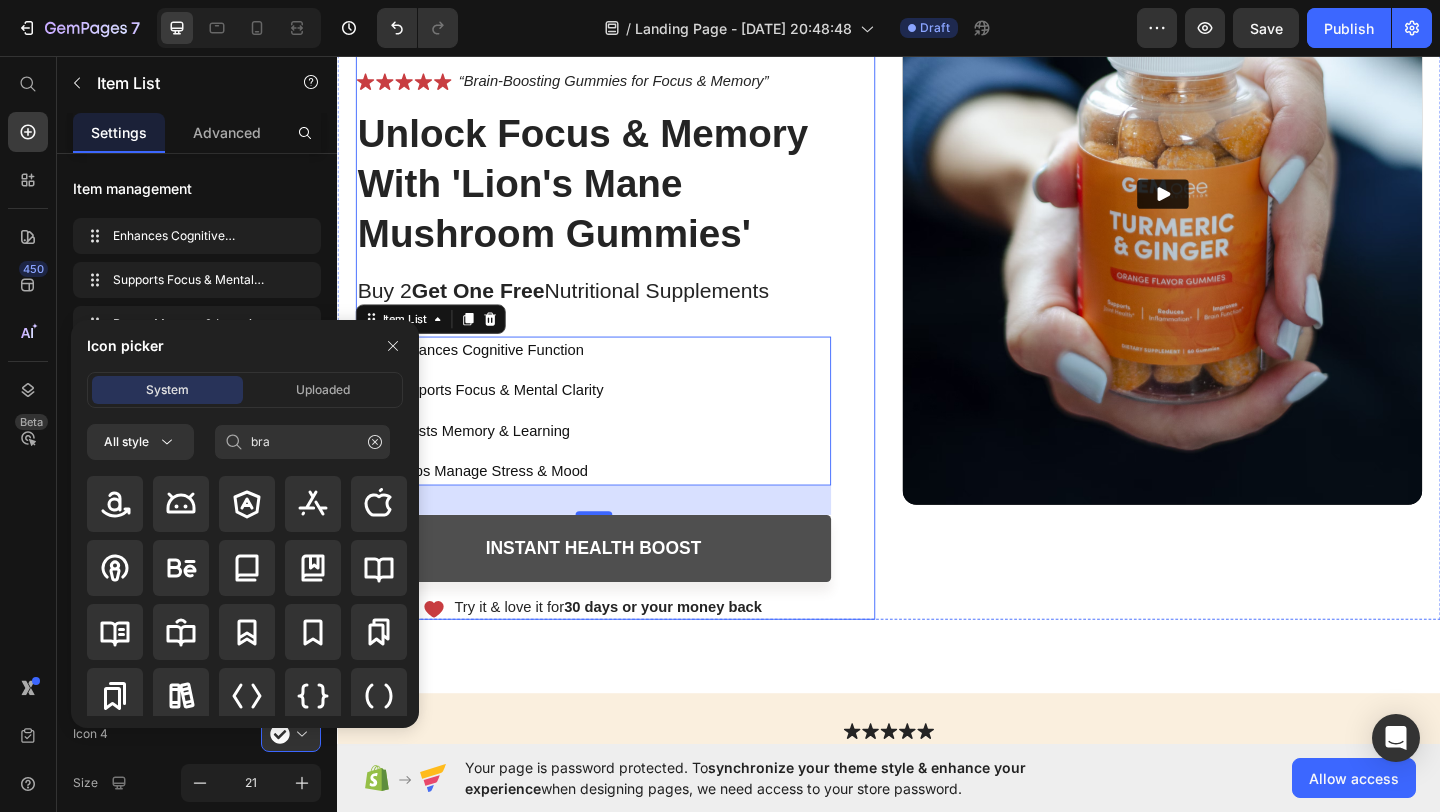 click on "Image
Icon
Icon
Icon
Icon
Icon Icon List “Brain-Boosting Gummies for Focus & Memory” Text Block Row Unlock Focus & Memory With 'Lion's Mane Mushroom Gummies' Heading Buy 2  Get One Free  Nutritional Supplements Text Block
Enhances Cognitive Function Supports Focus & Mental Clarity
Boosts Memory & Learning Helps Manage Stress & Mood Item List   32 Instant Health Boost Button
Icon Try it & love it for  30 days or your money back Text Block Row Row" at bounding box center (639, 268) 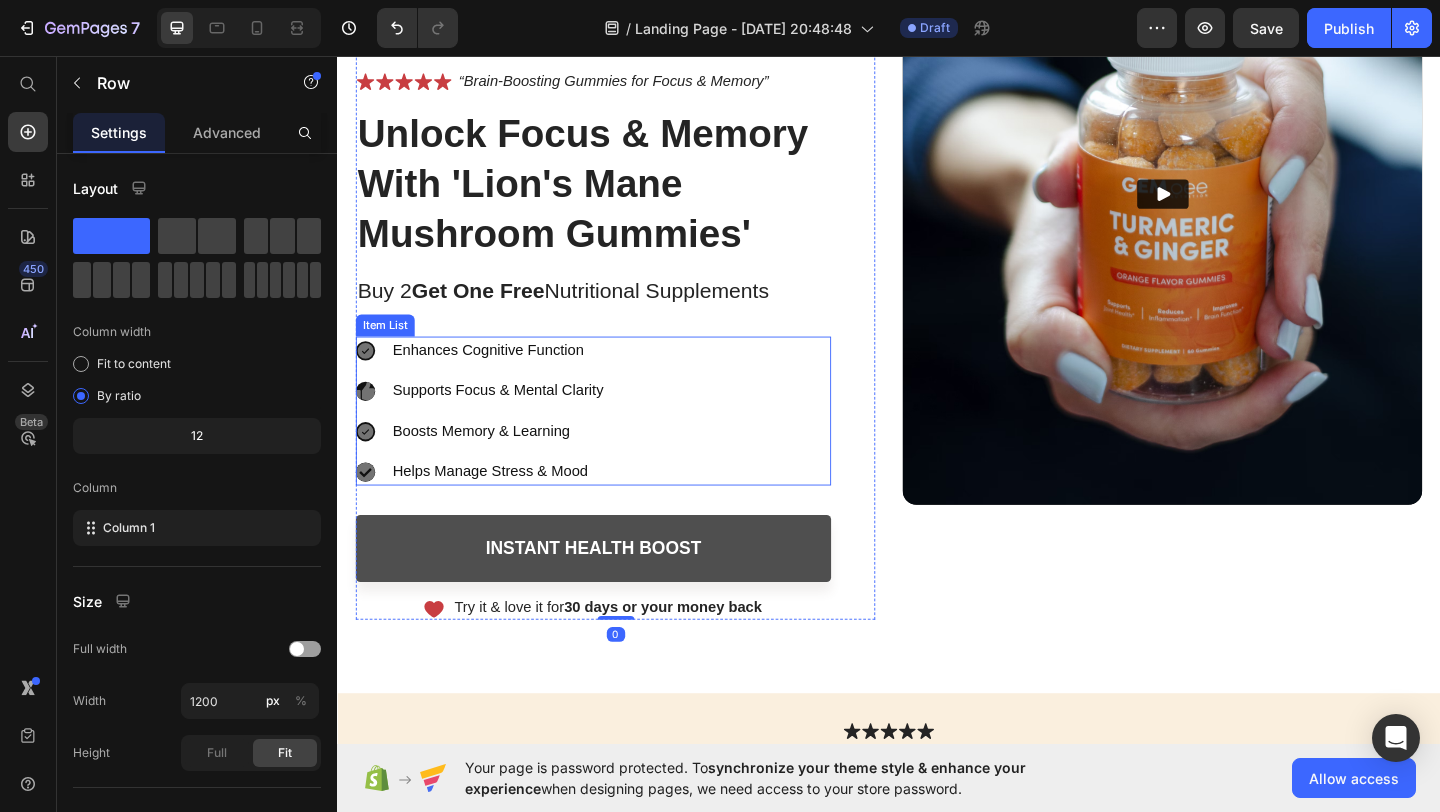 click 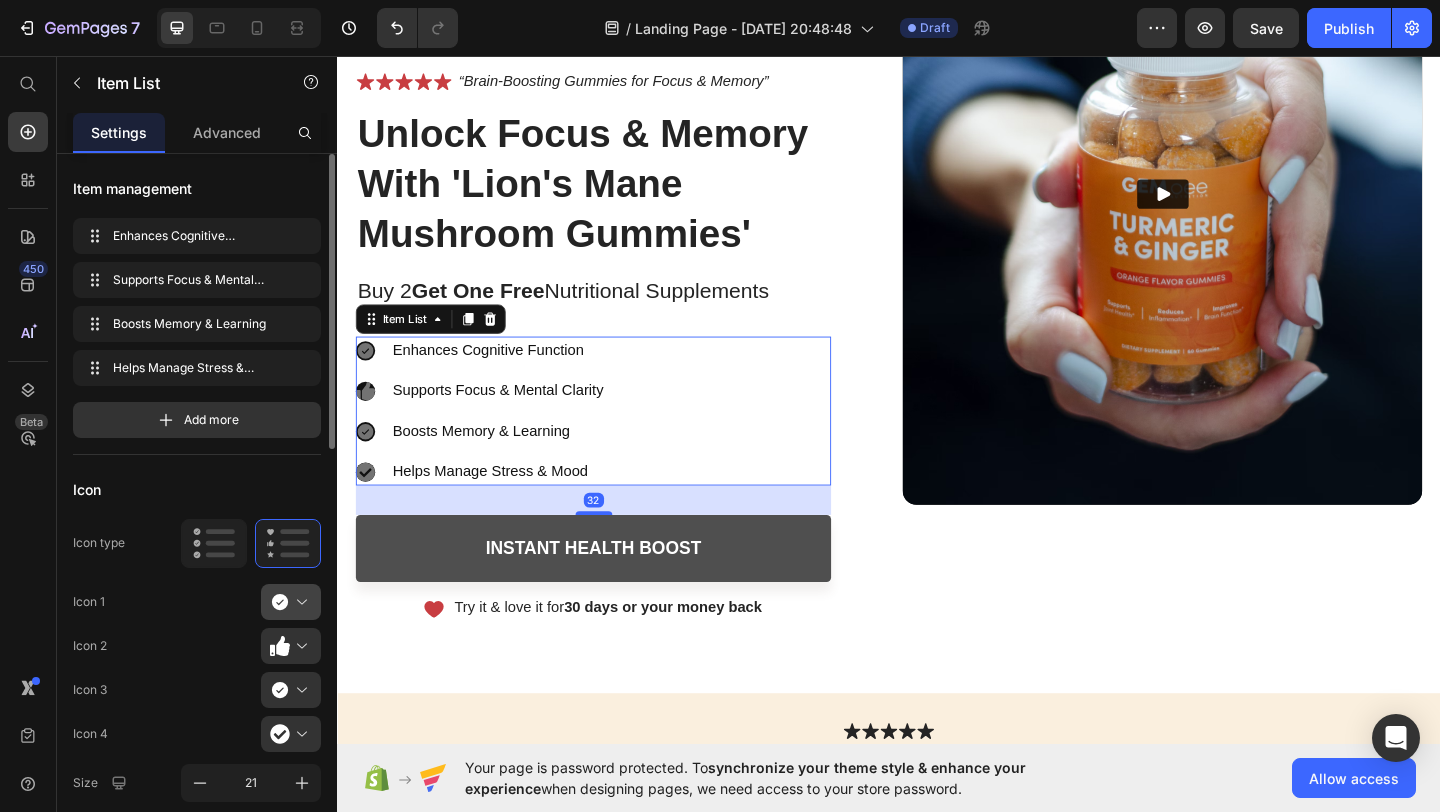 click at bounding box center [299, 602] 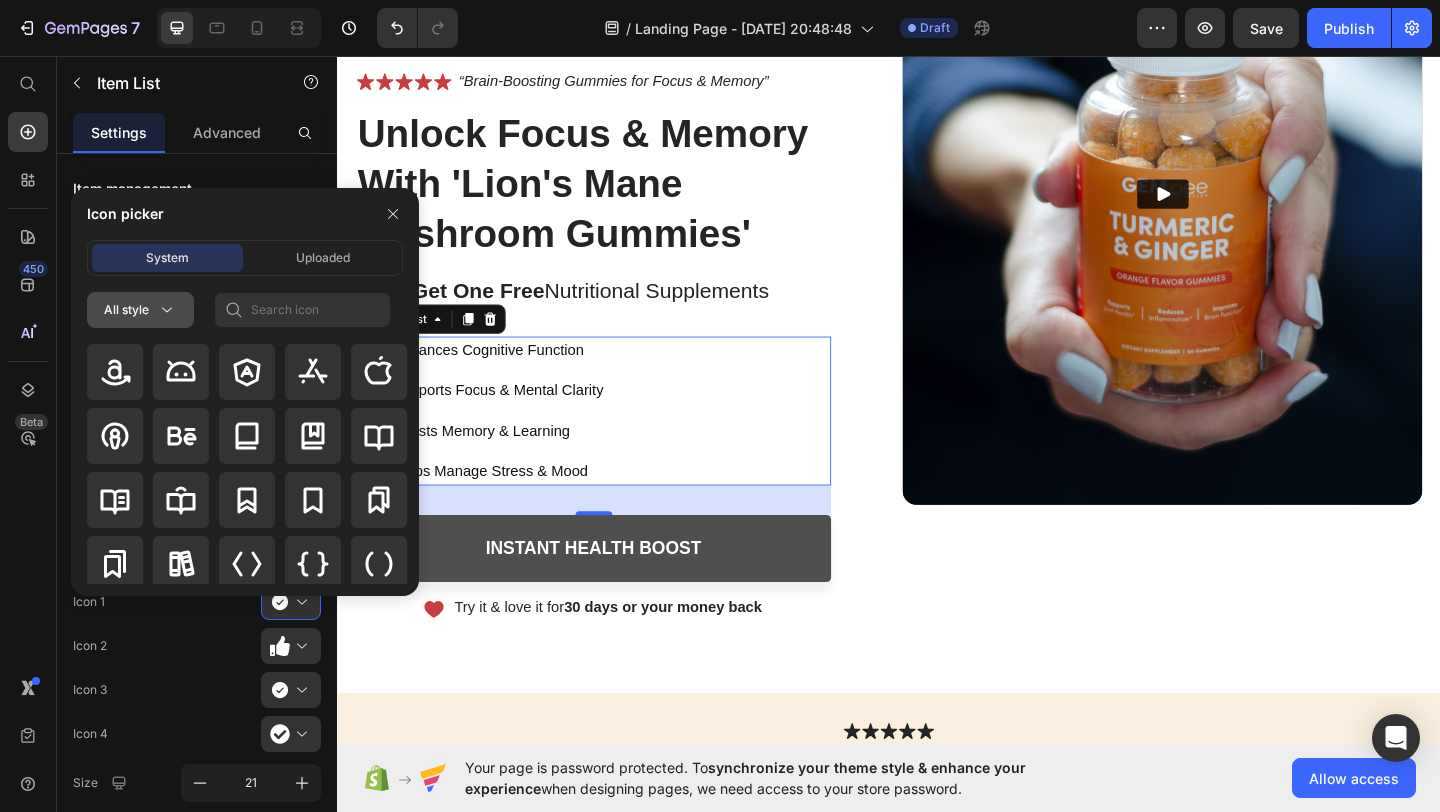 click on "All style" at bounding box center (140, 310) 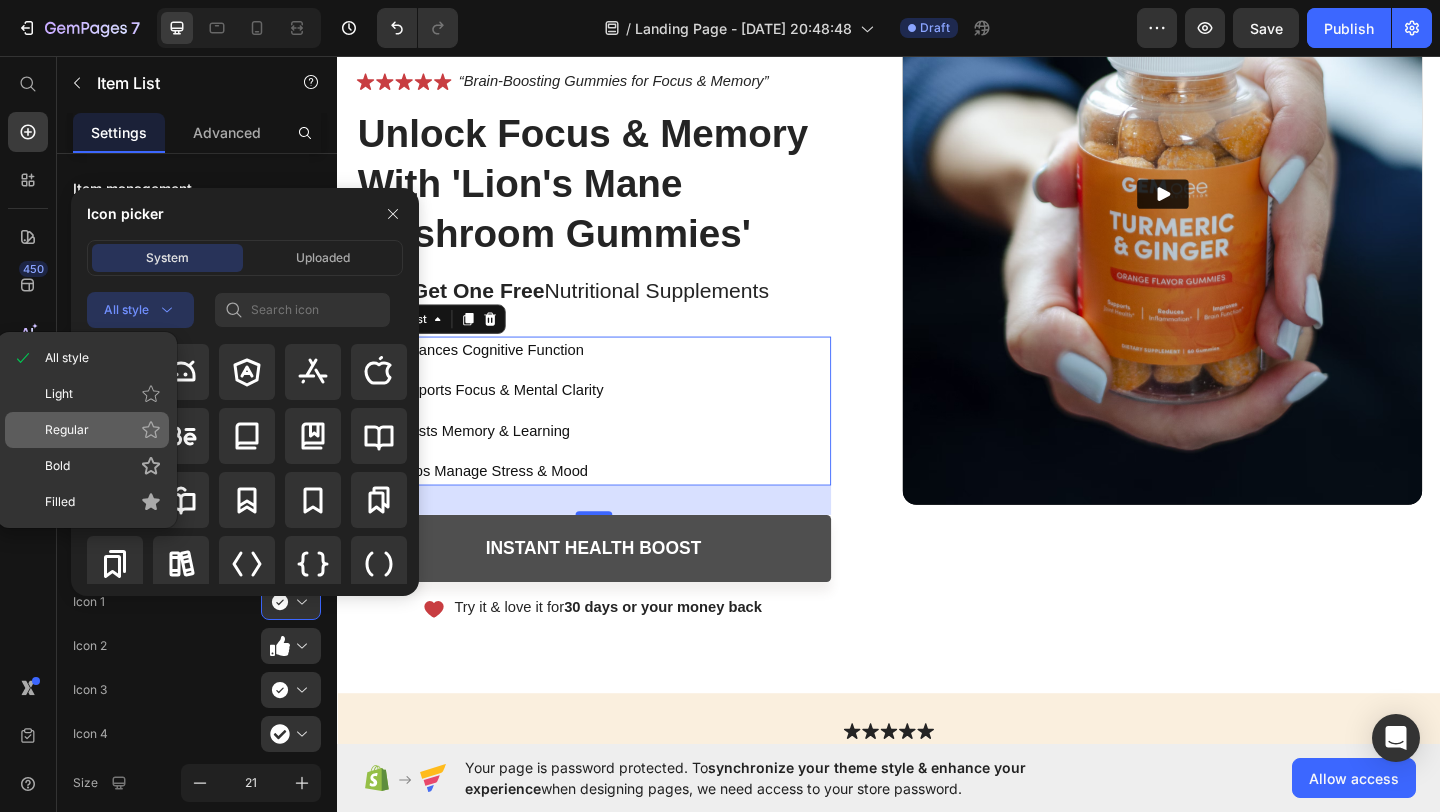click on "Regular" at bounding box center (103, 430) 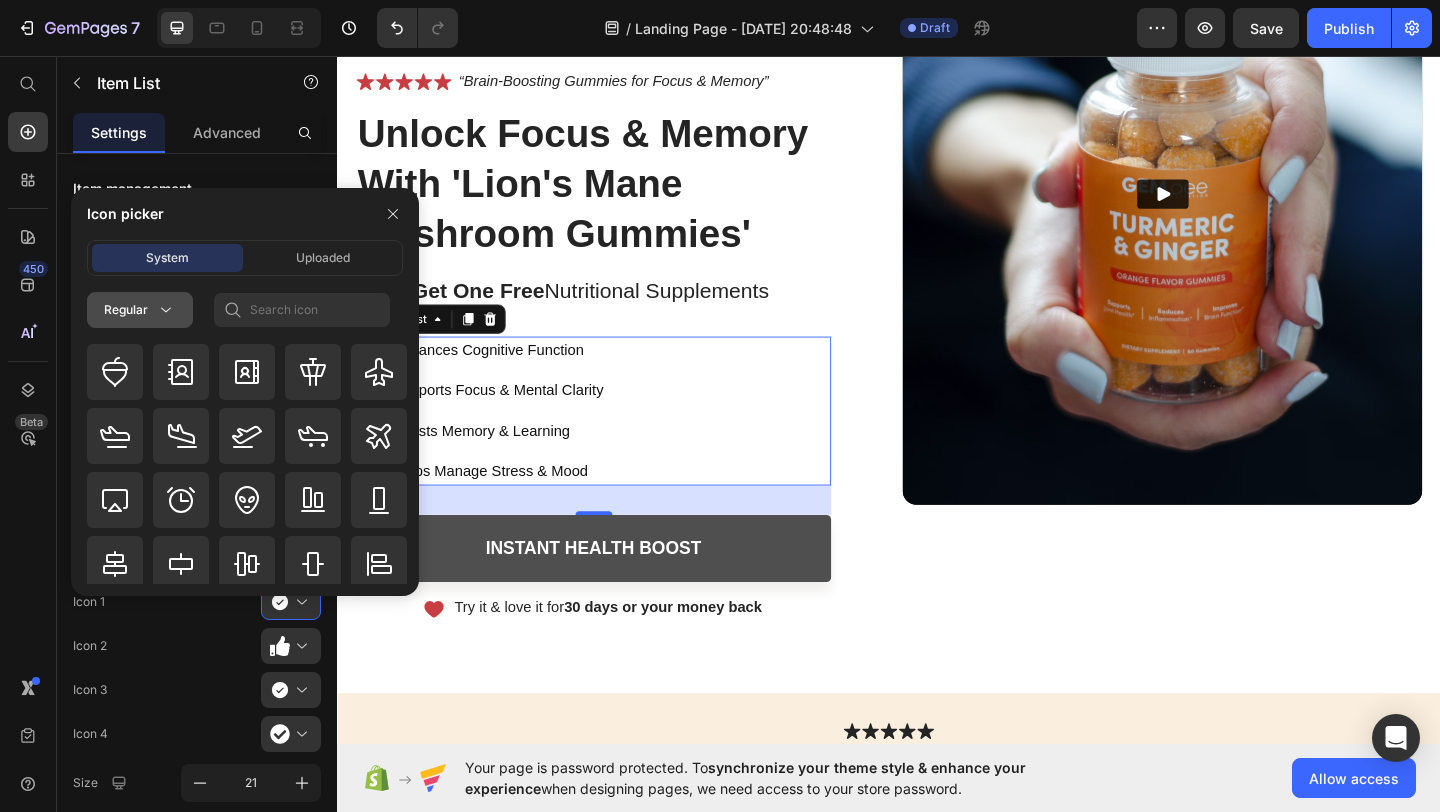 click 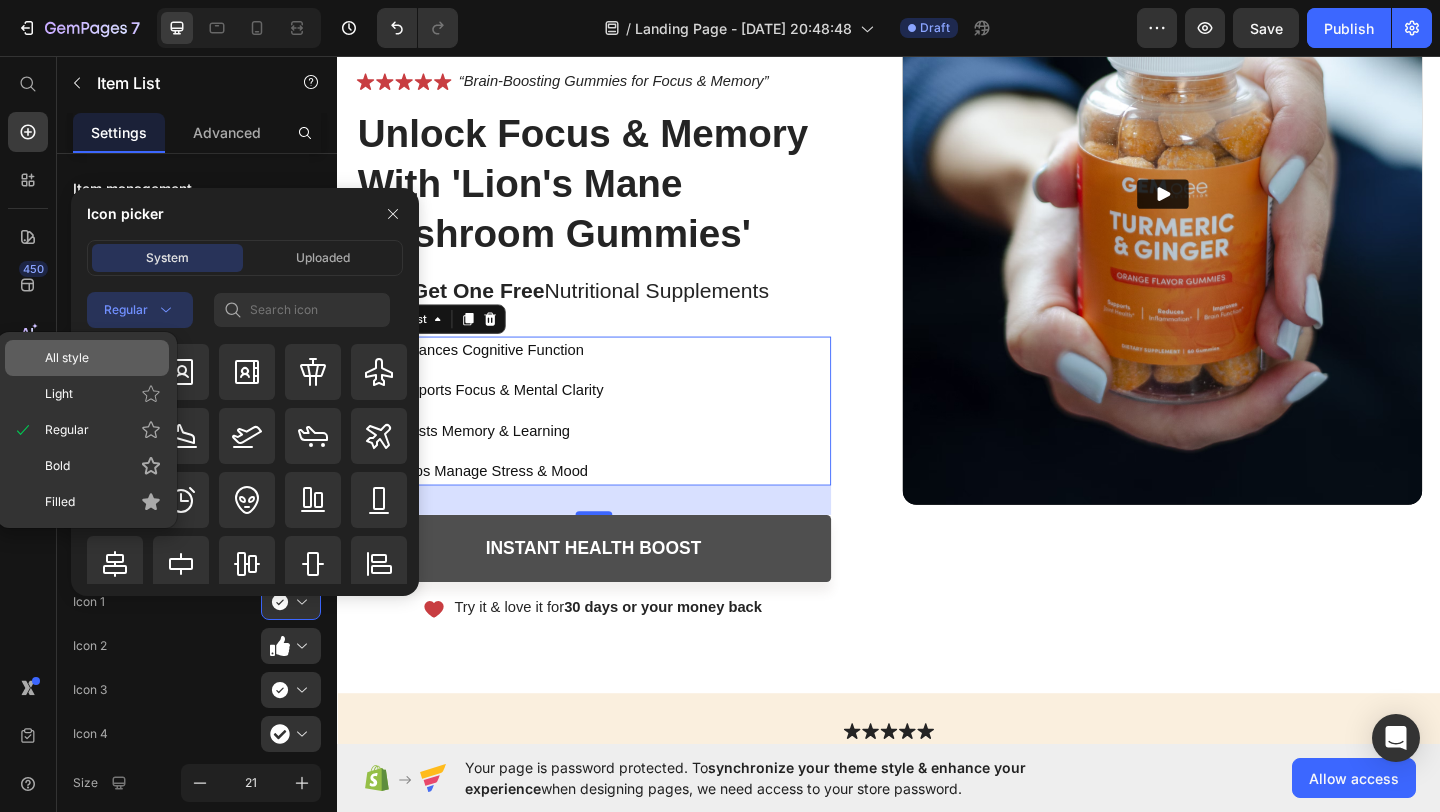click on "All style" at bounding box center [103, 358] 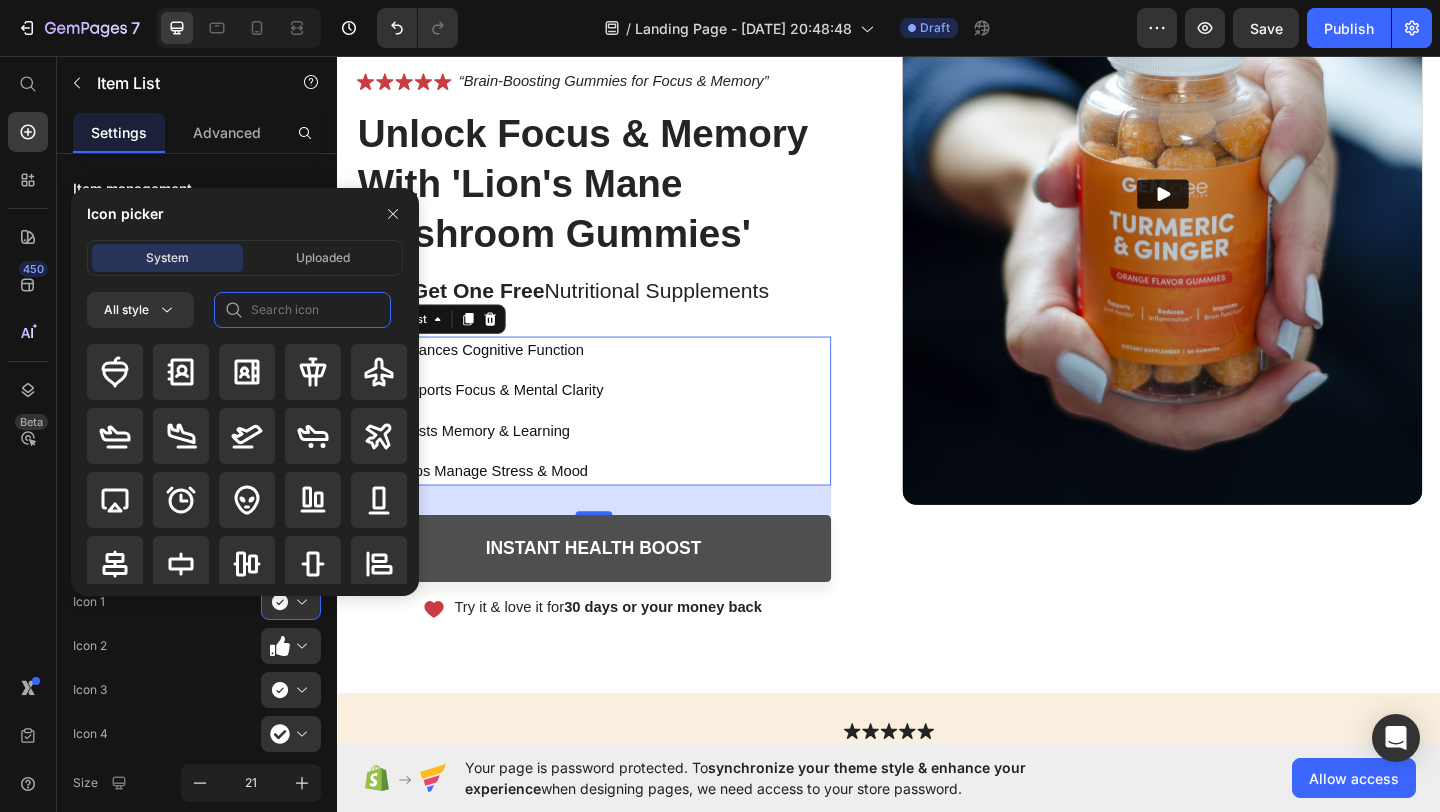 click 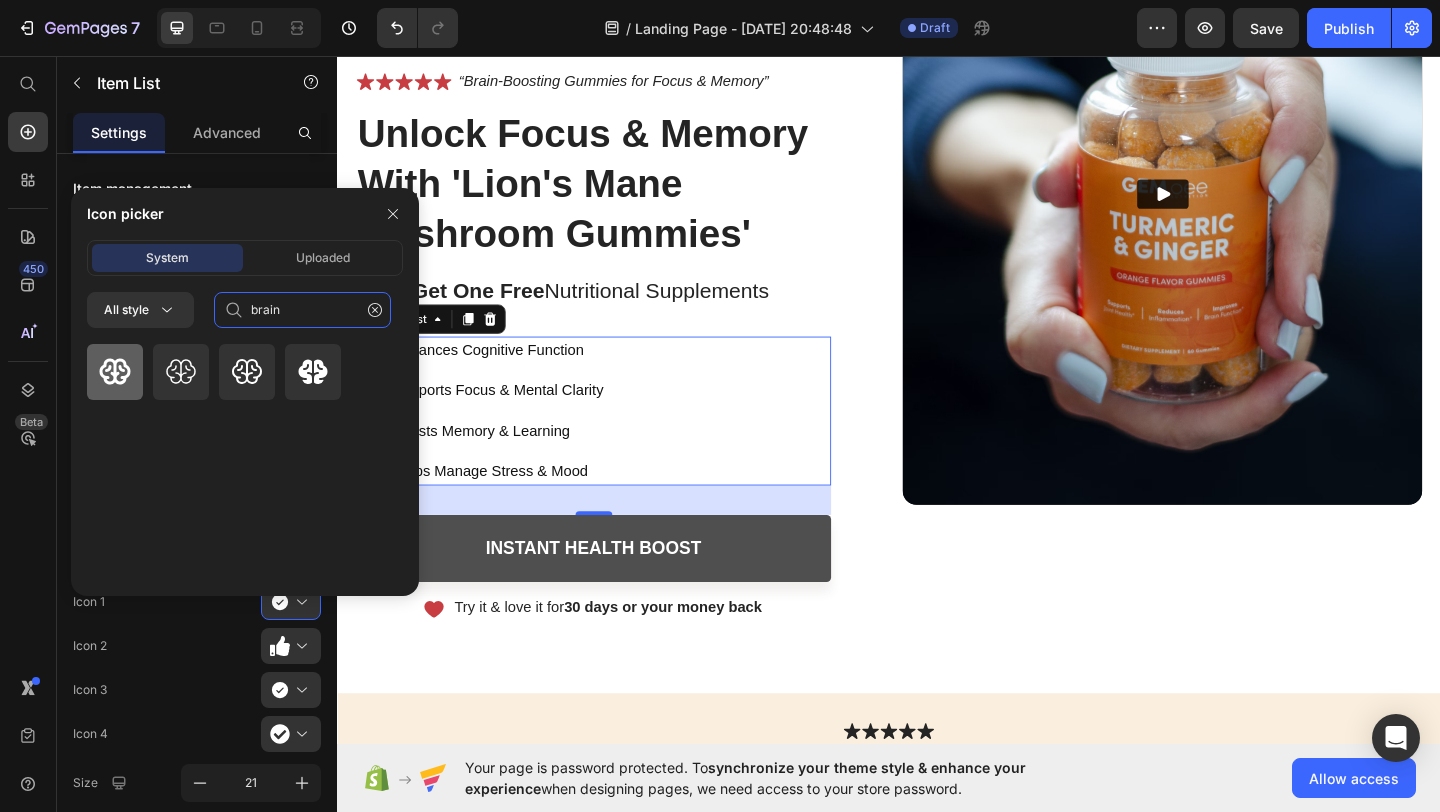 type on "brain" 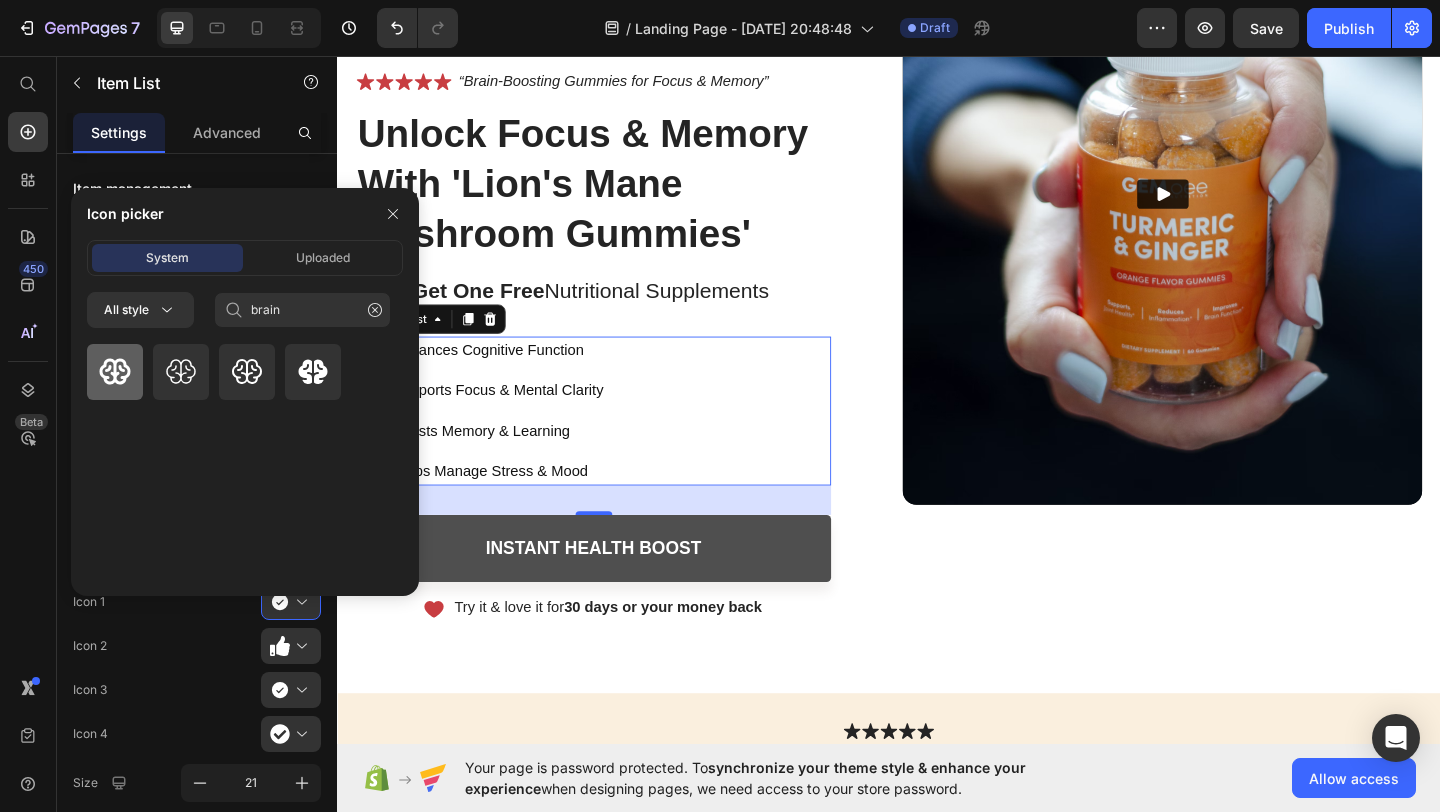 click 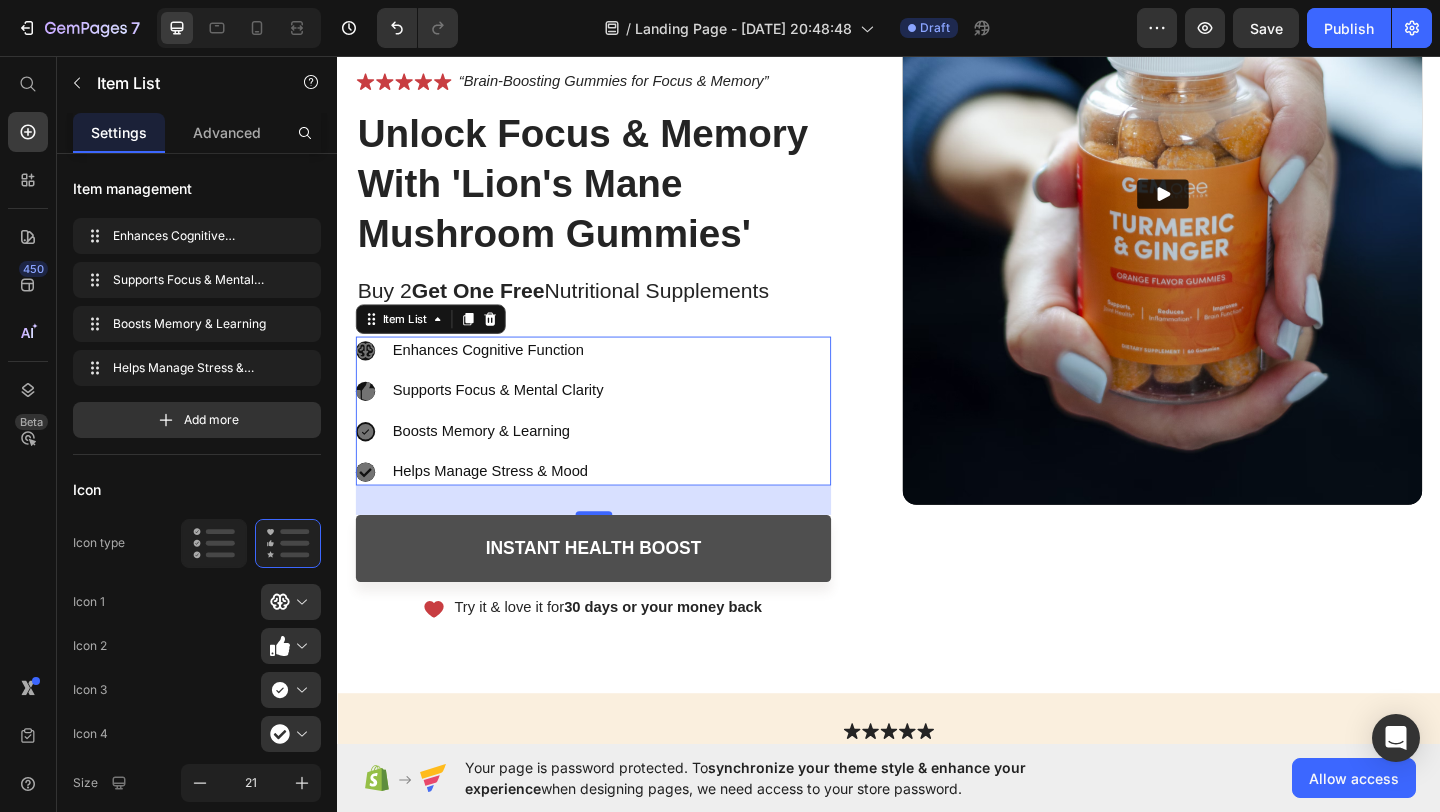 scroll, scrollTop: 385, scrollLeft: 0, axis: vertical 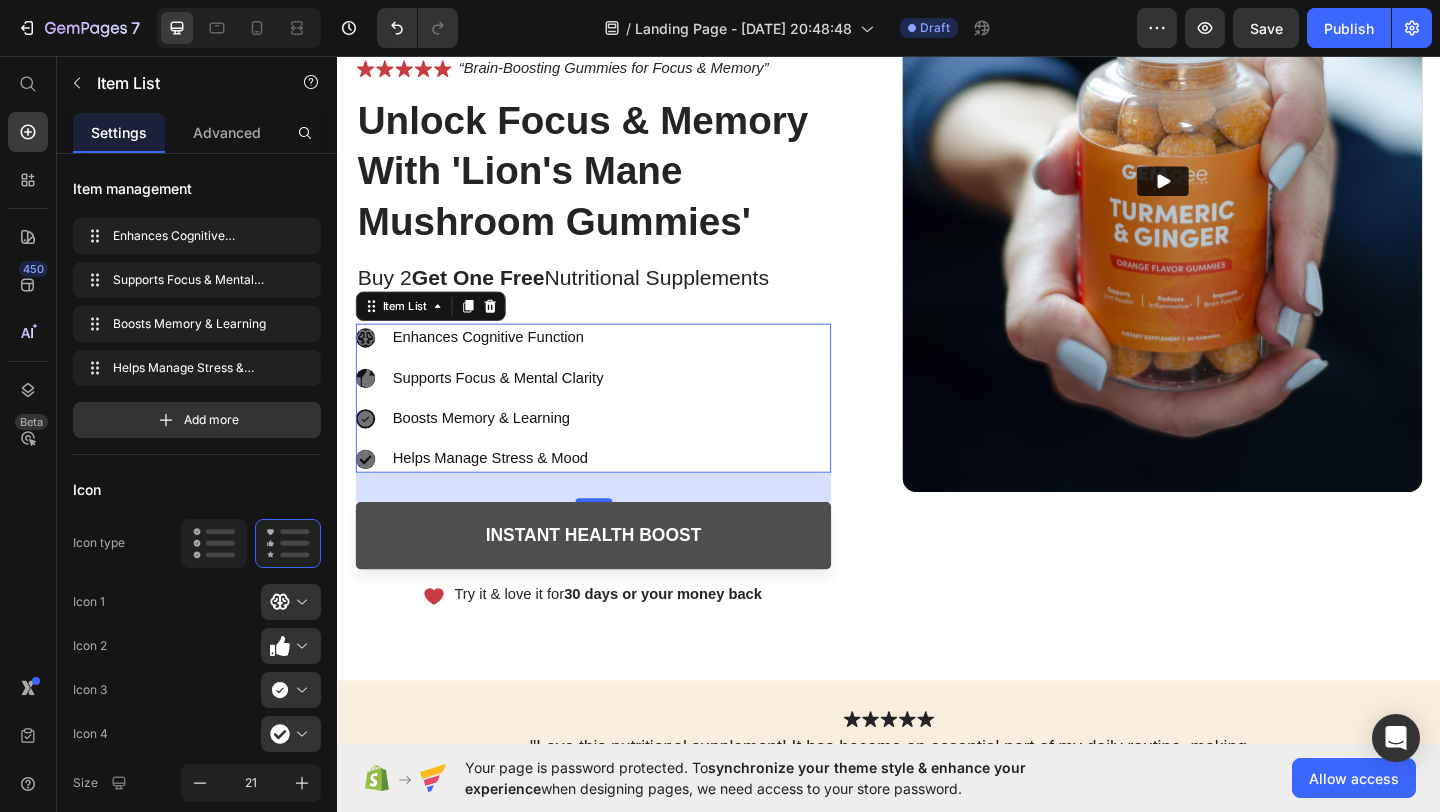 click on "Supports Focus & Mental Clarity" at bounding box center (493, 406) 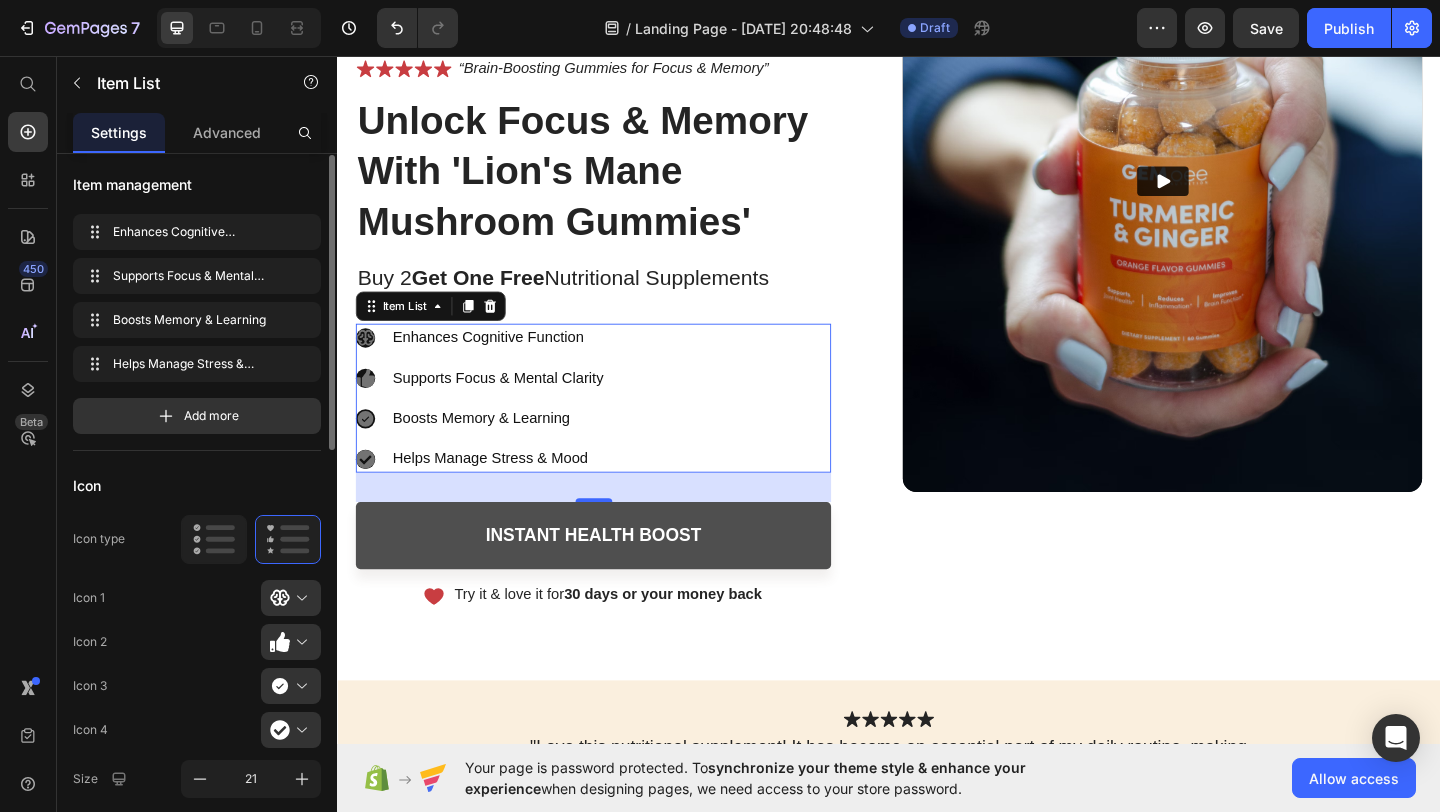 scroll, scrollTop: 50, scrollLeft: 0, axis: vertical 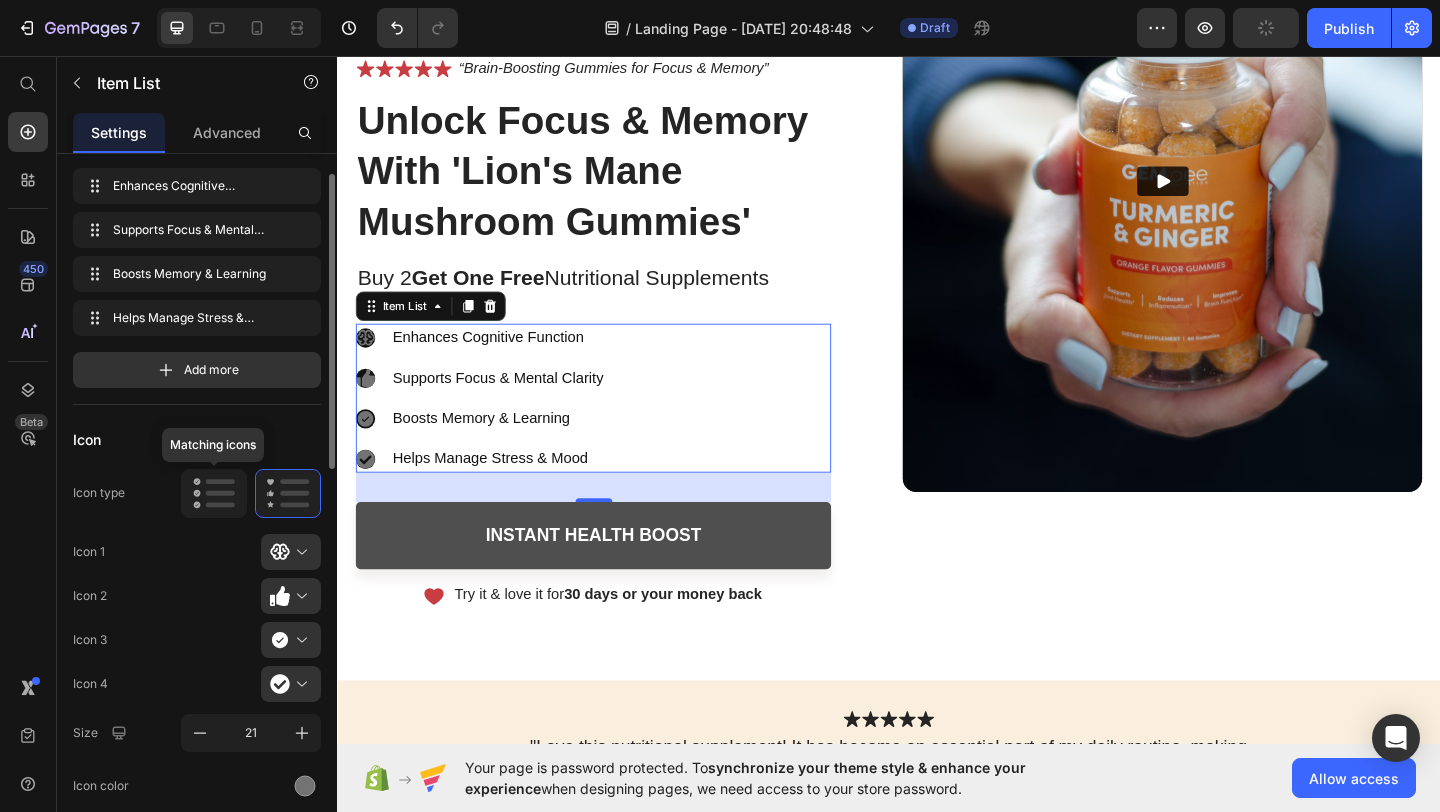 click 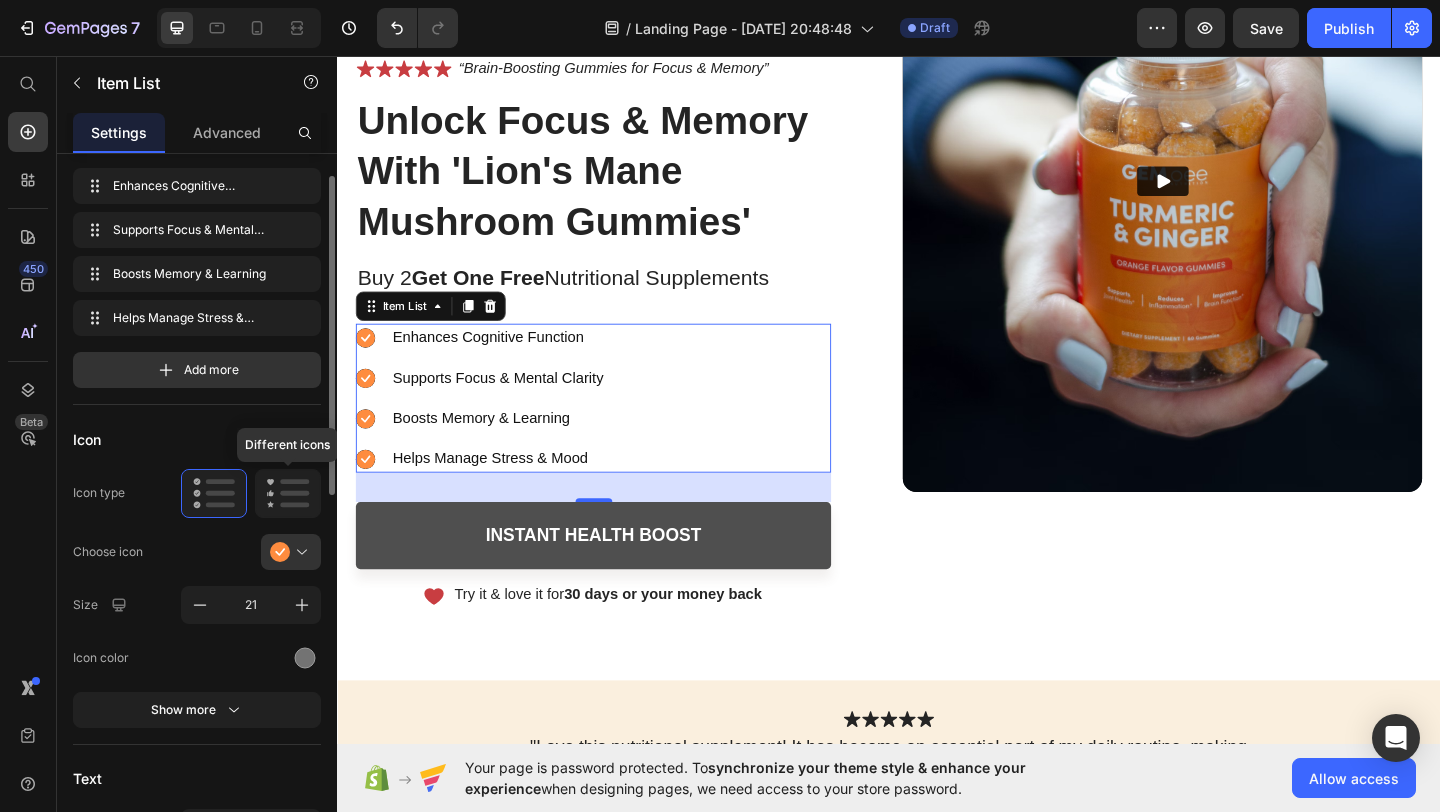click 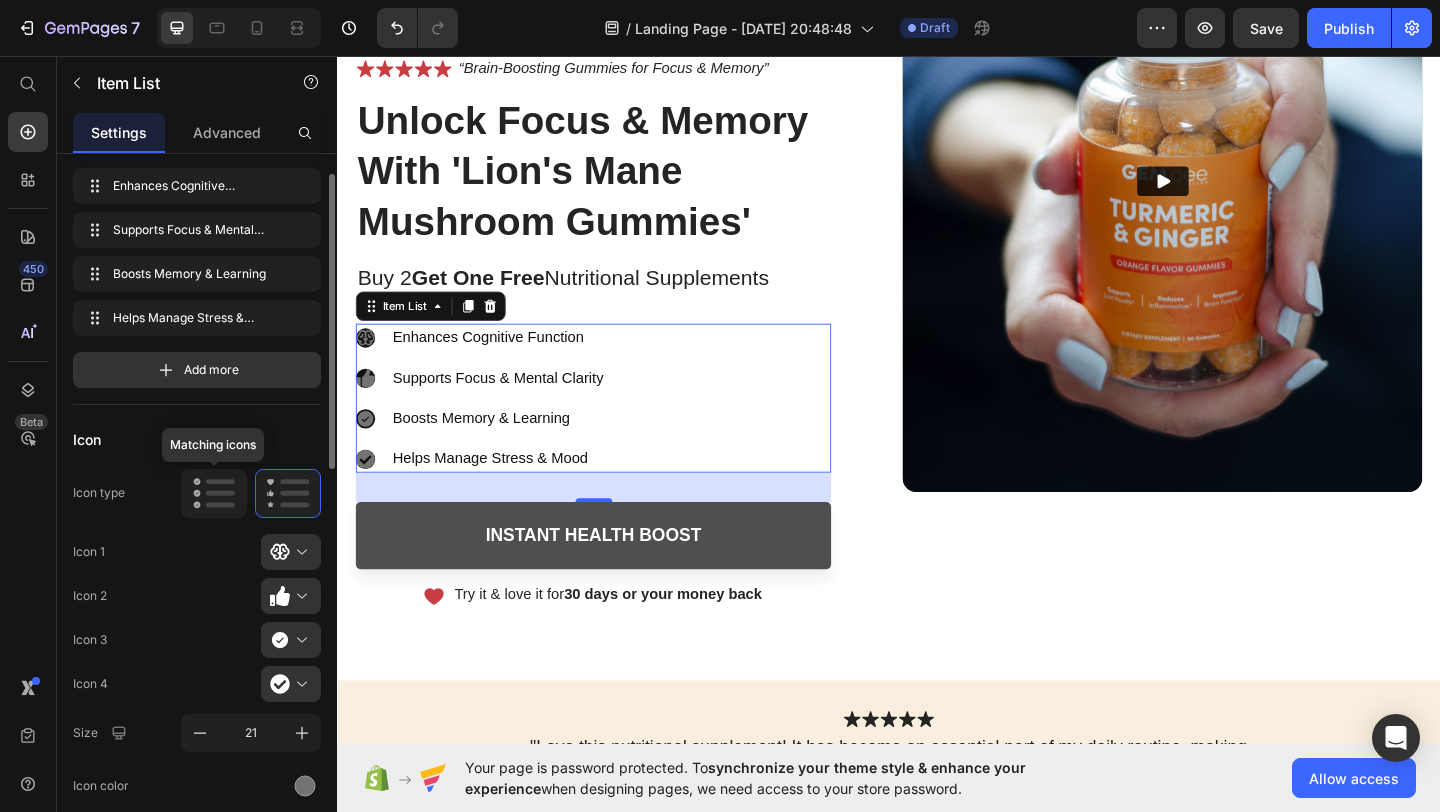 click 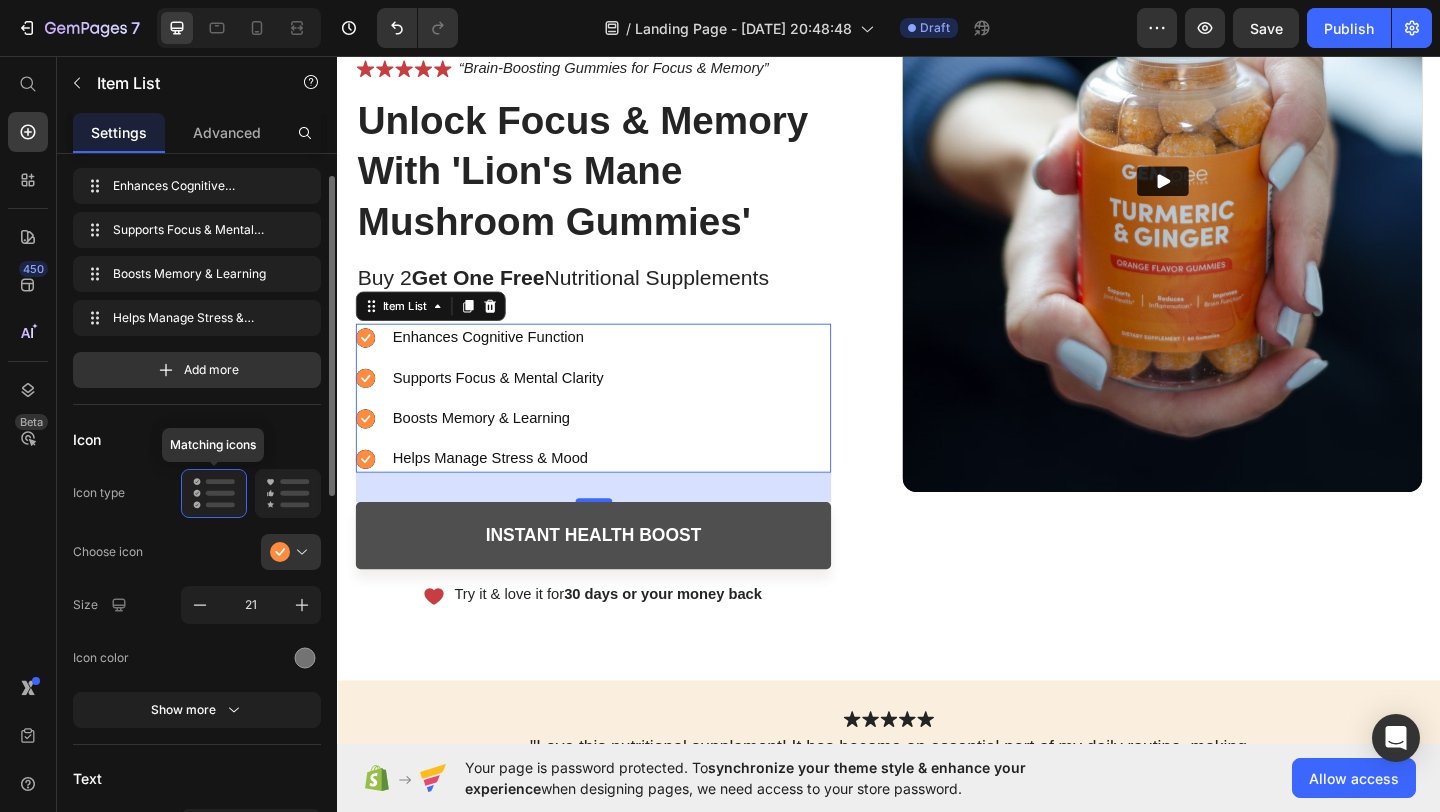 click 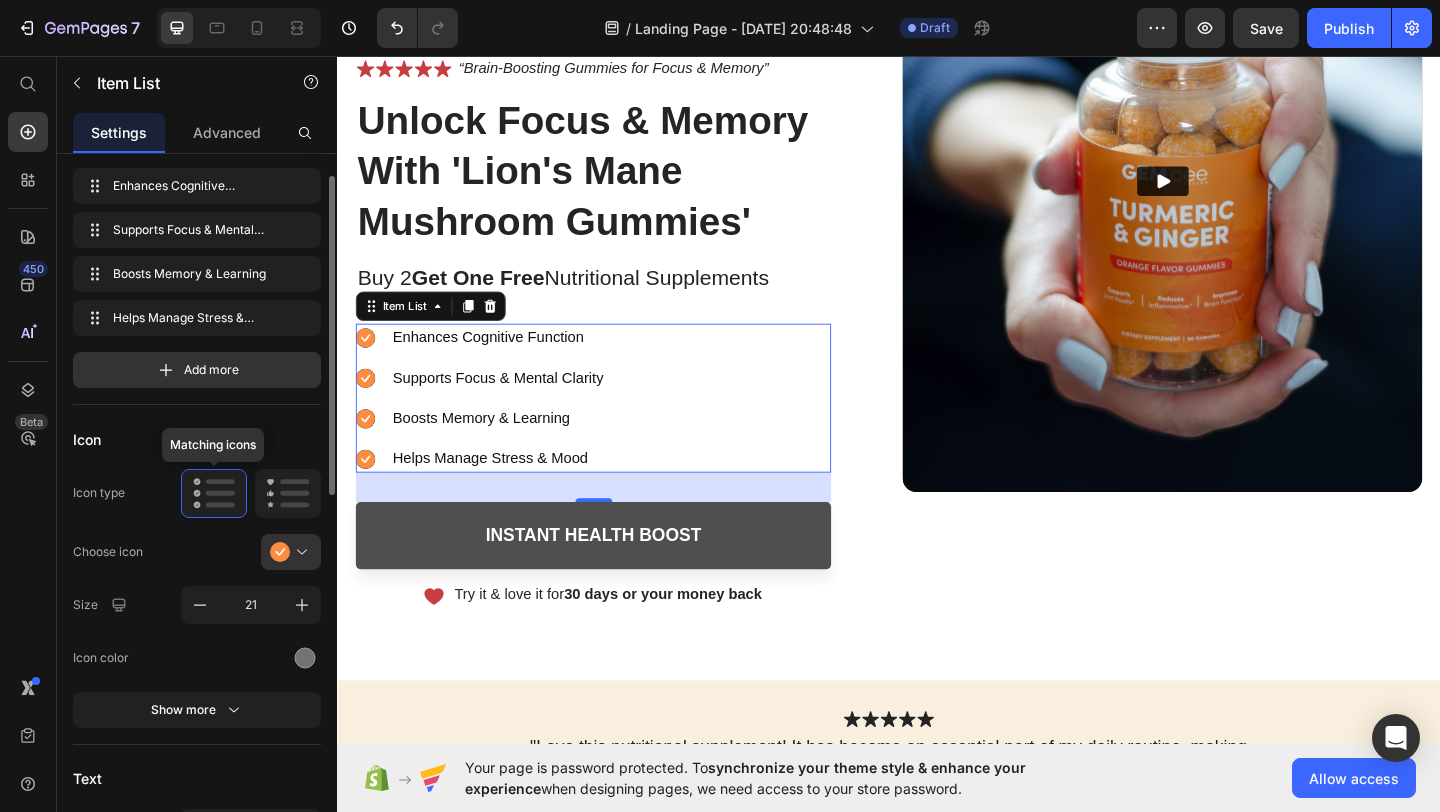 click 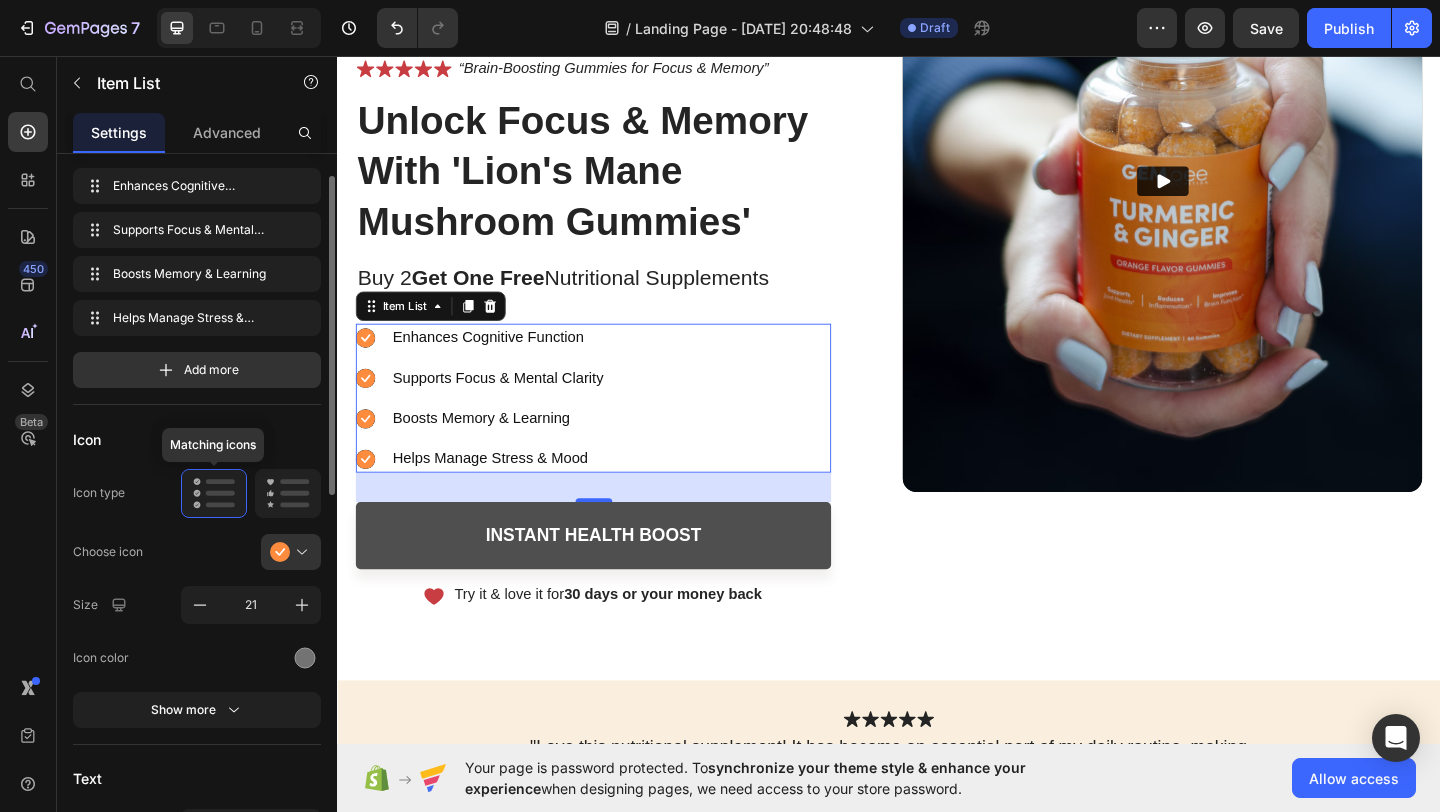 click 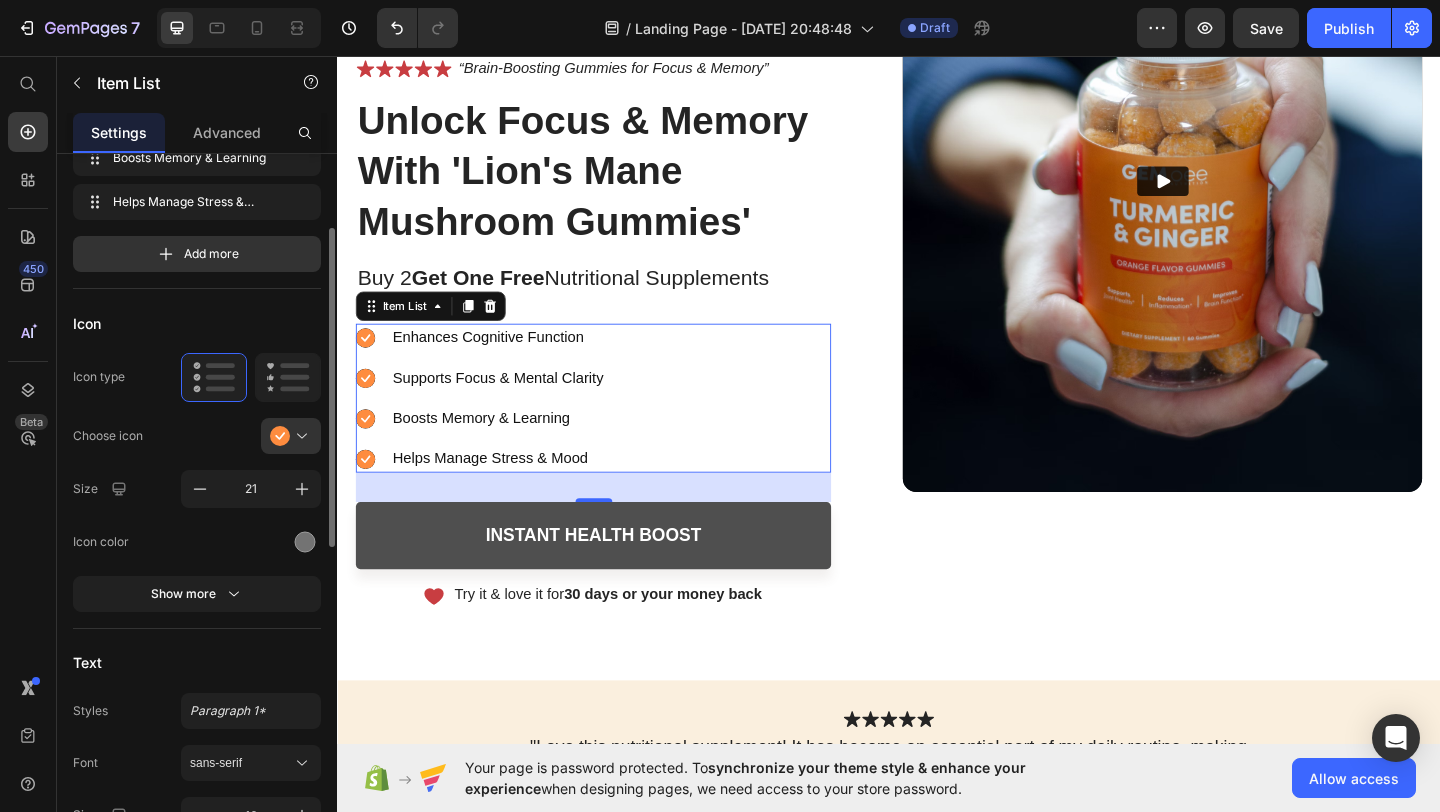 scroll, scrollTop: 162, scrollLeft: 0, axis: vertical 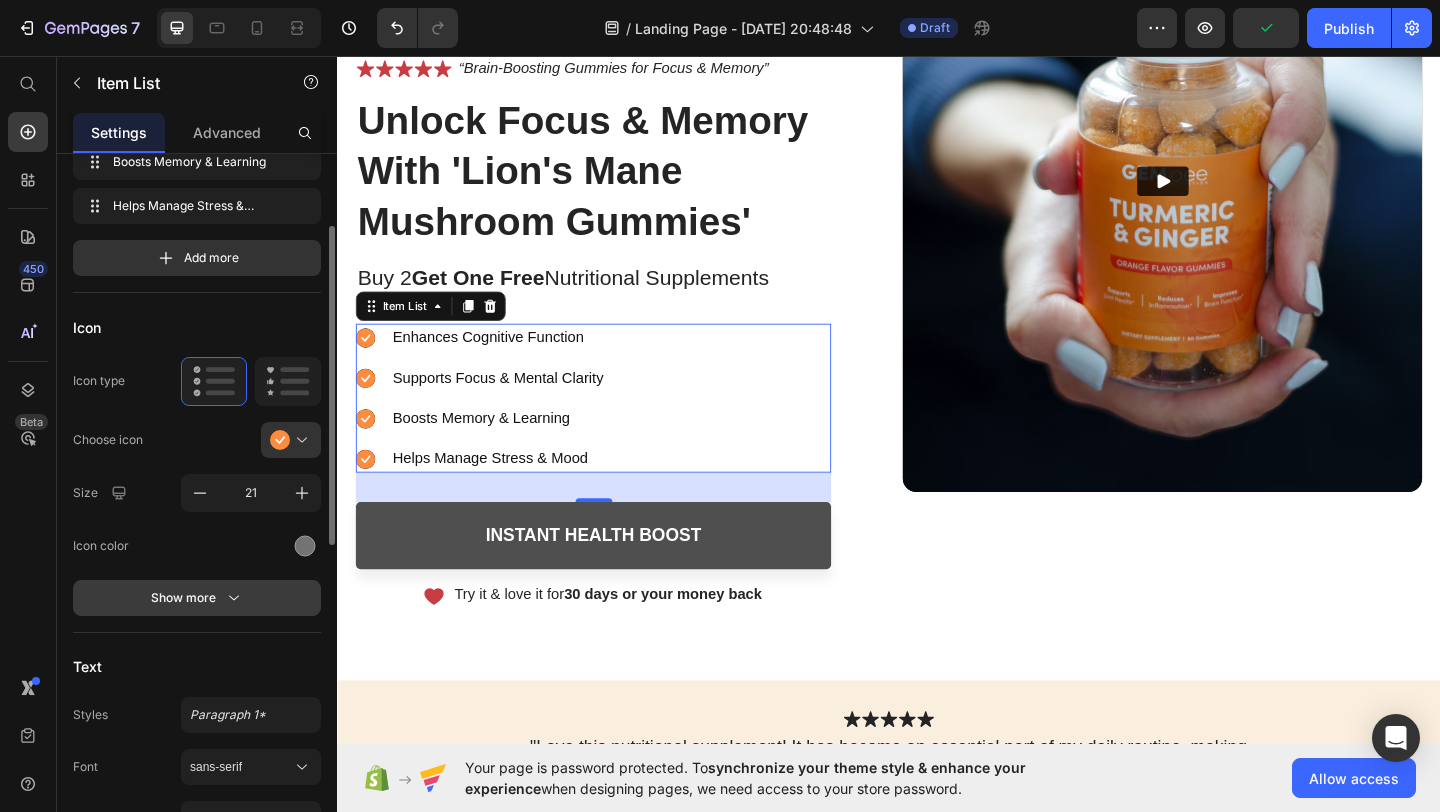 click on "Show more" at bounding box center [197, 598] 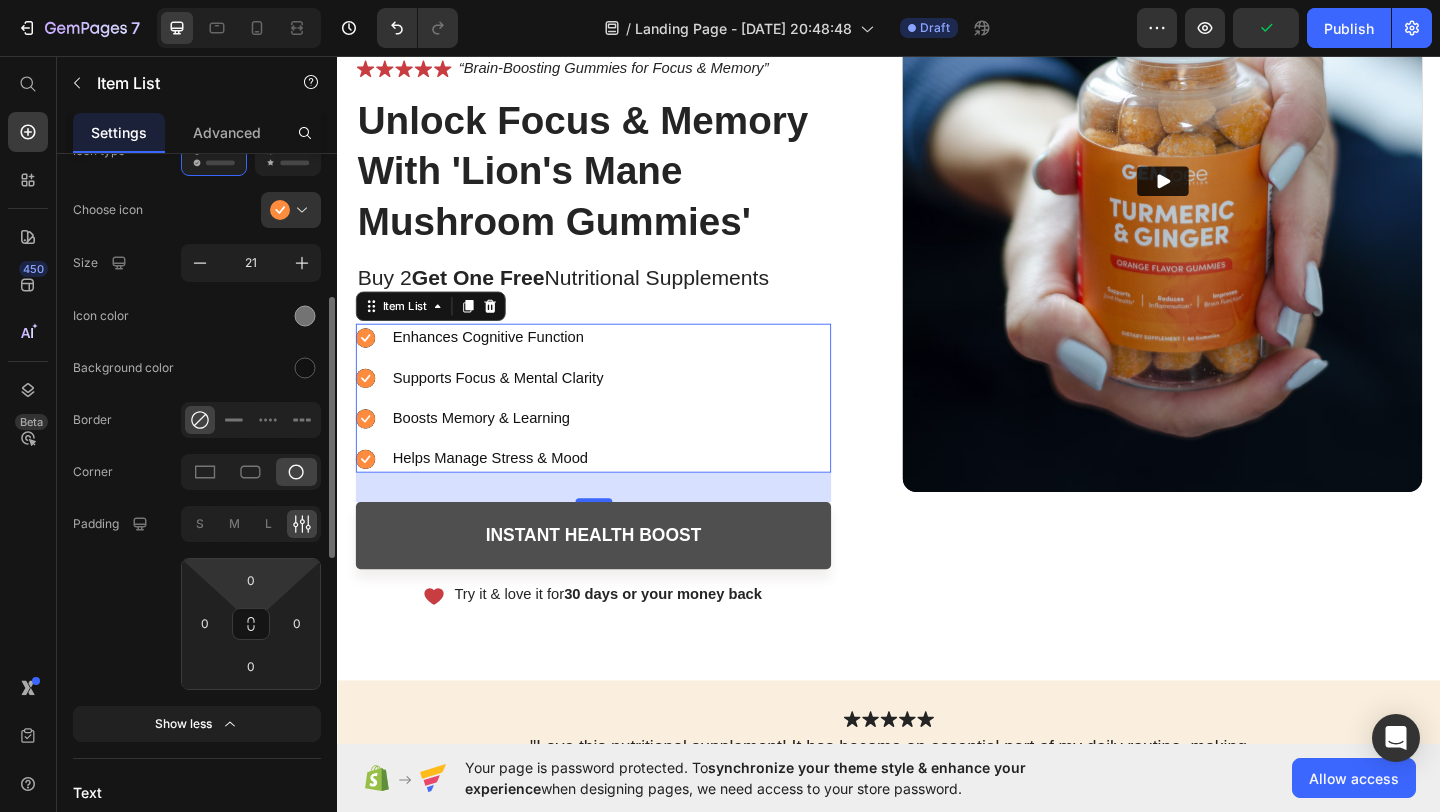 scroll, scrollTop: 525, scrollLeft: 0, axis: vertical 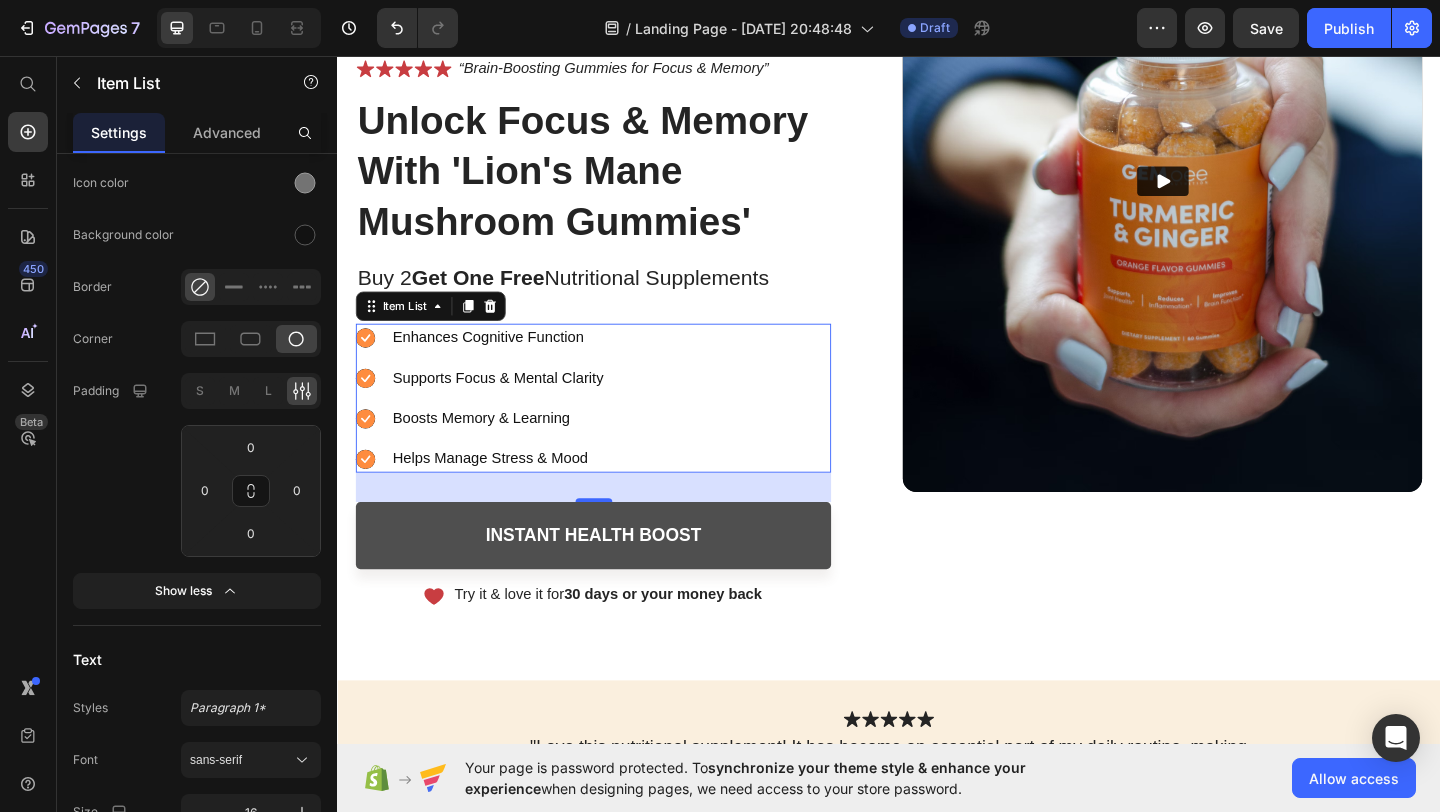 click 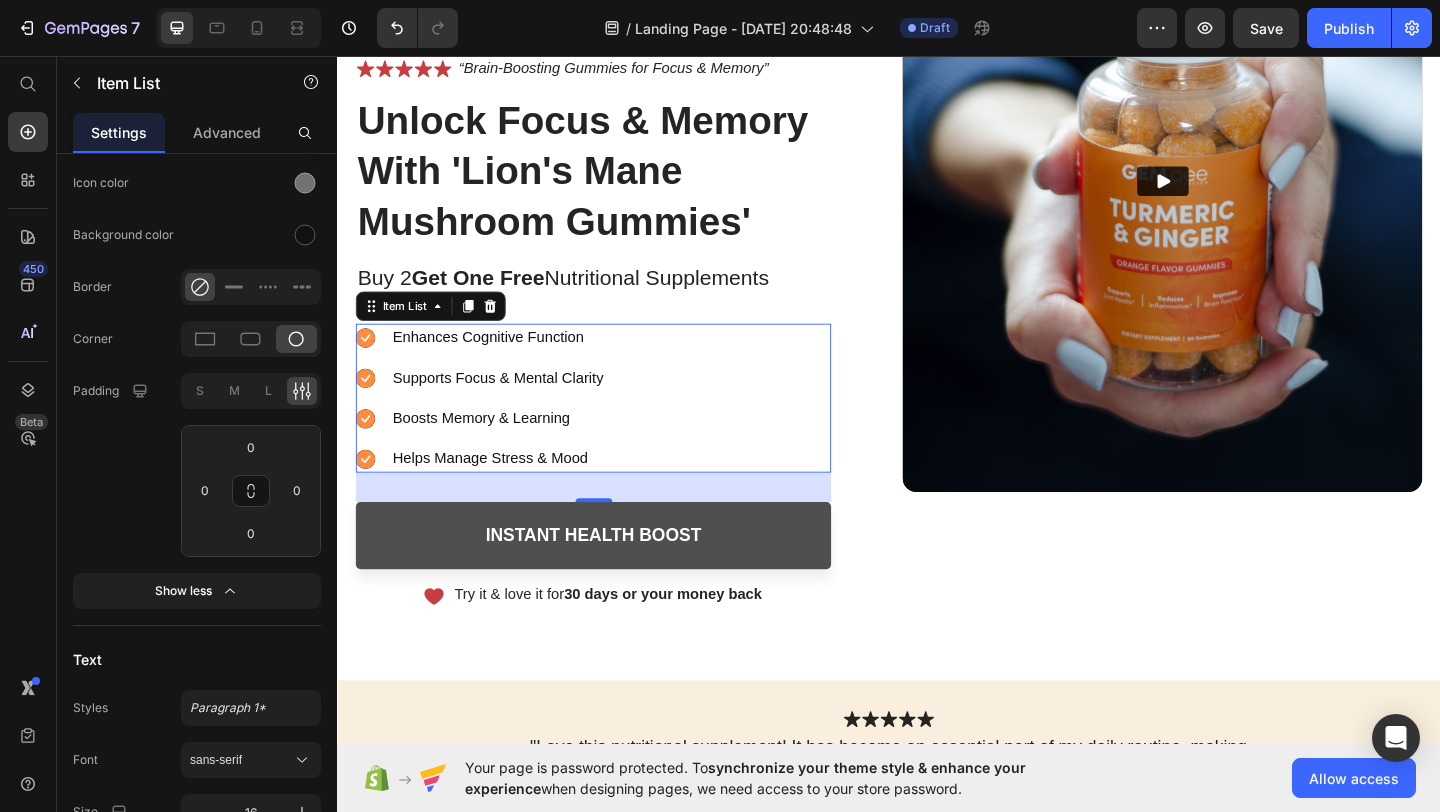 click 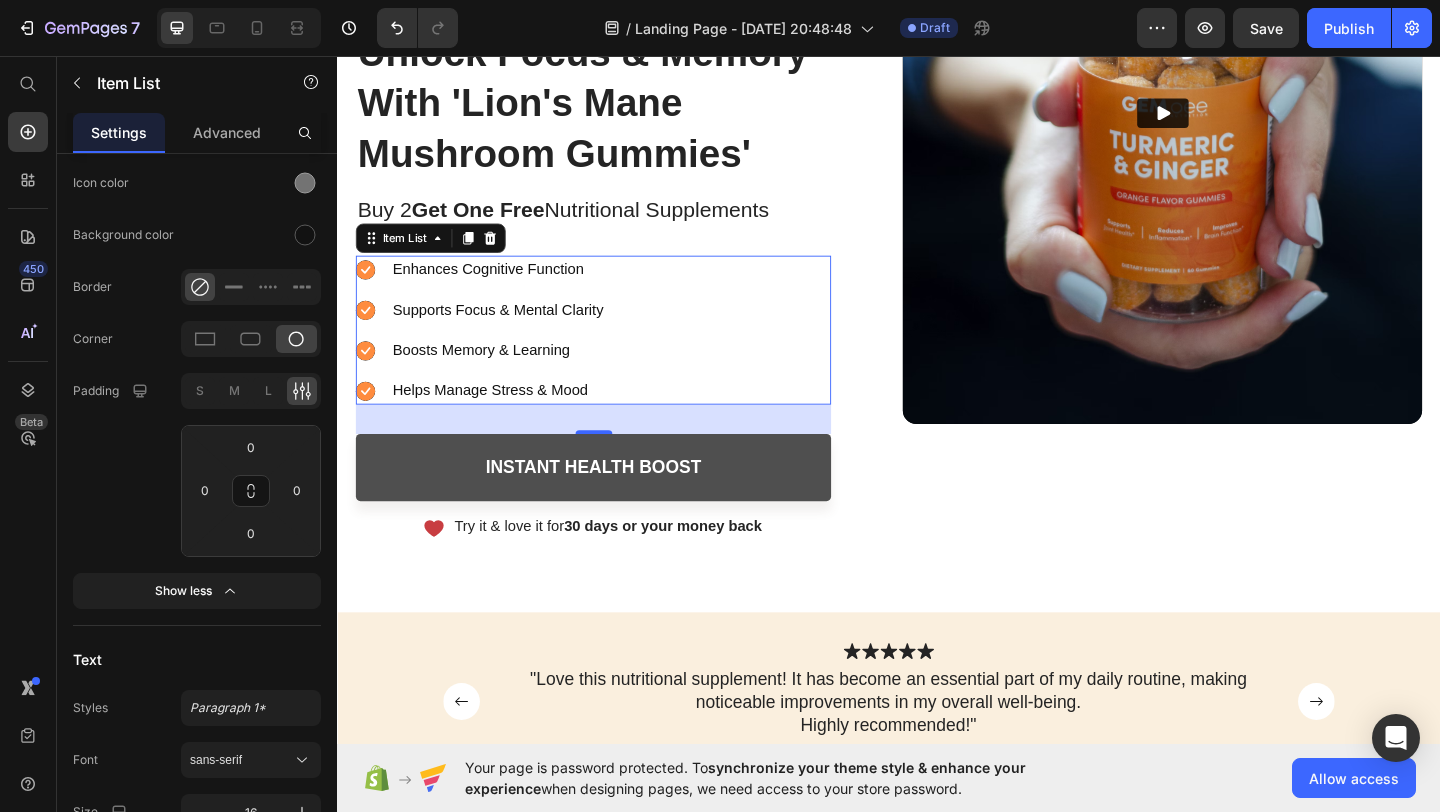 scroll, scrollTop: 199, scrollLeft: 0, axis: vertical 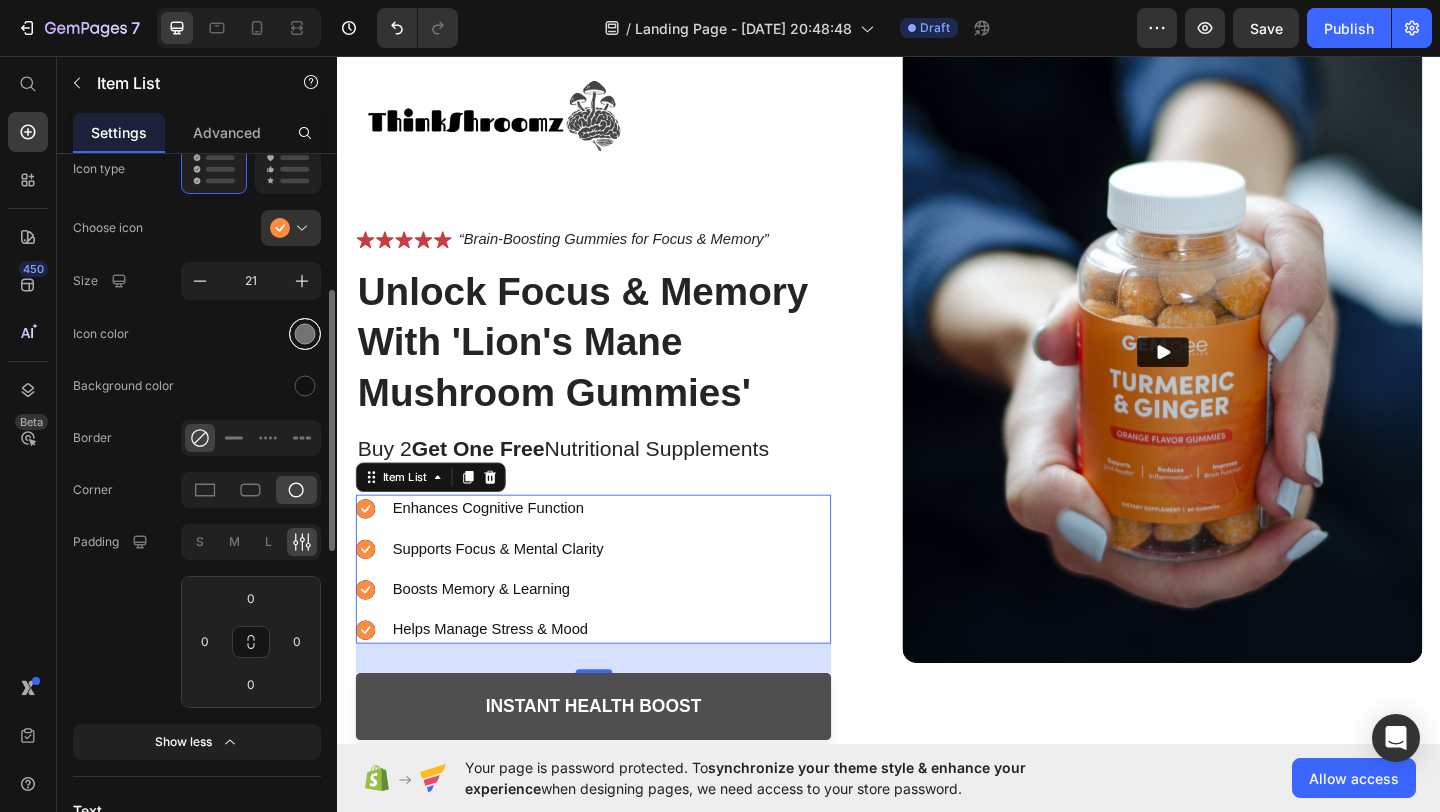 click at bounding box center (305, 333) 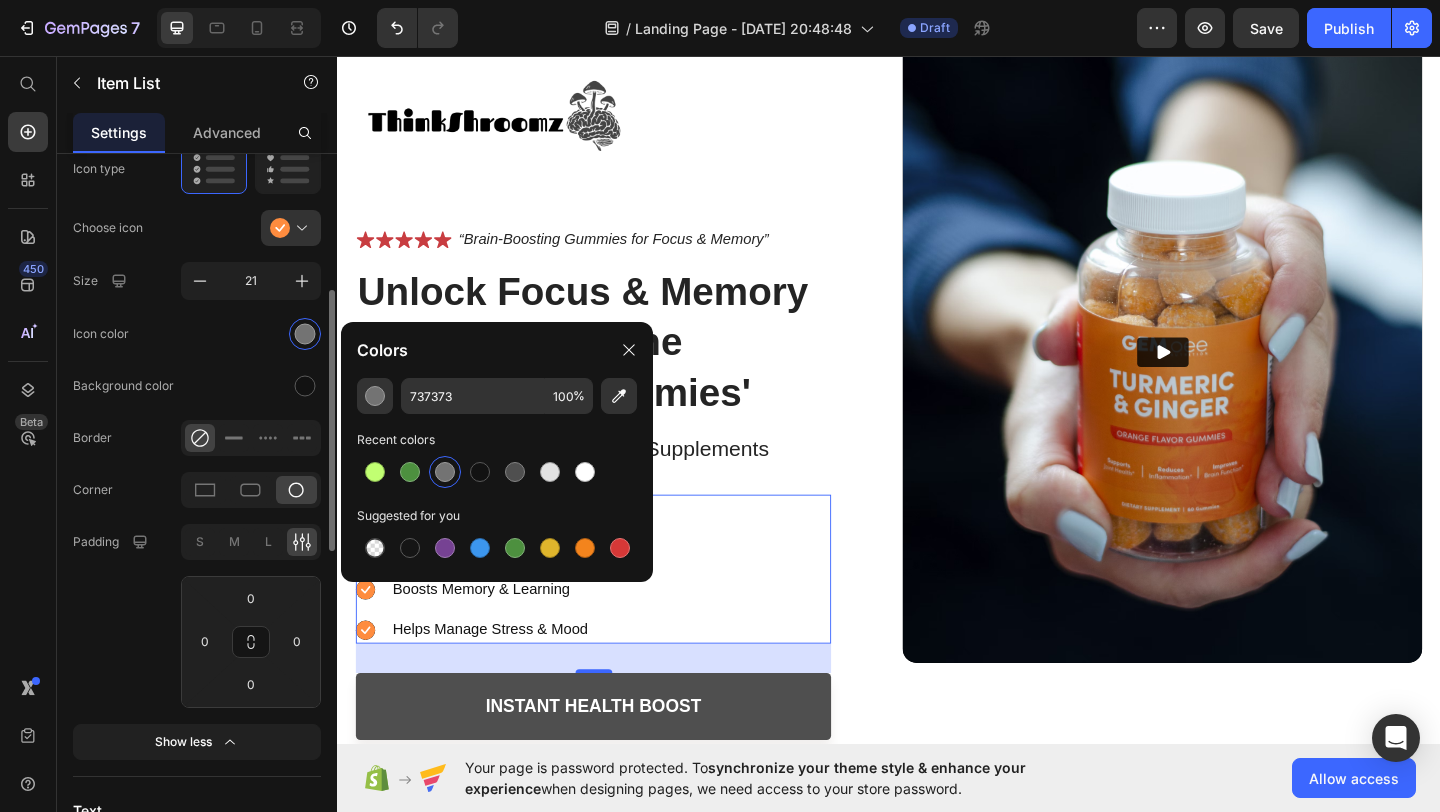 click on "Icon color" 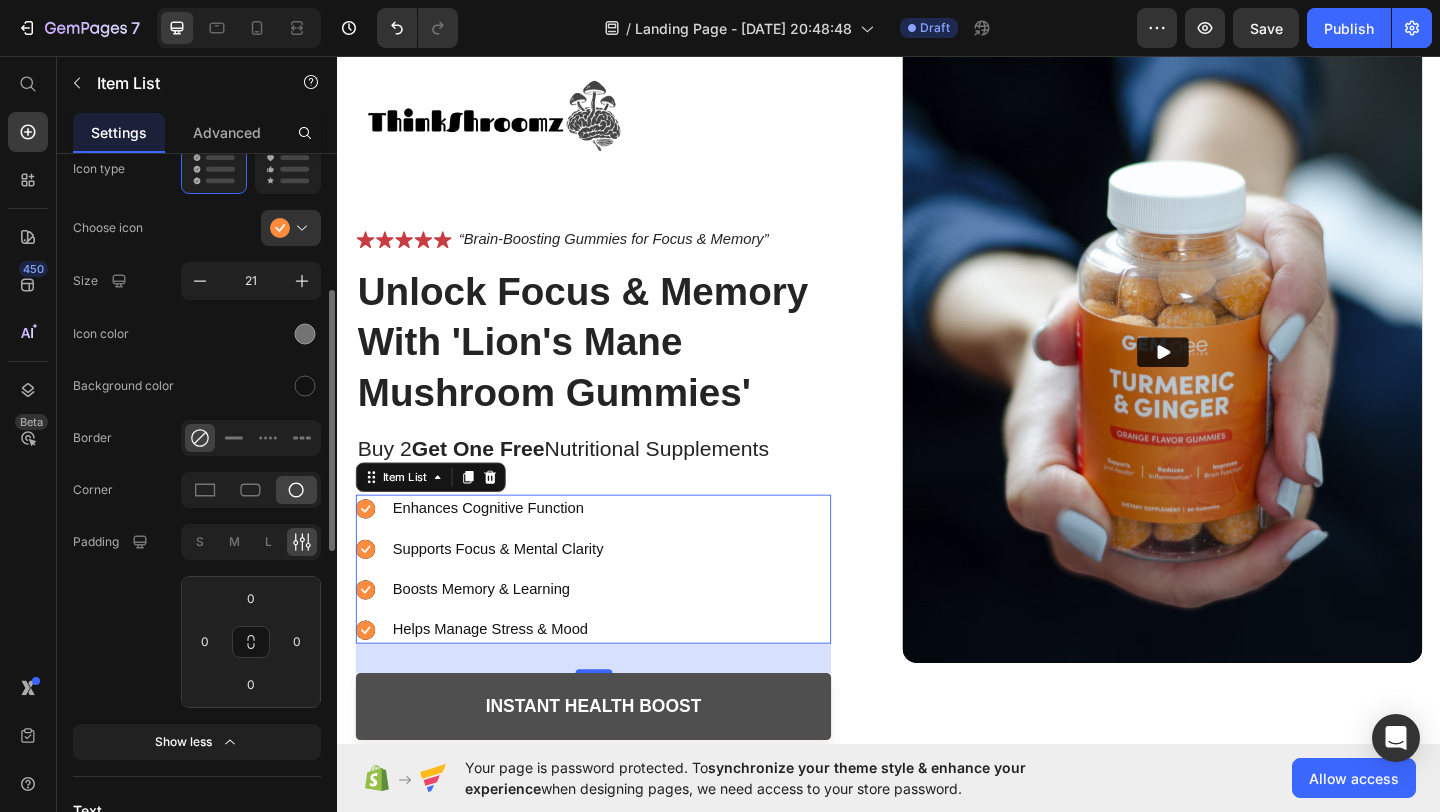 click 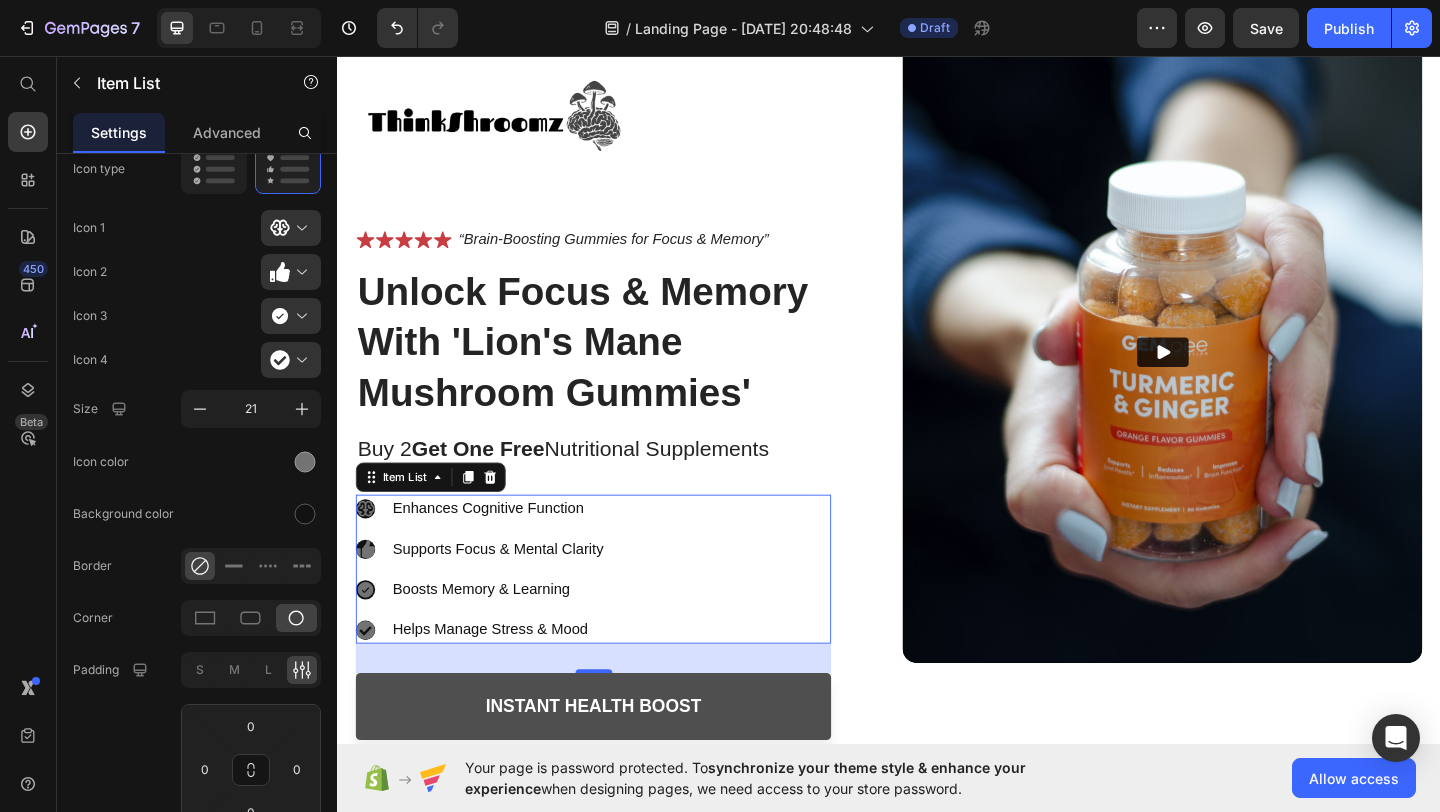 click at bounding box center (299, 360) 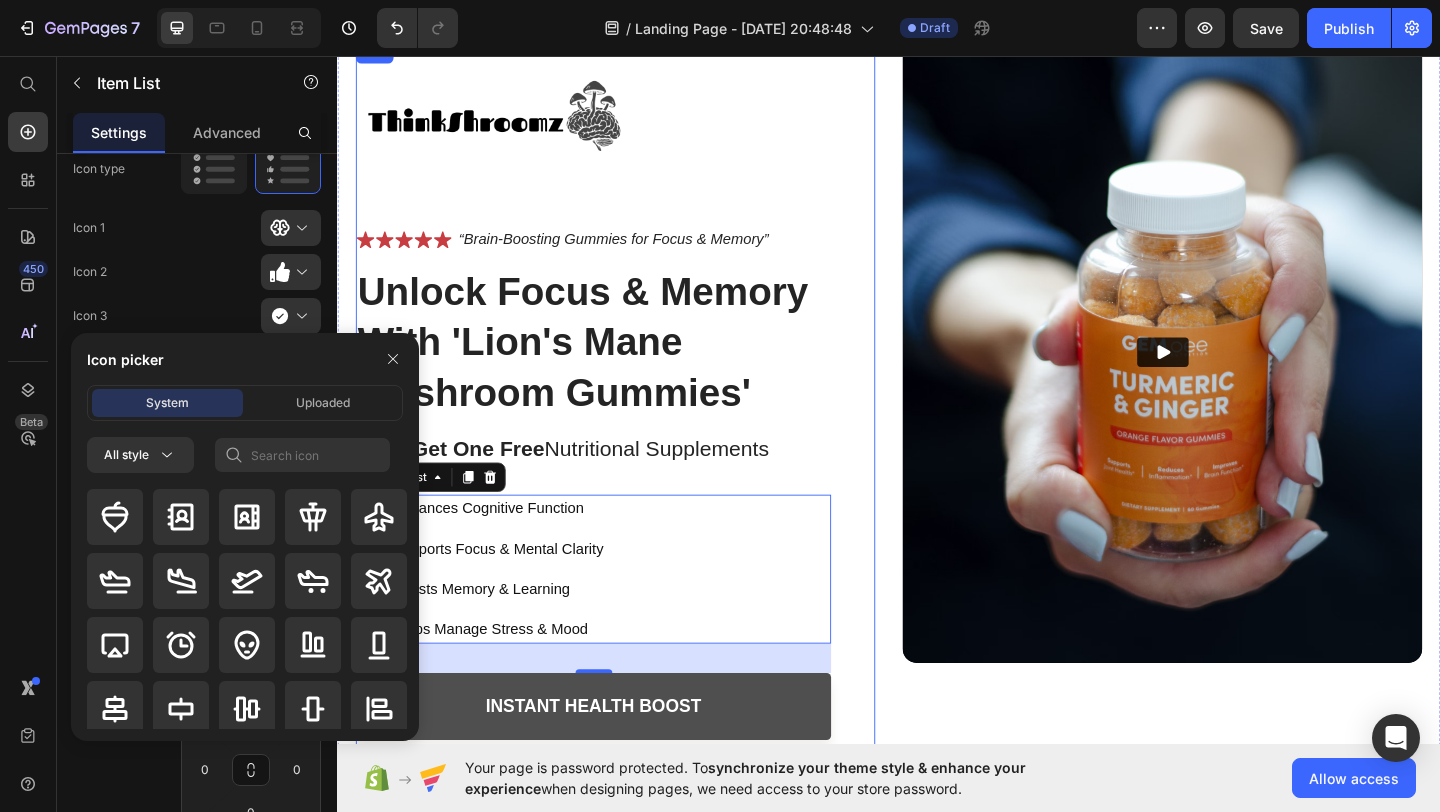 click on "Image
Icon
Icon
Icon
Icon
Icon Icon List “Brain-Boosting Gummies for Focus & Memory” Text Block Row Unlock Focus & Memory With 'Lion's Mane Mushroom Gummies' Heading Buy 2  Get One Free  Nutritional Supplements Text Block
Enhances Cognitive Function Supports Focus & Mental Clarity
Boosts Memory & Learning Helps Manage Stress & Mood Item List   32 Instant Health Boost Button
Icon Try it & love it for  30 days or your money back Text Block Row" at bounding box center [615, 440] 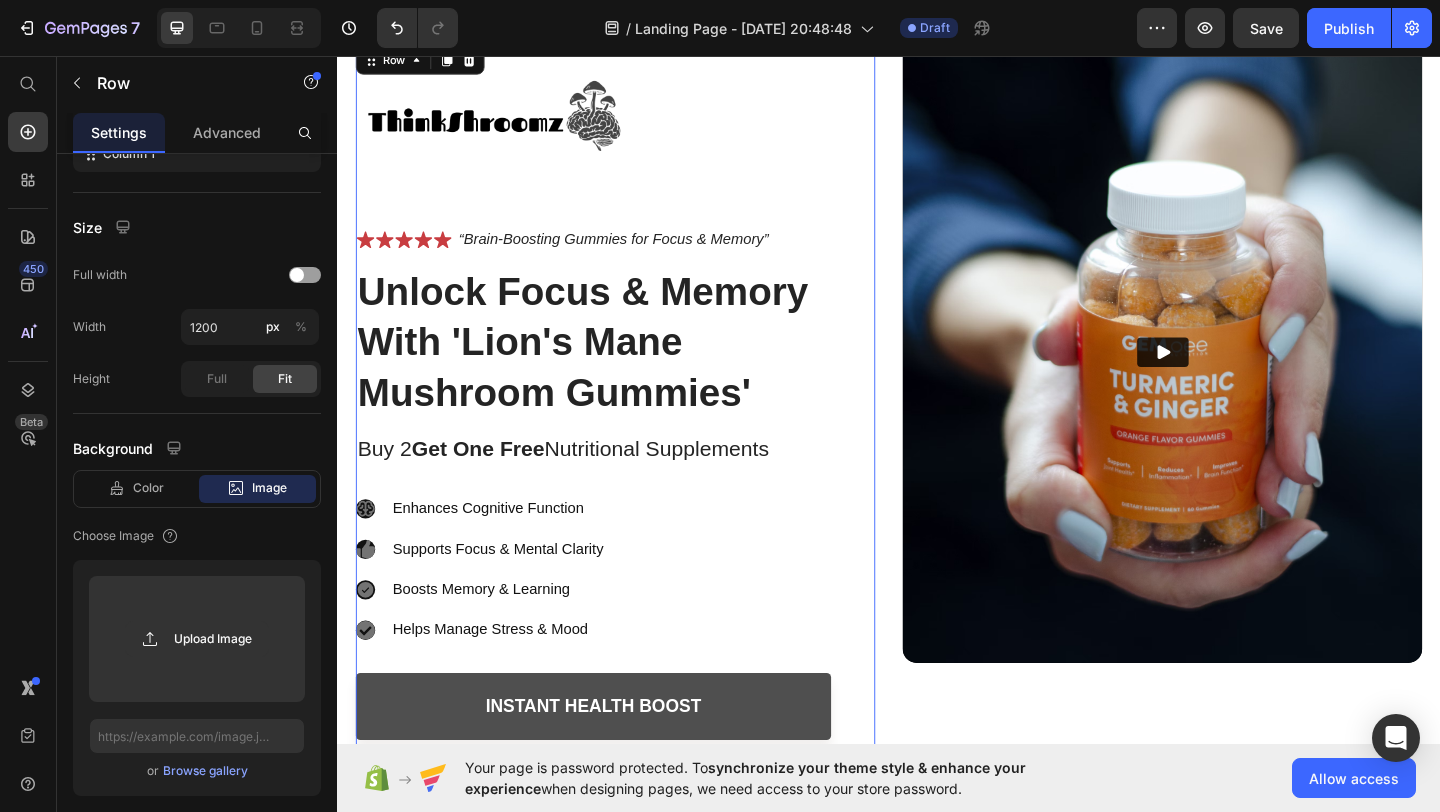 scroll, scrollTop: 0, scrollLeft: 0, axis: both 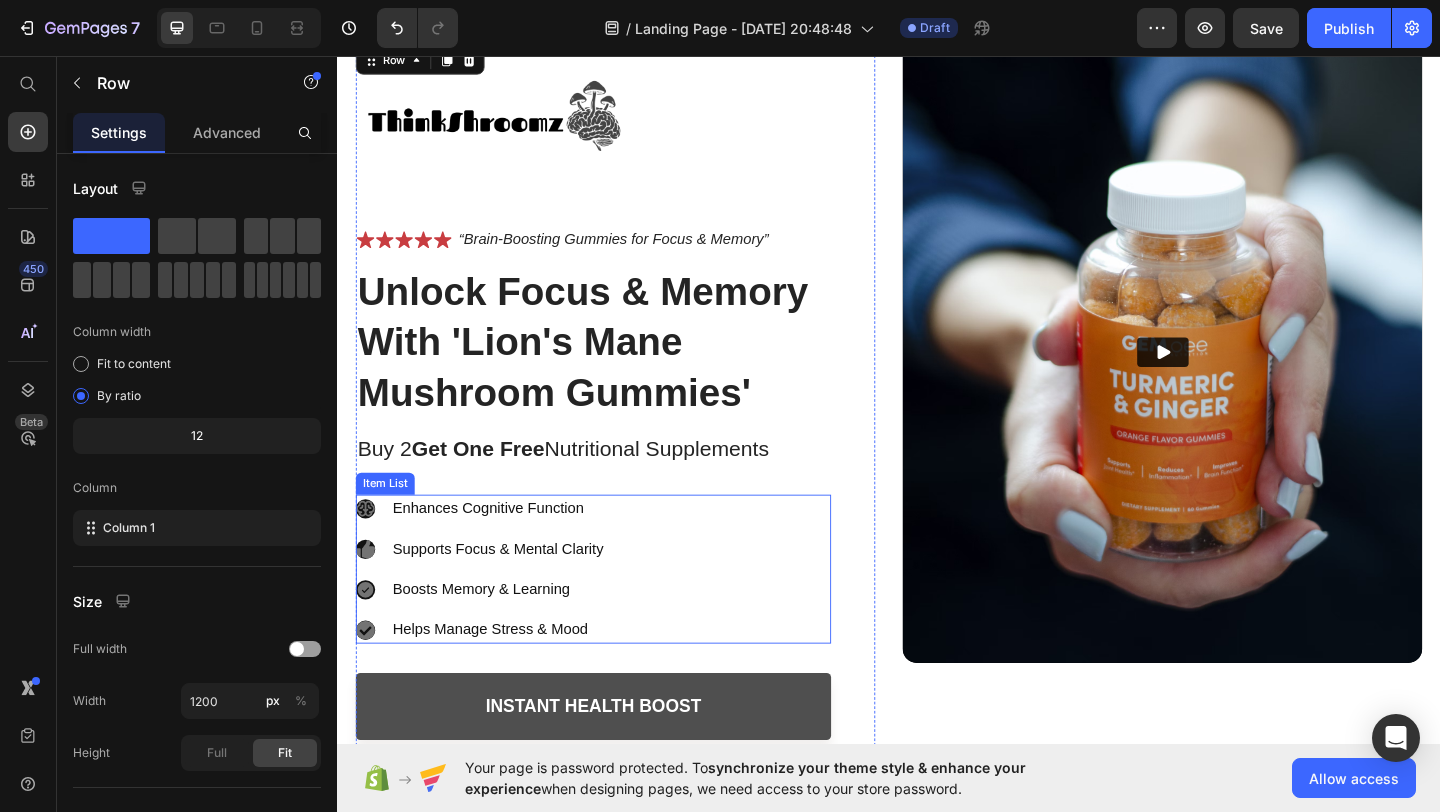 click 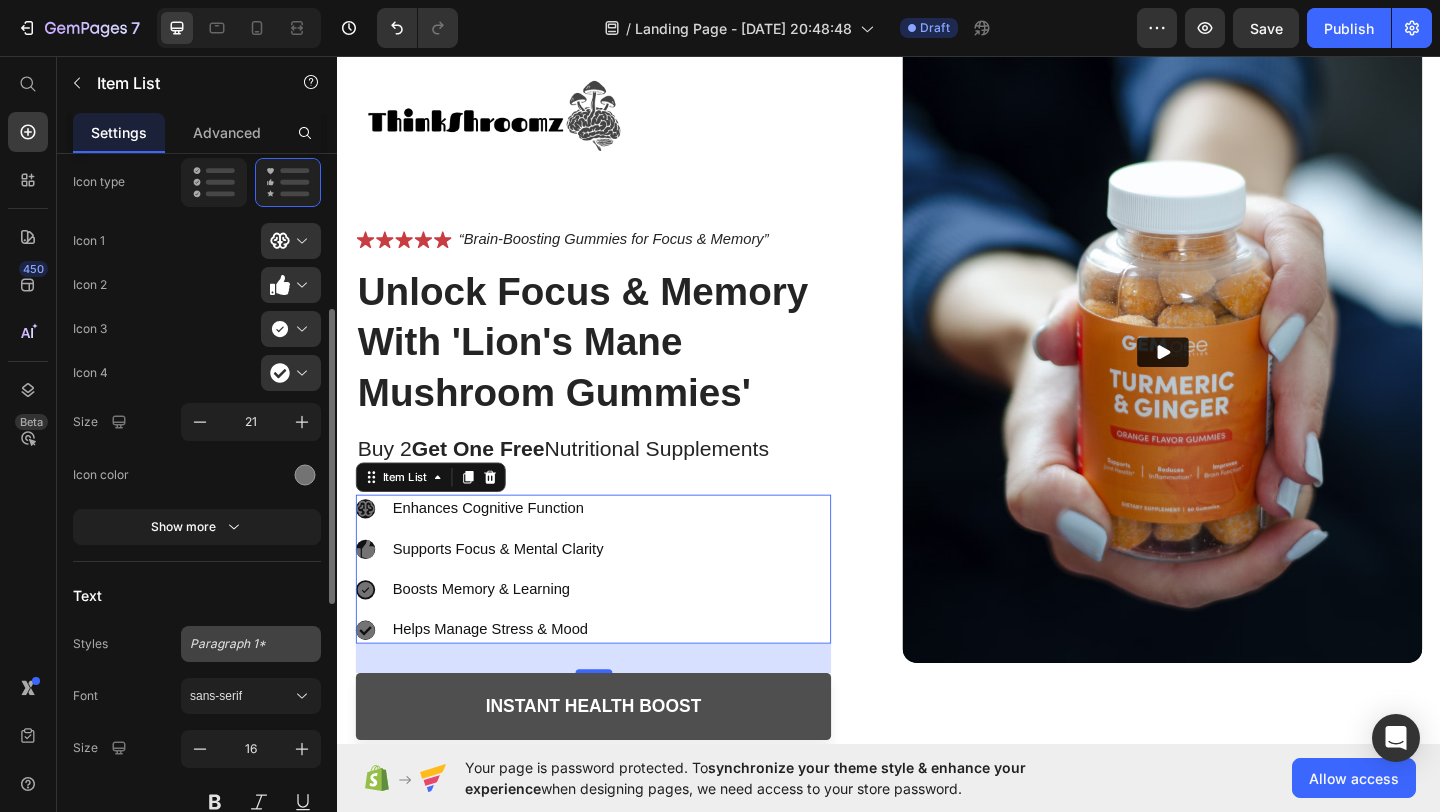 scroll, scrollTop: 394, scrollLeft: 0, axis: vertical 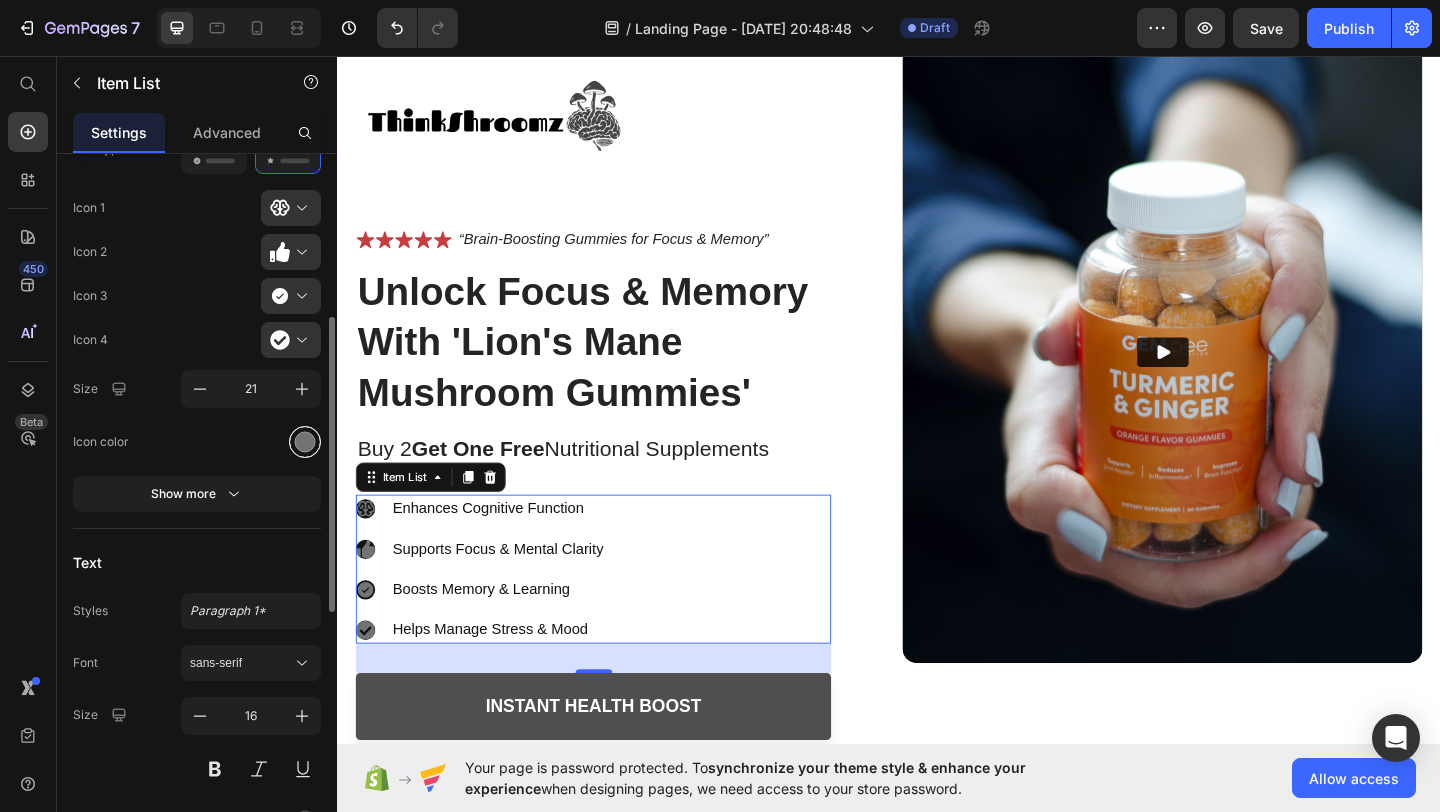 click at bounding box center [305, 442] 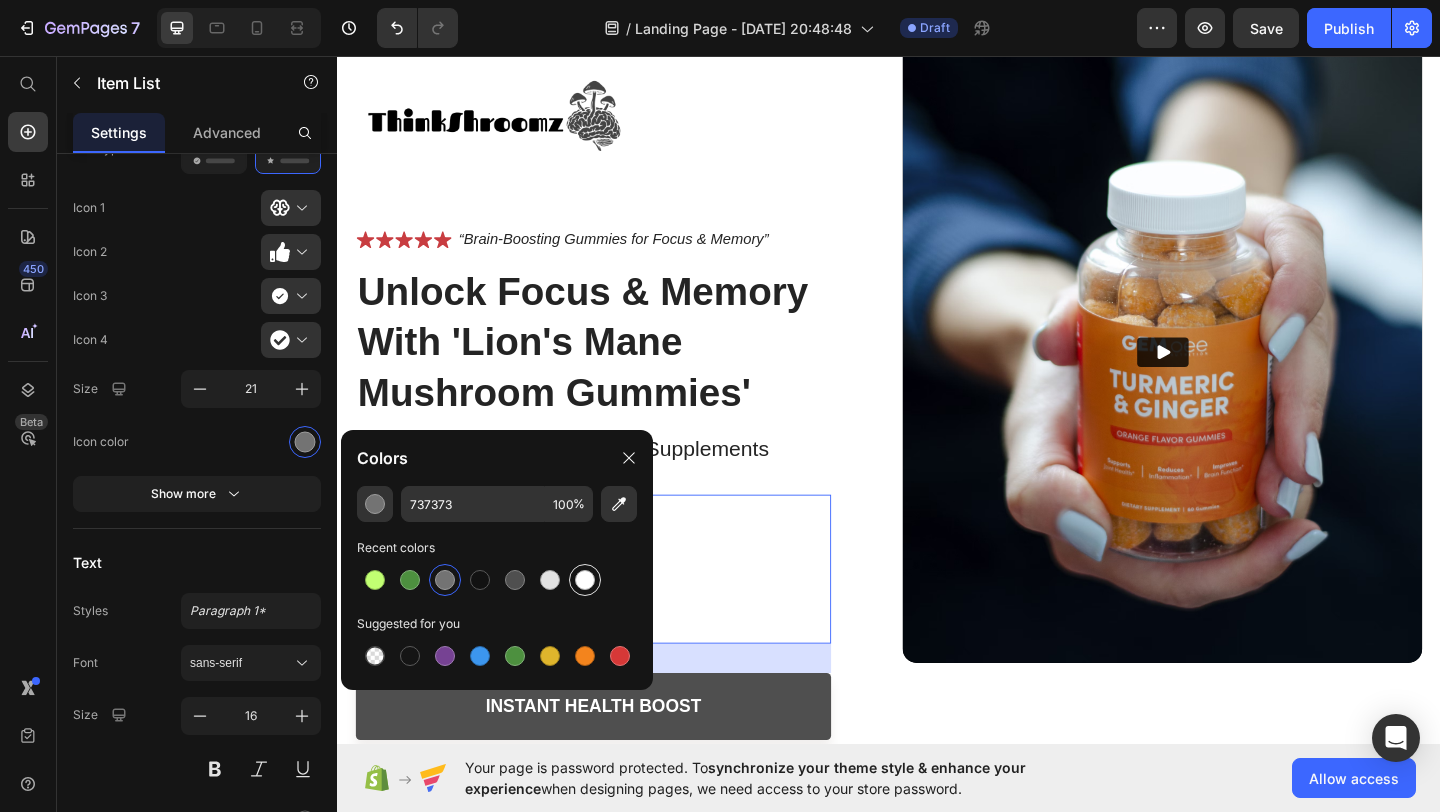 click at bounding box center [585, 580] 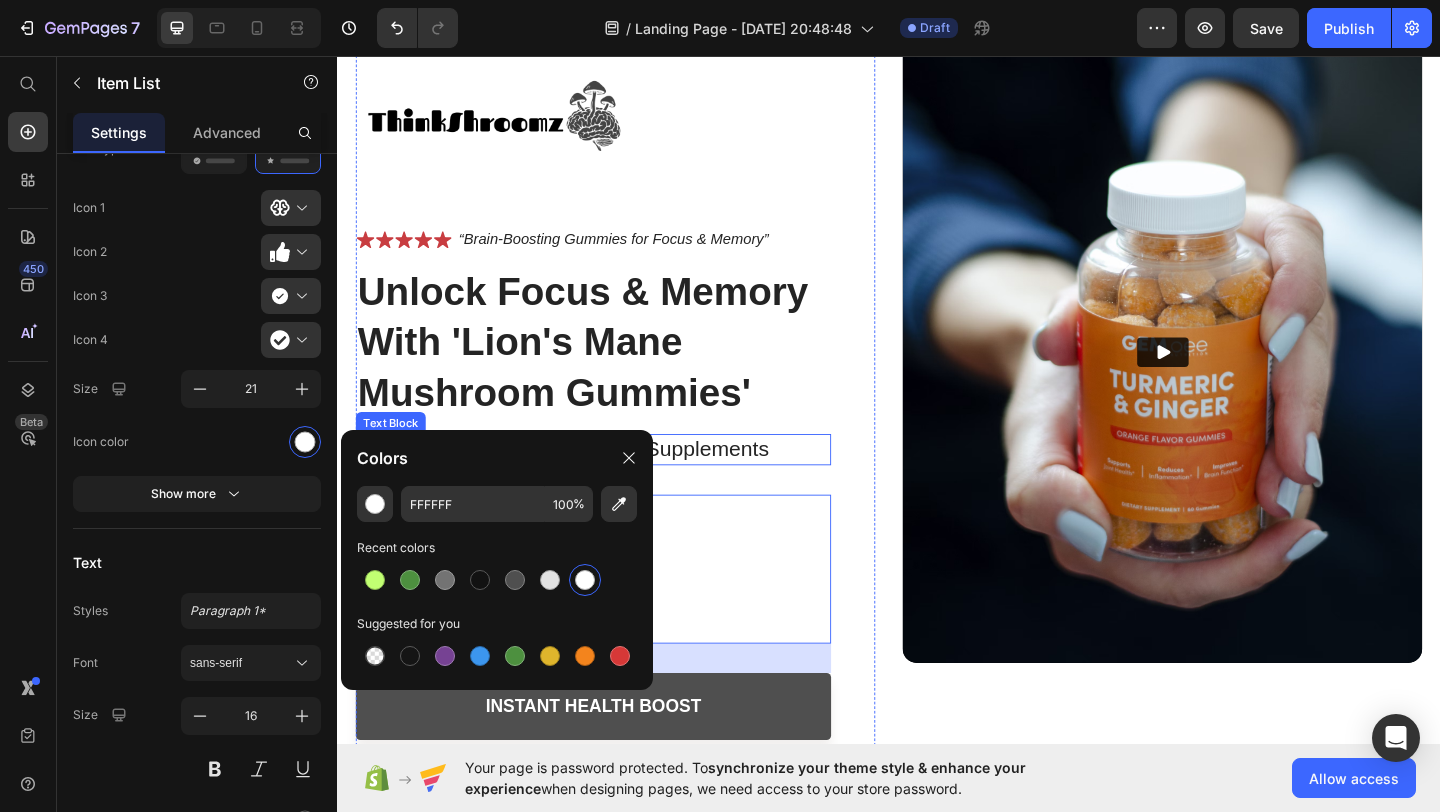 click on "Buy 2  Get One Free  Nutritional Supplements" at bounding box center (615, 484) 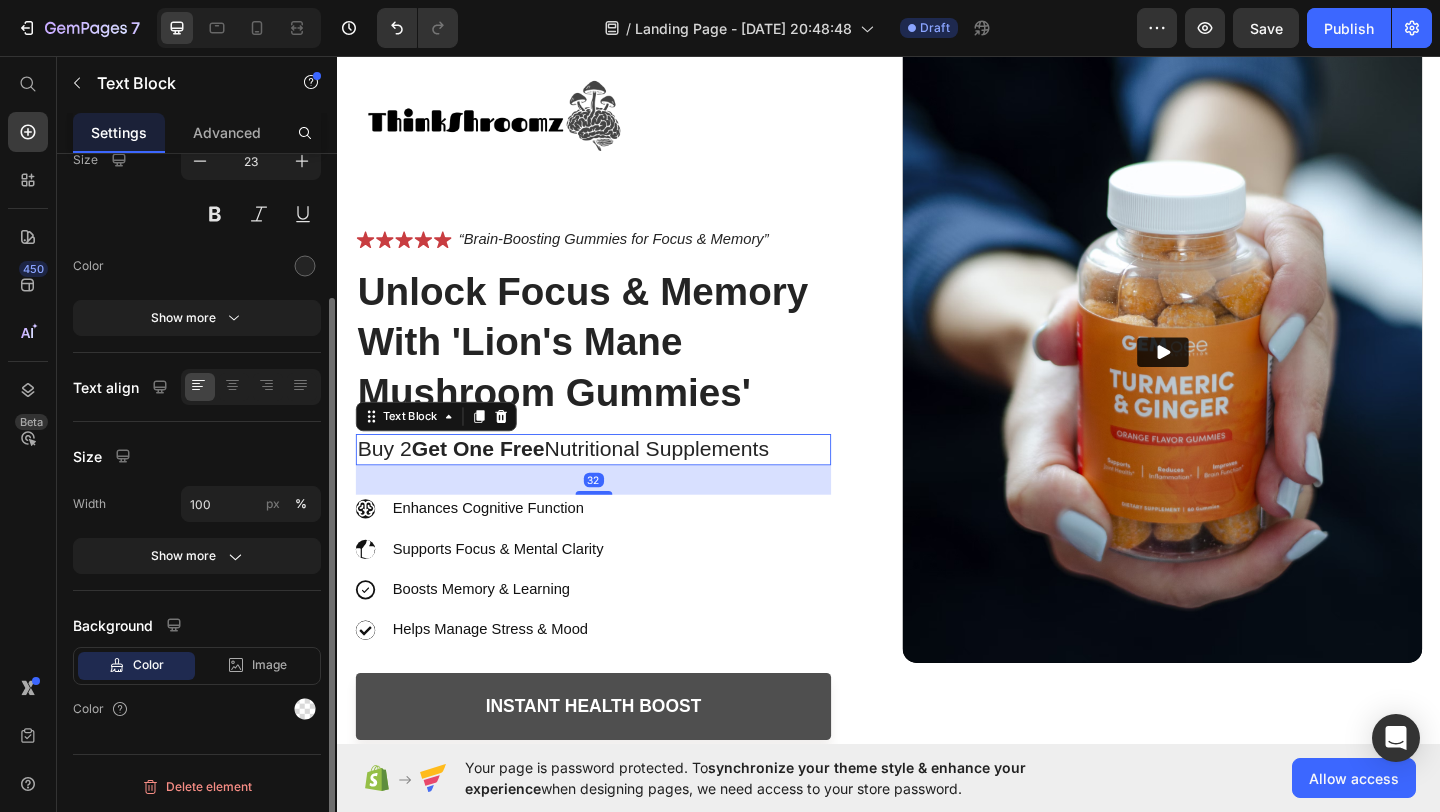 scroll, scrollTop: 0, scrollLeft: 0, axis: both 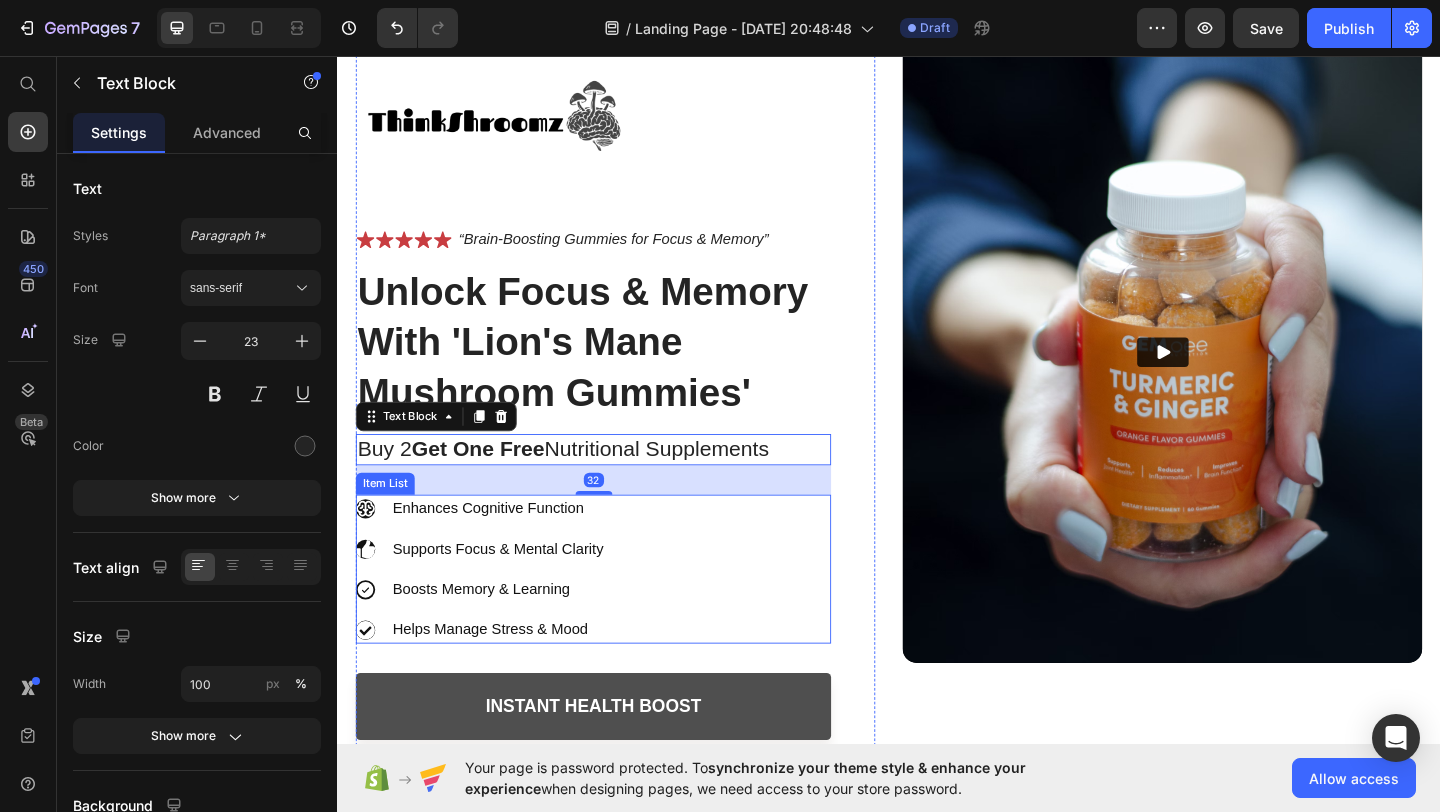 click 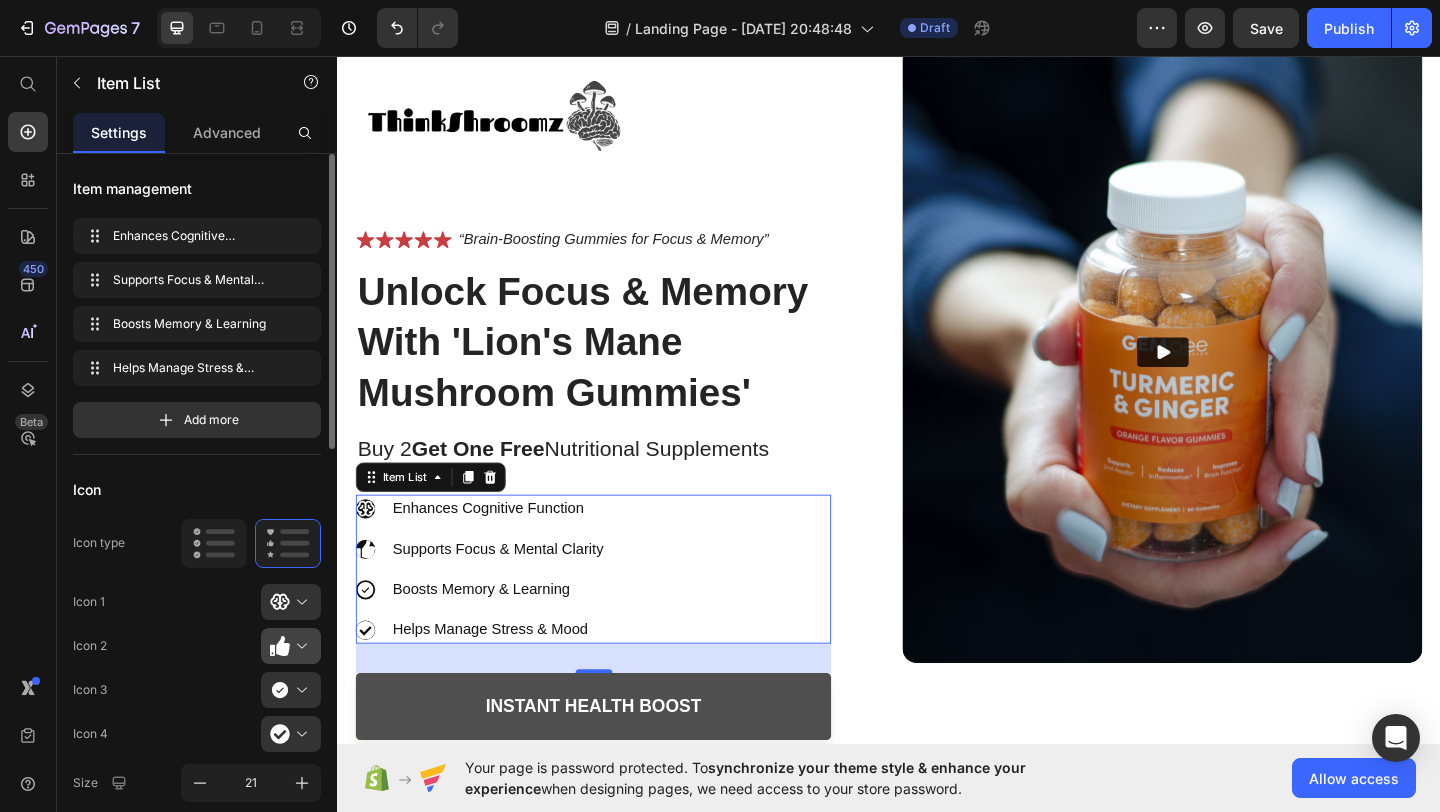 click at bounding box center (299, 646) 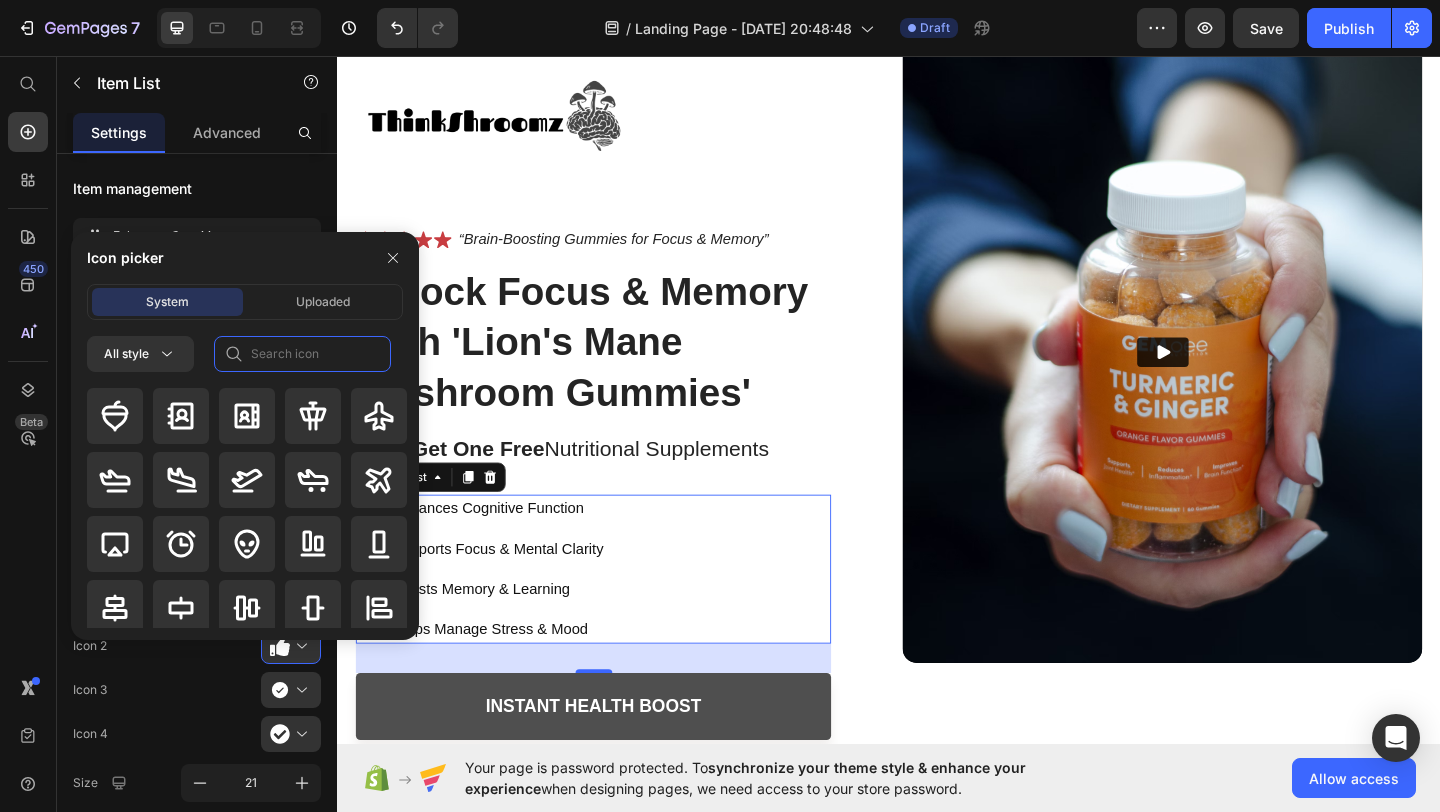 click 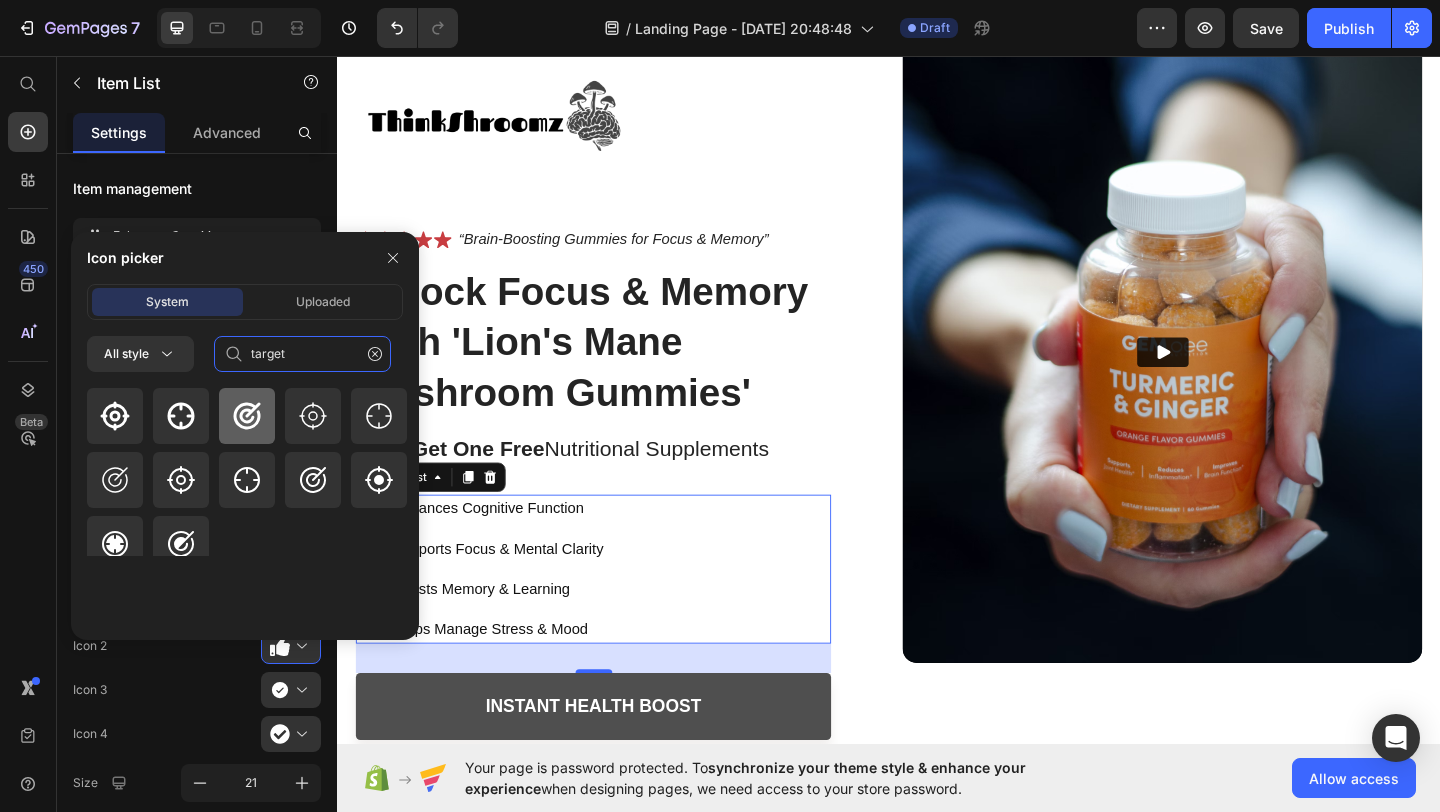 type on "target" 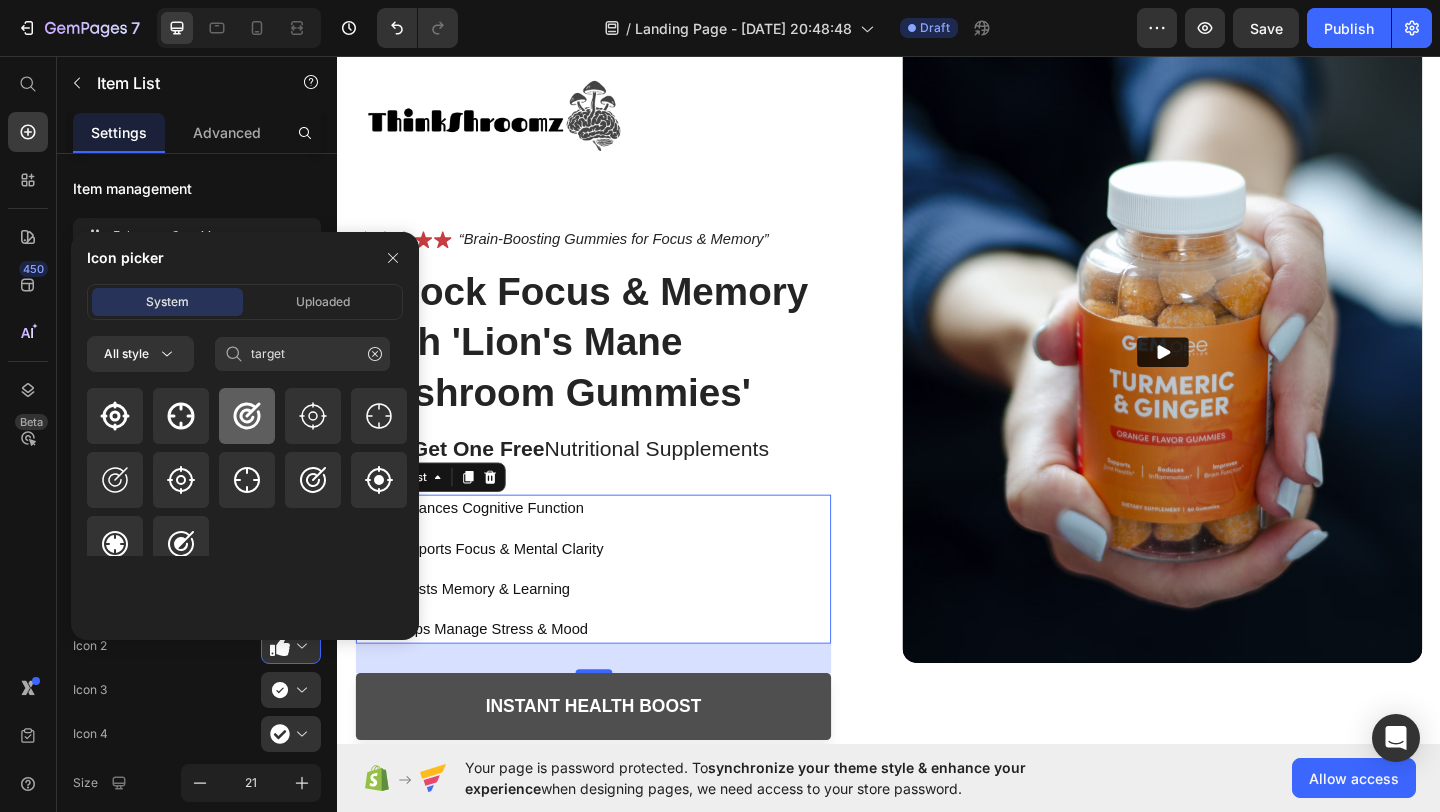 click 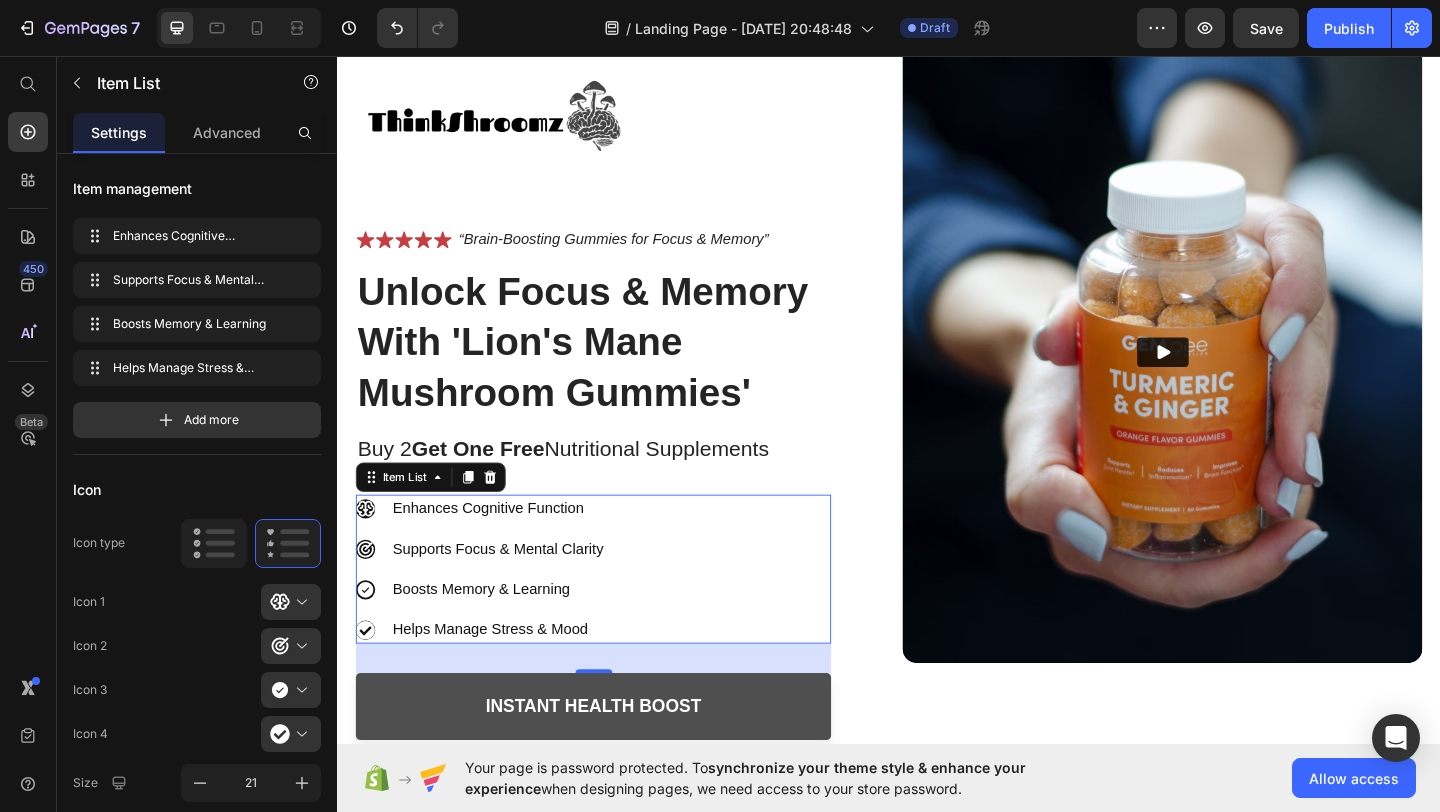 click on "Enhances Cognitive Function
Supports Focus & Mental Clarity
Boosts Memory & Learning Helps Manage Stress & Mood" at bounding box center [493, 614] 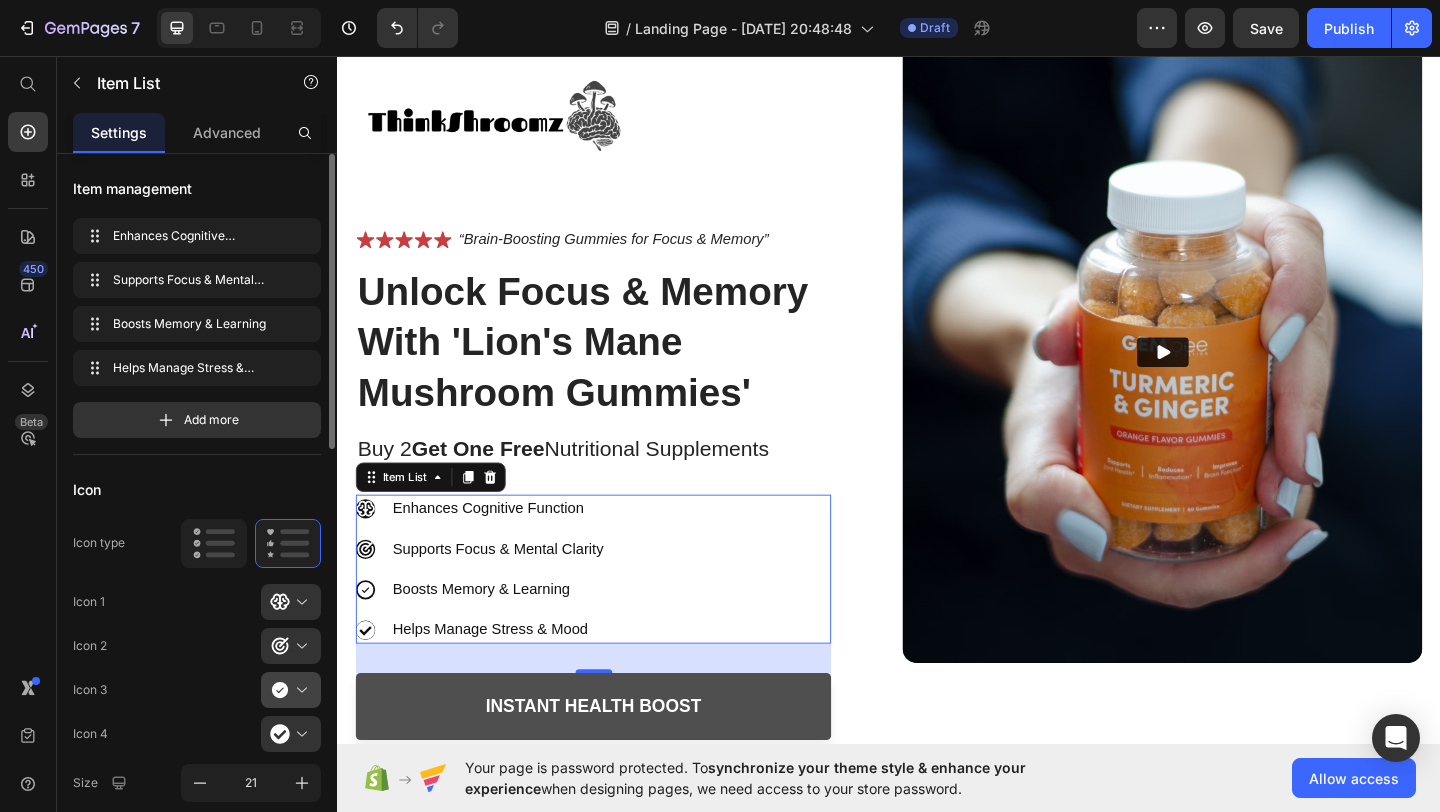 click at bounding box center [299, 690] 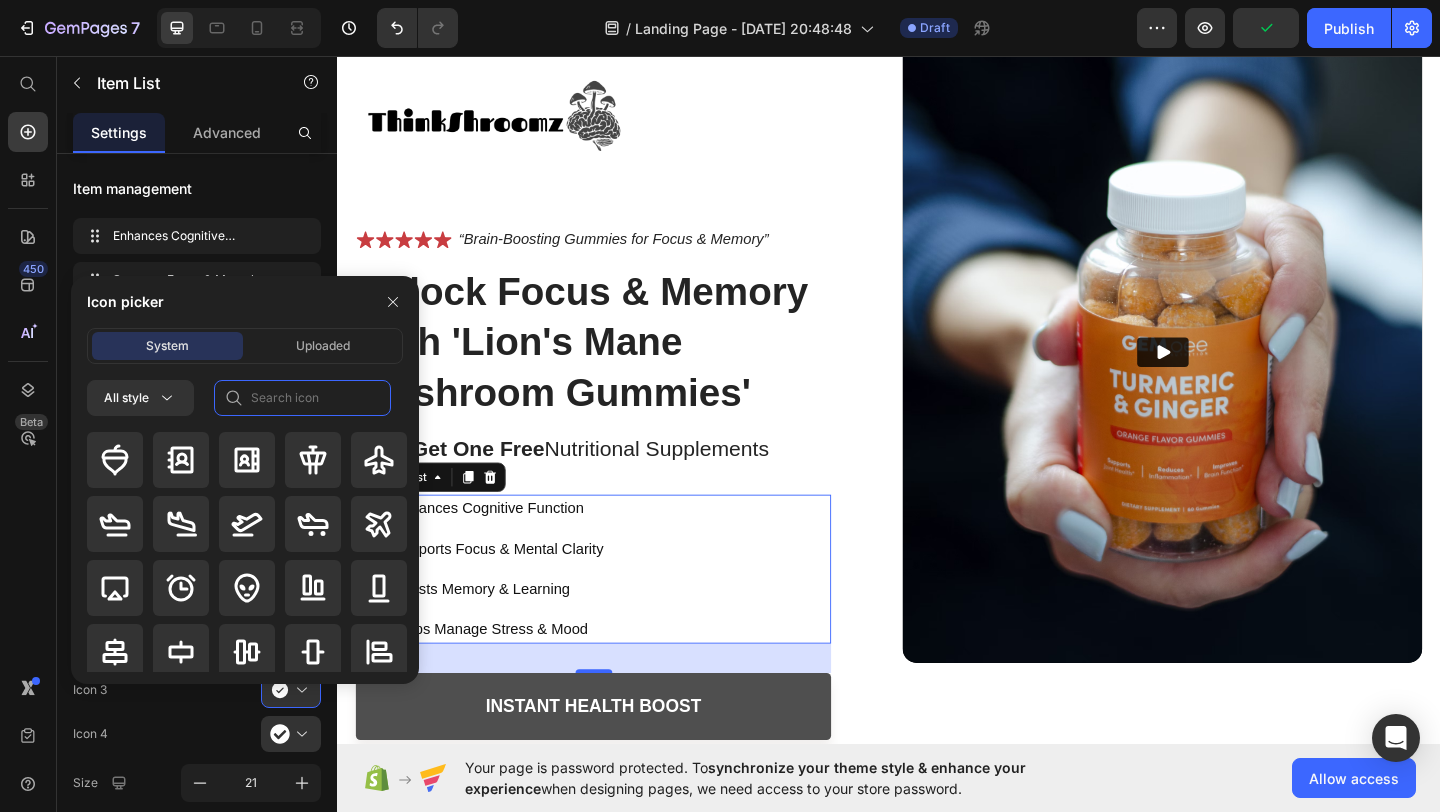 click 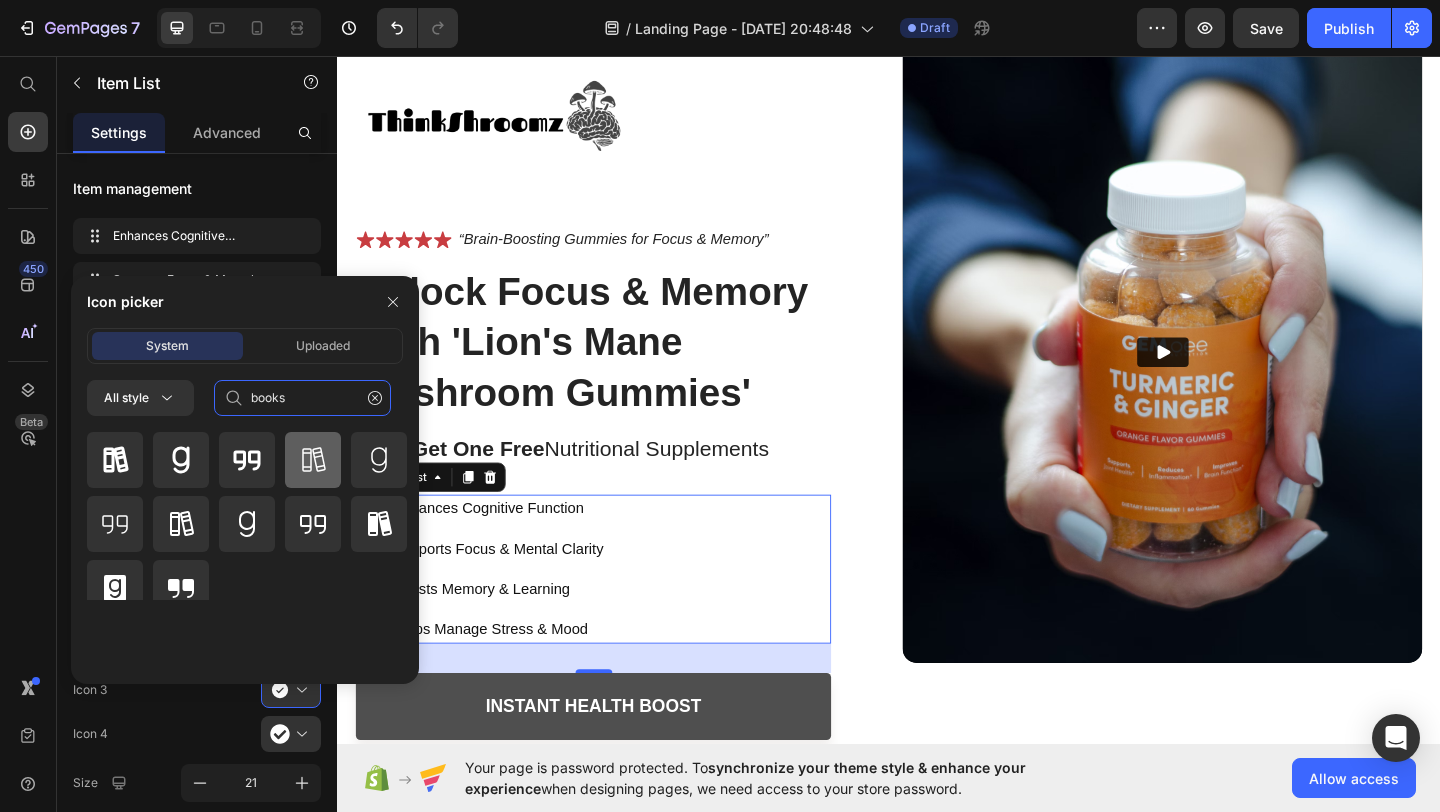 type on "books" 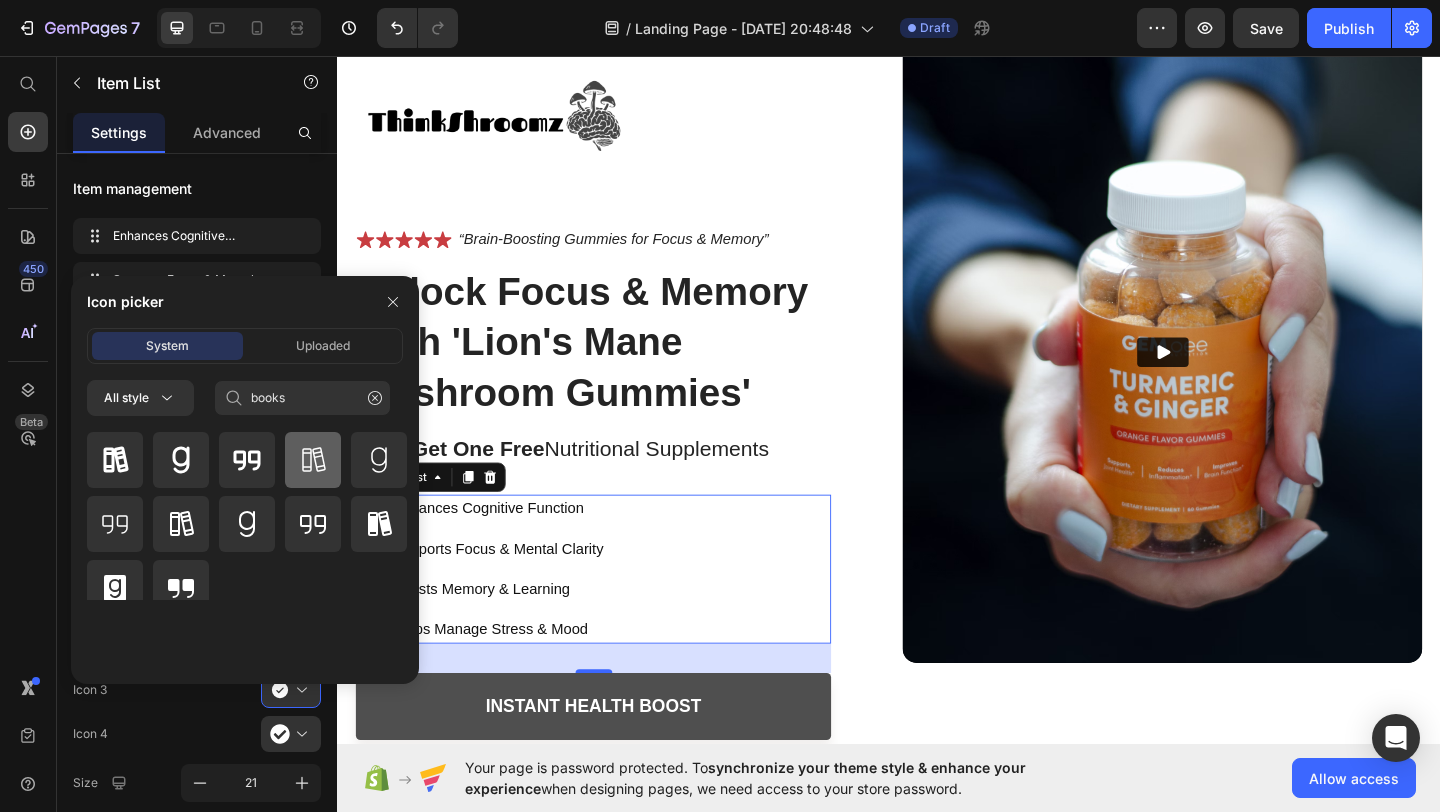 click 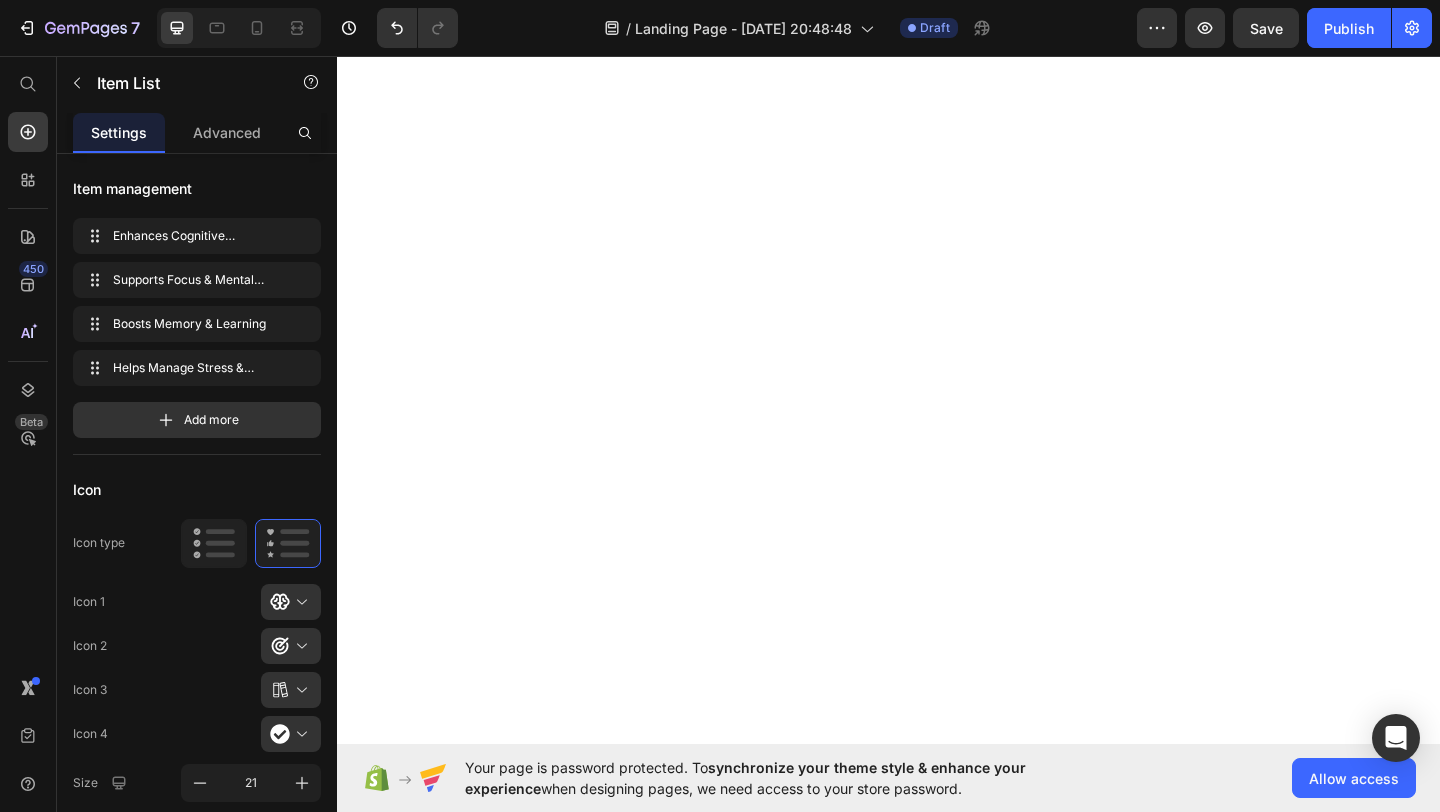 scroll, scrollTop: 0, scrollLeft: 0, axis: both 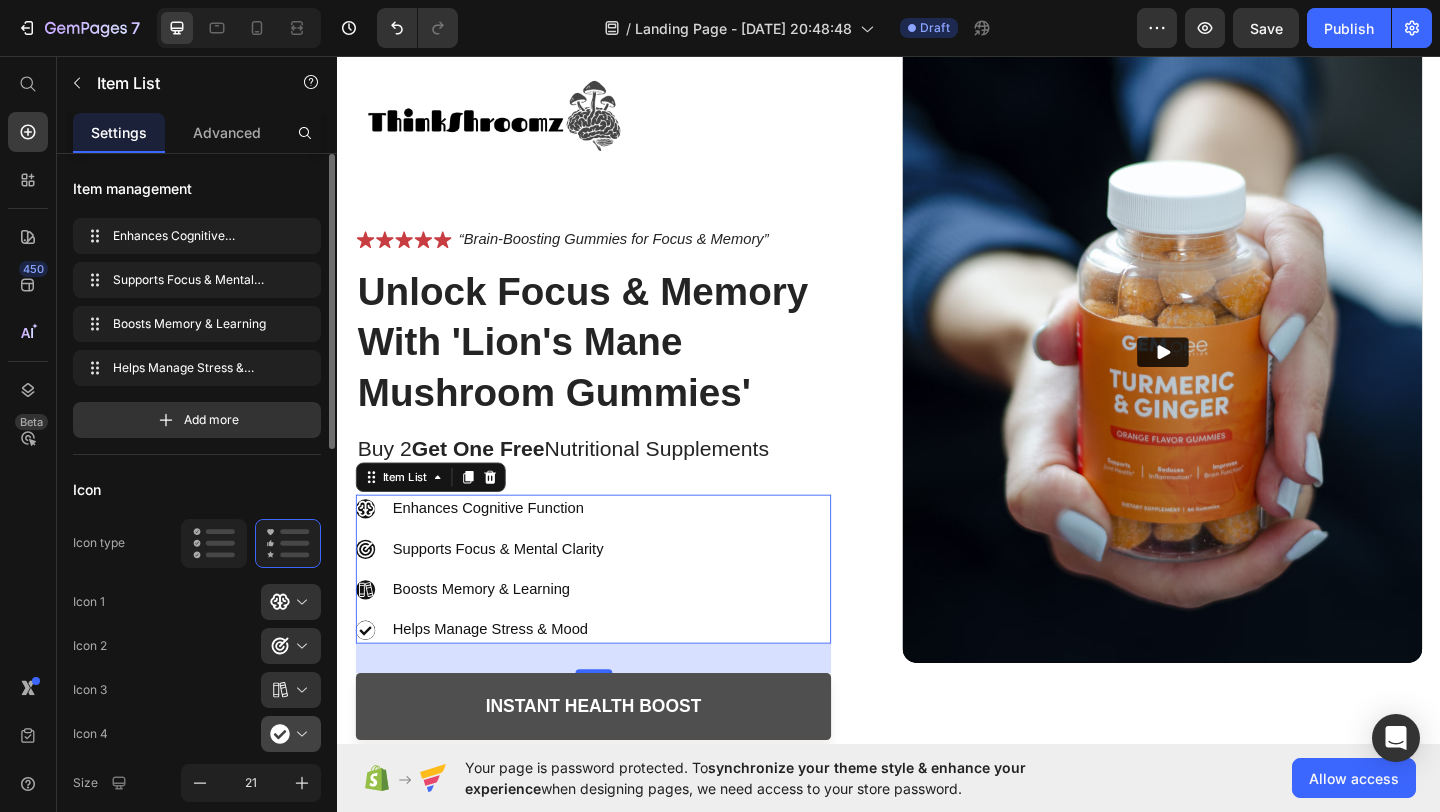click at bounding box center (299, 734) 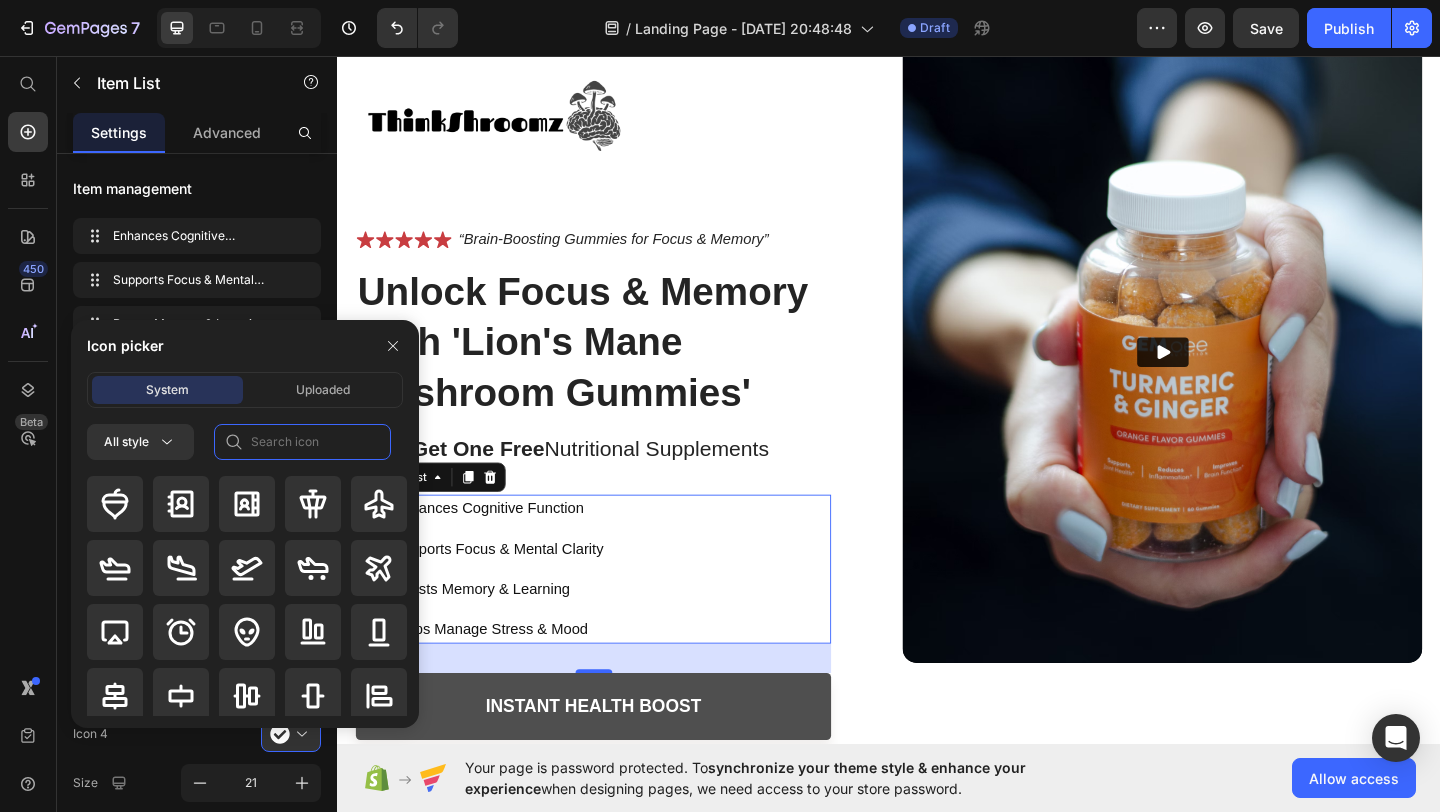 click 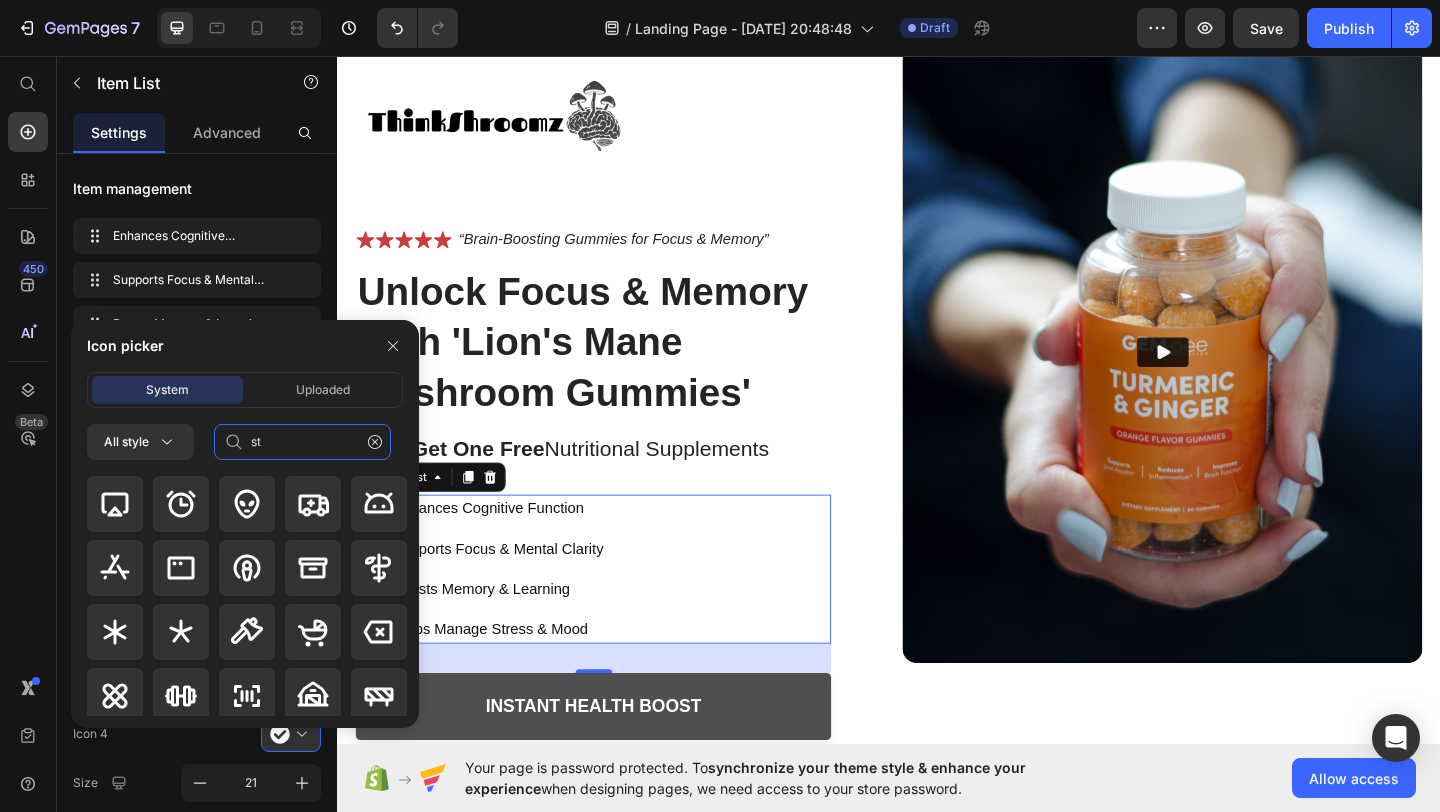 type on "s" 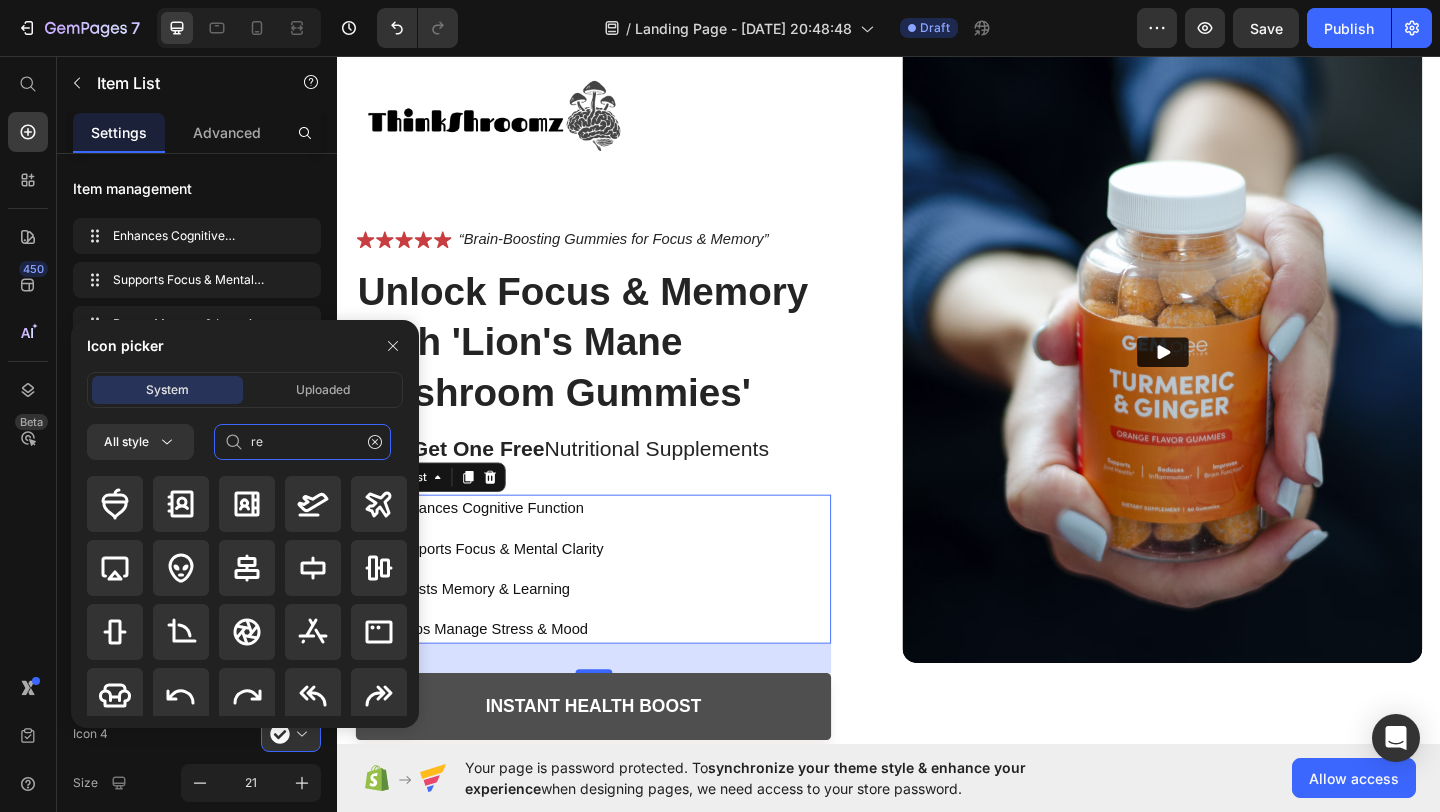 type on "r" 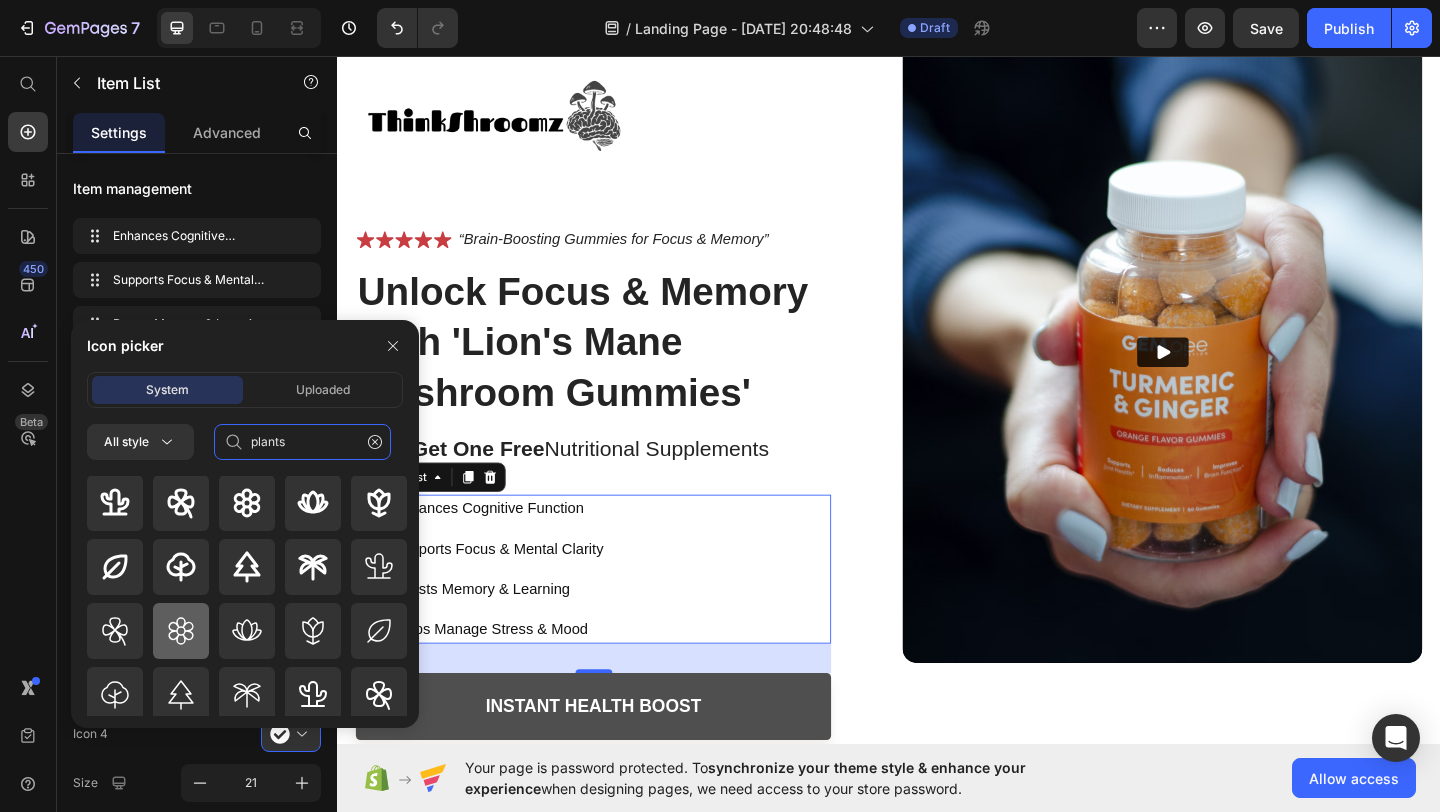 scroll, scrollTop: 0, scrollLeft: 0, axis: both 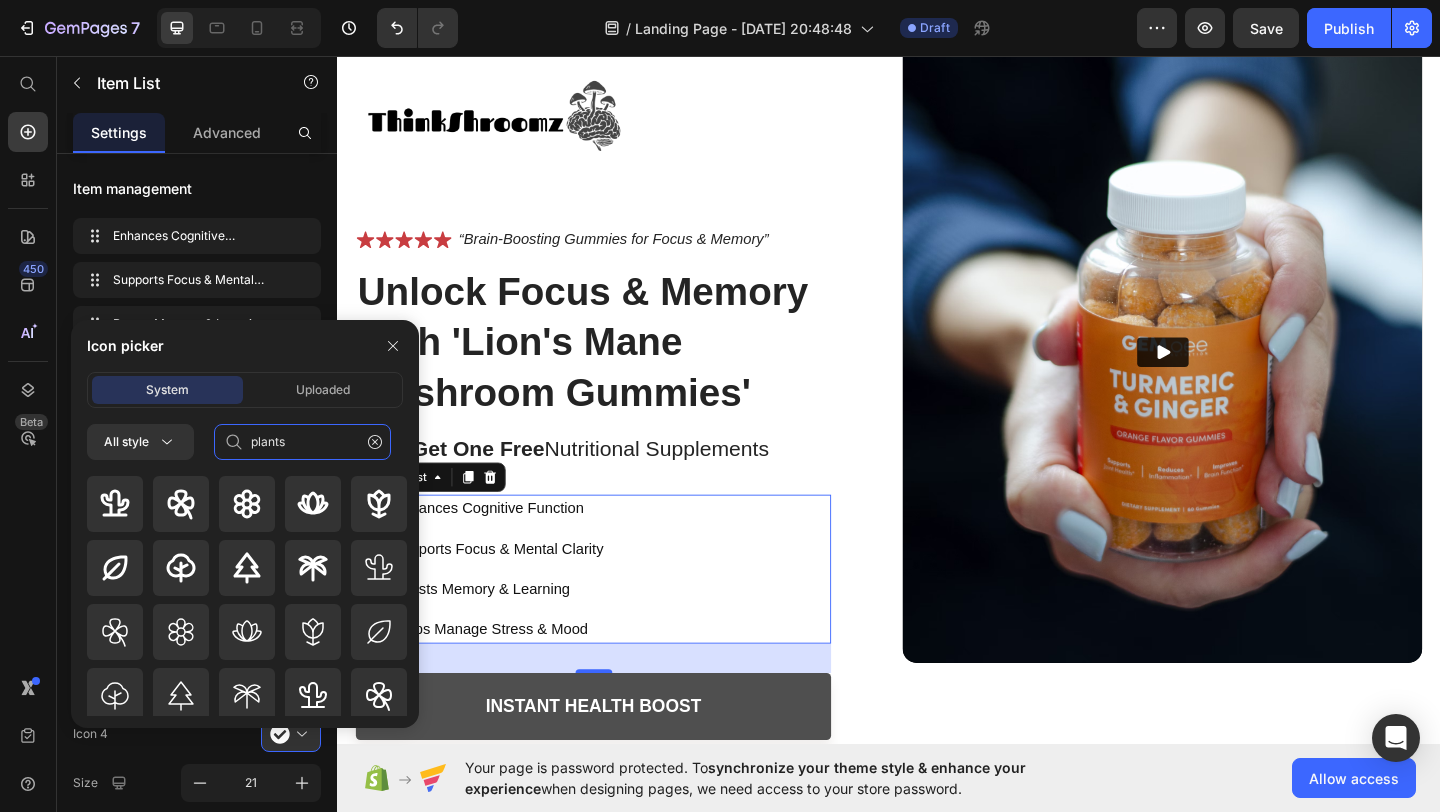 click on "plants" 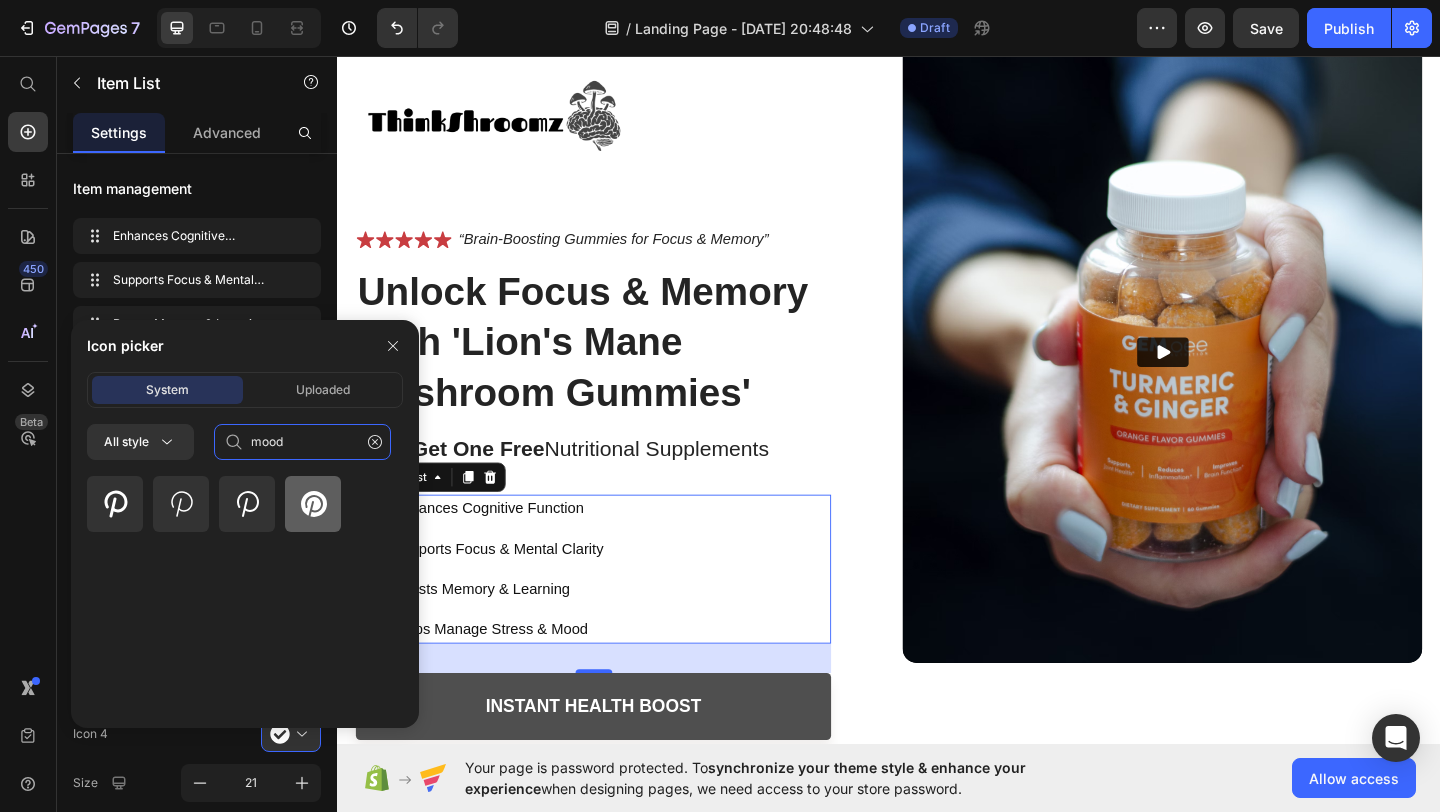 type on "mood" 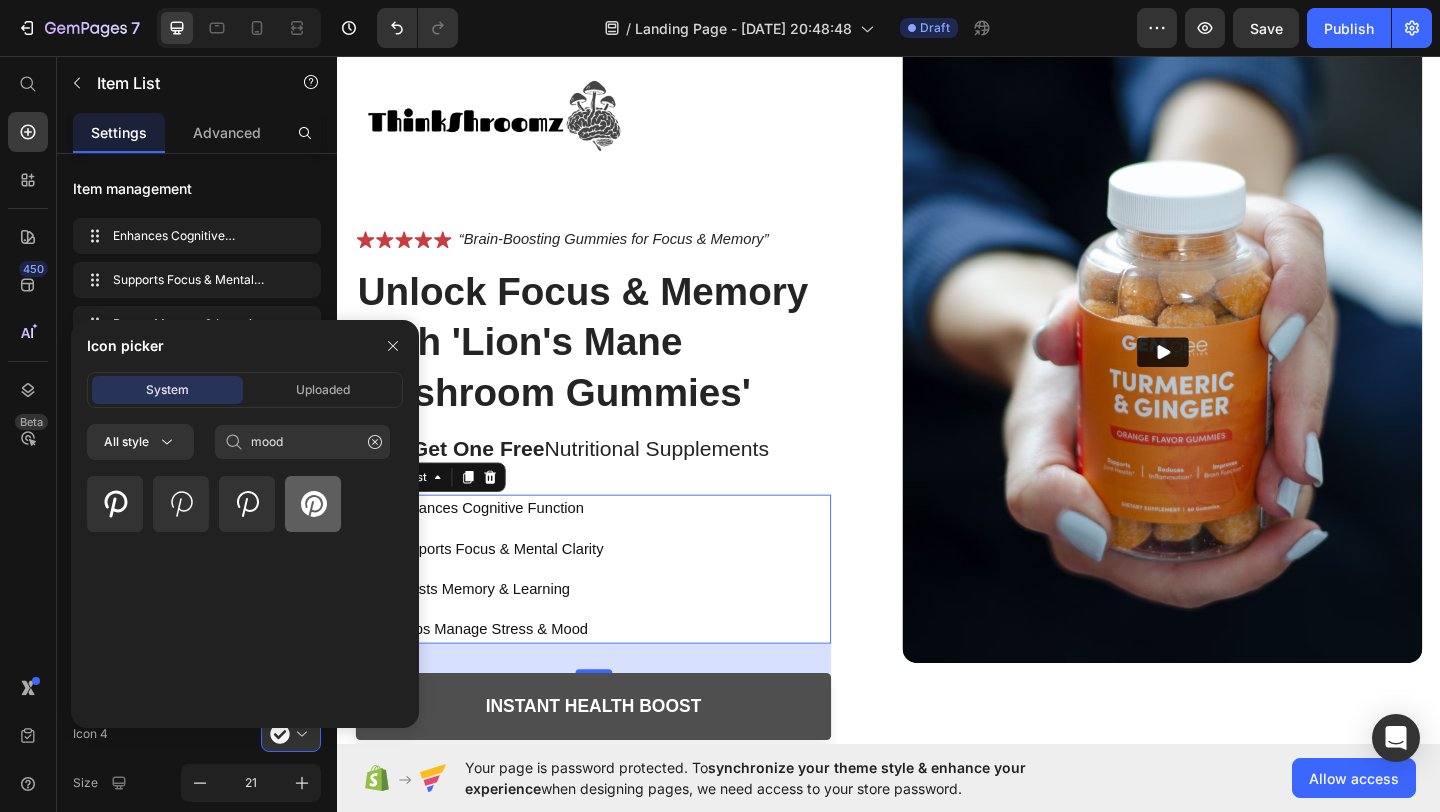 click 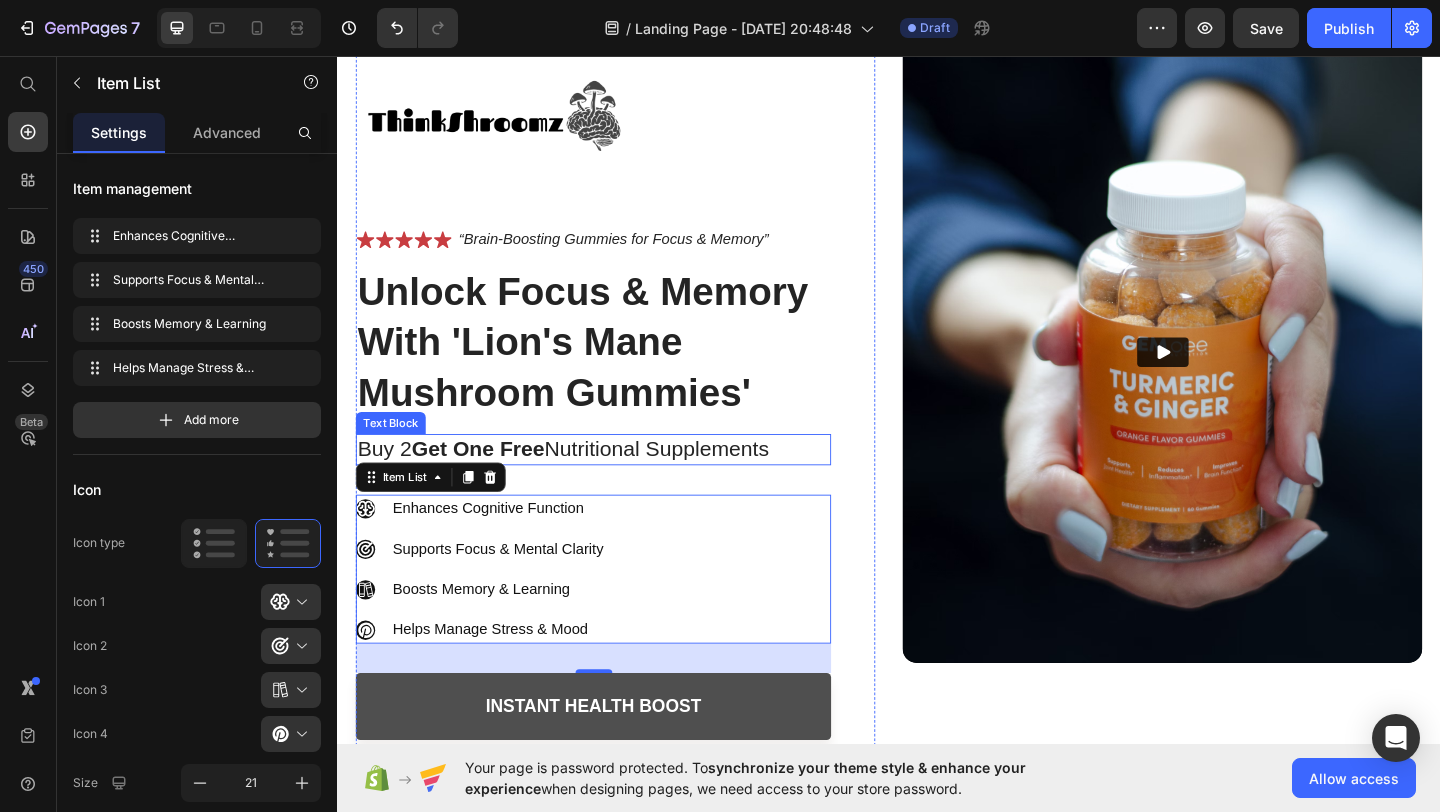 click on "Buy 2  Get One Free  Nutritional Supplements" at bounding box center [615, 484] 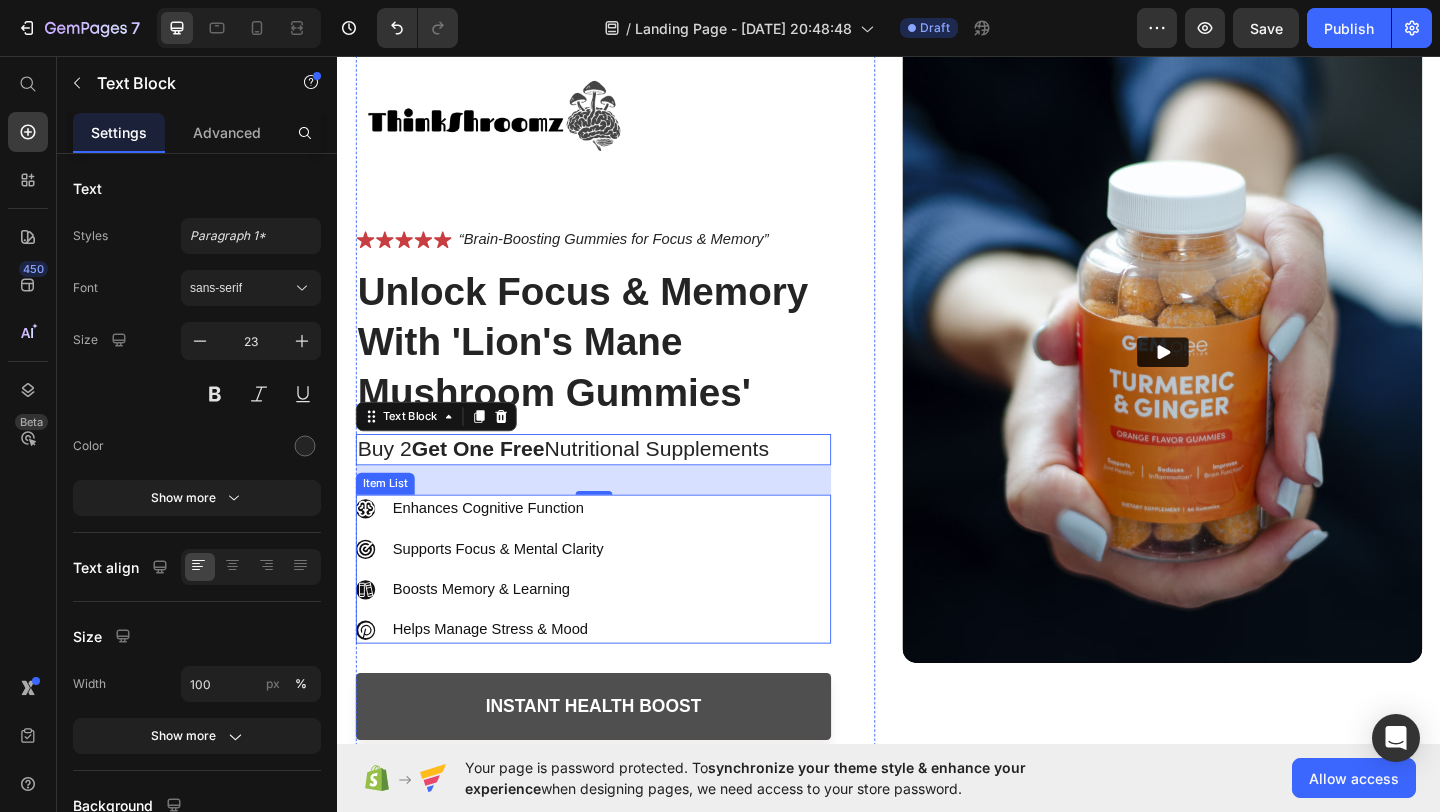 click 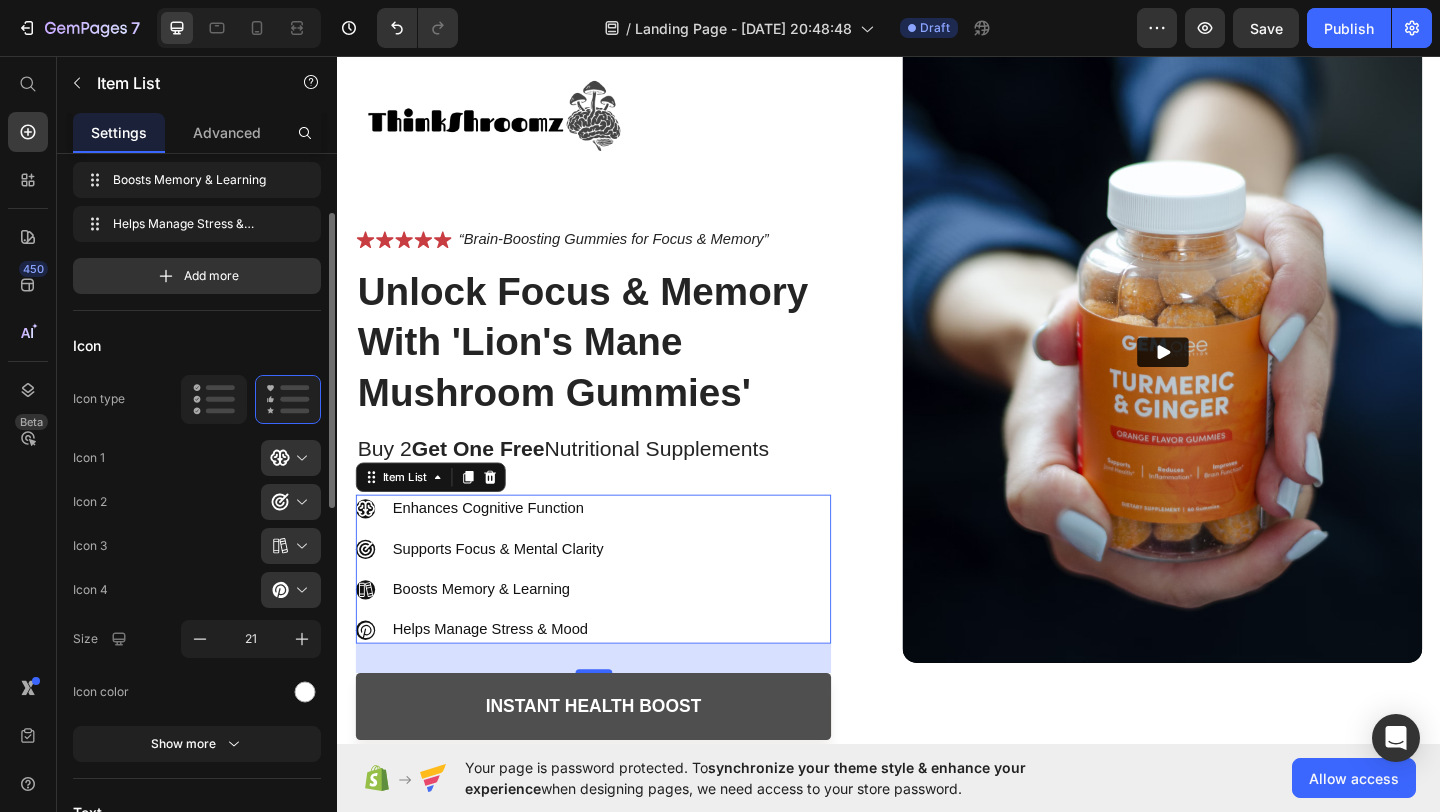 scroll, scrollTop: 159, scrollLeft: 0, axis: vertical 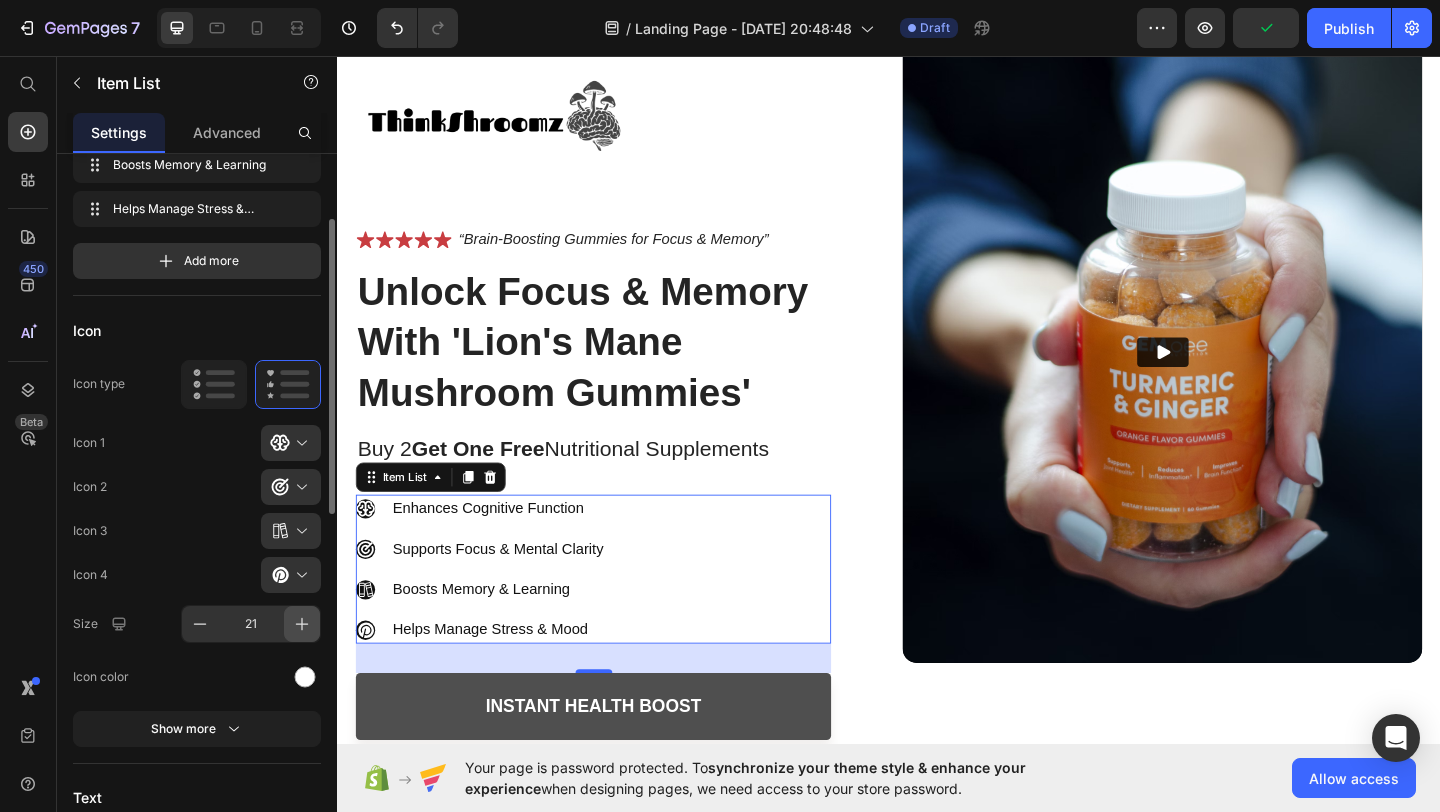 click 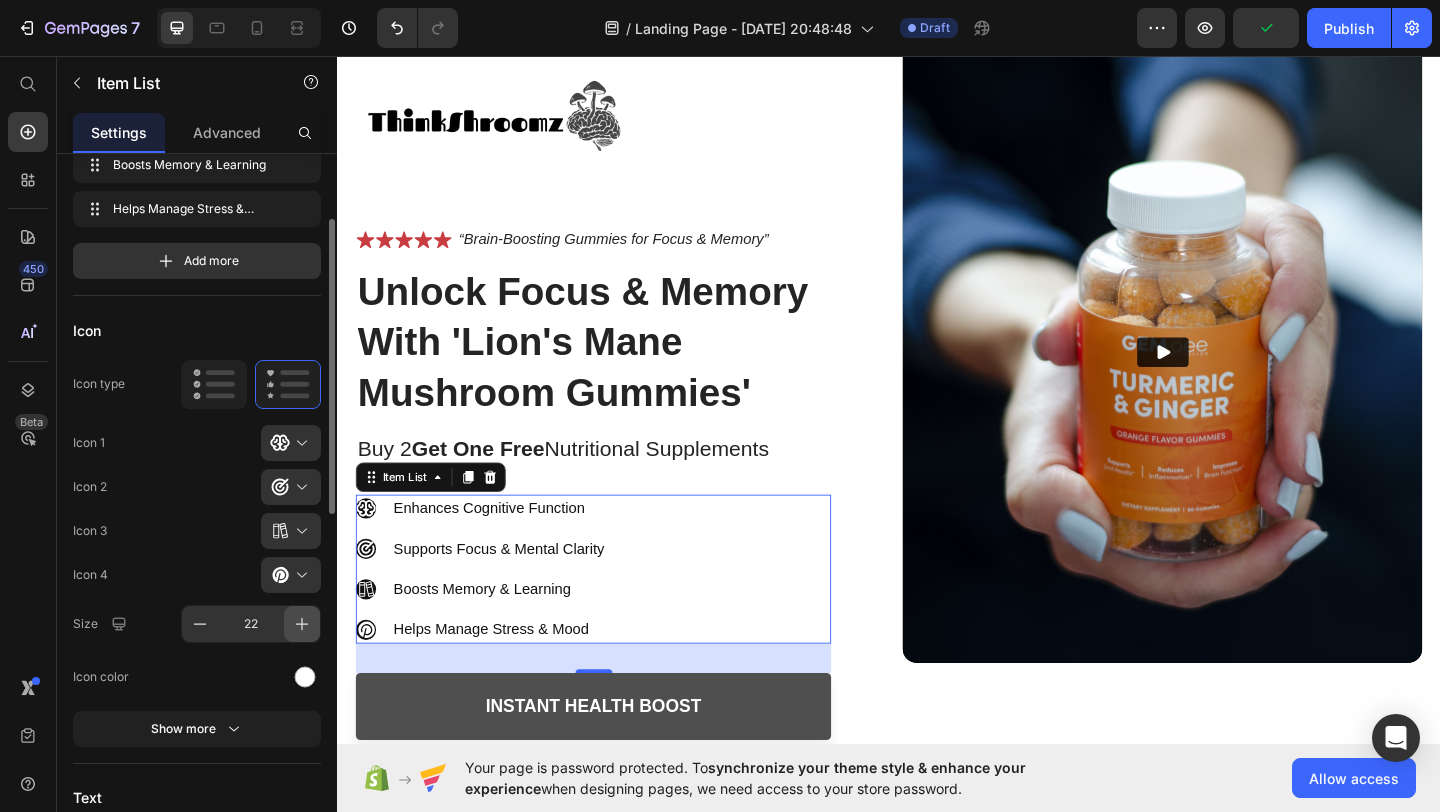 click 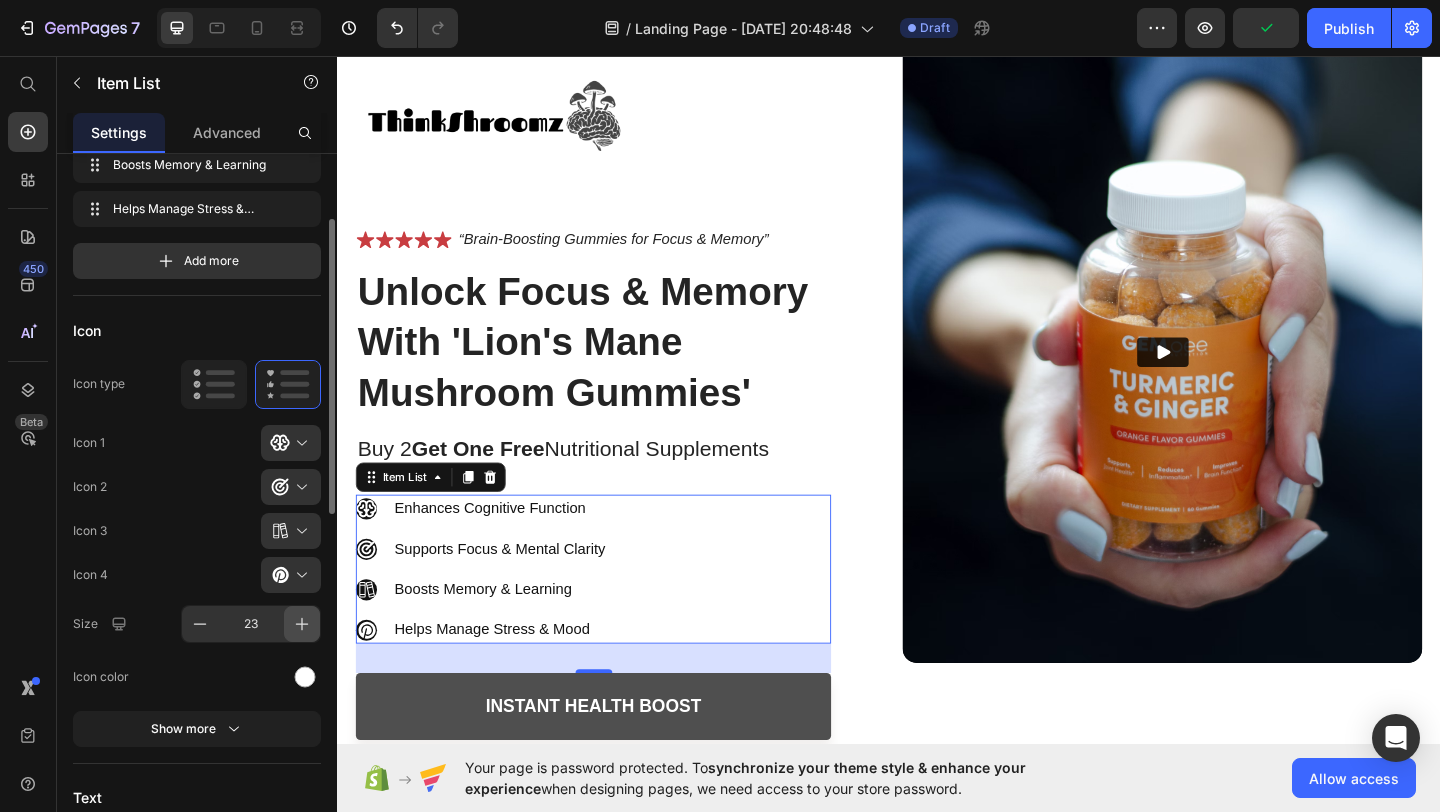 click 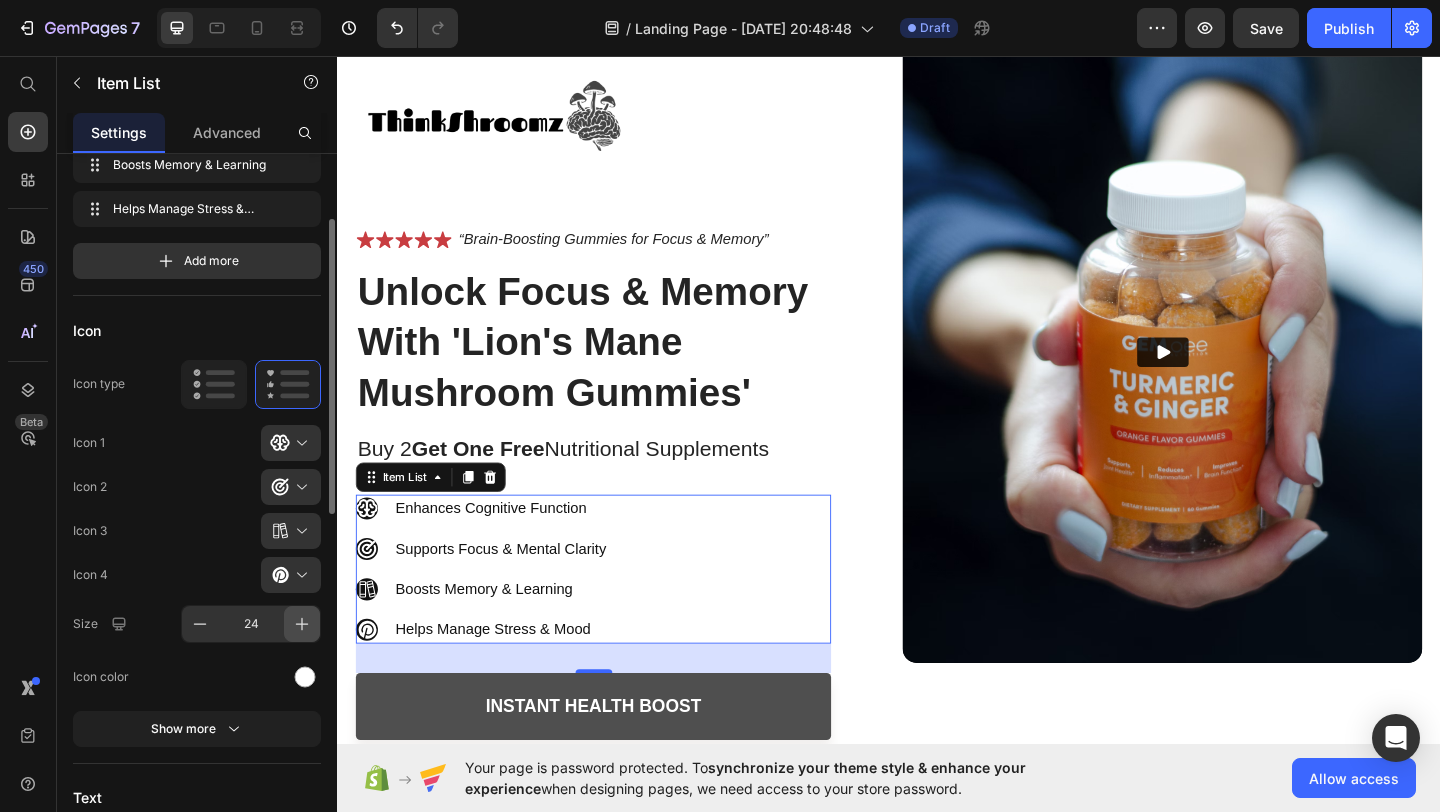 click 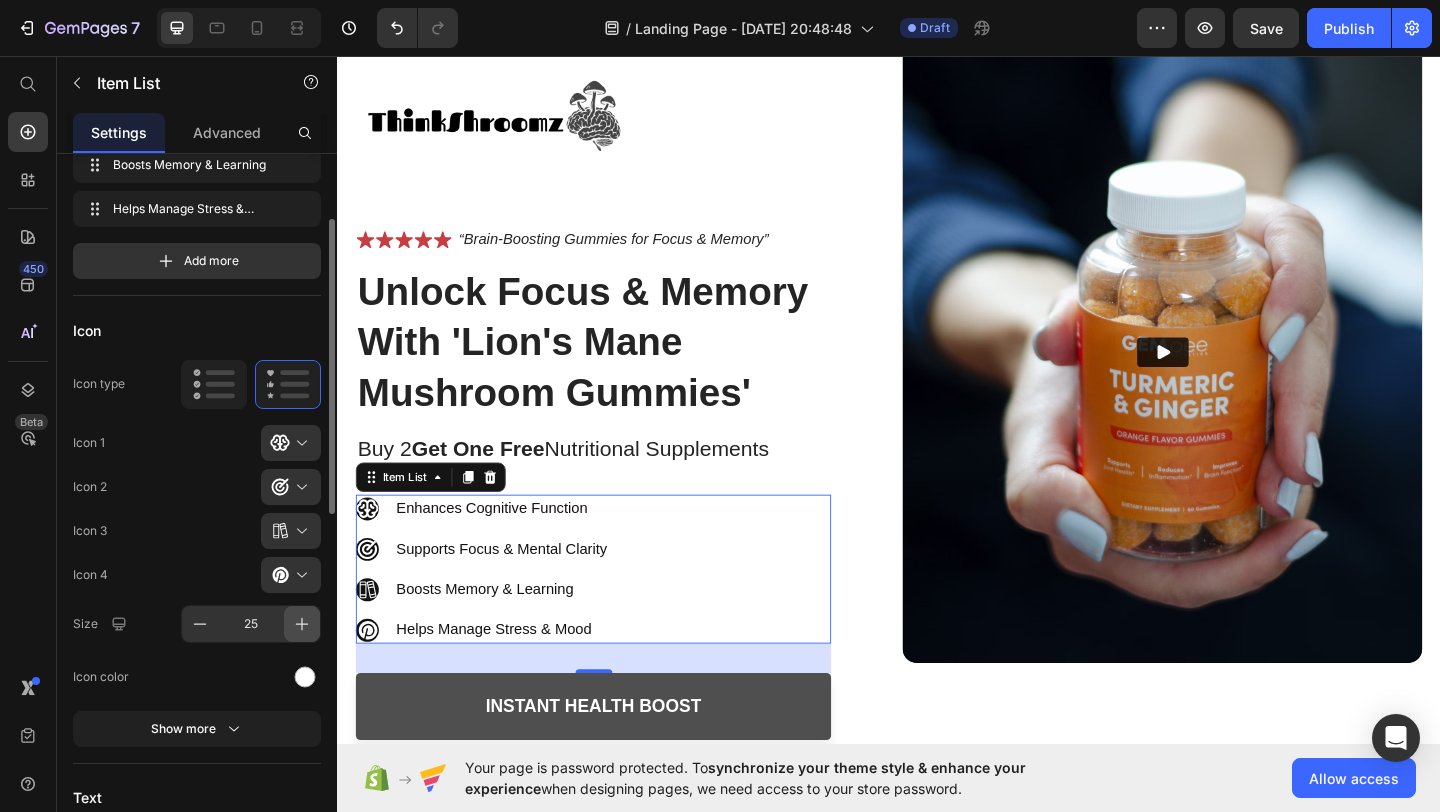 click 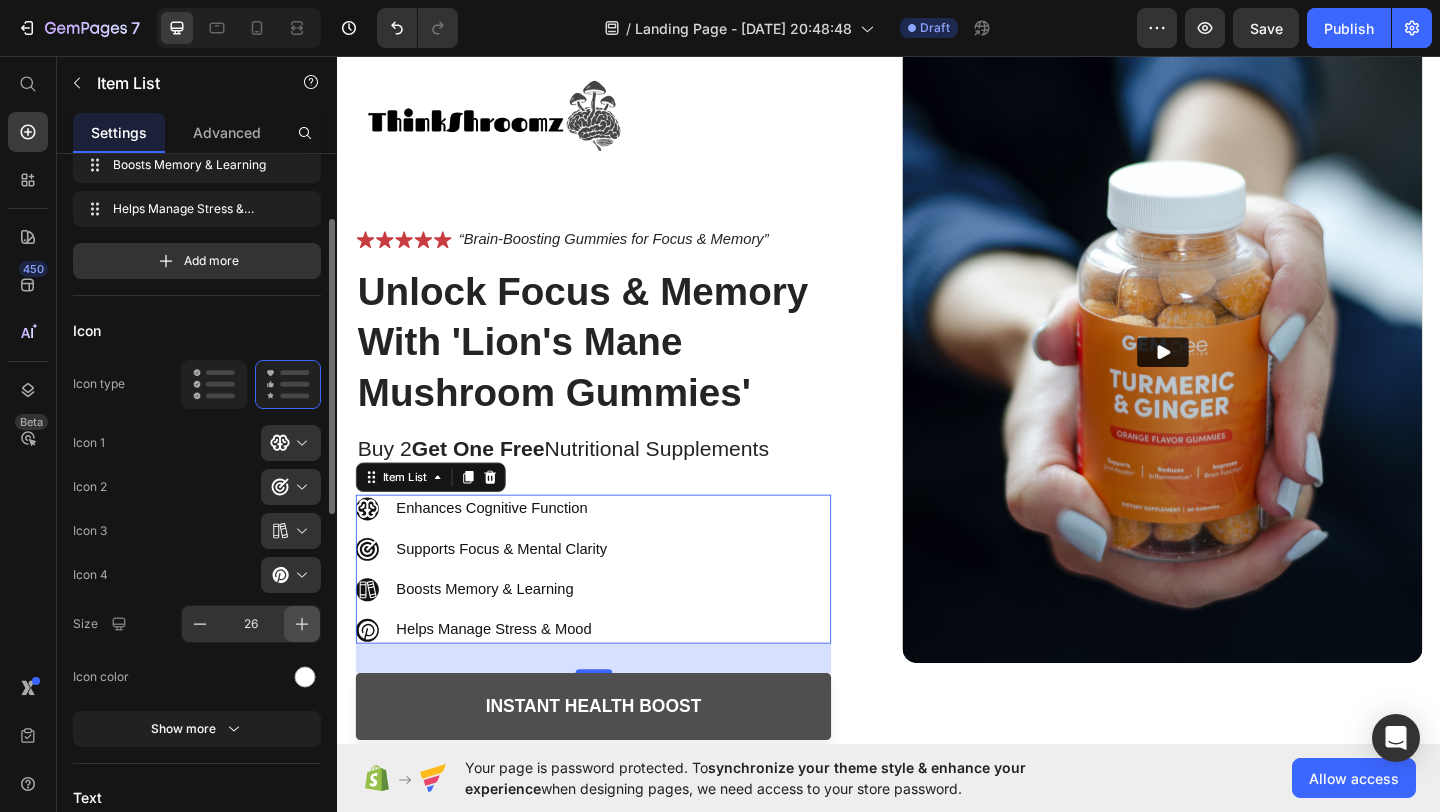 click 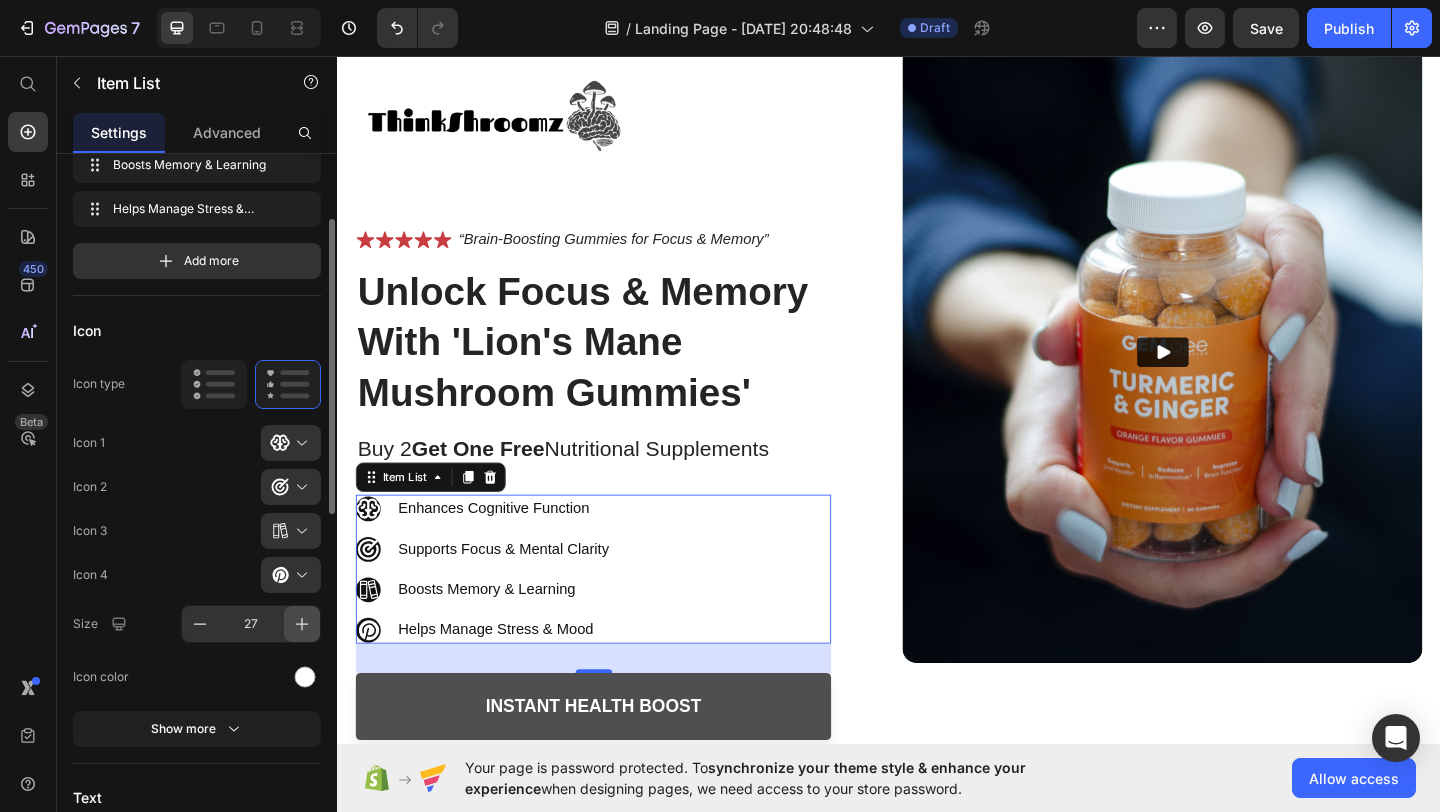 click 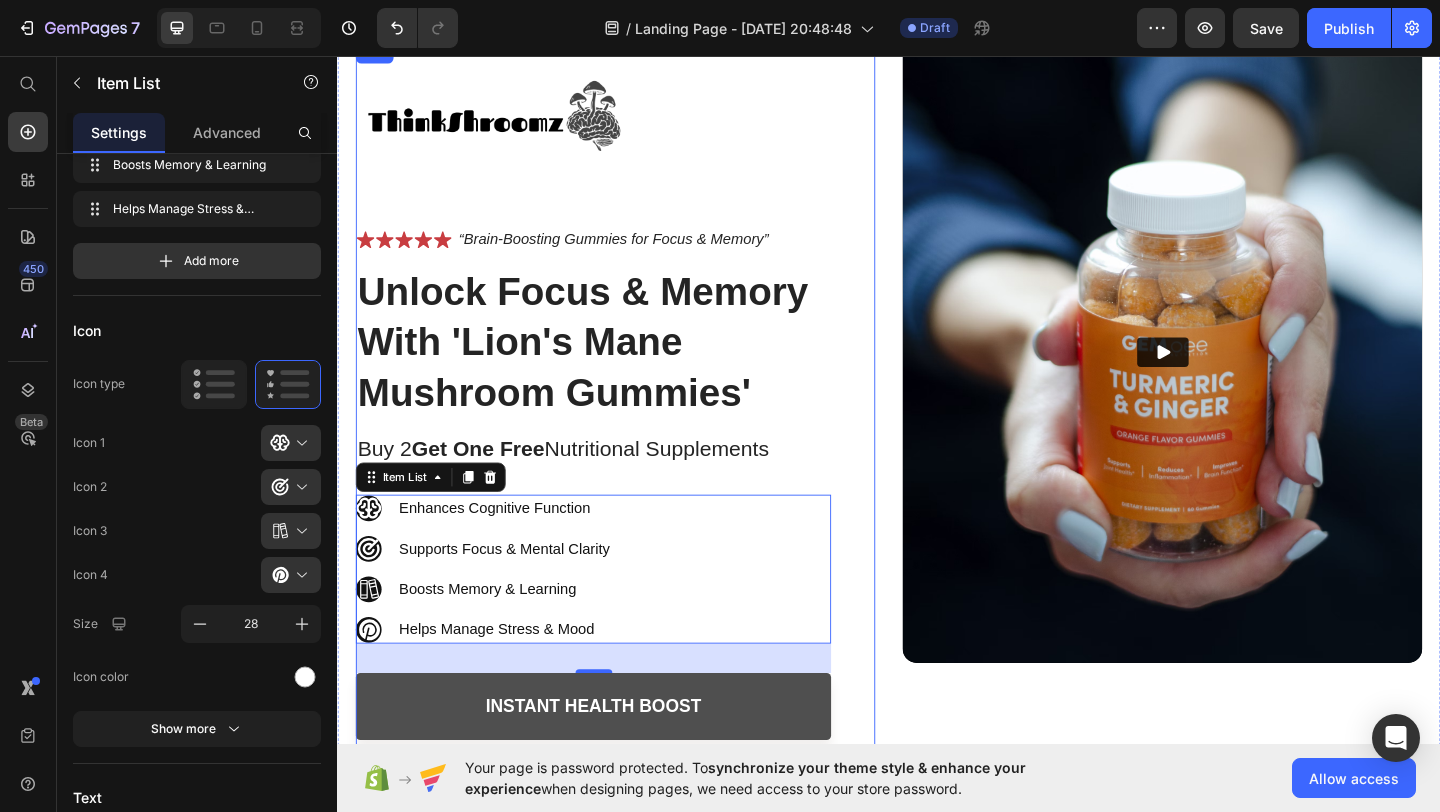 click on "Image
Icon
Icon
Icon
Icon
Icon Icon List “Brain-Boosting Gummies for Focus & Memory” Text Block Row Unlock Focus & Memory With 'Lion's Mane Mushroom Gummies' Heading Buy 2  Get One Free  Nutritional Supplements Text Block
Enhances Cognitive Function
Supports Focus & Mental Clarity
Boosts Memory & Learning
Helps Manage Stress & Mood Item List   32 Instant Health Boost Button
Icon Try it & love it for  30 days or your money back Text Block Row Row Video Row" at bounding box center (937, 416) 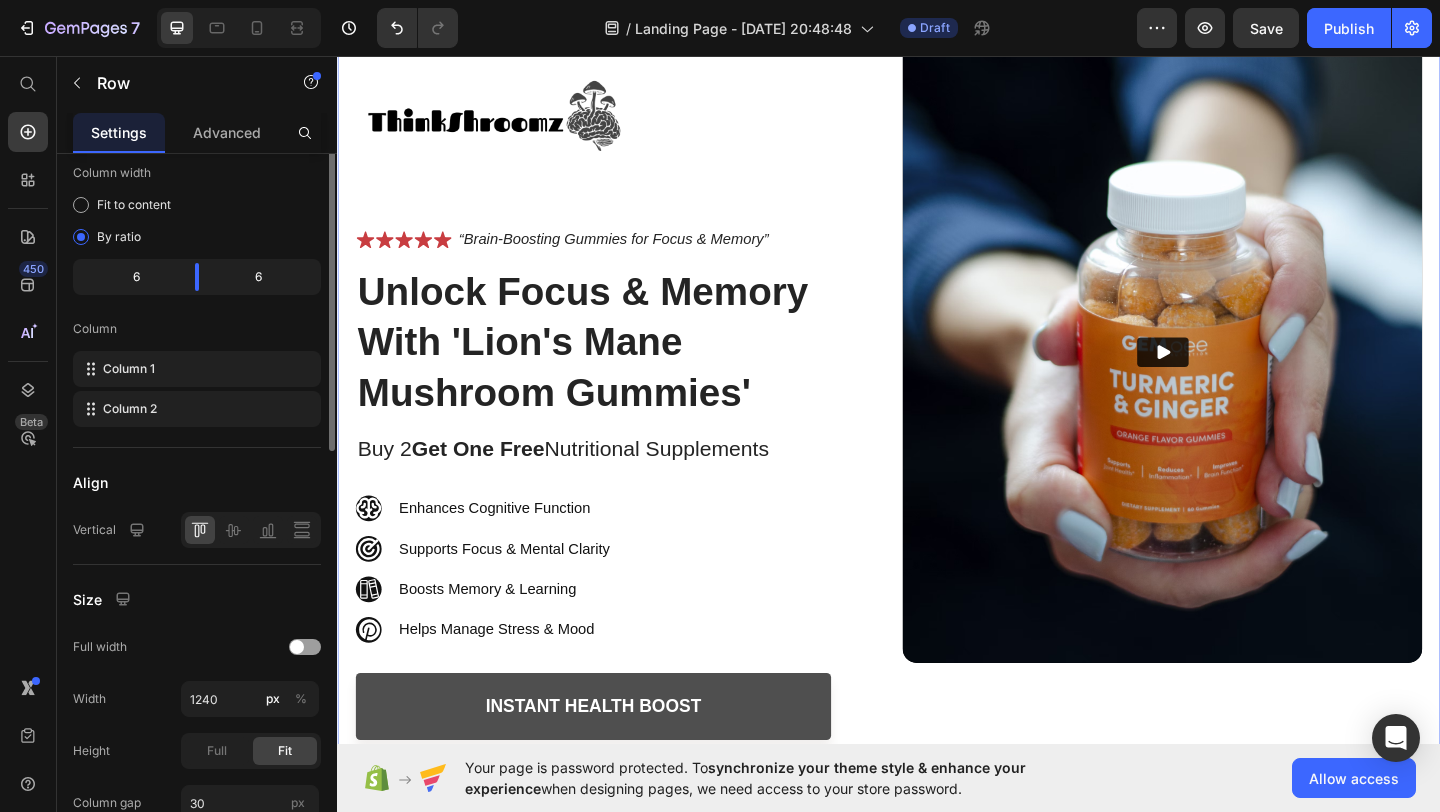 scroll, scrollTop: 0, scrollLeft: 0, axis: both 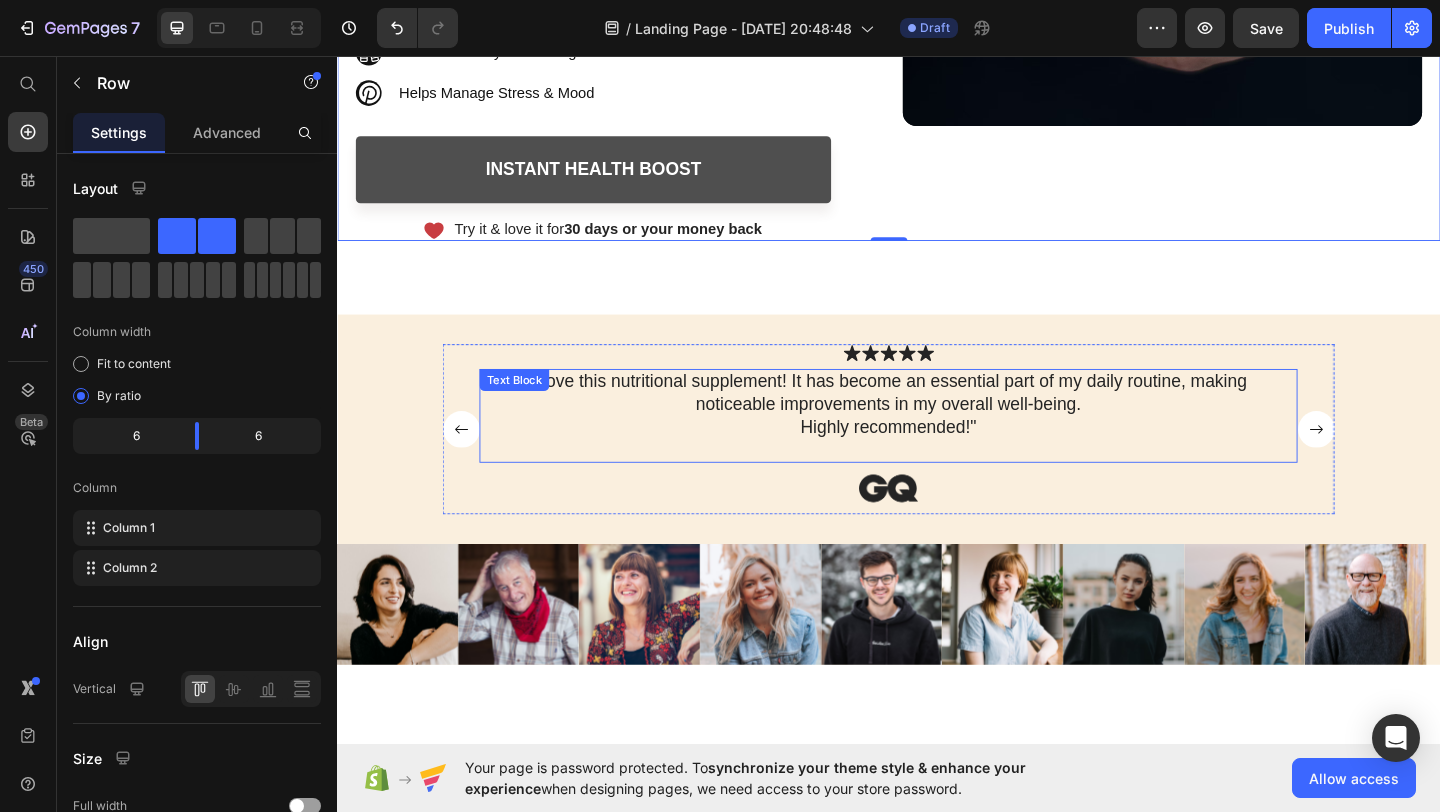 click on ""Love this nutritional supplement! It has become an essential part of my daily routine, making noticeable improvements in my overall well-being. Highly recommended!"" at bounding box center (937, 435) 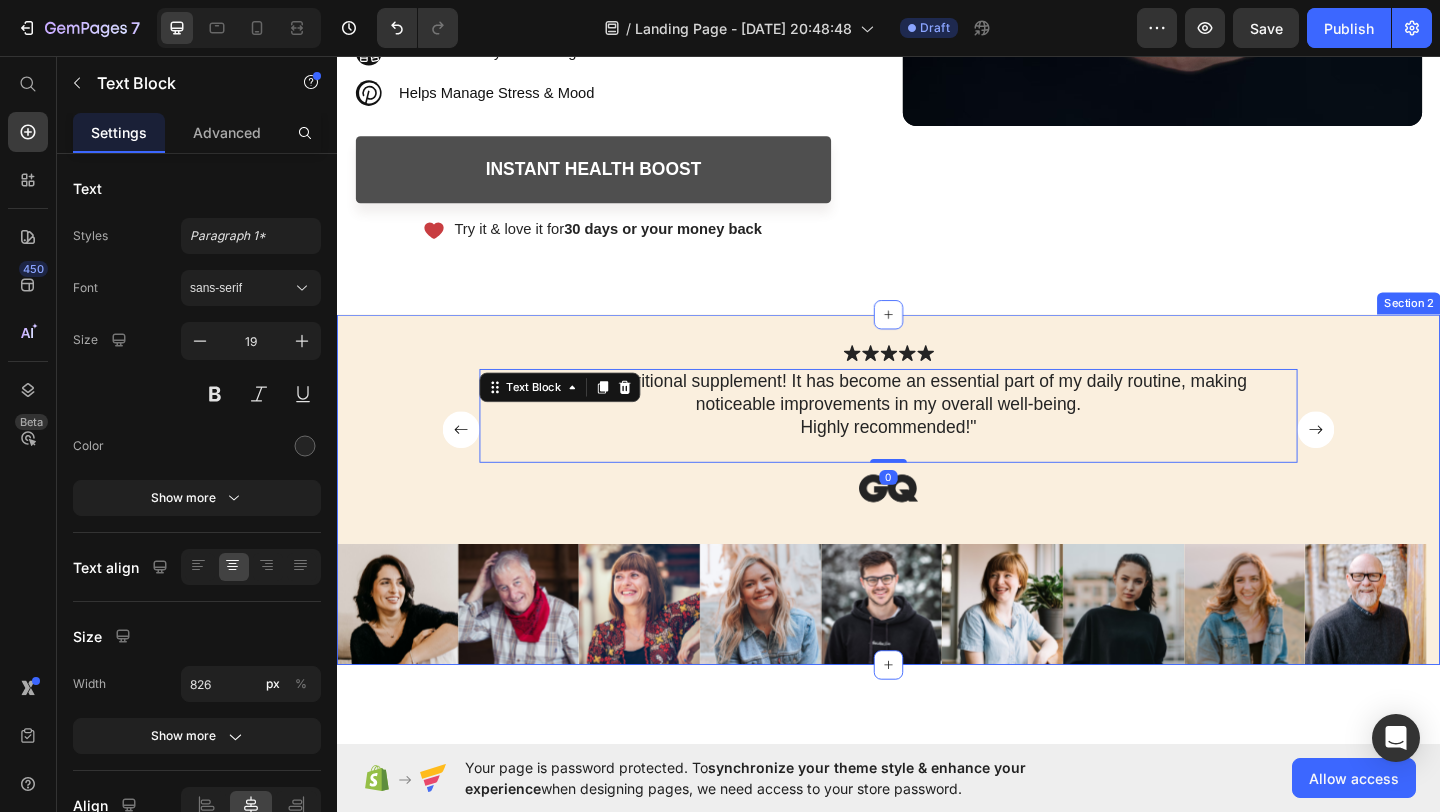 click on "Icon
Icon
Icon
Icon
Icon Icon List "Love this nutritional supplement! It has become an essential part of my daily routine, making noticeable improvements in my overall well-being. Highly recommended!" Text Block   0 Image
Icon
Icon
Icon
Icon
Icon Icon List I have been using this nutritional supplement bottle for a few weeks now, and I am amazed by the positive impact it has had on my overall energy levels. I feel more vibrant and focused throughout the day, allowing me to tackle my daily tasks with ease. Text Block Image
Icon
Icon
Icon
Icon
Icon Icon List I highly recommend this nutritional supplement bottle to anyone looking to support their health and well-being. Since incorporating it into my daily routine, I have noticed a significant improvement in my immune system. Text Block Image
Carousel Image Image Image Image Image Image Image Image Image Carousel Section 2" at bounding box center [937, 527] 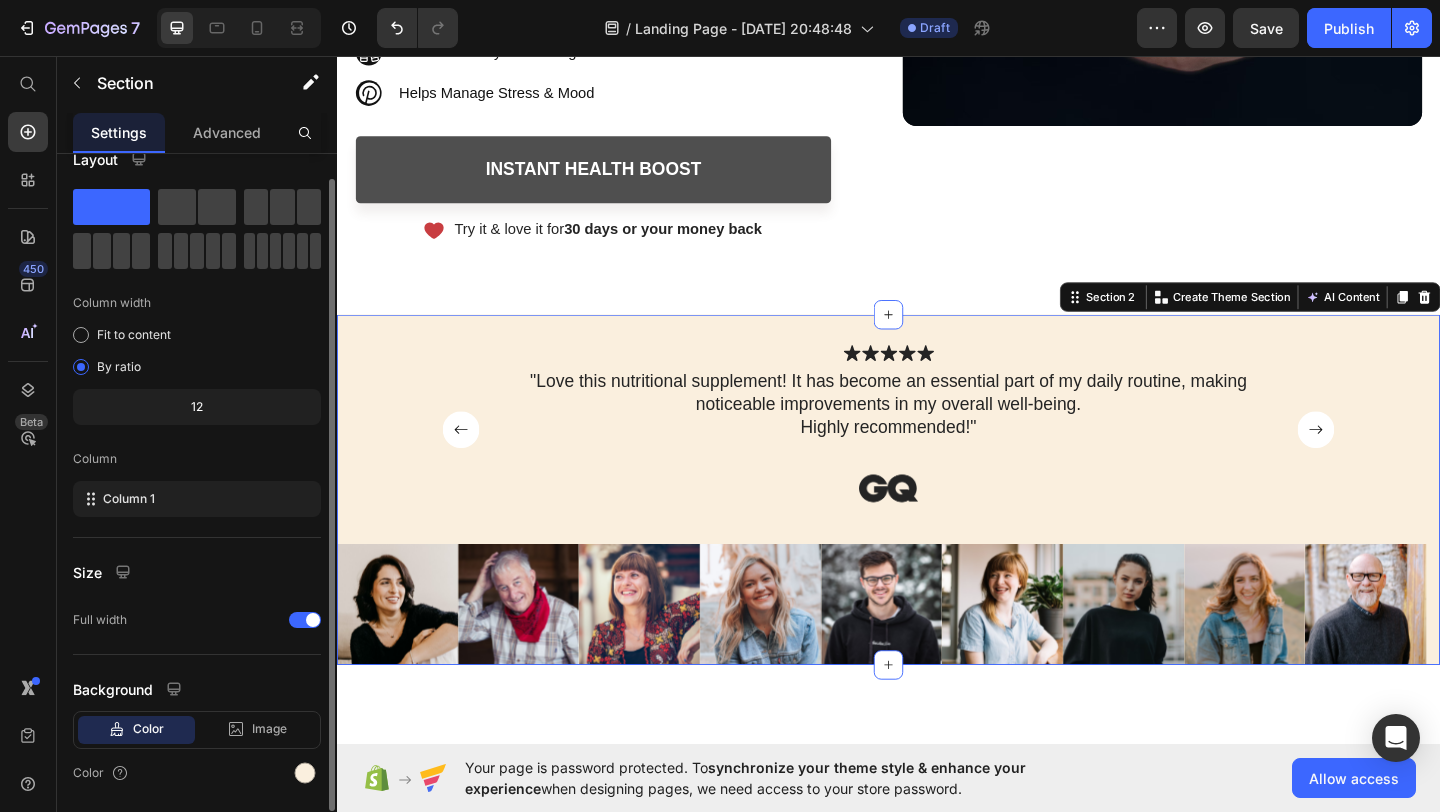 scroll, scrollTop: 93, scrollLeft: 0, axis: vertical 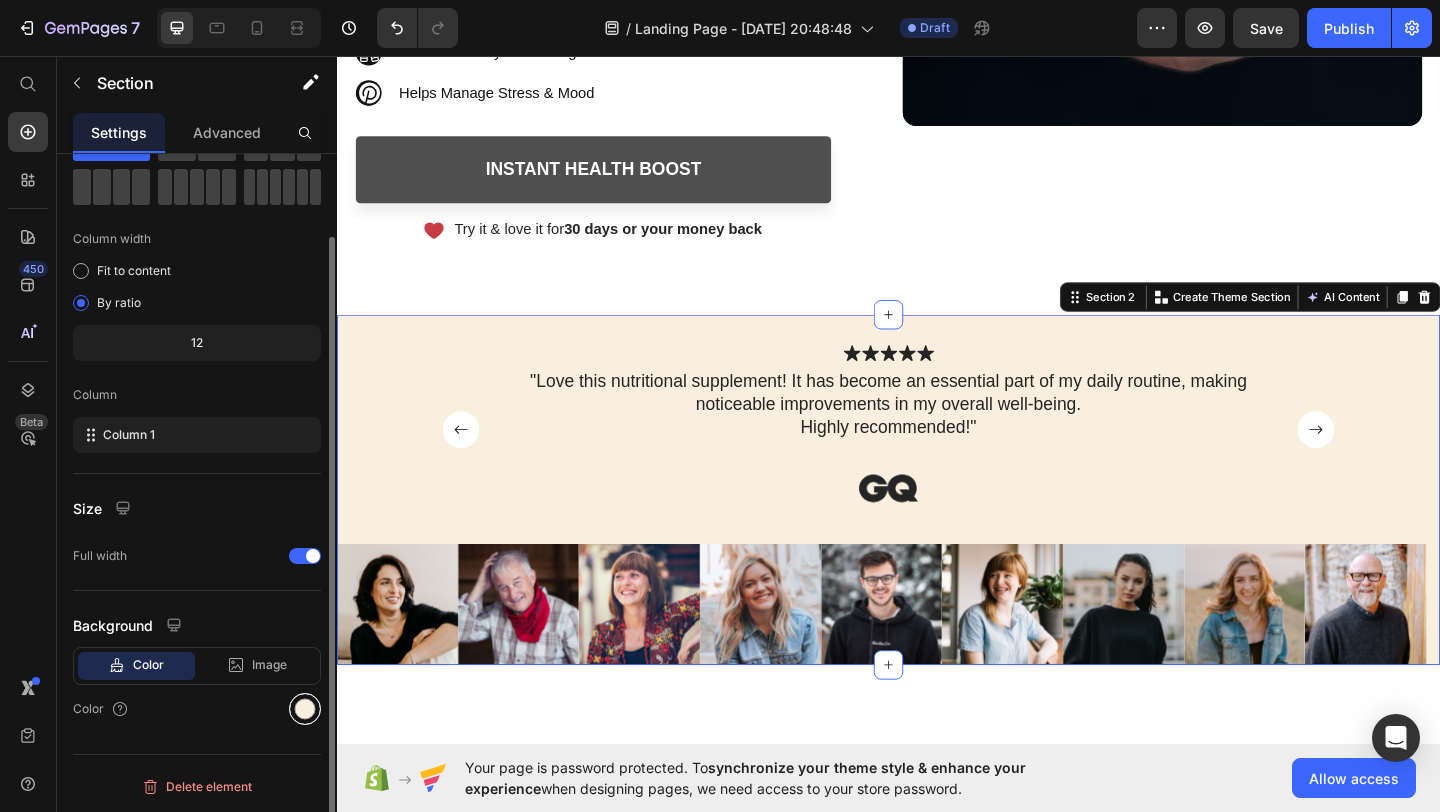 click at bounding box center (305, 709) 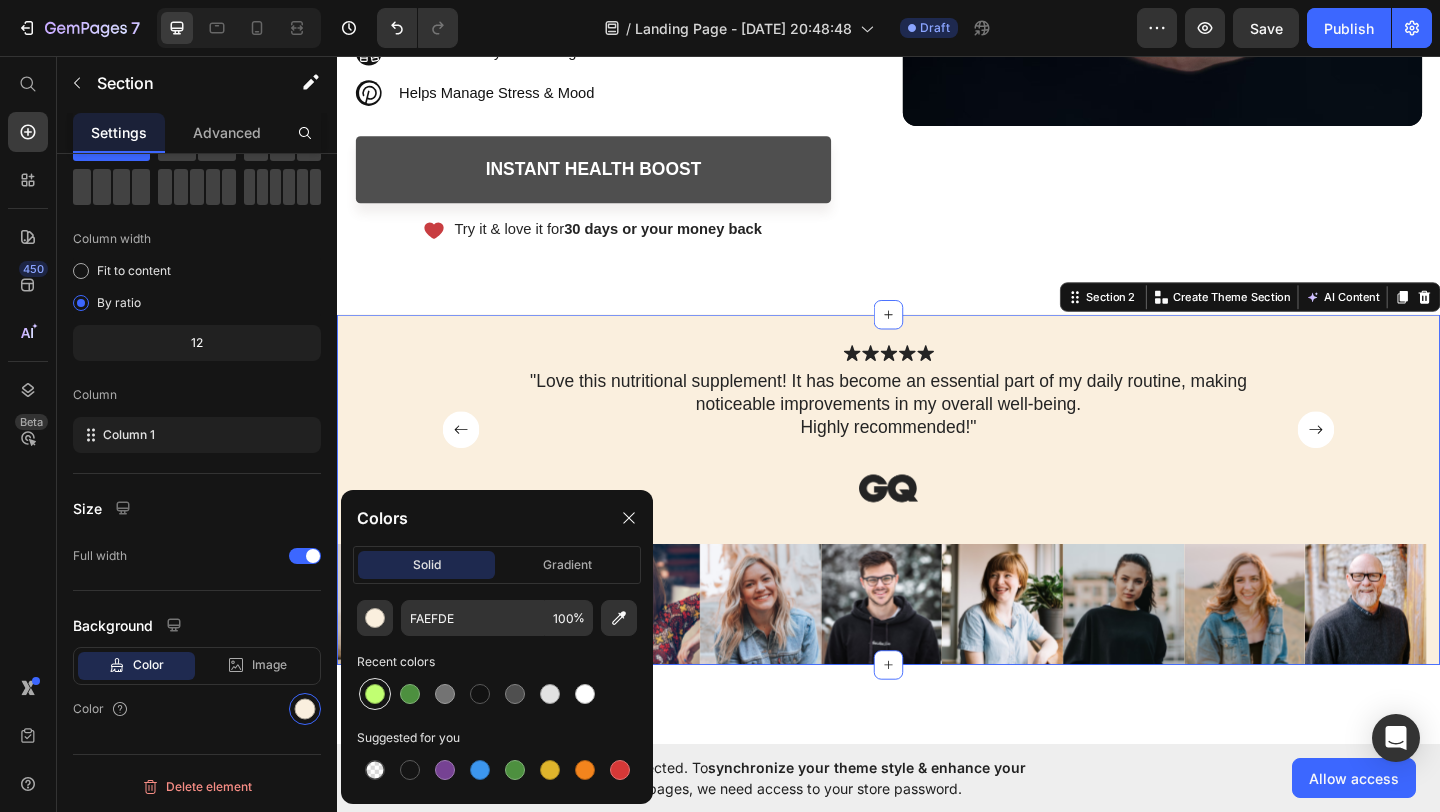 click at bounding box center [375, 694] 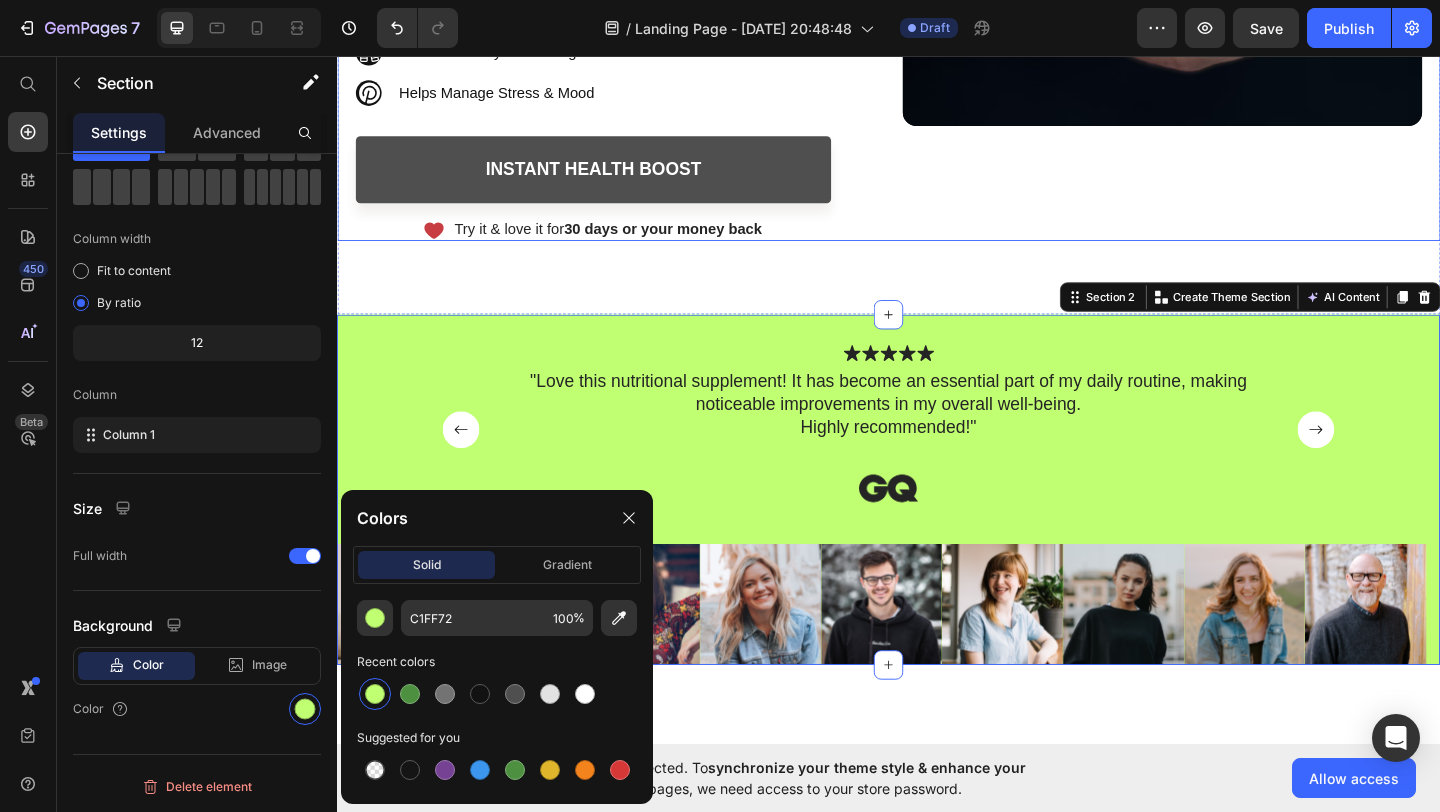click on "Video" at bounding box center [1234, -144] 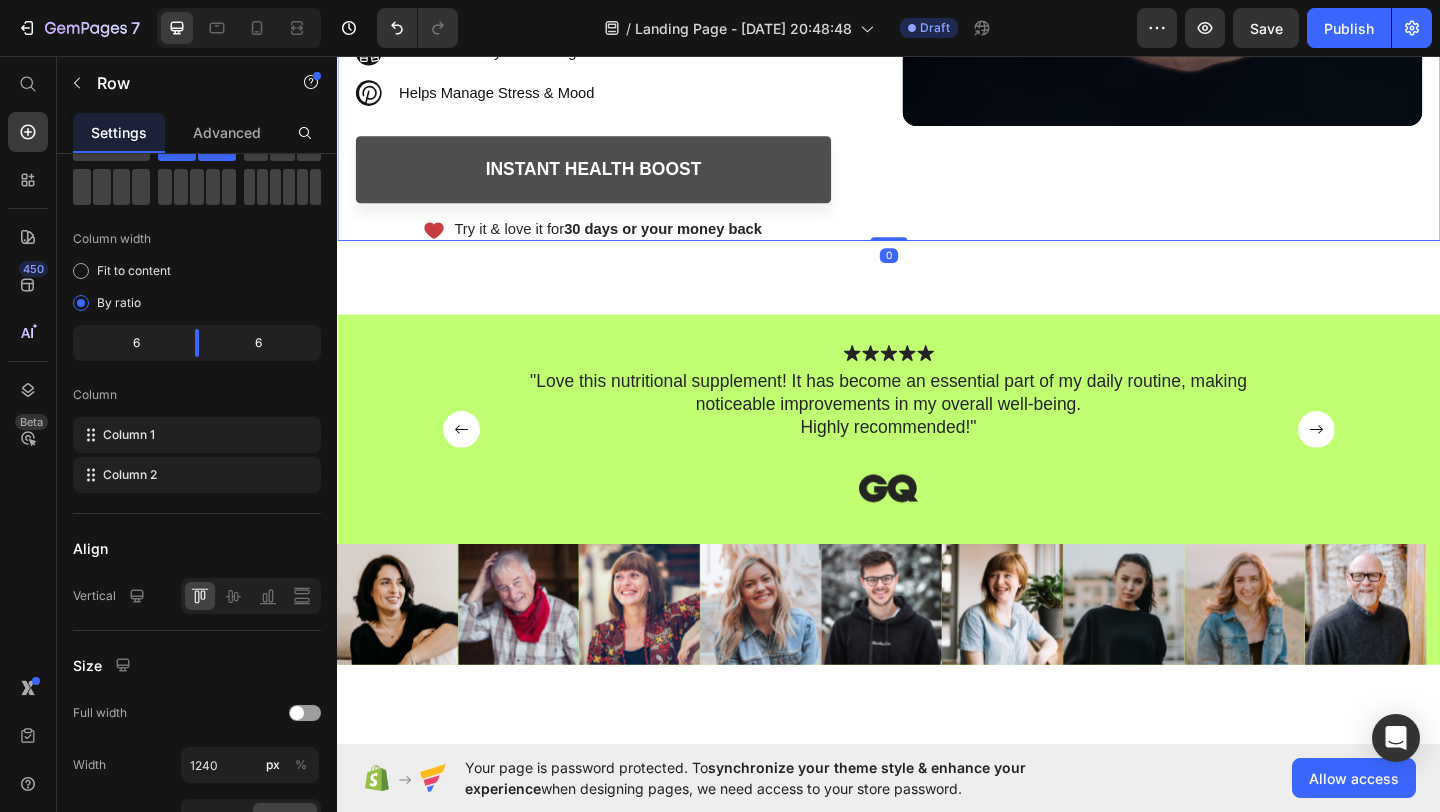 scroll, scrollTop: 0, scrollLeft: 0, axis: both 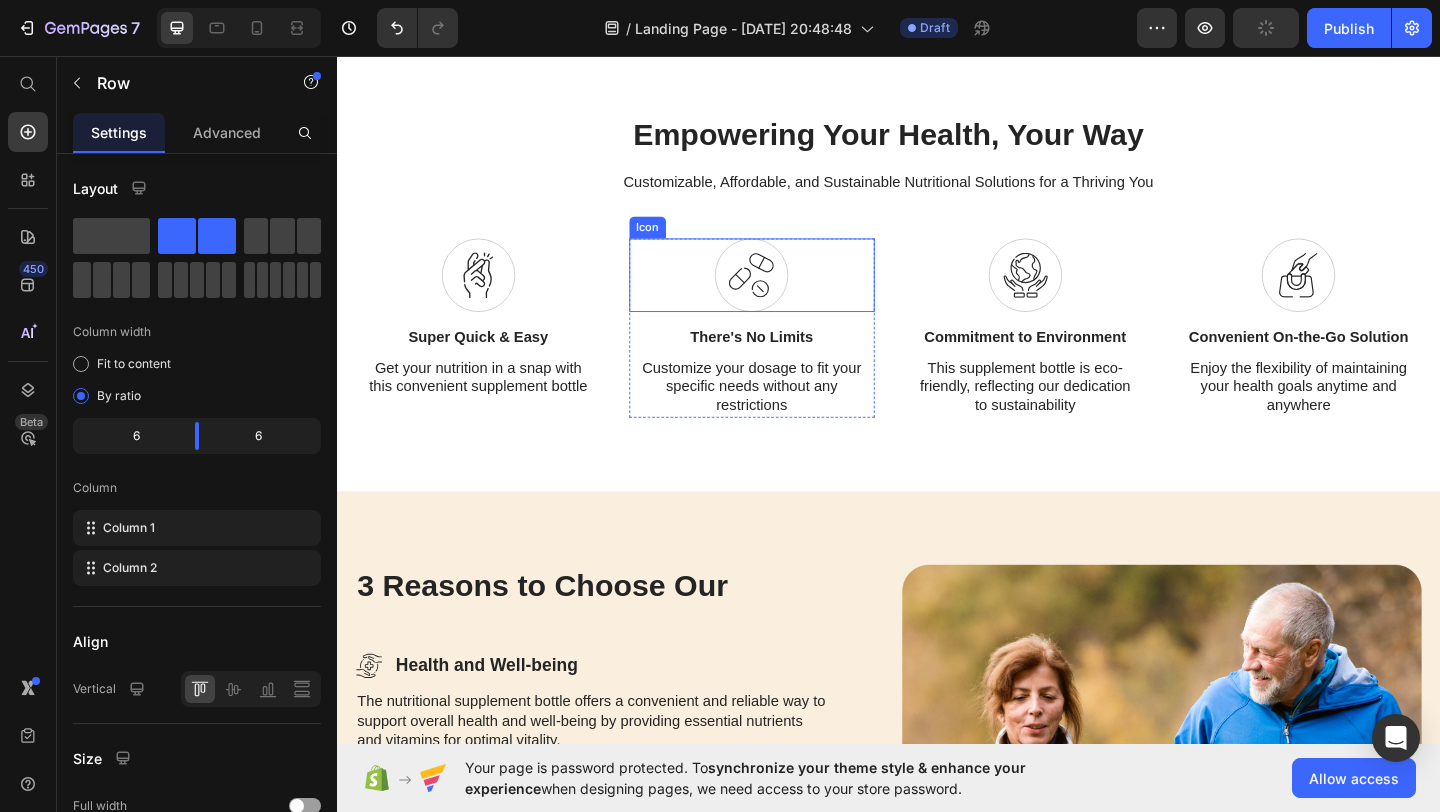 click 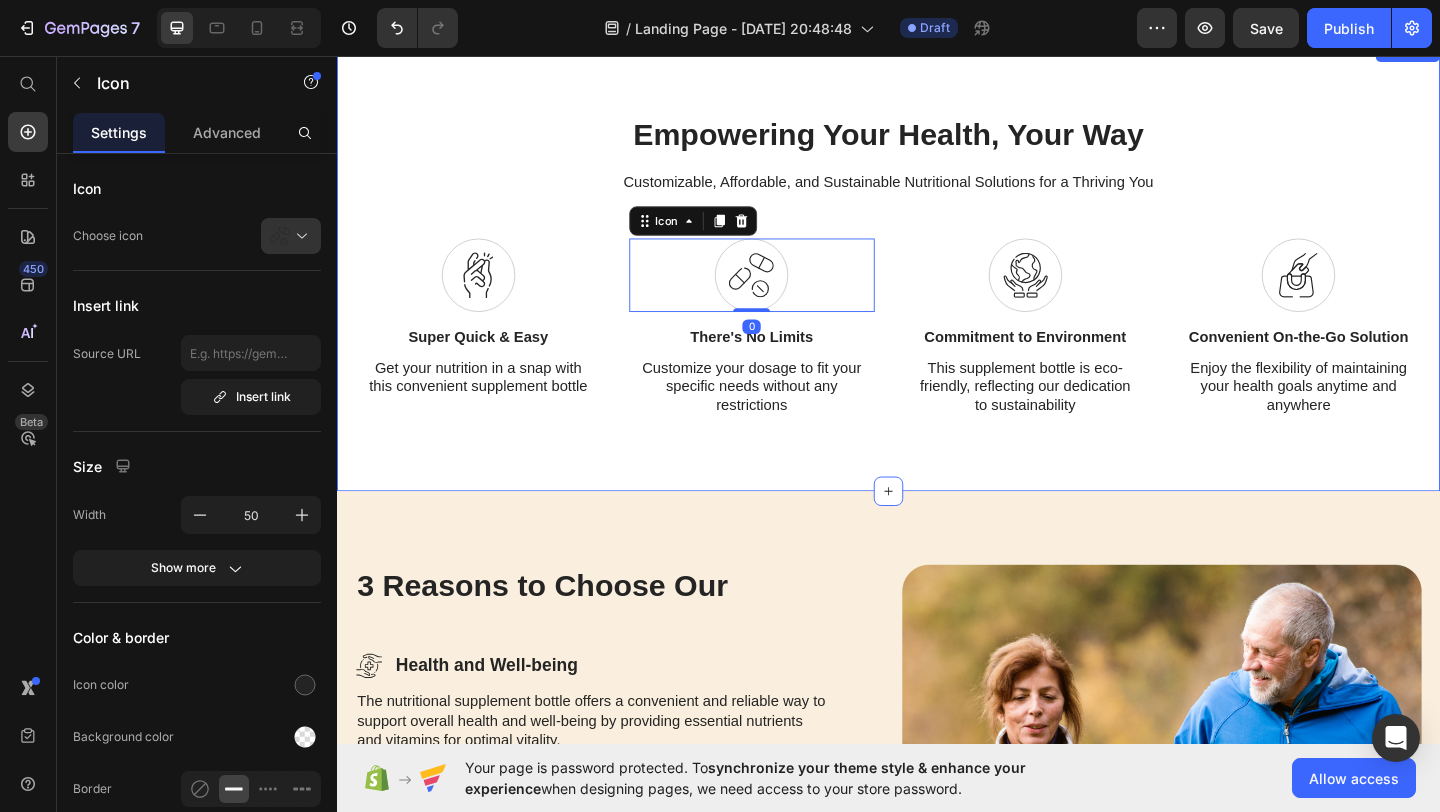 click on "Empowering Your Health, Your Way Heading Customizable, Affordable, and Sustainable Nutritional Solutions for a Thriving You Text Block
Icon Super Quick & Easy Text Block Get your nutrition in a snap with this convenient supplement bottle Text Block Row
Icon   0 There's No Limits Text Block Customize your dosage to fit your specific needs without any restrictions Text Block Row
Icon Commitment to Environment Text Block This supplement bottle is eco-friendly, reflecting our dedication to sustainability Text Block Row
Icon Convenient On-the-Go Solution Text Block Enjoy the flexibility of maintaining your health goals anytime and anywhere Text Block Row Row Row Section 3" at bounding box center [937, 283] 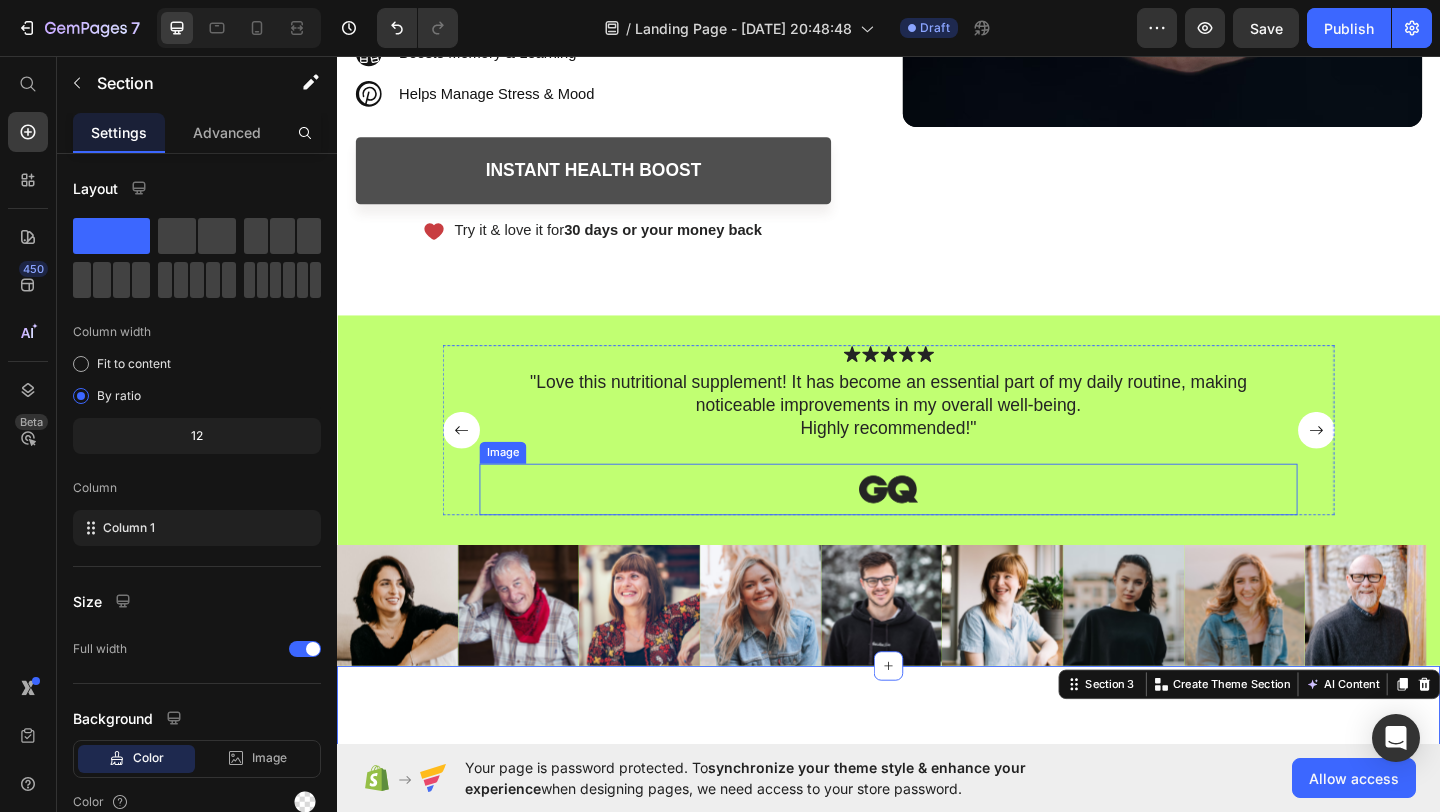 scroll, scrollTop: 781, scrollLeft: 0, axis: vertical 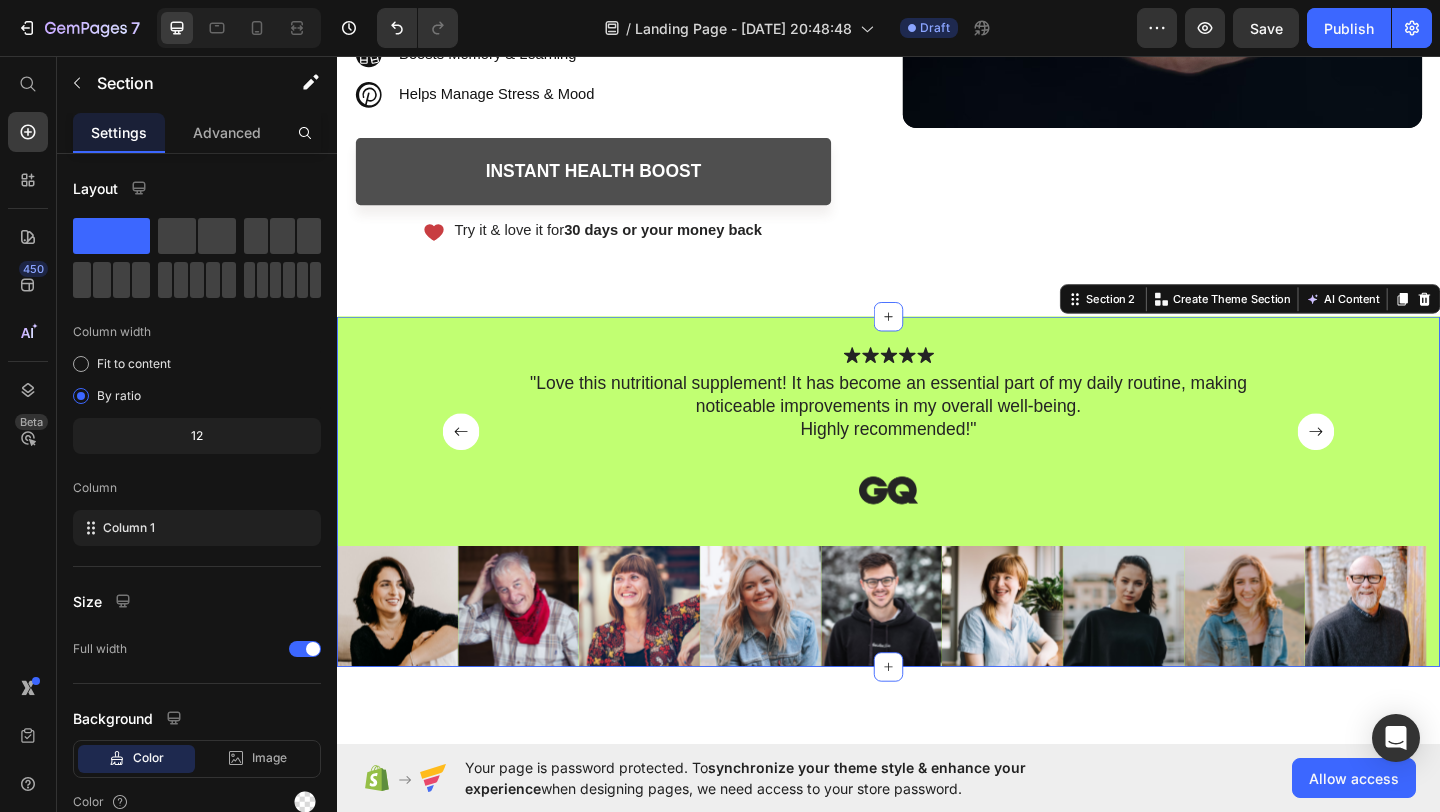 click on "Icon
Icon
Icon
Icon
Icon Icon List "Love this nutritional supplement! It has become an essential part of my daily routine, making noticeable improvements in my overall well-being. Highly recommended!" Text Block Image
Icon
Icon
Icon
Icon
Icon Icon List I have been using this nutritional supplement bottle for a few weeks now, and I am amazed by the positive impact it has had on my overall energy levels. I feel more vibrant and focused throughout the day, allowing me to tackle my daily tasks with ease. Text Block Image
Icon
Icon
Icon
Icon
Icon Icon List I highly recommend this nutritional supplement bottle to anyone looking to support their health and well-being. Since incorporating it into my daily routine, I have noticed a significant improvement in my immune system. Text Block Image
Carousel Image Image Image Image Image Image Image Image Image Carousel Section 2   You can create reusable sections Create Theme Section AI Content Product" at bounding box center (937, 529) 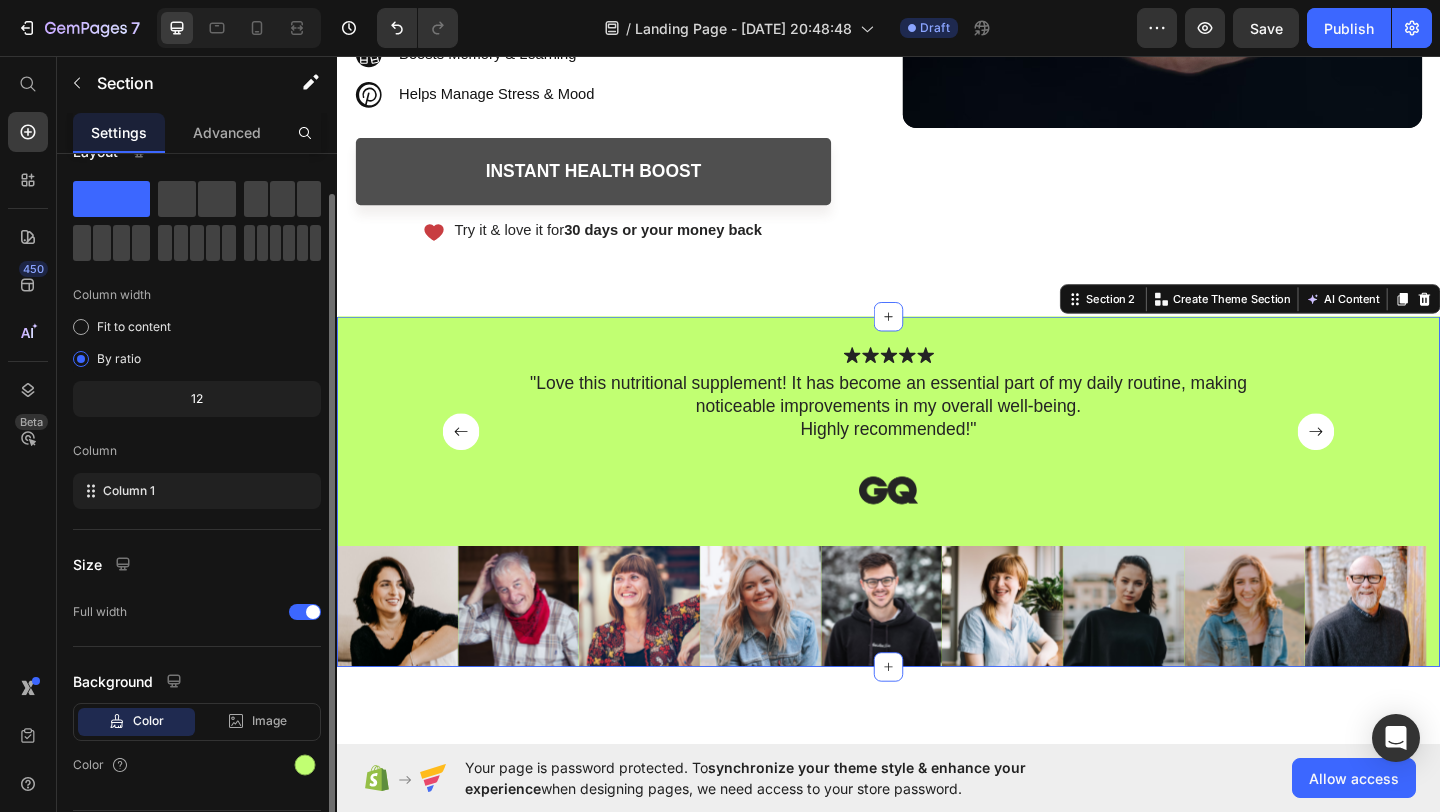 scroll, scrollTop: 93, scrollLeft: 0, axis: vertical 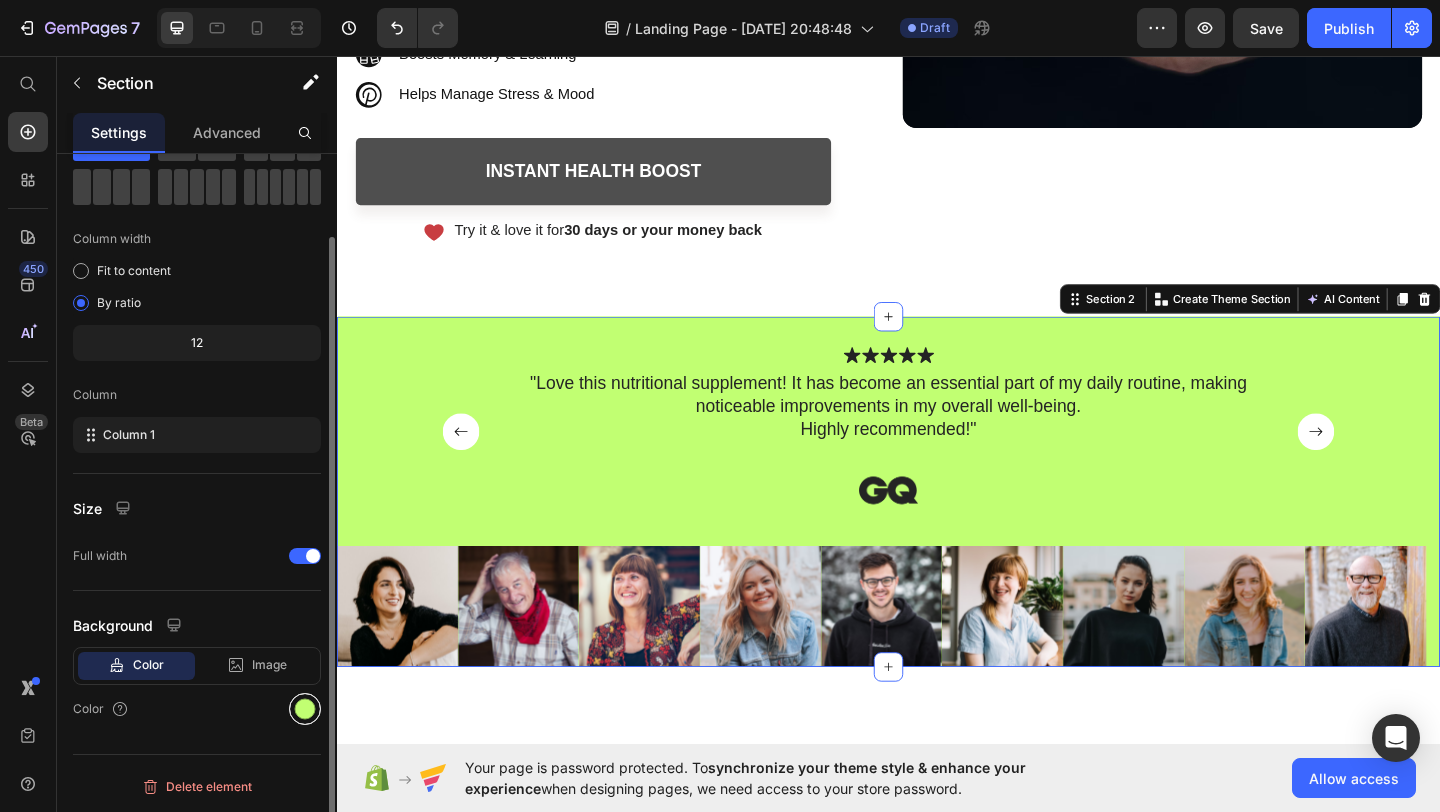 click at bounding box center (305, 709) 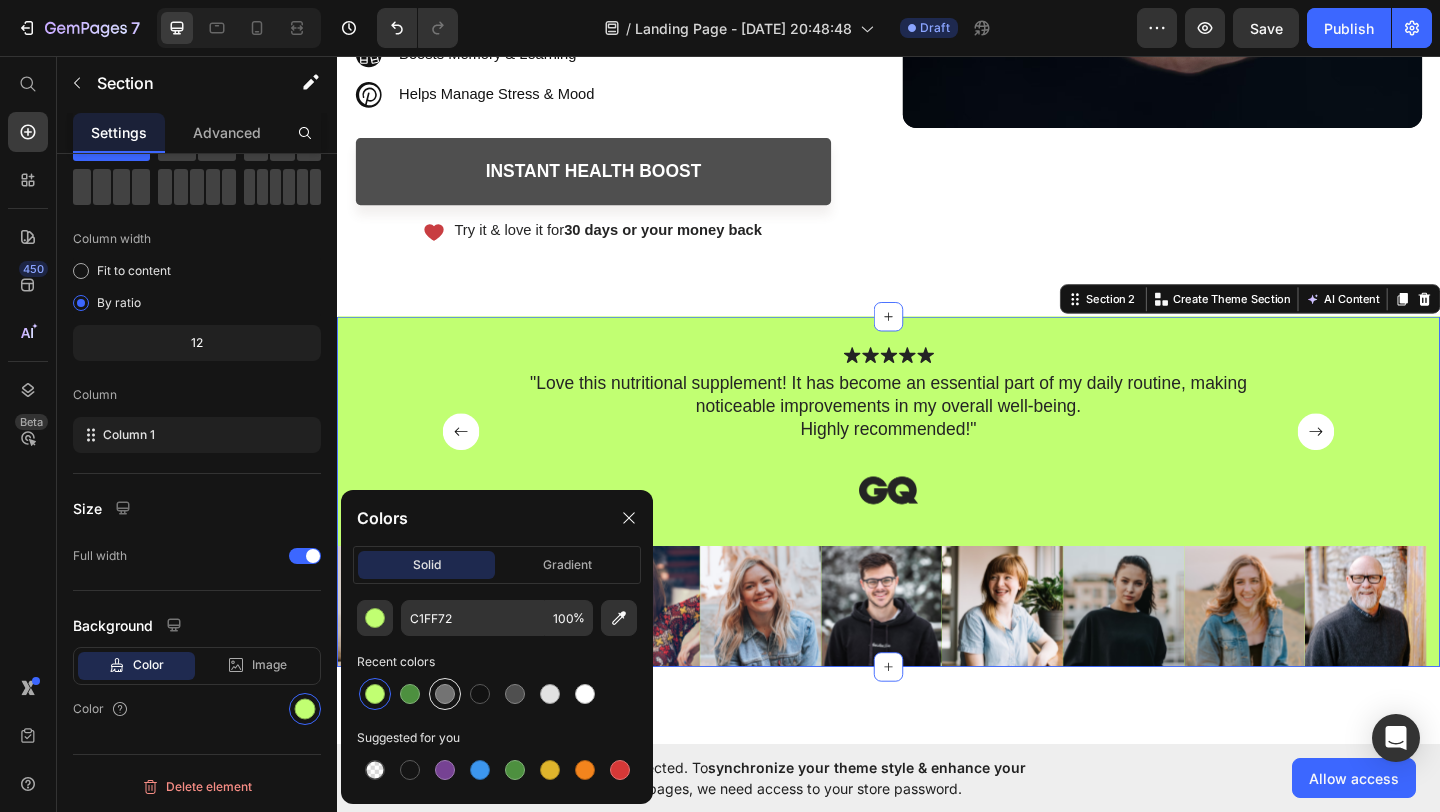 click at bounding box center [445, 694] 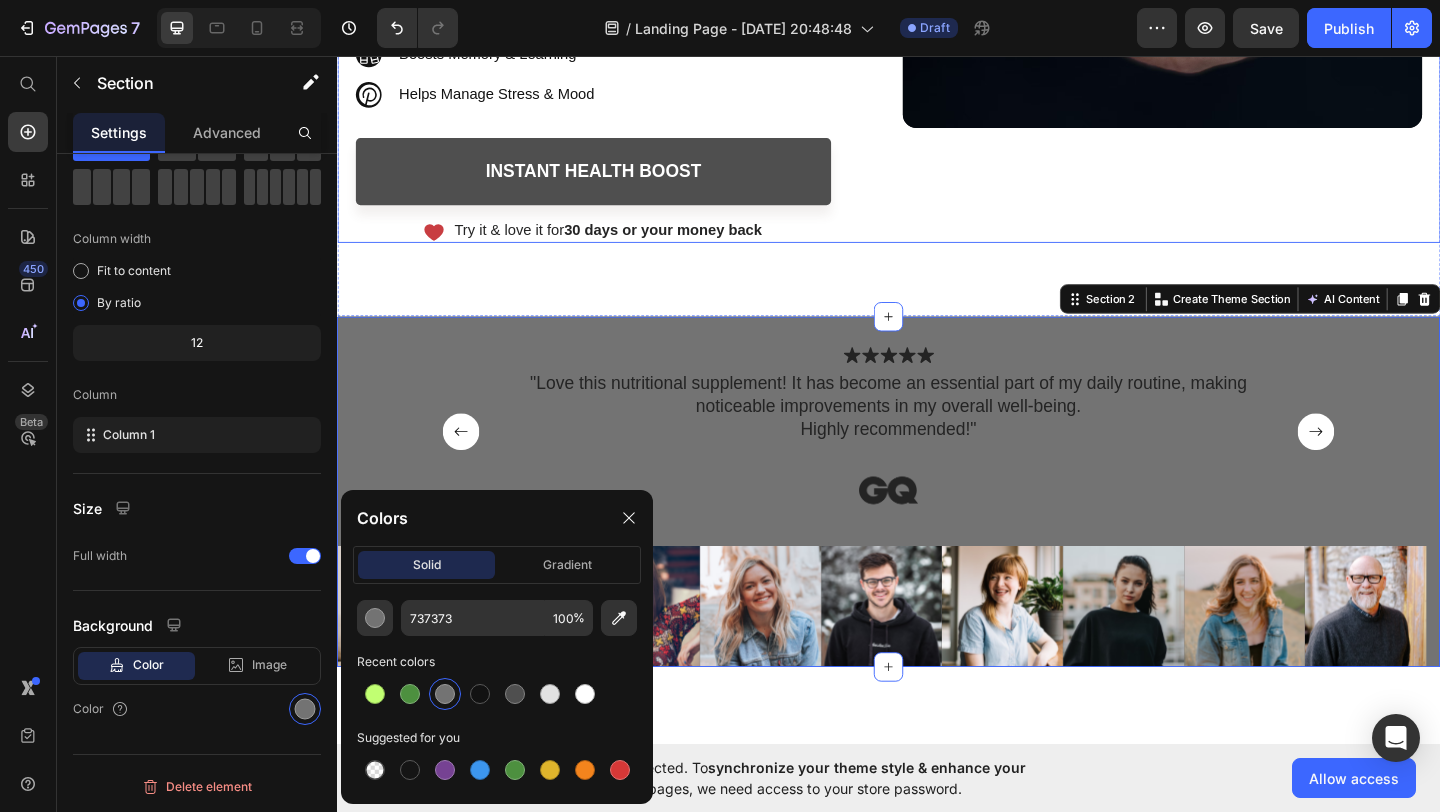 click on "Video" at bounding box center (1234, -142) 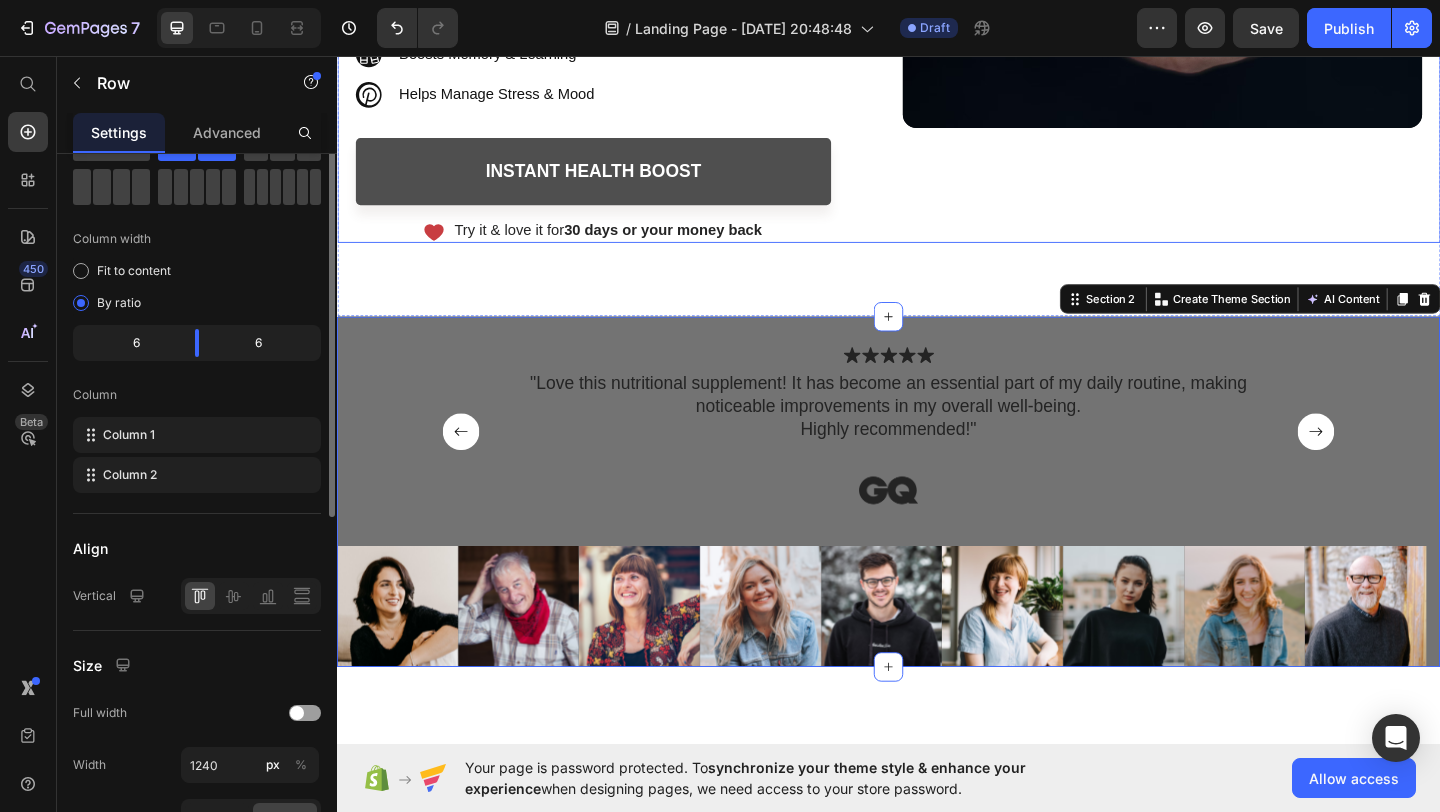 scroll, scrollTop: 0, scrollLeft: 0, axis: both 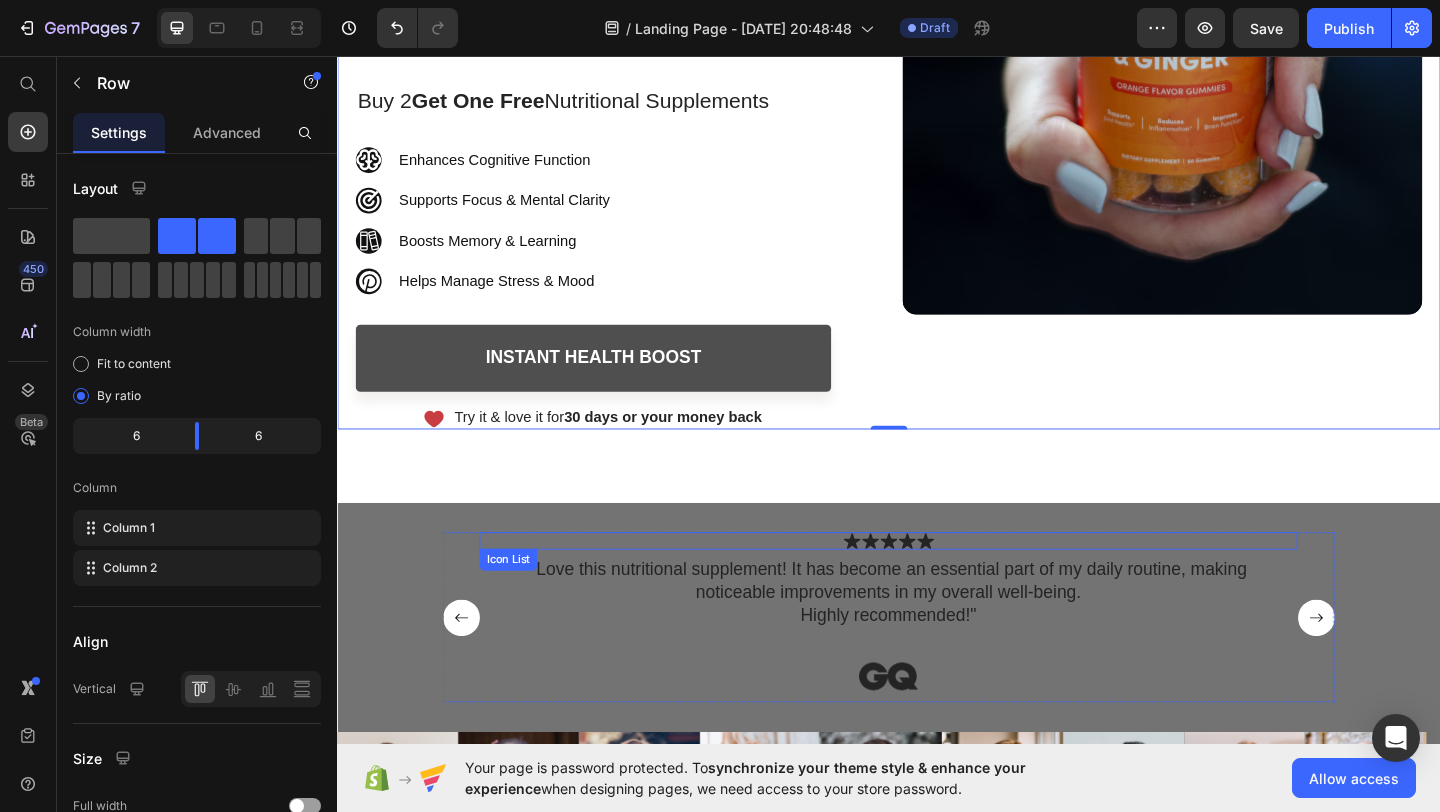 click on "Icon
Icon
Icon
Icon
Icon" at bounding box center [937, 583] 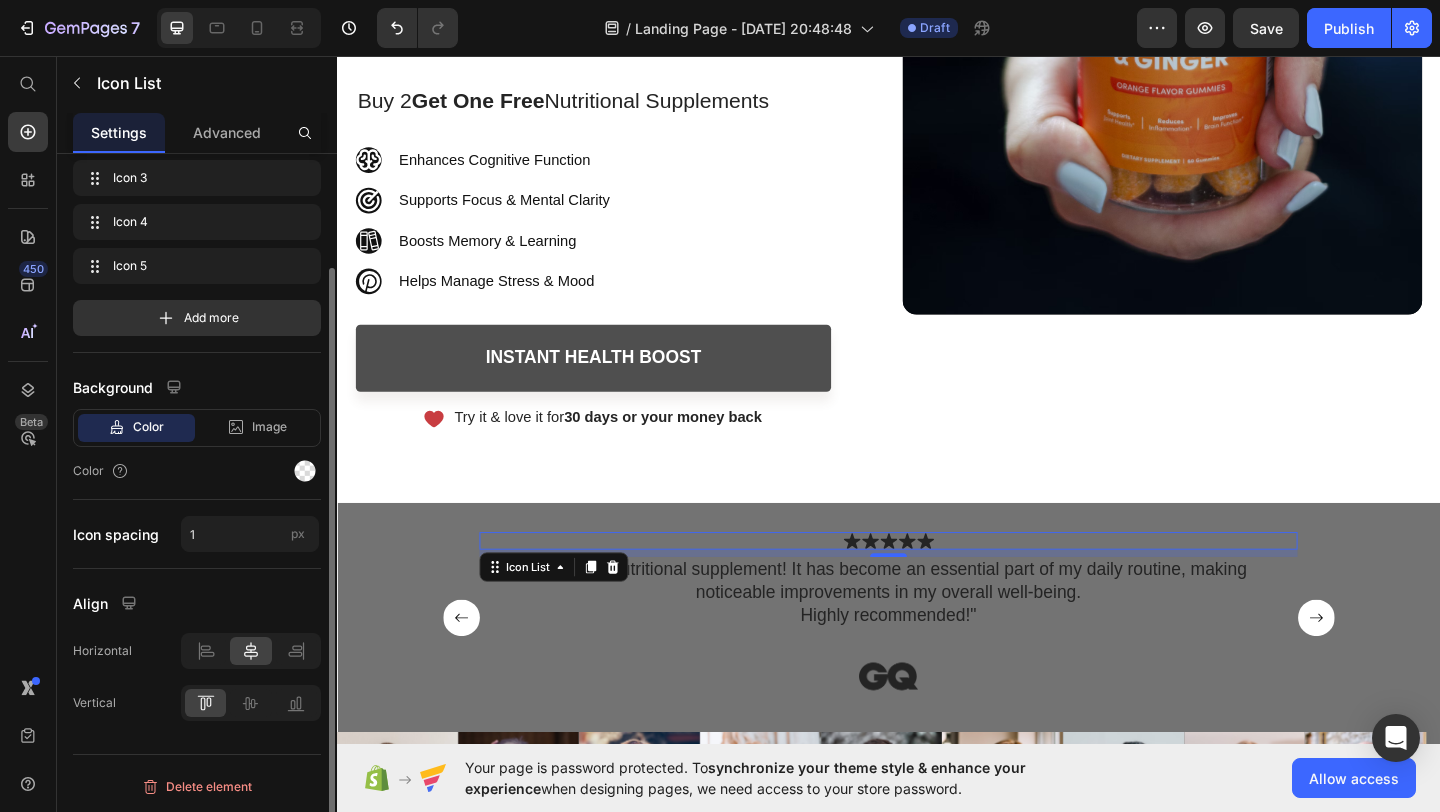 scroll, scrollTop: 142, scrollLeft: 0, axis: vertical 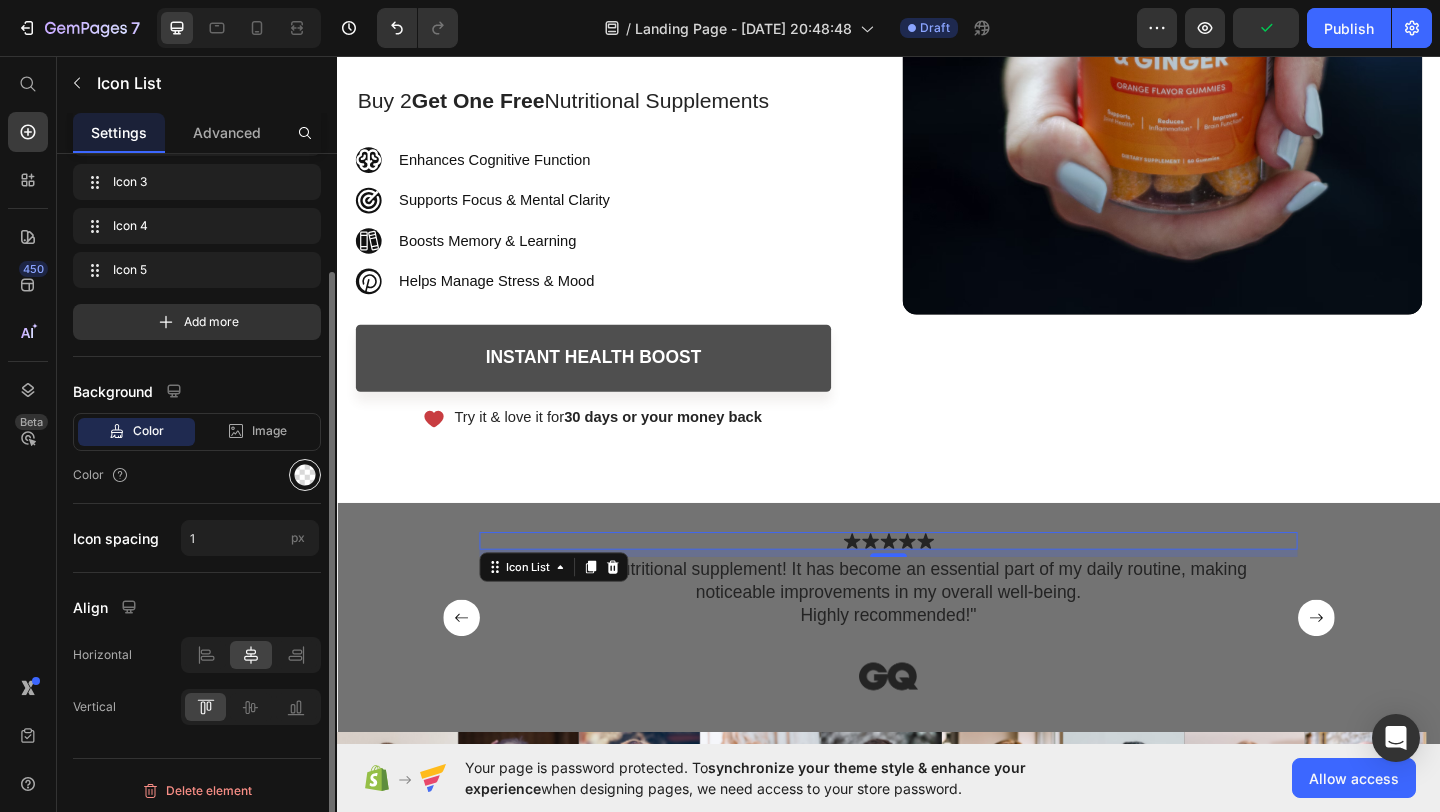 click at bounding box center (305, 475) 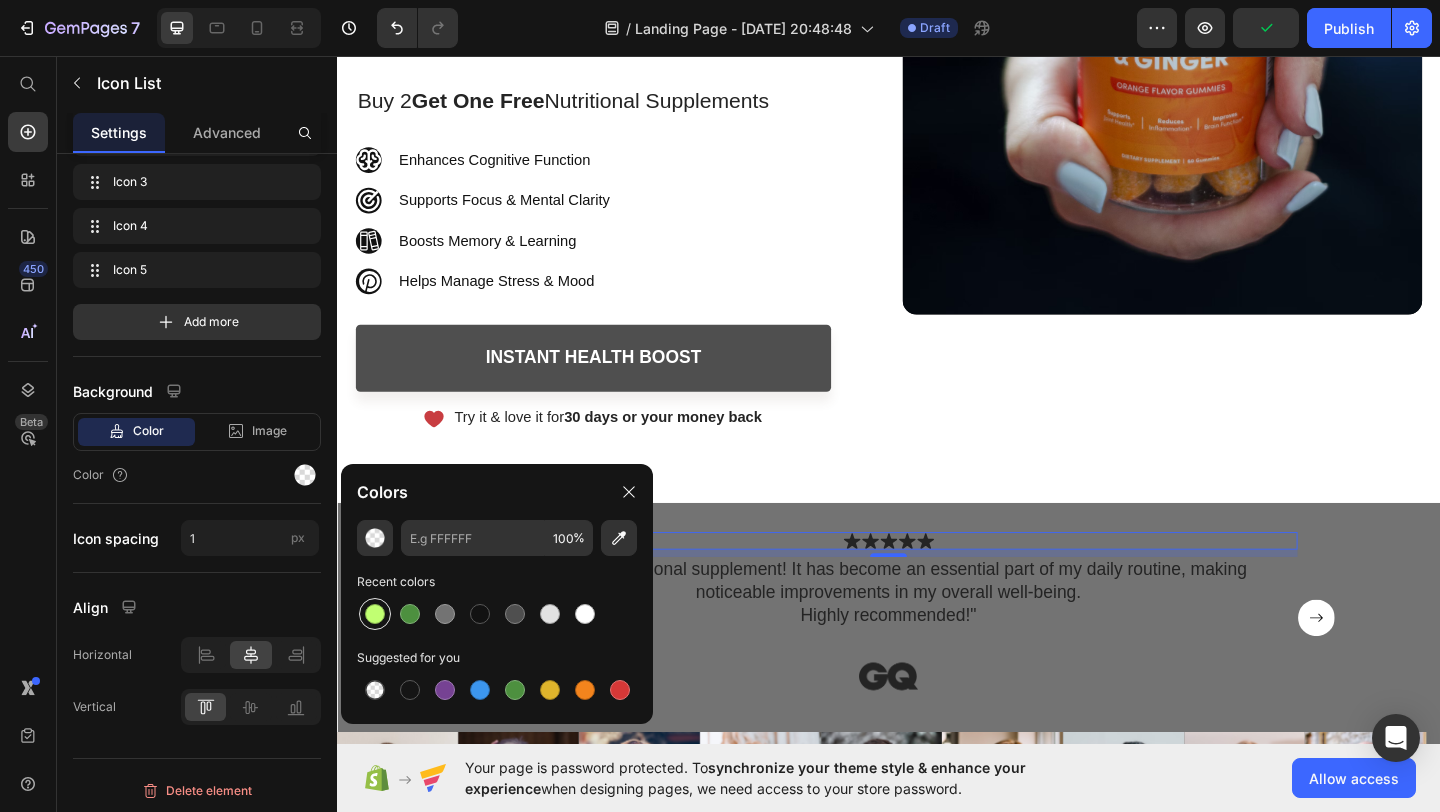 click at bounding box center [375, 614] 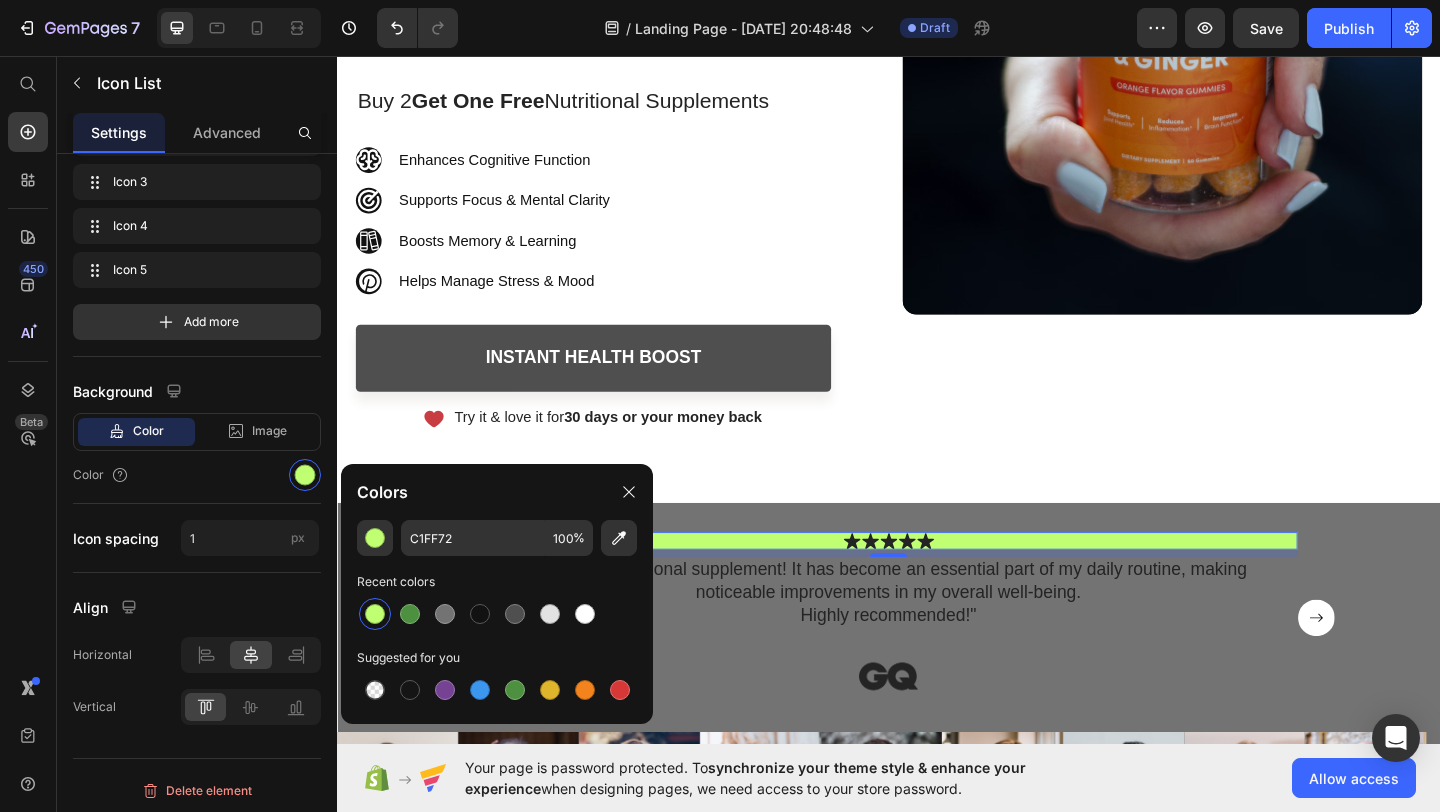 click at bounding box center (375, 614) 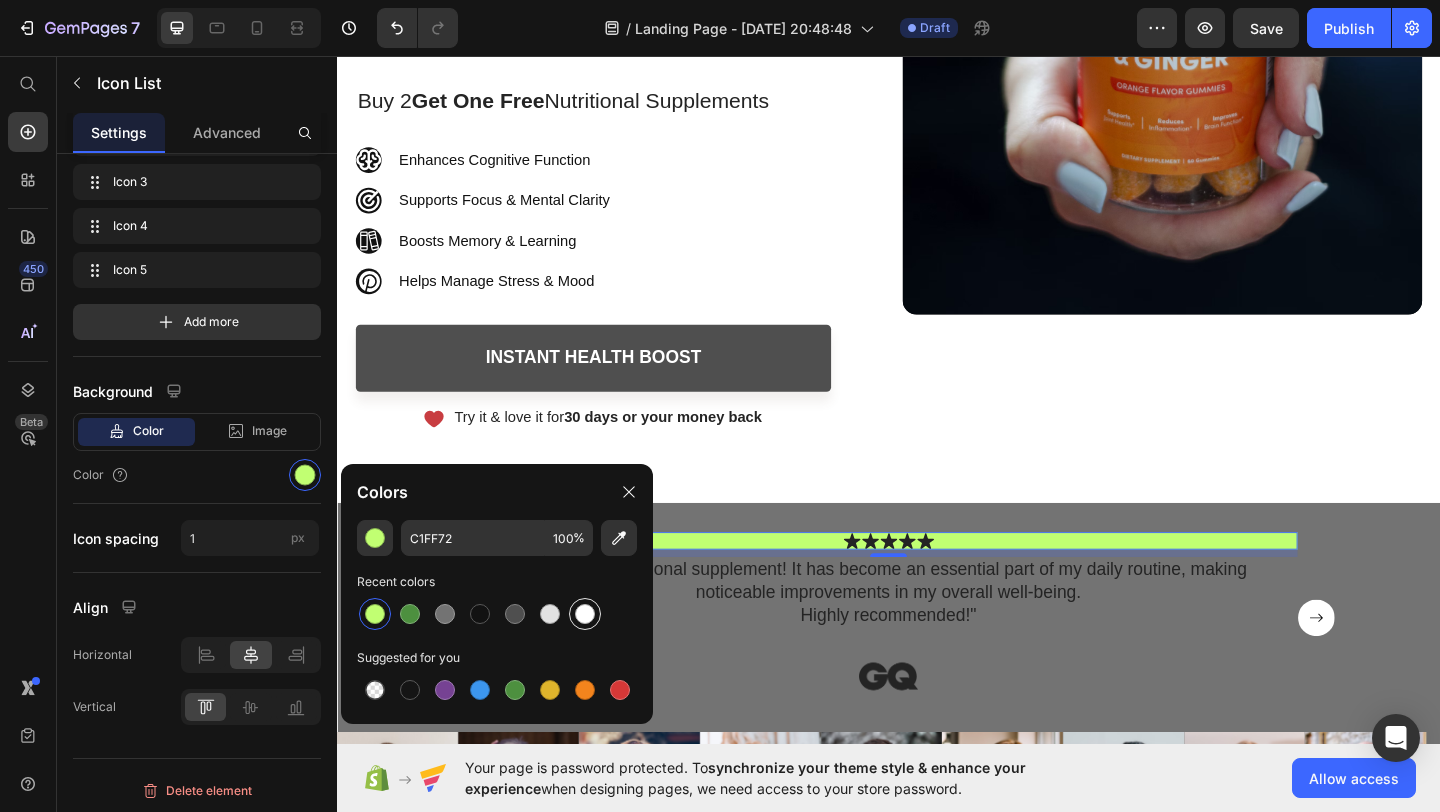 click at bounding box center [585, 614] 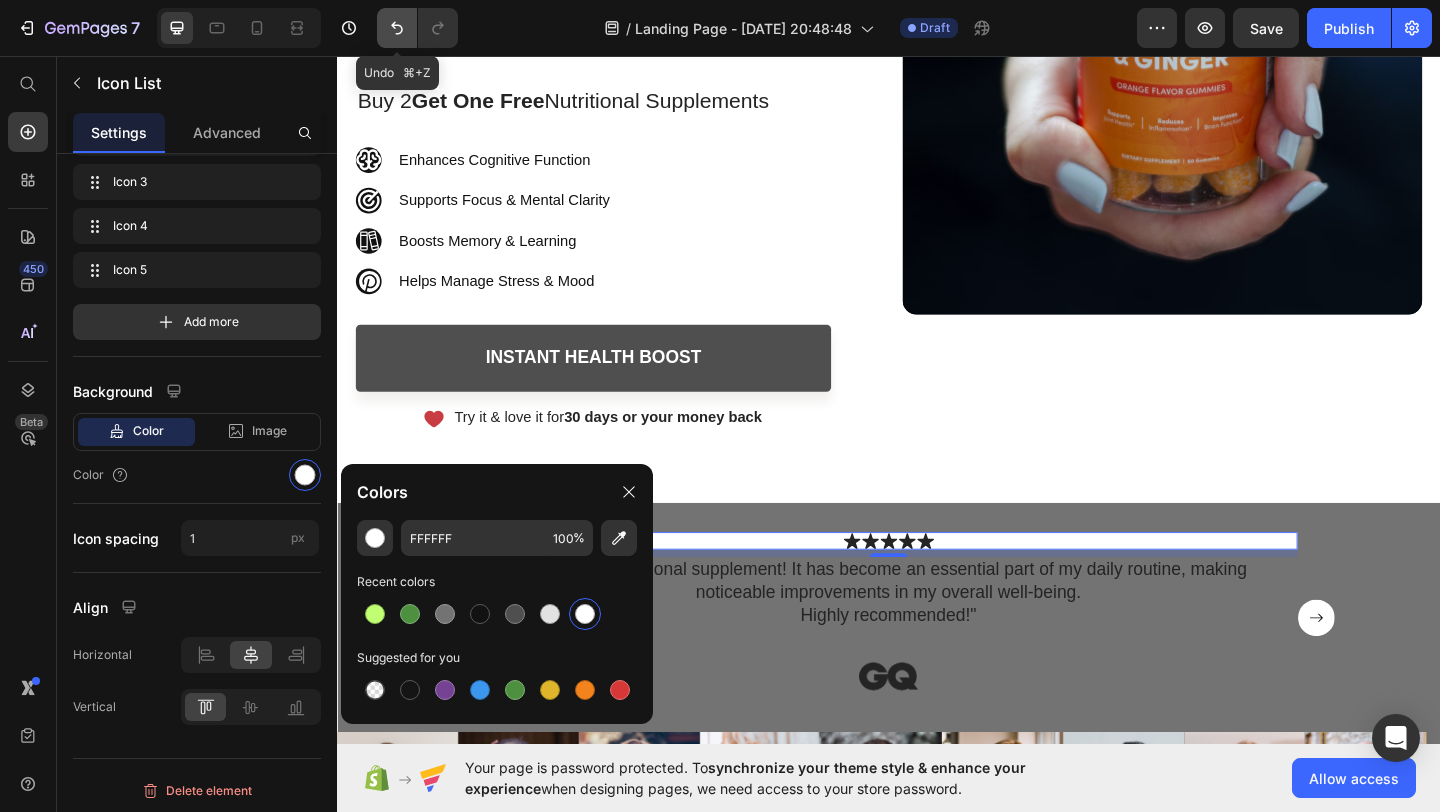 click 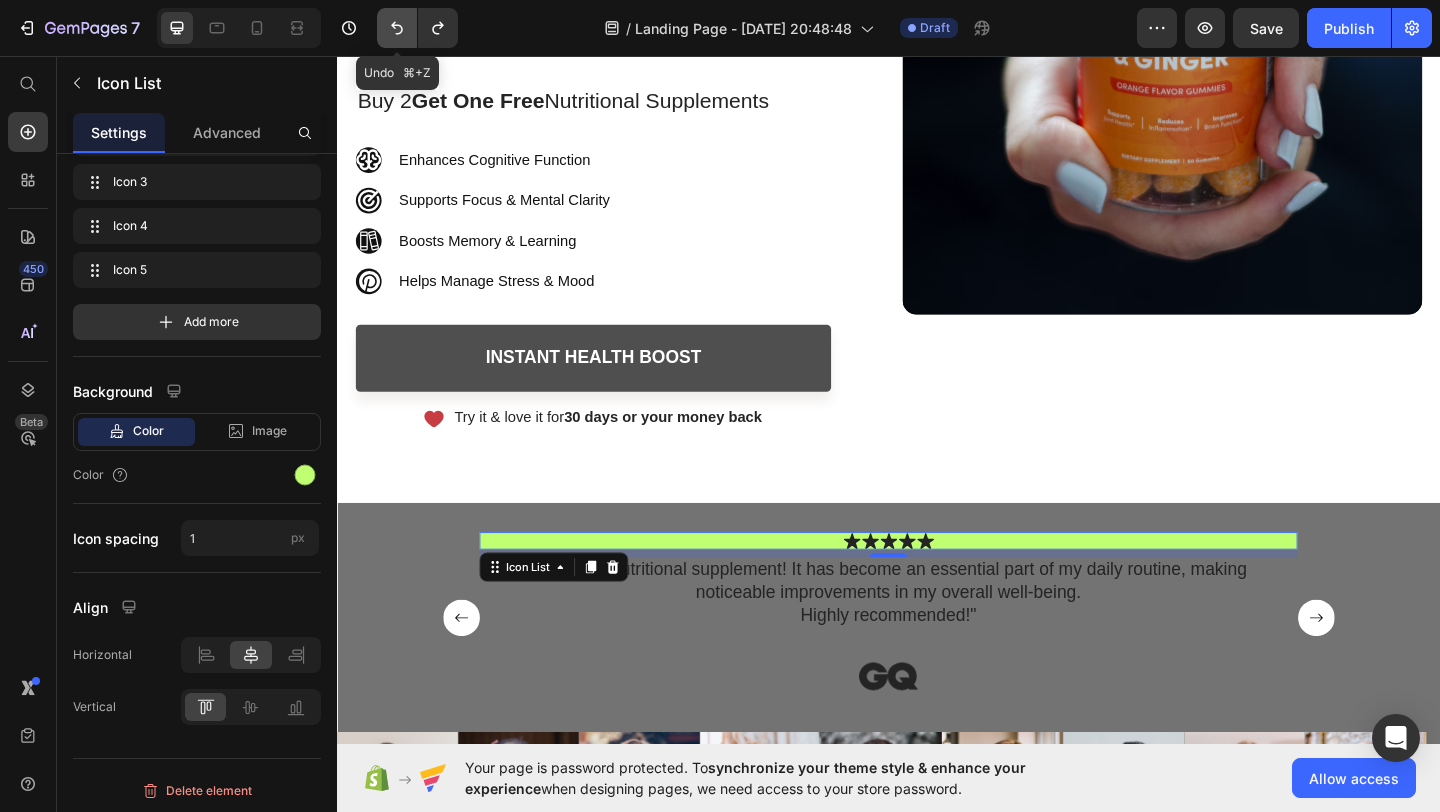 click 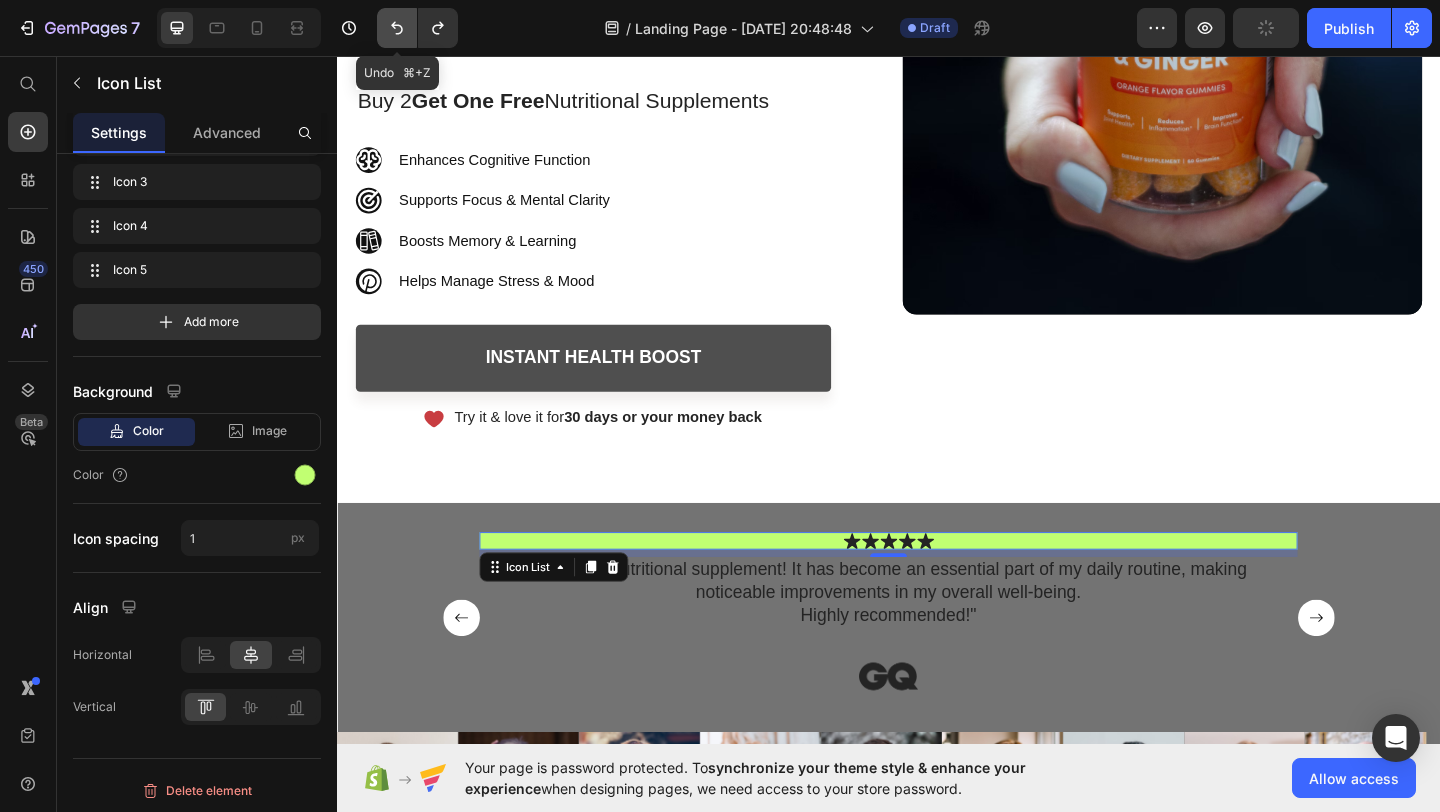 click 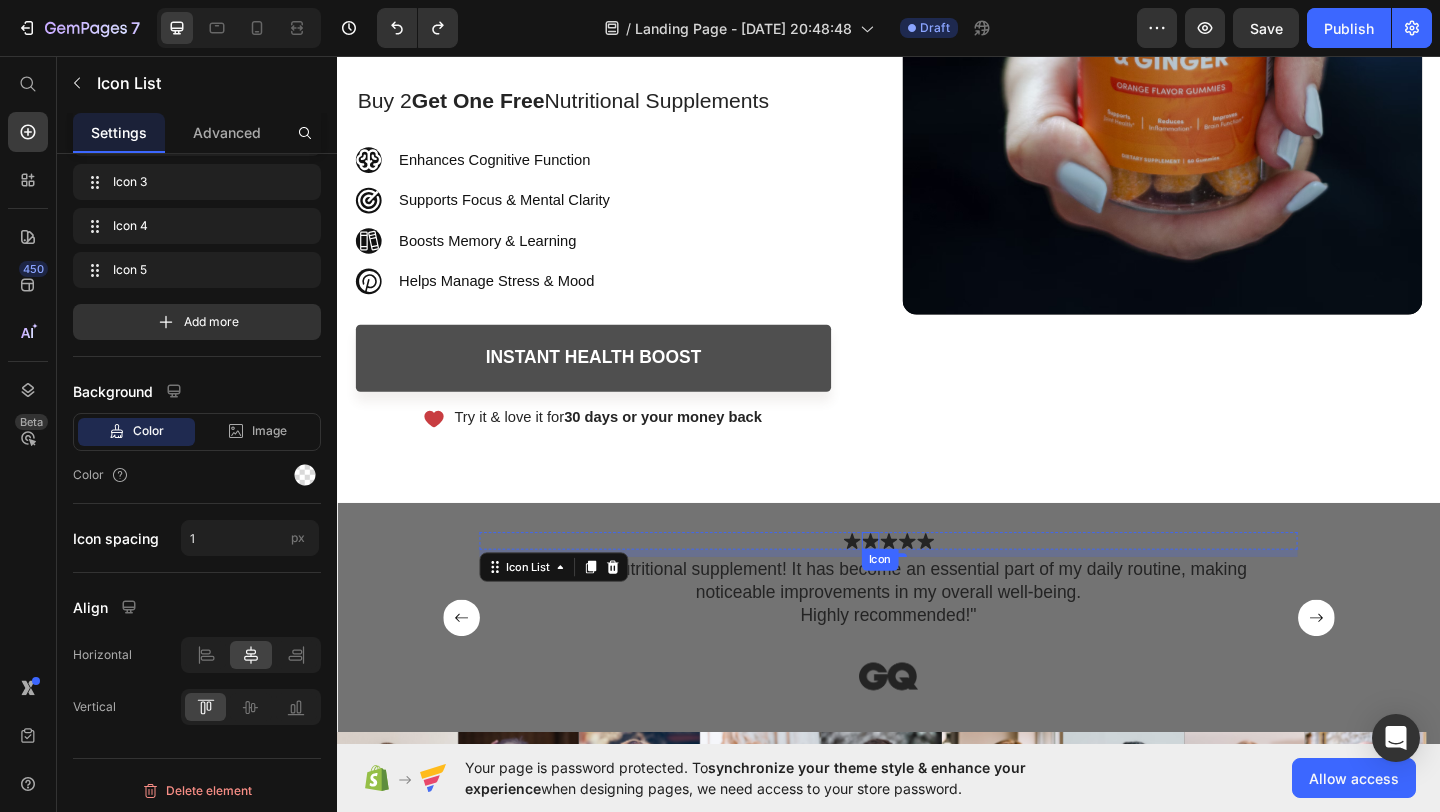 click 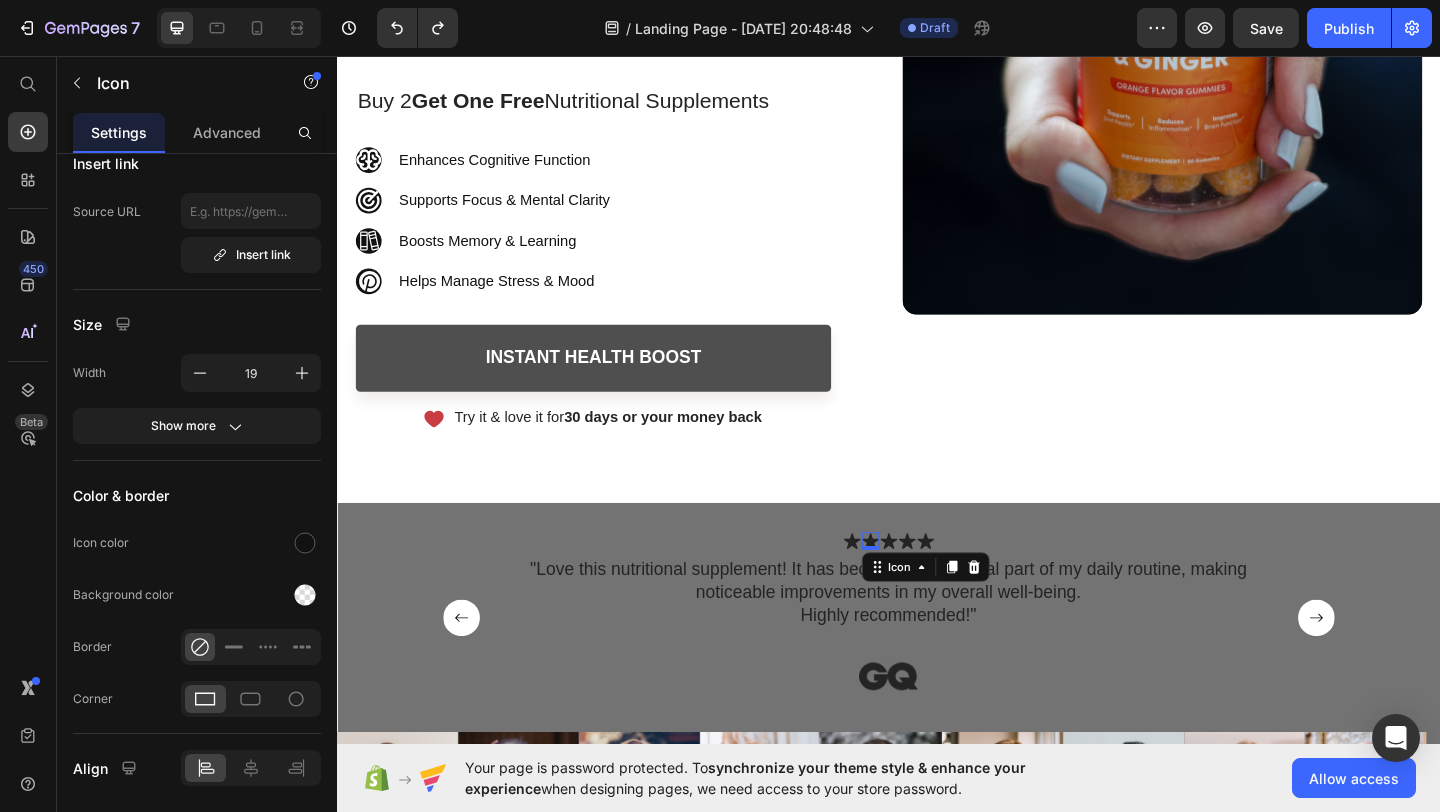 scroll, scrollTop: 0, scrollLeft: 0, axis: both 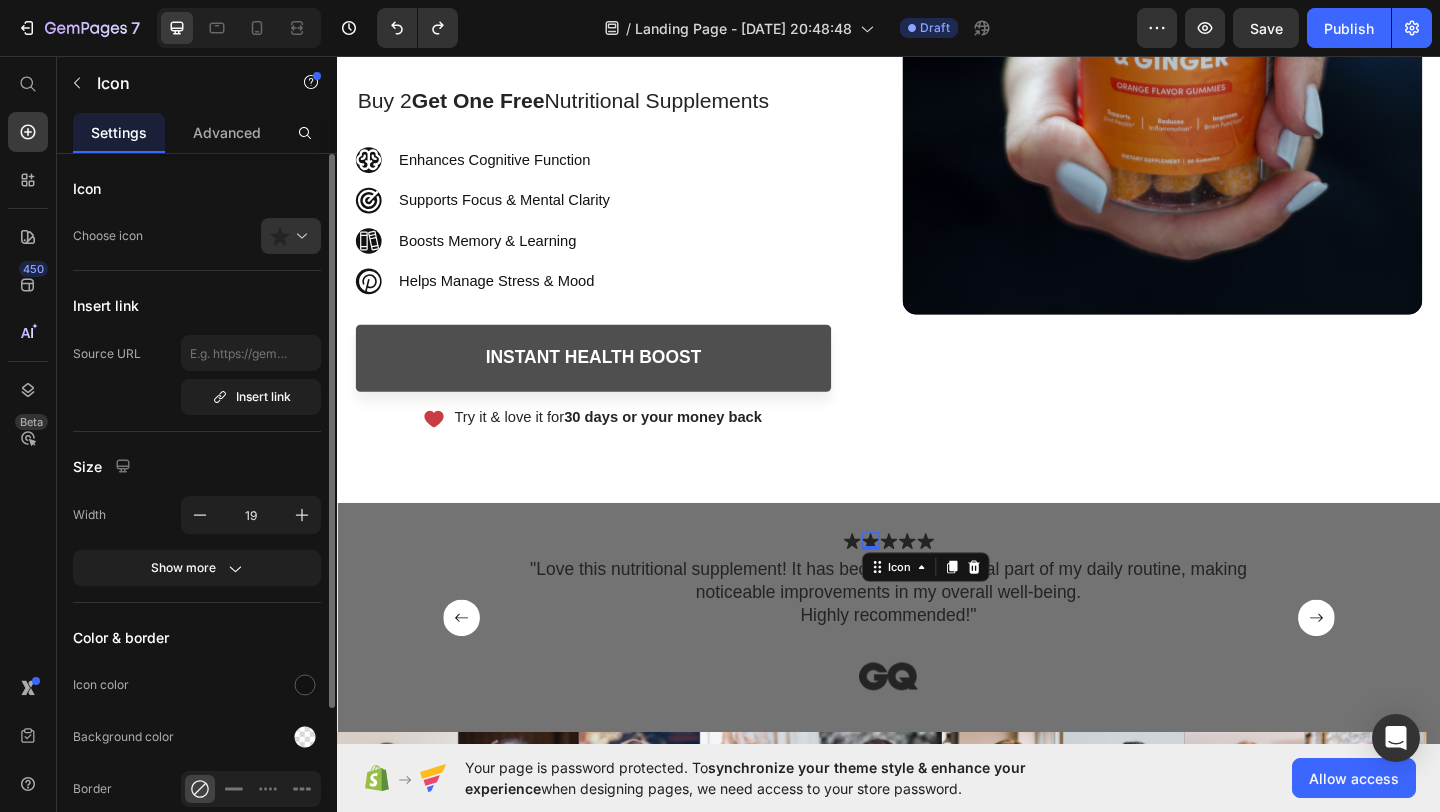click 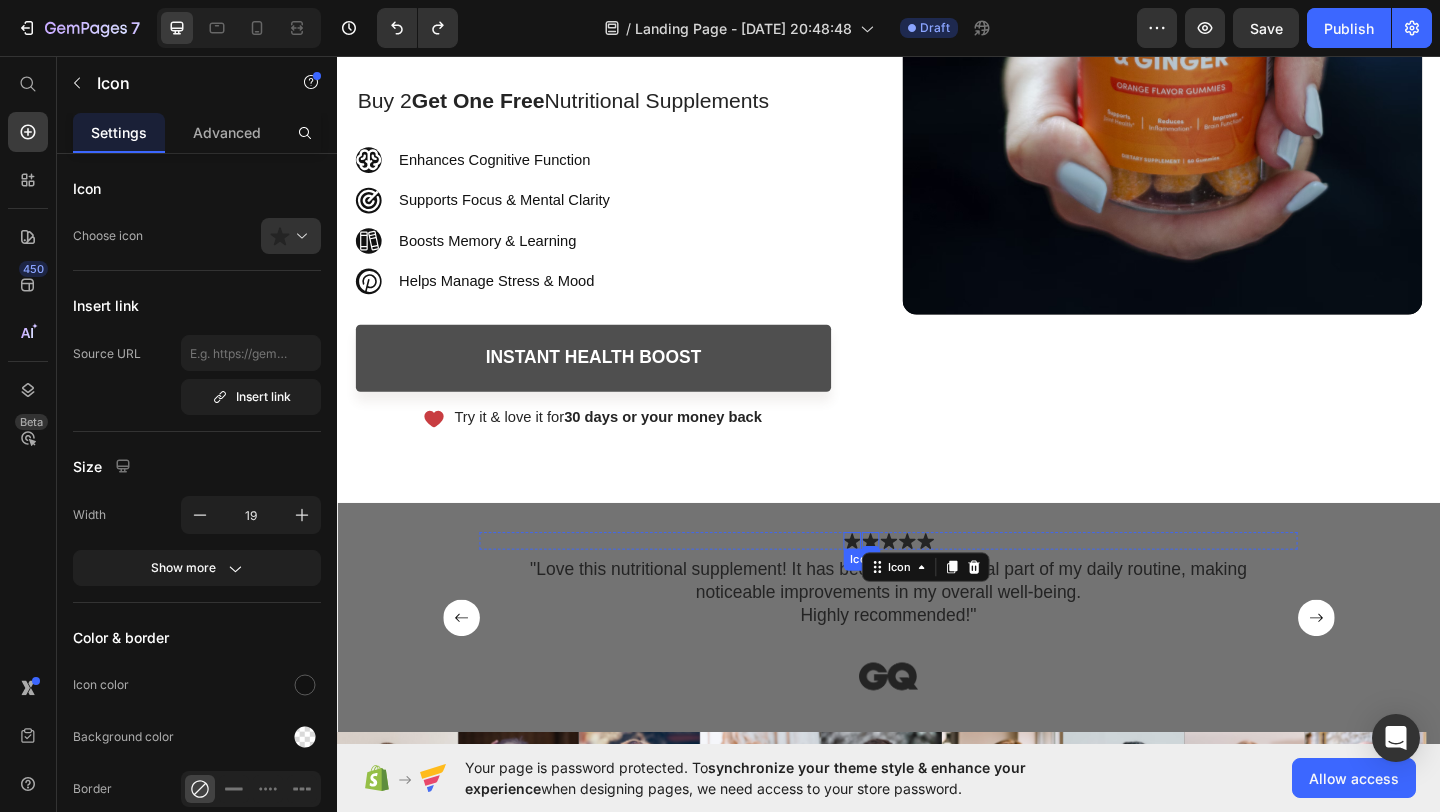 click 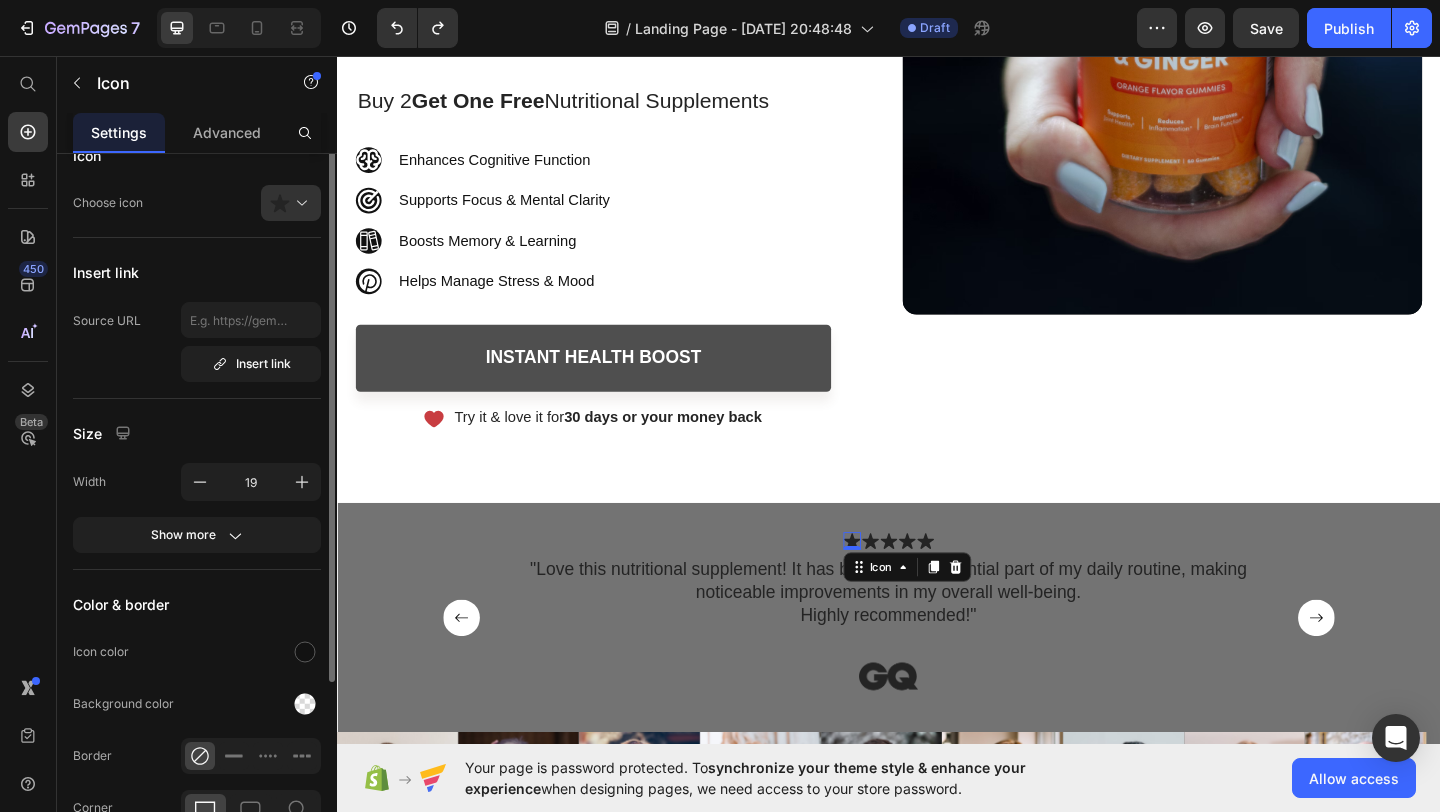 scroll, scrollTop: 115, scrollLeft: 0, axis: vertical 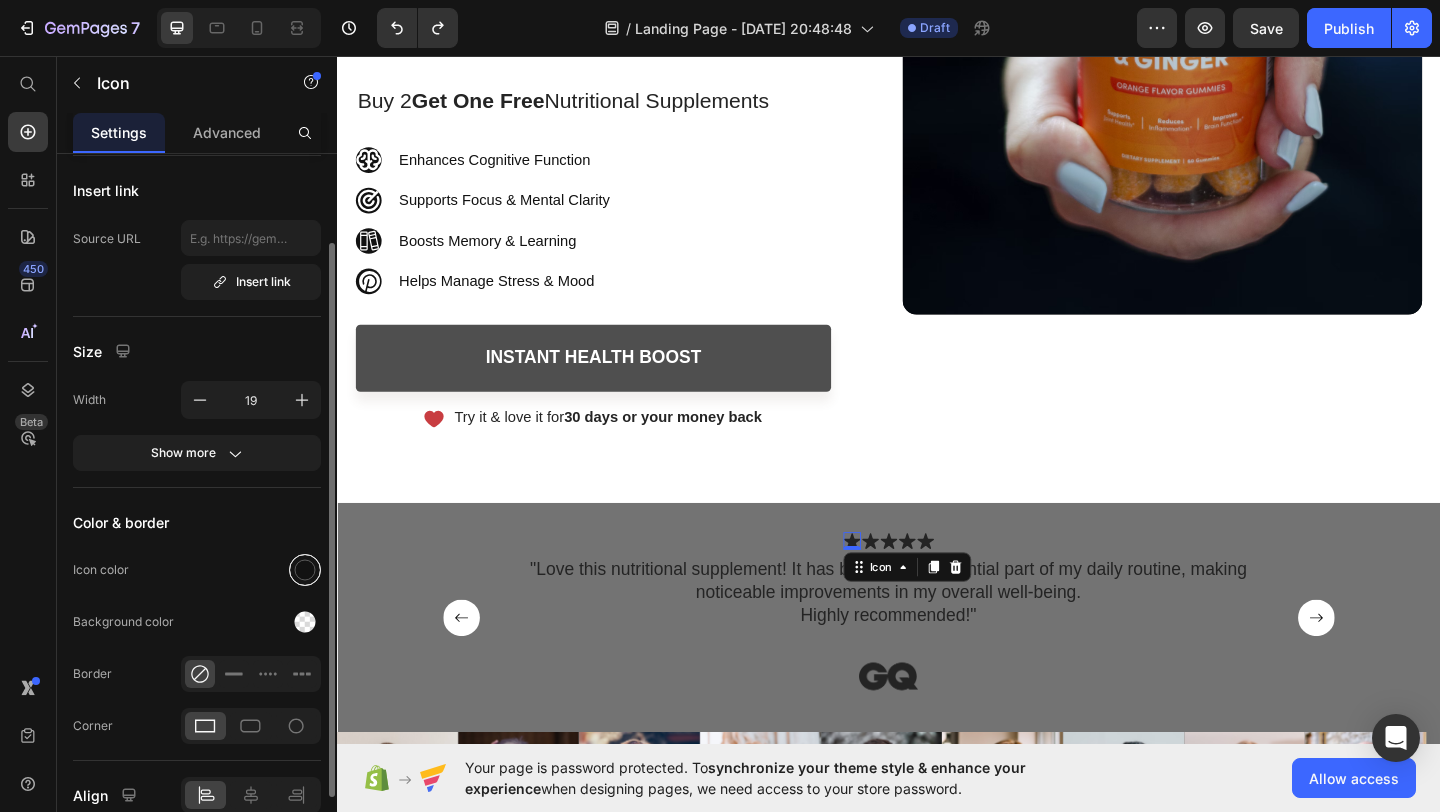 click at bounding box center (305, 570) 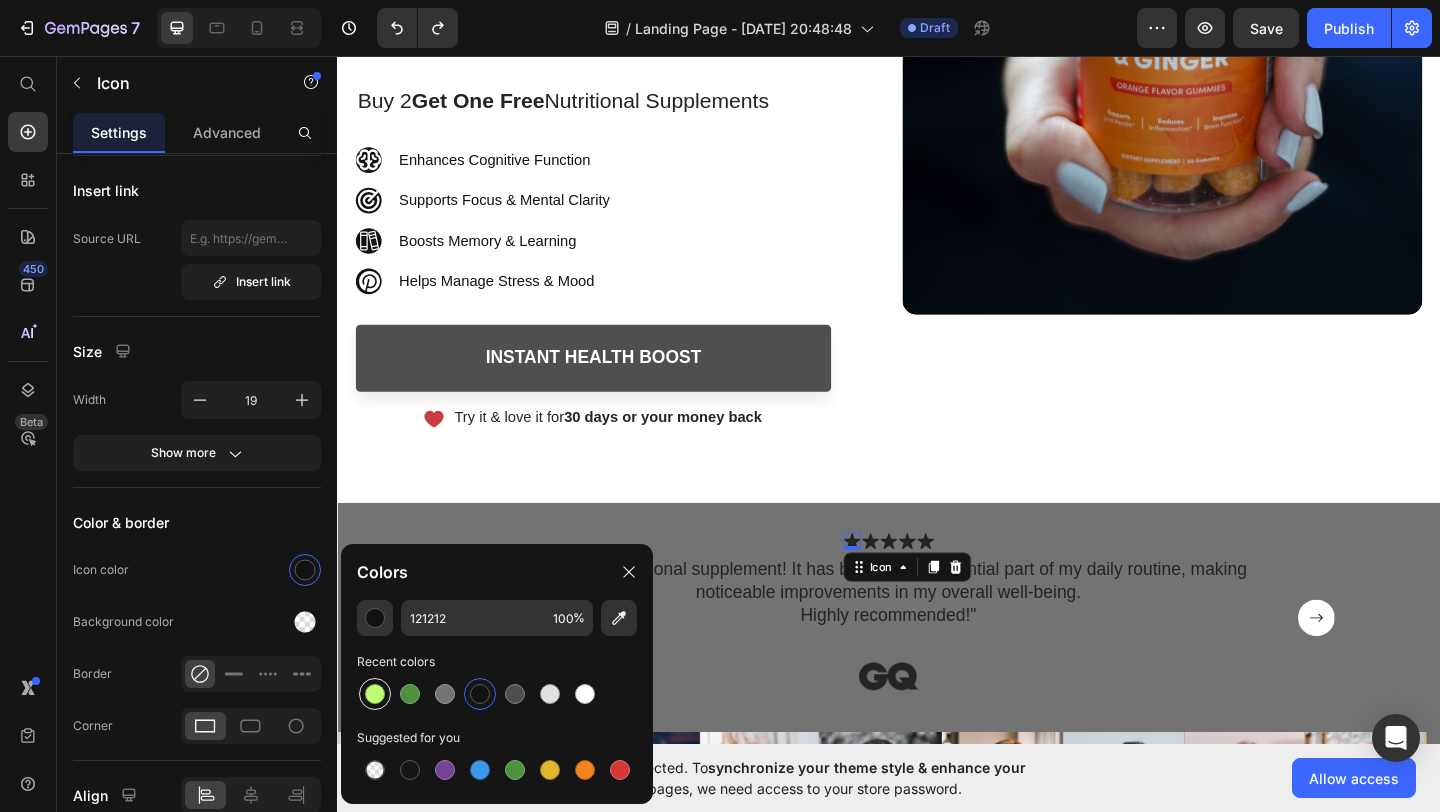 click at bounding box center [375, 694] 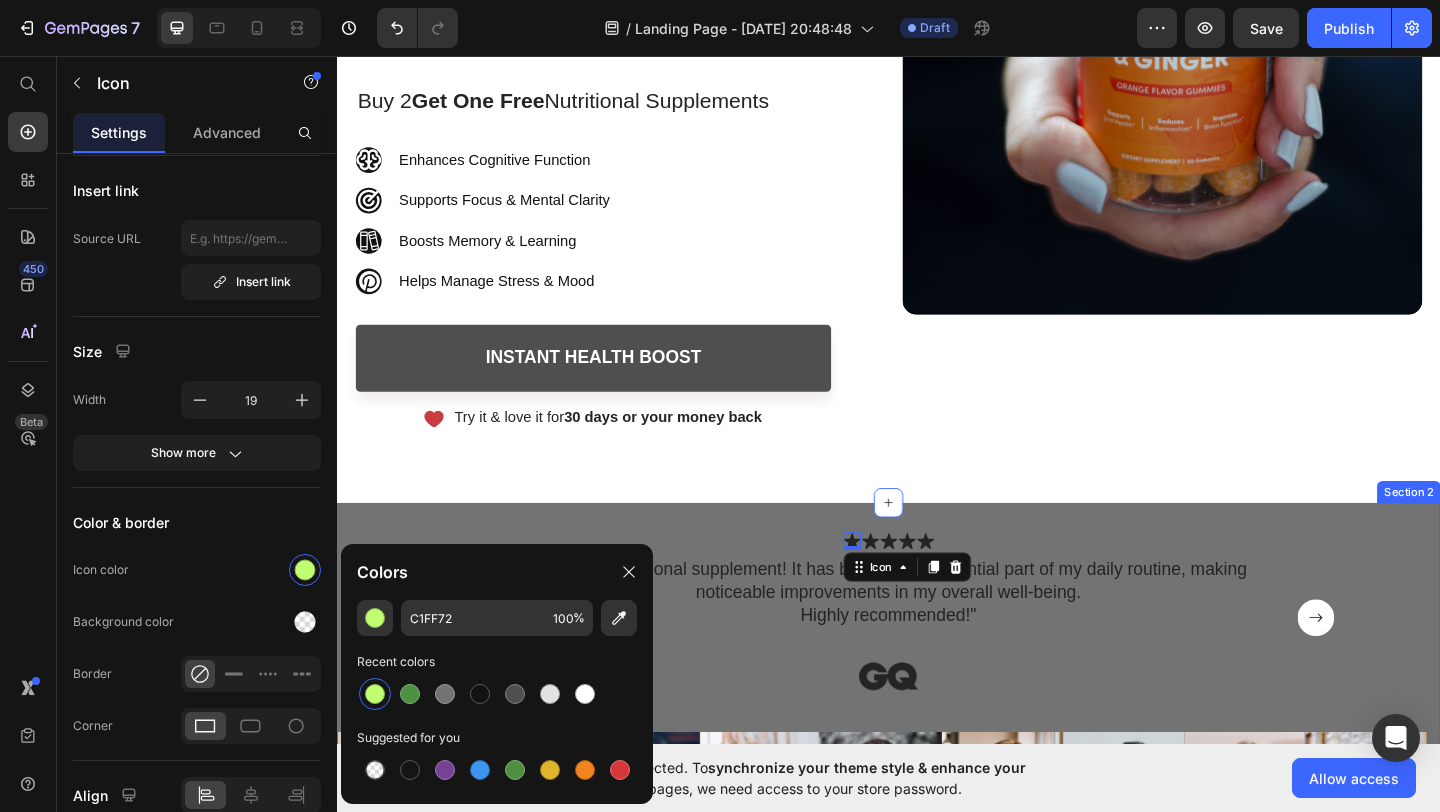 click on "Icon   0
Icon
Icon
Icon
Icon Icon List "Love this nutritional supplement! It has become an essential part of my daily routine, making noticeable improvements in my overall well-being. Highly recommended!" Text Block Image
Icon
Icon
Icon
Icon
Icon Icon List I have been using this nutritional supplement bottle for a few weeks now, and I am amazed by the positive impact it has had on my overall energy levels. I feel more vibrant and focused throughout the day, allowing me to tackle my daily tasks with ease. Text Block Image
Icon
Icon
Icon
Icon
Icon Icon List I highly recommend this nutritional supplement bottle to anyone looking to support their health and well-being. Since incorporating it into my daily routine, I have noticed a significant improvement in my immune system. Text Block Image
Carousel Image Image Image Image Image Image Image Image Image Carousel Section 2" at bounding box center [937, 732] 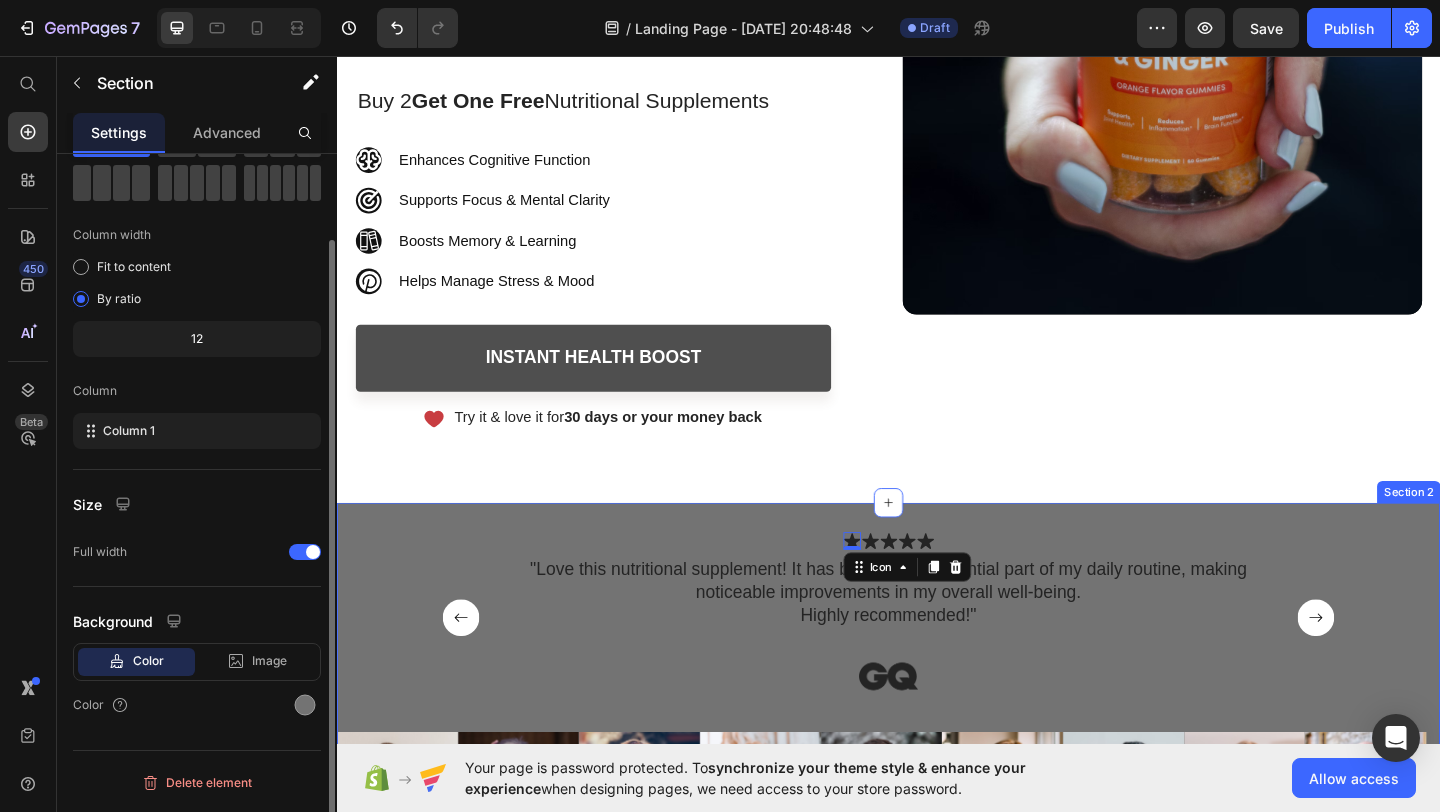 scroll, scrollTop: 0, scrollLeft: 0, axis: both 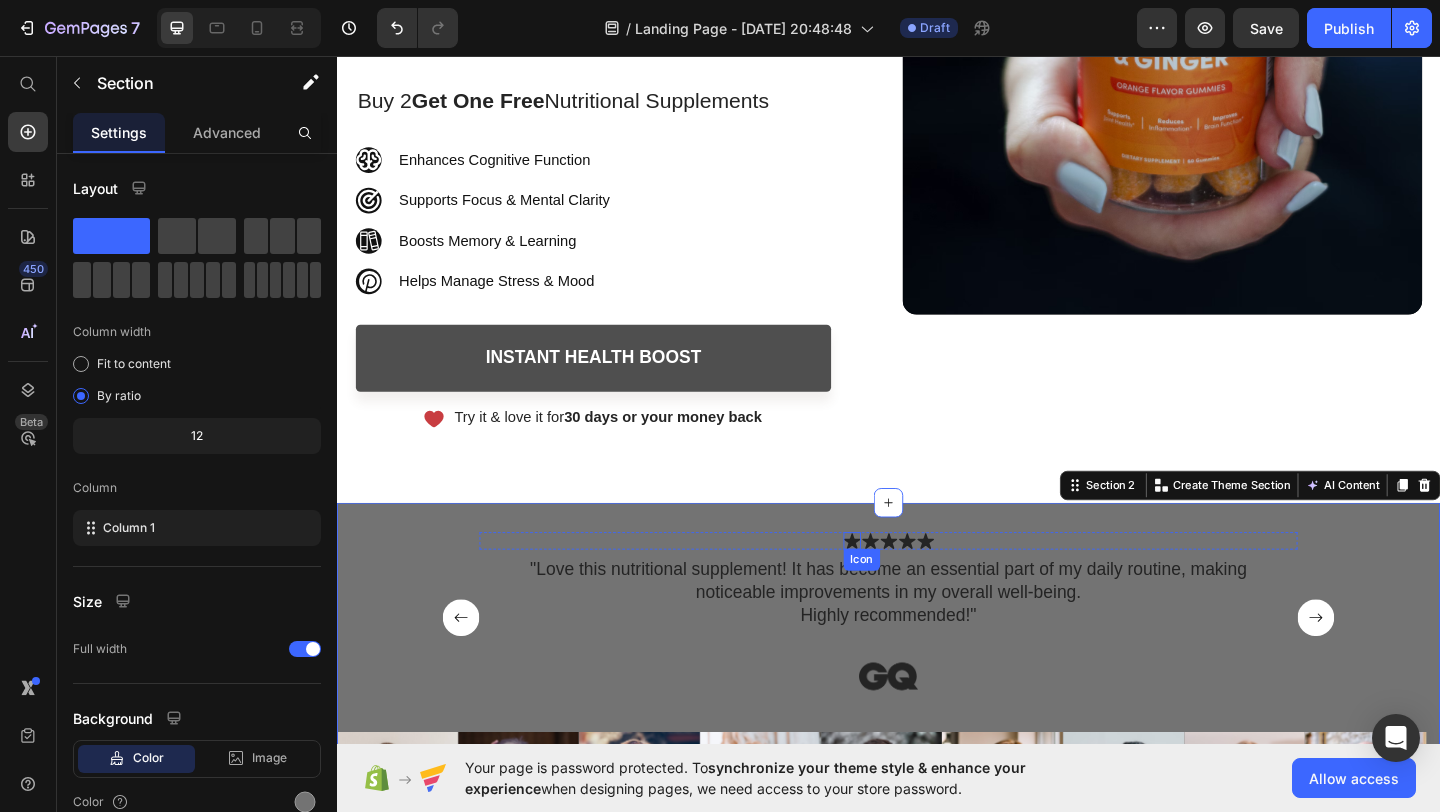 click 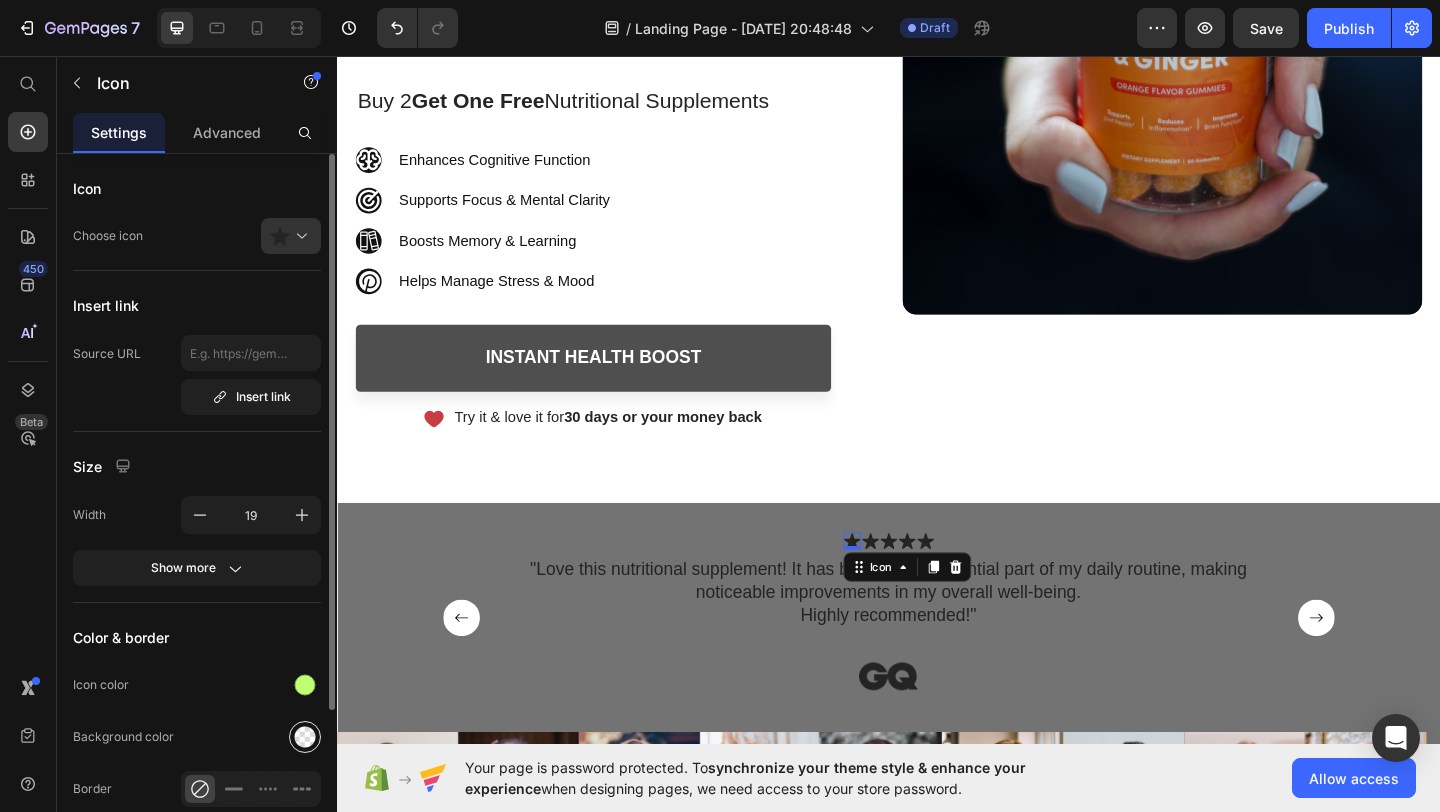 click at bounding box center [305, 737] 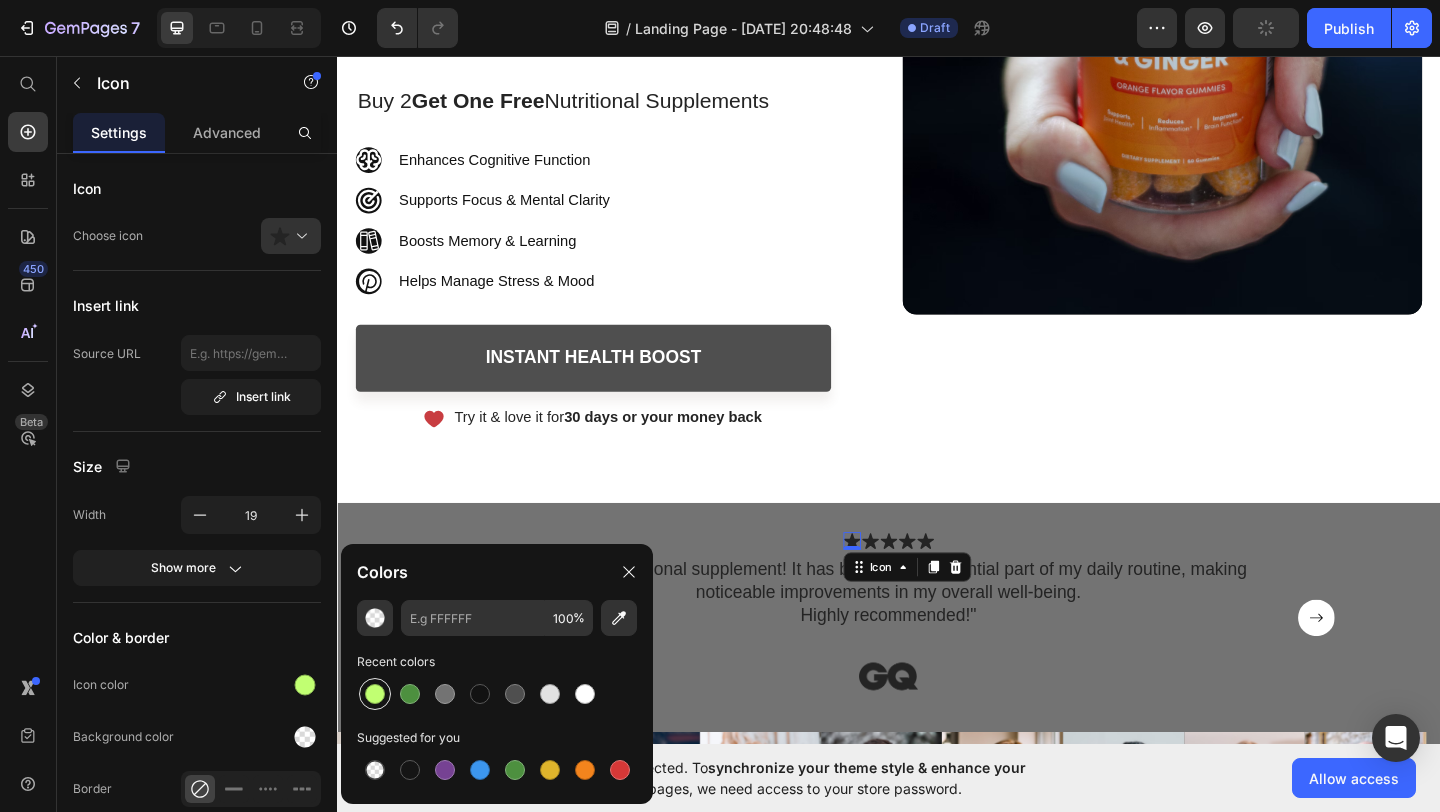 click at bounding box center (375, 694) 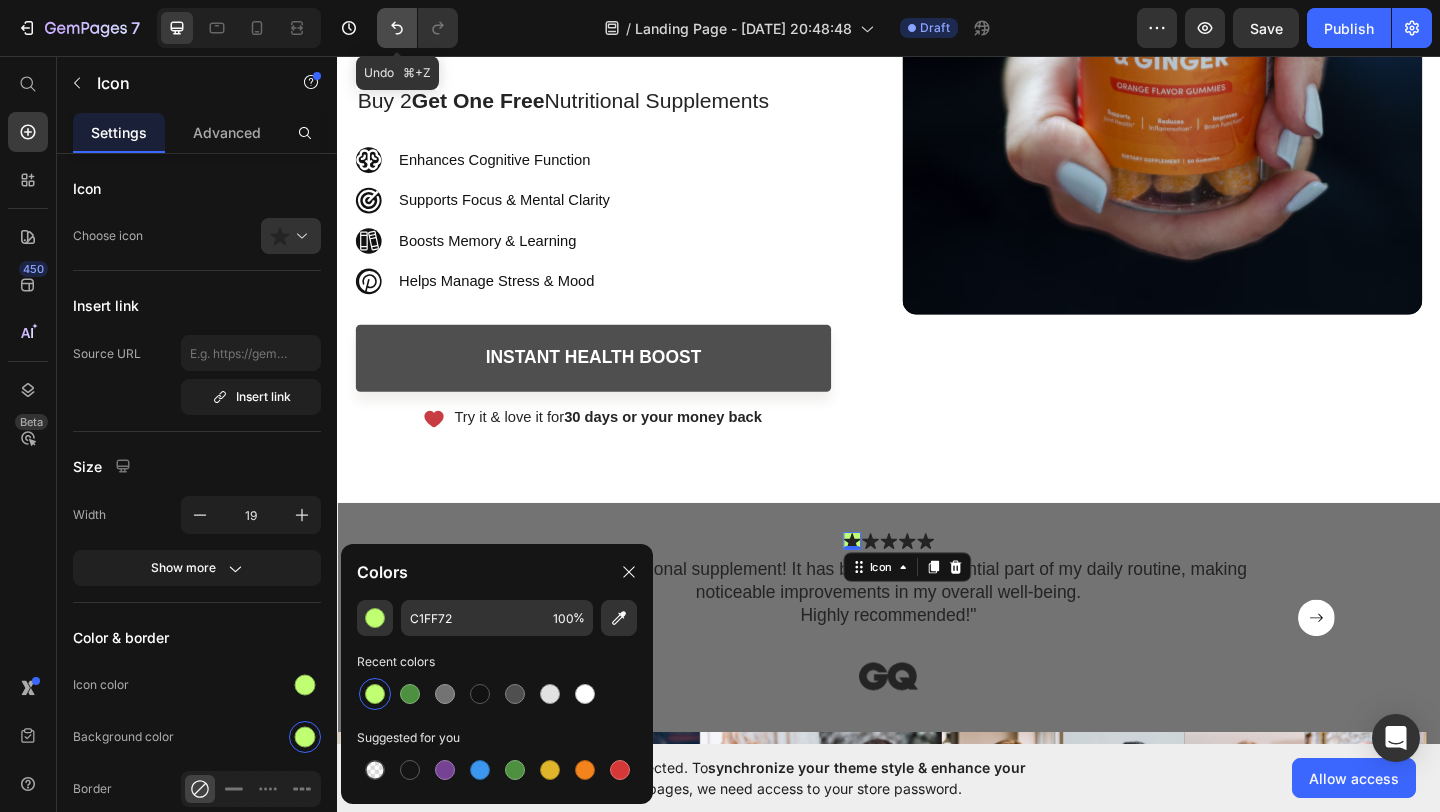 click 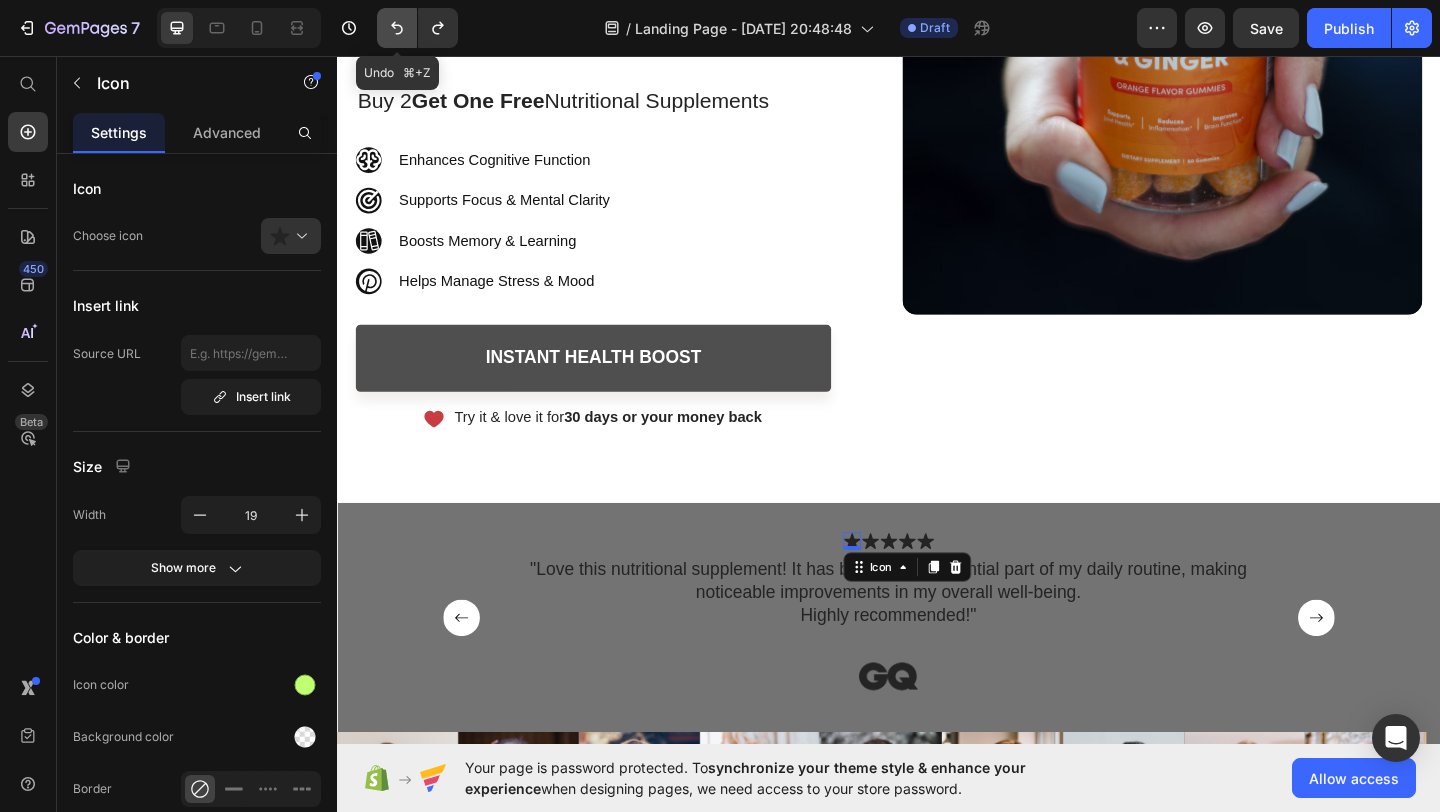 click 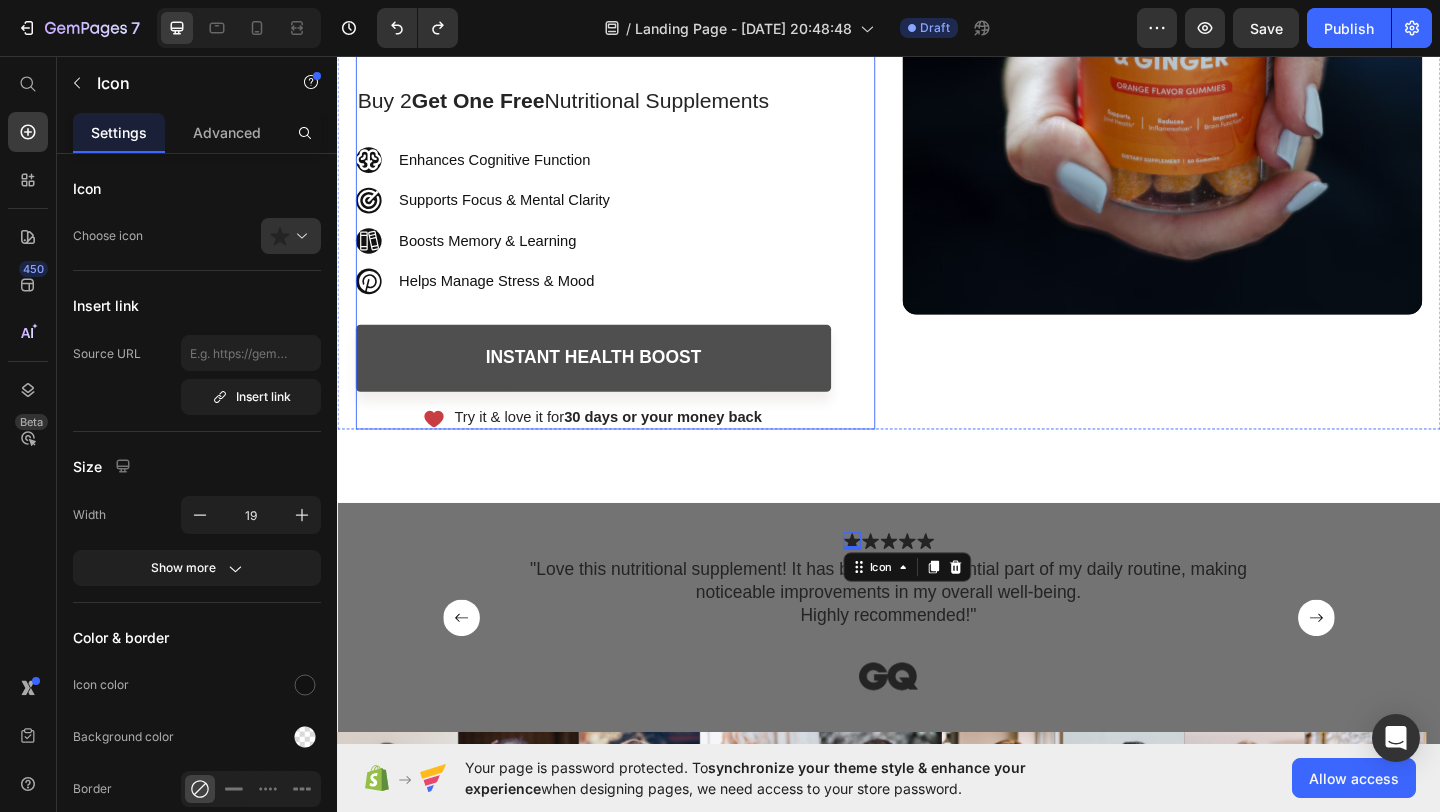 click on "Image
Icon
Icon
Icon
Icon
Icon Icon List “Brain-Boosting Gummies for Focus & Memory” Text Block Row Unlock Focus & Memory With 'Lion's Mane Mushroom Gummies' Heading Buy 2  Get One Free  Nutritional Supplements Text Block
Enhances Cognitive Function
Supports Focus & Mental Clarity
Boosts Memory & Learning
Helps Manage Stress & Mood Item List Instant Health Boost Button
Icon Try it & love it for  30 days or your money back Text Block Row Row" at bounding box center [639, 61] 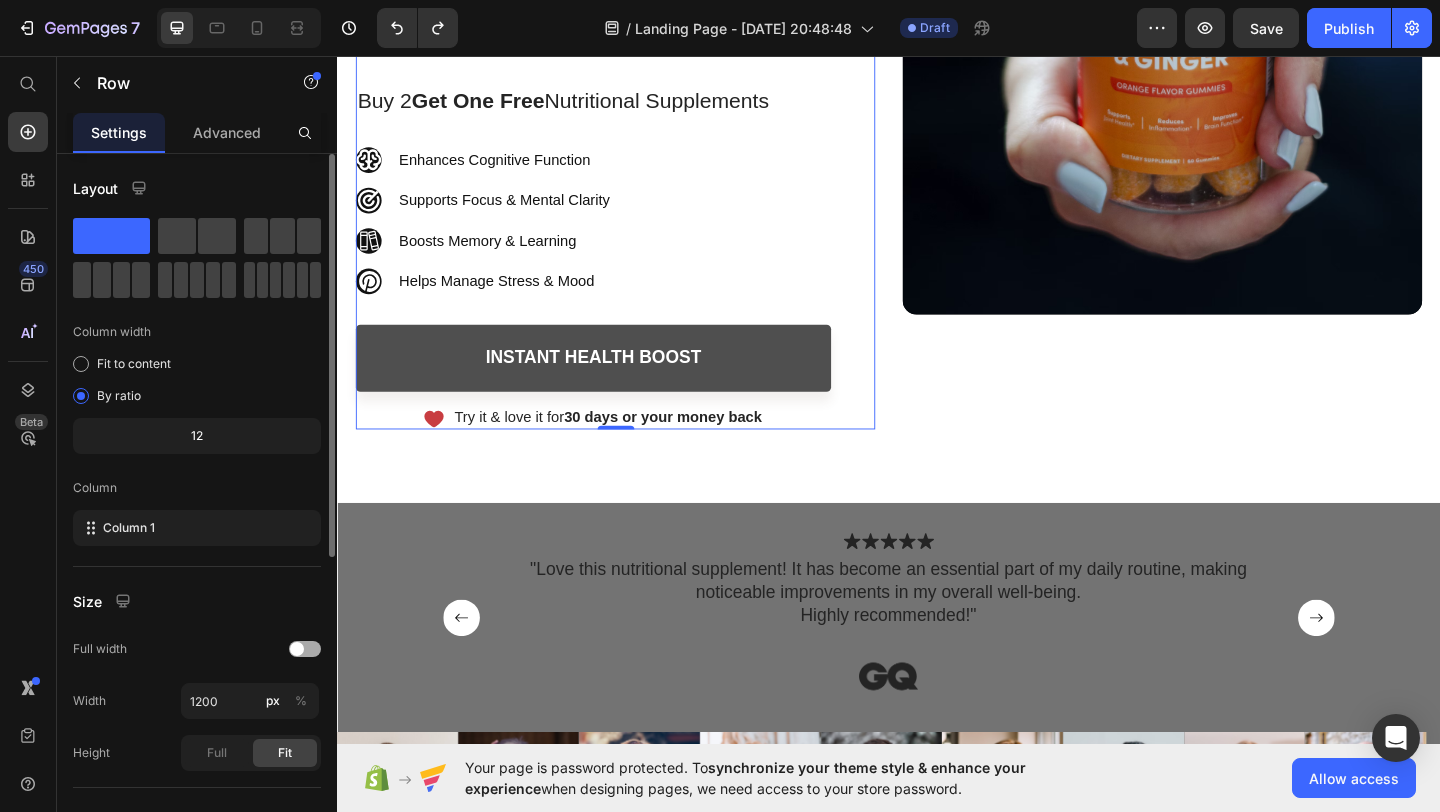 click at bounding box center [297, 649] 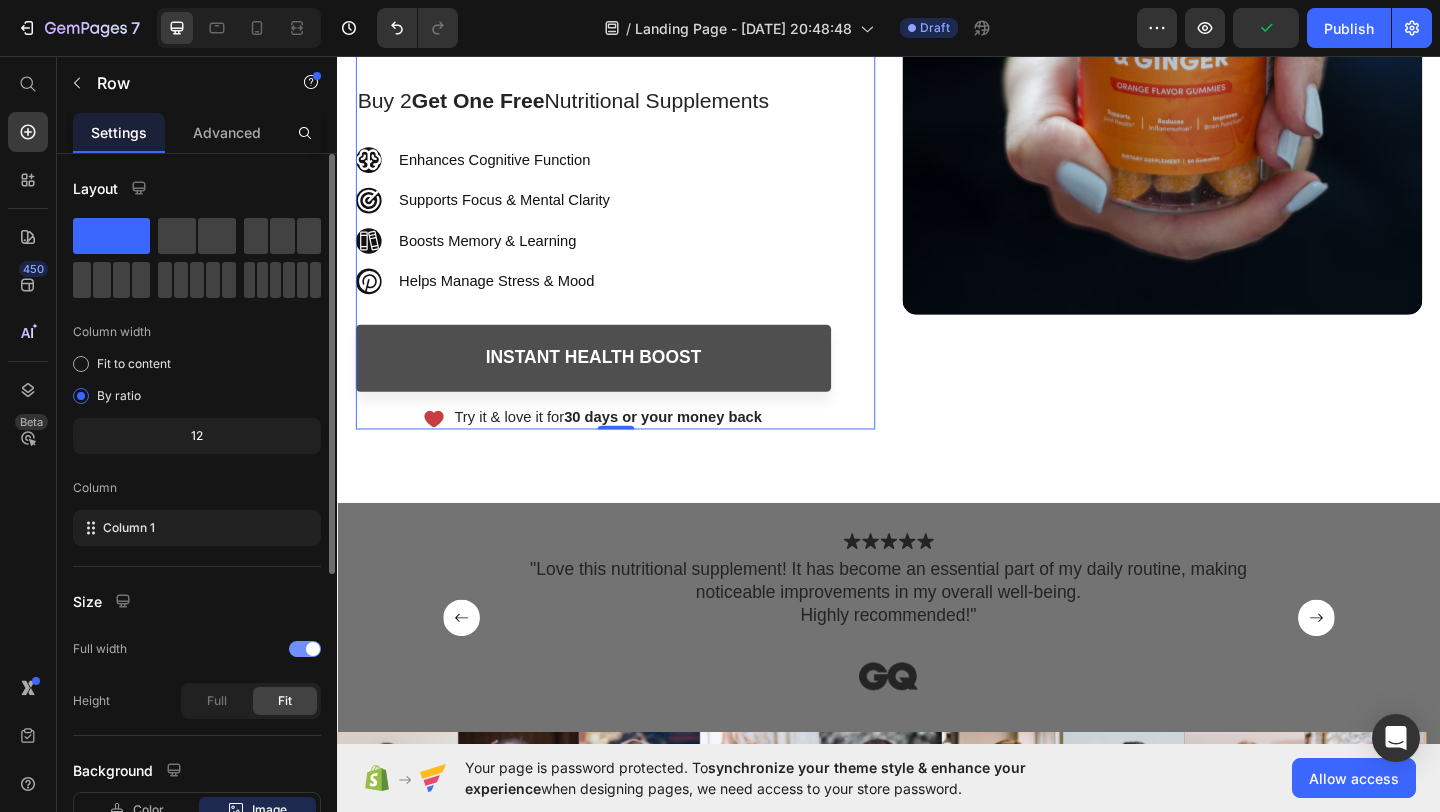 click at bounding box center [305, 649] 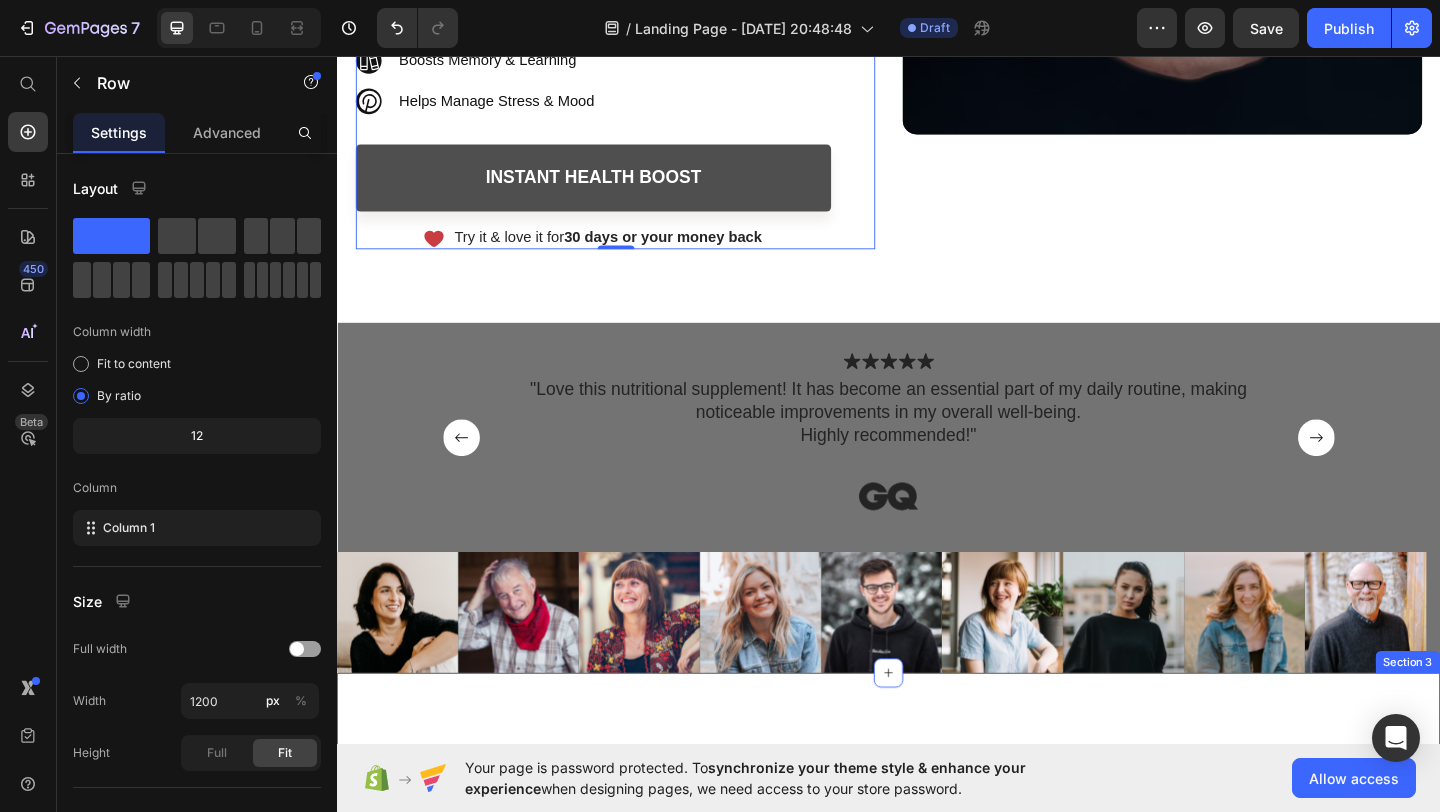 scroll, scrollTop: 750, scrollLeft: 0, axis: vertical 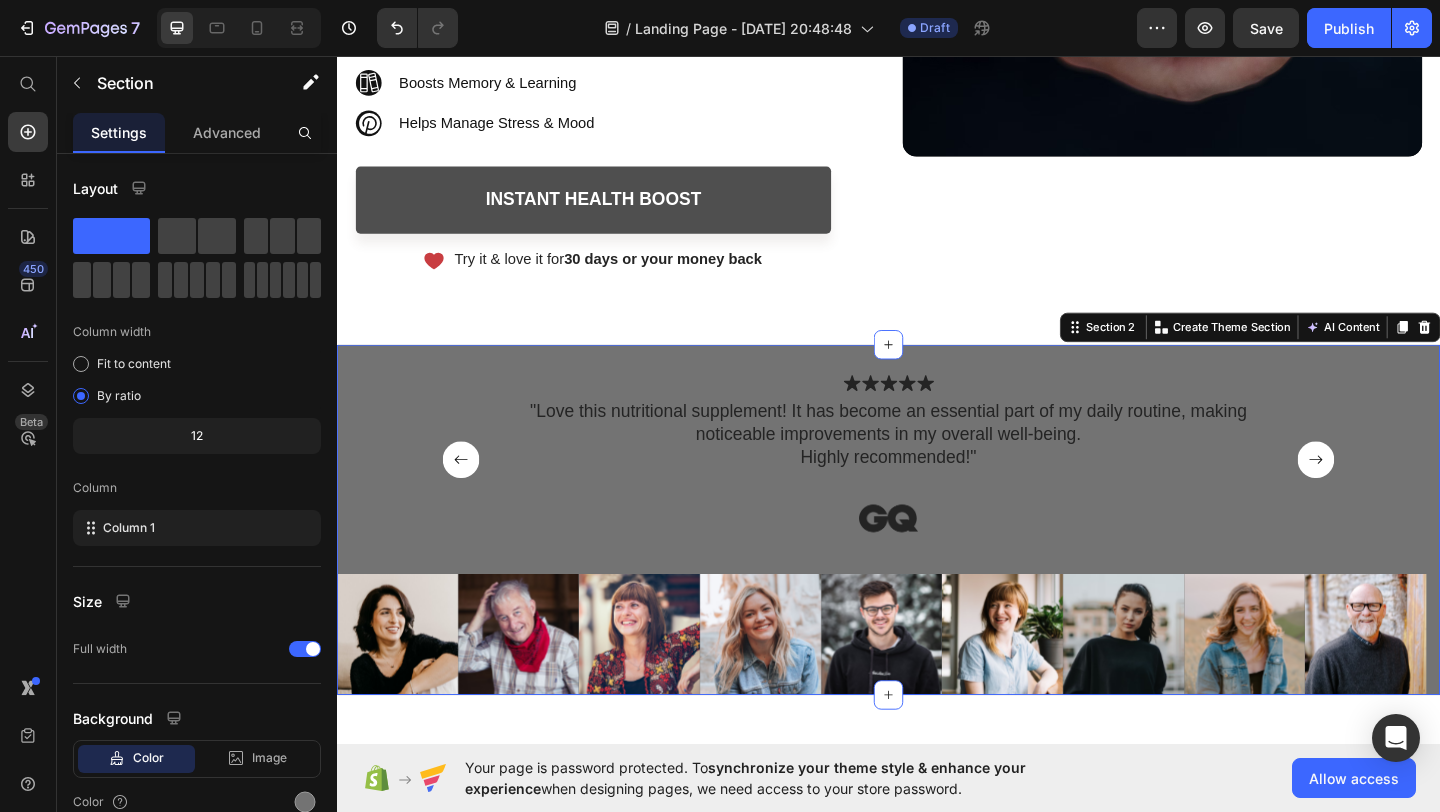 click on "Icon
Icon
Icon
Icon
Icon Icon List "Love this nutritional supplement! It has become an essential part of my daily routine, making noticeable improvements in my overall well-being. Highly recommended!" Text Block Image
Icon
Icon
Icon
Icon
Icon Icon List I have been using this nutritional supplement bottle for a few weeks now, and I am amazed by the positive impact it has had on my overall energy levels. I feel more vibrant and focused throughout the day, allowing me to tackle my daily tasks with ease. Text Block Image
Icon
Icon
Icon
Icon
Icon Icon List I highly recommend this nutritional supplement bottle to anyone looking to support their health and well-being. Since incorporating it into my daily routine, I have noticed a significant improvement in my immune system. Text Block Image
Carousel" at bounding box center [937, 510] 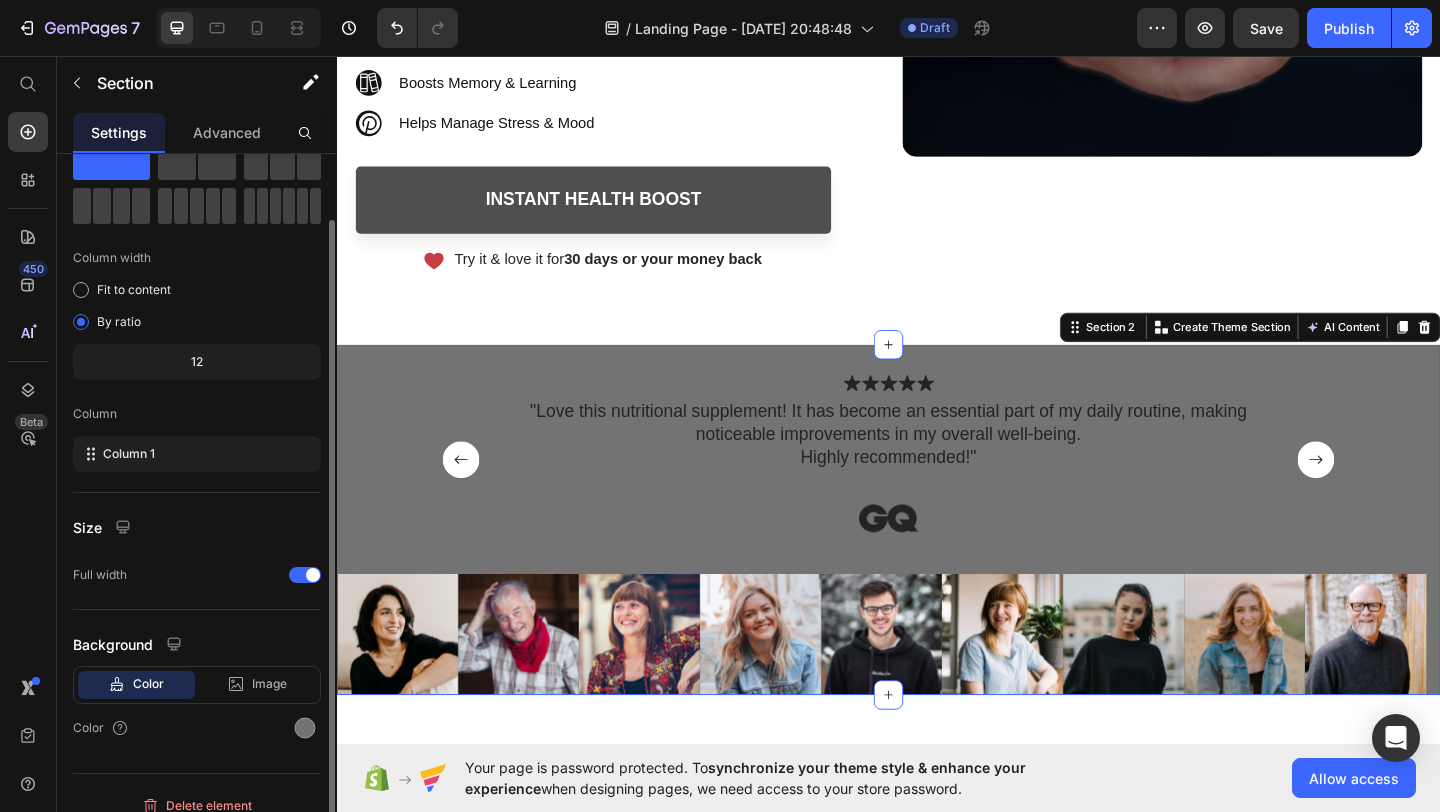 scroll, scrollTop: 93, scrollLeft: 0, axis: vertical 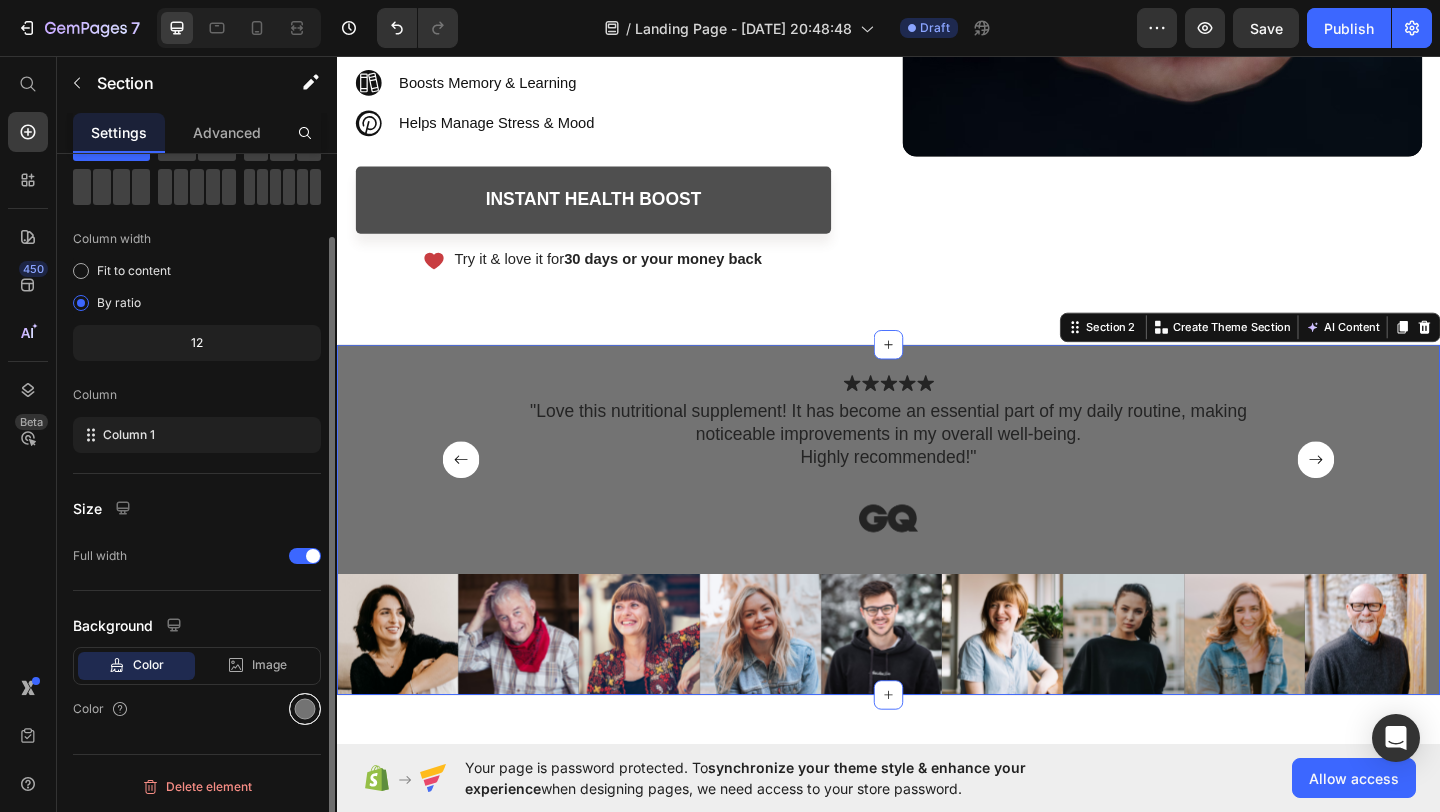 click at bounding box center (305, 709) 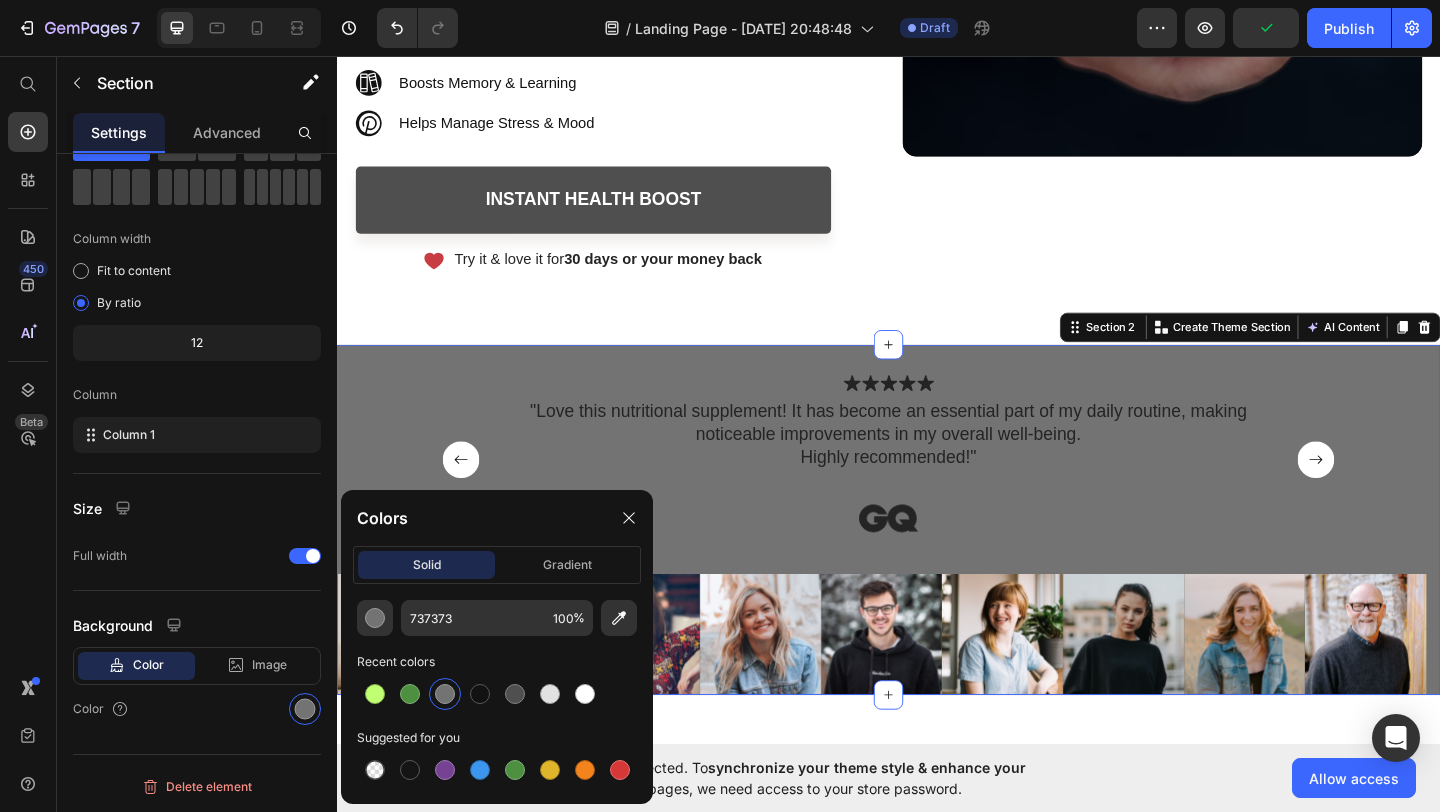 click at bounding box center (445, 694) 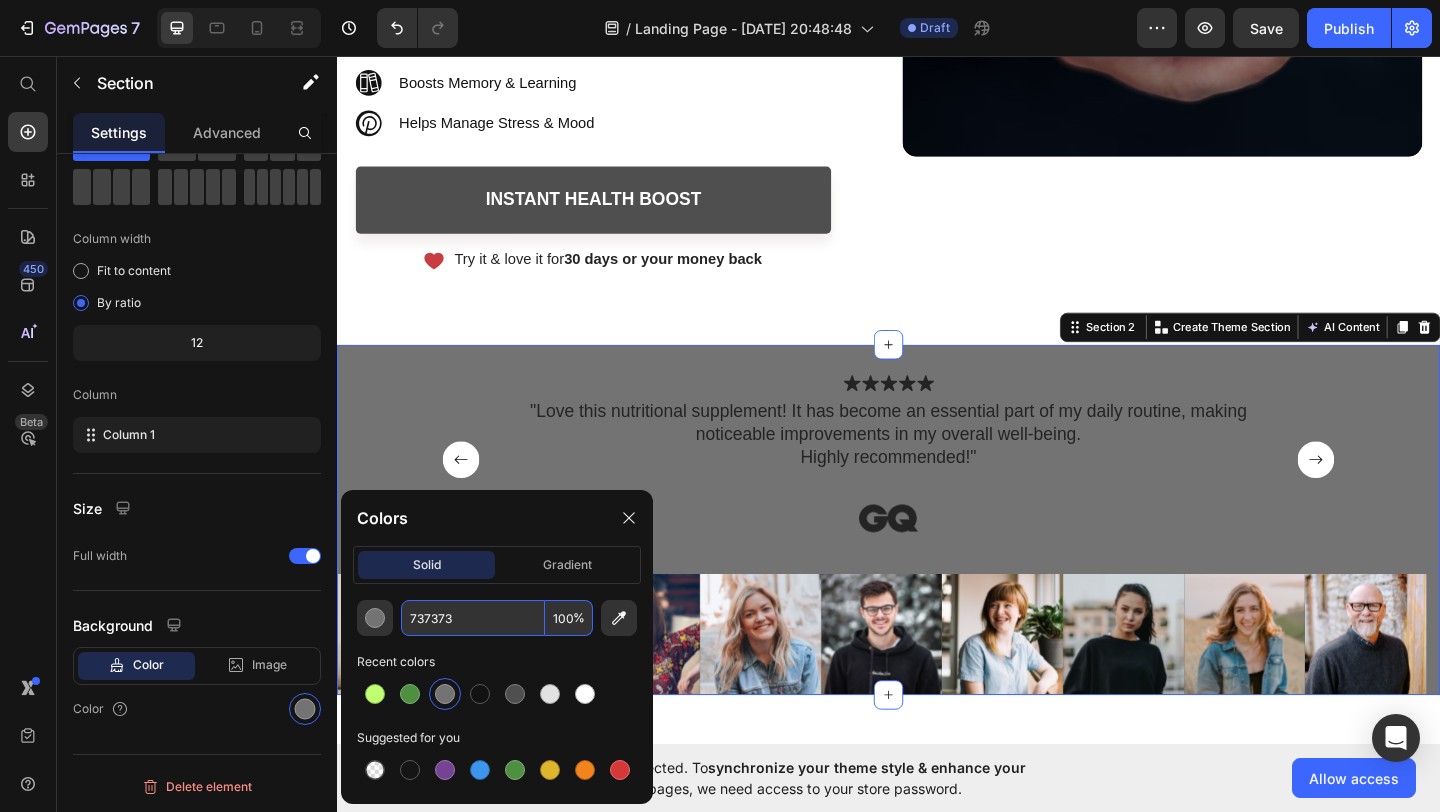 click on "737373" at bounding box center [473, 618] 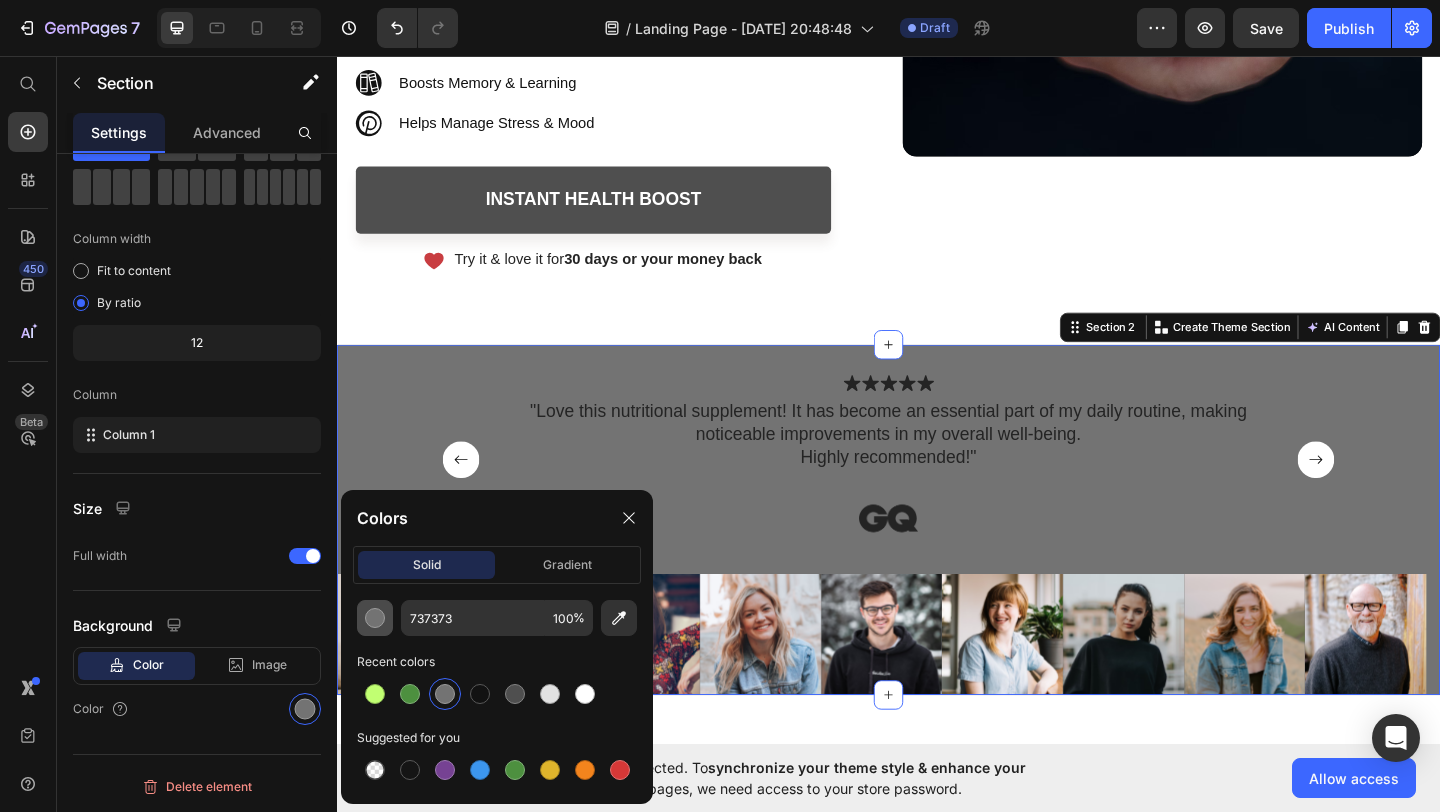 click at bounding box center [375, 618] 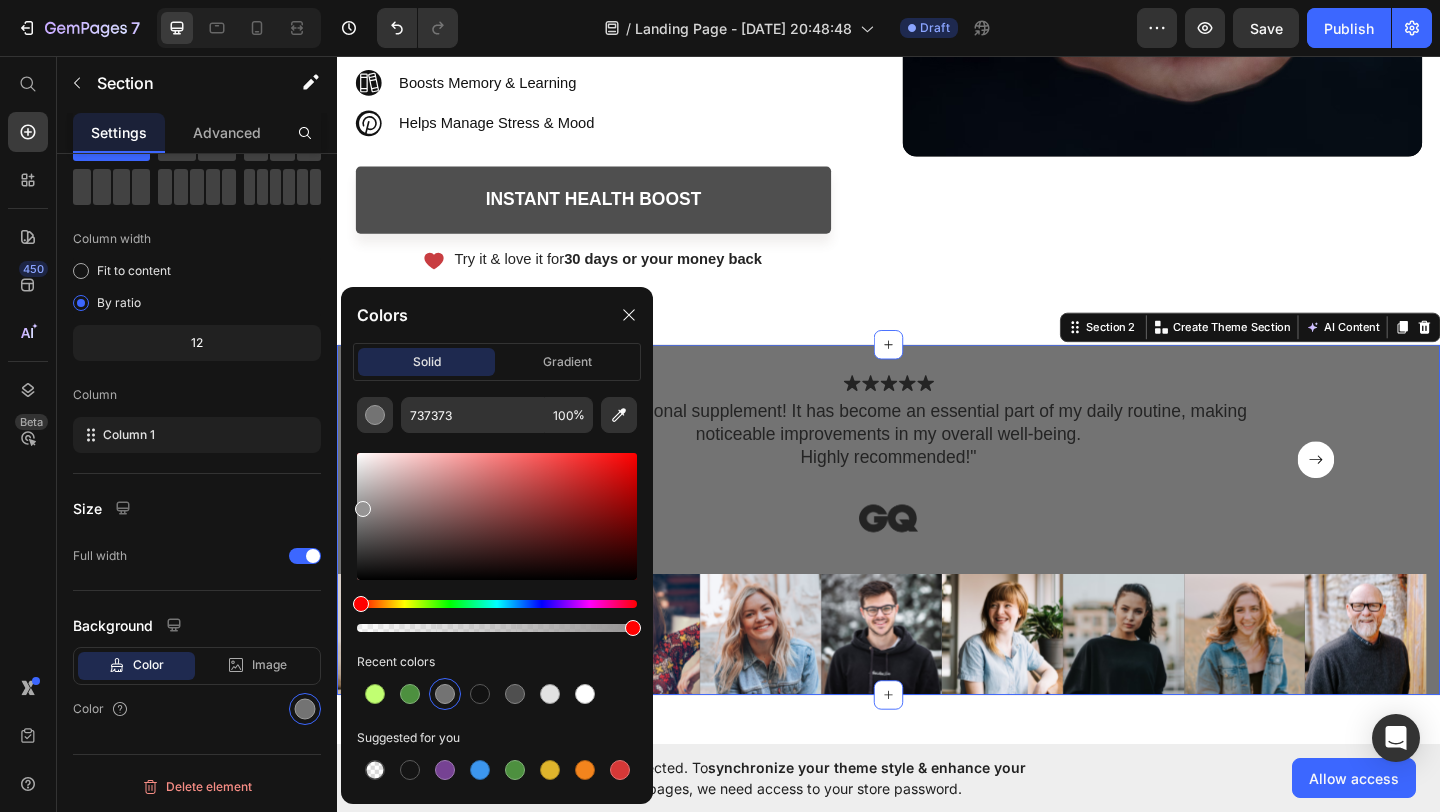 drag, startPoint x: 361, startPoint y: 532, endPoint x: 359, endPoint y: 501, distance: 31.06445 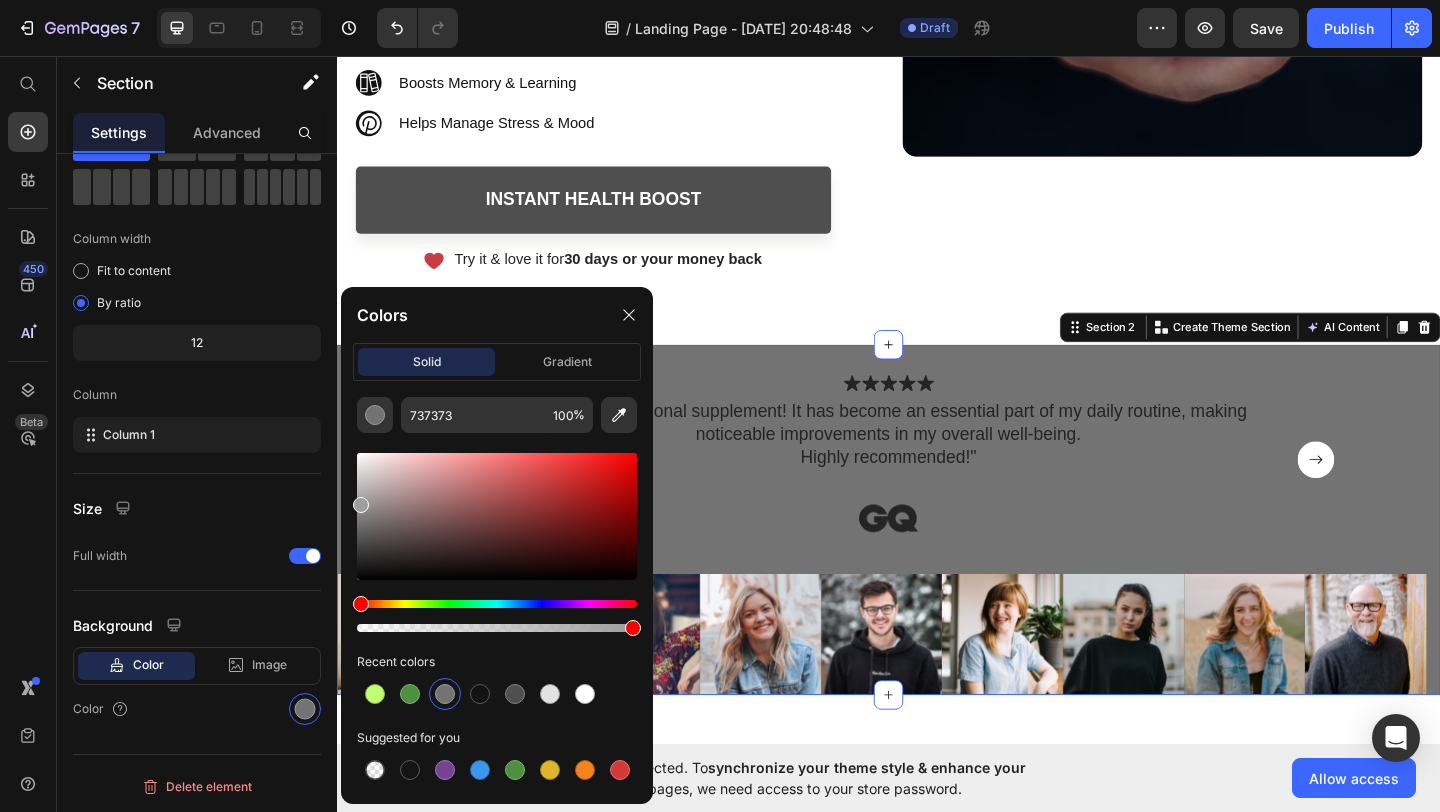 click at bounding box center [361, 505] 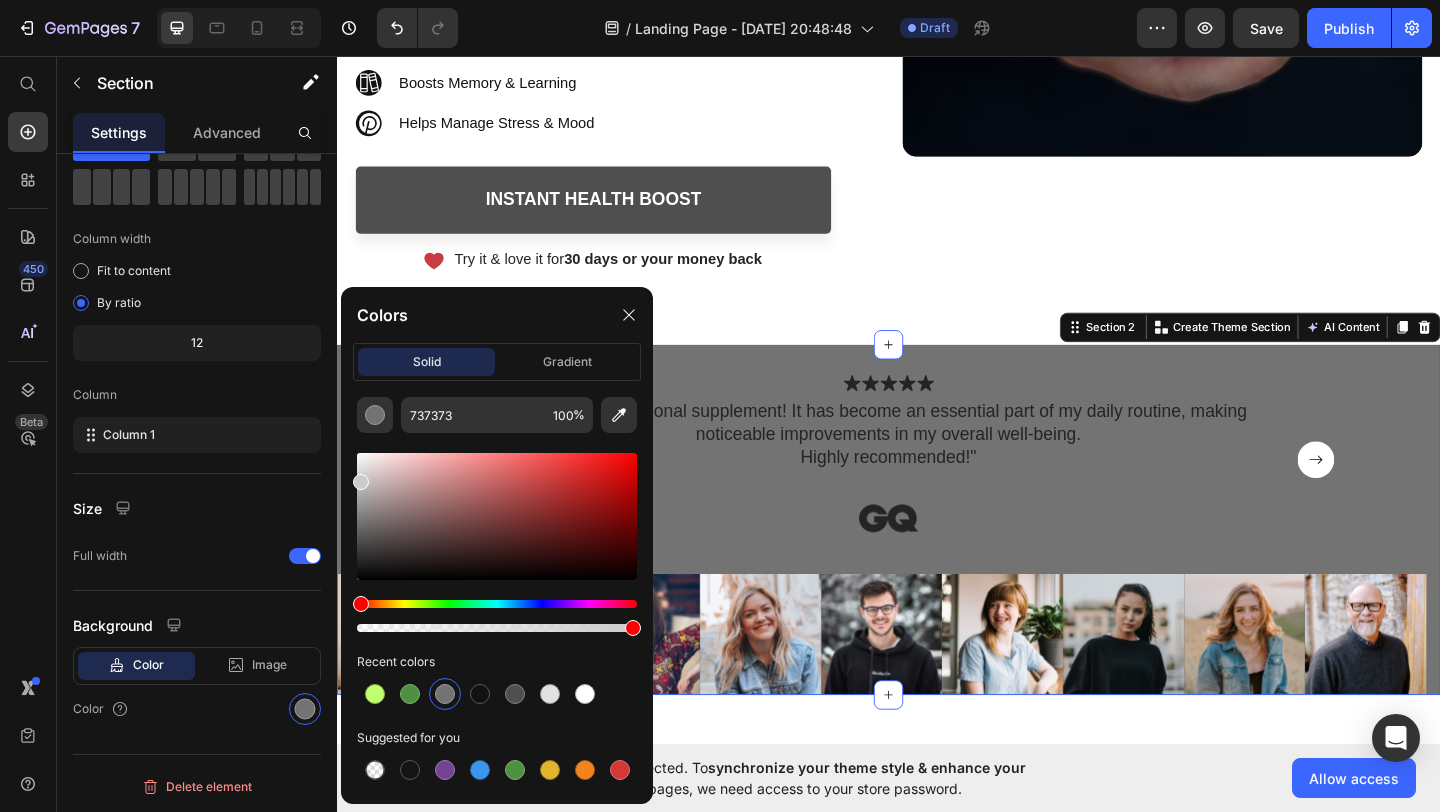 drag, startPoint x: 358, startPoint y: 493, endPoint x: 357, endPoint y: 476, distance: 17.029387 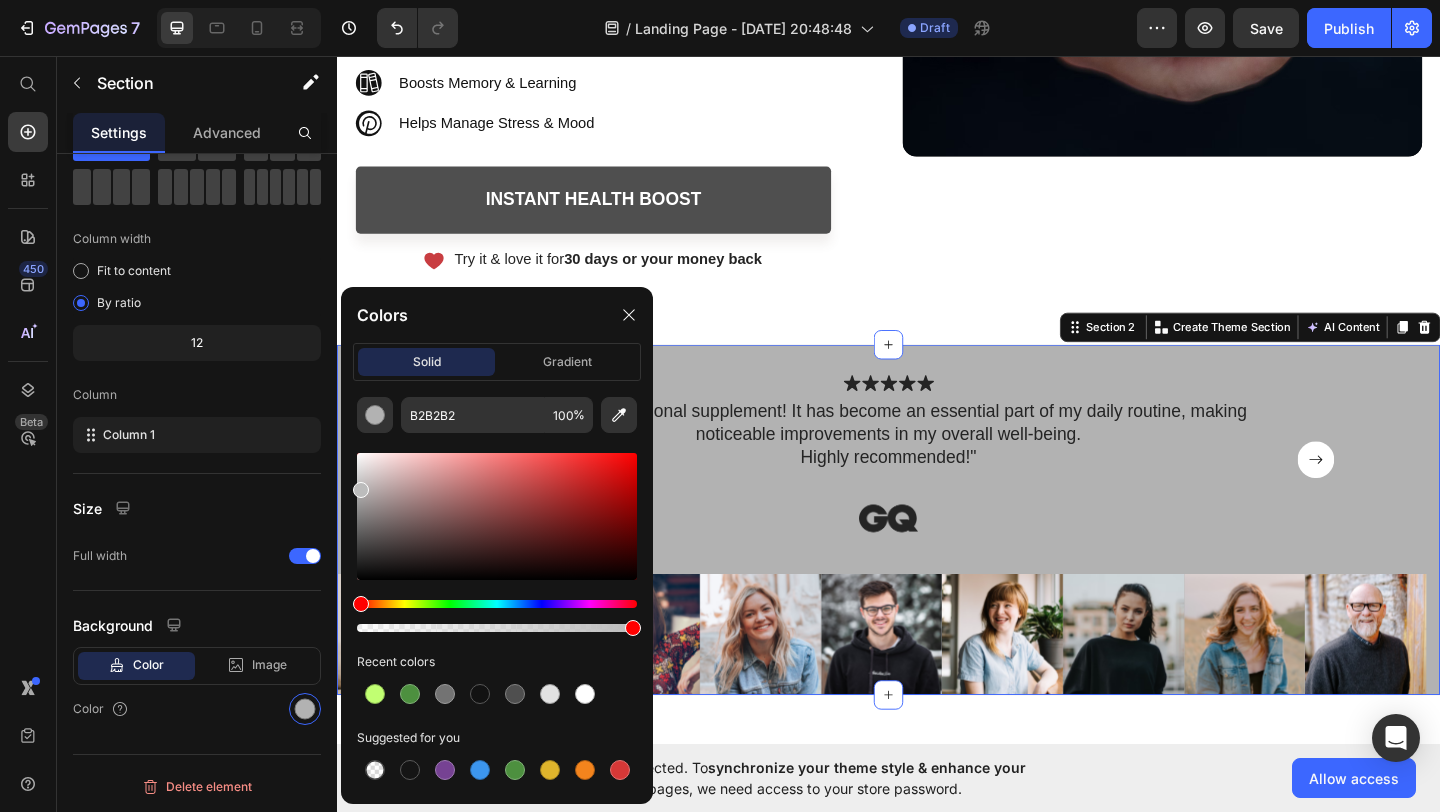 type on "BCBCBC" 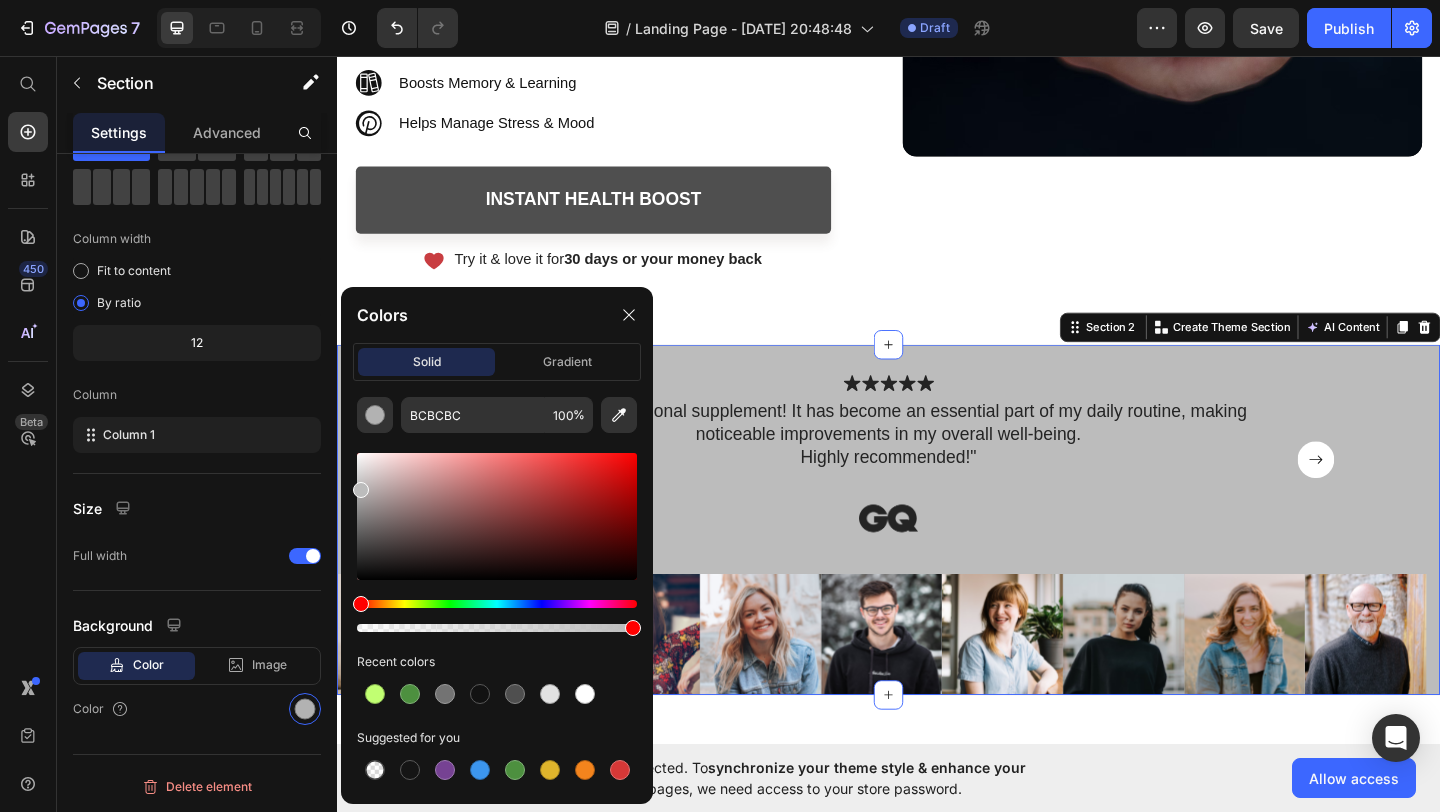 click at bounding box center (361, 490) 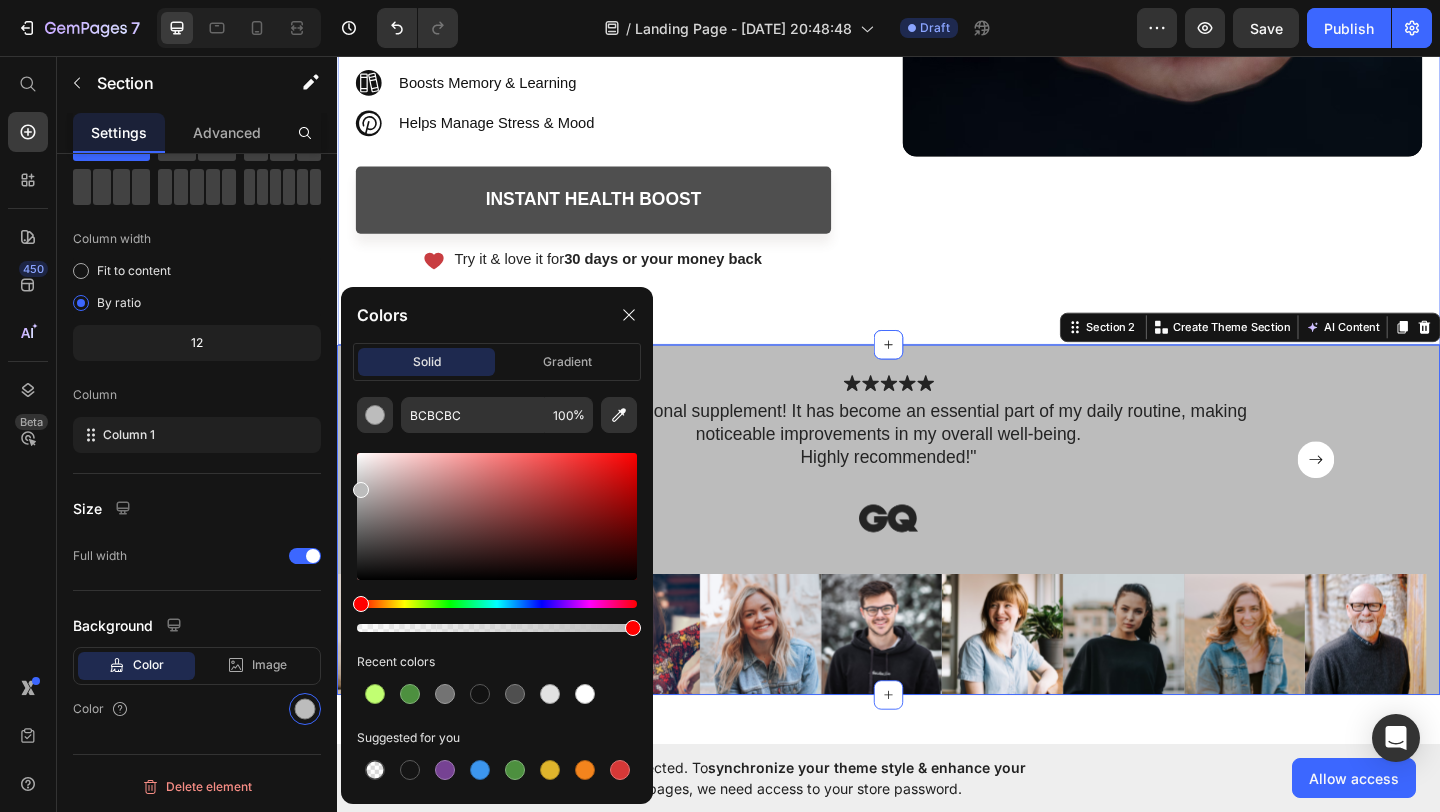 click on "Video" at bounding box center (1234, -111) 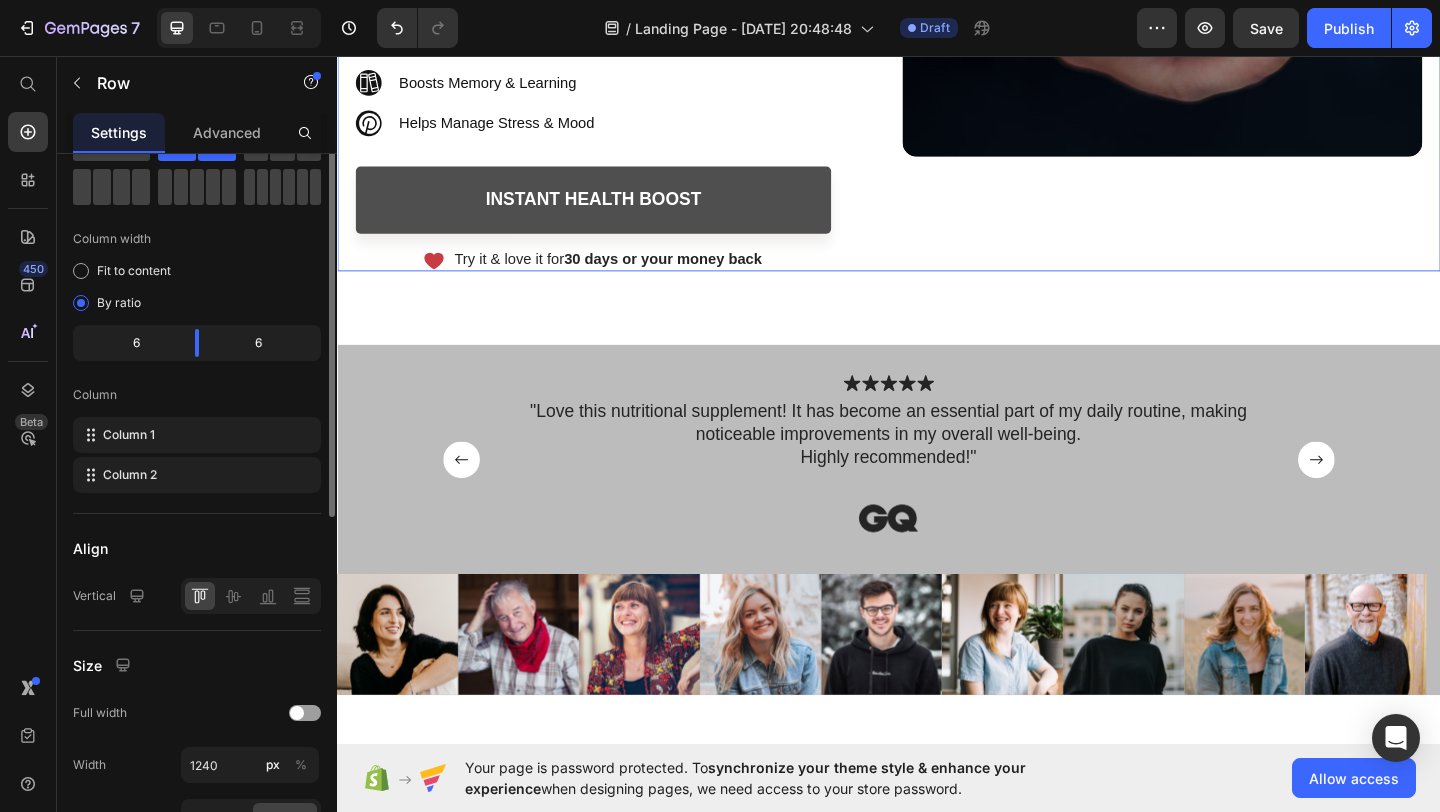 scroll, scrollTop: 0, scrollLeft: 0, axis: both 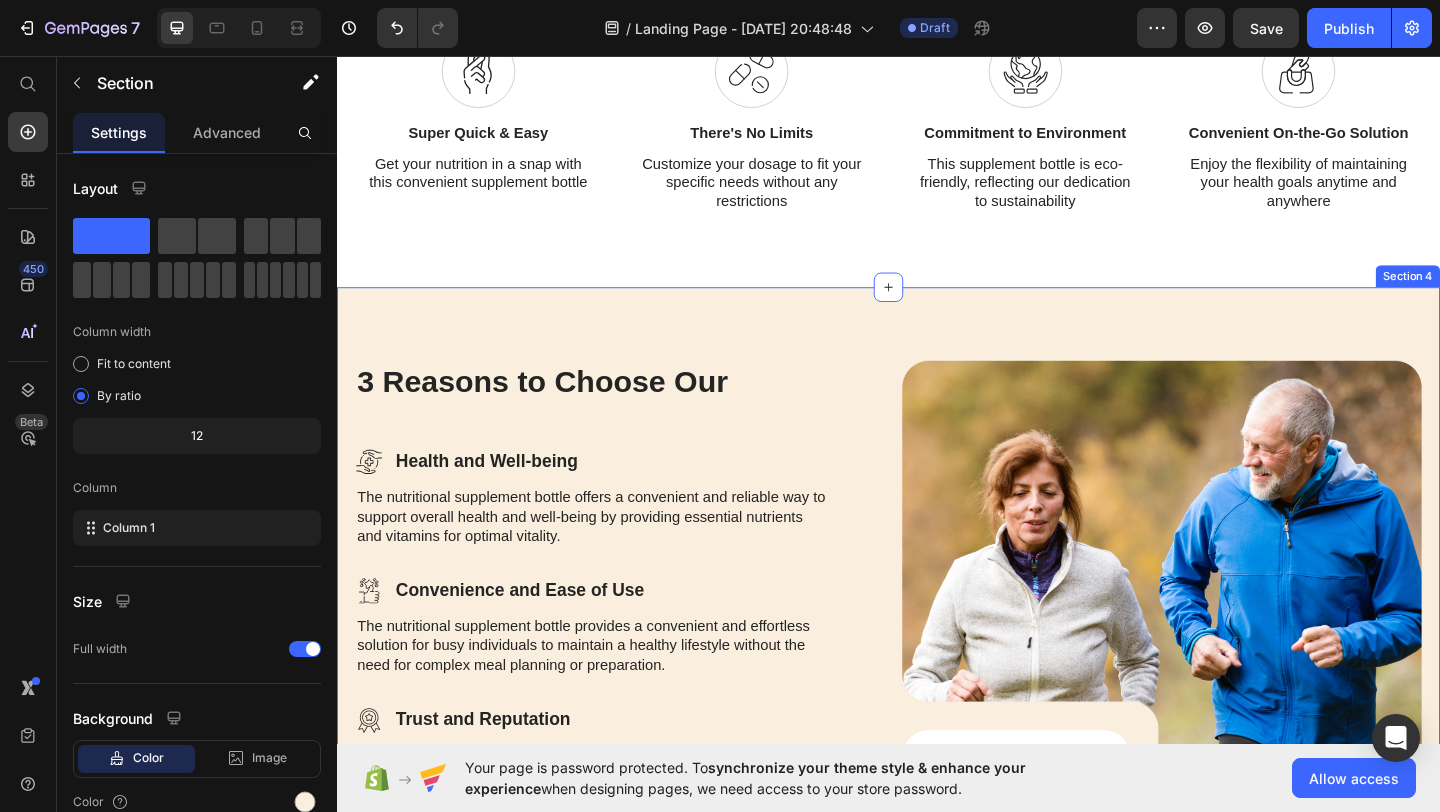 click on "3 Reasons to Choose Our Heading
Icon Health and Well-being Text Block Row The nutritional supplement bottle offers a convenient and reliable way to support overall health and well-being by providing essential nutrients and vitamins for optimal vitality. Text Block
Icon Convenience and Ease of Use Text Block Row The nutritional supplement bottle provides a convenient and effortless solution for busy individuals to maintain a healthy lifestyle without the need for complex meal planning or preparation. Text Block
Icon Trust and Reputation Text Block Row Trust and confidence in the nutritional supplement bottle's effectiveness and safety are reinforced by positive reviews, testimonials, and recommendations, influencing customer choice. Text Block Shop Now Button Row Image Row Section 4" at bounding box center (937, 679) 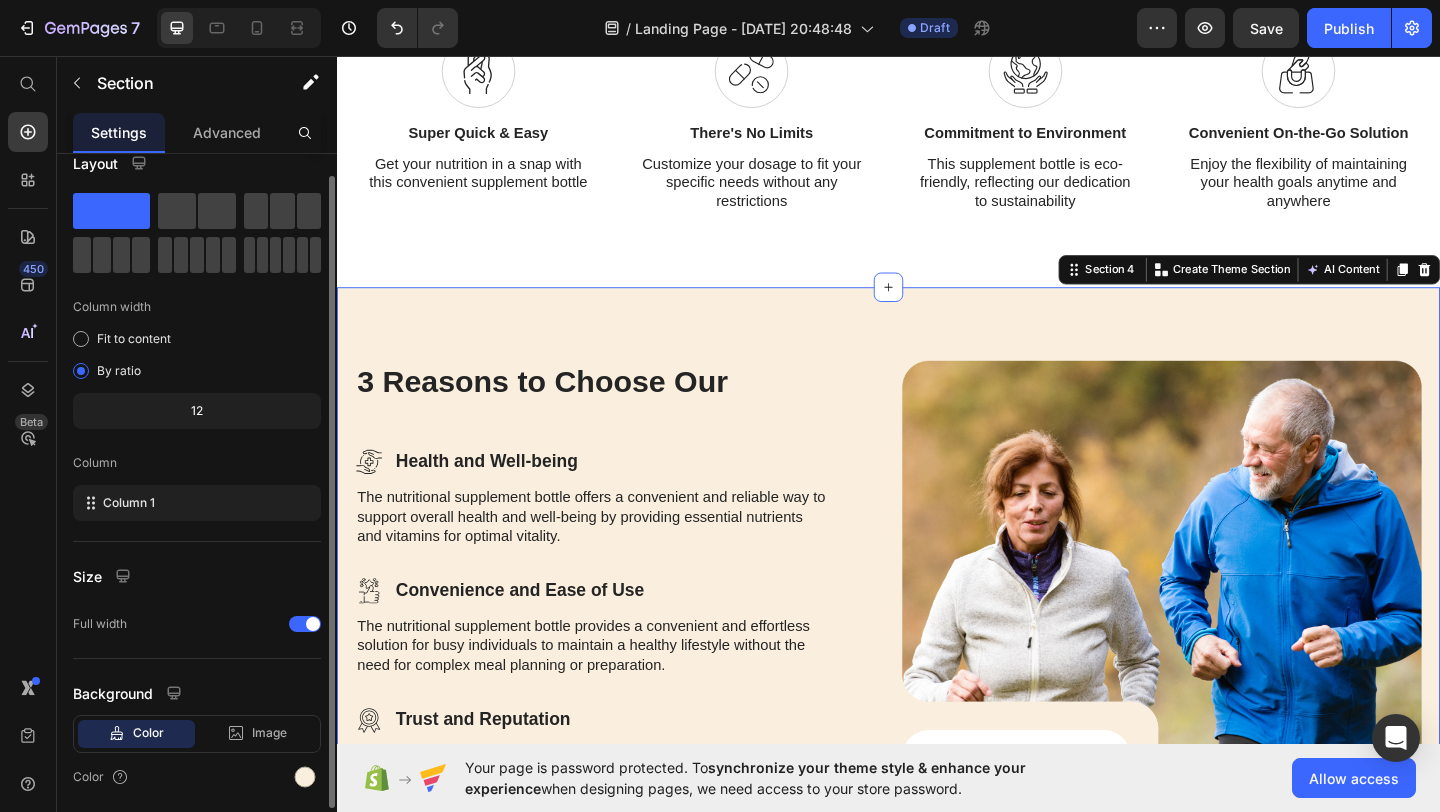 scroll, scrollTop: 93, scrollLeft: 0, axis: vertical 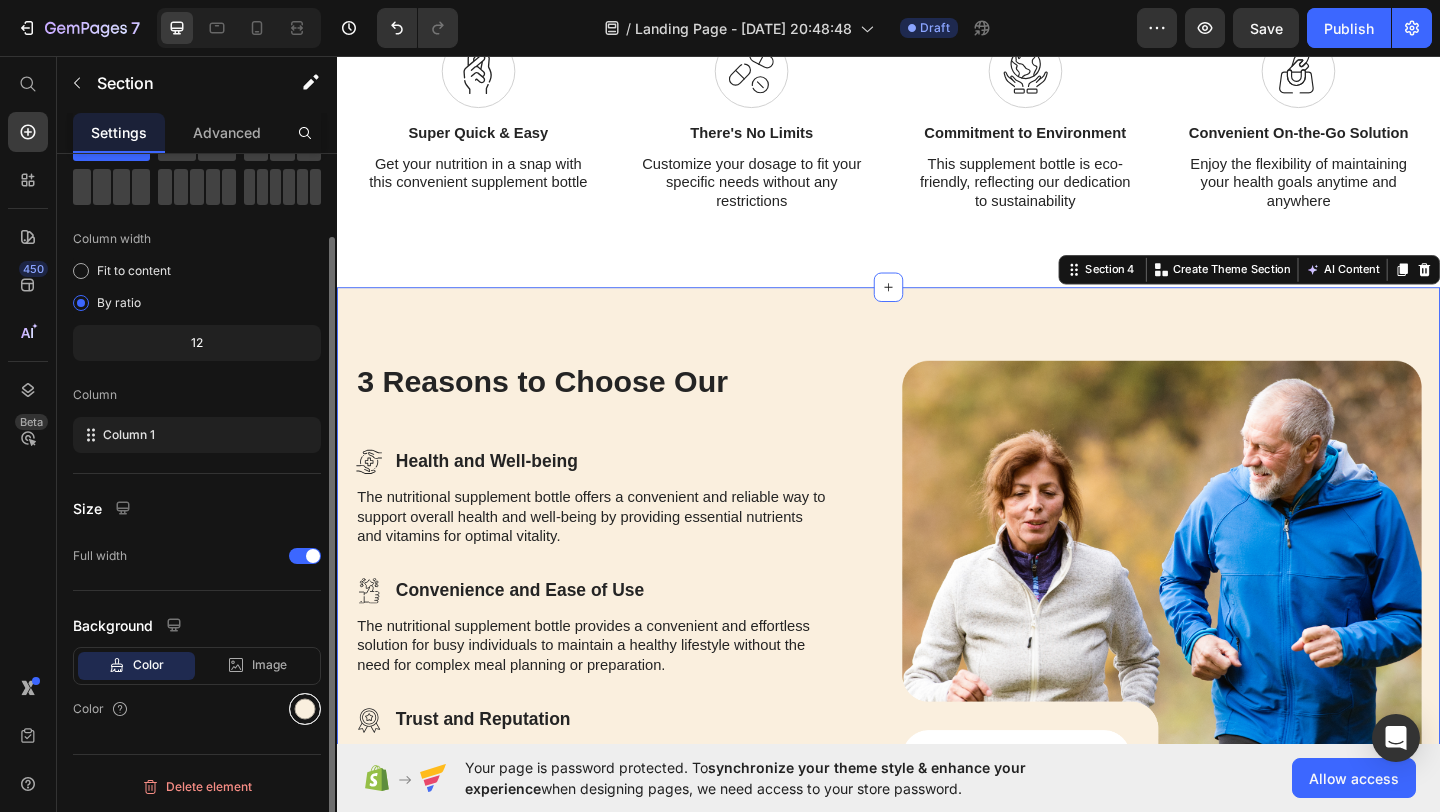 click at bounding box center (305, 709) 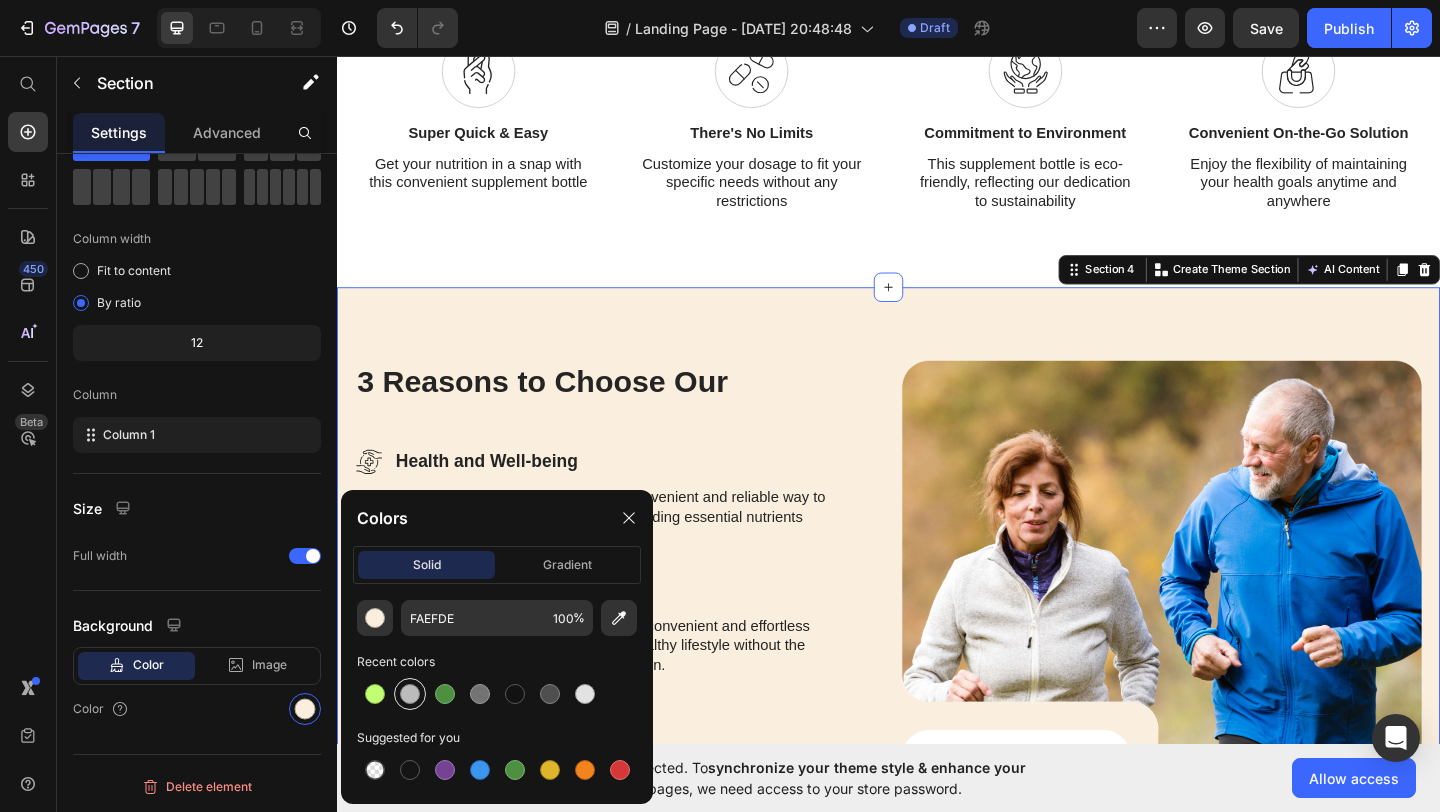 click at bounding box center [410, 694] 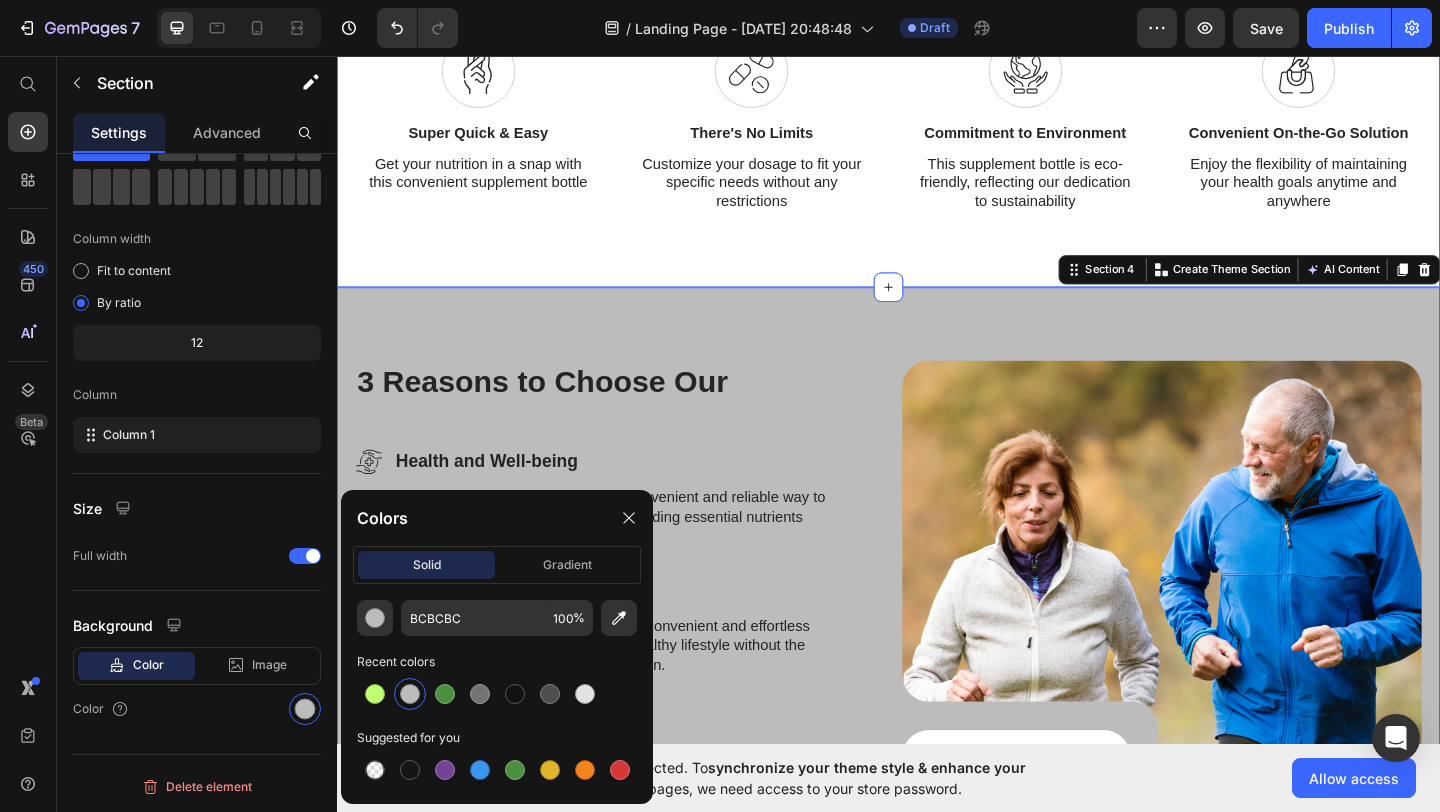 click on "Empowering Your Health, Your Way Heading Customizable, Affordable, and Sustainable Nutritional Solutions for a Thriving You Text Block
Icon Super Quick & Easy Text Block Get your nutrition in a snap with this convenient supplement bottle Text Block Row
Icon There's No Limits Text Block Customize your dosage to fit your specific needs without any restrictions Text Block Row
Icon Commitment to Environment Text Block This supplement bottle is eco-friendly, reflecting our dedication to sustainability Text Block Row
Icon Convenient On-the-Go Solution Text Block Enjoy the flexibility of maintaining your health goals anytime and anywhere Text Block Row Row Row Section 3" at bounding box center [937, 61] 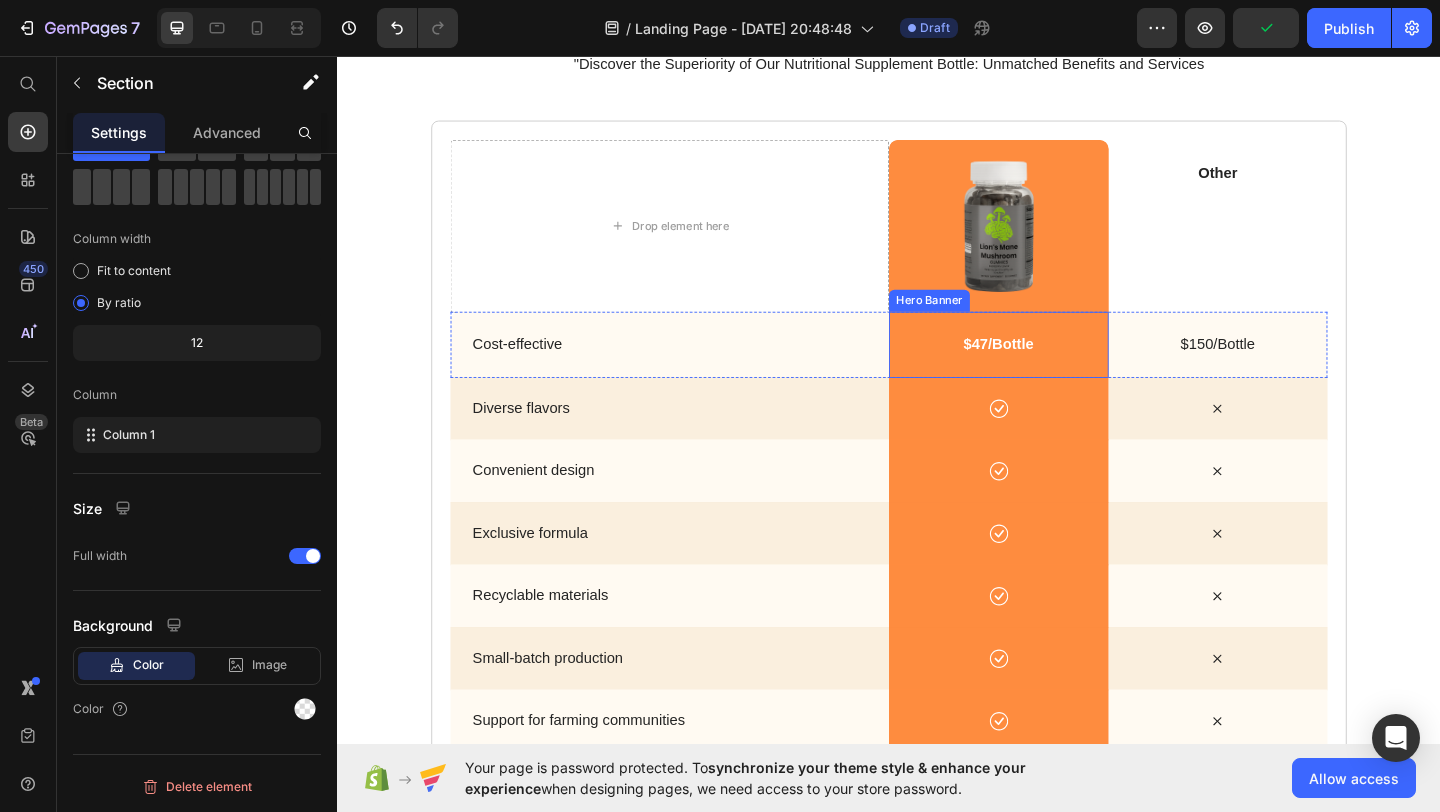 scroll, scrollTop: 3345, scrollLeft: 0, axis: vertical 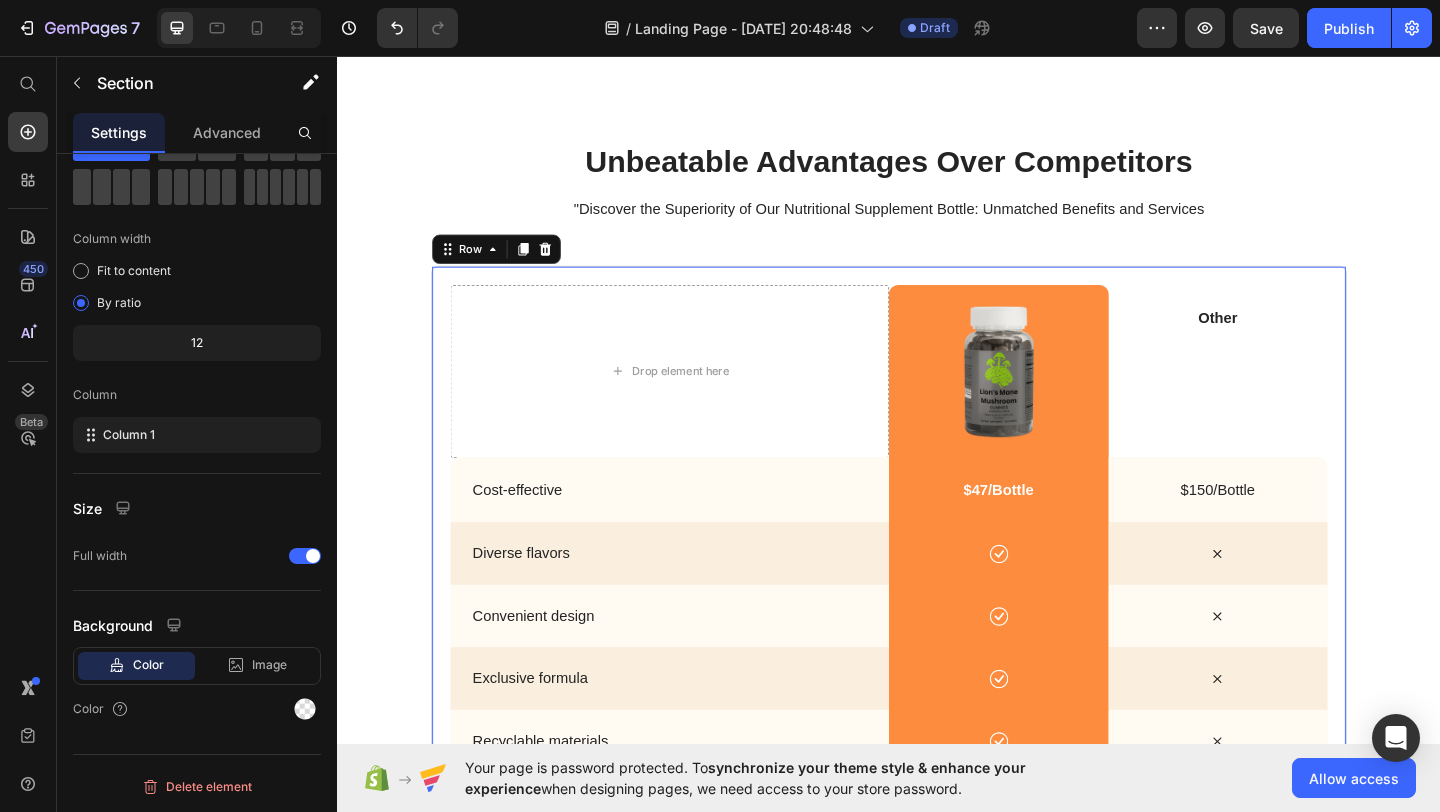 click on "Drop element here Image Hero Banner Other Text Block Hero Banner Row Cost-effective Text Block Hero Banner $47/Bottle Text Block Hero Banner $150/Bottle Text Block Hero Banner Row Diverse flavors Text Block Hero Banner
Icon Hero Banner
Icon Hero Banner Row Convenient design Text Block Hero Banner
Icon Hero Banner
Icon Hero Banner Row Exclusive formula Text Block Hero Banner
Icon Hero Banner
Icon Hero Banner Row Recyclable materials Text Block Hero Banner
Icon Hero Banner
Icon Hero Banner Row Small-batch production Text Block Hero Banner
Icon Hero Banner
Icon Hero Banner Row Support for farming communities Text Block Hero Banner
Icon Hero Banner
Icon Hero Banner Row
Drop element here
Drop element here Hero Banner
Drop element here Row Row   0" at bounding box center (937, 680) 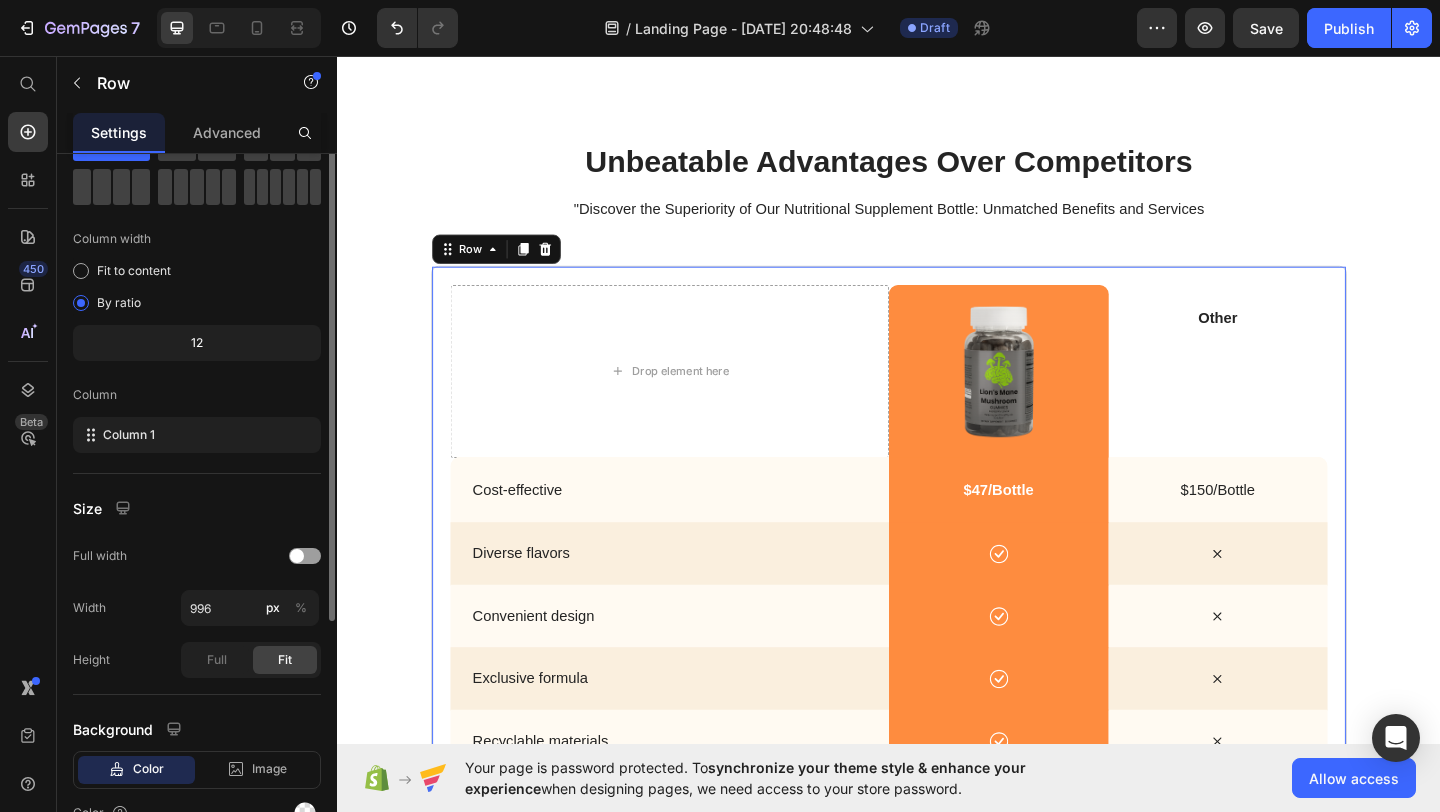 scroll, scrollTop: 0, scrollLeft: 0, axis: both 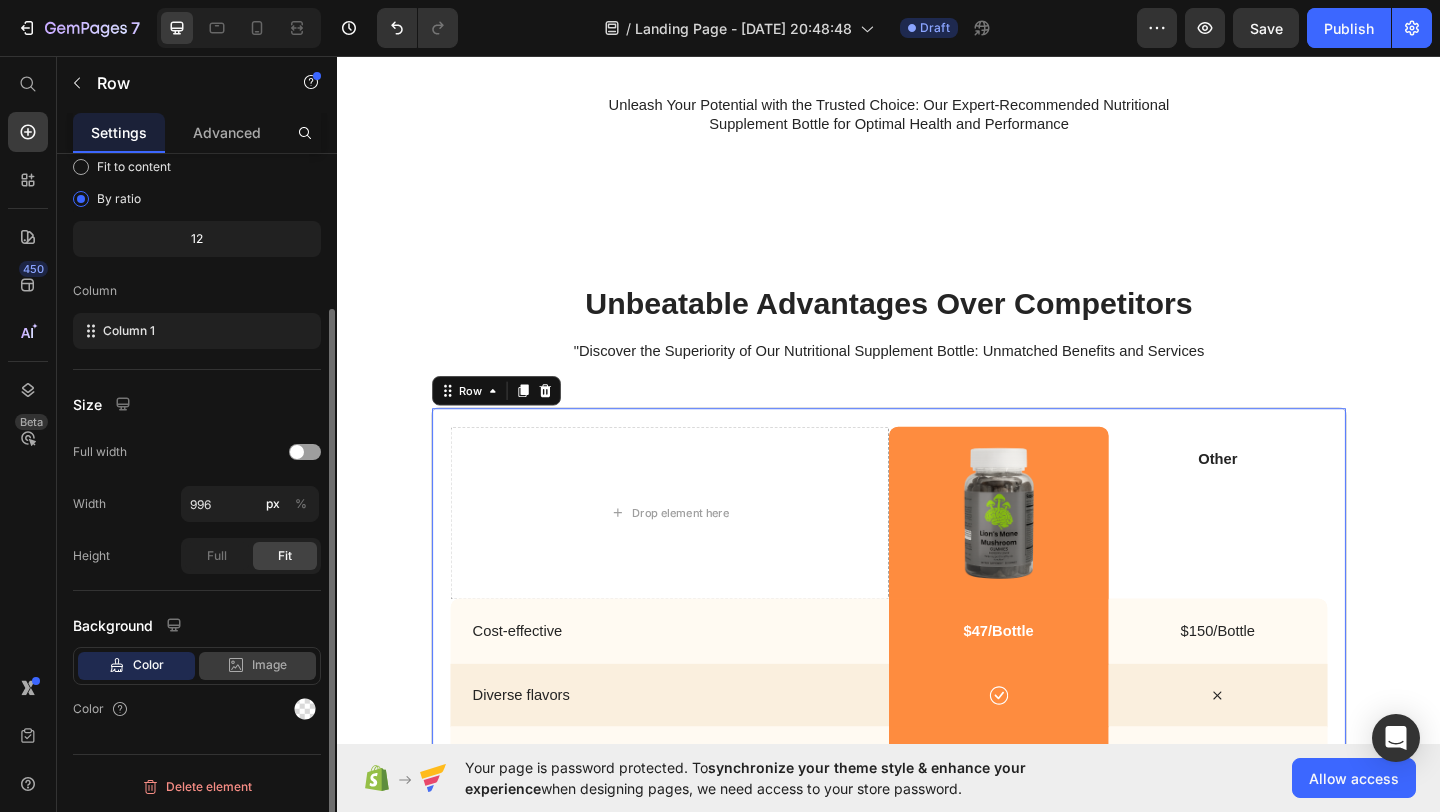 click on "Image" at bounding box center (269, 665) 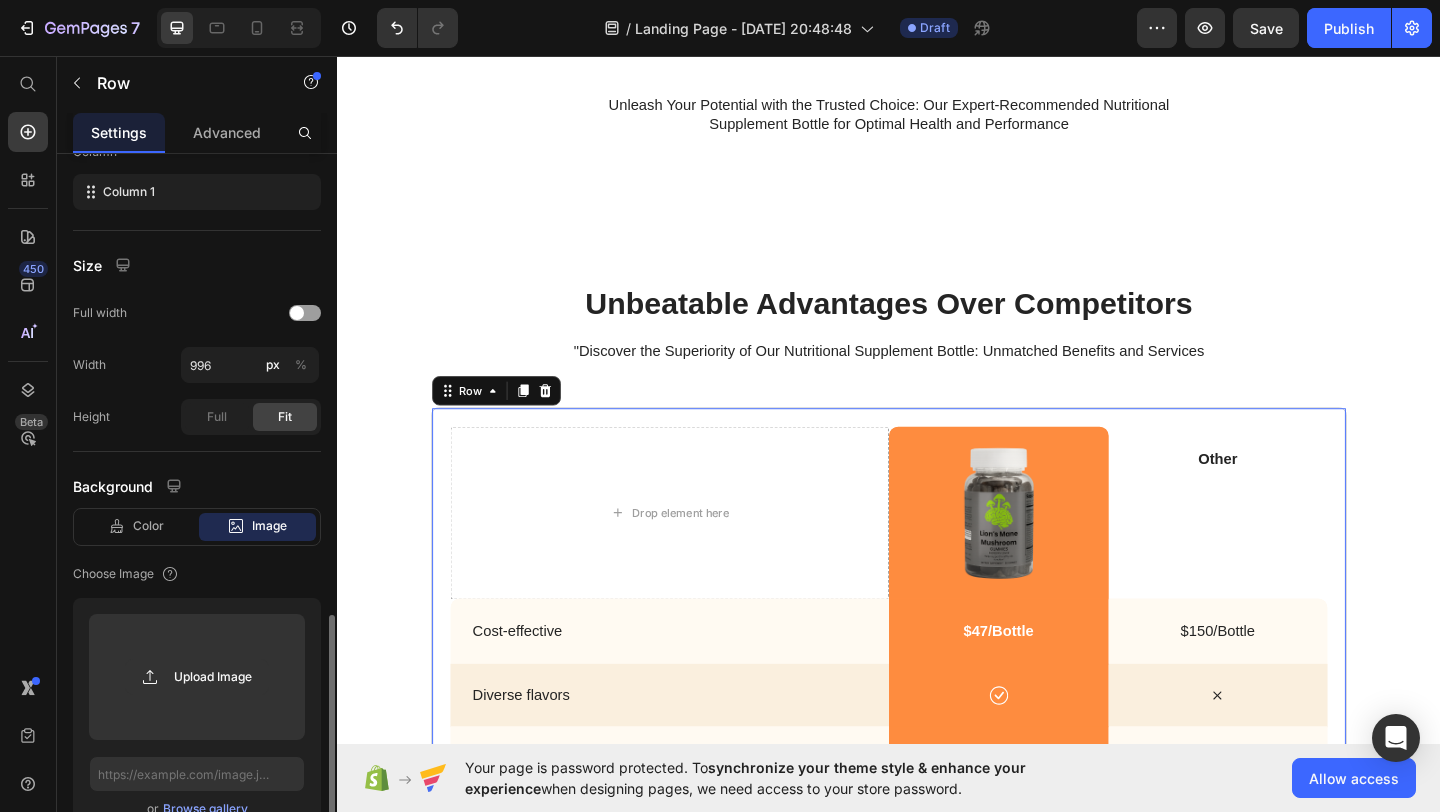 scroll, scrollTop: 510, scrollLeft: 0, axis: vertical 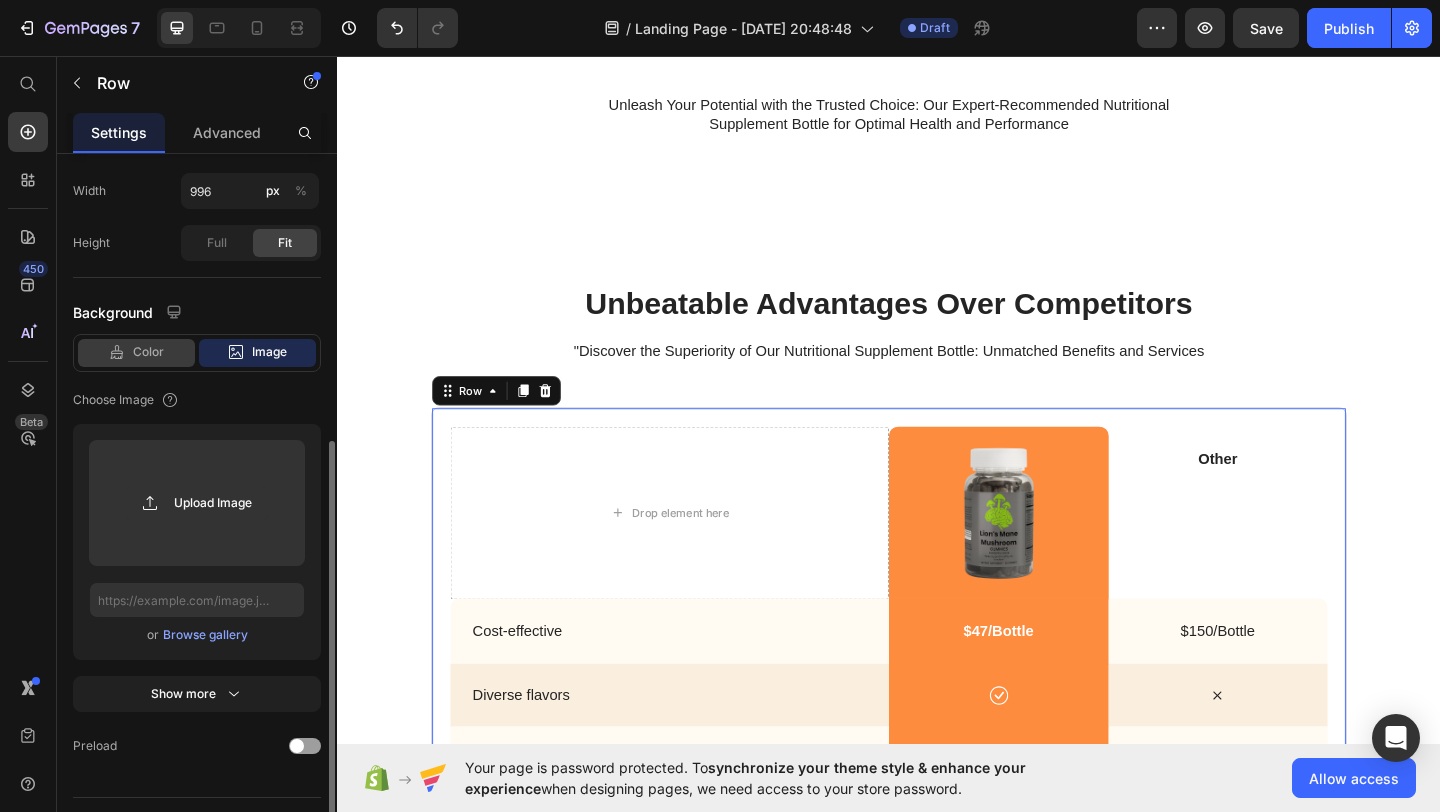 click on "Color" 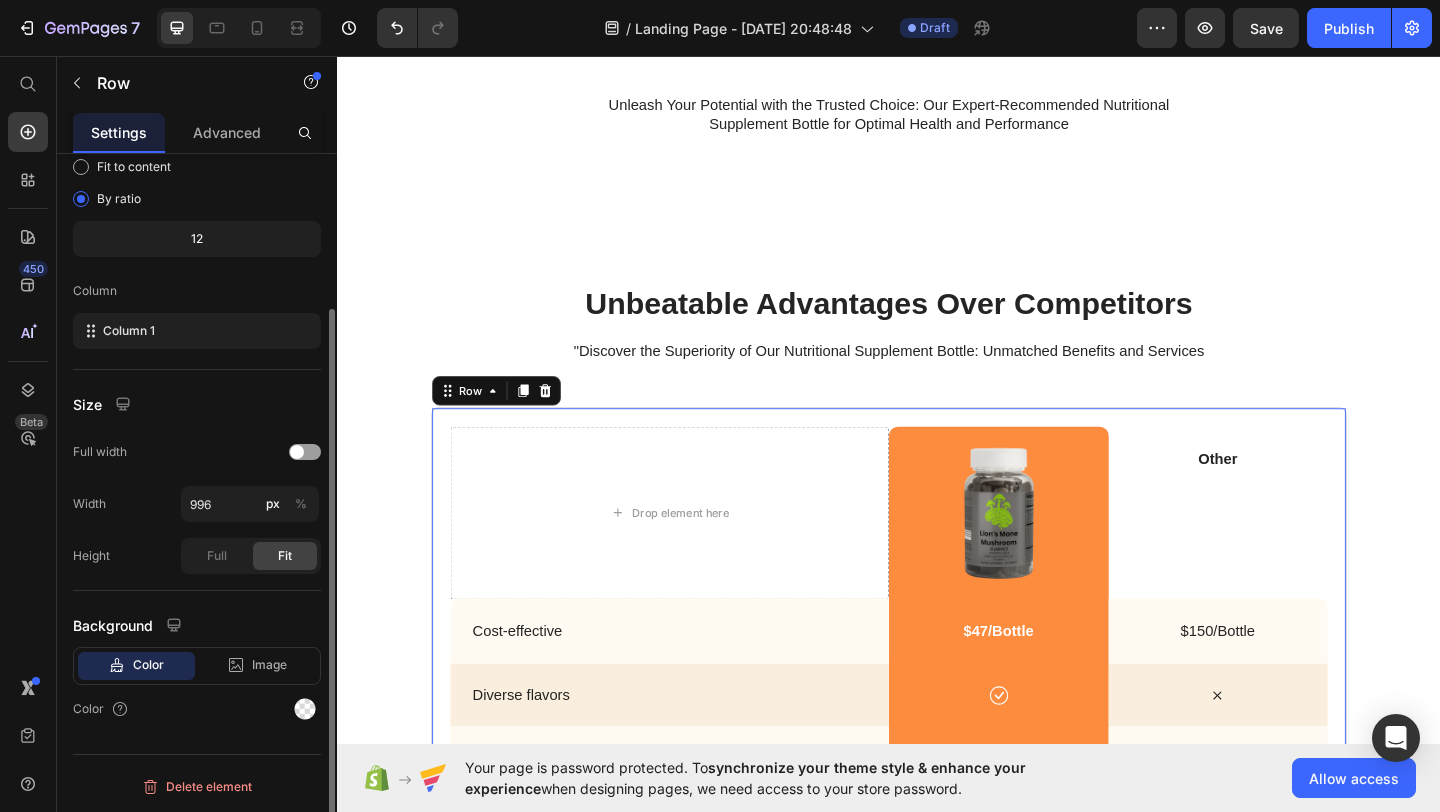 scroll, scrollTop: 197, scrollLeft: 0, axis: vertical 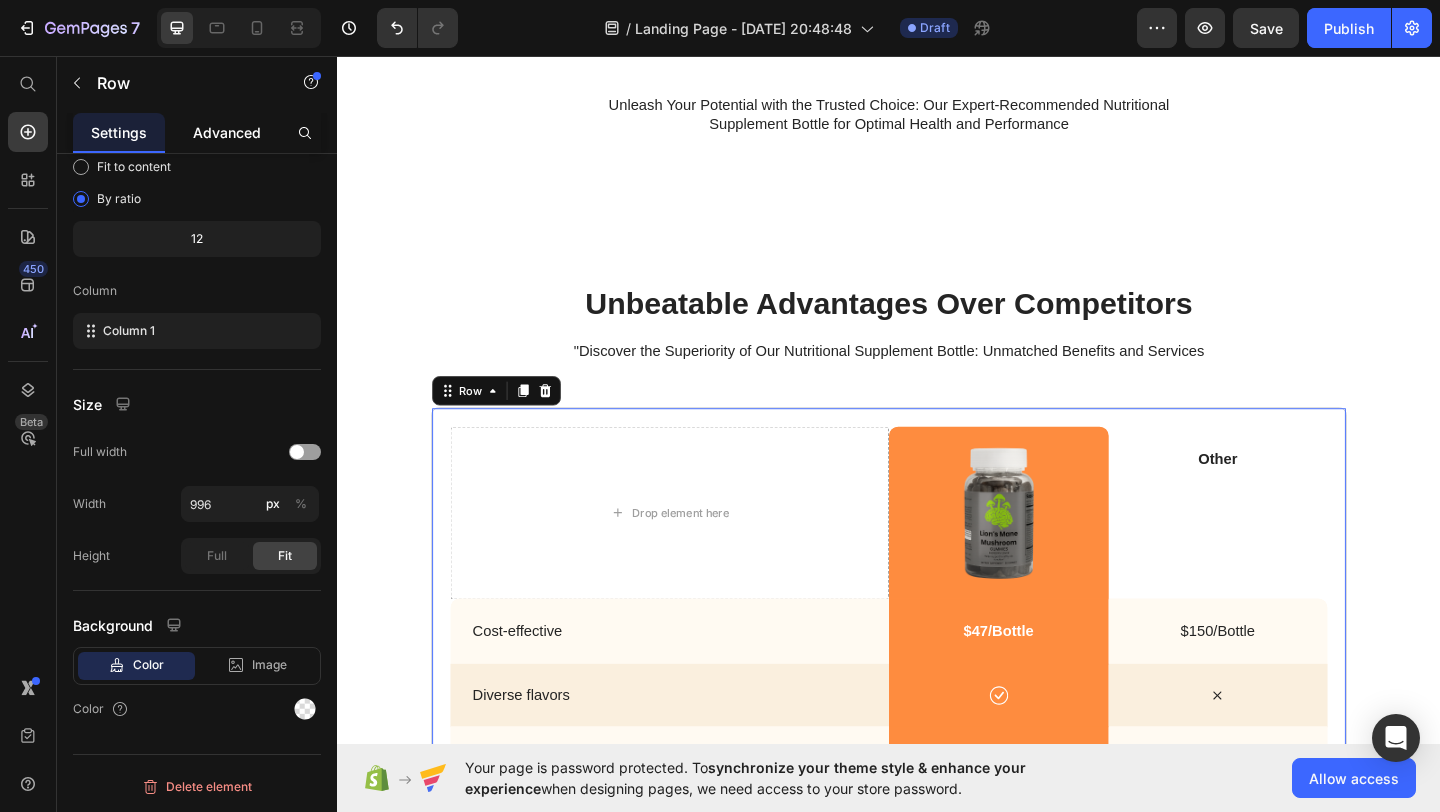 click on "Advanced" at bounding box center [227, 132] 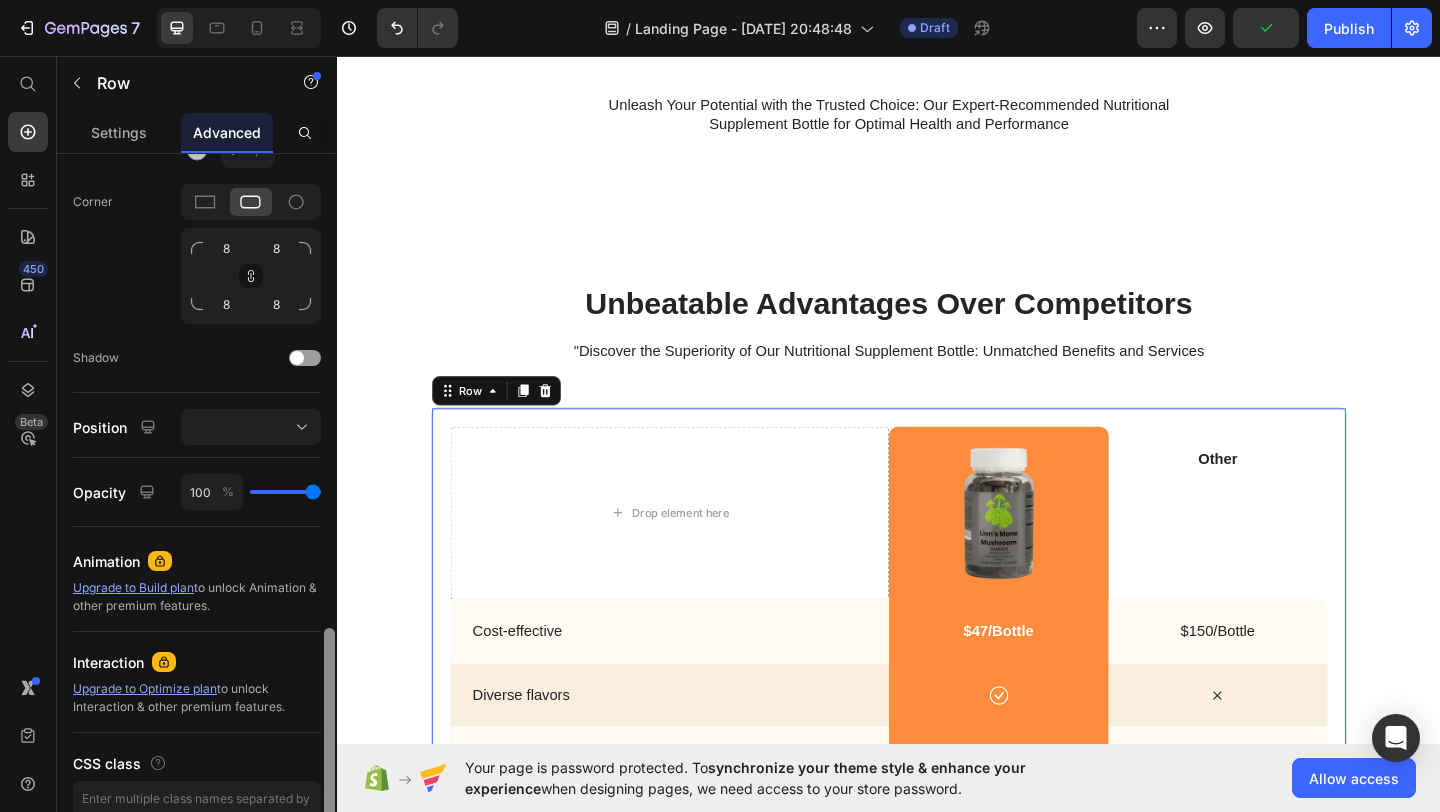 scroll, scrollTop: 738, scrollLeft: 0, axis: vertical 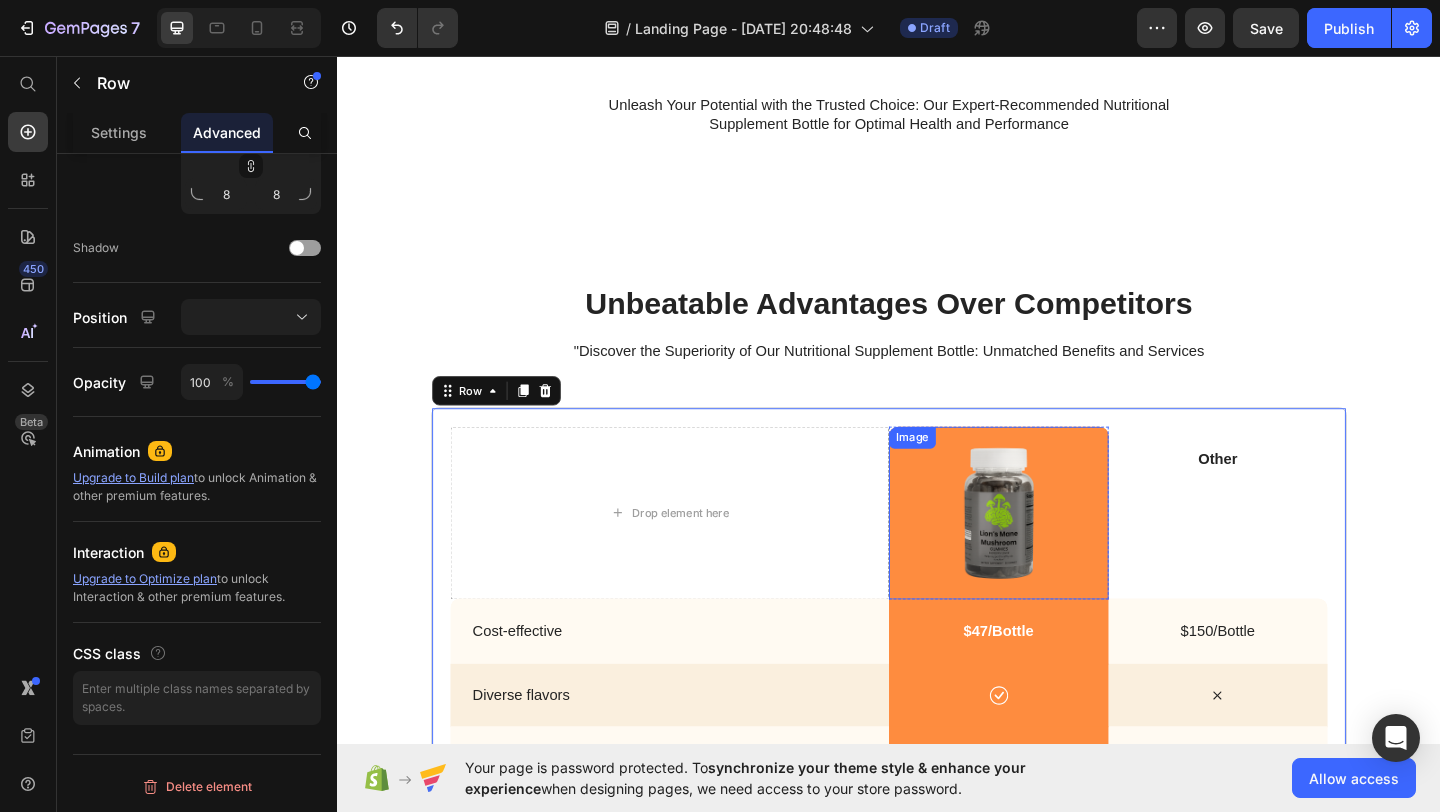 click at bounding box center (1056, 553) 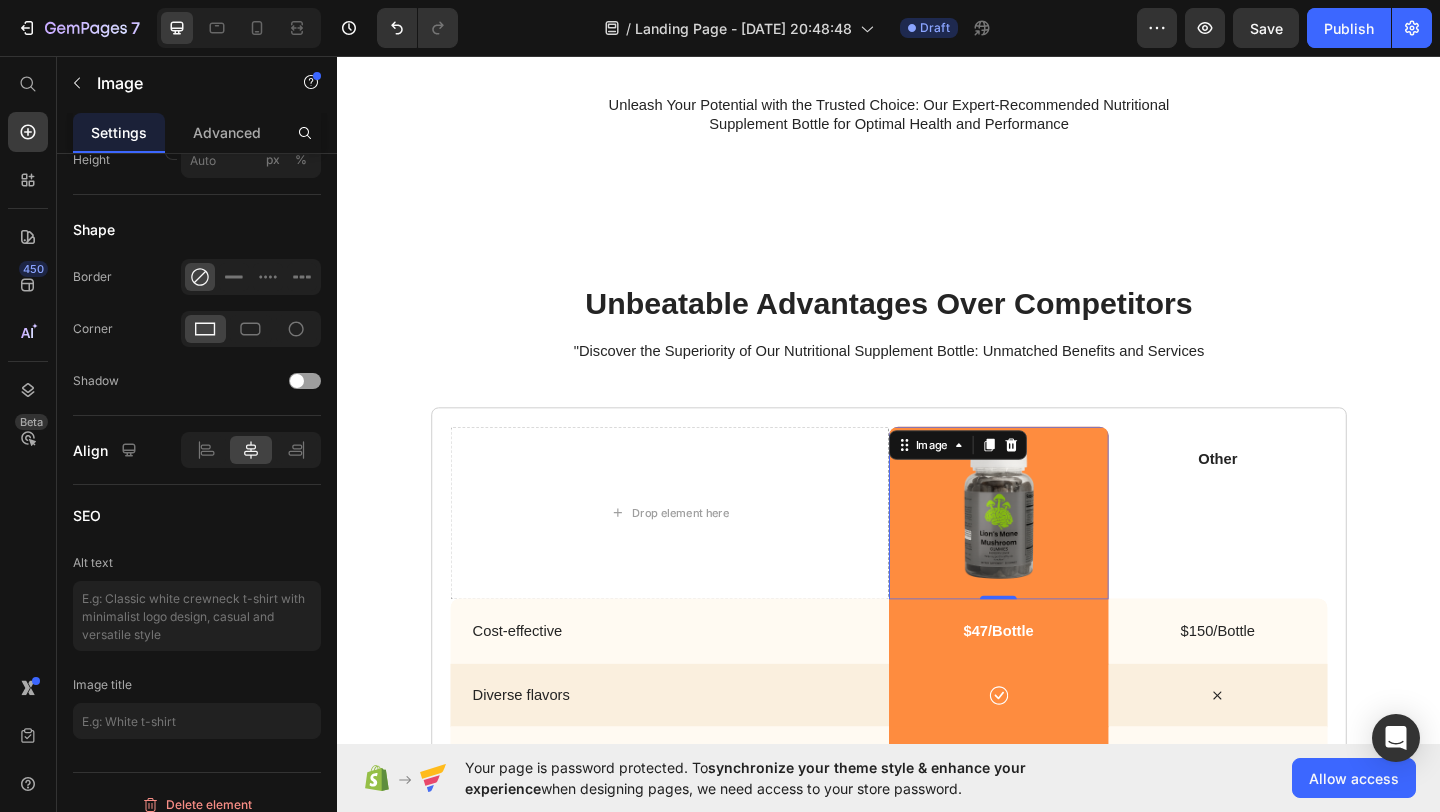 scroll, scrollTop: 0, scrollLeft: 0, axis: both 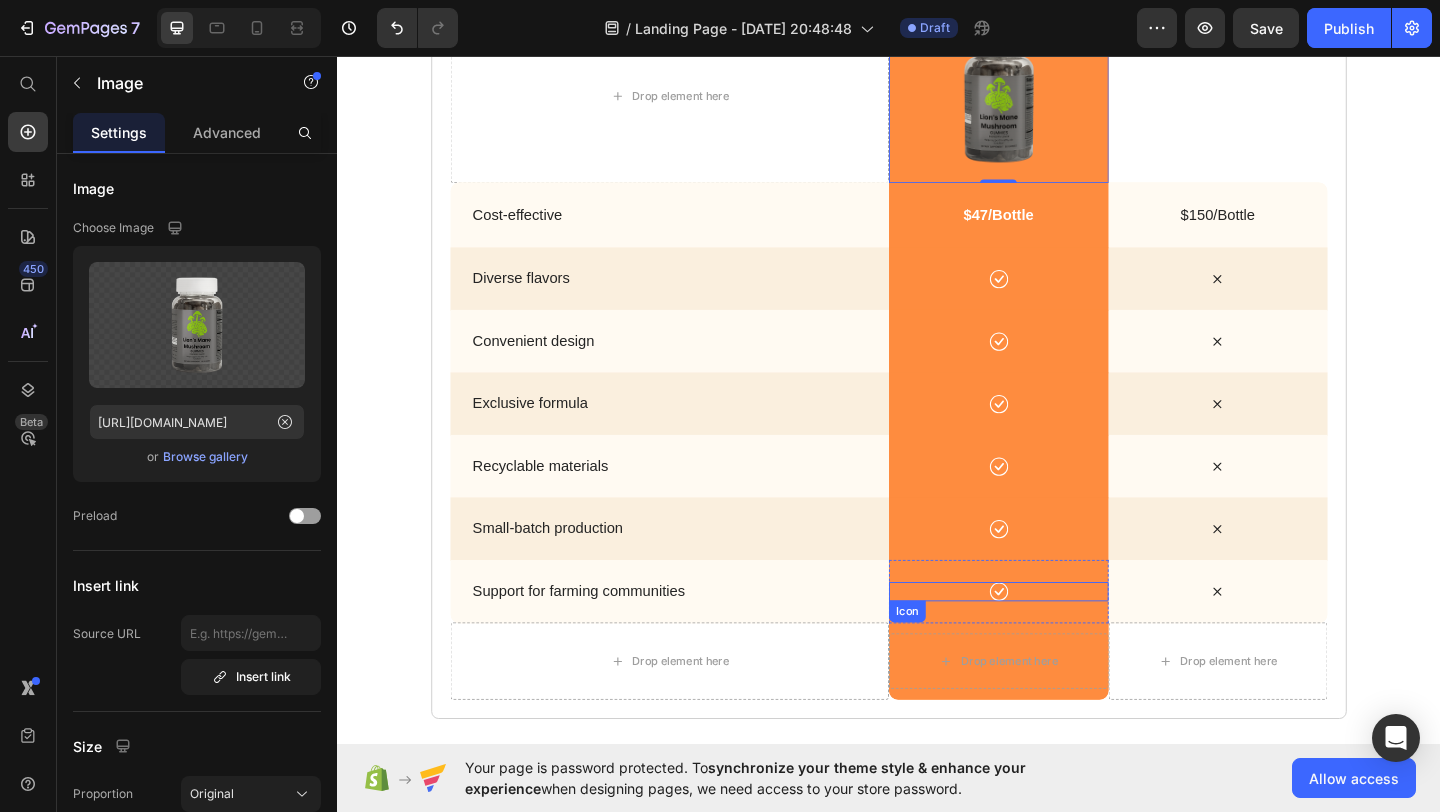 click on "Icon" at bounding box center [1056, 638] 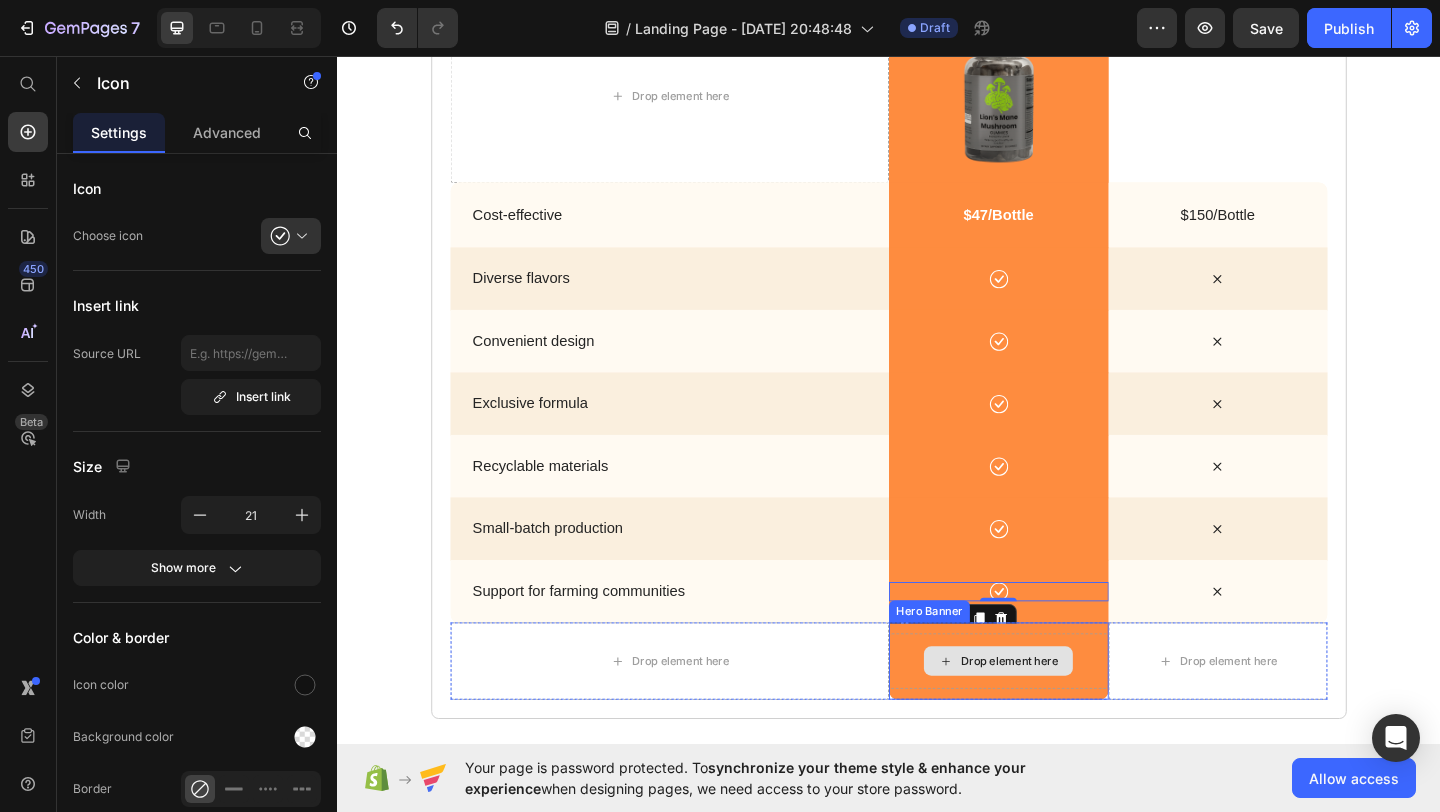 click on "Drop element here" at bounding box center (1056, 714) 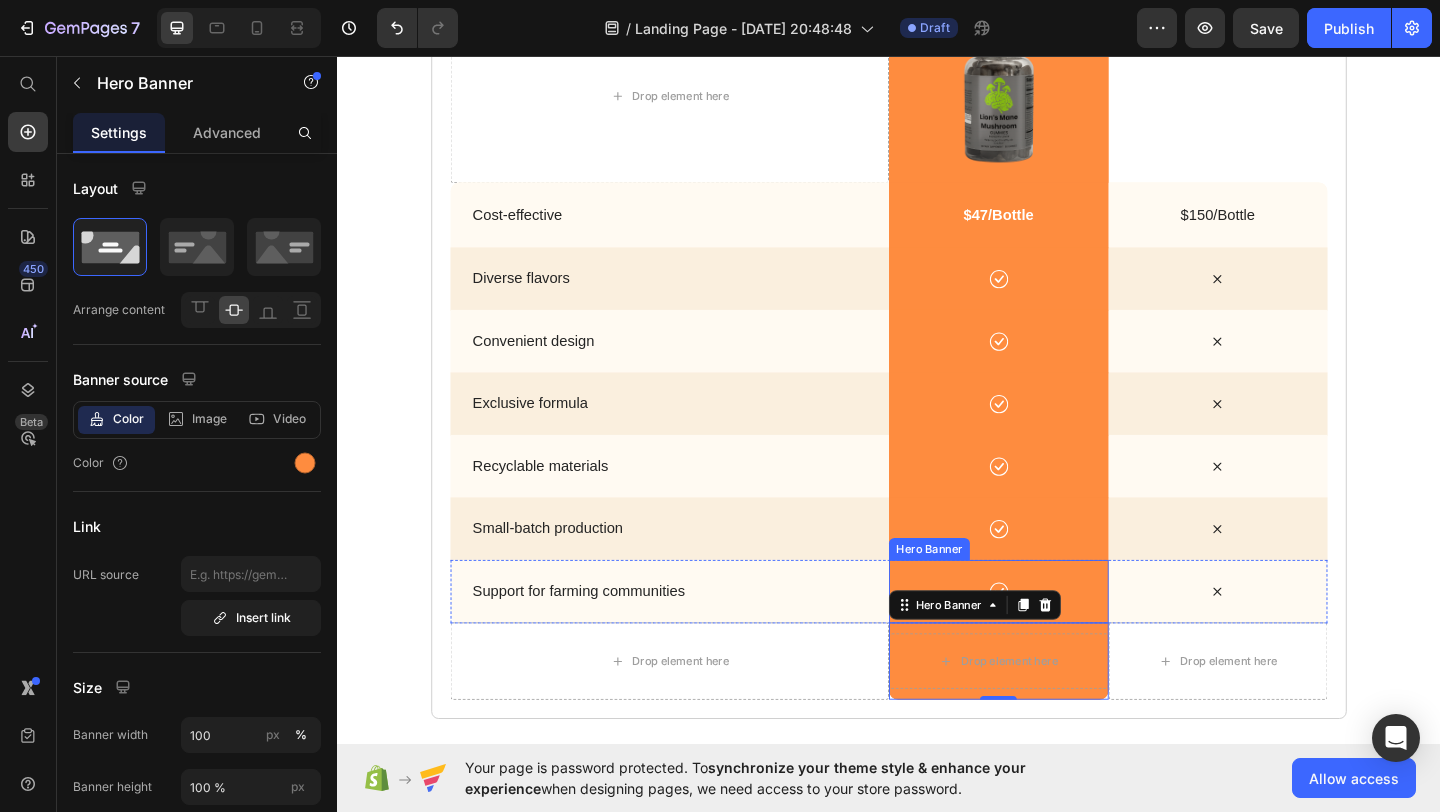 click on "Icon" at bounding box center (1056, 638) 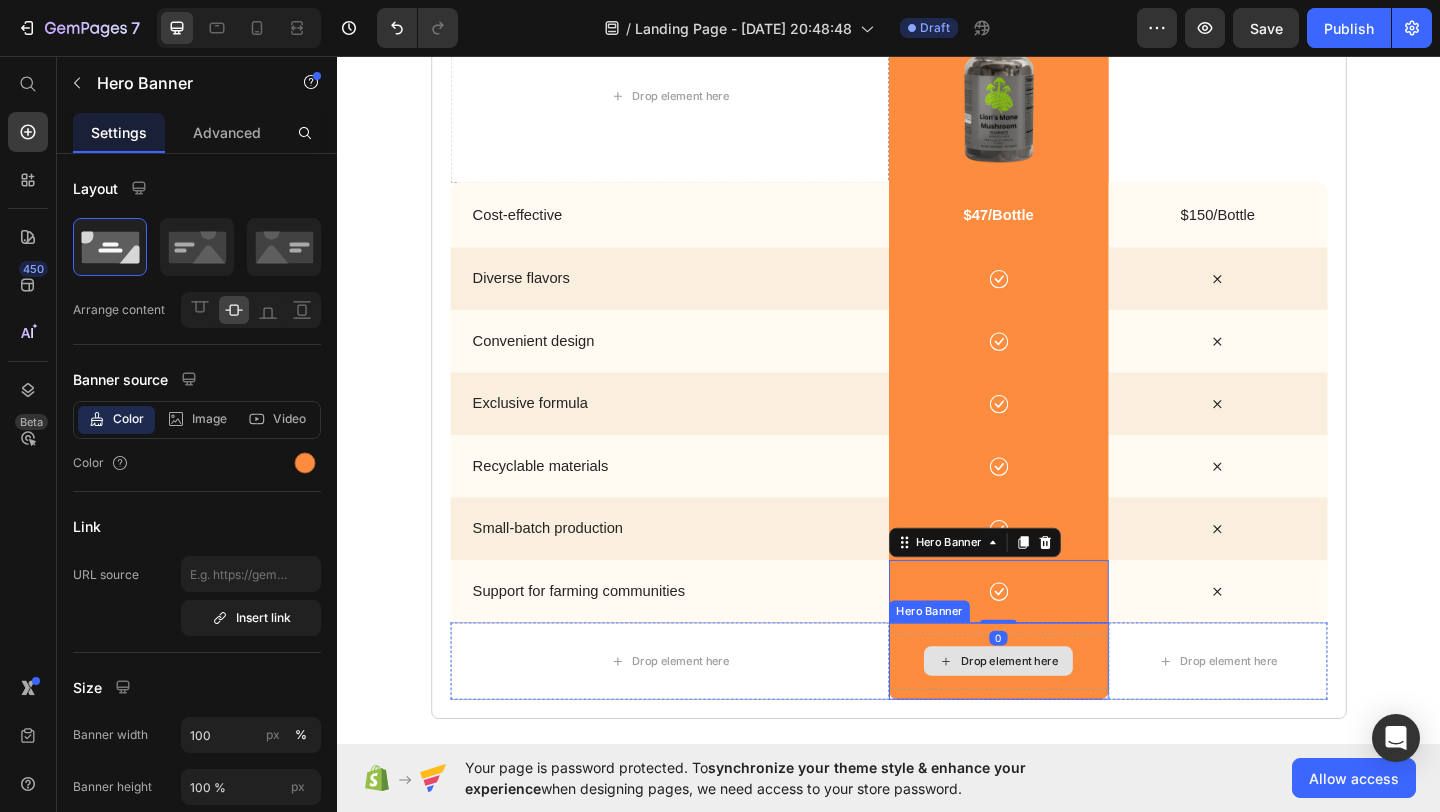 click on "Drop element here" at bounding box center (1056, 714) 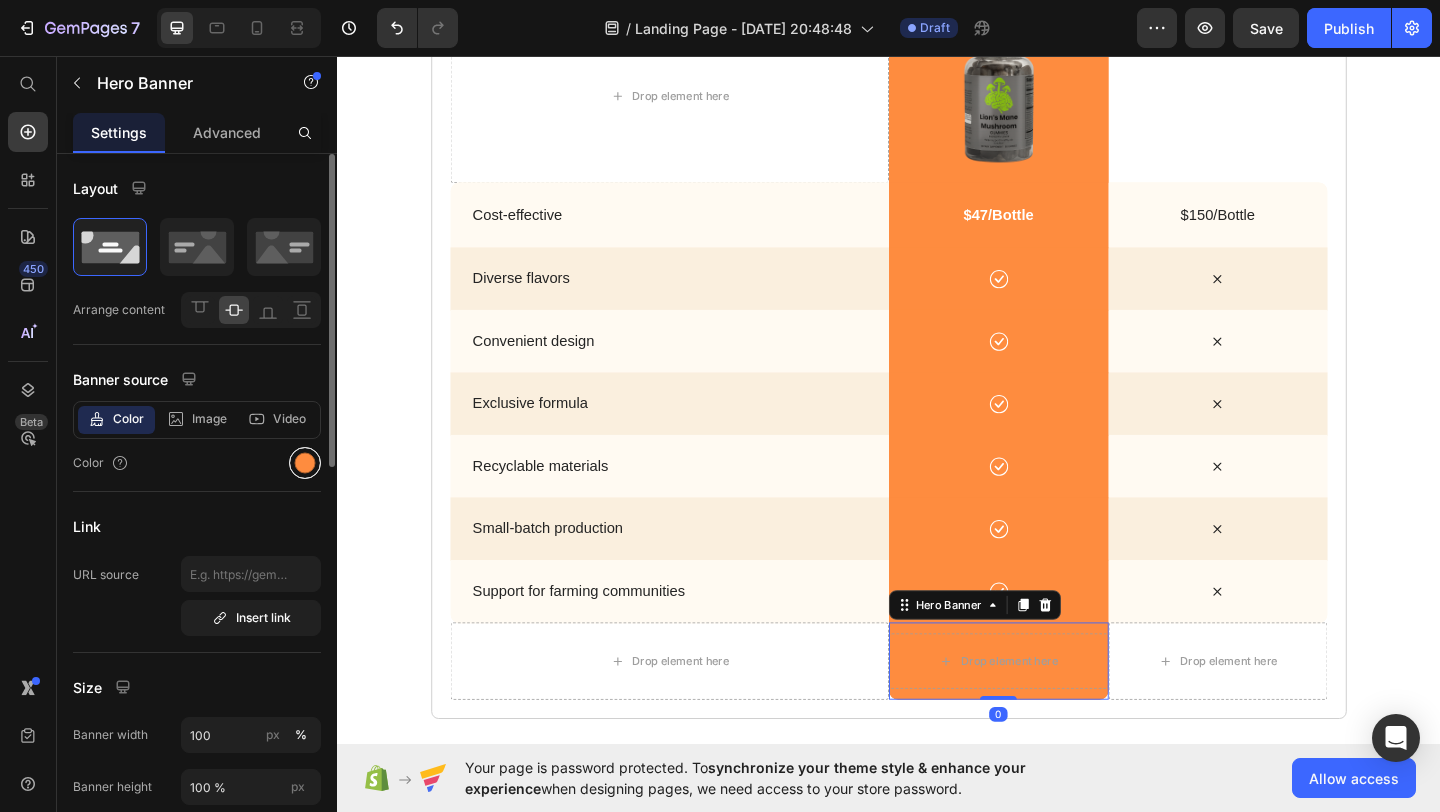 click at bounding box center (305, 463) 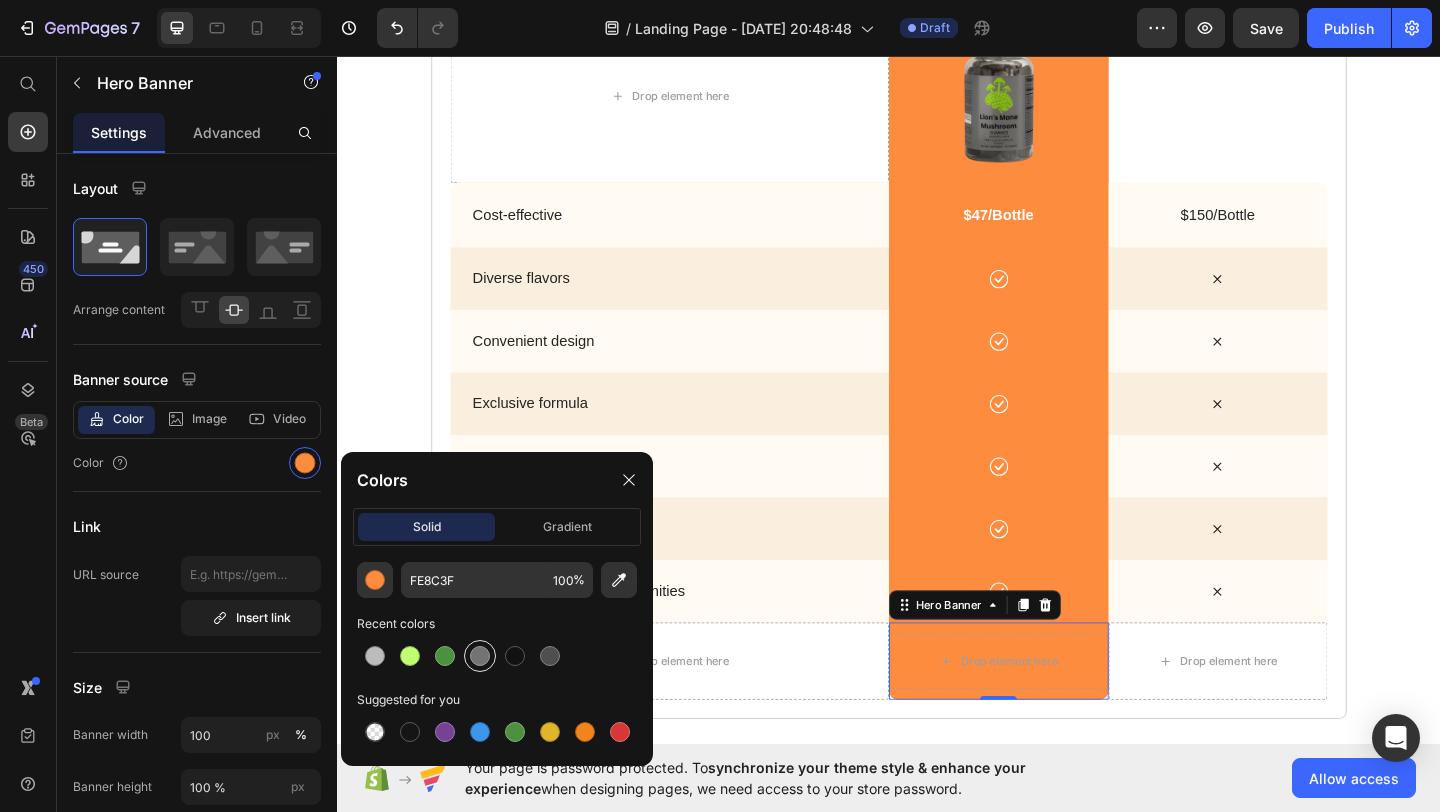 click at bounding box center (480, 656) 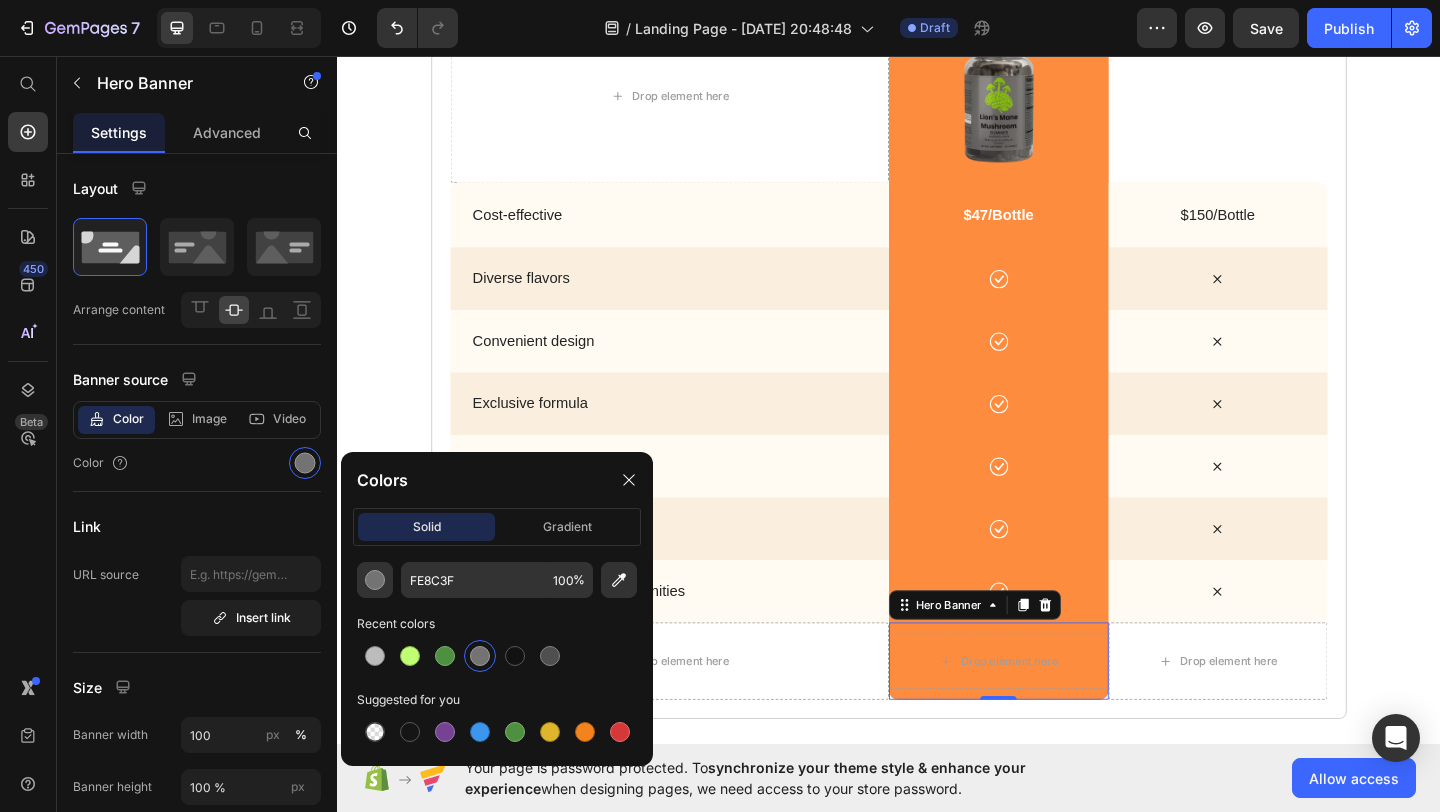 type on "737373" 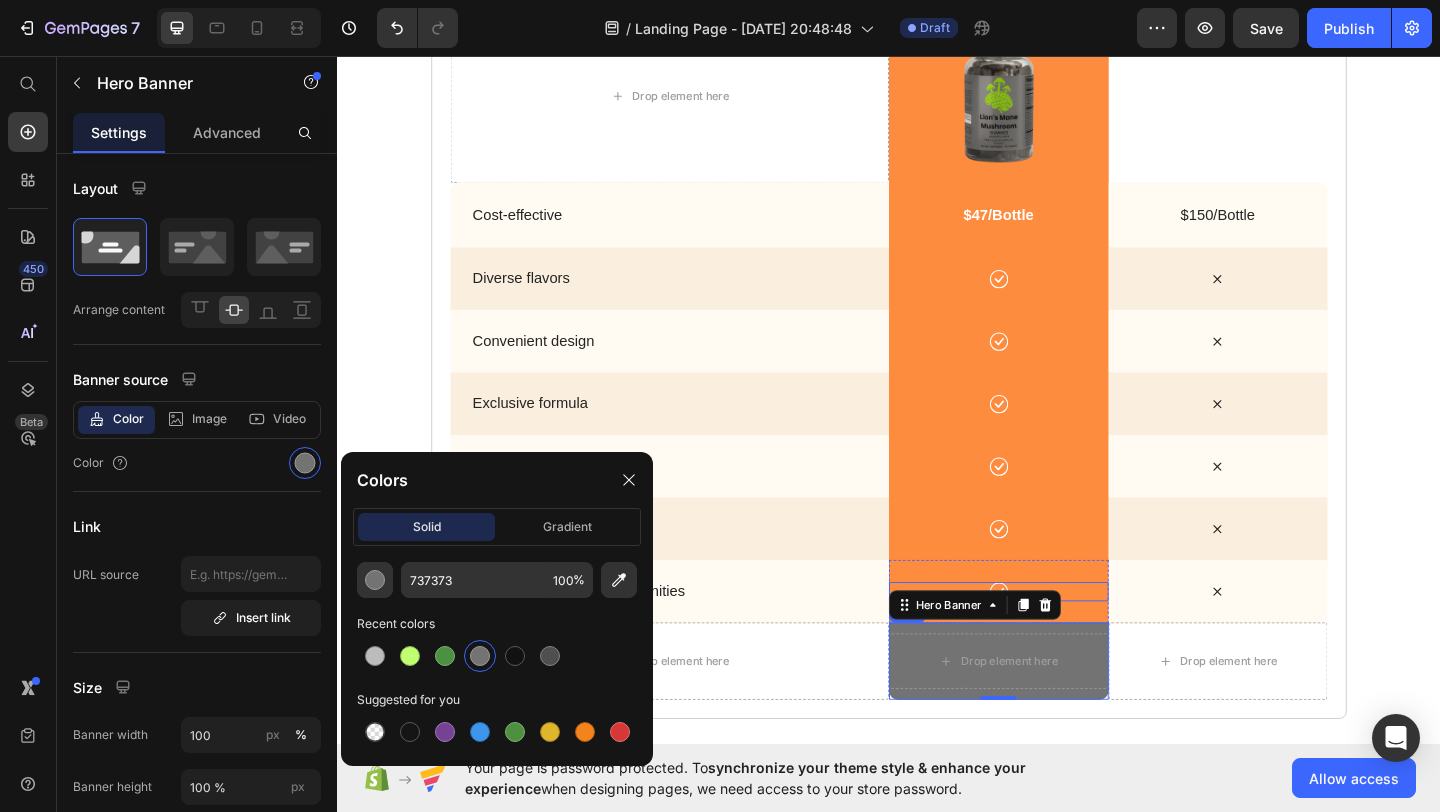 click on "Icon" at bounding box center [1056, 638] 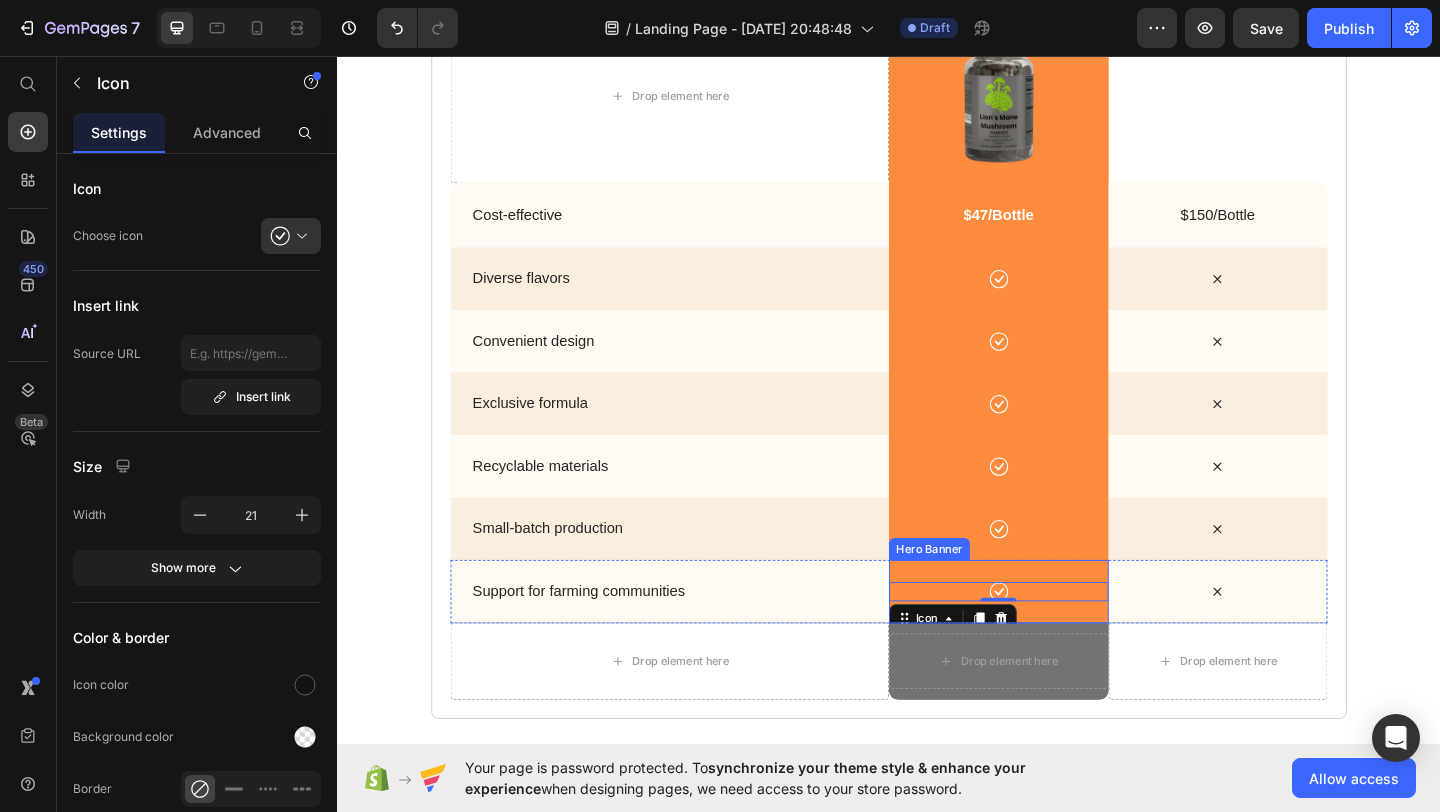 click on "Icon   0" at bounding box center [1056, 638] 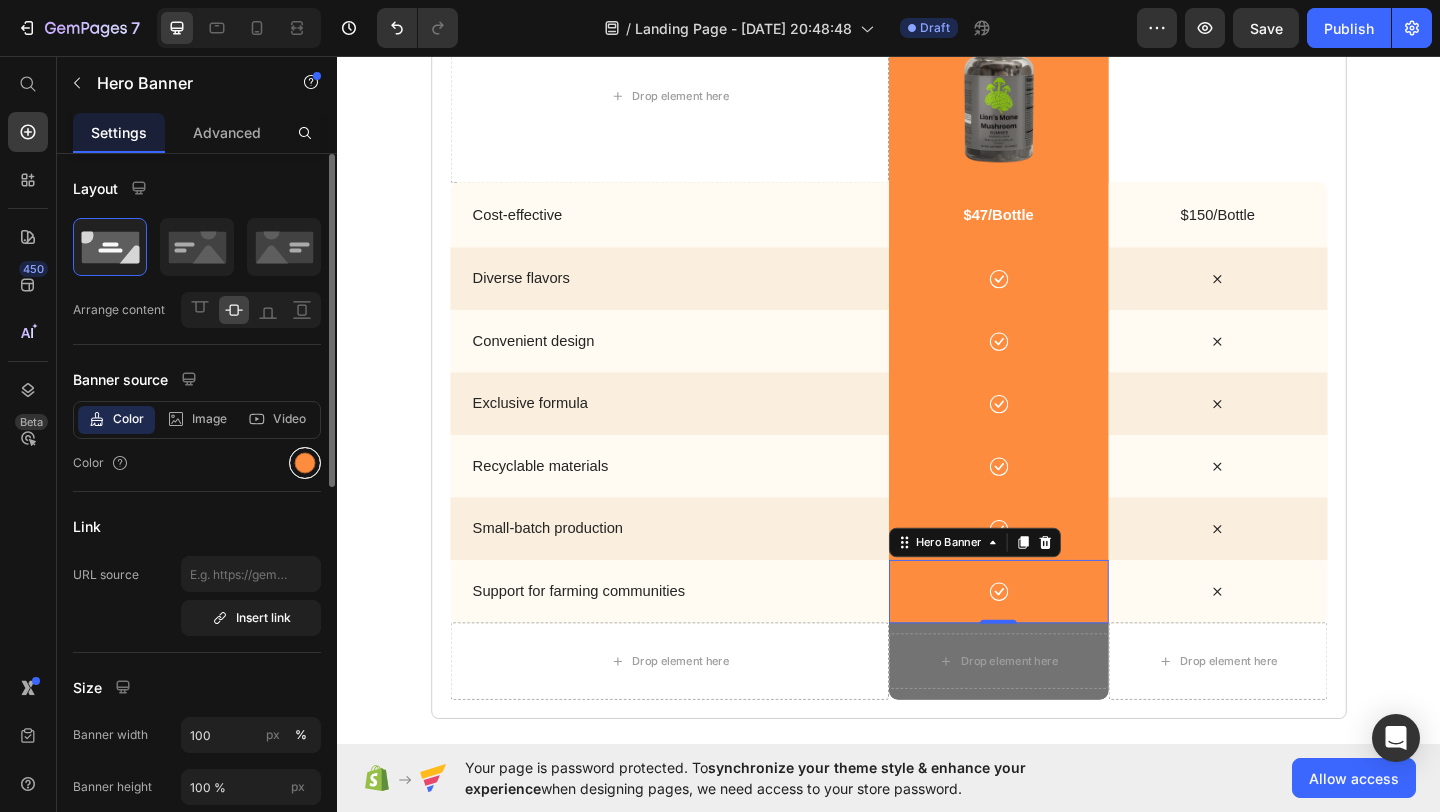 click at bounding box center (305, 463) 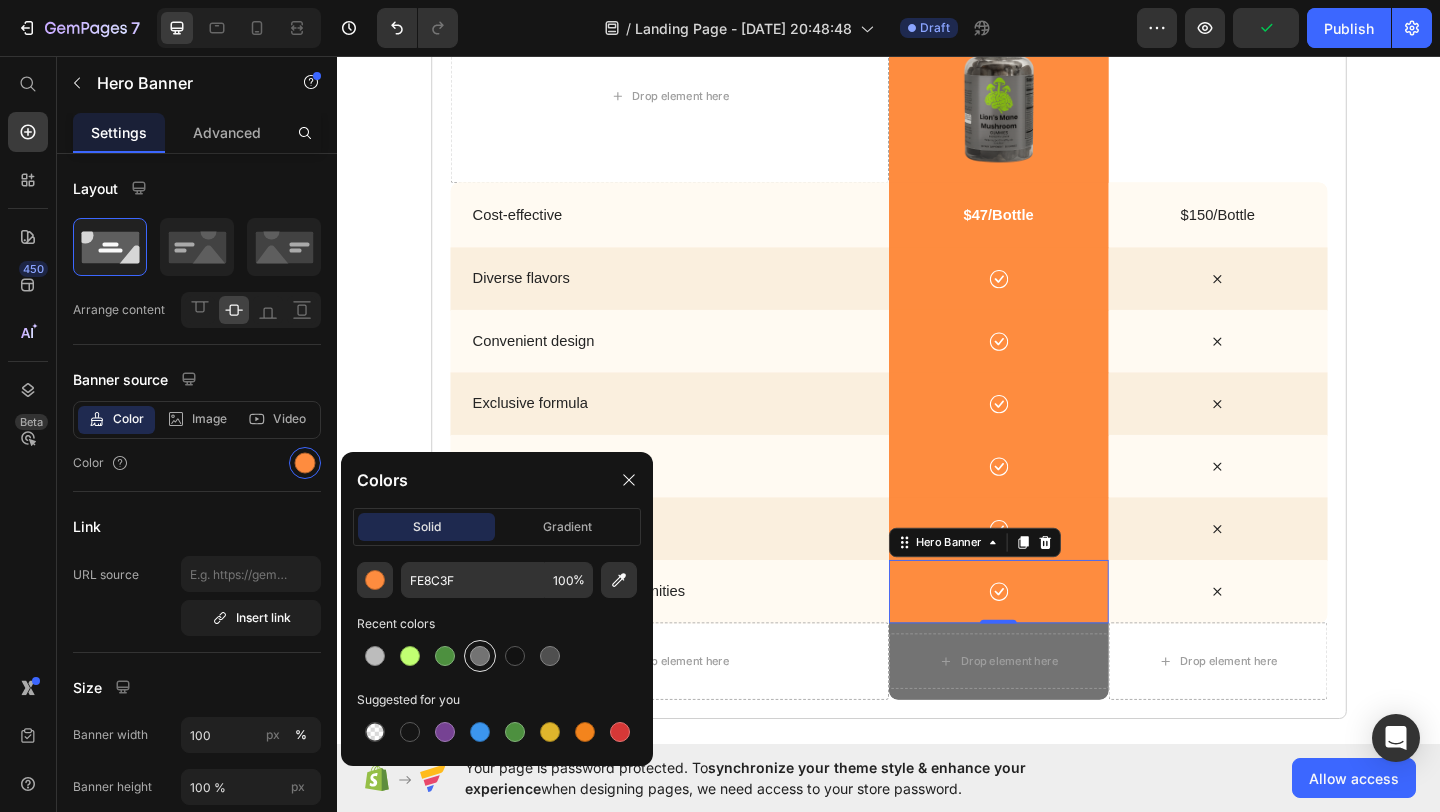 click at bounding box center (480, 656) 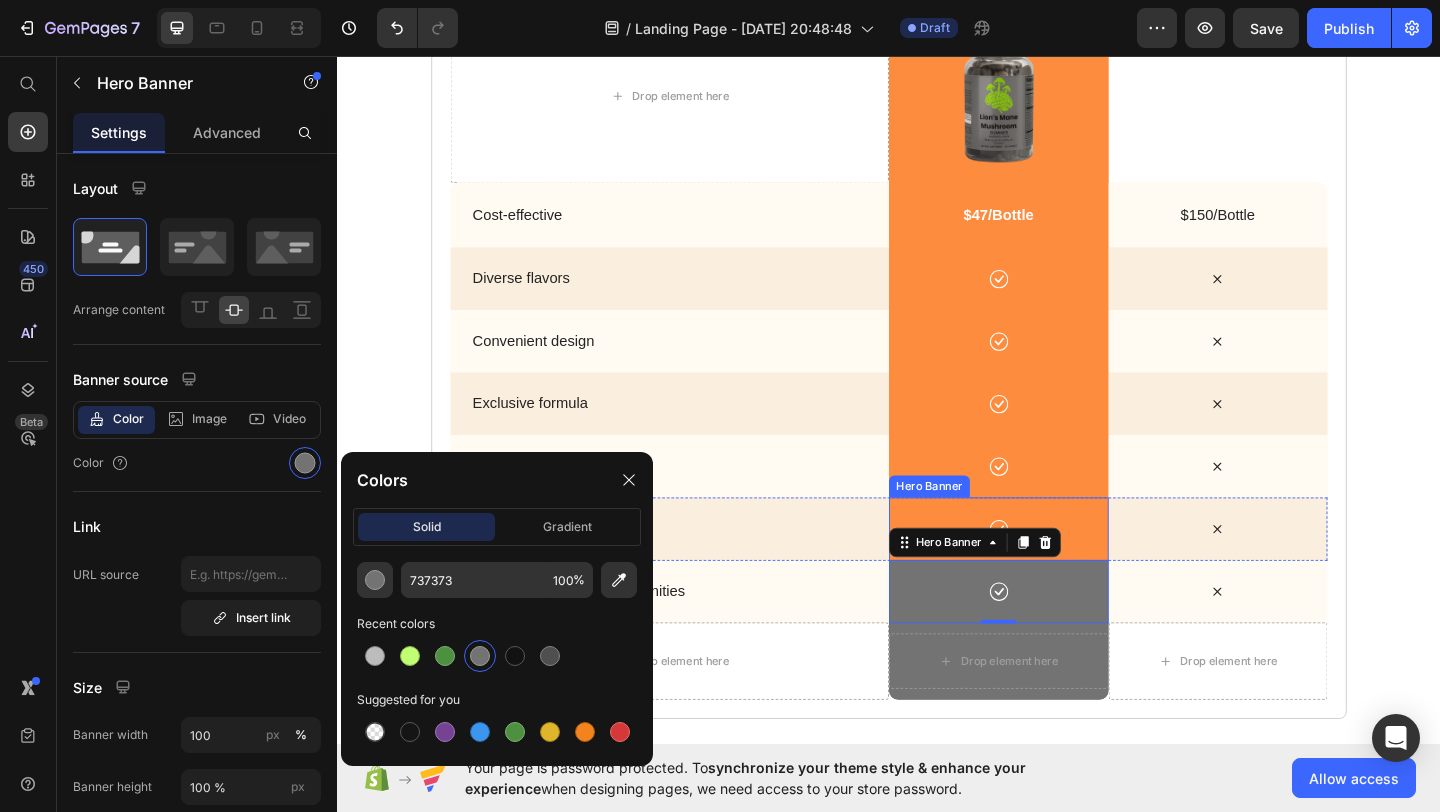 click on "Icon" at bounding box center (1056, 570) 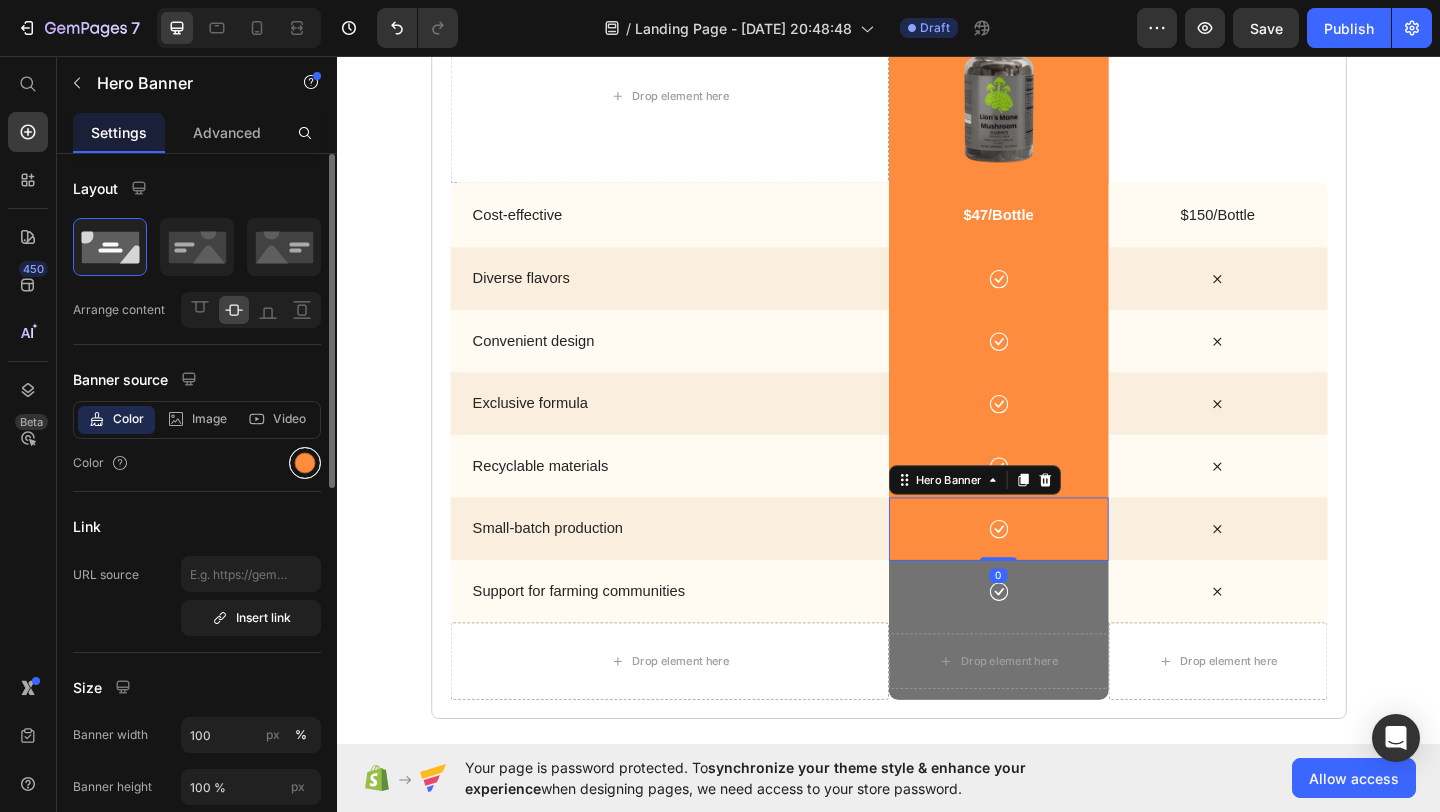click at bounding box center [305, 463] 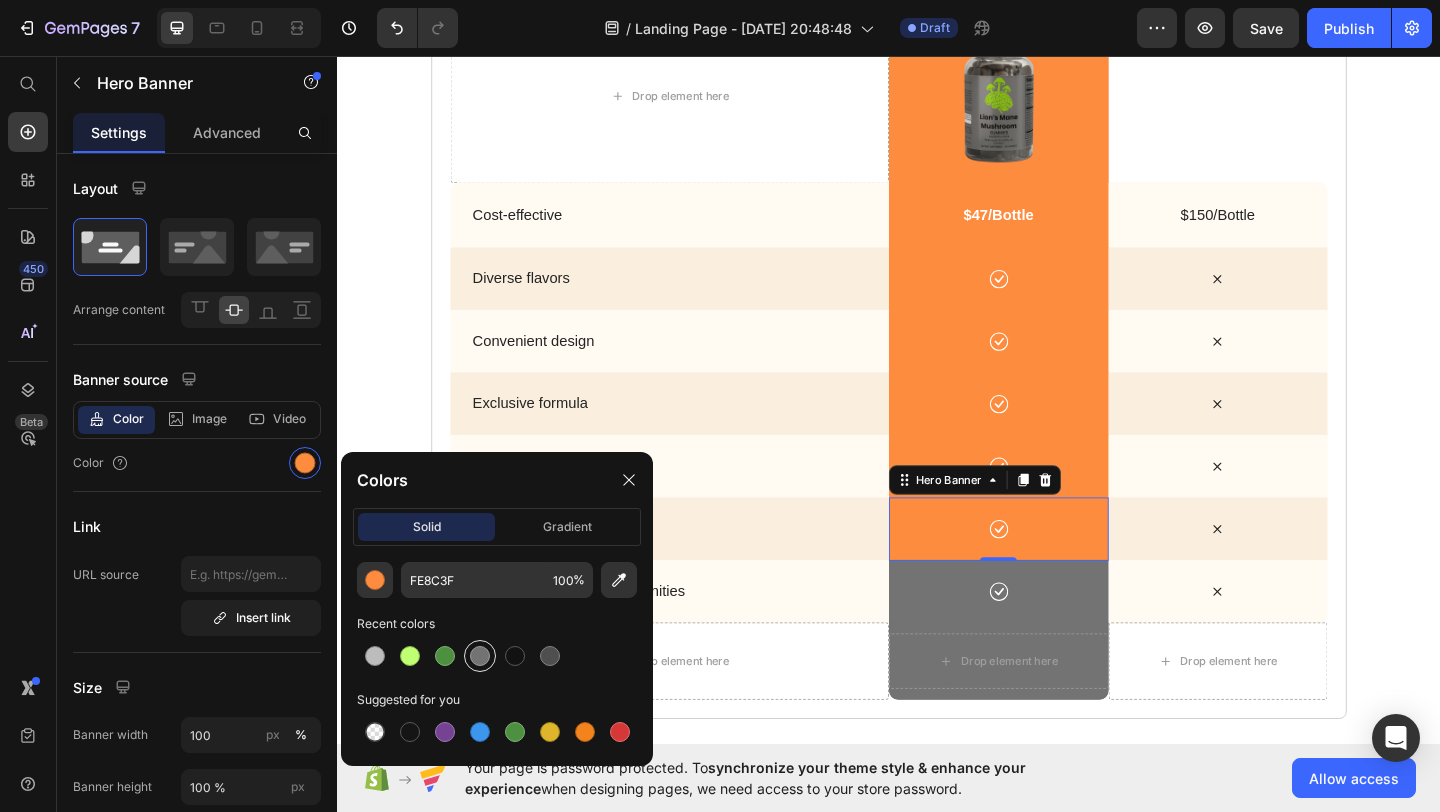 click at bounding box center [480, 656] 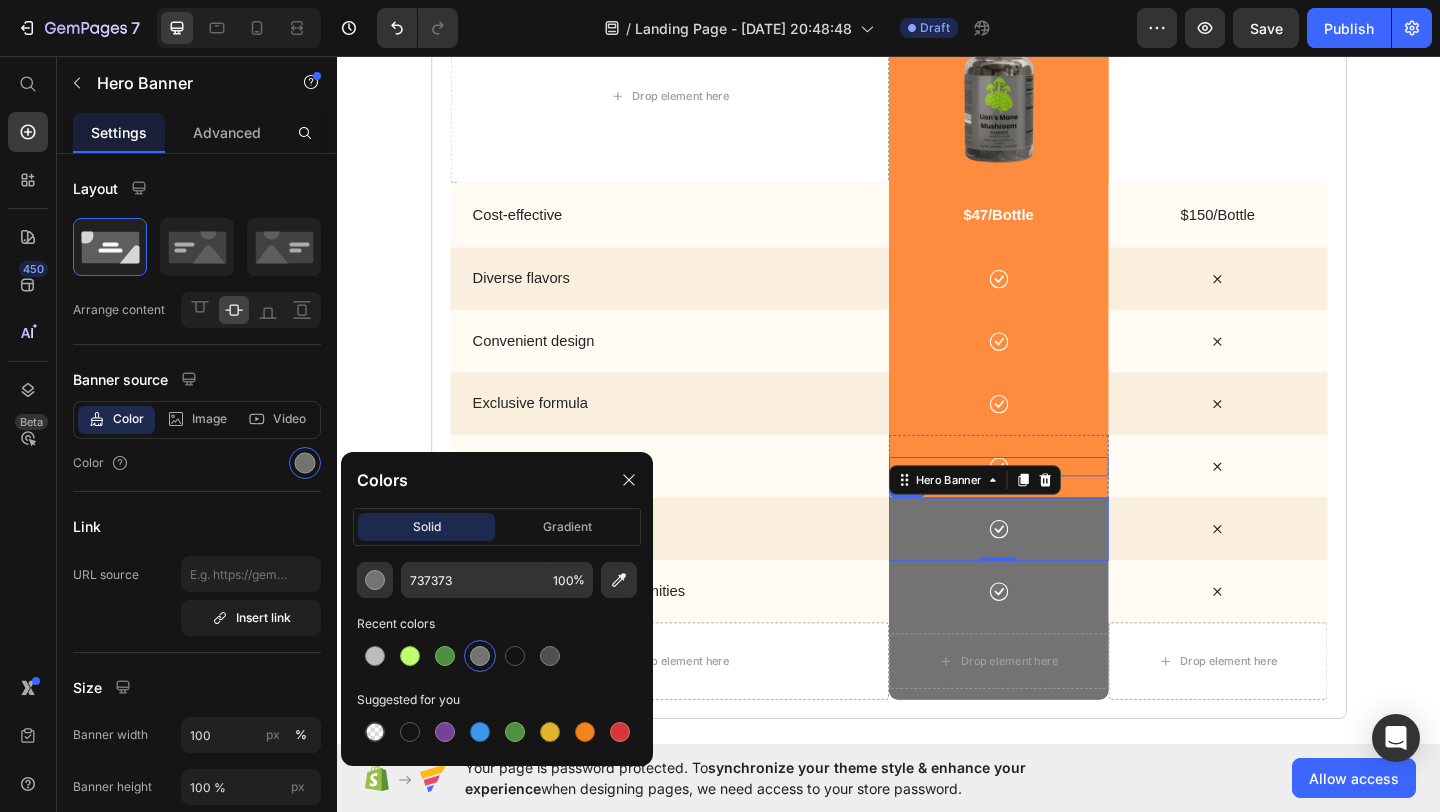 click on "Icon" at bounding box center [1056, 502] 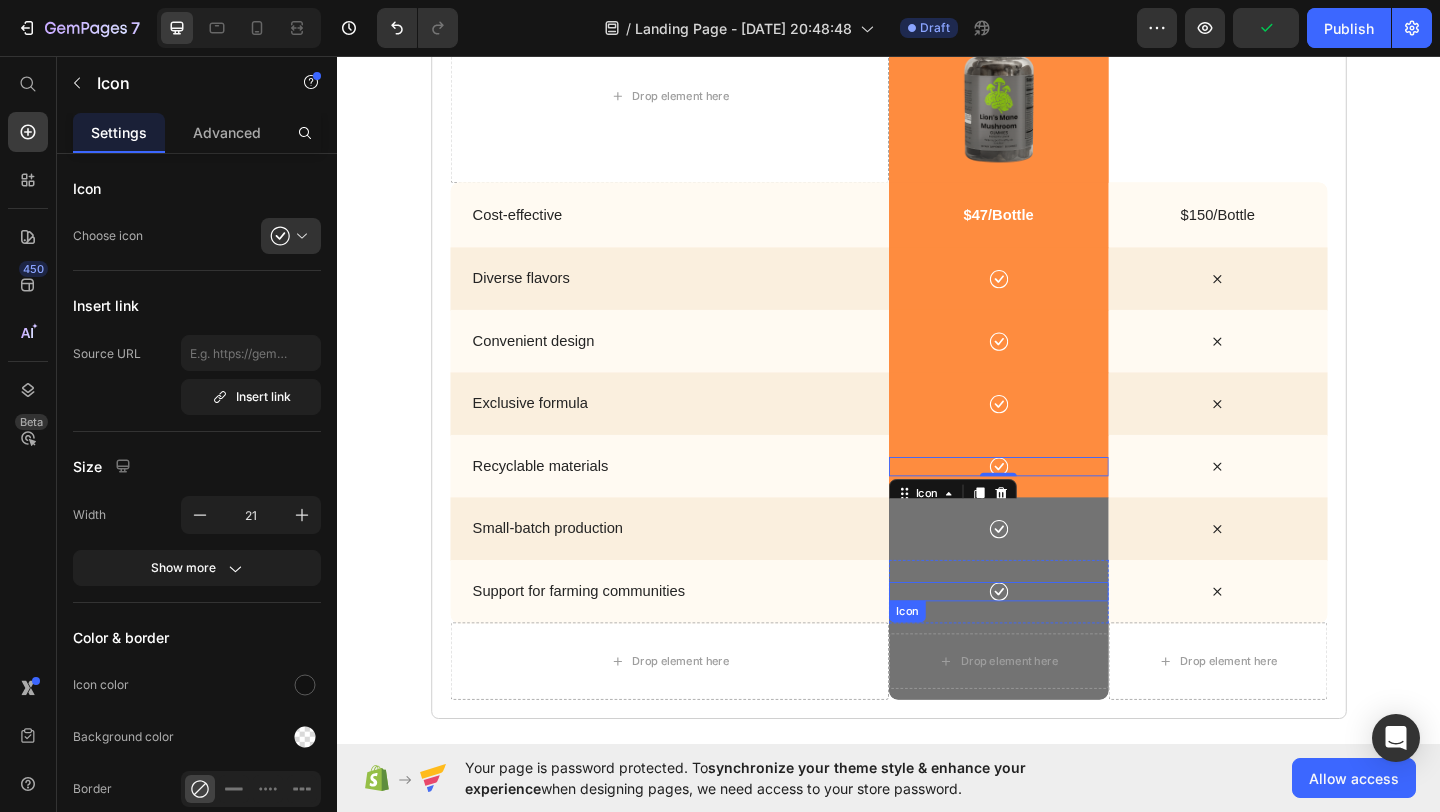 click on "Icon" at bounding box center [1056, 638] 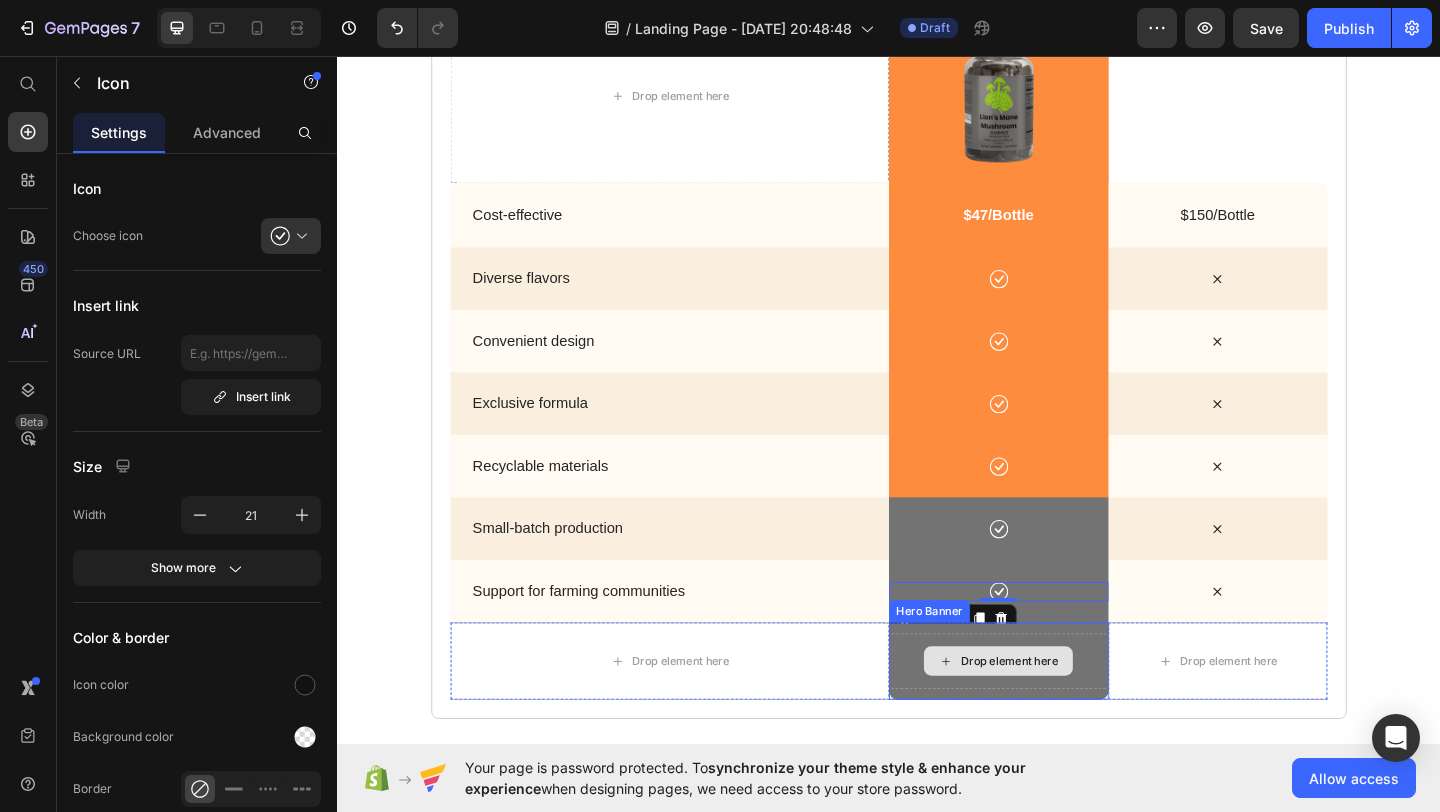 click on "Drop element here" at bounding box center [1056, 714] 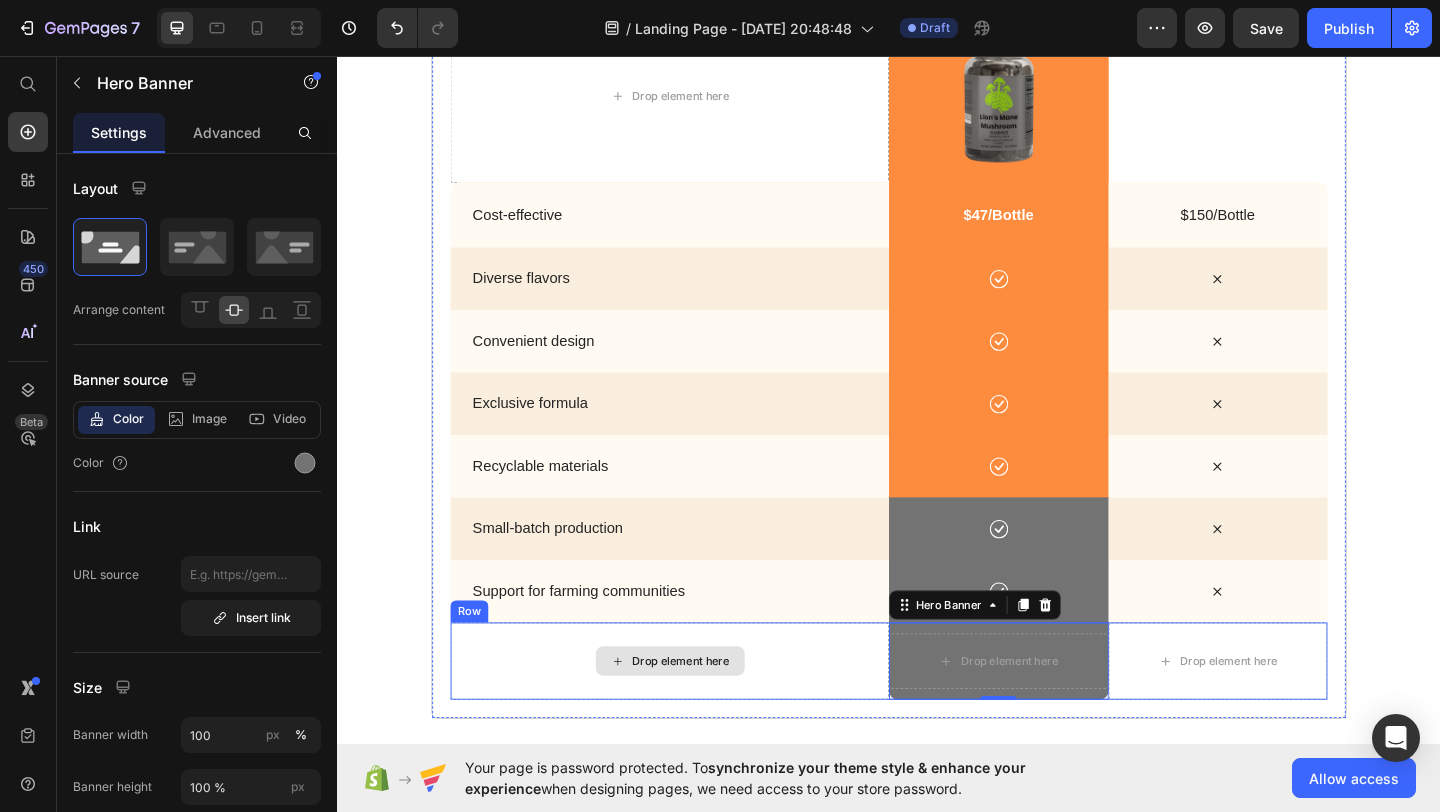 click on "Drop element here" at bounding box center [698, 714] 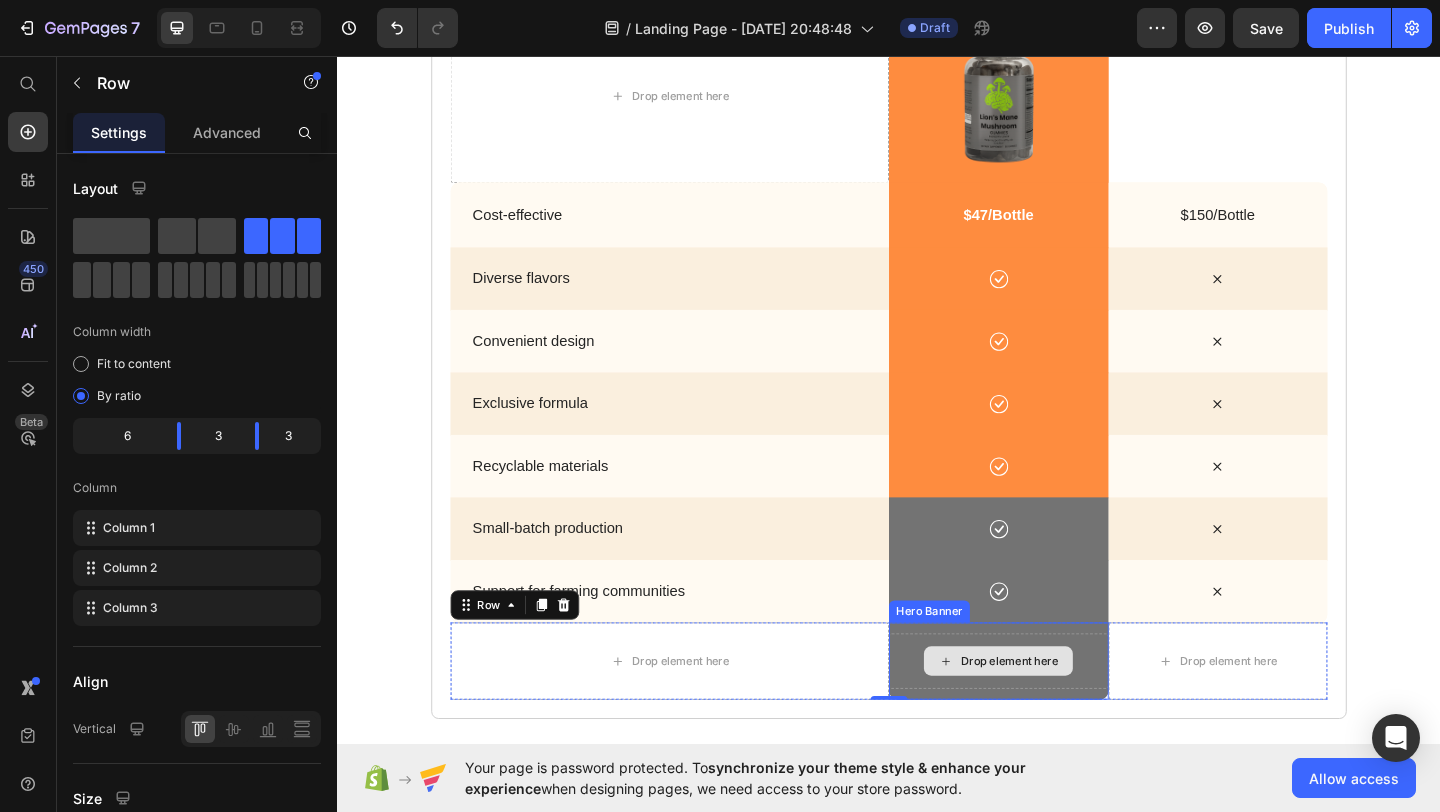 click on "Drop element here" at bounding box center [1056, 714] 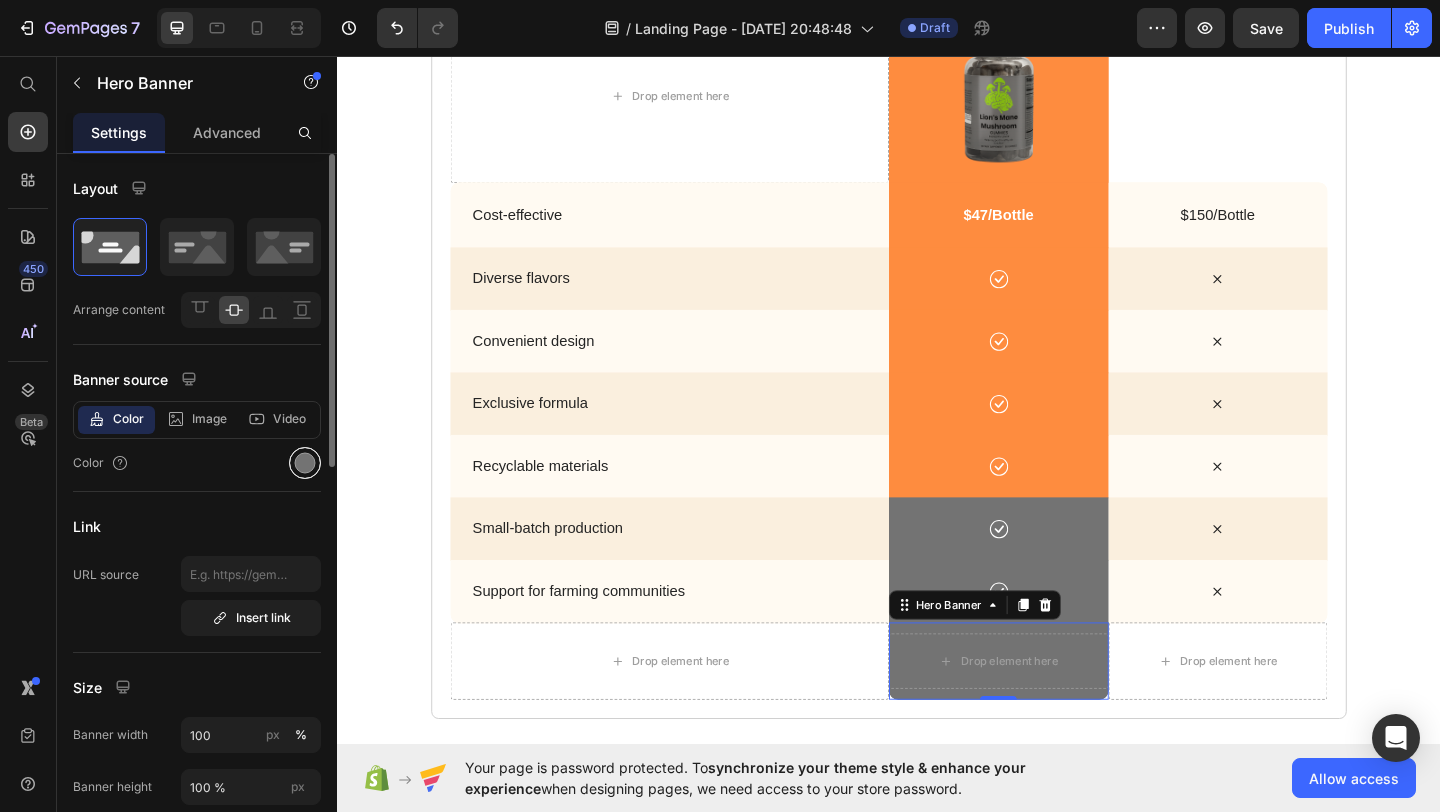 click at bounding box center [305, 463] 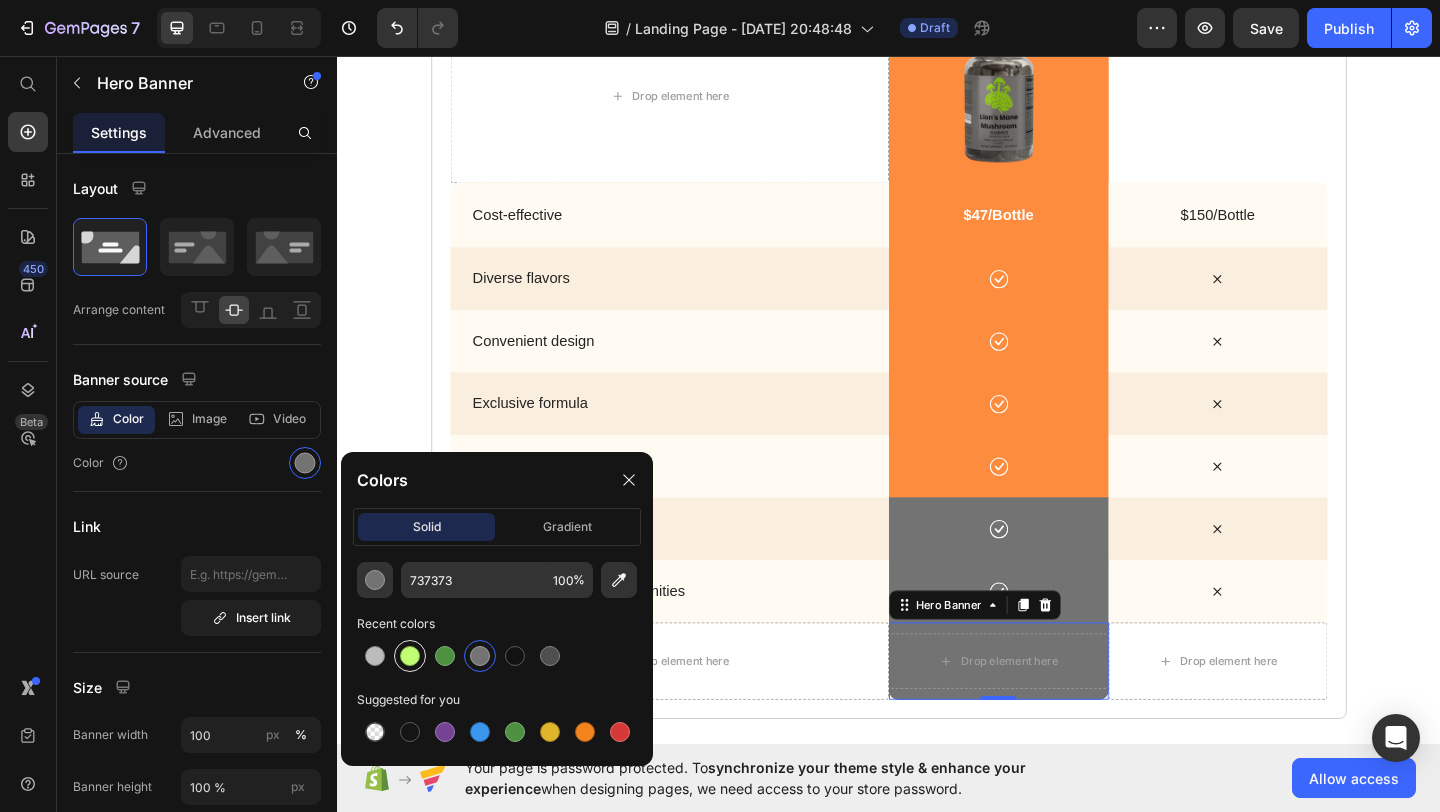 click at bounding box center [410, 656] 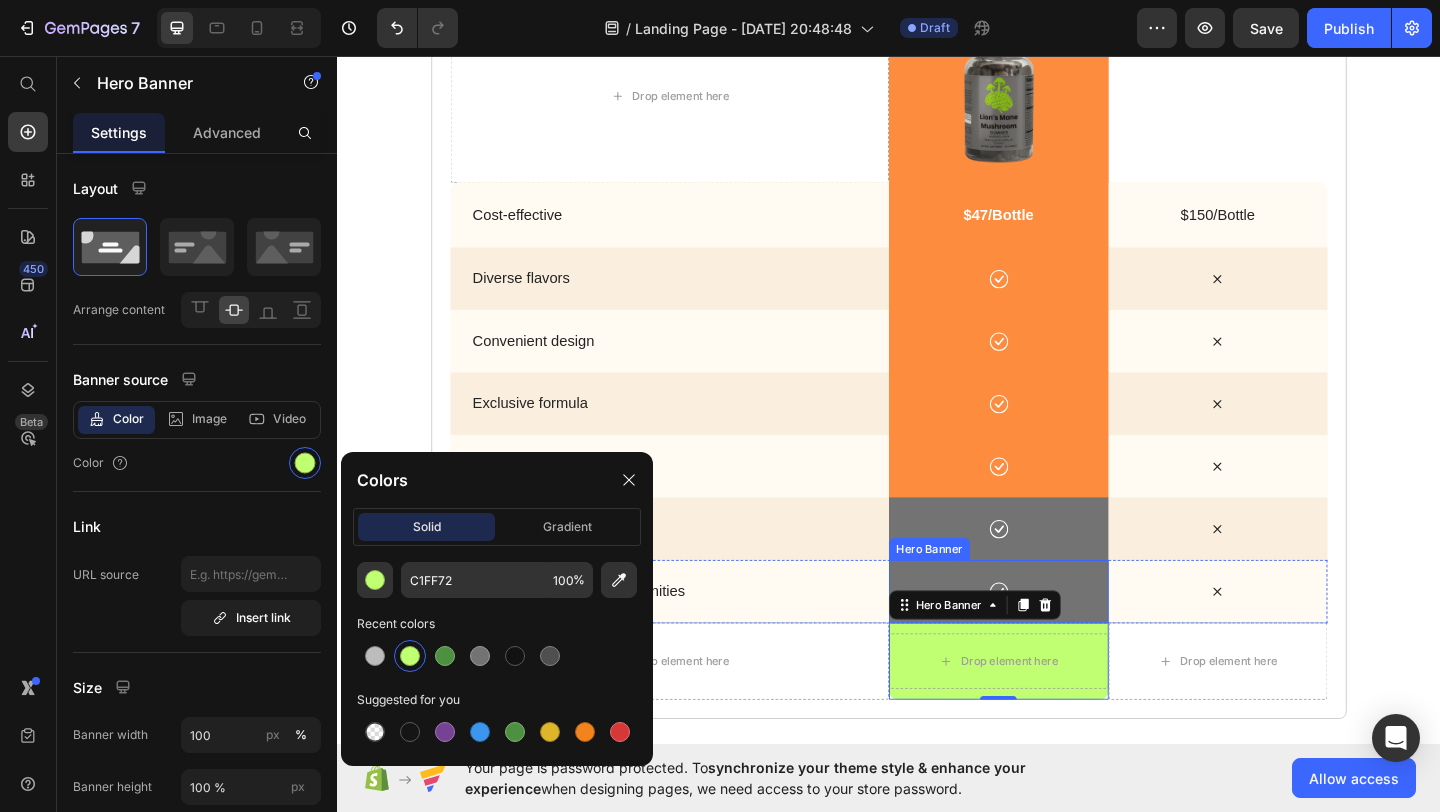 click on "Icon" at bounding box center (1056, 638) 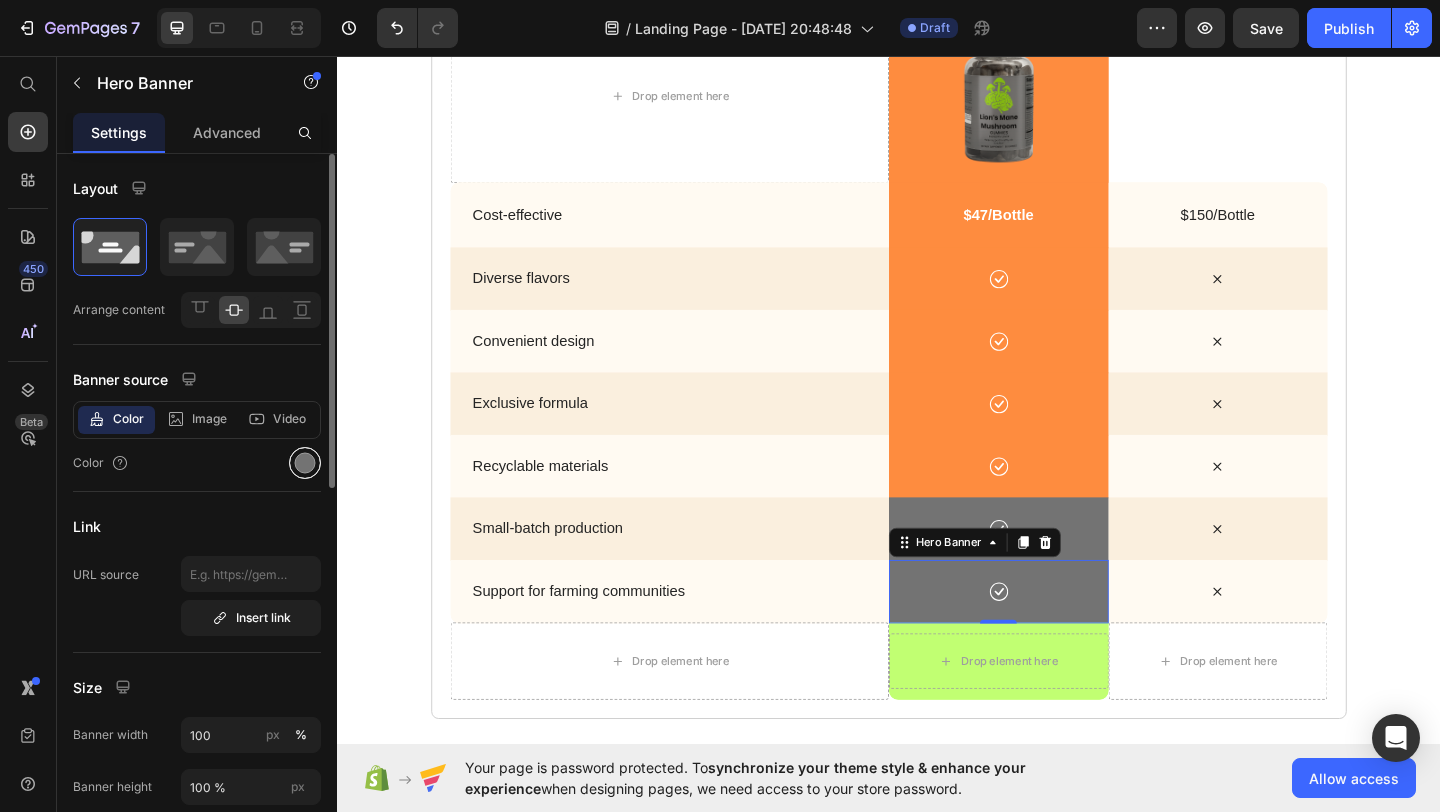 click at bounding box center (305, 463) 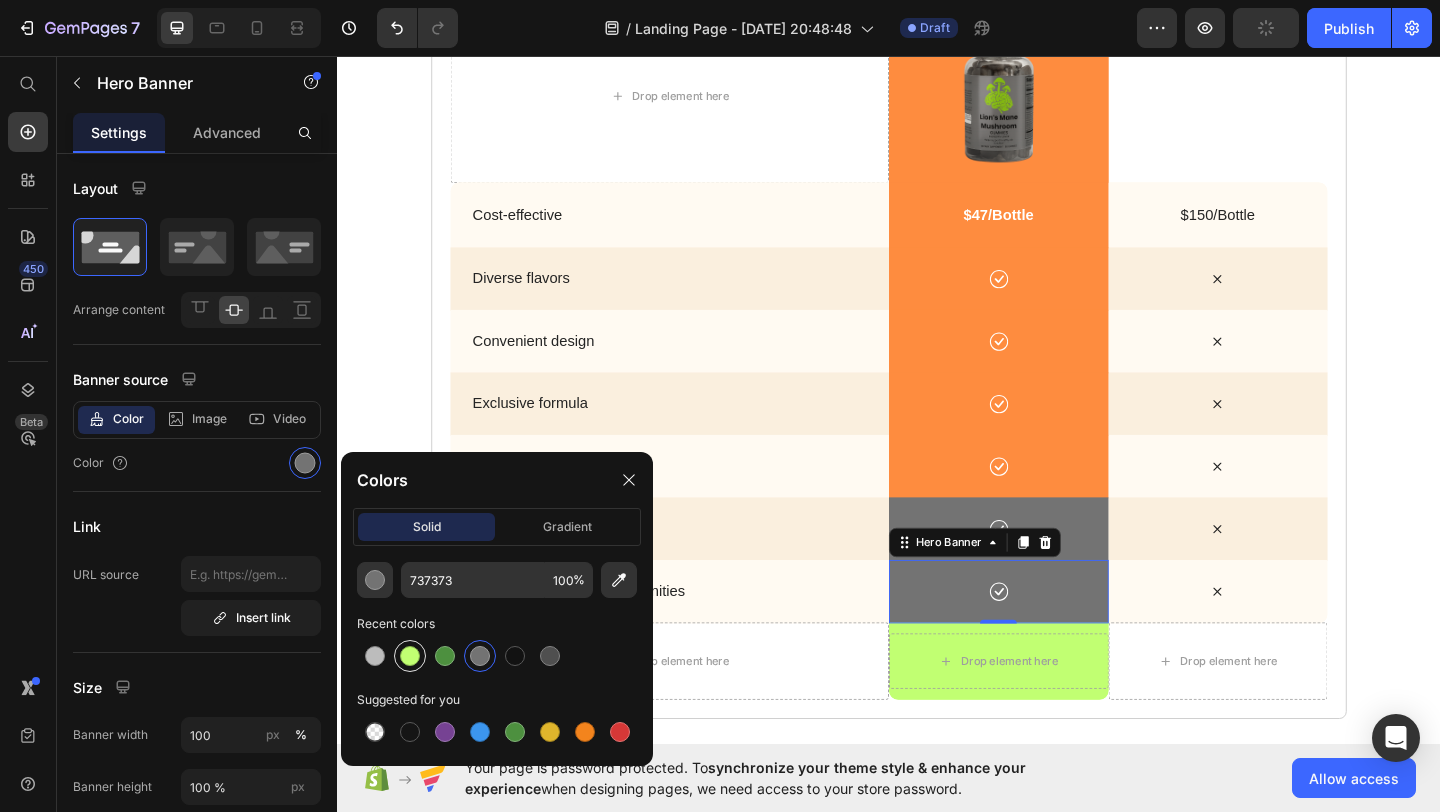 click at bounding box center [410, 656] 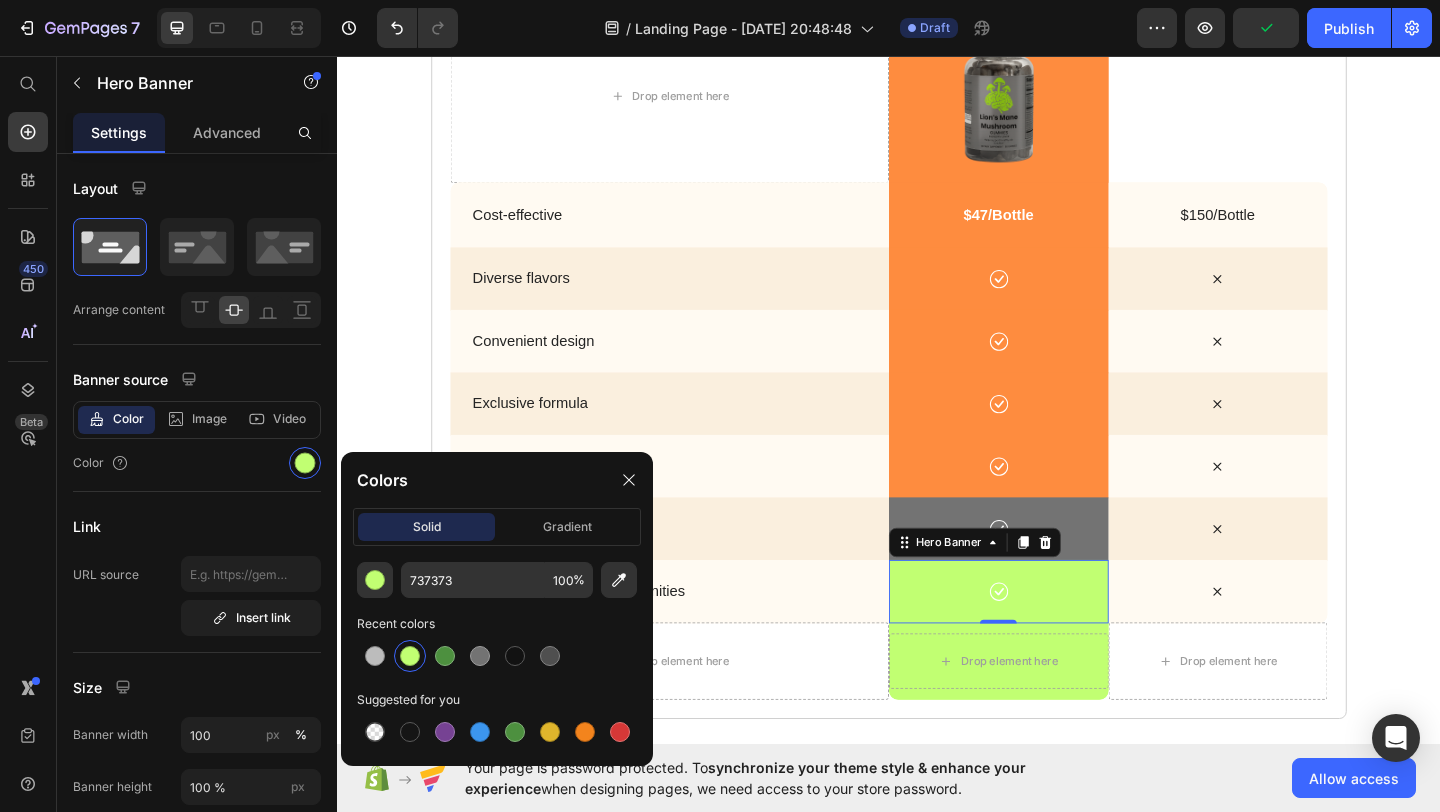 type on "C1FF72" 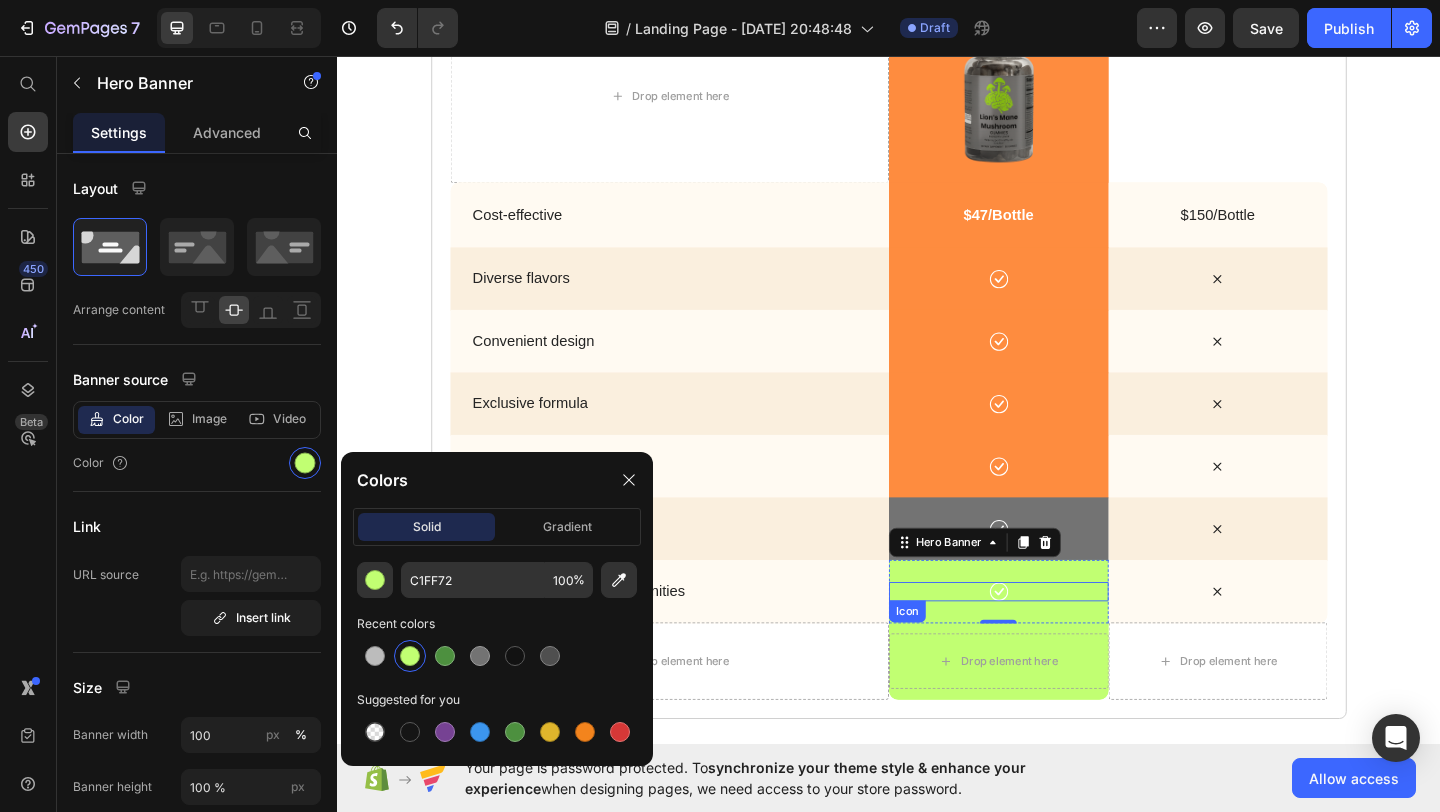 click 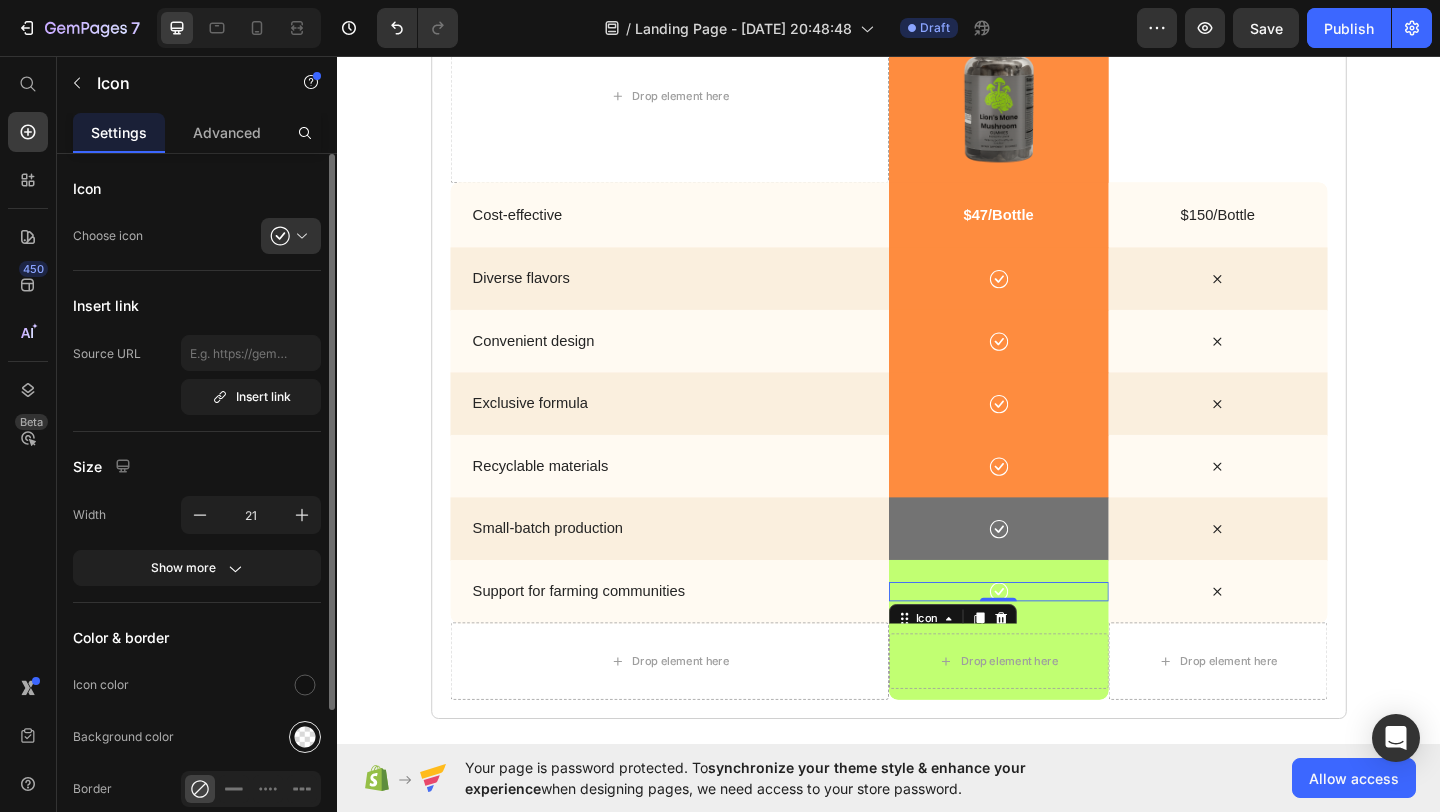 click at bounding box center (305, 737) 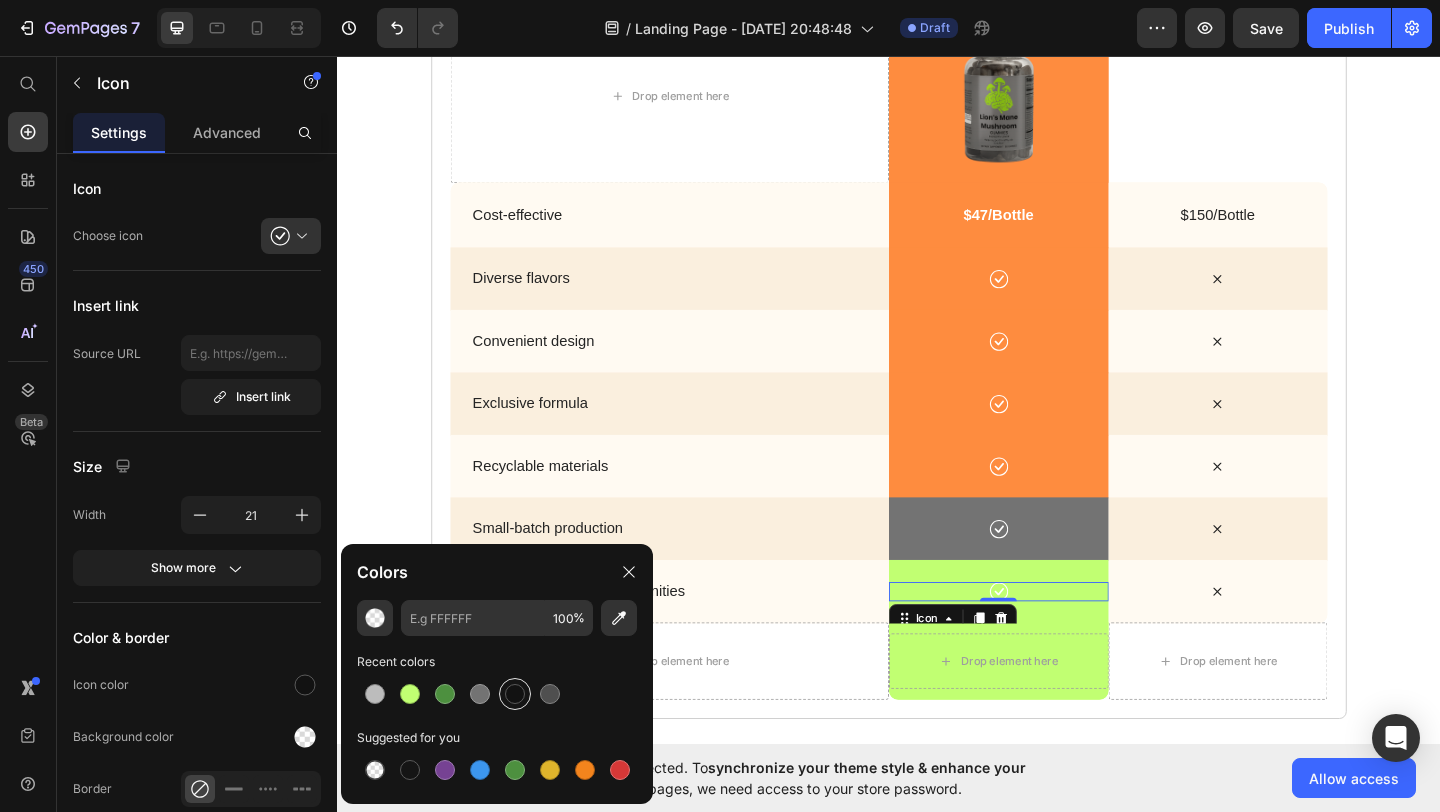 click at bounding box center [515, 694] 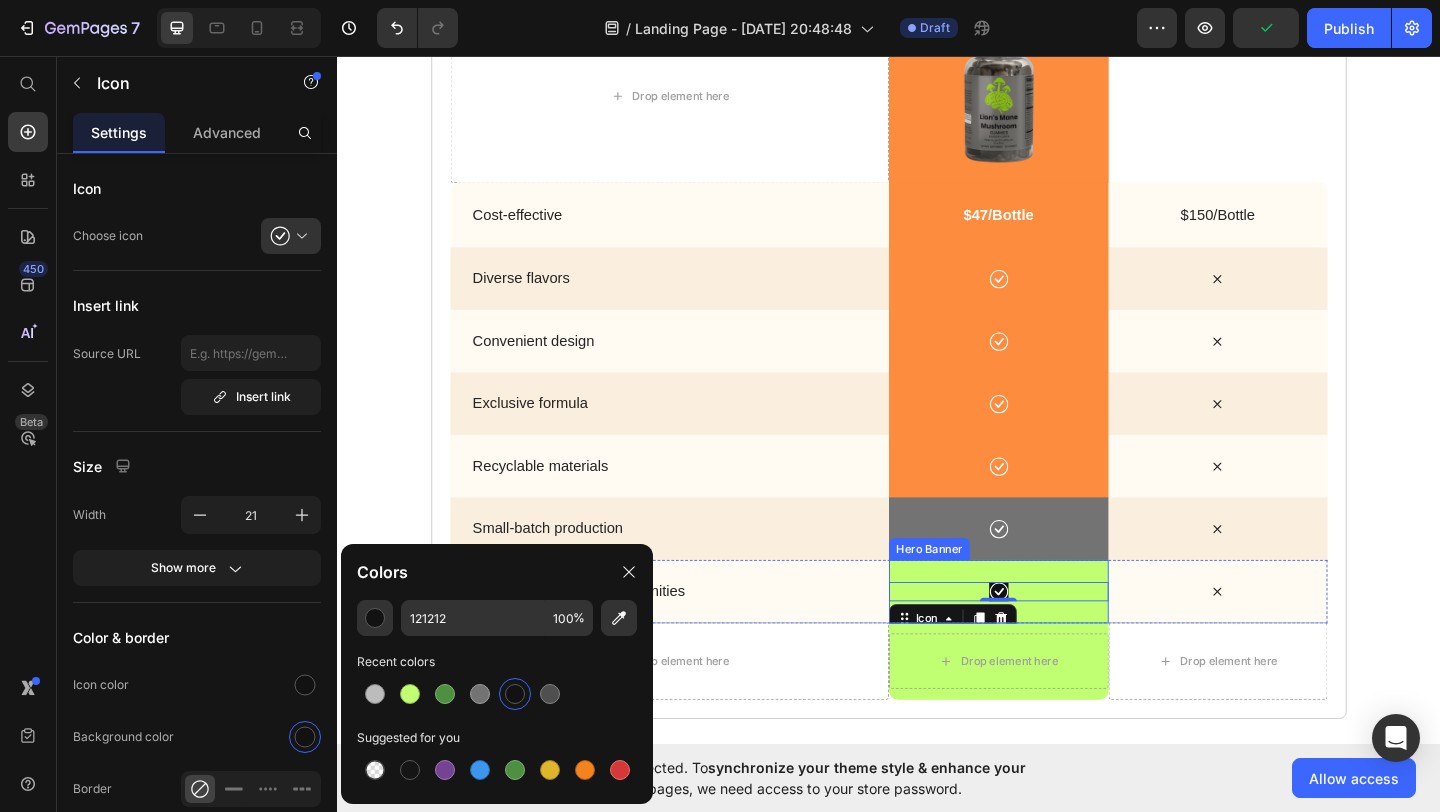 click on "Icon   0" at bounding box center (1056, 638) 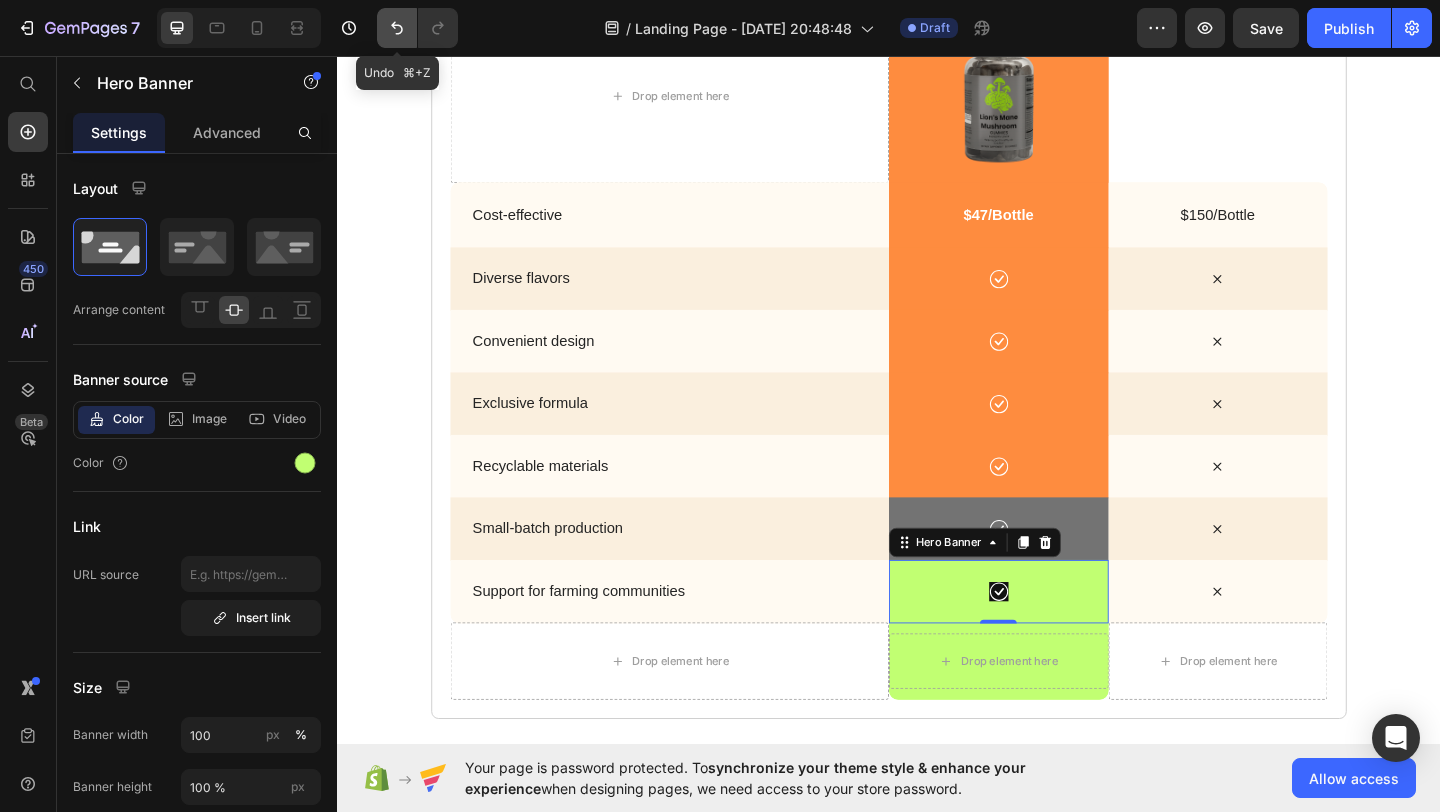 click 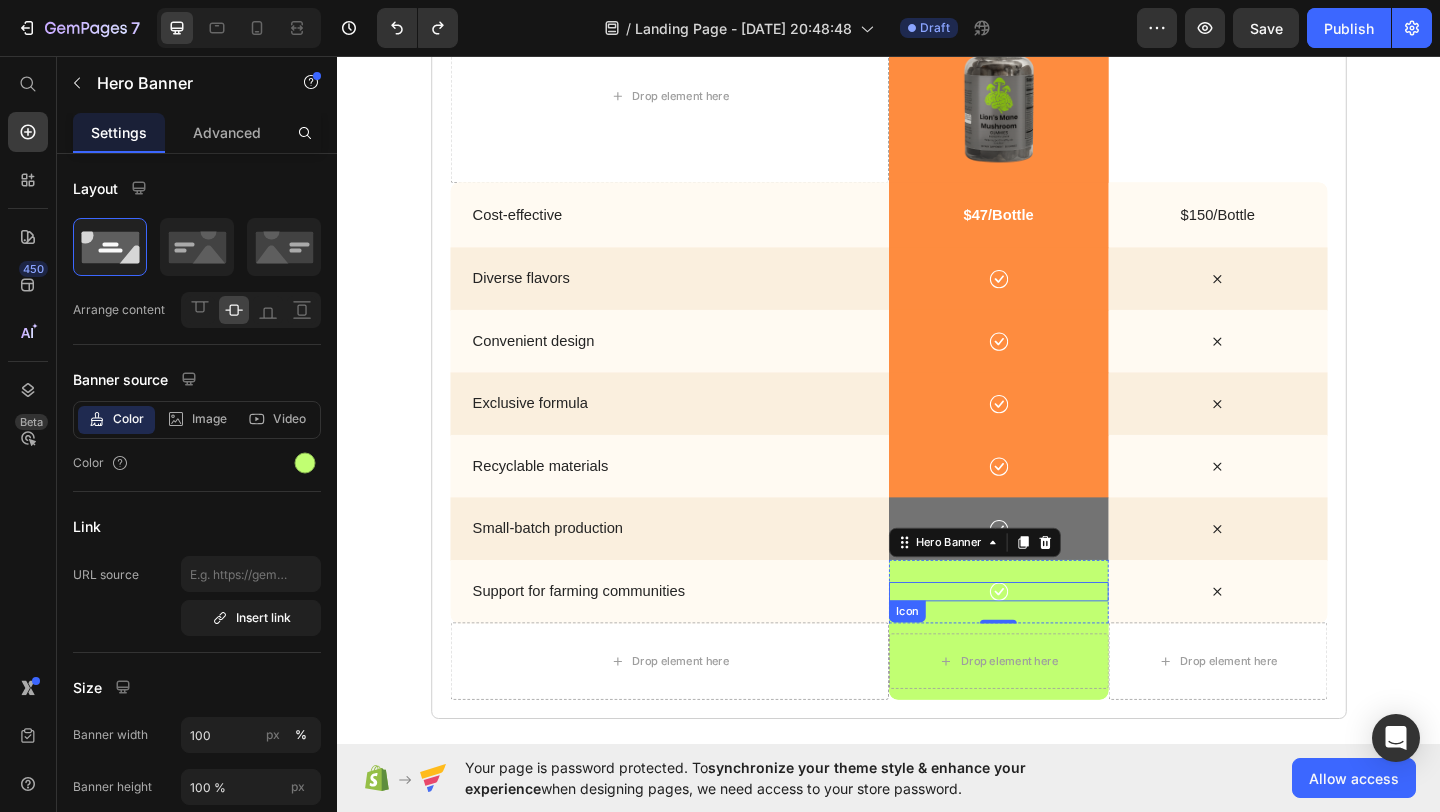 click 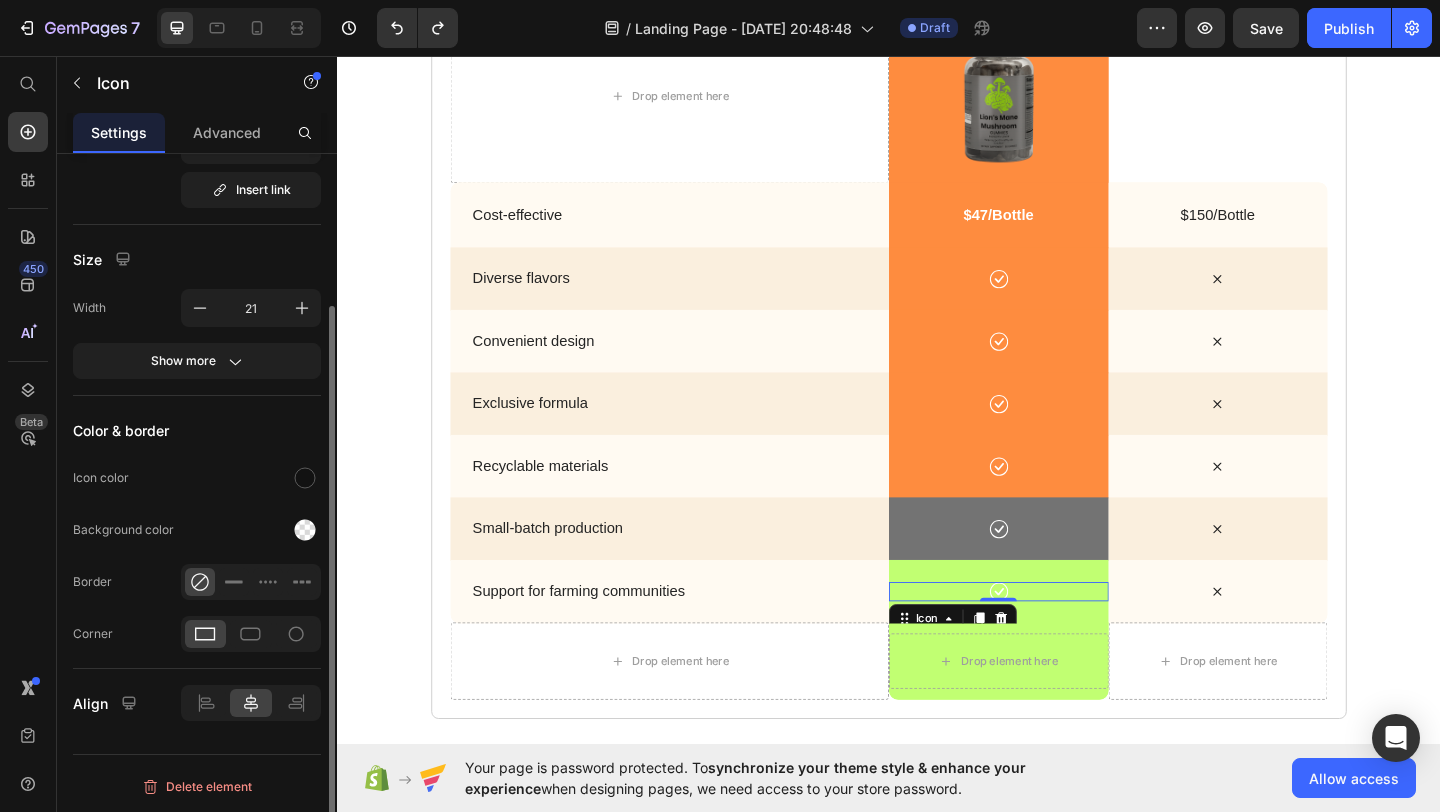 scroll, scrollTop: 202, scrollLeft: 0, axis: vertical 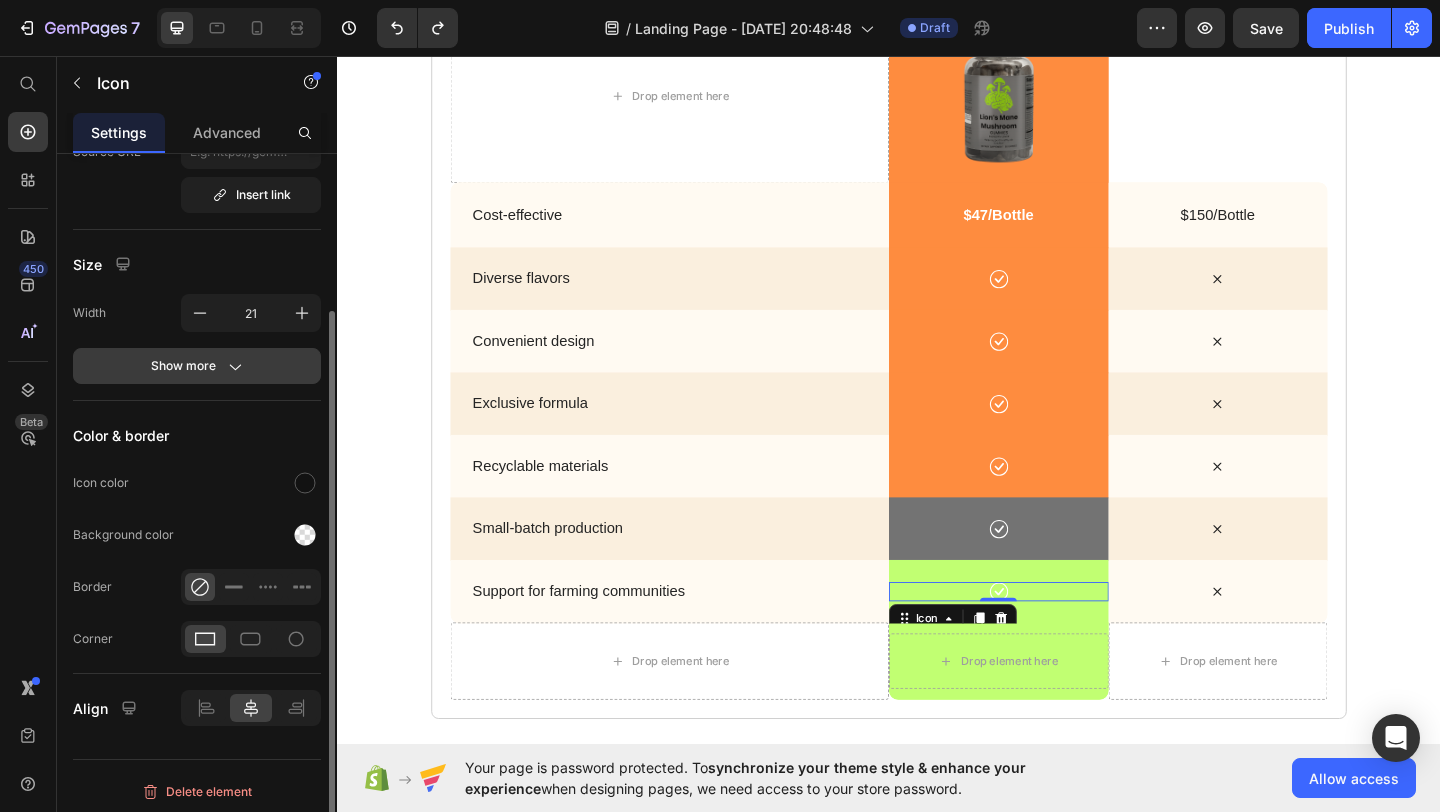 click on "Show more" 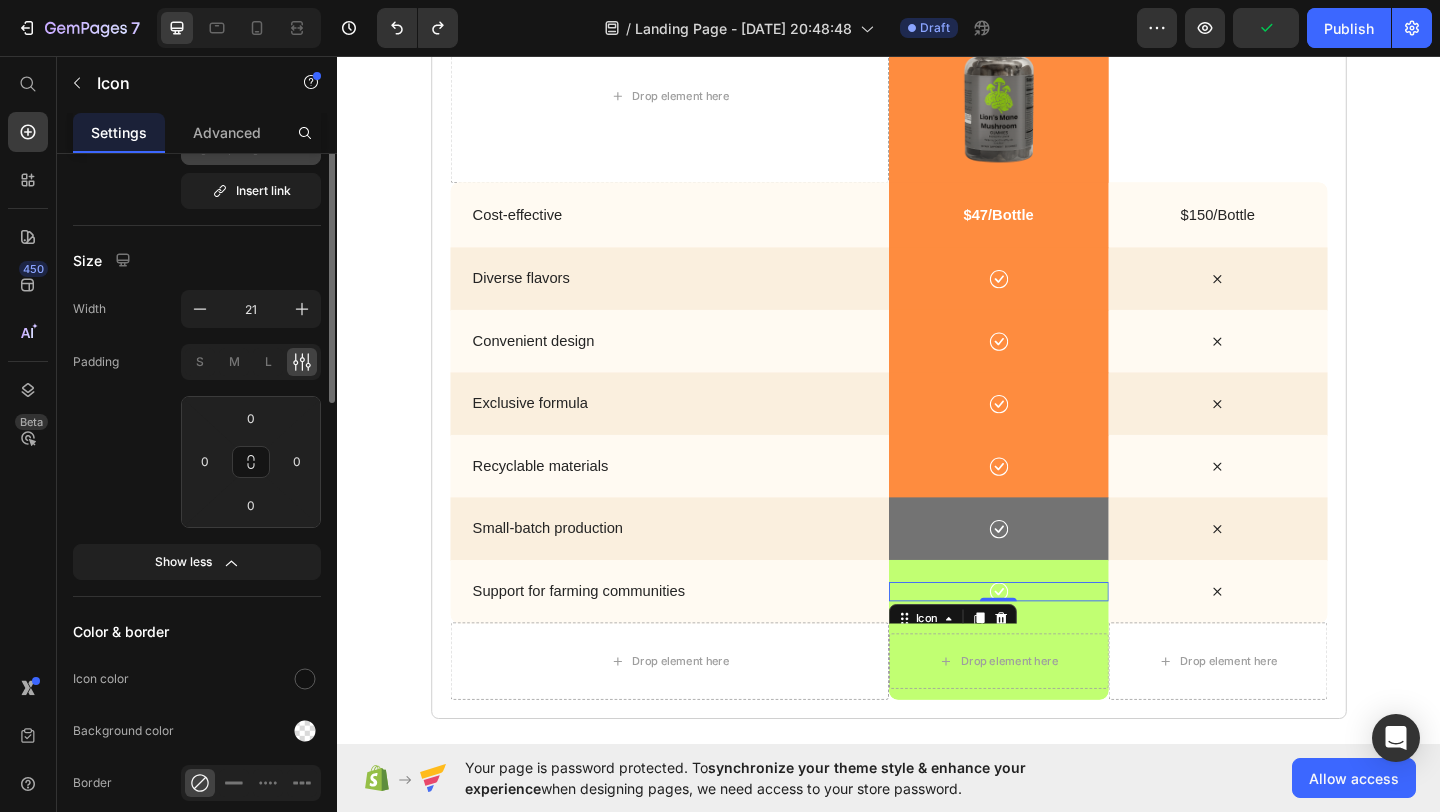 scroll, scrollTop: 0, scrollLeft: 0, axis: both 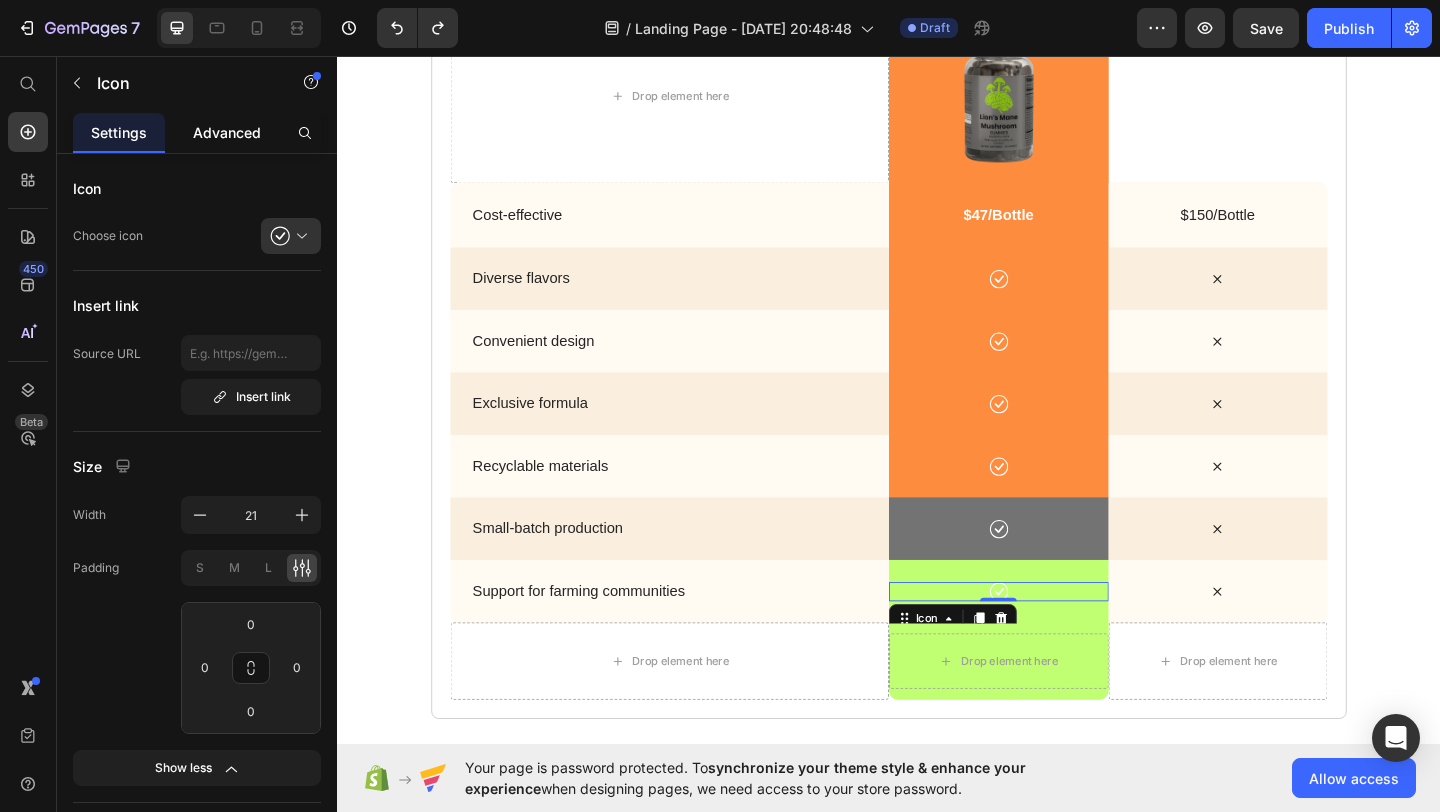 click on "Advanced" at bounding box center [227, 132] 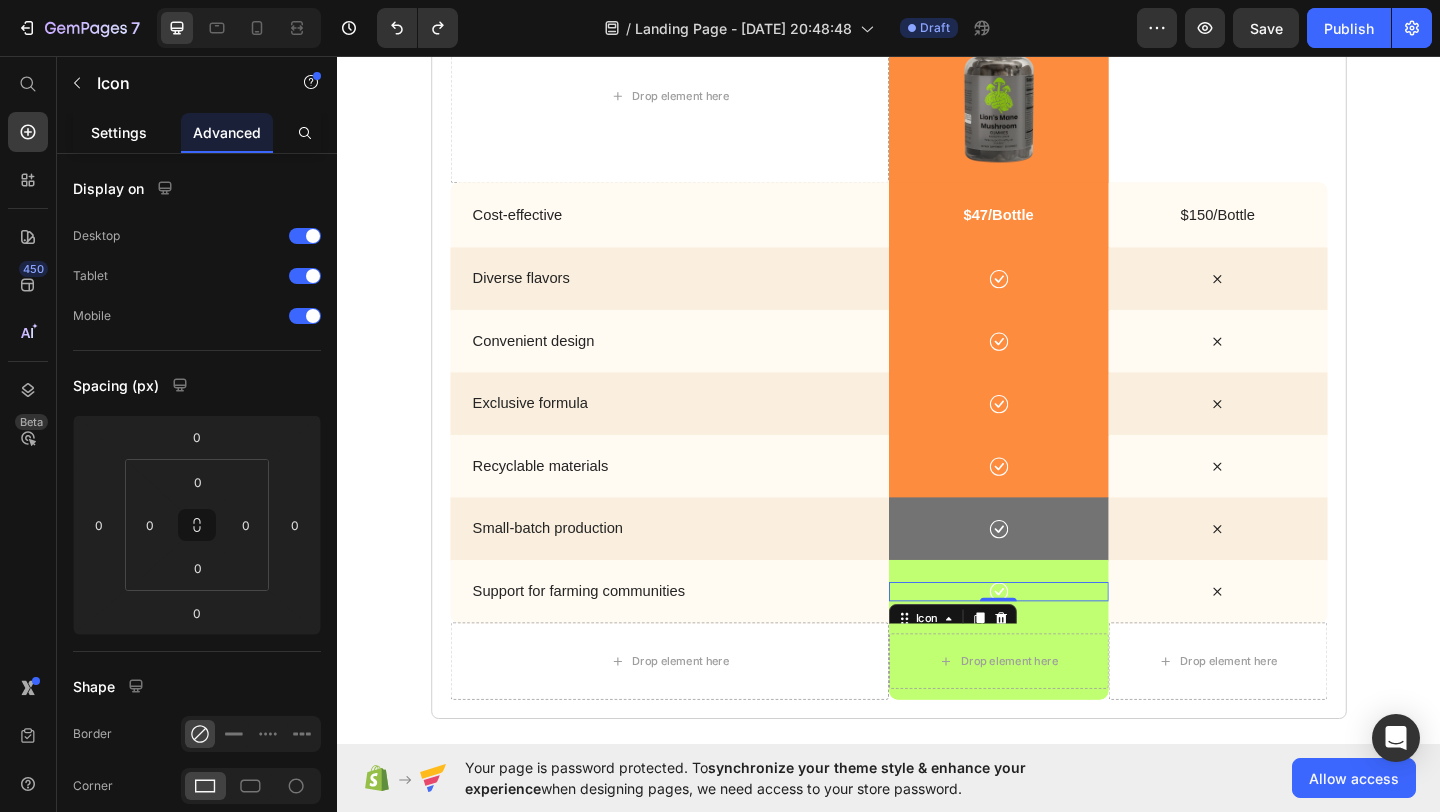 click on "Settings" at bounding box center (119, 132) 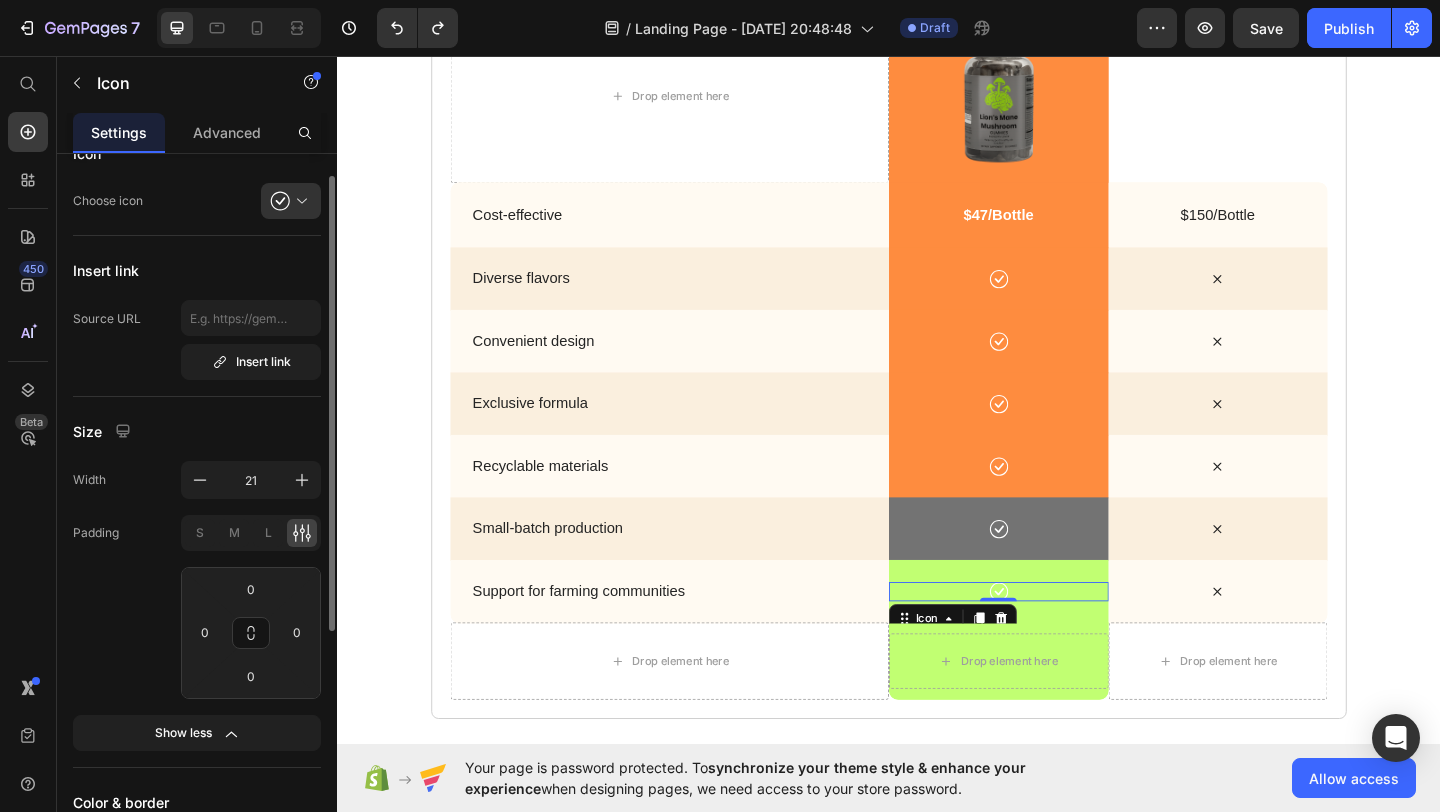 scroll, scrollTop: 0, scrollLeft: 0, axis: both 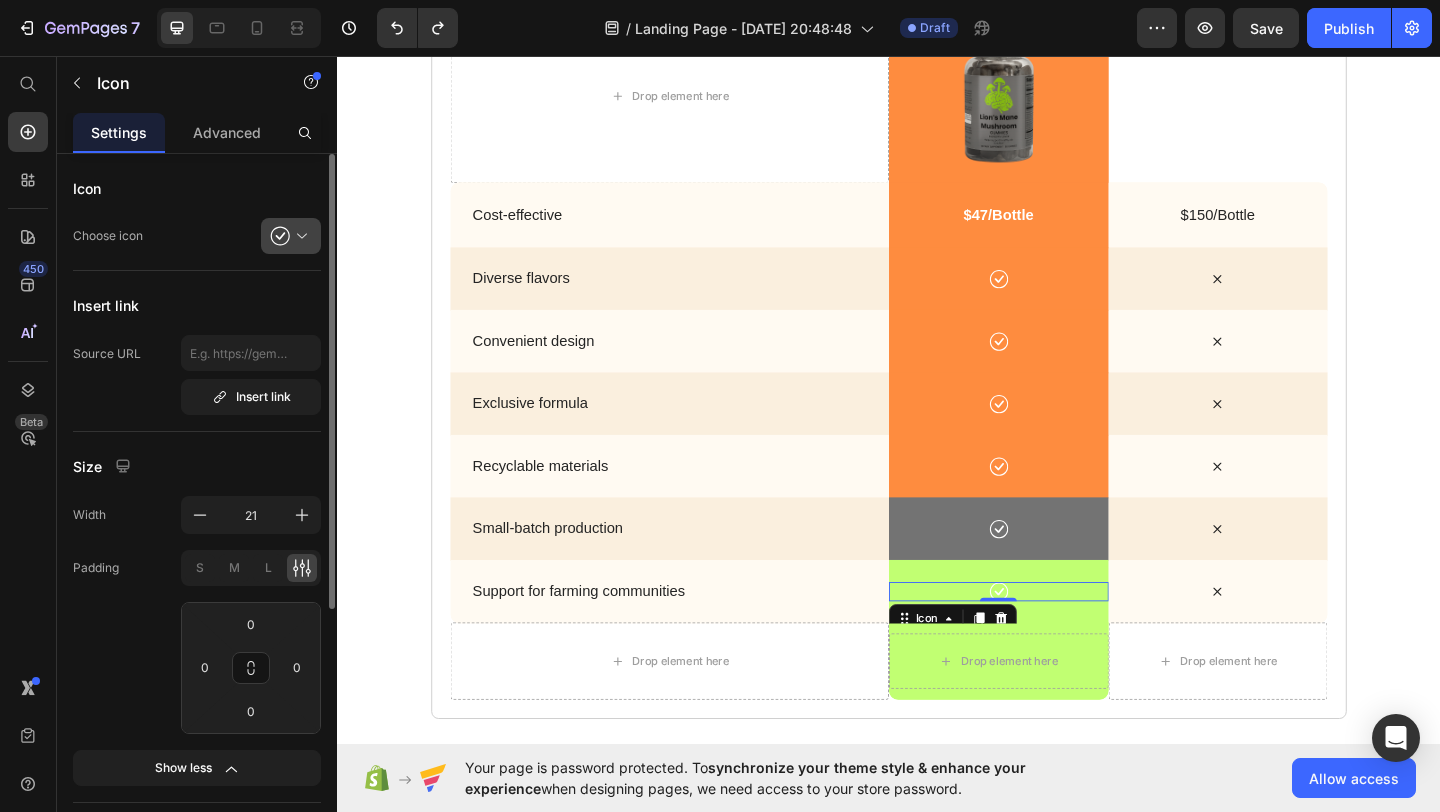 click at bounding box center [299, 236] 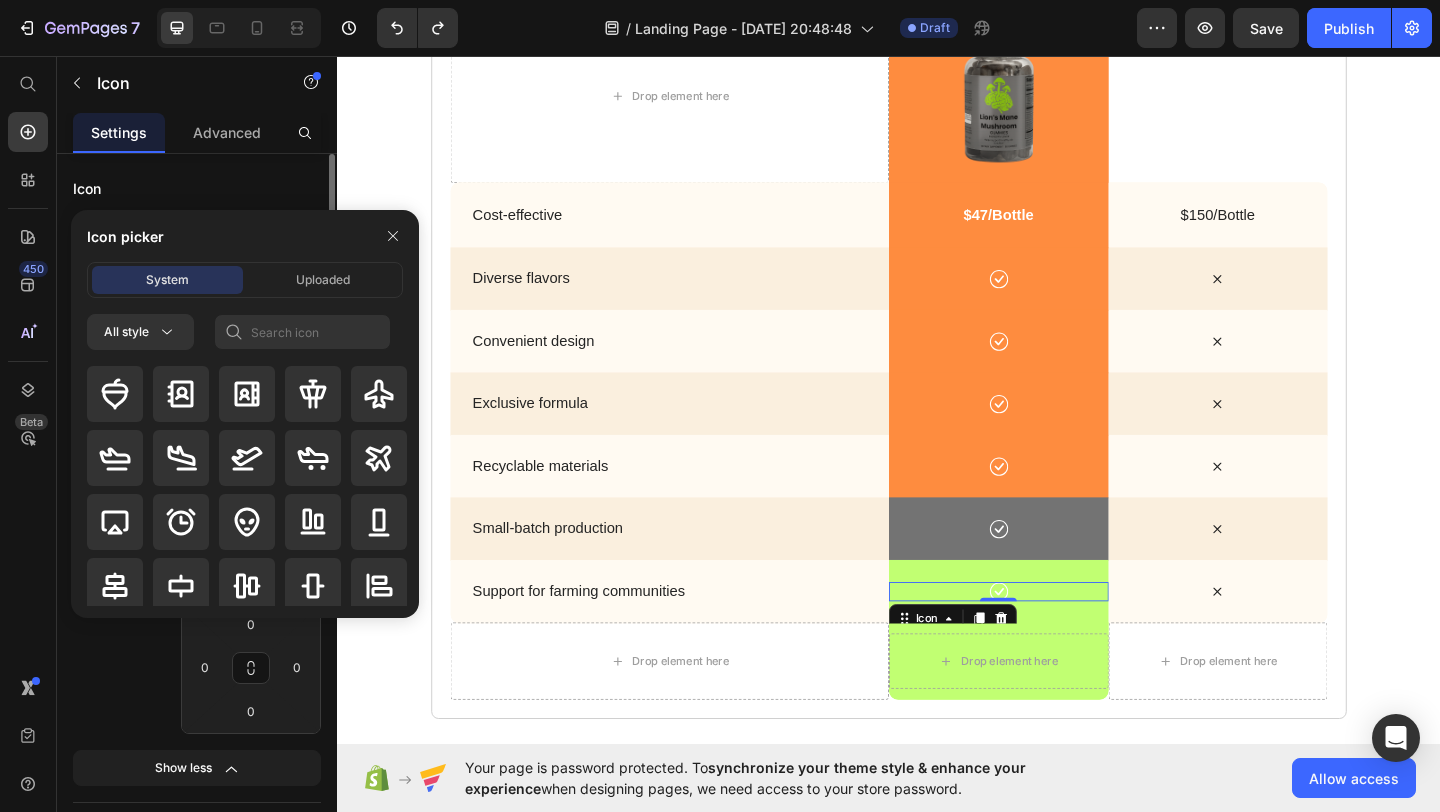 click on "Icon" at bounding box center (197, 188) 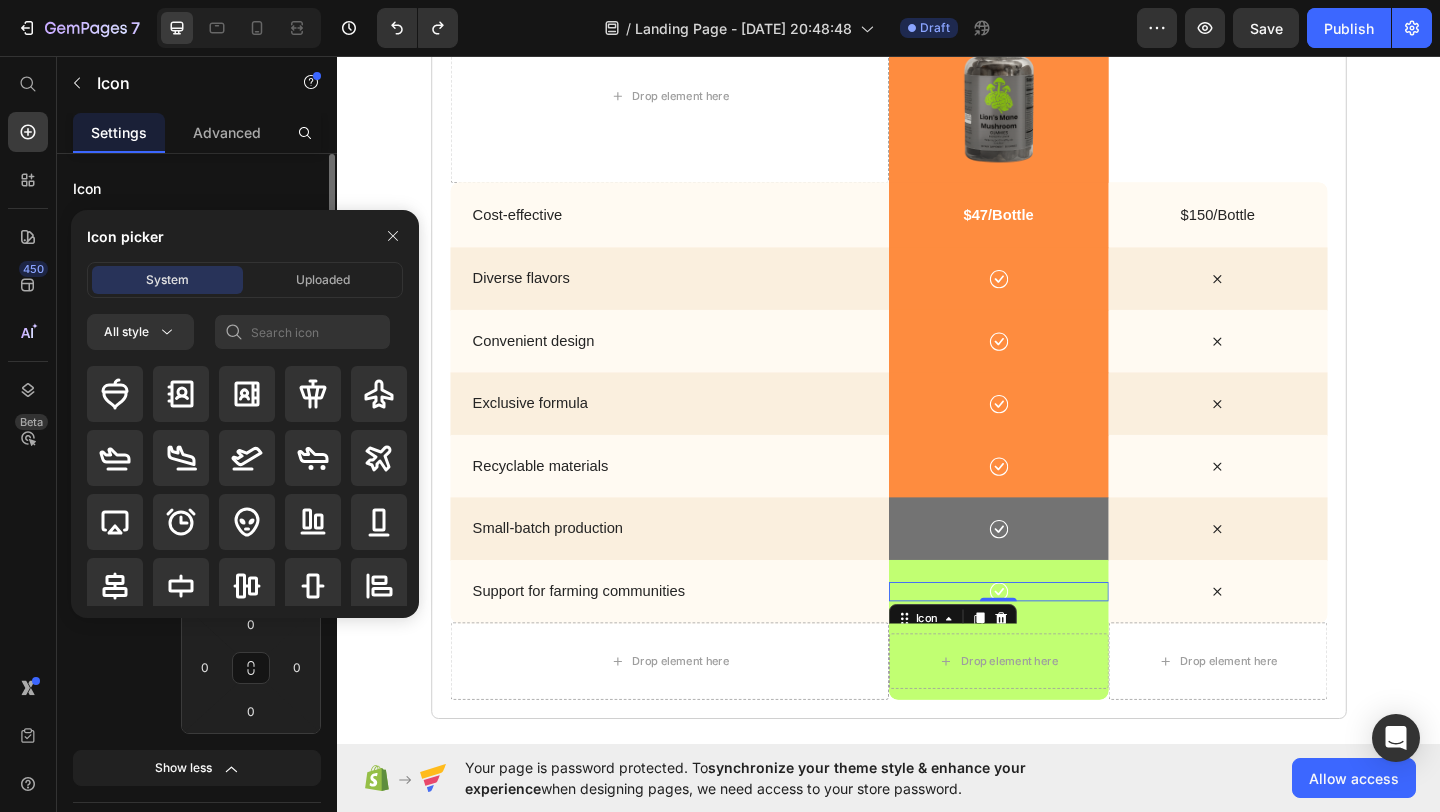 click on "Icon" at bounding box center [197, 188] 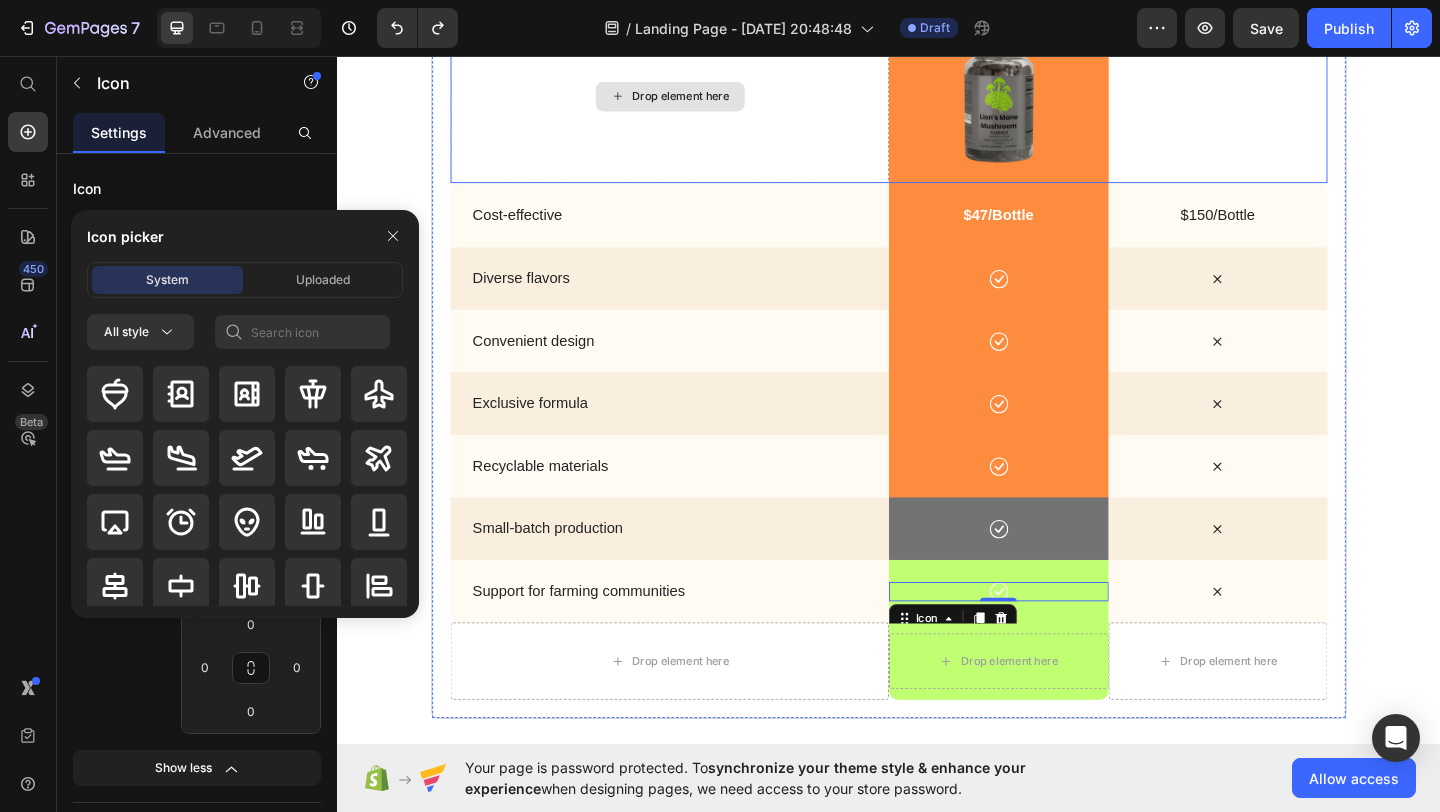 click on "Drop element here" at bounding box center [698, 100] 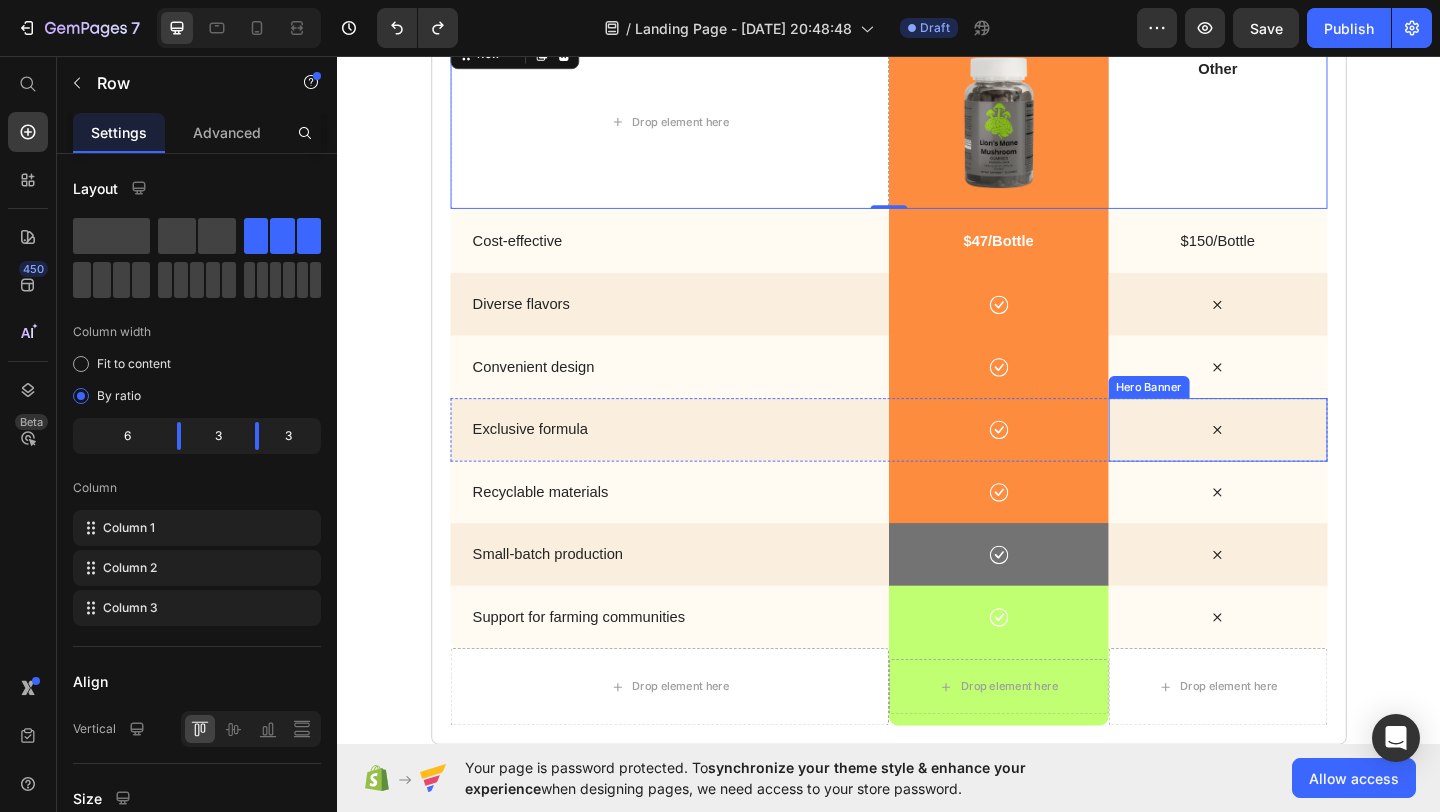 scroll, scrollTop: 3620, scrollLeft: 0, axis: vertical 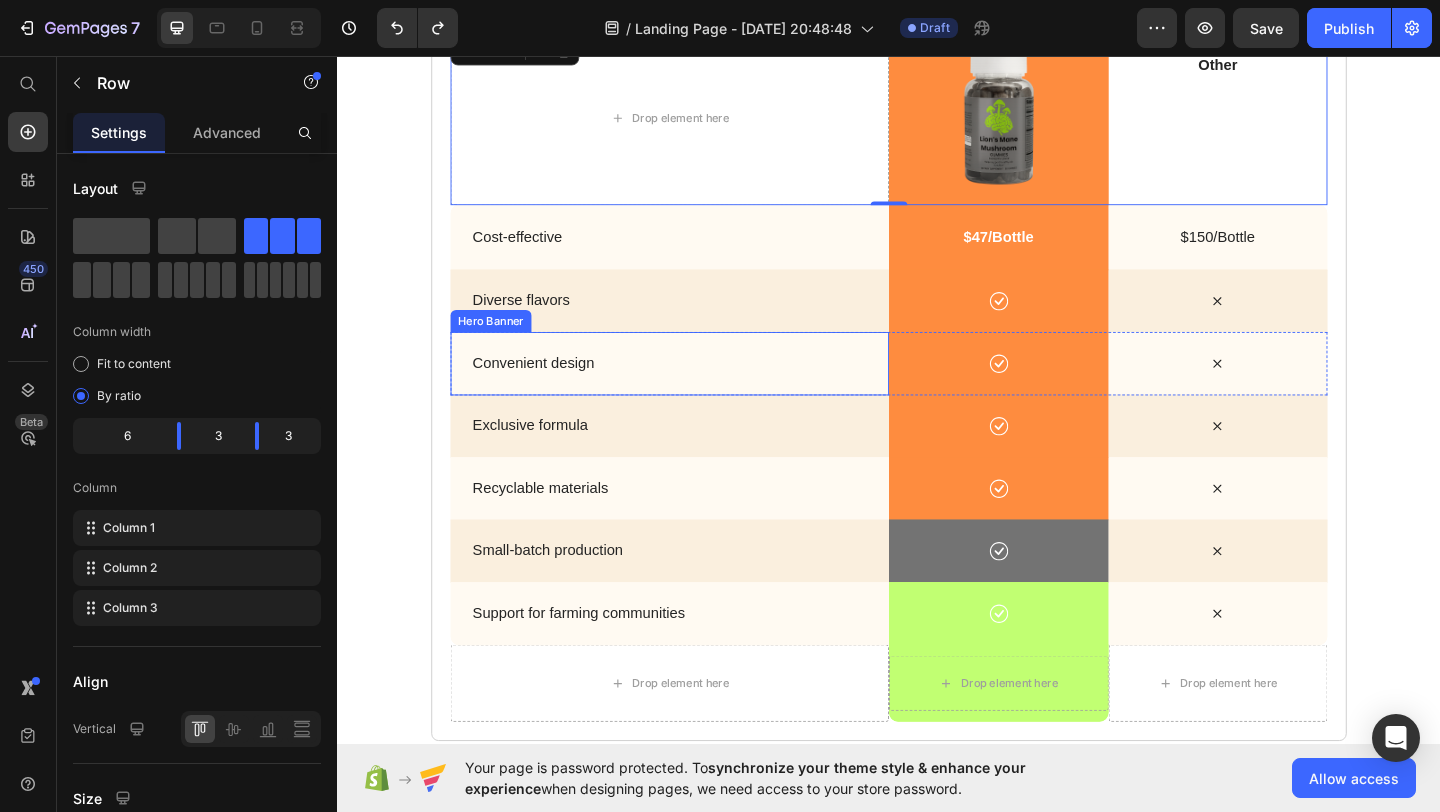 click at bounding box center [698, 390] 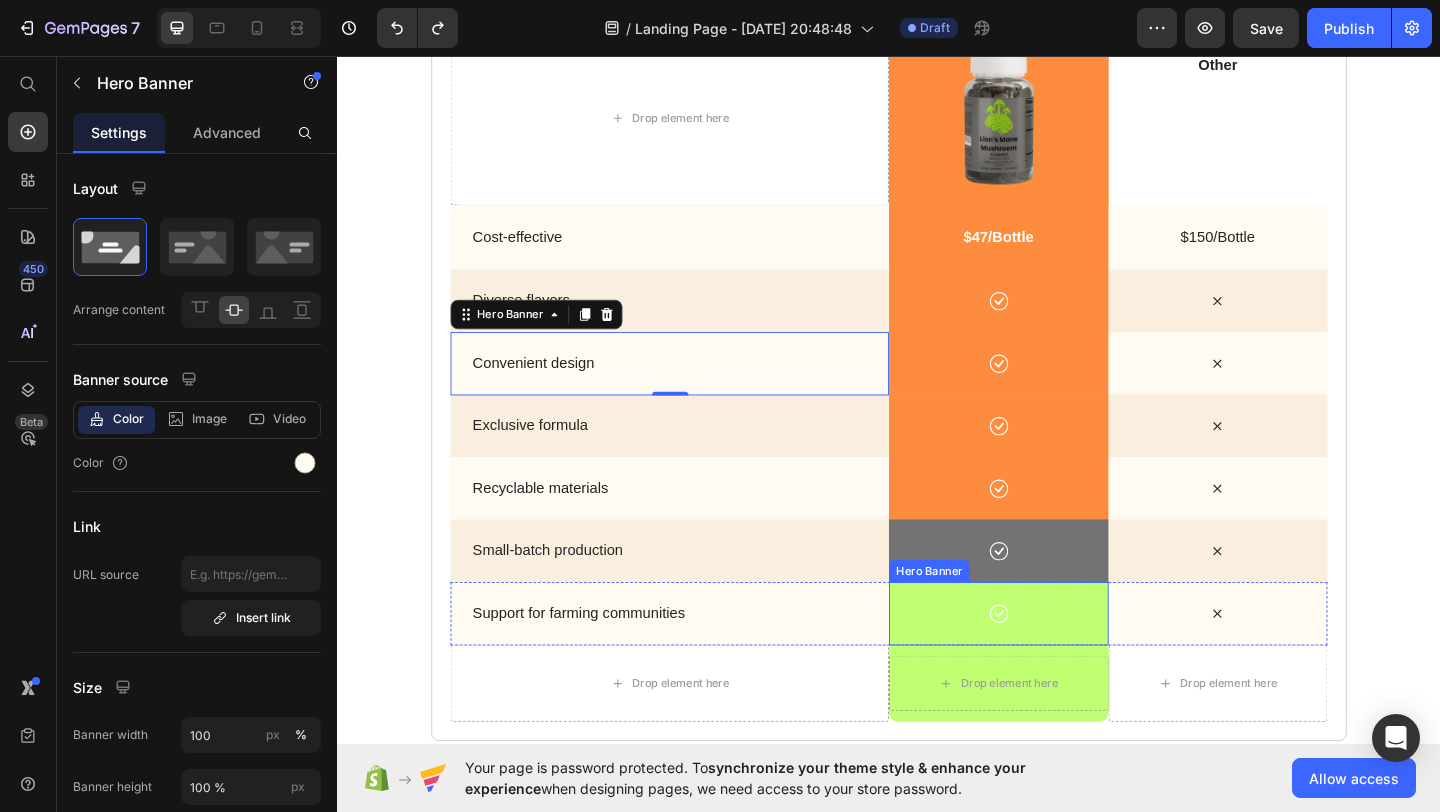 click on "Icon" at bounding box center [1056, 662] 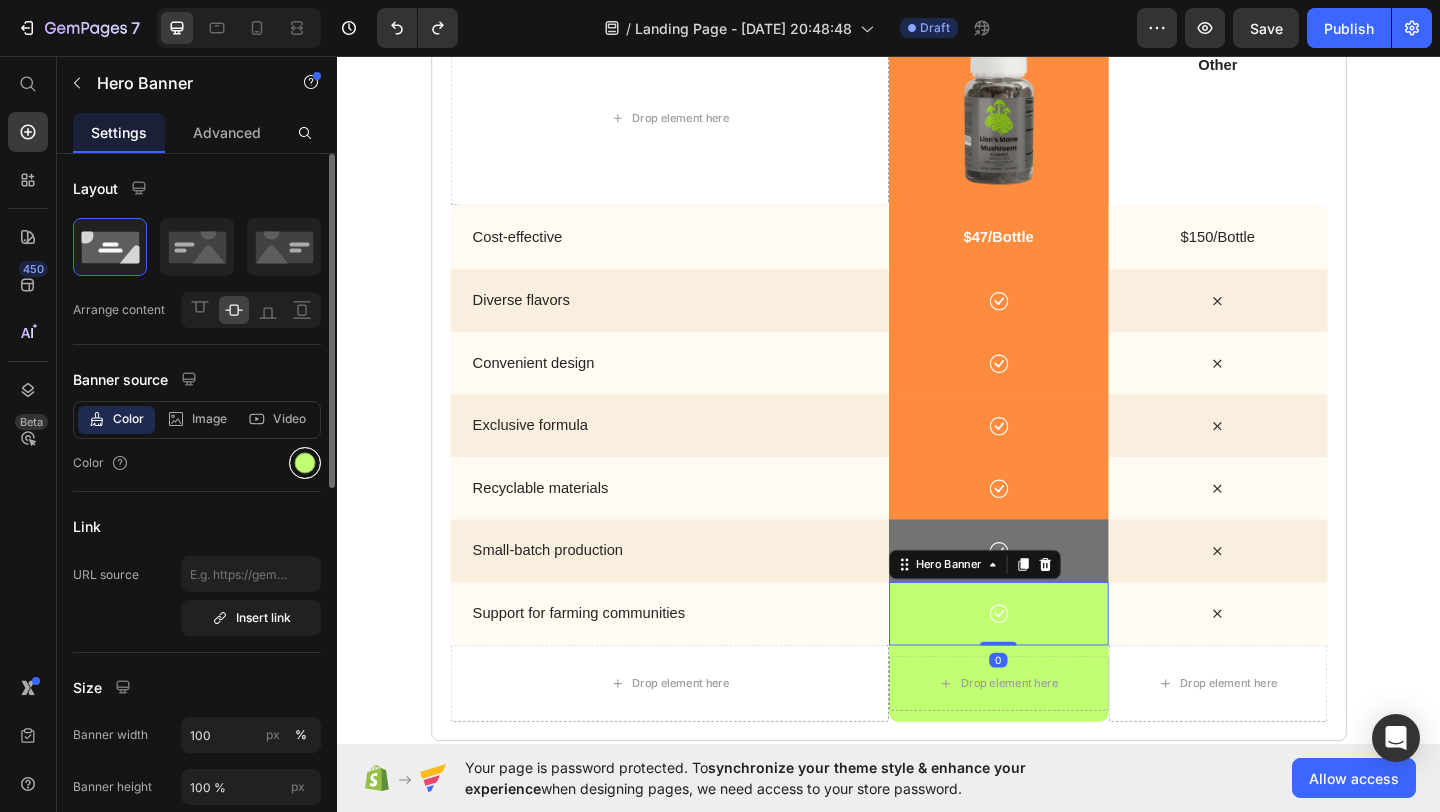 click at bounding box center (305, 463) 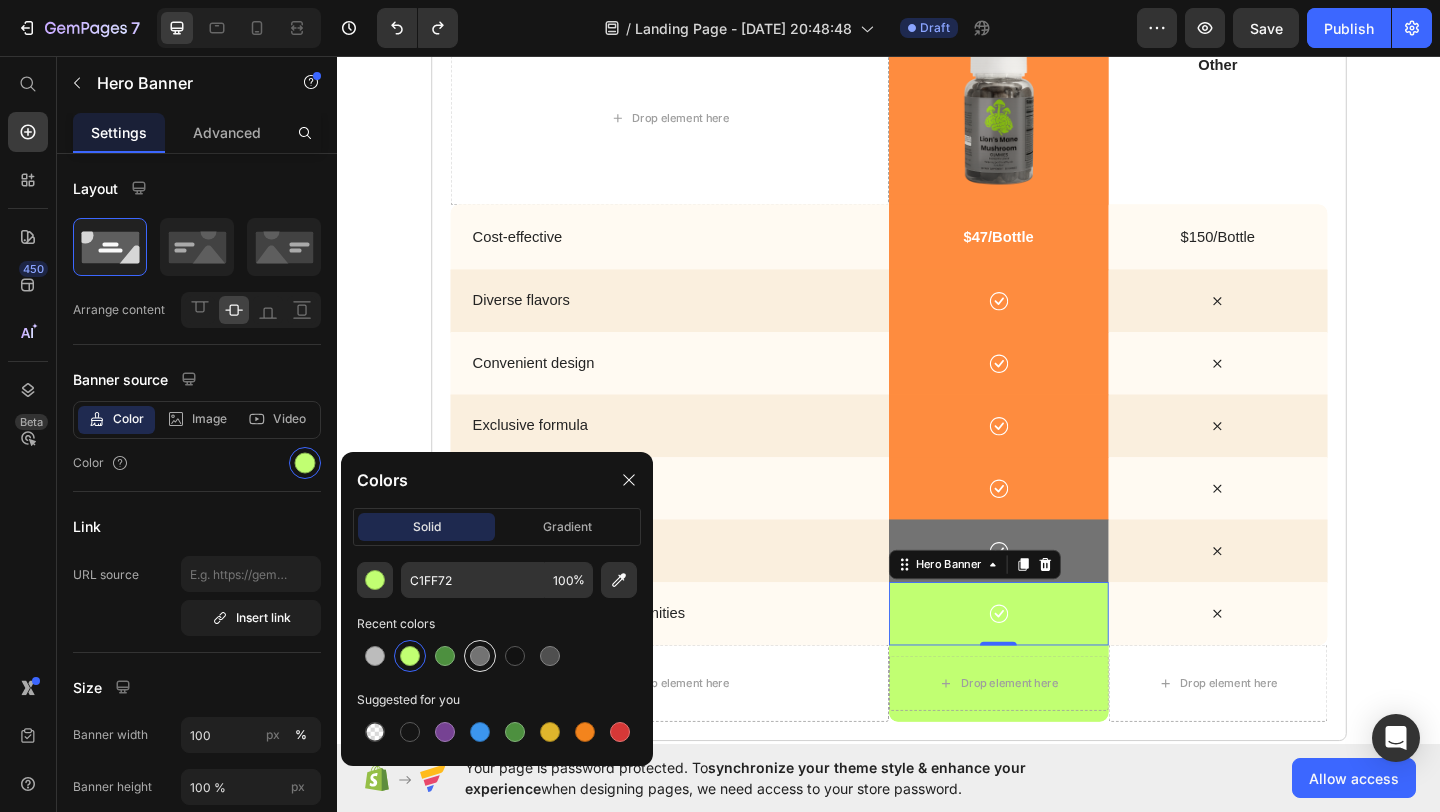 drag, startPoint x: 482, startPoint y: 658, endPoint x: 423, endPoint y: 737, distance: 98.600204 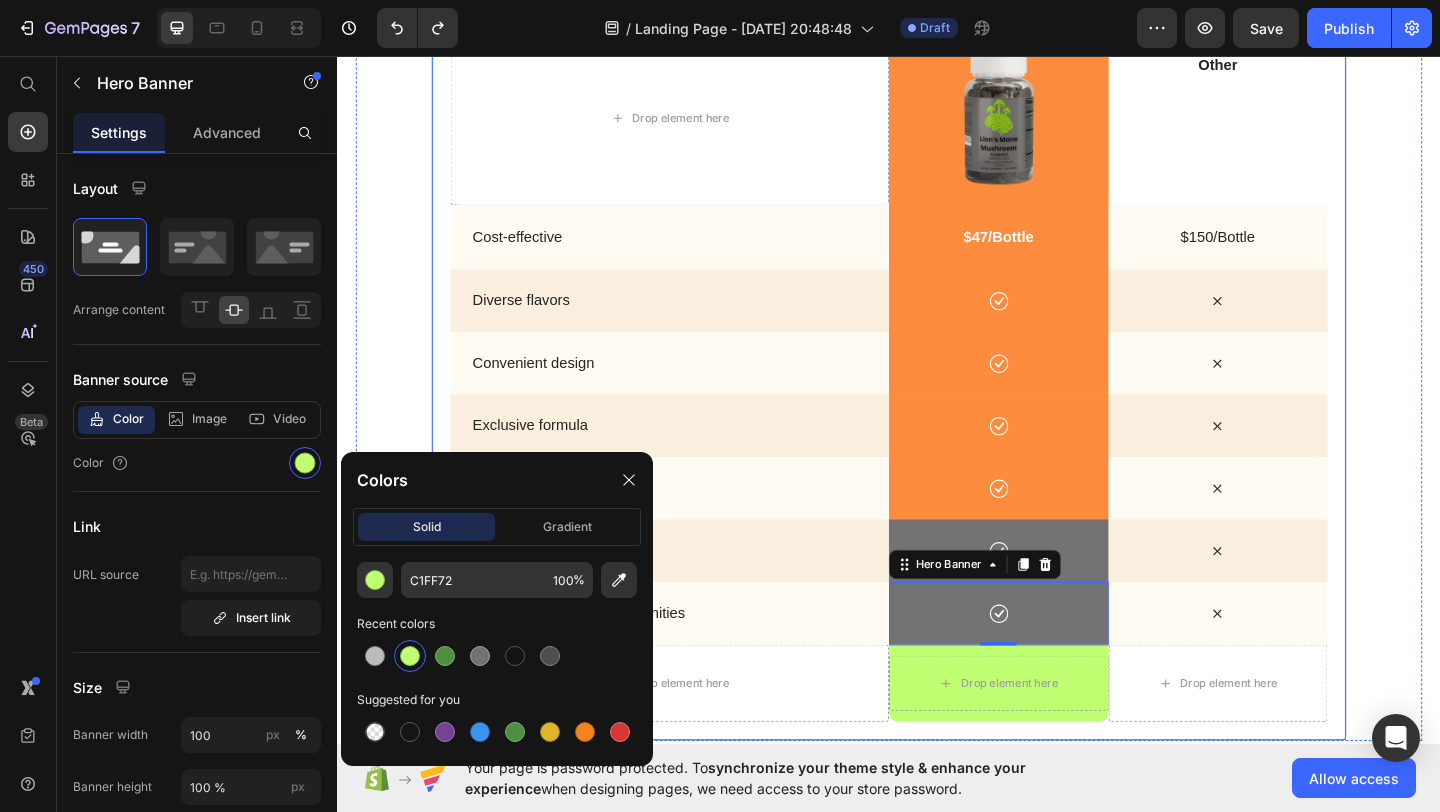 type on "737373" 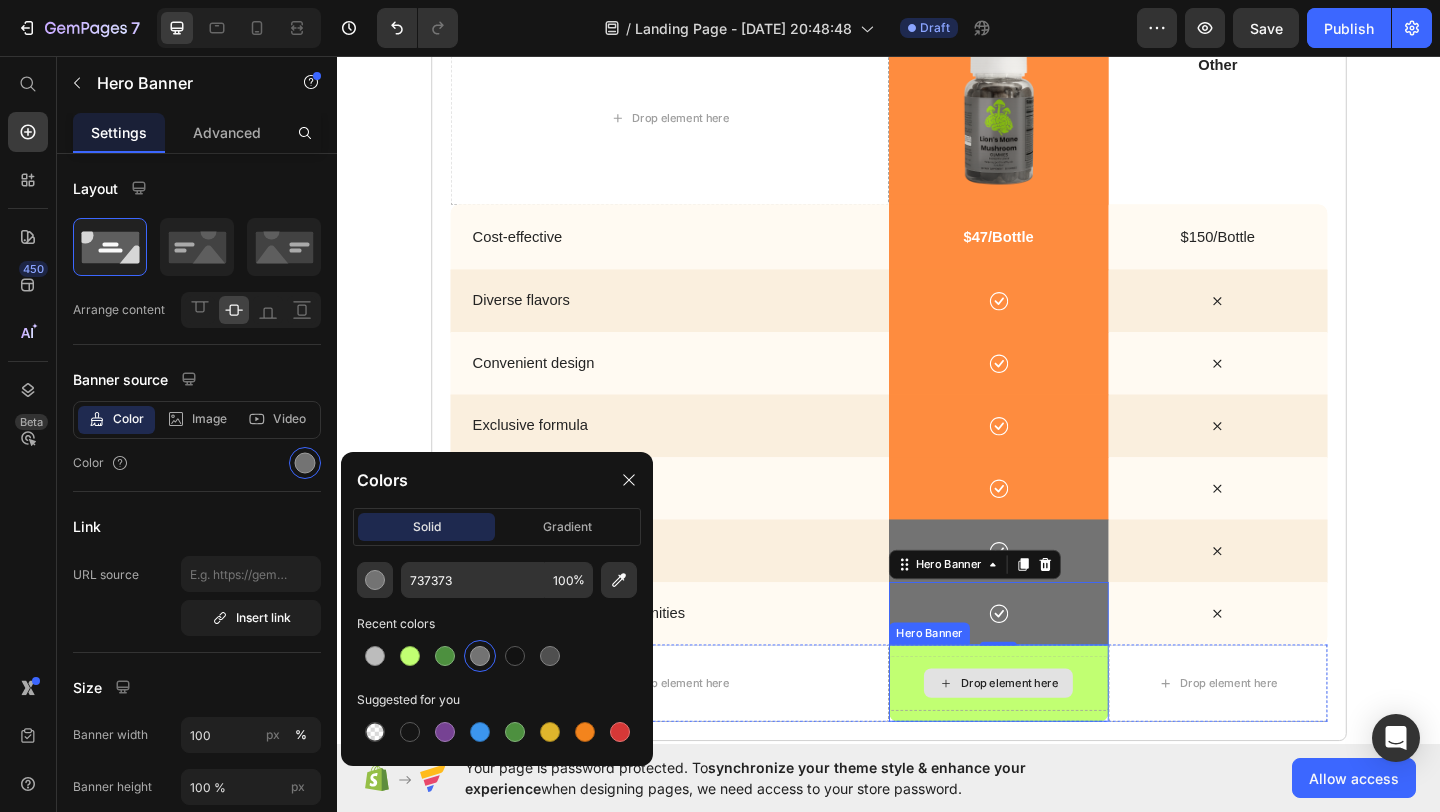 click on "Drop element here" at bounding box center [1056, 738] 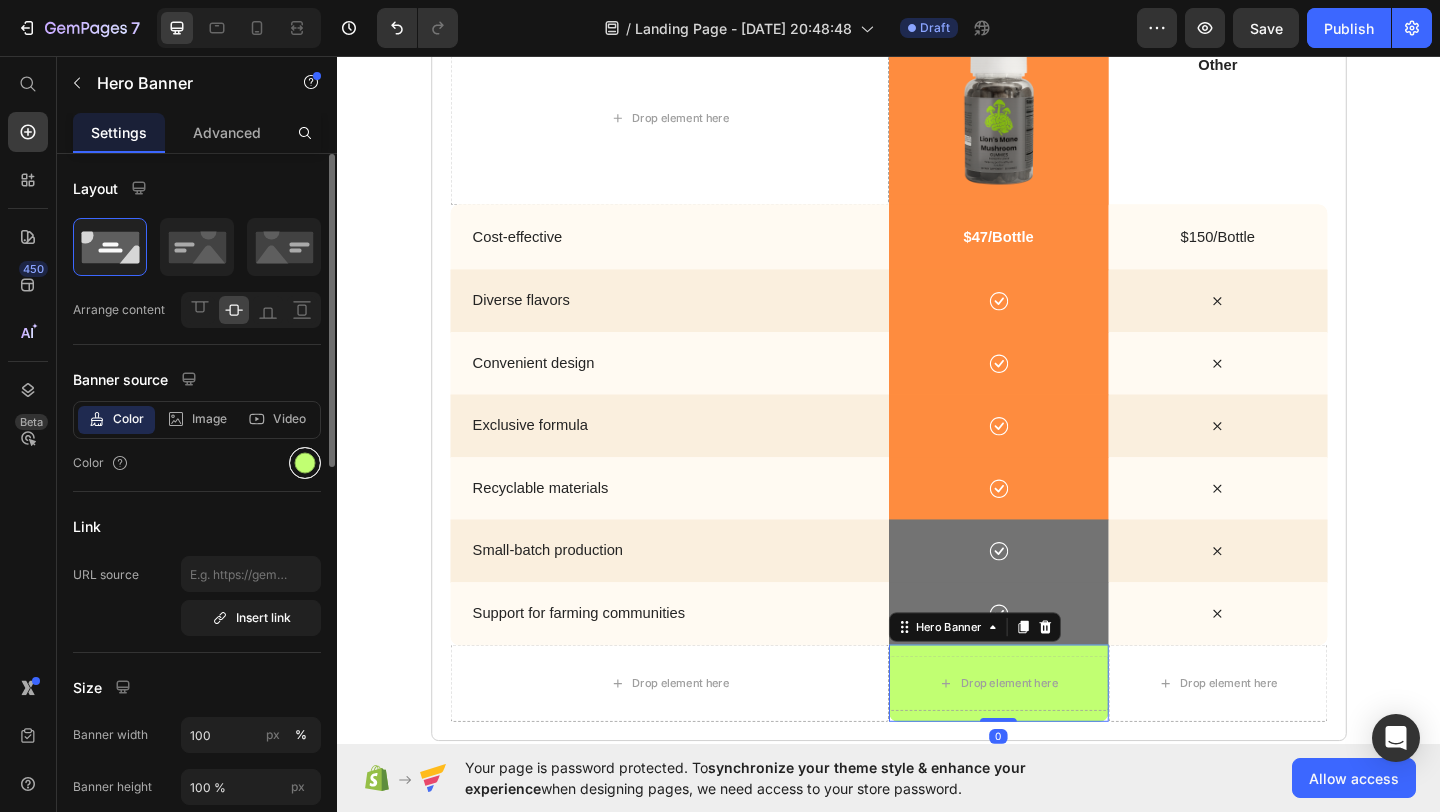 click at bounding box center (305, 463) 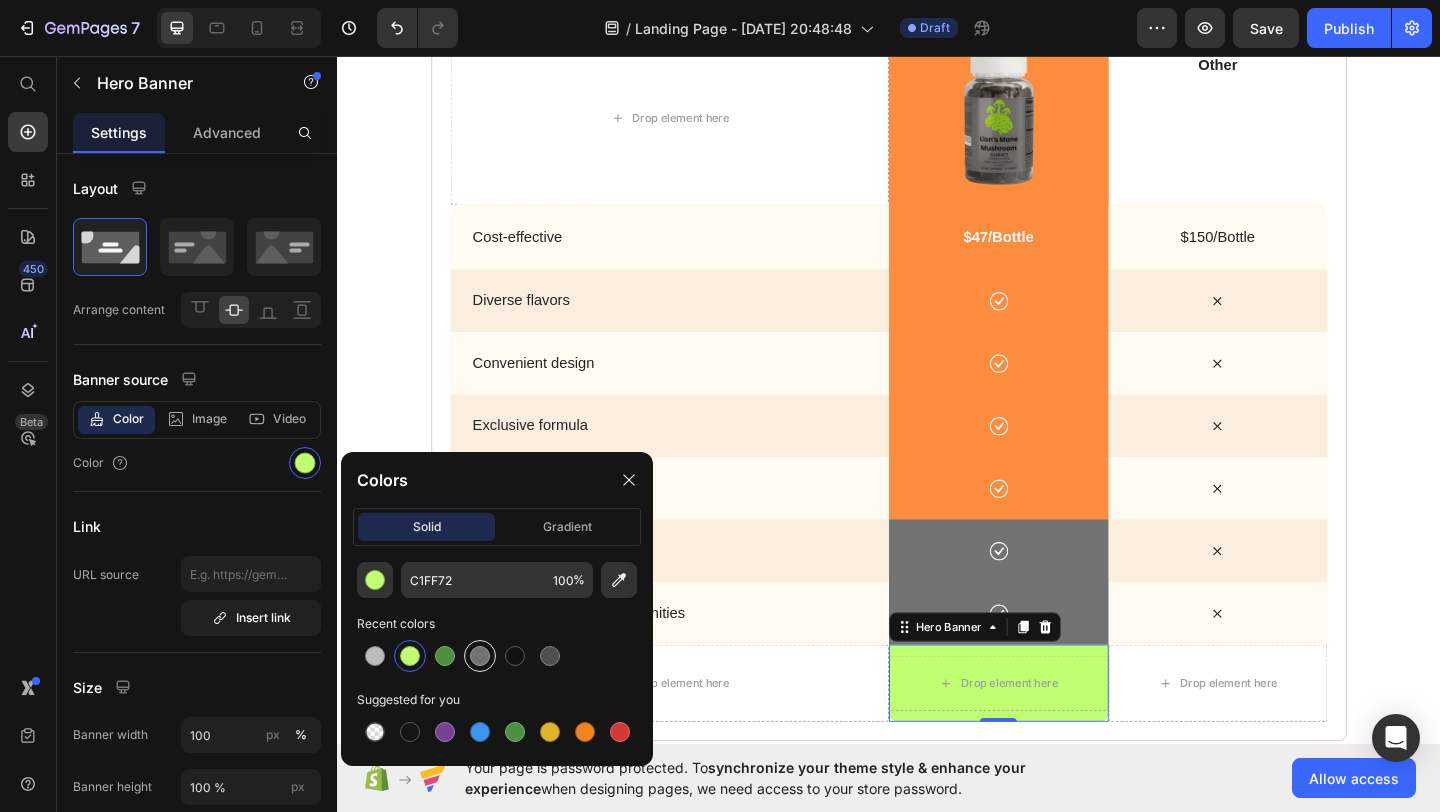 click at bounding box center [480, 656] 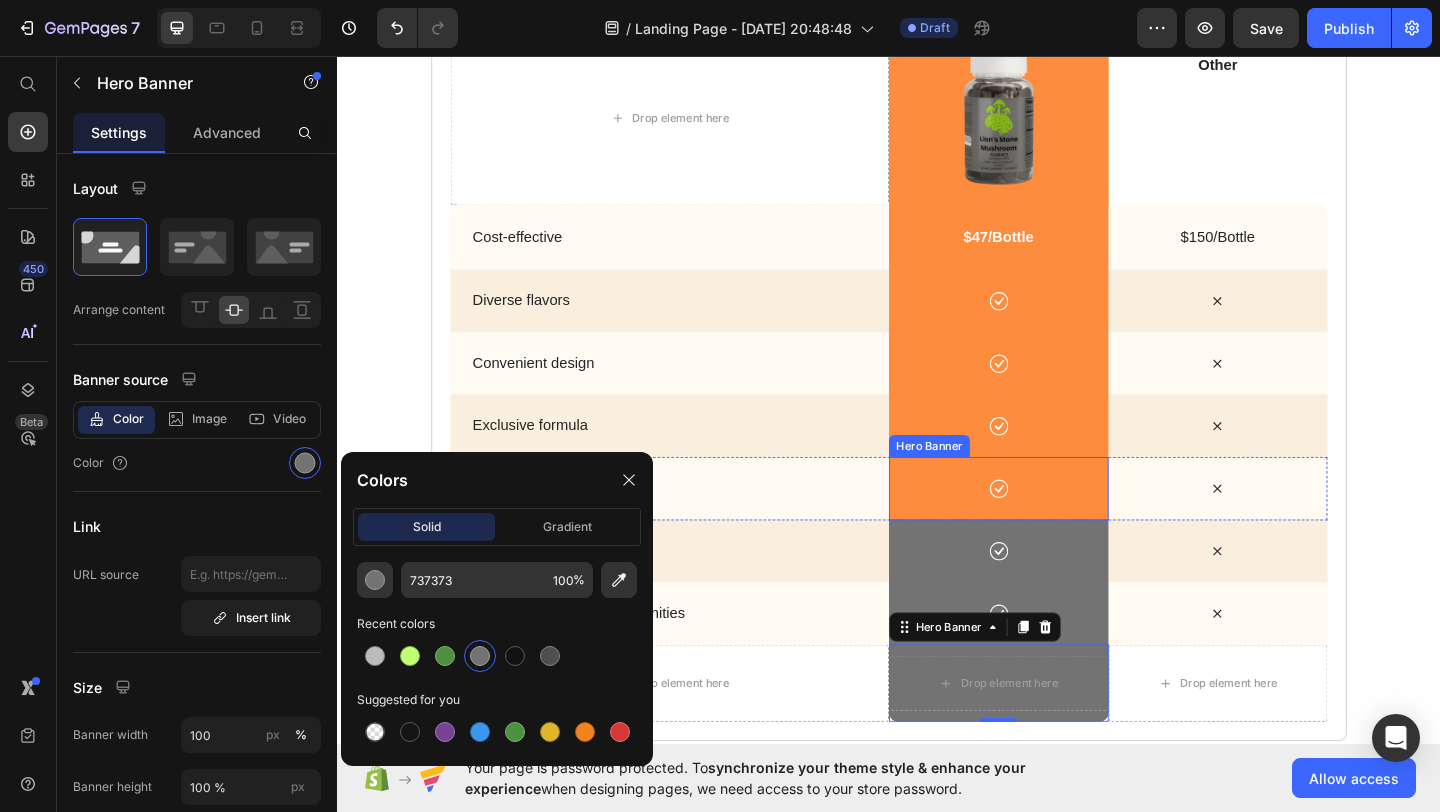 click on "Icon" at bounding box center (1056, 526) 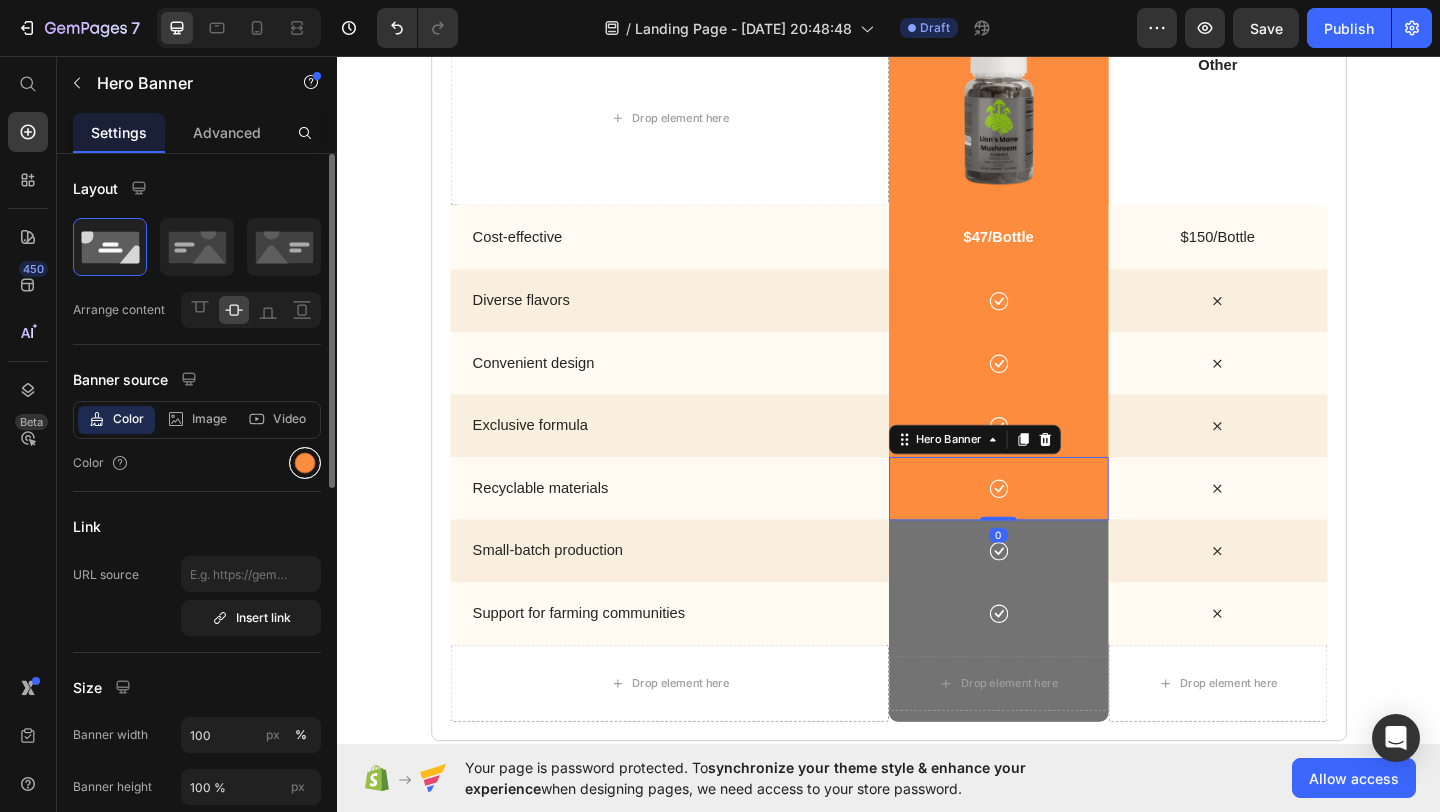 click at bounding box center [305, 463] 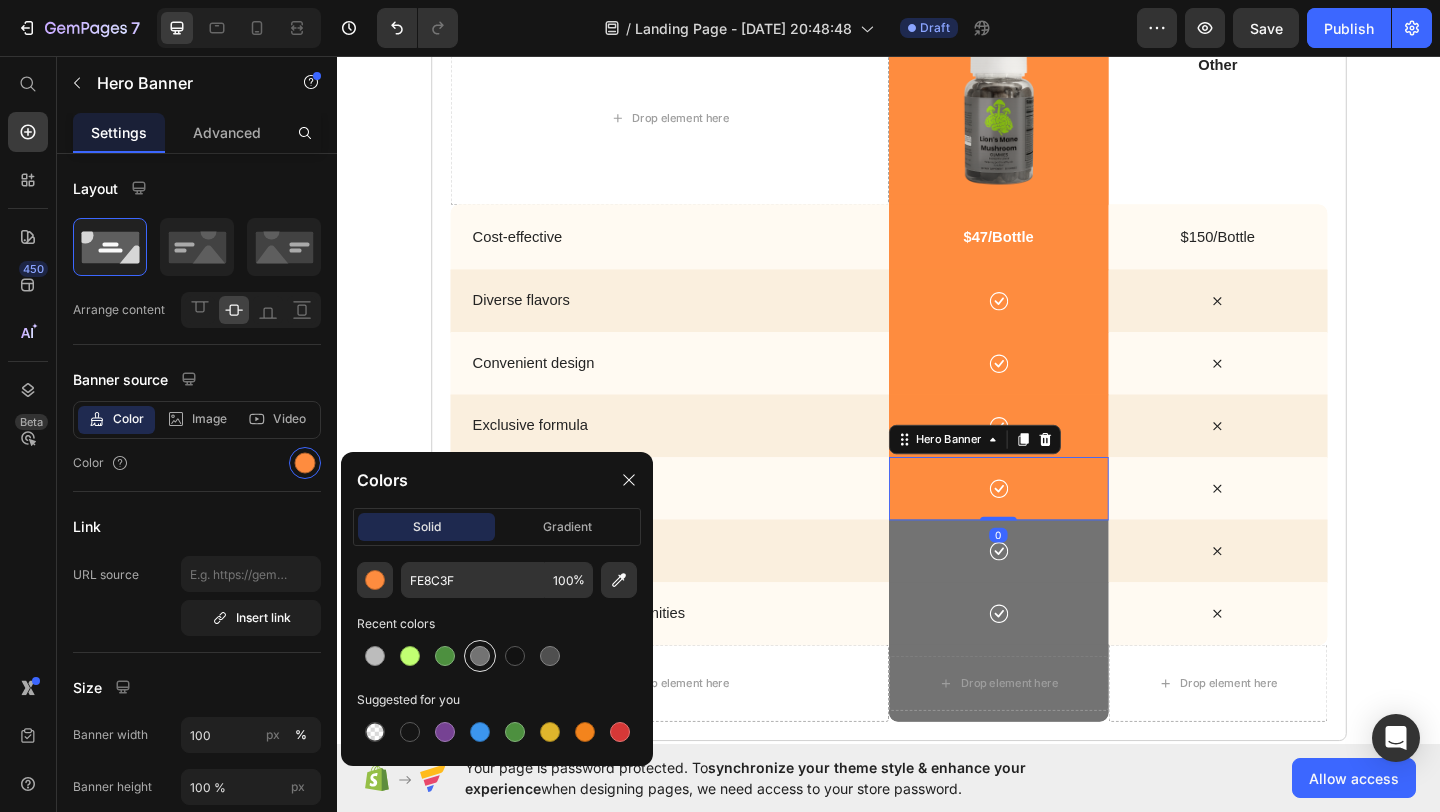 click at bounding box center [480, 656] 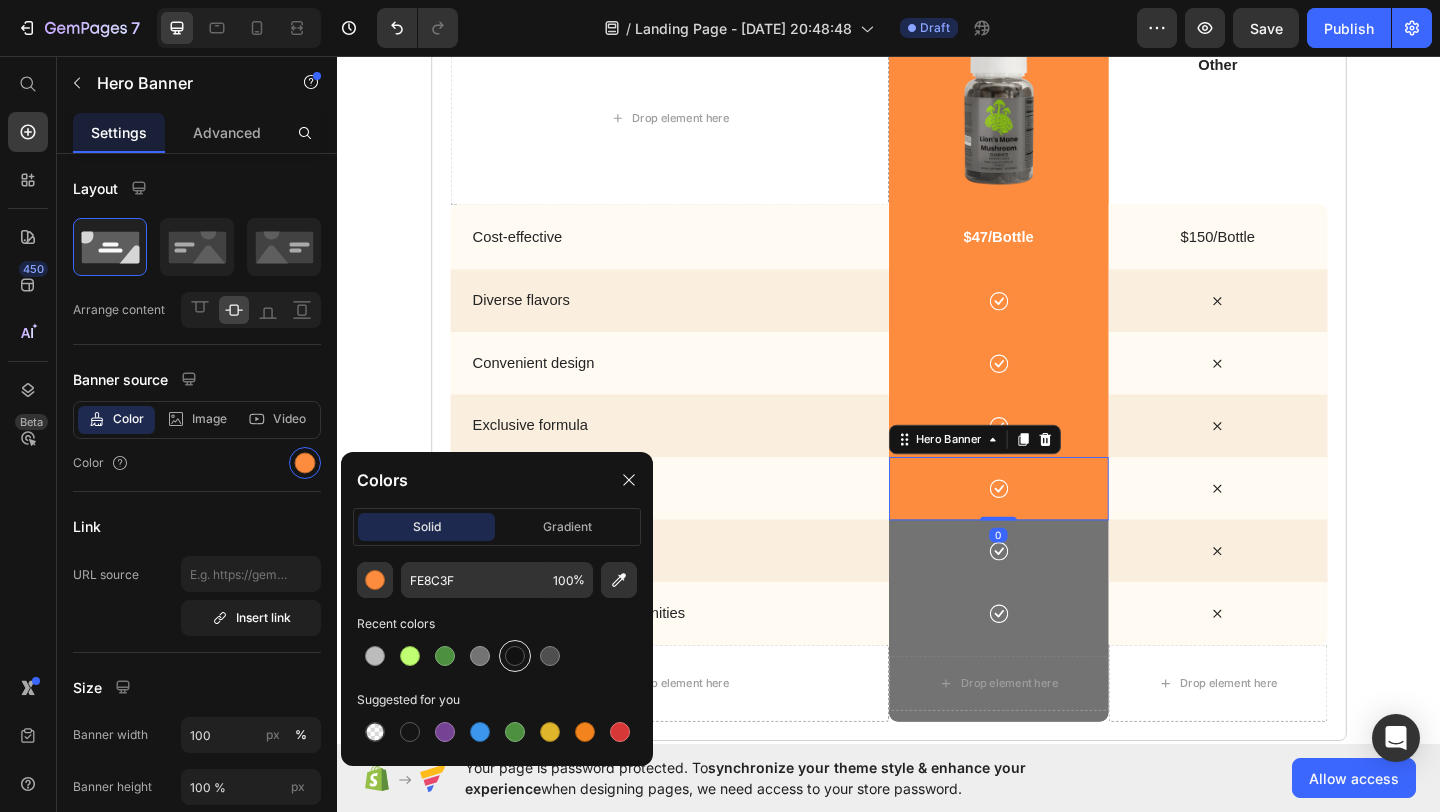 type on "737373" 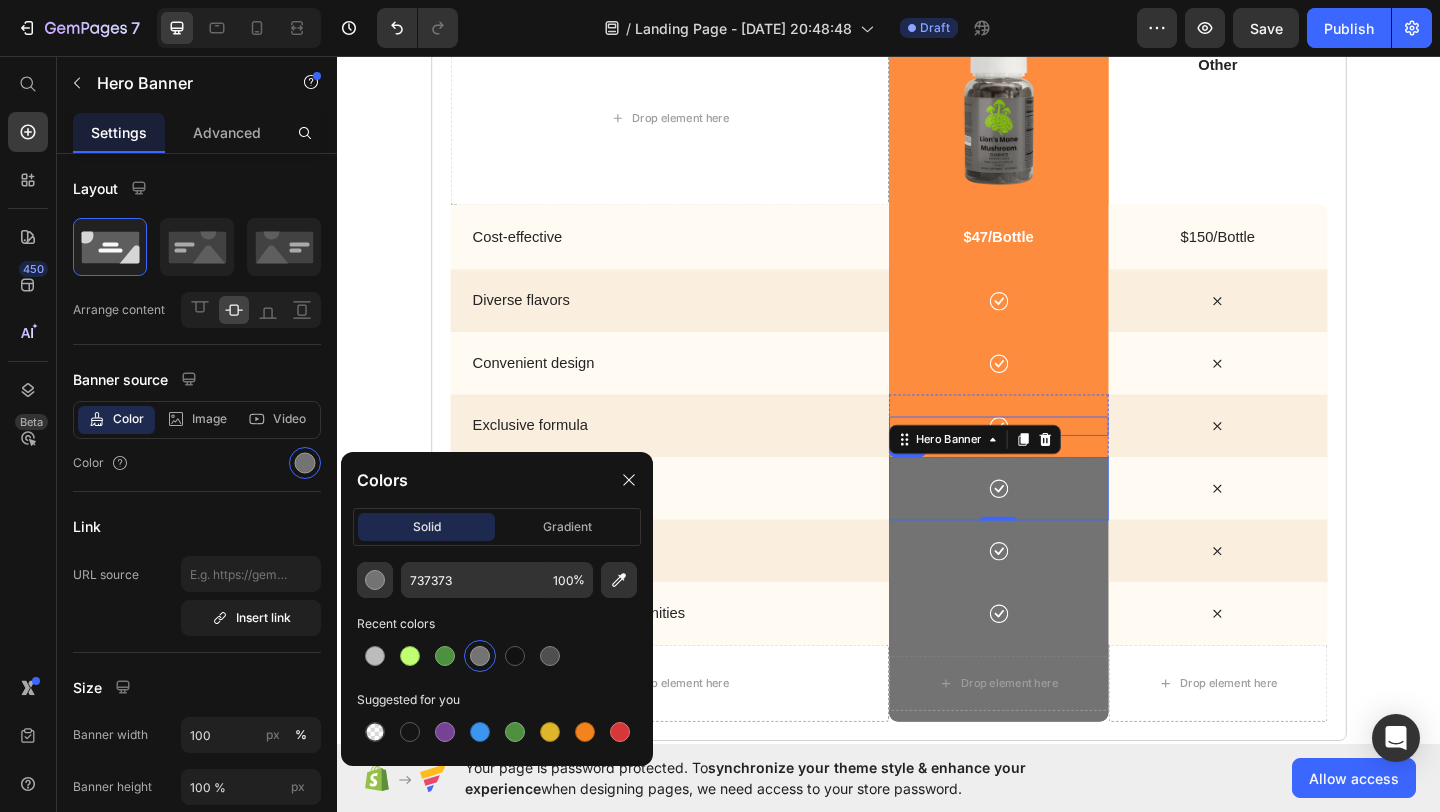 click on "Icon" at bounding box center [1056, 458] 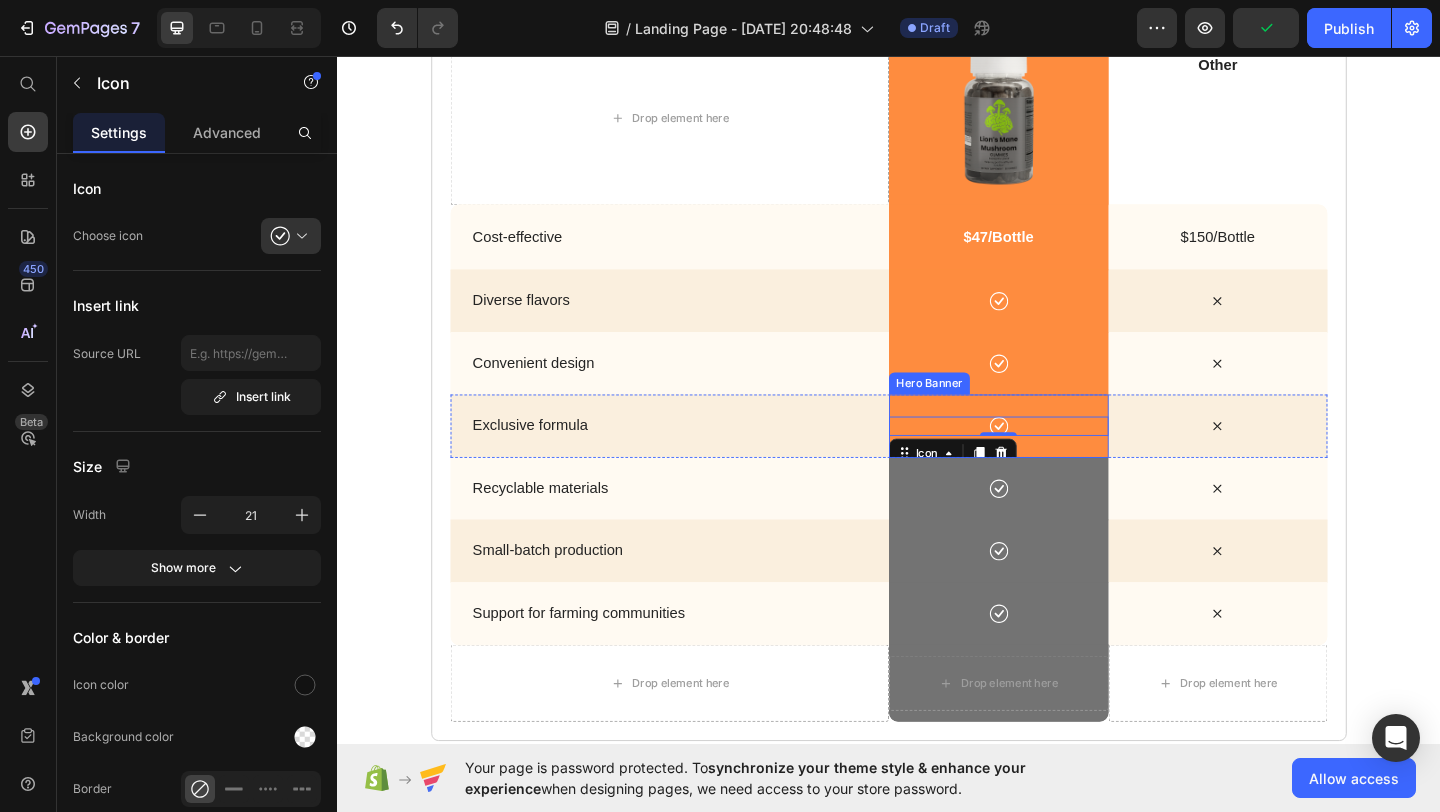 click on "Icon   0" at bounding box center (1056, 458) 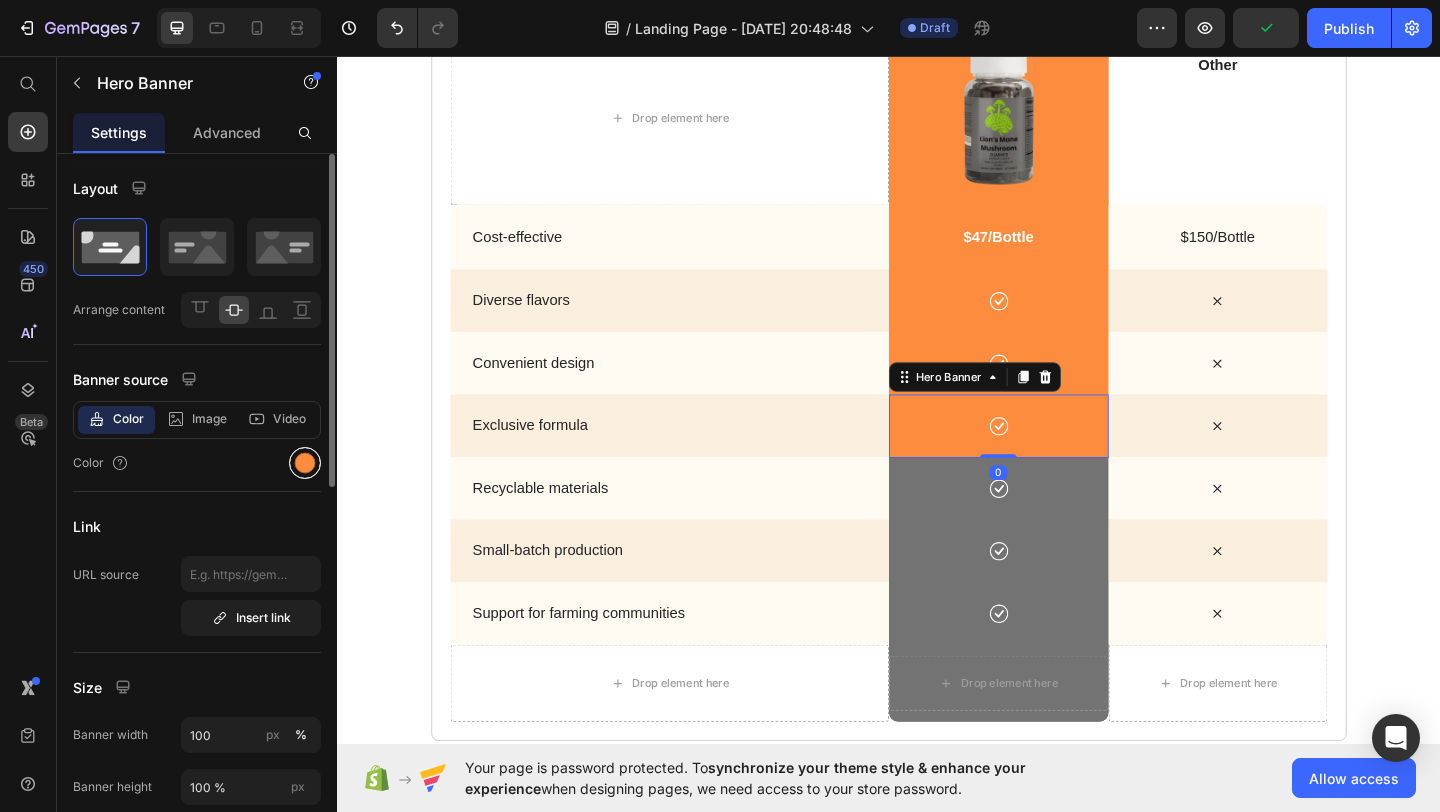 click at bounding box center [305, 463] 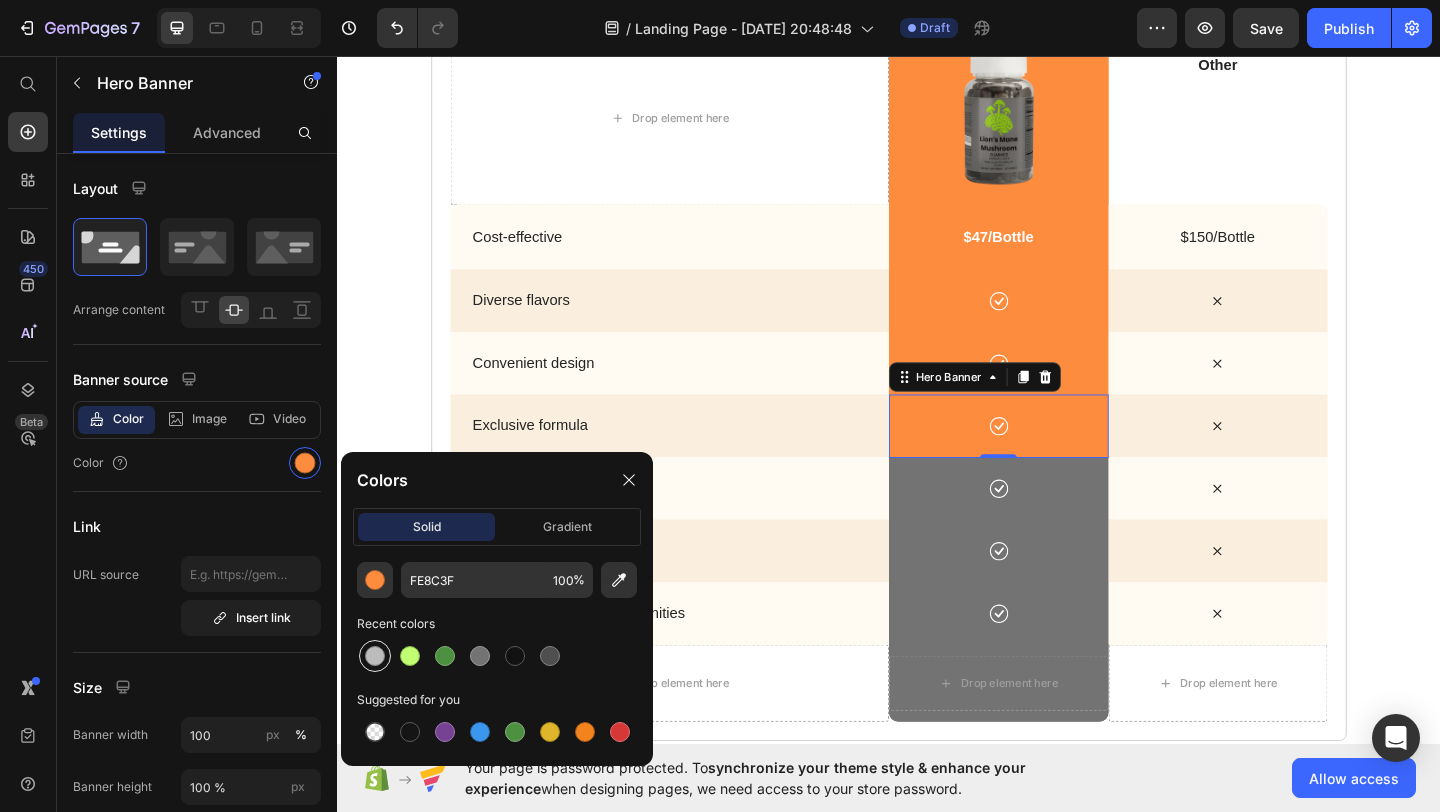 click at bounding box center [375, 656] 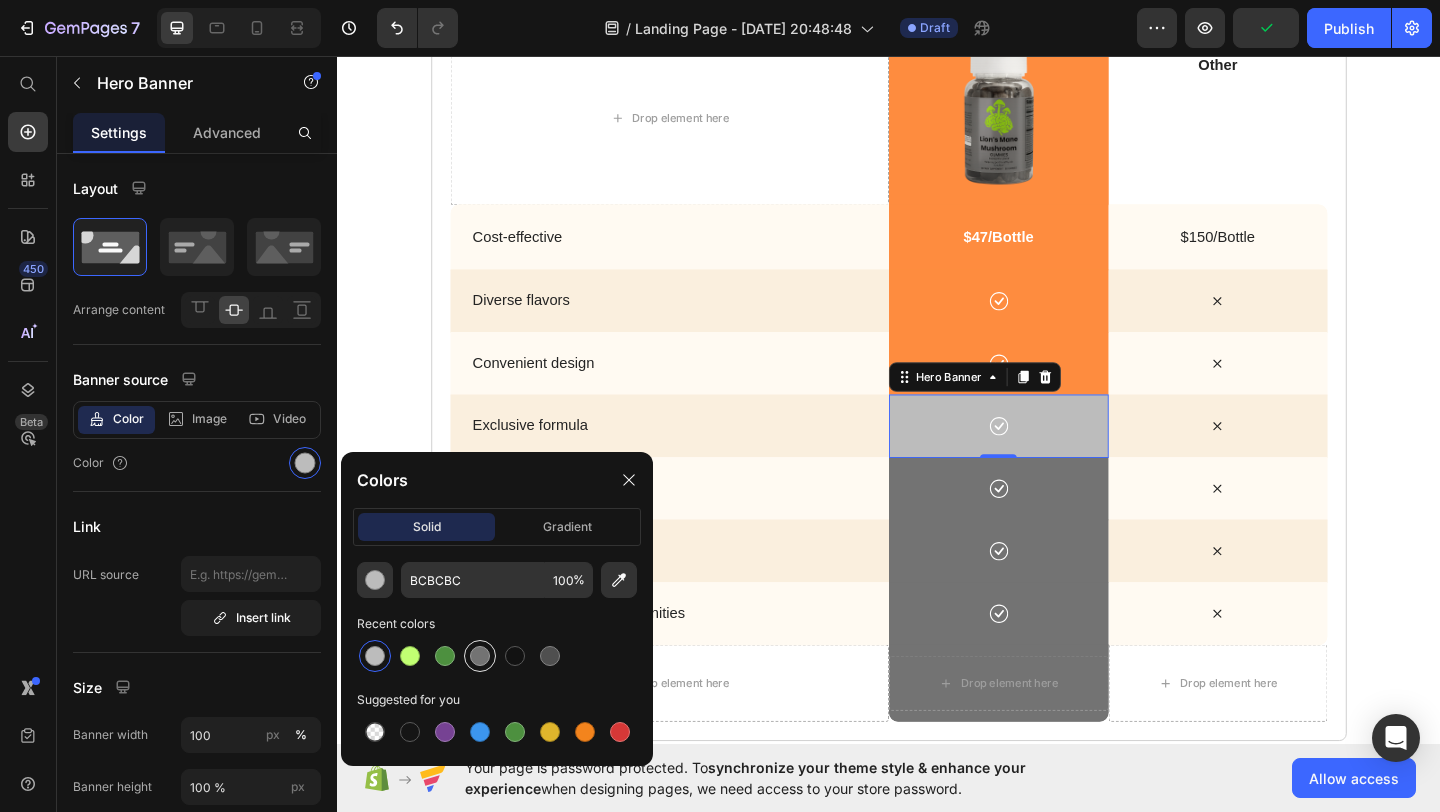 click at bounding box center [480, 656] 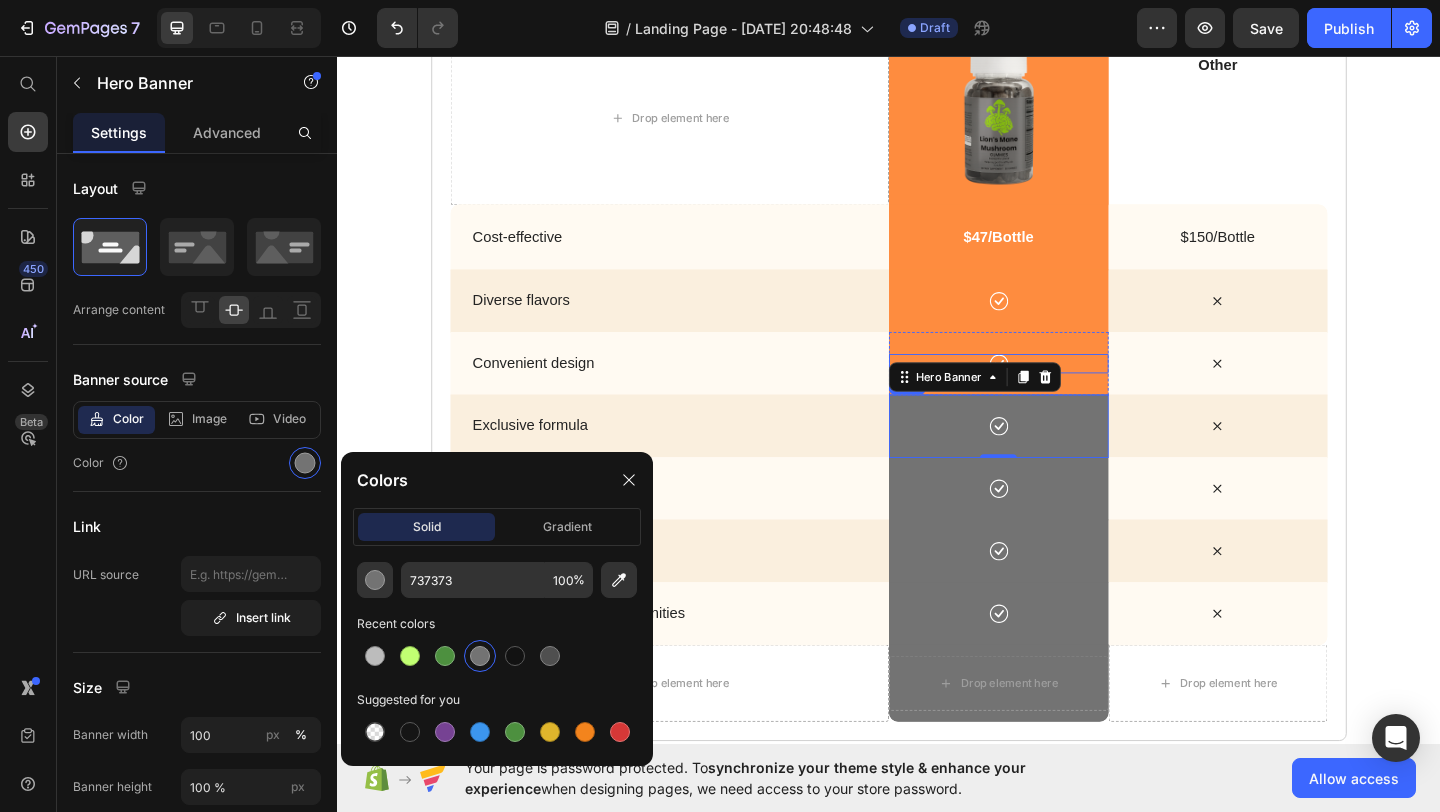 click on "Icon" at bounding box center [1056, 390] 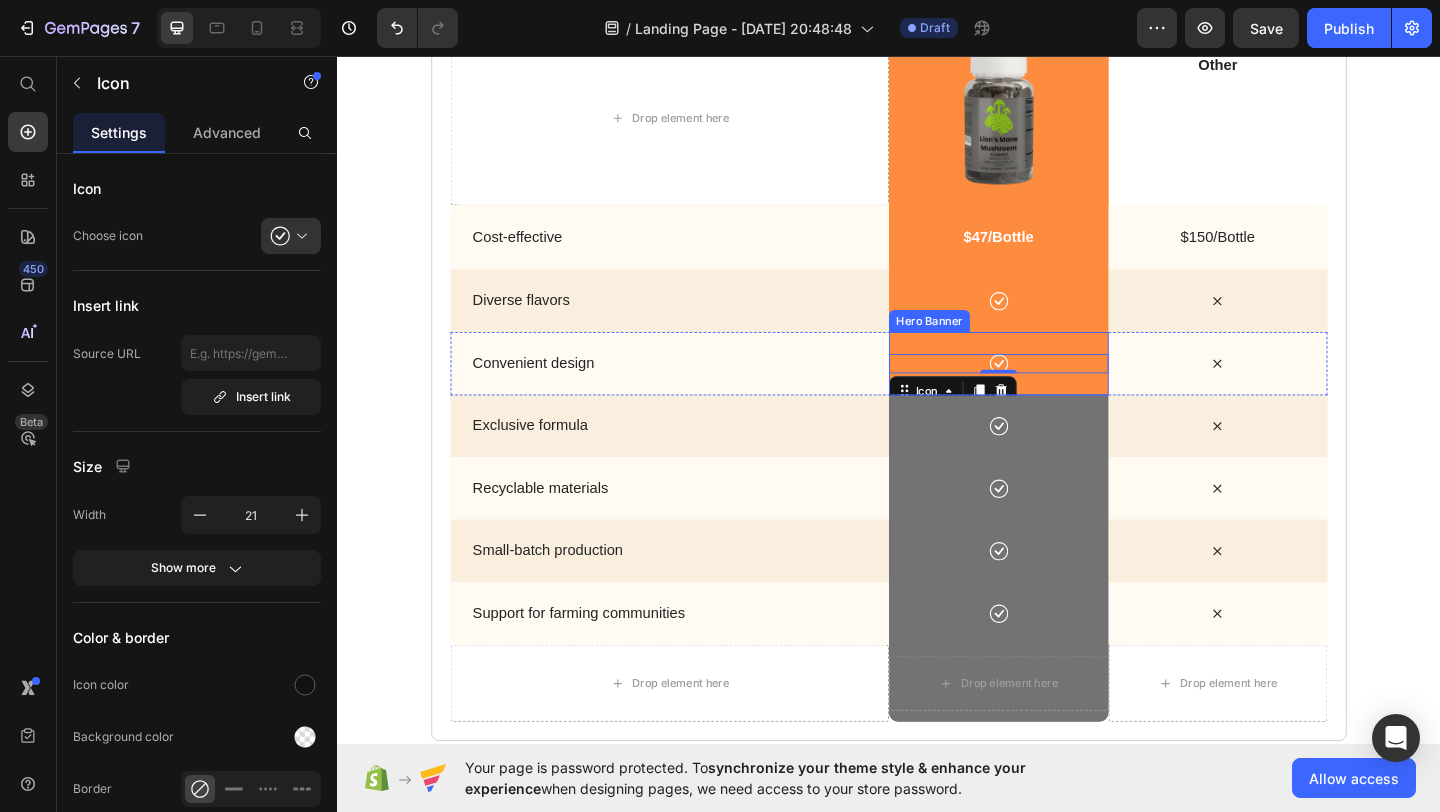 click on "Icon   0" at bounding box center [1056, 390] 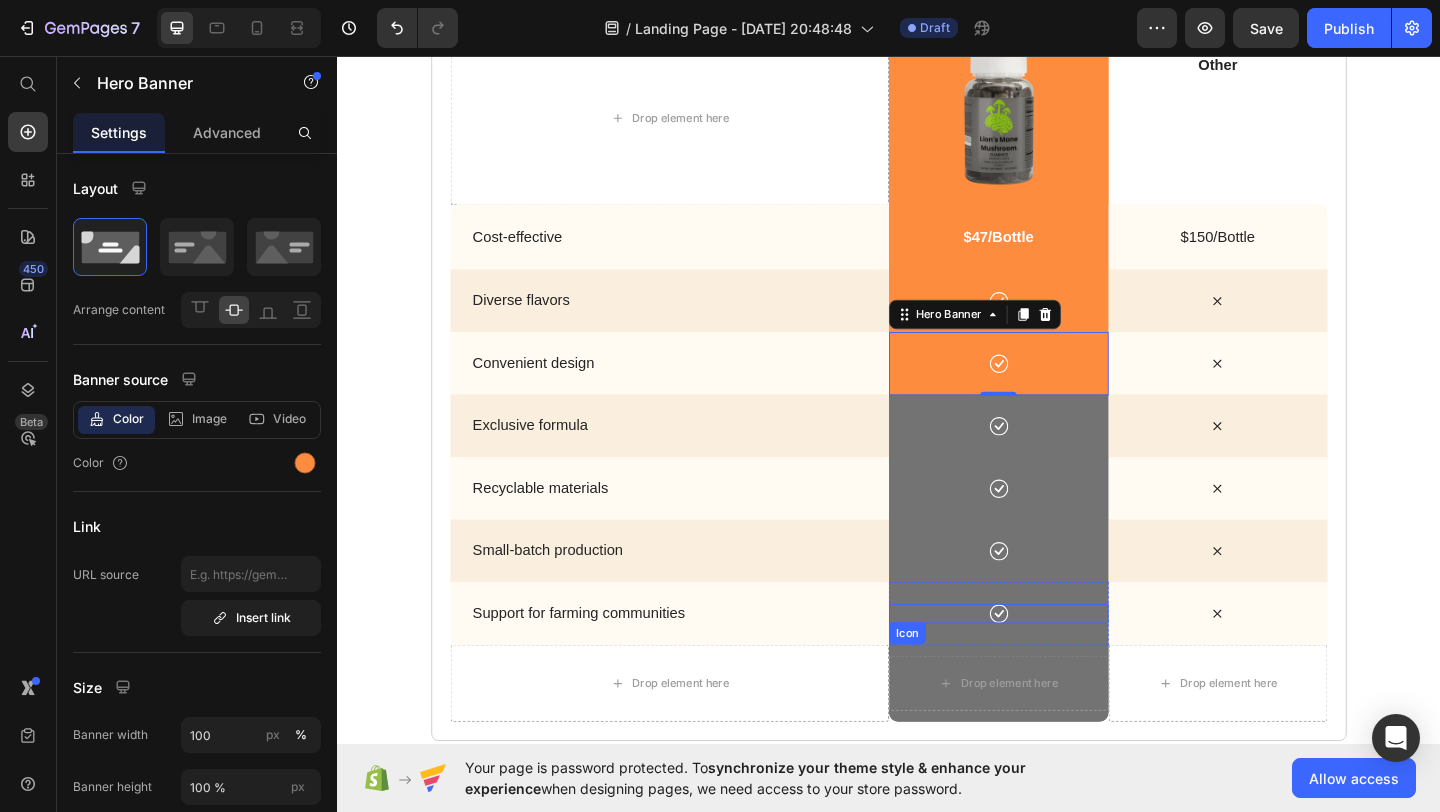 click on "Icon" at bounding box center [1056, 662] 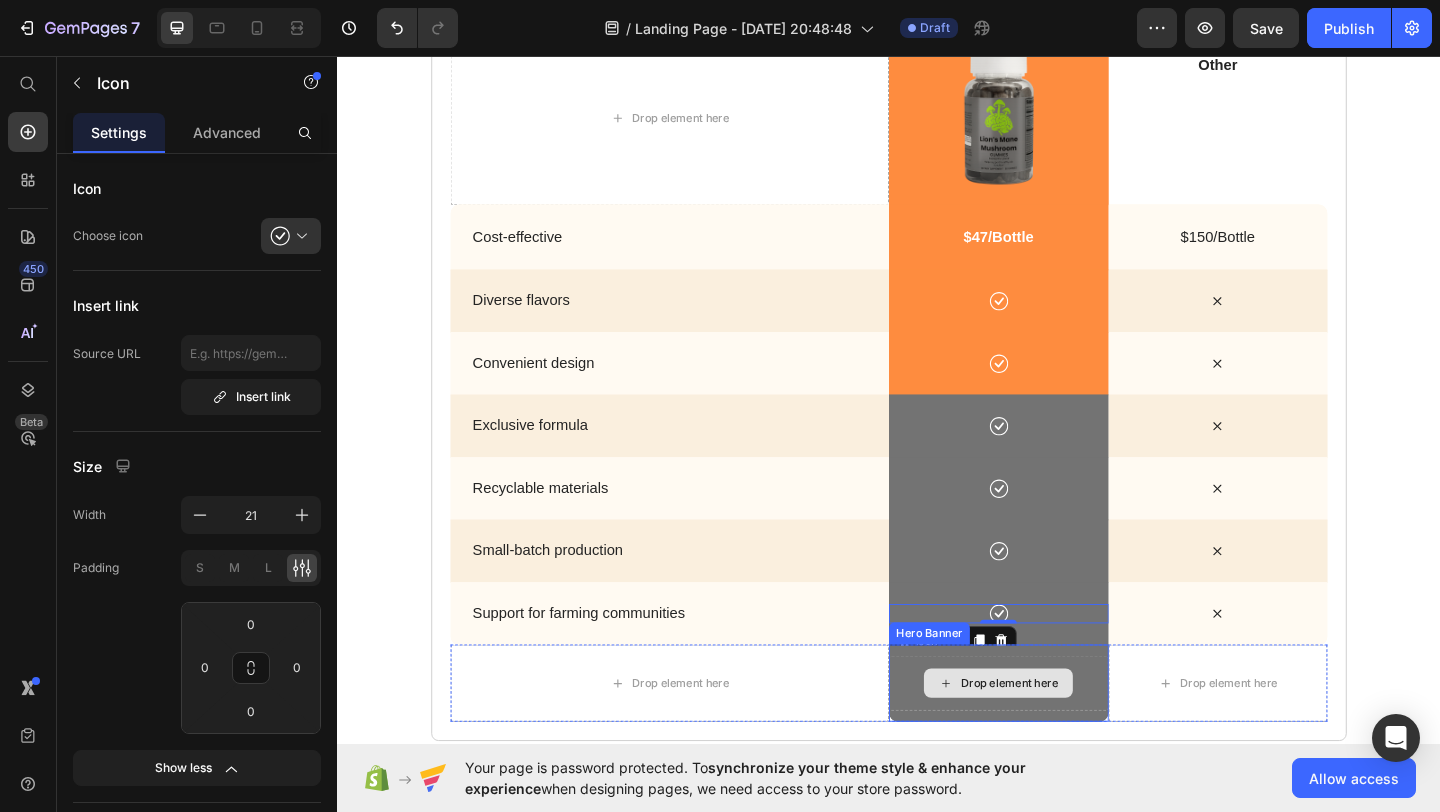 click on "Drop element here" at bounding box center [1056, 738] 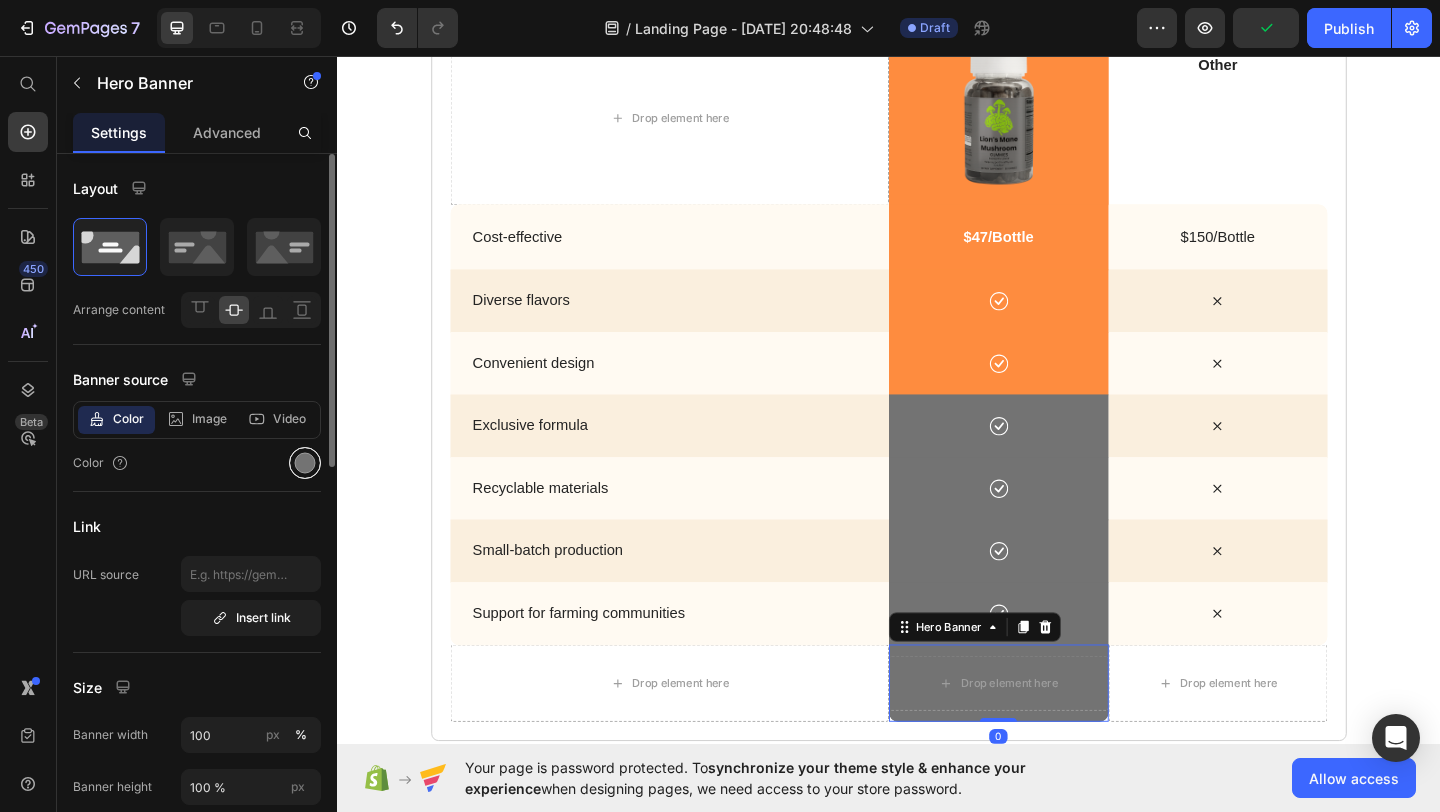 click at bounding box center (305, 463) 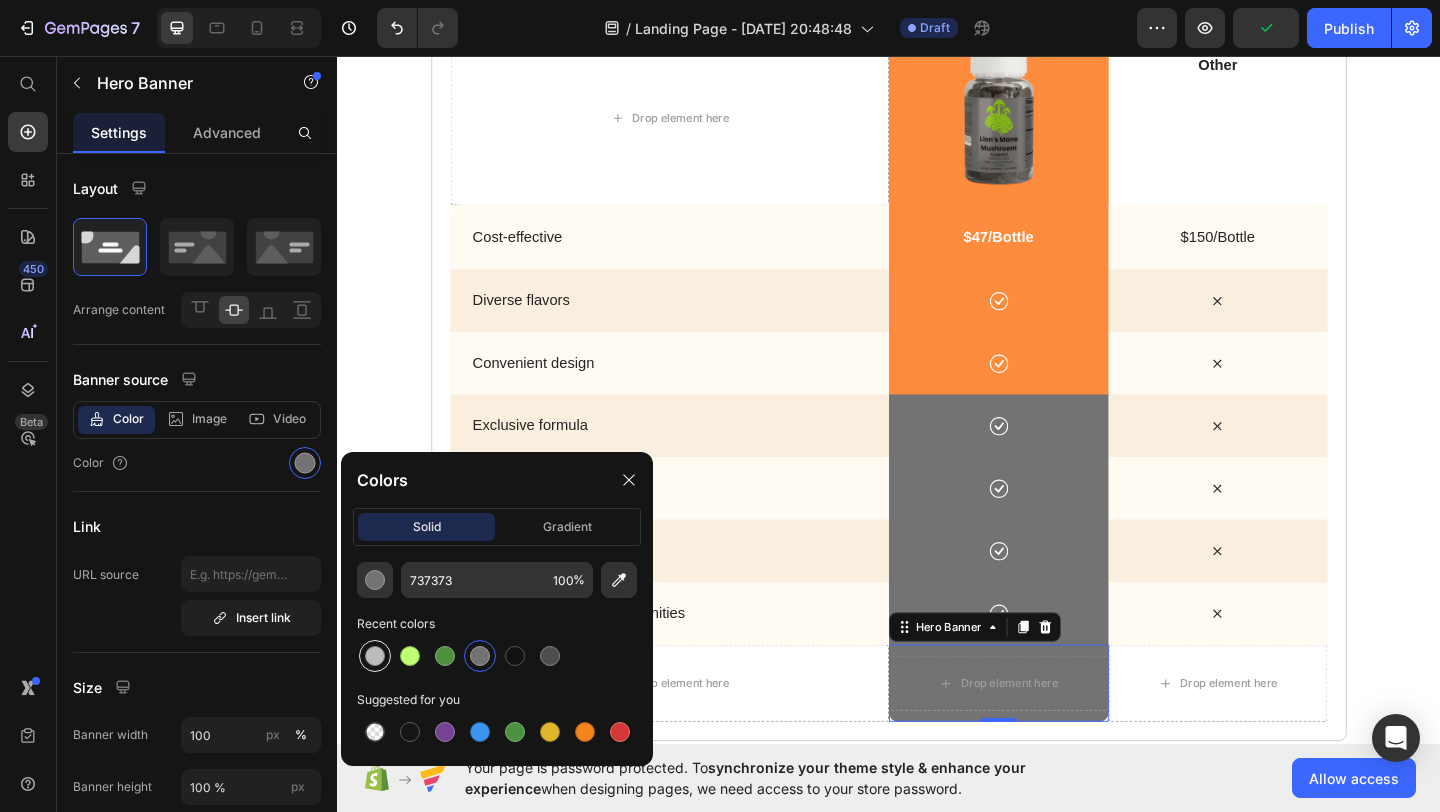 click at bounding box center (375, 656) 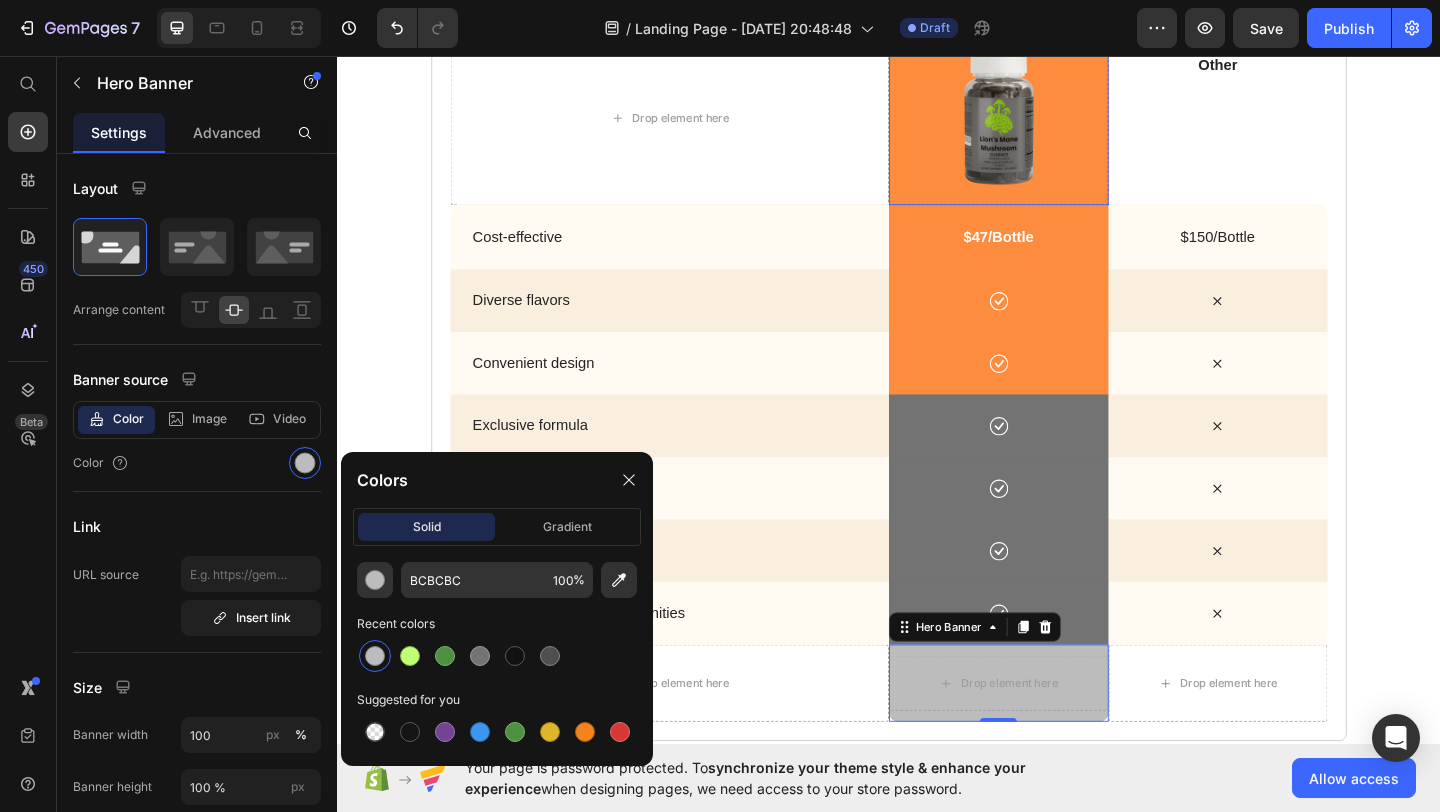 click at bounding box center [1056, 124] 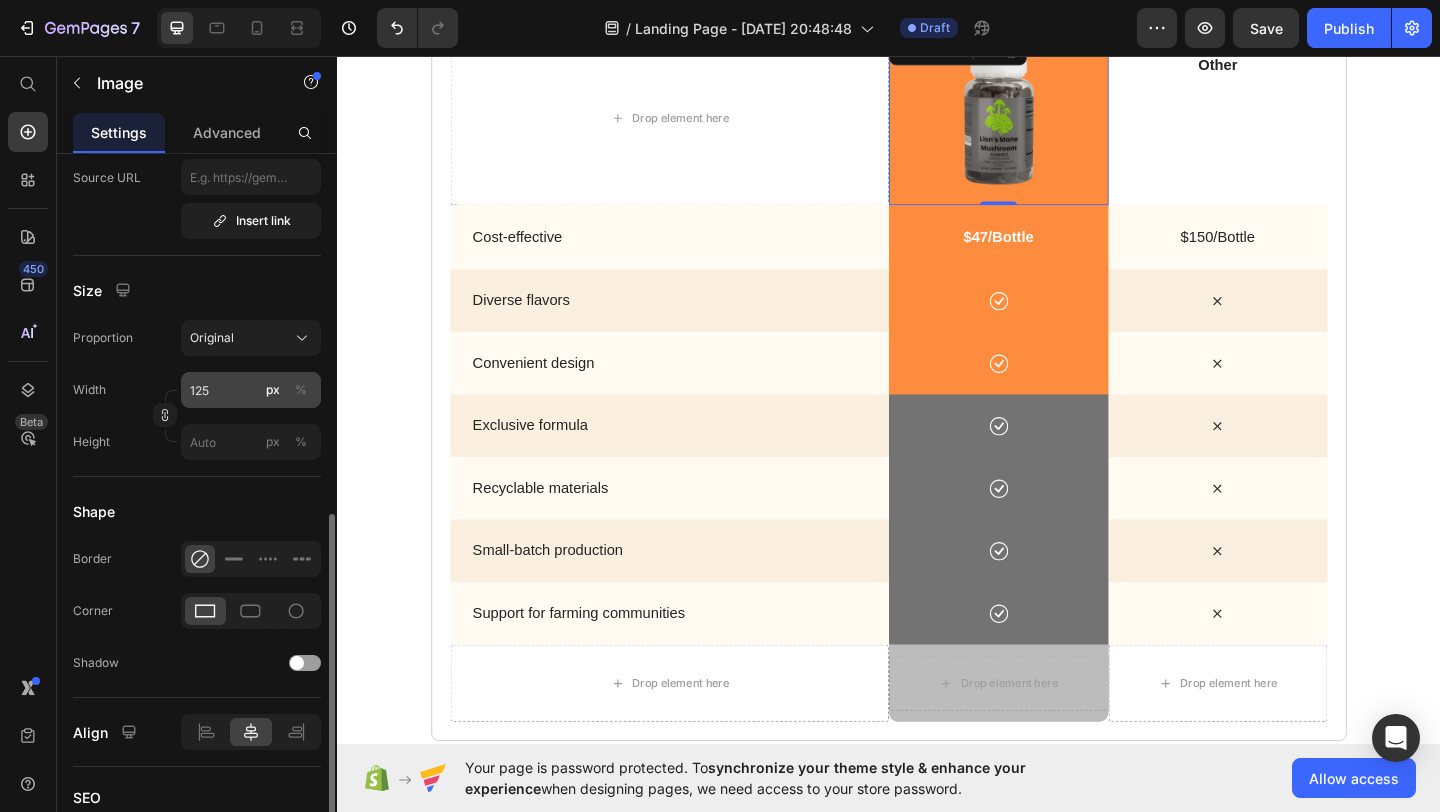 scroll, scrollTop: 549, scrollLeft: 0, axis: vertical 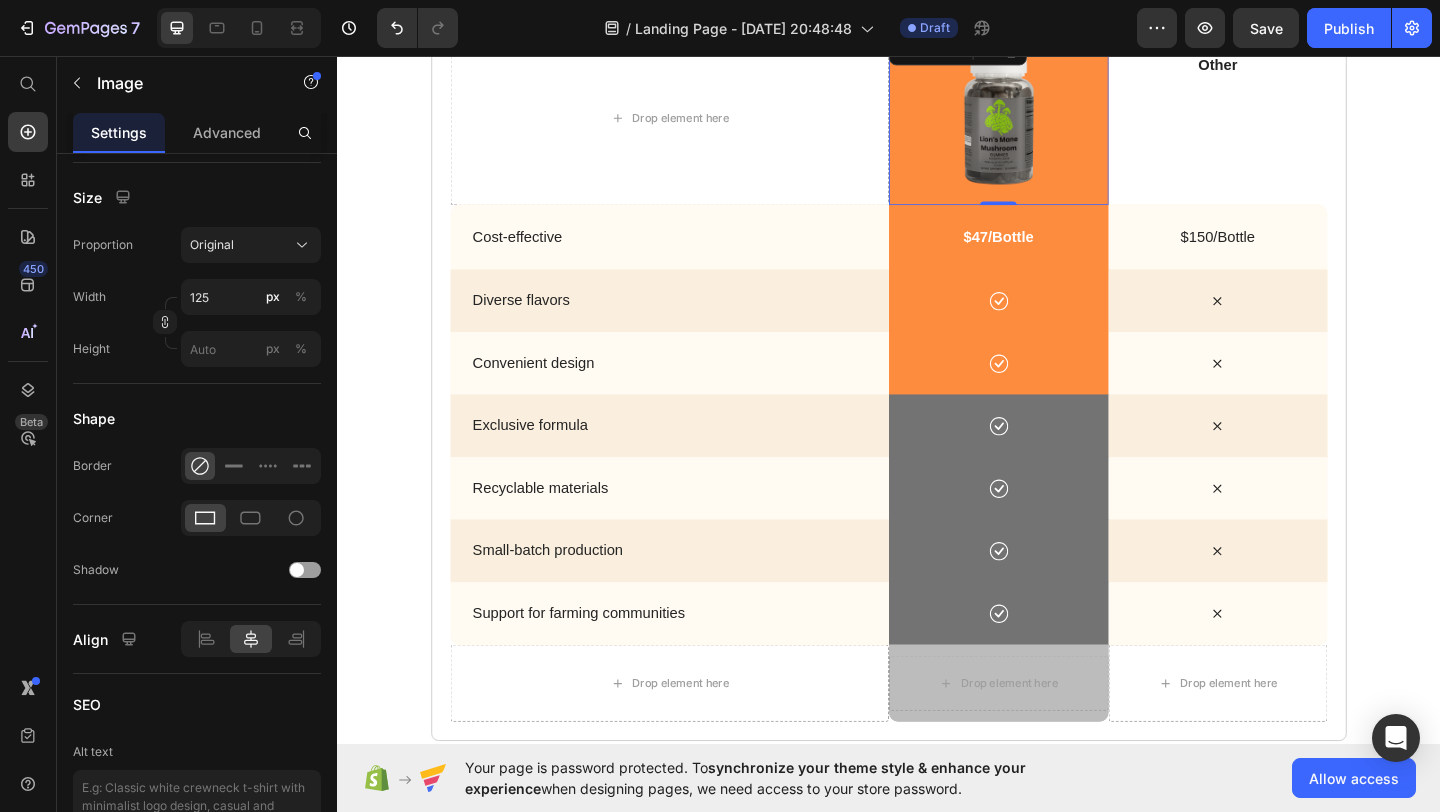 click at bounding box center [1056, 124] 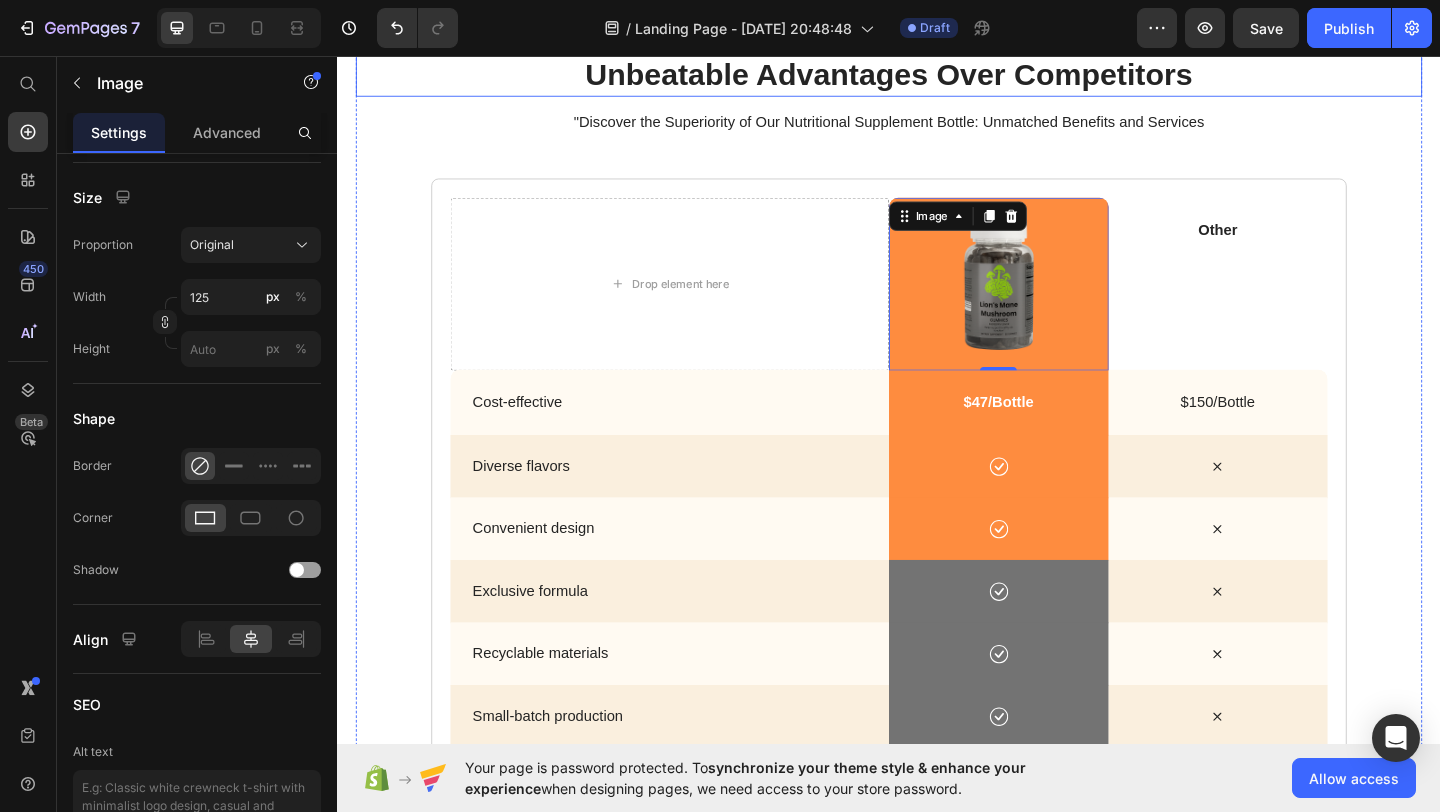 scroll, scrollTop: 3187, scrollLeft: 0, axis: vertical 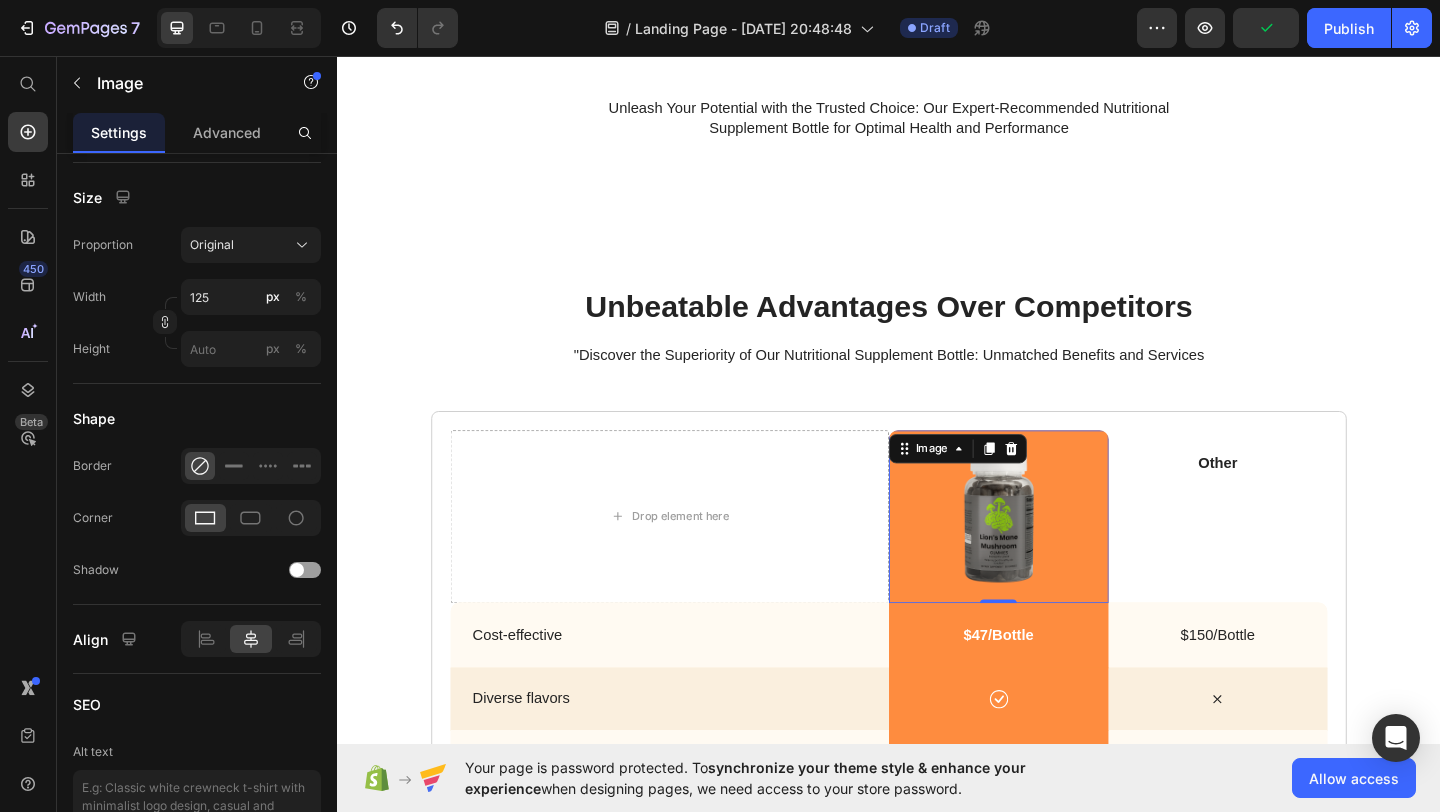 click at bounding box center [1056, 557] 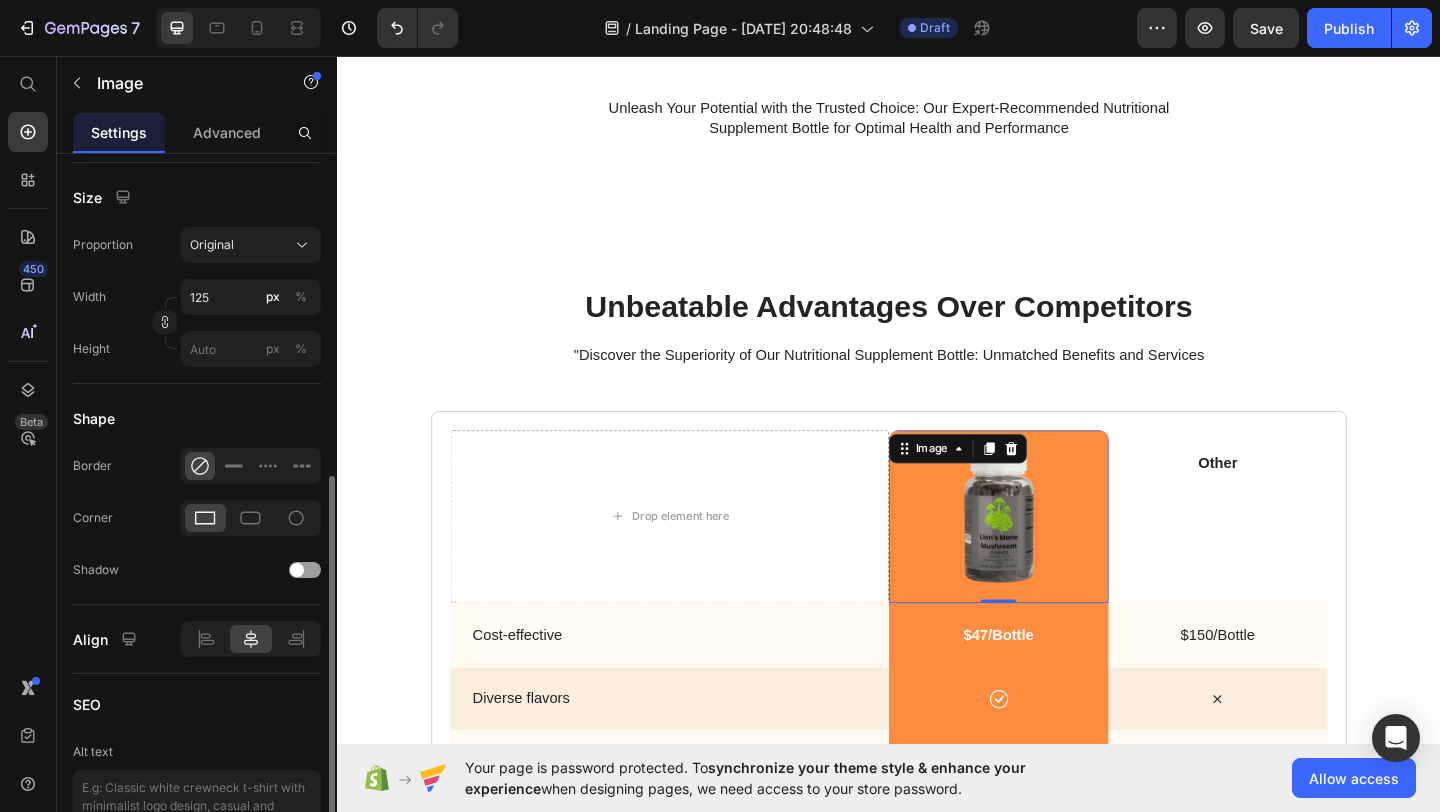 scroll, scrollTop: 678, scrollLeft: 0, axis: vertical 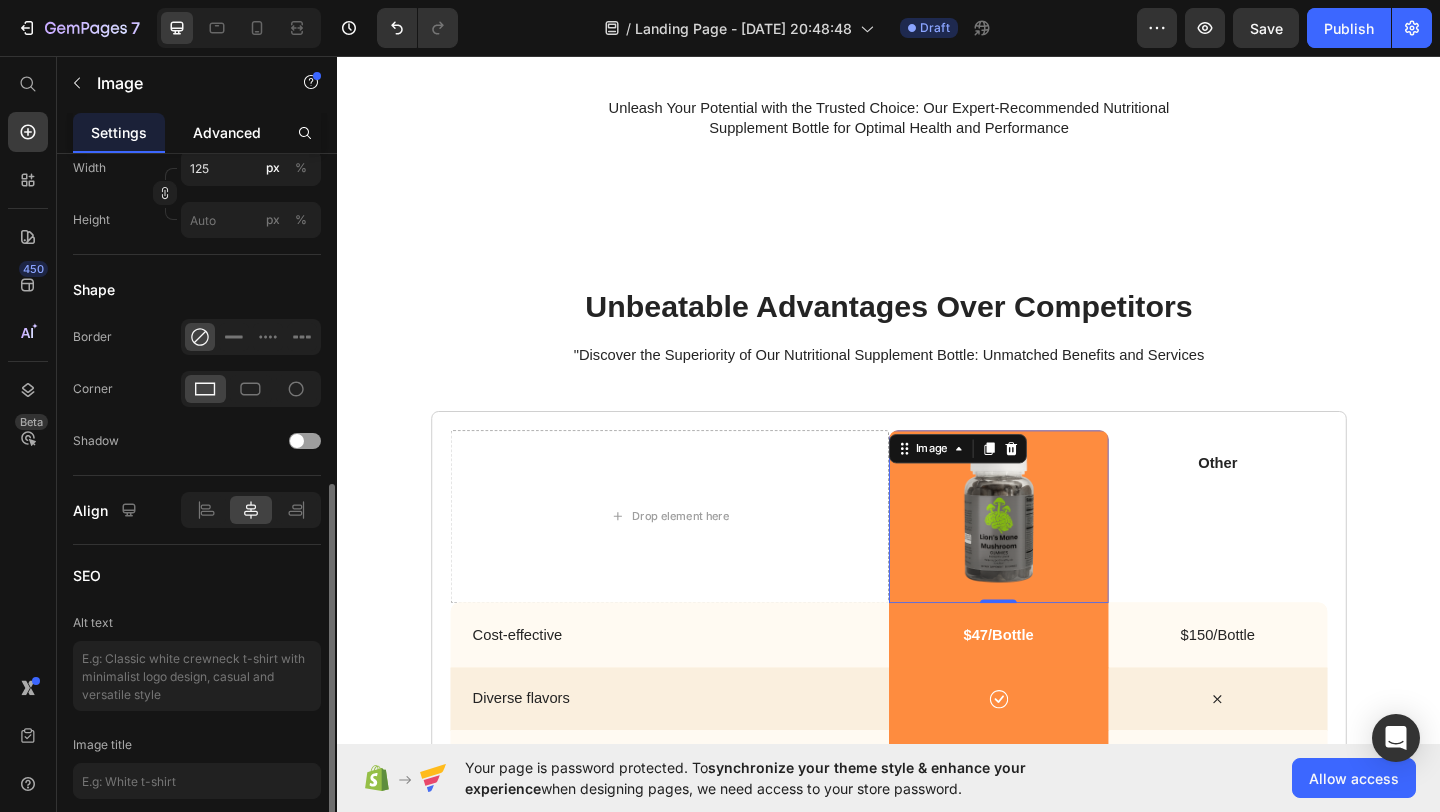 click on "Advanced" at bounding box center (227, 132) 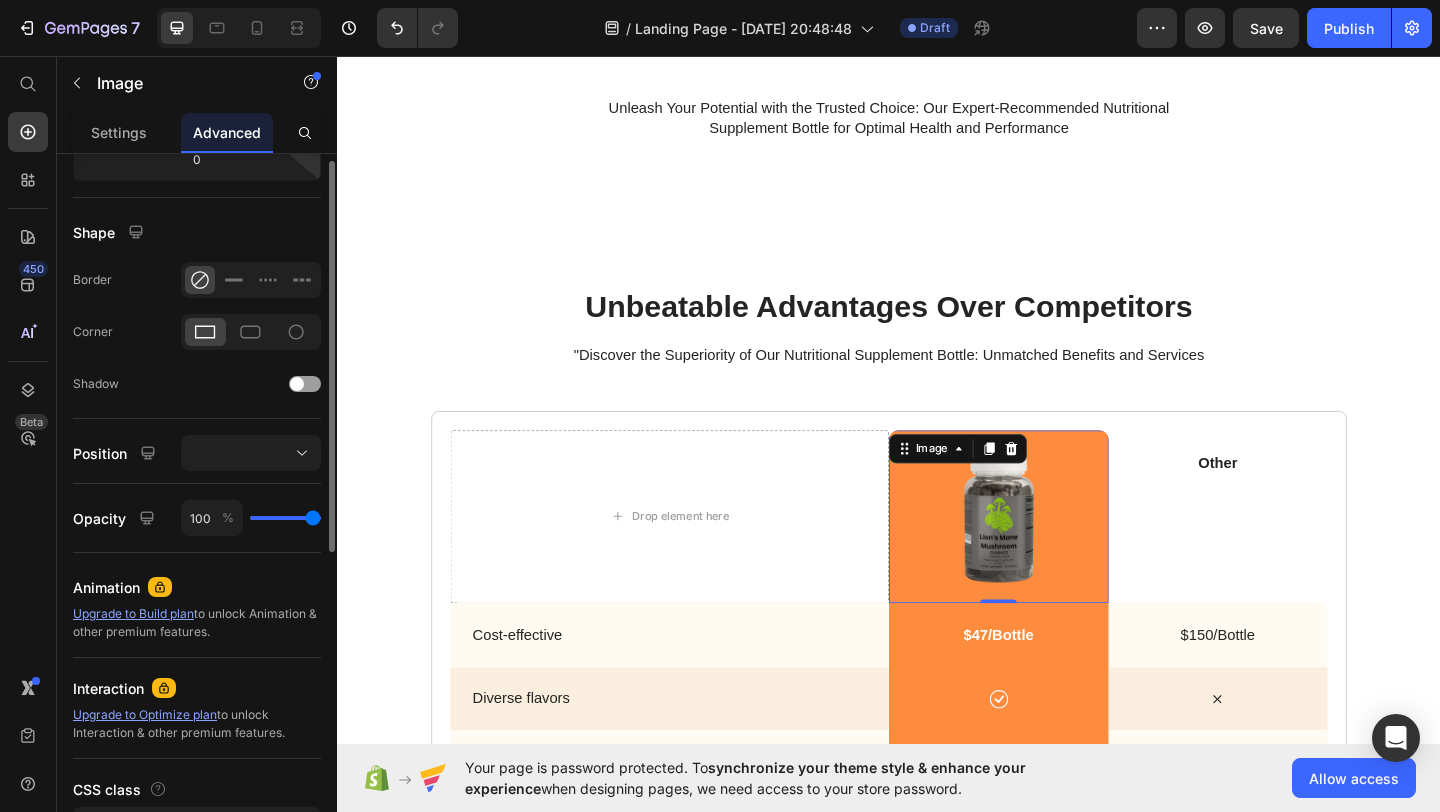 scroll, scrollTop: 298, scrollLeft: 0, axis: vertical 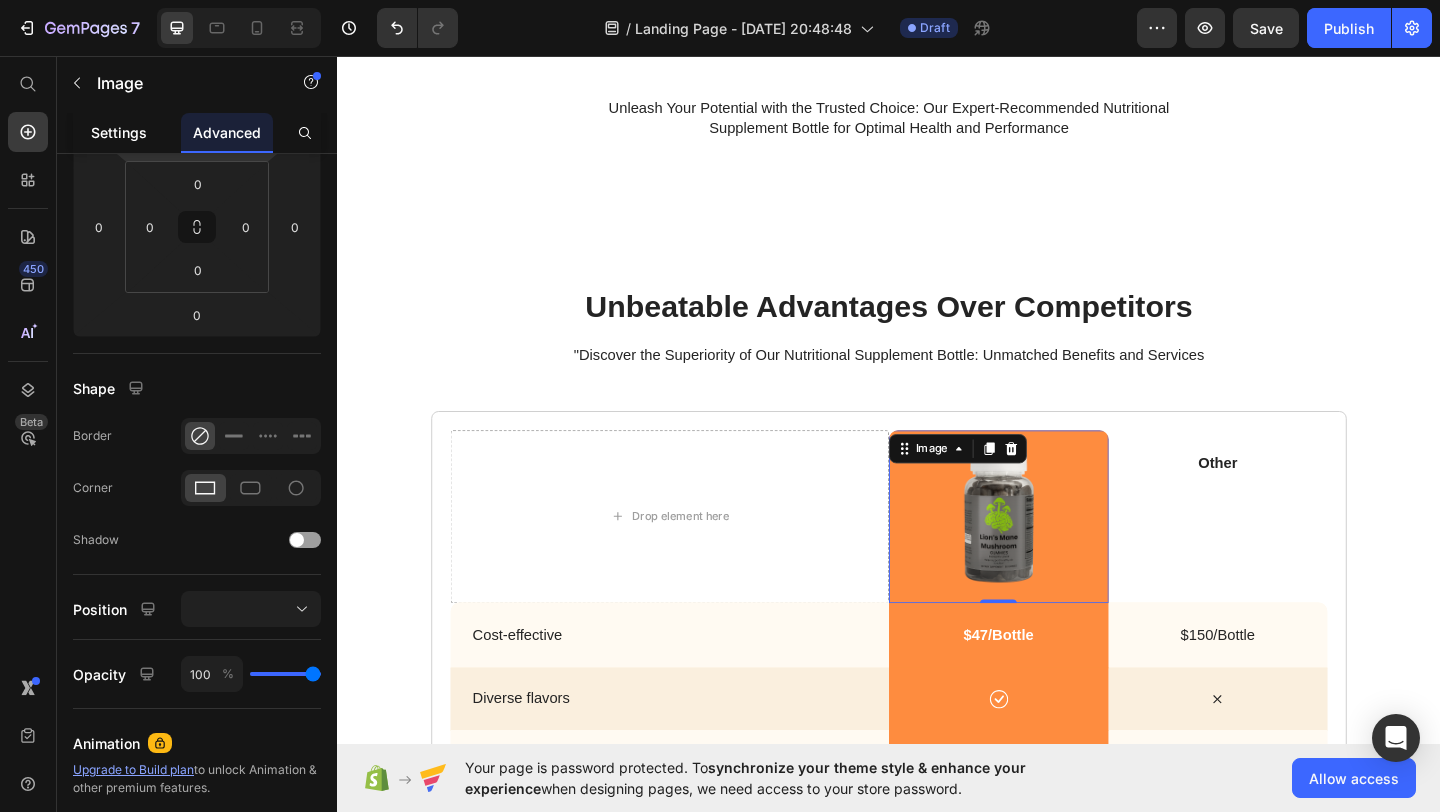 click on "Settings" at bounding box center [119, 132] 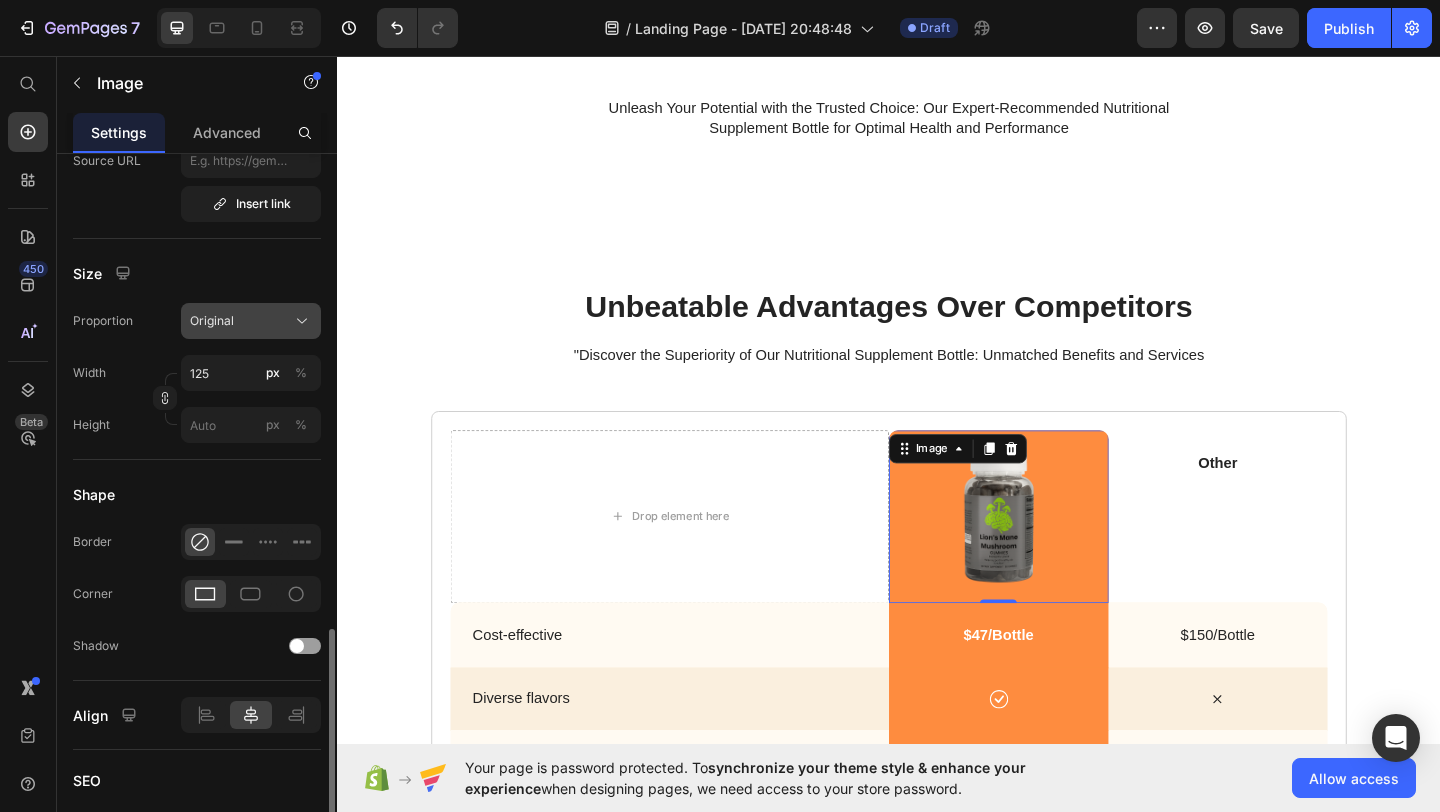 scroll, scrollTop: 756, scrollLeft: 0, axis: vertical 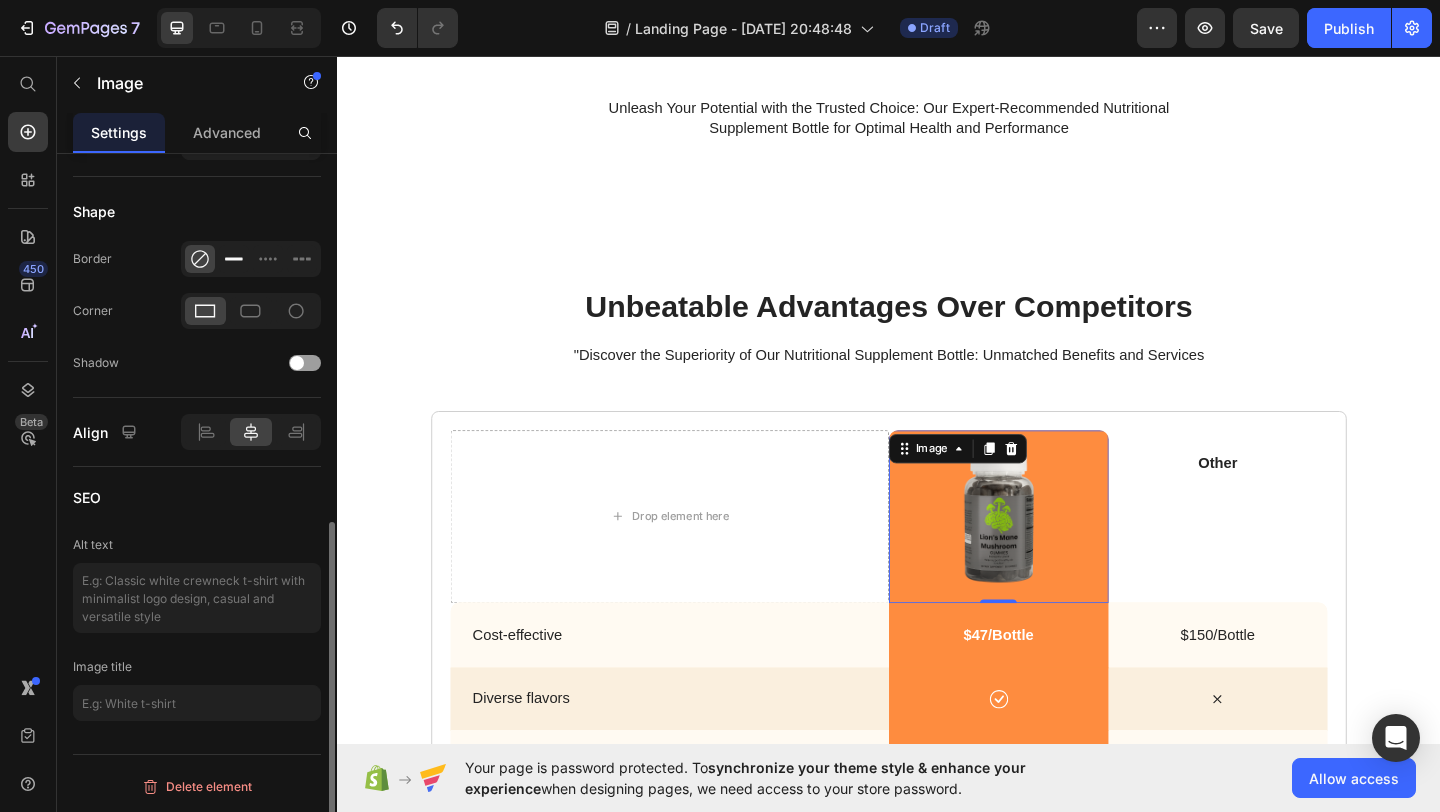 click 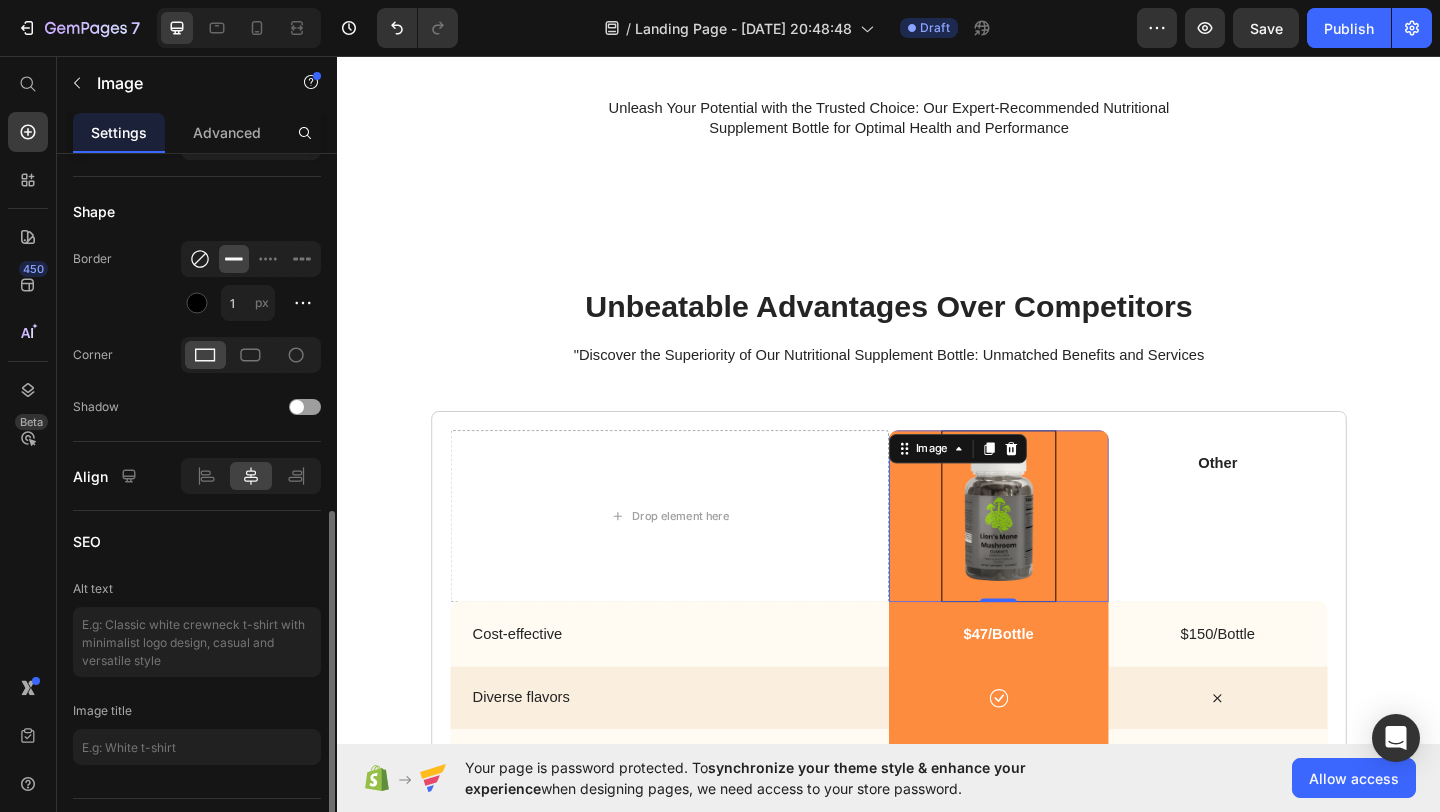 click 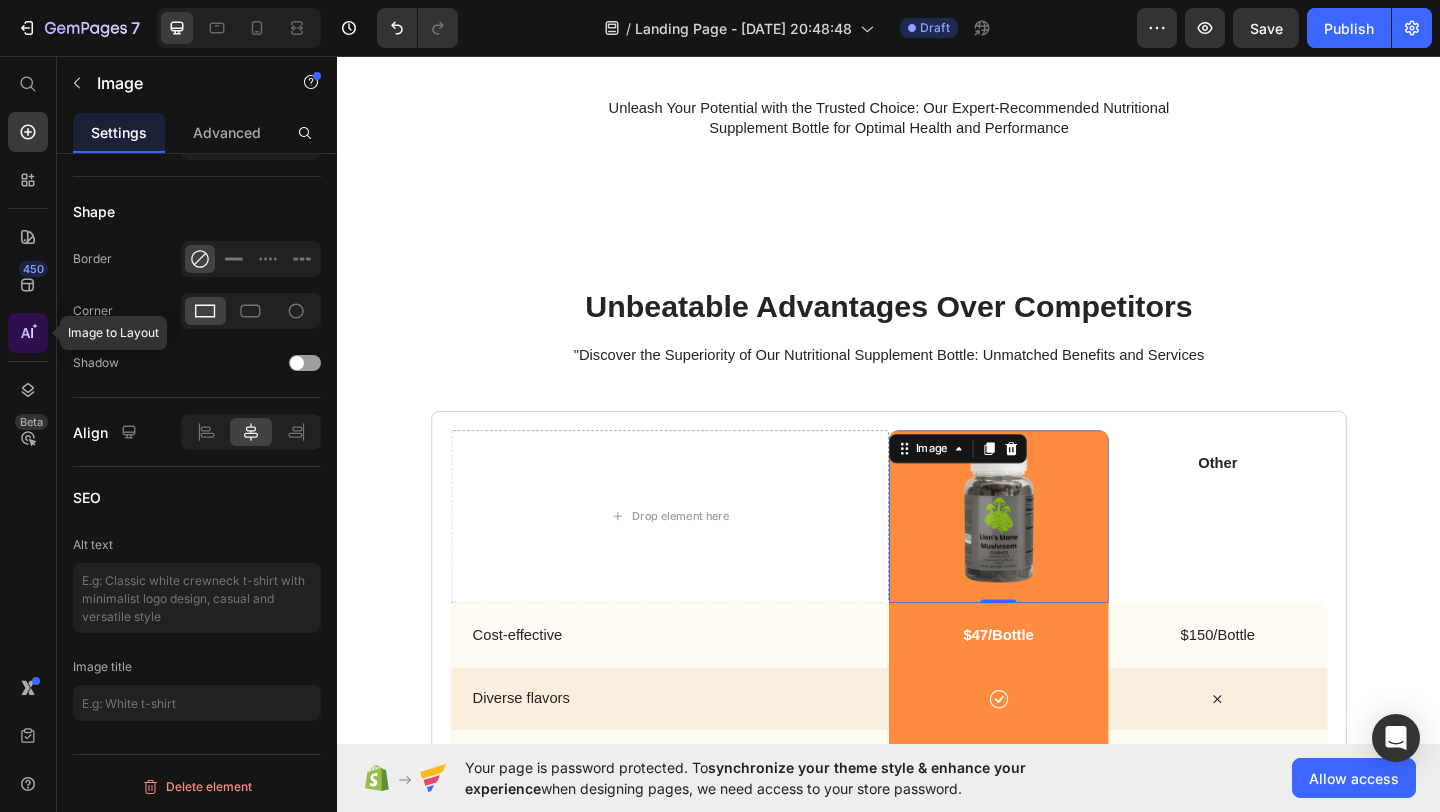 click 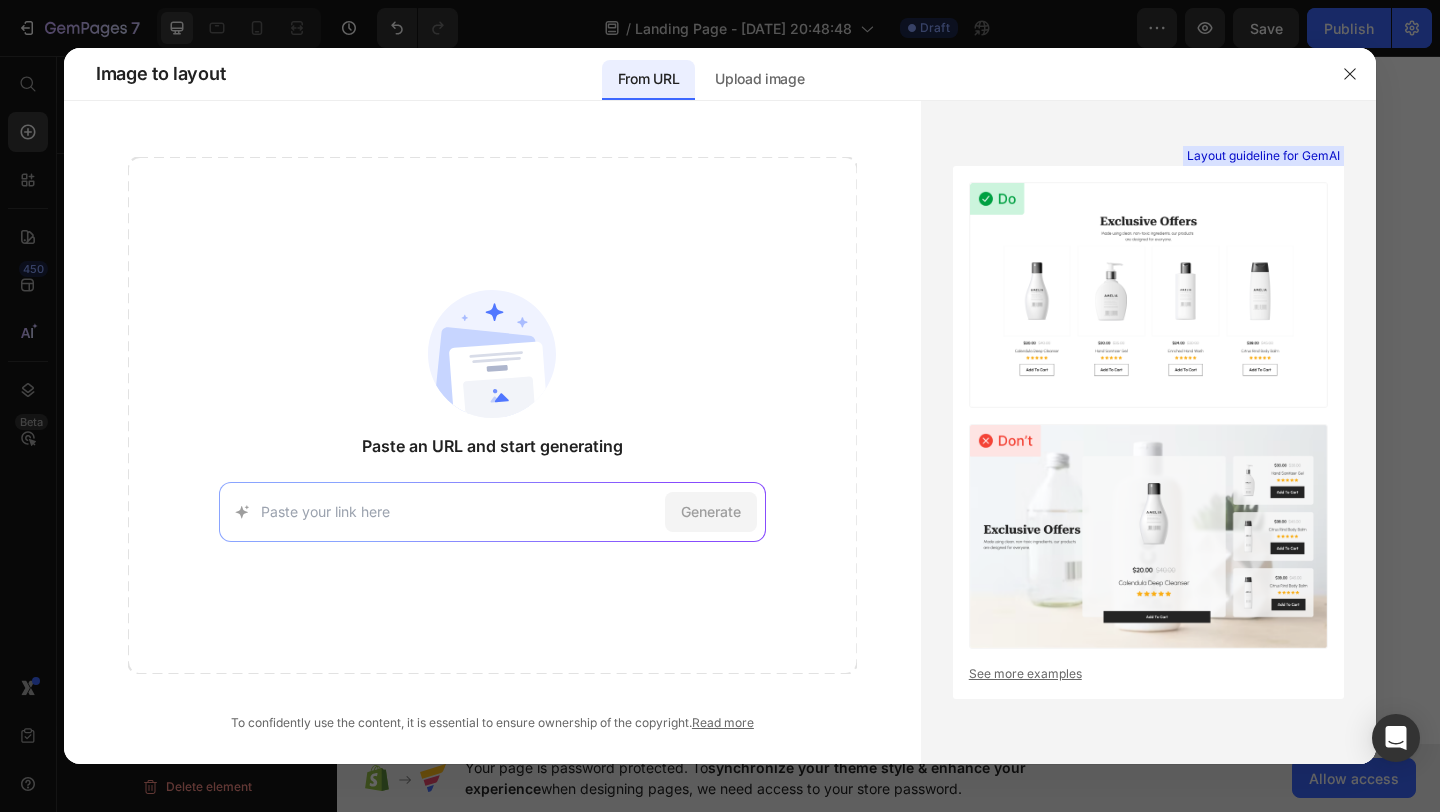 click at bounding box center [1148, 294] 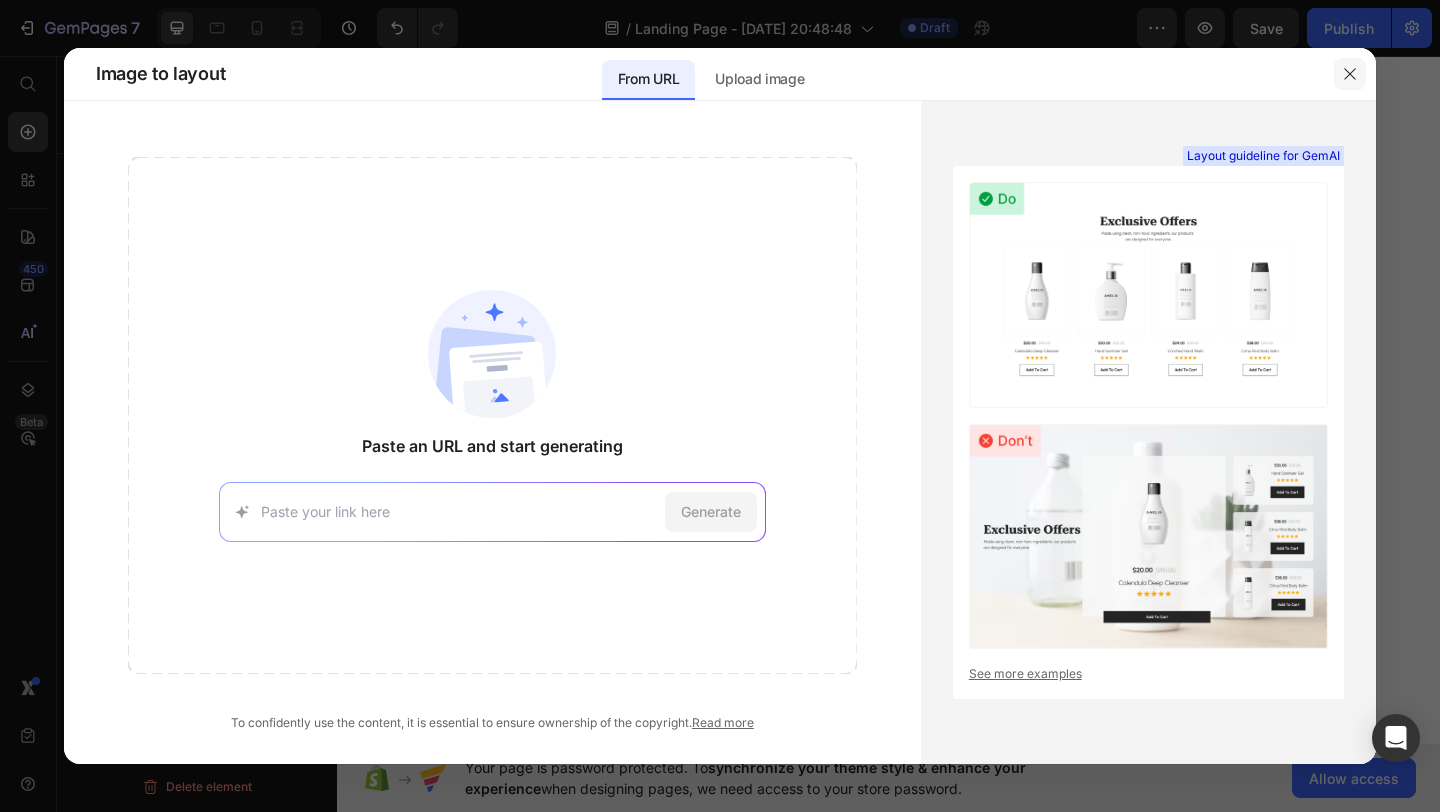 click 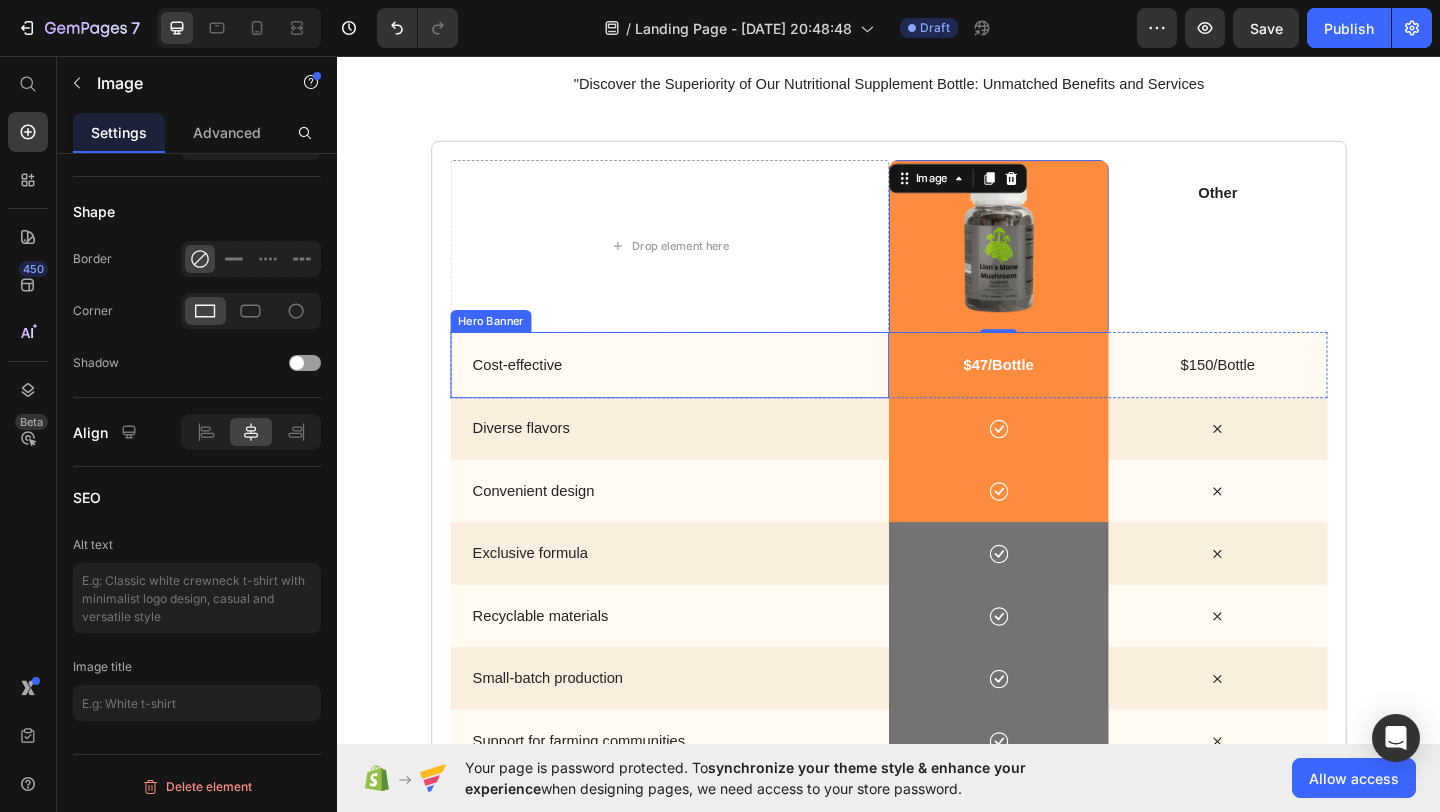 scroll, scrollTop: 3416, scrollLeft: 0, axis: vertical 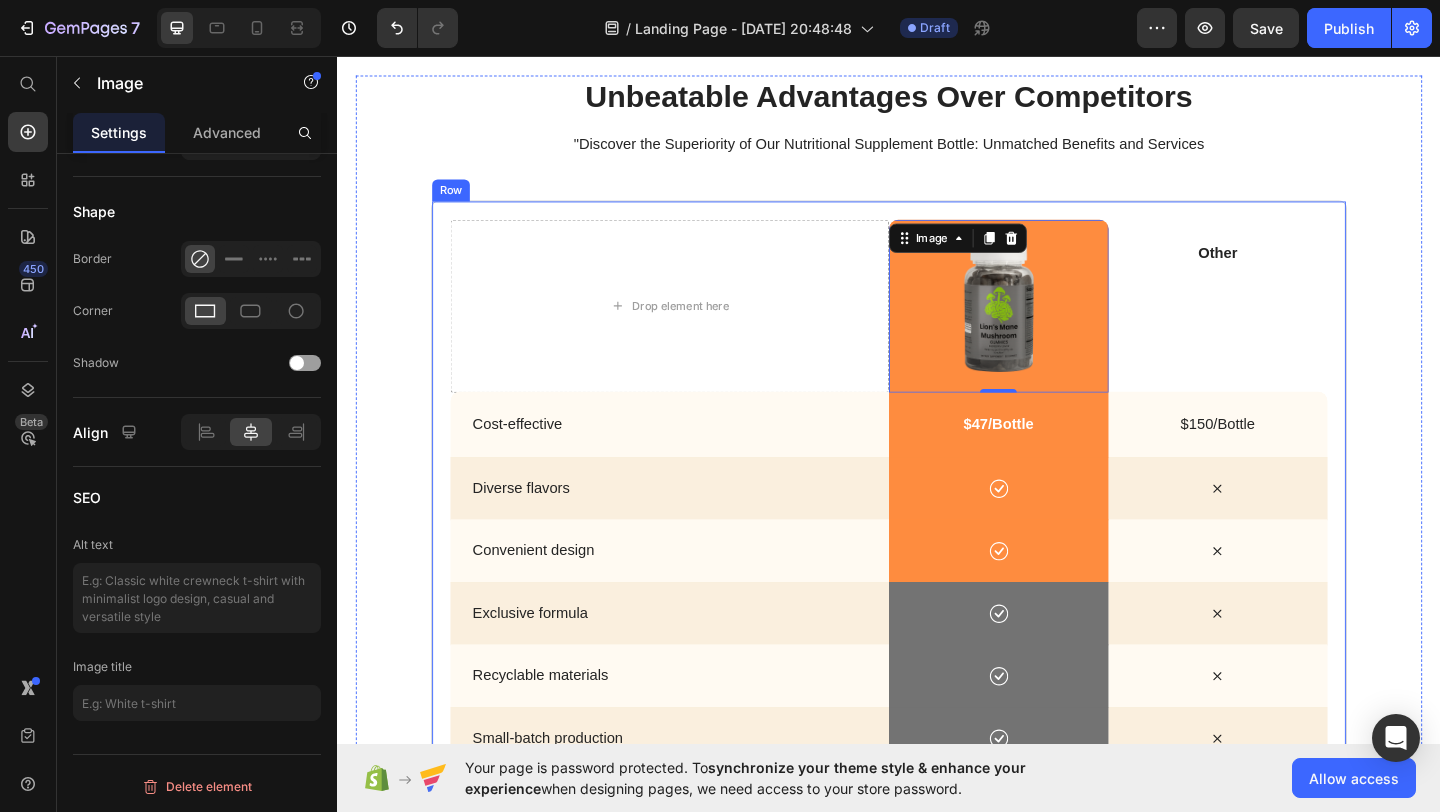 click on "Drop element here Image   0 Hero Banner Other Text Block Hero Banner Row Cost-effective Text Block Hero Banner $47/Bottle Text Block Hero Banner $150/Bottle Text Block Hero Banner Row Diverse flavors Text Block Hero Banner
Icon Hero Banner
Icon Hero Banner Row Convenient design Text Block Hero Banner
Icon Hero Banner
Icon Hero Banner Row Exclusive formula Text Block Hero Banner
Icon Hero Banner
Icon Hero Banner Row Recyclable materials Text Block Hero Banner
Icon Hero Banner
Icon Hero Banner Row Small-batch production Text Block Hero Banner
Icon Hero Banner
Icon Hero Banner Row Support for farming communities Text Block Hero Banner
Icon Hero Banner
Icon Hero Banner Row
Drop element here
Drop element here Hero Banner
Drop element here Row Row" at bounding box center [937, 609] 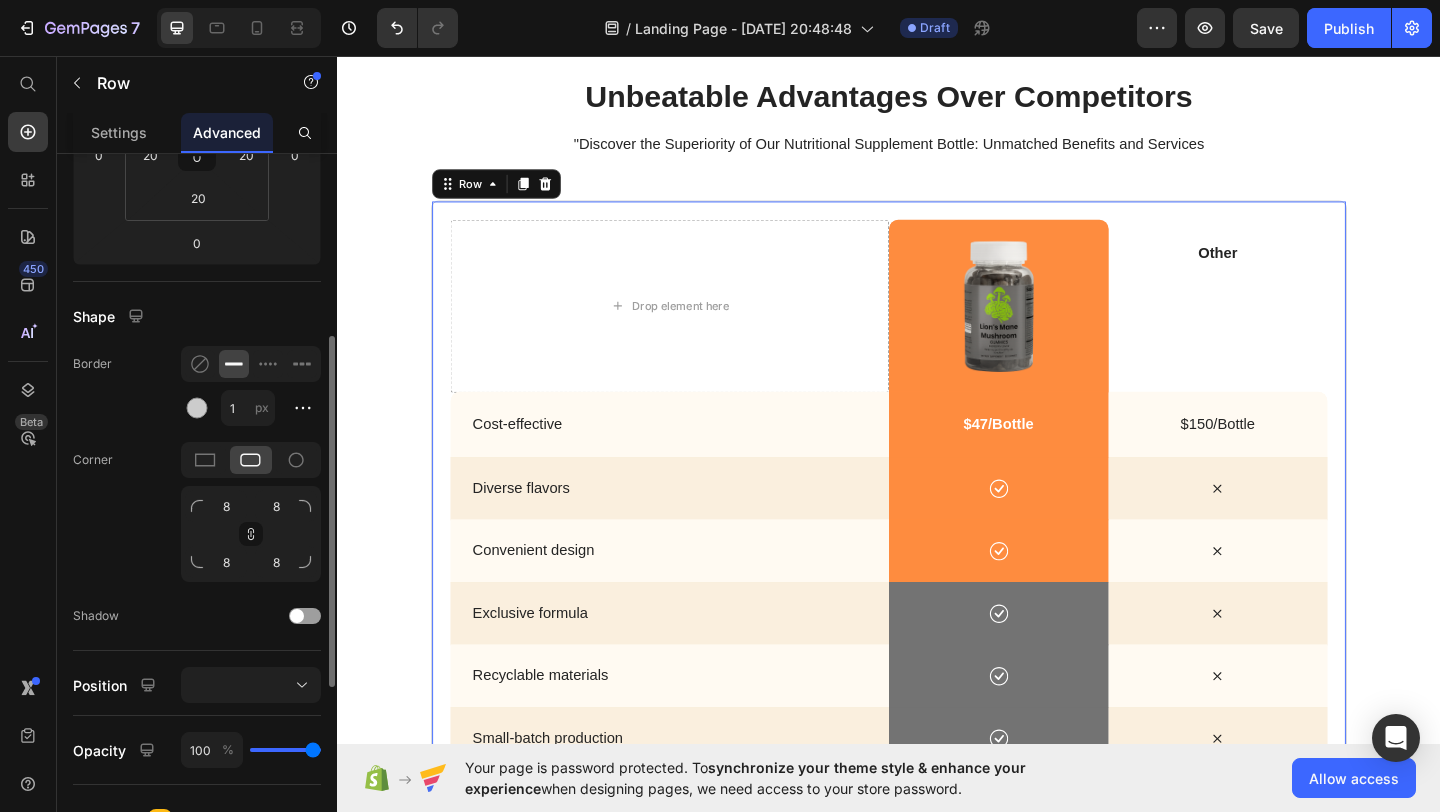 scroll, scrollTop: 0, scrollLeft: 0, axis: both 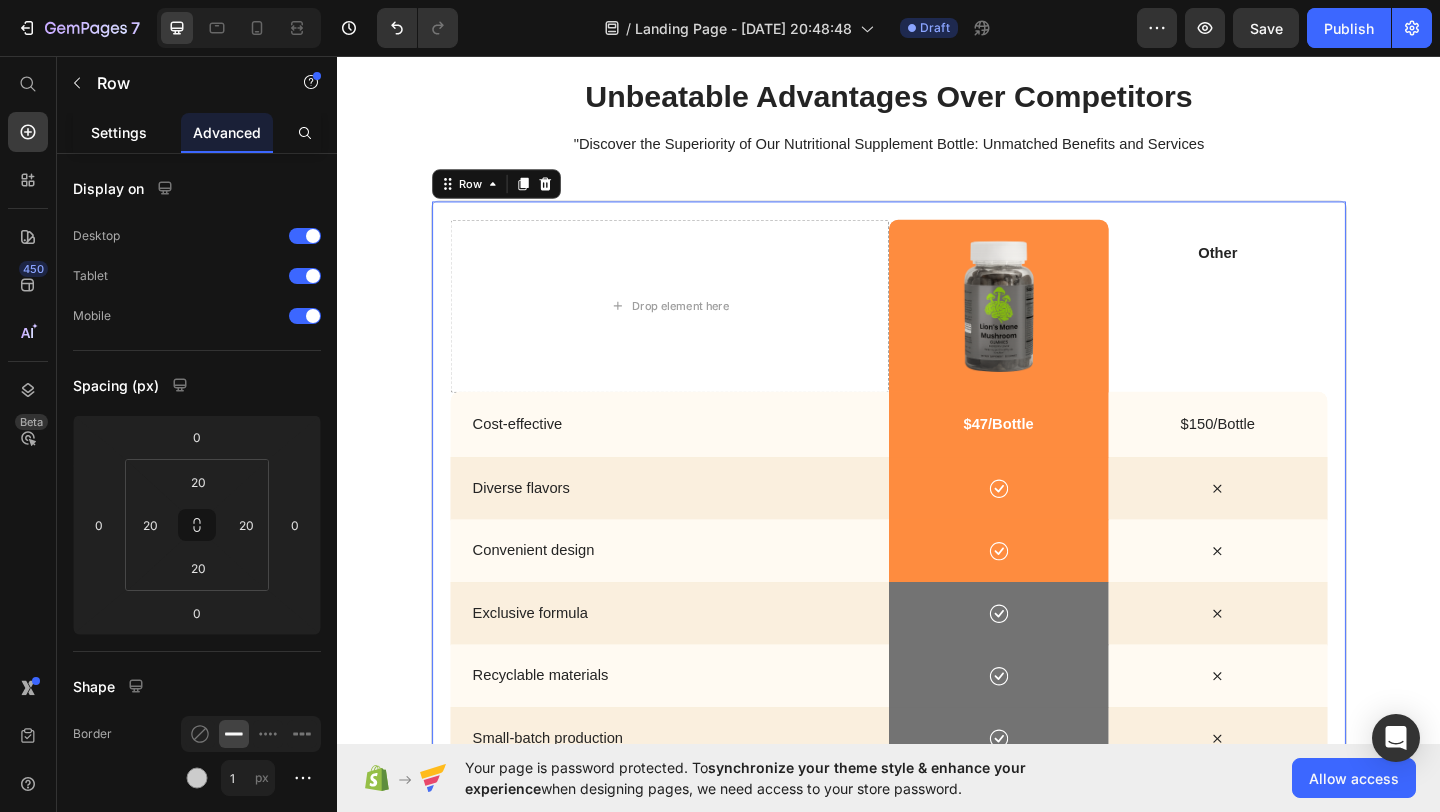 click on "Settings" at bounding box center (119, 132) 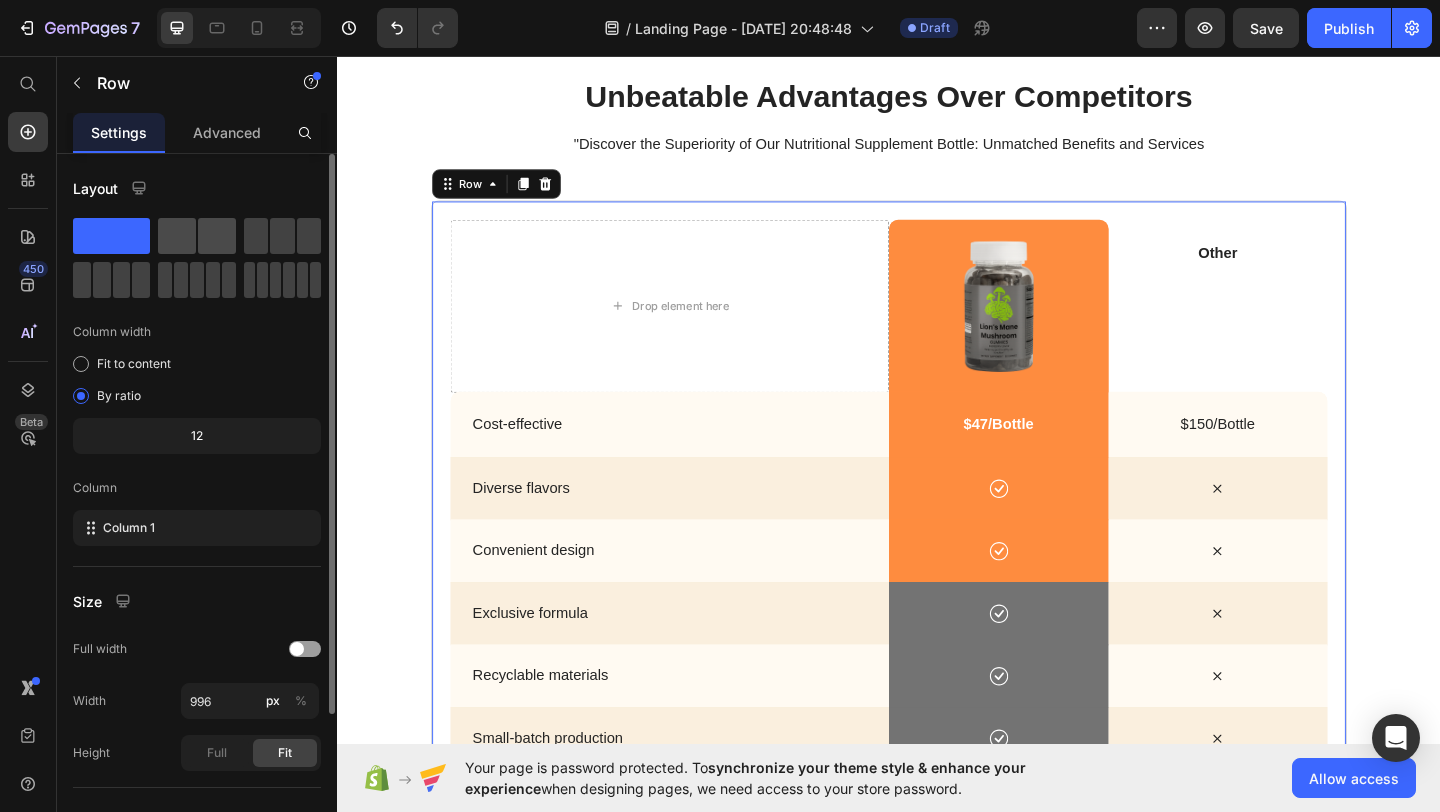 click 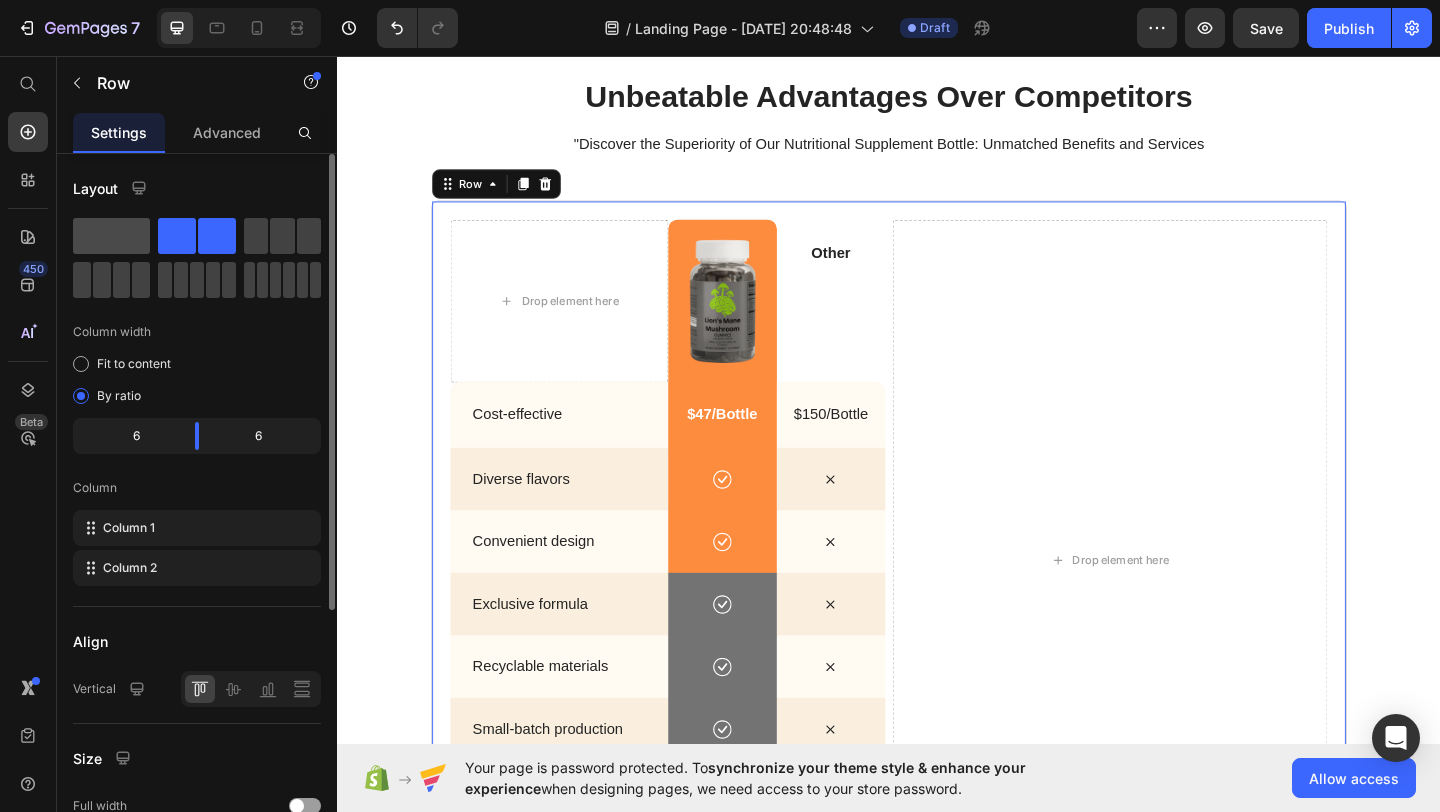 click 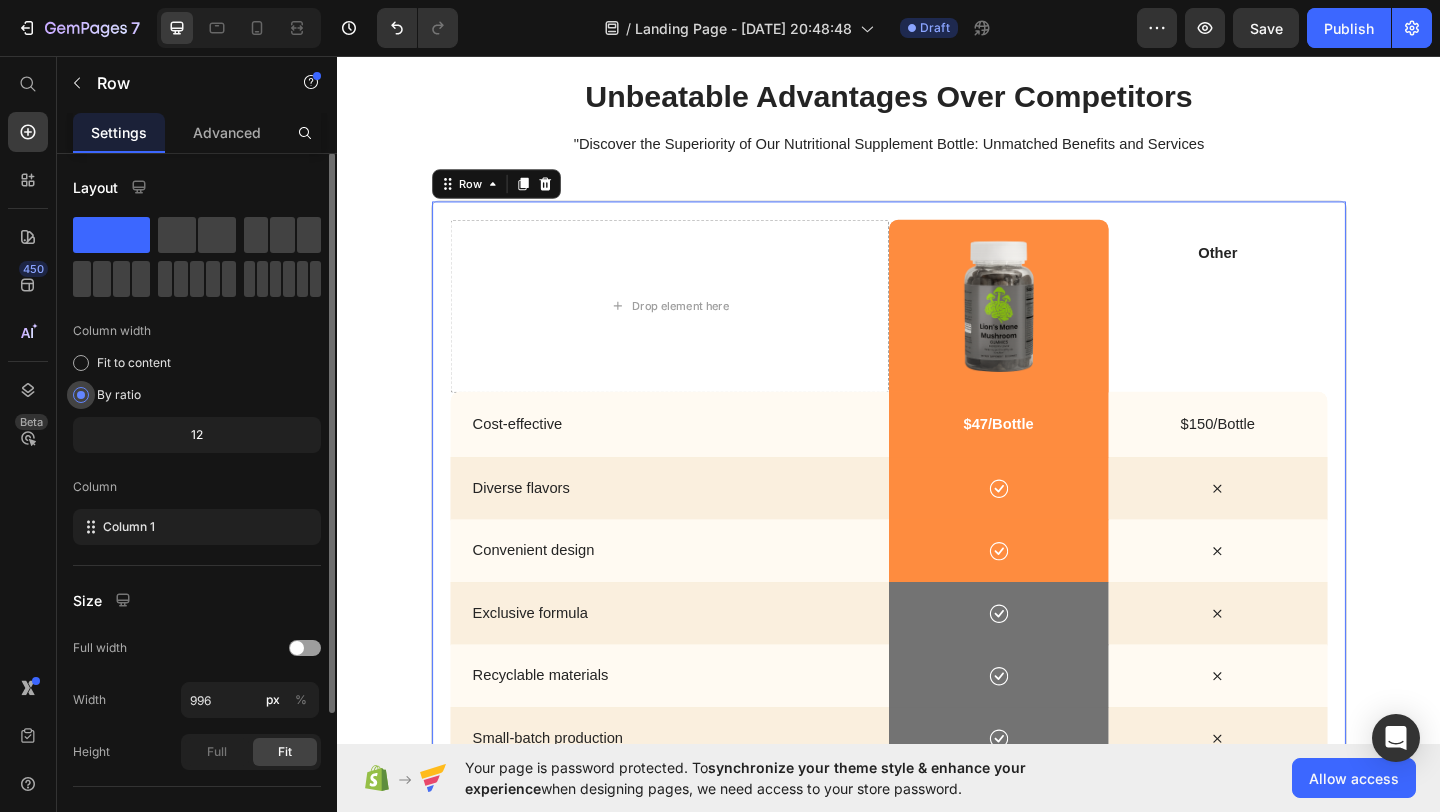 scroll, scrollTop: 0, scrollLeft: 0, axis: both 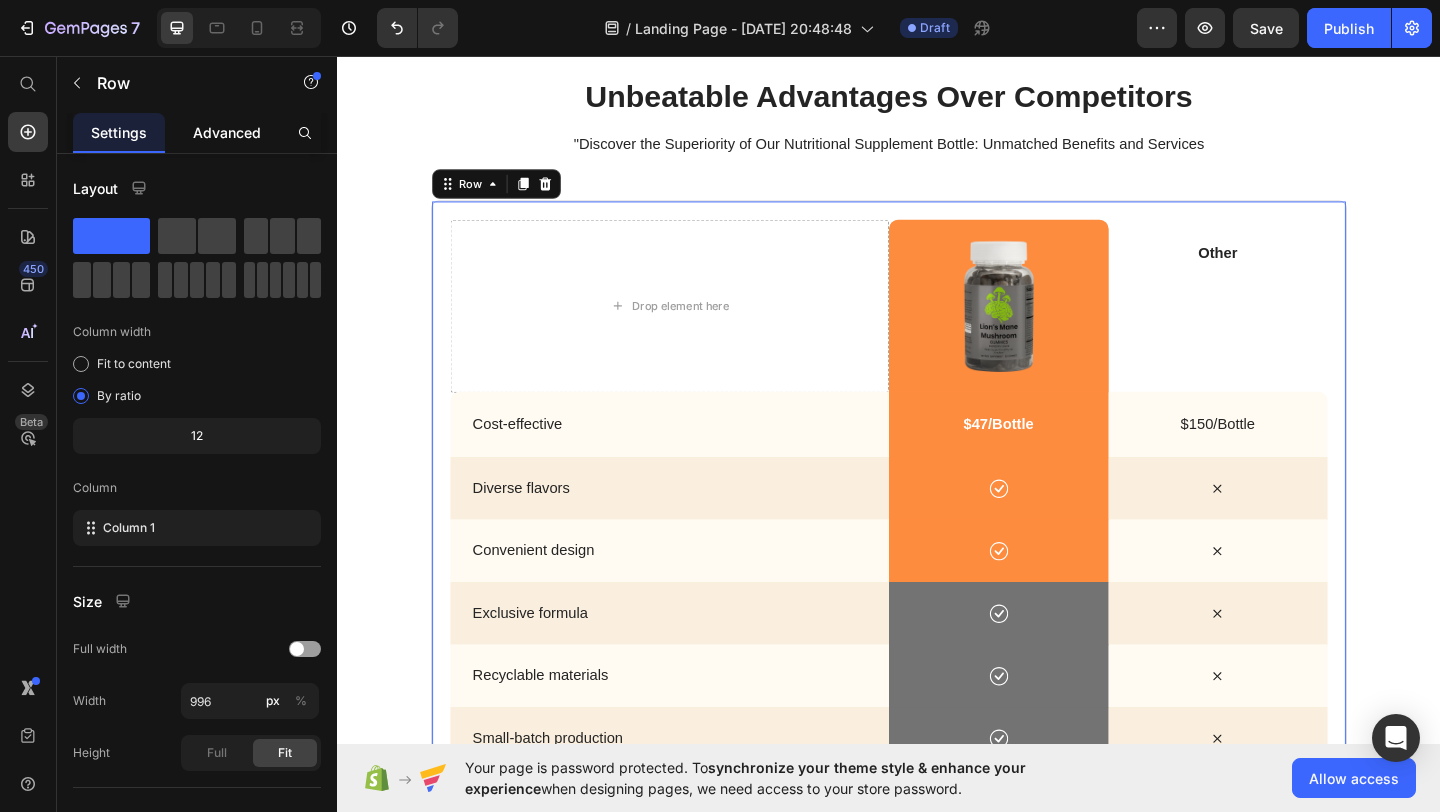 click on "Advanced" 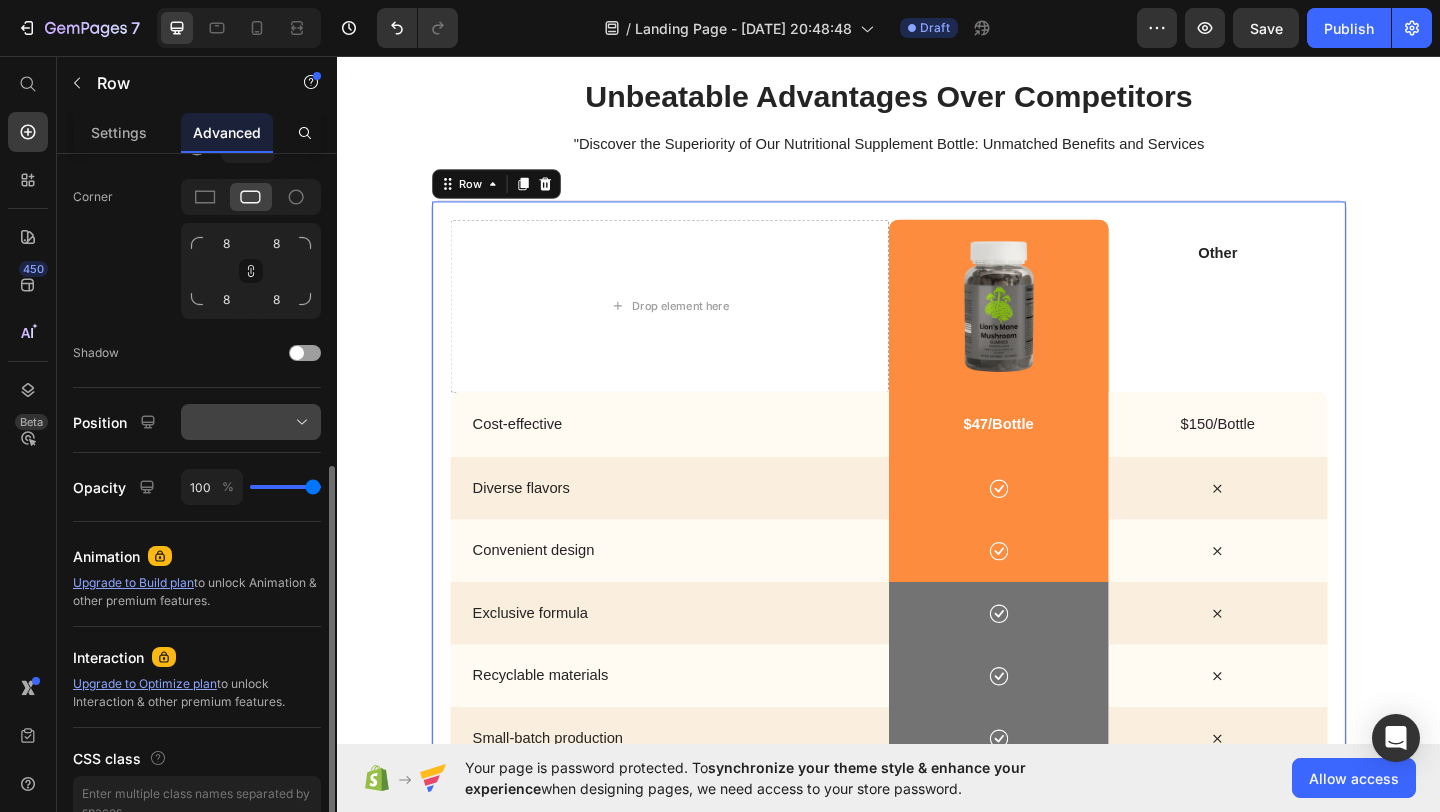 scroll, scrollTop: 667, scrollLeft: 0, axis: vertical 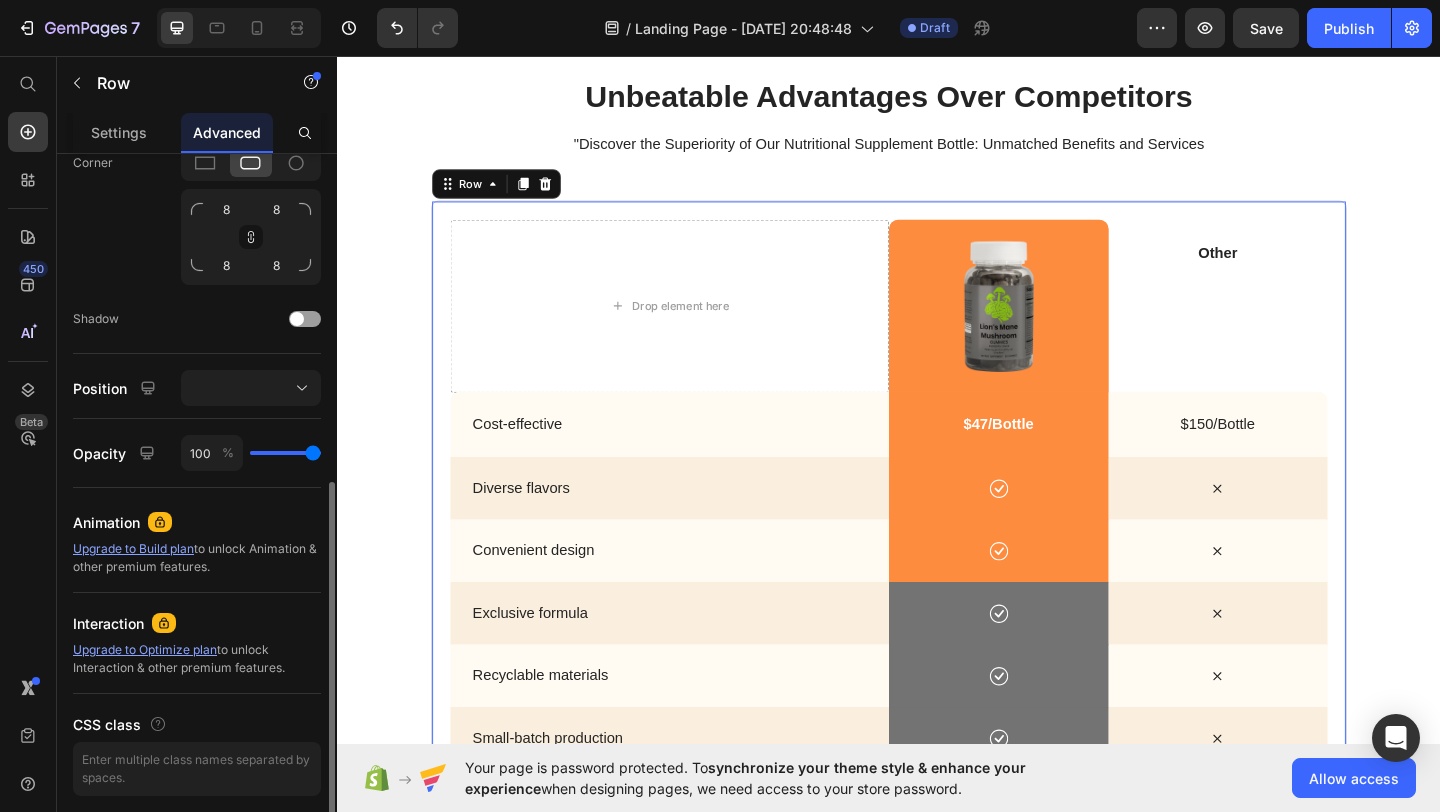 click on "Upgrade to Build plan" at bounding box center (133, 548) 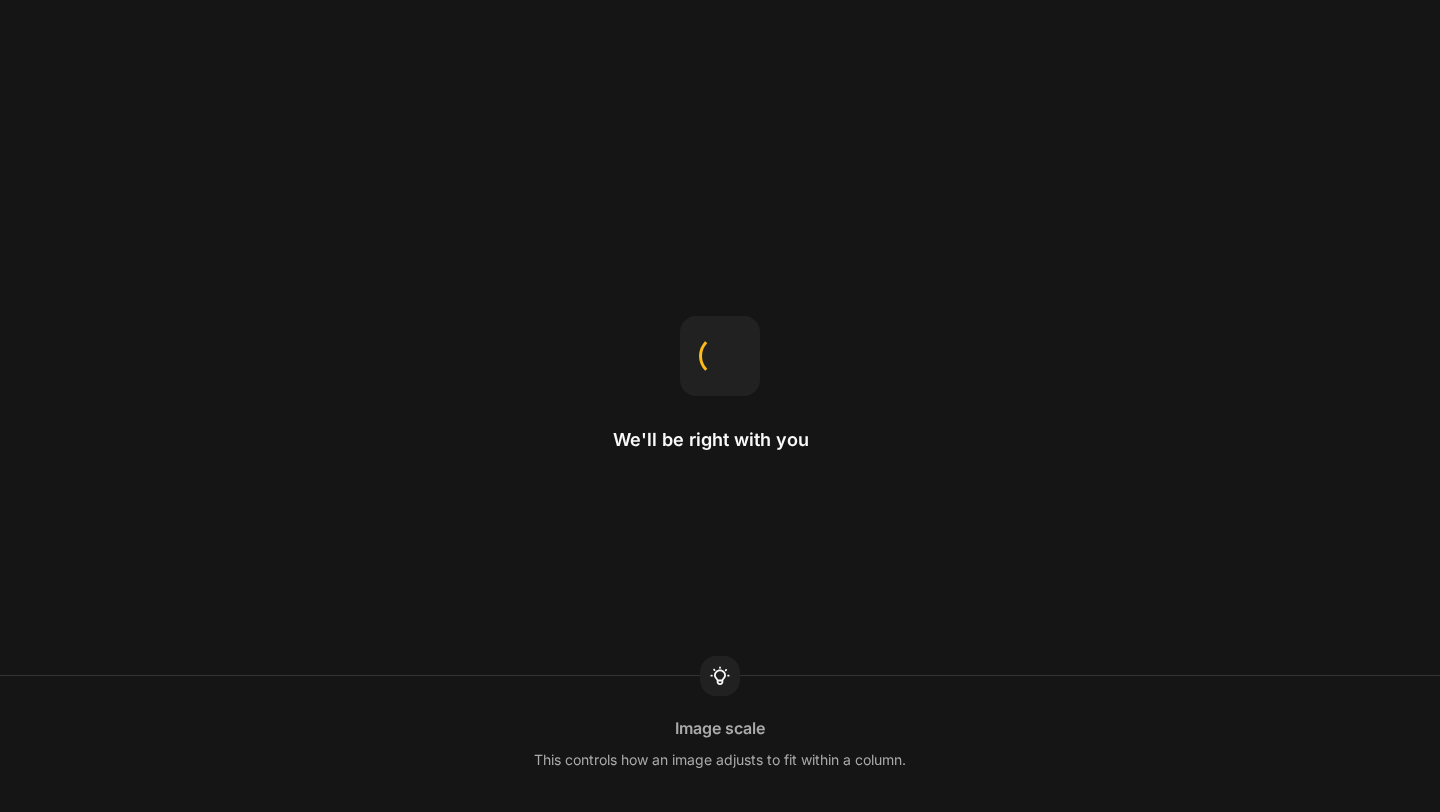 scroll, scrollTop: 0, scrollLeft: 0, axis: both 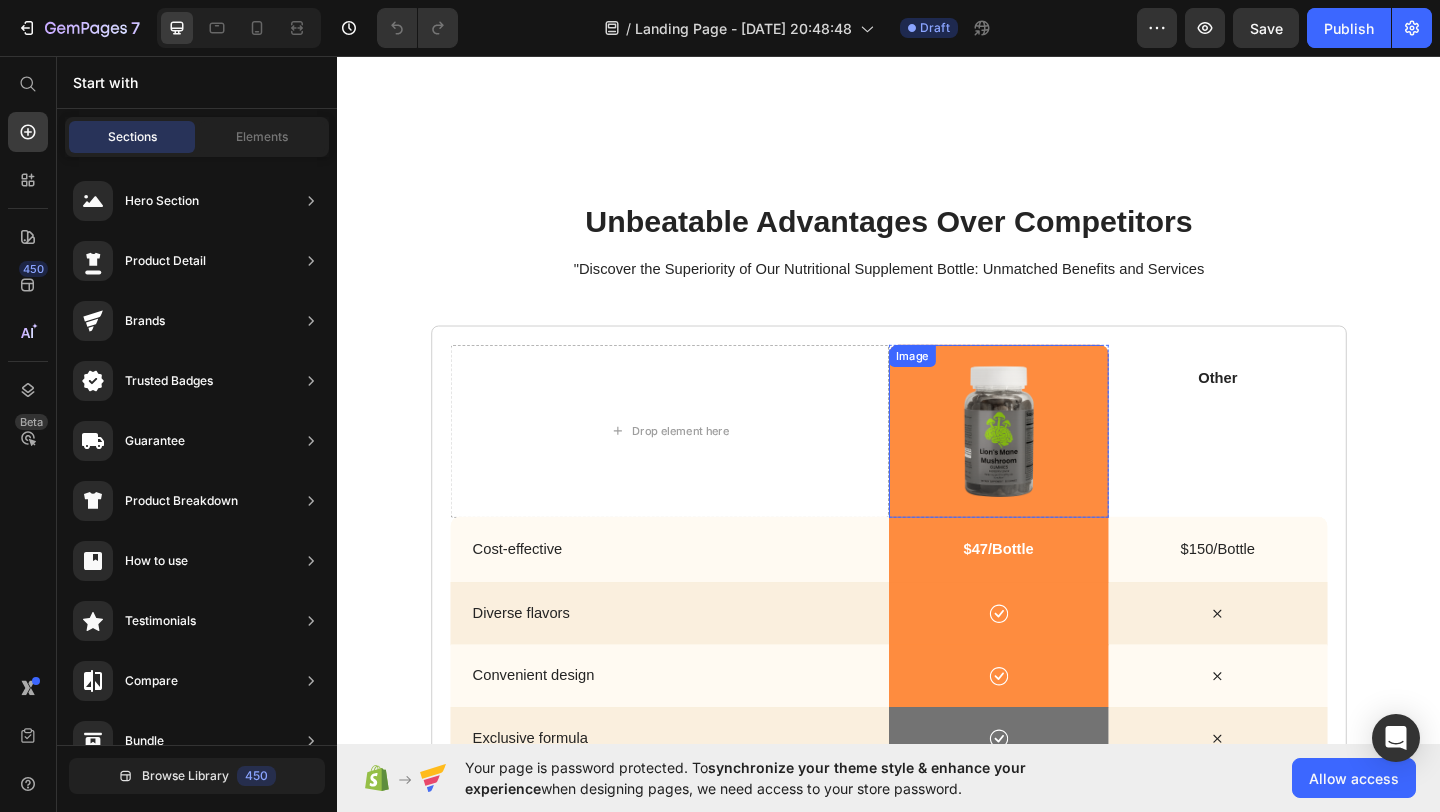 click at bounding box center [1056, 464] 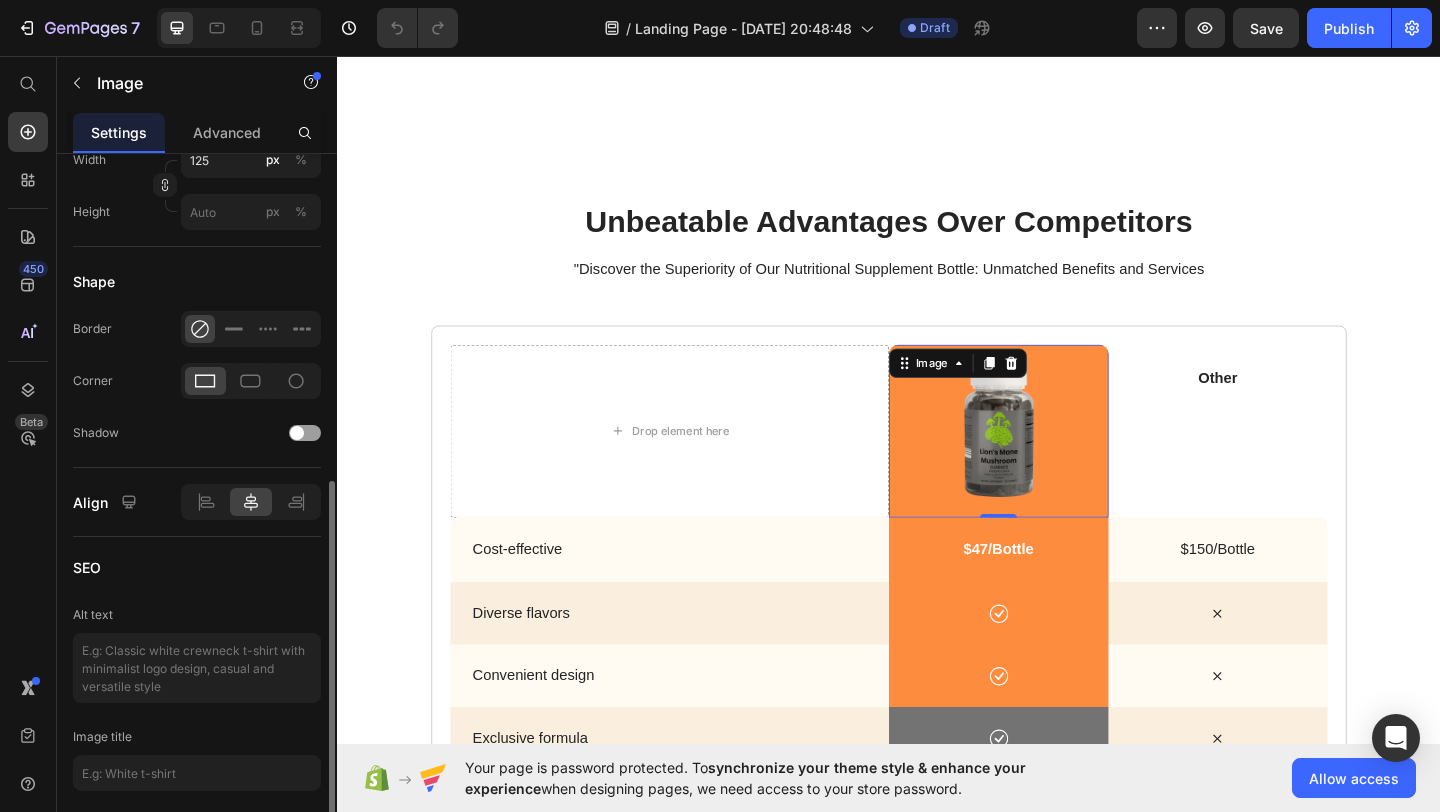scroll, scrollTop: 661, scrollLeft: 0, axis: vertical 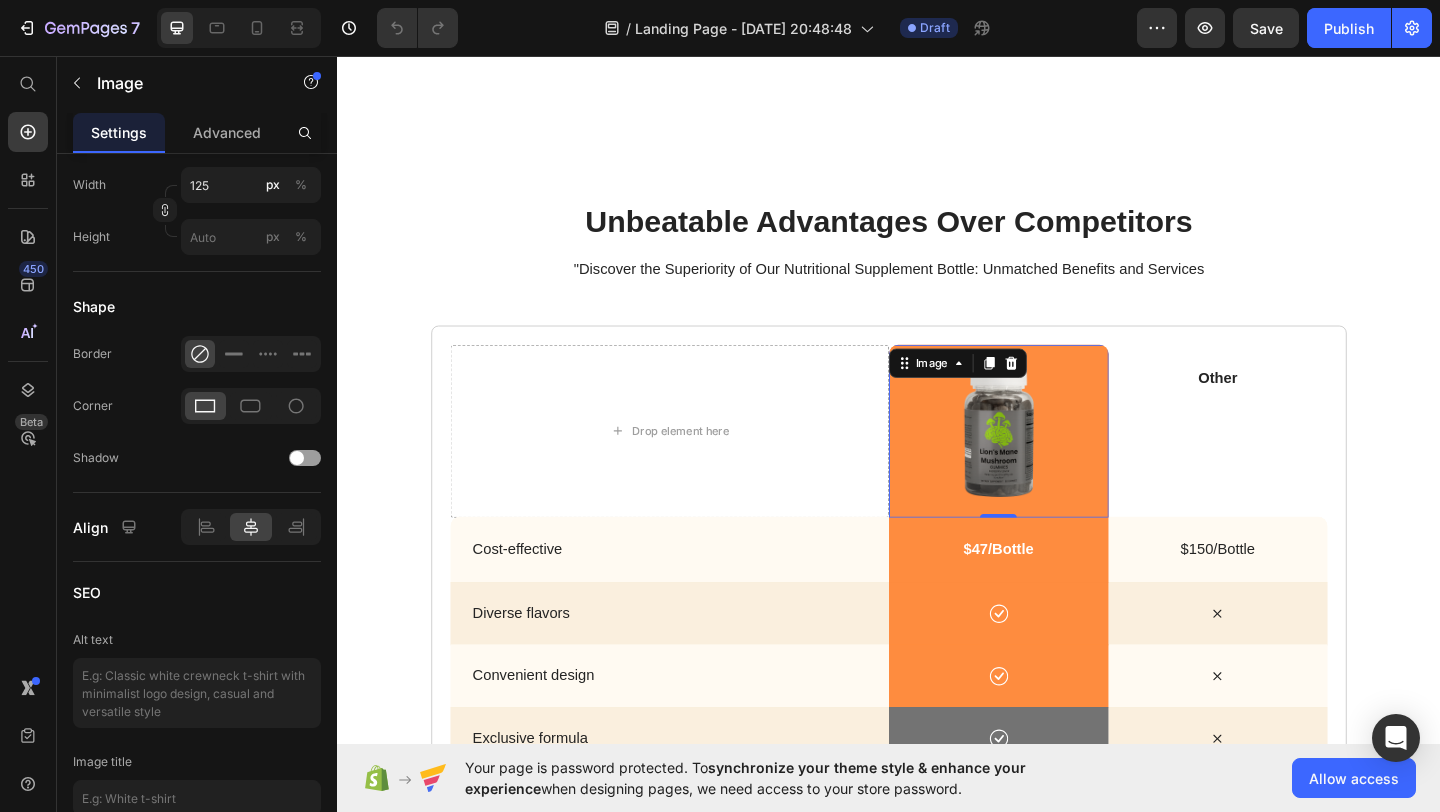 click at bounding box center (1056, 464) 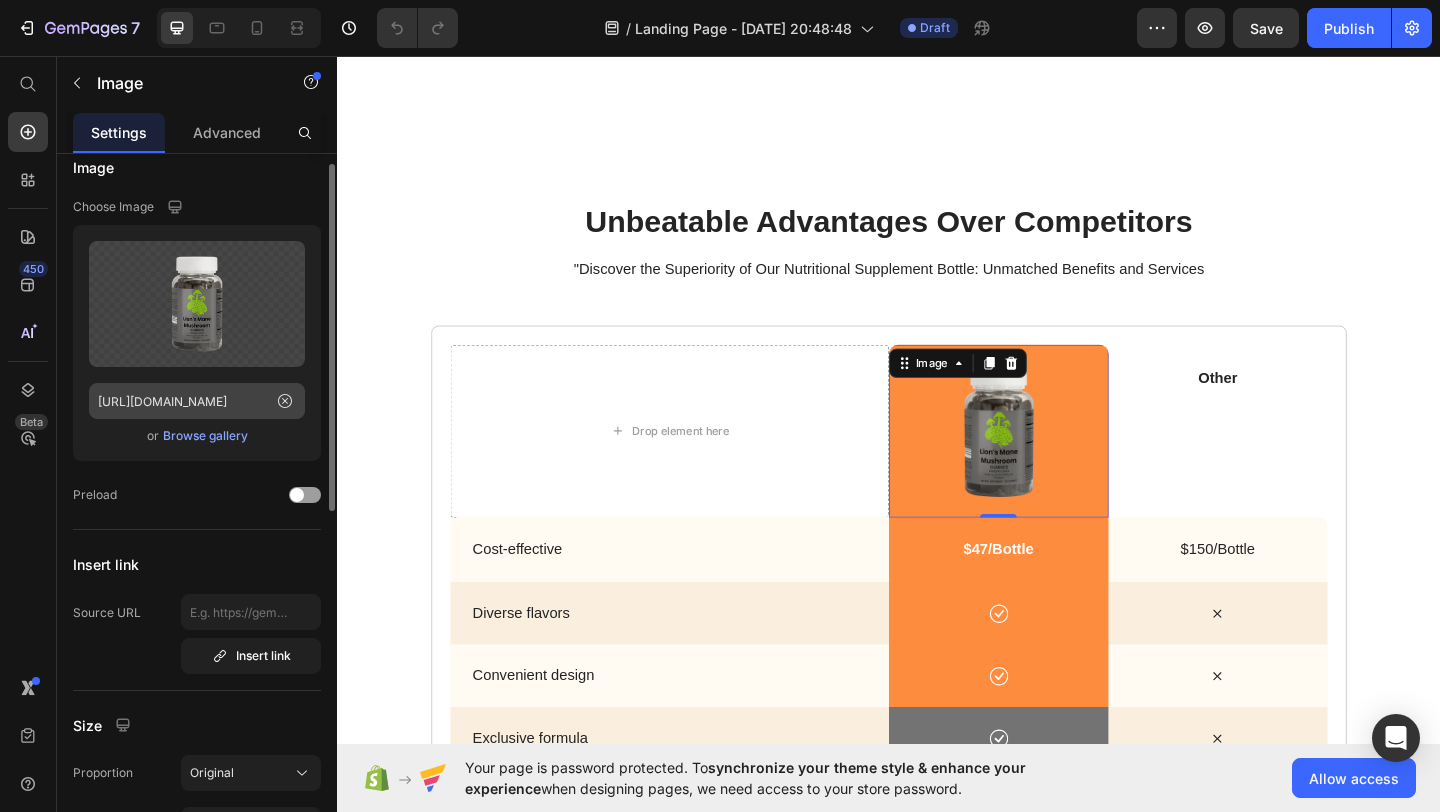 scroll, scrollTop: 0, scrollLeft: 0, axis: both 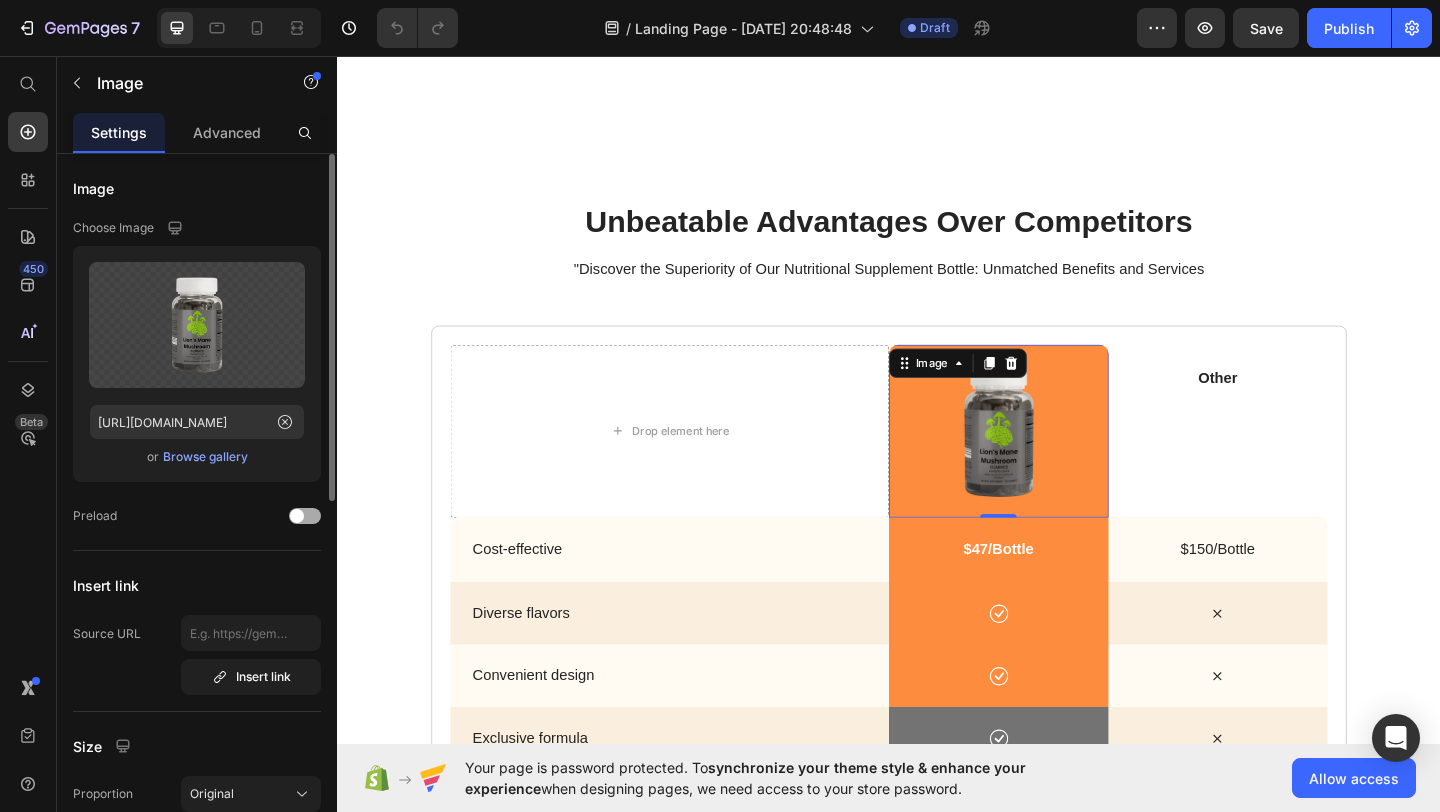 click at bounding box center [297, 516] 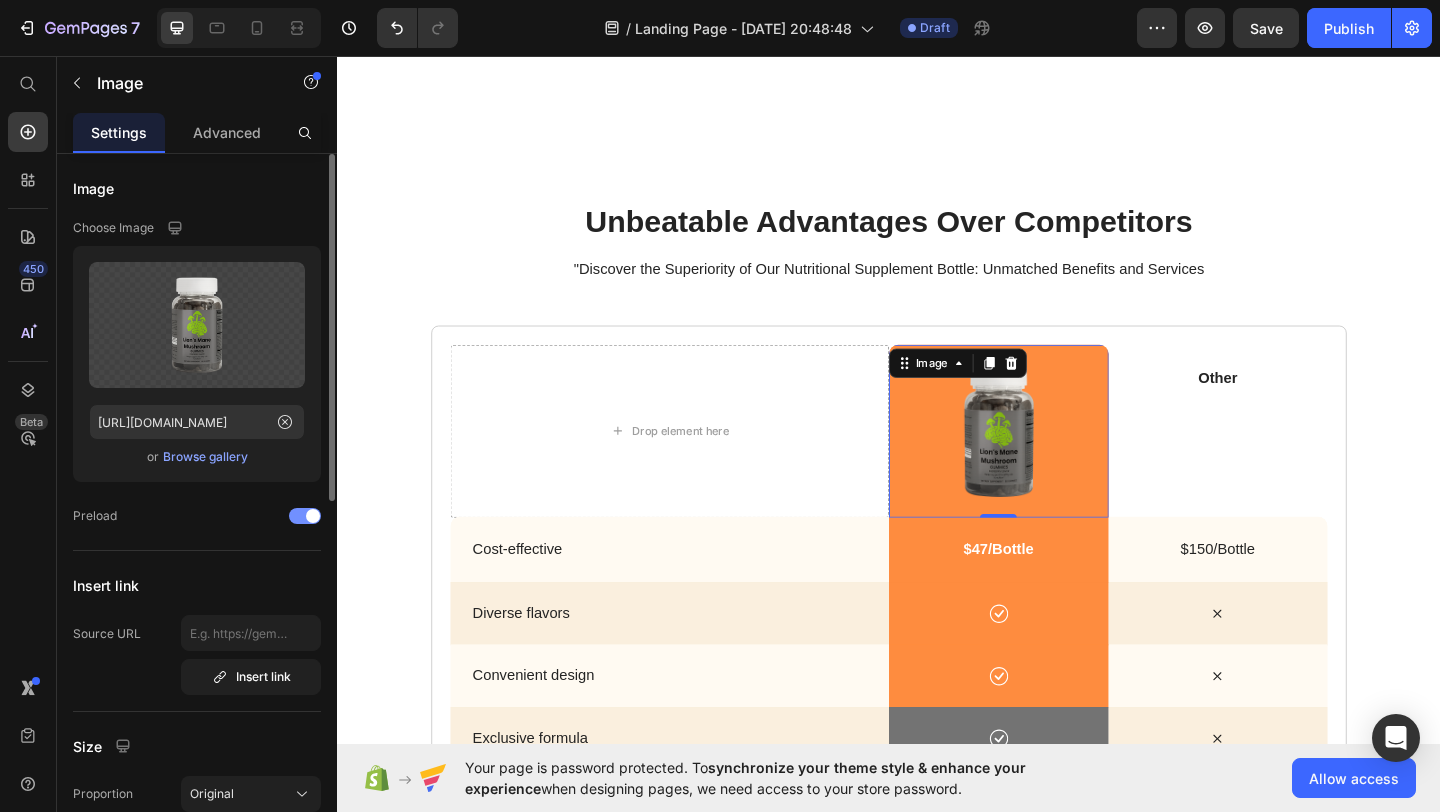click at bounding box center [313, 516] 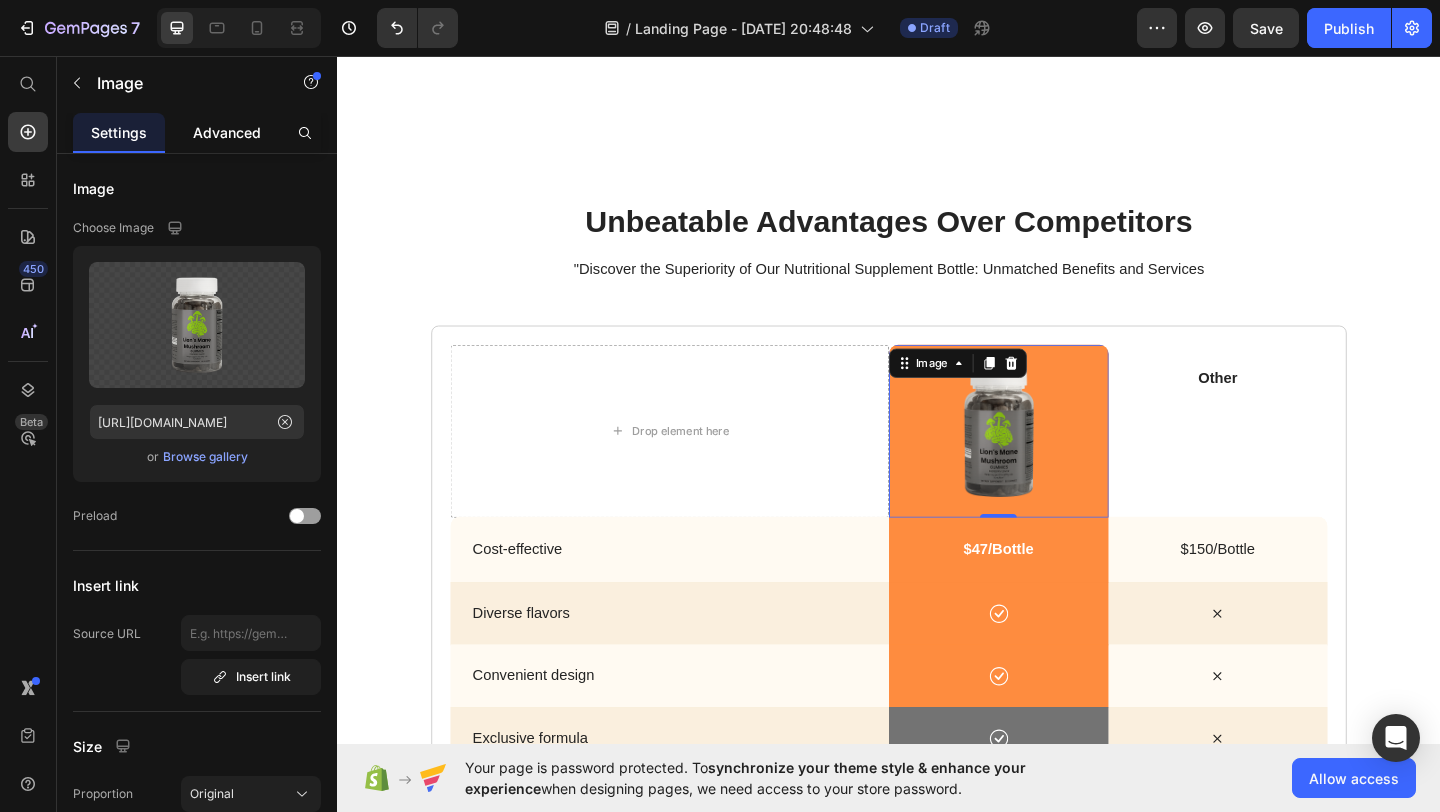 click on "Advanced" at bounding box center [227, 132] 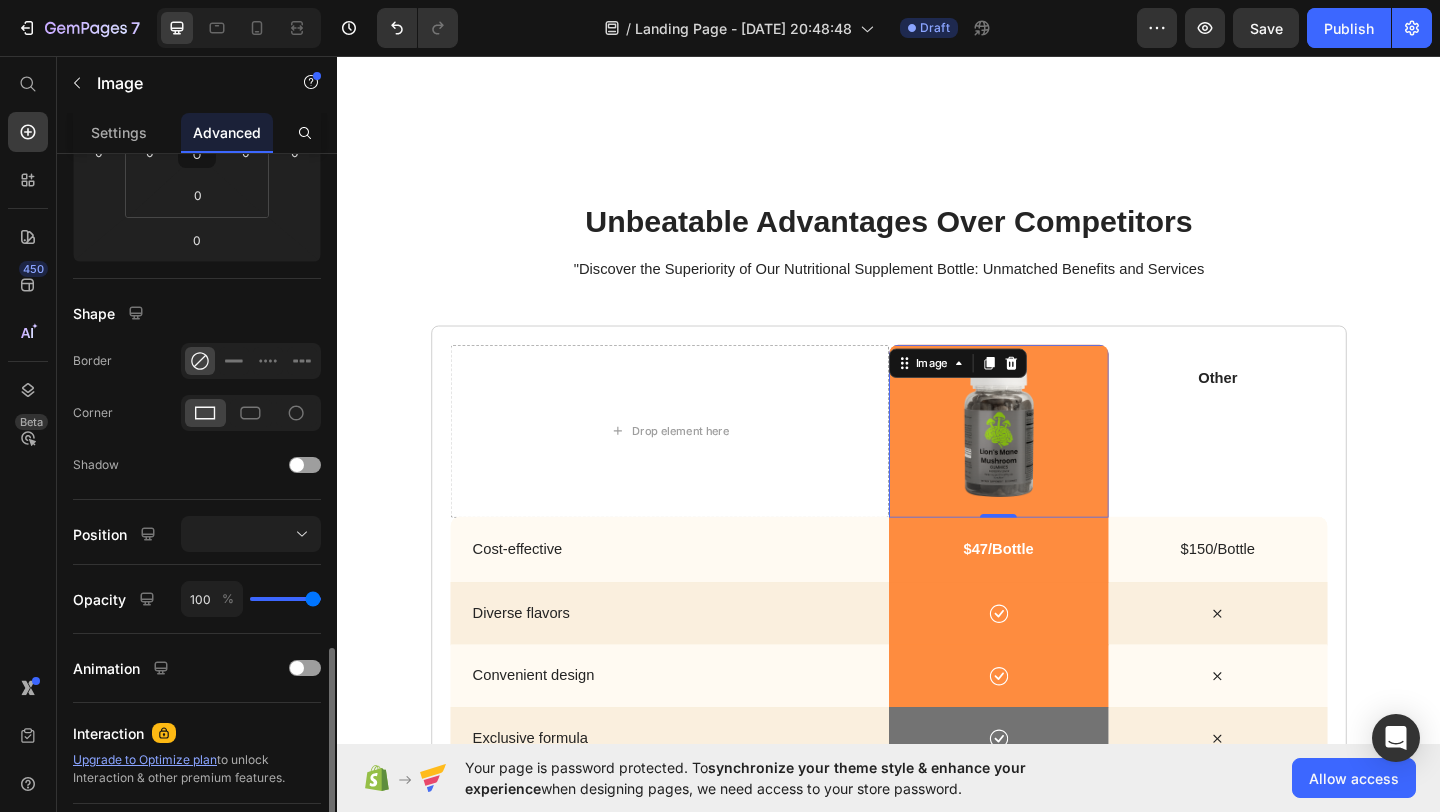 scroll, scrollTop: 554, scrollLeft: 0, axis: vertical 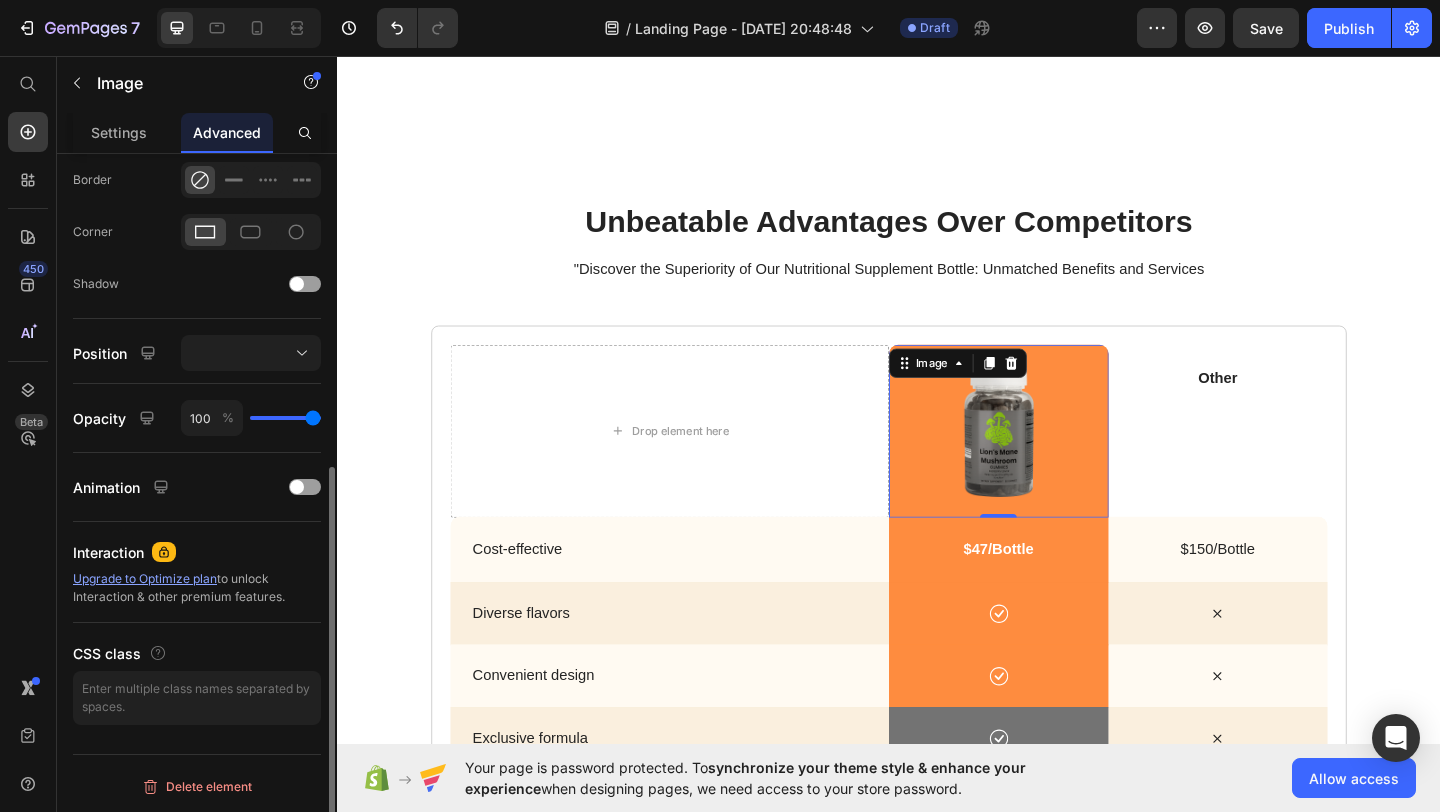 click on "Upgrade to Optimize plan" at bounding box center [145, 578] 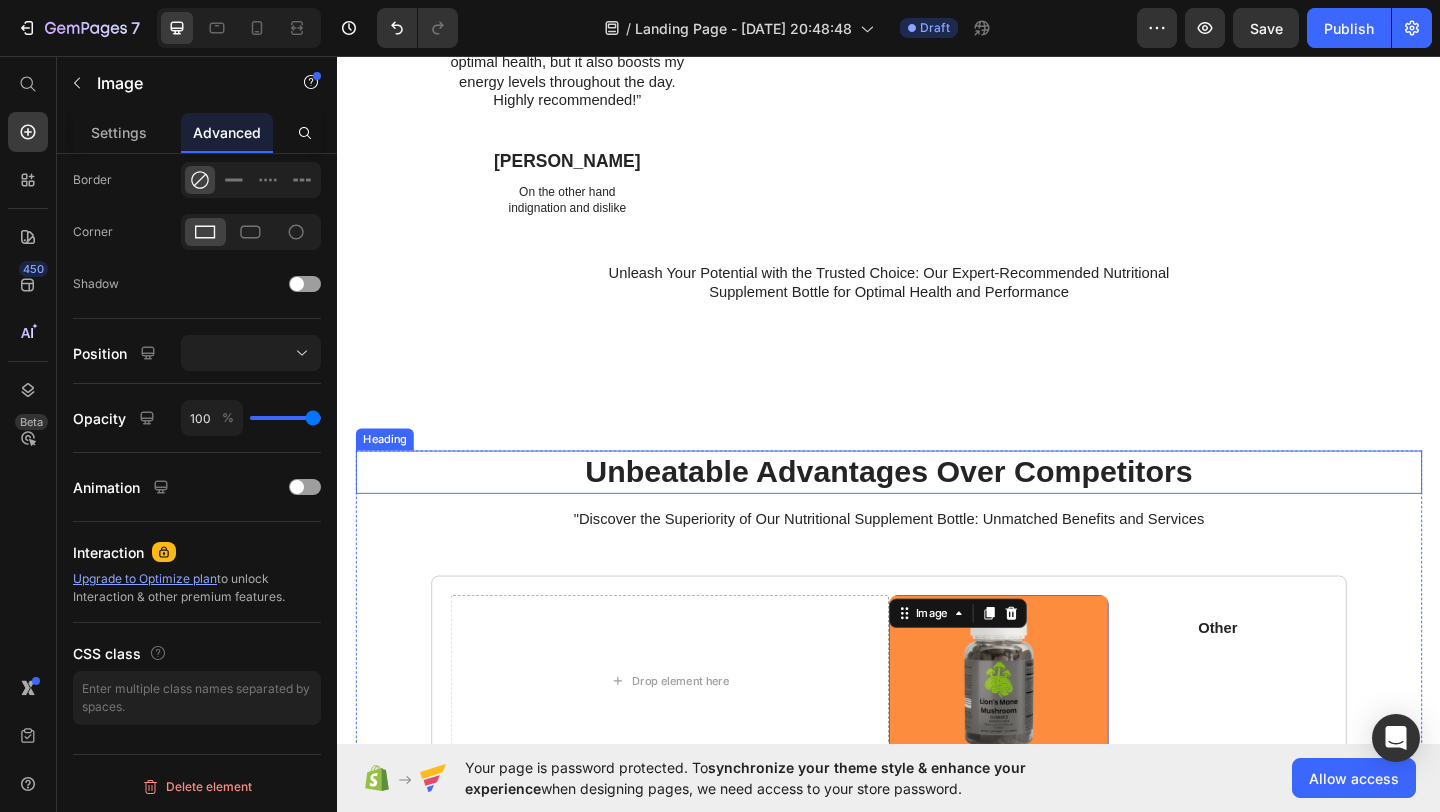 scroll, scrollTop: 3631, scrollLeft: 0, axis: vertical 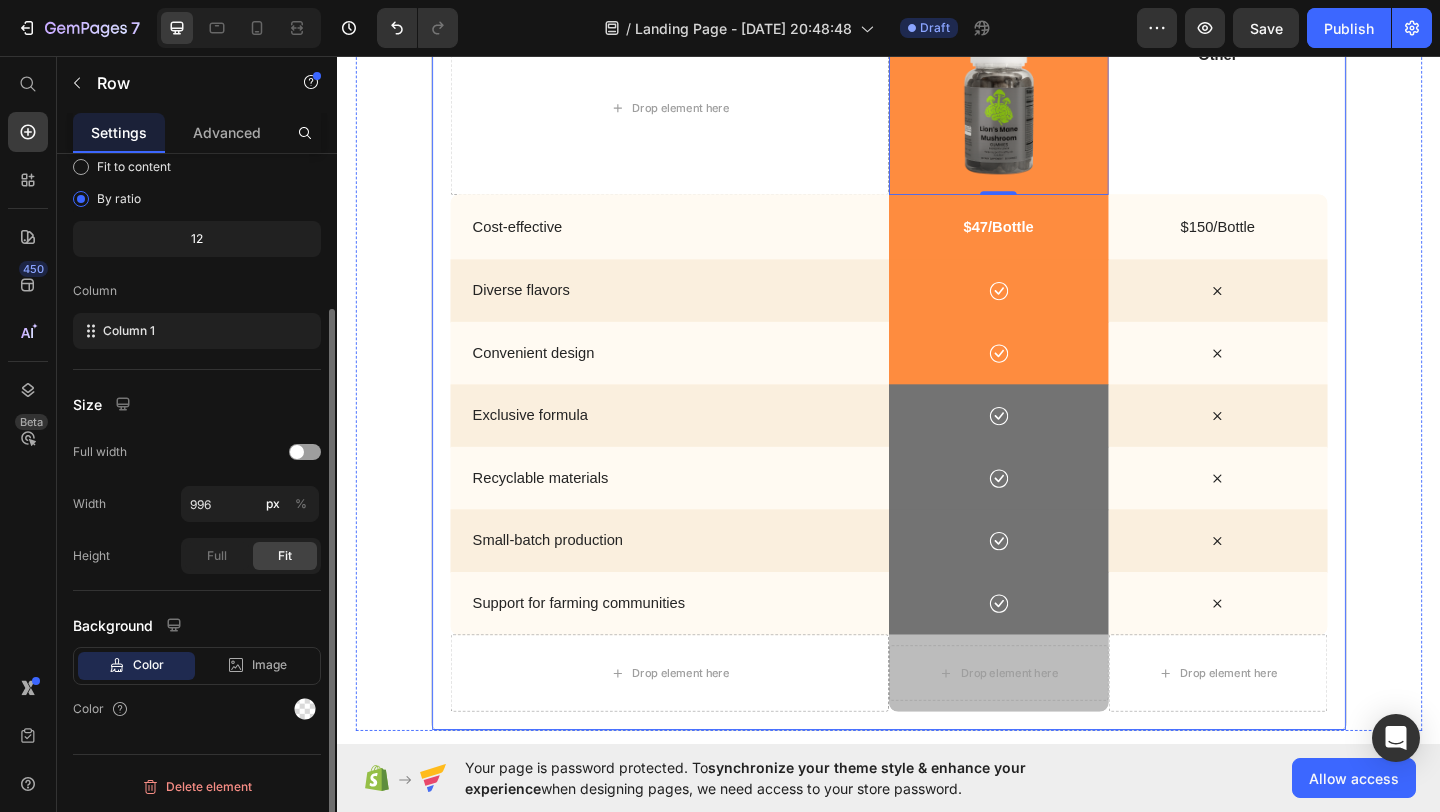 click on "Drop element here Image   0 Hero Banner Other Text Block Hero Banner Row Cost-effective Text Block Hero Banner $47/Bottle Text Block Hero Banner $150/Bottle Text Block Hero Banner Row Diverse flavors Text Block Hero Banner
Icon Hero Banner
Icon Hero Banner Row Convenient design Text Block Hero Banner
Icon Hero Banner
Icon Hero Banner Row Exclusive formula Text Block Hero Banner
Icon Hero Banner
Icon Hero Banner Row Recyclable materials Text Block Hero Banner
Icon Hero Banner
Icon Hero Banner Row Small-batch production Text Block Hero Banner
Icon Hero Banner
Icon Hero Banner Row Support for farming communities Text Block Hero Banner
Icon Hero Banner
Icon Hero Banner Row
Drop element here
Drop element here Hero Banner
Drop element here Row Row" at bounding box center (937, 394) 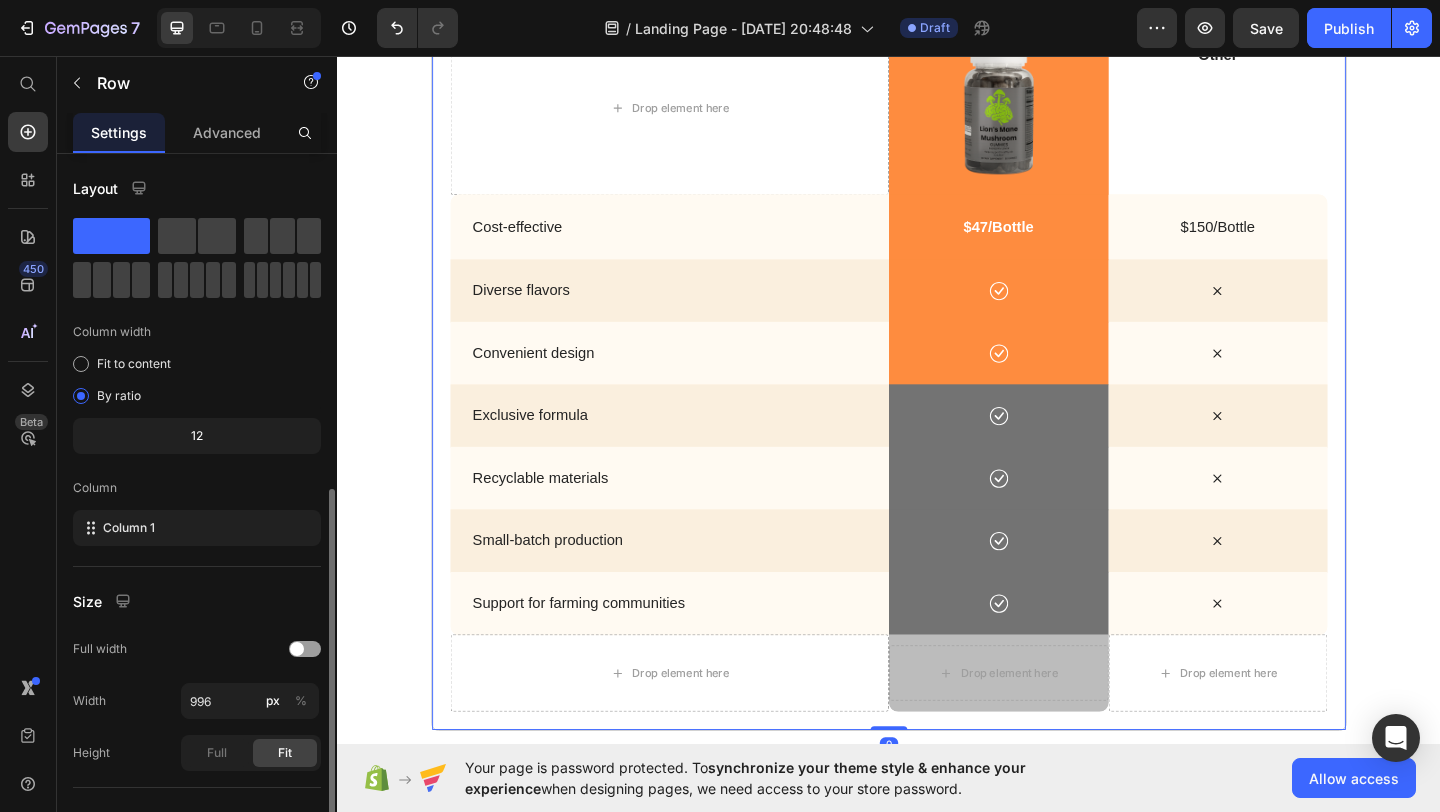 scroll, scrollTop: 197, scrollLeft: 0, axis: vertical 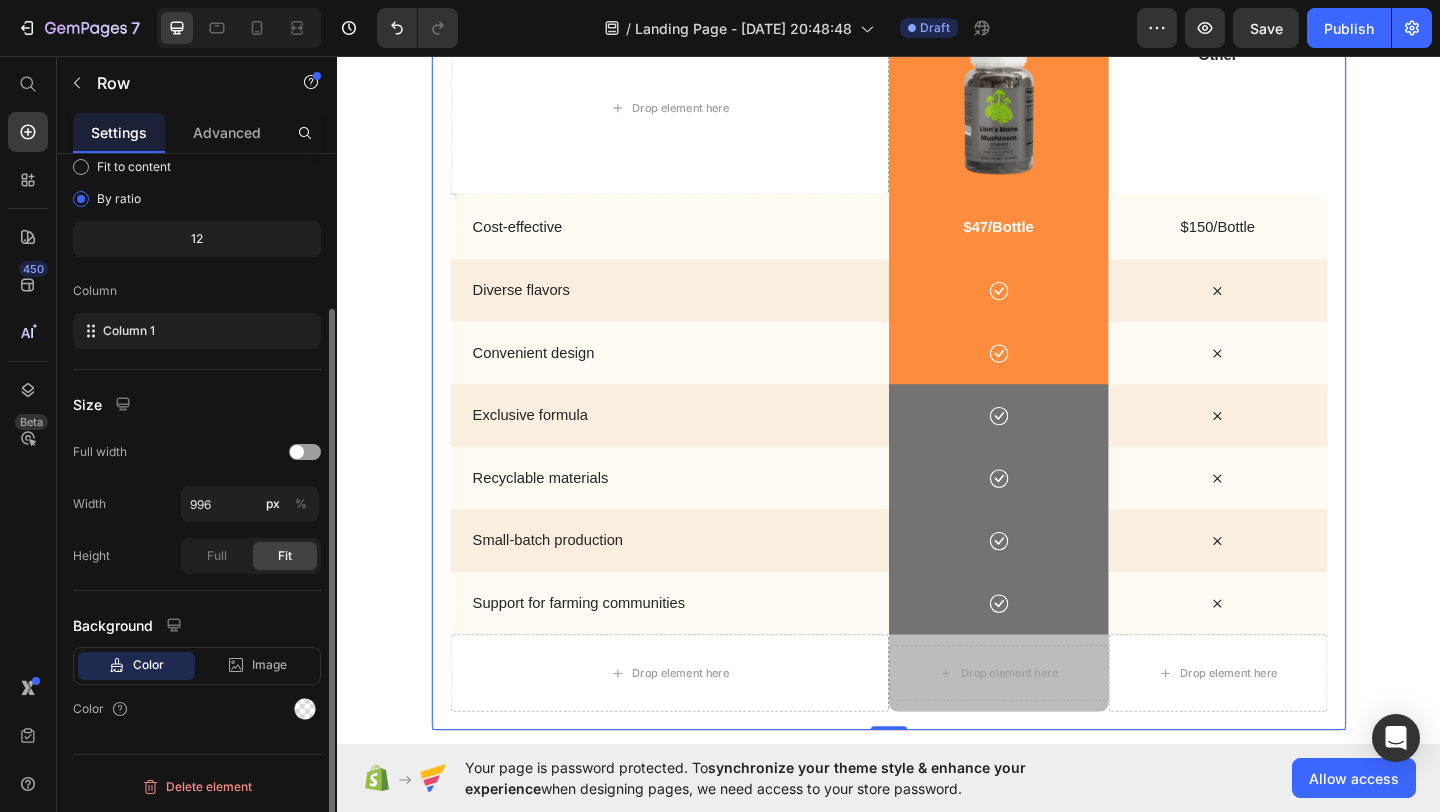 click on "Color" 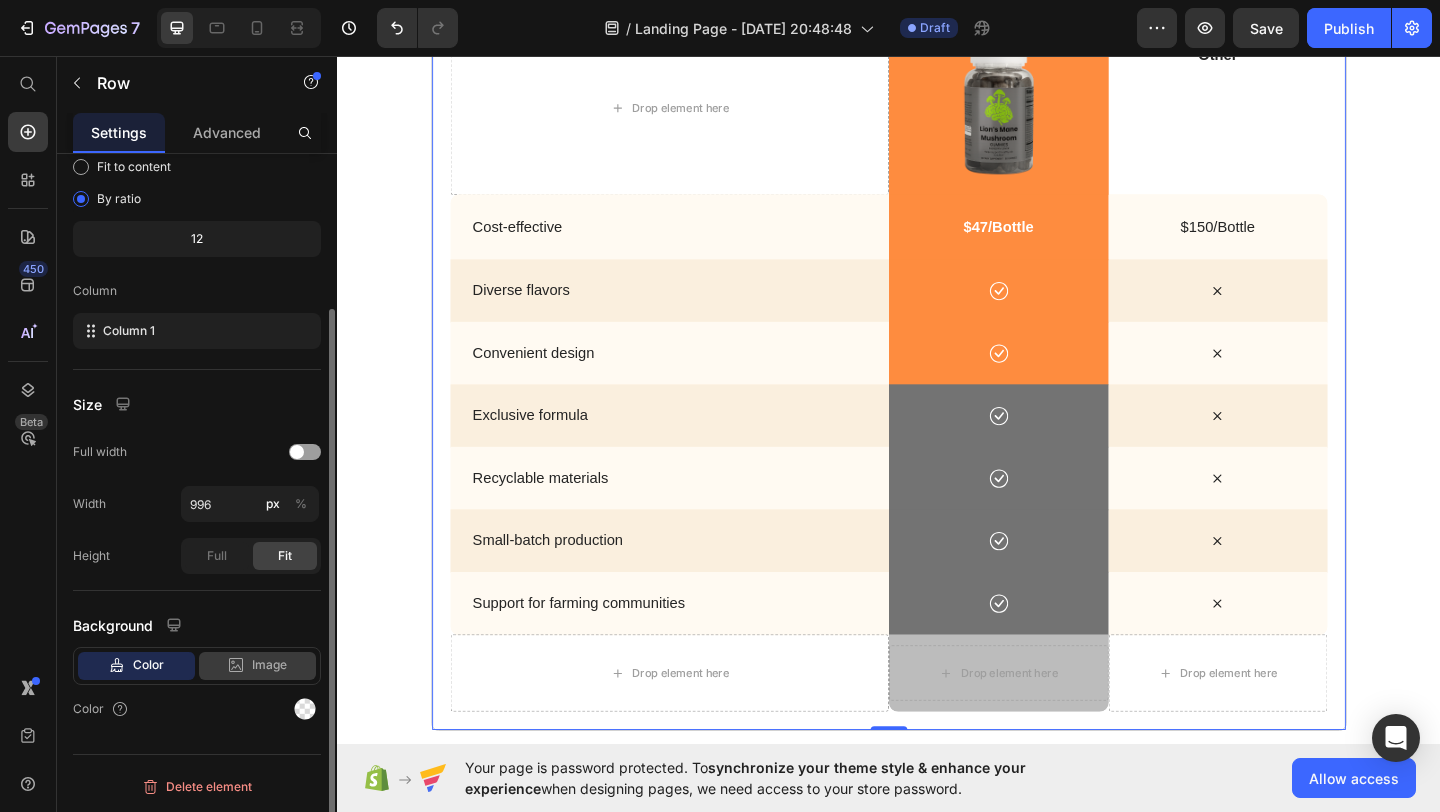 click 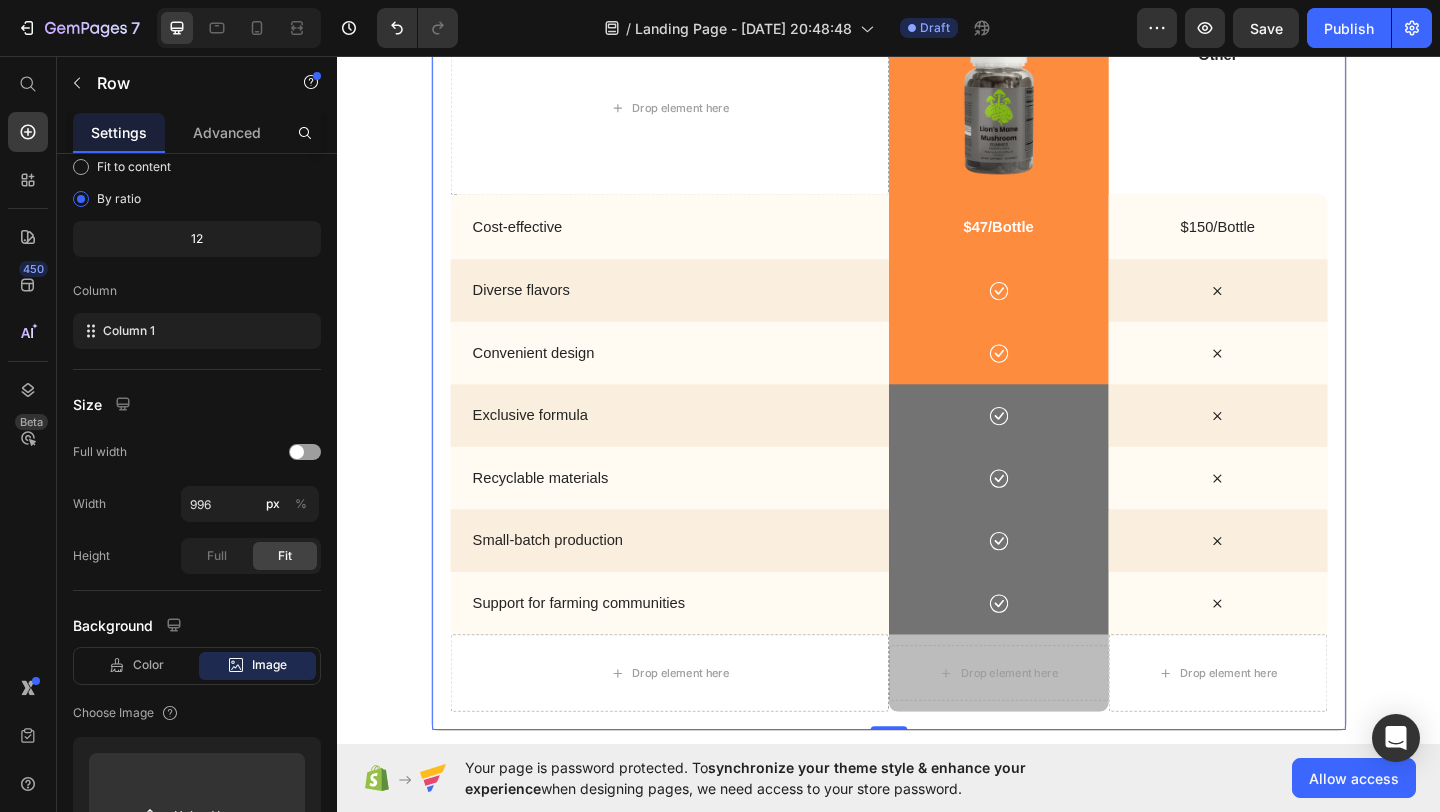scroll, scrollTop: 553, scrollLeft: 0, axis: vertical 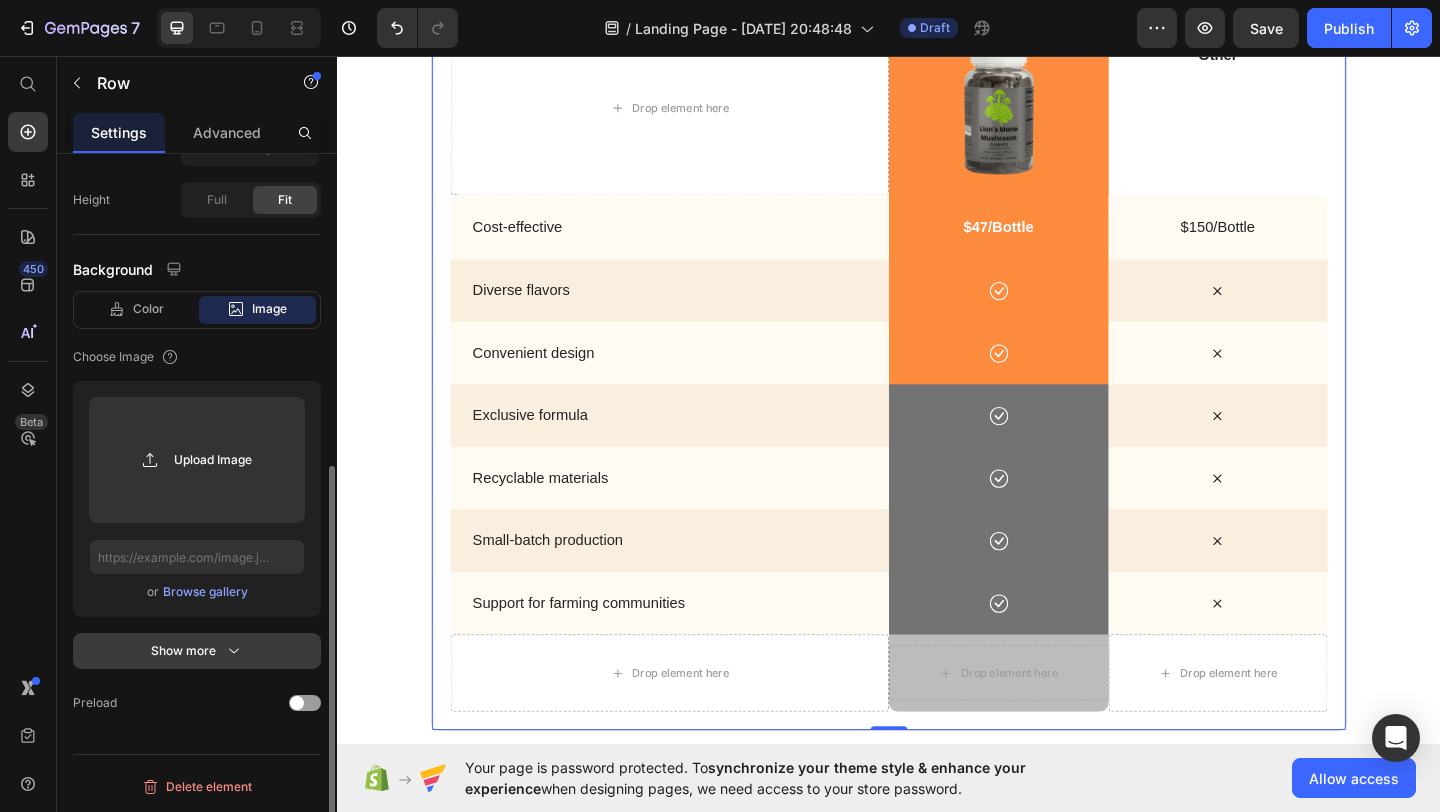 click 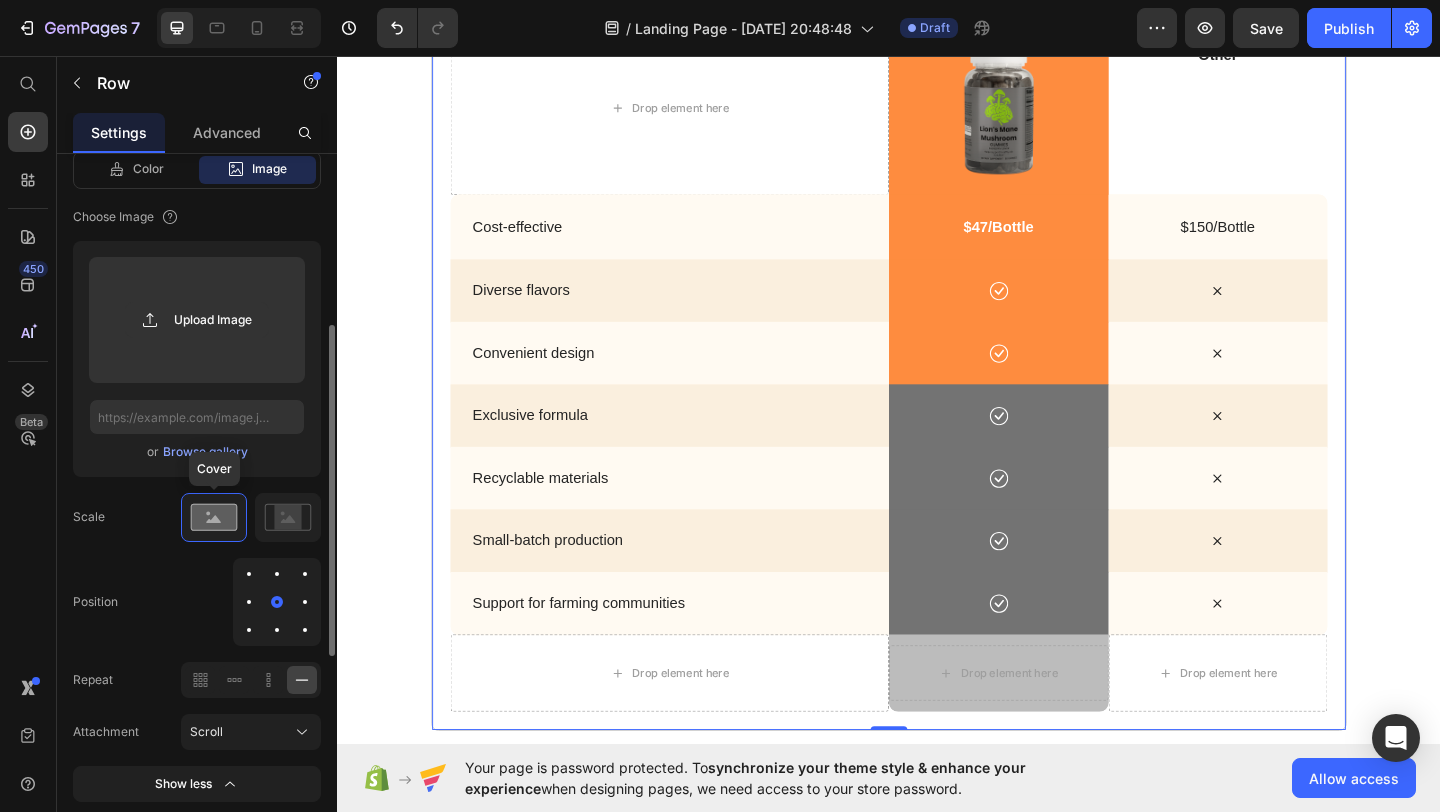 scroll, scrollTop: 825, scrollLeft: 0, axis: vertical 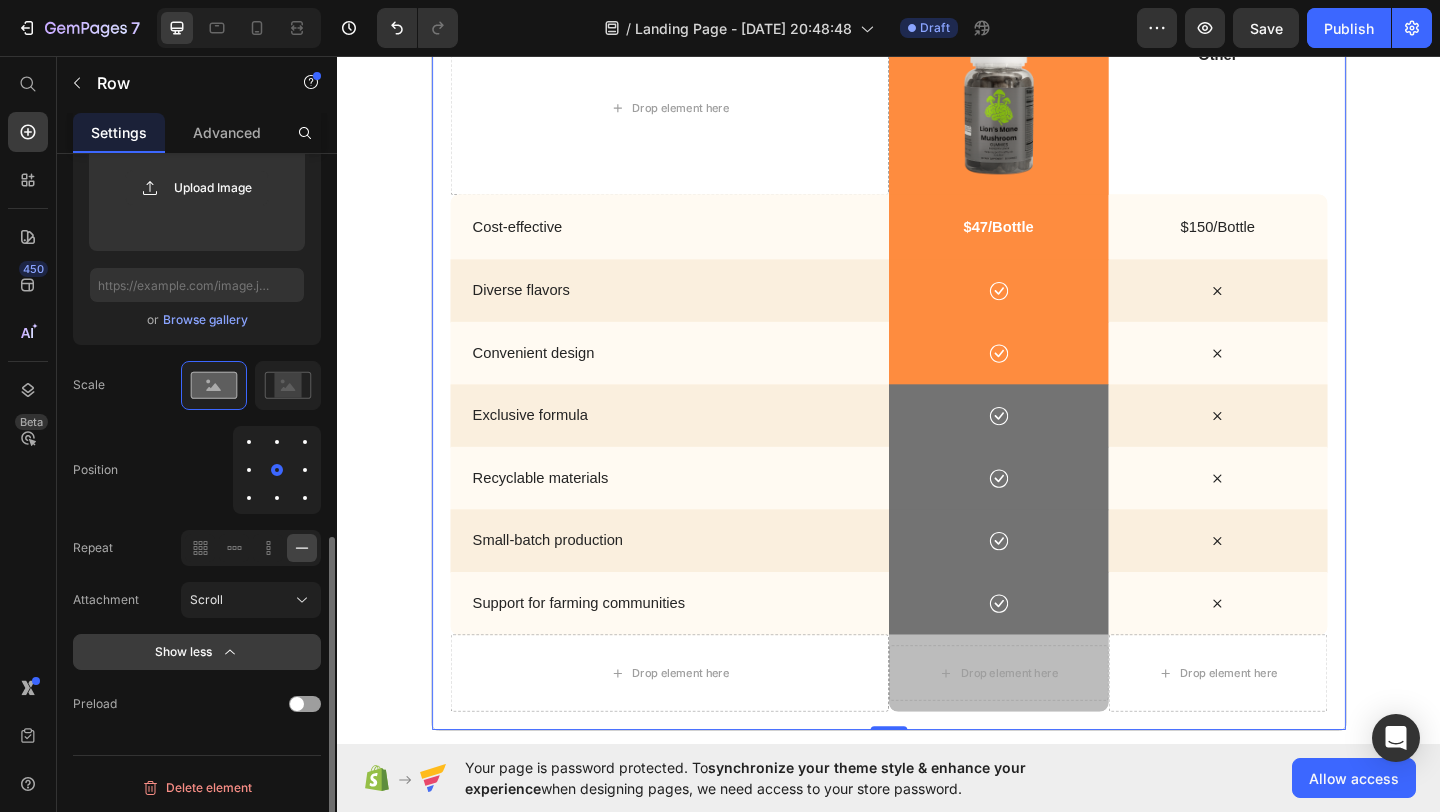 click 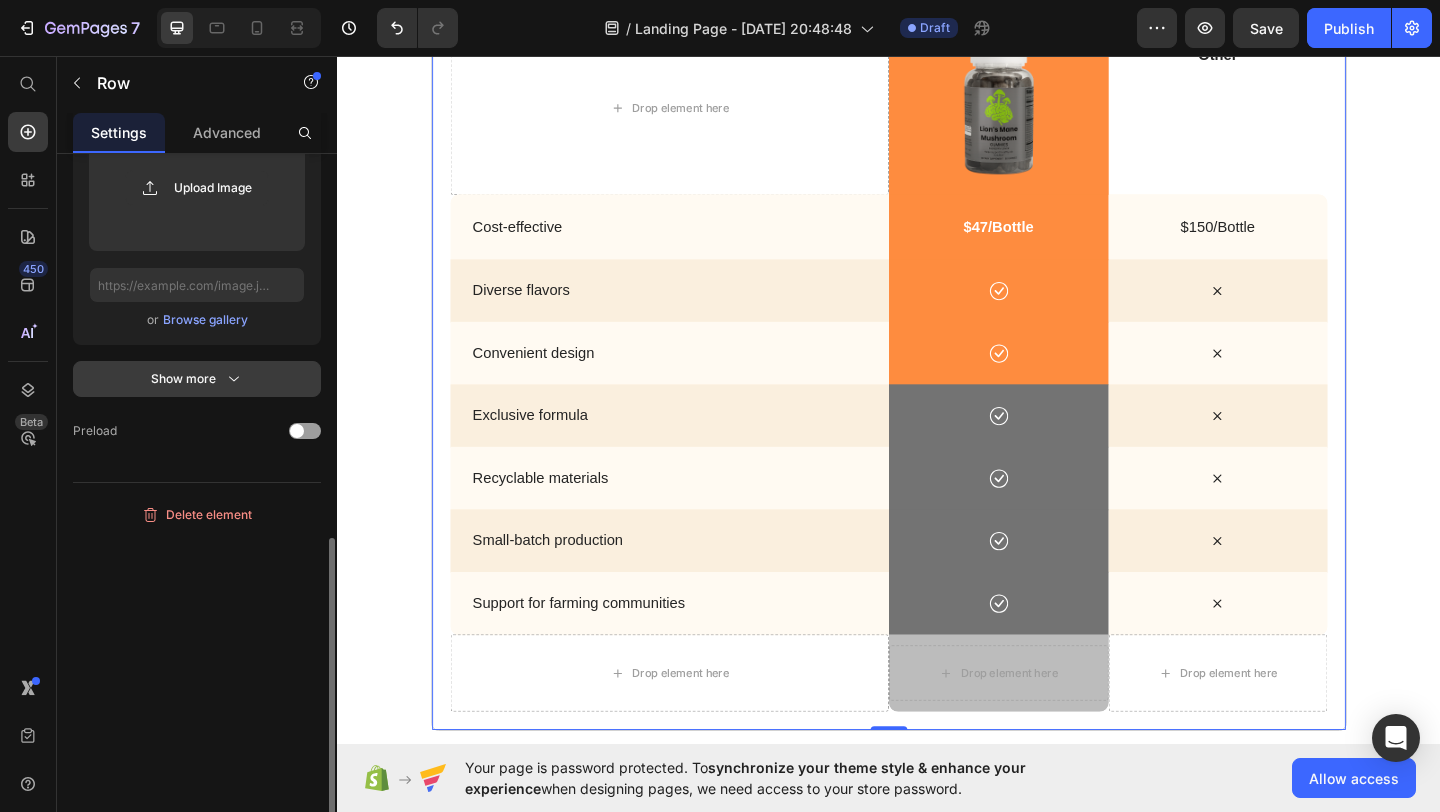 scroll, scrollTop: 825, scrollLeft: 0, axis: vertical 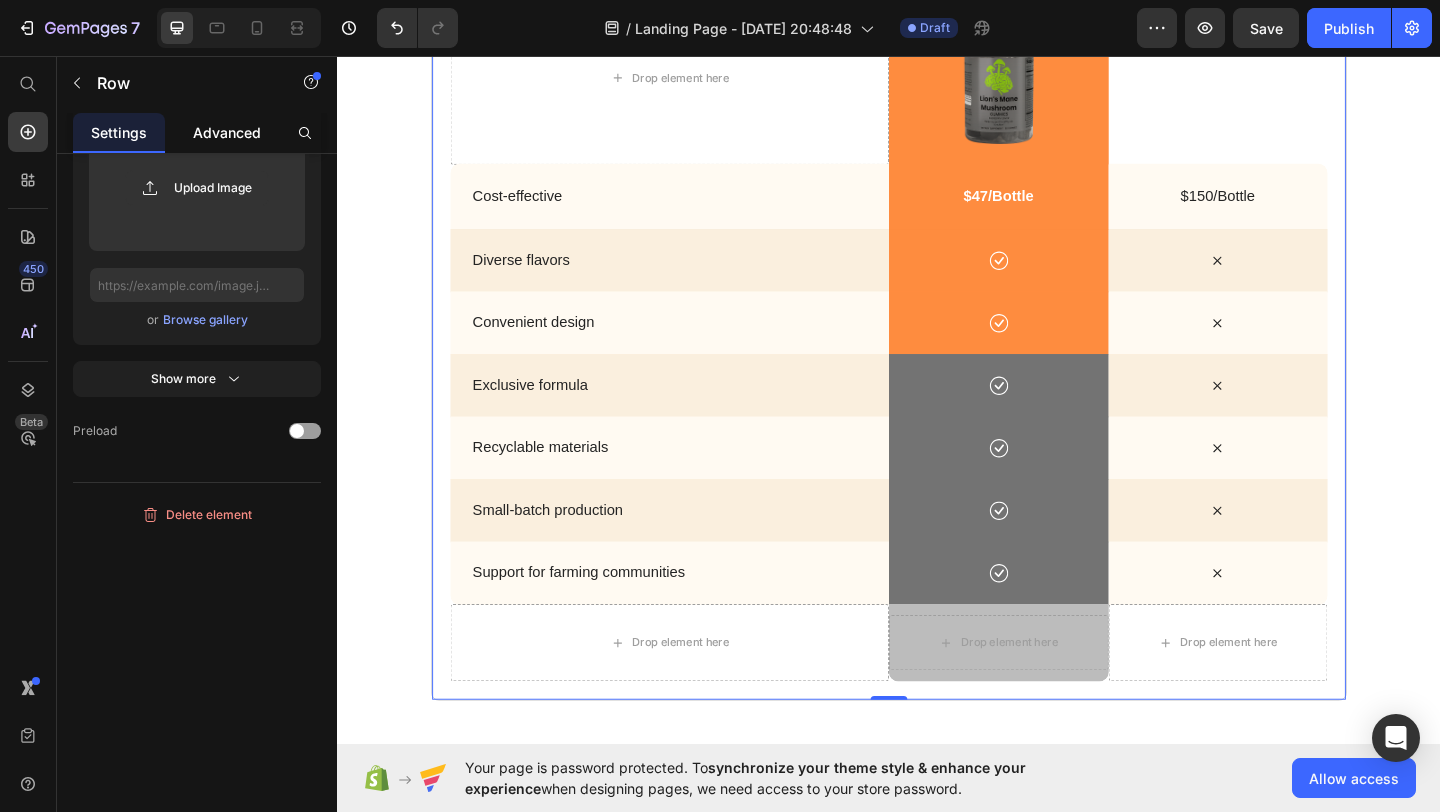 click on "Advanced" at bounding box center [227, 132] 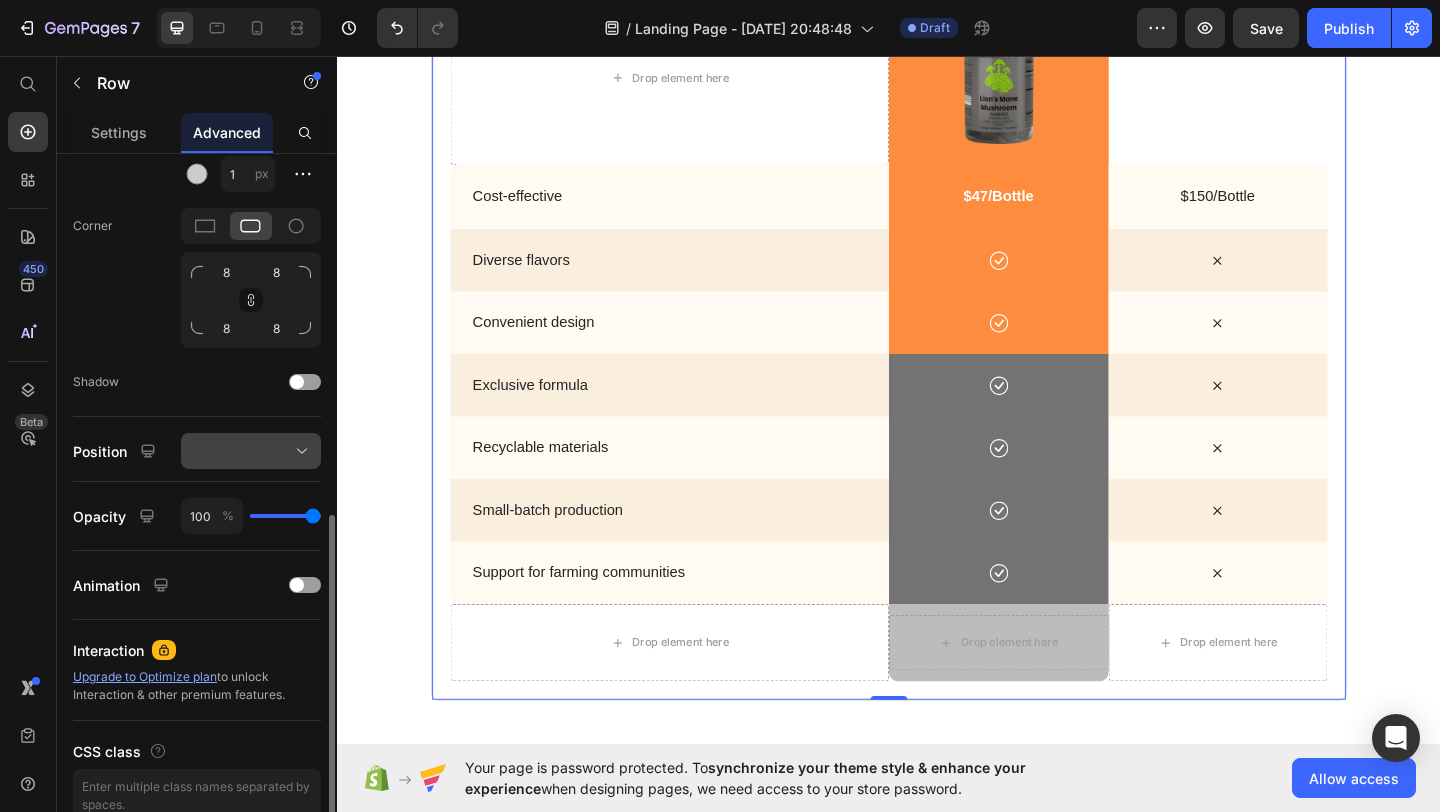 scroll, scrollTop: 702, scrollLeft: 0, axis: vertical 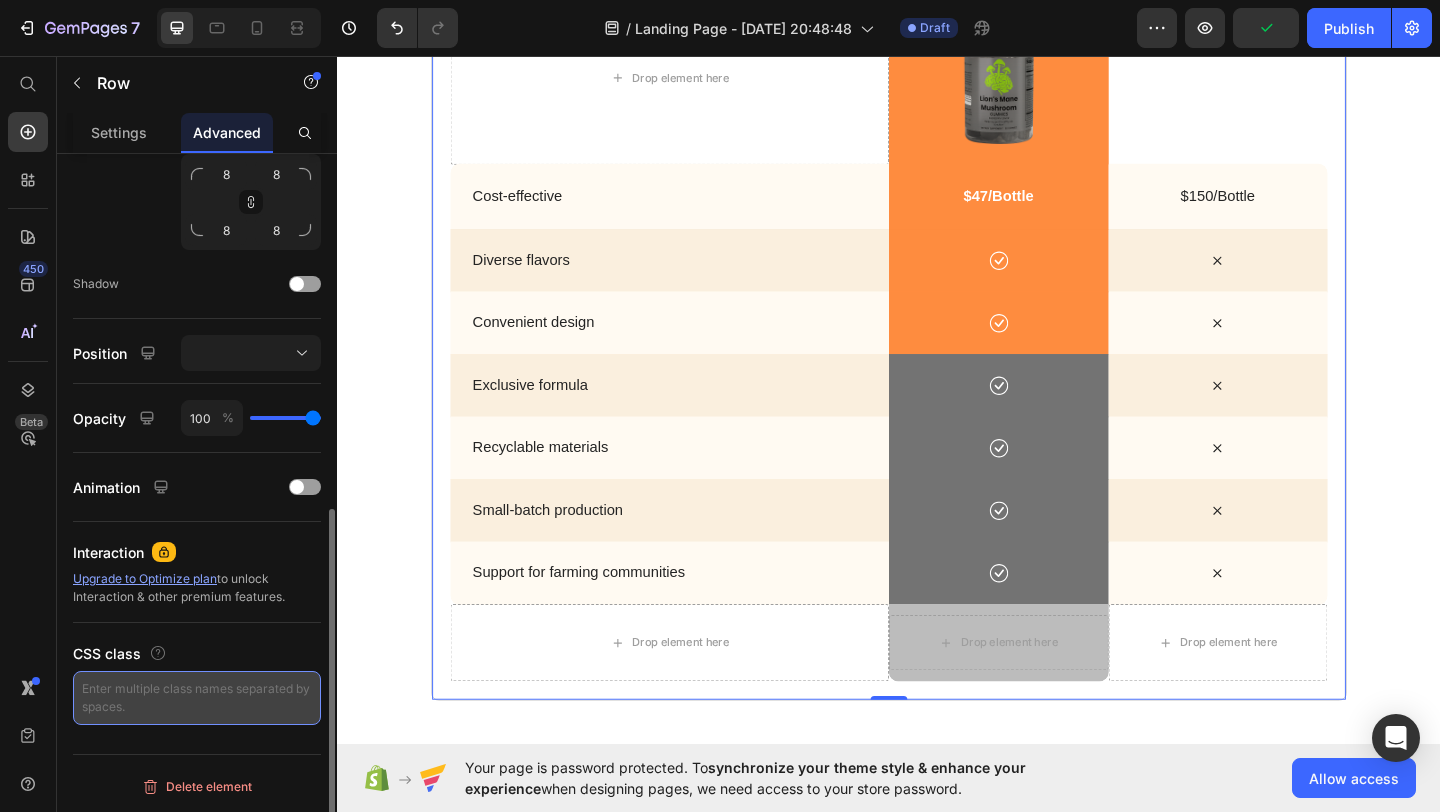 click at bounding box center (197, 698) 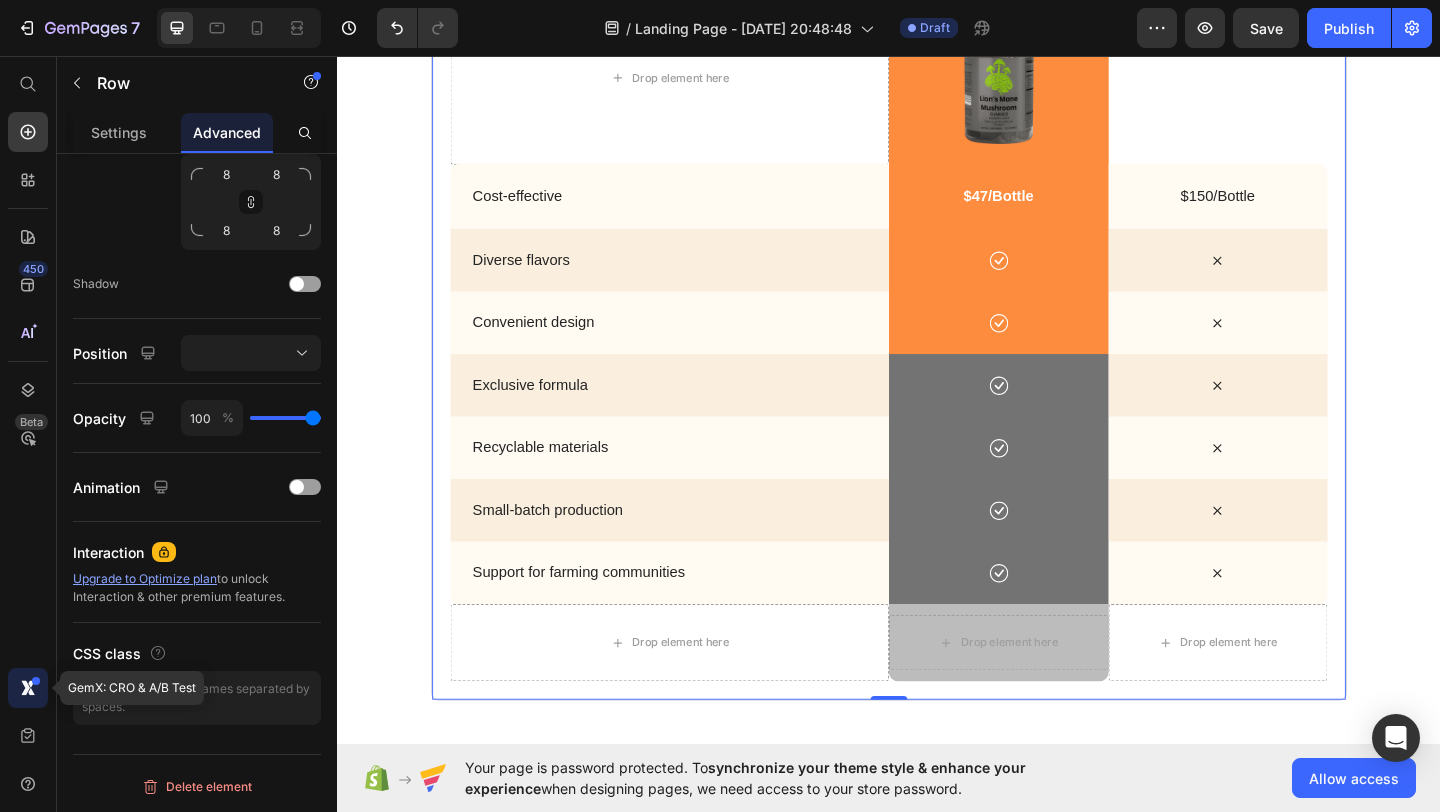 click 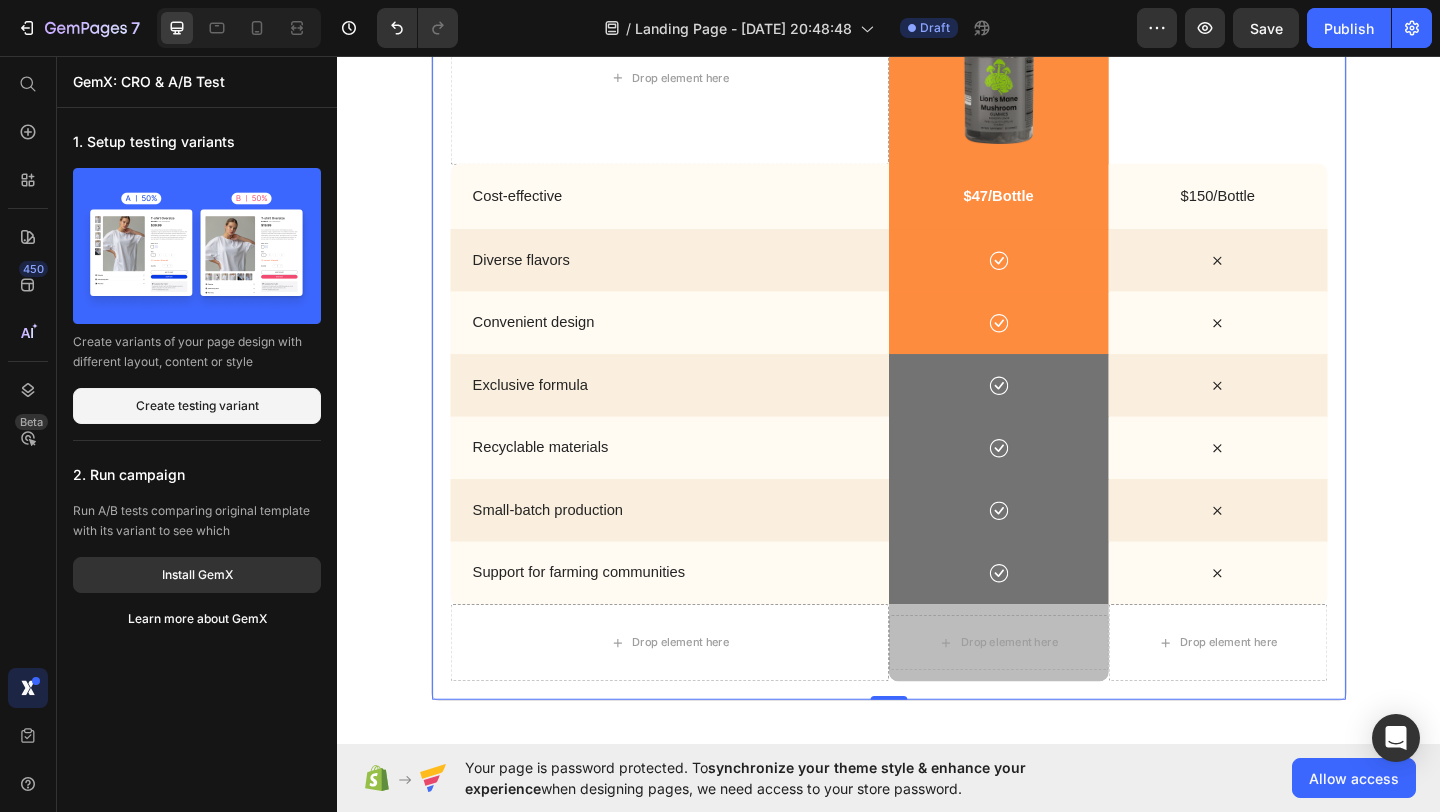 click at bounding box center (197, 246) 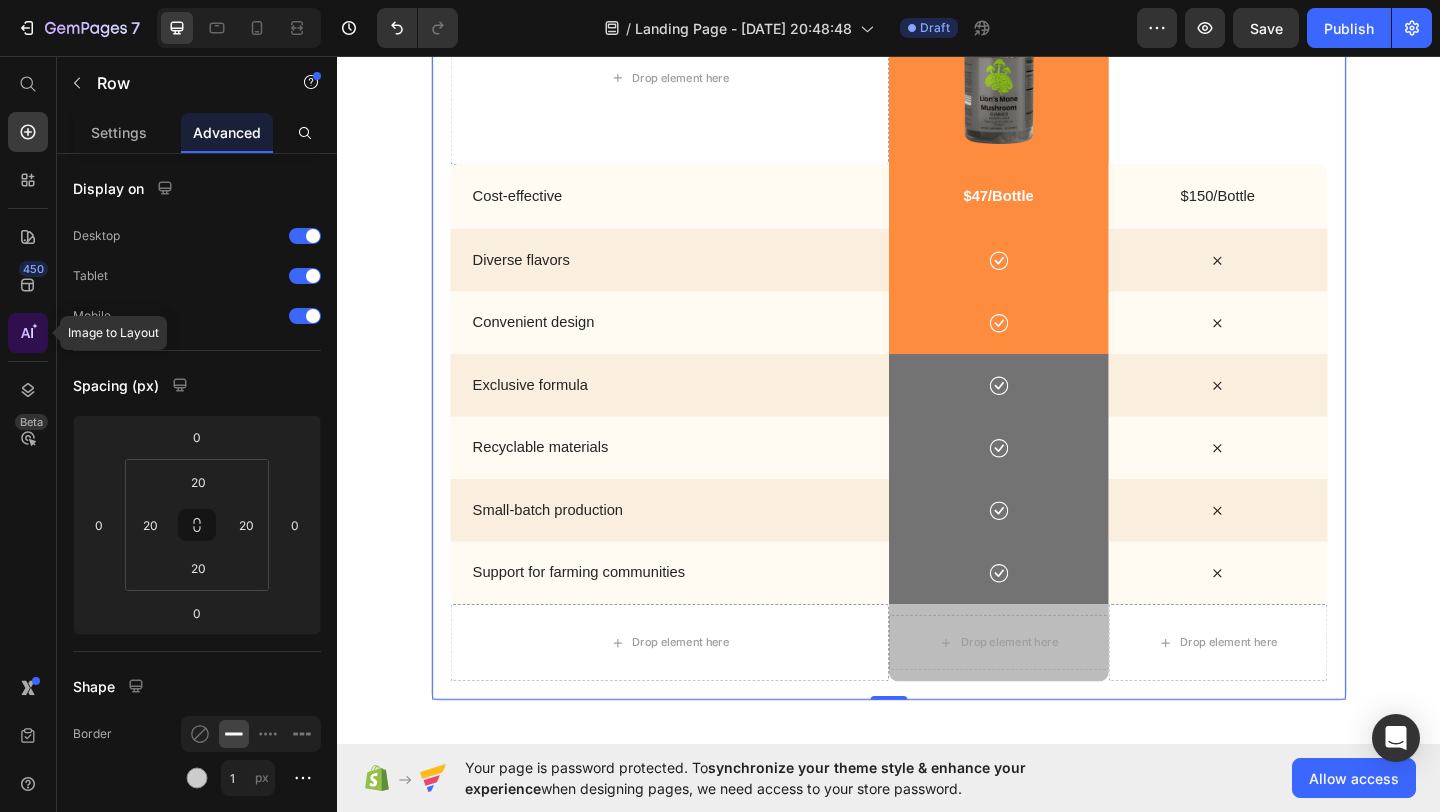 click 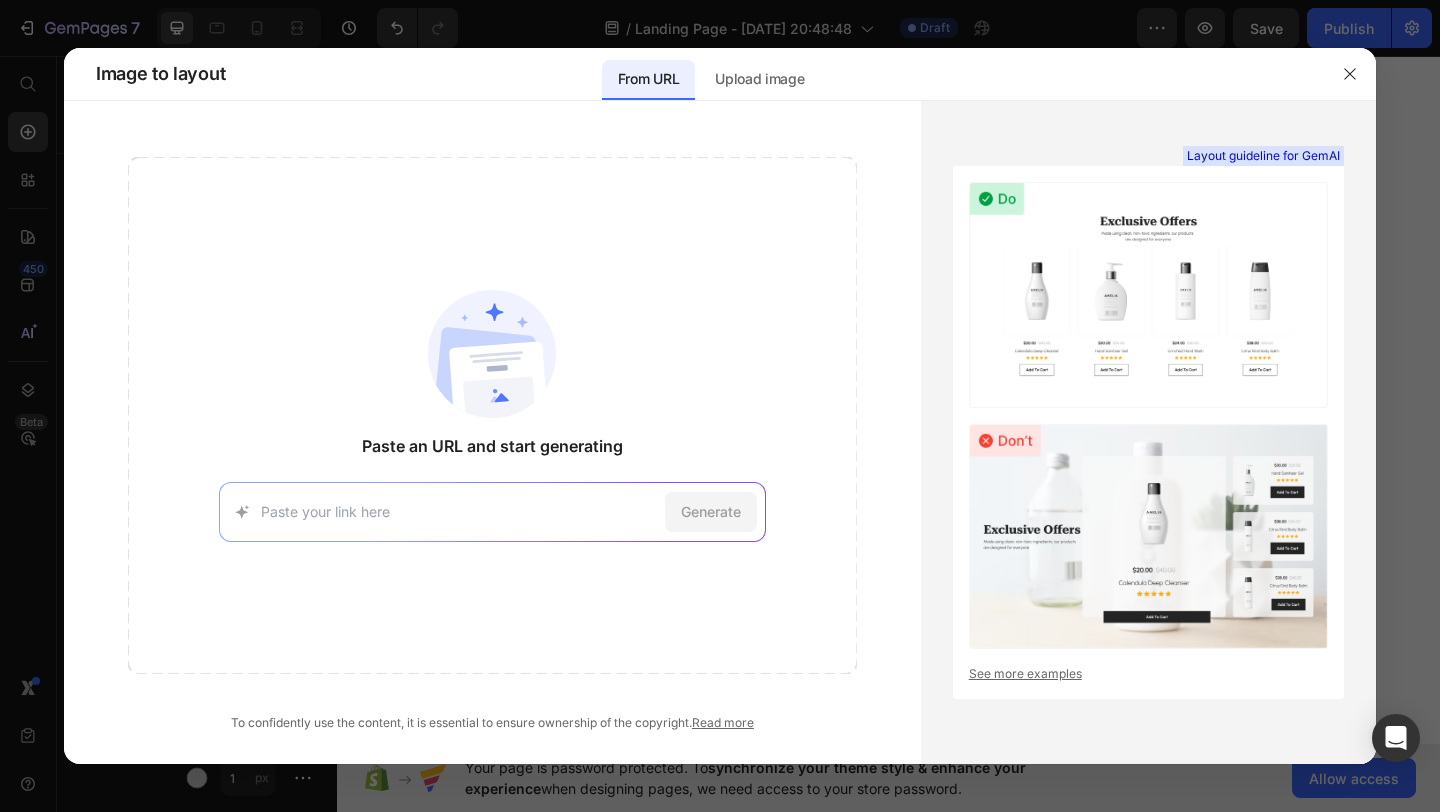 click on "Generate" at bounding box center (711, 512) 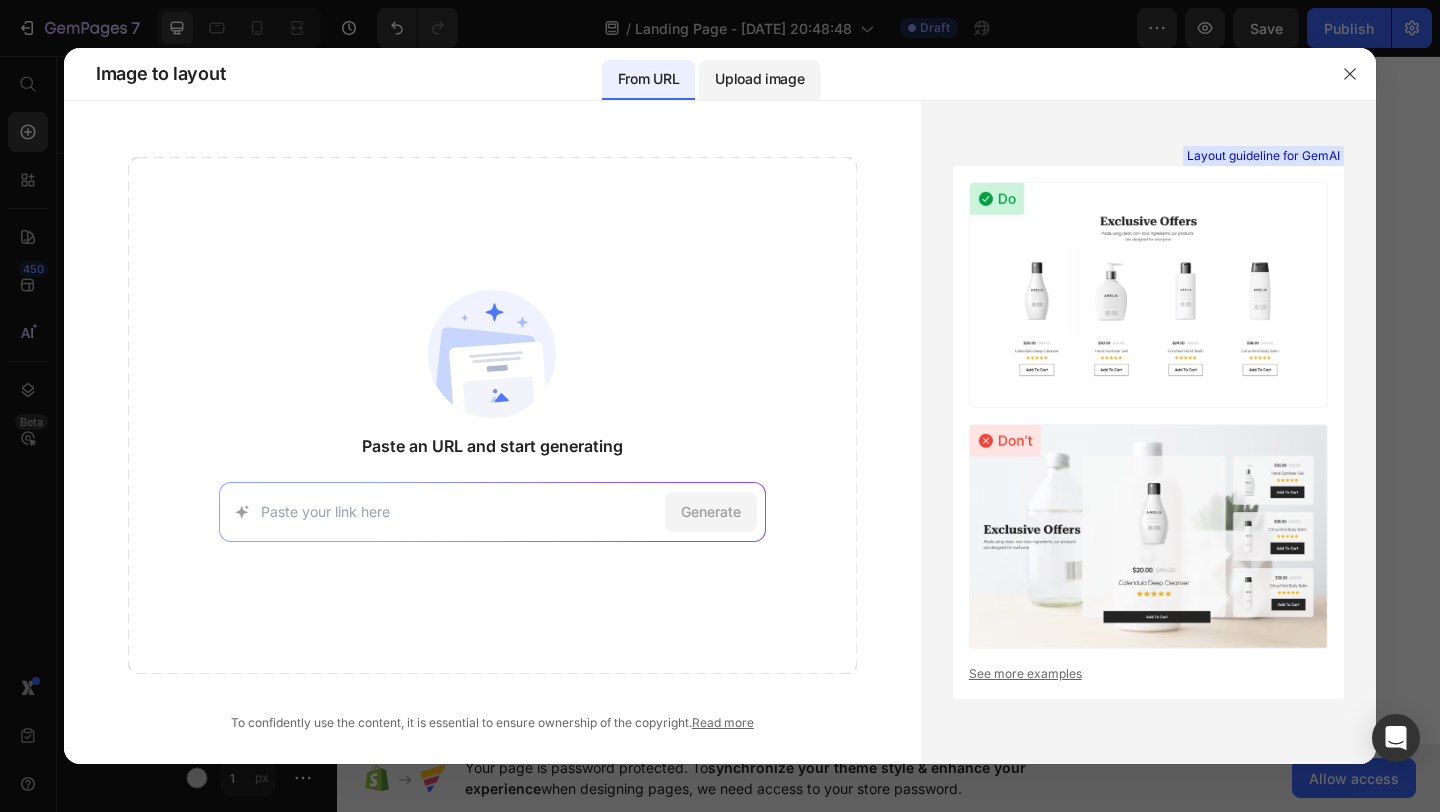 click on "Upload image" at bounding box center [759, 79] 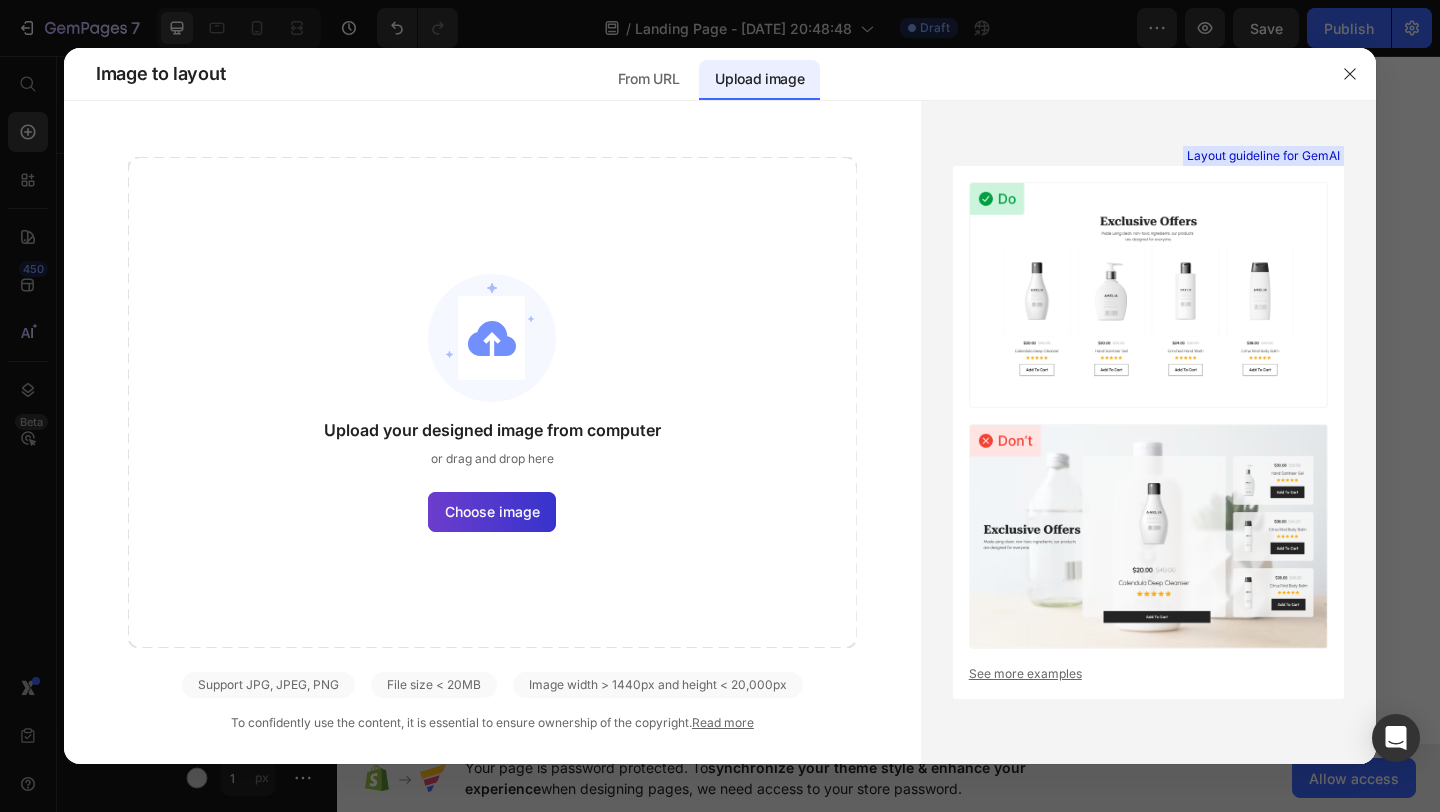 click on "Choose image" 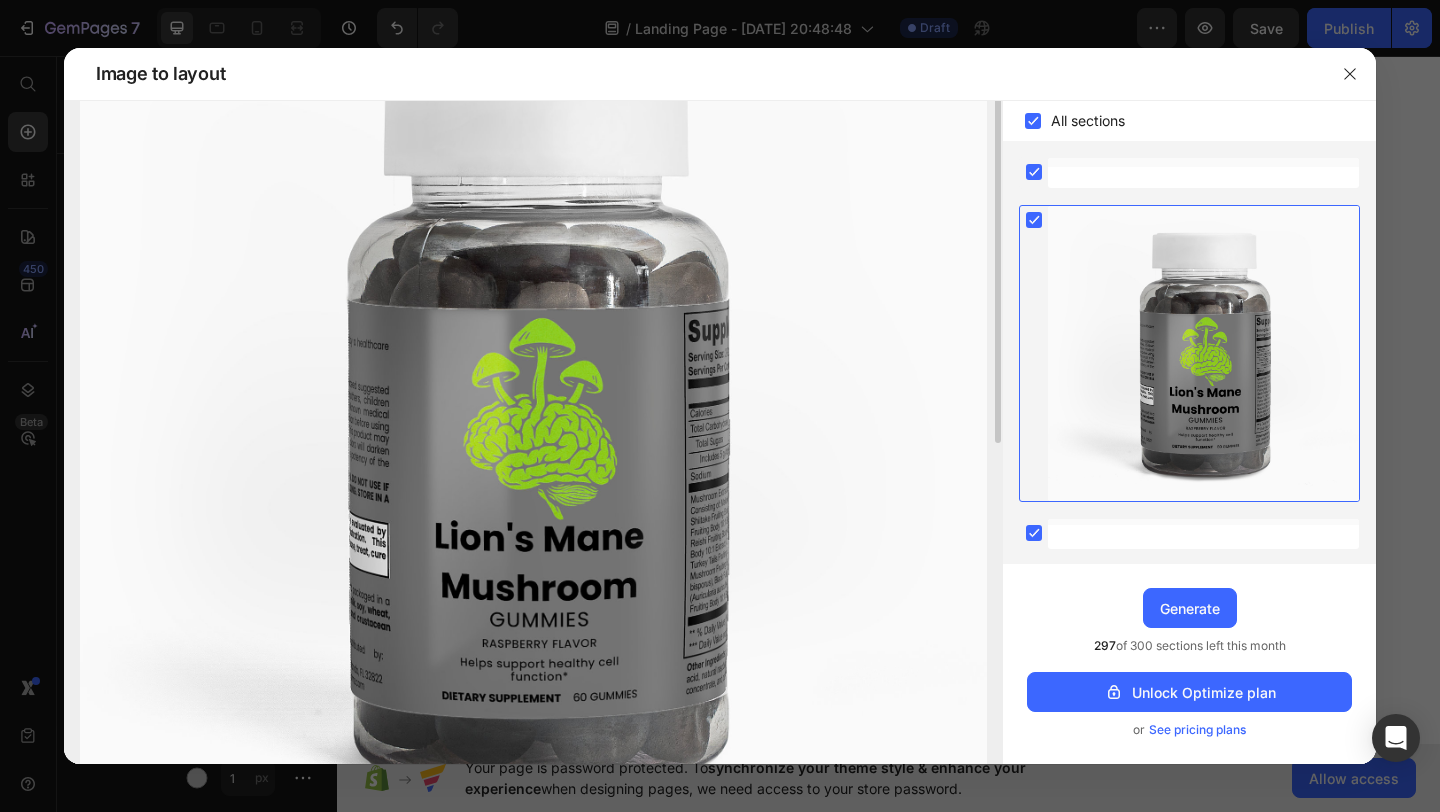 scroll, scrollTop: 324, scrollLeft: 0, axis: vertical 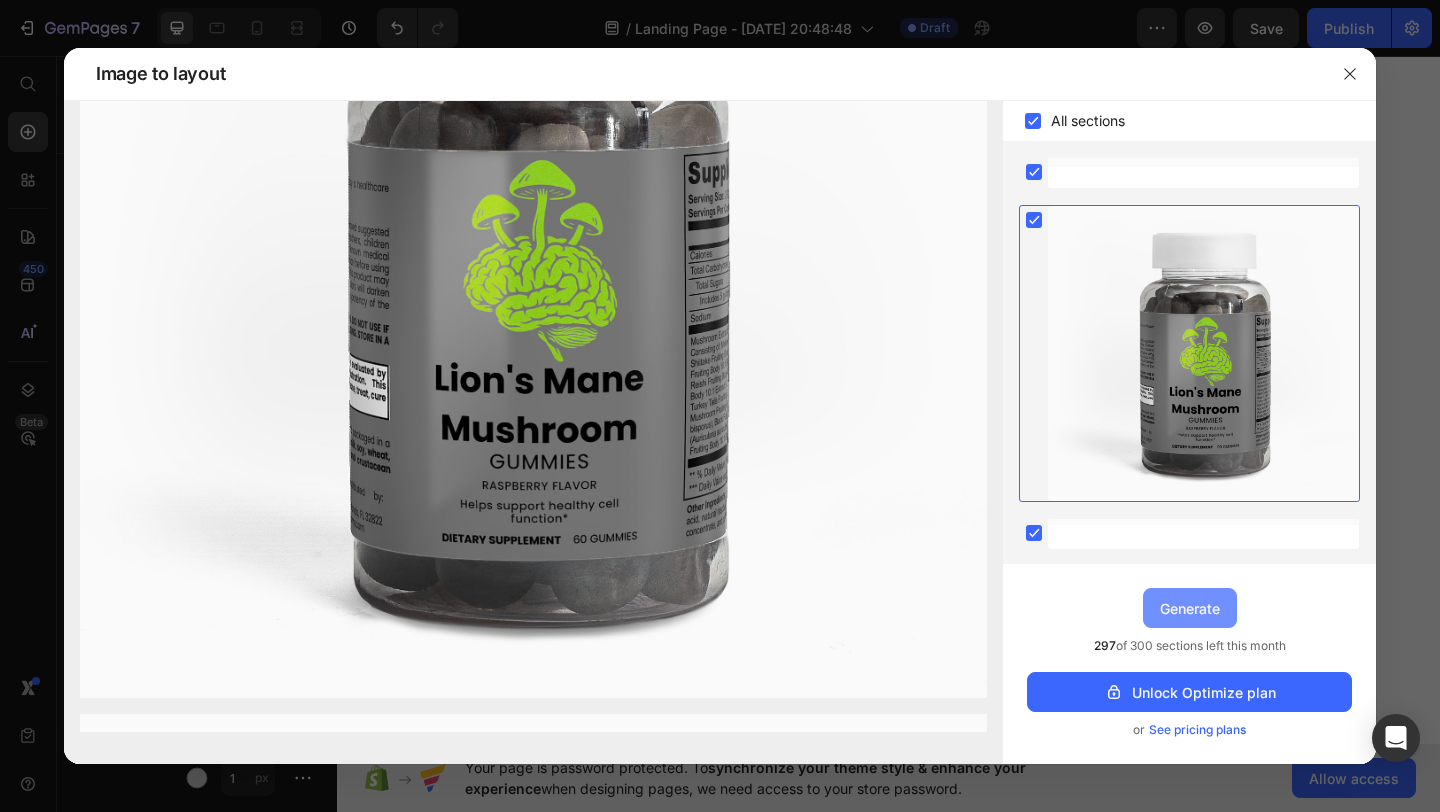 click on "Generate" at bounding box center [1190, 608] 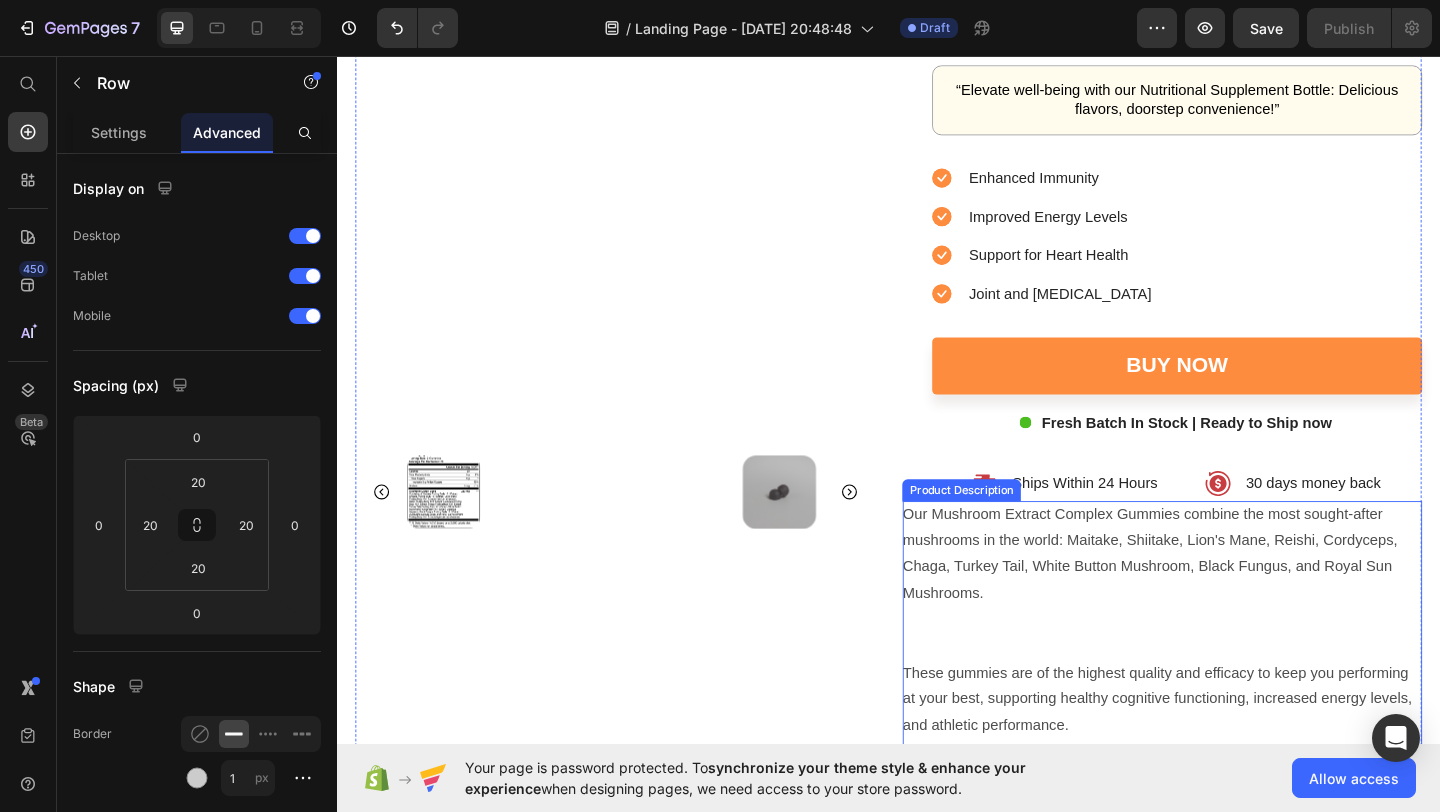 scroll, scrollTop: 4679, scrollLeft: 0, axis: vertical 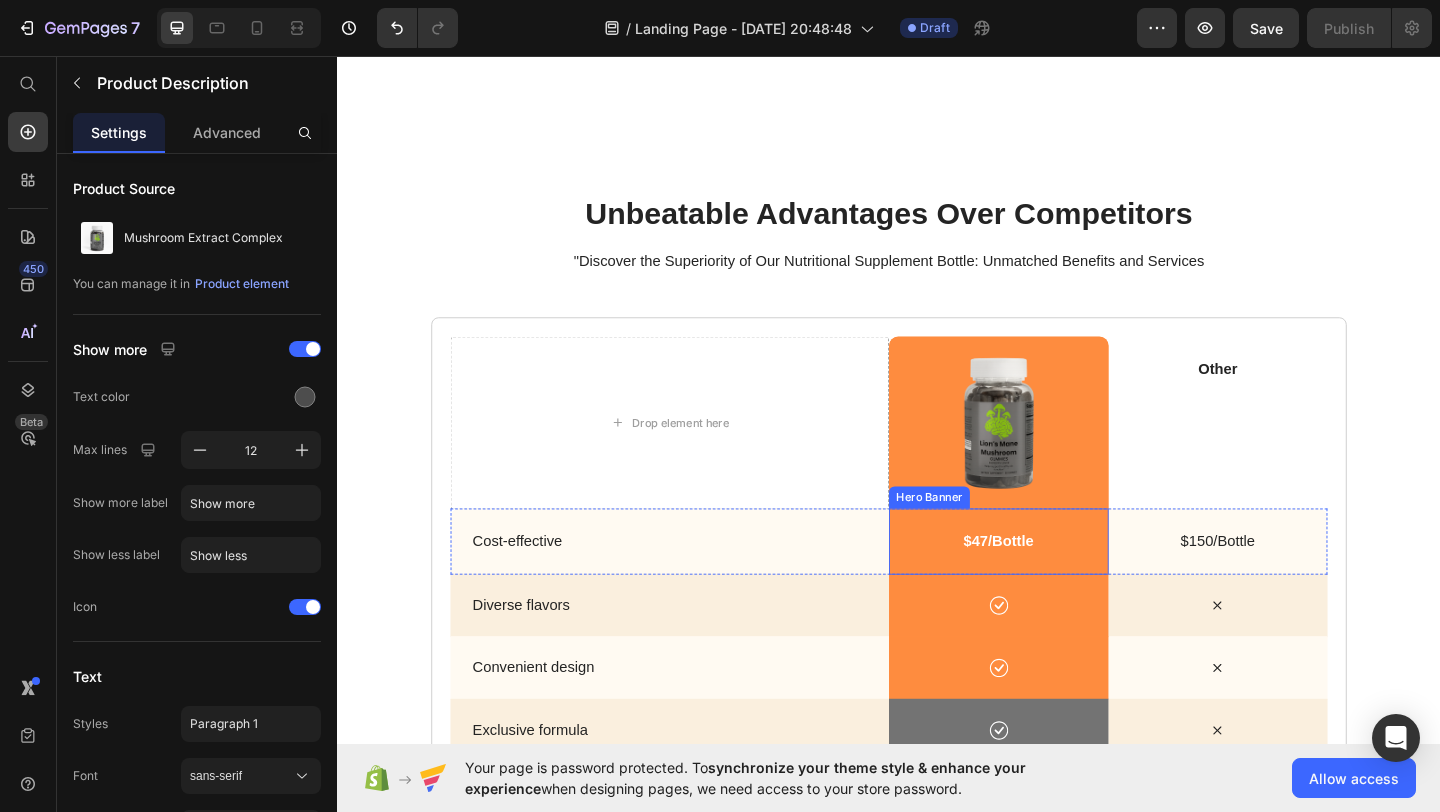 click on "$47/Bottle Text Block" at bounding box center (1056, 584) 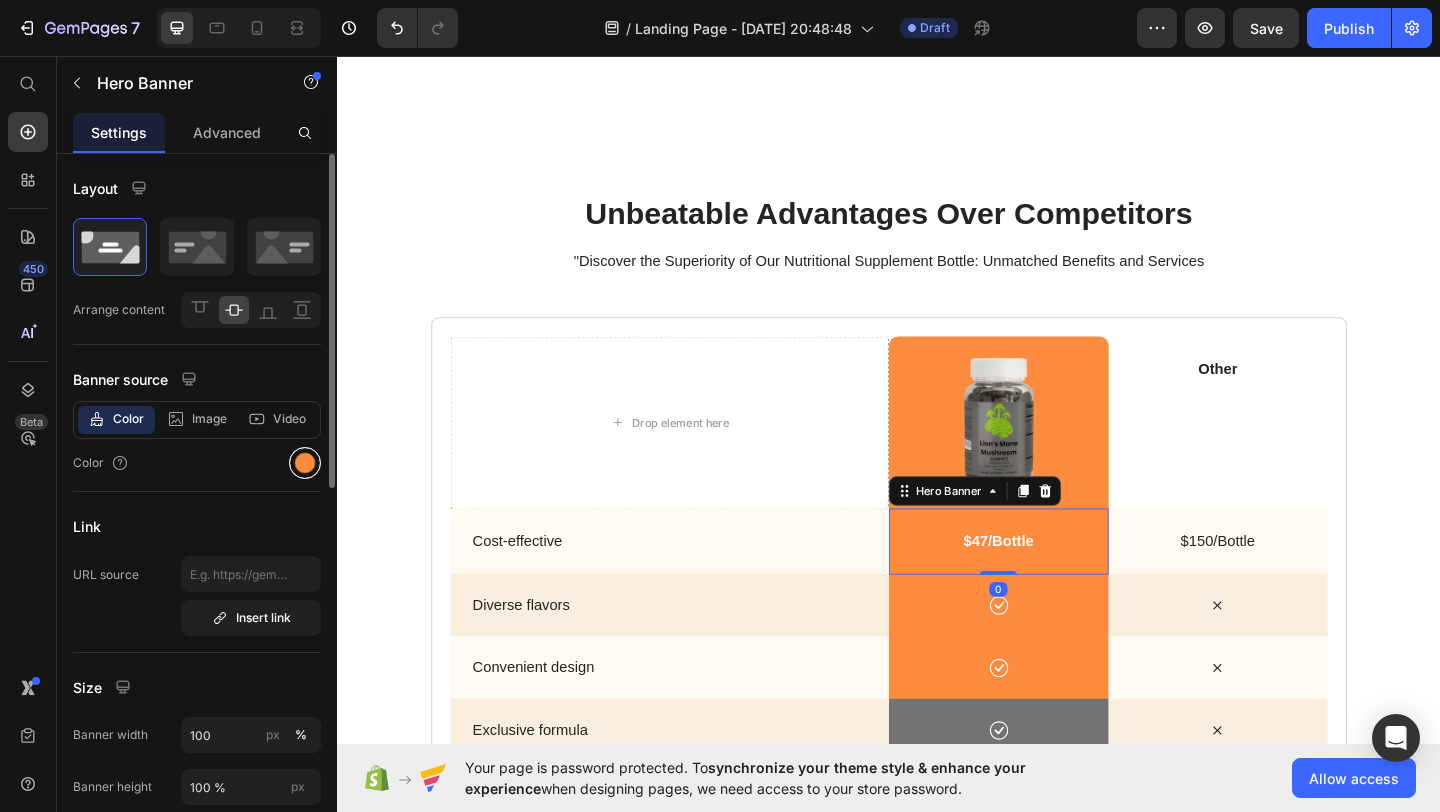 click at bounding box center (305, 463) 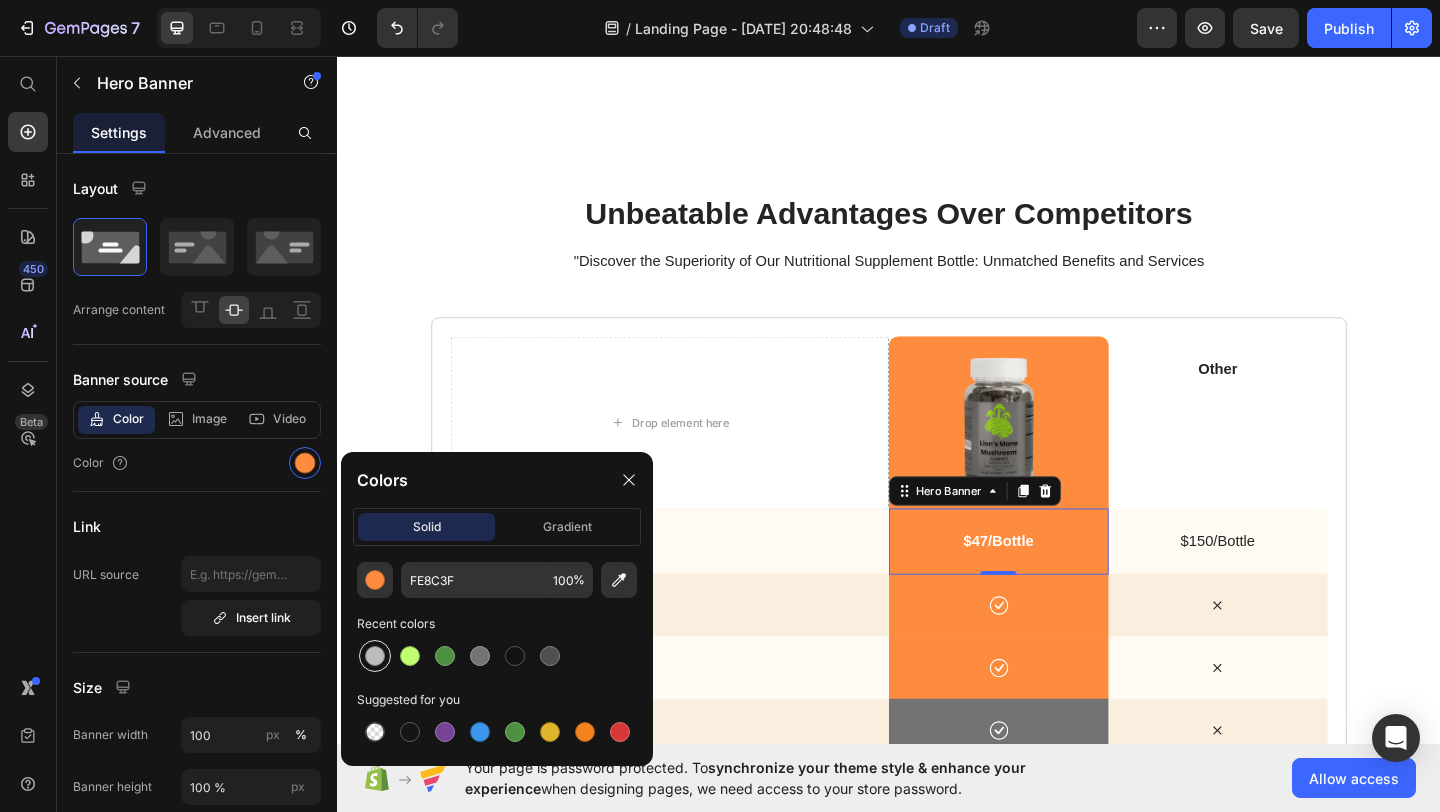 click at bounding box center [375, 656] 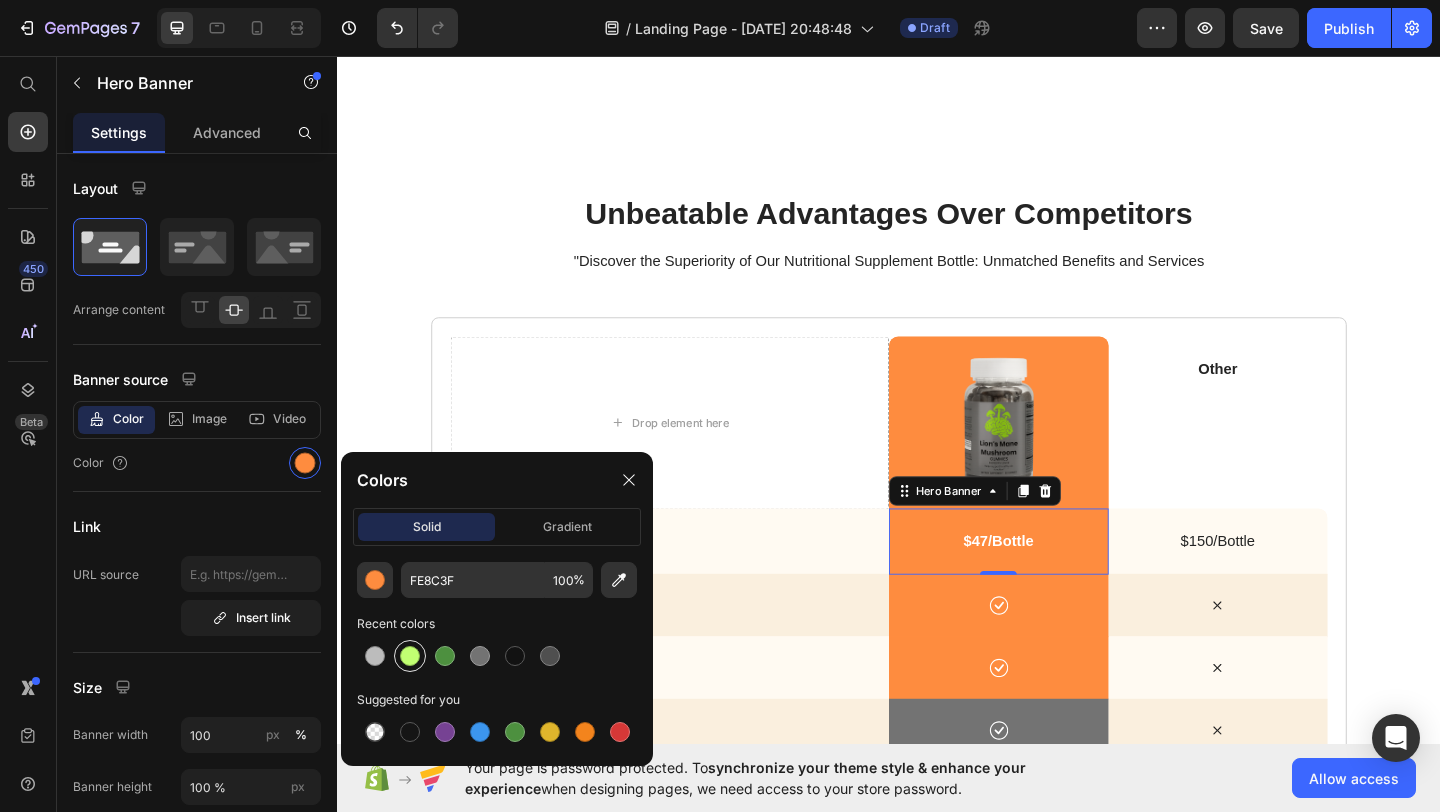 type on "BCBCBC" 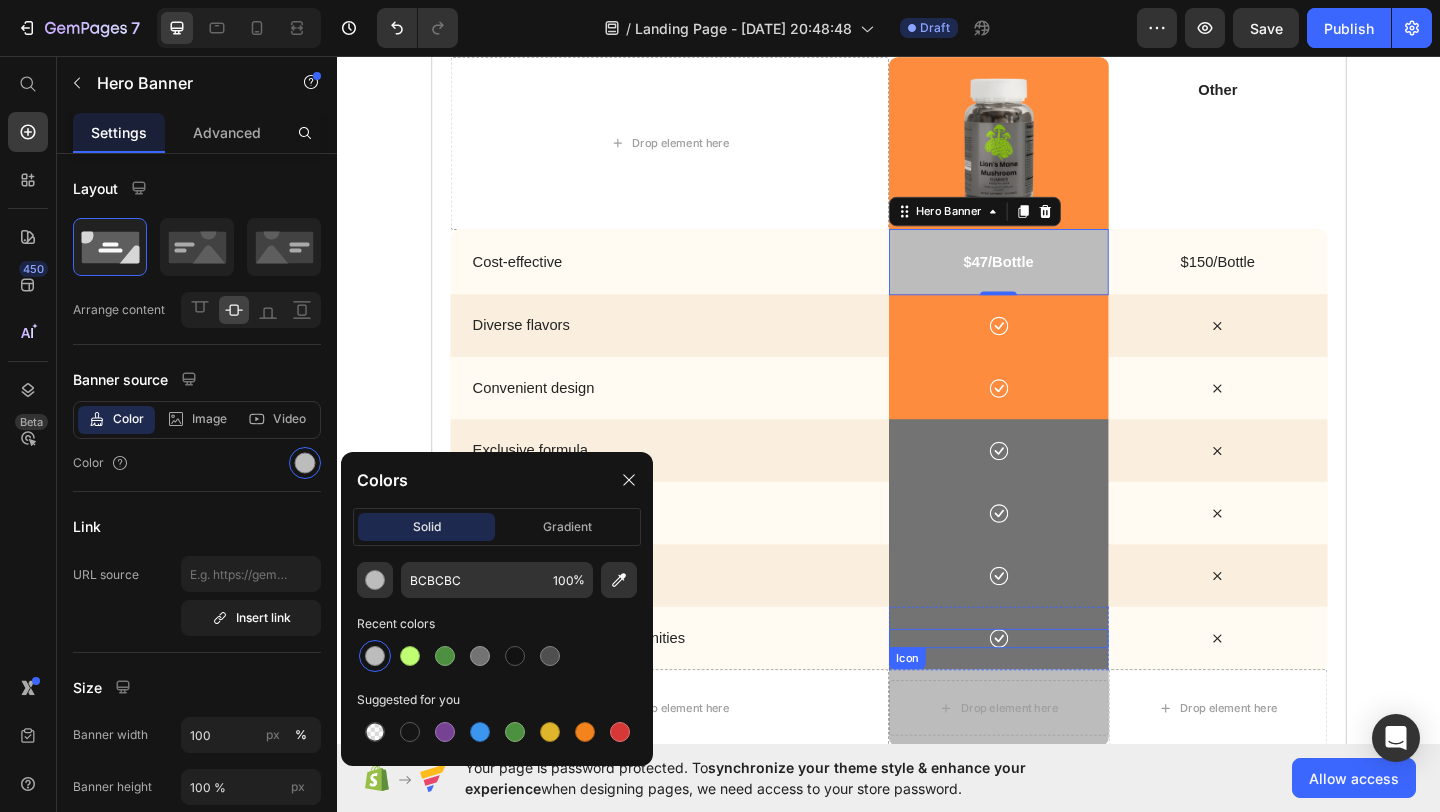 scroll, scrollTop: 3593, scrollLeft: 0, axis: vertical 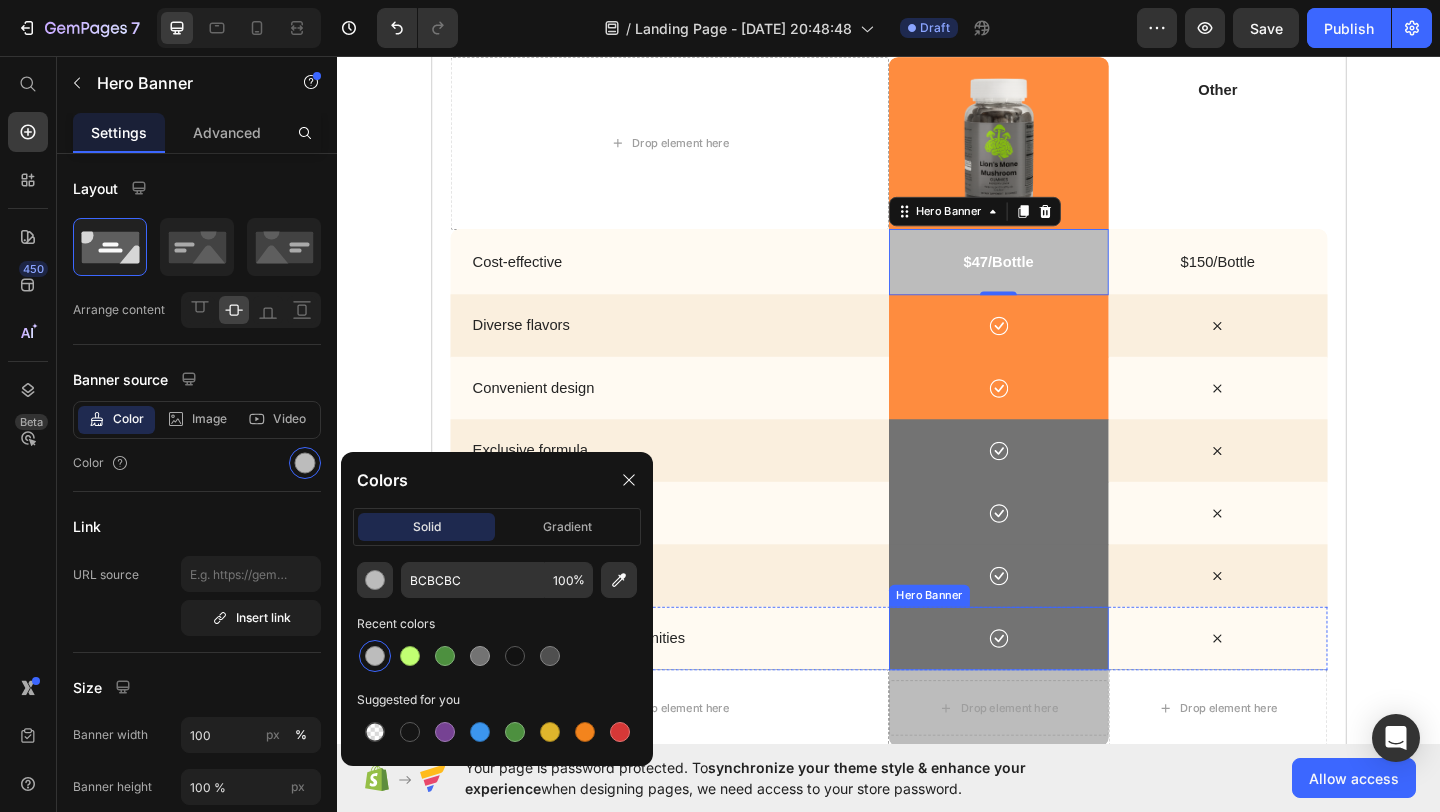 click on "Icon" at bounding box center (1056, 689) 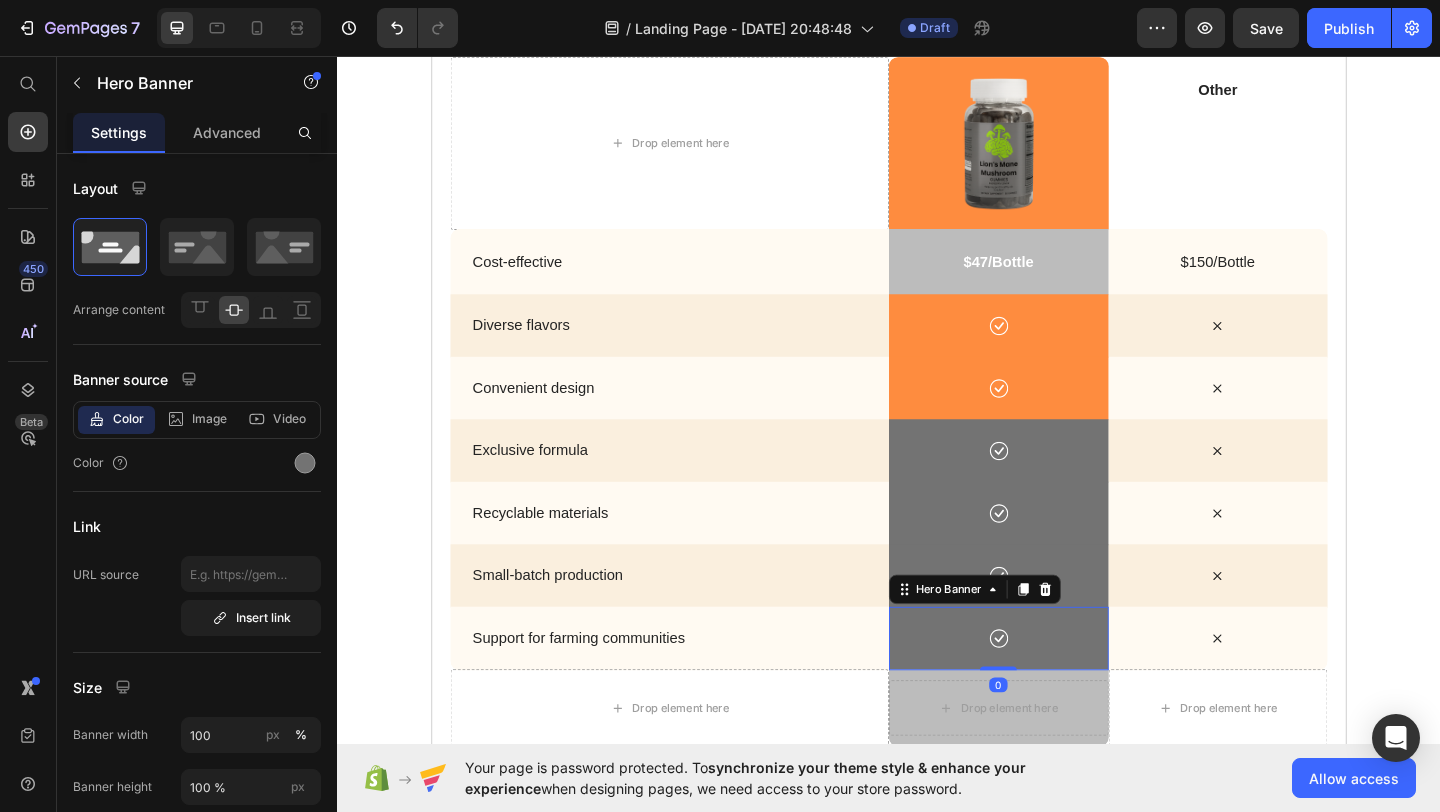 scroll, scrollTop: 702, scrollLeft: 0, axis: vertical 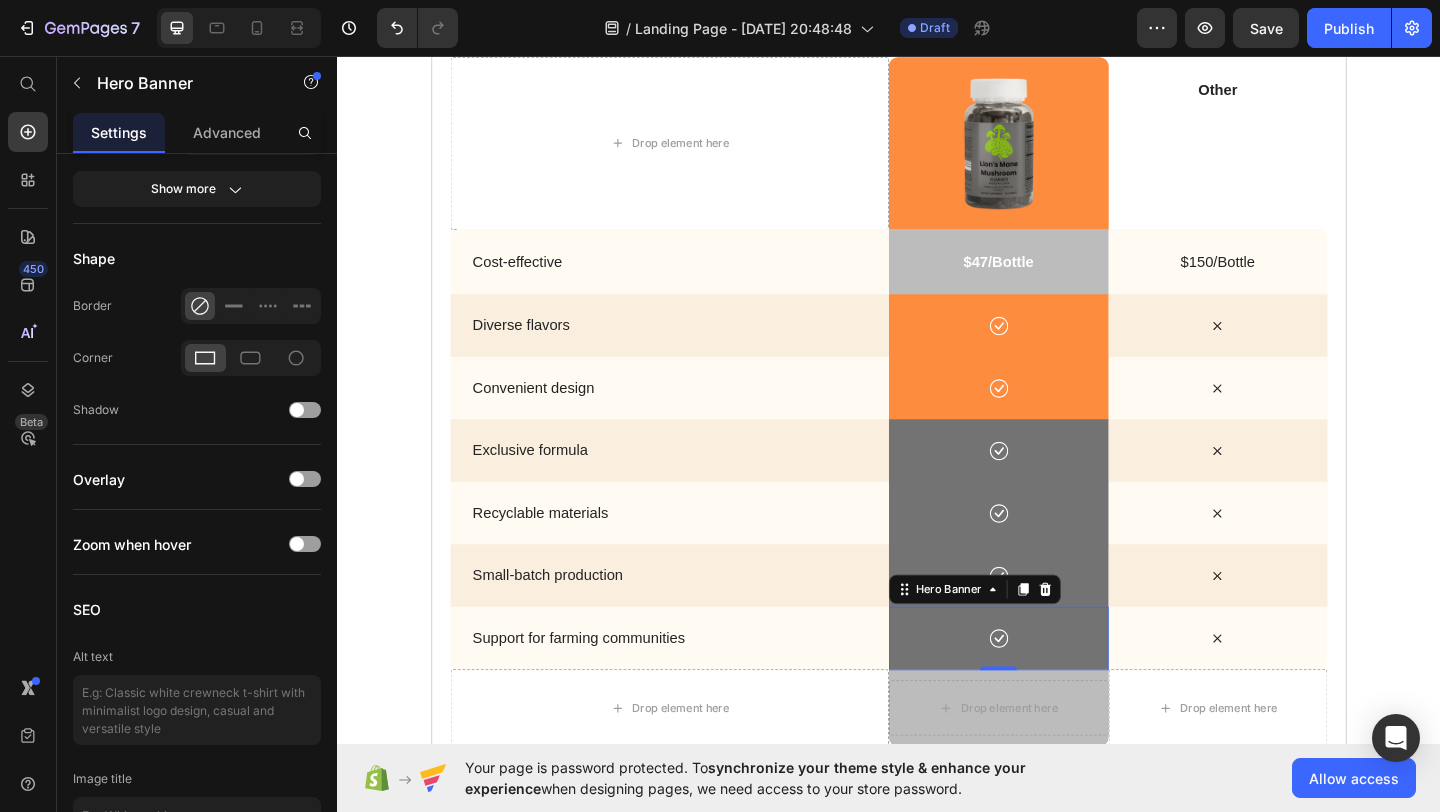 click on "Icon" at bounding box center (1056, 689) 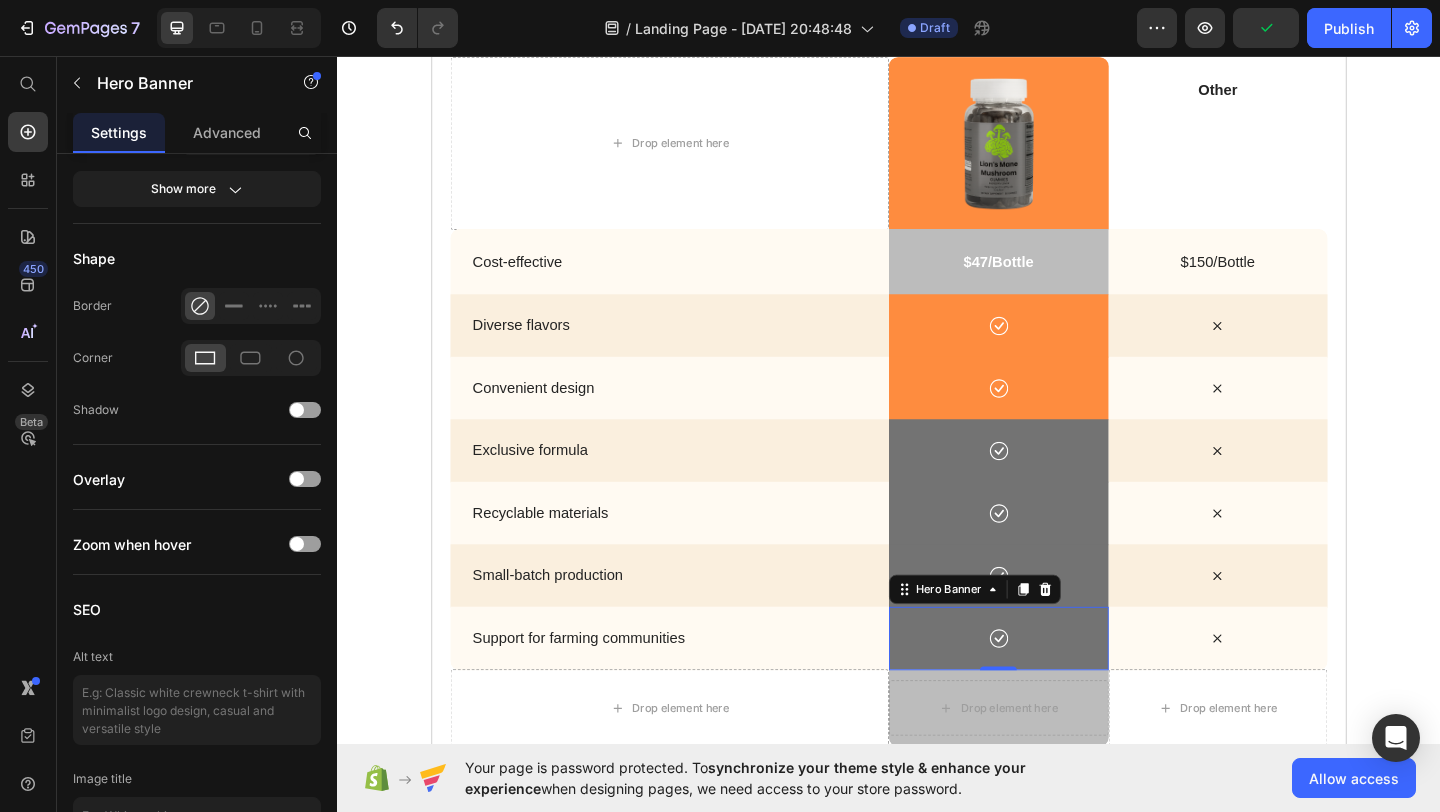 click on "Icon" at bounding box center (1056, 689) 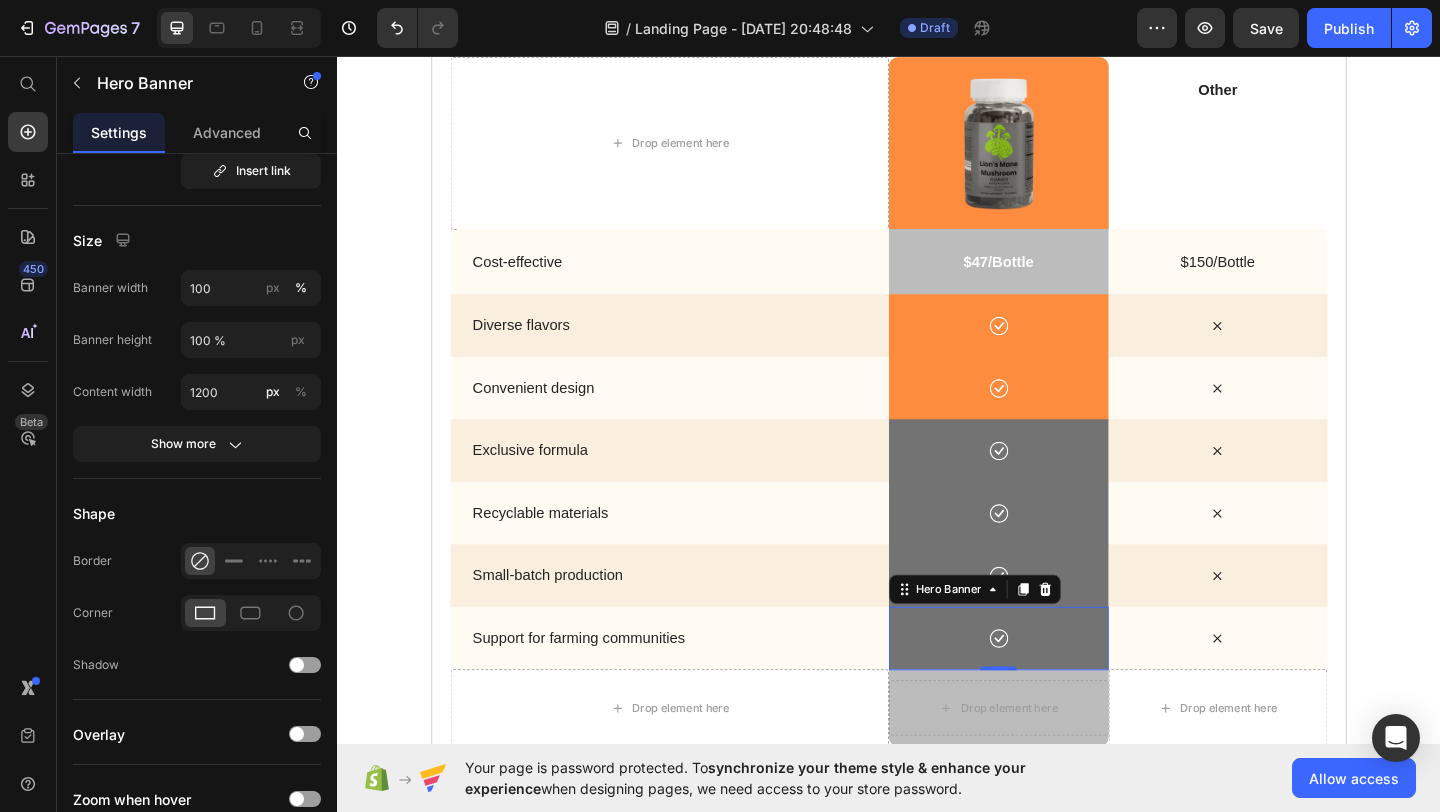 scroll, scrollTop: 0, scrollLeft: 0, axis: both 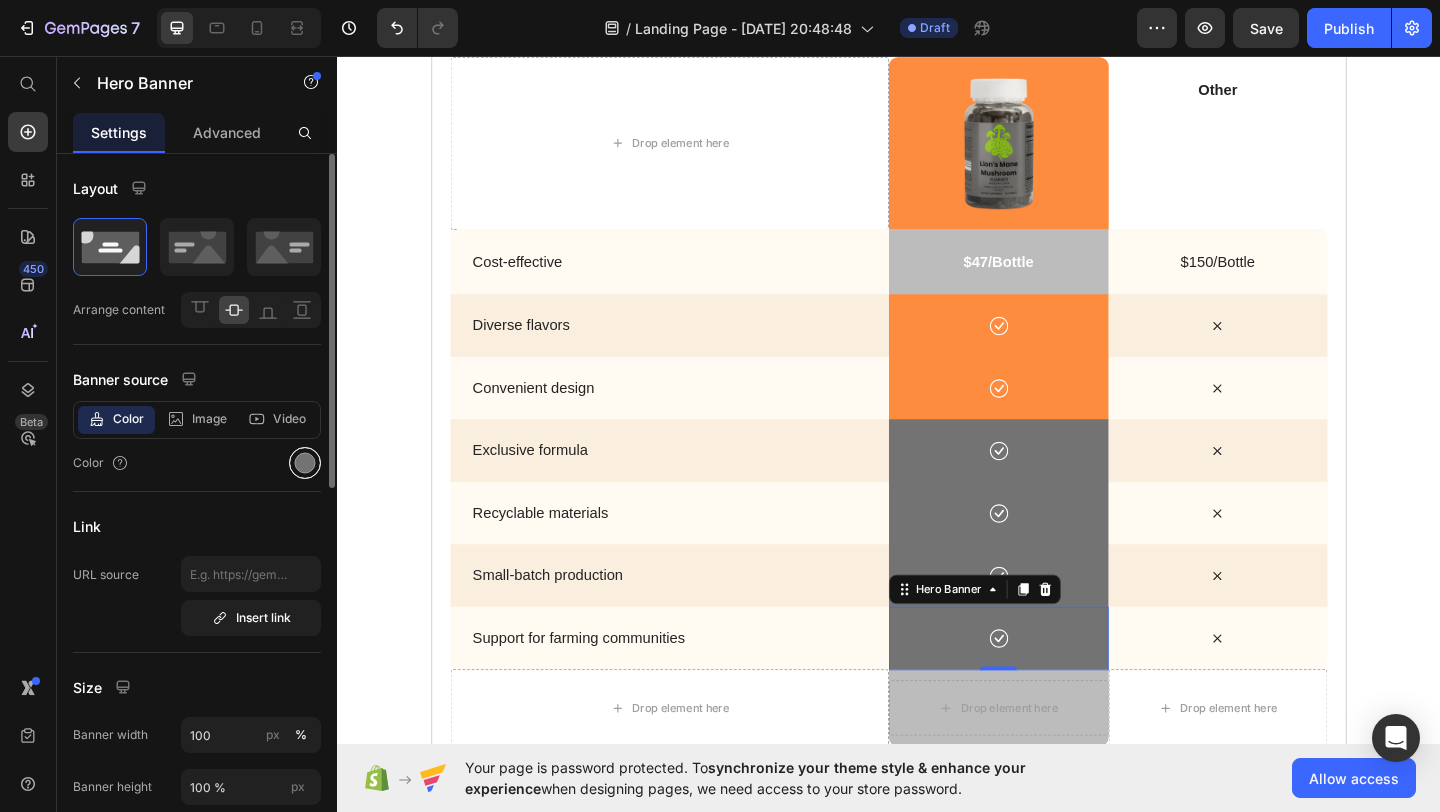 click at bounding box center [305, 463] 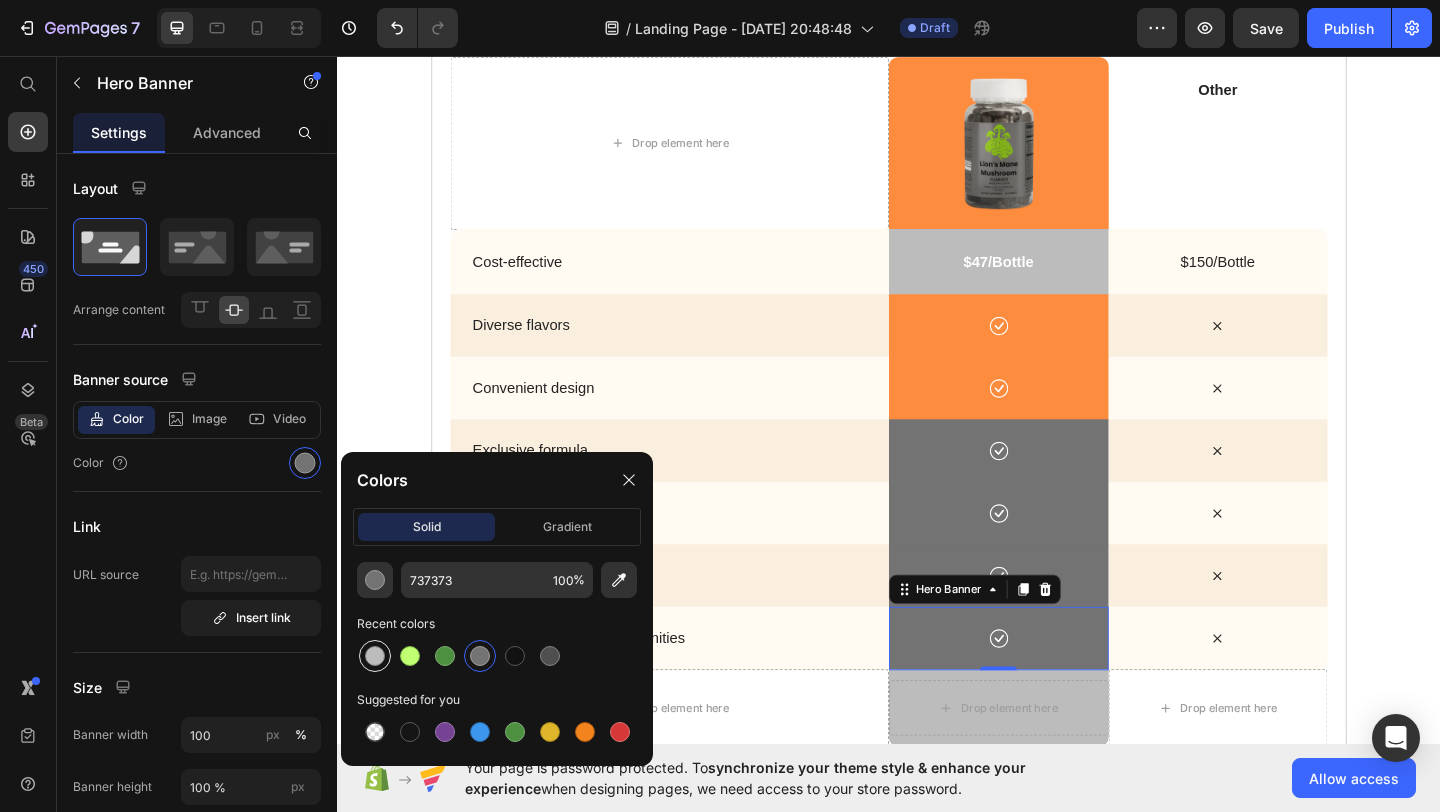 drag, startPoint x: 370, startPoint y: 648, endPoint x: 507, endPoint y: 620, distance: 139.83205 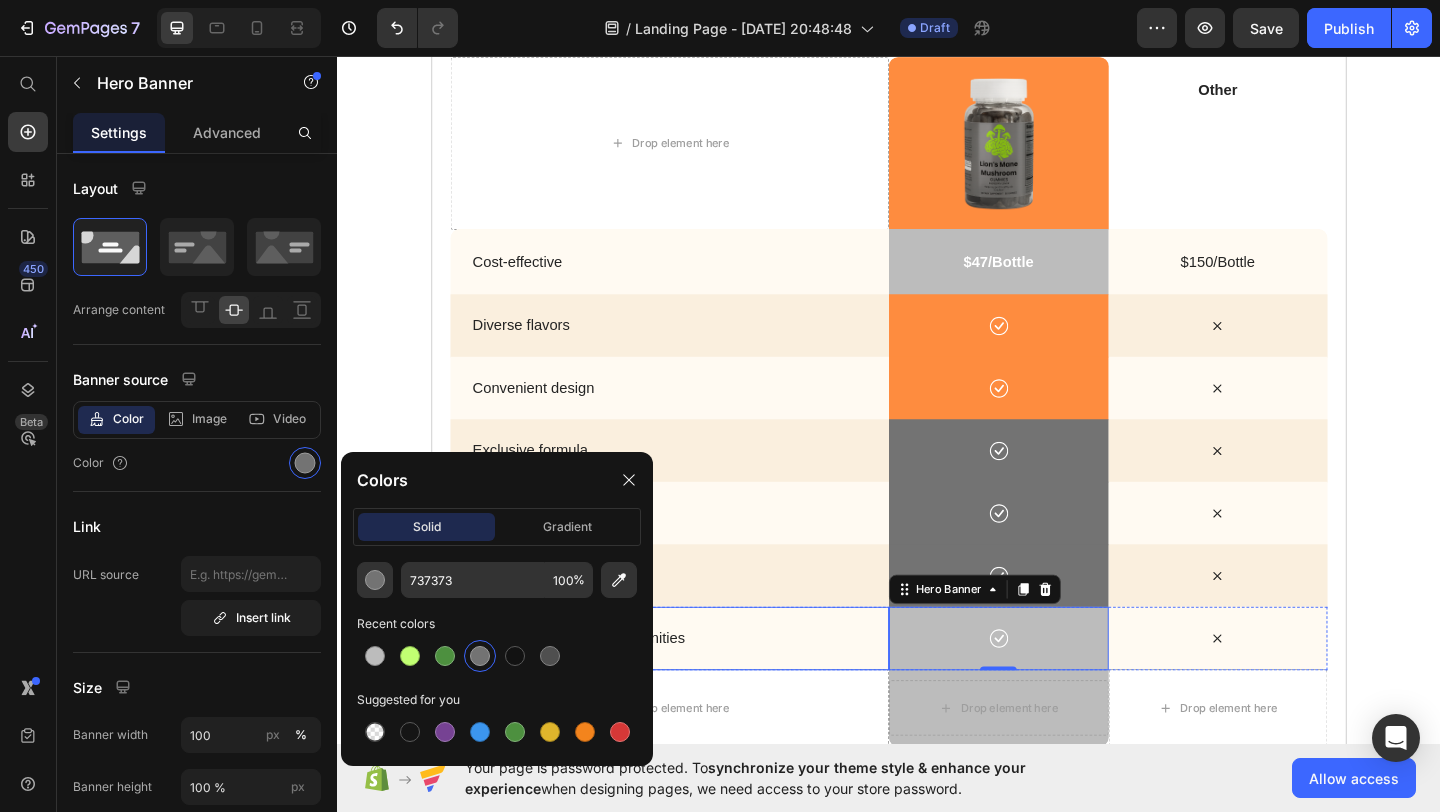 type on "BCBCBC" 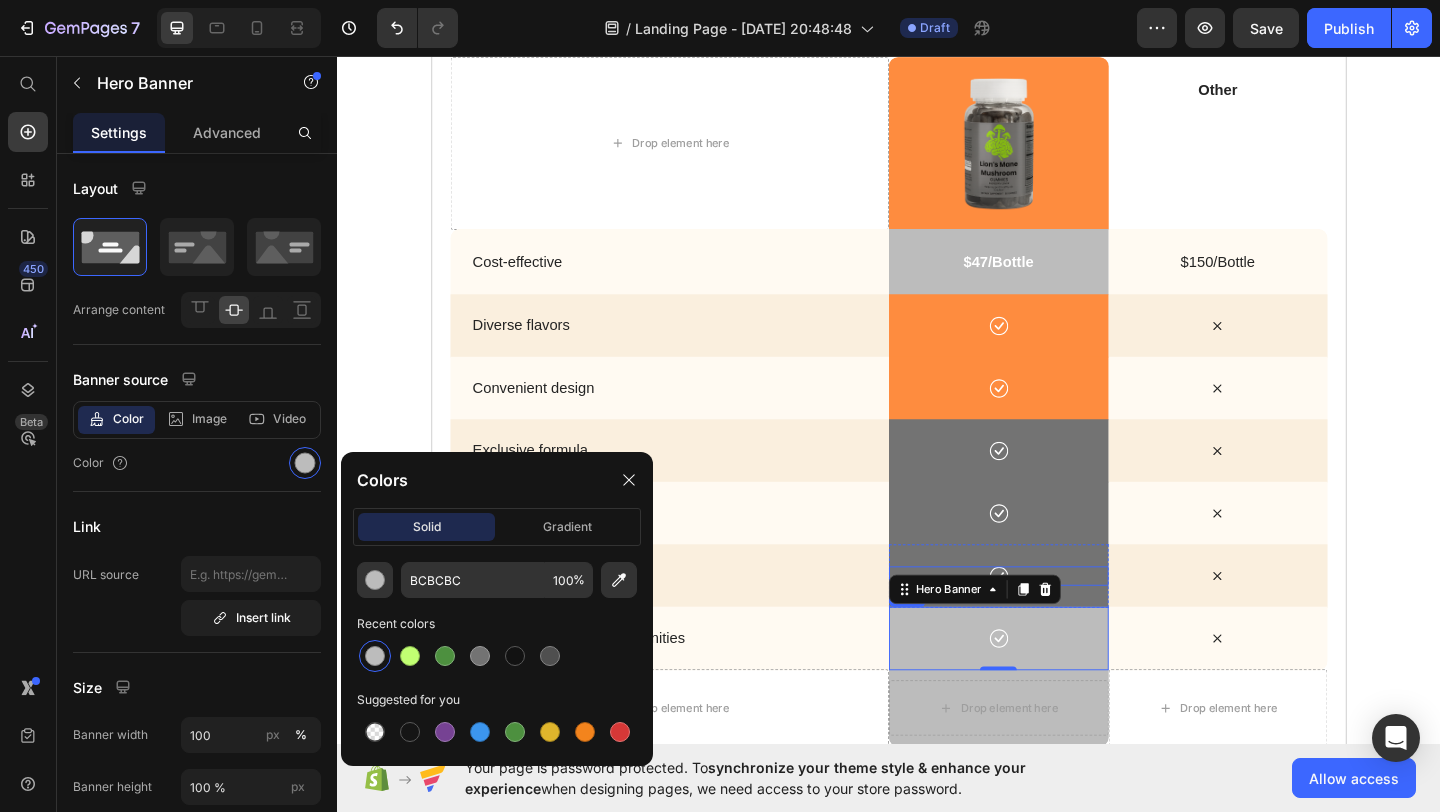 click on "Icon" at bounding box center [1056, 621] 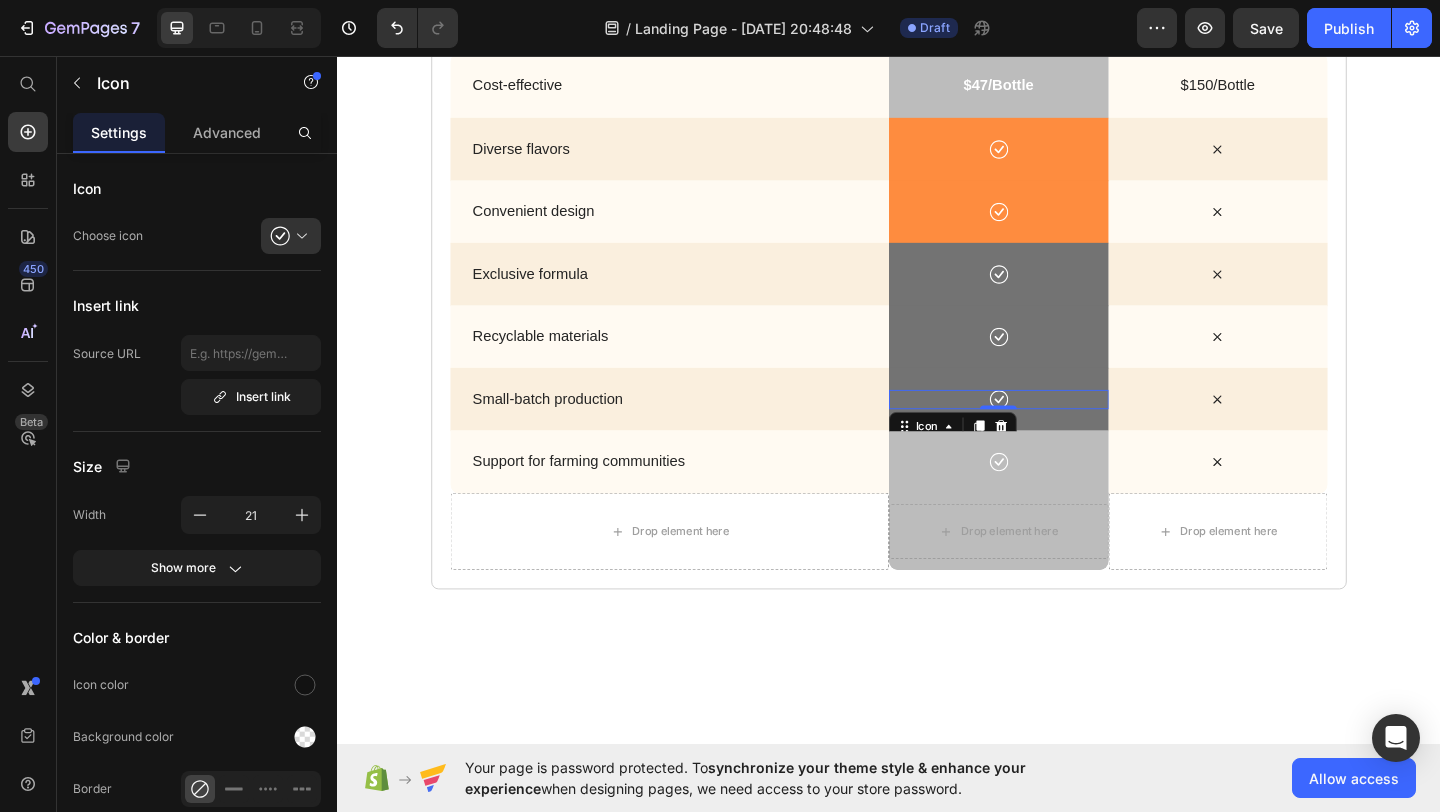 scroll, scrollTop: 3427, scrollLeft: 0, axis: vertical 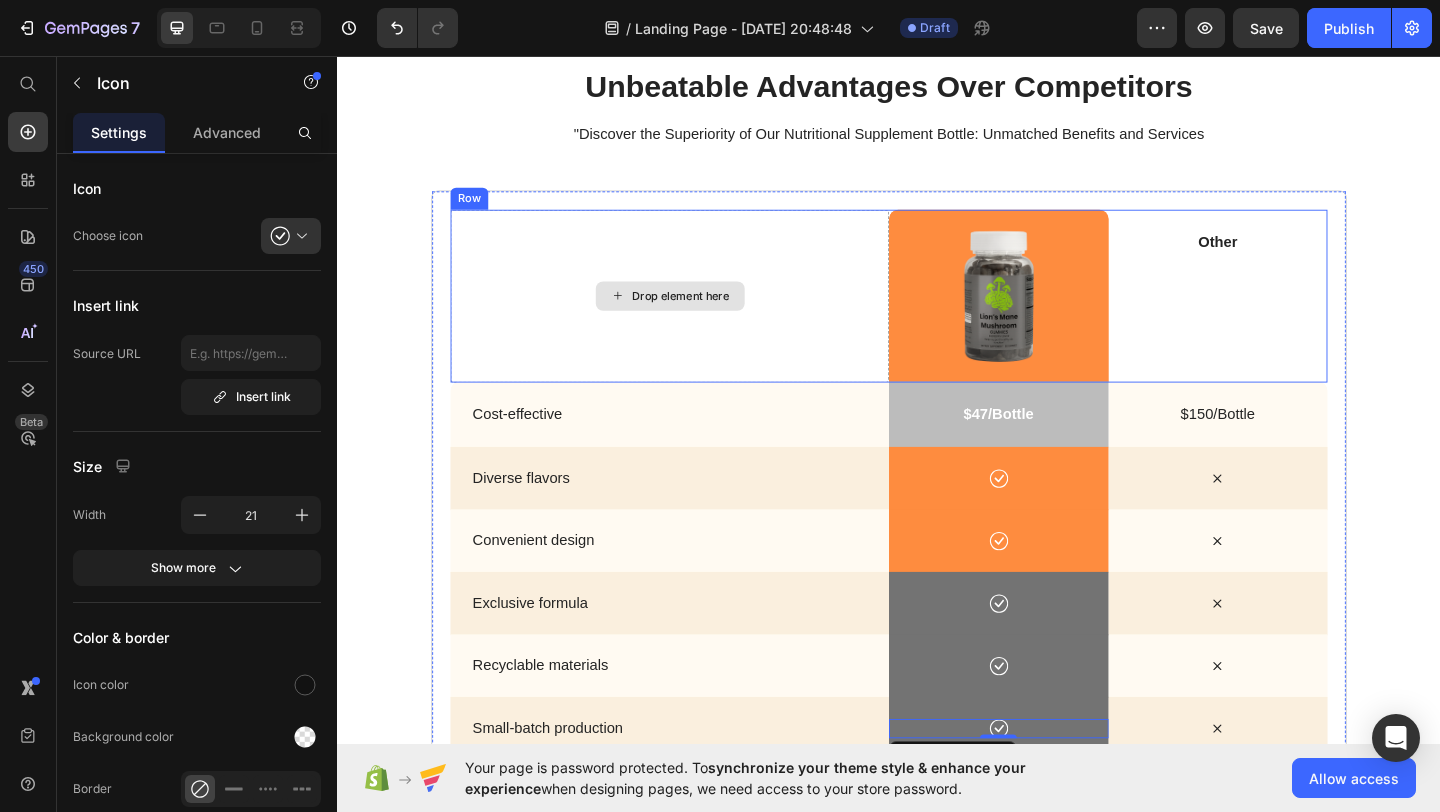 click on "Drop element here" at bounding box center [711, 317] 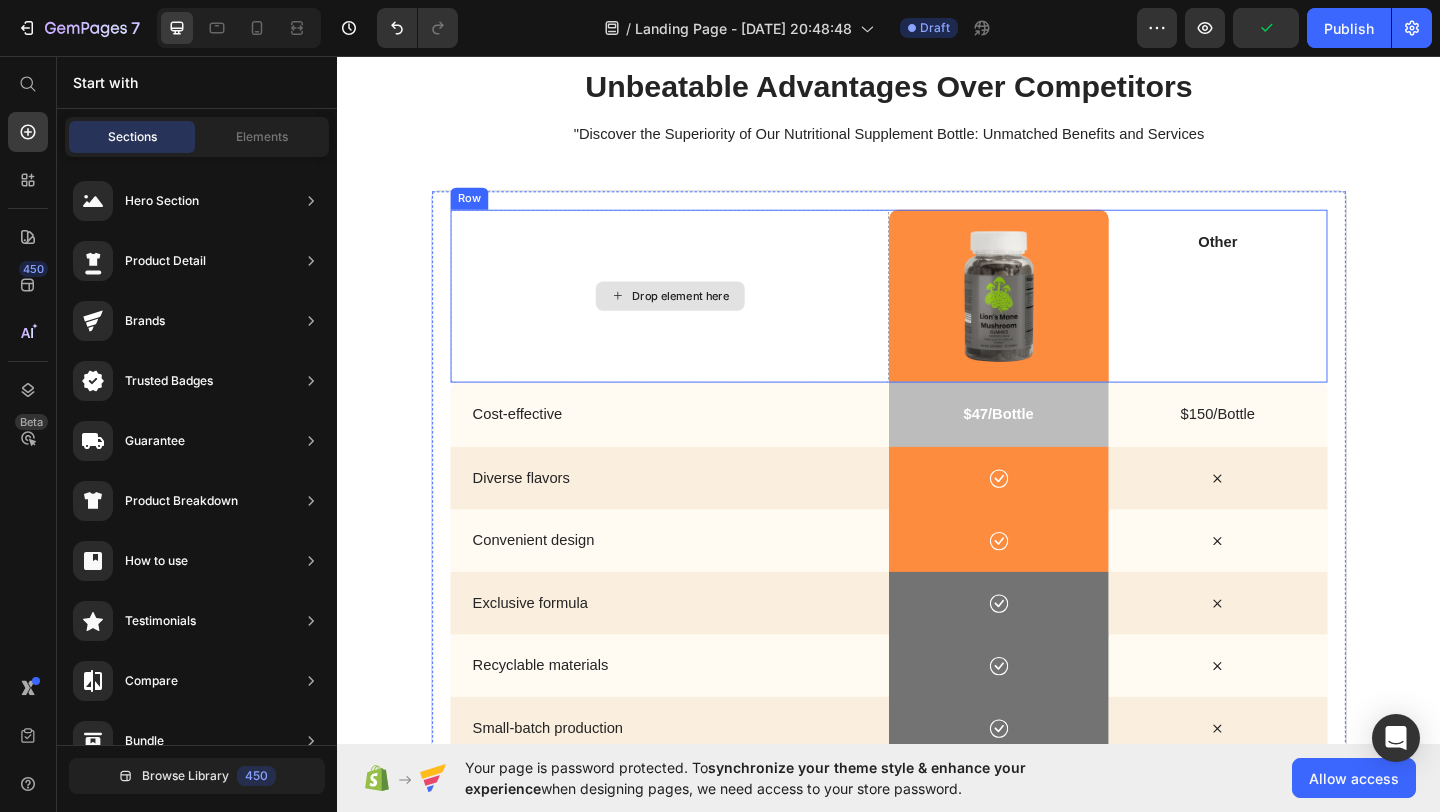 click on "Drop element here" at bounding box center (711, 317) 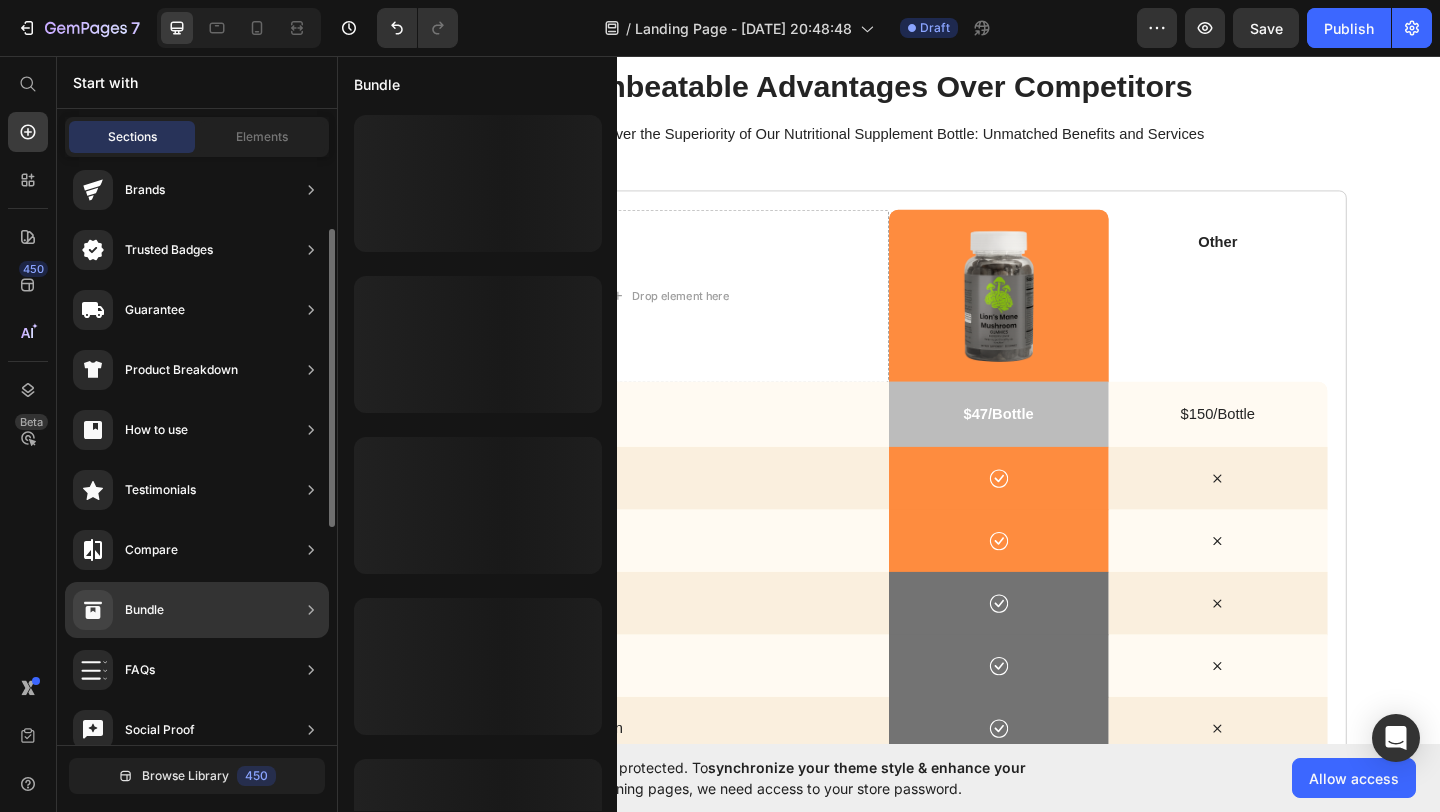 scroll, scrollTop: 135, scrollLeft: 0, axis: vertical 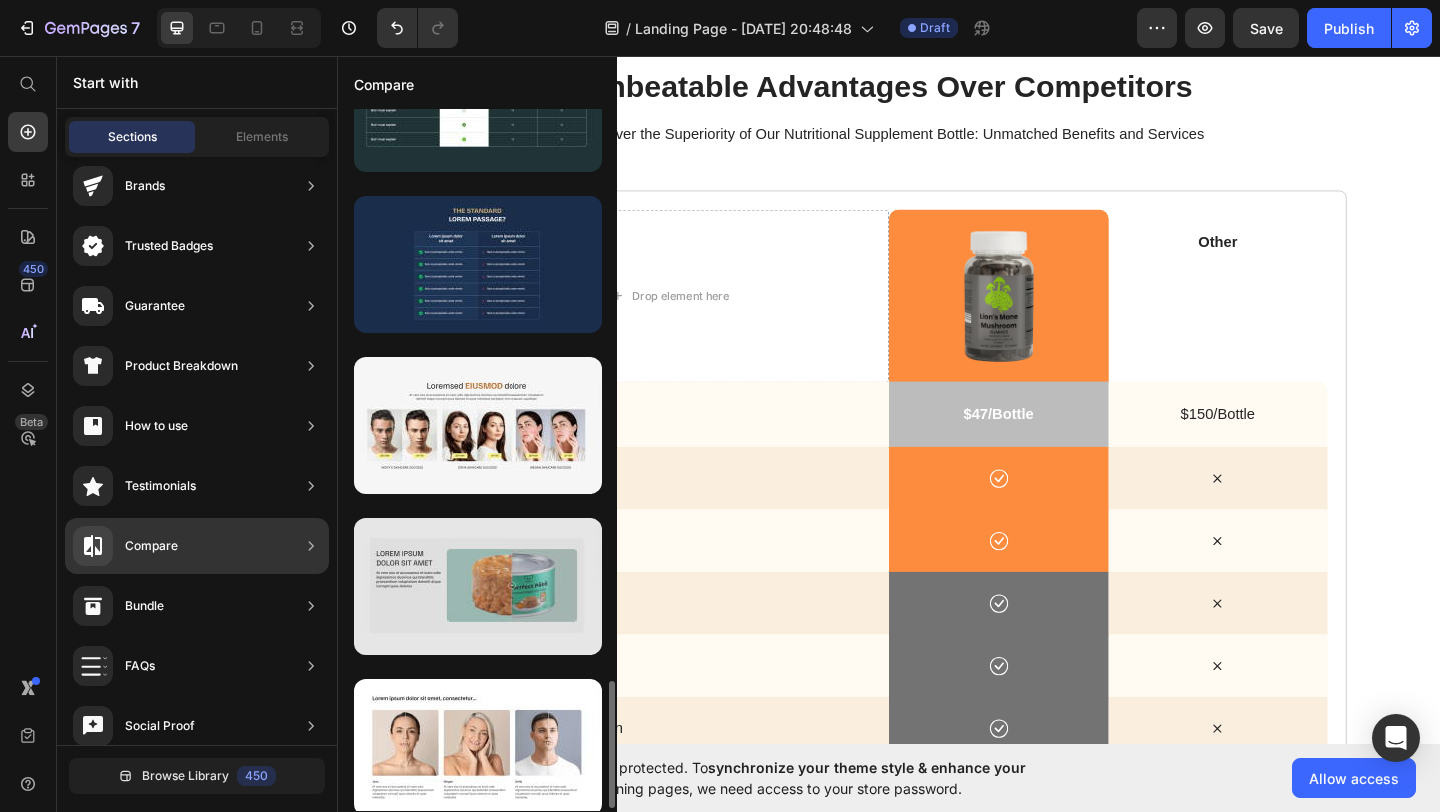 click at bounding box center [478, 586] 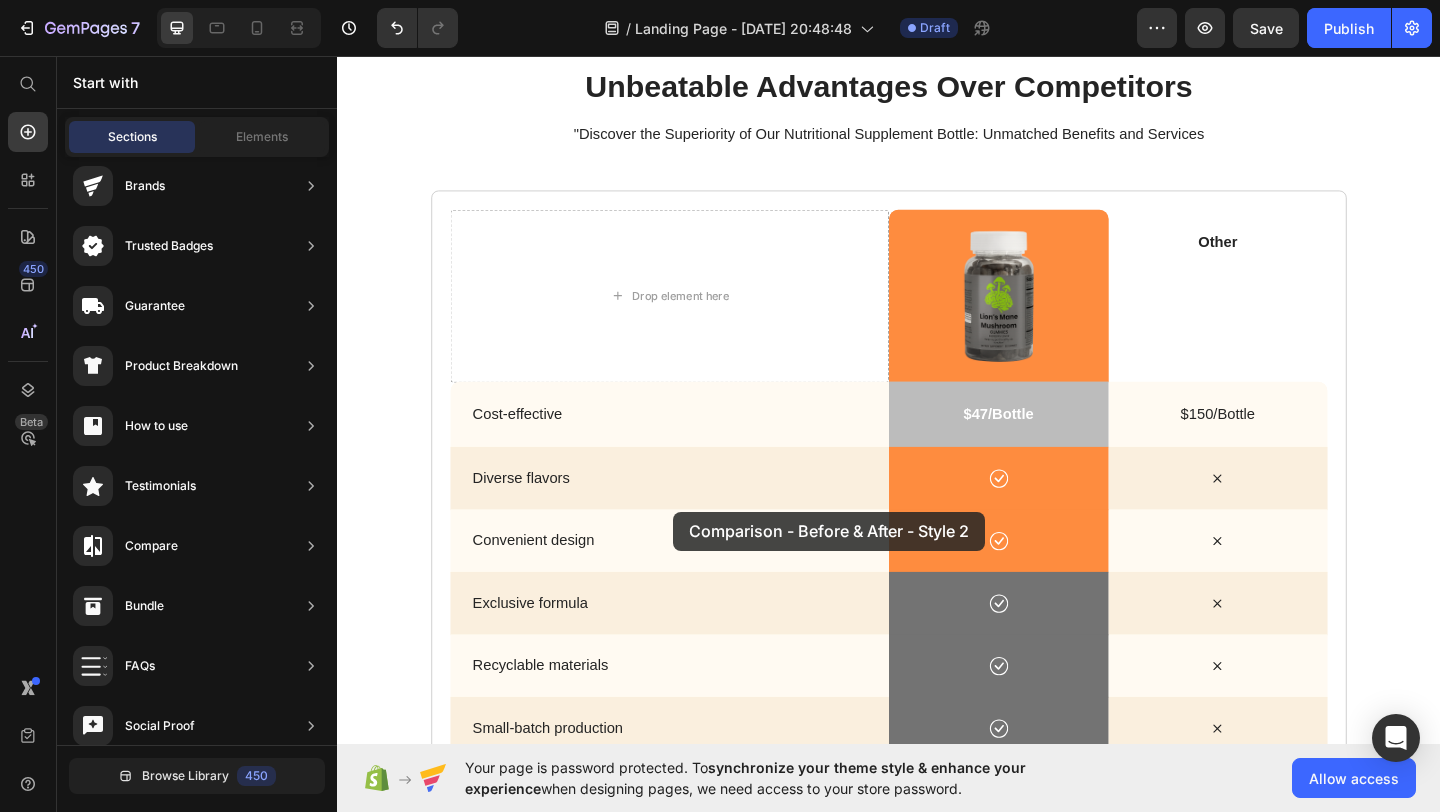 drag, startPoint x: 763, startPoint y: 640, endPoint x: 706, endPoint y: 531, distance: 123.00407 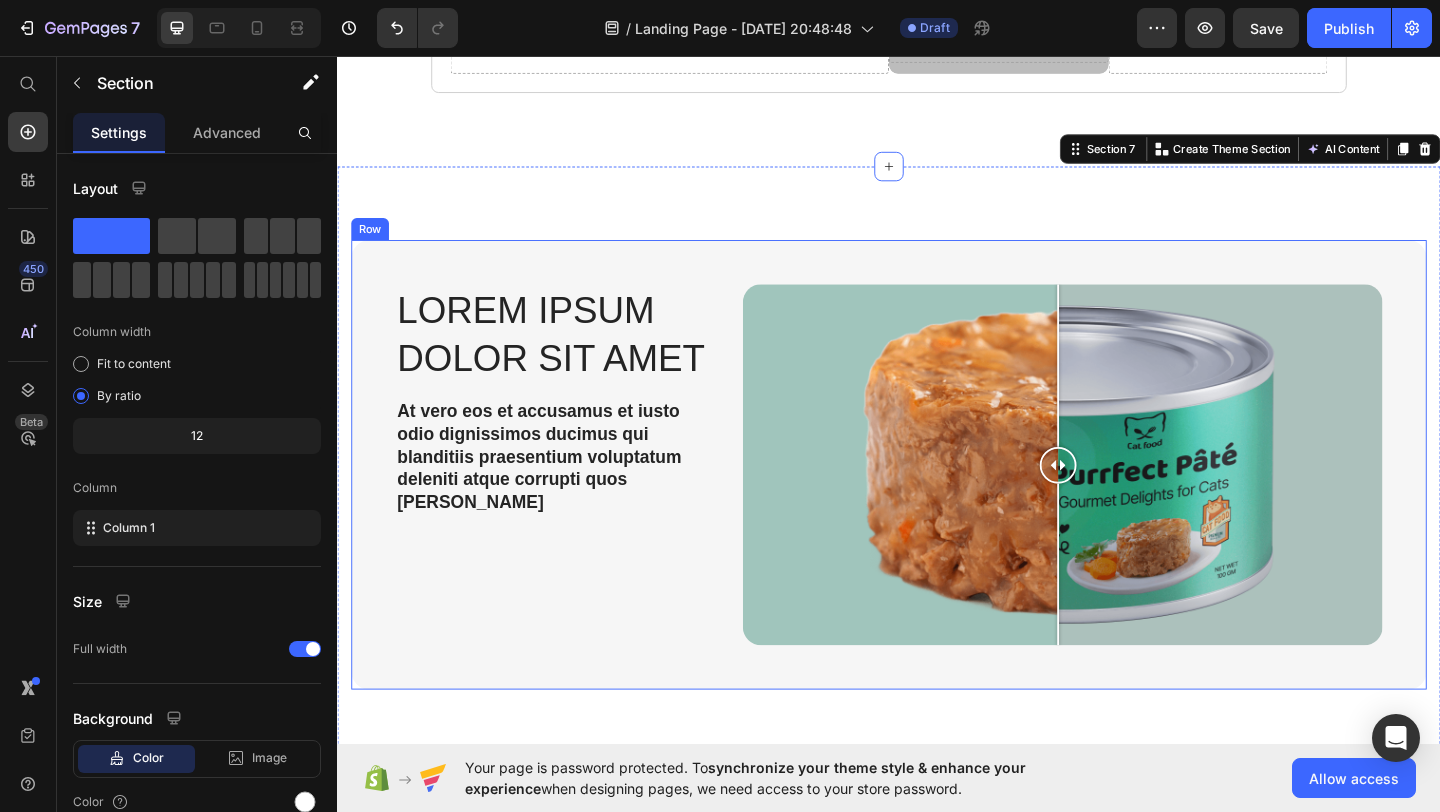 scroll, scrollTop: 4378, scrollLeft: 0, axis: vertical 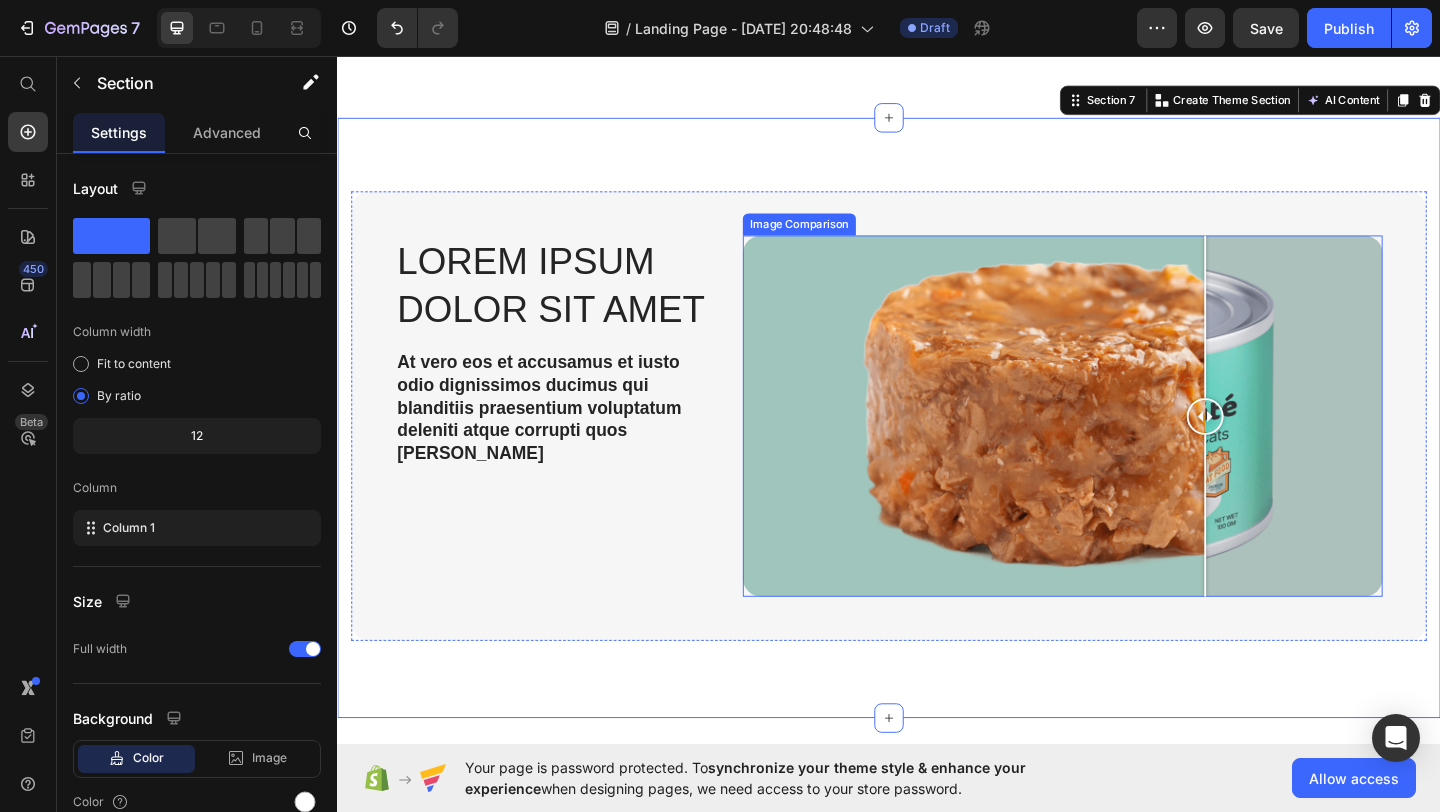 drag, startPoint x: 1129, startPoint y: 442, endPoint x: 1502, endPoint y: 466, distance: 373.77133 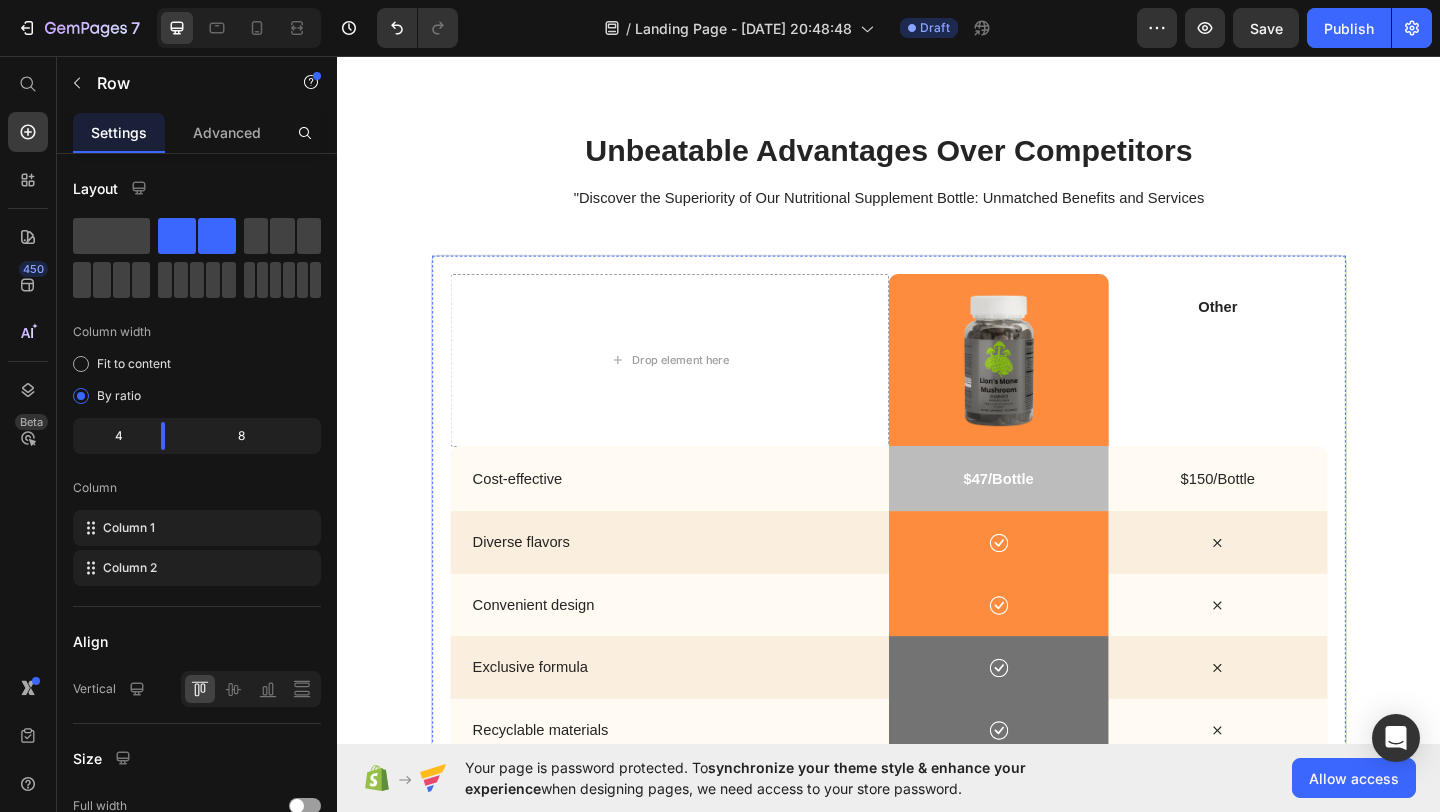 scroll, scrollTop: 3351, scrollLeft: 0, axis: vertical 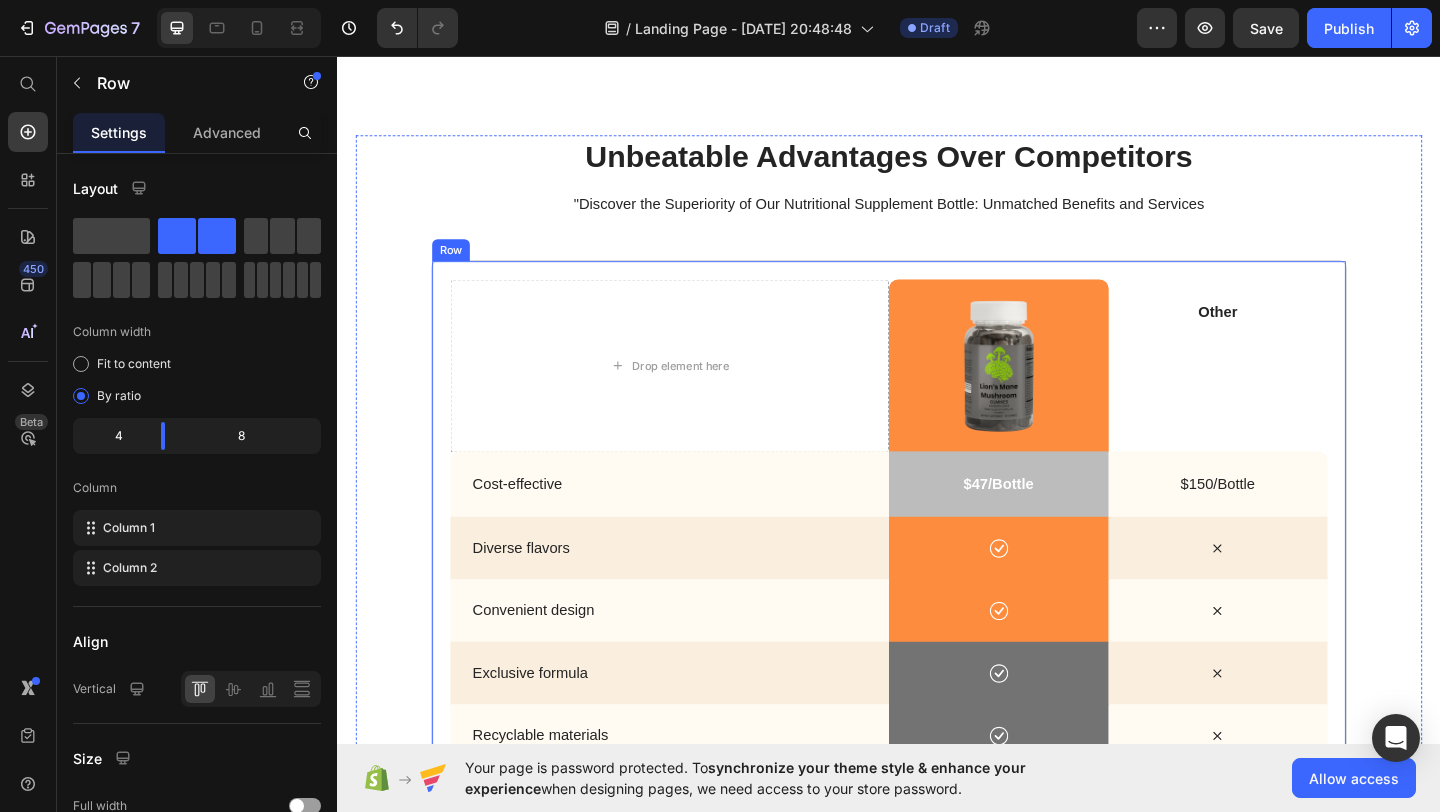 click on "Drop element here Image Hero Banner Other Text Block Hero Banner Row Cost-effective Text Block Hero Banner $47/Bottle Text Block Hero Banner $150/Bottle Text Block Hero Banner Row Diverse flavors Text Block Hero Banner
Icon Hero Banner
Icon Hero Banner Row Convenient design Text Block Hero Banner
Icon Hero Banner
Icon Hero Banner Row Exclusive formula Text Block Hero Banner
Icon Hero Banner
Icon Hero Banner Row Recyclable materials Text Block Hero Banner
Icon Hero Banner
Icon Hero Banner Row Small-batch production Text Block Hero Banner
Icon Hero Banner
Icon Hero Banner Row Support for farming communities Text Block Hero Banner
Icon Hero Banner
Icon Hero Banner Row
Drop element here
Drop element here Hero Banner
Drop element here Row Row" at bounding box center (937, 674) 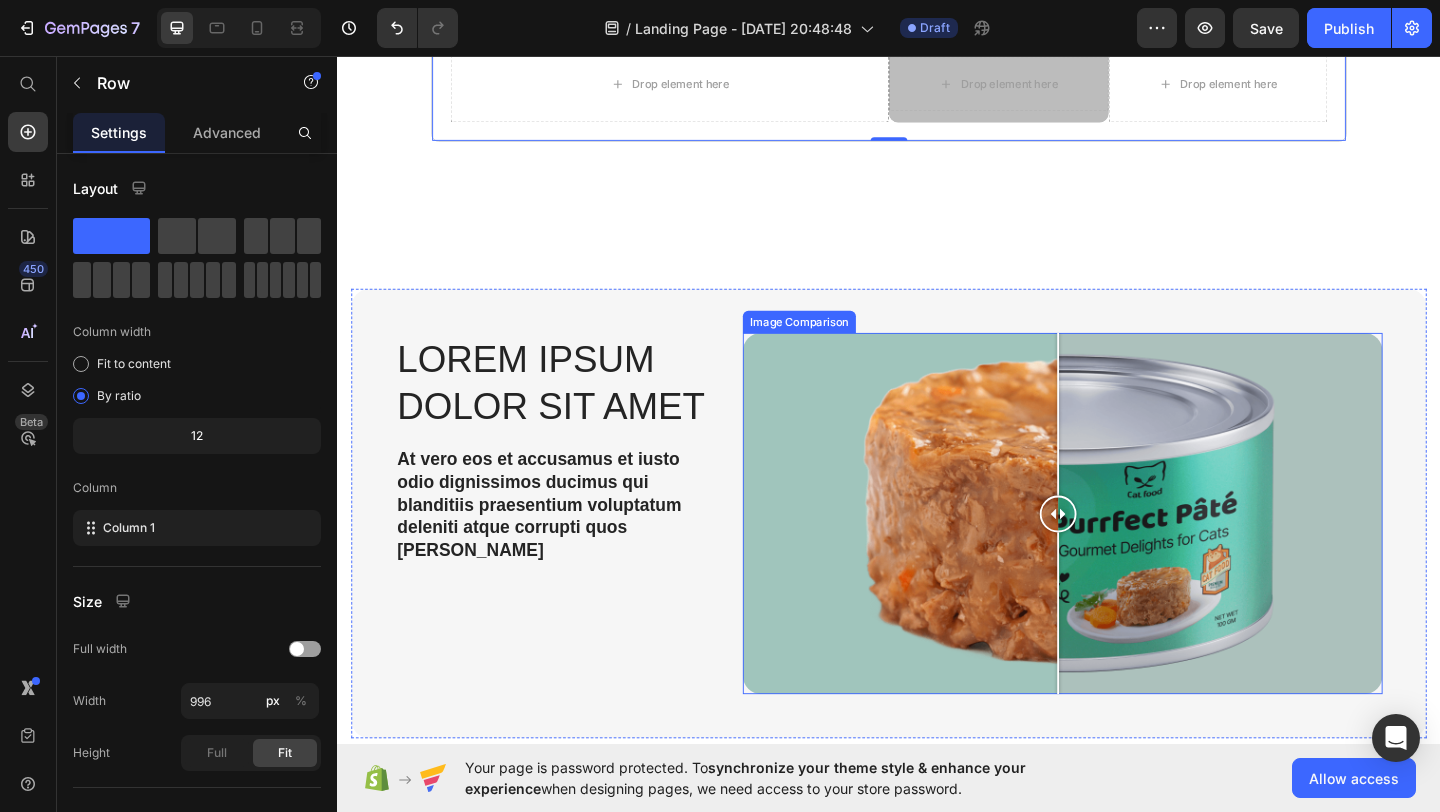 scroll, scrollTop: 4289, scrollLeft: 0, axis: vertical 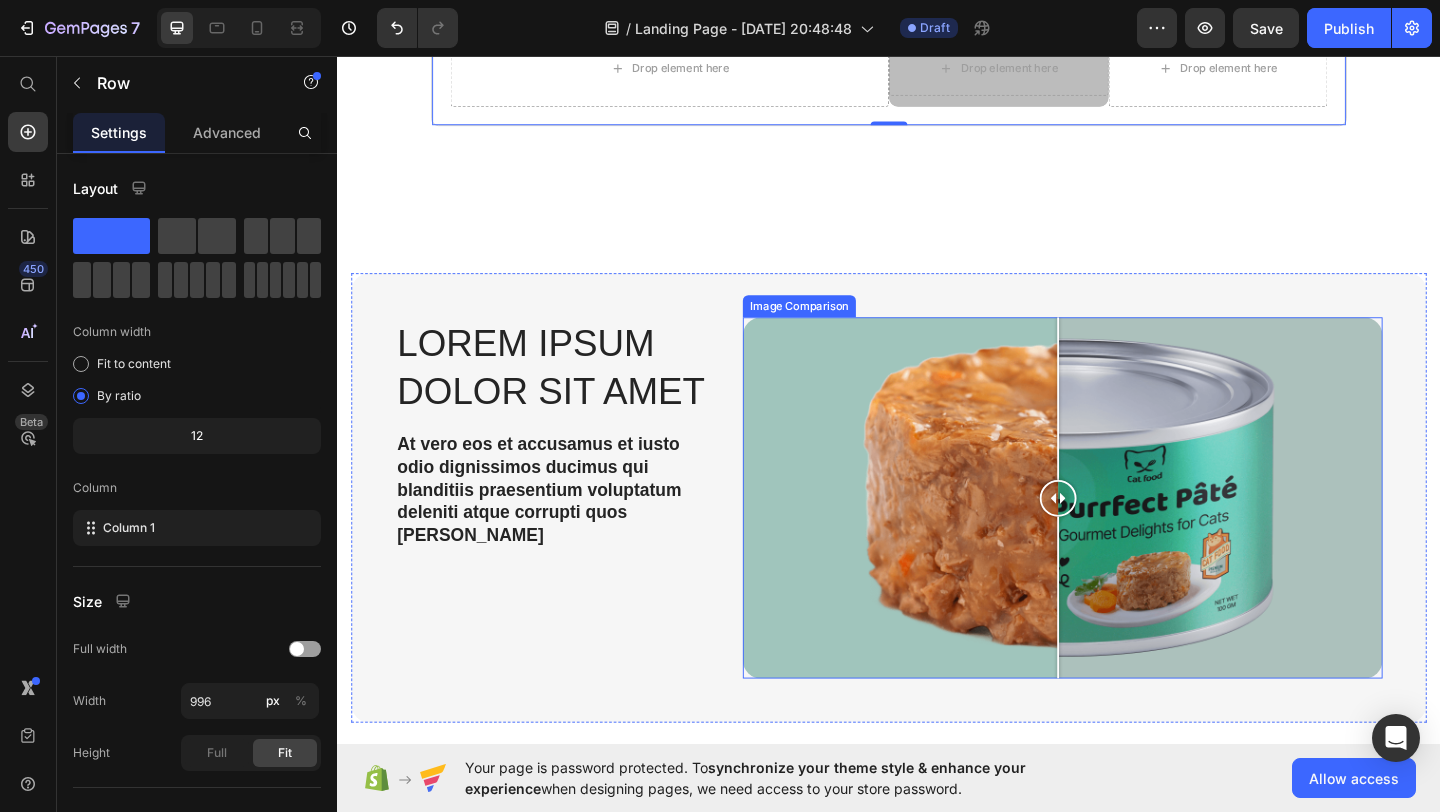 click at bounding box center [1126, 536] 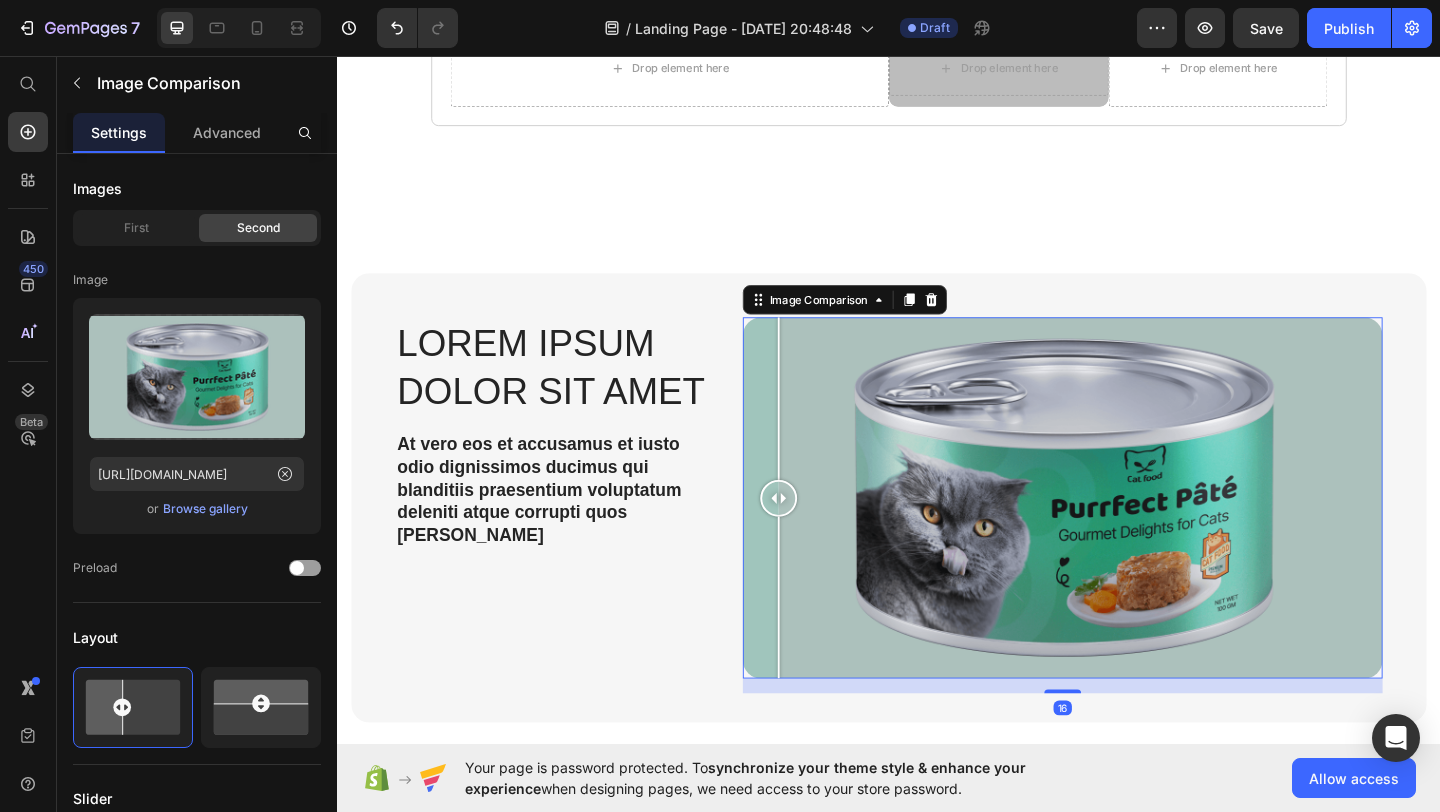 click at bounding box center (817, 536) 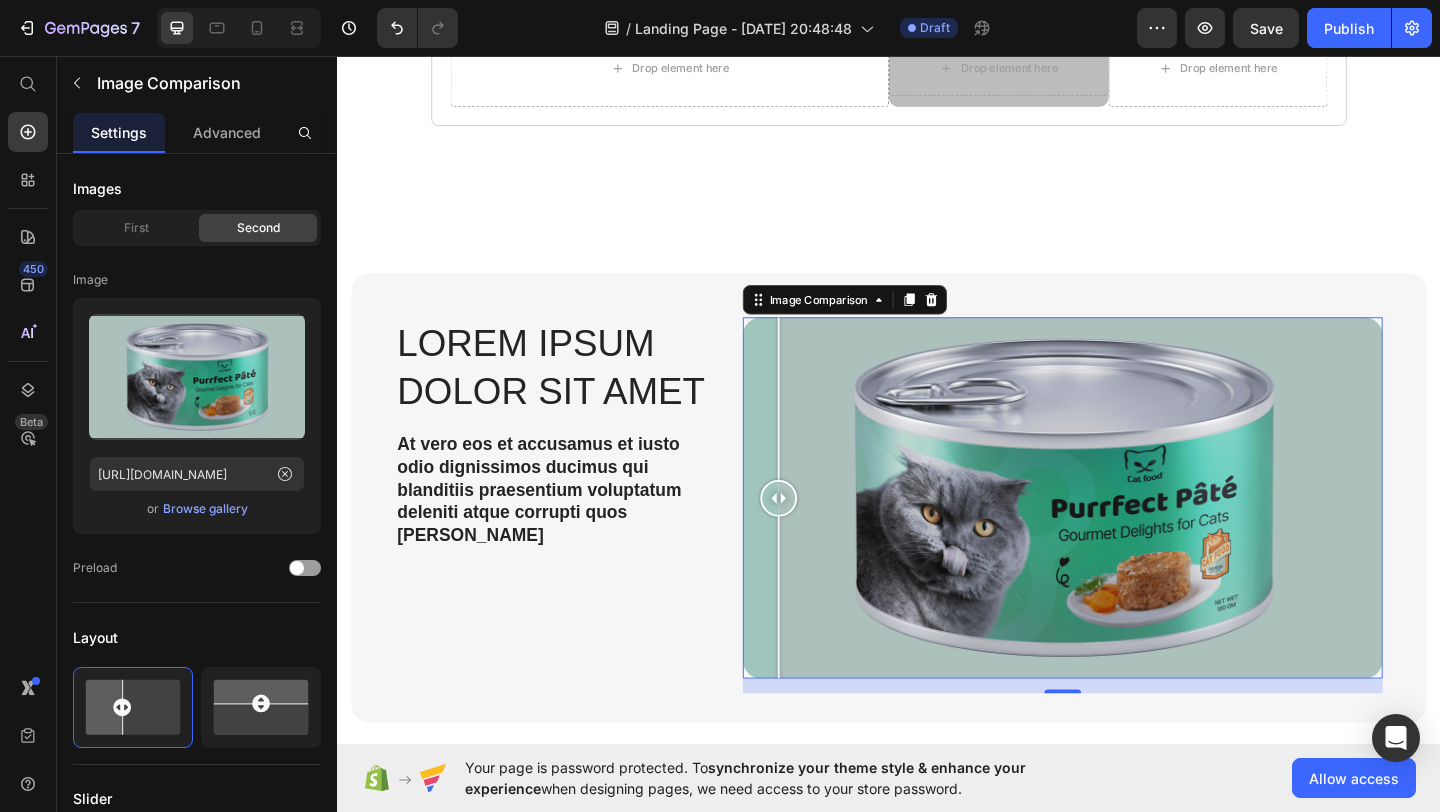 click at bounding box center [1126, 536] 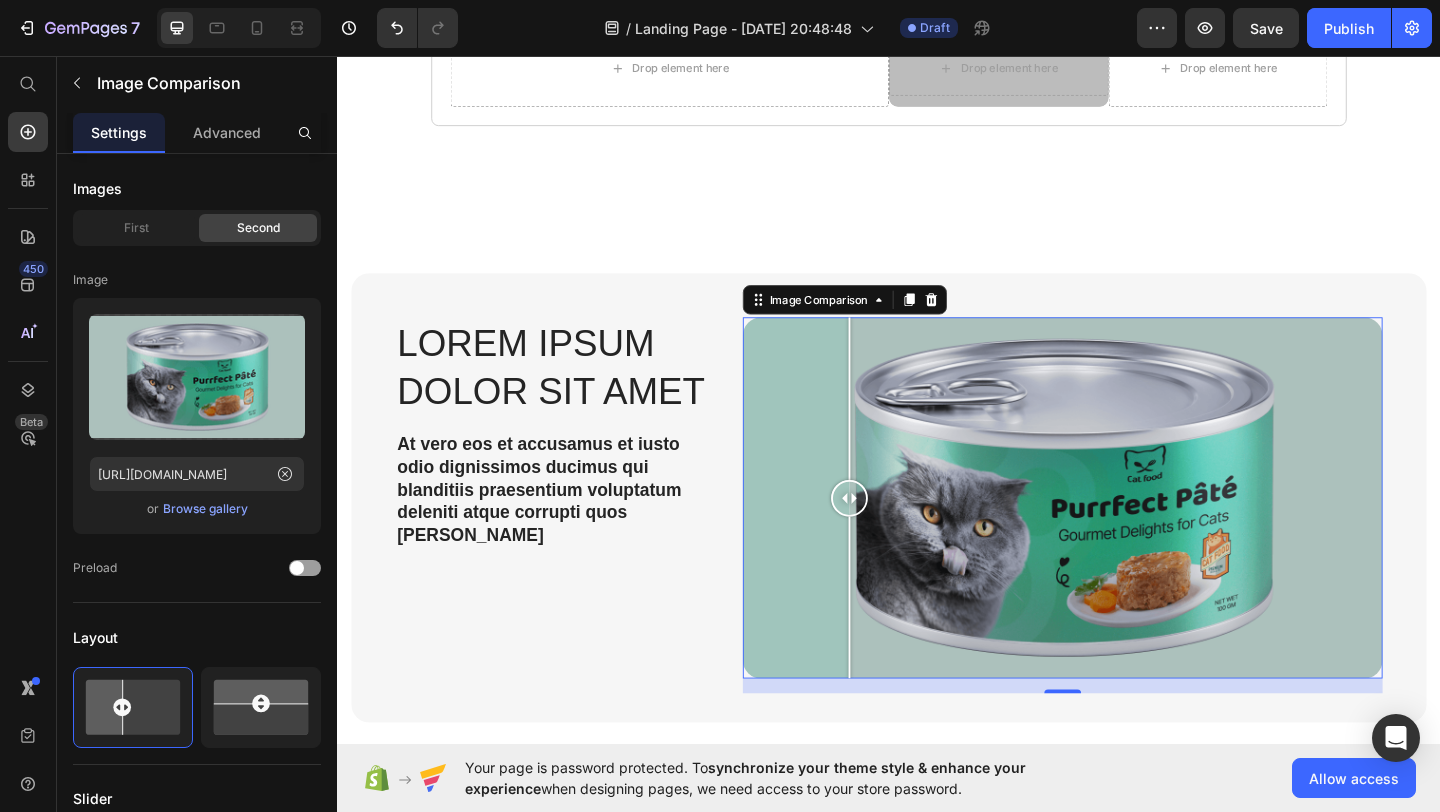click at bounding box center (1126, 536) 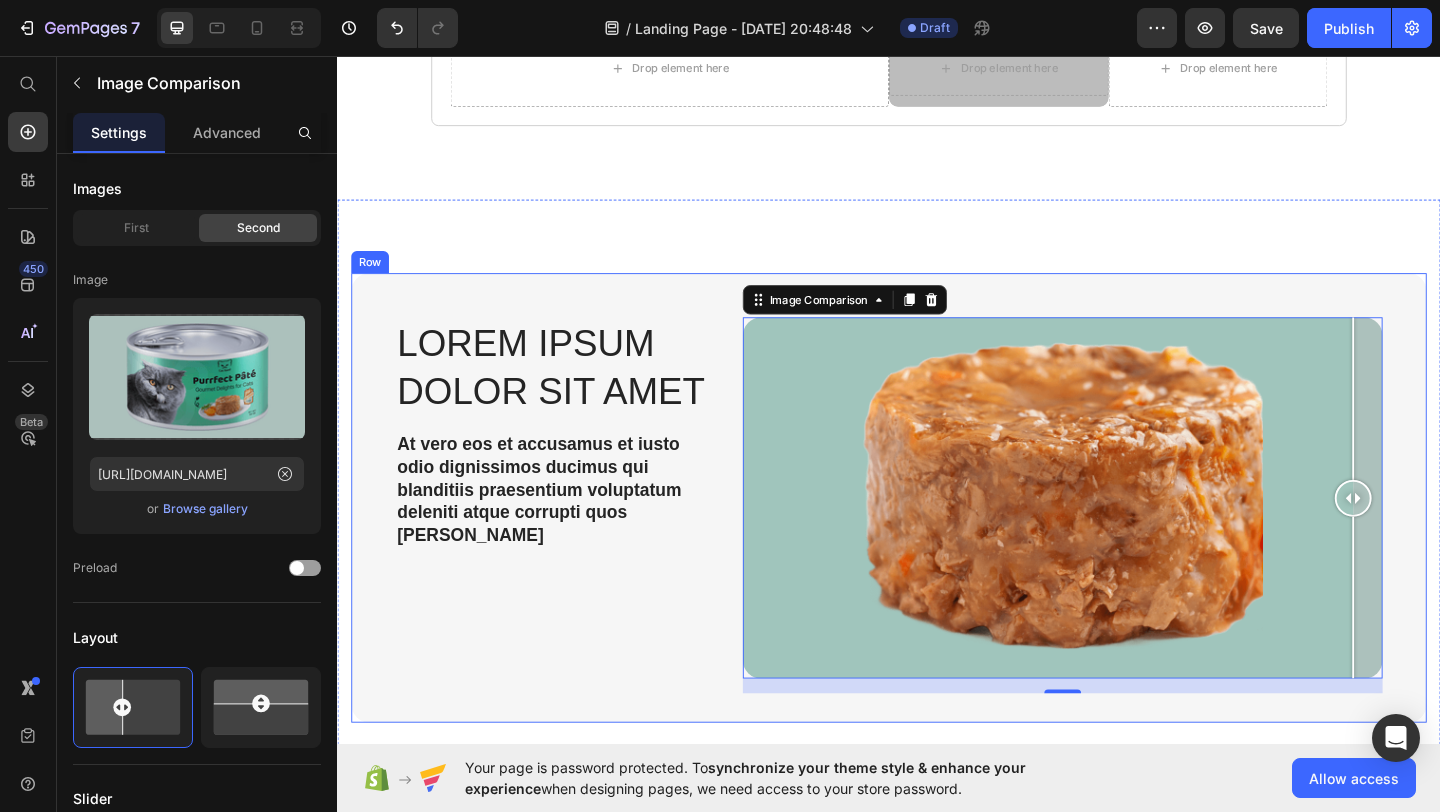 drag, startPoint x: 858, startPoint y: 531, endPoint x: 1508, endPoint y: 510, distance: 650.3392 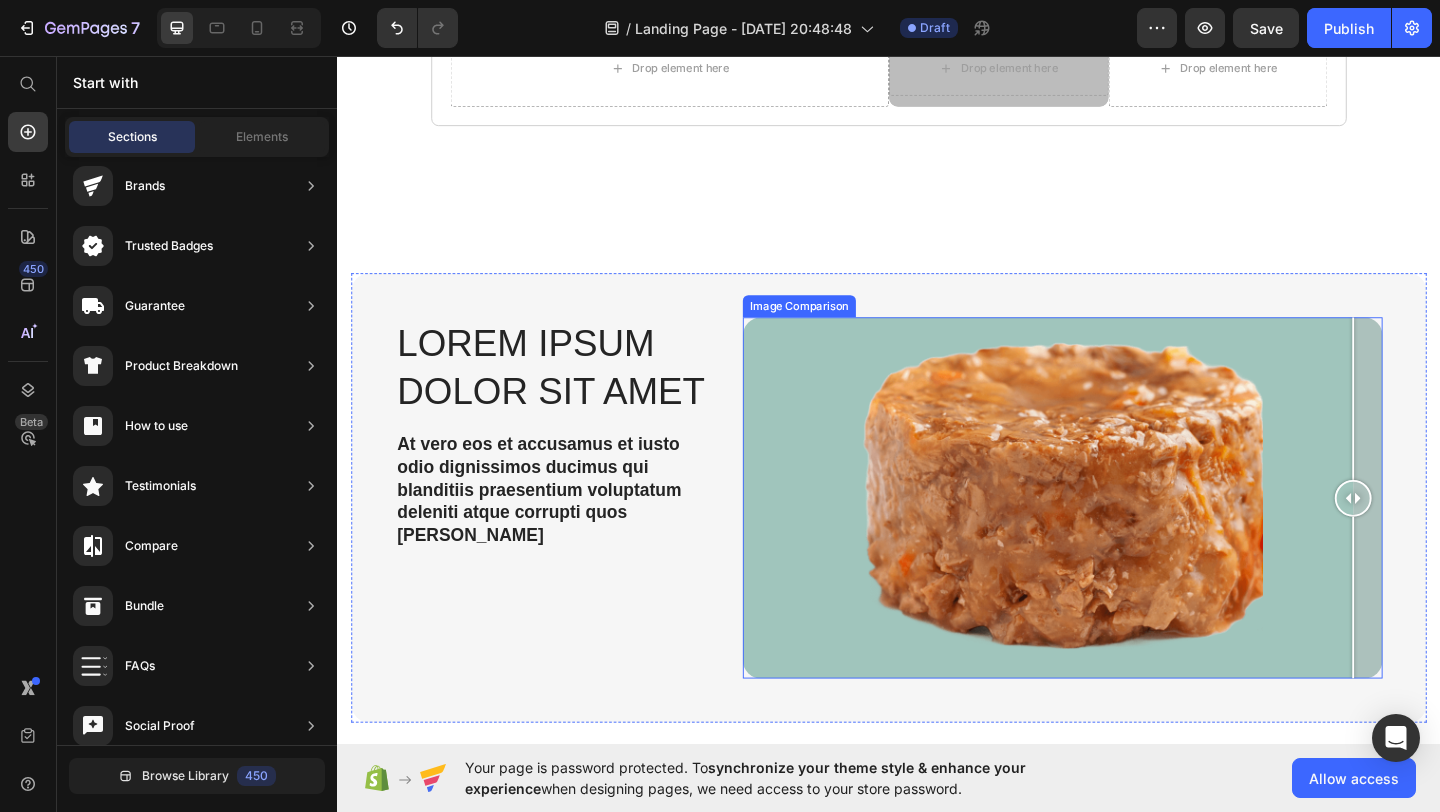 click at bounding box center [1126, 536] 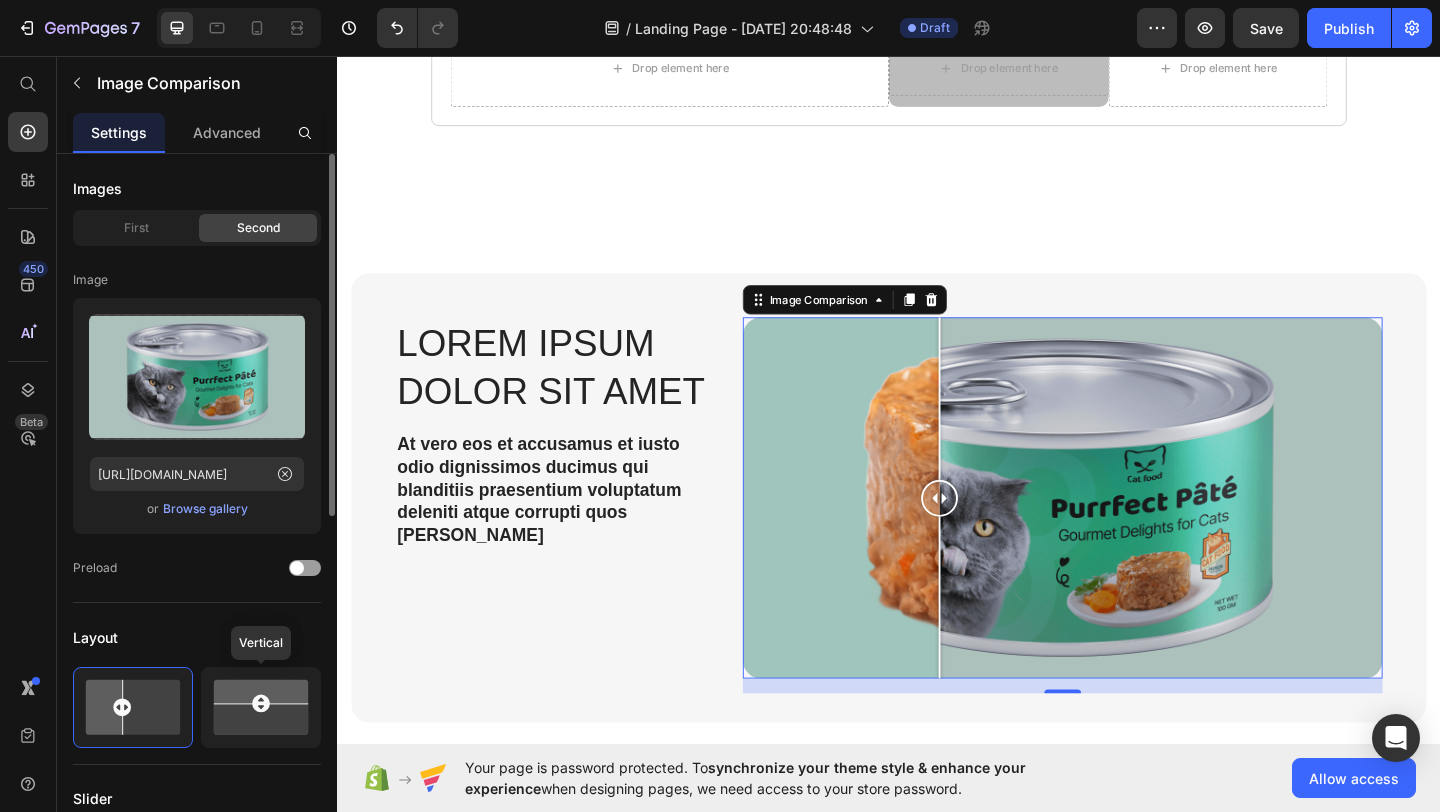 click 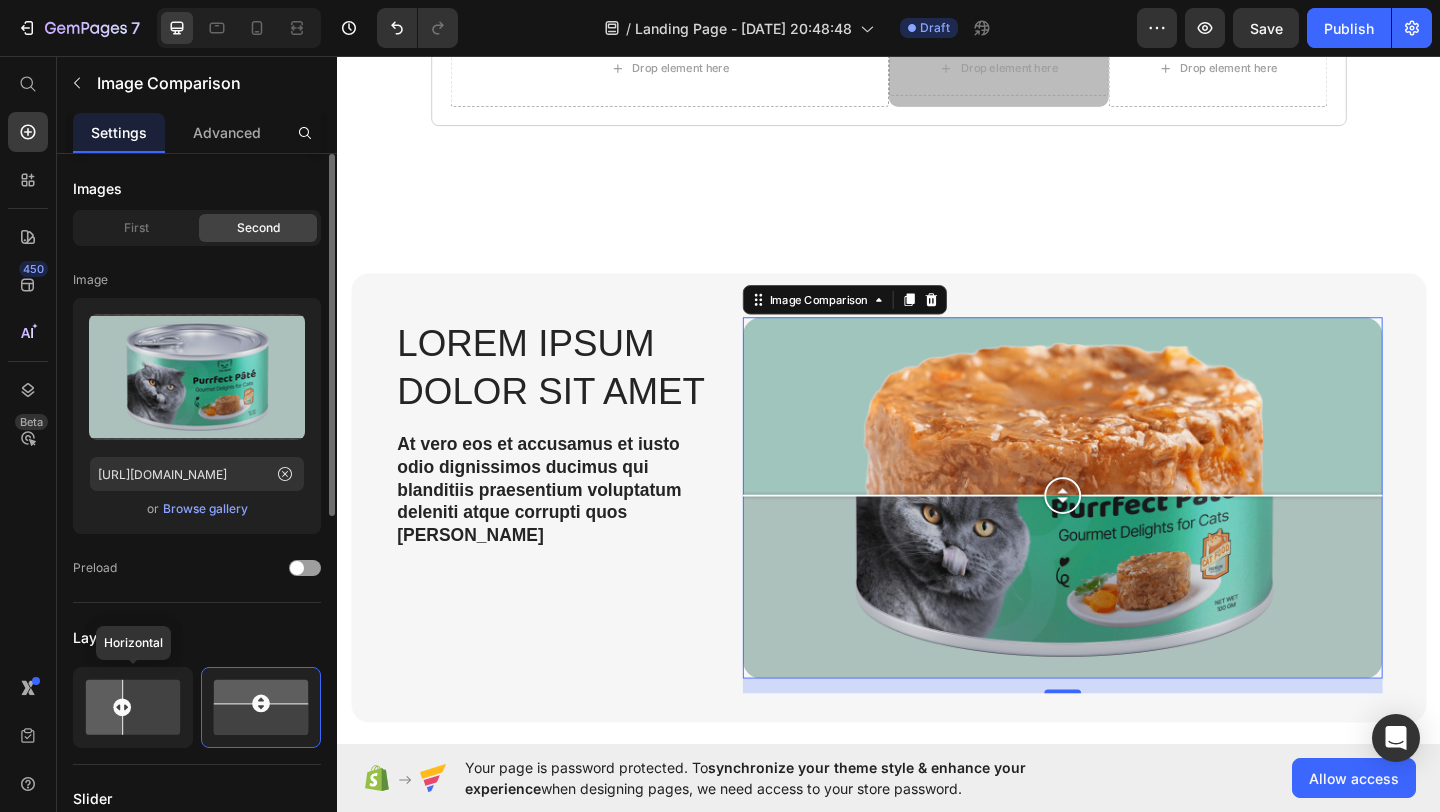 click 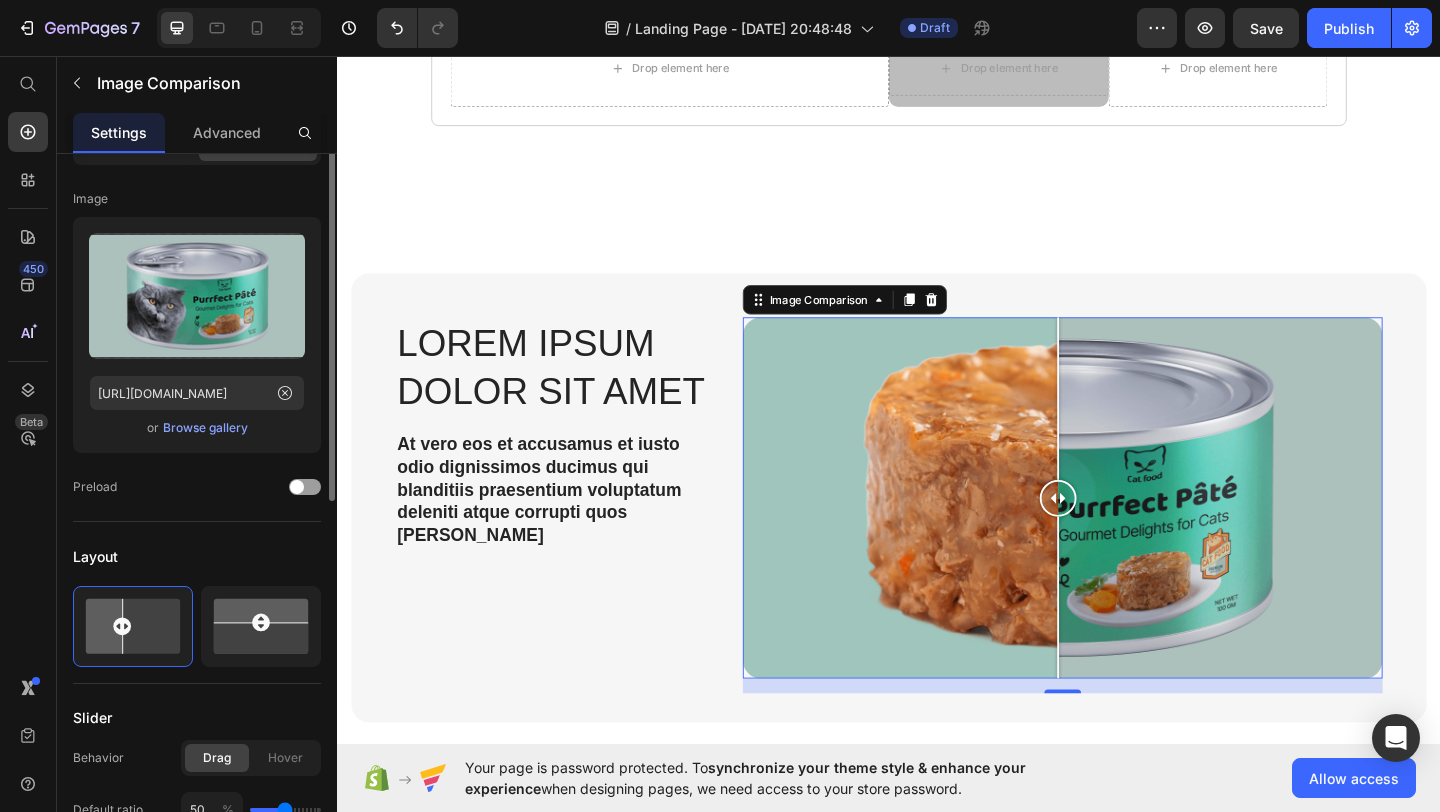scroll, scrollTop: 0, scrollLeft: 0, axis: both 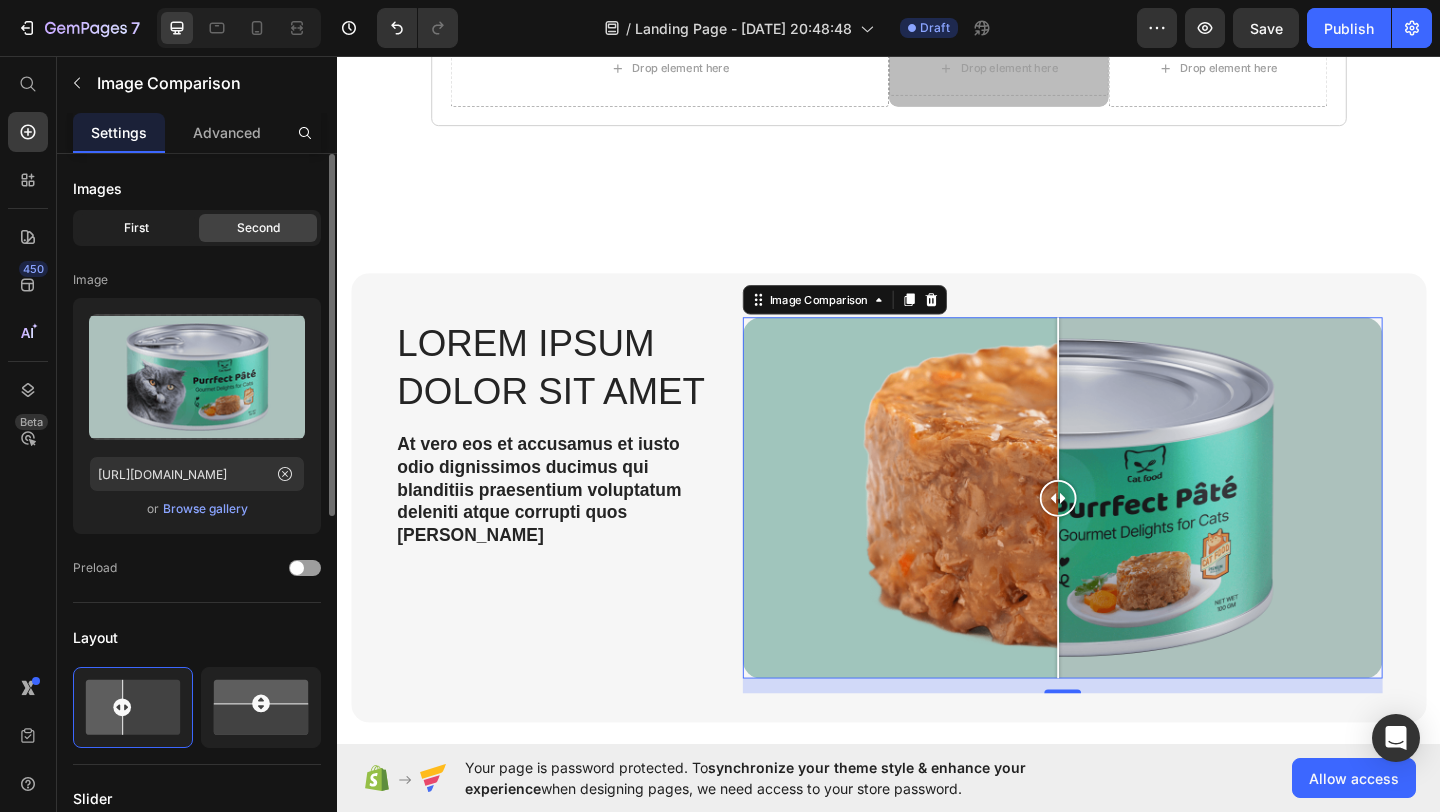 click on "First" 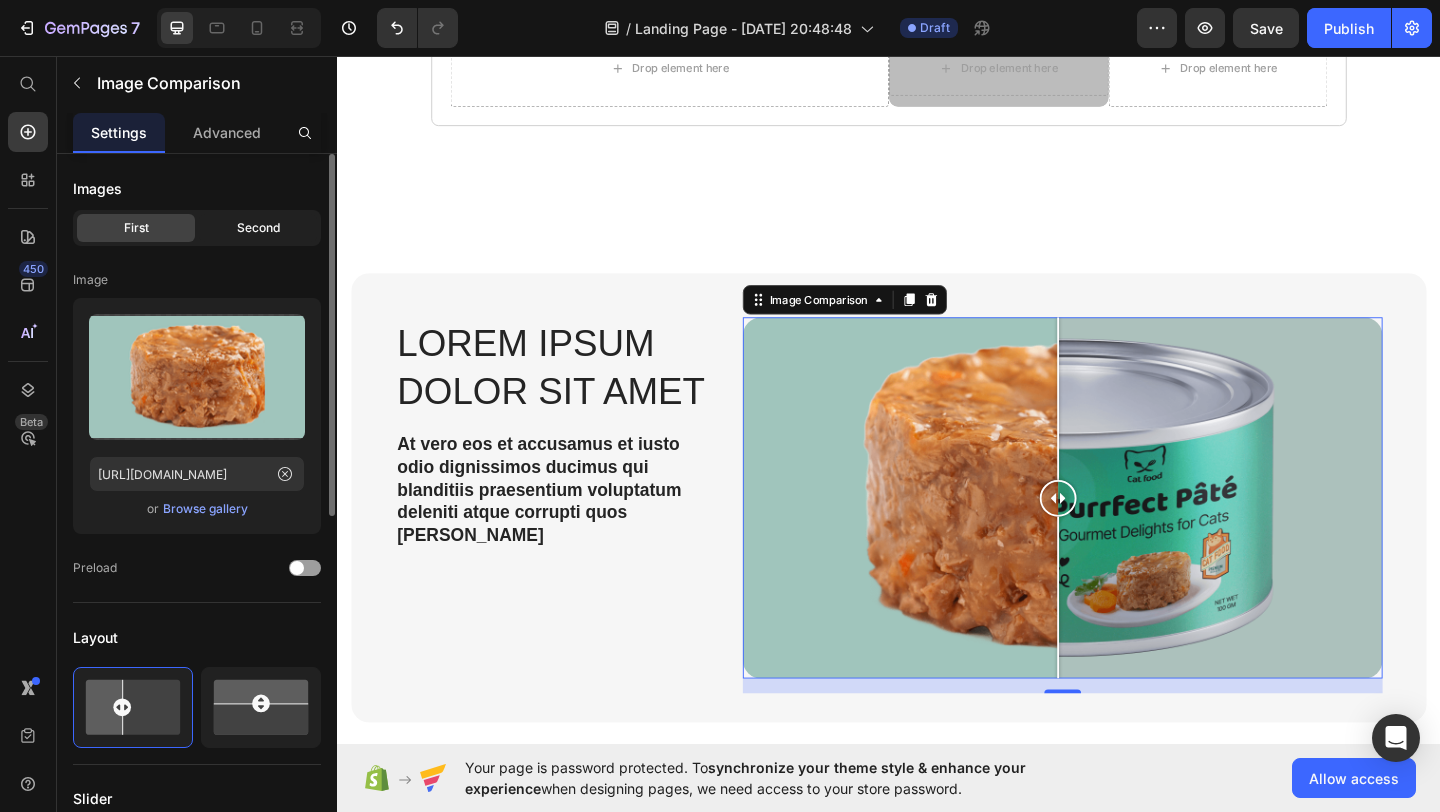 click on "Second" 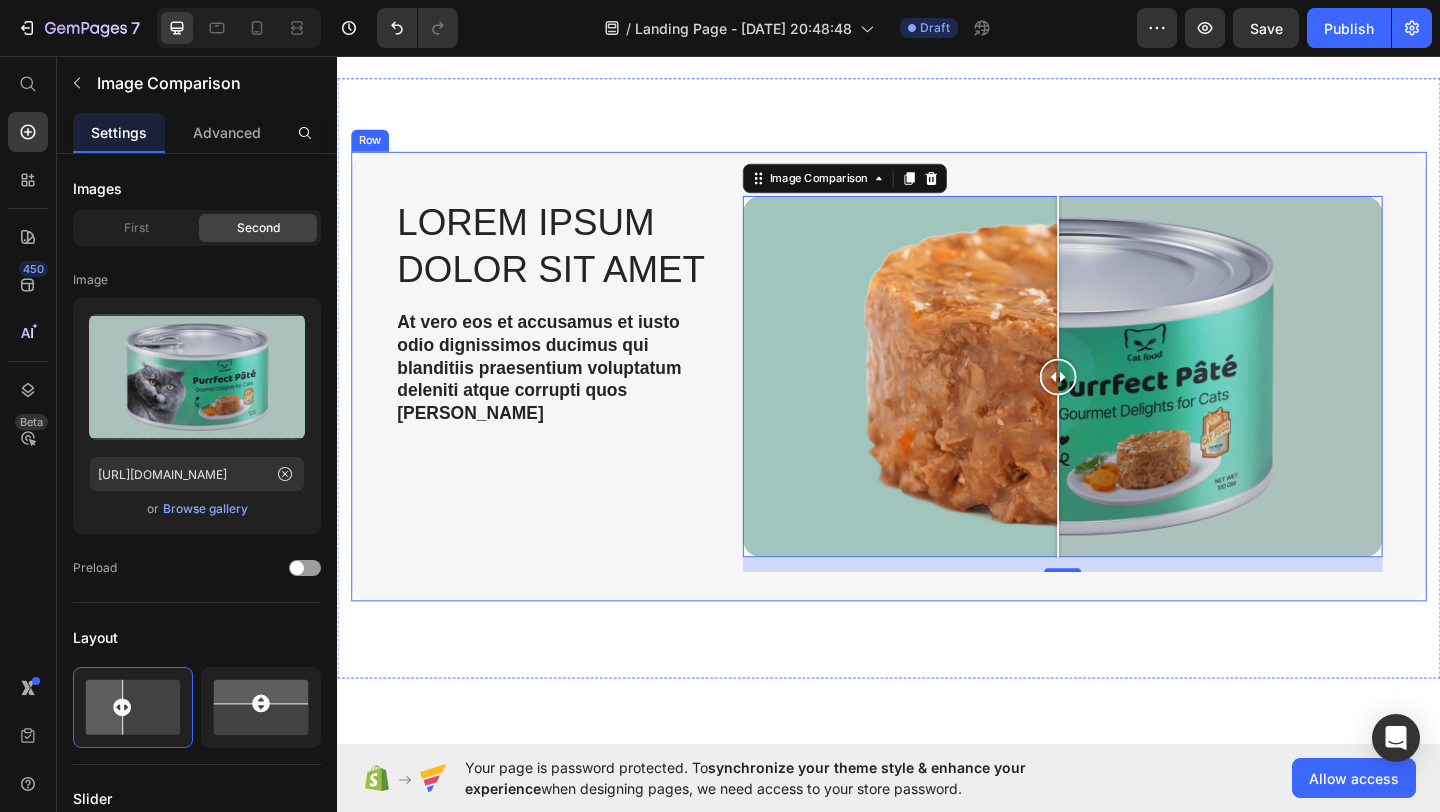 scroll, scrollTop: 4433, scrollLeft: 0, axis: vertical 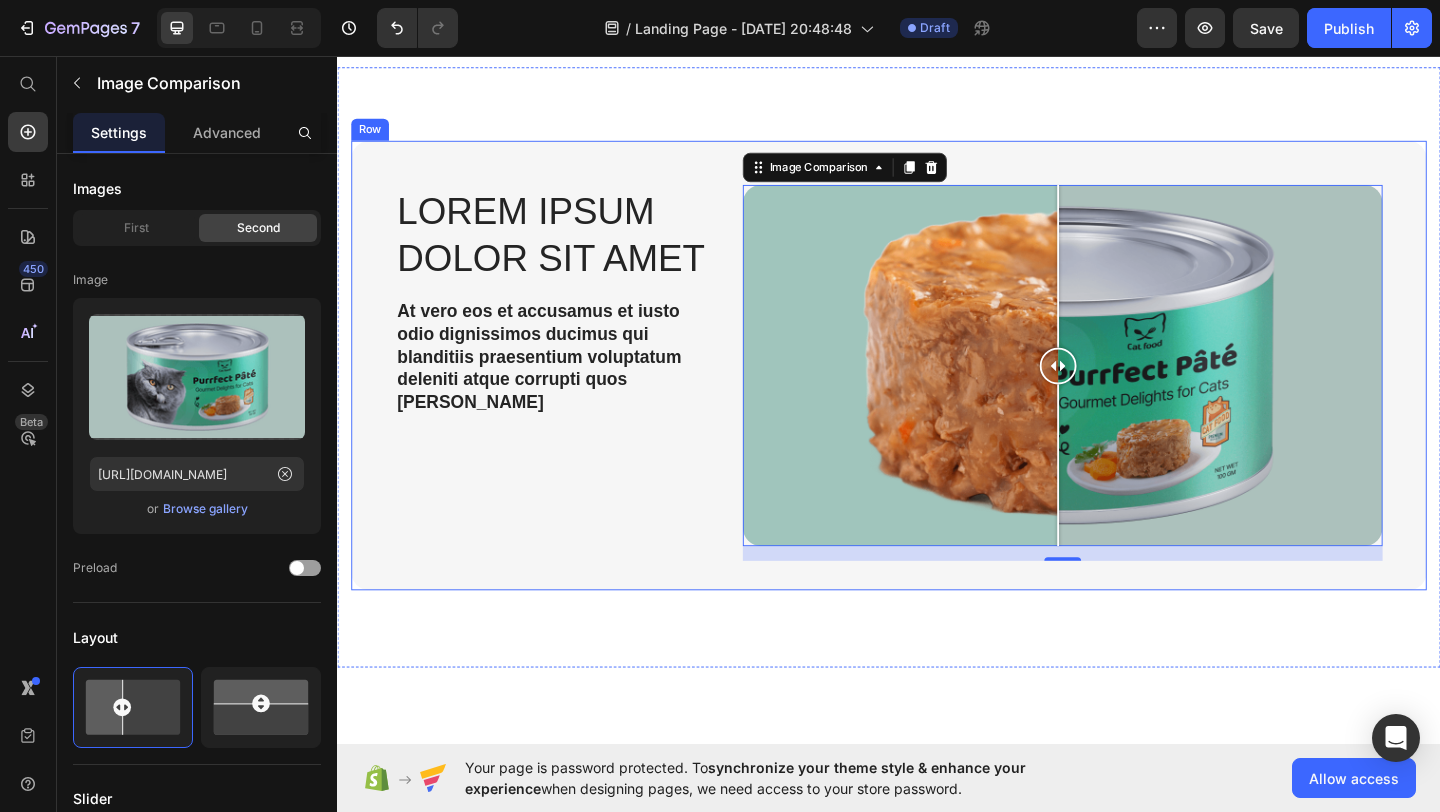 click on "Lorem ipsum dolor sit amet Heading At vero eos et accusamus et iusto odio dignissimos ducimus qui blanditiis praesentium voluptatum deleniti atque corrupti quos dolores Text Block Image Comparison   16 Row" at bounding box center [937, 392] 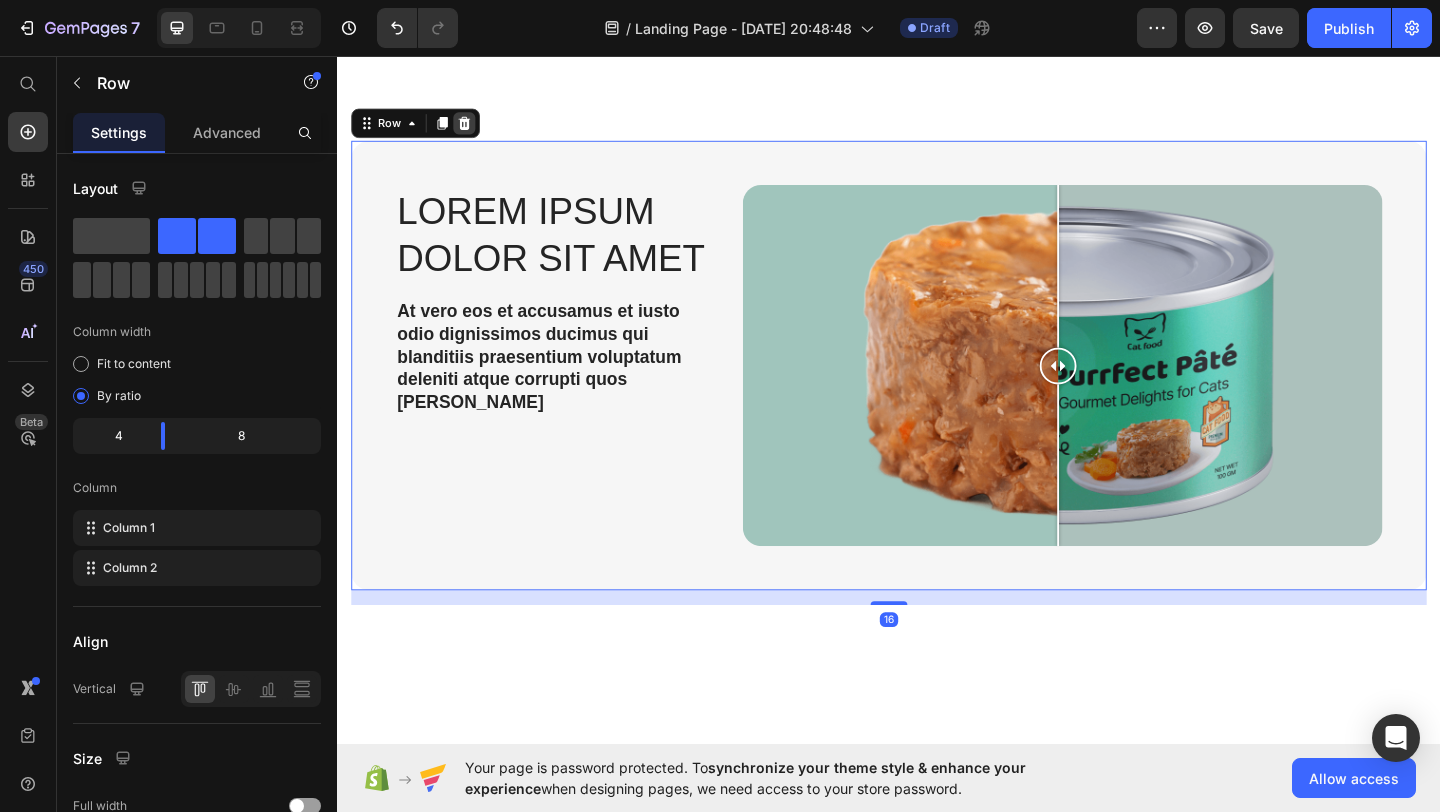 click at bounding box center (475, 129) 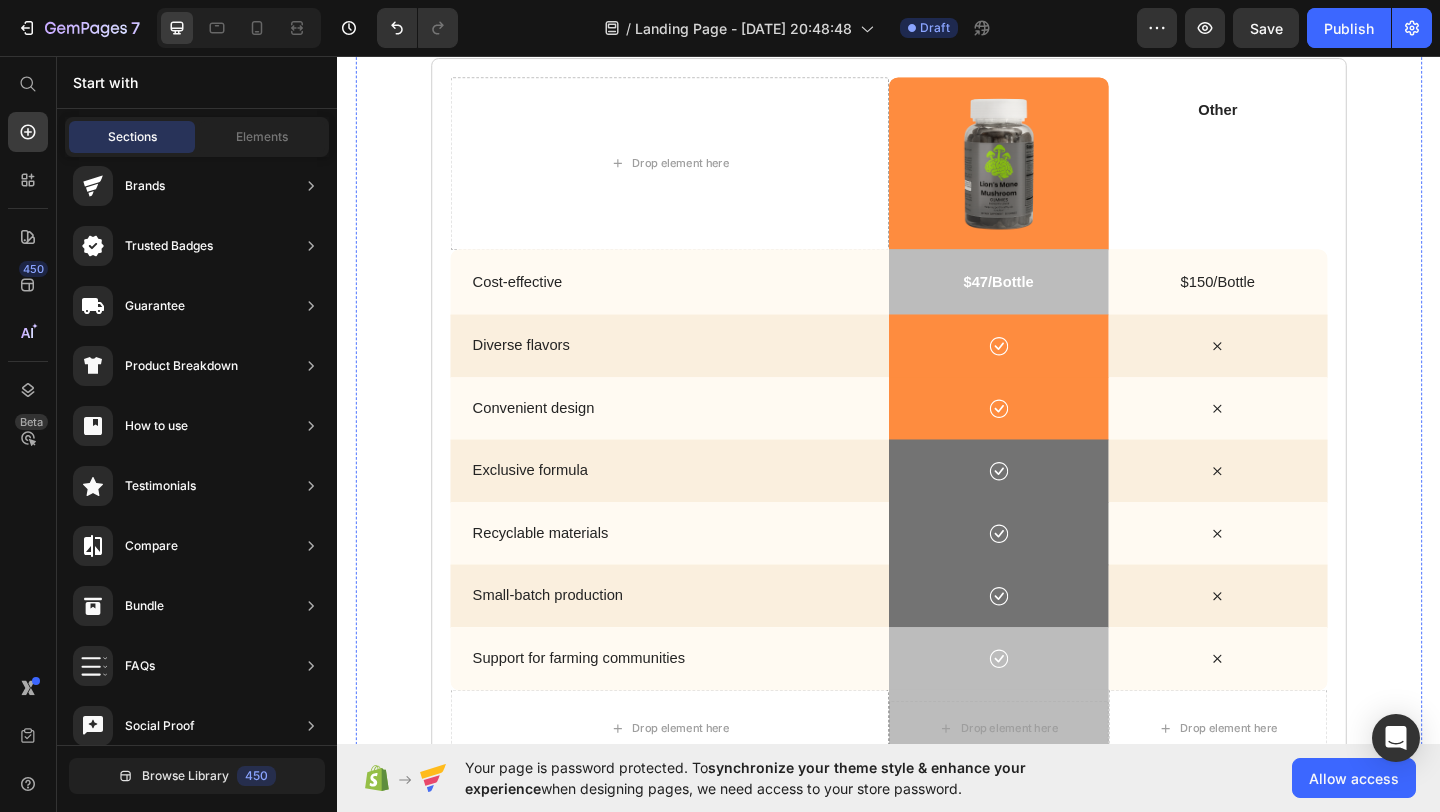 scroll, scrollTop: 3096, scrollLeft: 0, axis: vertical 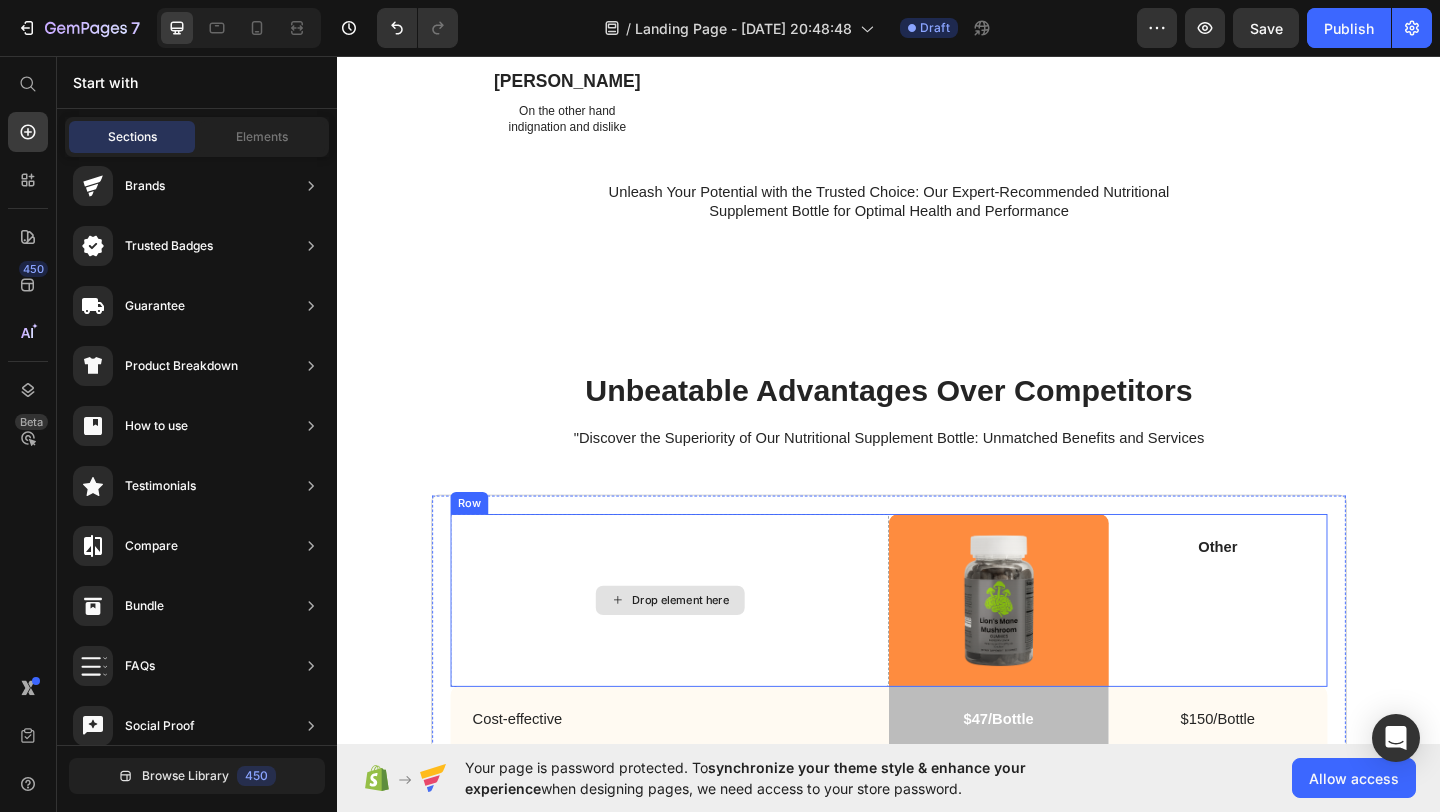 click on "Drop element here" at bounding box center [711, 648] 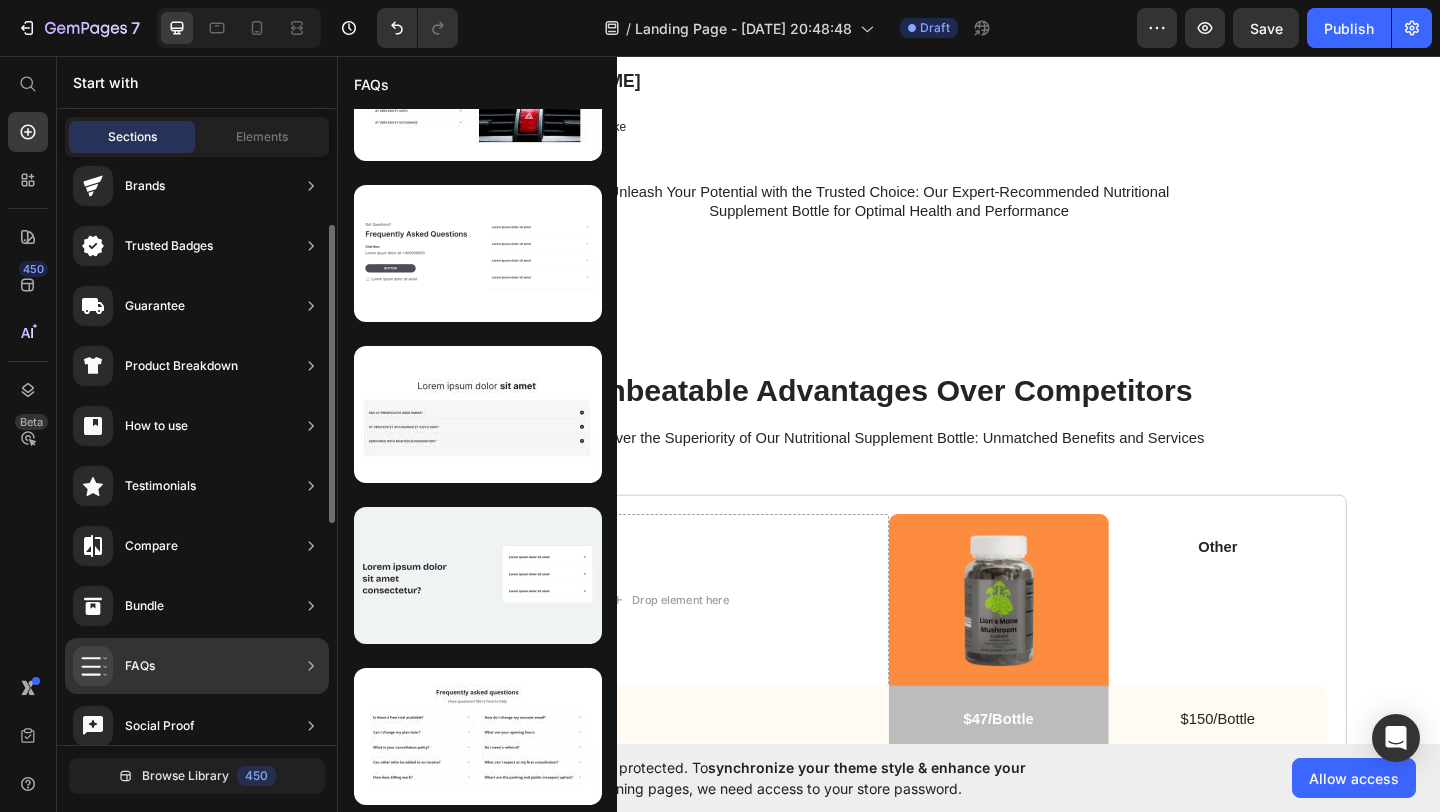 scroll, scrollTop: 91, scrollLeft: 0, axis: vertical 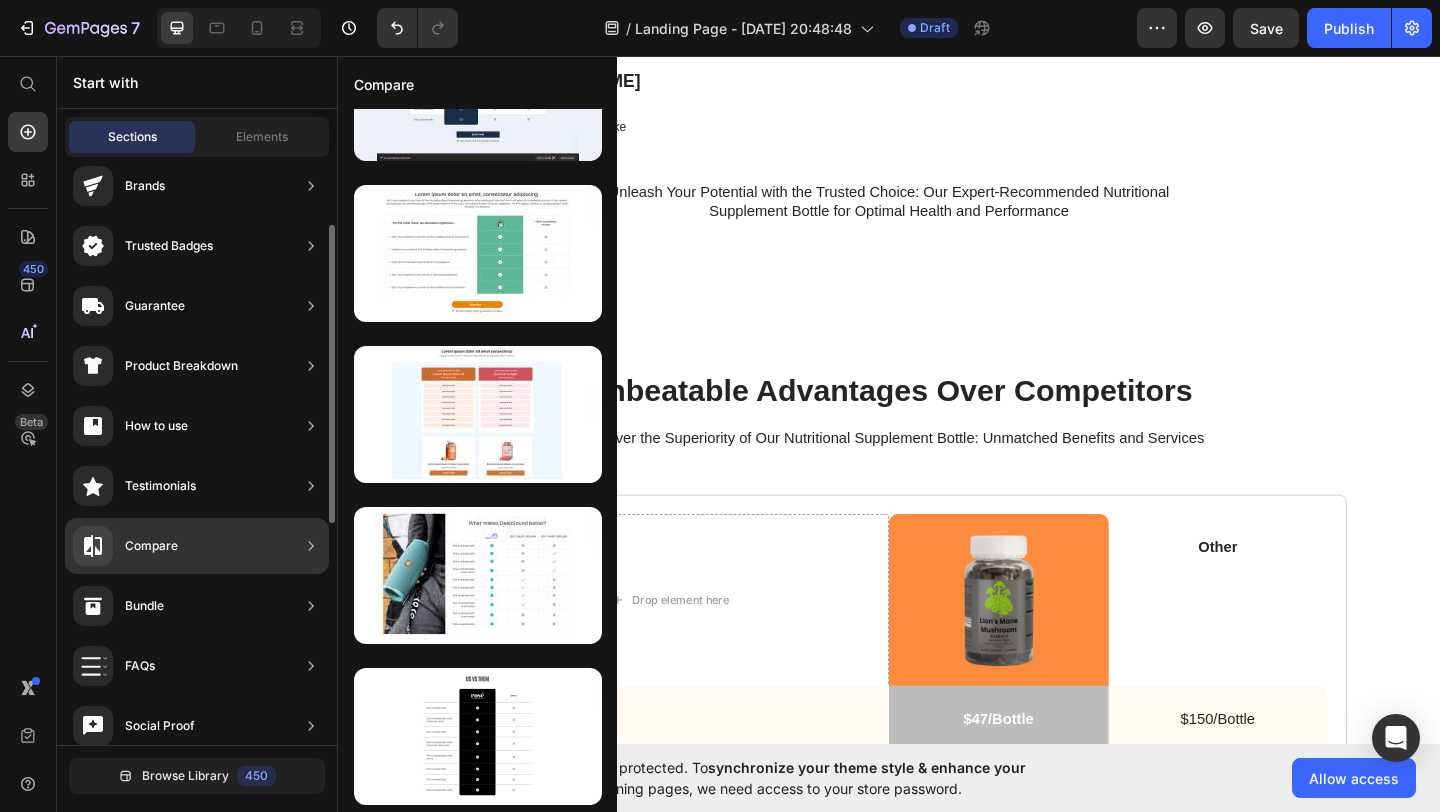 click on "Compare" at bounding box center (151, 546) 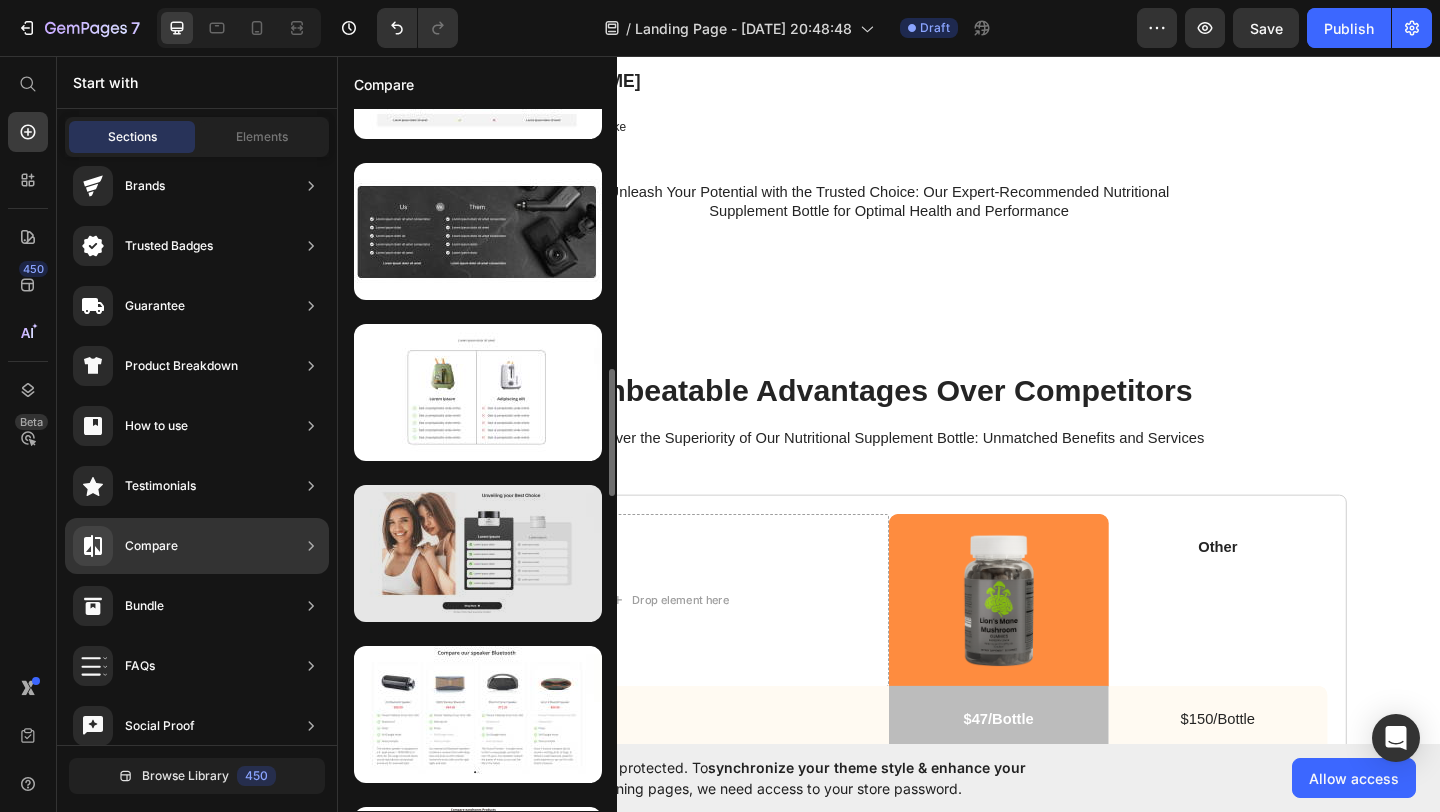 scroll, scrollTop: 1434, scrollLeft: 0, axis: vertical 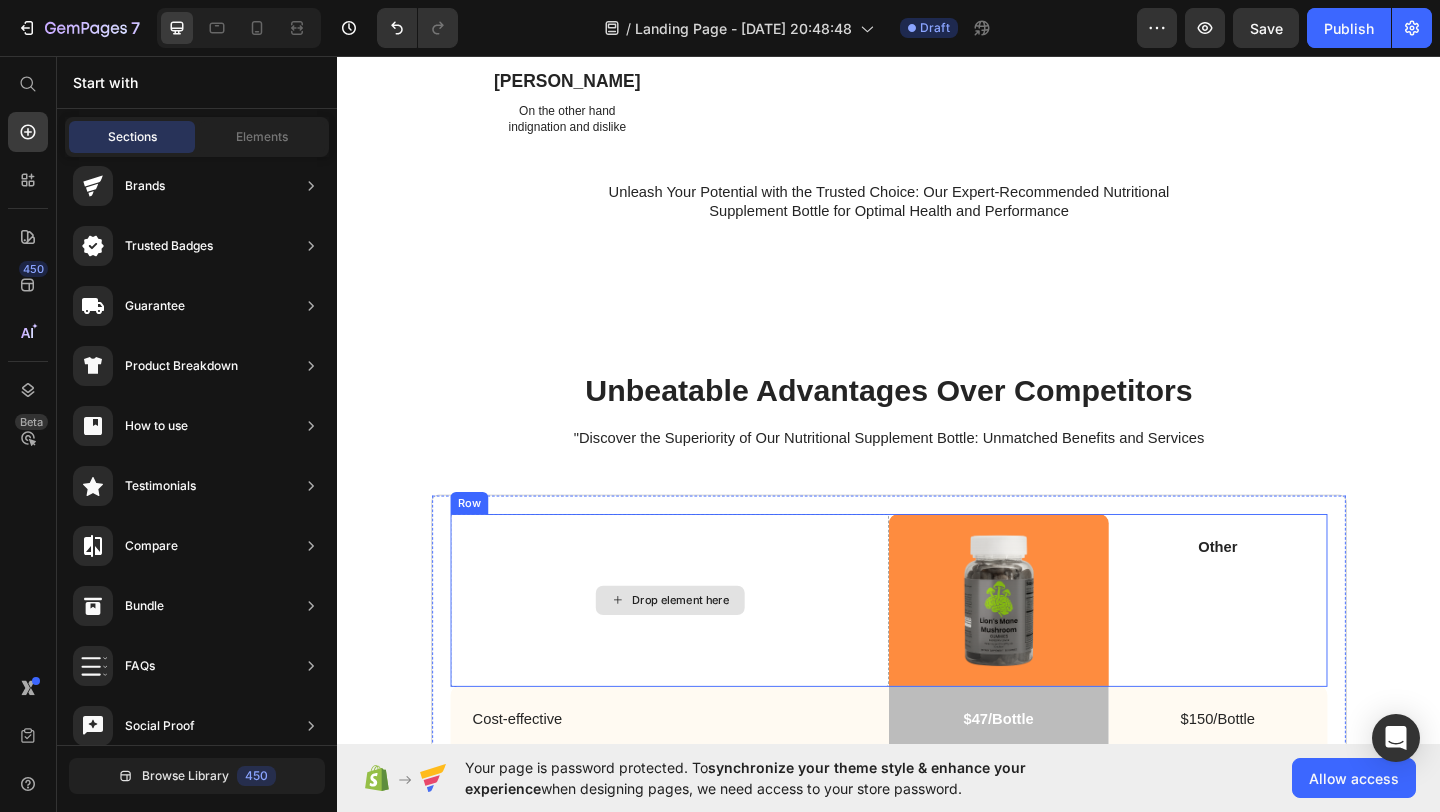 click on "Drop element here" at bounding box center [711, 648] 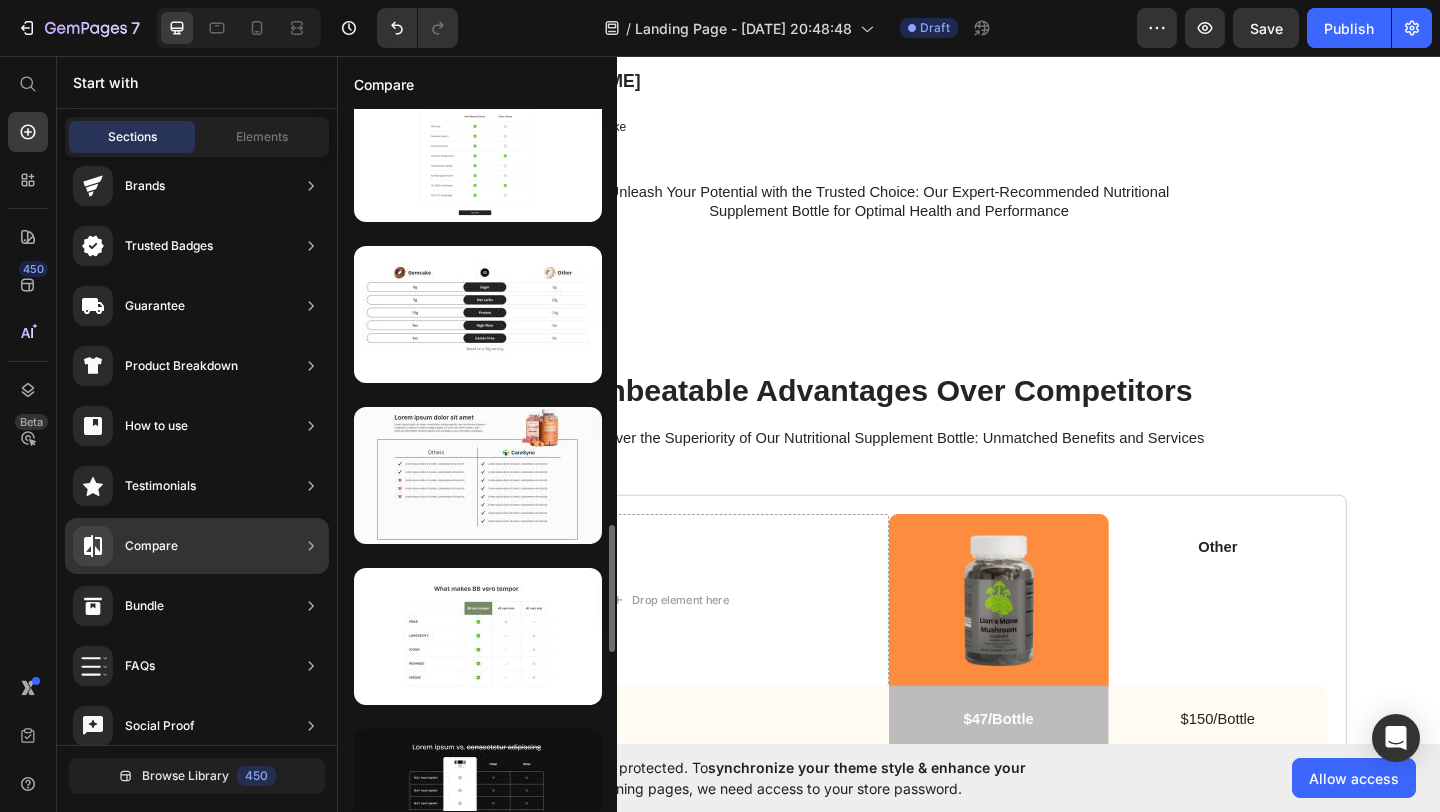 scroll, scrollTop: 2246, scrollLeft: 0, axis: vertical 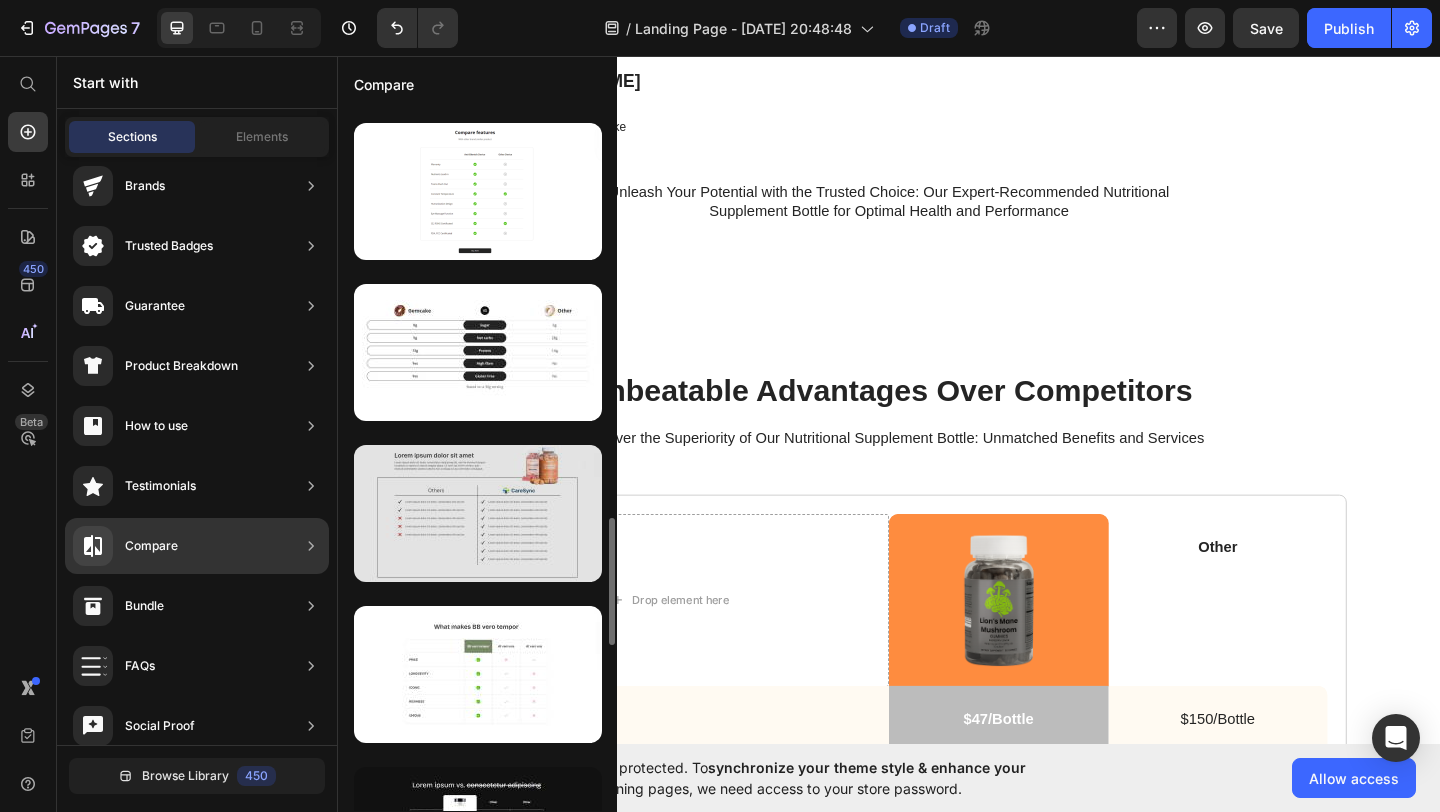 click at bounding box center [478, 513] 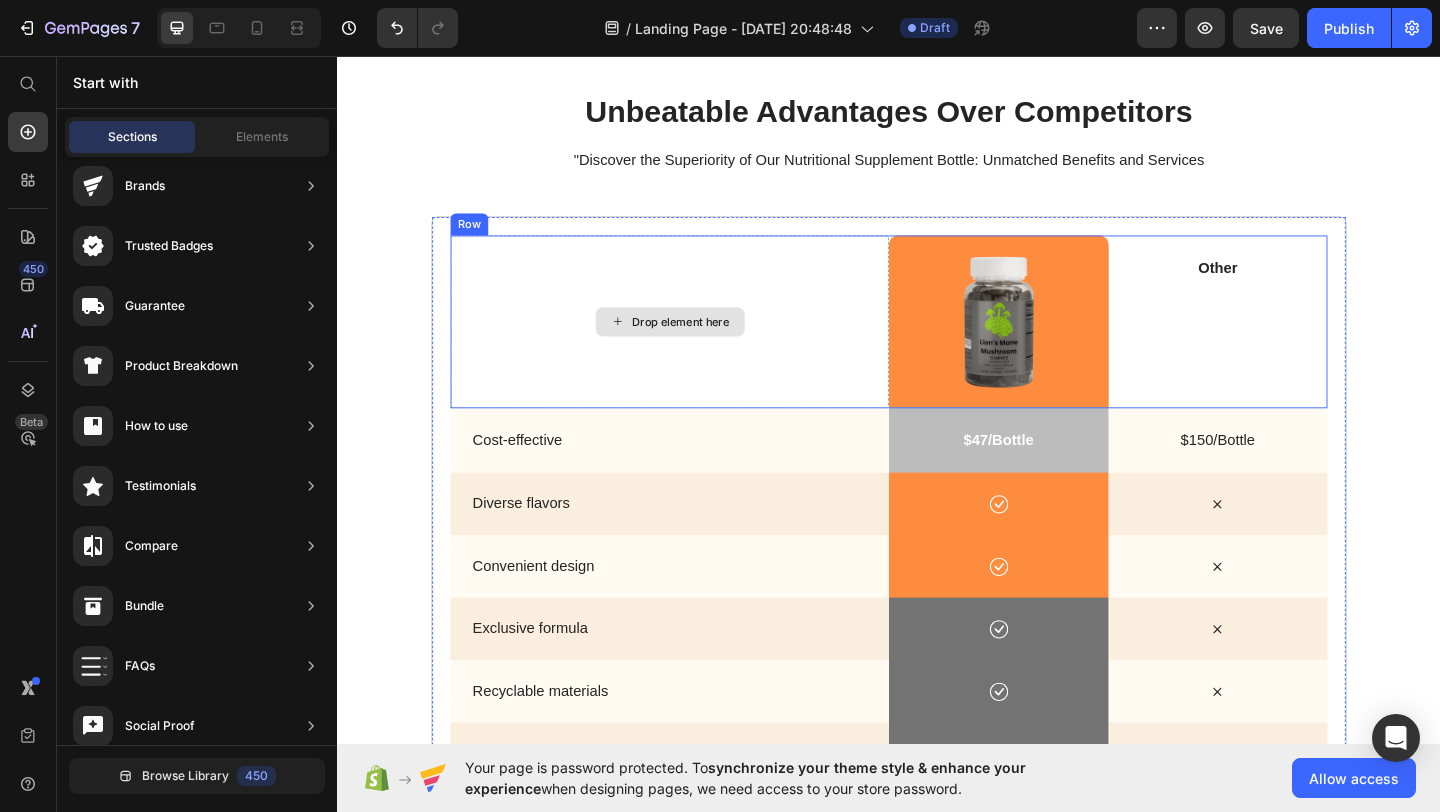scroll, scrollTop: 3397, scrollLeft: 0, axis: vertical 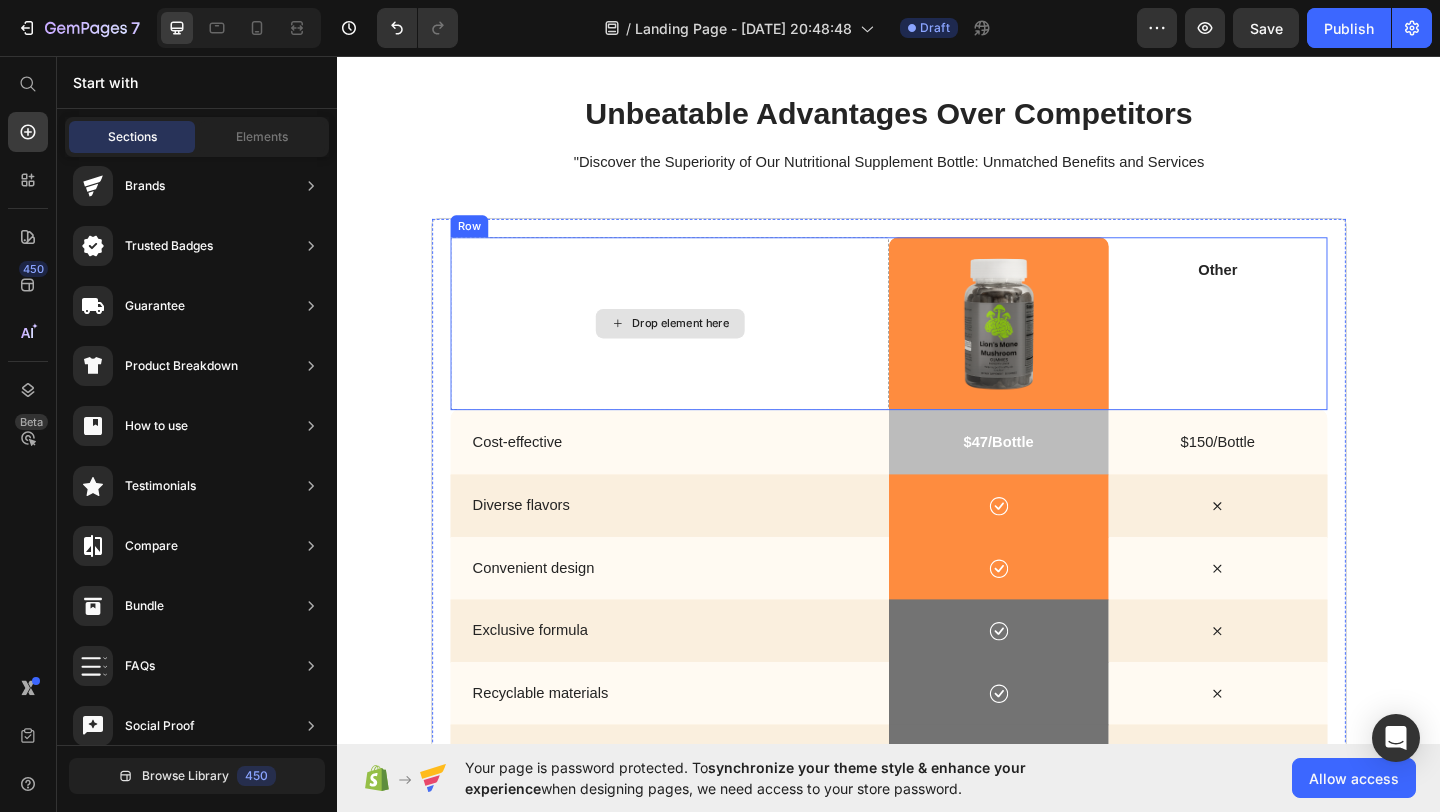 click on "Drop element here" at bounding box center [699, 347] 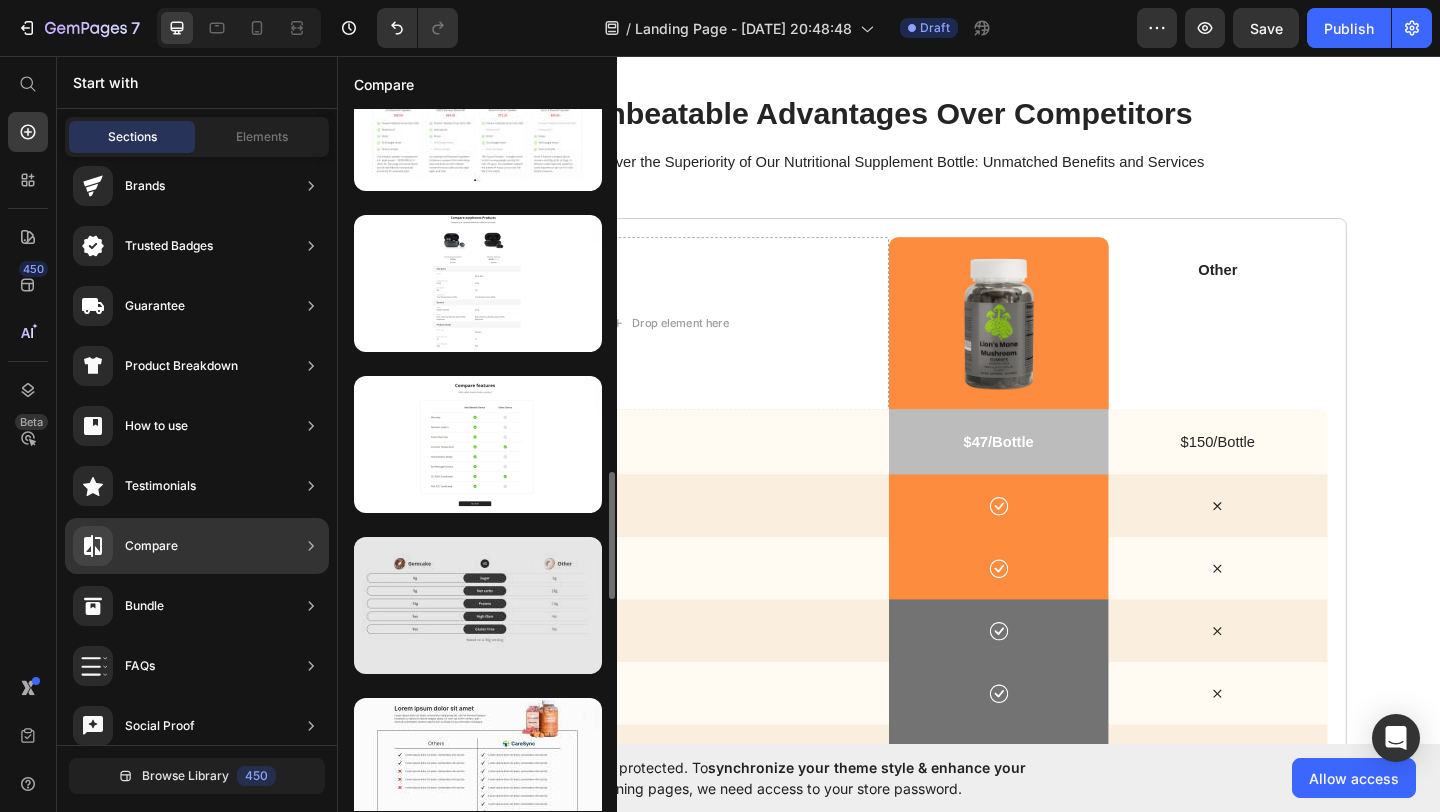 scroll, scrollTop: 2143, scrollLeft: 0, axis: vertical 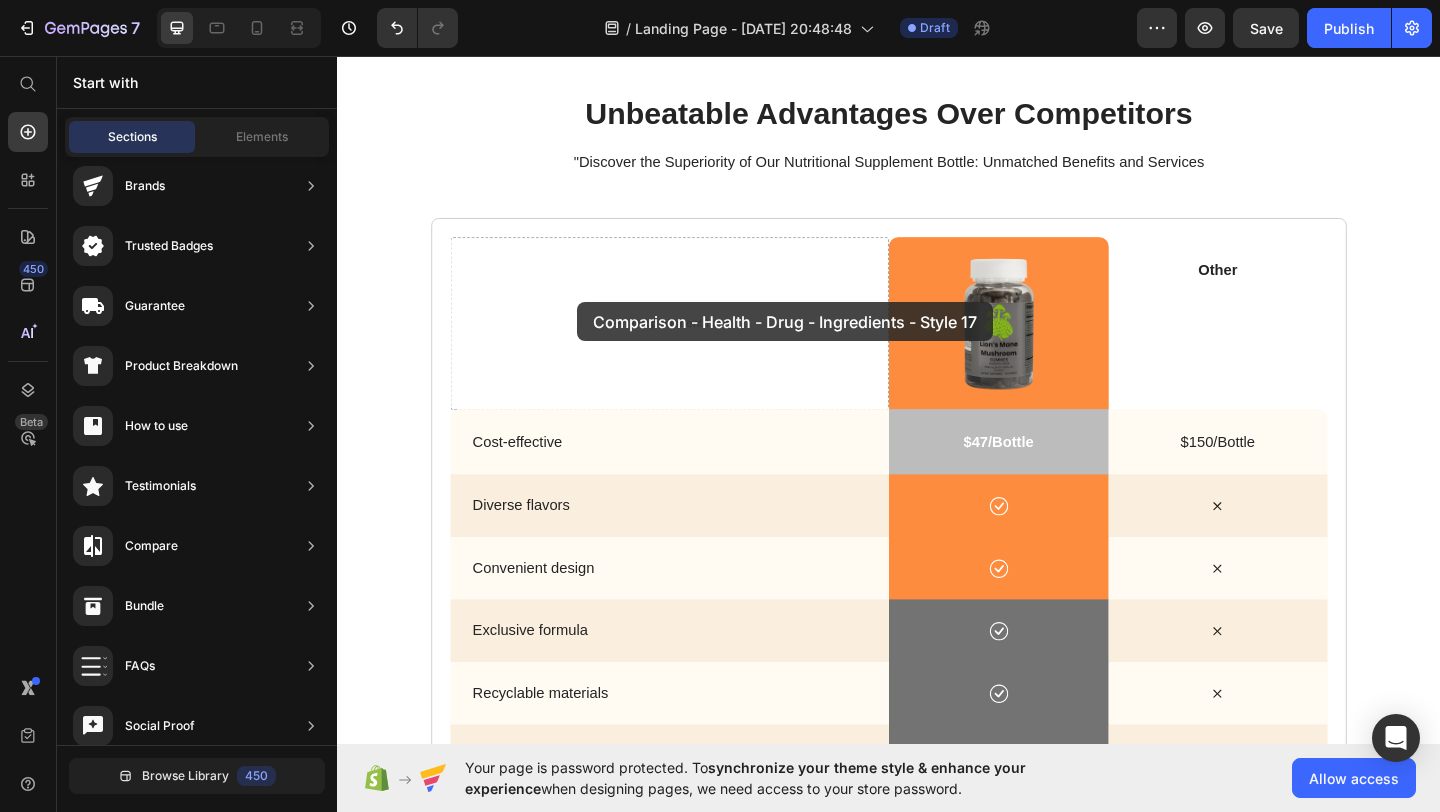 drag, startPoint x: 840, startPoint y: 656, endPoint x: 598, endPoint y: 324, distance: 410.83817 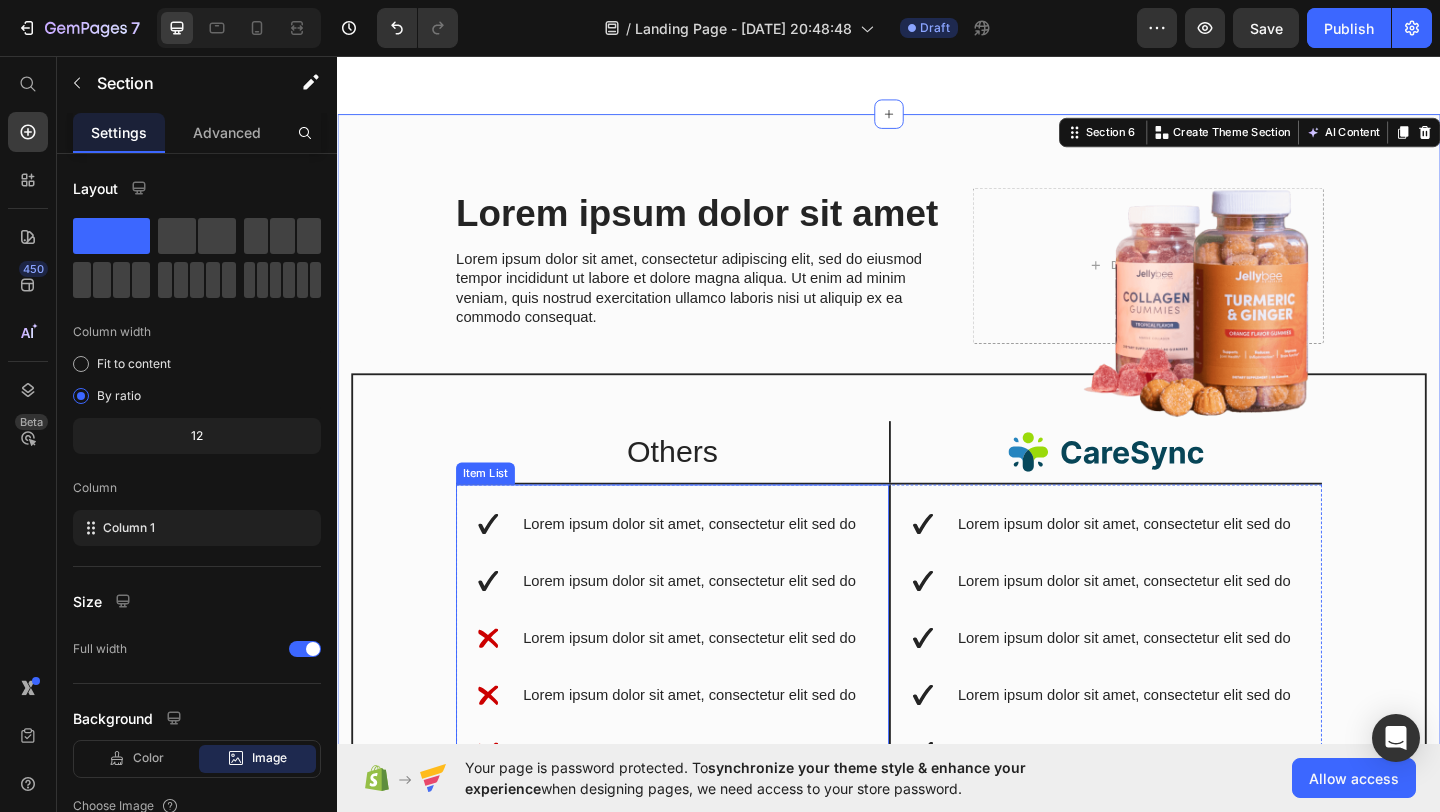 scroll, scrollTop: 3294, scrollLeft: 0, axis: vertical 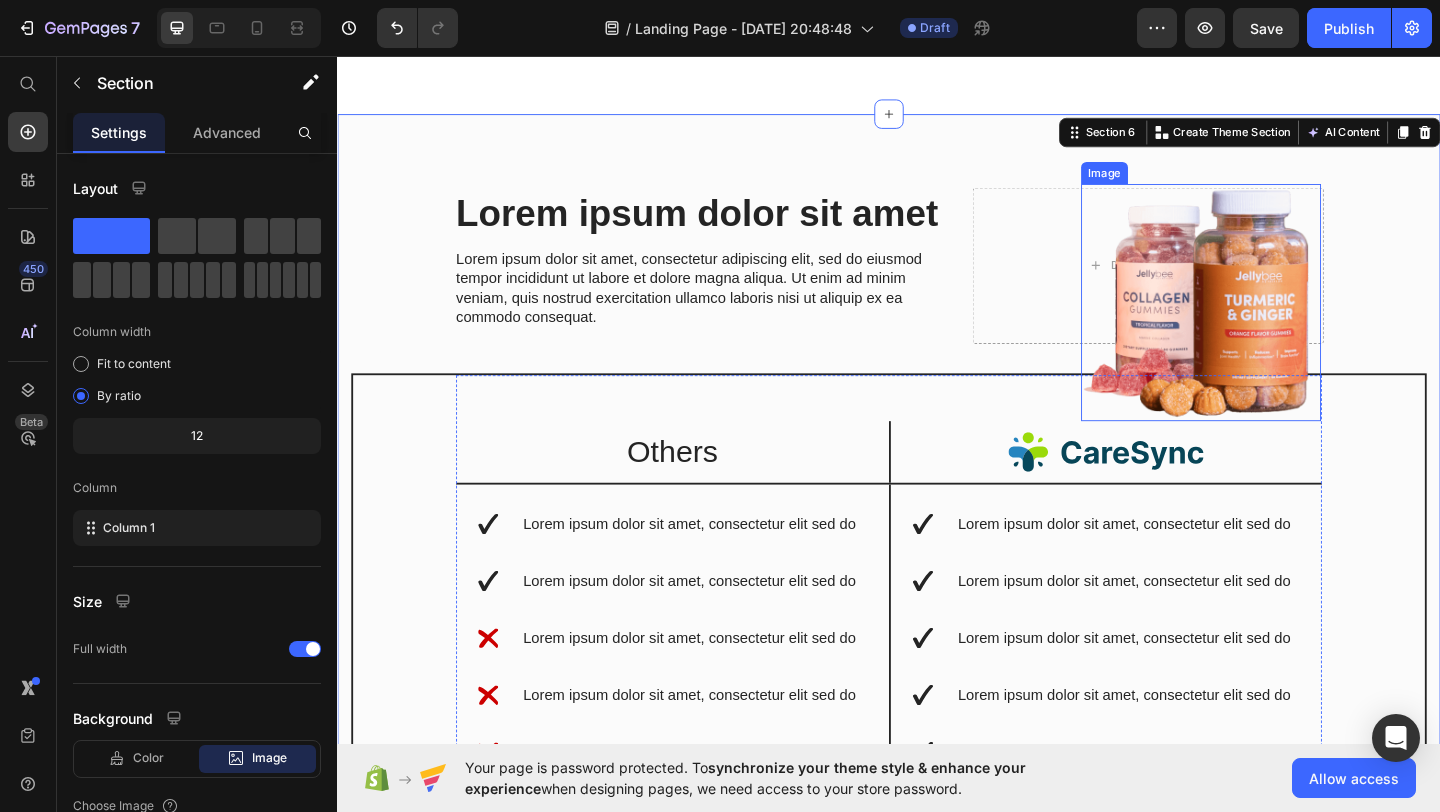 click at bounding box center [1276, 324] 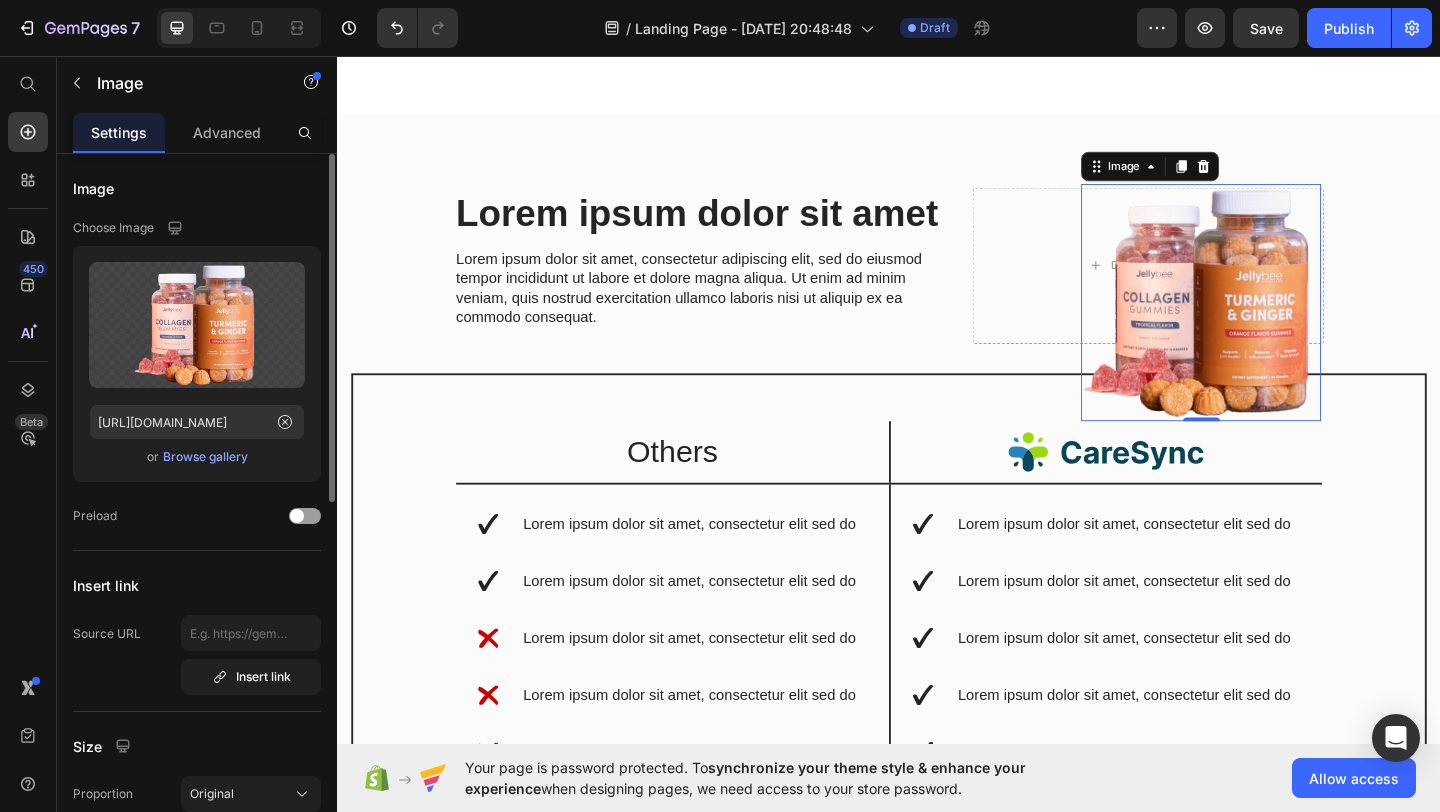 click on "Browse gallery" at bounding box center (205, 457) 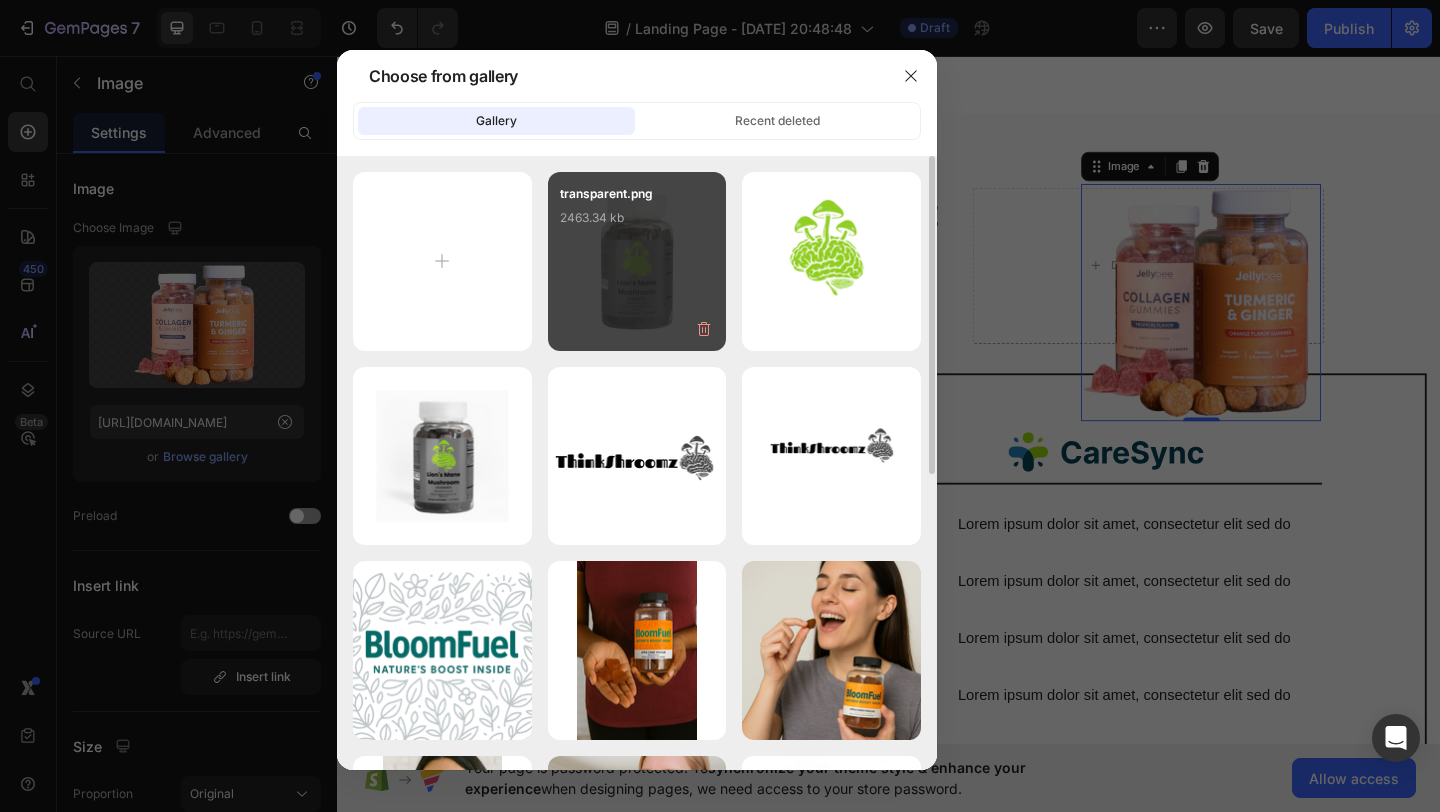 click on "transparent.png 2463.34 kb" at bounding box center [637, 261] 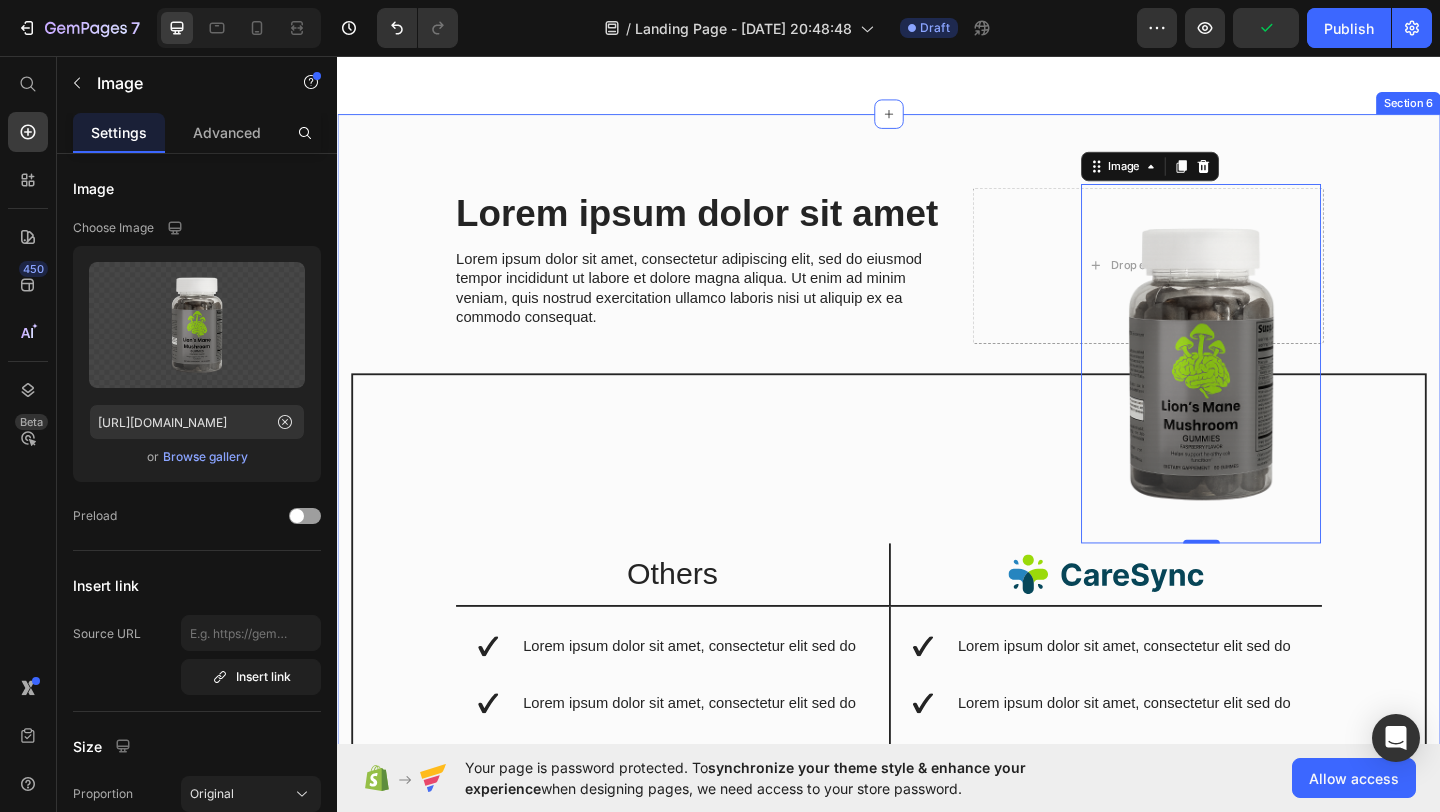 click on "Lorem ipsum dolor sit amet Heading Lorem ipsum dolor sit amet, consectetur adipiscing elit, sed do eiusmod tempor incididunt ut labore et dolore magna aliqua. Ut enim ad minim veniam, quis nostrud exercitation ullamco laboris nisi ut aliquip ex ea commodo consequat. Text Block
Drop element here Row Image   0 Row Others Text Block Image Row
Lorem ipsum dolor sit amet, consectetur elit sed do
Lorem ipsum dolor sit amet, consectetur elit sed do
Lorem ipsum dolor sit amet, consectetur elit sed do
Lorem ipsum dolor sit amet, consectetur elit sed do
Lorem ipsum dolor sit amet, consectetur elit sed do Item List
Lorem ipsum dolor sit amet, consectetur elit sed do
Lorem ipsum dolor sit amet, consectetur elit sed do
Lorem ipsum dolor sit amet, consectetur elit sed do
Lorem ipsum dolor sit amet, consectetur elit sed do
Lorem ipsum dolor sit amet, consectetur elit sed do
Lorem ipsum dolor sit amet, consectetur elit sed do
Item List Row Row" at bounding box center [937, 736] 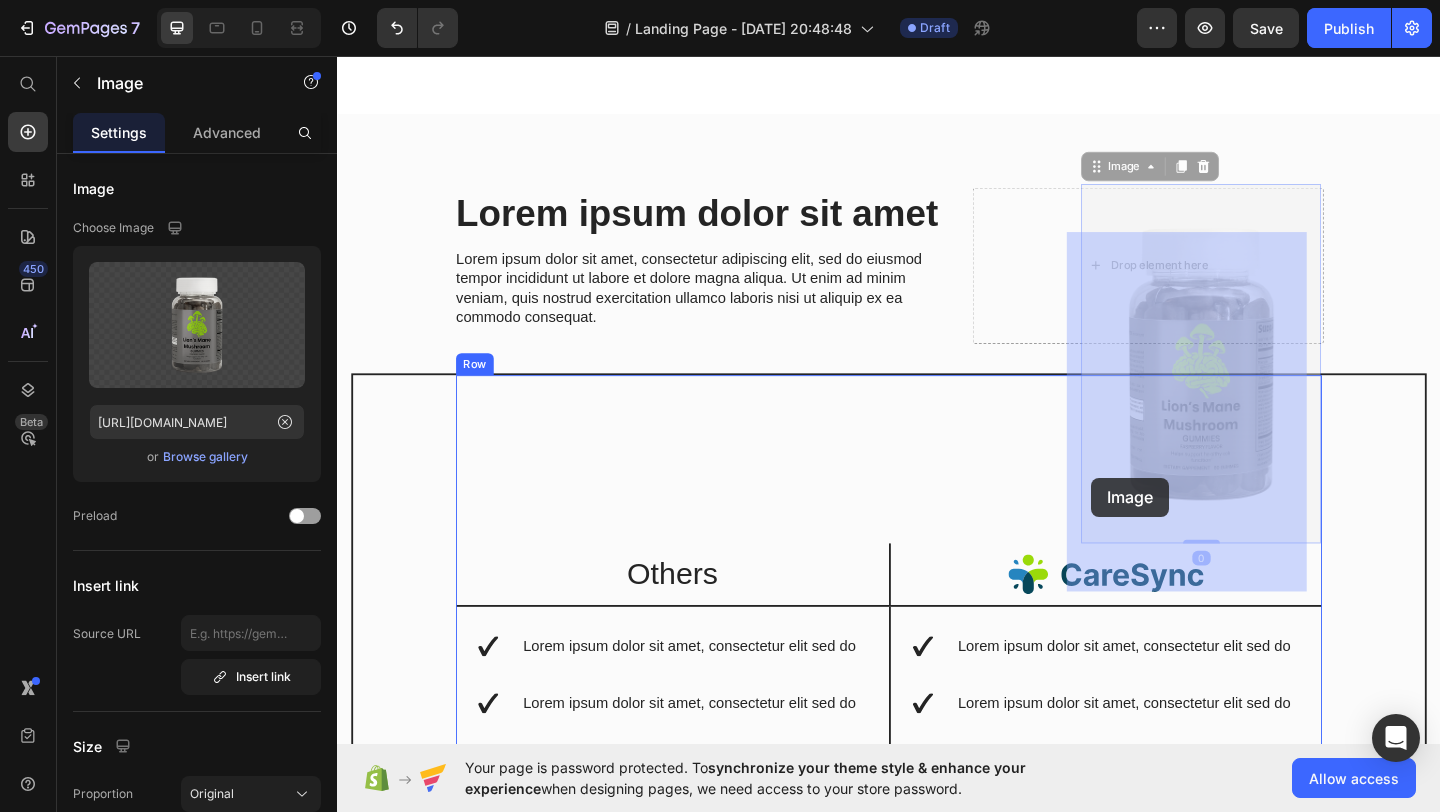 drag, startPoint x: 1262, startPoint y: 439, endPoint x: 1213, endPoint y: 469, distance: 57.45433 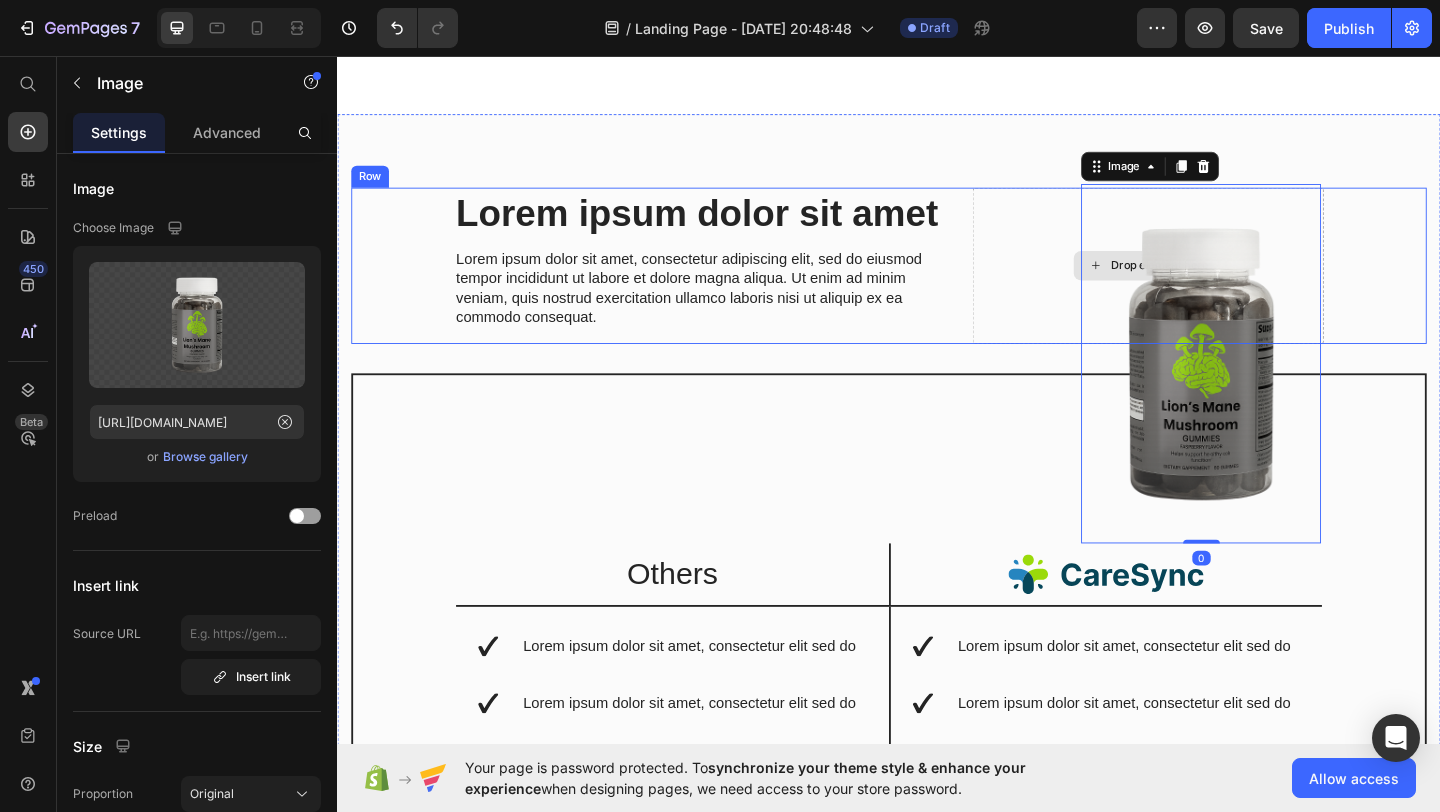 click on "Drop element here" at bounding box center [1219, 283] 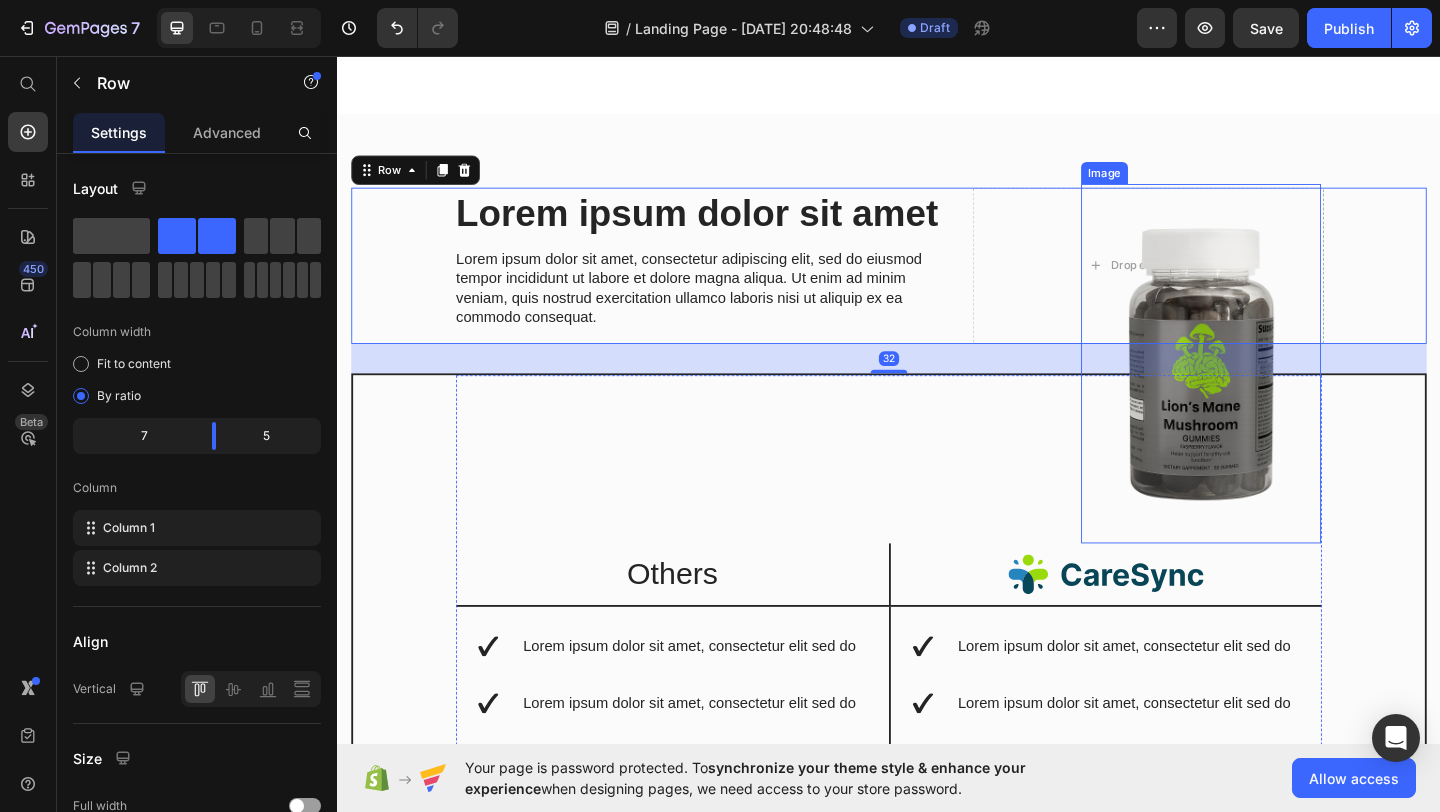 click at bounding box center [1276, 391] 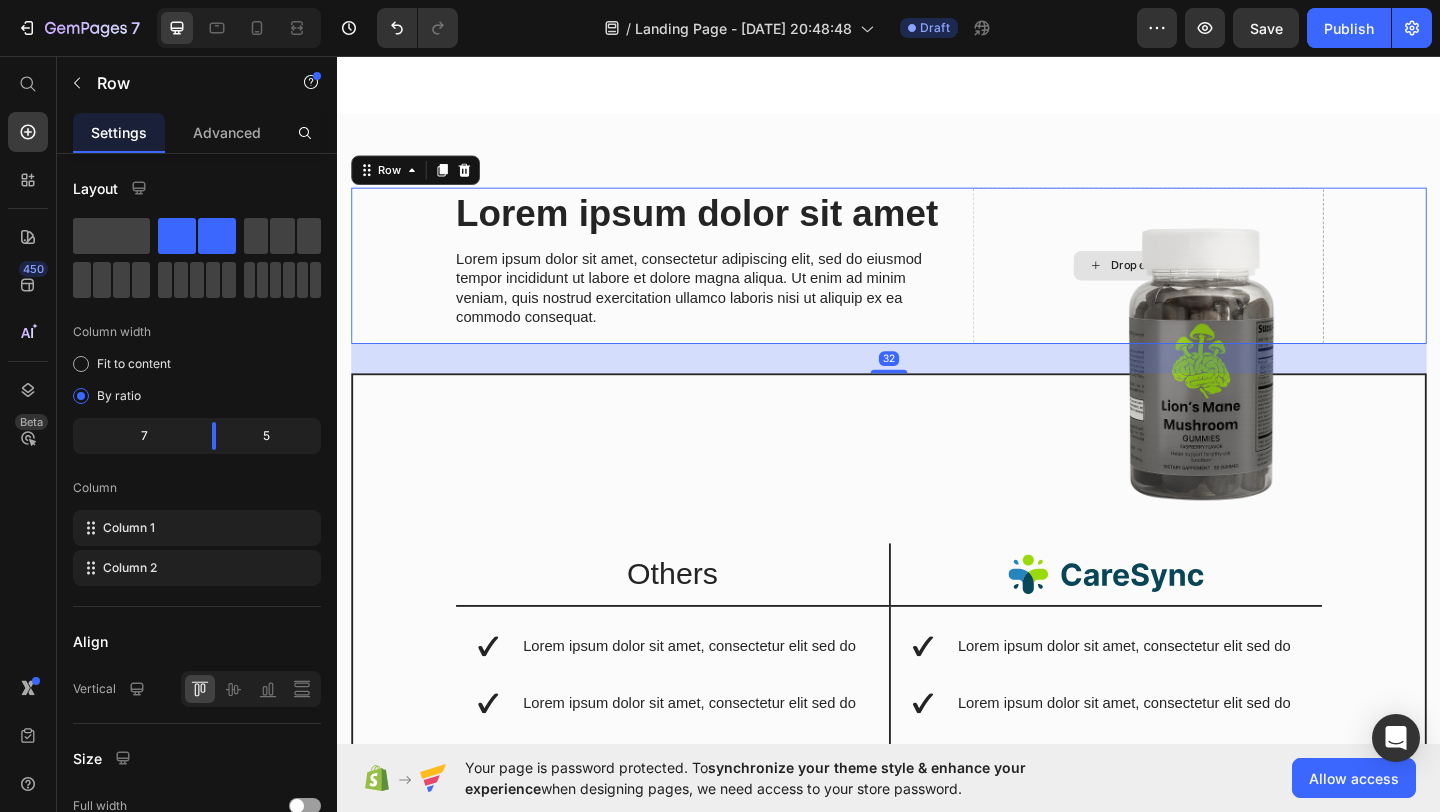 click on "Drop element here" at bounding box center (1219, 283) 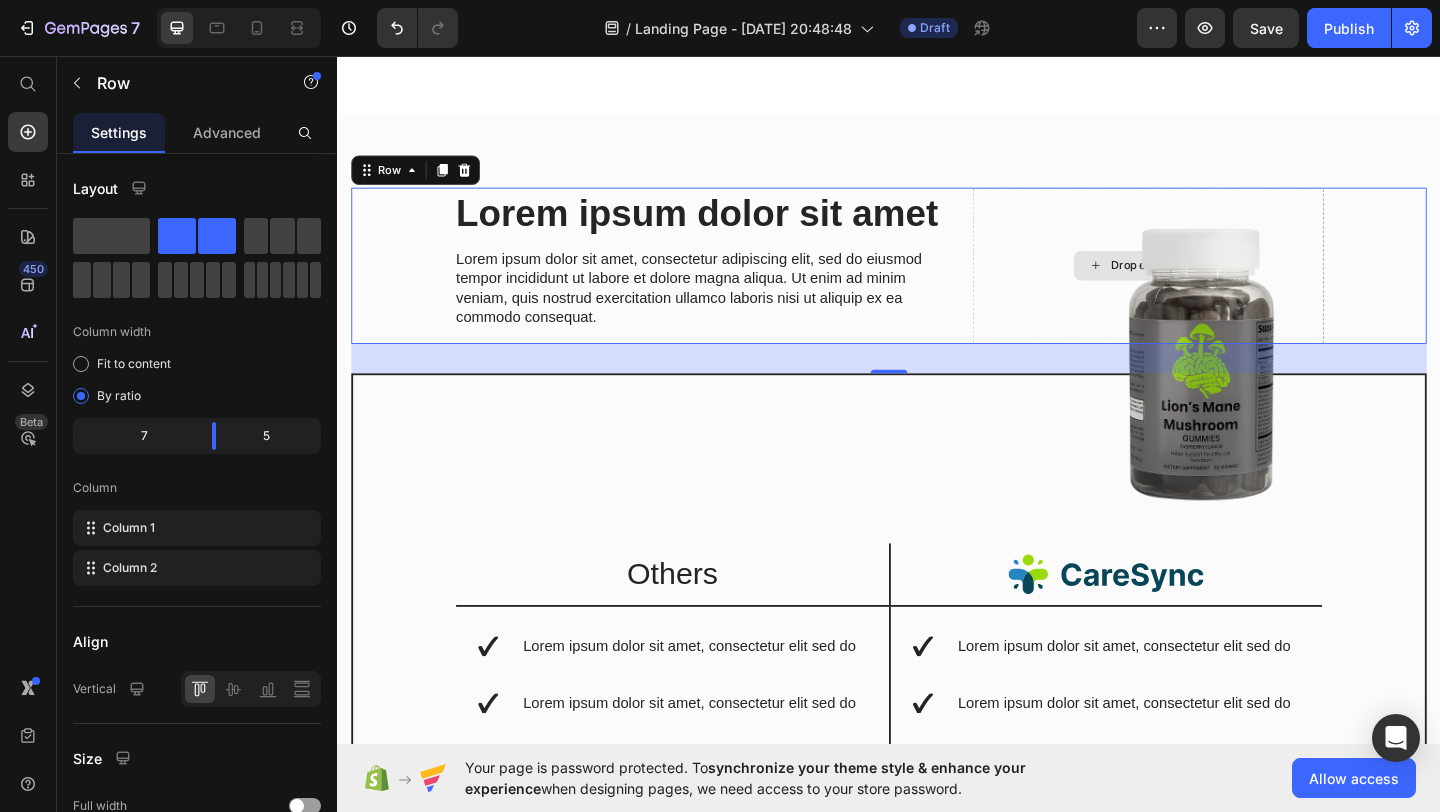click on "Drop element here" at bounding box center [1219, 283] 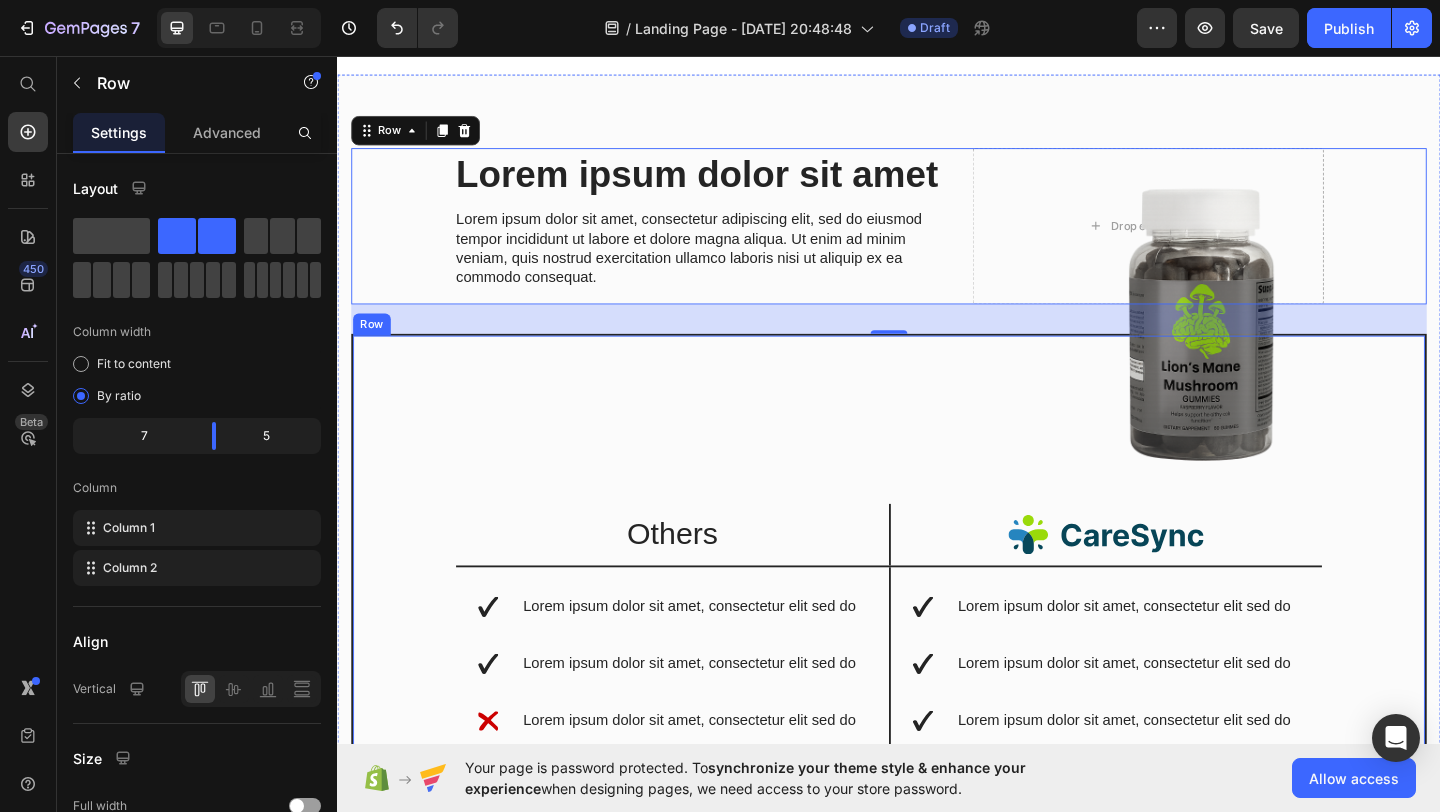 scroll, scrollTop: 3336, scrollLeft: 0, axis: vertical 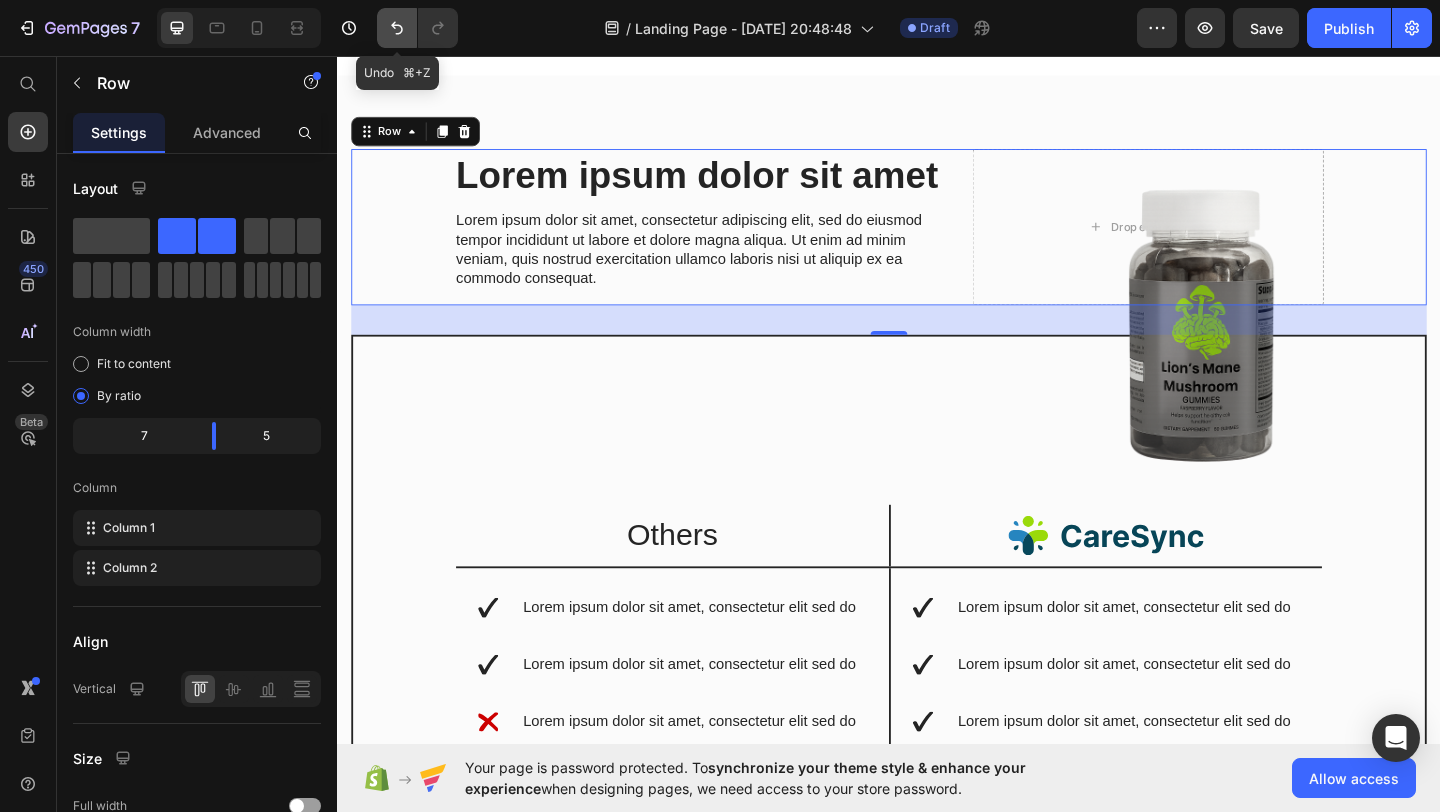 click 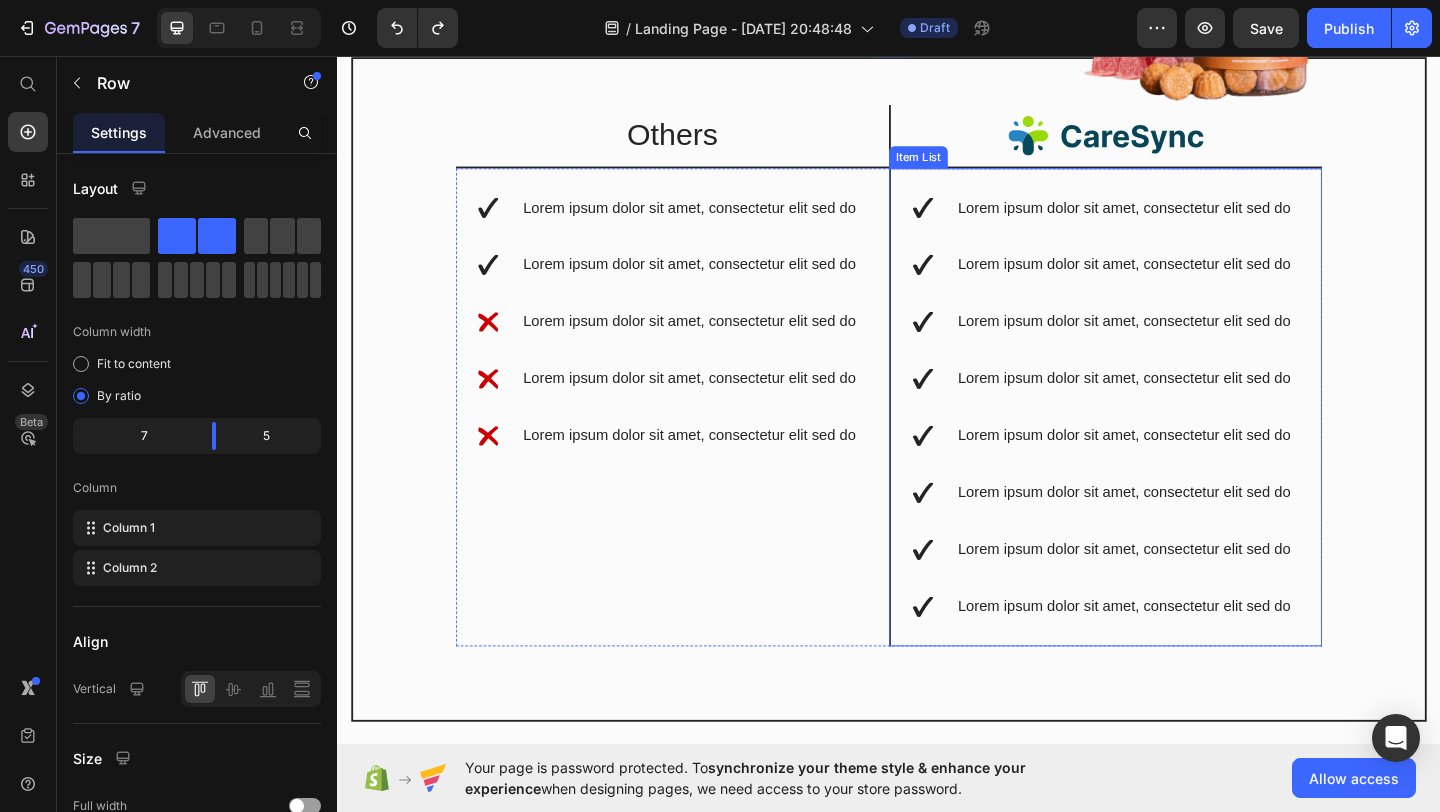 scroll, scrollTop: 3630, scrollLeft: 0, axis: vertical 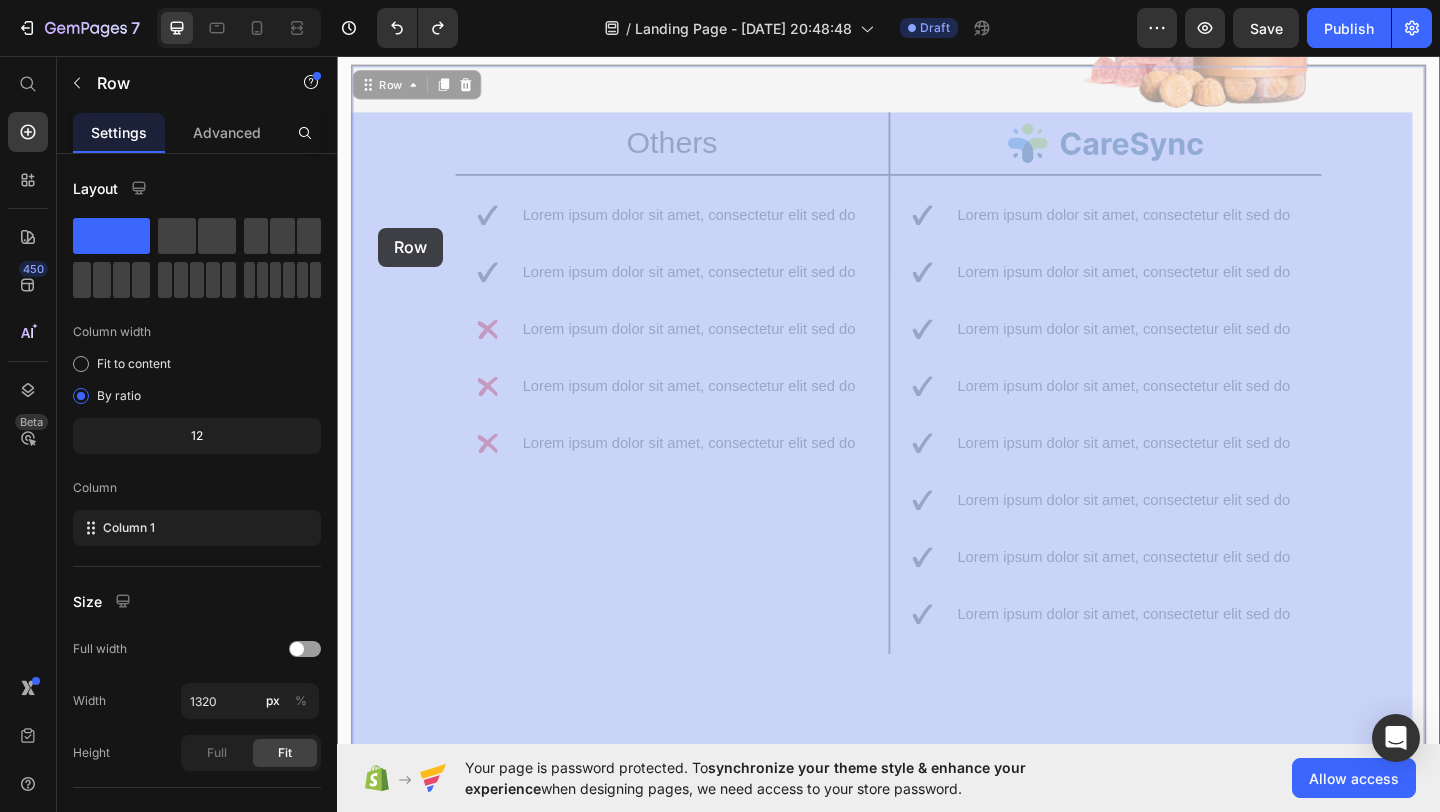 drag, startPoint x: 366, startPoint y: 132, endPoint x: 382, endPoint y: 166, distance: 37.576588 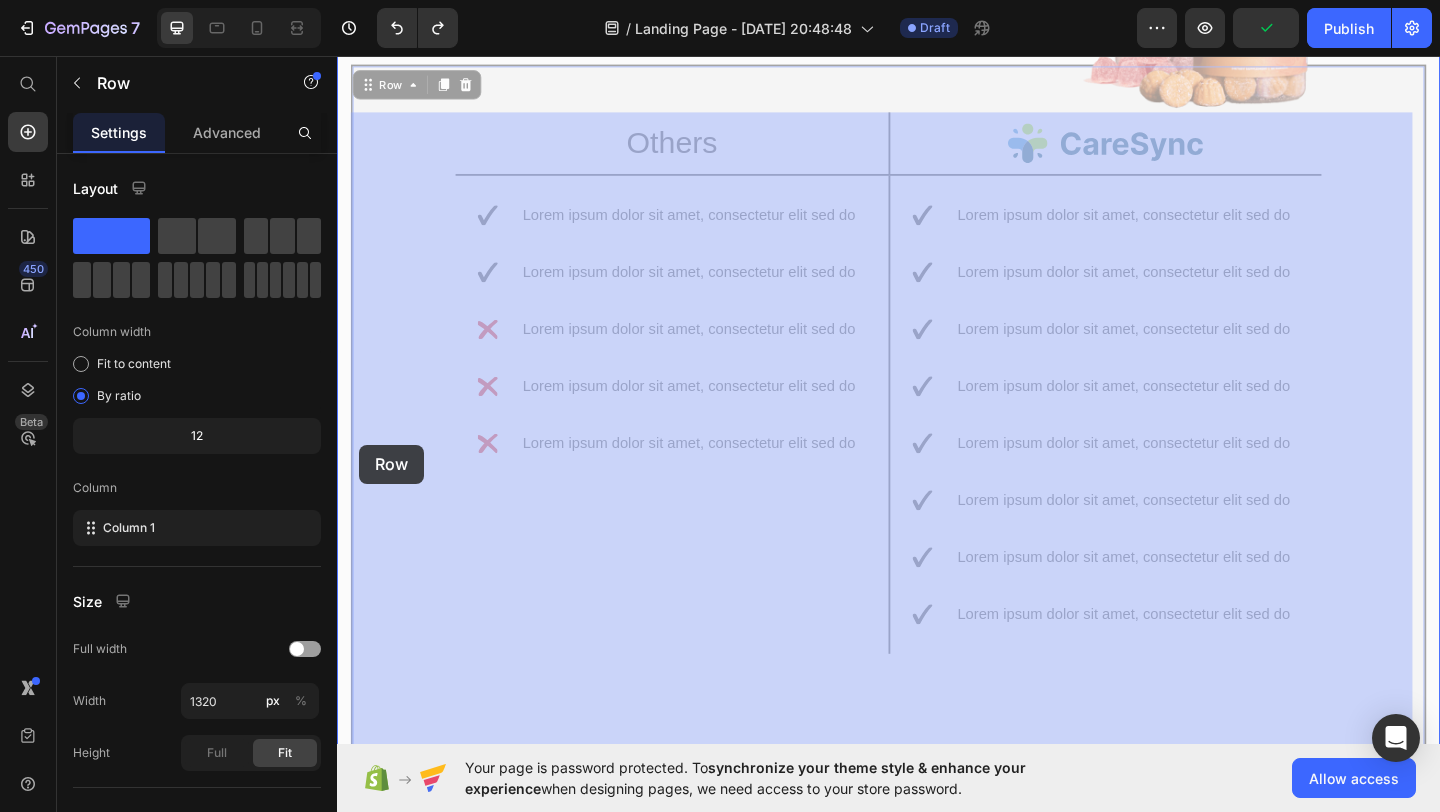 drag, startPoint x: 368, startPoint y: 143, endPoint x: 354, endPoint y: 484, distance: 341.28726 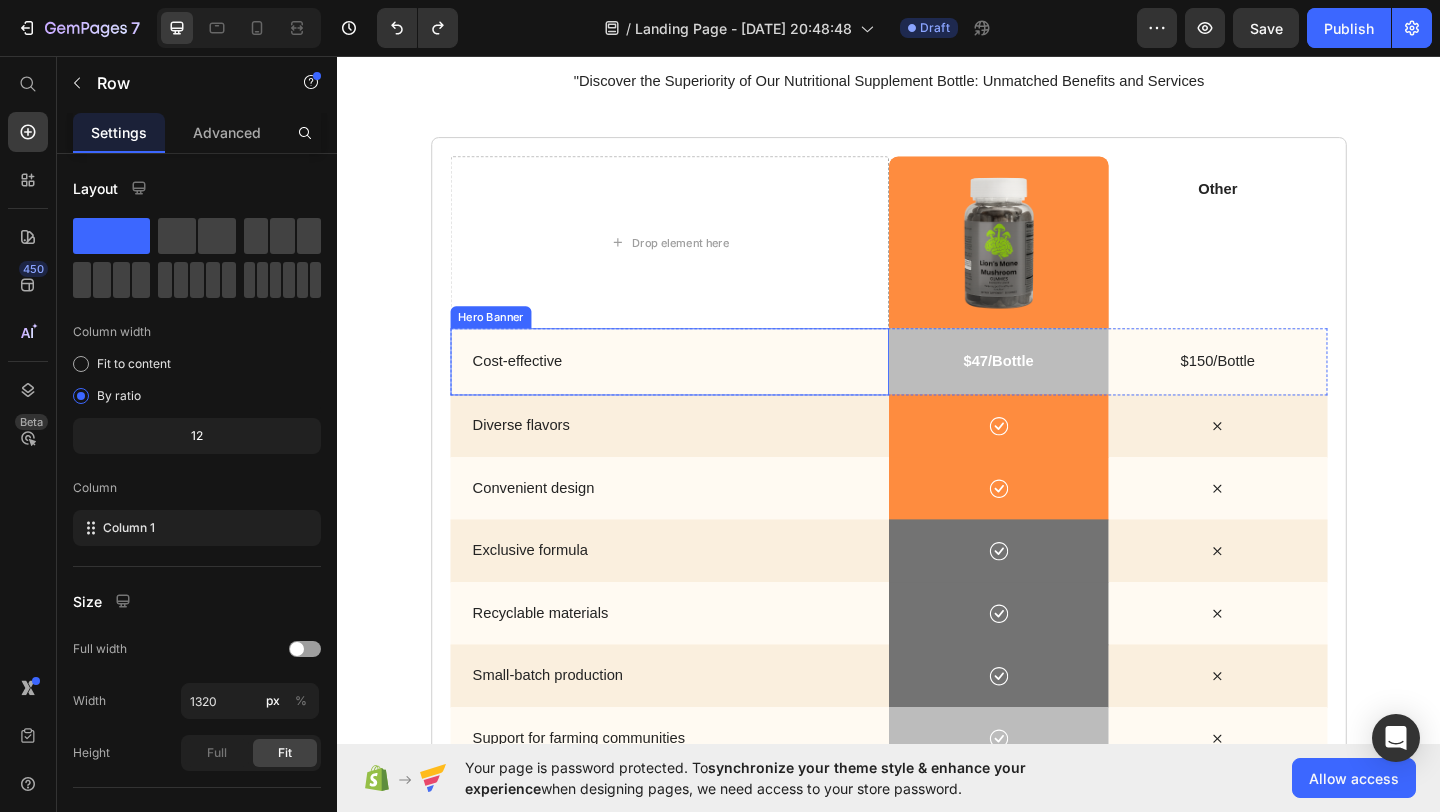scroll, scrollTop: 4657, scrollLeft: 0, axis: vertical 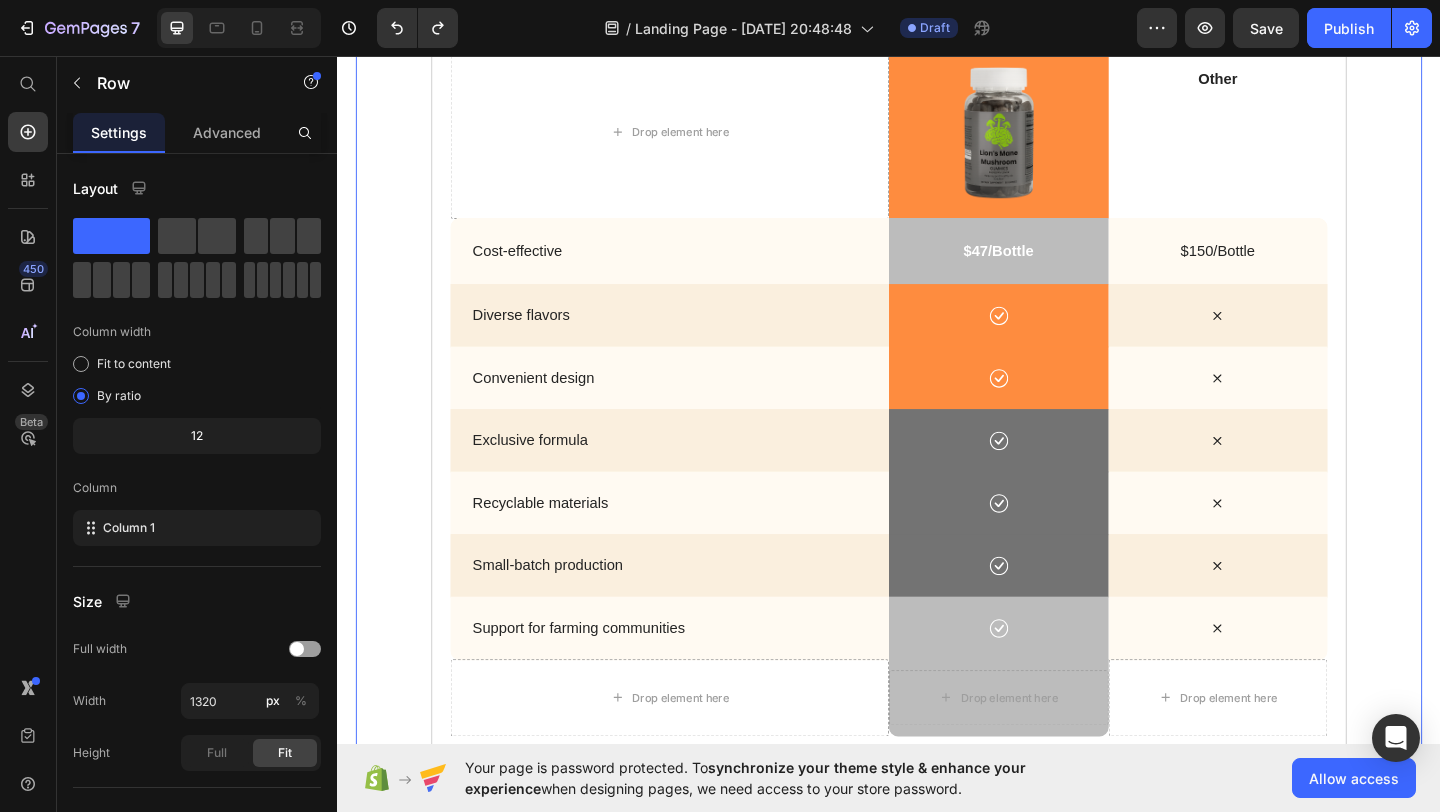 click on "Unbeatable Advantages Over Competitors Heading "Discover the Superiority of Our Nutritional Supplement Bottle: Unmatched Benefits and Services Text Block
Drop element here Image Hero Banner Other Text Block Hero Banner Row Cost-effective Text Block Hero Banner $47/Bottle Text Block Hero Banner $150/Bottle Text Block Hero Banner Row Diverse flavors Text Block Hero Banner
Icon Hero Banner
Icon Hero Banner Row Convenient design Text Block Hero Banner
Icon Hero Banner
Icon Hero Banner Row Exclusive formula Text Block Hero Banner
Icon Hero Banner
Icon Hero Banner Row Recyclable materials Text Block Hero Banner
Icon Hero Banner
Icon Hero Banner Row Small-batch production Text Block Hero Banner
Icon Hero Banner
Icon Hero Banner Row Support for farming communities Text Block Hero Banner
Icon Hero Banner
Icon Hero Banner Row
Drop element here
Drop element here Hero Banner
Row Row" at bounding box center [937, 353] 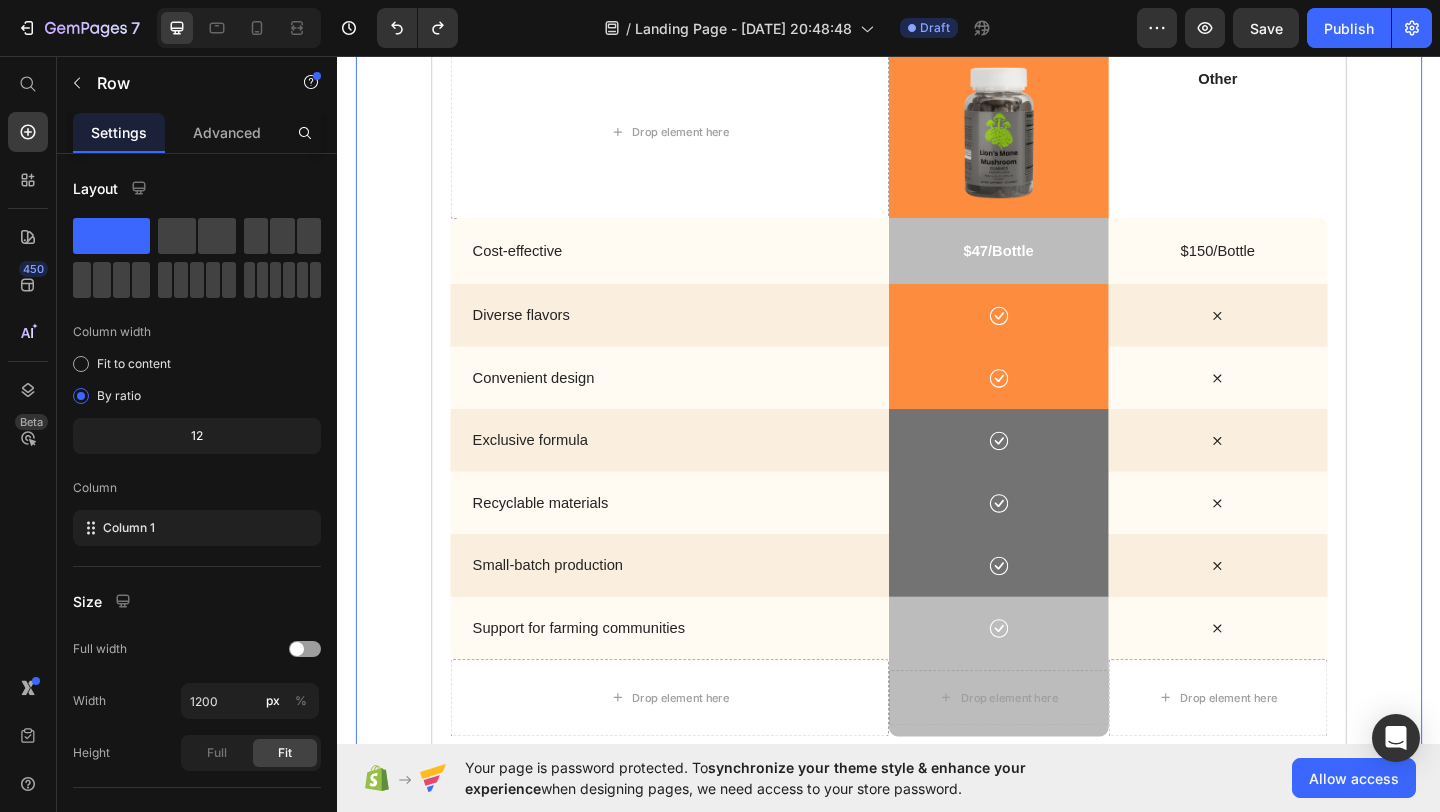 click 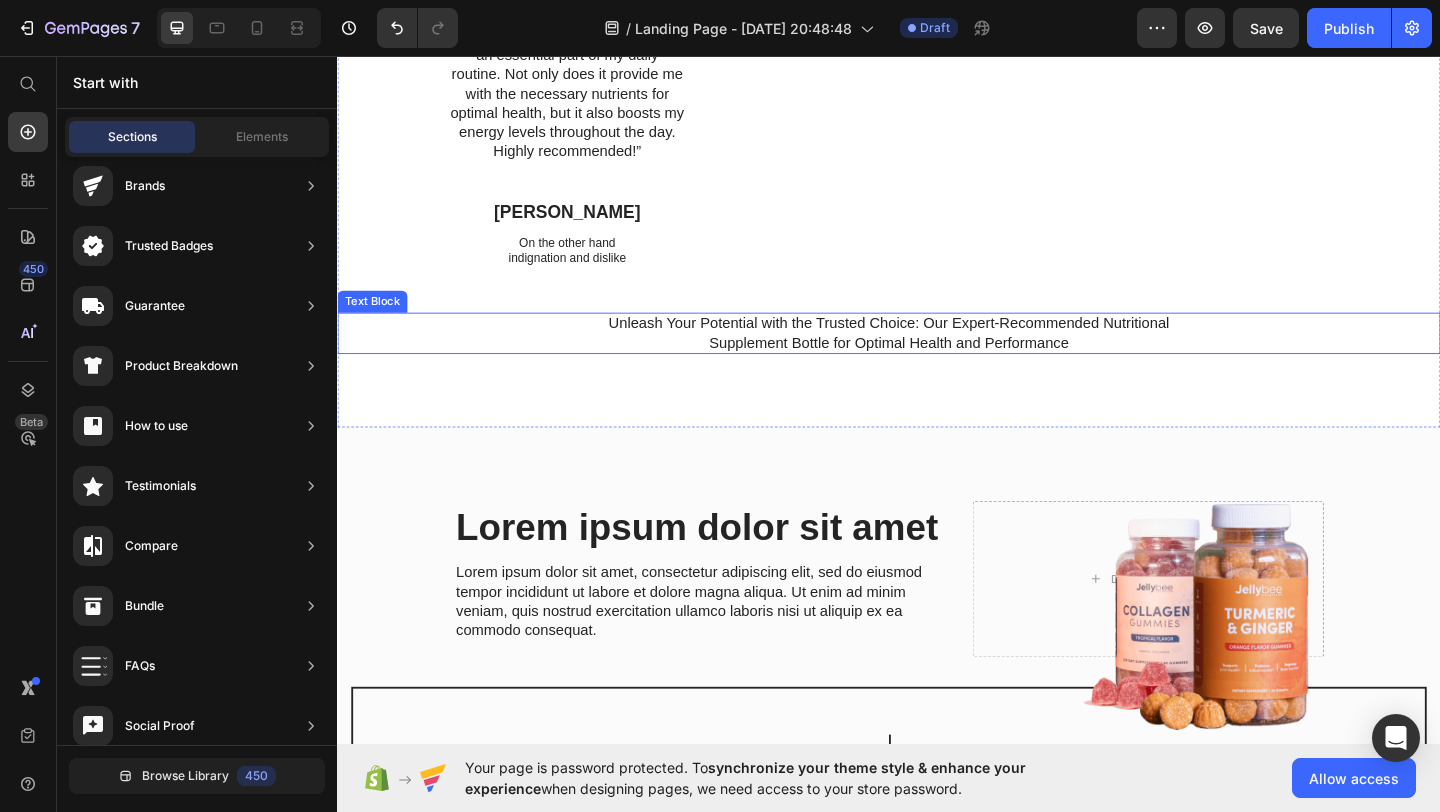 scroll, scrollTop: 2954, scrollLeft: 0, axis: vertical 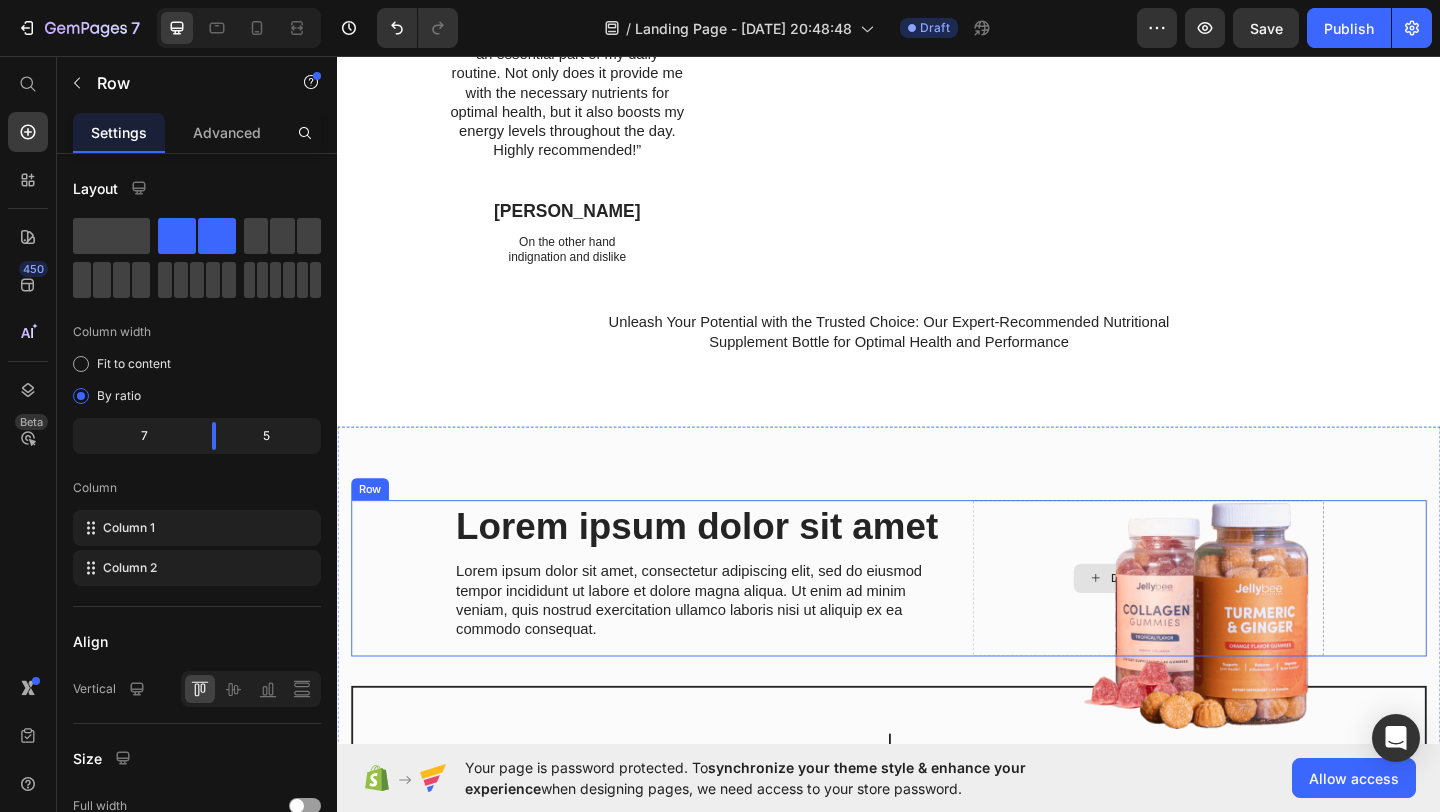 click on "Drop element here" at bounding box center (1219, 623) 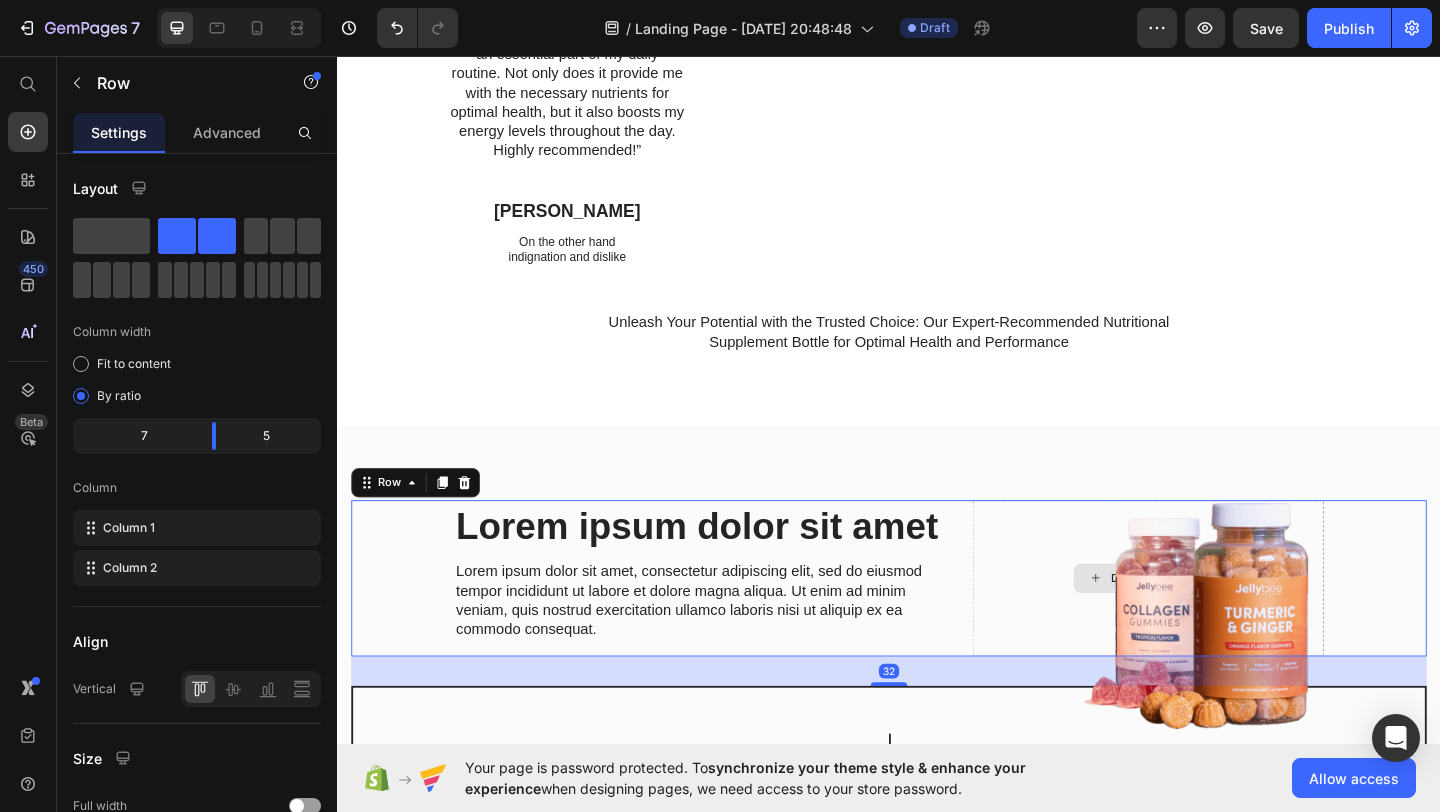 click on "Drop element here" at bounding box center [1219, 623] 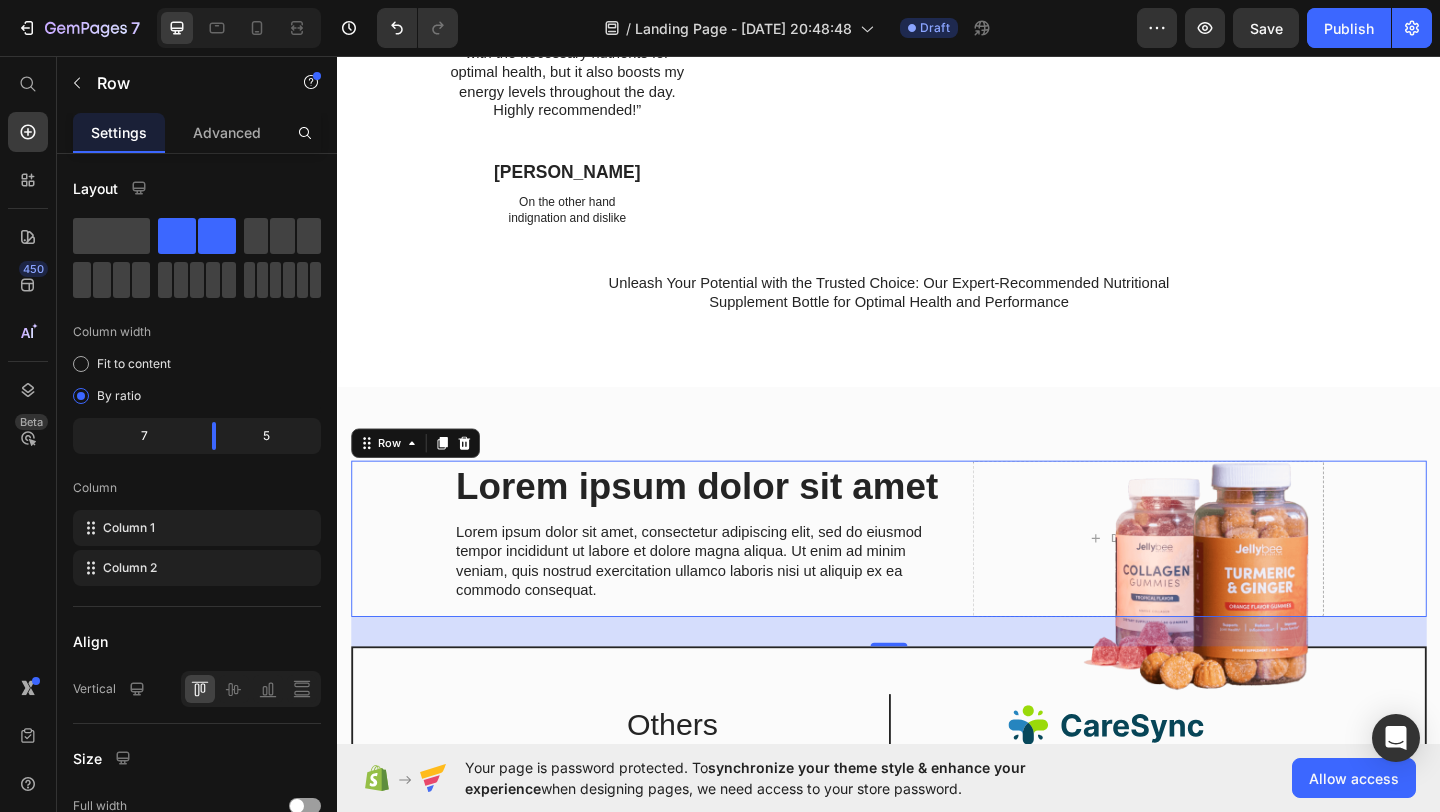 scroll, scrollTop: 3105, scrollLeft: 0, axis: vertical 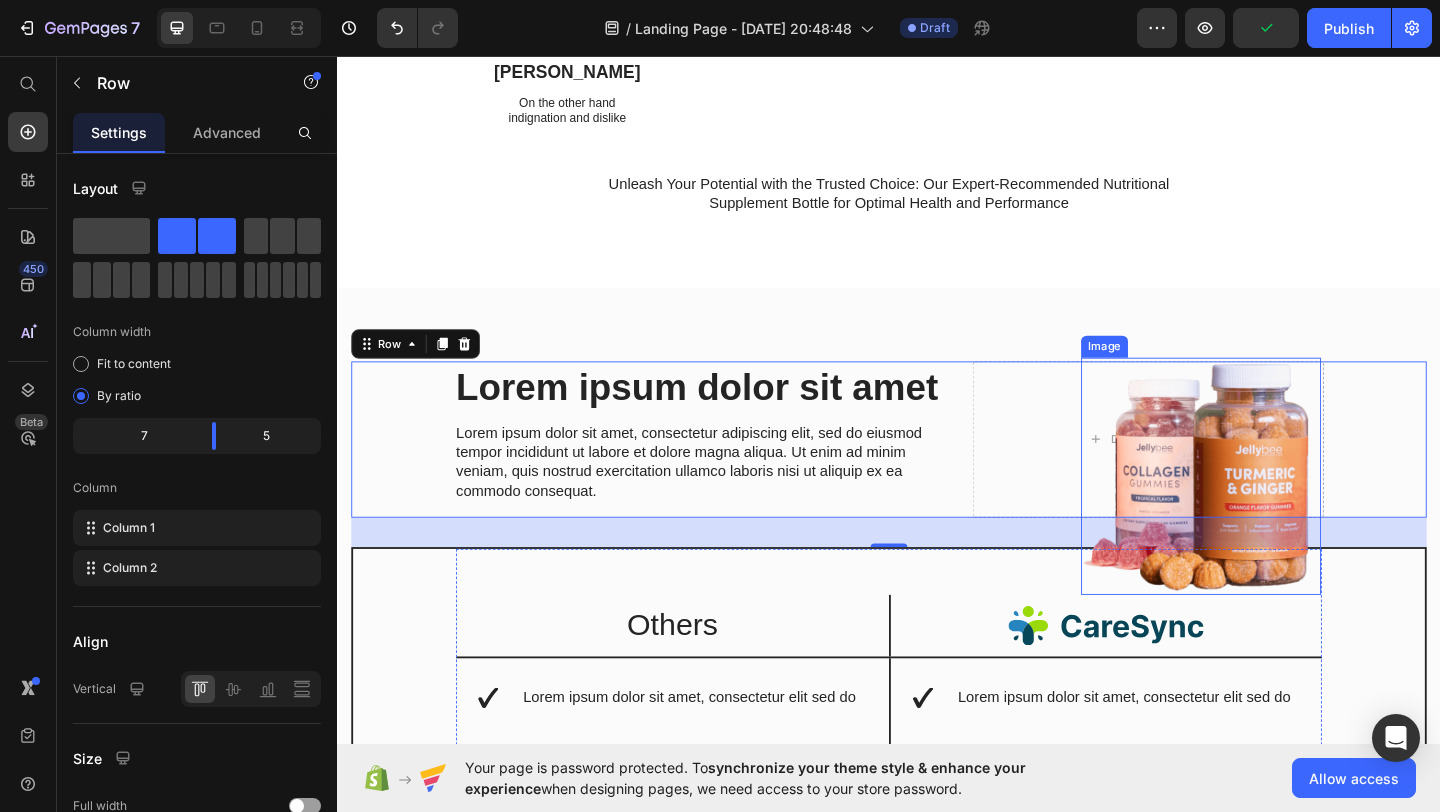 click at bounding box center [1276, 513] 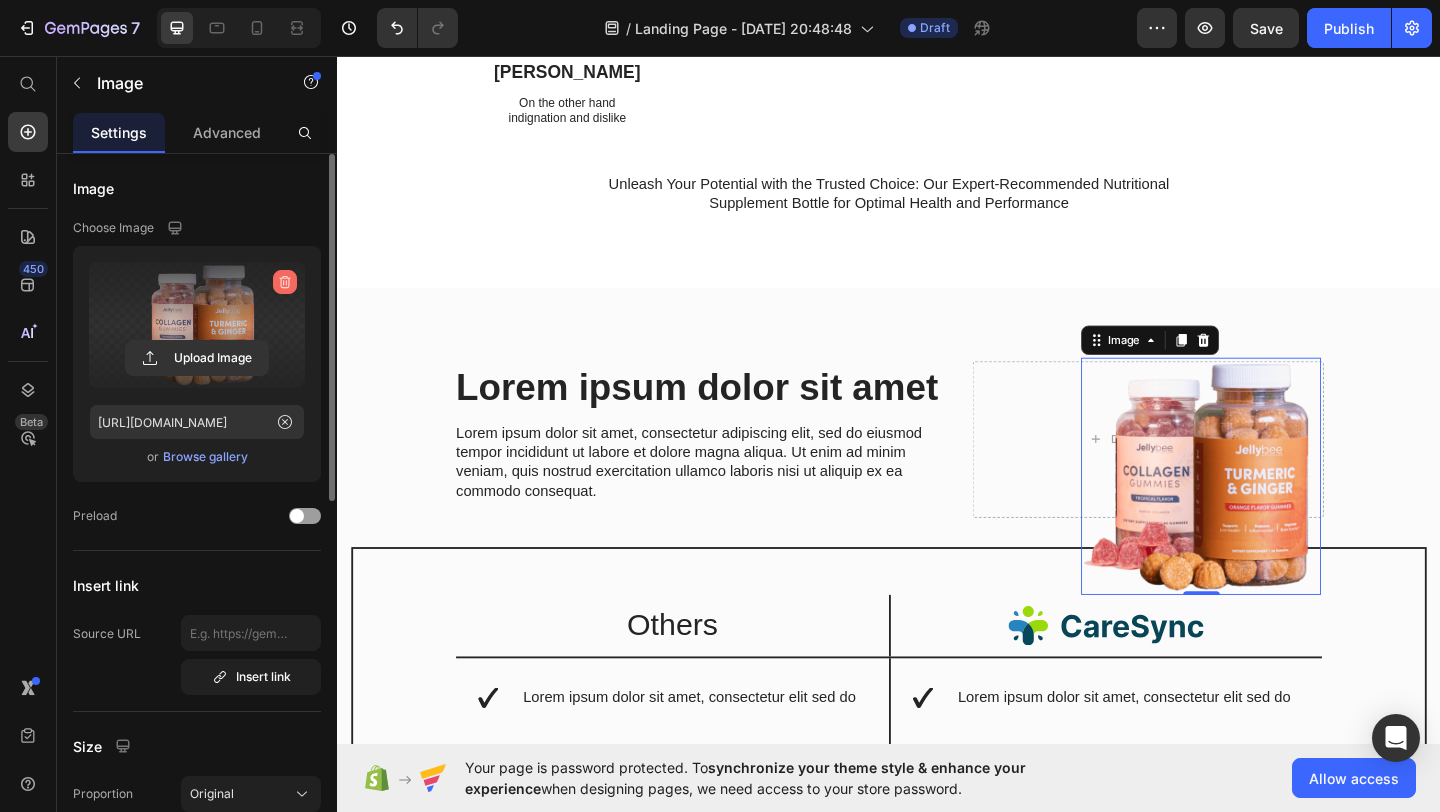 click at bounding box center [285, 282] 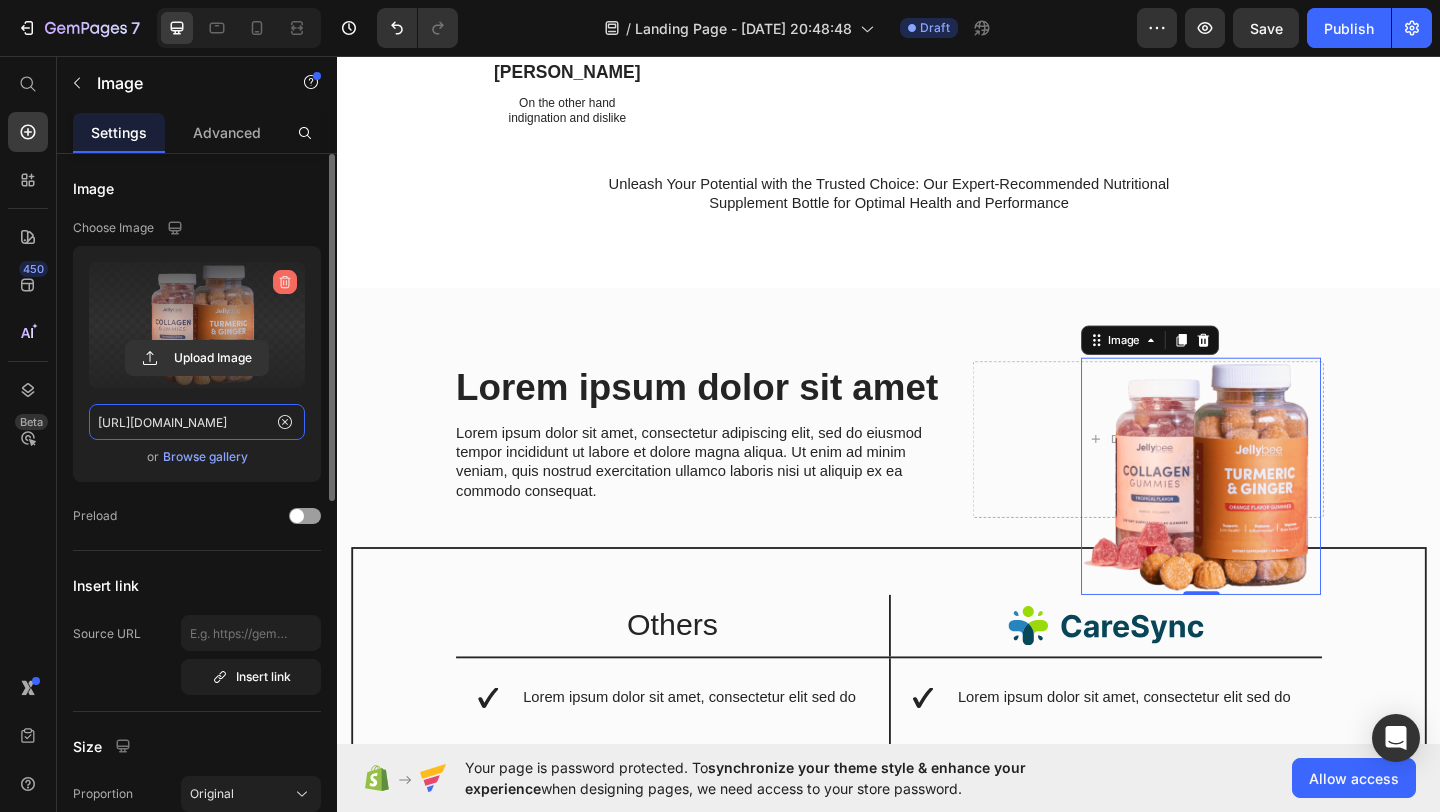 type 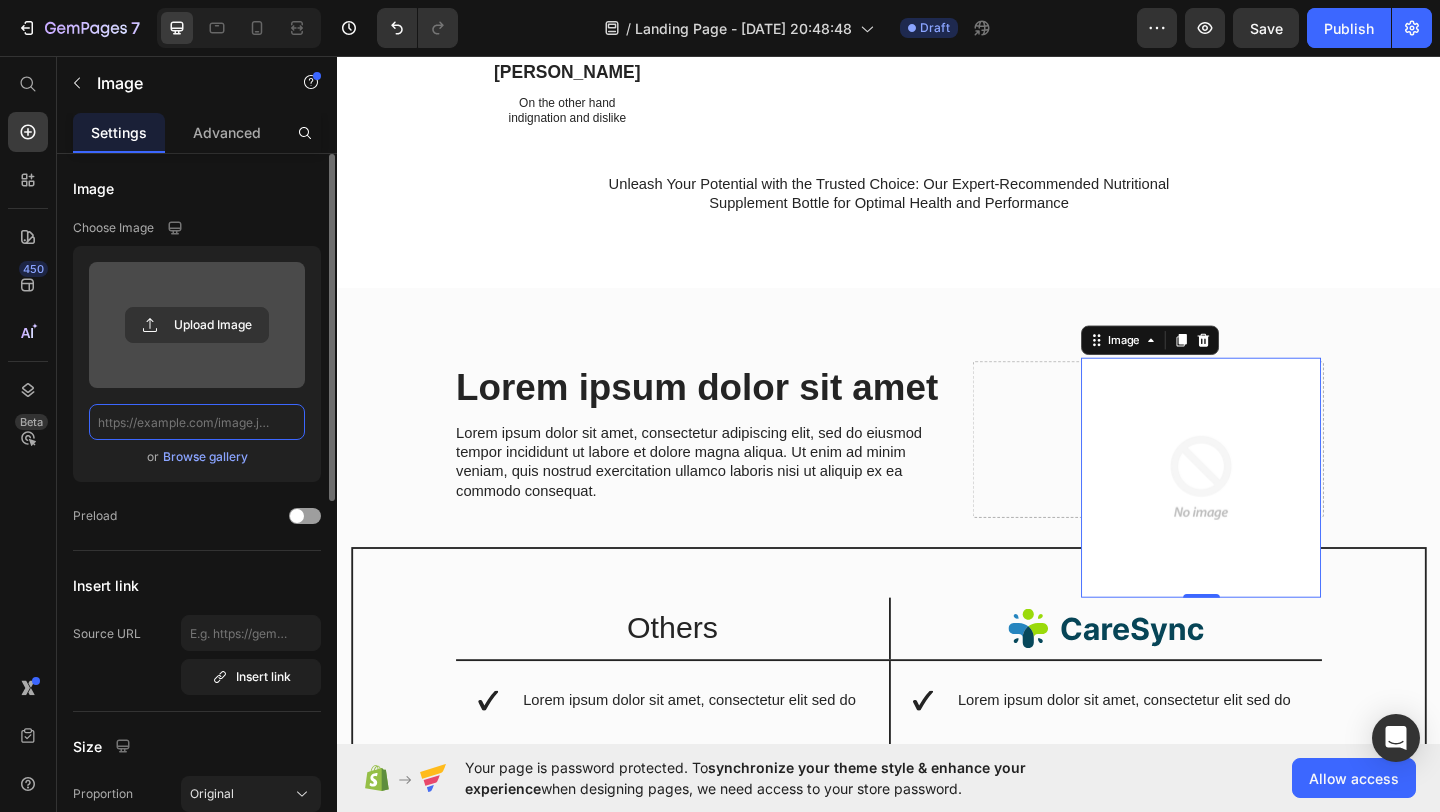 scroll, scrollTop: 0, scrollLeft: 0, axis: both 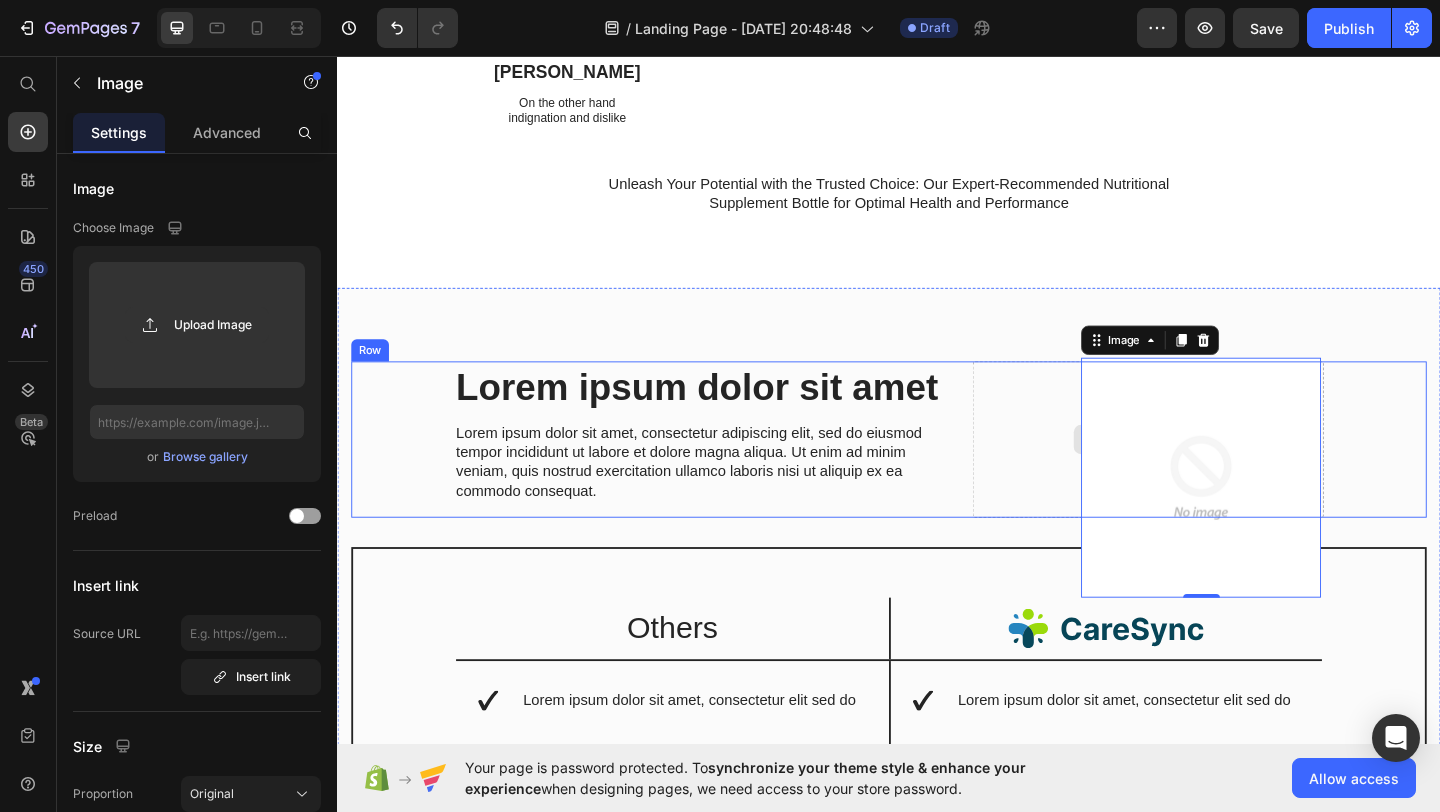 click on "Drop element here" at bounding box center [1219, 472] 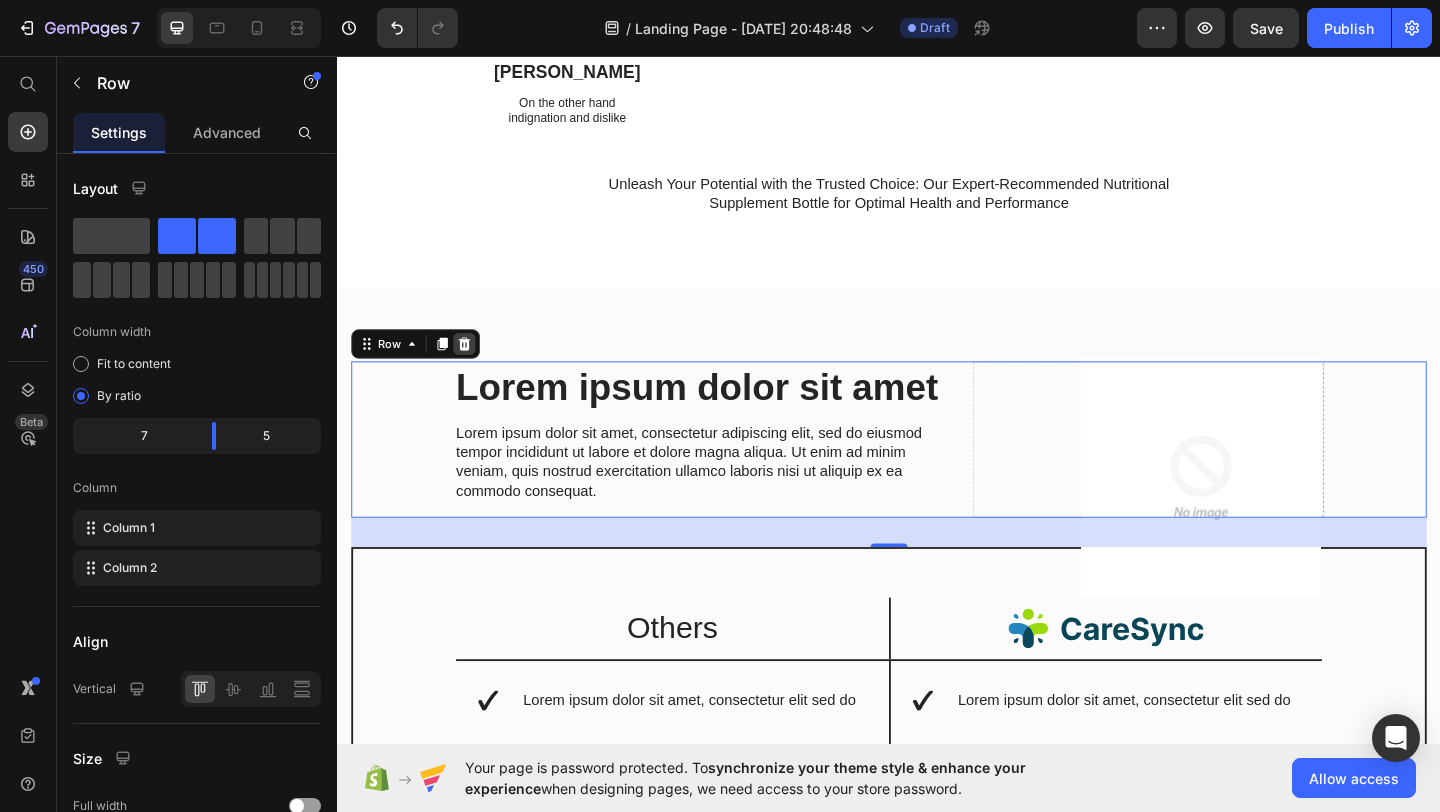 click at bounding box center (475, 369) 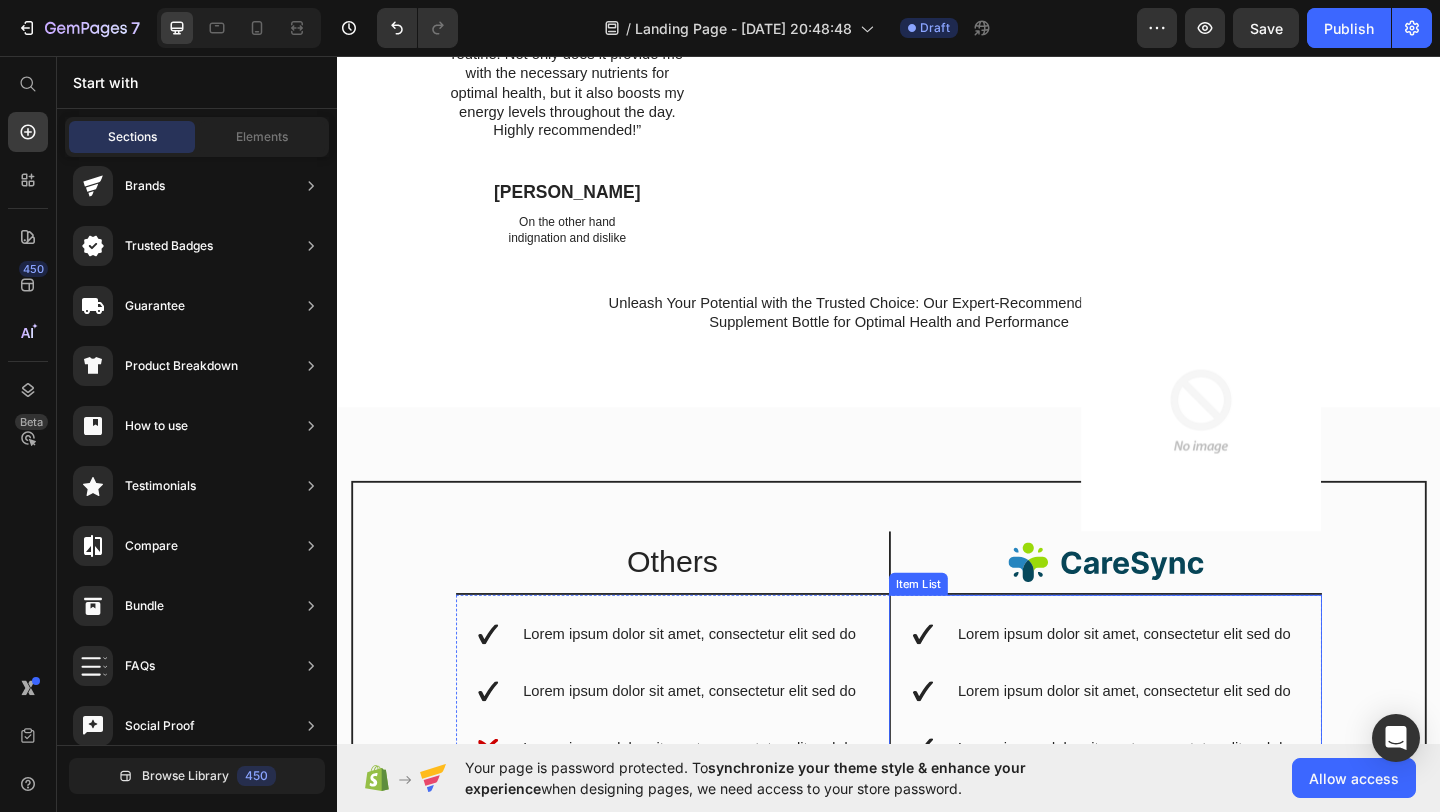 scroll, scrollTop: 2975, scrollLeft: 0, axis: vertical 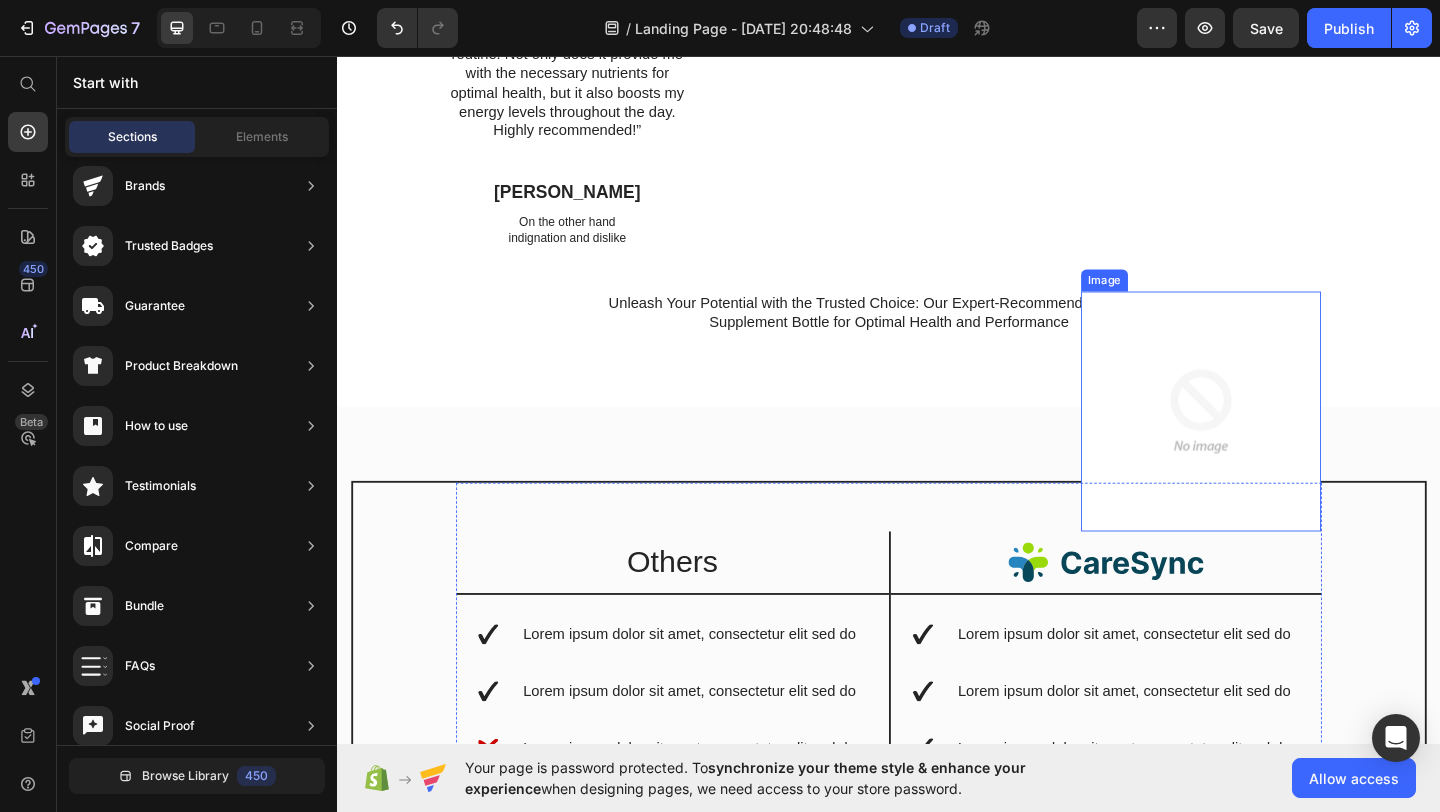 click at bounding box center [1276, 442] 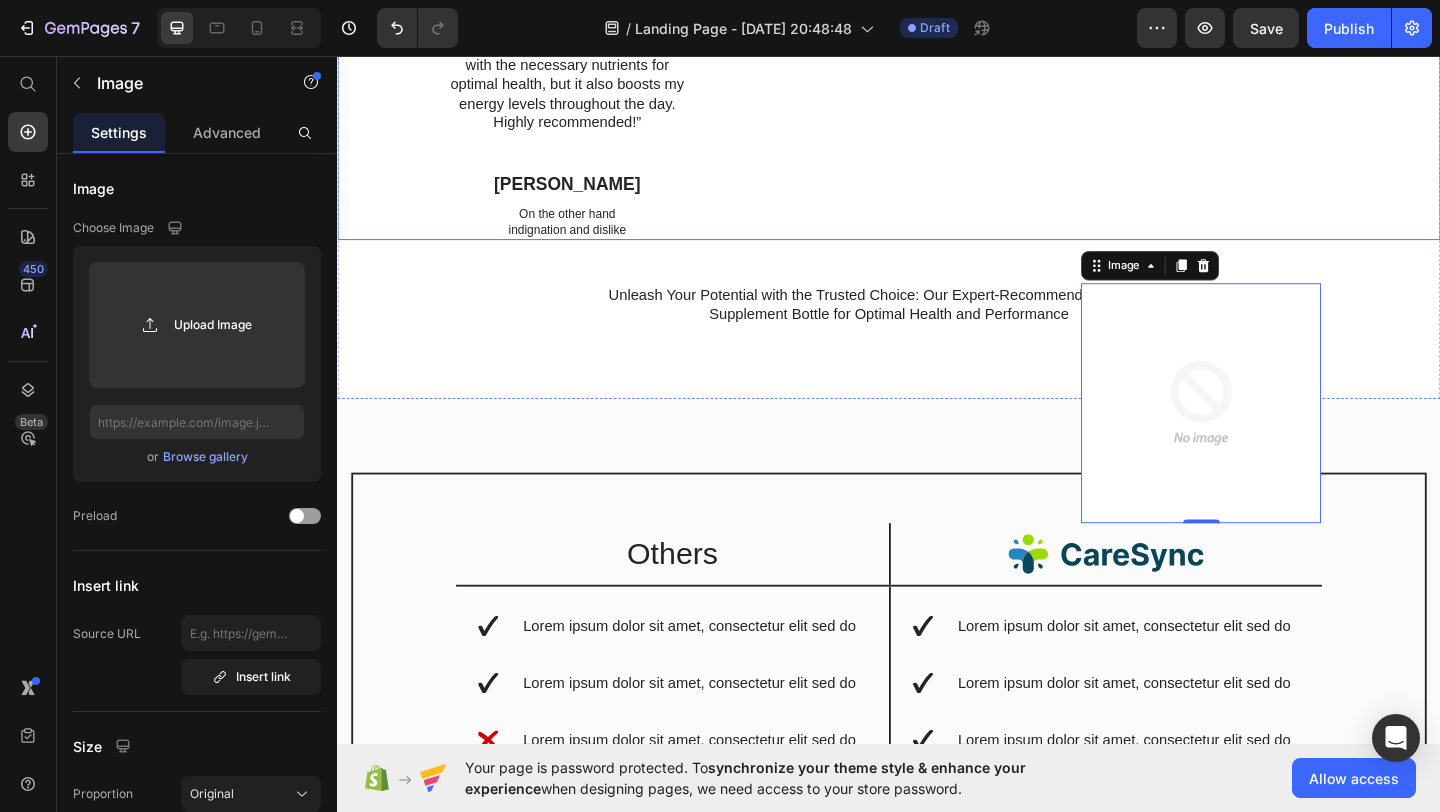 scroll, scrollTop: 2990, scrollLeft: 0, axis: vertical 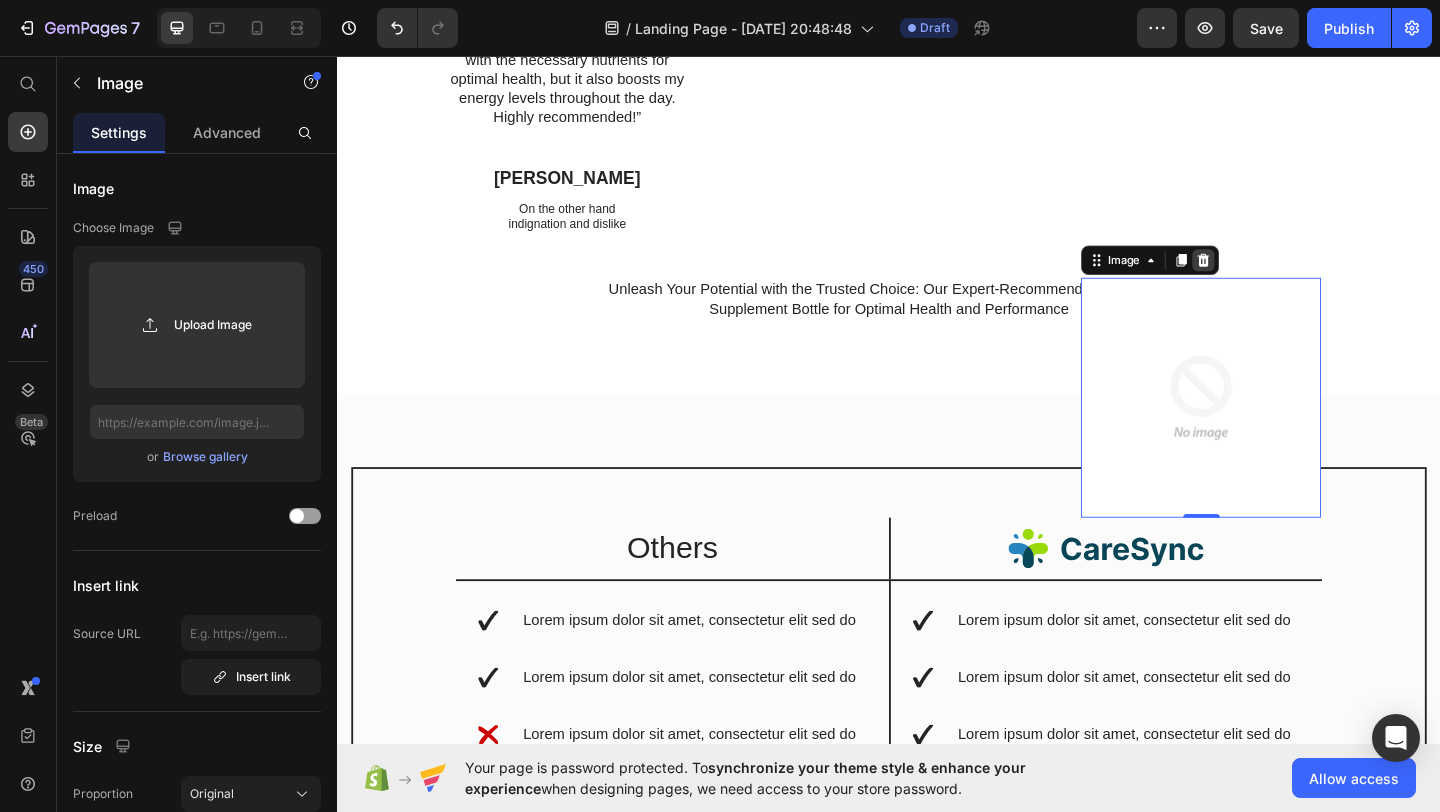 click 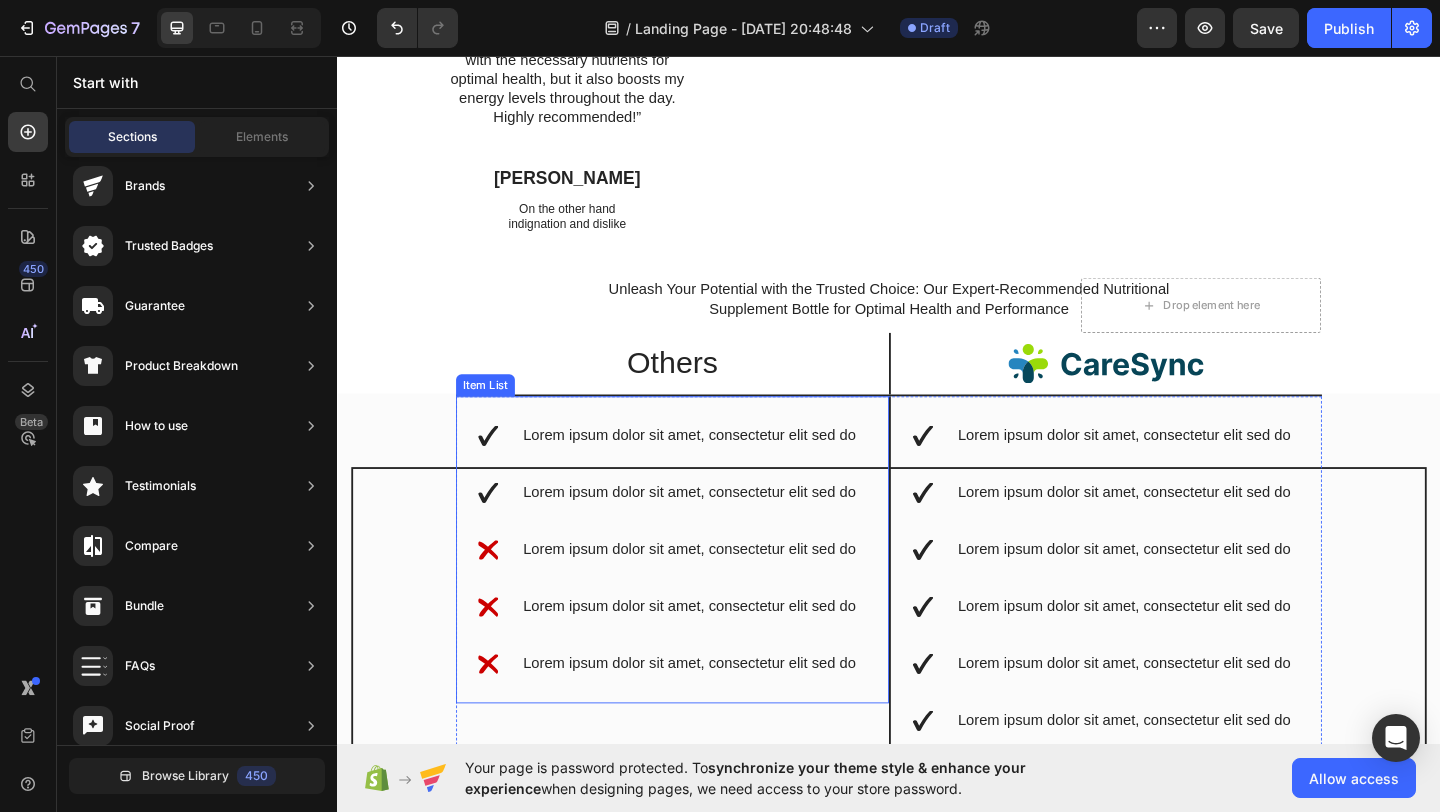 click on "Item List" at bounding box center [498, 414] 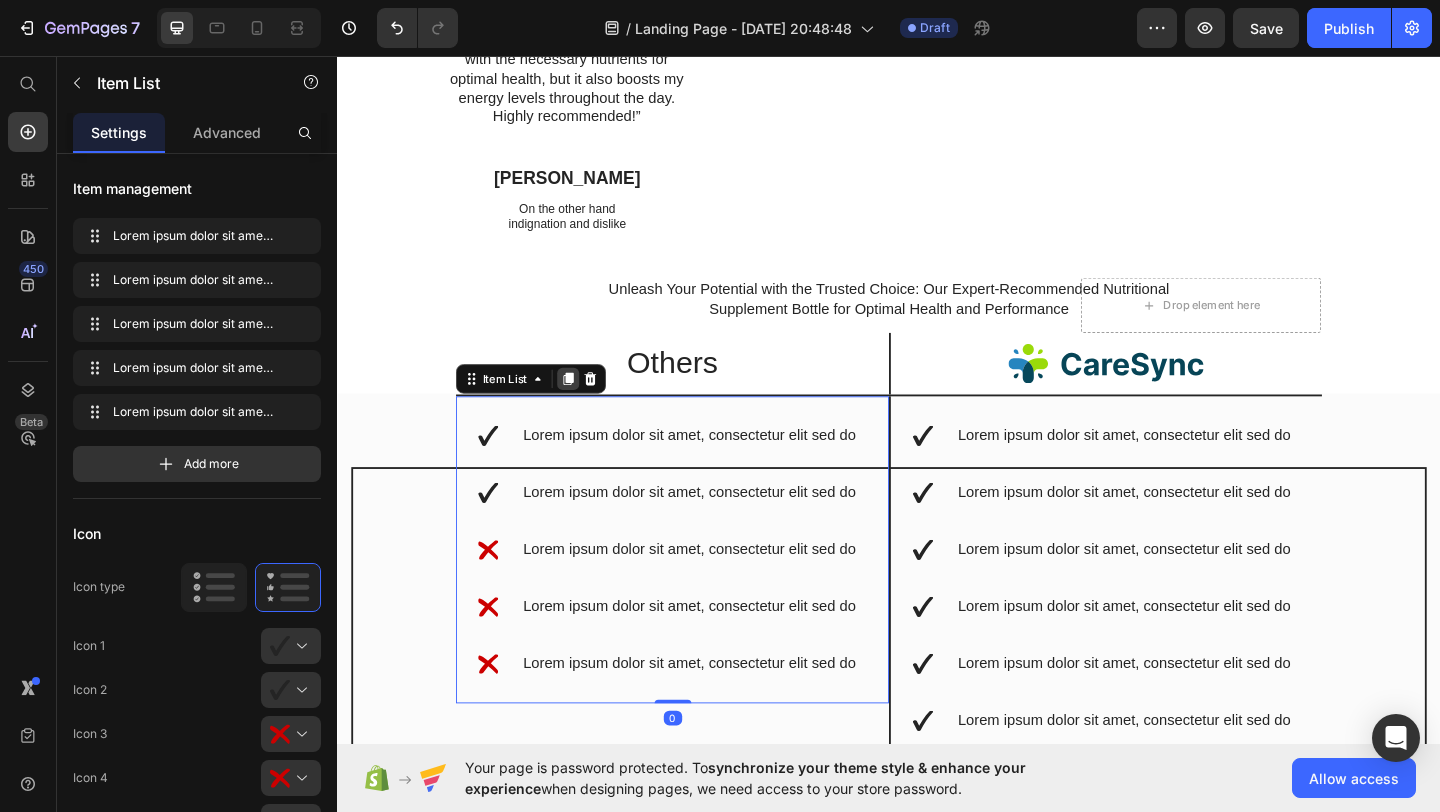 click 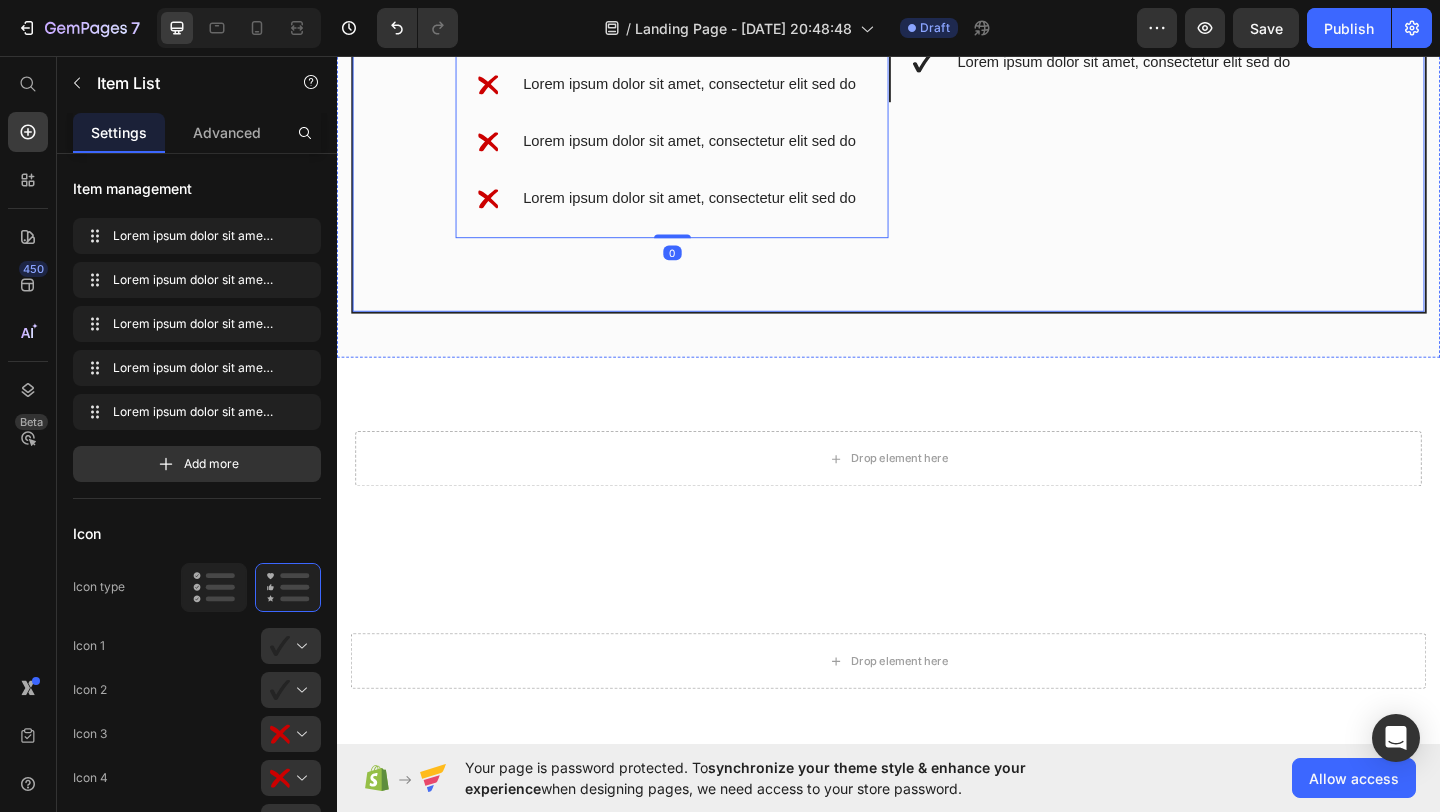 scroll, scrollTop: 3595, scrollLeft: 0, axis: vertical 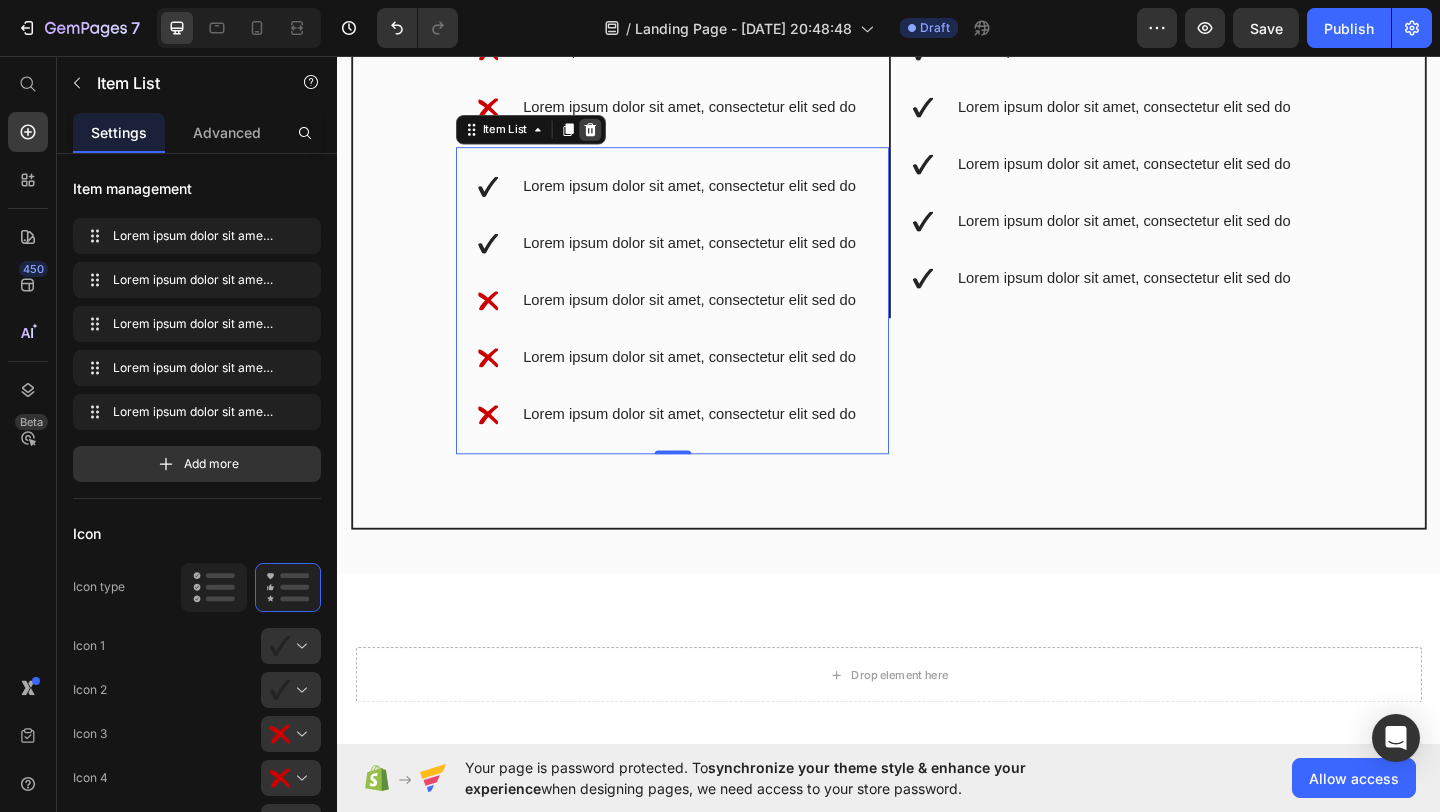 click 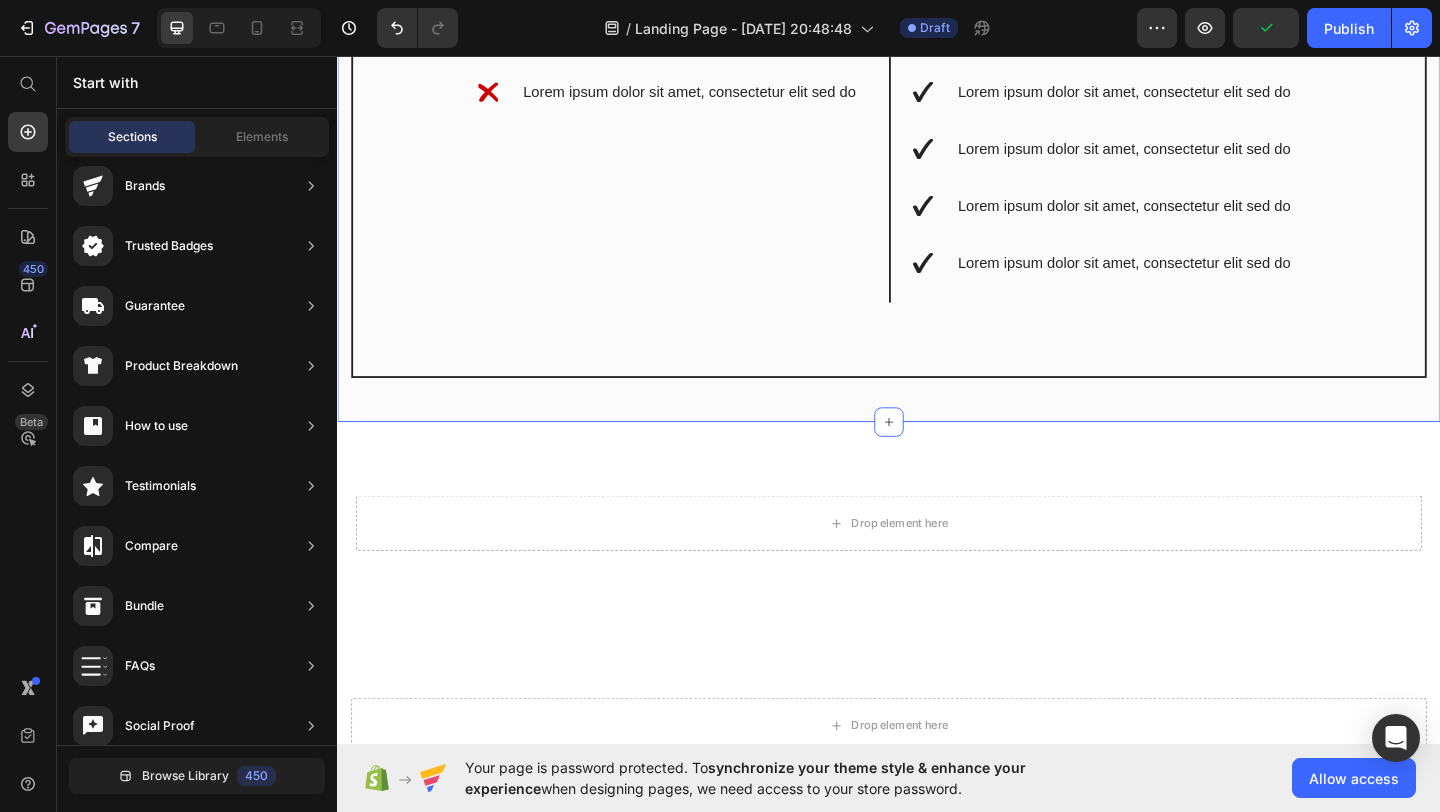 scroll, scrollTop: 3040, scrollLeft: 0, axis: vertical 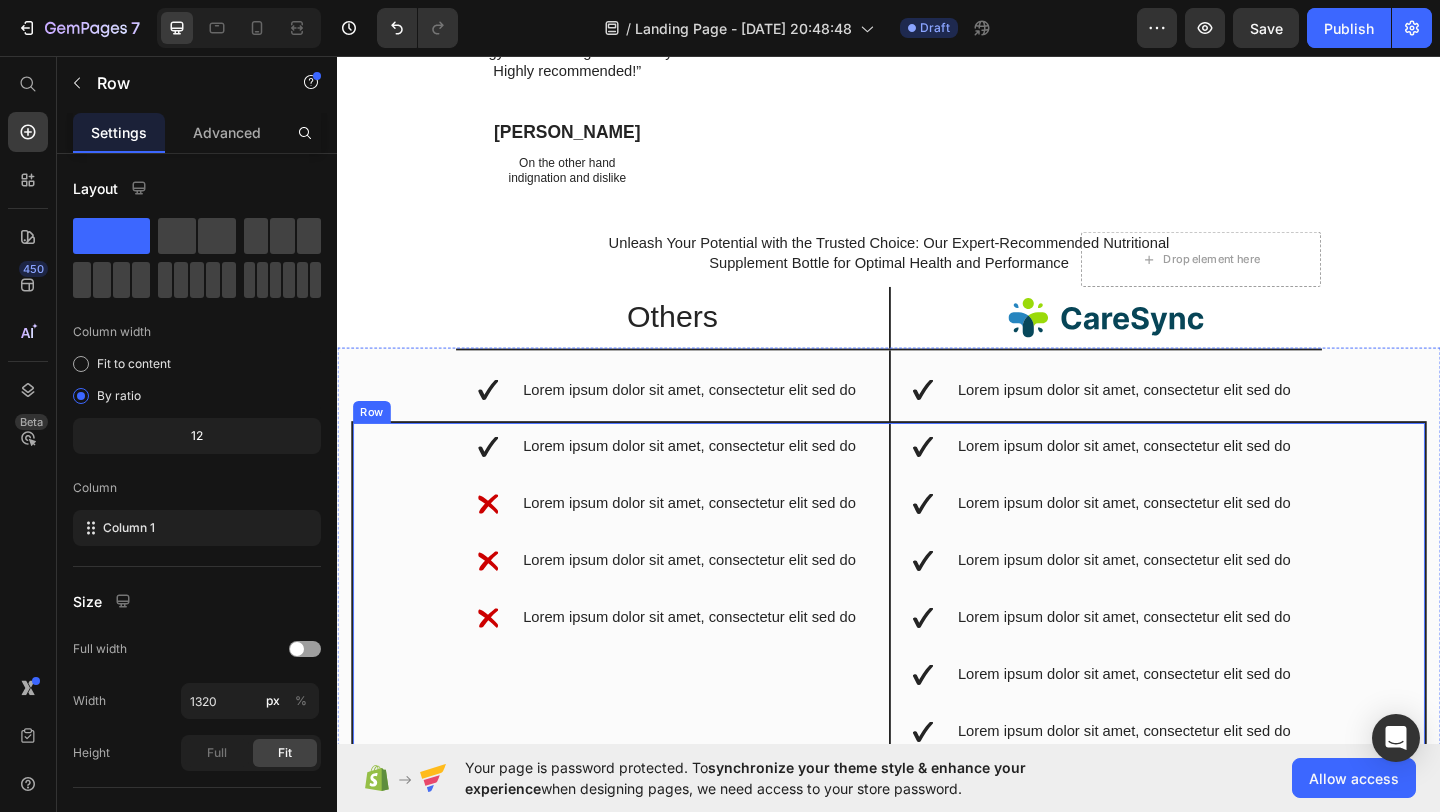 click on "Drop element here Row Others Text Block Image Row
Lorem ipsum dolor sit amet, consectetur elit sed do
Lorem ipsum dolor sit amet, consectetur elit sed do
Lorem ipsum dolor sit amet, consectetur elit sed do
Lorem ipsum dolor sit amet, consectetur elit sed do
Lorem ipsum dolor sit amet, consectetur elit sed do Item List
Lorem ipsum dolor sit amet, consectetur elit sed do
Lorem ipsum dolor sit amet, consectetur elit sed do
Lorem ipsum dolor sit amet, consectetur elit sed do
Lorem ipsum dolor sit amet, consectetur elit sed do
Lorem ipsum dolor sit amet, consectetur elit sed do
Lorem ipsum dolor sit amet, consectetur elit sed do
Lorem ipsum dolor sit amet, consectetur elit sed do
Lorem ipsum dolor sit amet, consectetur elit sed do Item List Row Row" at bounding box center [937, 715] 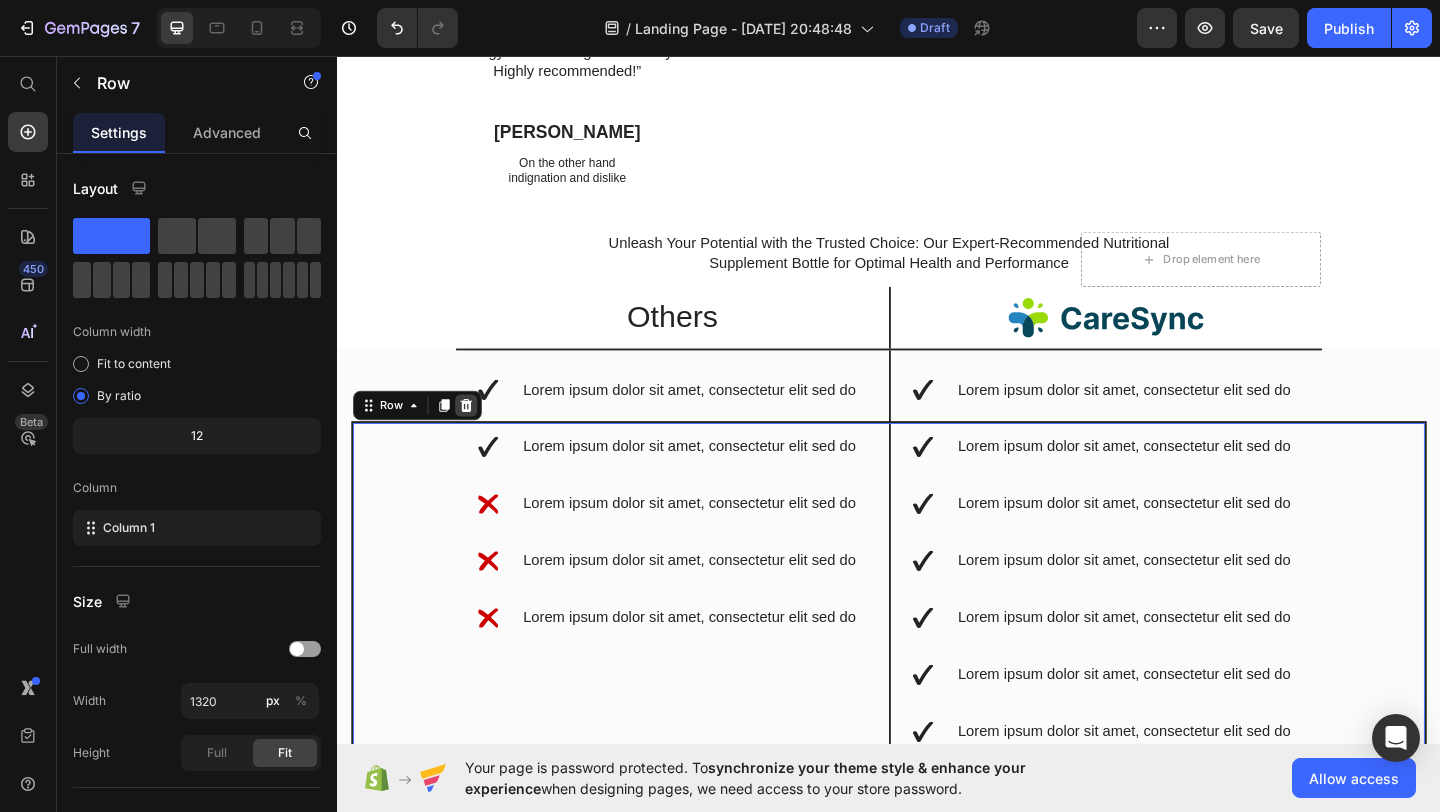 click 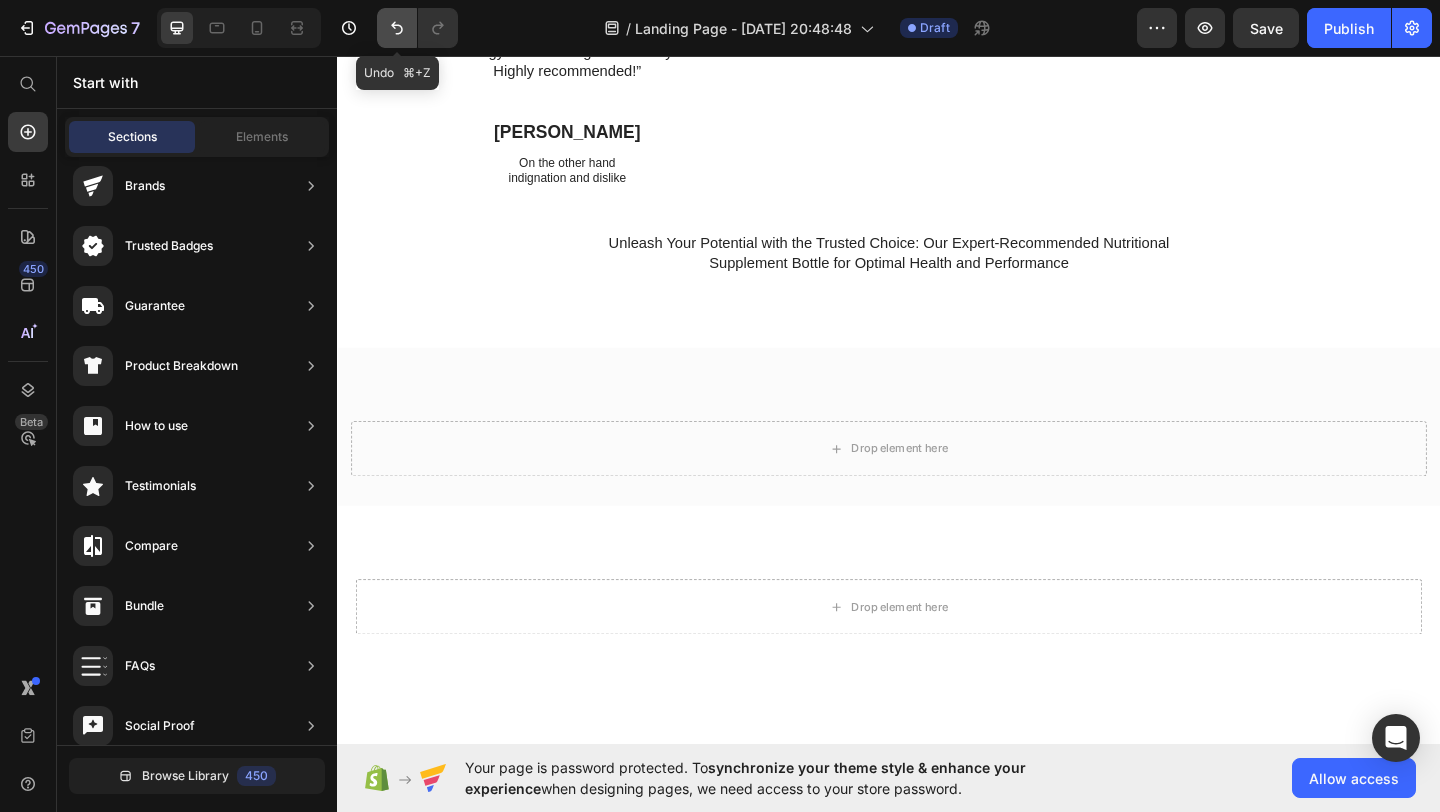 click 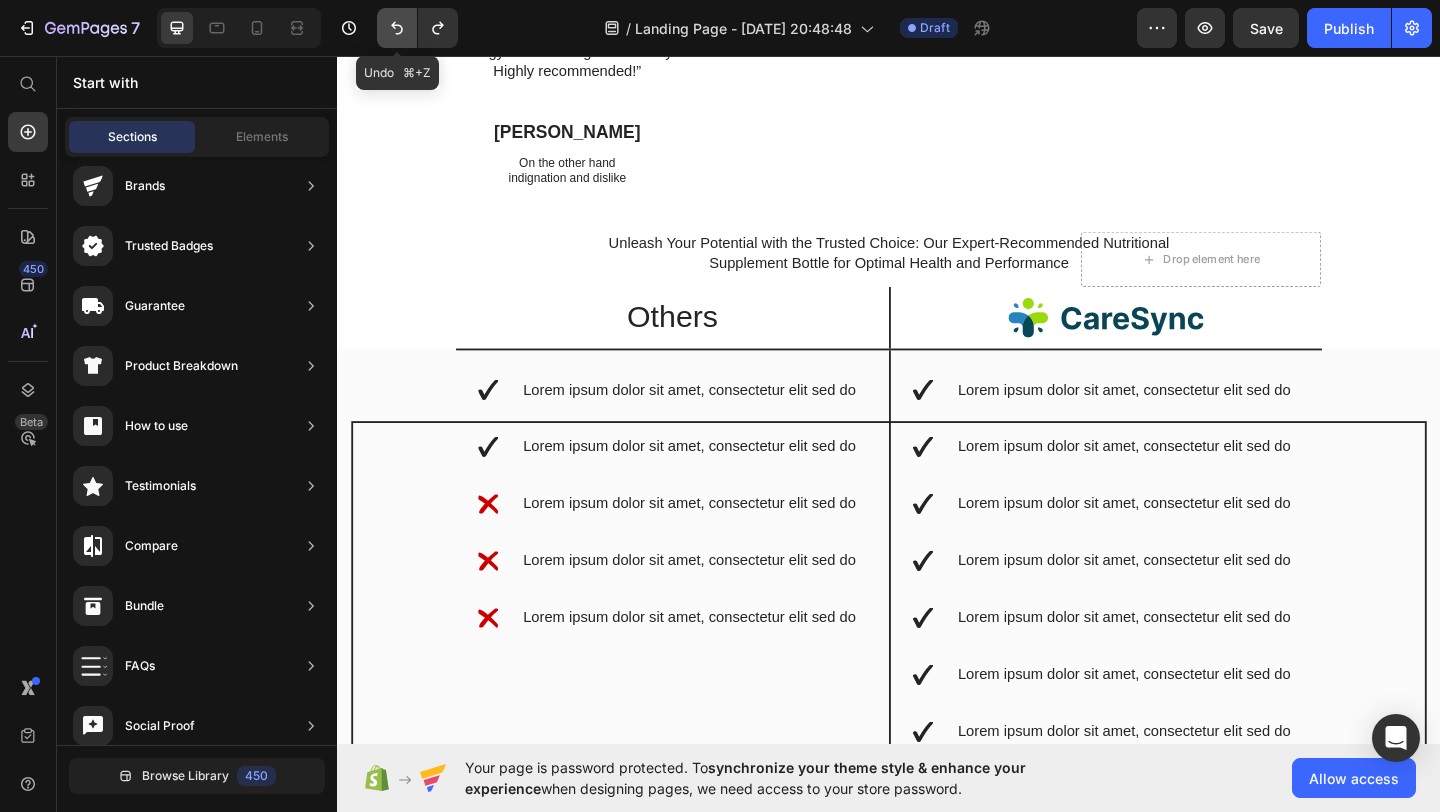 click 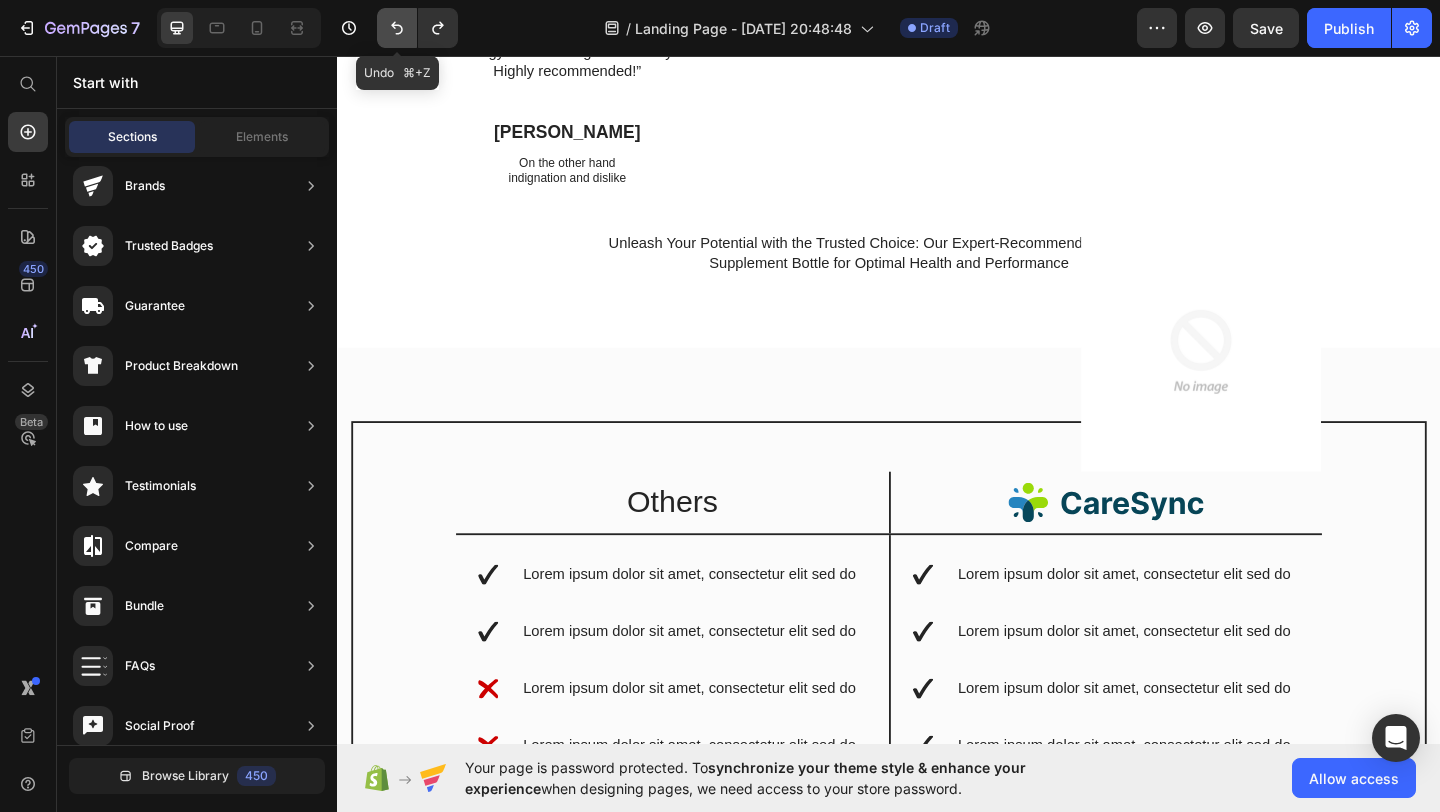click 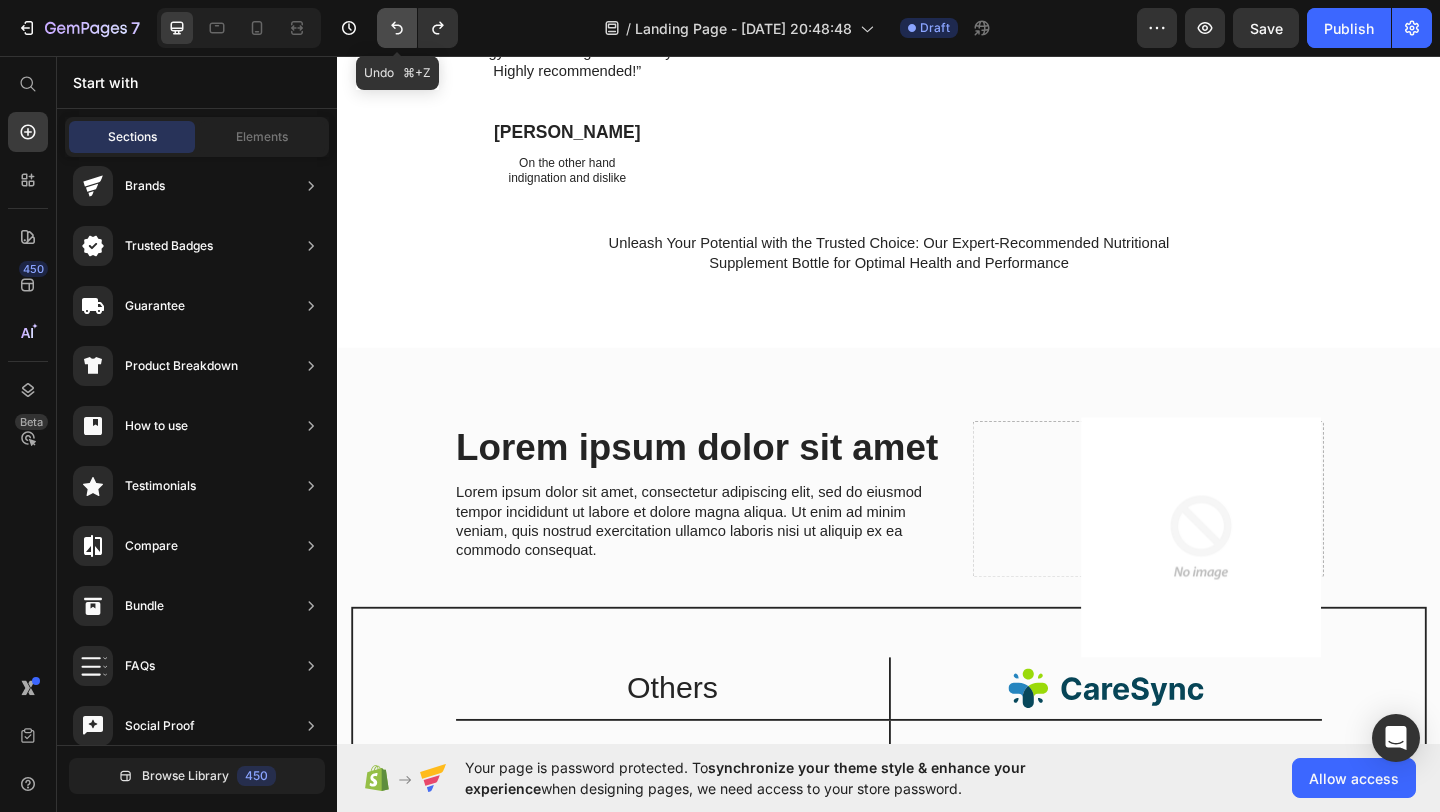 click 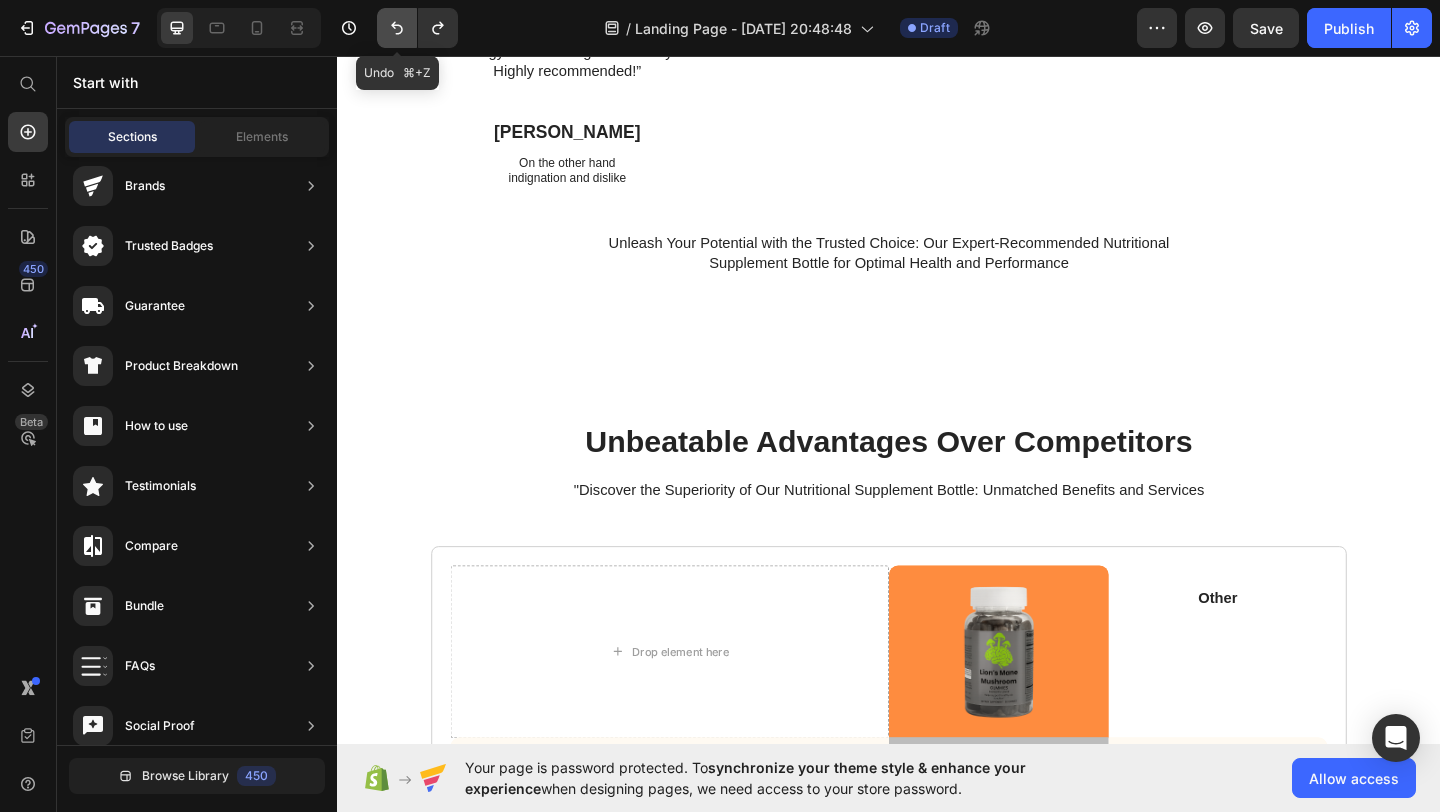 click 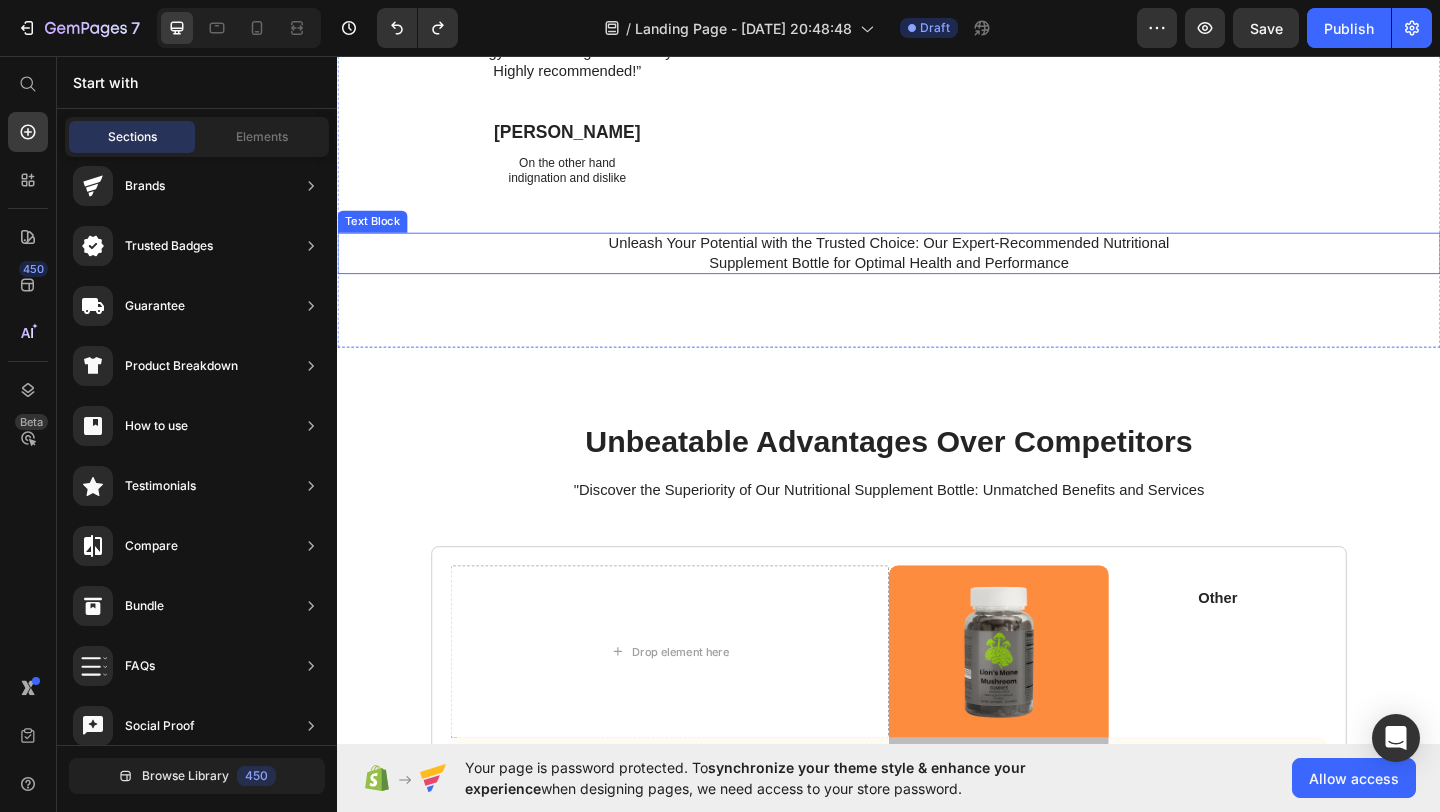click on "Unleash Your Potential with the Trusted Choice: Our Expert-Recommended Nutritional Supplement Bottle for Optimal Health and Performance" at bounding box center [937, 271] 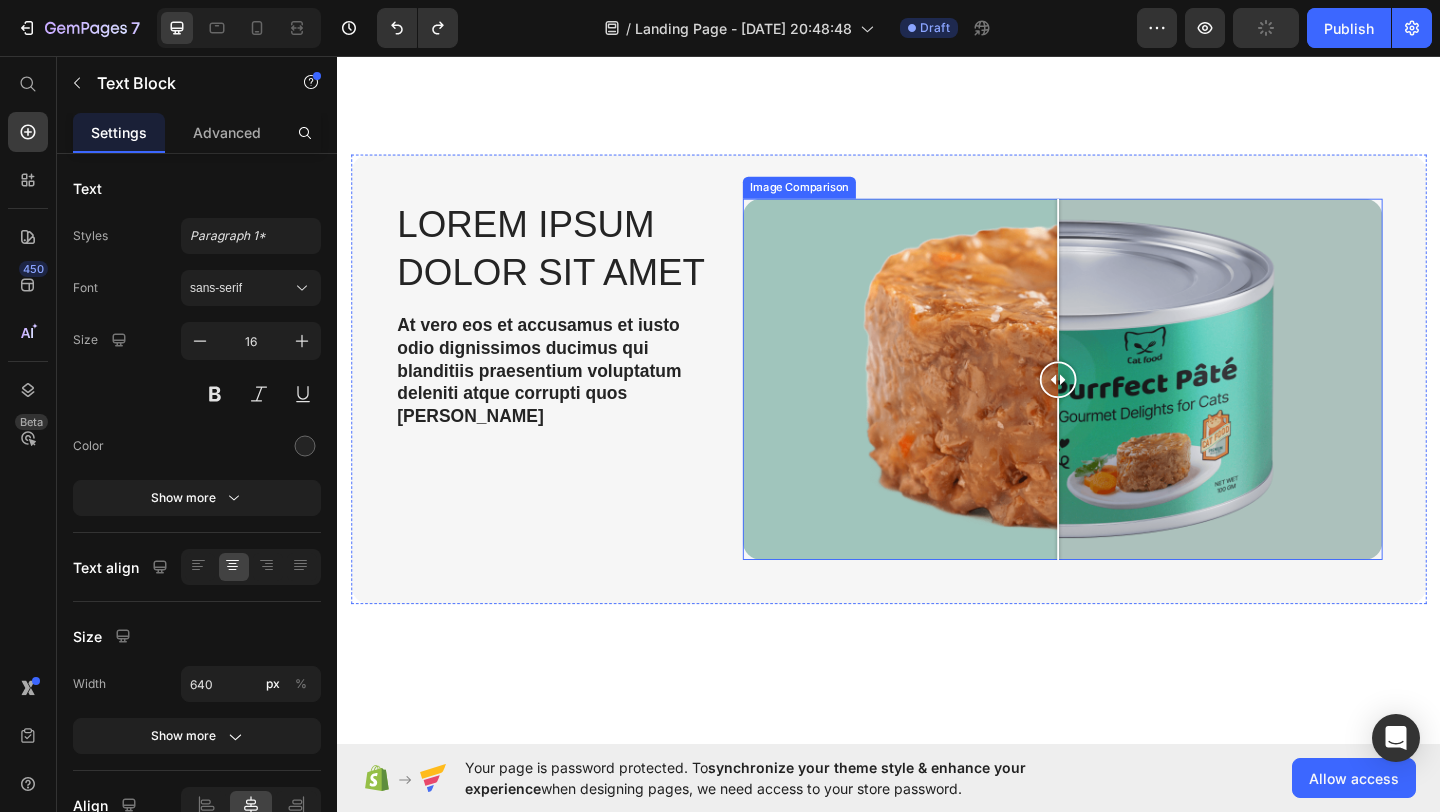 scroll, scrollTop: 4418, scrollLeft: 0, axis: vertical 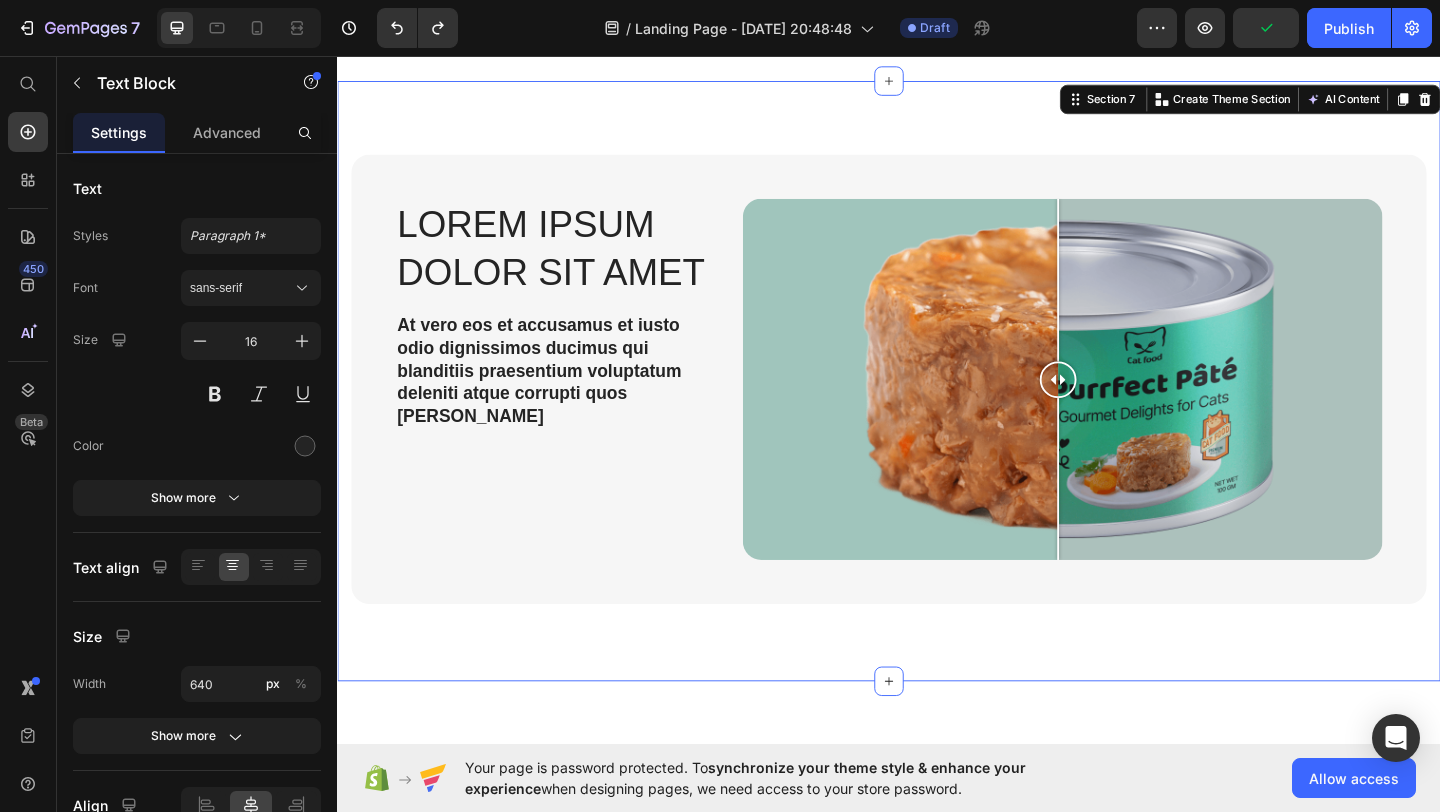 click on "Lorem ipsum dolor sit amet Heading At vero eos et accusamus et iusto odio dignissimos ducimus qui blanditiis praesentium voluptatum deleniti atque corrupti quos dolores Text Block Image Comparison Row Section 7   You can create reusable sections Create Theme Section AI Content Write with GemAI What would you like to describe here? Tone and Voice Persuasive Product Mushroom Extract Complex Show more Generate" at bounding box center [937, 409] 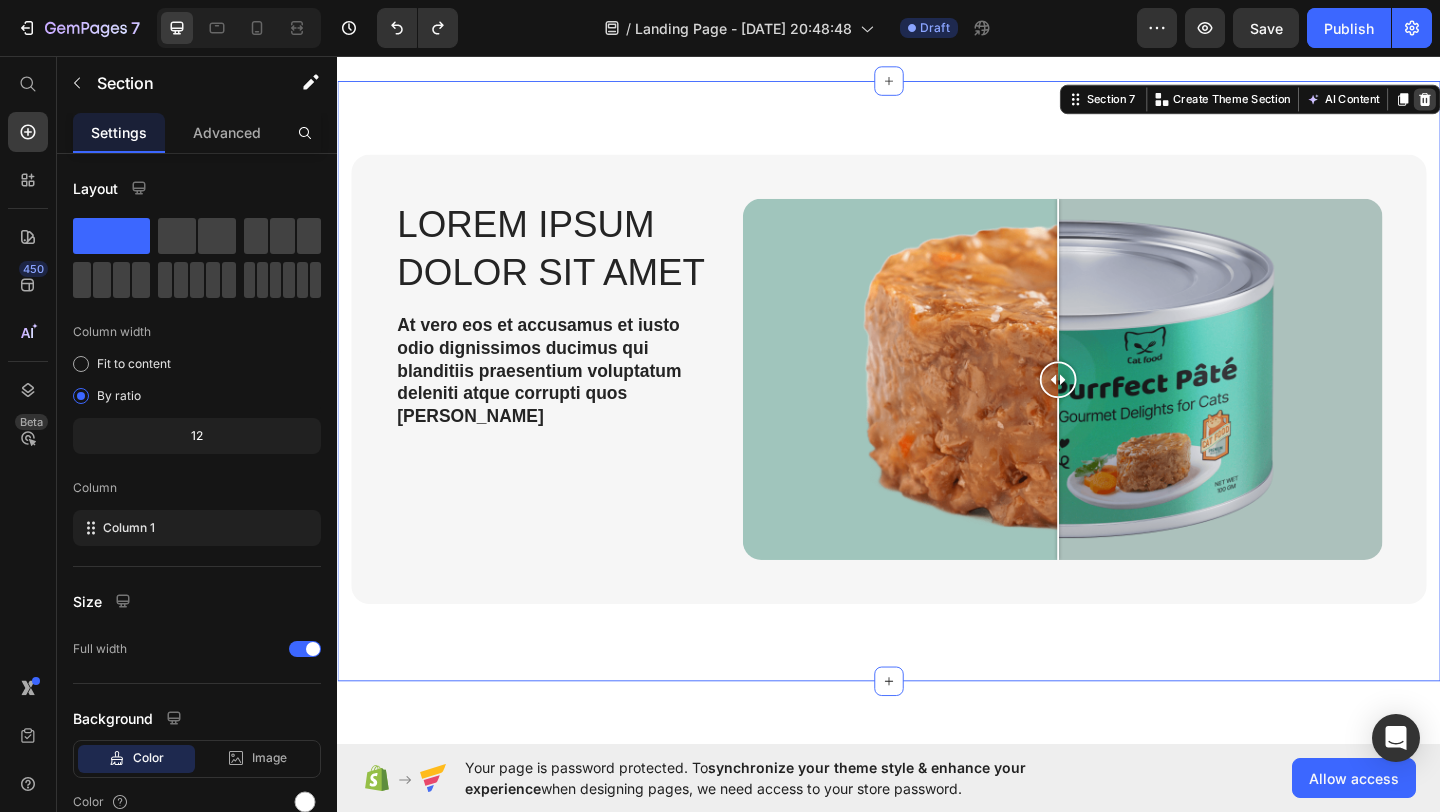 click 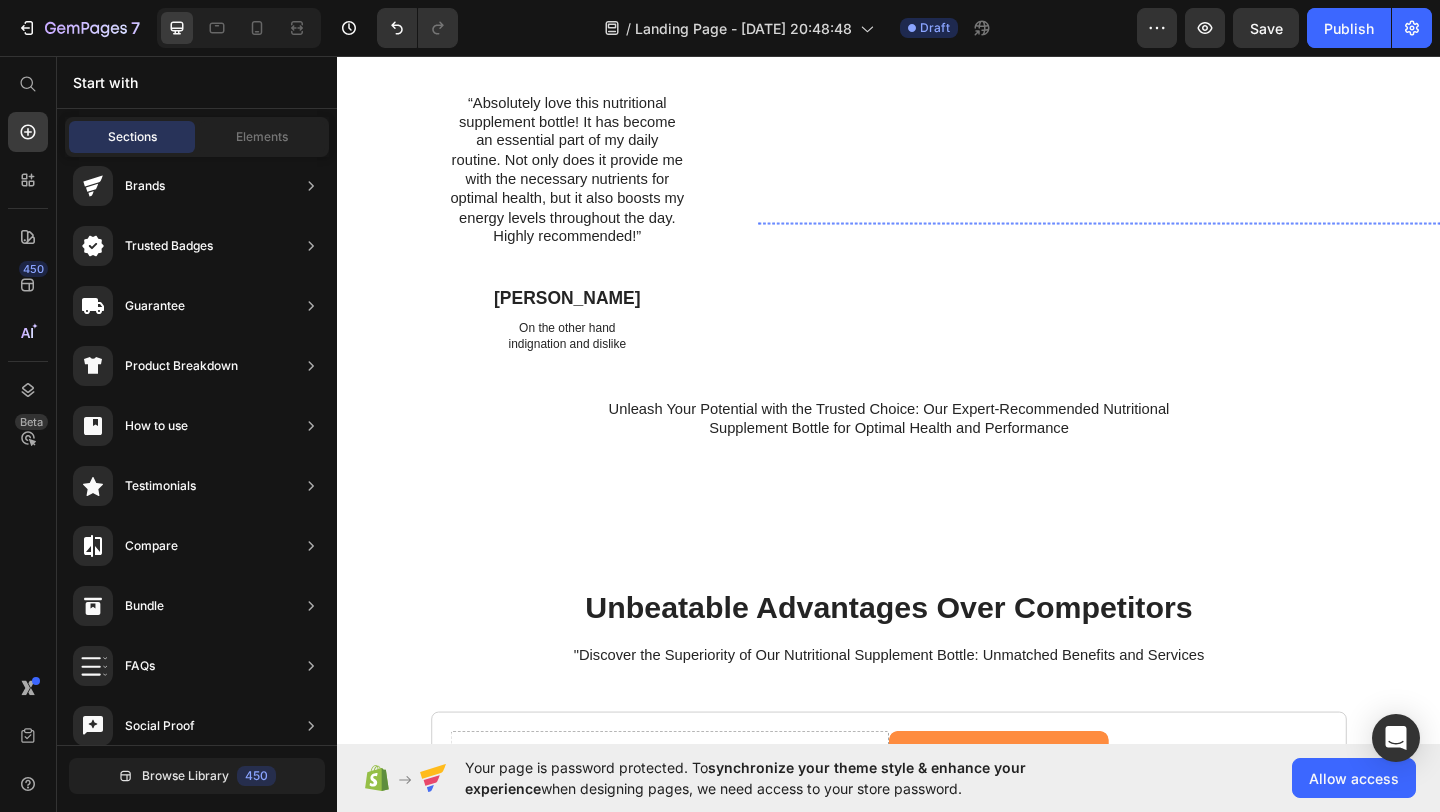 scroll, scrollTop: 3187, scrollLeft: 0, axis: vertical 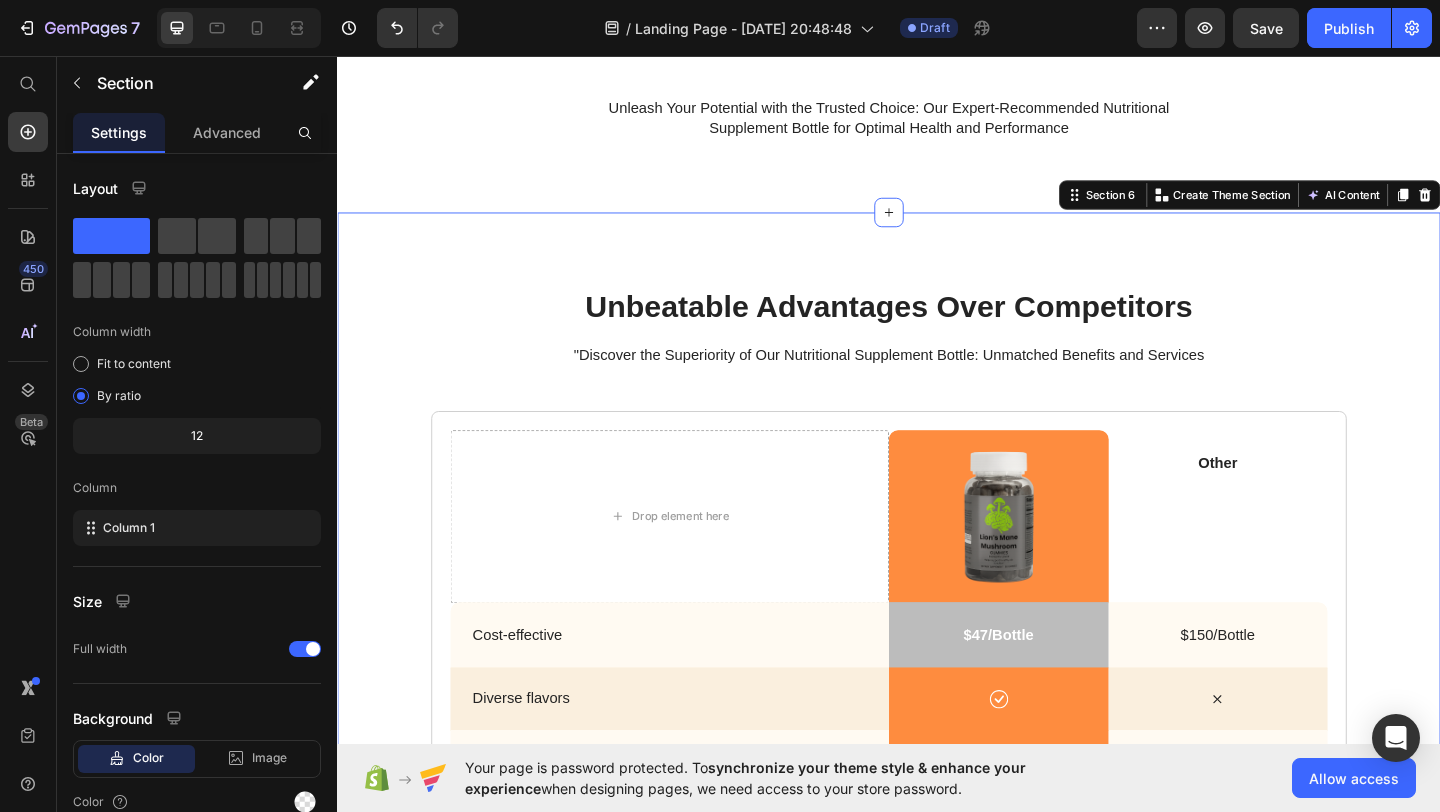 click on "Unbeatable Advantages Over Competitors Heading "Discover the Superiority of Our Nutritional Supplement Bottle: Unmatched Benefits and Services Text Block
Drop element here Image Hero Banner Other Text Block Hero Banner Row Cost-effective Text Block Hero Banner $47/Bottle Text Block Hero Banner $150/Bottle Text Block Hero Banner Row Diverse flavors Text Block Hero Banner
Icon Hero Banner
Icon Hero Banner Row Convenient design Text Block Hero Banner
Icon Hero Banner
Icon Hero Banner Row Exclusive formula Text Block Hero Banner
Icon Hero Banner
Icon Hero Banner Row Recyclable materials Text Block Hero Banner
Icon Hero Banner
Icon Hero Banner Row Small-batch production Text Block Hero Banner
Icon Hero Banner
Icon Hero Banner Row Support for farming communities Text Block Hero Banner
Icon Hero Banner
Icon Hero Banner Row
Drop element here
Drop element here Hero Banner
Row Row Row" at bounding box center [937, 770] 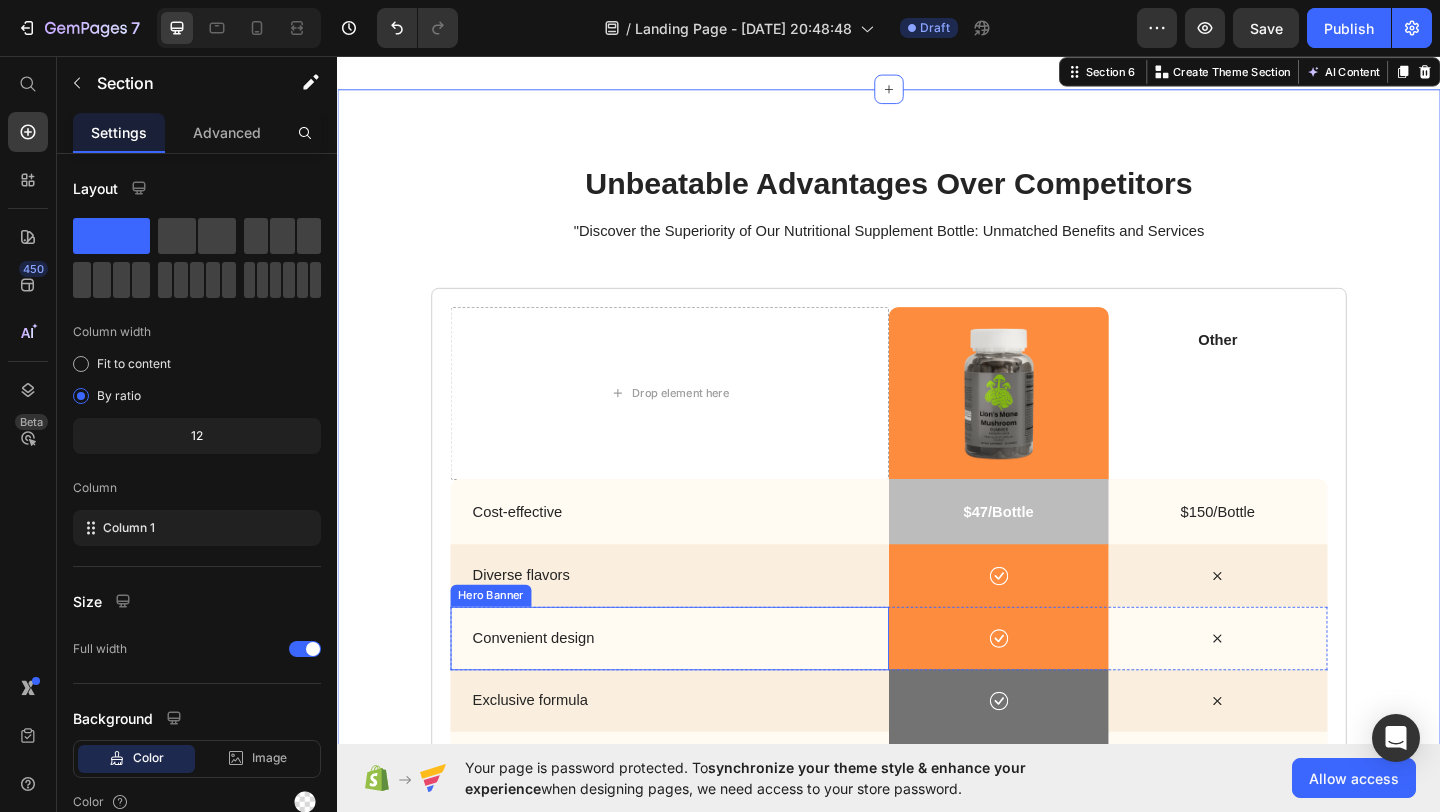 scroll, scrollTop: 3232, scrollLeft: 0, axis: vertical 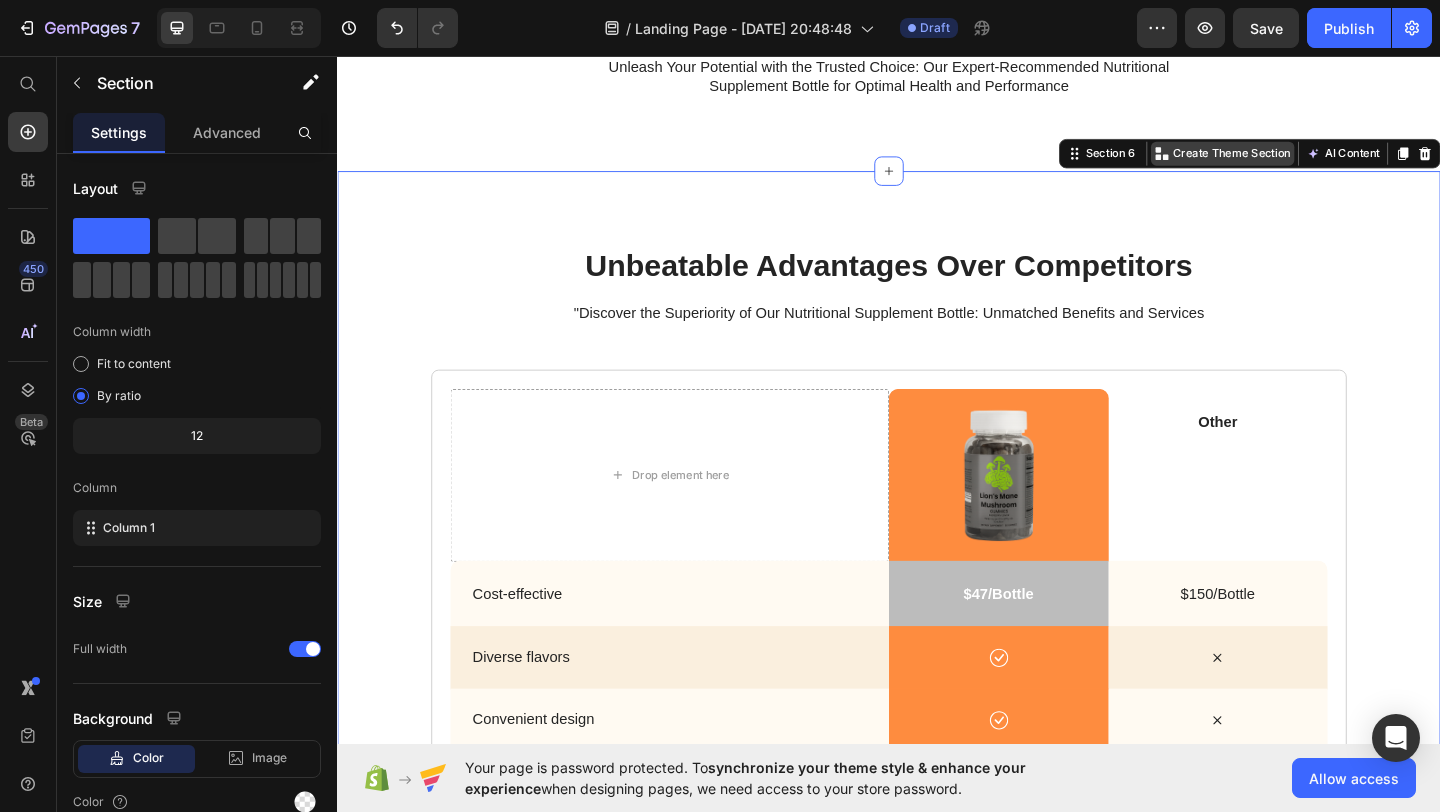 click on "Create Theme Section" at bounding box center [1310, 162] 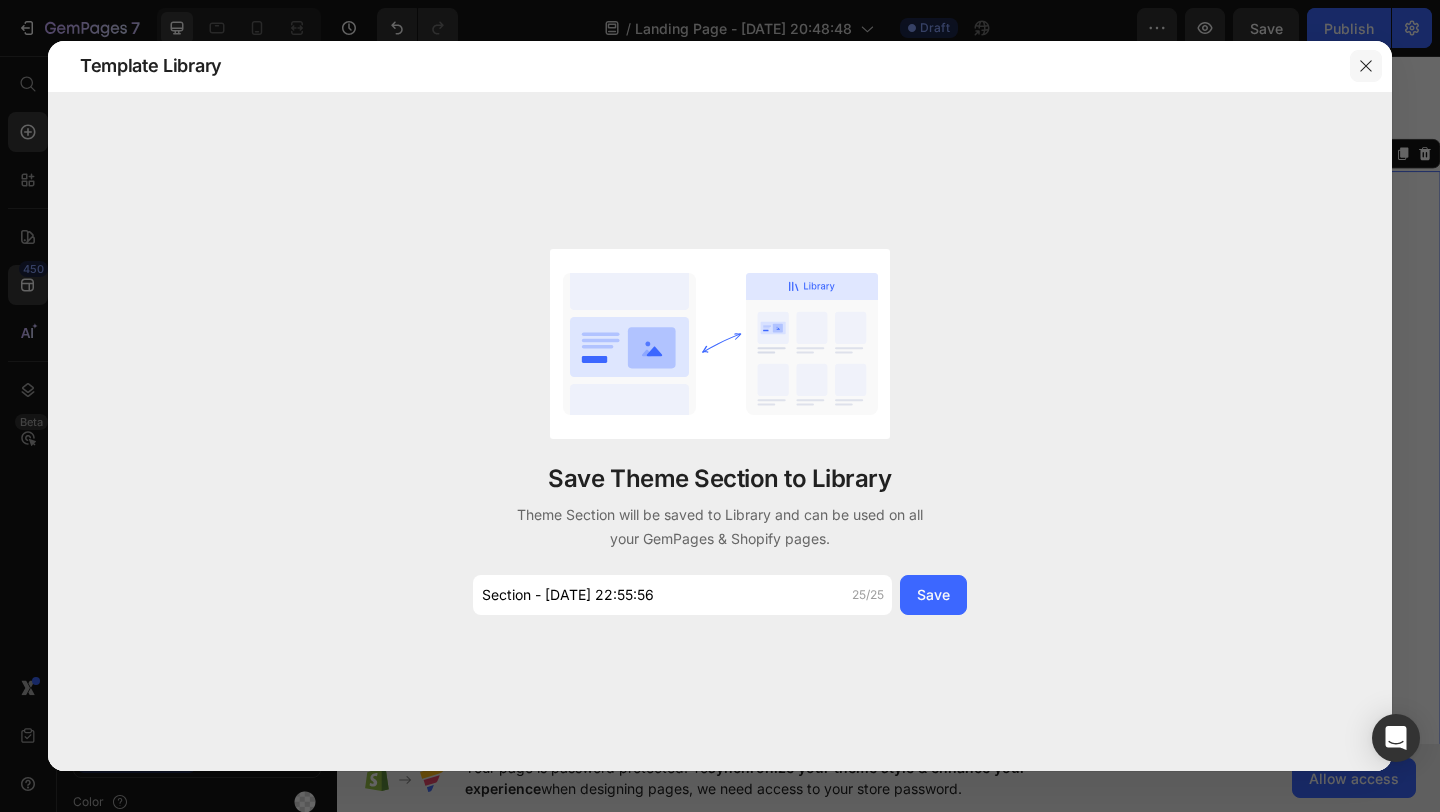 click 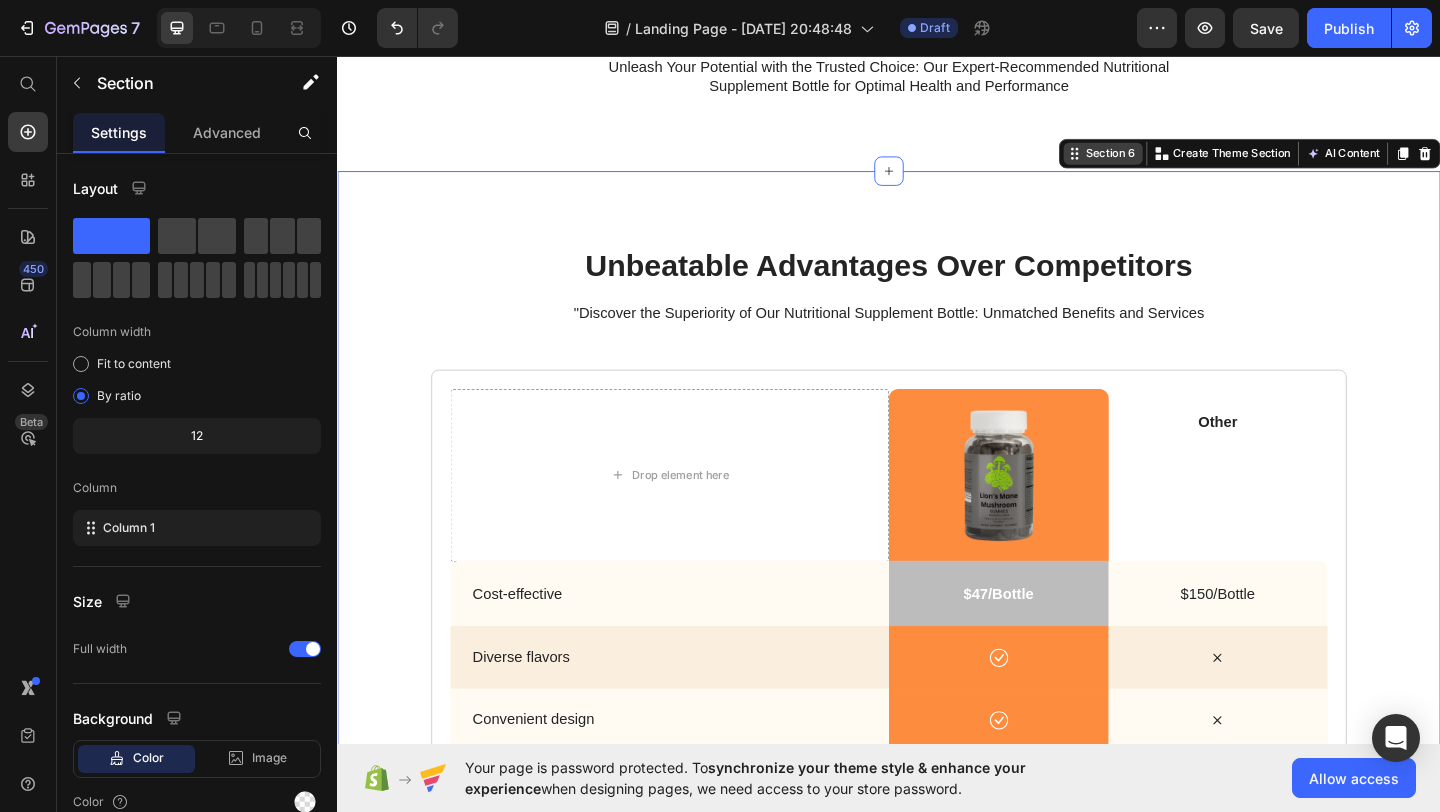click on "Section 6" at bounding box center (1178, 162) 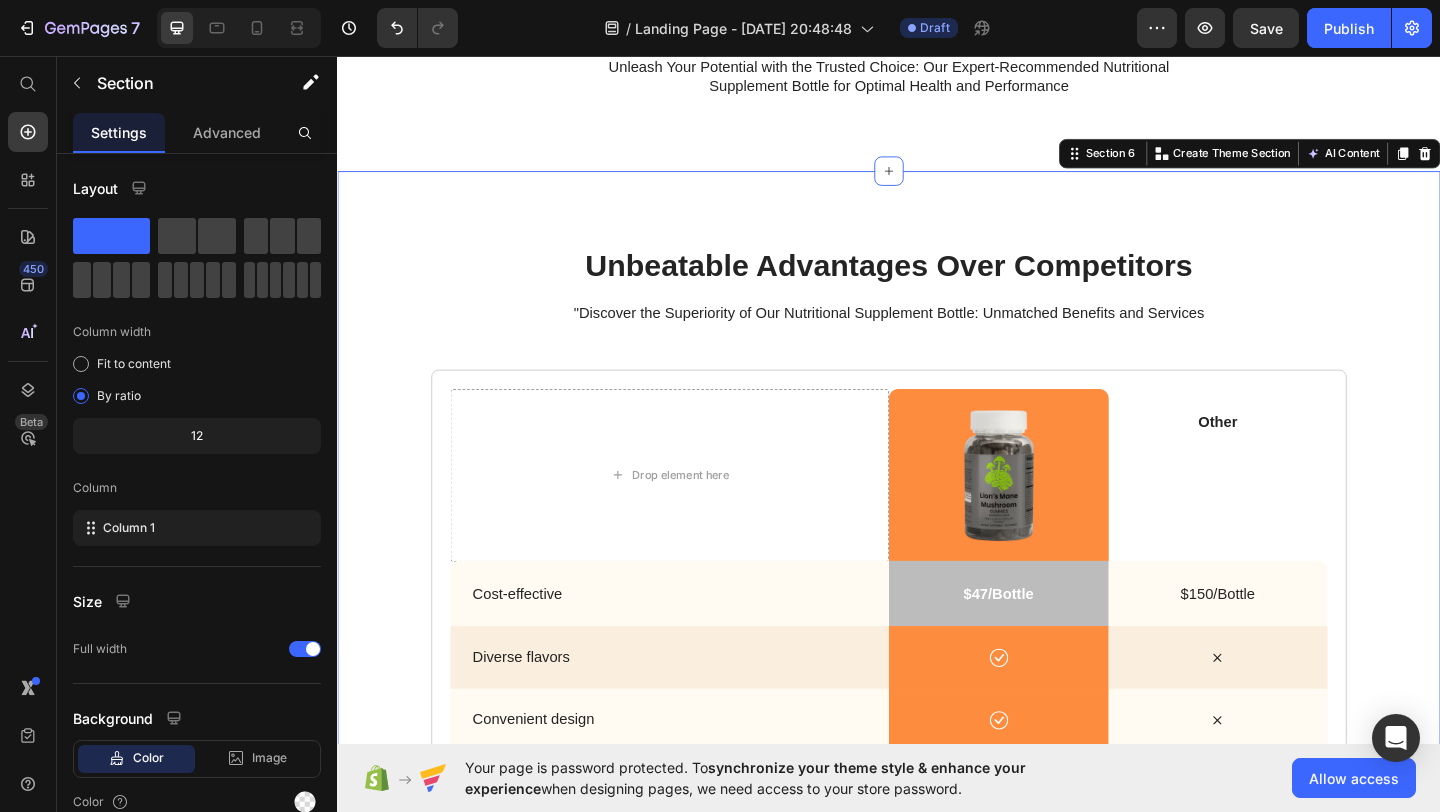 click on "Unbeatable Advantages Over Competitors Heading "Discover the Superiority of Our Nutritional Supplement Bottle: Unmatched Benefits and Services Text Block
Drop element here Image Hero Banner Other Text Block Hero Banner Row Cost-effective Text Block Hero Banner $47/Bottle Text Block Hero Banner $150/Bottle Text Block Hero Banner Row Diverse flavors Text Block Hero Banner
Icon Hero Banner
Icon Hero Banner Row Convenient design Text Block Hero Banner
Icon Hero Banner
Icon Hero Banner Row Exclusive formula Text Block Hero Banner
Icon Hero Banner
Icon Hero Banner Row Recyclable materials Text Block Hero Banner
Icon Hero Banner
Icon Hero Banner Row Small-batch production Text Block Hero Banner
Icon Hero Banner
Icon Hero Banner Row Support for farming communities Text Block Hero Banner
Icon Hero Banner
Icon Hero Banner Row
Drop element here
Drop element here Hero Banner
Row Row Row" at bounding box center (937, 725) 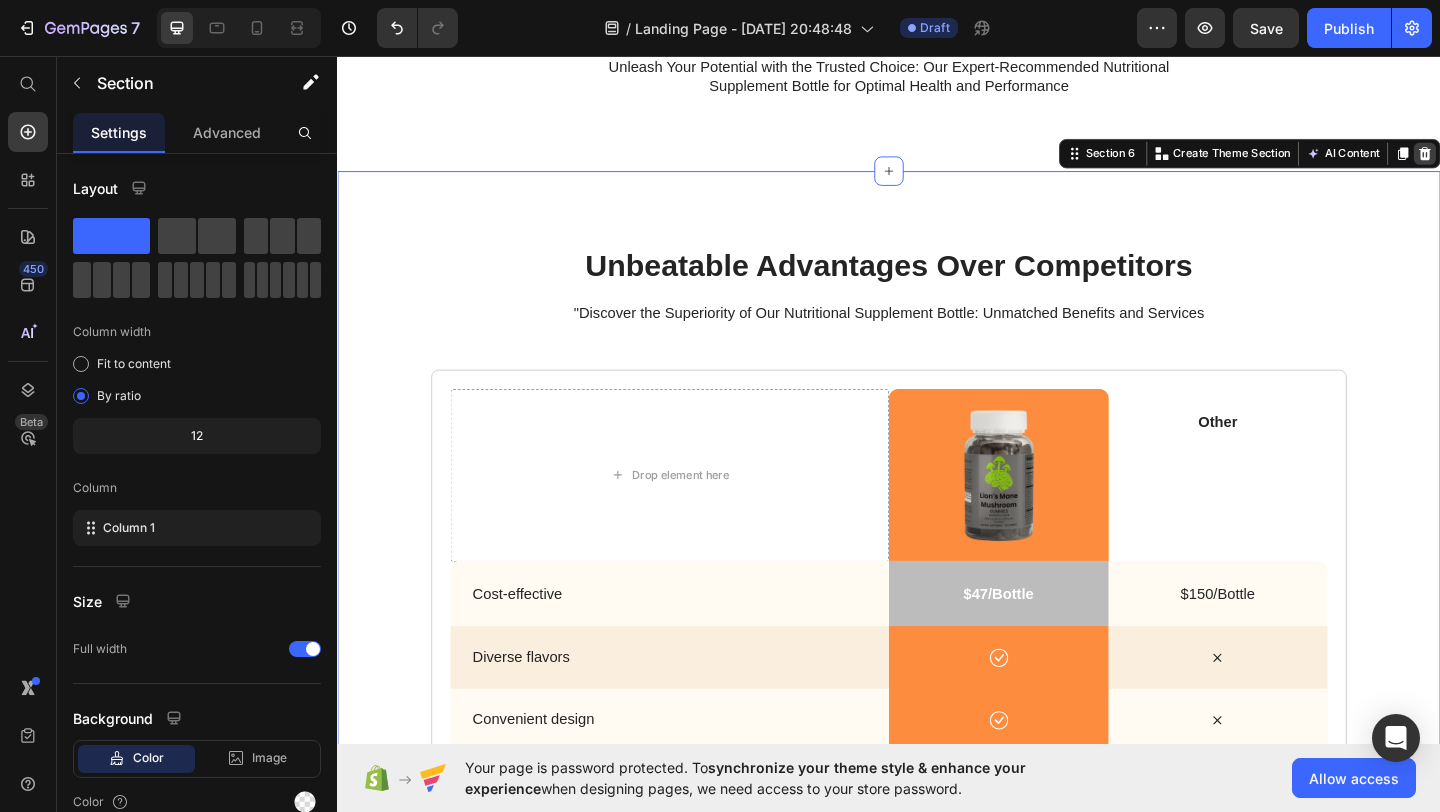 click 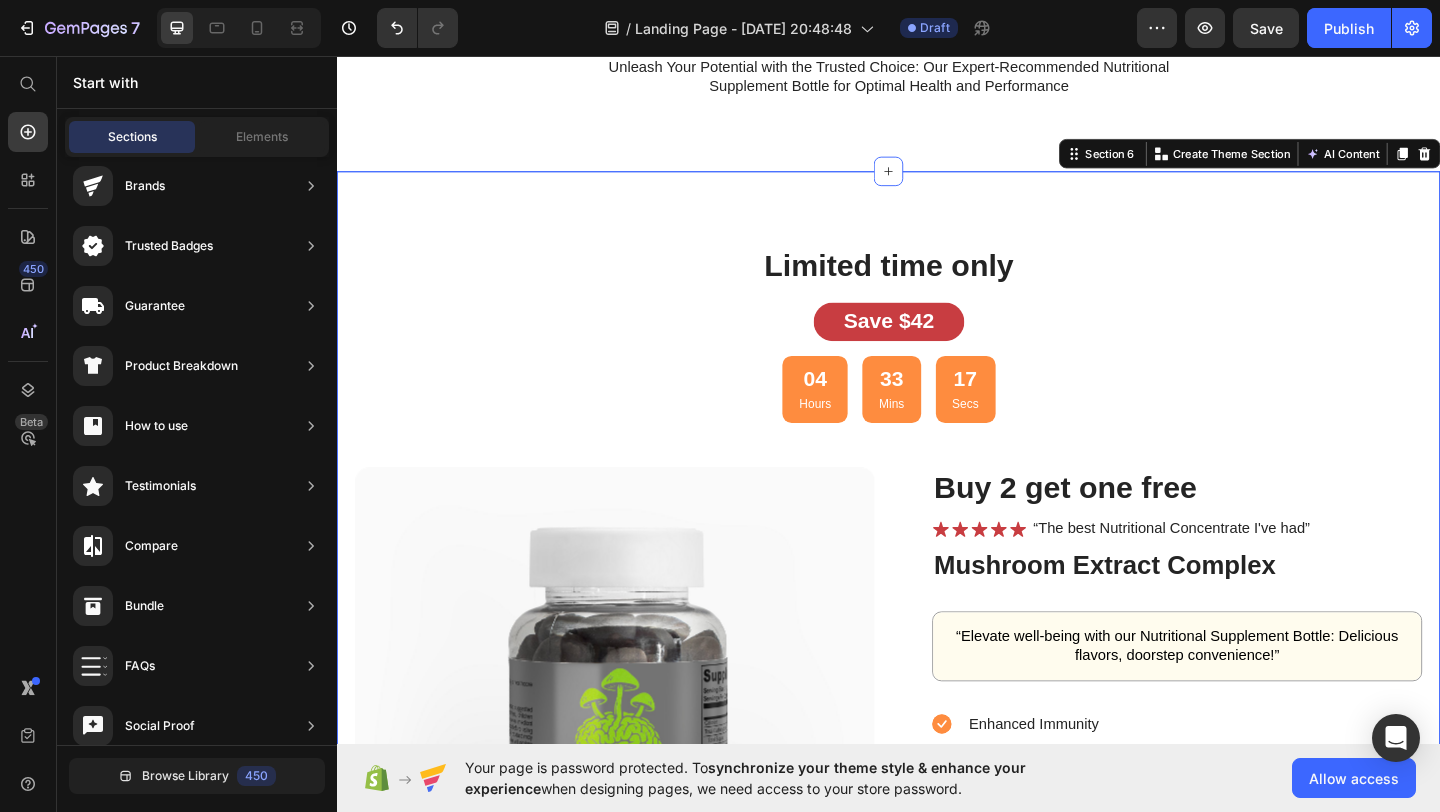 click on "Limited time only Heading Save $42 Text Block 04 Hours 33 Mins 17 Secs Countdown Timer
Product Images Buy 2 get one free Heading
Icon
Icon
Icon
Icon
Icon Icon List “The best Nutritional Concentrate I've had” Text Block Row Buy 2 get one free Heading Mushroom Extract Complex Product Title “Elevate well-being with our Nutritional Supplement Bottle: Delicious flavors, doorstep convenience!” Text Block
Enhanced Immunity
Improved Energy Levels
Support for Heart Health
Joint and Bone Health Item List Buy now Add to Cart
Fresh Batch In Stock | Ready to Ship now Item List
Ships Within 24 Hours Item List
30 days money back Item List Row Row Our Mushroom Extract Complex Gummies combine the most sought-after mushrooms in the world: Maitake, Shiitake, Lion's Mane, Reishi, Cordyceps, Chaga, Turkey Tail, White Button Mushroom, Black Fungus, and Royal Sun Mushrooms.  Ingredients: Flavor:  USA" at bounding box center [937, 887] 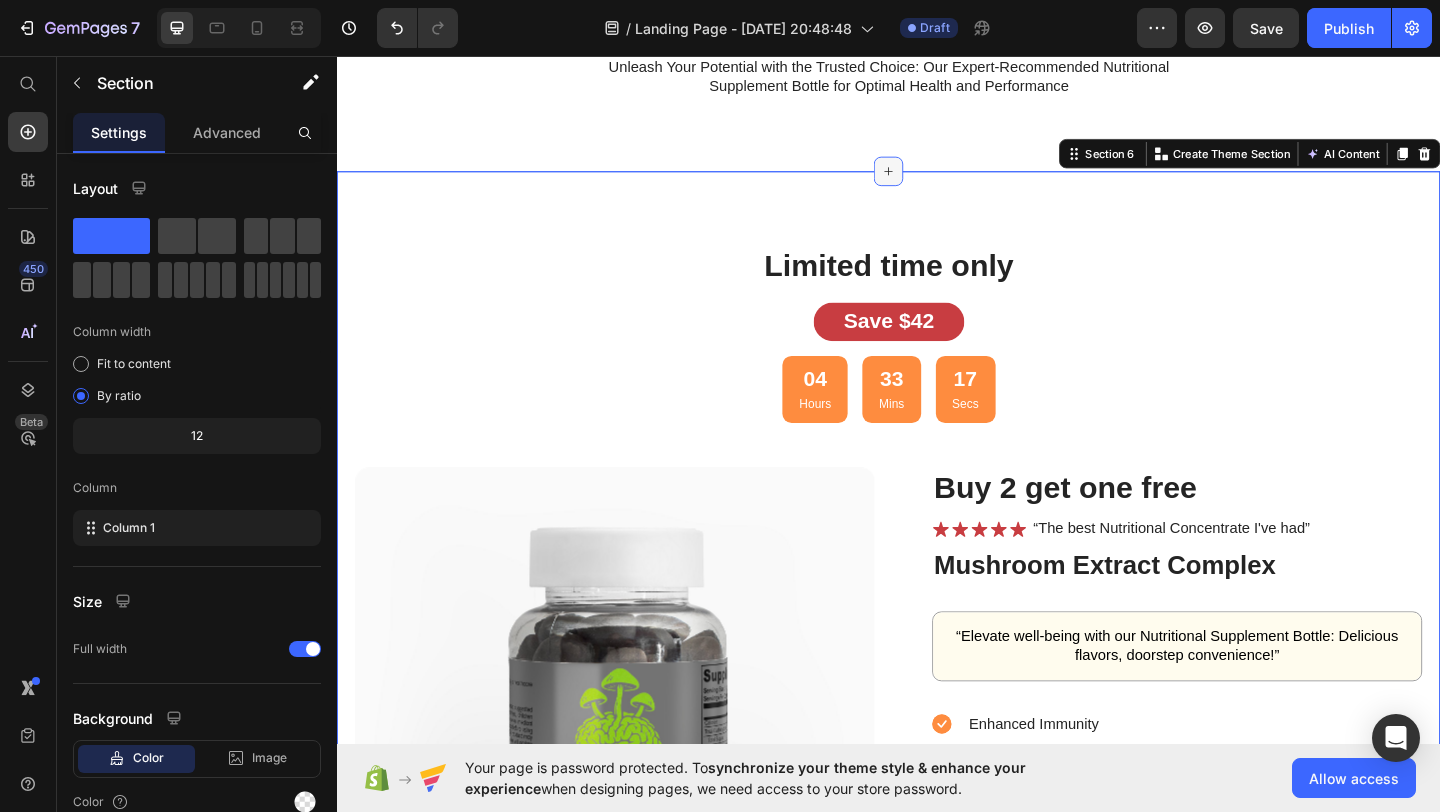 click 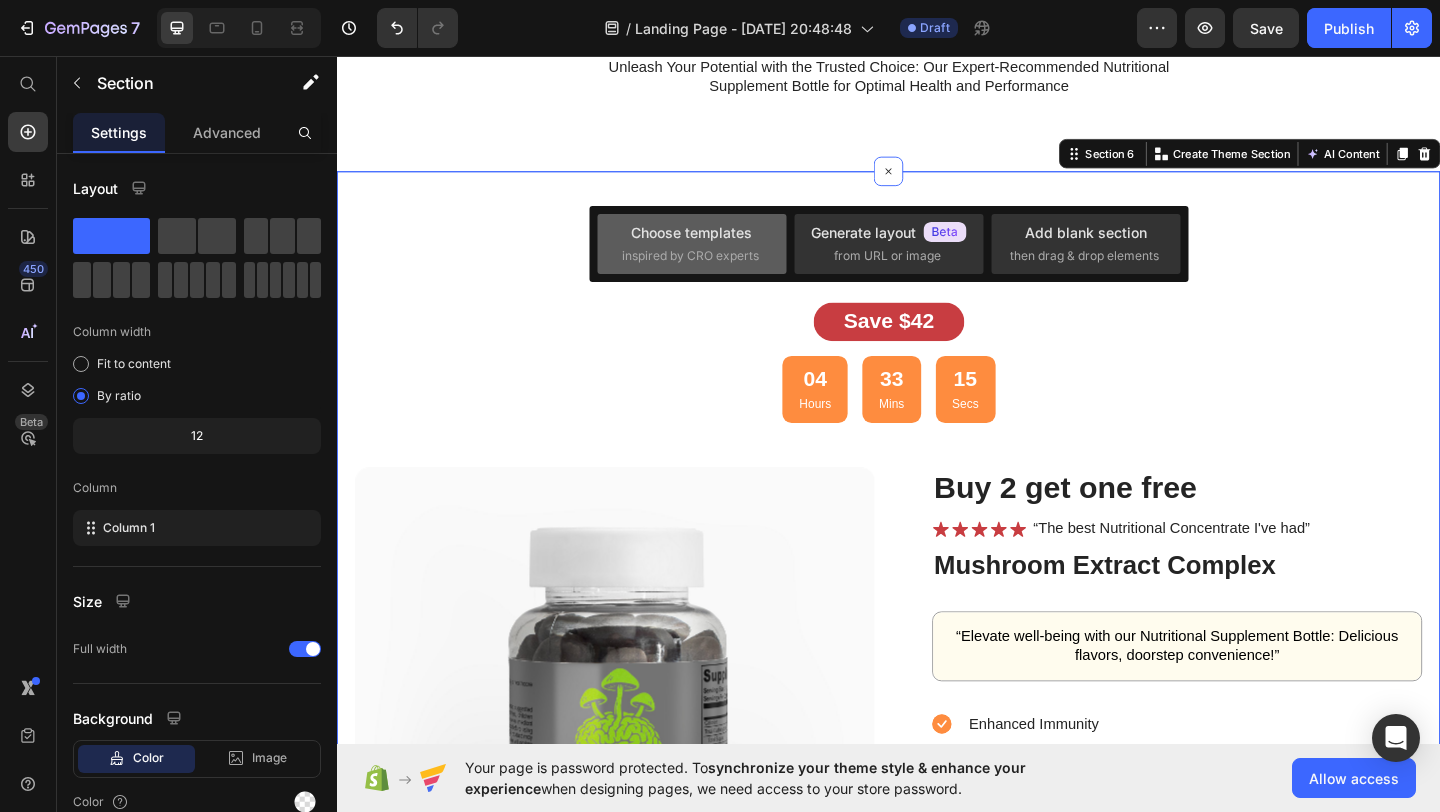 click on "inspired by CRO experts" at bounding box center (690, 256) 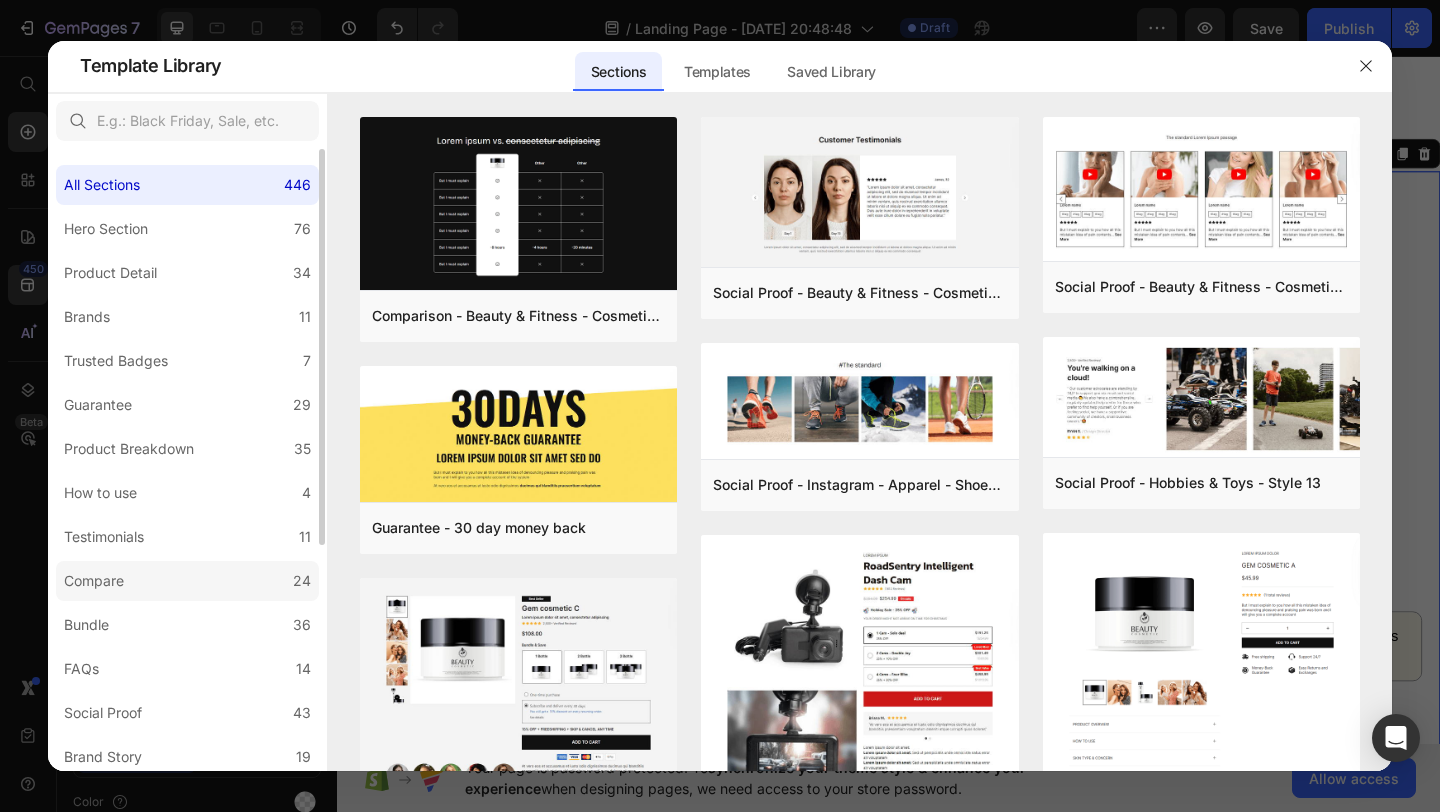 click on "Compare 24" 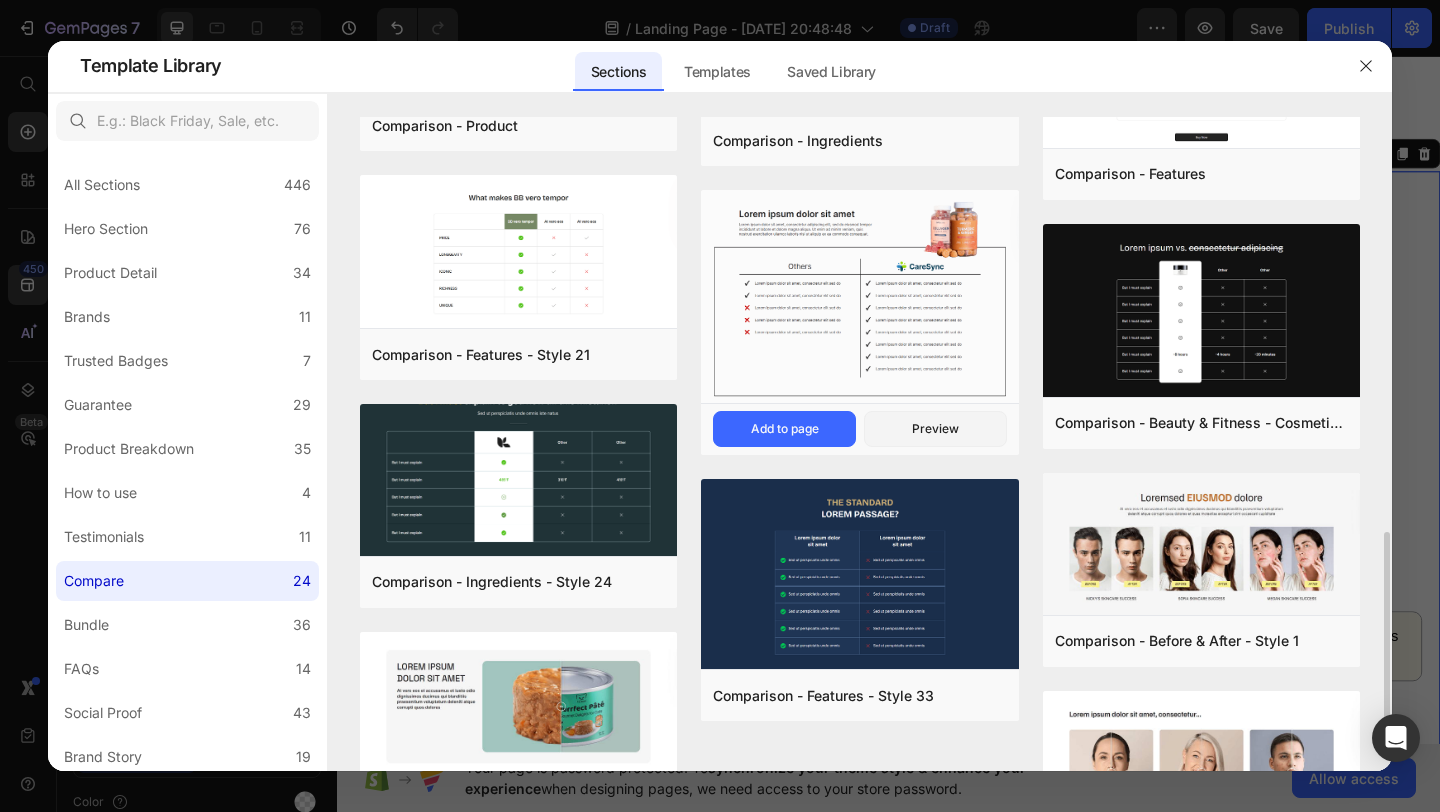 scroll, scrollTop: 1426, scrollLeft: 0, axis: vertical 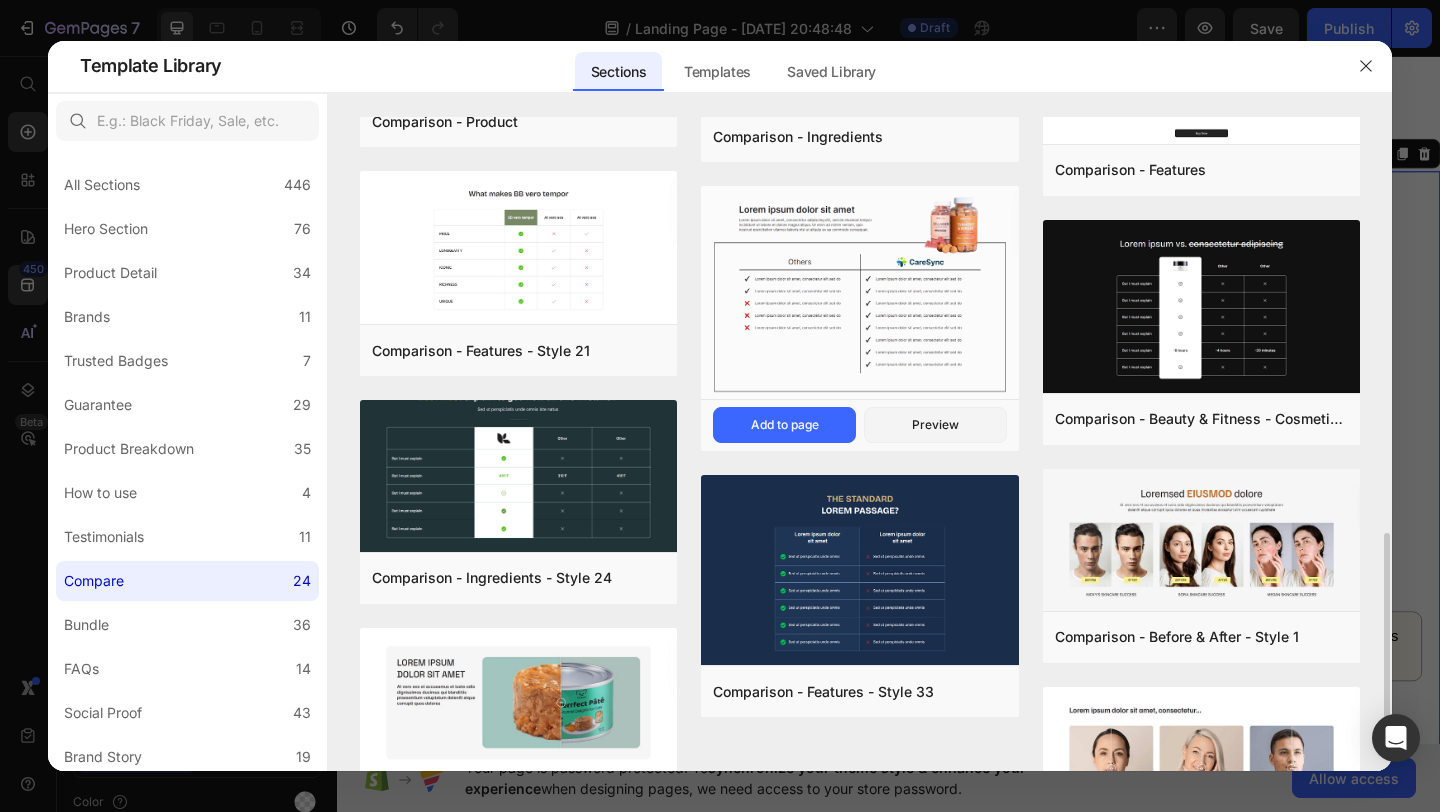 click at bounding box center (859, 294) 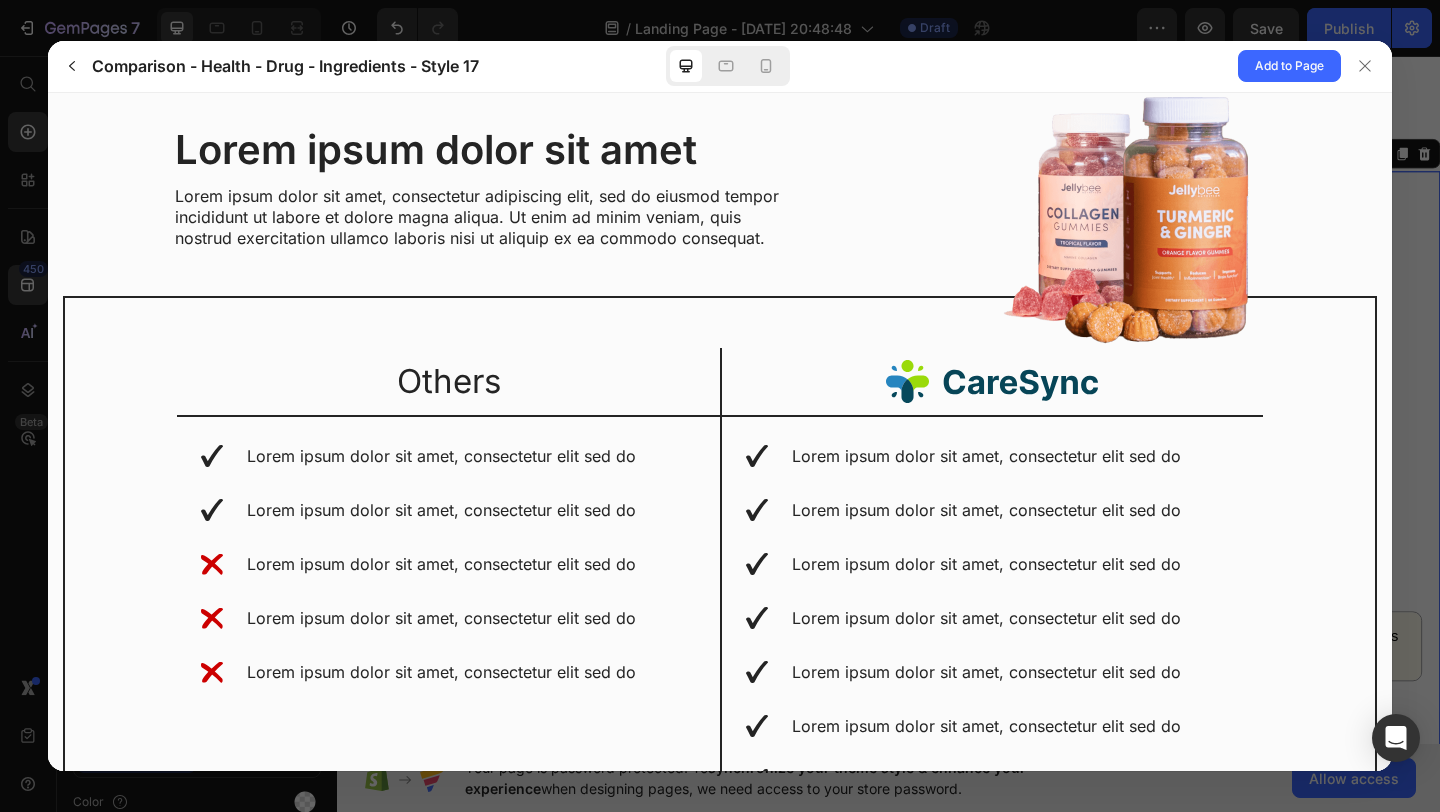 scroll, scrollTop: 51, scrollLeft: 0, axis: vertical 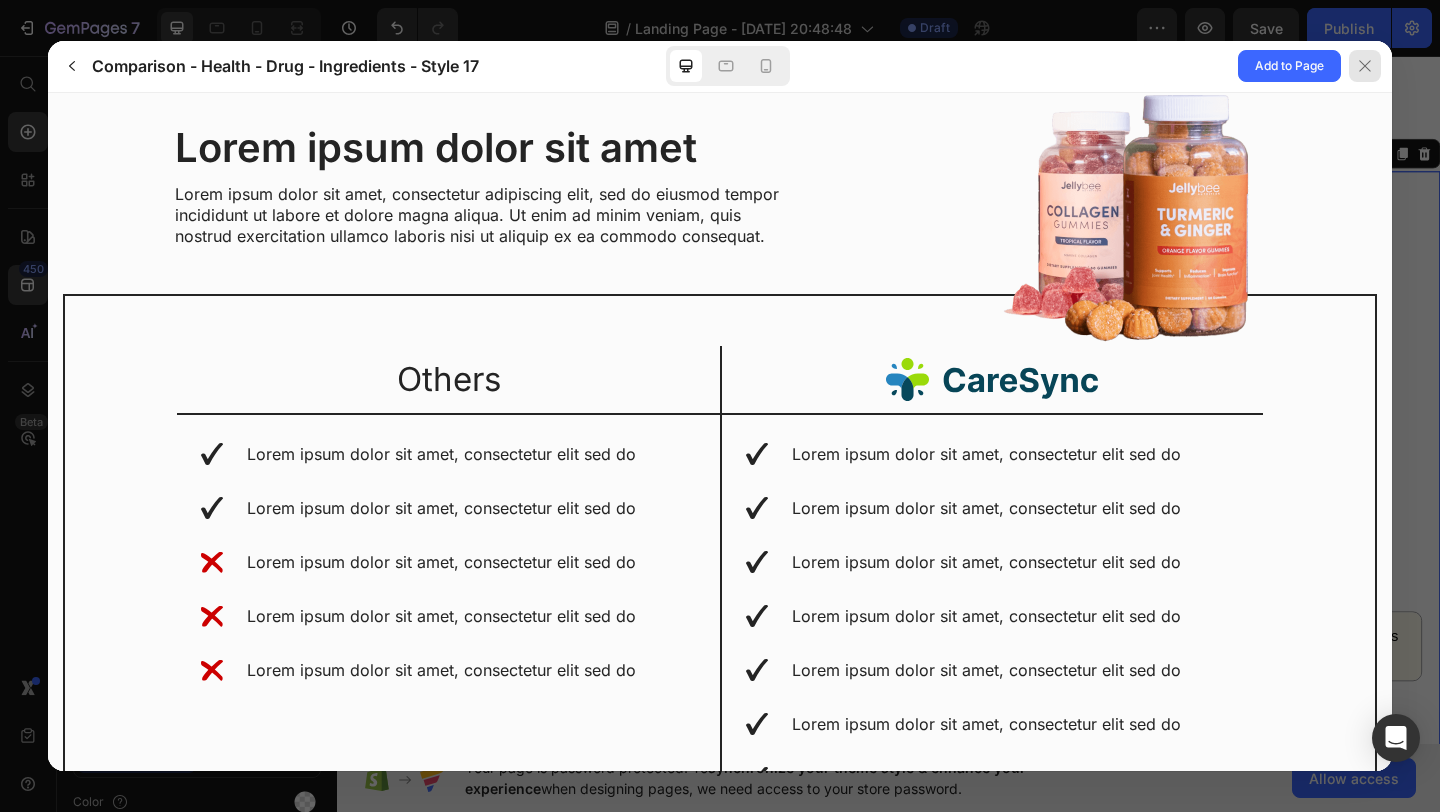 click at bounding box center (1365, 66) 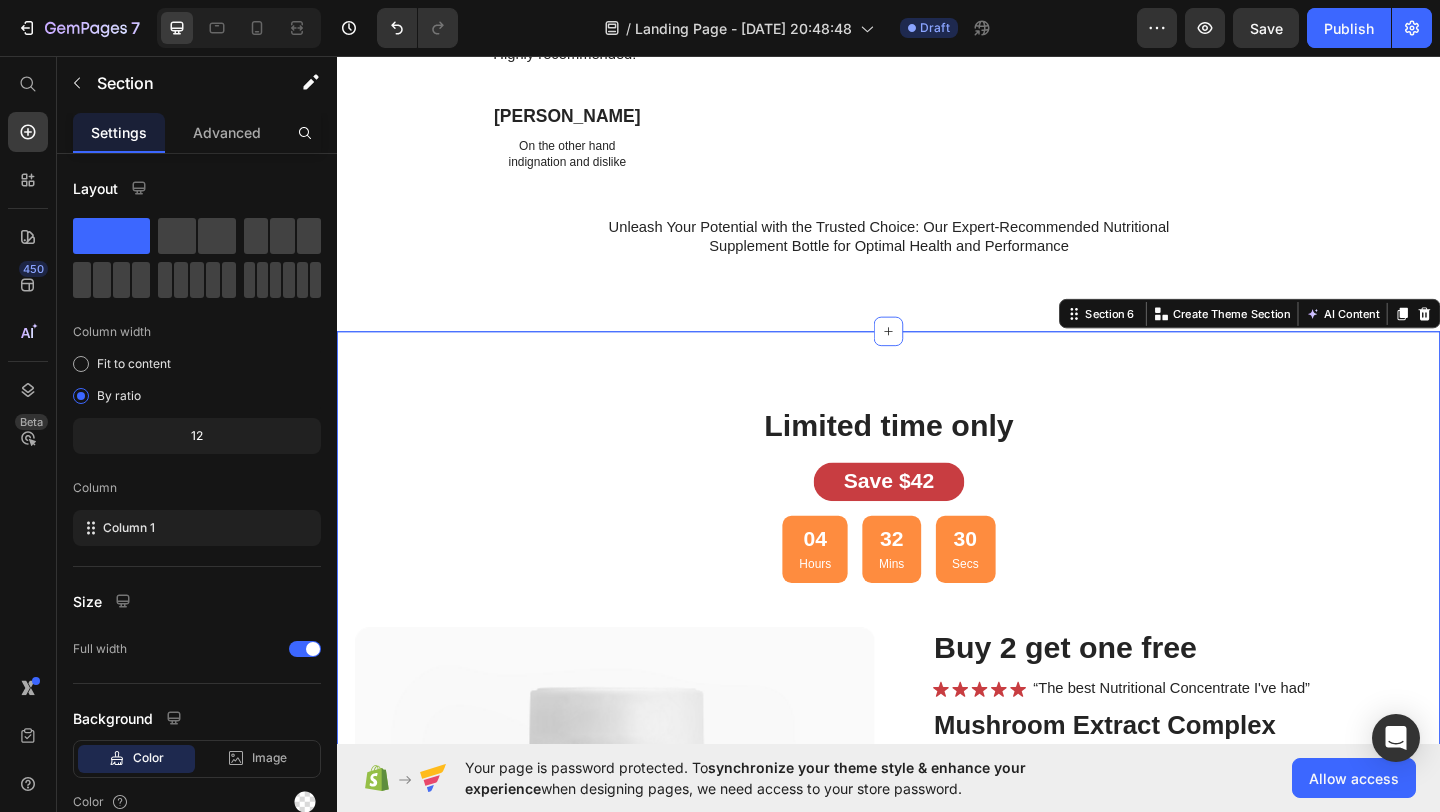 scroll, scrollTop: 3076, scrollLeft: 0, axis: vertical 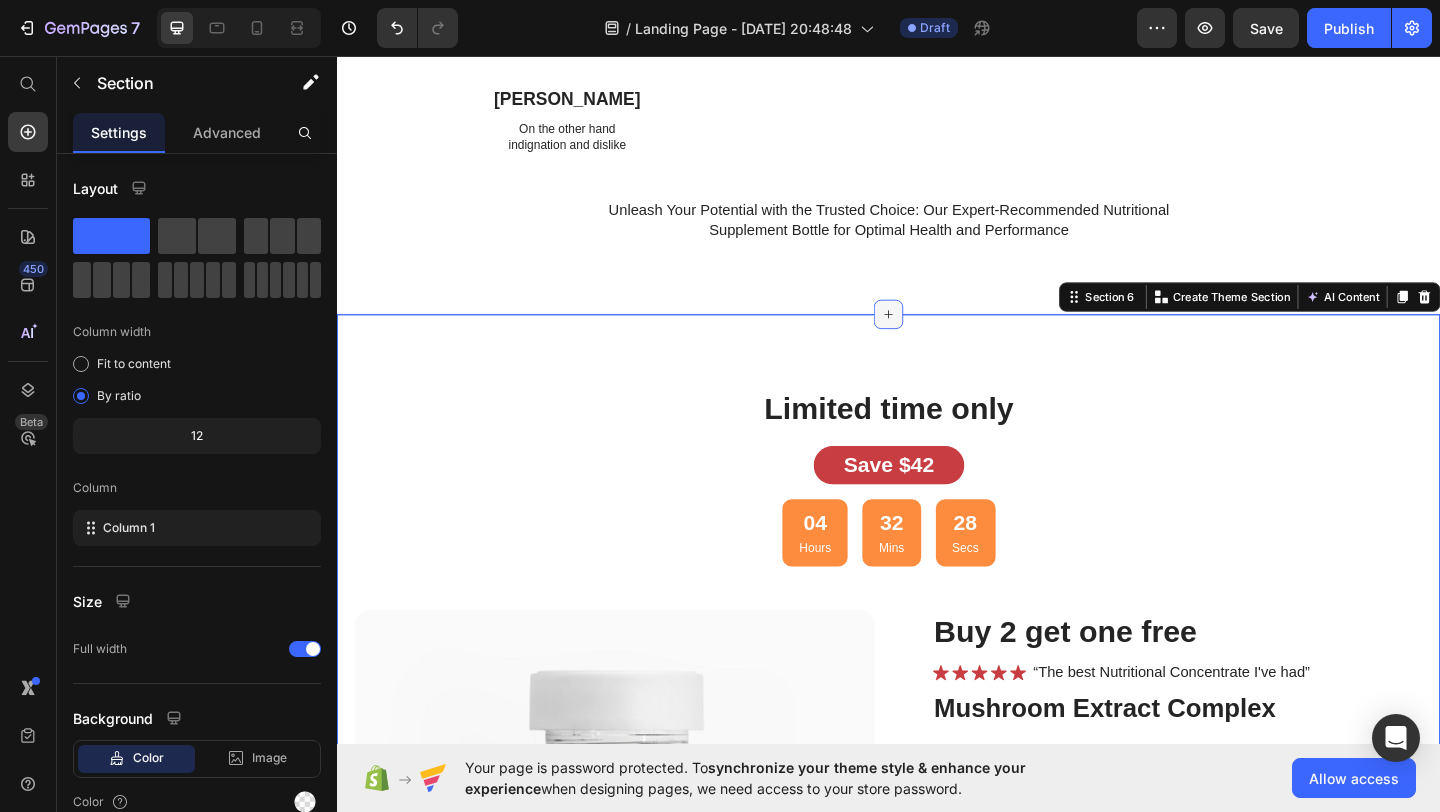 click 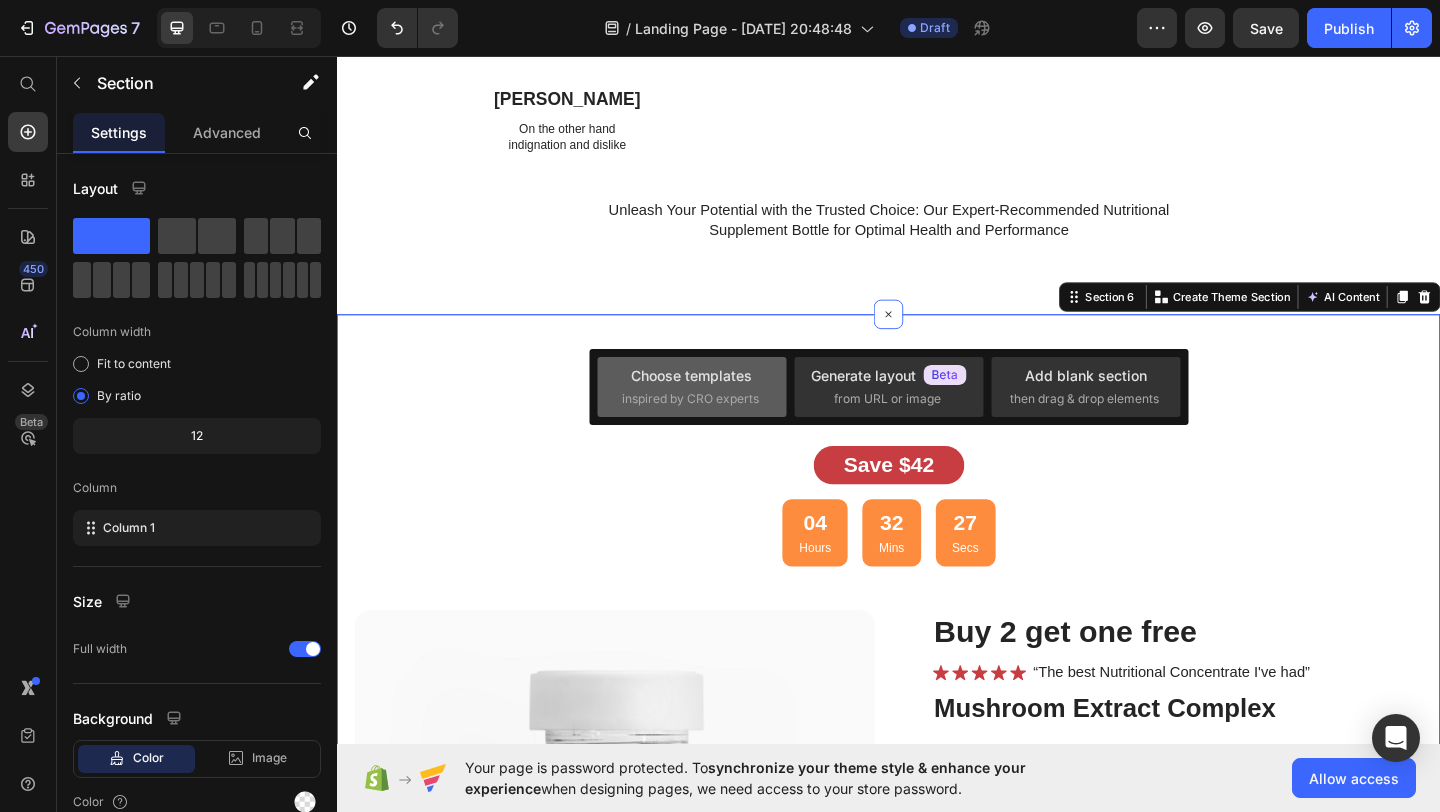 click on "inspired by CRO experts" at bounding box center (690, 399) 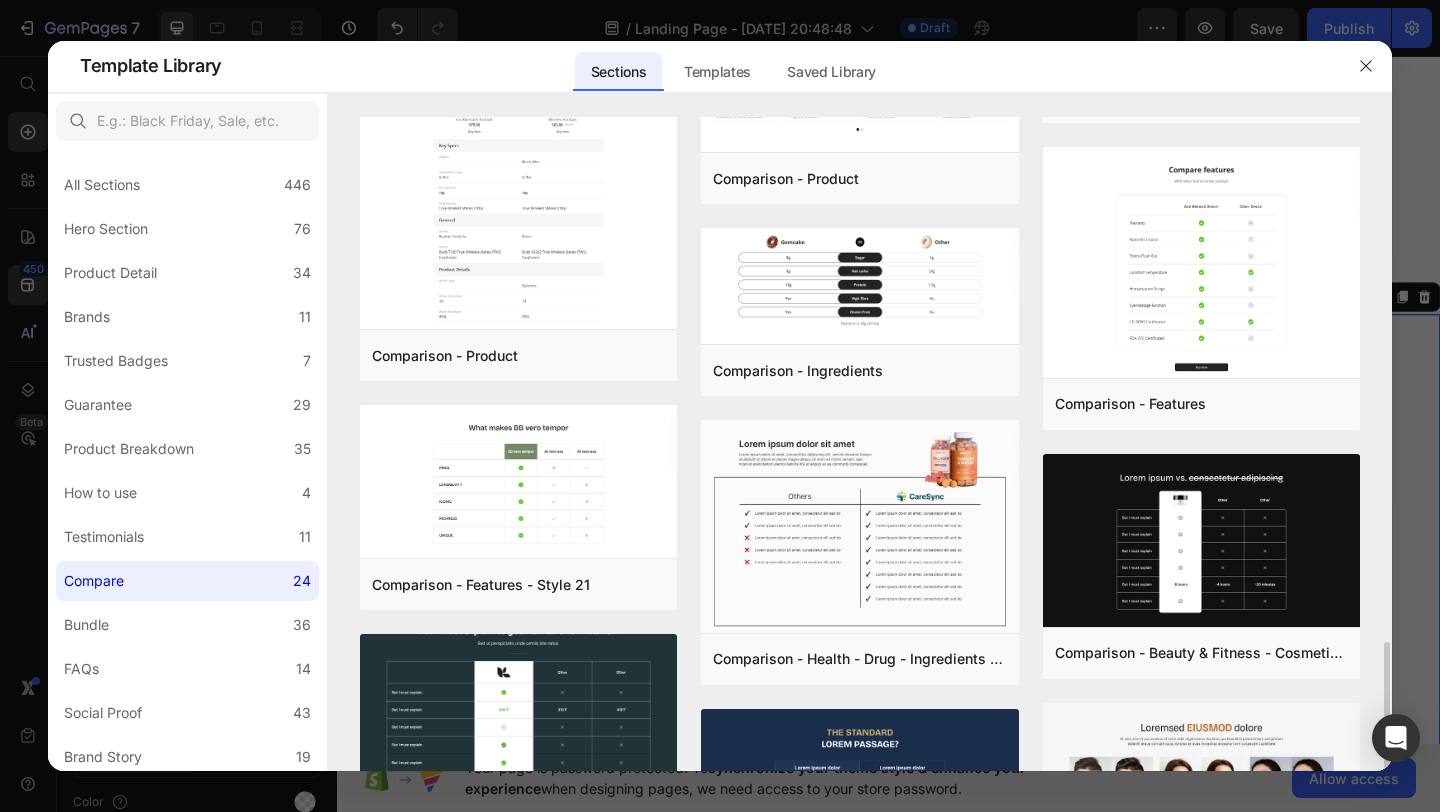 scroll, scrollTop: 1329, scrollLeft: 0, axis: vertical 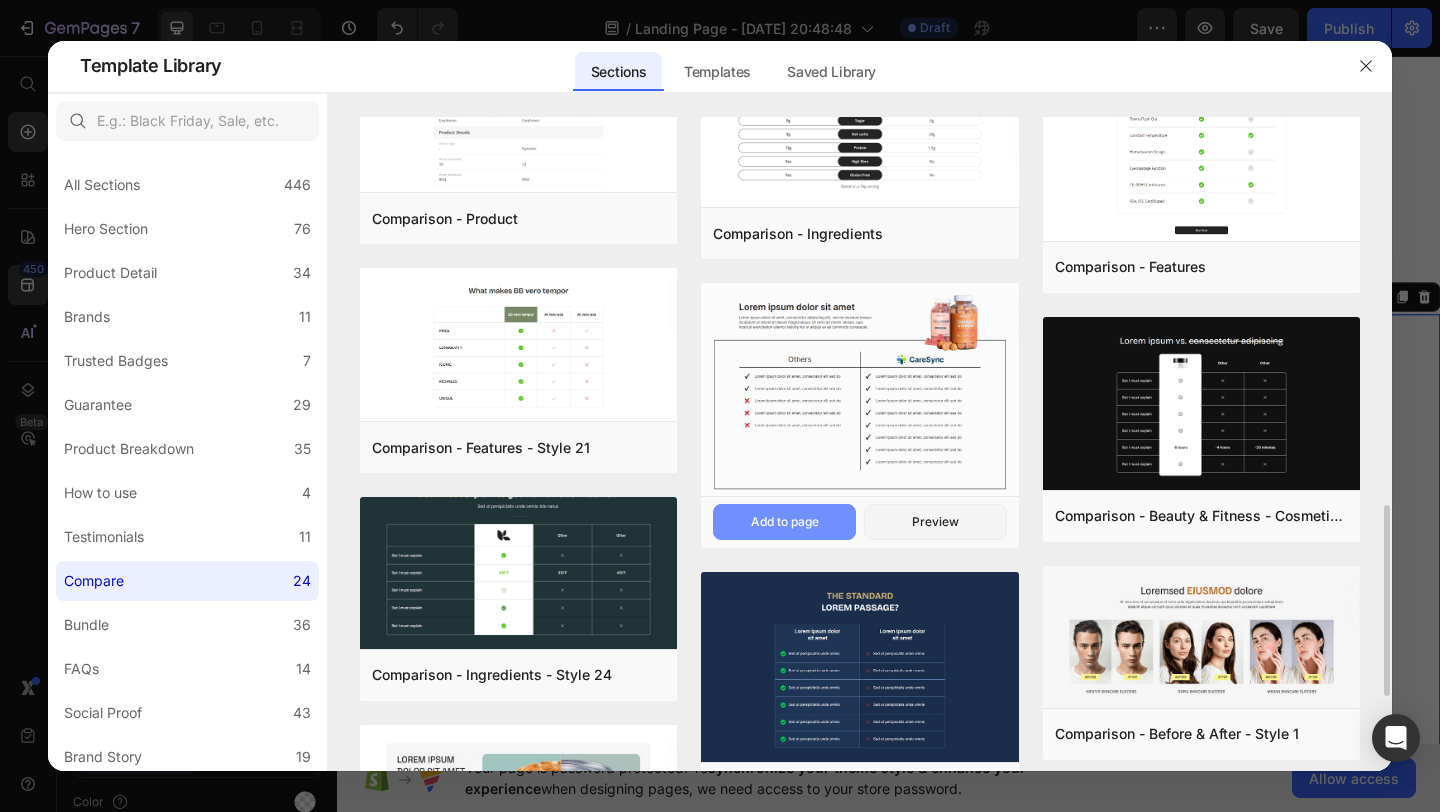 click on "Add to page" at bounding box center (785, 522) 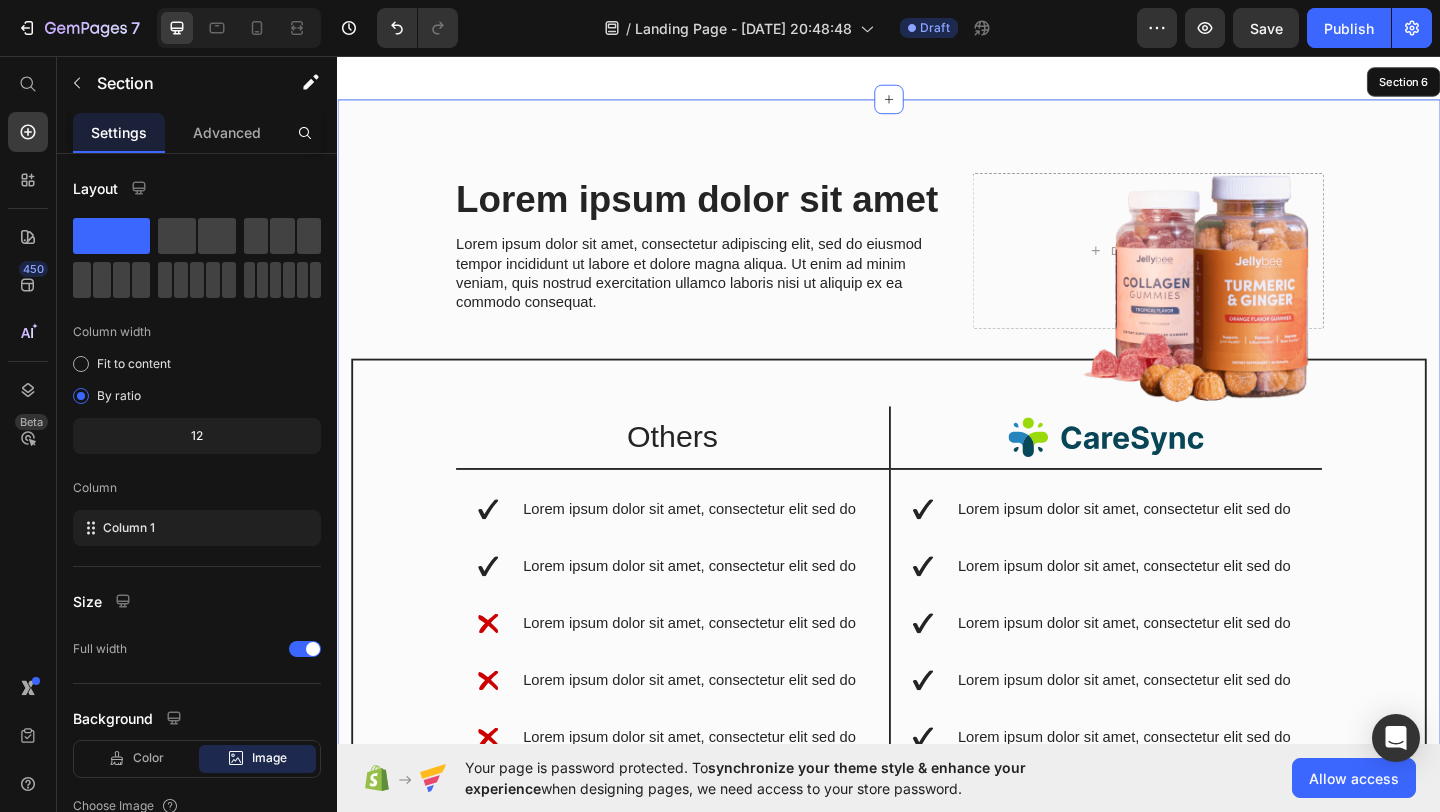 scroll, scrollTop: 3102, scrollLeft: 0, axis: vertical 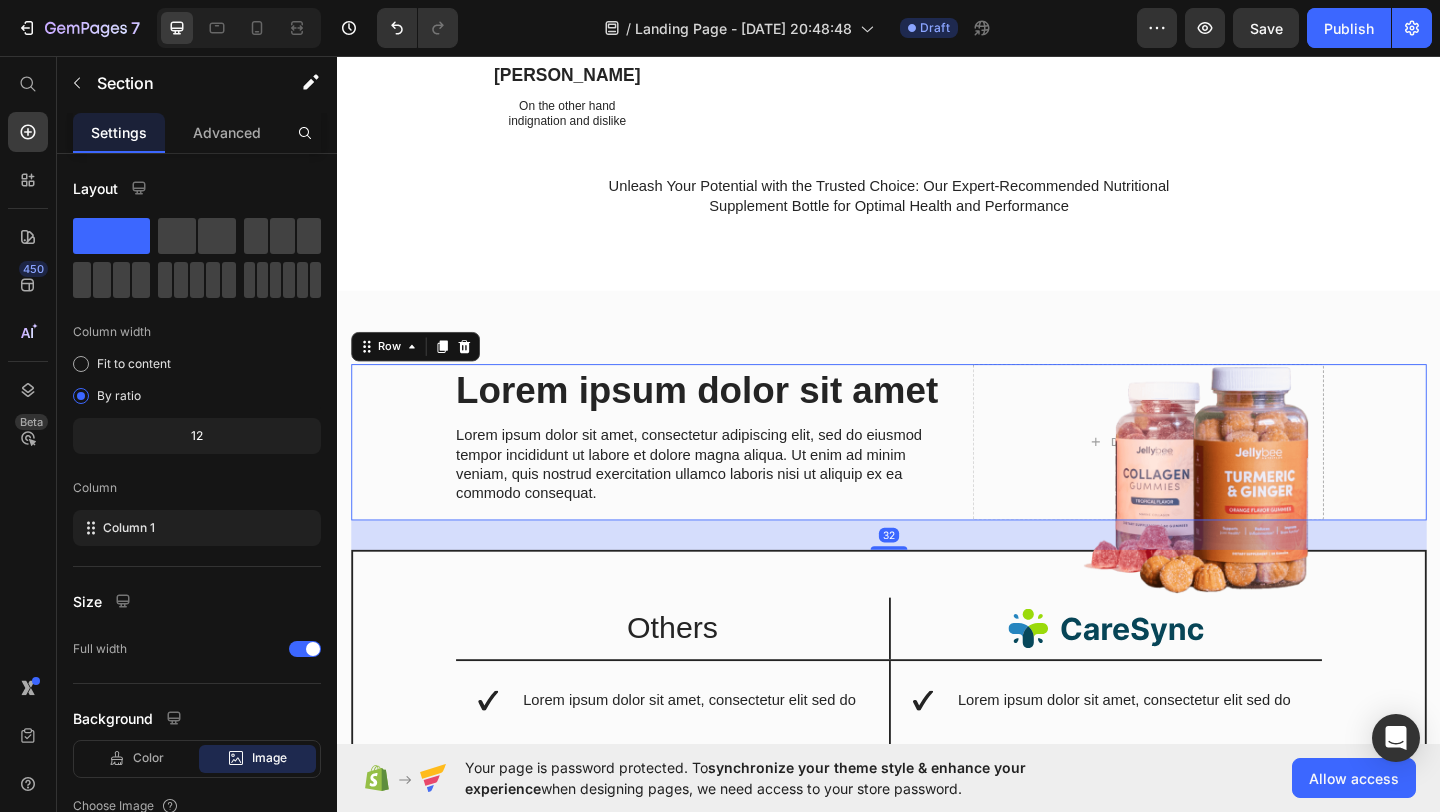 click on "Lorem ipsum dolor sit amet Heading Lorem ipsum dolor sit amet, consectetur adipiscing elit, sed do eiusmod tempor incididunt ut labore et dolore magna aliqua. Ut enim ad minim veniam, quis nostrud exercitation ullamco laboris nisi ut aliquip ex ea commodo consequat. Text Block
Drop element here Row   32" at bounding box center [937, 475] 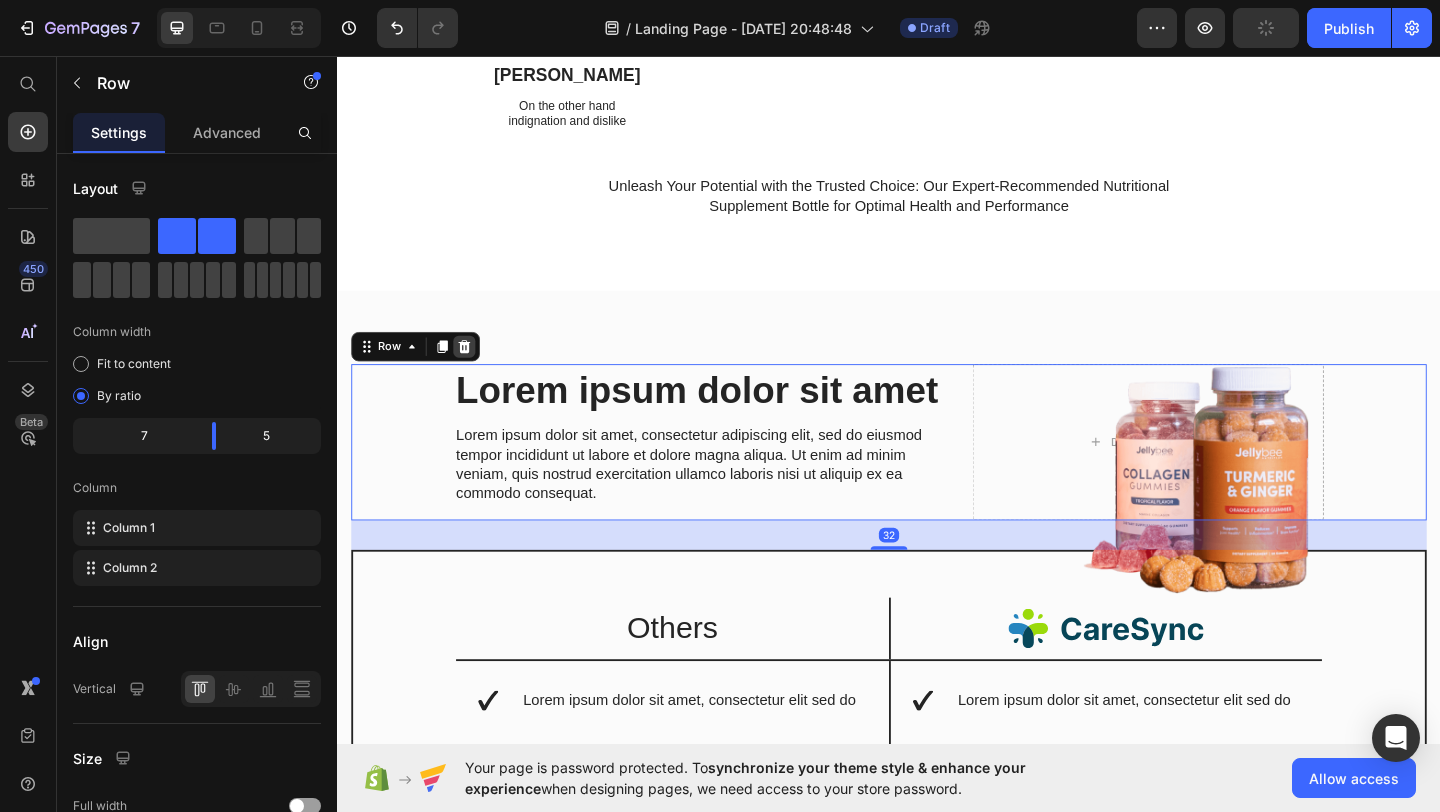 click 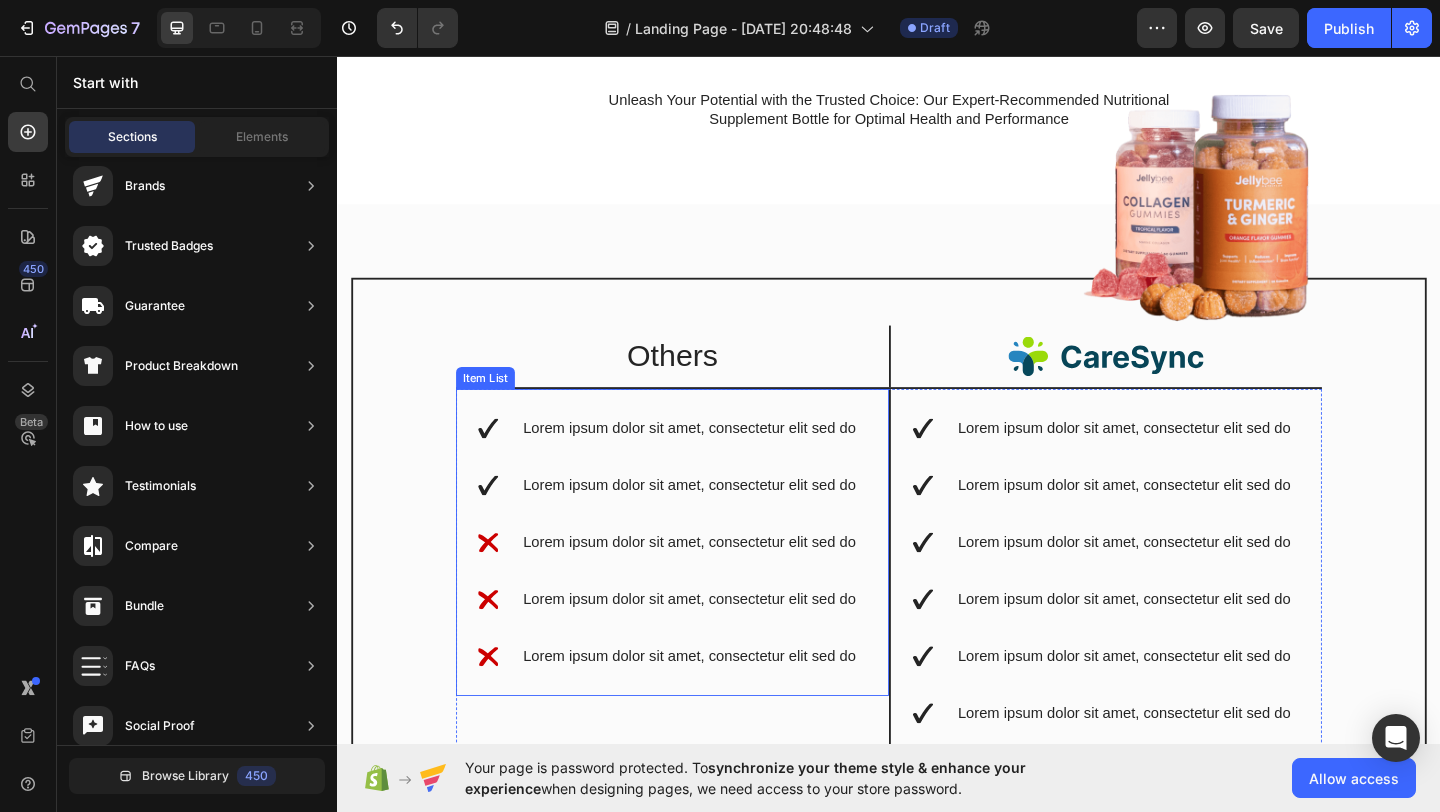 scroll, scrollTop: 2870, scrollLeft: 0, axis: vertical 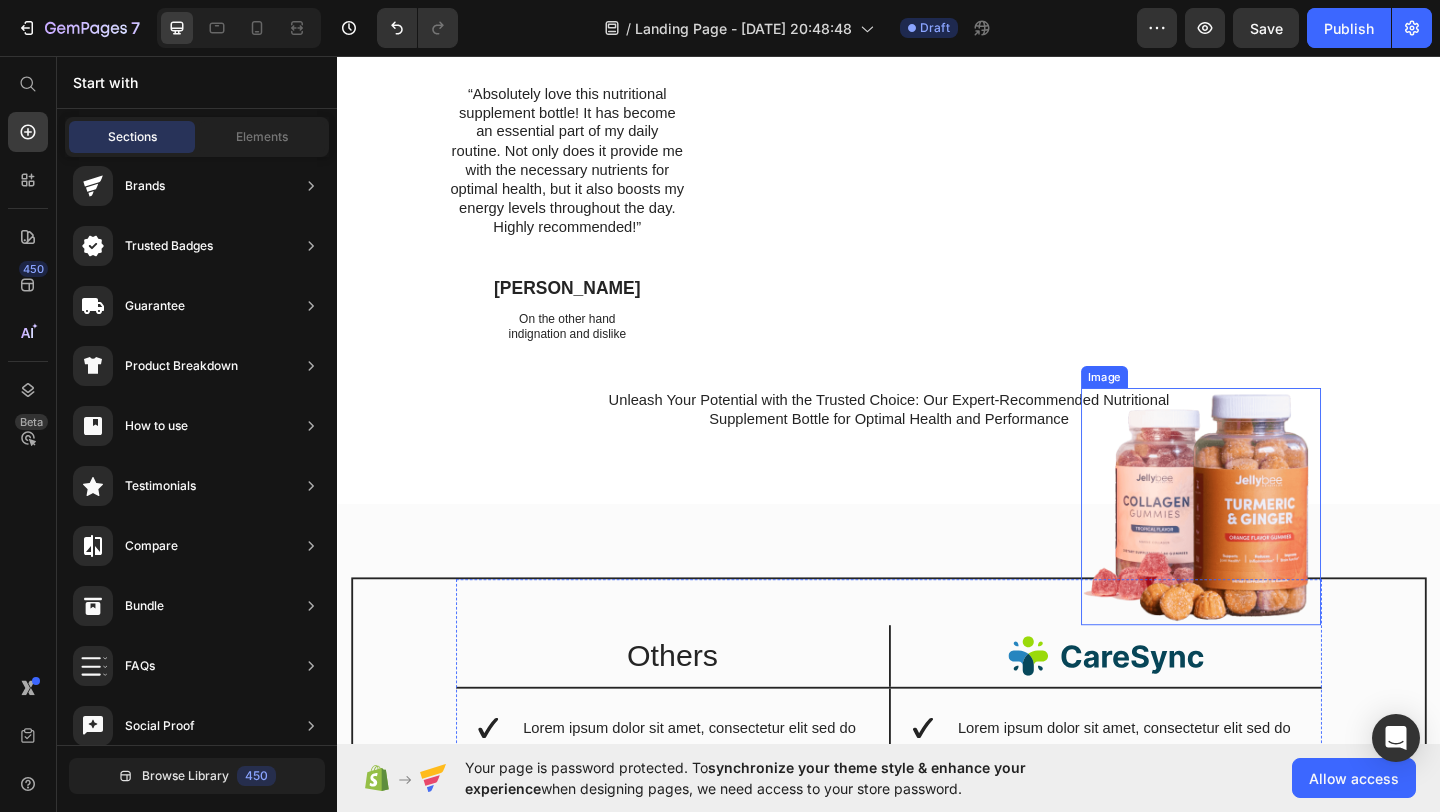 click at bounding box center [1276, 546] 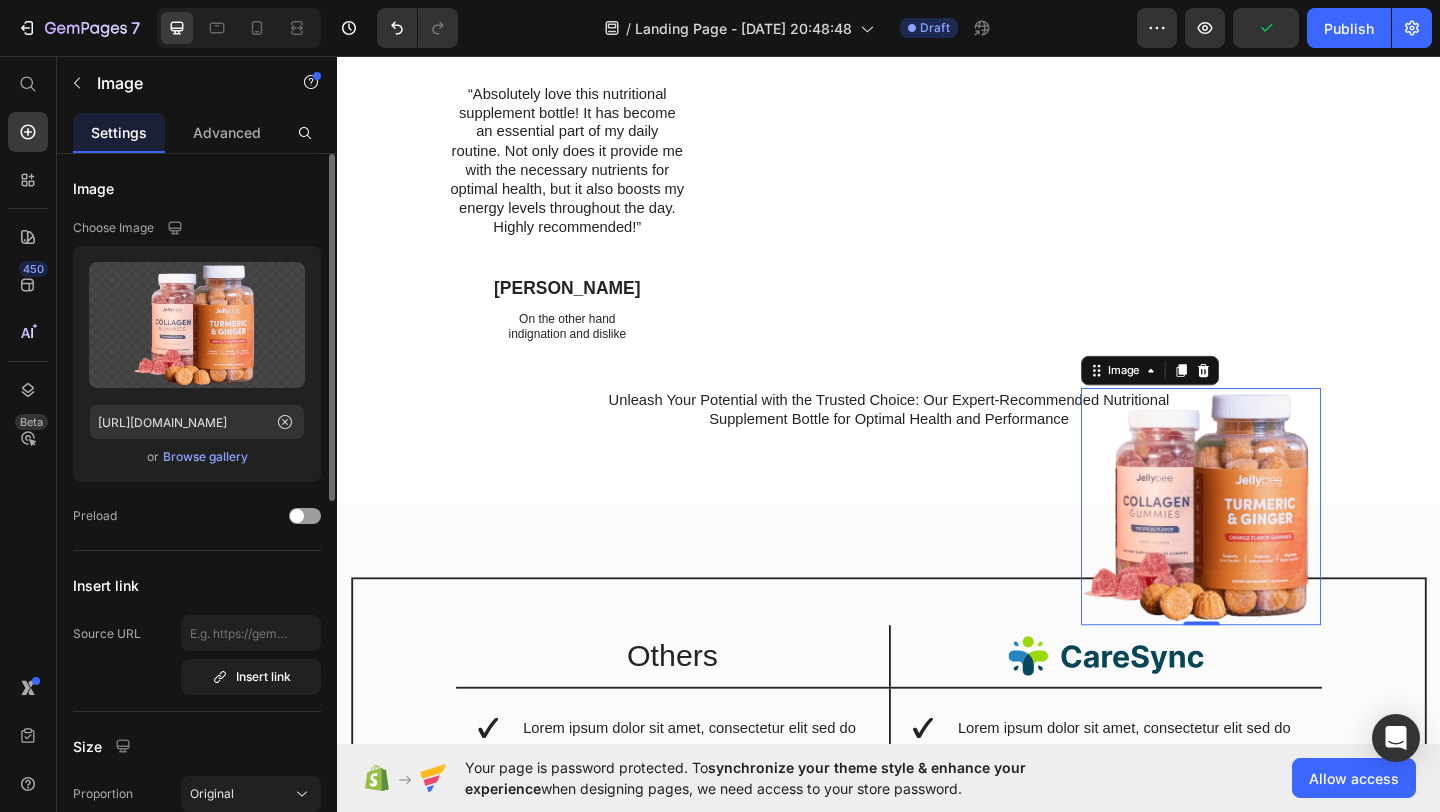 click on "Browse gallery" at bounding box center (205, 457) 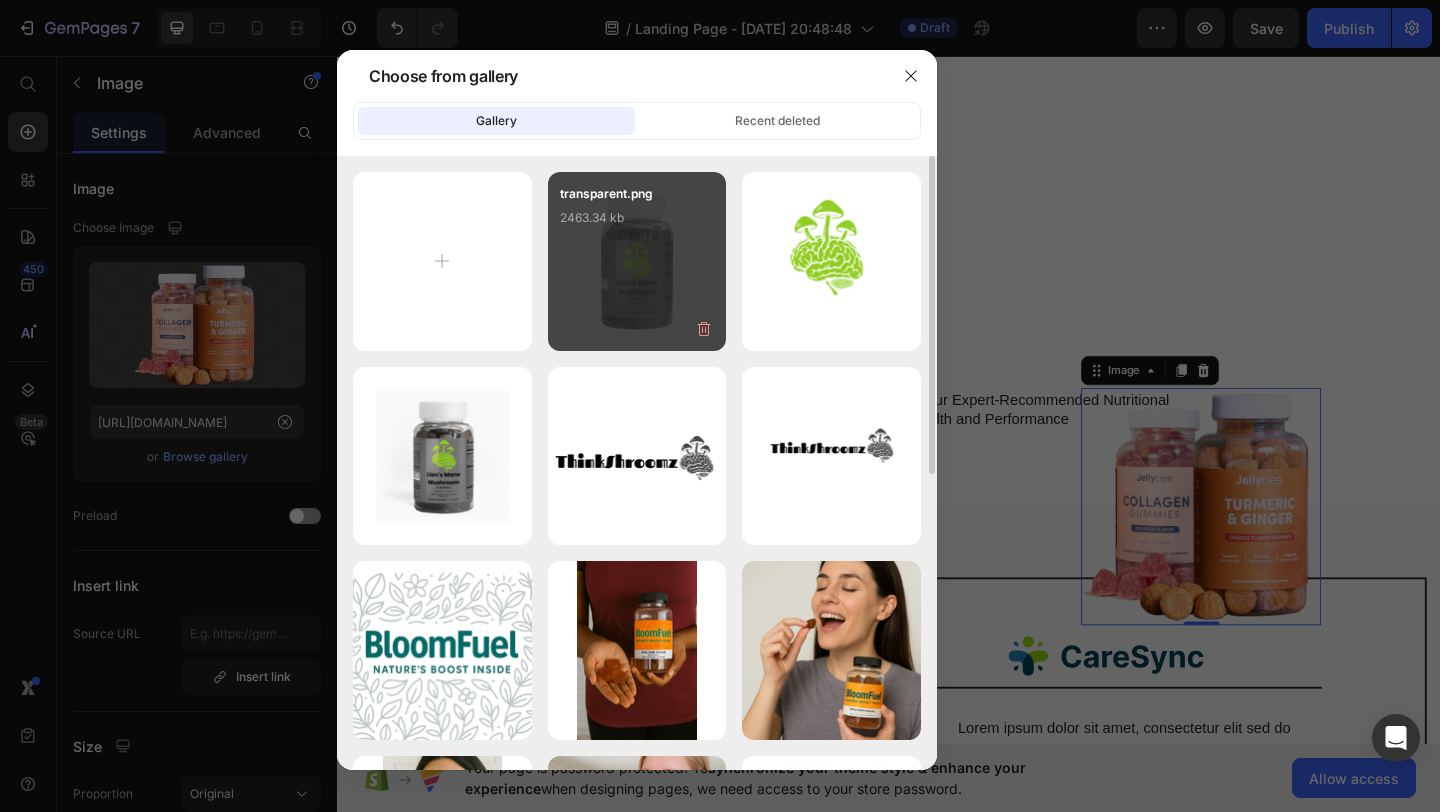 drag, startPoint x: 651, startPoint y: 271, endPoint x: 659, endPoint y: 299, distance: 29.12044 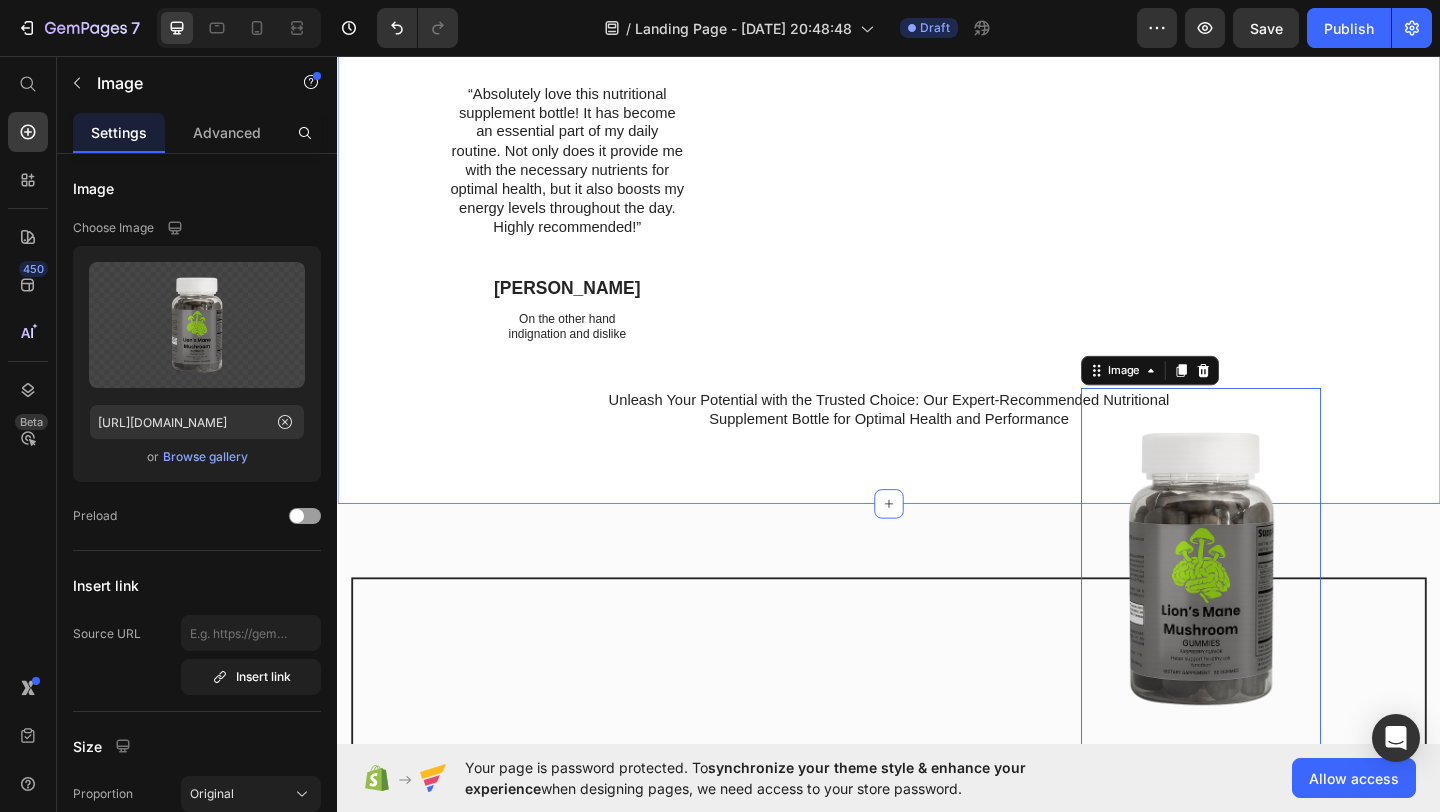 click on "Expert-Recommended: Our Nutritional Supplement Bottle Sets the Bar High Heading “Absolutely love this nutritional supplement bottle! It has become an essential part of my daily routine. Not only does it provide me with the necessary nutrients for optimal health, but it also boosts my energy levels throughout the day. Highly recommended!” Text Block H. Rackham Text Block On the other hand  indignation and dislike Text Block Row Image Image Image Image Carousel Row Unleash Your Potential with the Trusted Choice: Our Expert-Recommended Nutritional Supplement Bottle for Optimal Health and Performance Text Block Section 5" at bounding box center (937, 205) 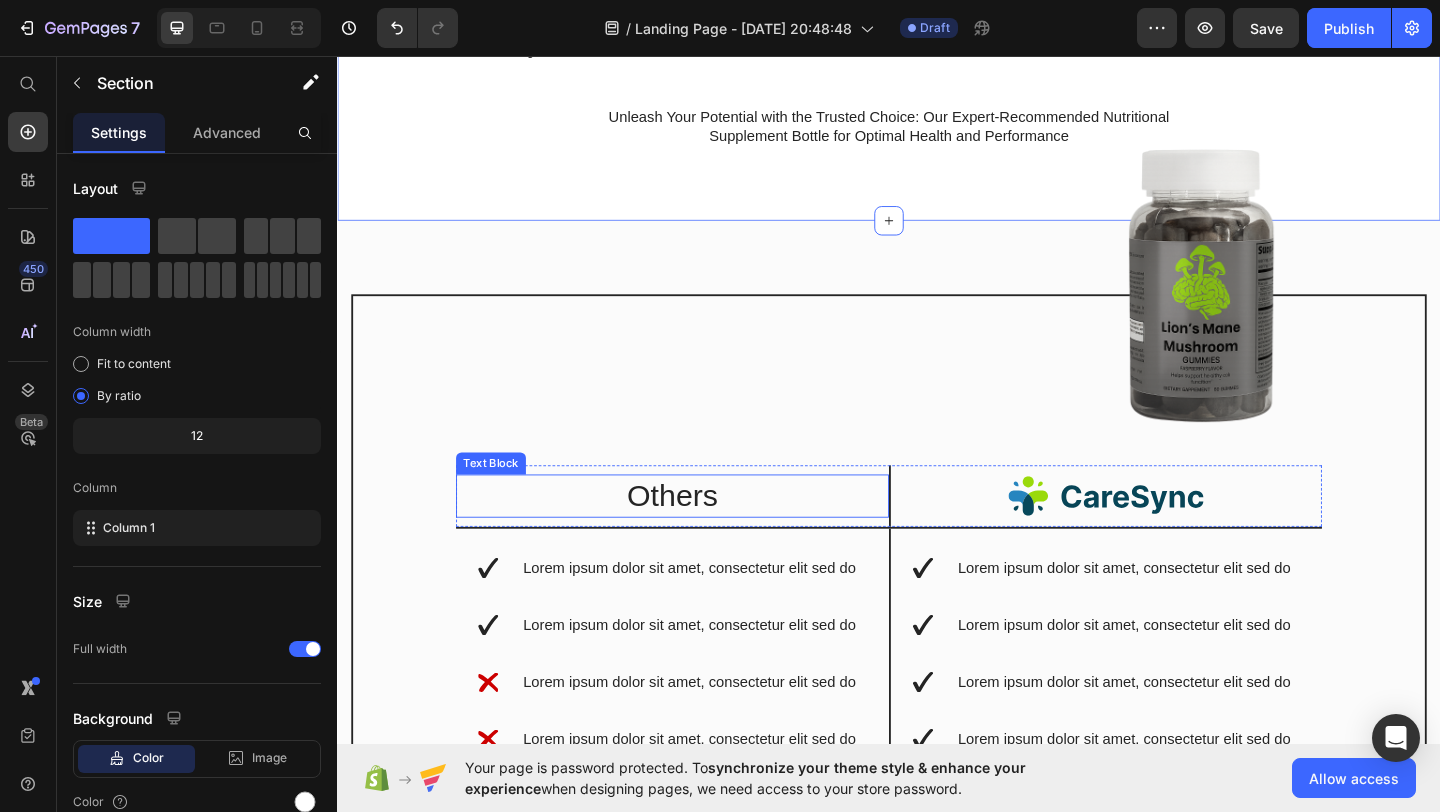 scroll, scrollTop: 3245, scrollLeft: 0, axis: vertical 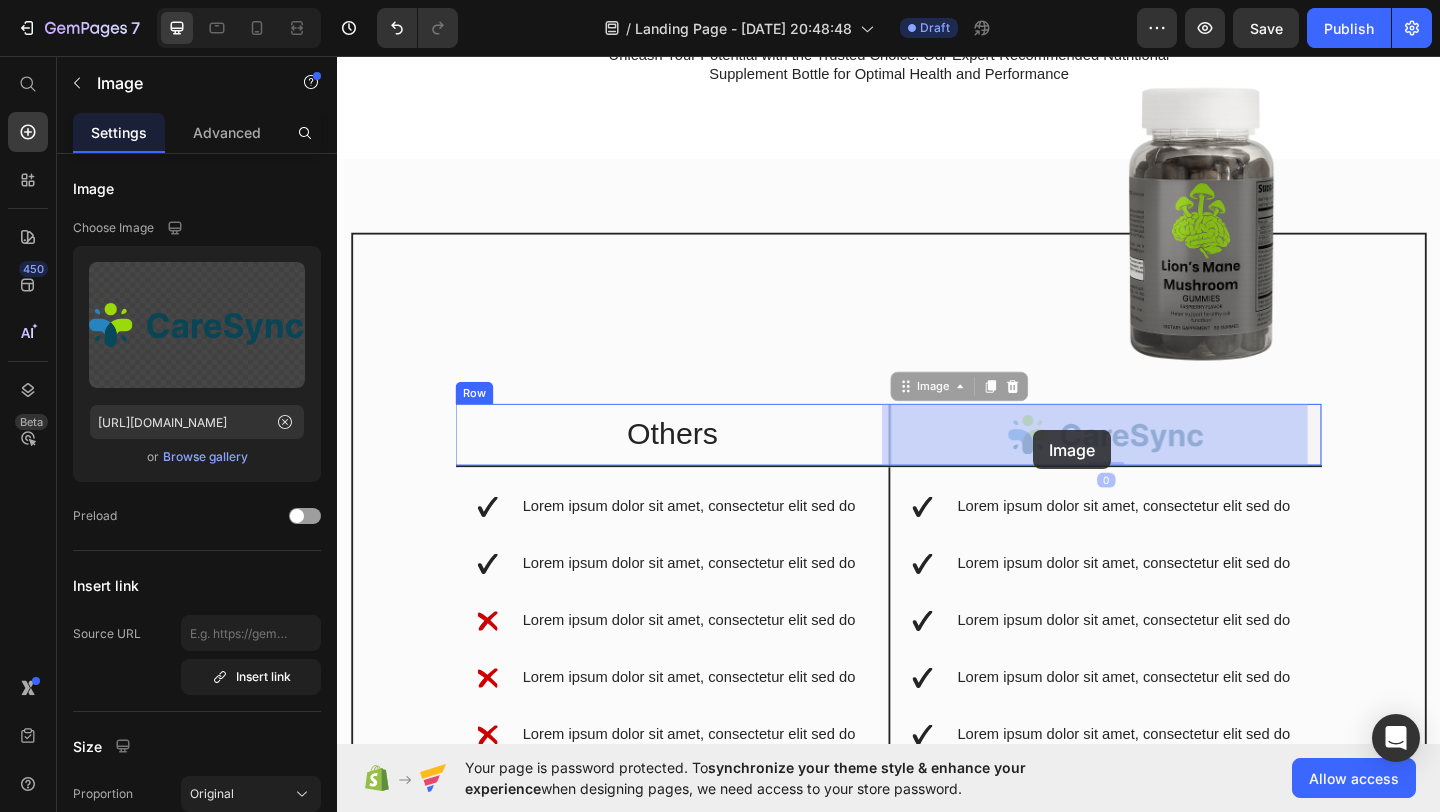 drag, startPoint x: 1269, startPoint y: 463, endPoint x: 1093, endPoint y: 463, distance: 176 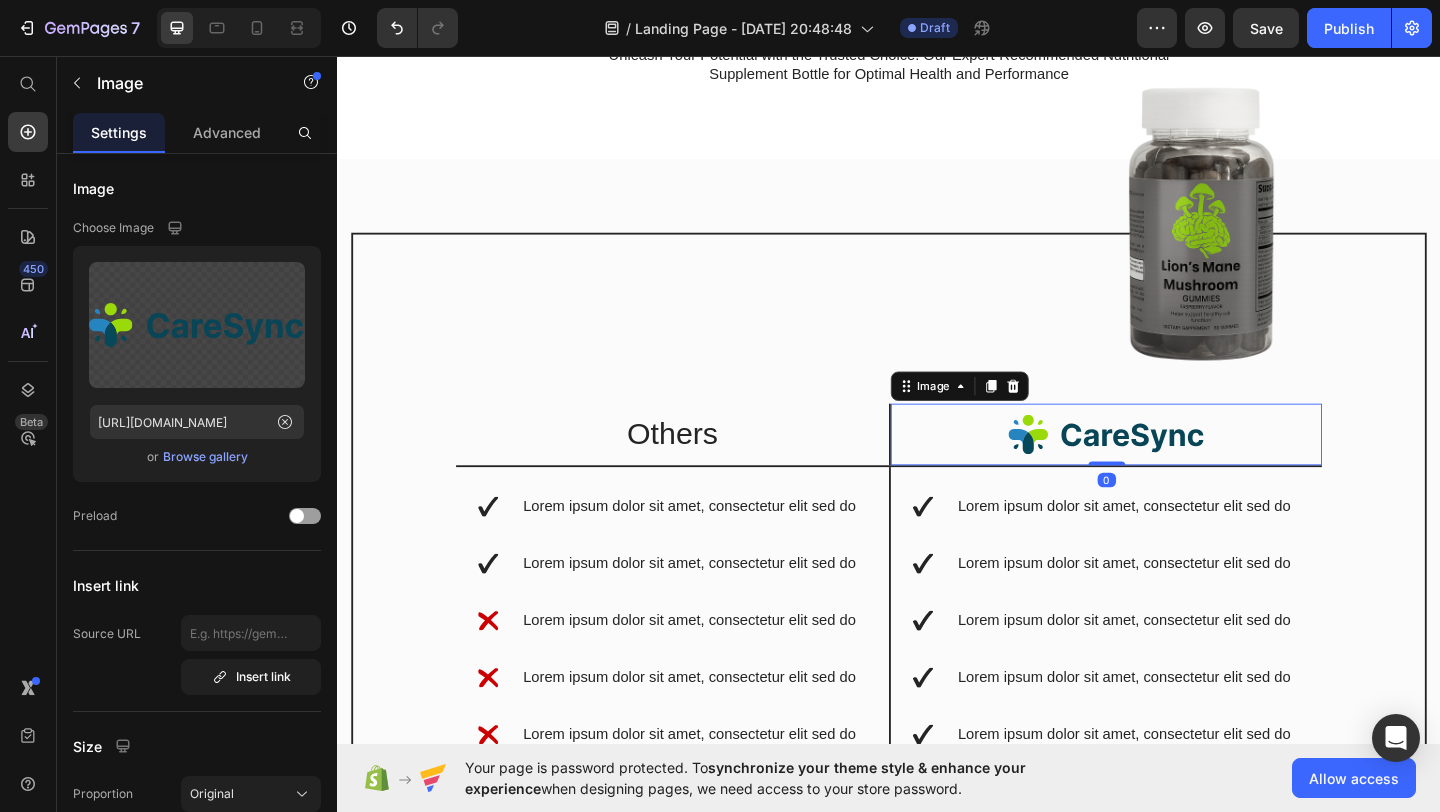 click at bounding box center (1173, 467) 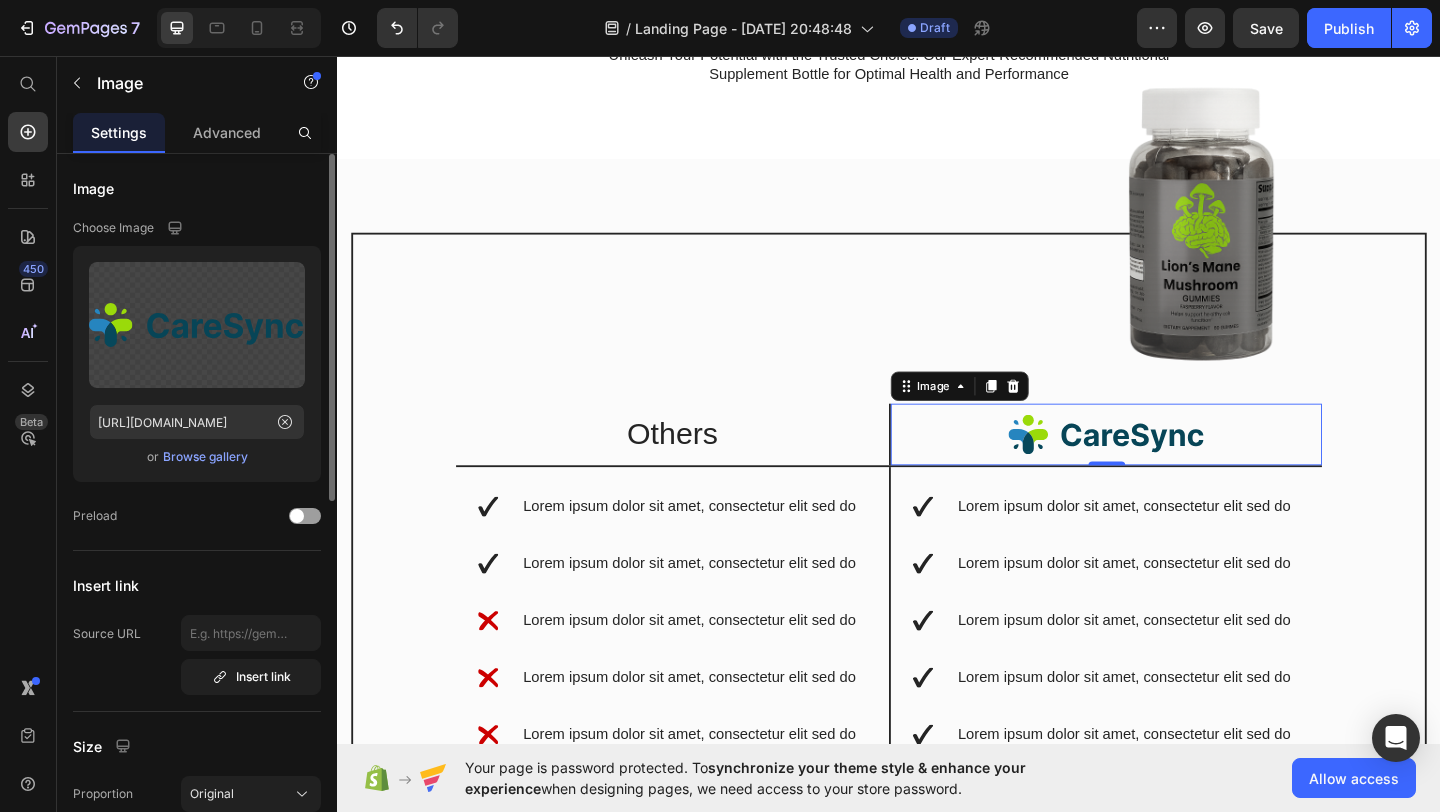 click on "Browse gallery" at bounding box center [205, 457] 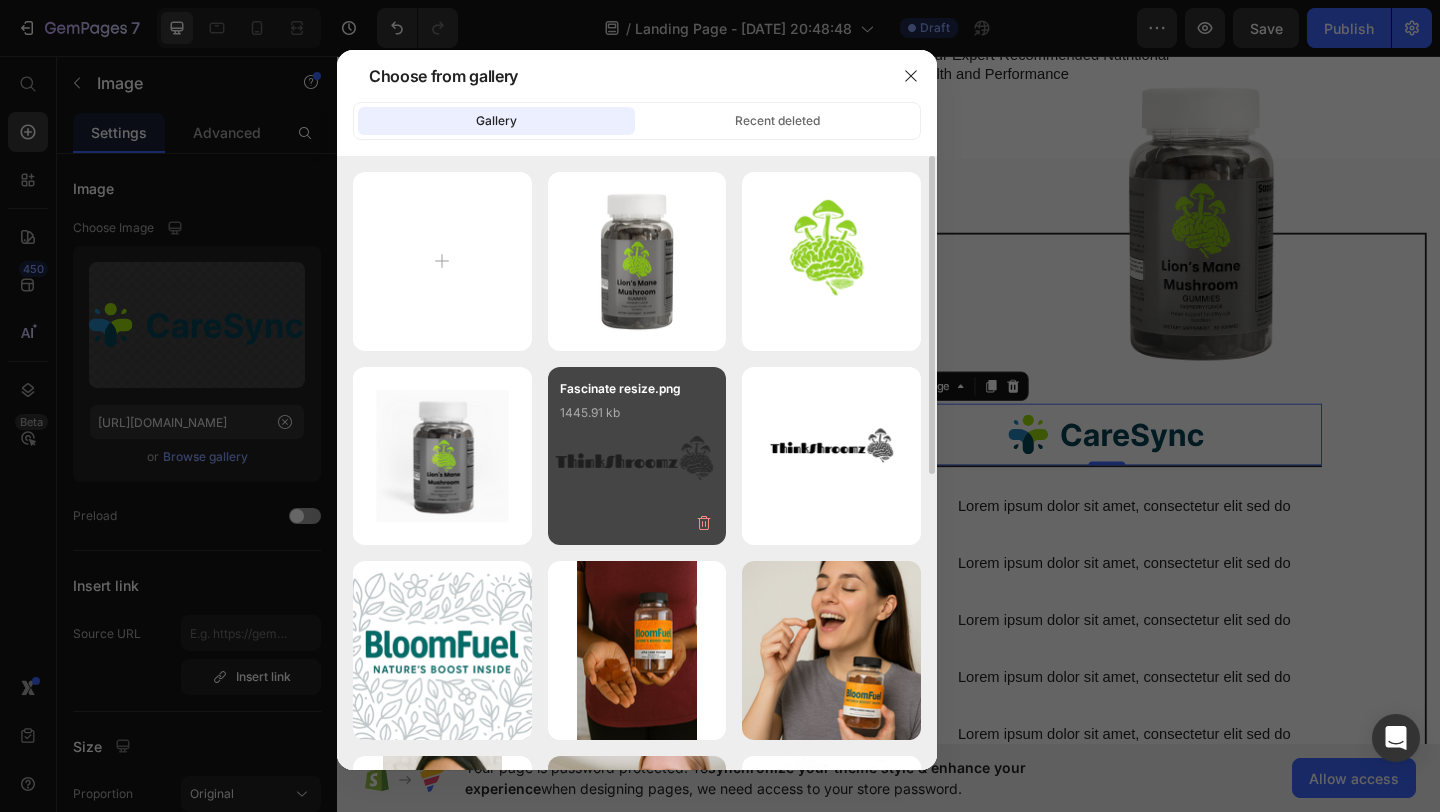 click on "Fascinate resize.png 1445.91 kb" at bounding box center (637, 419) 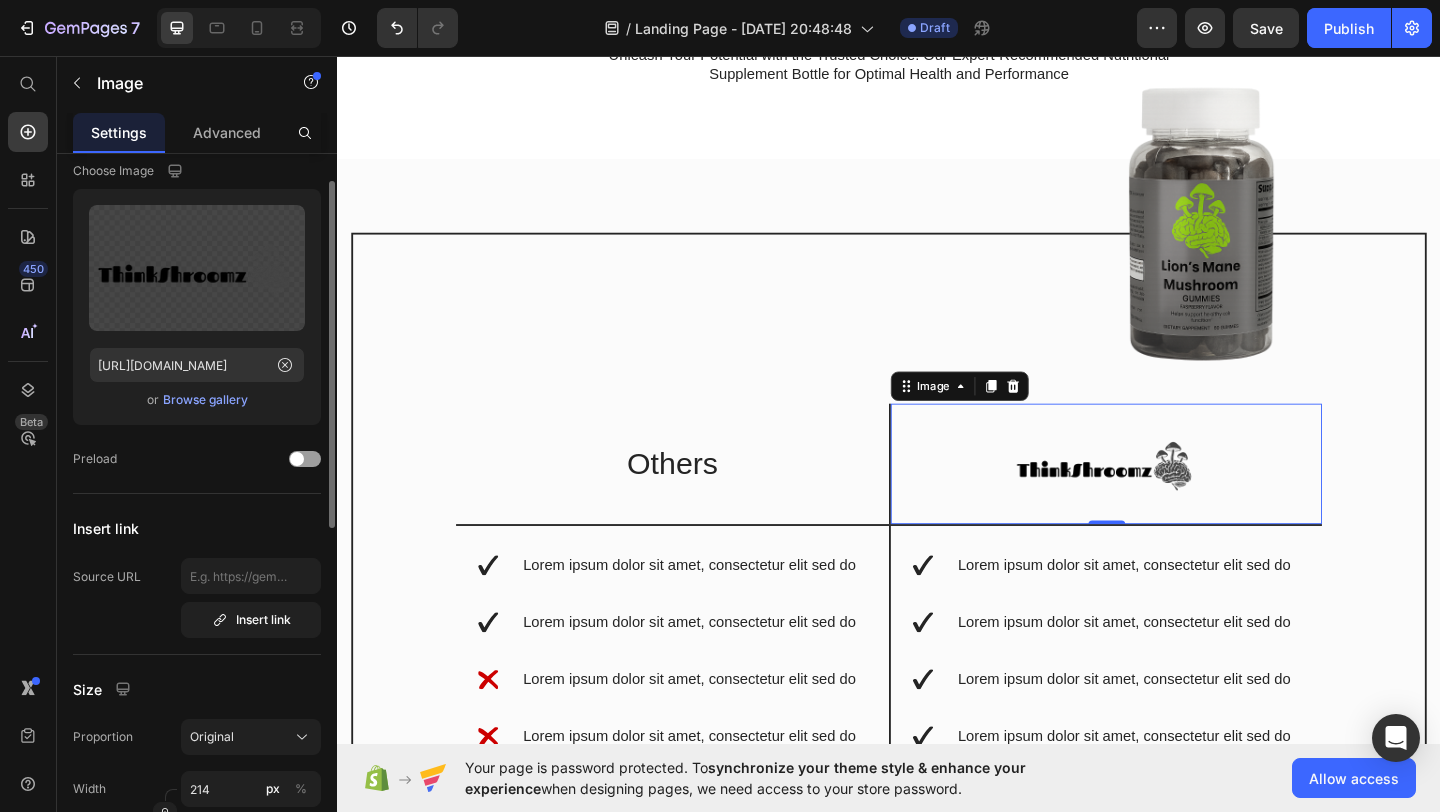 scroll, scrollTop: 61, scrollLeft: 0, axis: vertical 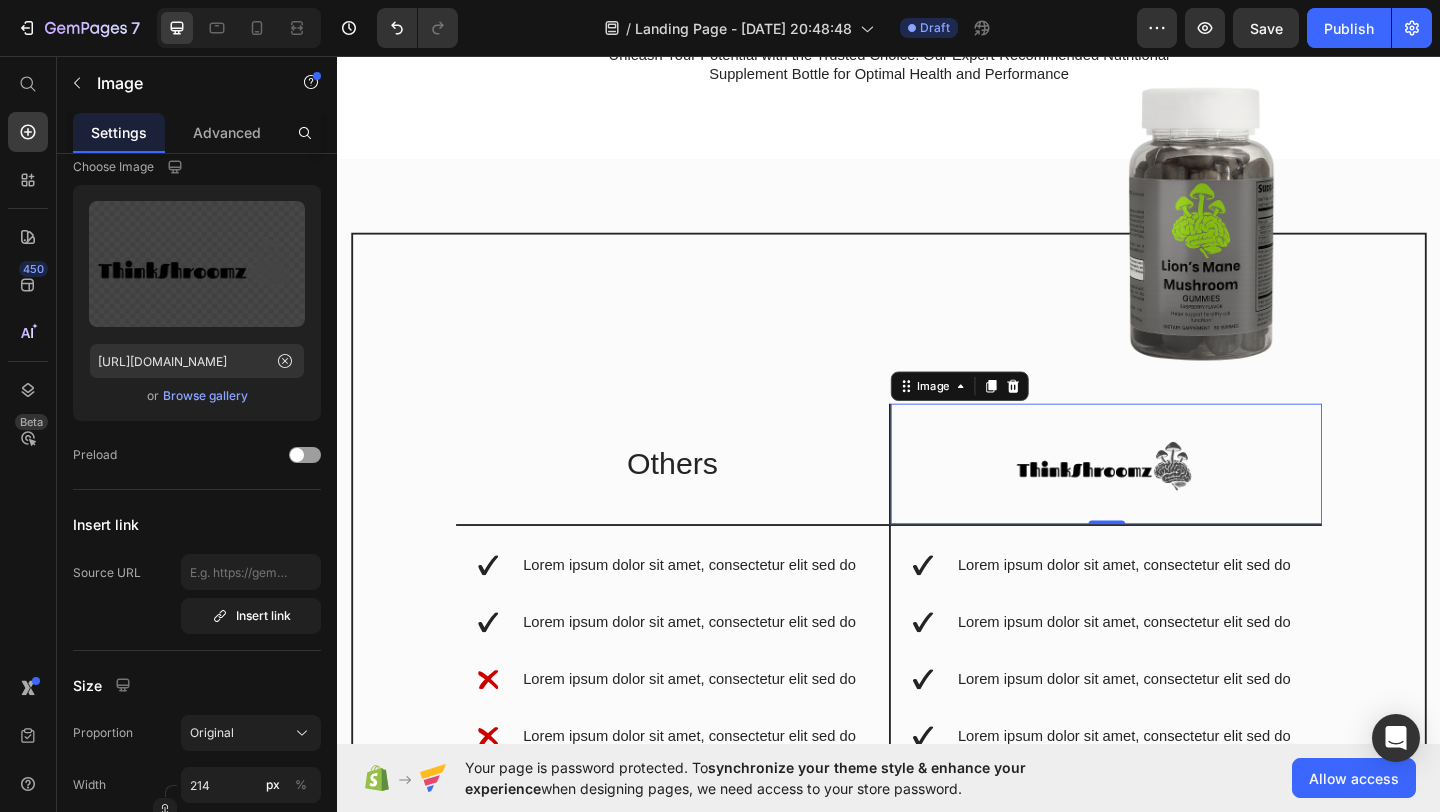 click at bounding box center (1173, 499) 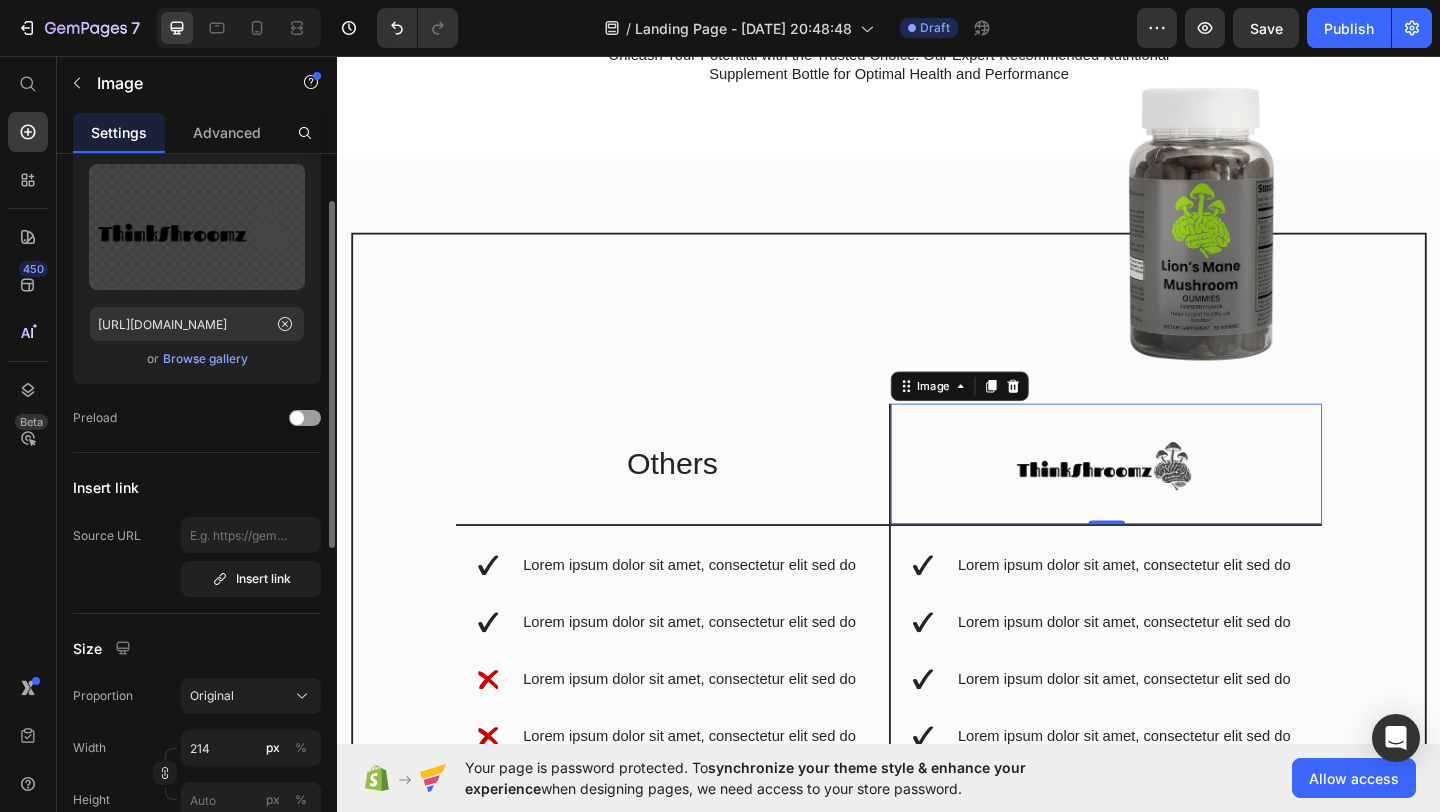 scroll, scrollTop: 181, scrollLeft: 0, axis: vertical 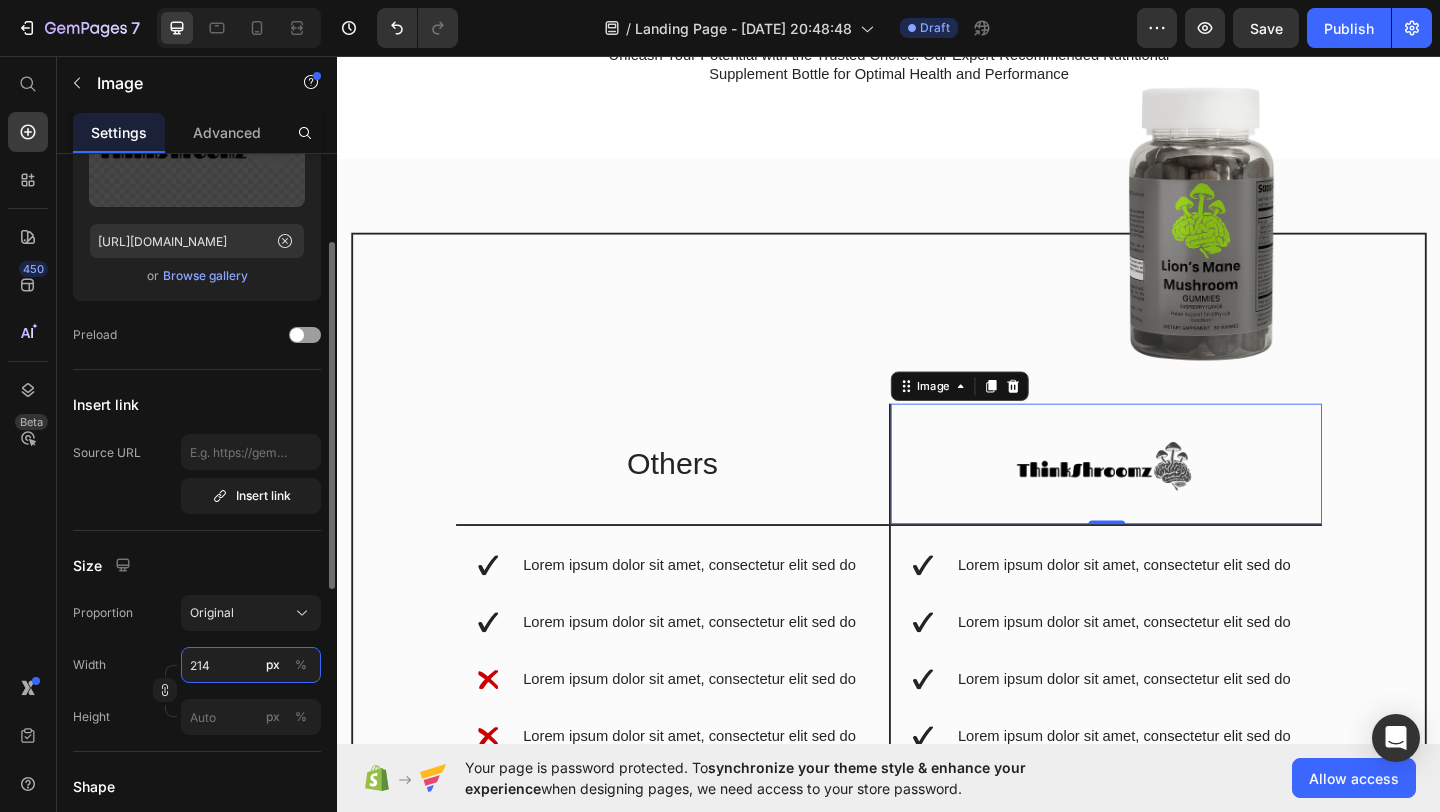 click on "214" at bounding box center [251, 665] 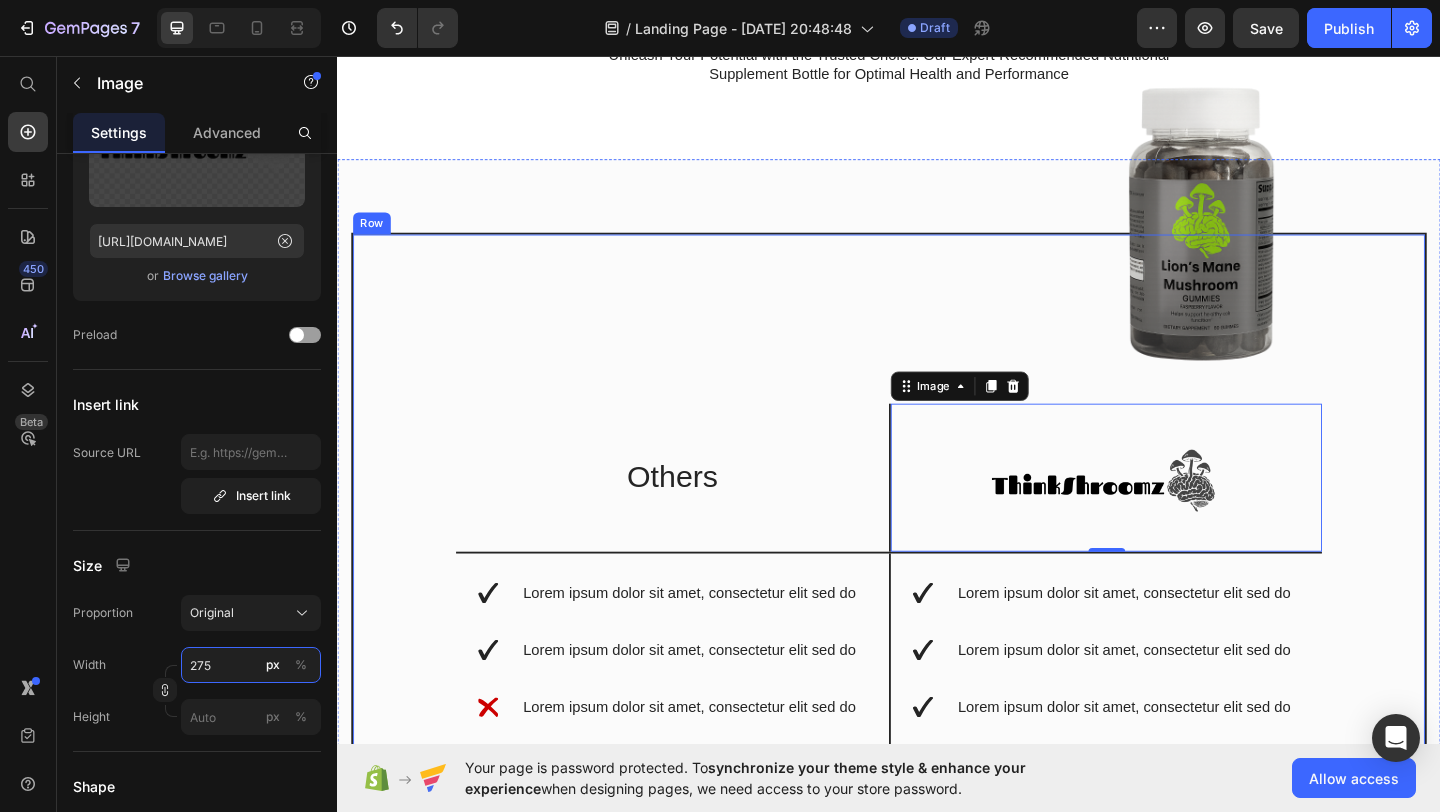 type on "276" 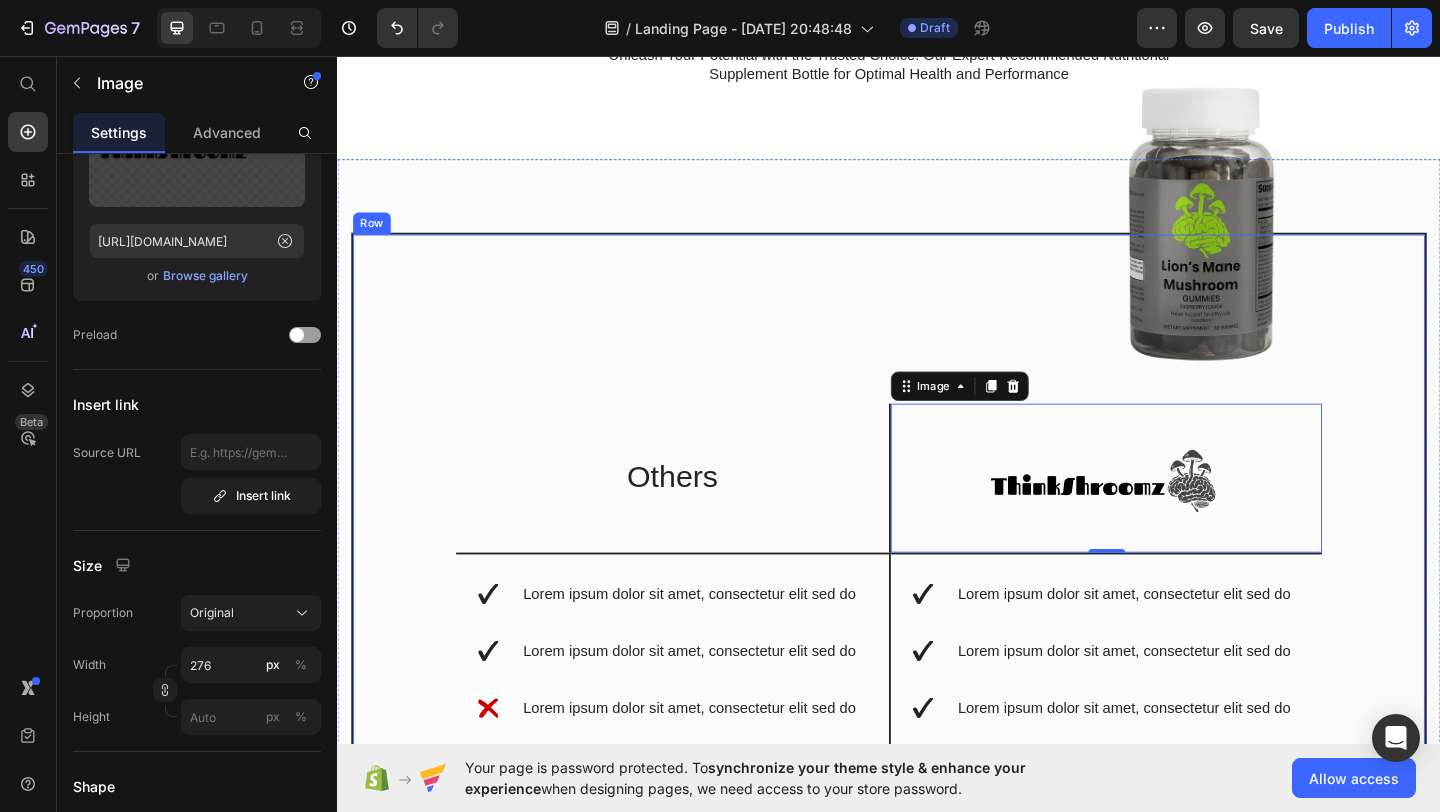 click on "Image Row Others Text Block Image   0 Row
Lorem ipsum dolor sit amet, consectetur elit sed do
Lorem ipsum dolor sit amet, consectetur elit sed do
Lorem ipsum dolor sit amet, consectetur elit sed do
Lorem ipsum dolor sit amet, consectetur elit sed do
Lorem ipsum dolor sit amet, consectetur elit sed do Item List
Lorem ipsum dolor sit amet, consectetur elit sed do
Lorem ipsum dolor sit amet, consectetur elit sed do
Lorem ipsum dolor sit amet, consectetur elit sed do
Lorem ipsum dolor sit amet, consectetur elit sed do
Lorem ipsum dolor sit amet, consectetur elit sed do
Lorem ipsum dolor sit amet, consectetur elit sed do
Lorem ipsum dolor sit amet, consectetur elit sed do
Lorem ipsum dolor sit amet, consectetur elit sed do Item List Row" at bounding box center (937, 684) 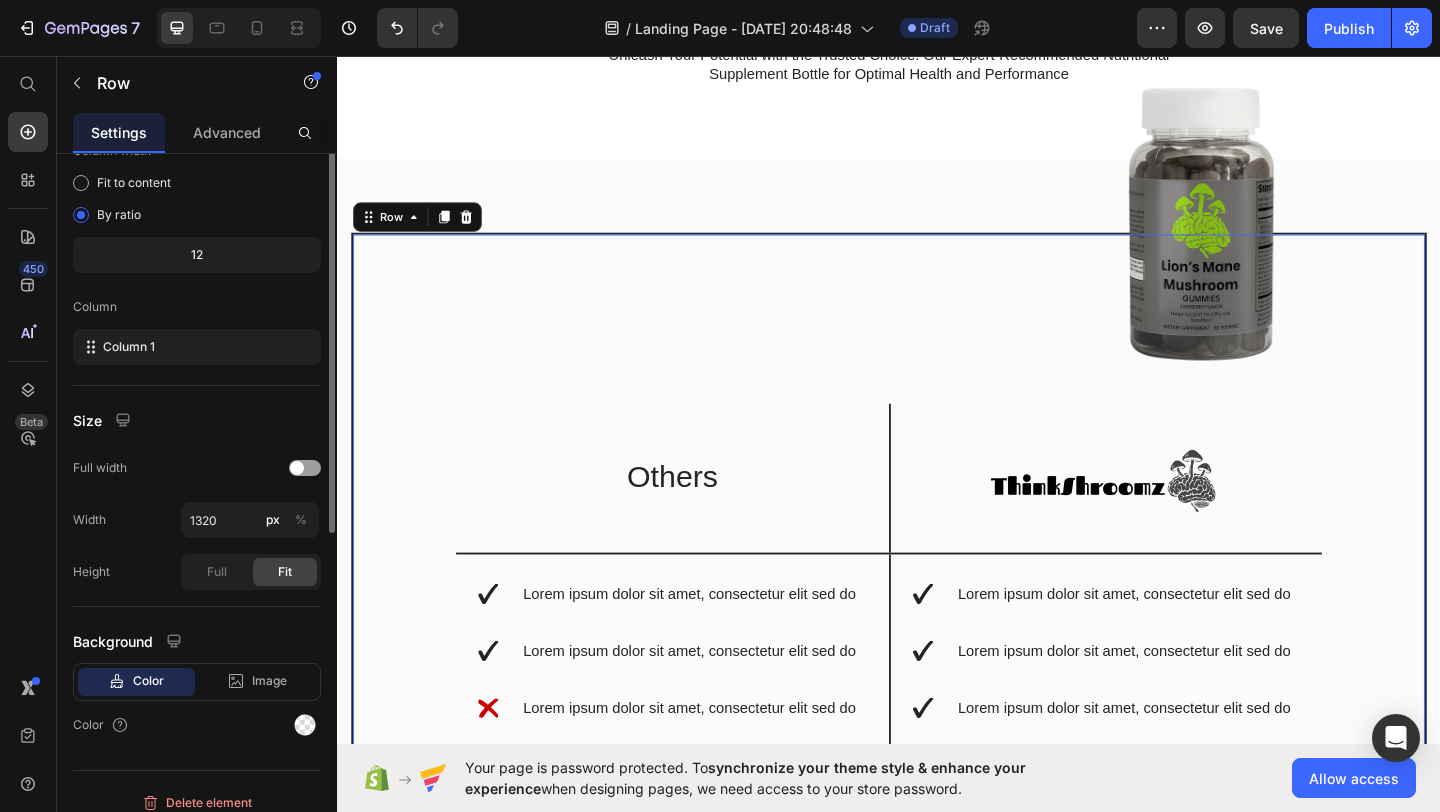 scroll, scrollTop: 0, scrollLeft: 0, axis: both 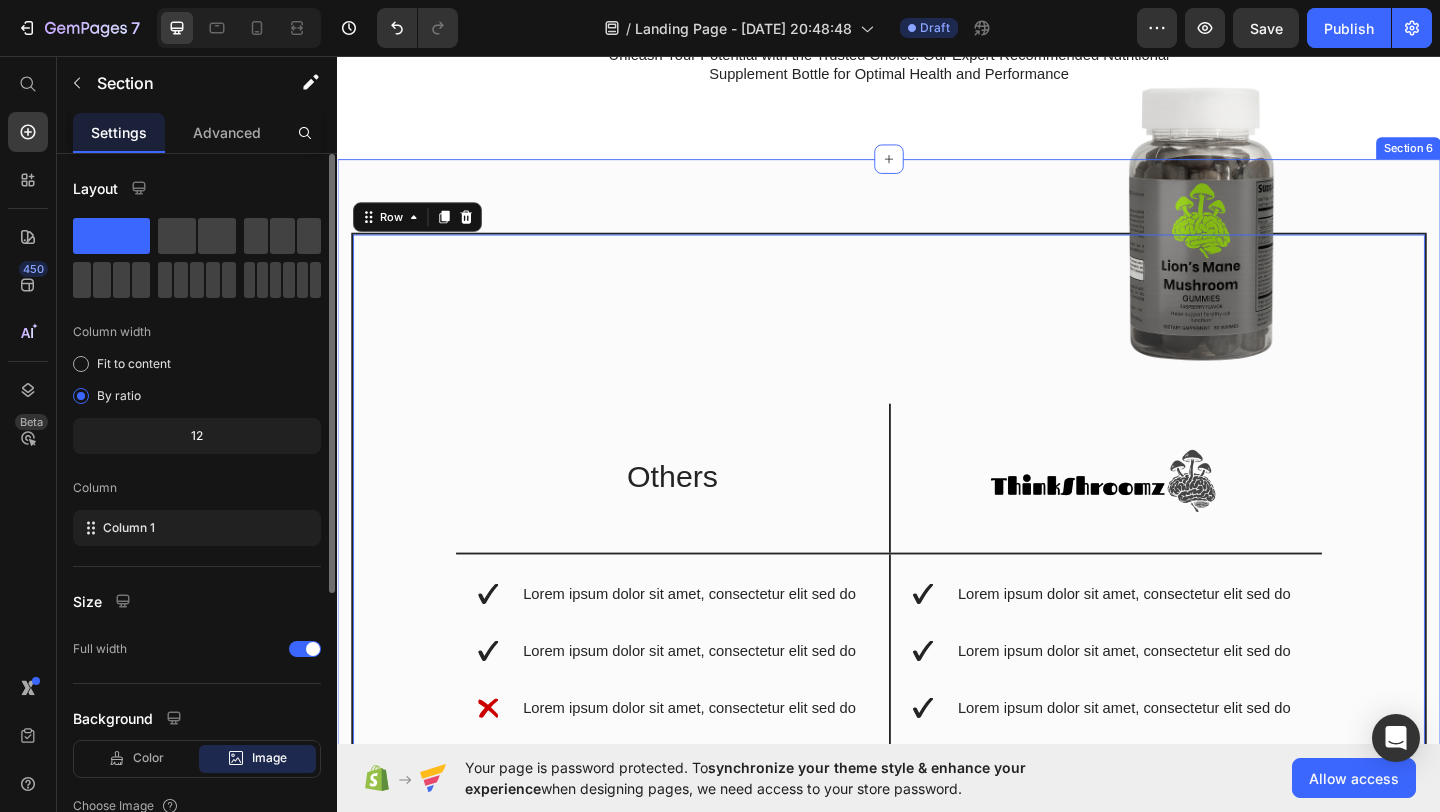 click on "Image Row Others Text Block Image Row
Lorem ipsum dolor sit amet, consectetur elit sed do
Lorem ipsum dolor sit amet, consectetur elit sed do
Lorem ipsum dolor sit amet, consectetur elit sed do
Lorem ipsum dolor sit amet, consectetur elit sed do
Lorem ipsum dolor sit amet, consectetur elit sed do Item List
Lorem ipsum dolor sit amet, consectetur elit sed do
Lorem ipsum dolor sit amet, consectetur elit sed do
Lorem ipsum dolor sit amet, consectetur elit sed do
Lorem ipsum dolor sit amet, consectetur elit sed do
Lorem ipsum dolor sit amet, consectetur elit sed do
Lorem ipsum dolor sit amet, consectetur elit sed do
Lorem ipsum dolor sit amet, consectetur elit sed do
Lorem ipsum dolor sit amet, consectetur elit sed do Item List Row Row   16 Section 6" at bounding box center (937, 708) 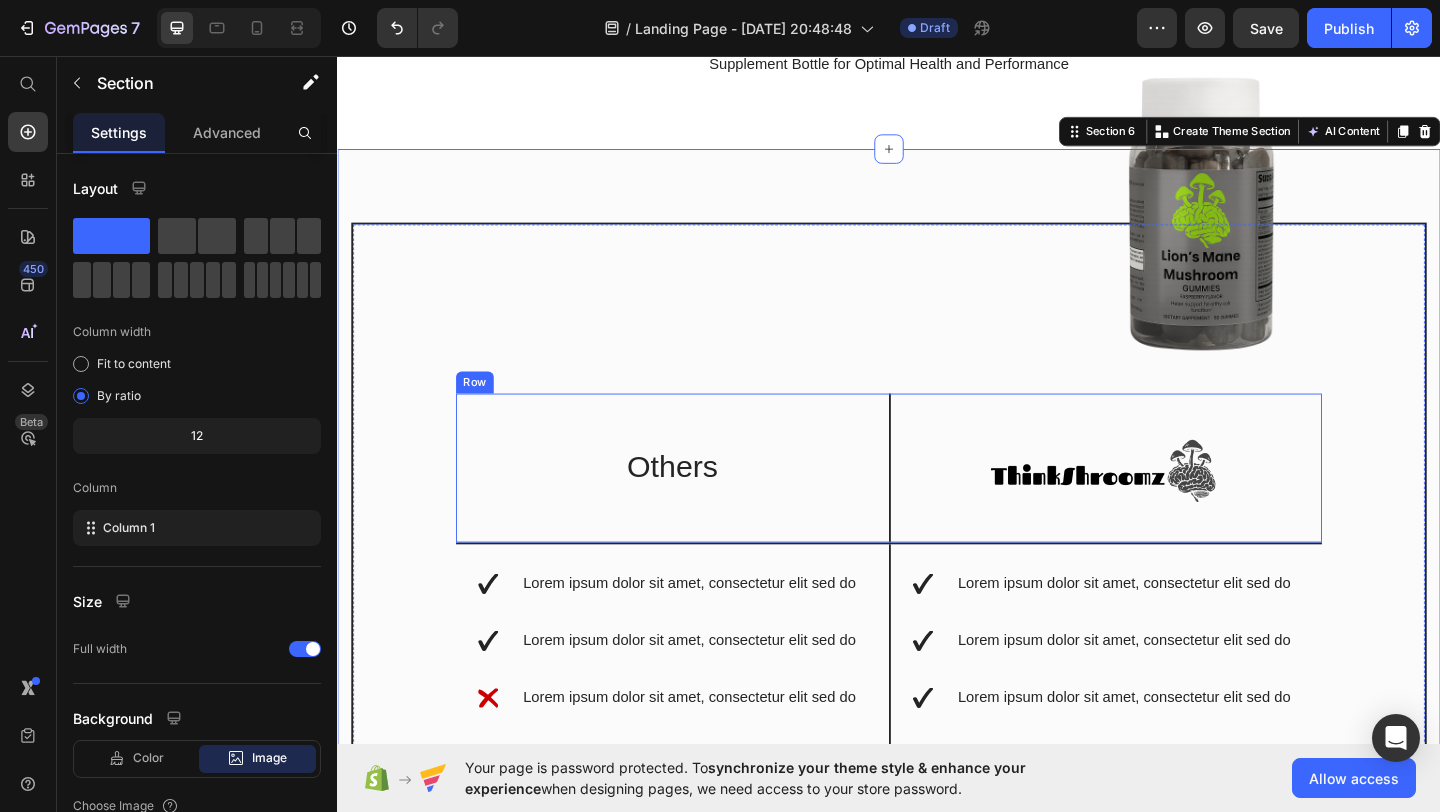 scroll, scrollTop: 3243, scrollLeft: 0, axis: vertical 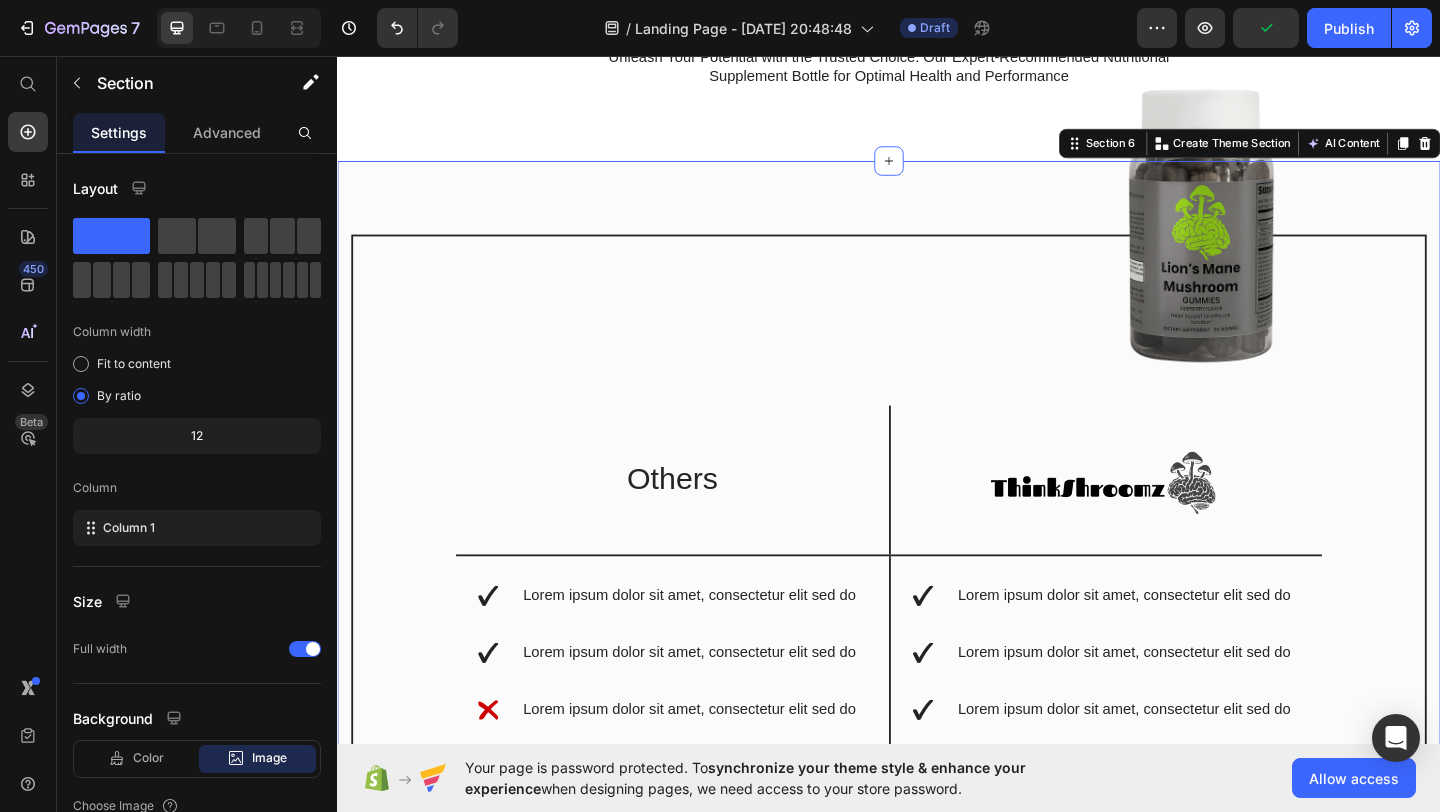 click on "Image Row Others Text Block Image Row
Lorem ipsum dolor sit amet, consectetur elit sed do
Lorem ipsum dolor sit amet, consectetur elit sed do
Lorem ipsum dolor sit amet, consectetur elit sed do
Lorem ipsum dolor sit amet, consectetur elit sed do
Lorem ipsum dolor sit amet, consectetur elit sed do Item List
Lorem ipsum dolor sit amet, consectetur elit sed do
Lorem ipsum dolor sit amet, consectetur elit sed do
Lorem ipsum dolor sit amet, consectetur elit sed do
Lorem ipsum dolor sit amet, consectetur elit sed do
Lorem ipsum dolor sit amet, consectetur elit sed do
Lorem ipsum dolor sit amet, consectetur elit sed do
Lorem ipsum dolor sit amet, consectetur elit sed do
Lorem ipsum dolor sit amet, consectetur elit sed do Item List Row Row Section 6   You can create reusable sections Create Theme Section AI Content Write with GemAI What would you like to describe here? Tone and Voice Persuasive Product Mushroom Extract Complex Show more Generate" at bounding box center (937, 710) 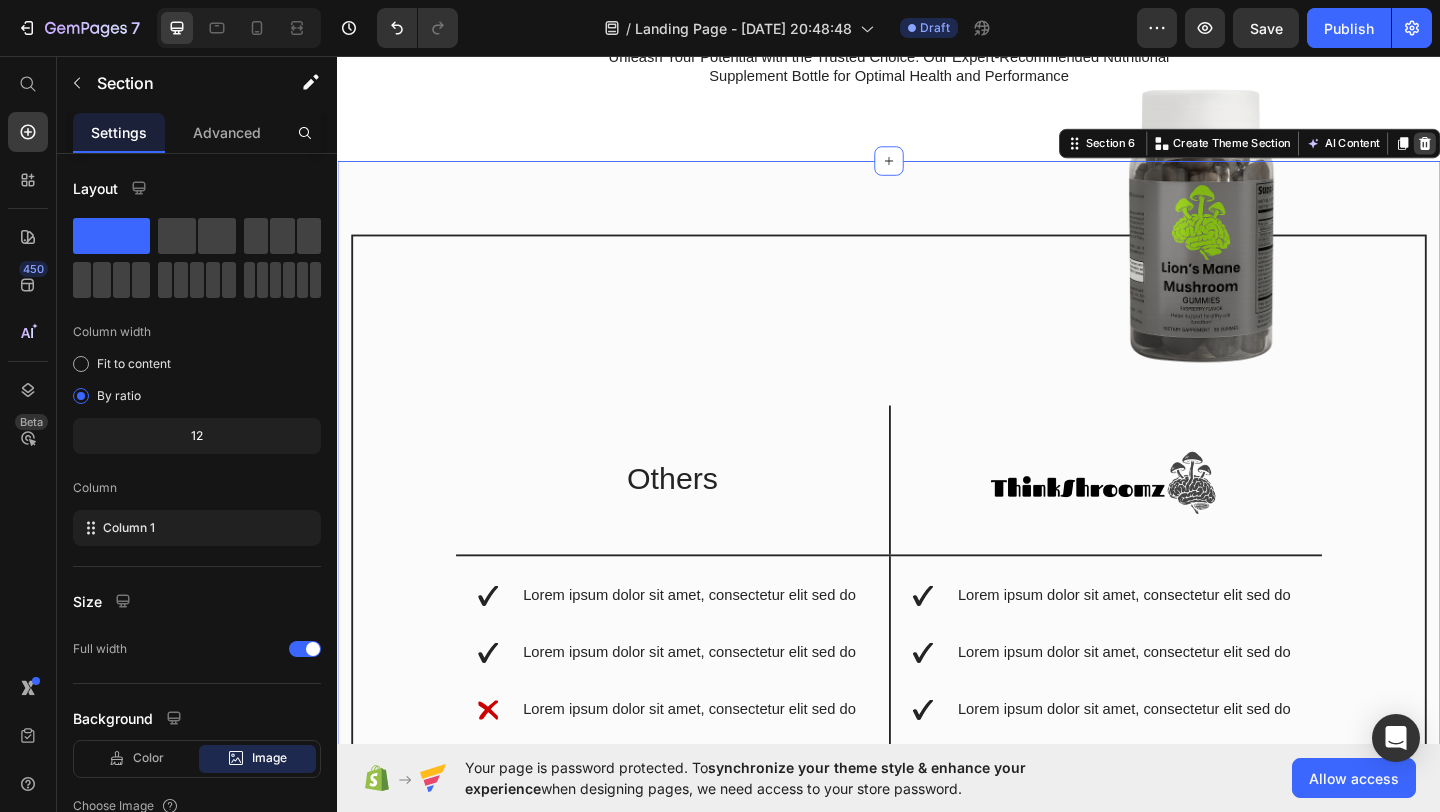 click 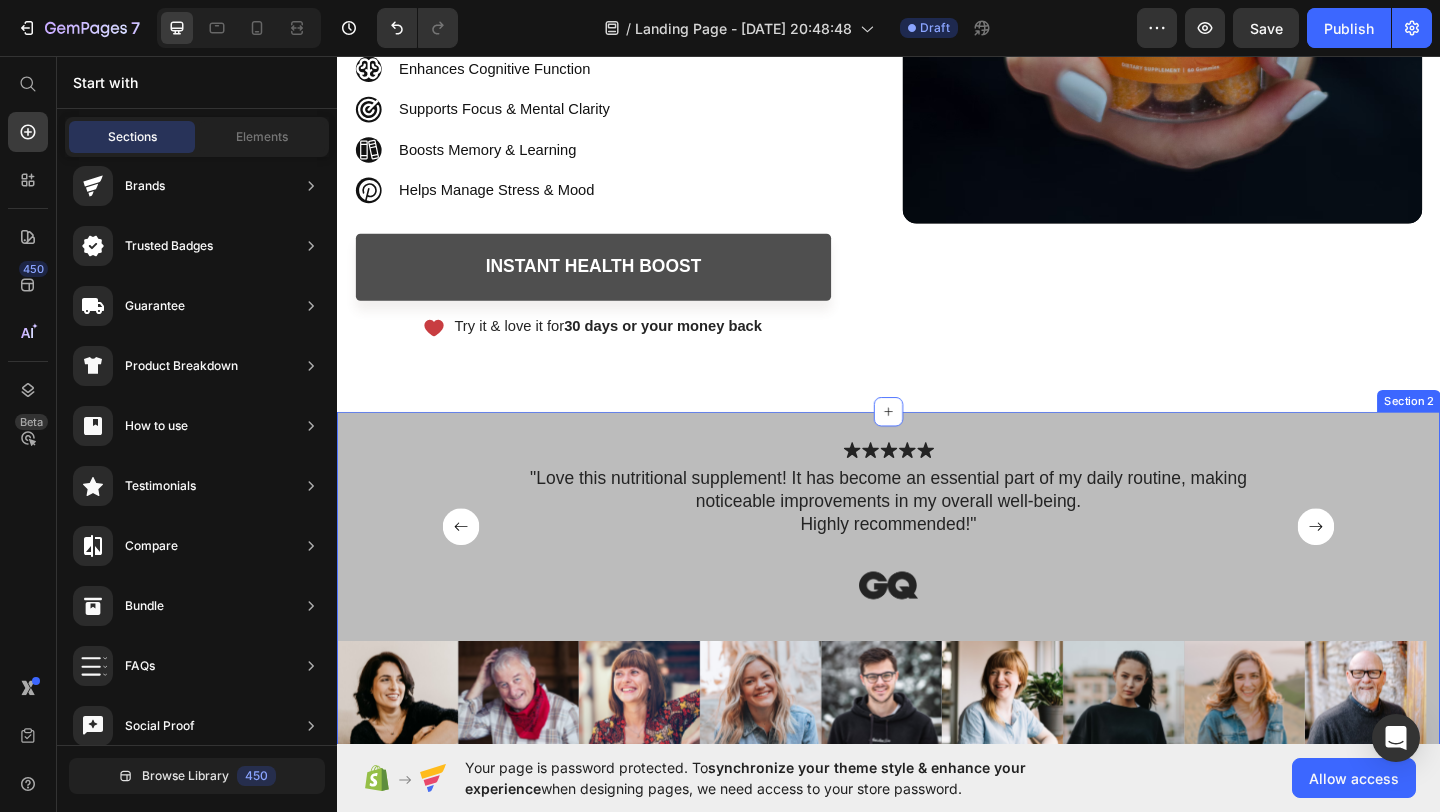 scroll, scrollTop: 842, scrollLeft: 0, axis: vertical 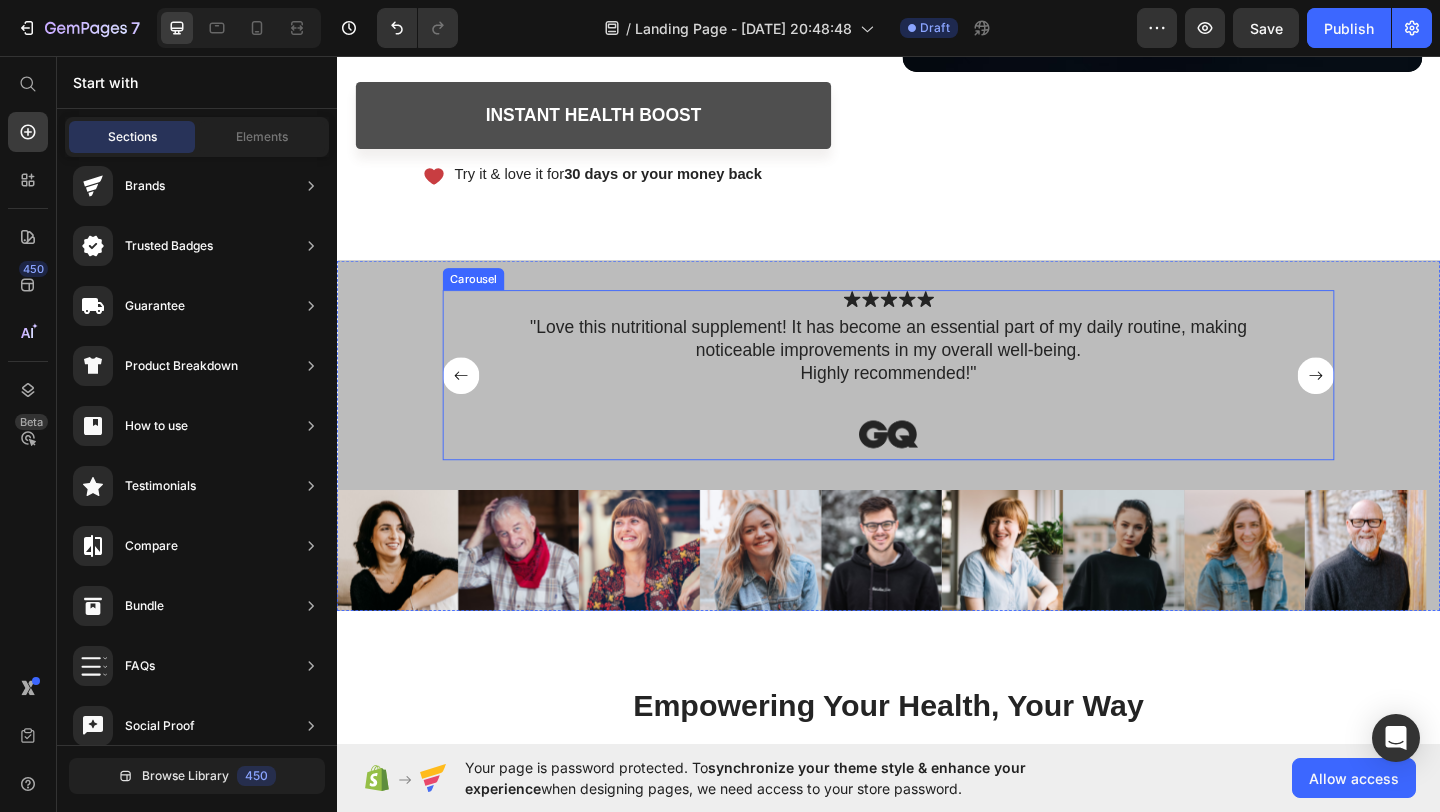 click 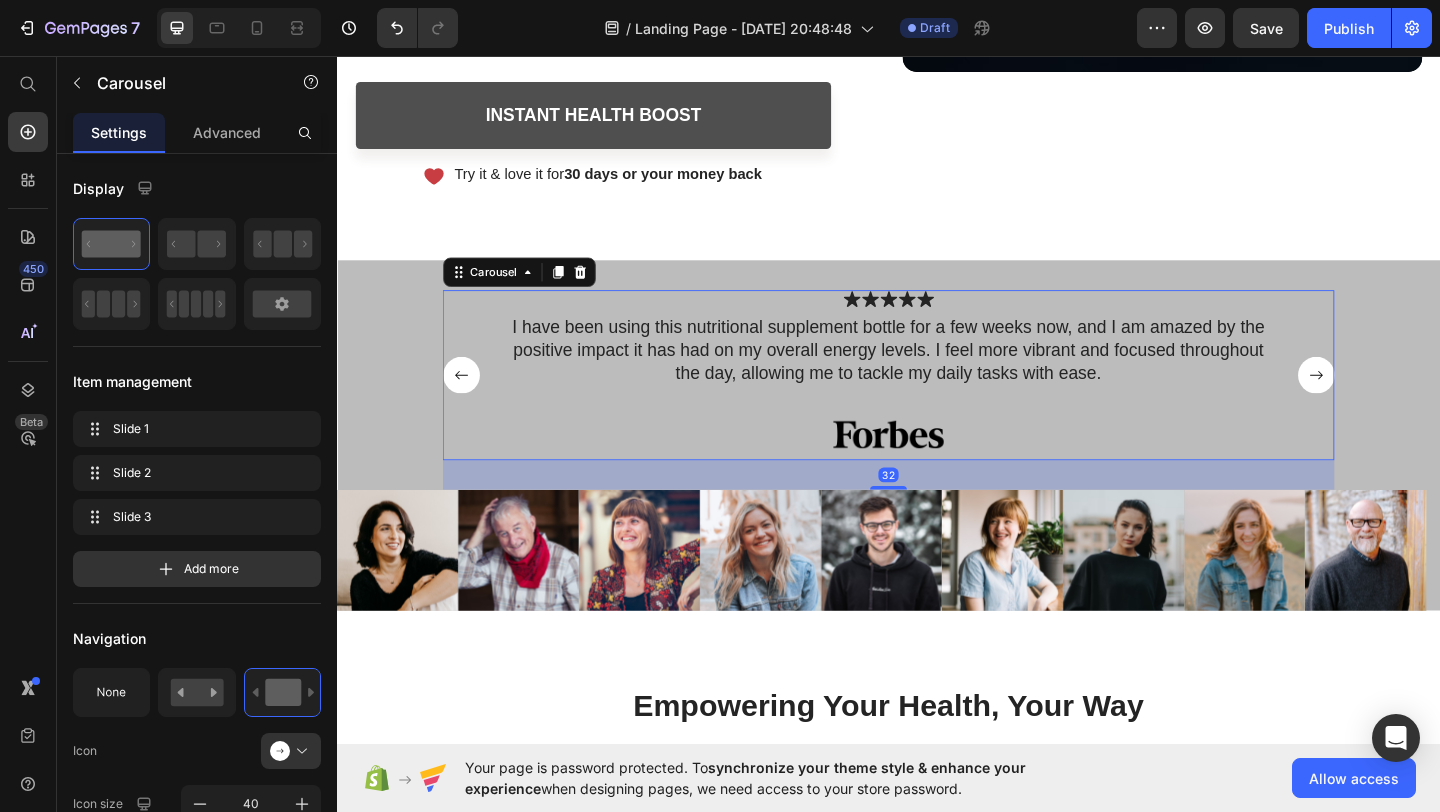 click 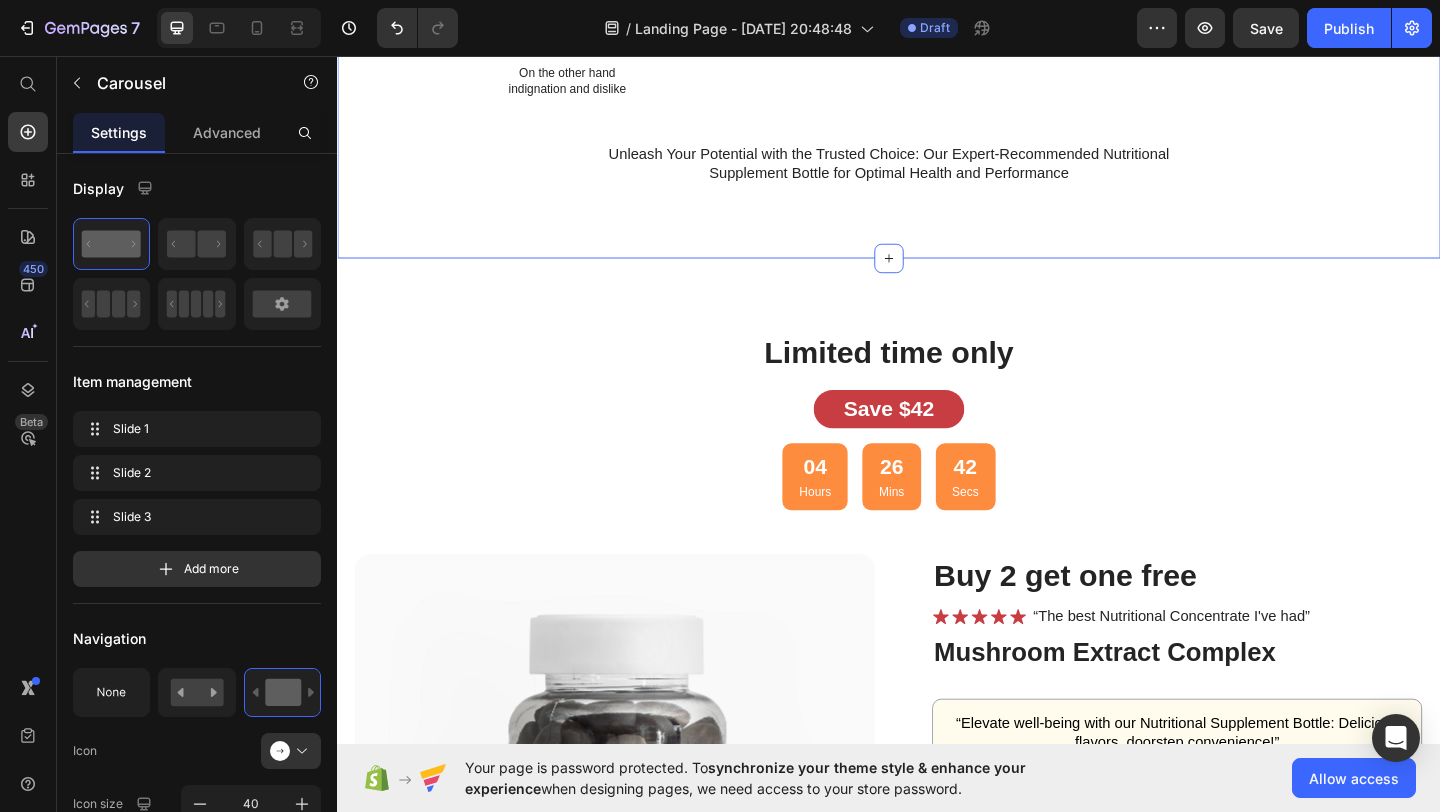 scroll, scrollTop: 3175, scrollLeft: 0, axis: vertical 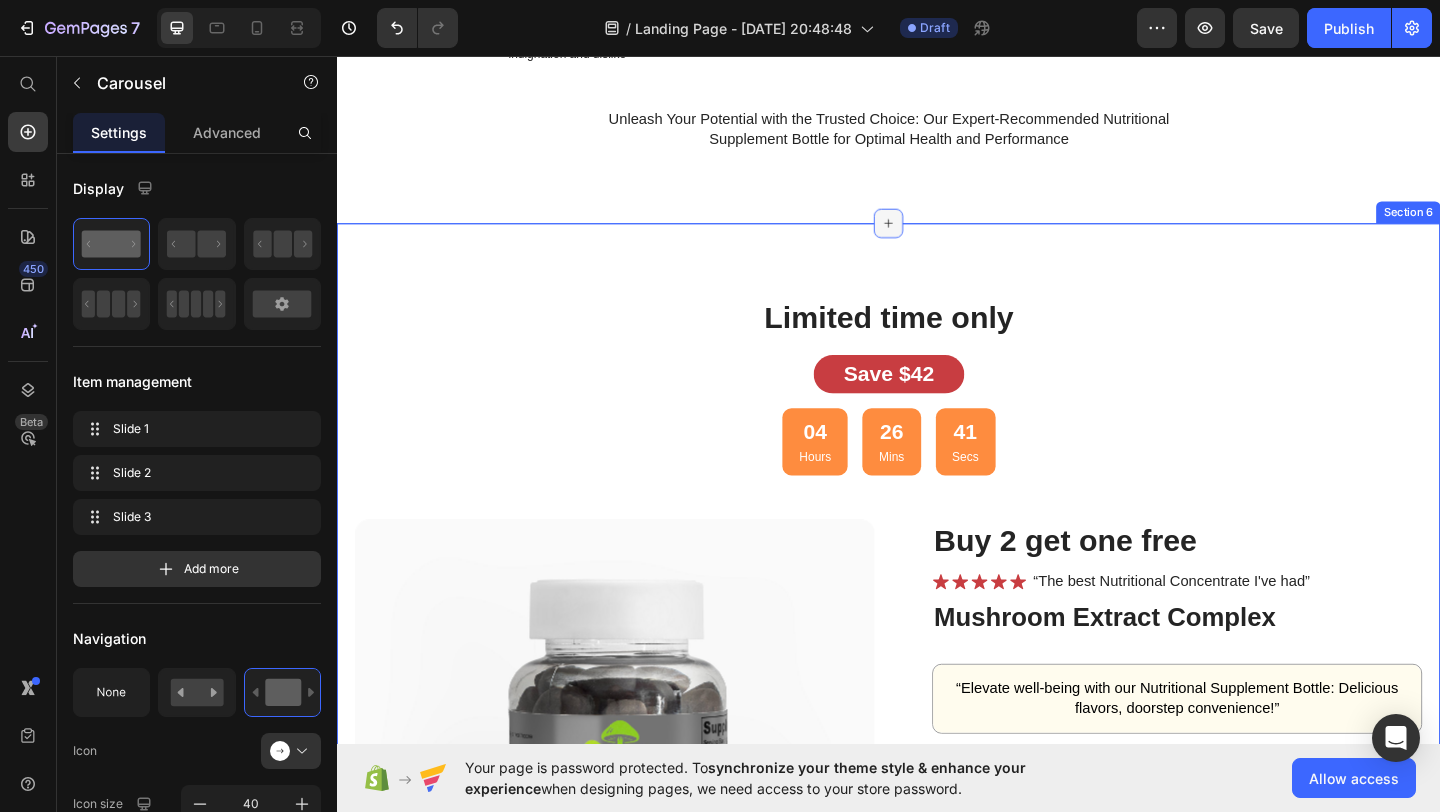 click at bounding box center (937, 238) 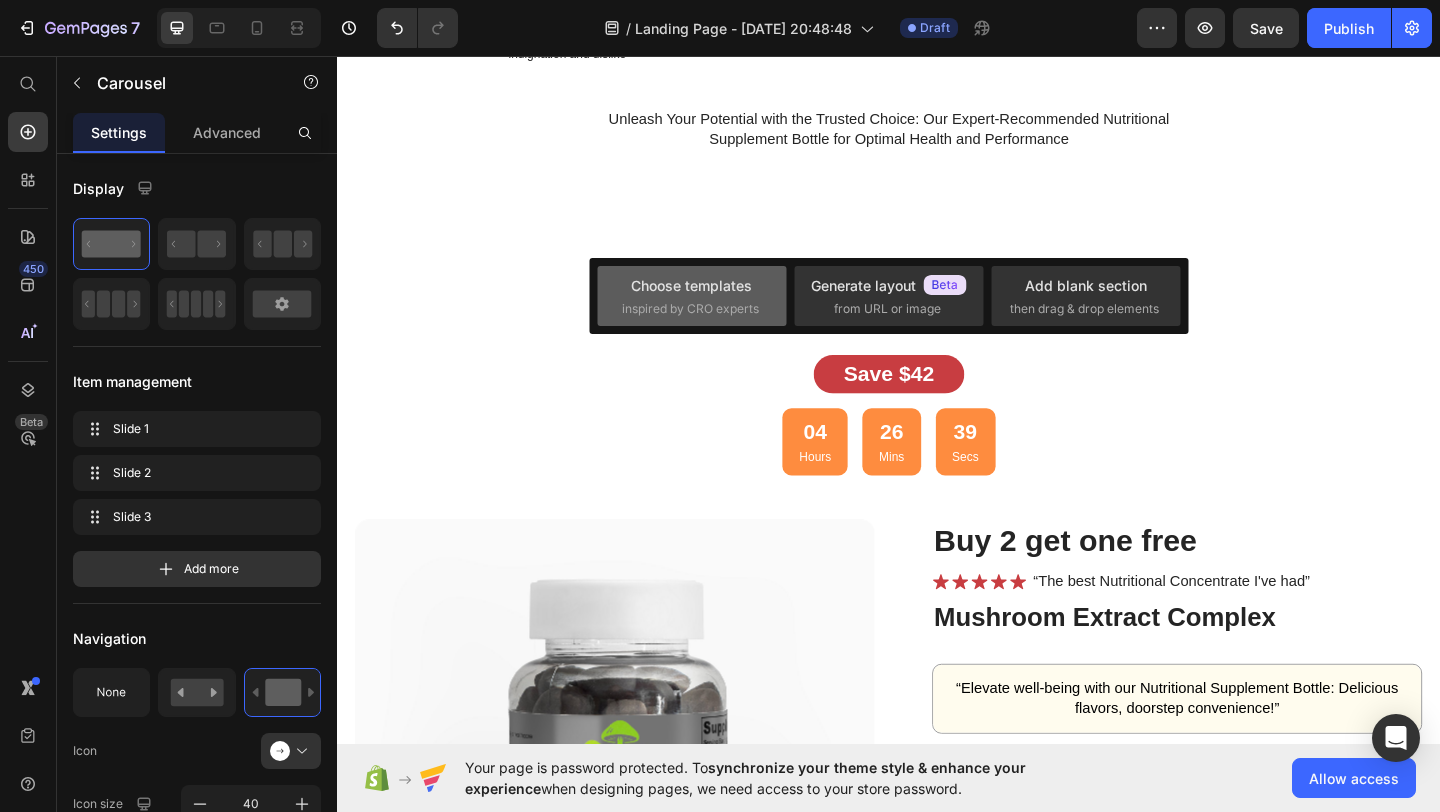 click on "inspired by CRO experts" at bounding box center (690, 309) 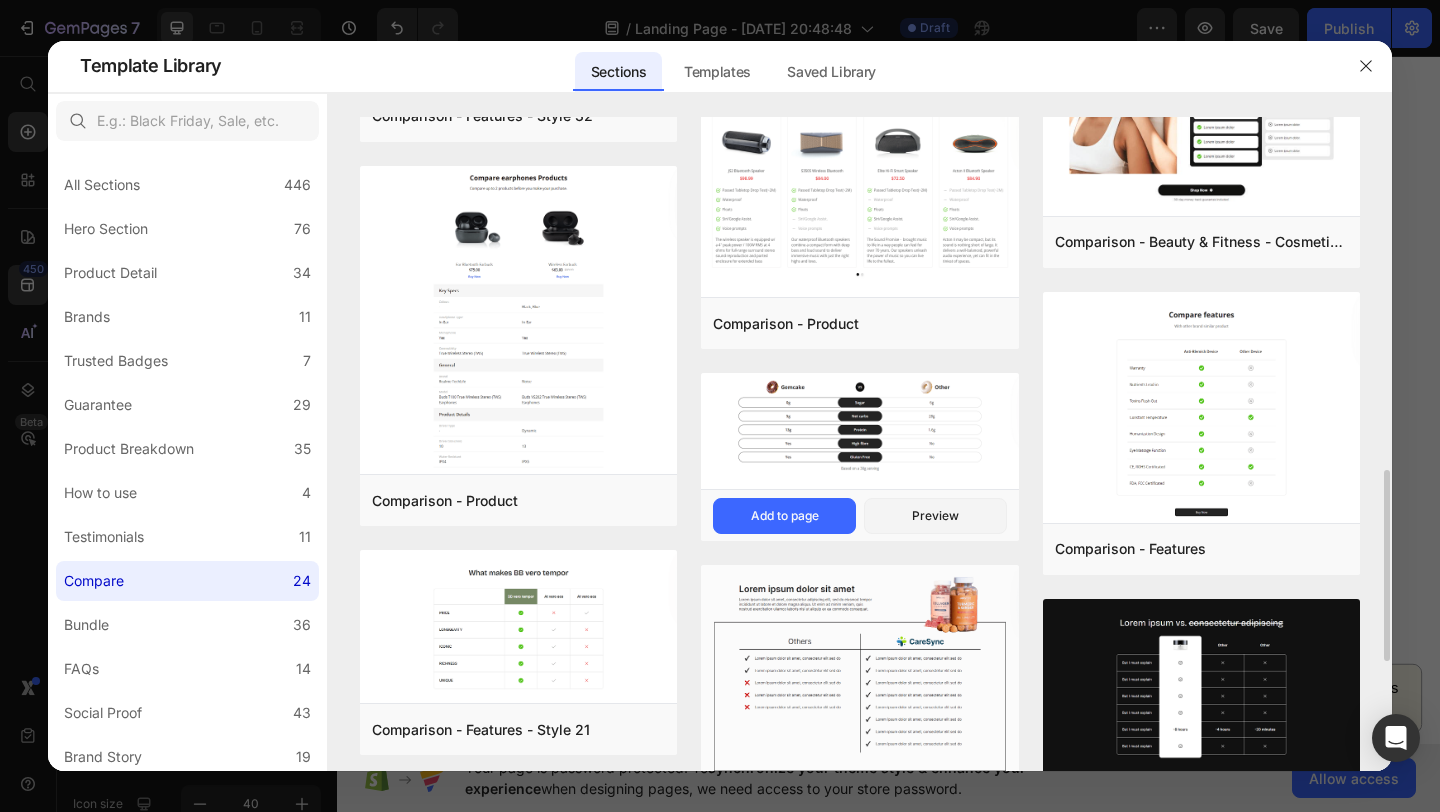 scroll, scrollTop: 1586, scrollLeft: 0, axis: vertical 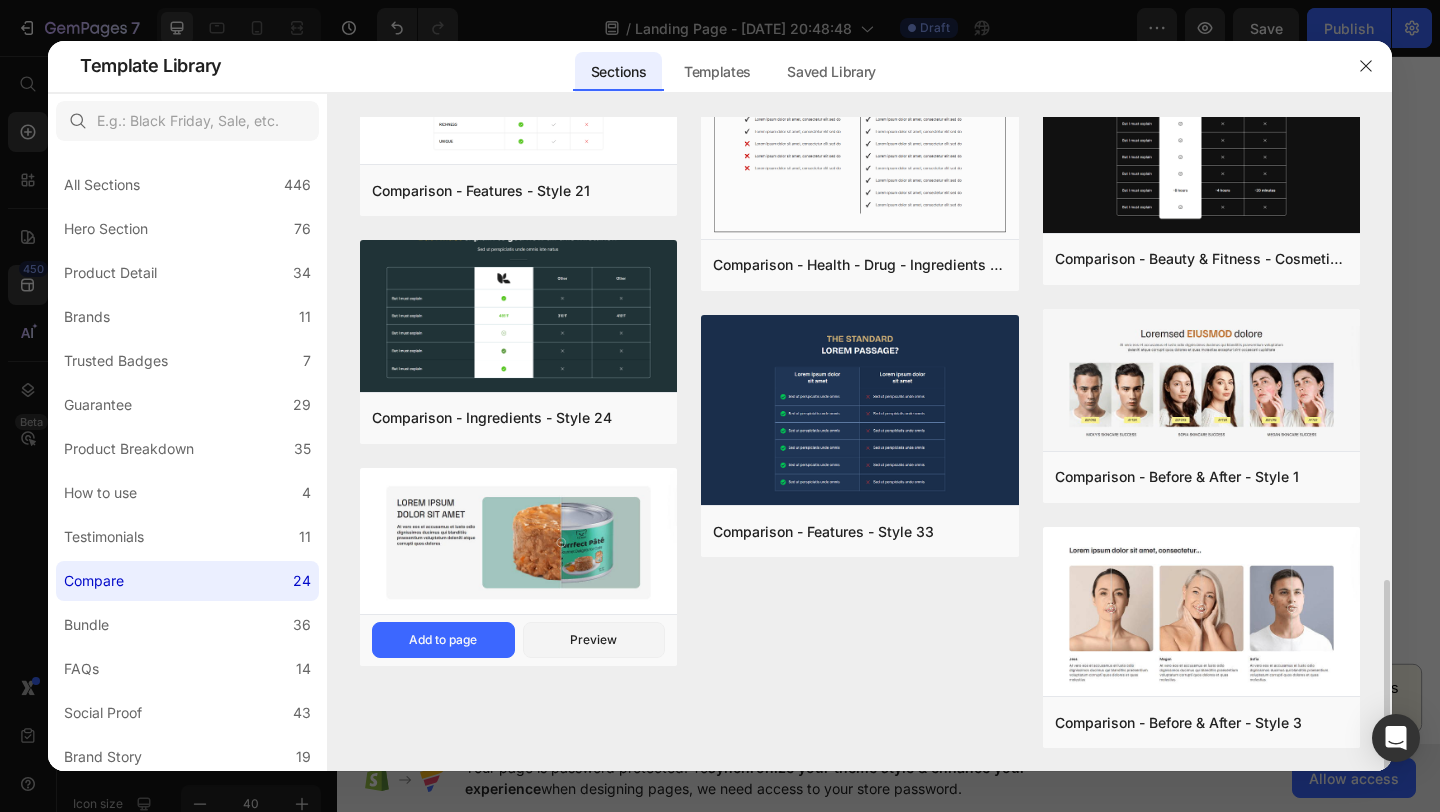 click at bounding box center (518, 543) 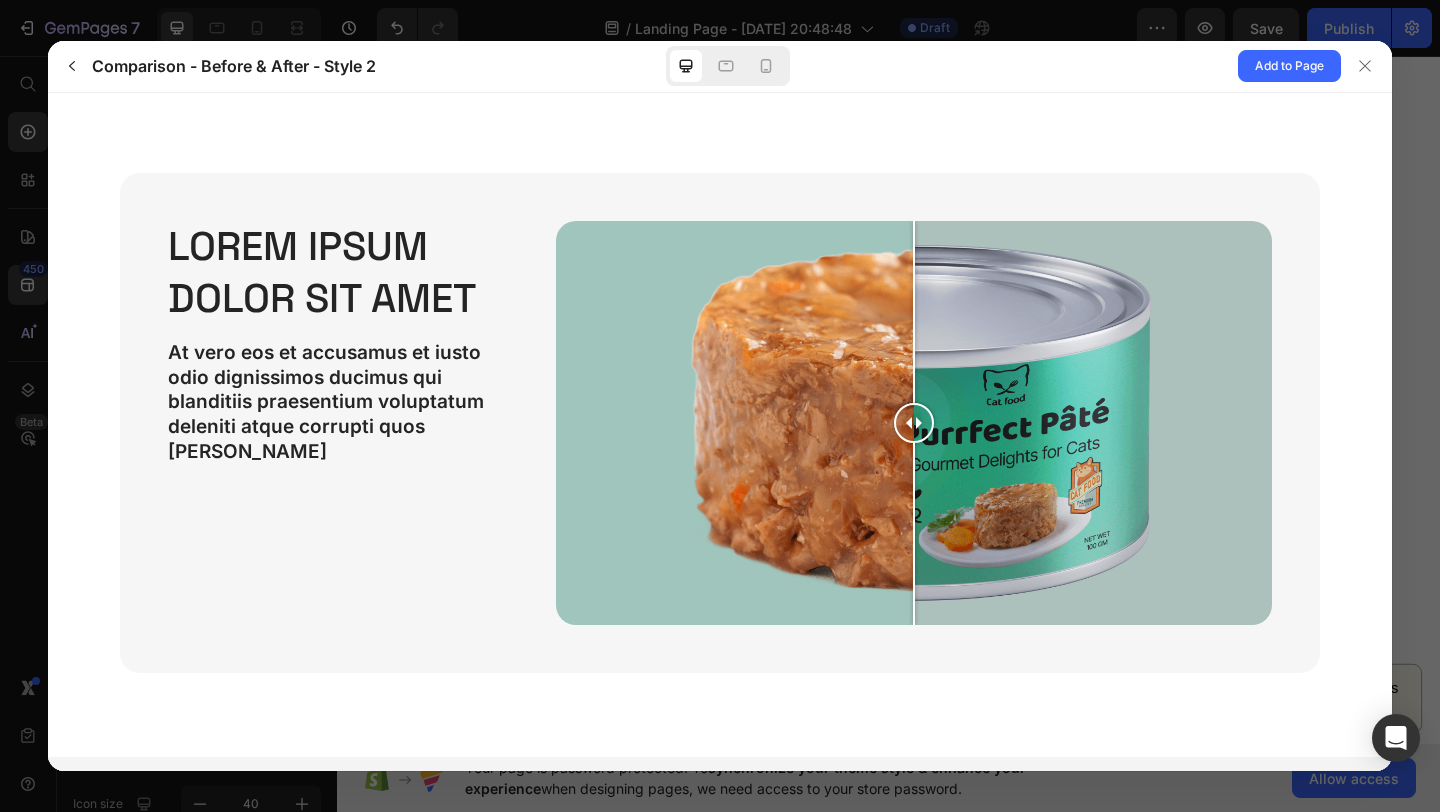 scroll, scrollTop: 0, scrollLeft: 0, axis: both 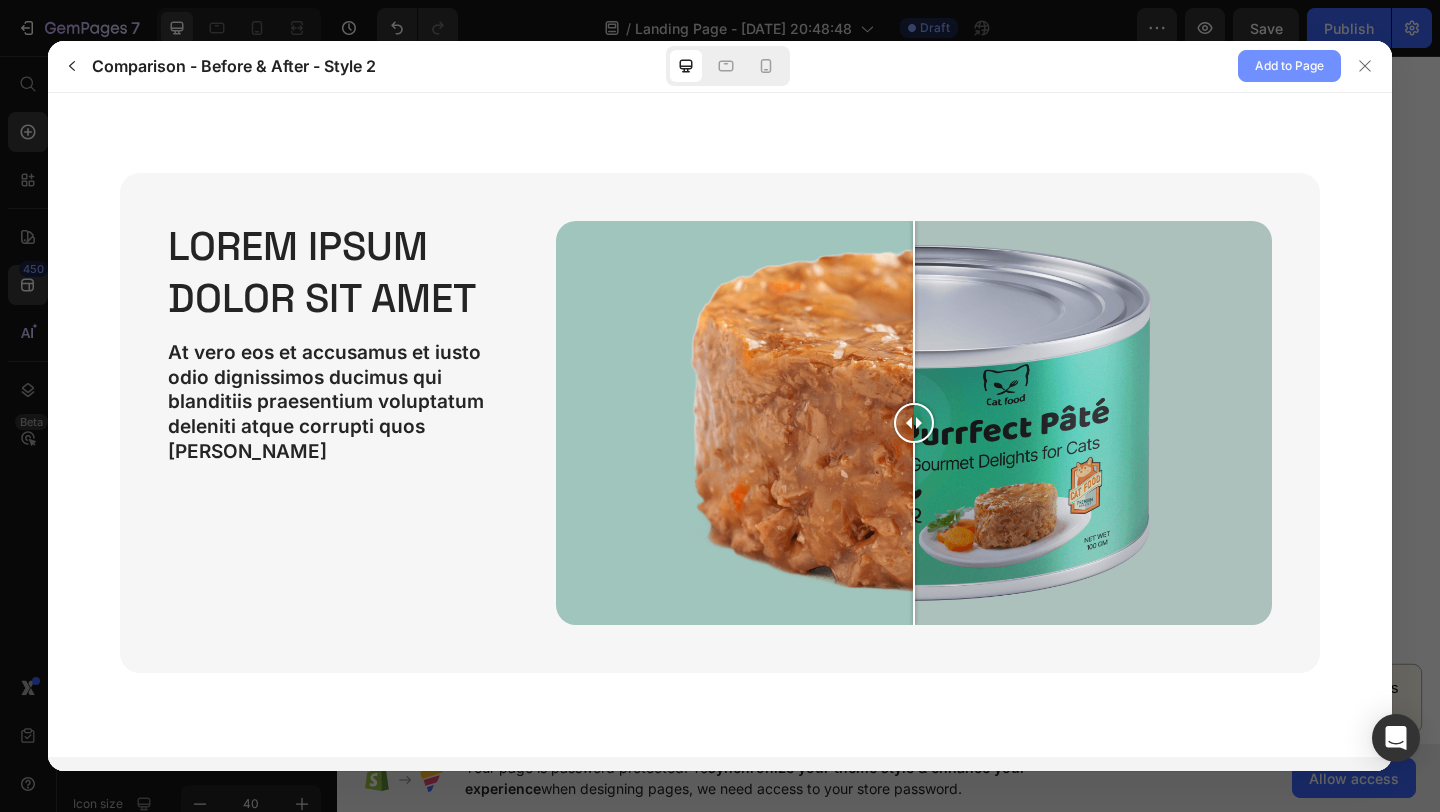 click on "Add to Page" 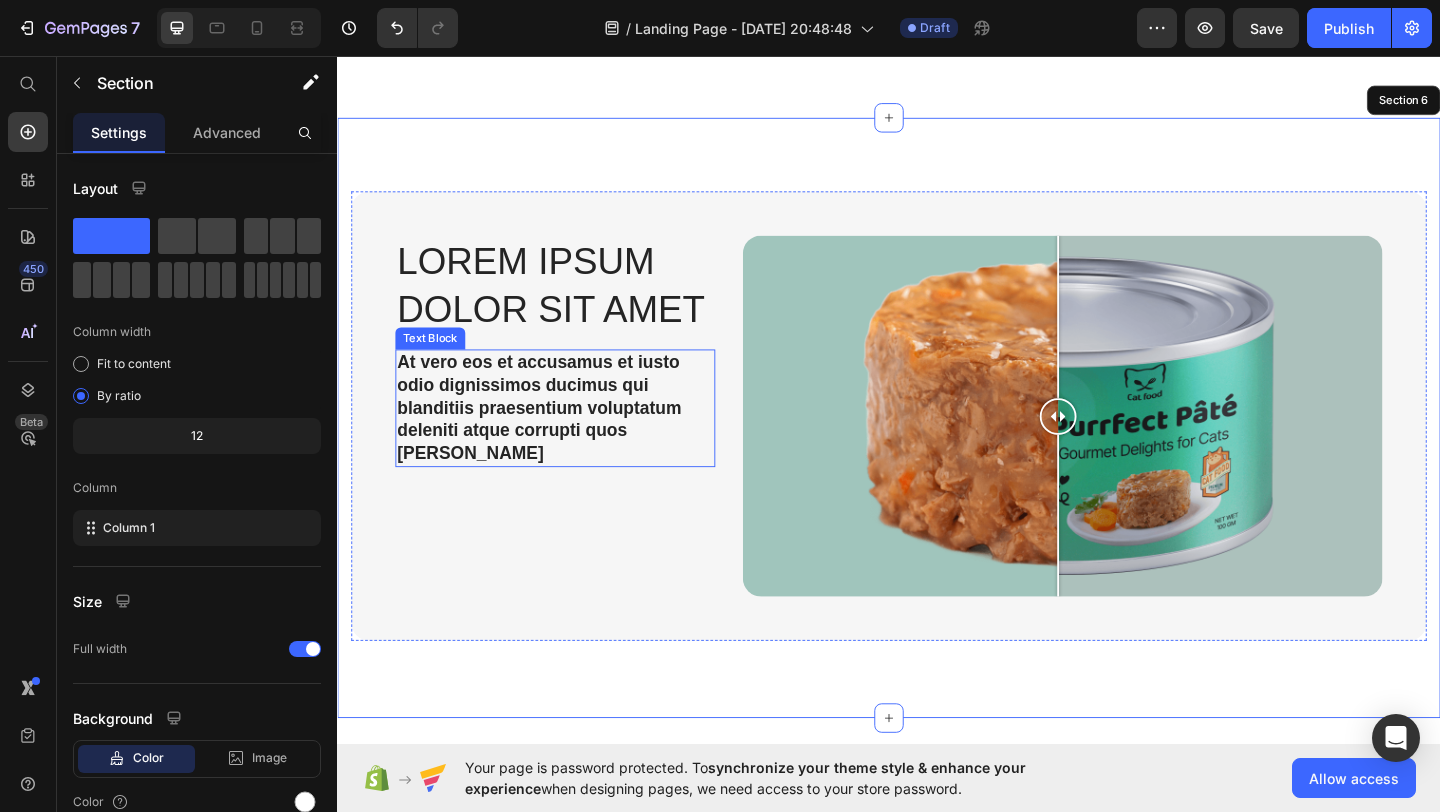 scroll, scrollTop: 3360, scrollLeft: 0, axis: vertical 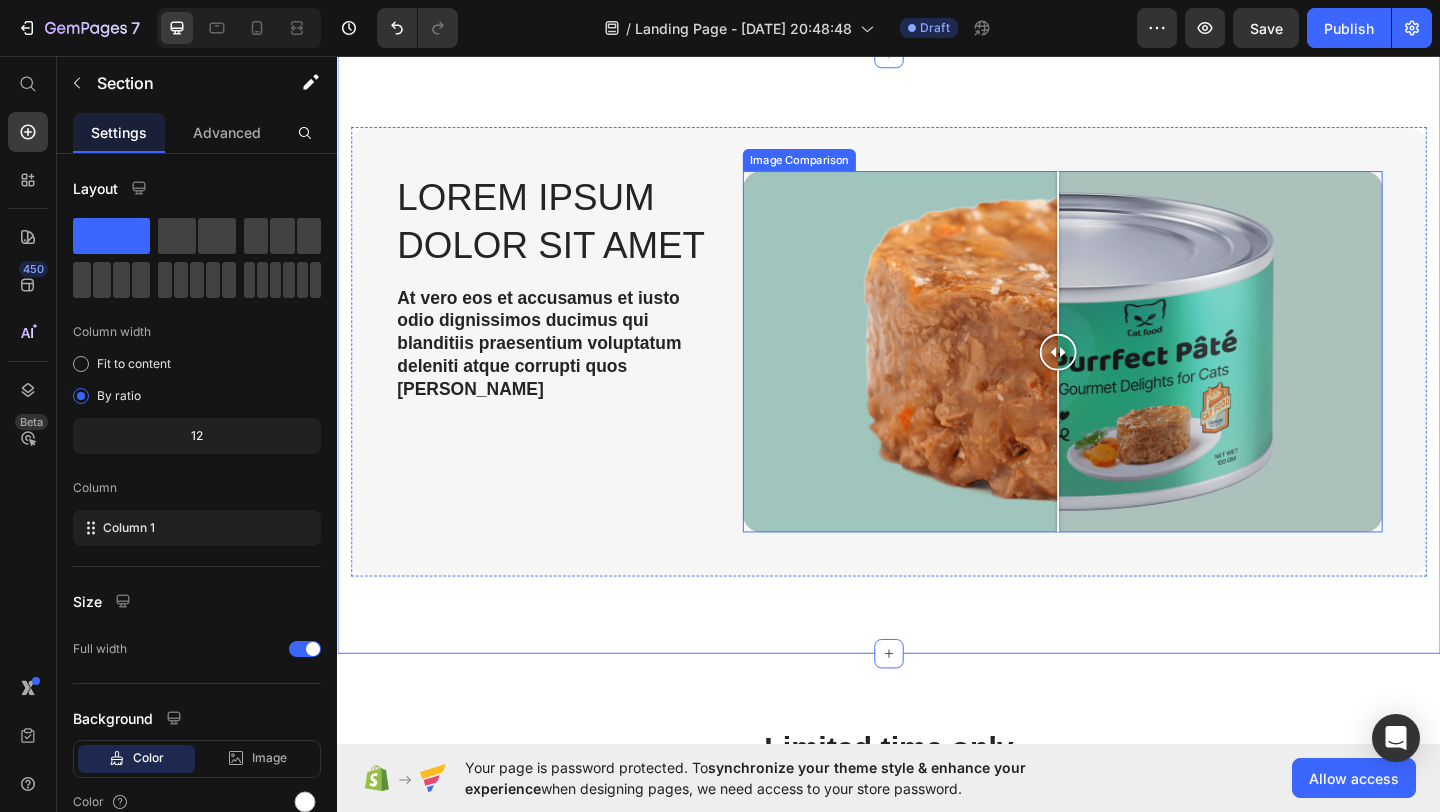 click at bounding box center [1126, 377] 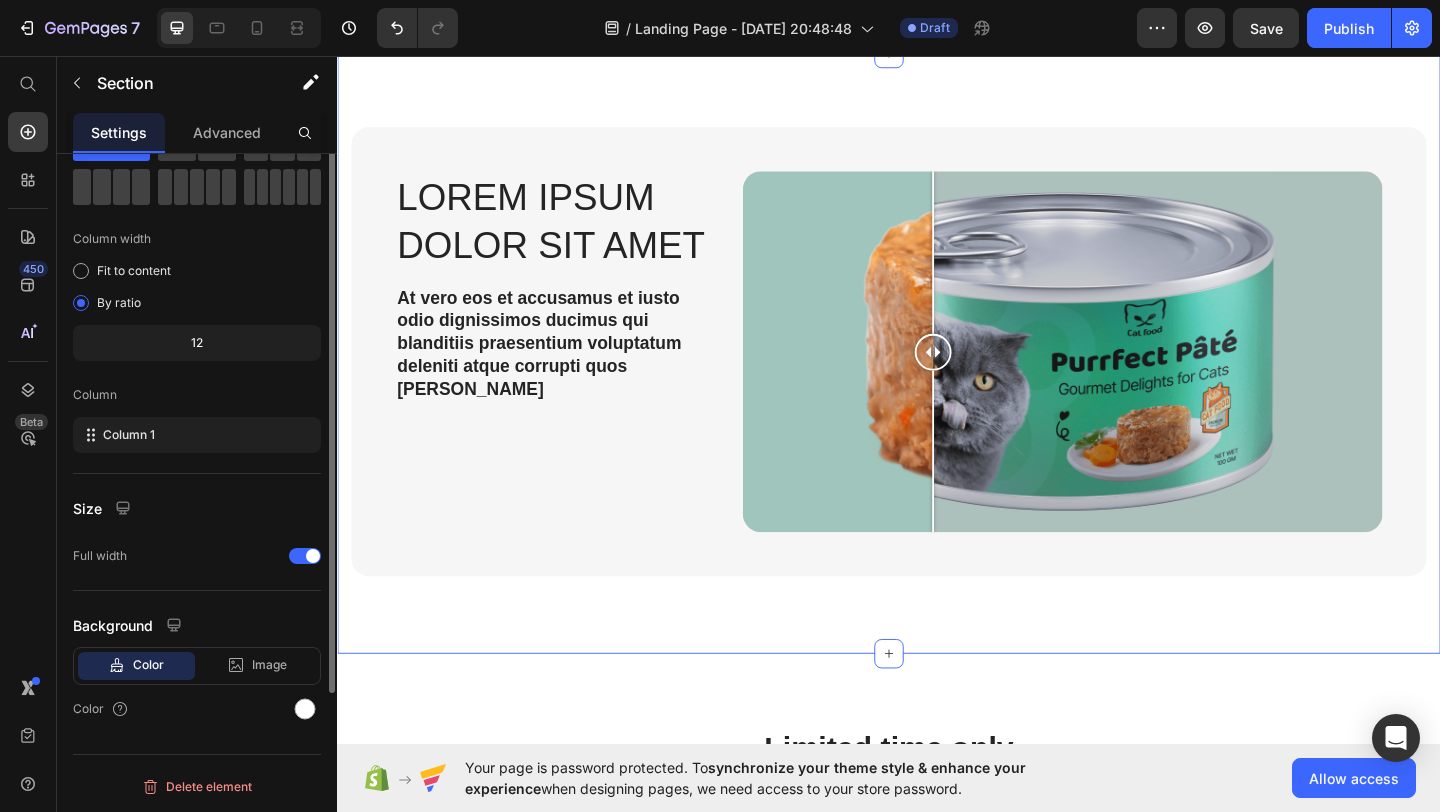 scroll, scrollTop: 0, scrollLeft: 0, axis: both 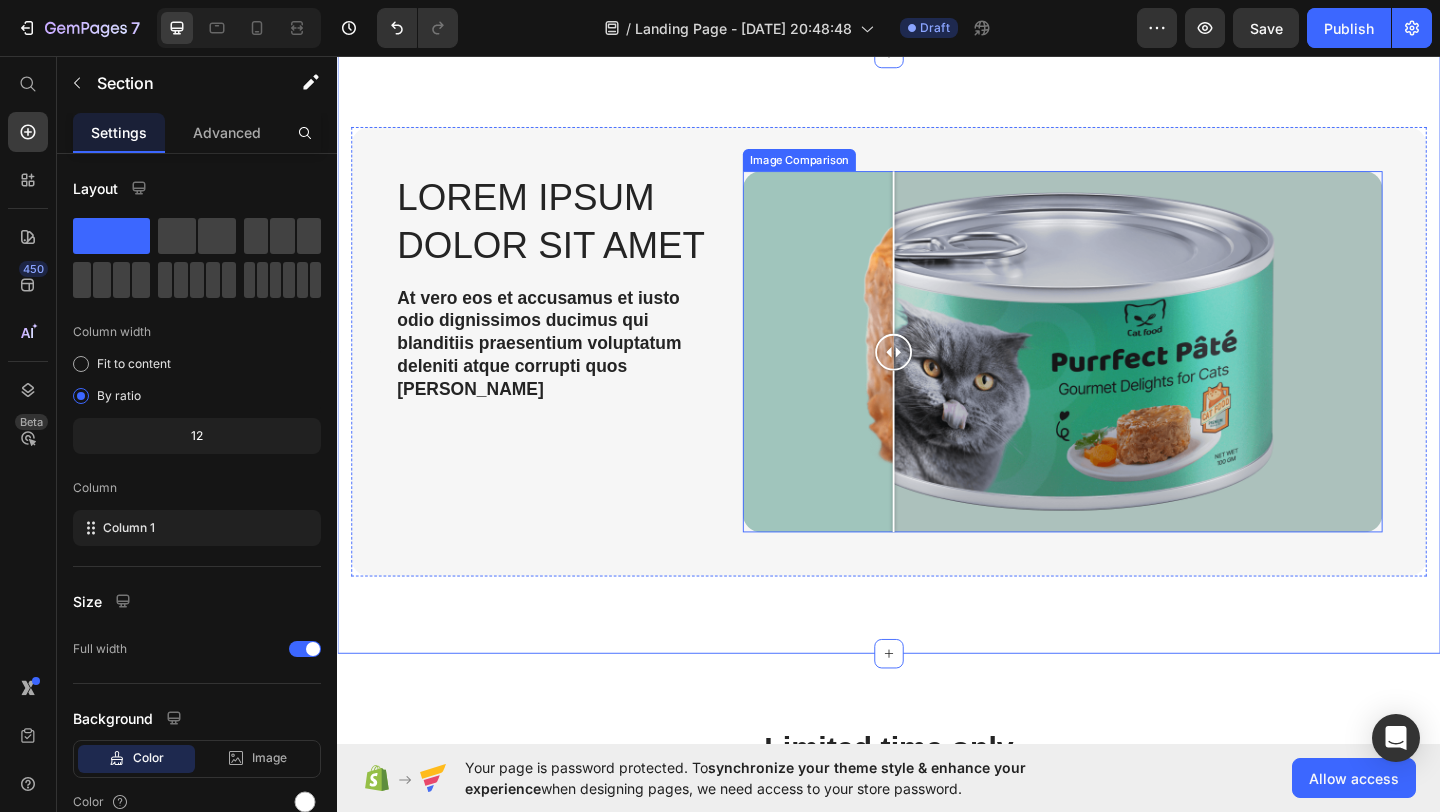 click at bounding box center (1126, 377) 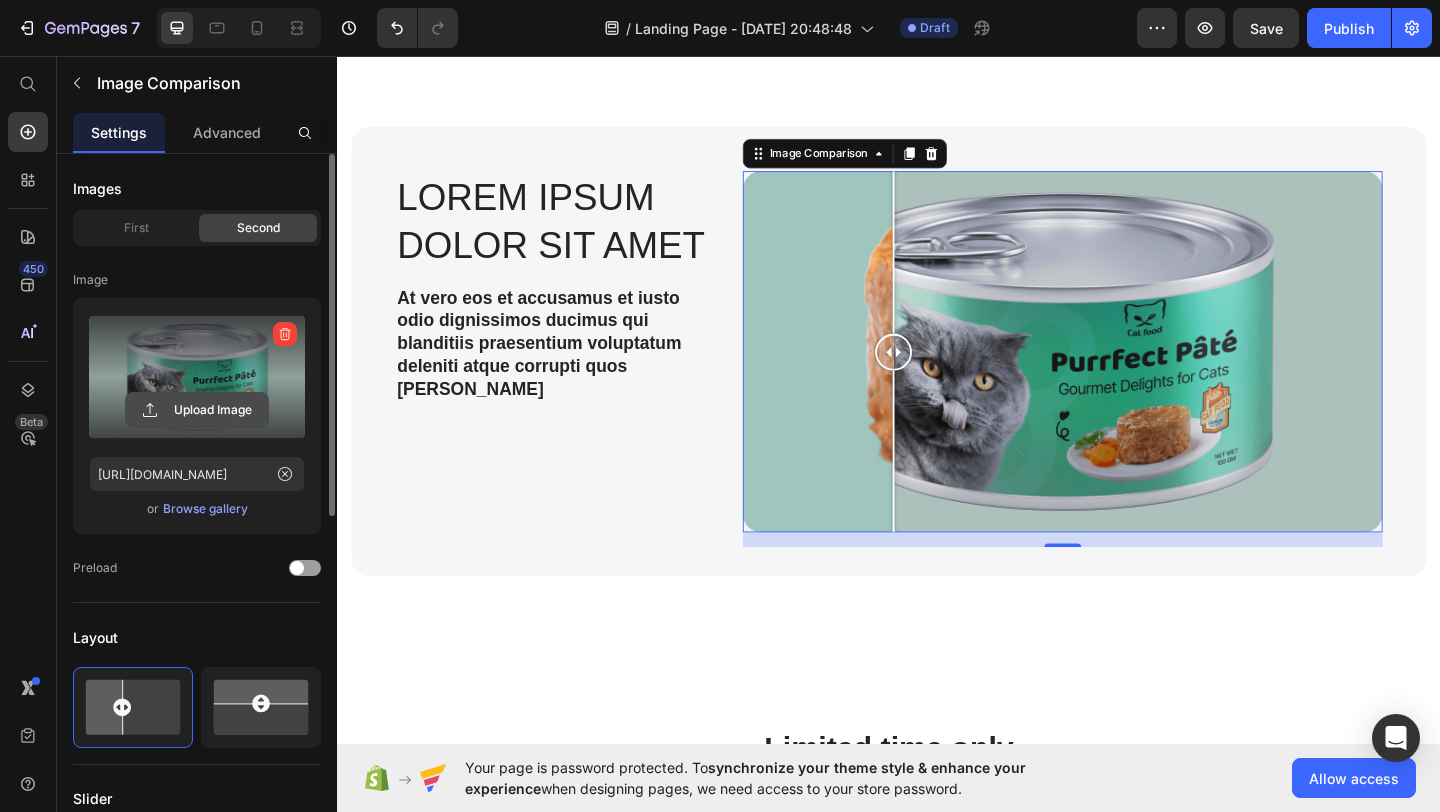 click 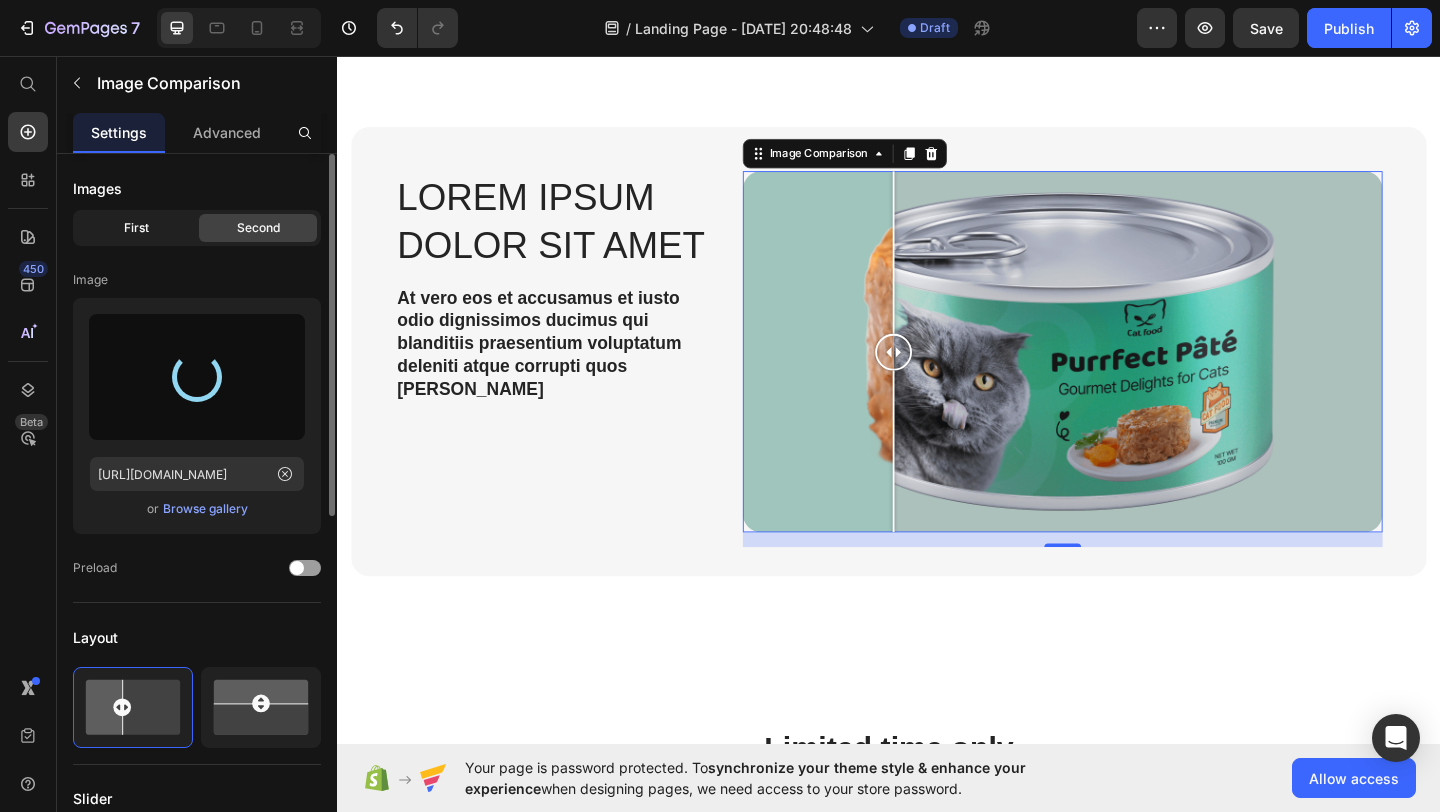 click on "First" 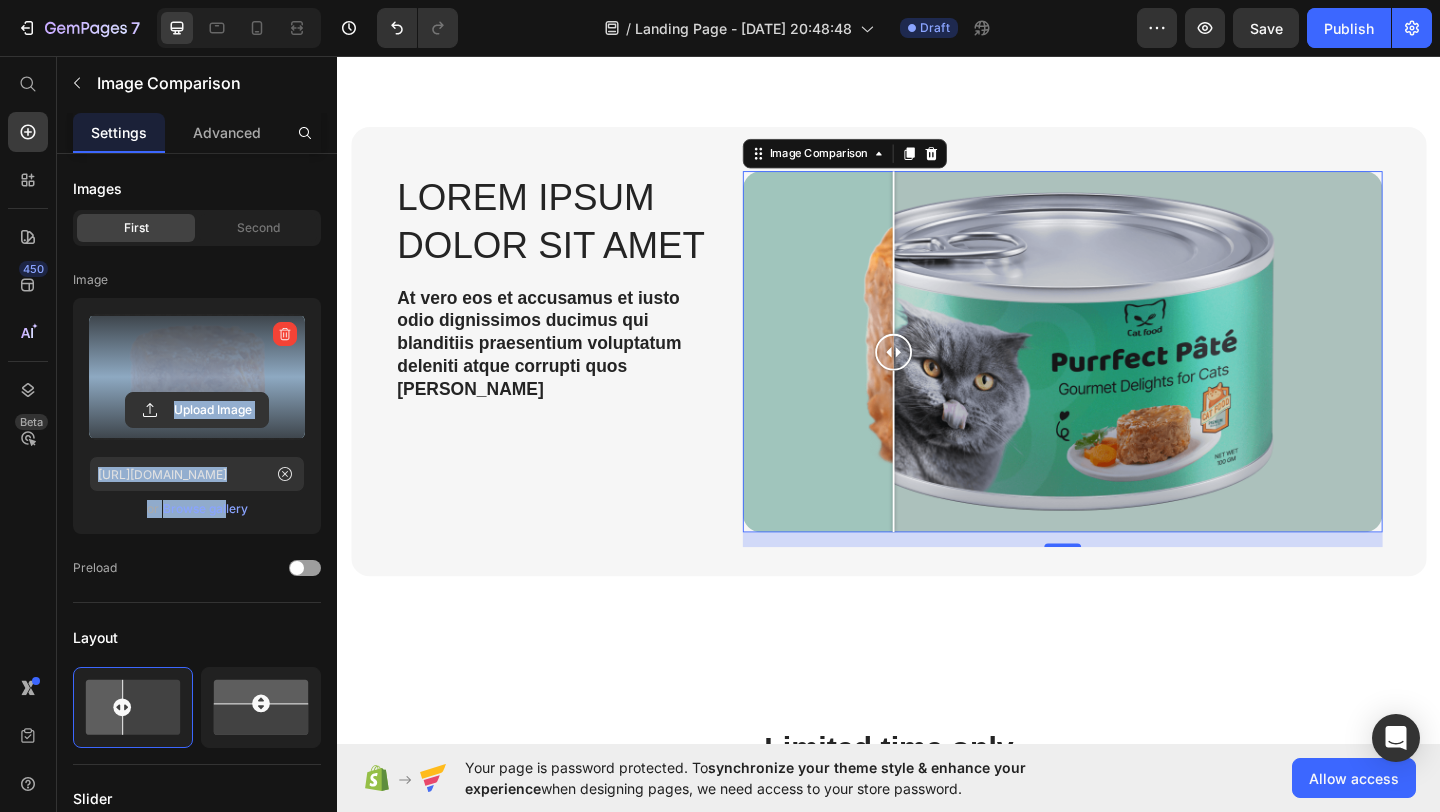 drag, startPoint x: 221, startPoint y: 509, endPoint x: 241, endPoint y: 391, distance: 119.682915 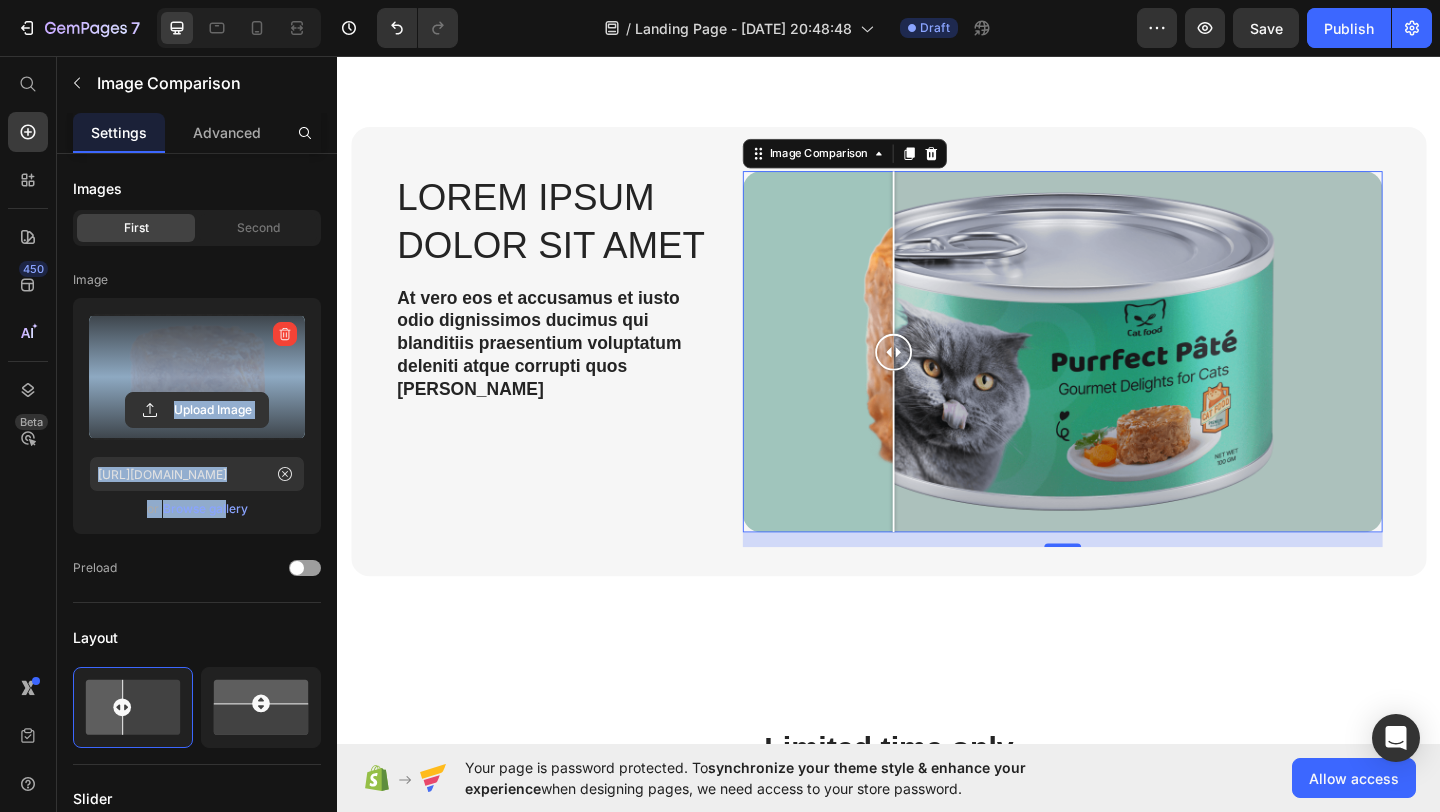 click at bounding box center (197, 377) 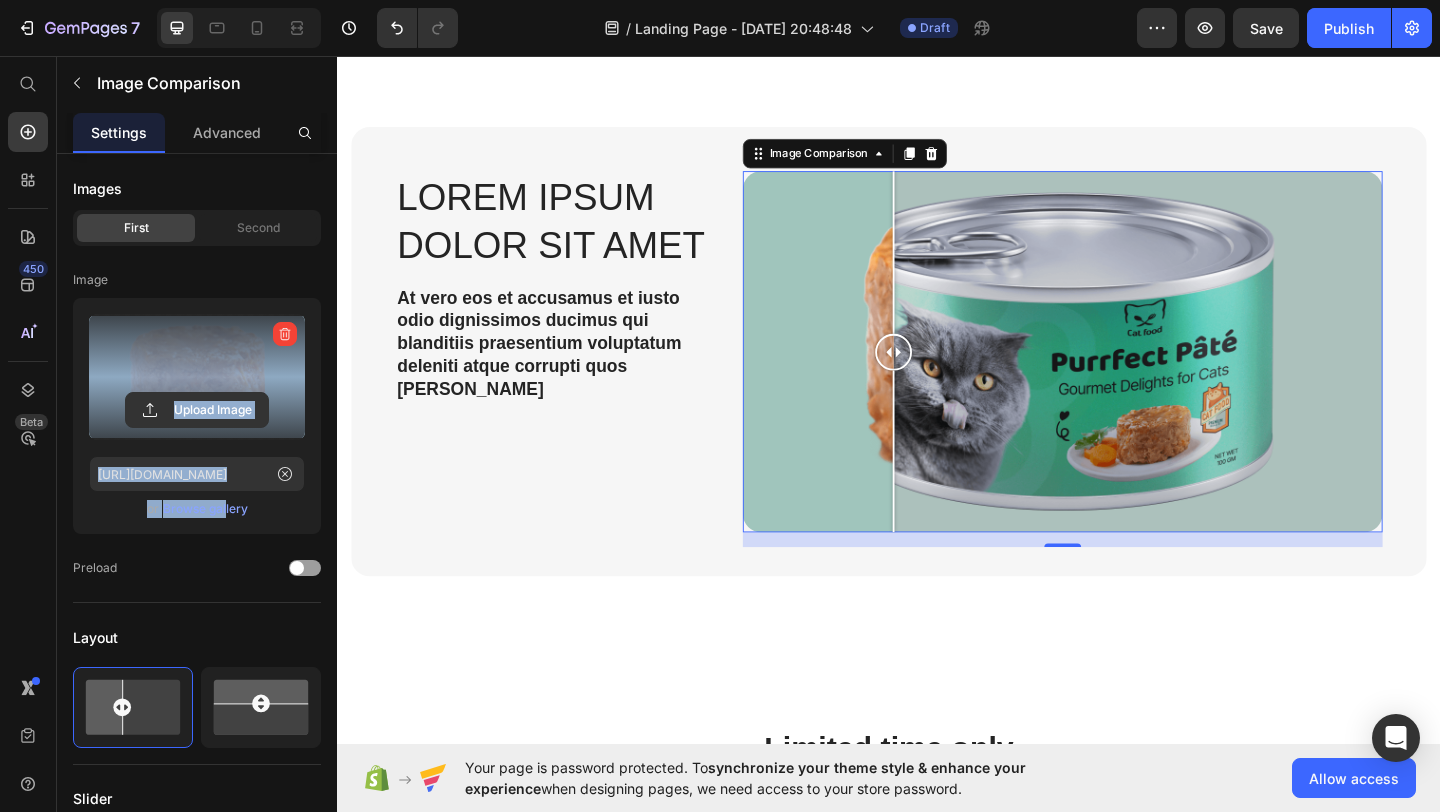 click 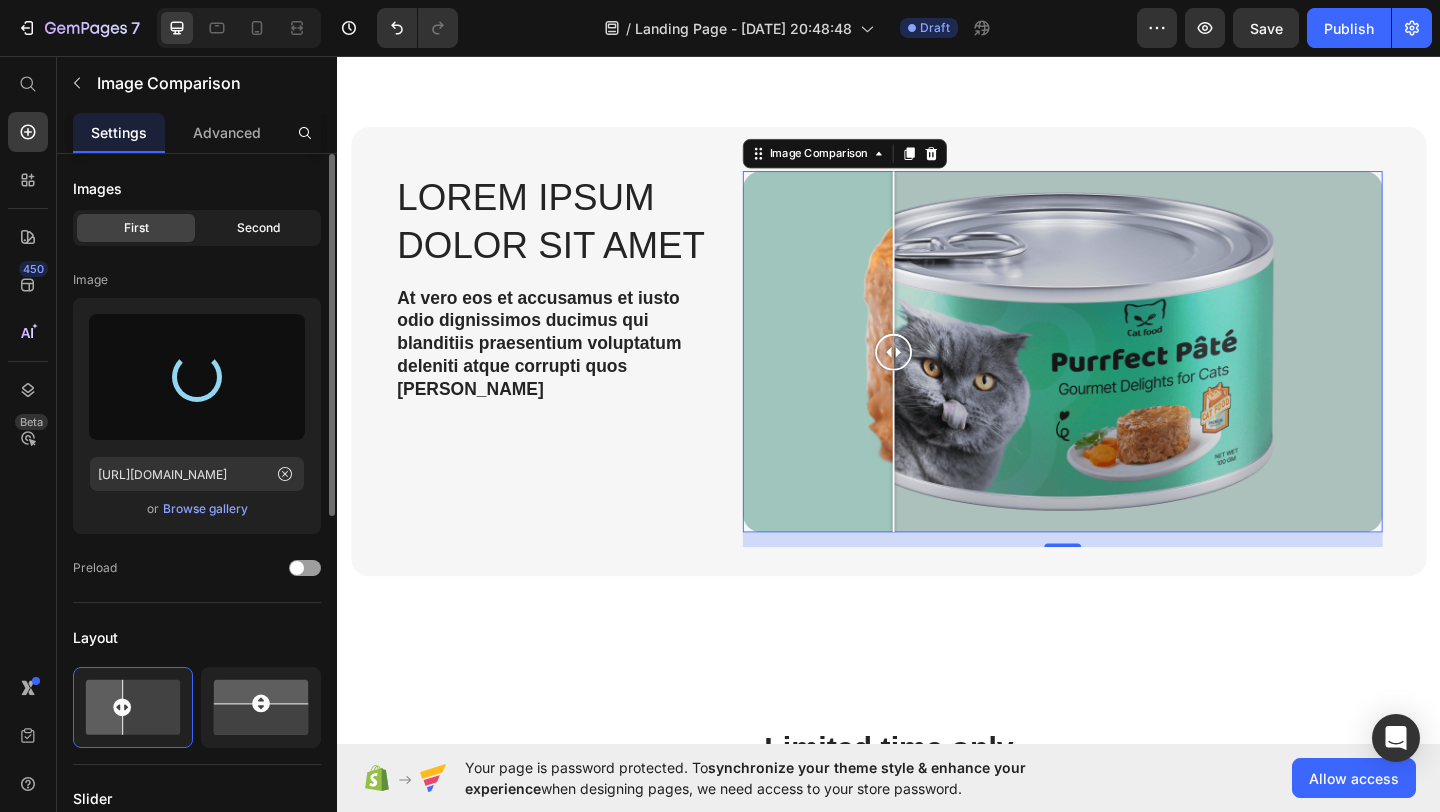 click on "Second" 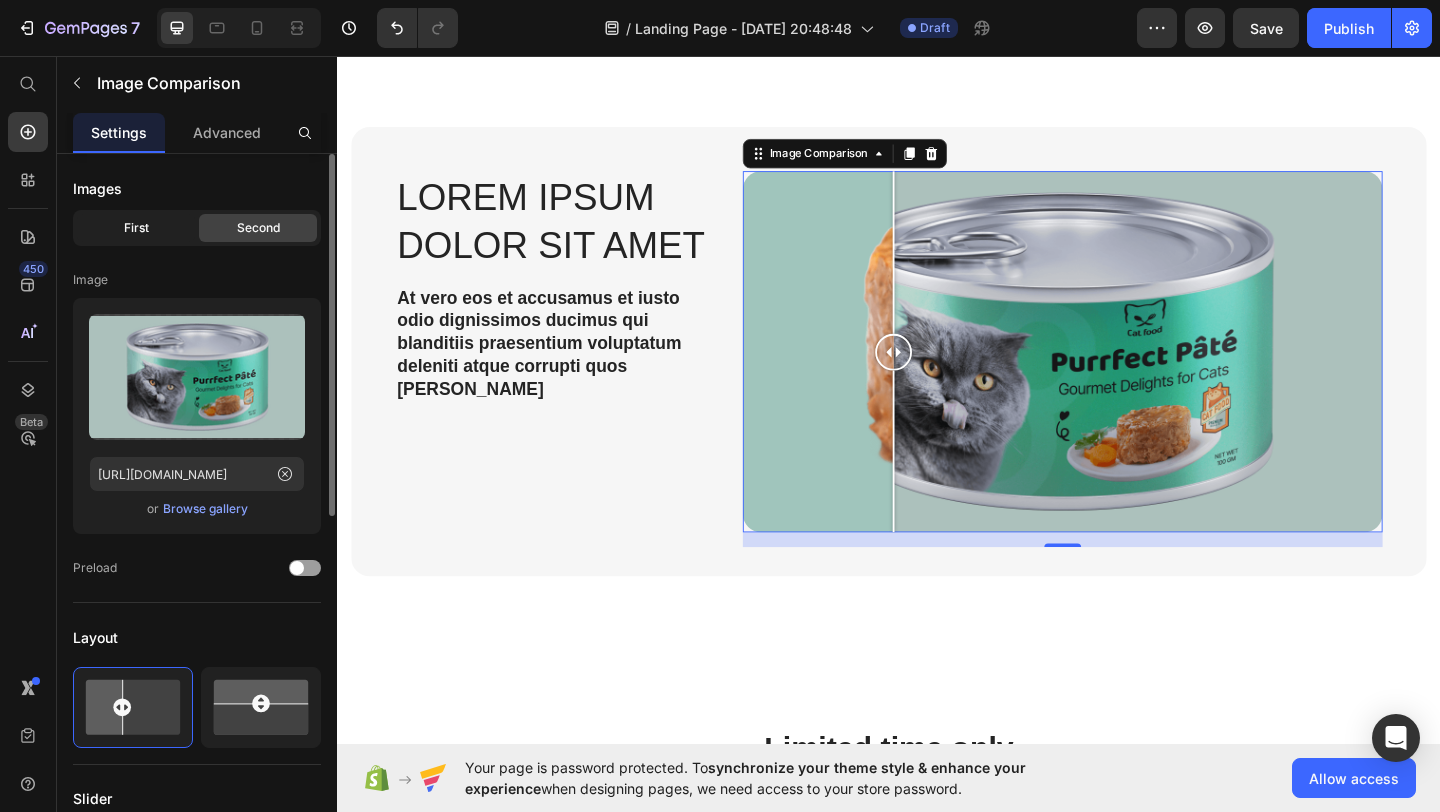 click on "First" 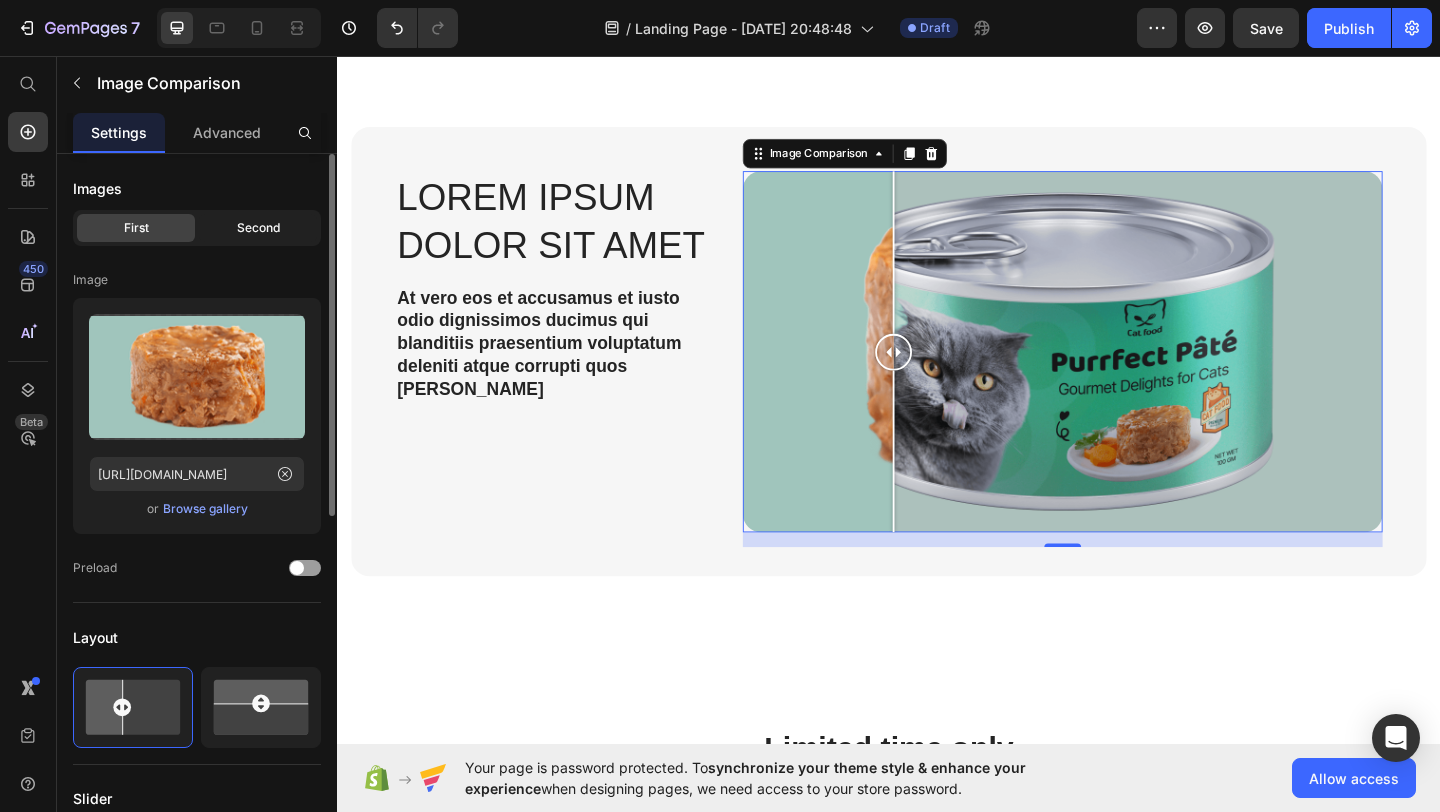 click on "Second" 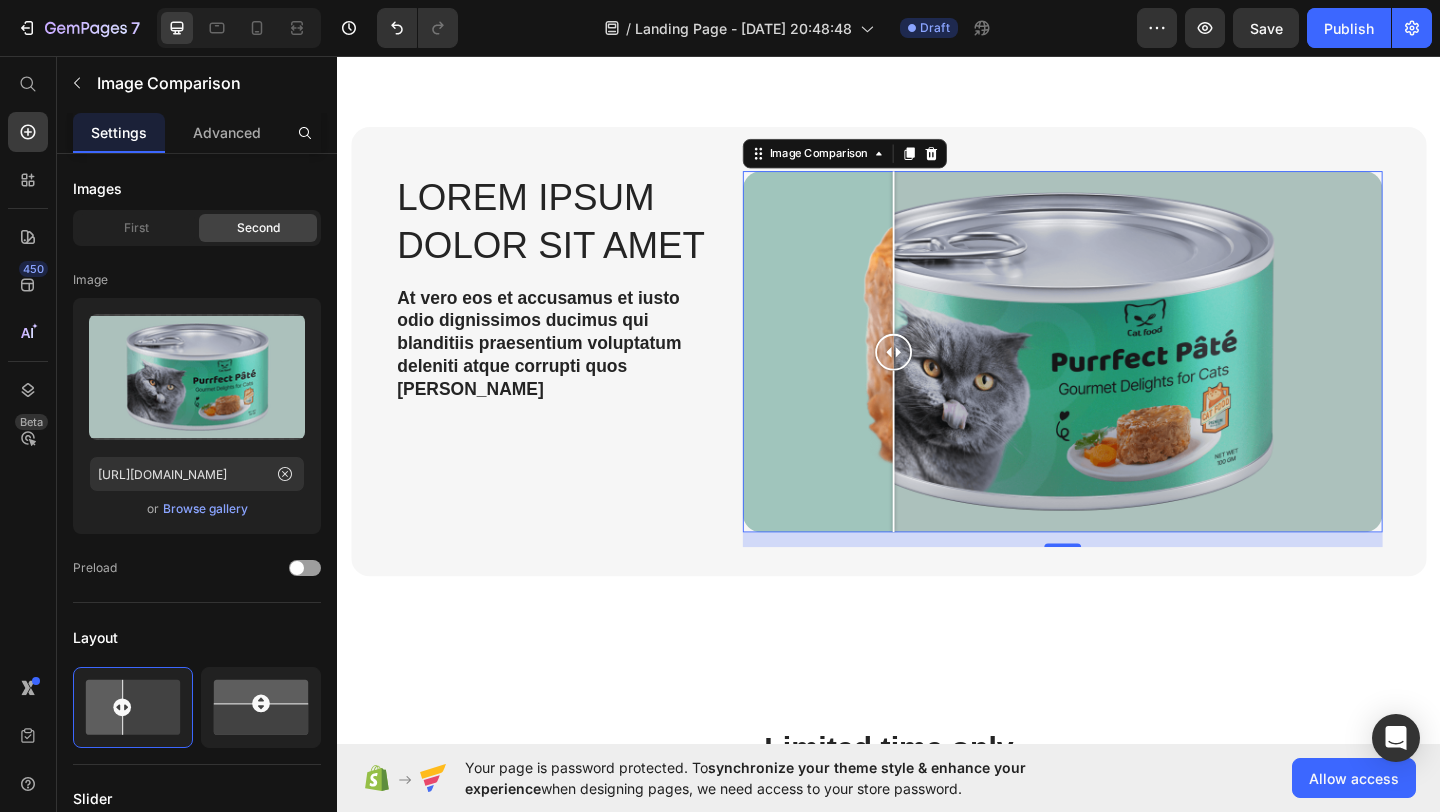 click at bounding box center [1126, 377] 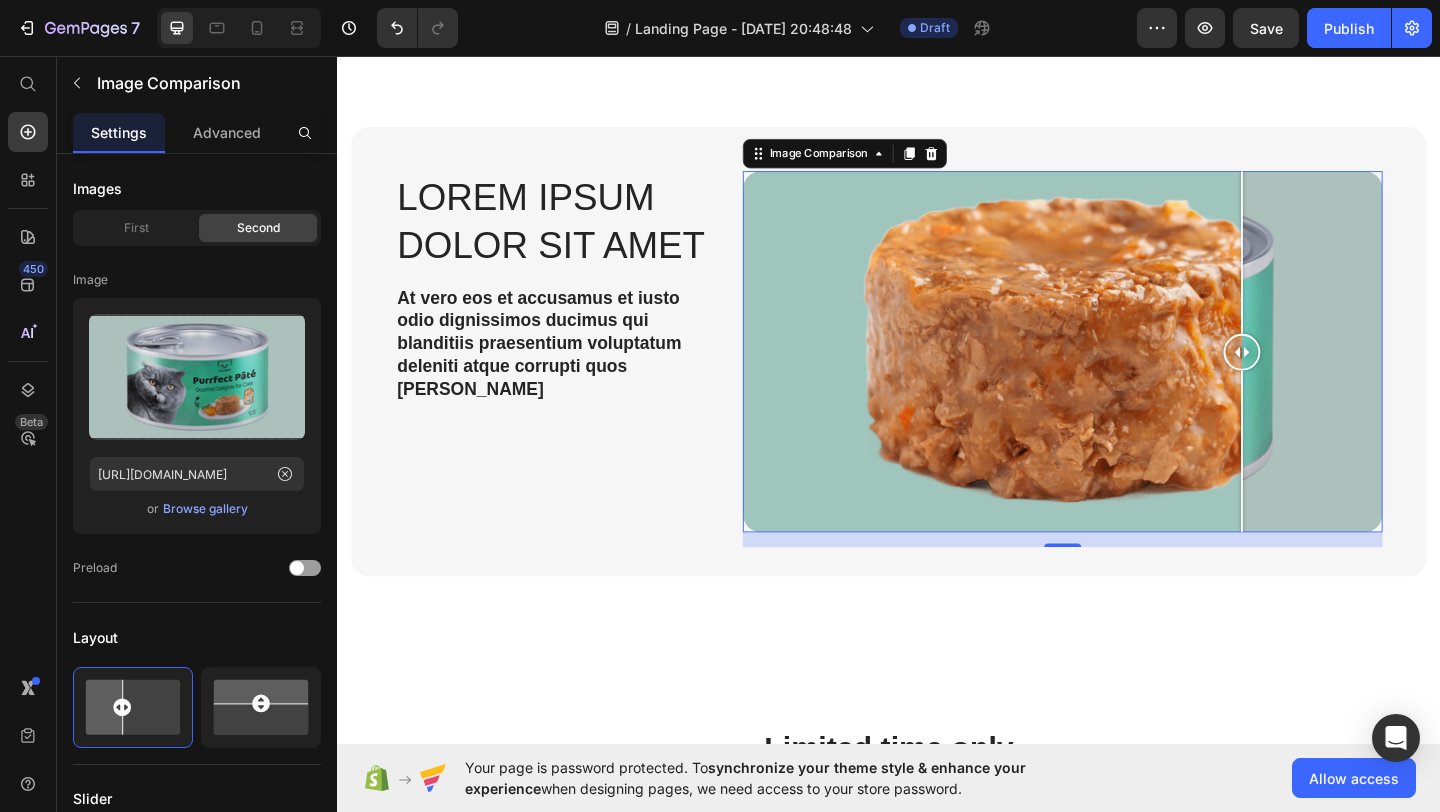 drag, startPoint x: 874, startPoint y: 378, endPoint x: 1311, endPoint y: 356, distance: 437.55344 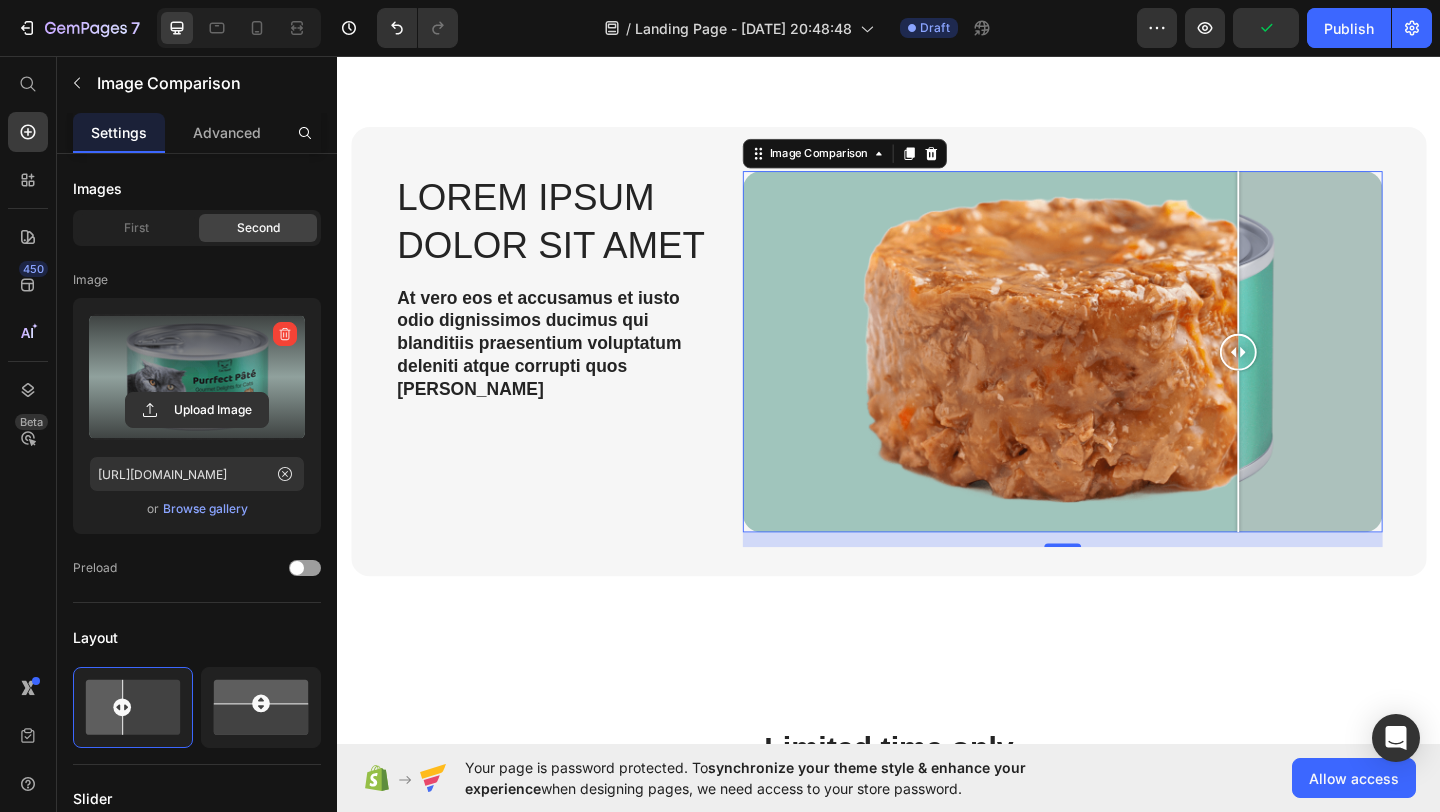 click 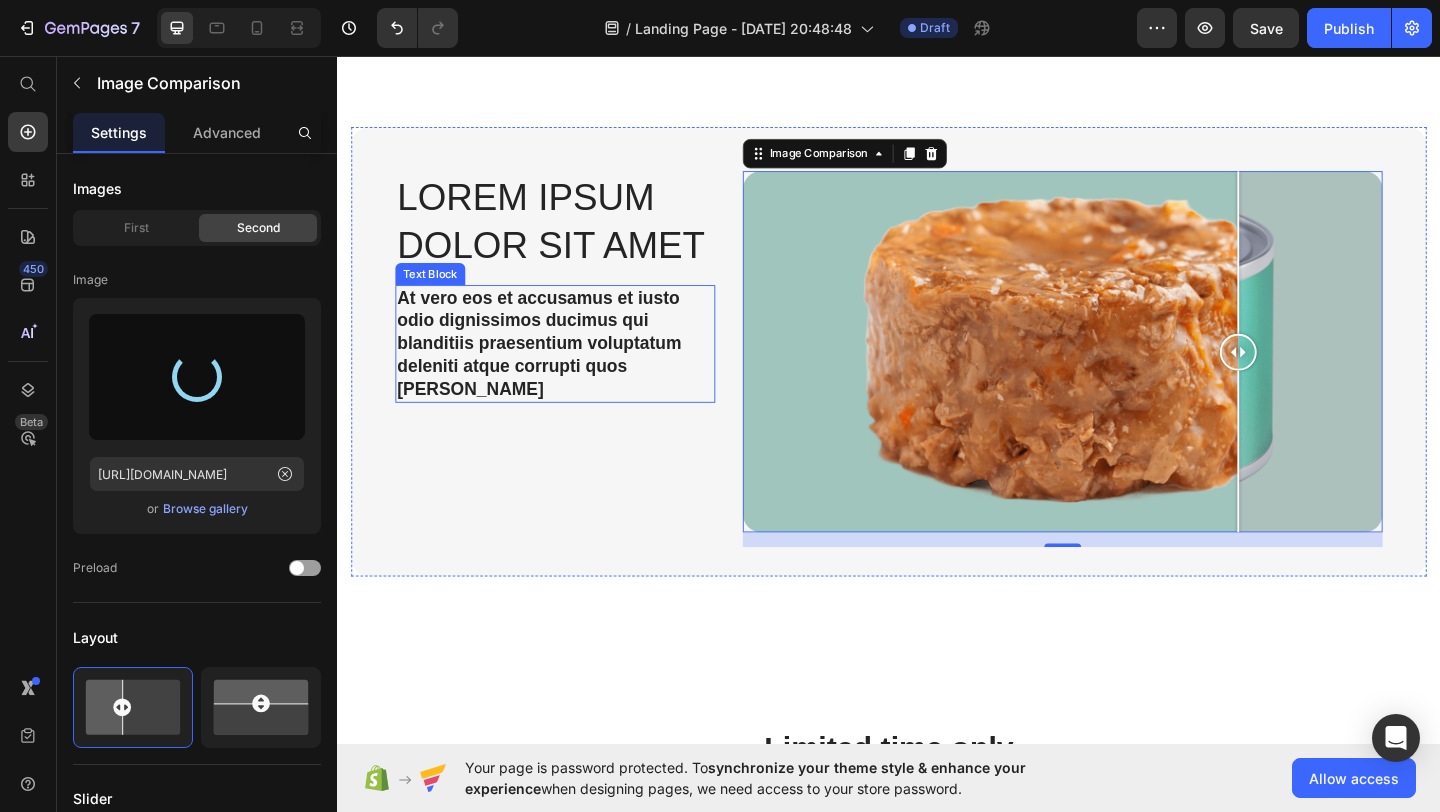 type on "https://cdn.shopify.com/s/files/1/0647/4409/5823/files/gempages_573891830257550405-49ee618c-82b5-45ac-89ac-6bc1f98091aa.png" 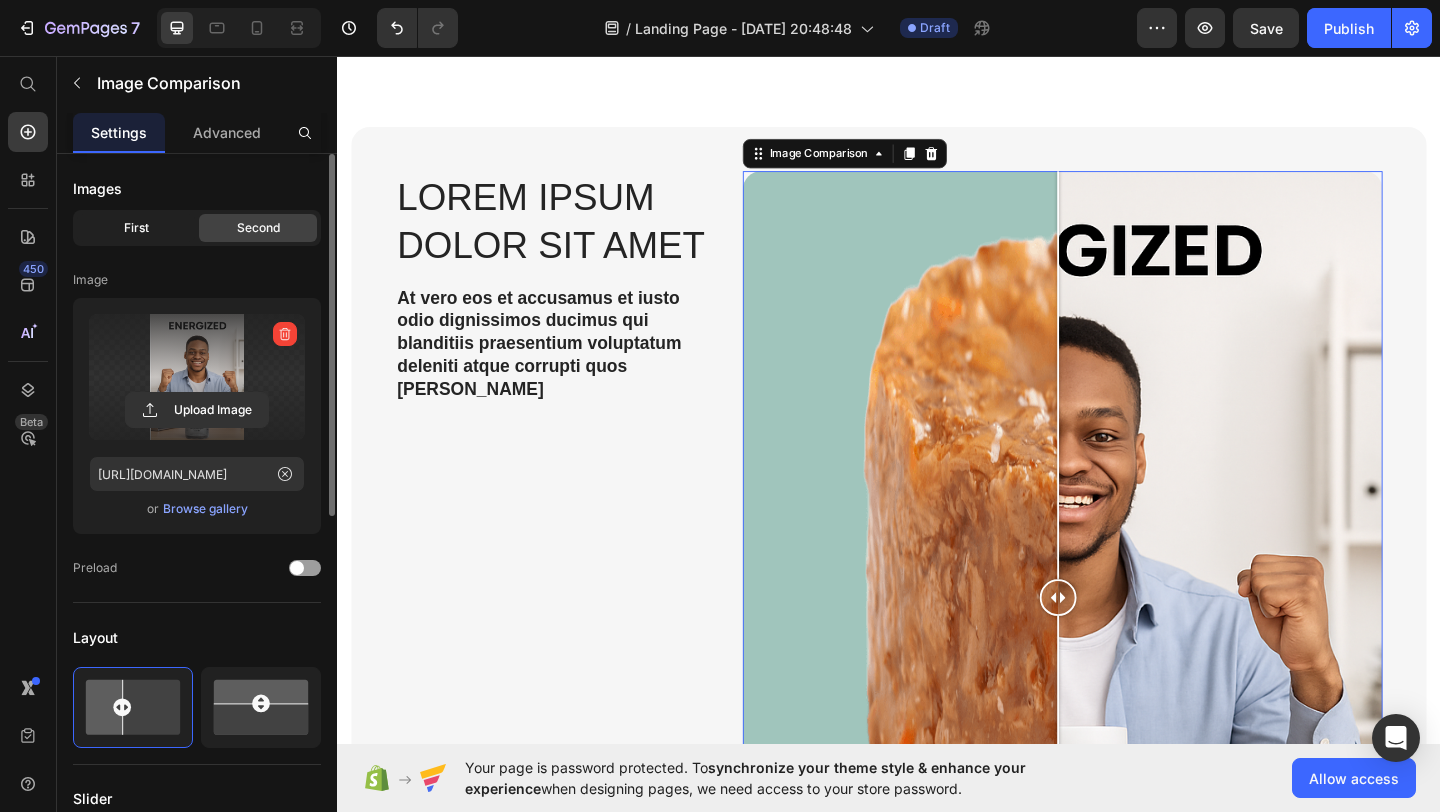 click on "First" 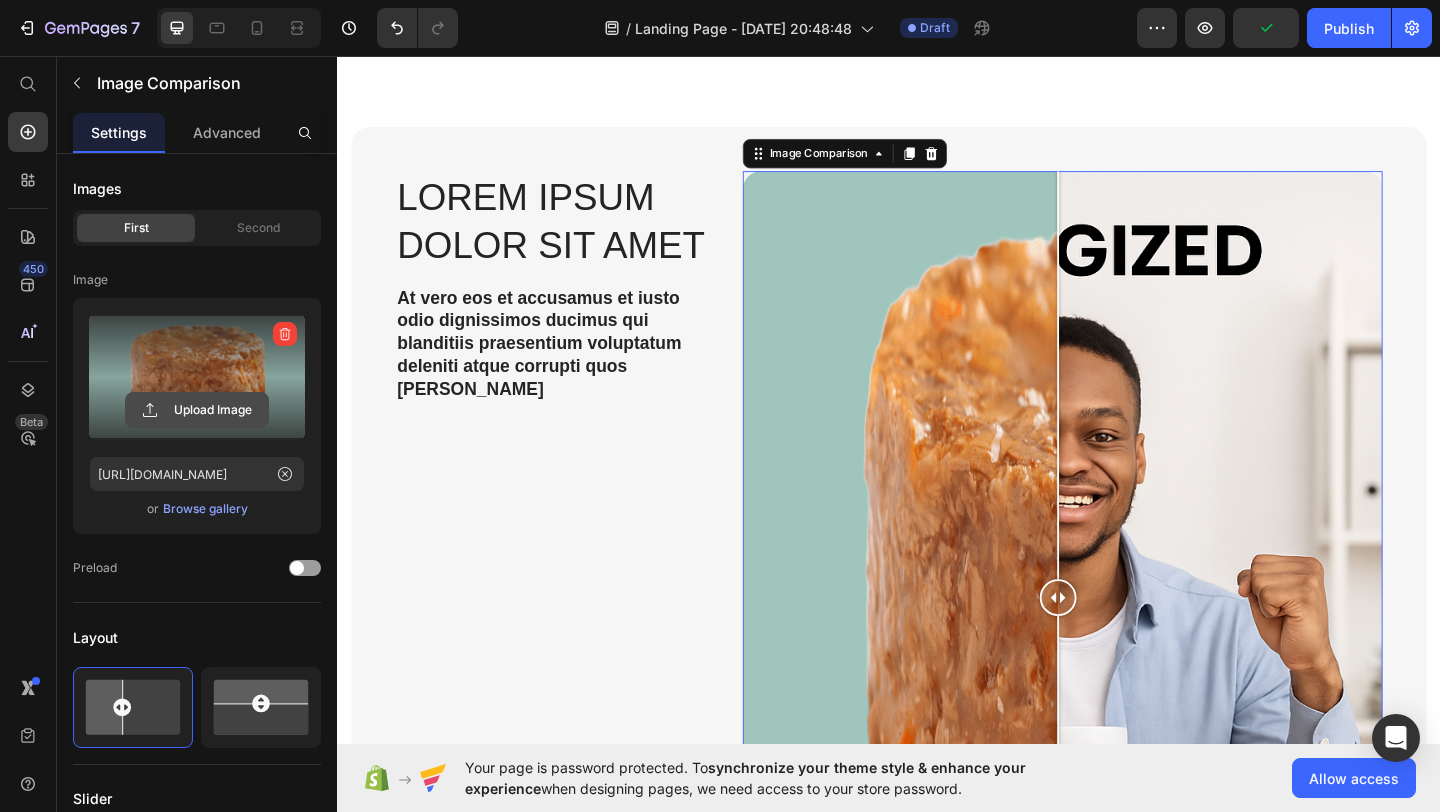click 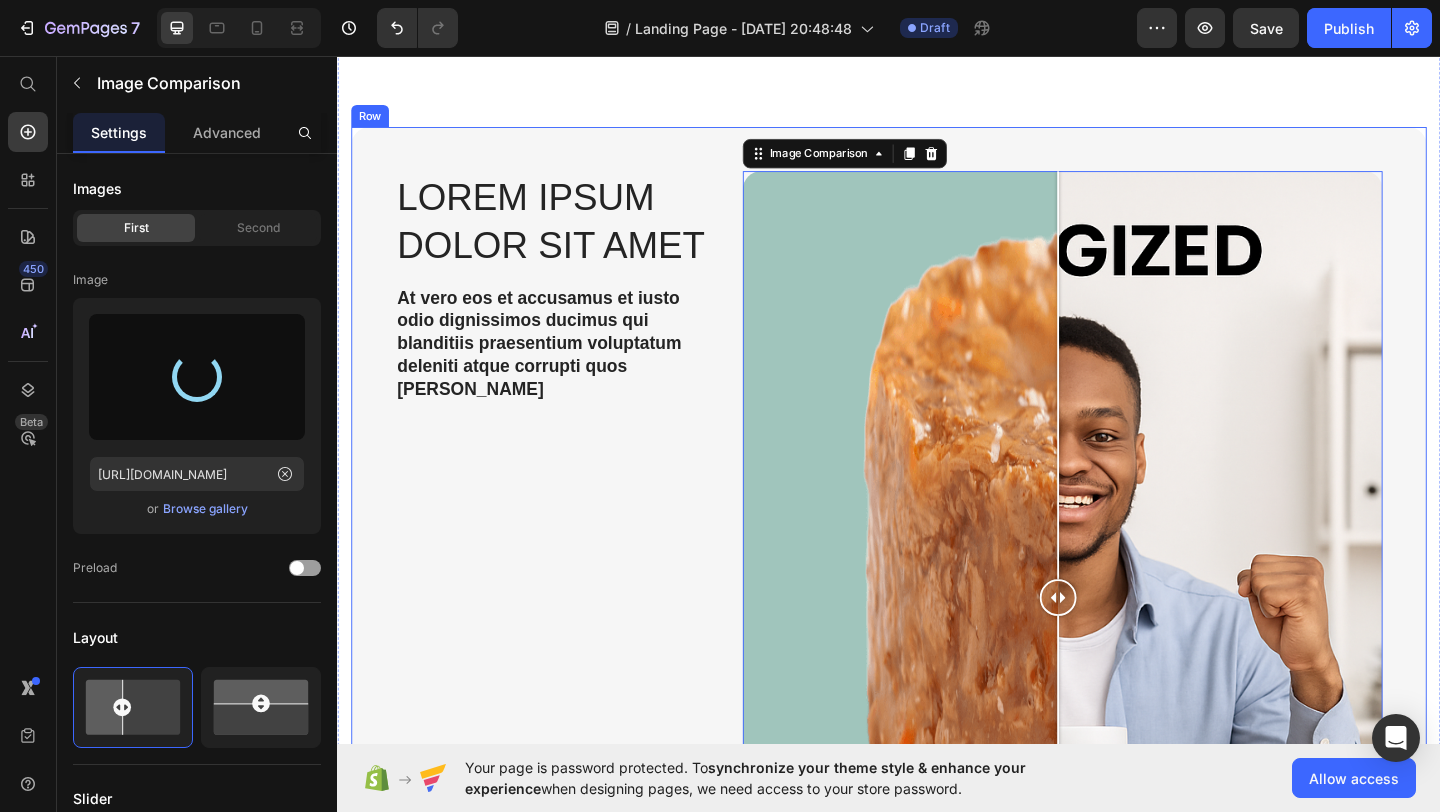 type on "https://cdn.shopify.com/s/files/1/0647/4409/5823/files/gempages_573891830257550405-e8626b12-65de-4c34-a886-83277165c2c7.png" 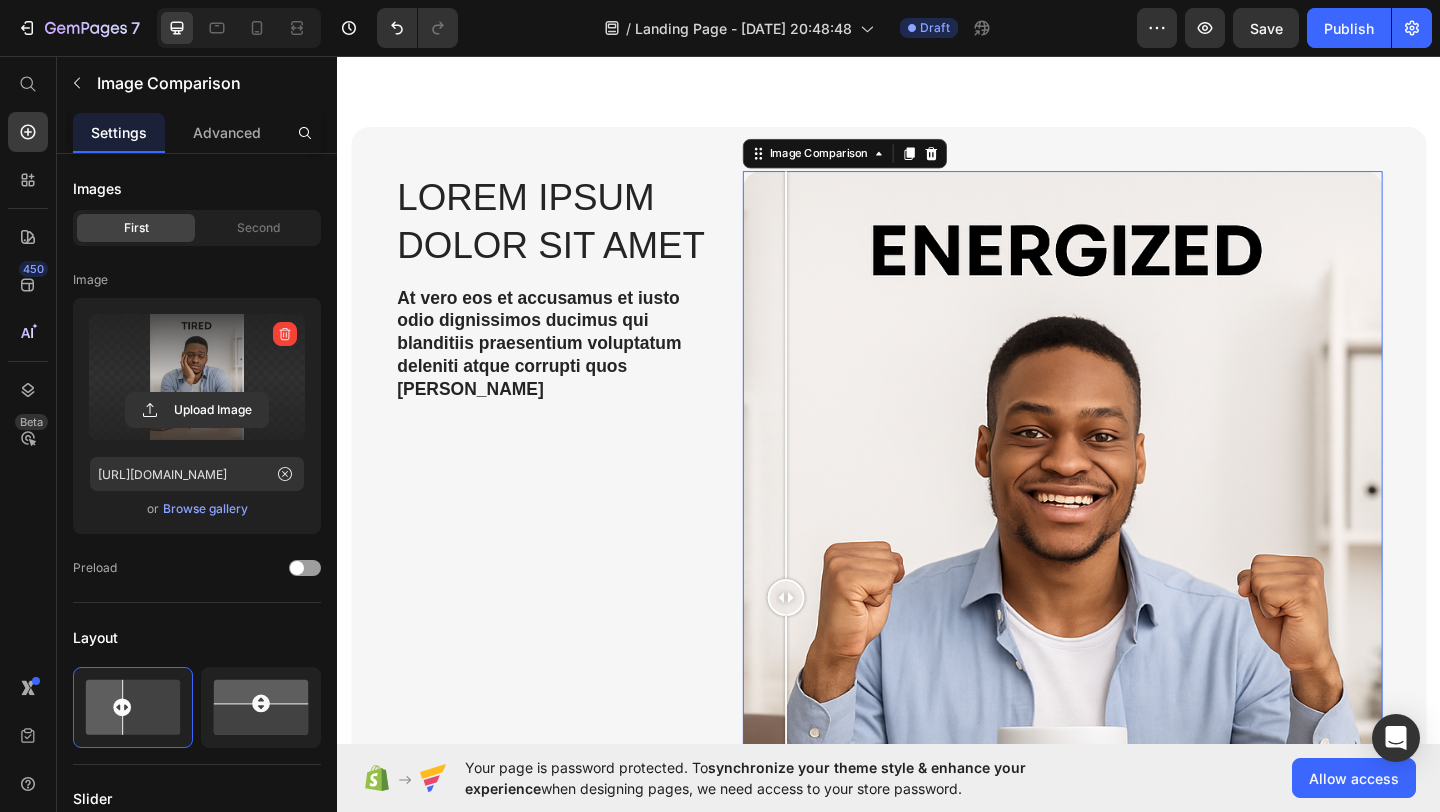drag, startPoint x: 1120, startPoint y: 644, endPoint x: 822, endPoint y: 609, distance: 300.04834 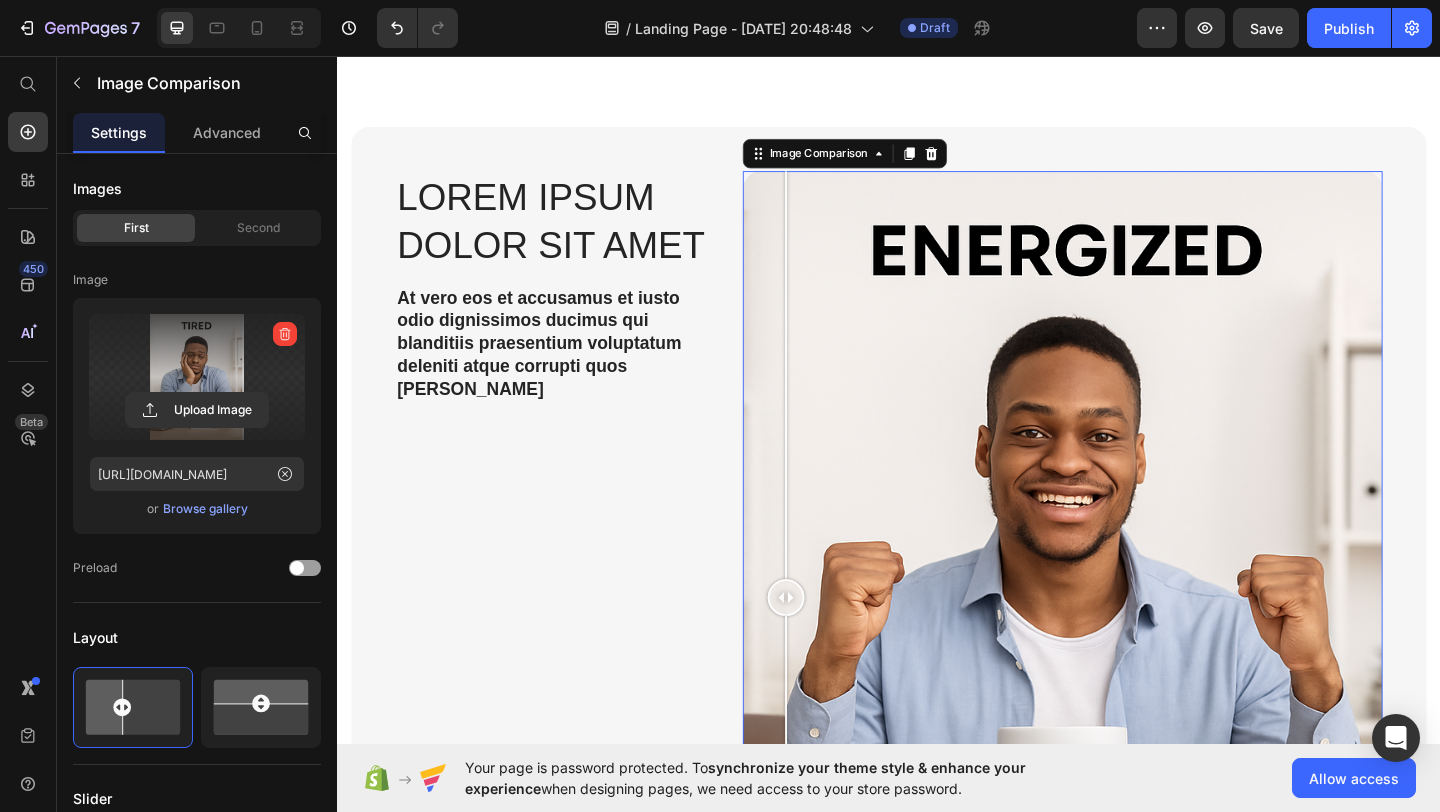 click at bounding box center (825, 645) 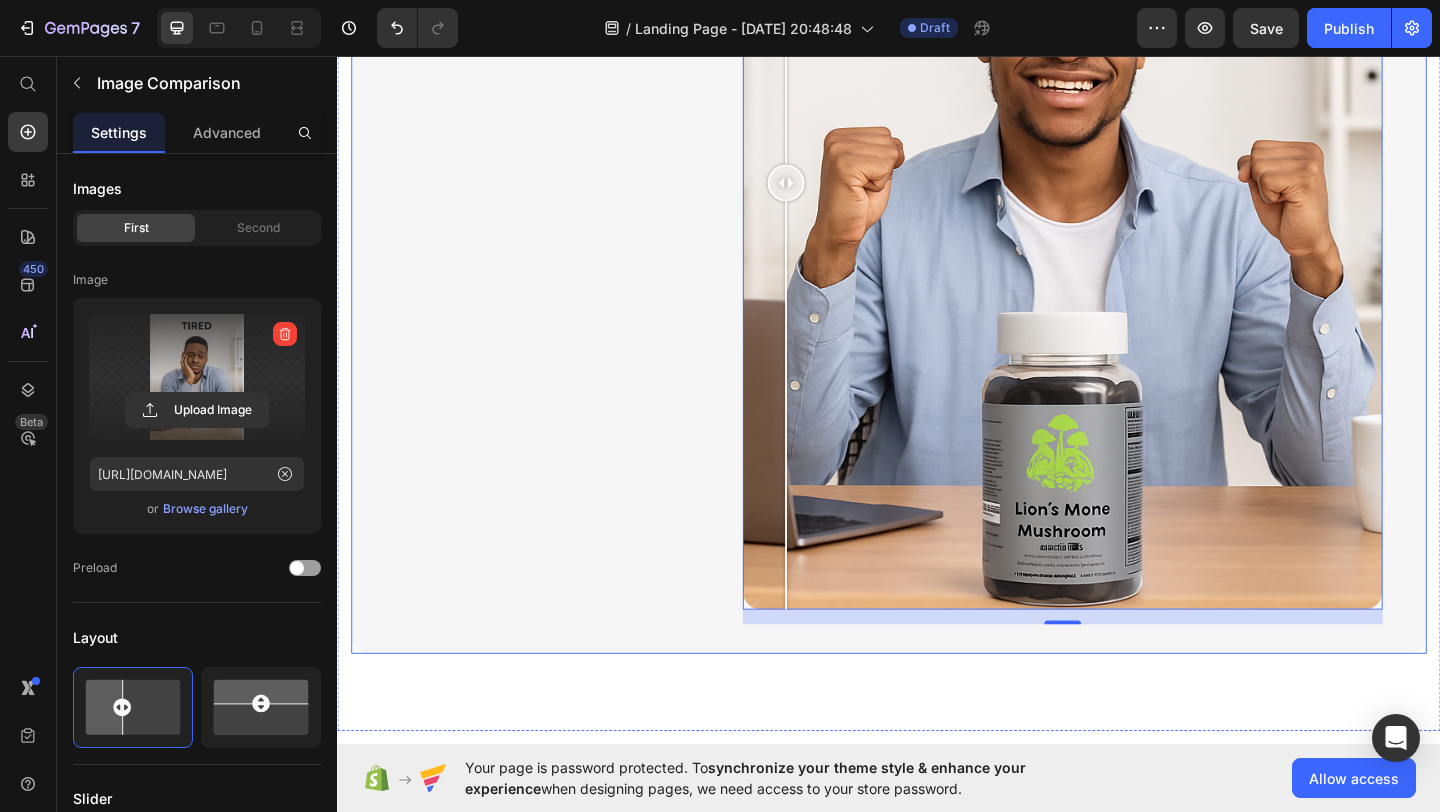 scroll, scrollTop: 3741, scrollLeft: 0, axis: vertical 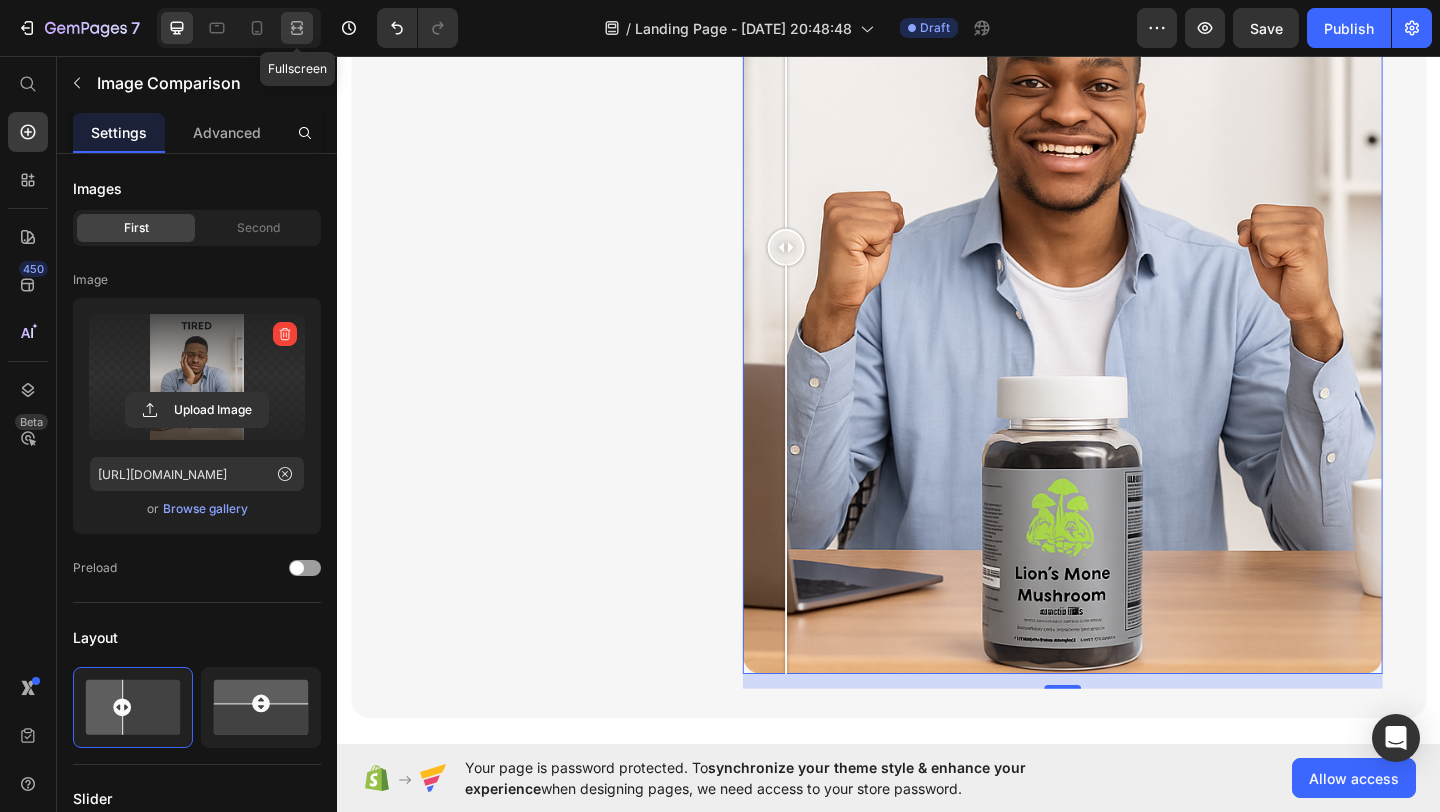 click 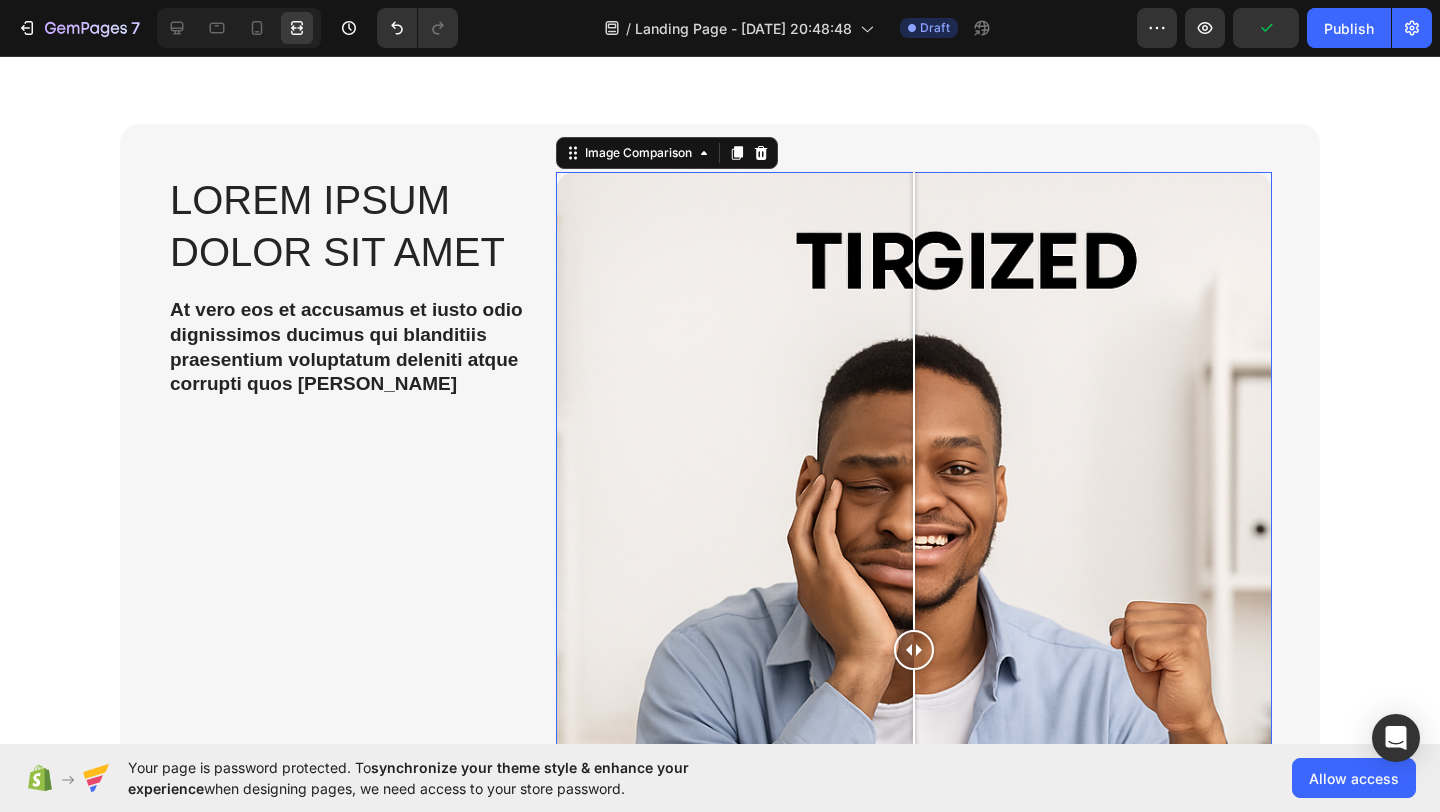 scroll, scrollTop: 3435, scrollLeft: 0, axis: vertical 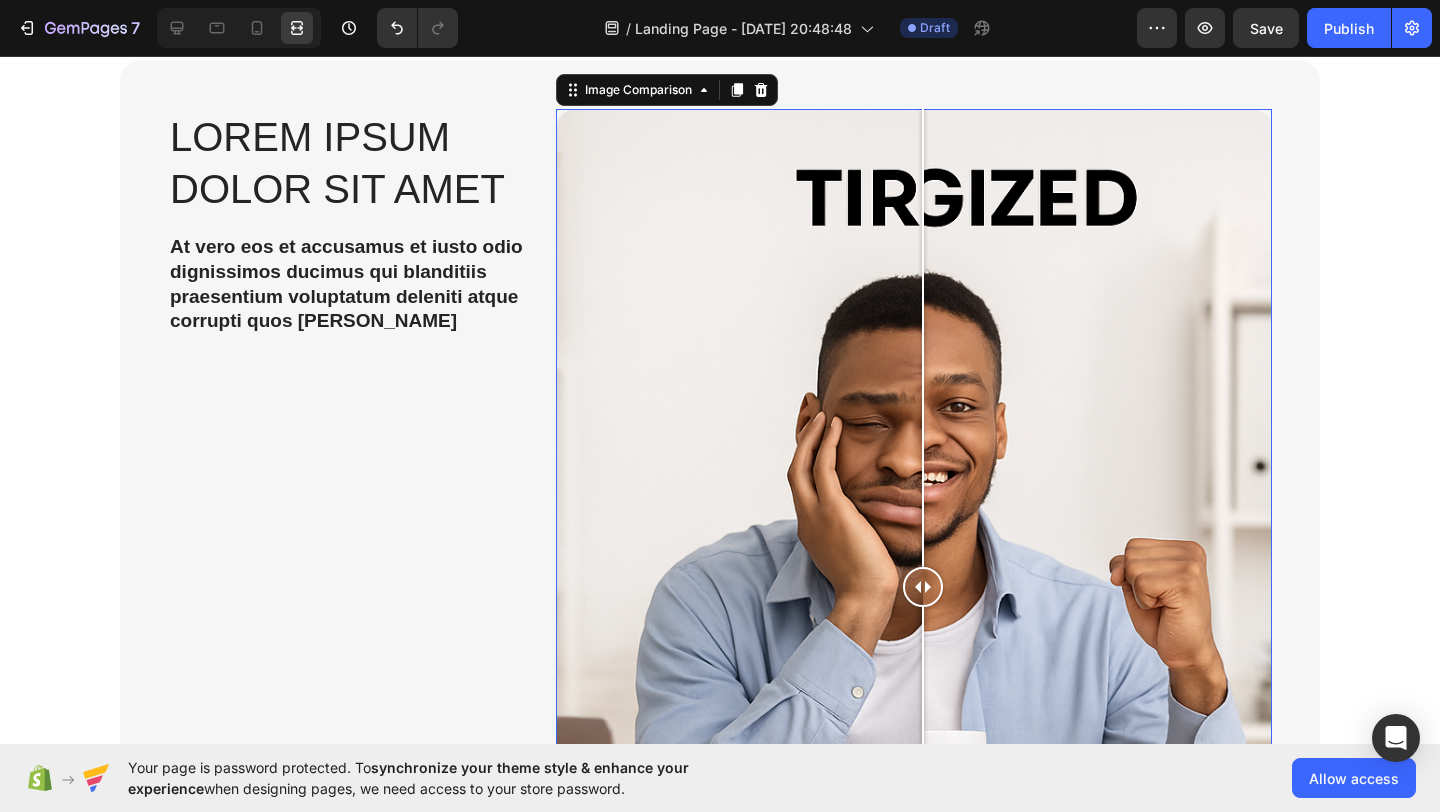 drag, startPoint x: 905, startPoint y: 585, endPoint x: 915, endPoint y: 538, distance: 48.052055 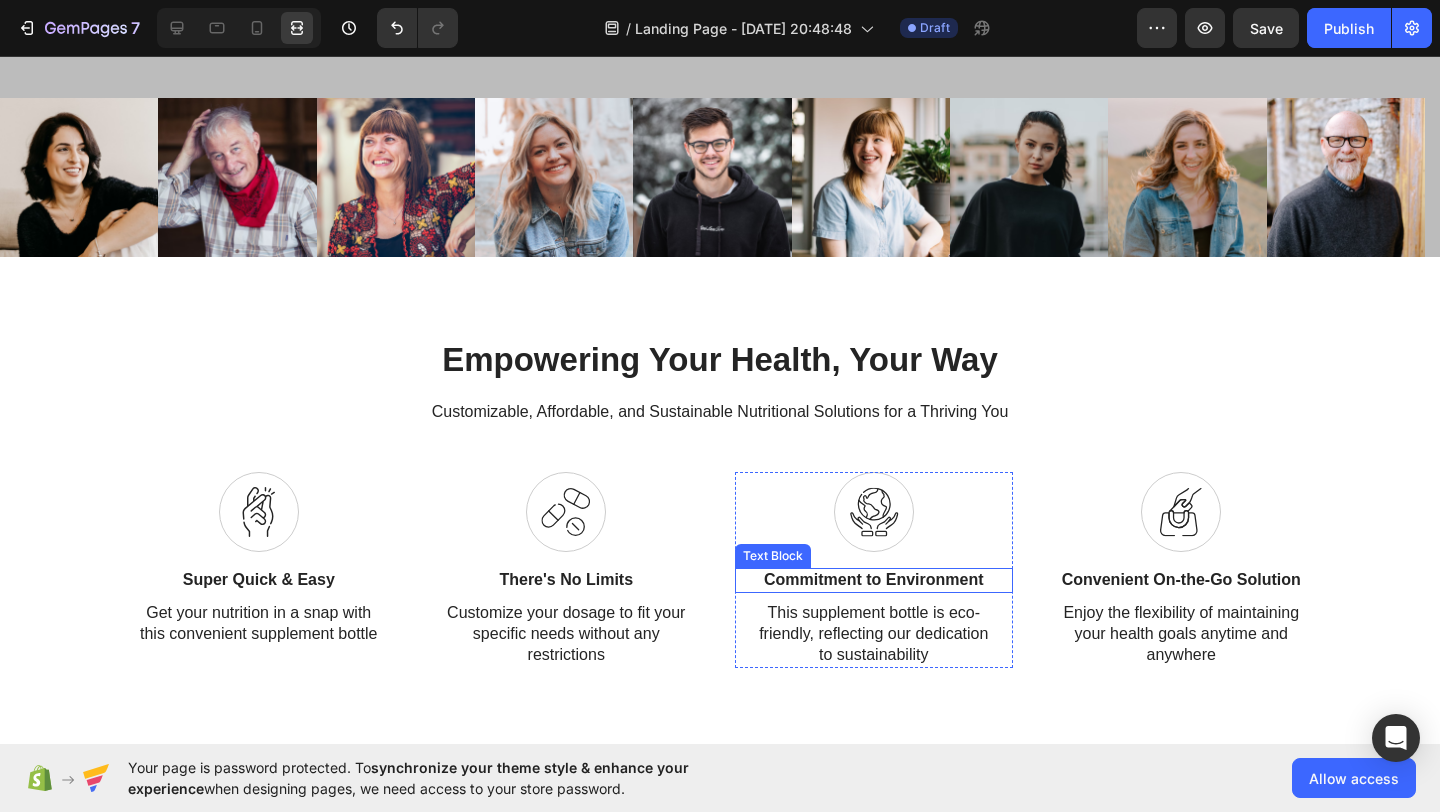 scroll, scrollTop: 1274, scrollLeft: 0, axis: vertical 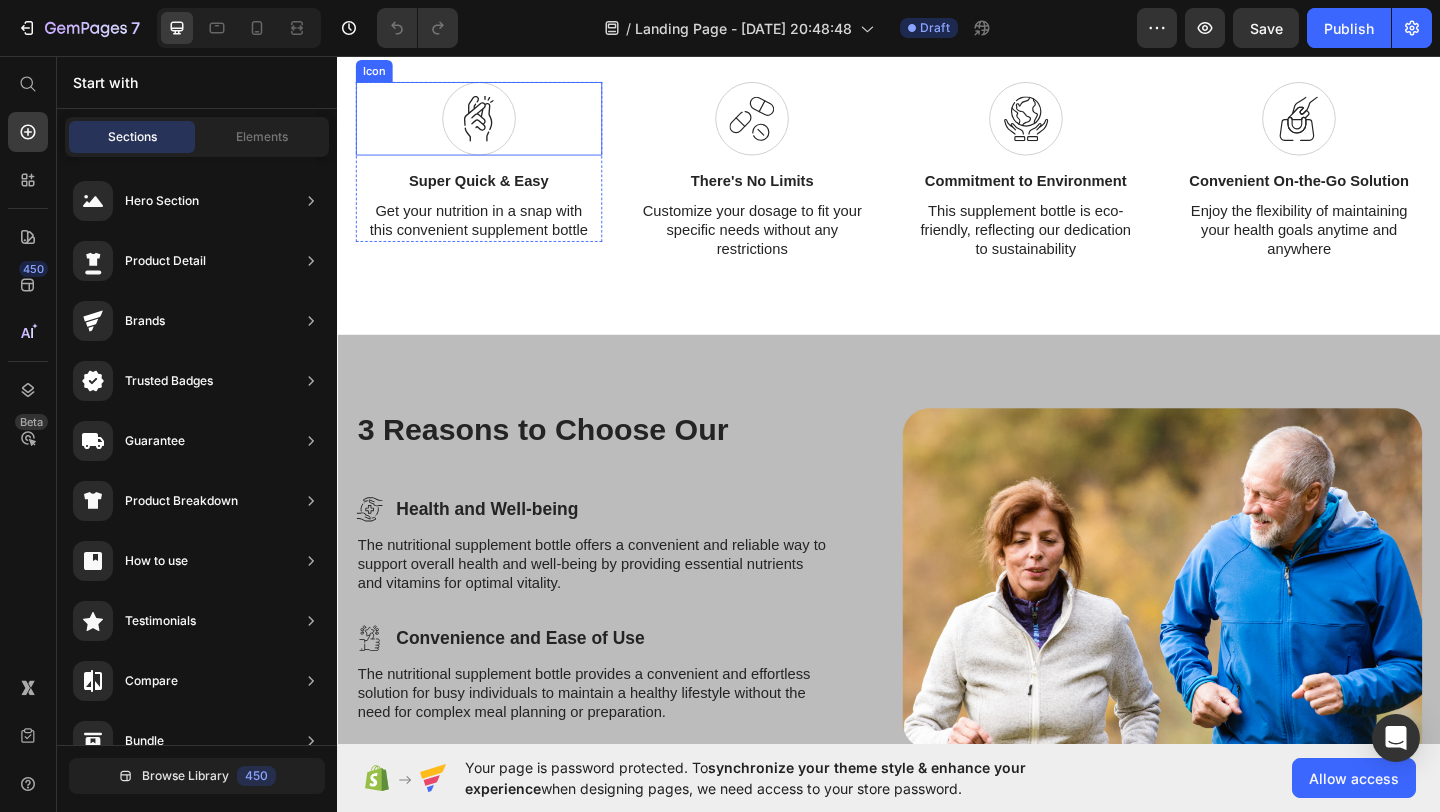 click 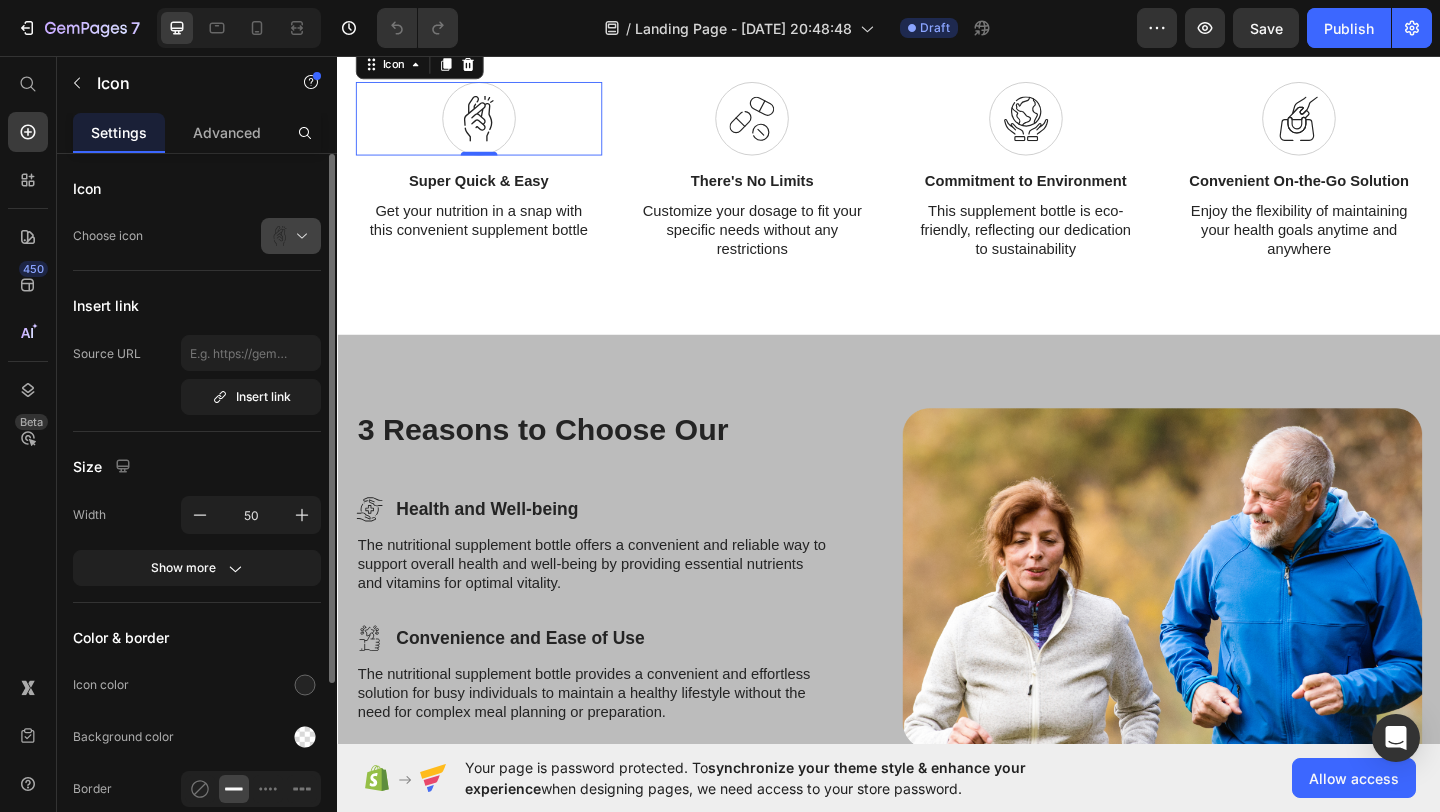 click at bounding box center (299, 236) 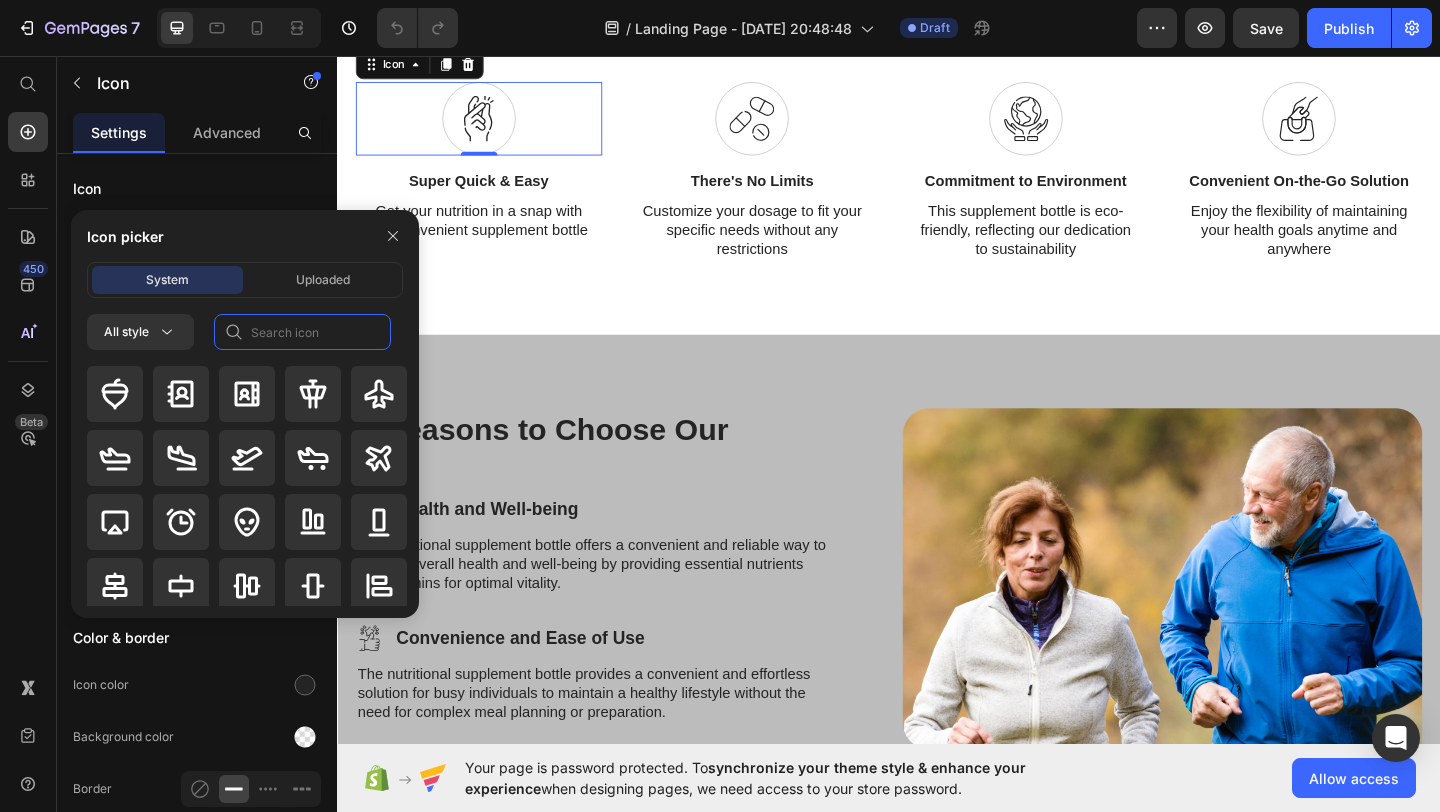click 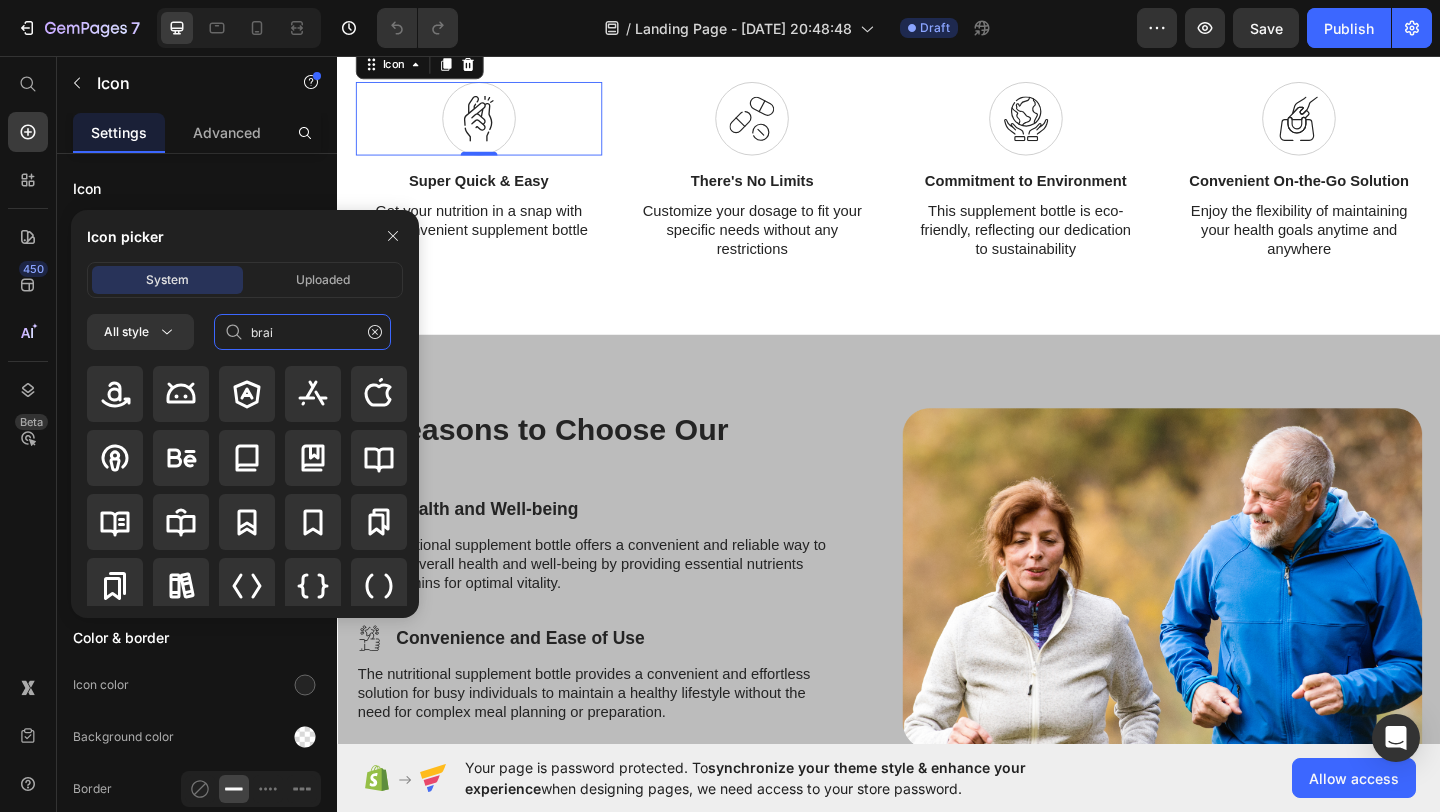 type on "brain" 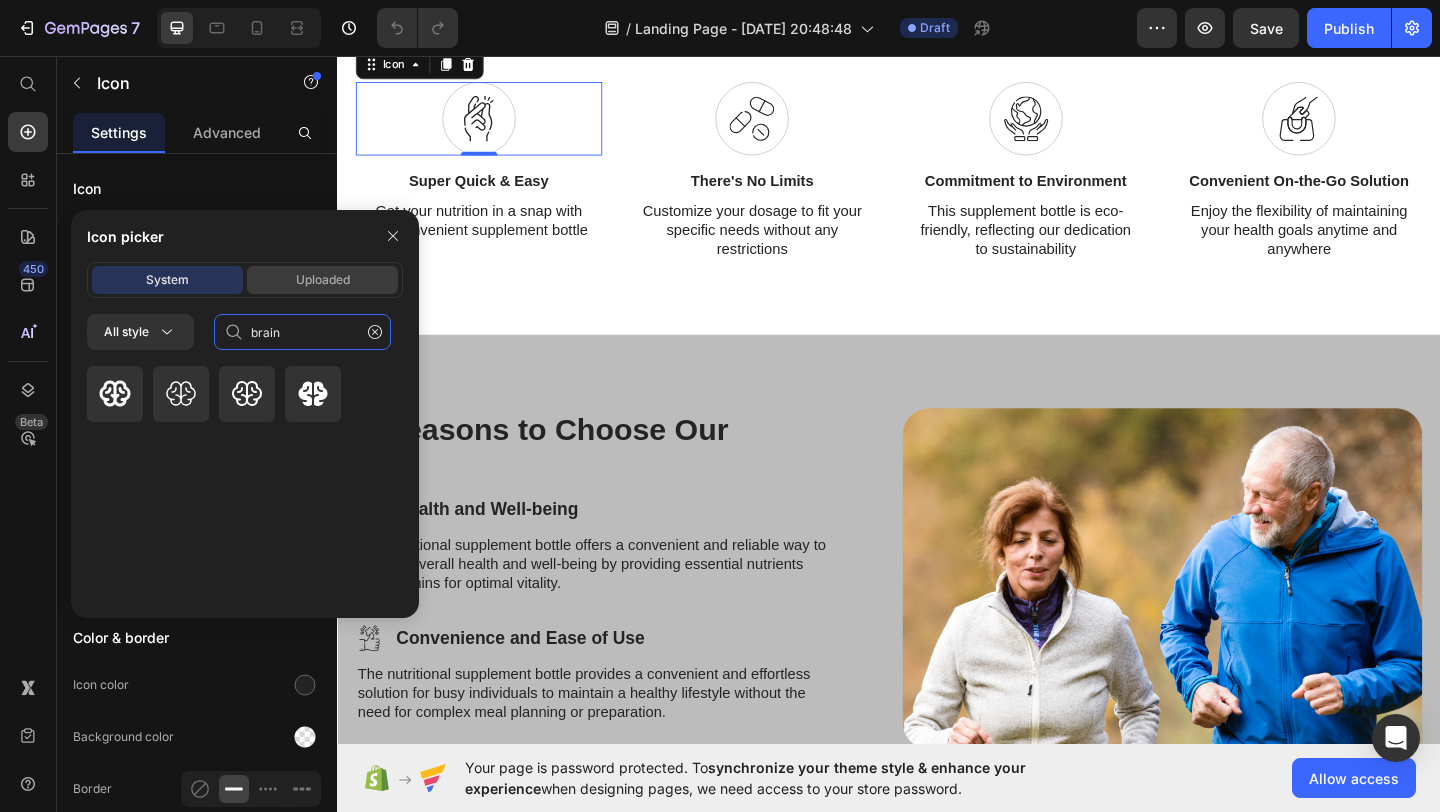 click on "Uploaded" at bounding box center (323, 280) 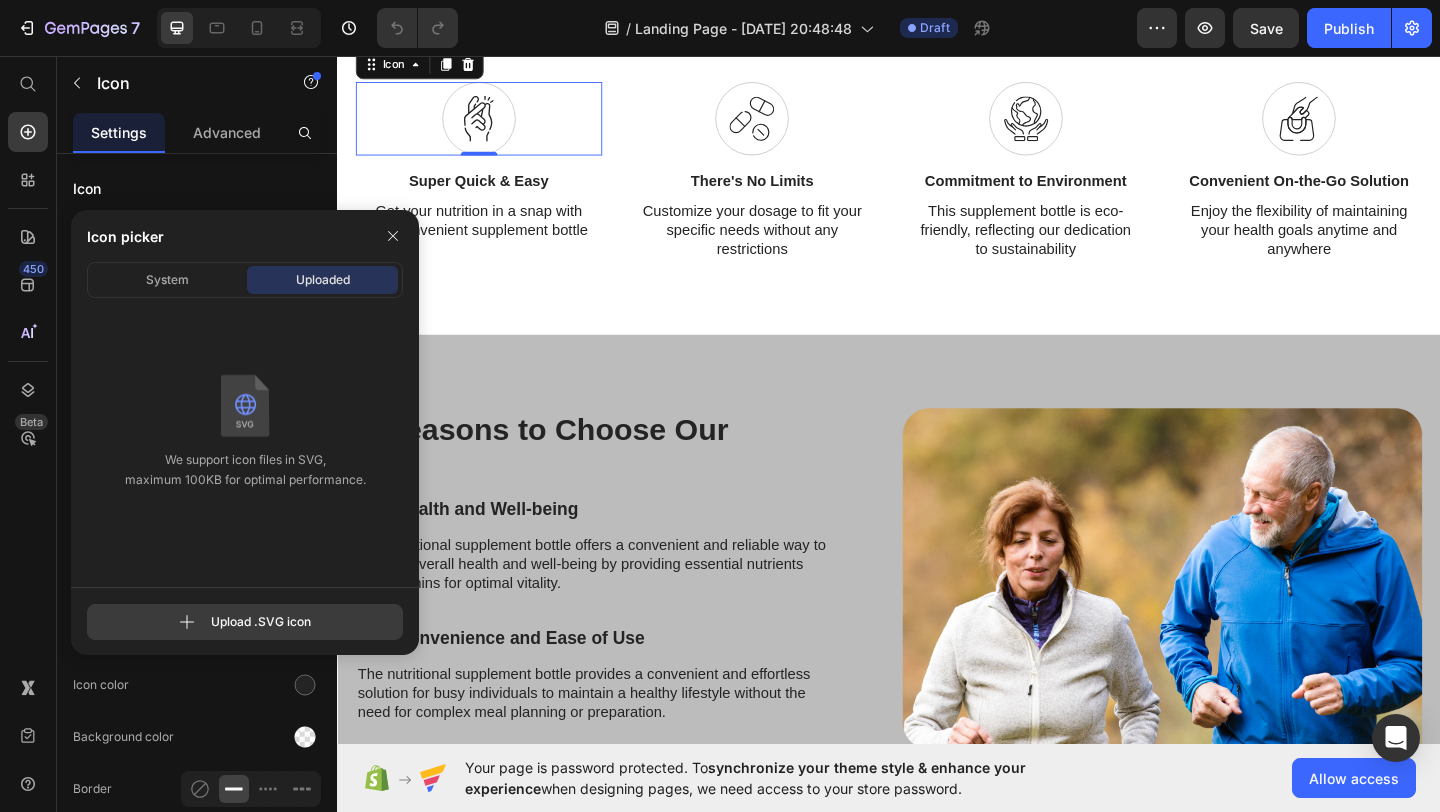 click 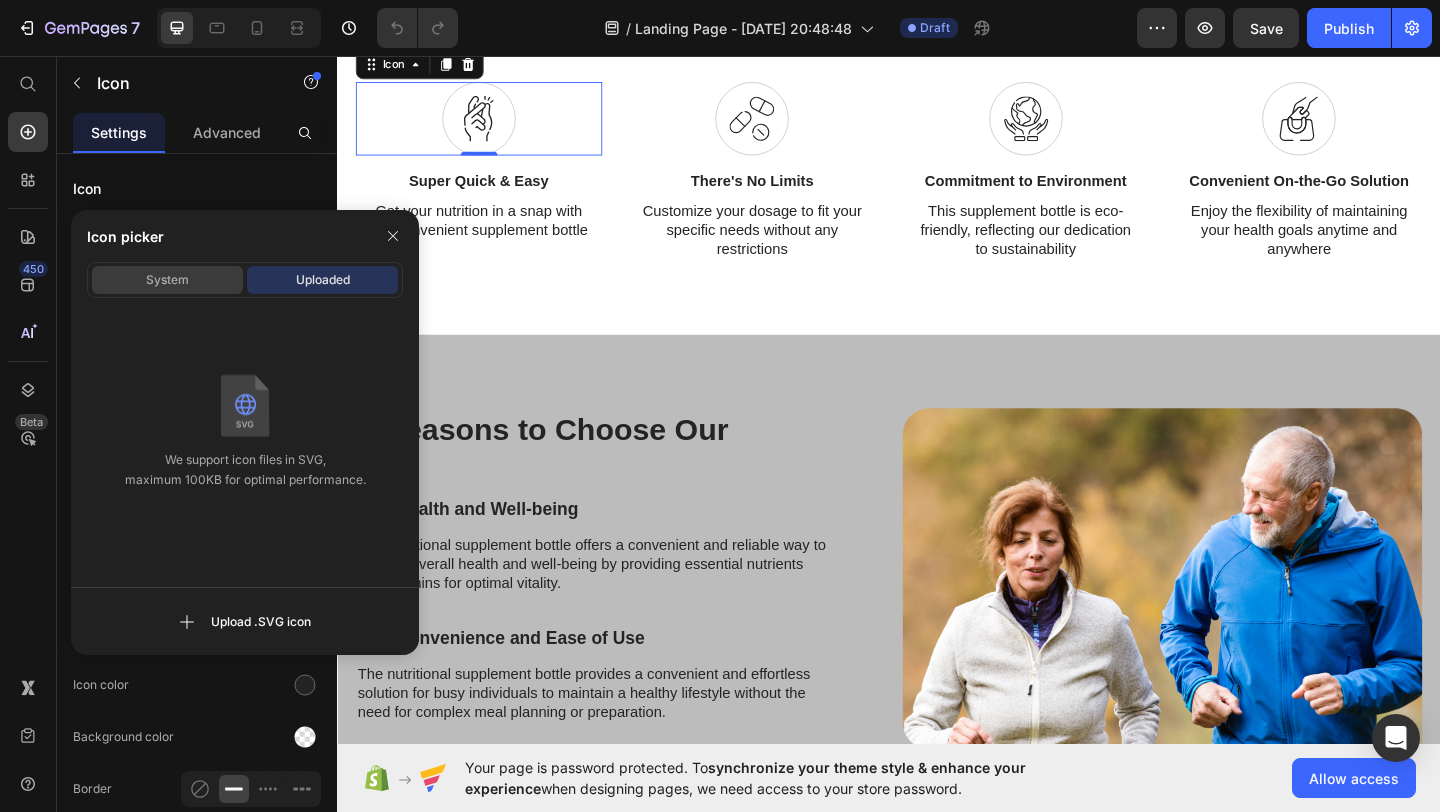 click on "System" at bounding box center (167, 280) 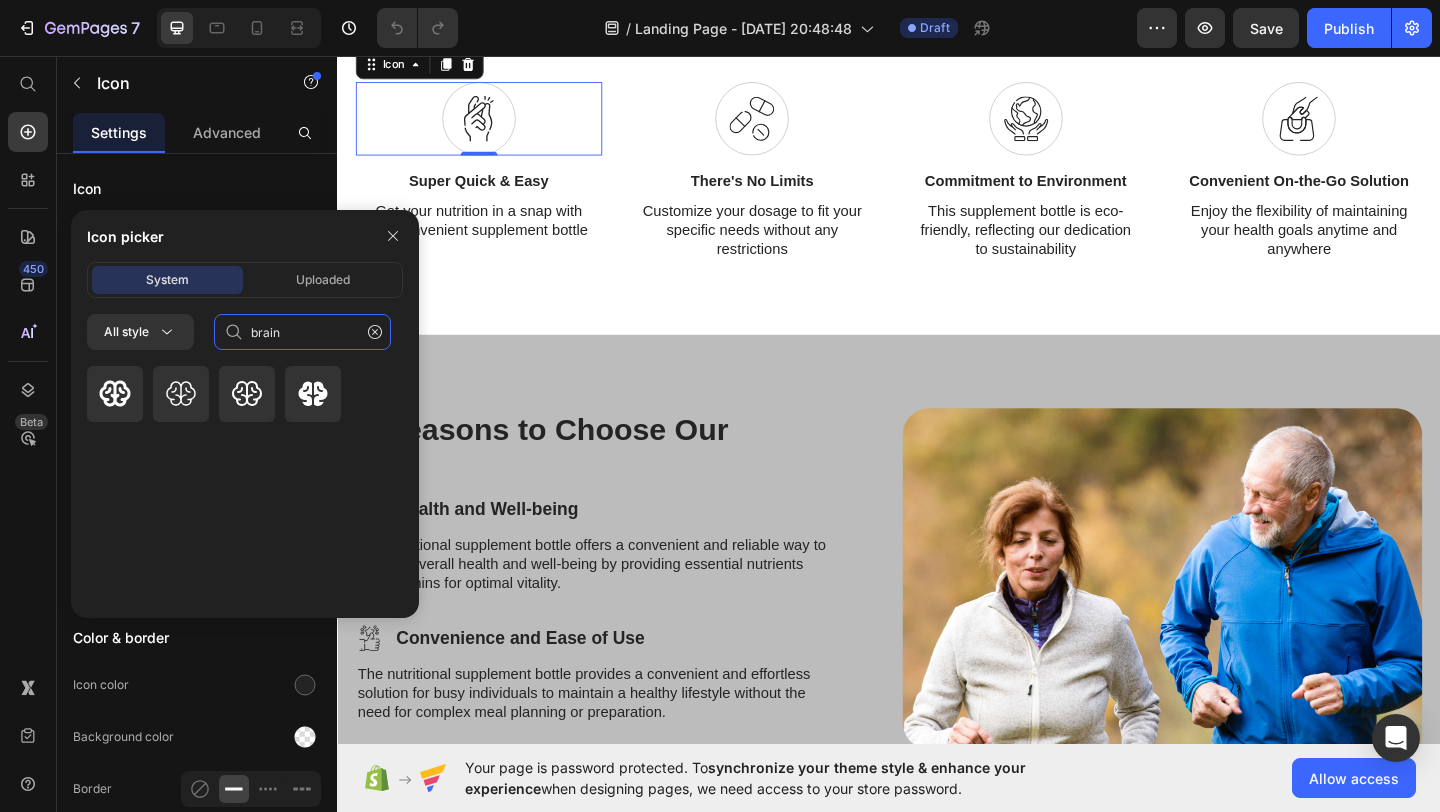 click on "brain" 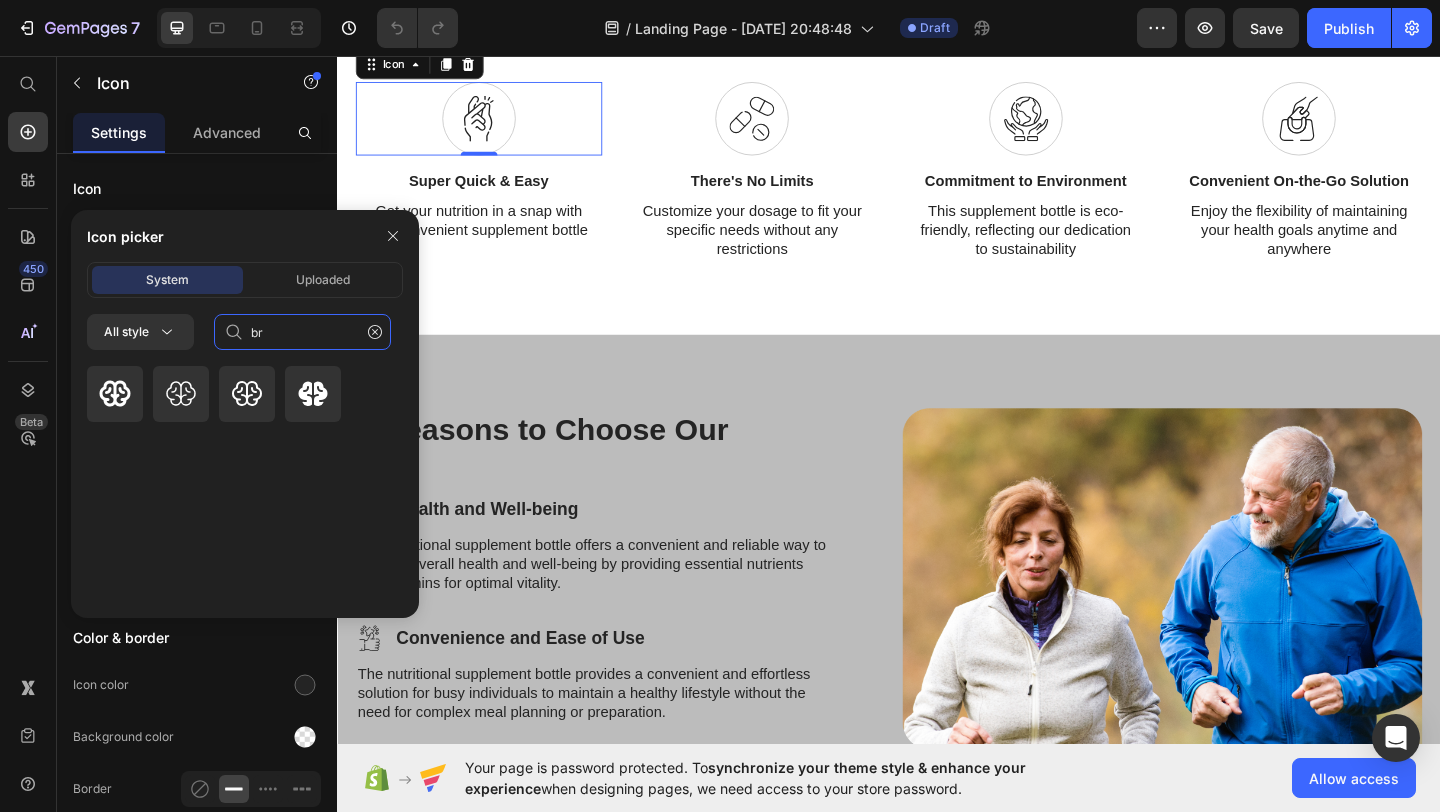 type on "b" 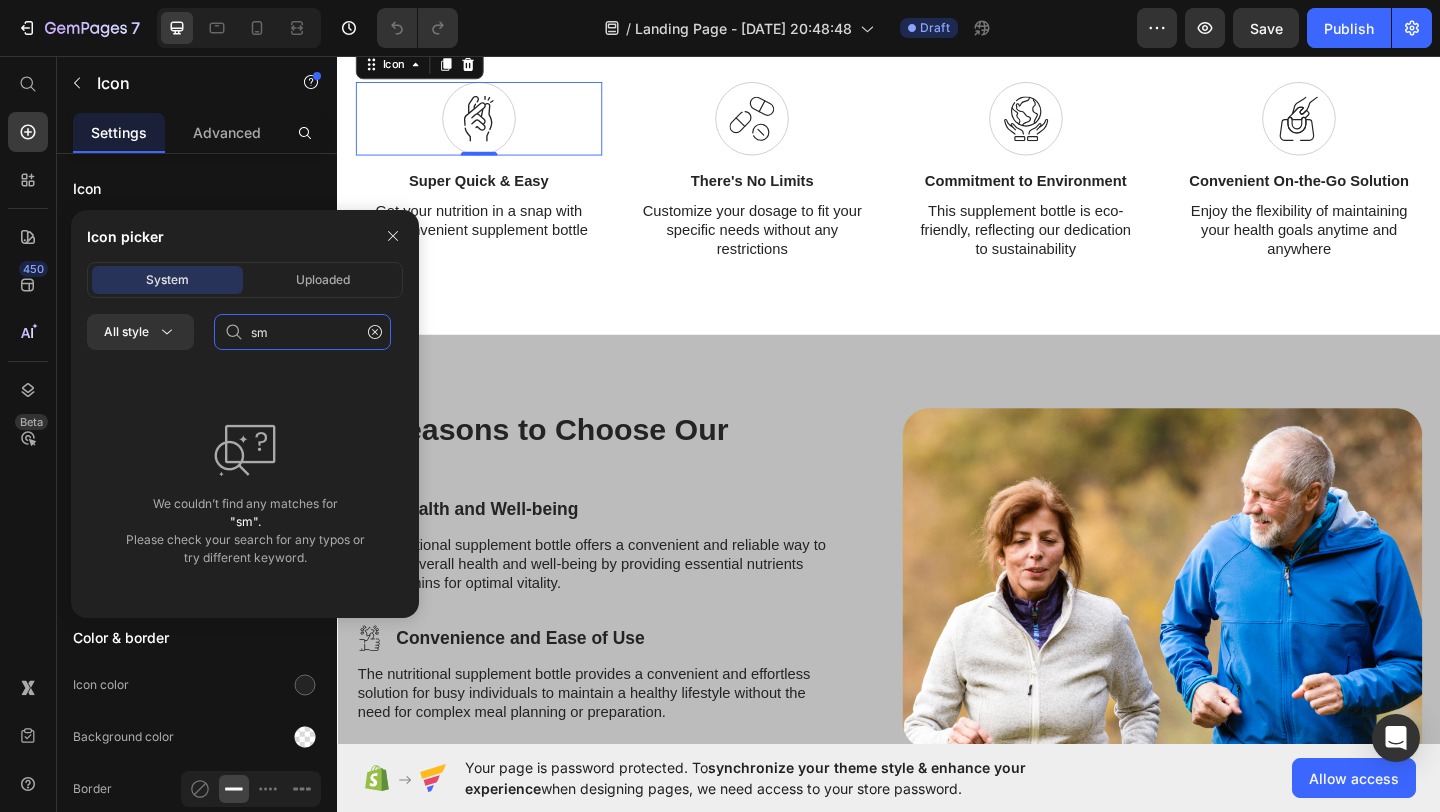 type on "s" 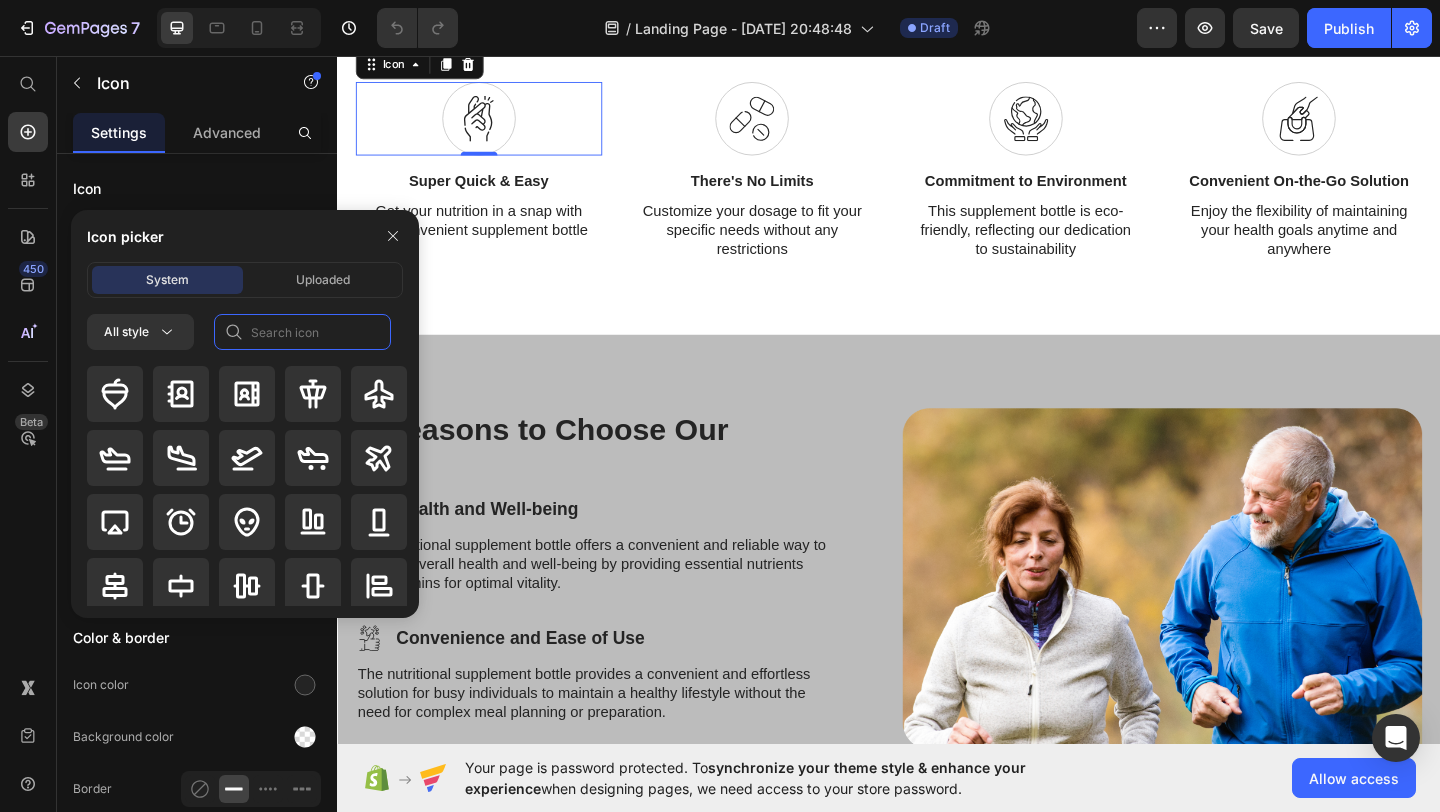 type 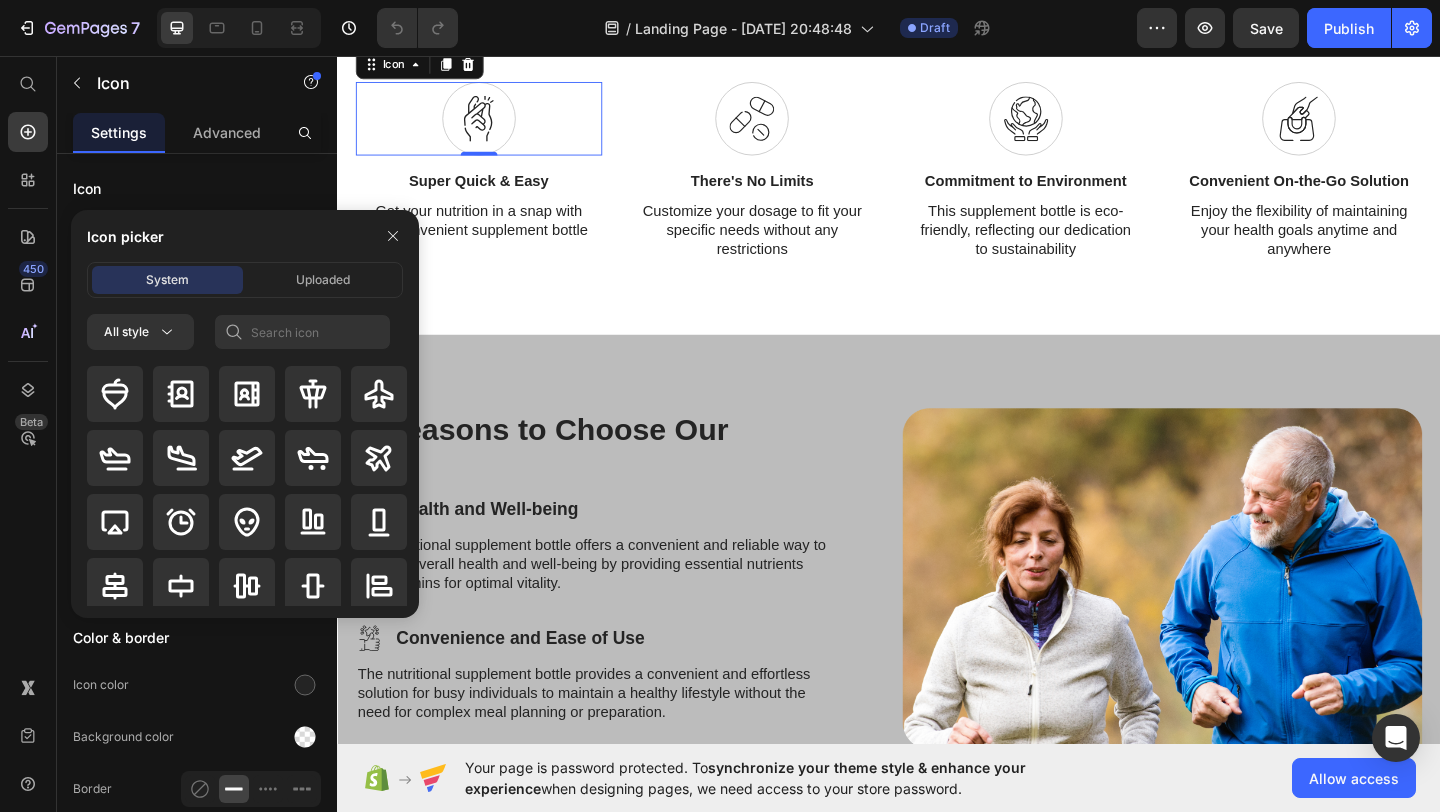click on "Icon   0" at bounding box center [491, 124] 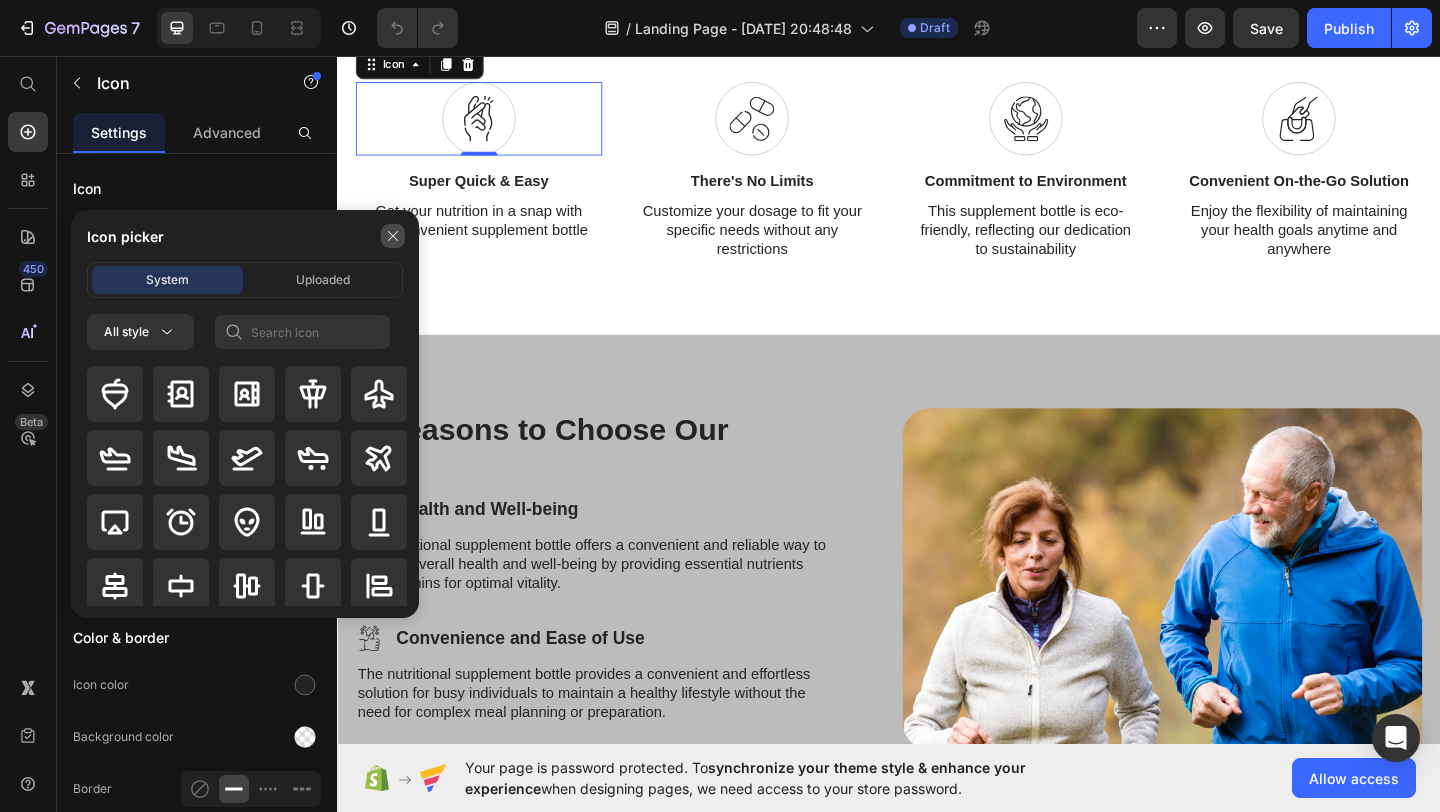 click 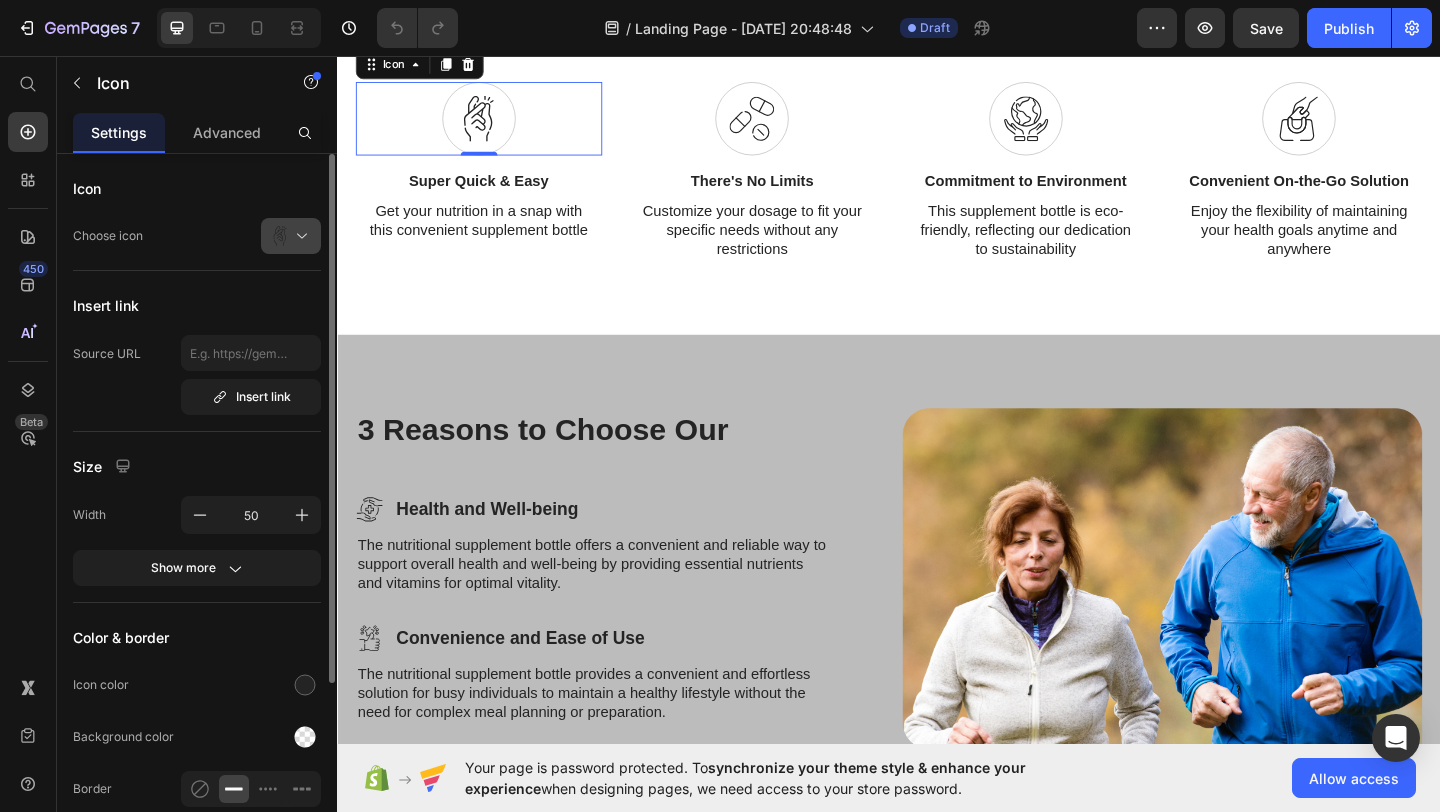 click at bounding box center (299, 236) 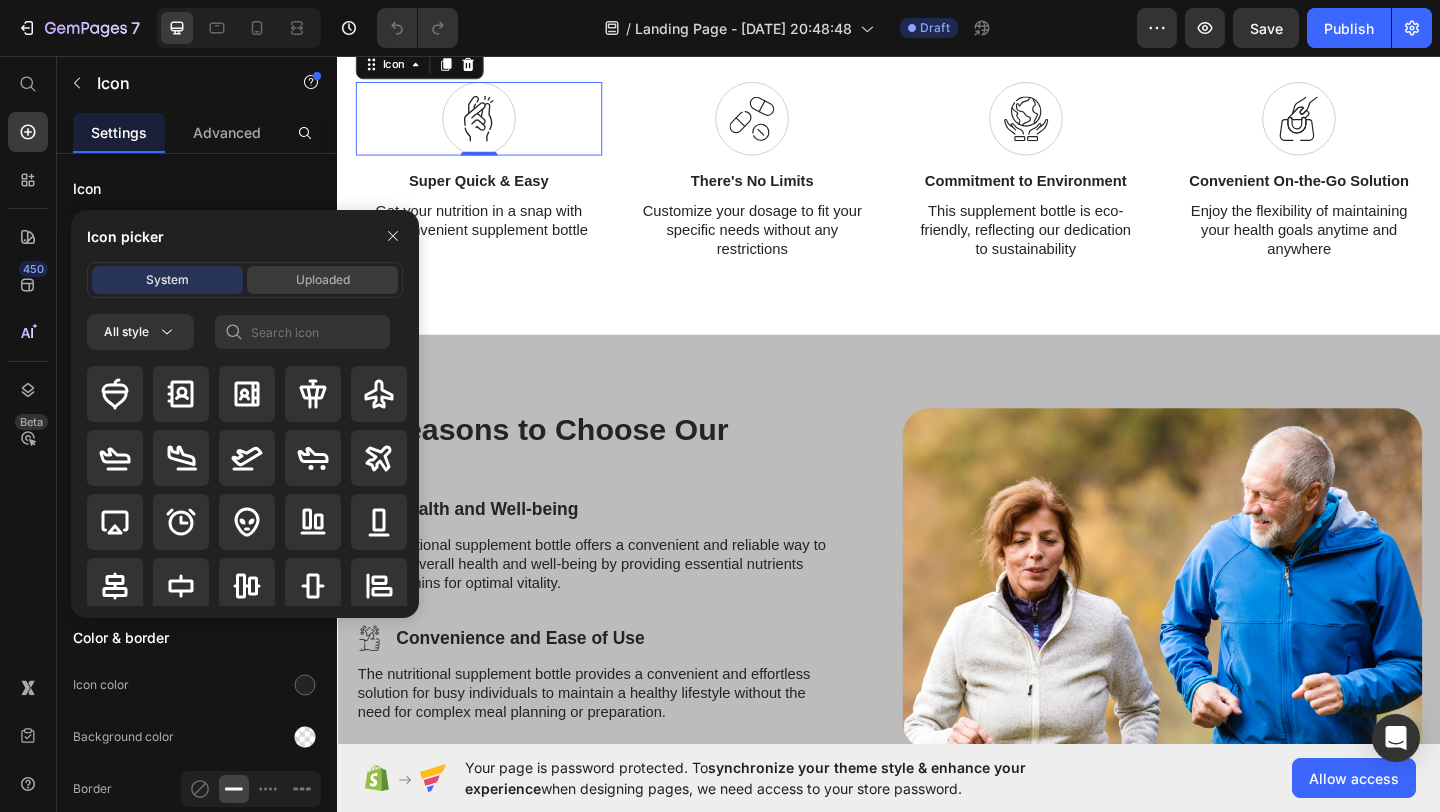 click on "Uploaded" at bounding box center [322, 280] 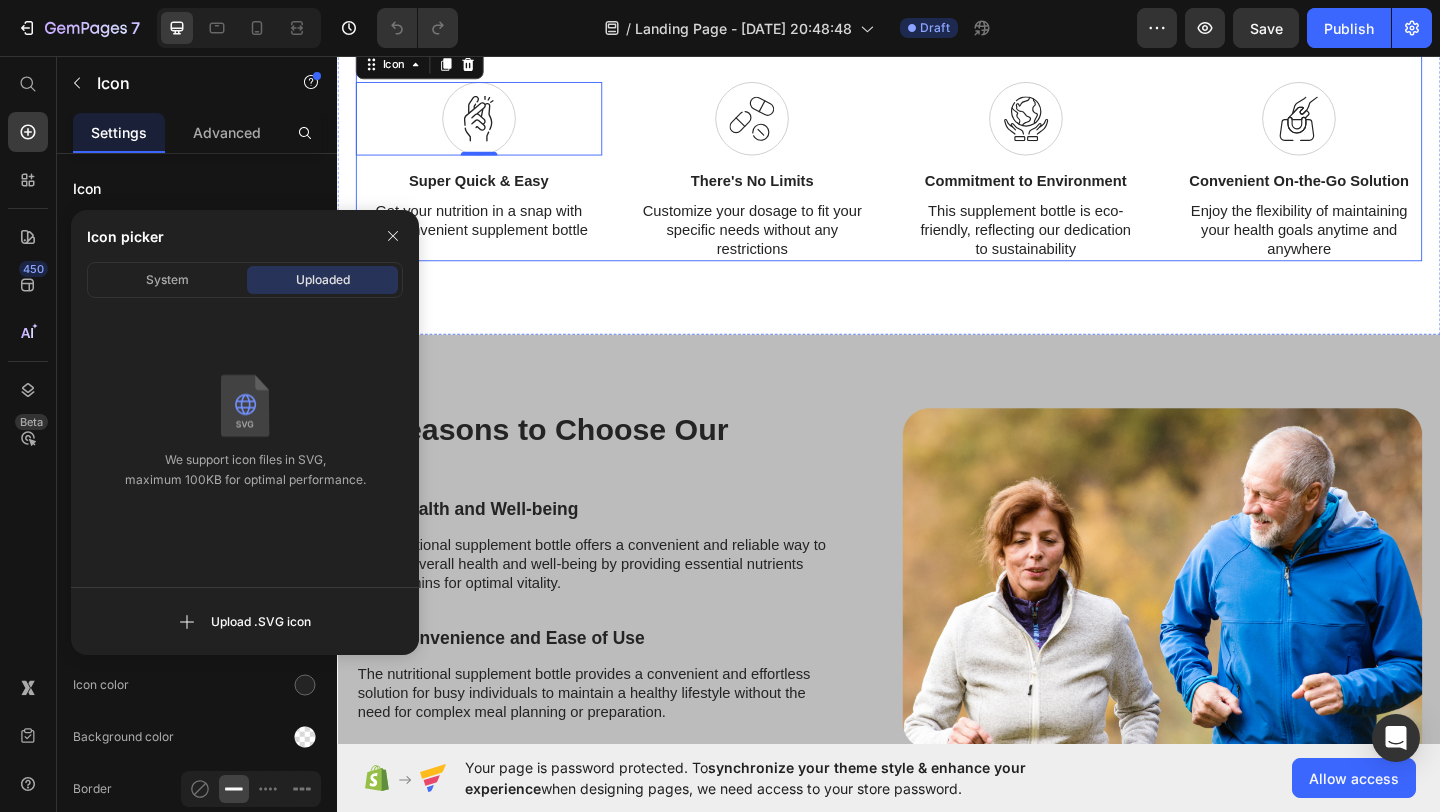 click on "“Unlock Your Brain’s Full Potential — Naturally” Heading “Tasty, Science-Backed Lion’s Mane Gummies to Fuel Focus, Clarity & Memory — Anytime, Anywhere.” Text Block
Icon   0 Super Quick & Easy Text Block Get your nutrition in a snap with this convenient supplement bottle Text Block Row
Icon There's No Limits Text Block Customize your dosage to fit your specific needs without any restrictions Text Block Row
Icon Commitment to Environment Text Block This supplement bottle is eco-friendly, reflecting our dedication to sustainability Text Block Row
Icon Convenient On-the-Go Solution Text Block Enjoy the flexibility of maintaining your health goals anytime and anywhere Text Block Row Row" at bounding box center [937, 113] 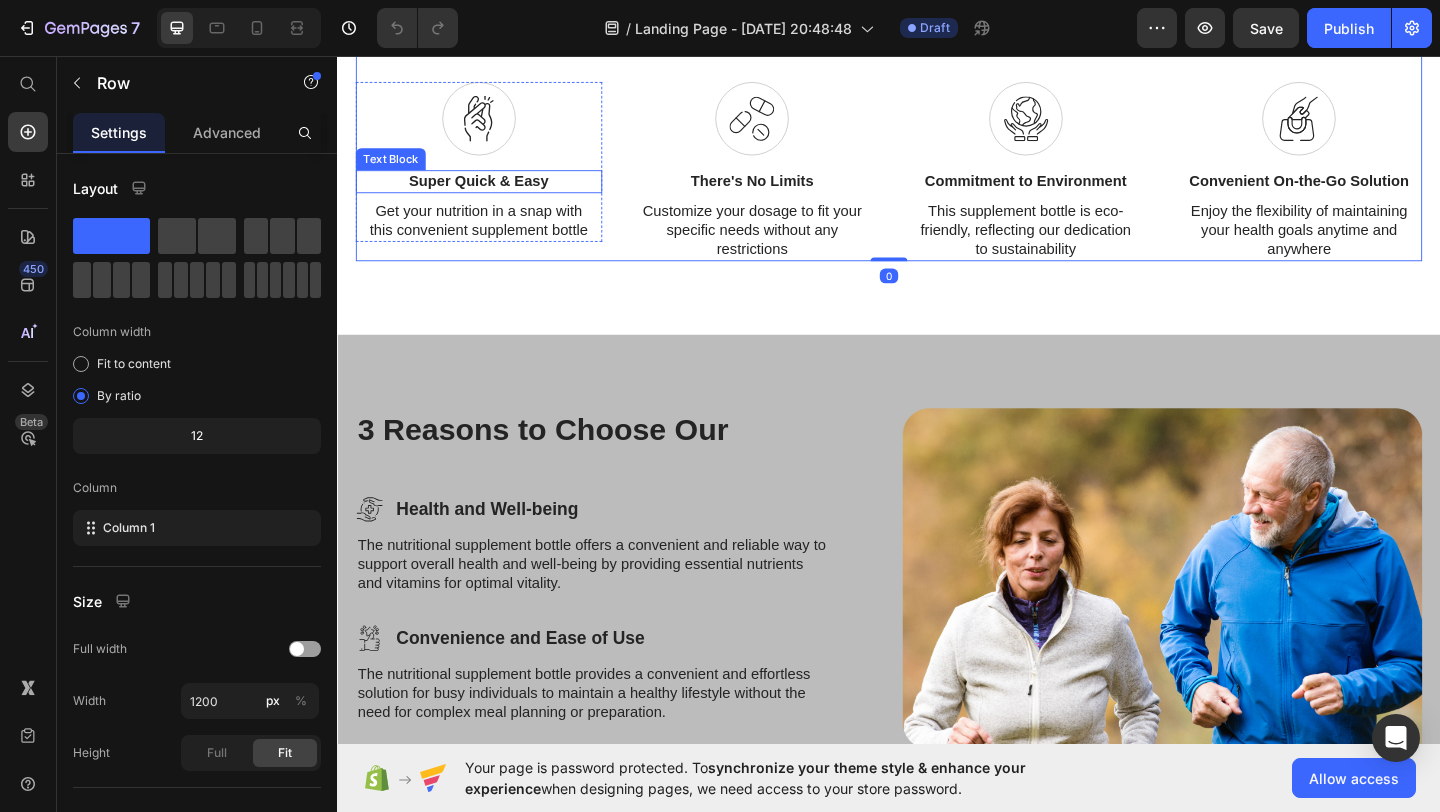 click on "Super Quick & Easy" at bounding box center (490, 192) 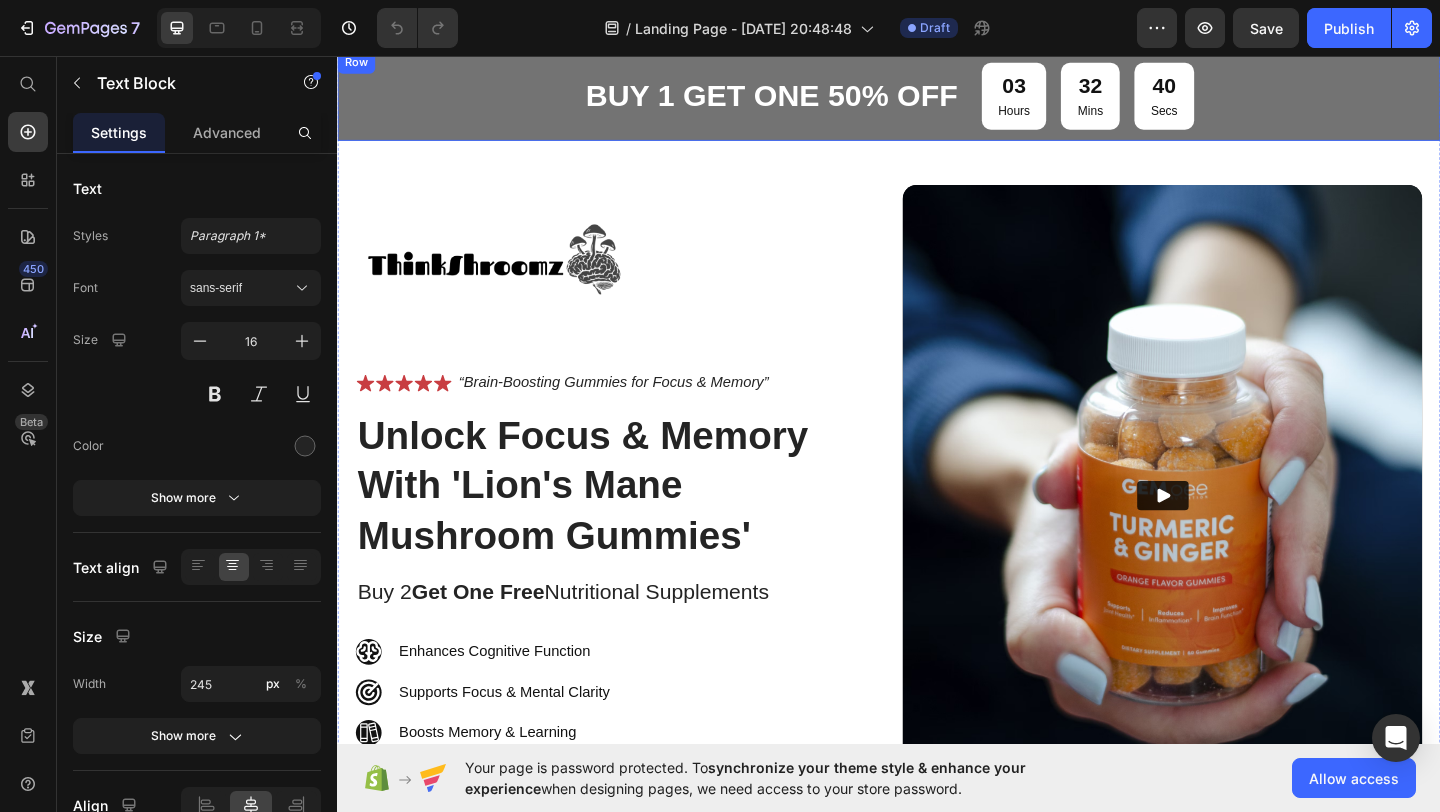 scroll, scrollTop: 0, scrollLeft: 0, axis: both 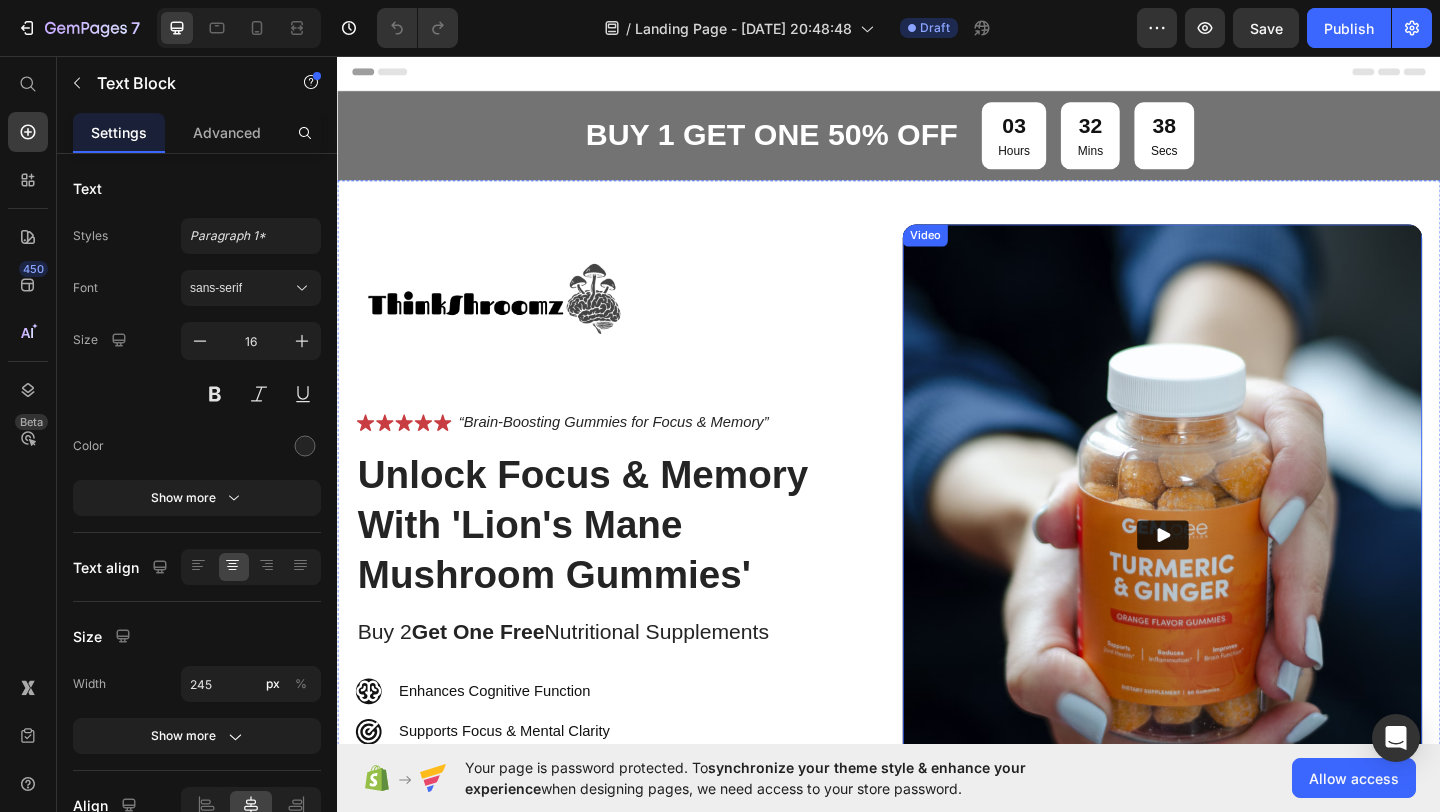 click at bounding box center (1234, 577) 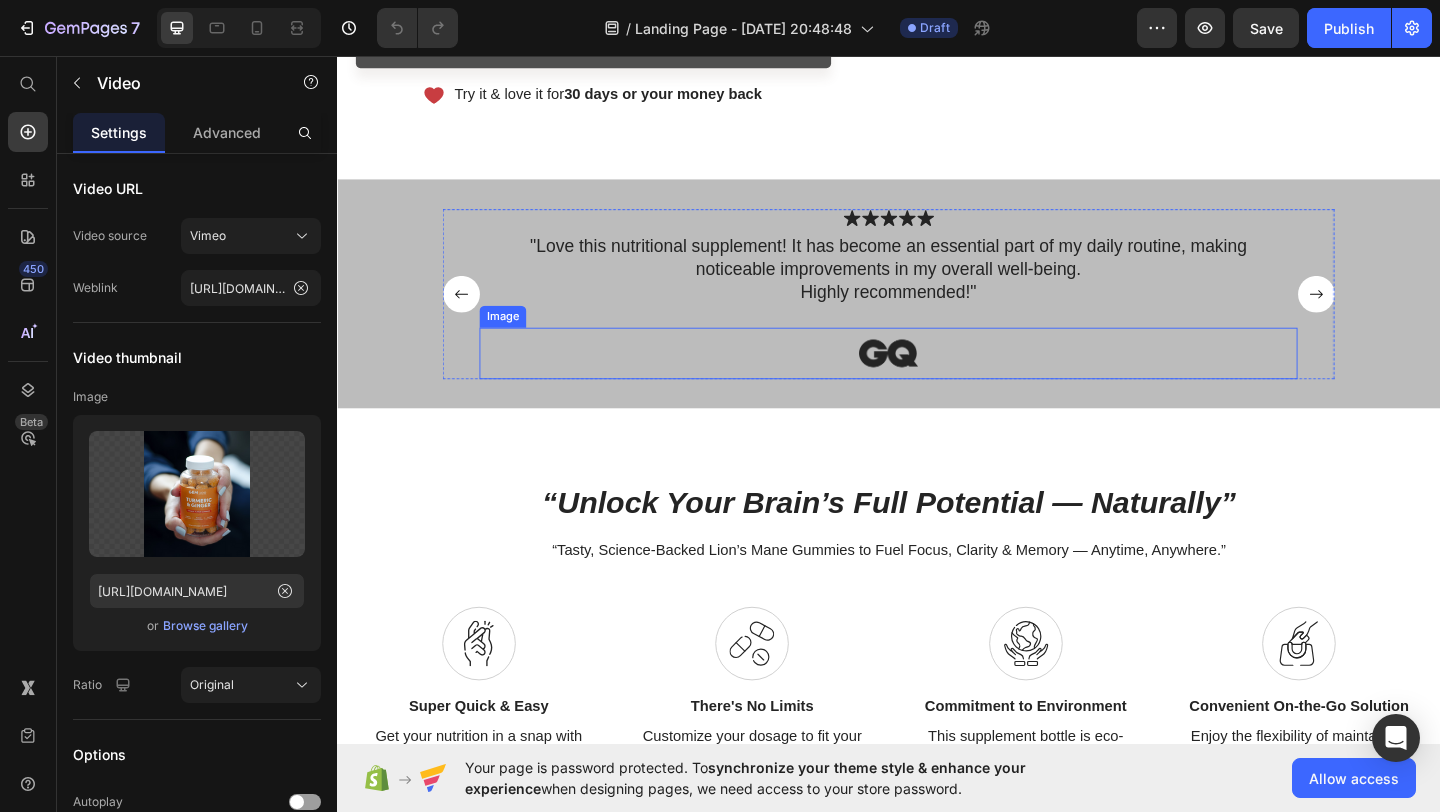 scroll, scrollTop: 537, scrollLeft: 0, axis: vertical 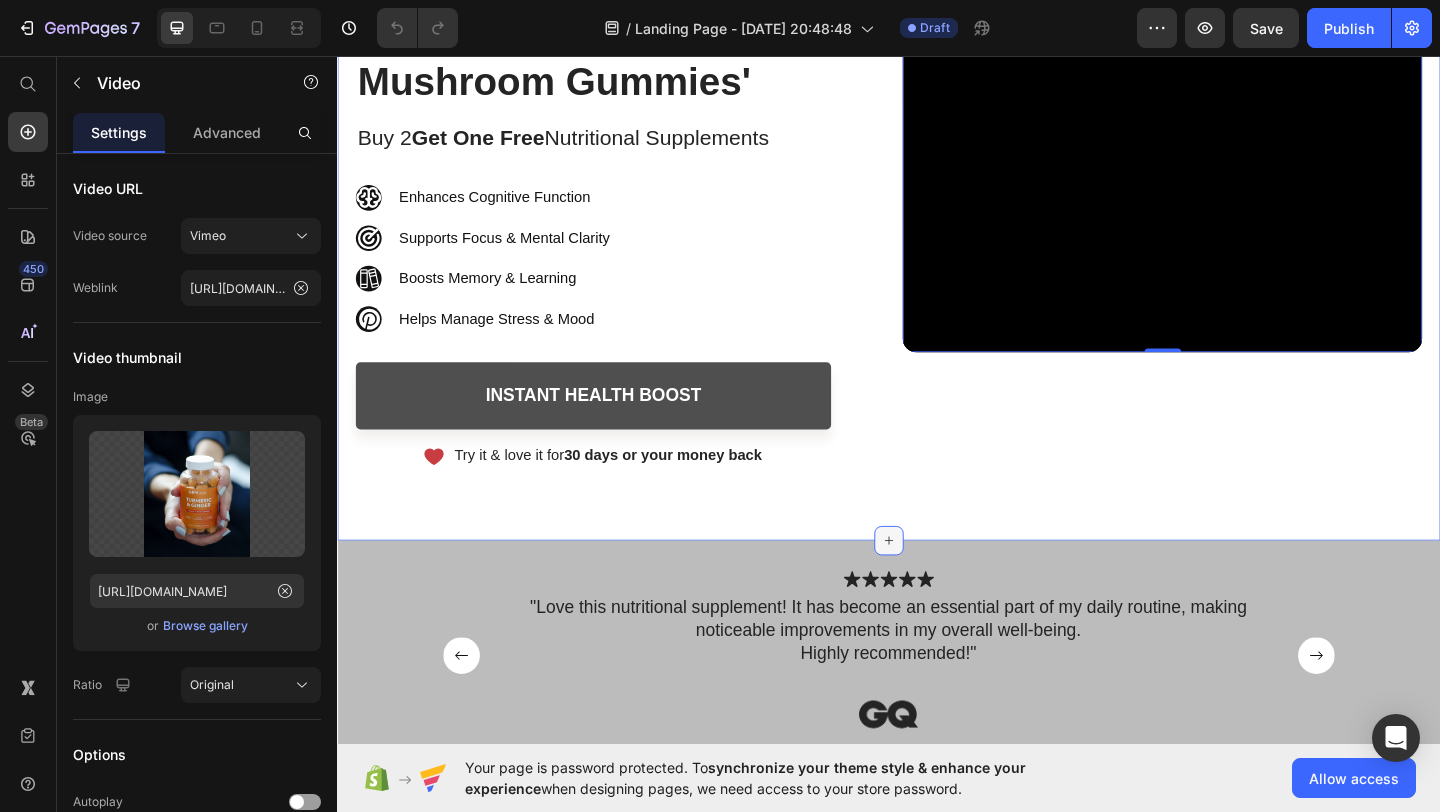 click 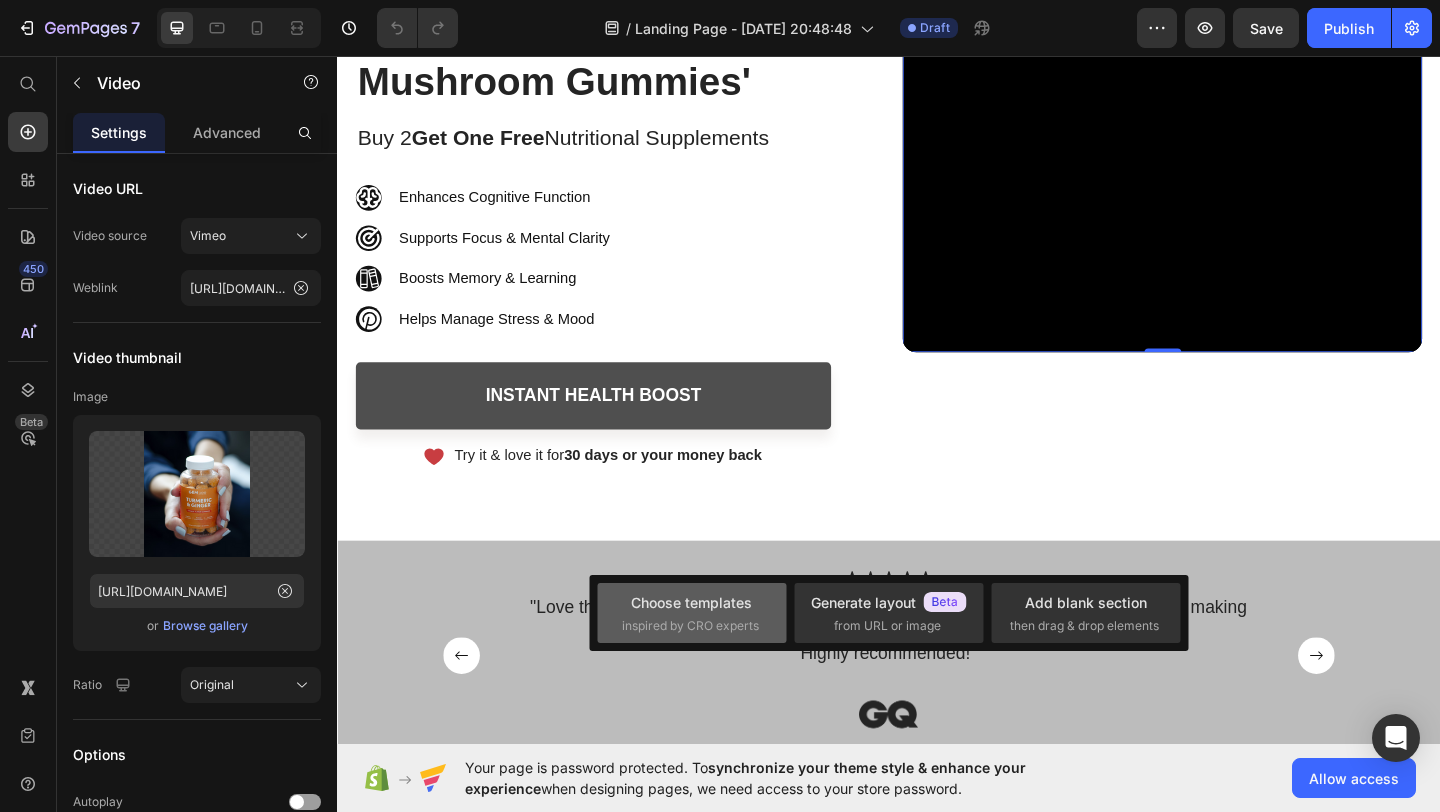 click on "Choose templates  inspired by CRO experts" 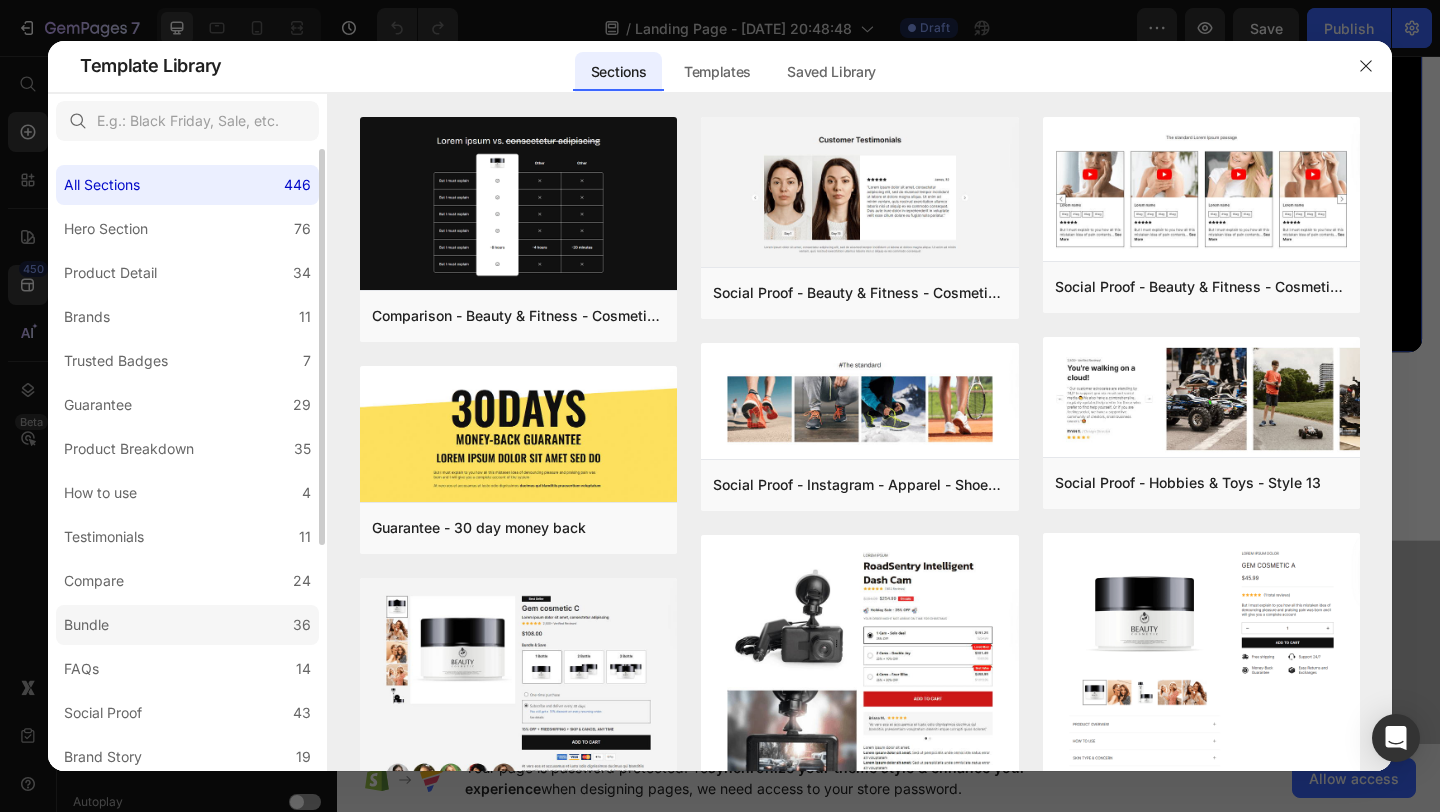 click on "Bundle" at bounding box center [90, 625] 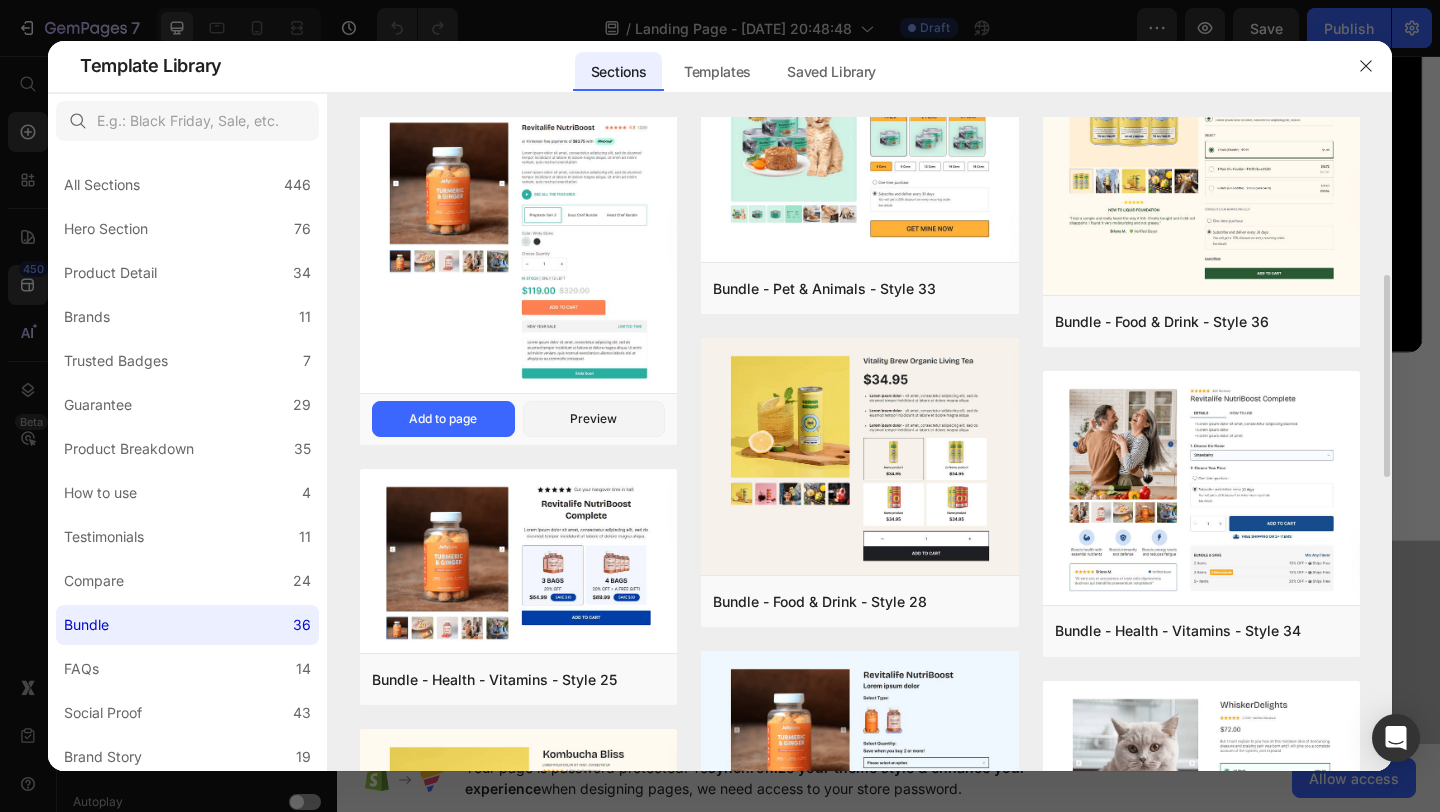 scroll, scrollTop: 619, scrollLeft: 0, axis: vertical 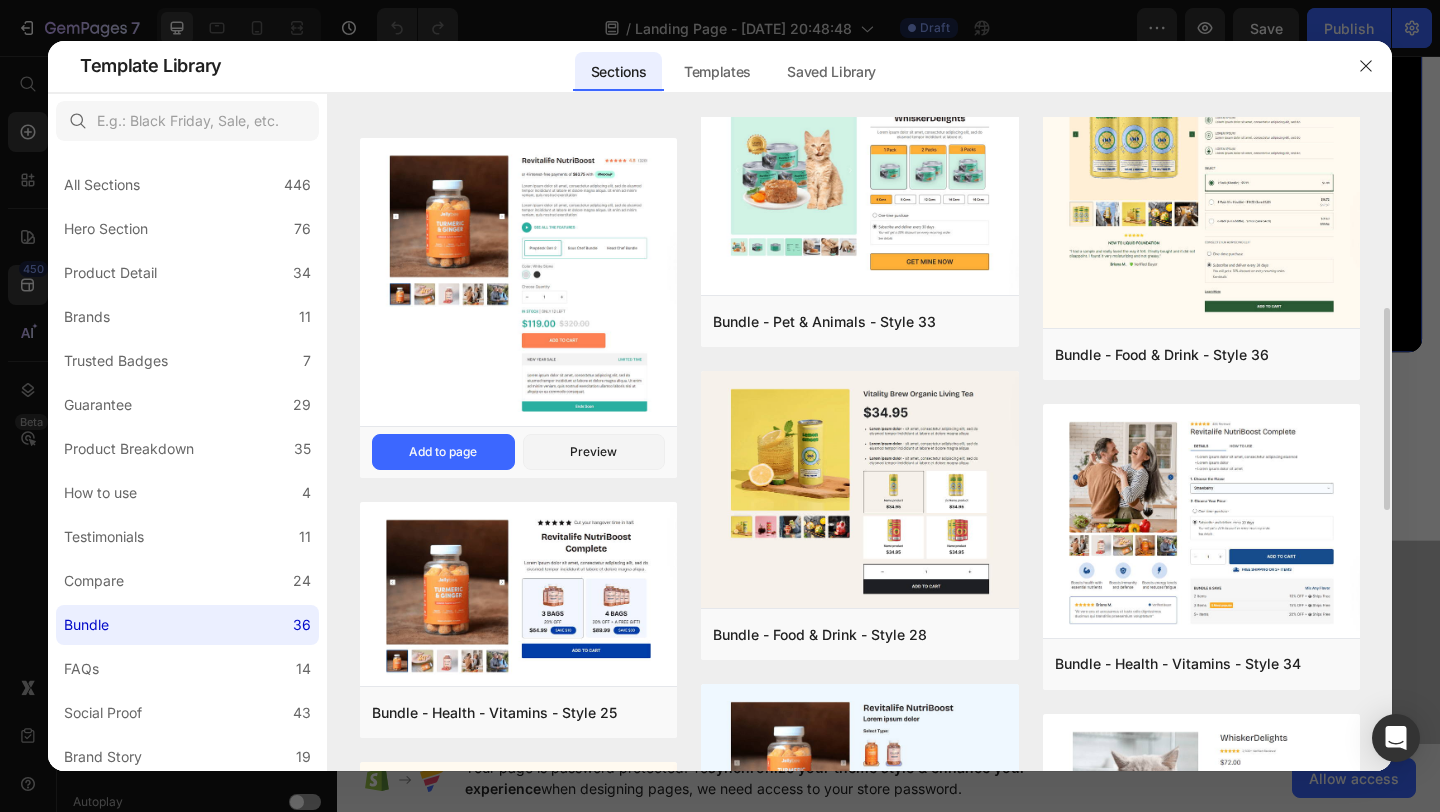 click at bounding box center (518, 283) 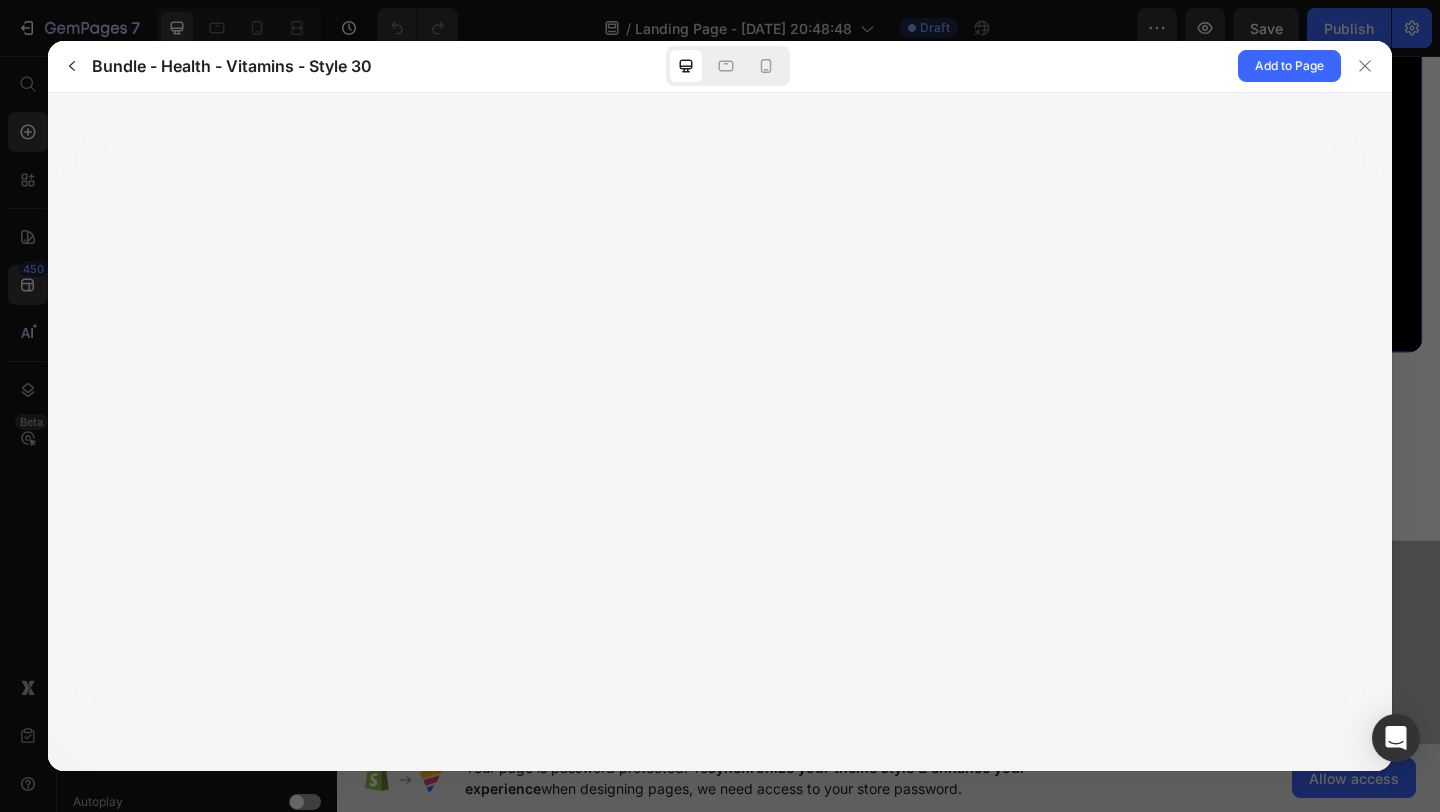 click on "Add to Page" at bounding box center (1122, 66) 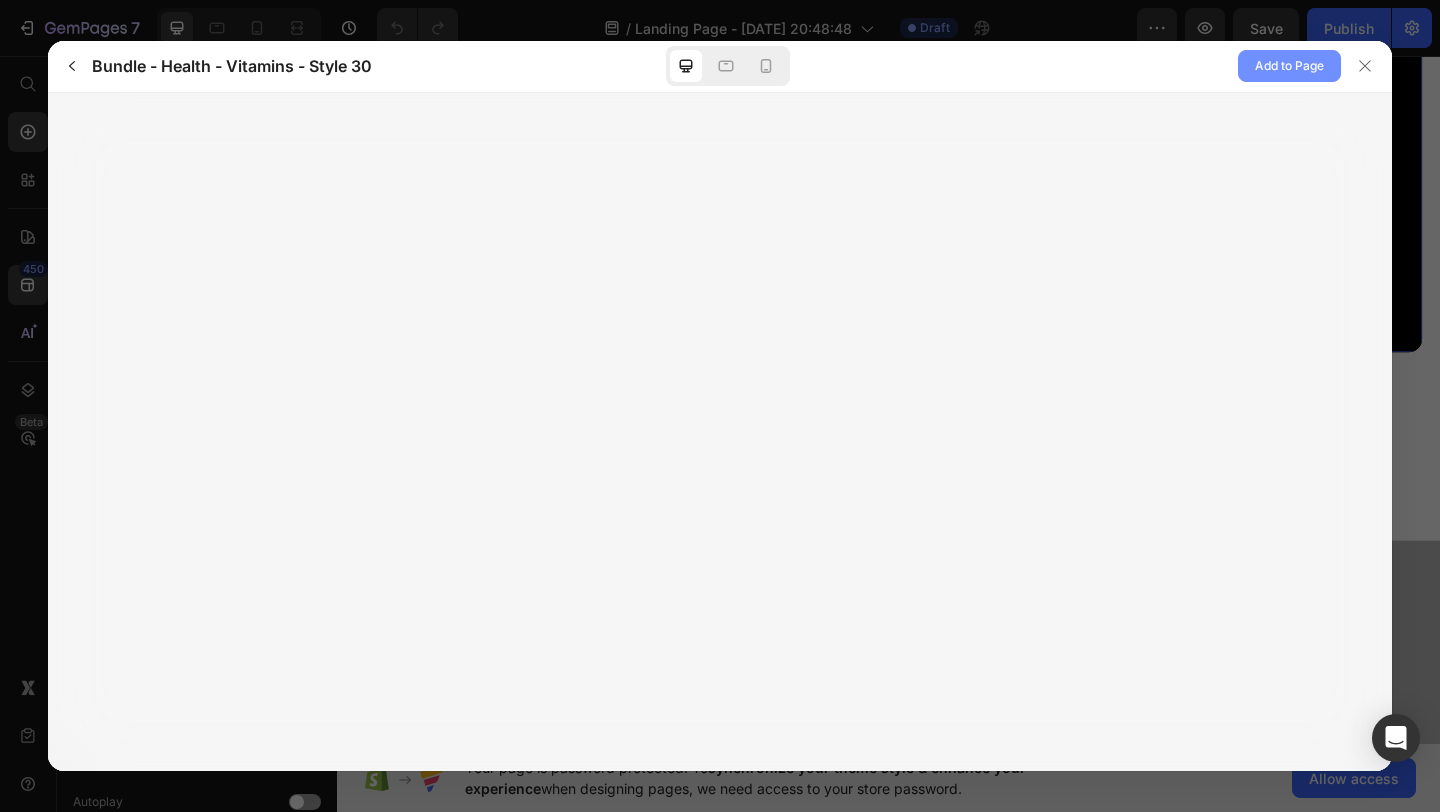 click on "Add to Page" 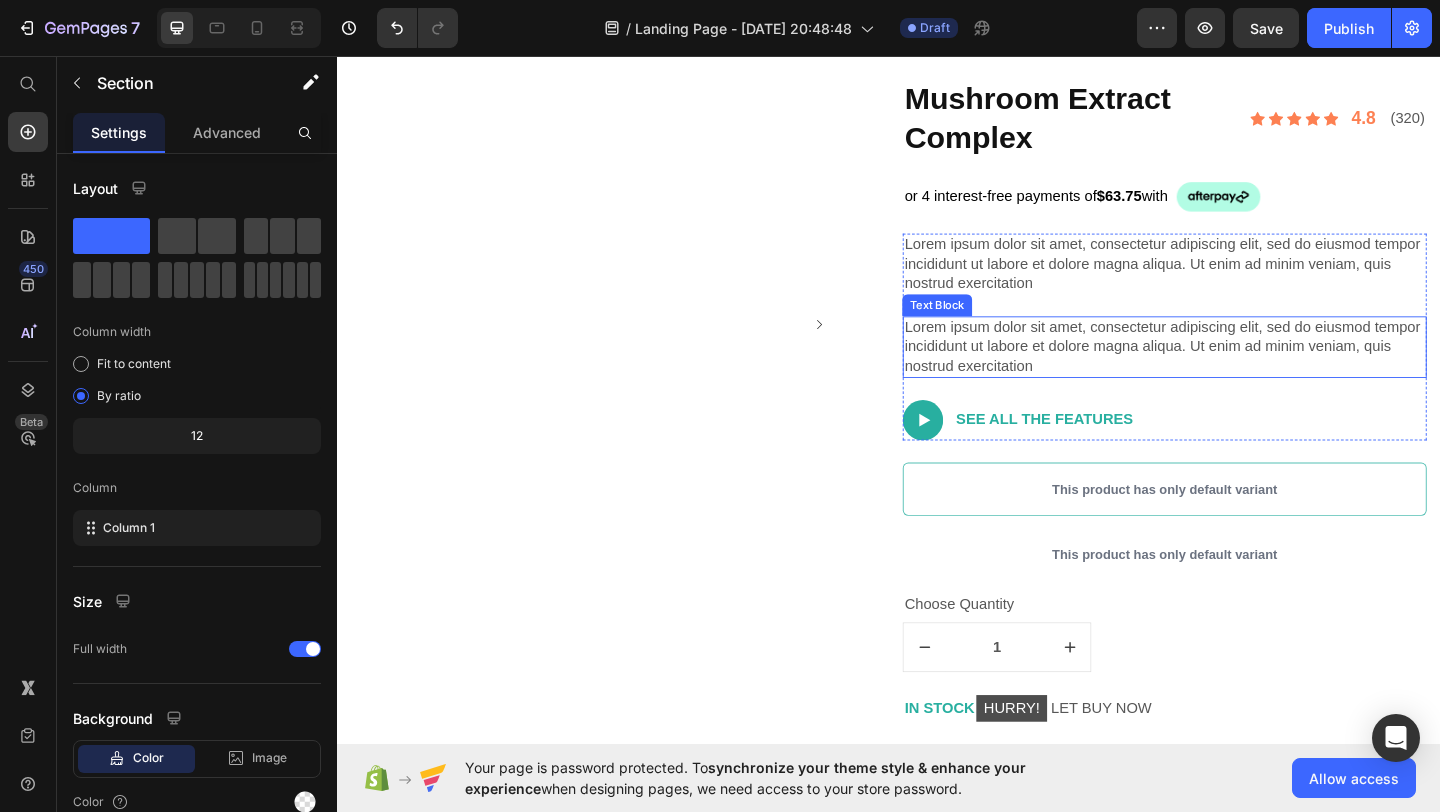 scroll, scrollTop: 1134, scrollLeft: 0, axis: vertical 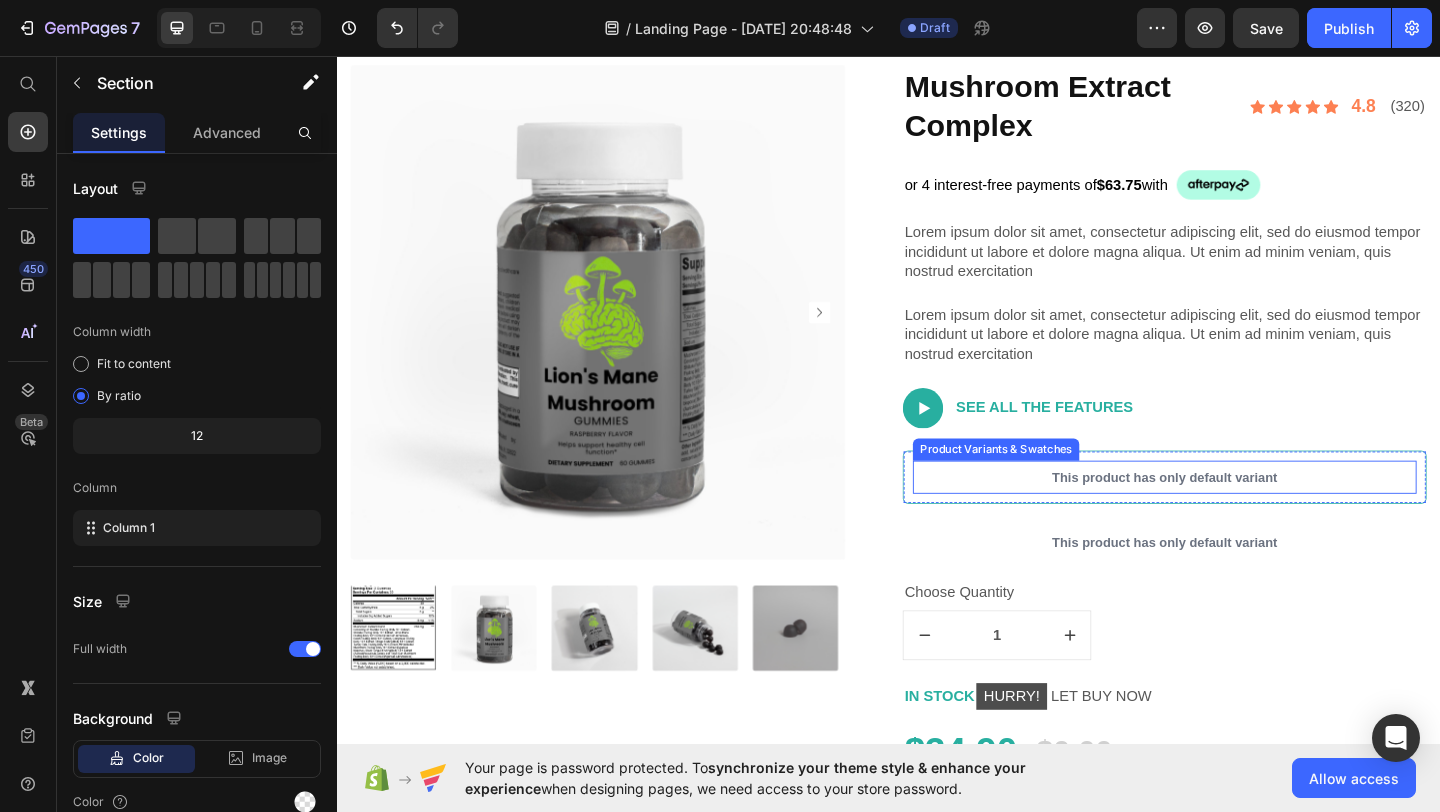 click on "This product has only default variant" at bounding box center [1237, 514] 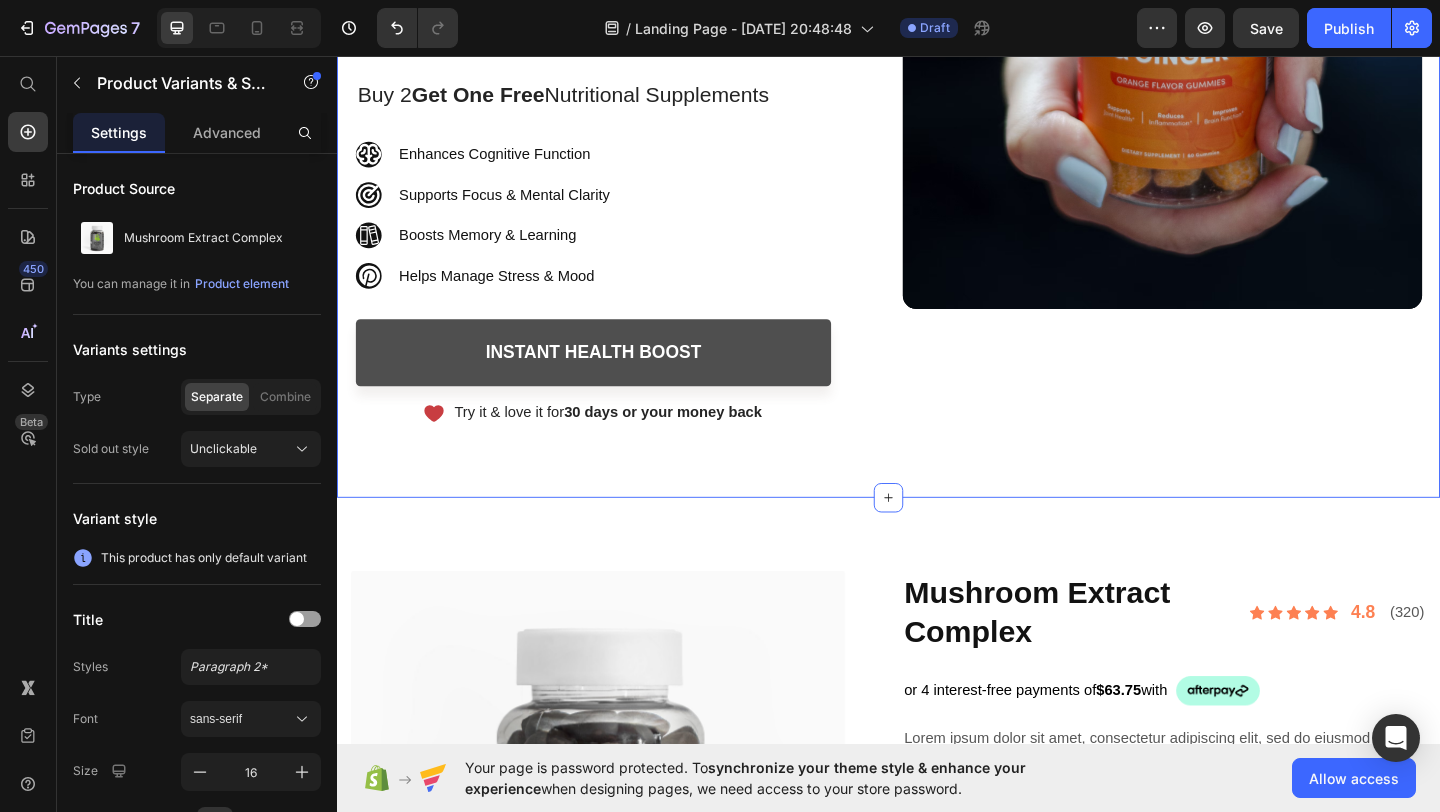 scroll, scrollTop: 584, scrollLeft: 0, axis: vertical 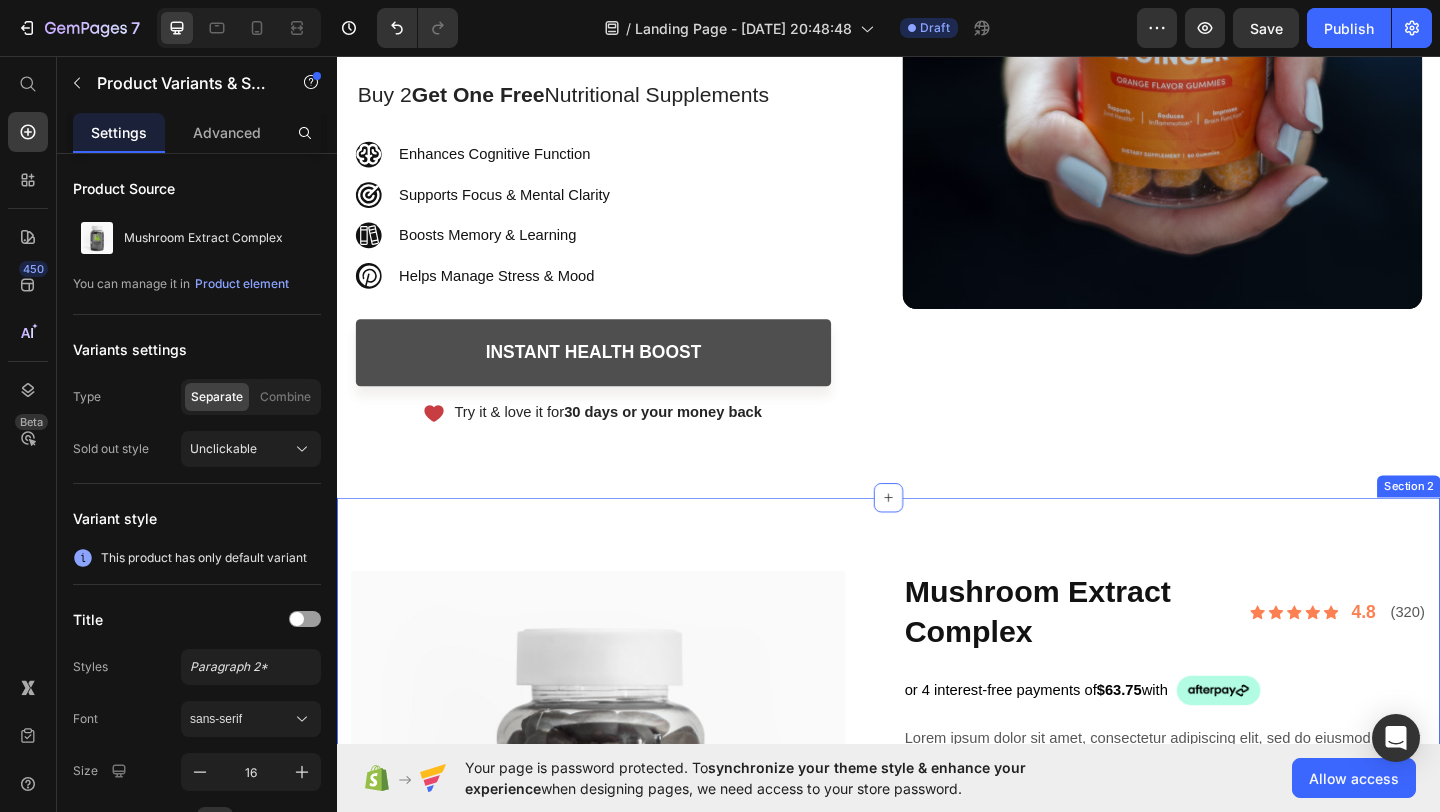 click on "Product Images Mushroom Extract Complex Product Title Row Icon Icon Icon Icon Icon Icon List 4.8 Text Block (320) Text Block Row Row or 4 interest-free payments of  $63.75  with Text Block Image Row Lorem ipsum dolor sit amet, consectetur adipiscing elit, sed do eiusmod tempor incididunt ut labore et dolore magna aliqua. Ut enim ad minim veniam, quis nostrud exercitation Text Block Lorem ipsum dolor sit amet, consectetur adipiscing elit, sed do eiusmod tempor incididunt ut labore et dolore magna aliqua. Ut enim ad minim veniam, quis nostrud exercitation Text Block
Icon SEE ALL THE FEATURES Text Block Row Row This product has only default variant Product Variants & Swatches   0 Row This product has only default variant Product Variants & Swatches Choose Quantity Text Block 1 Product Quantity Row Row IN STOCK  Text Block
HURRY!  LET BUY NOW Stock Counter Row $34.90 Product Price $0.00 Product Price Row Add to cart Add to Cart Row Text Block Text Block
Icon Text Block Row" at bounding box center (937, 1201) 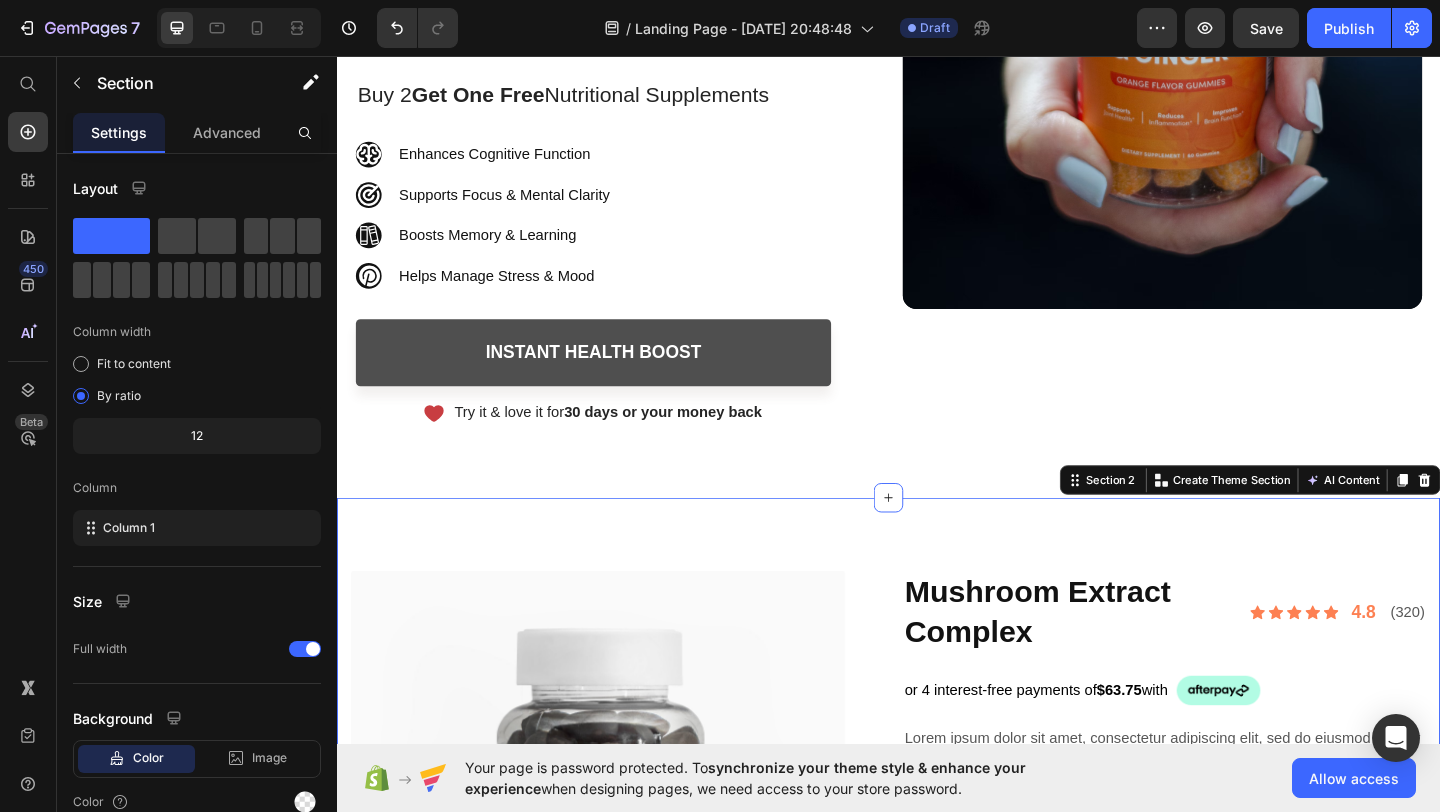 click 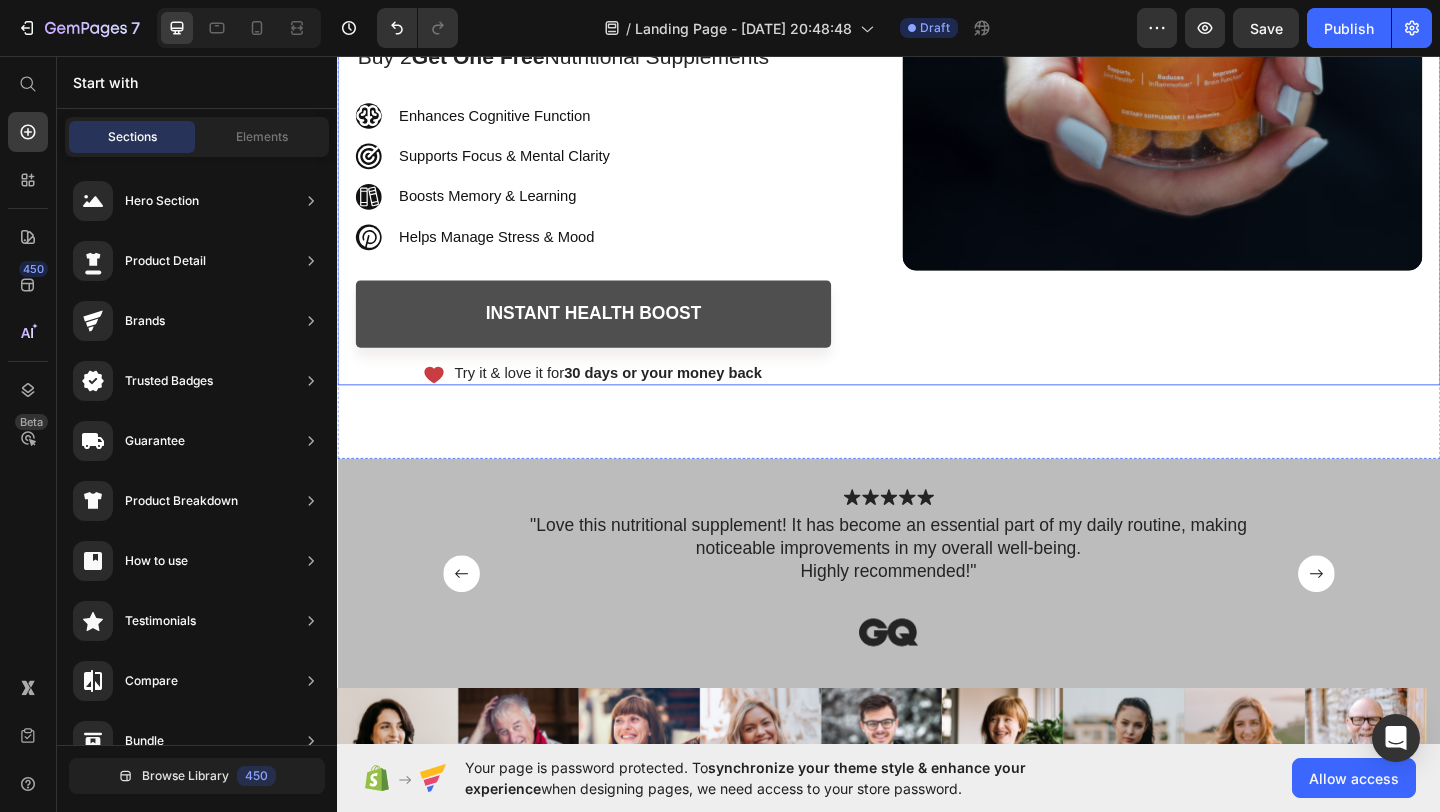 scroll, scrollTop: 756, scrollLeft: 0, axis: vertical 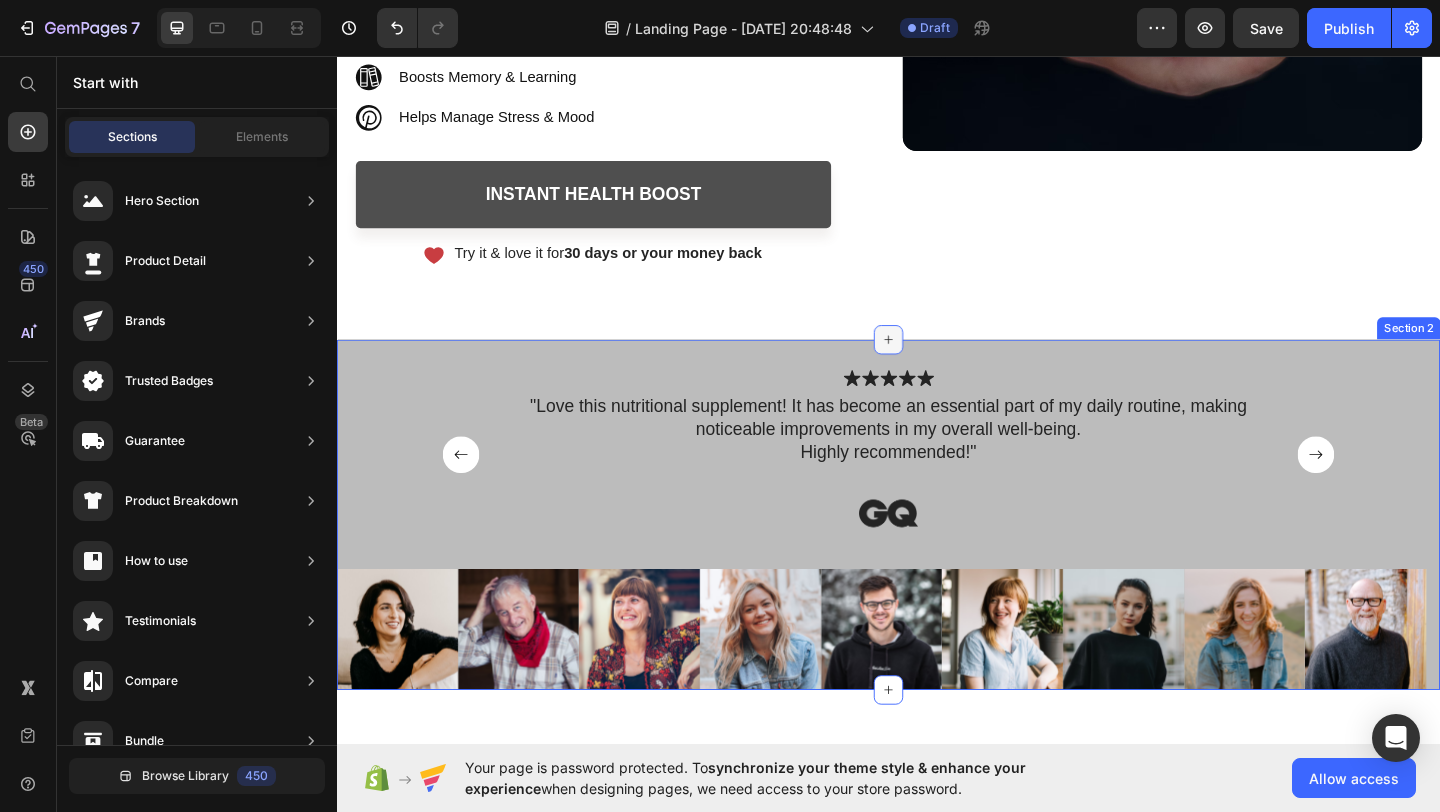 click 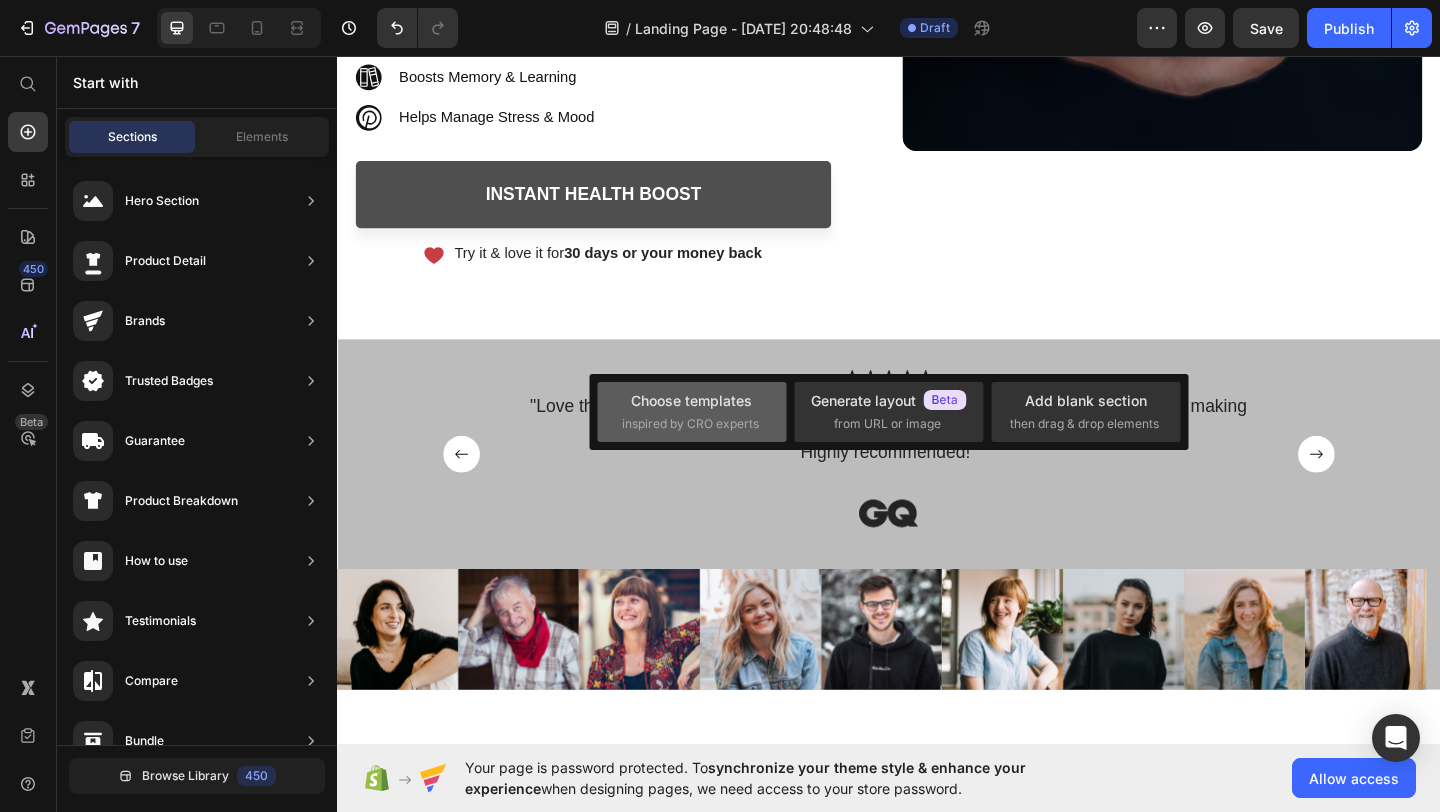 click on "Choose templates  inspired by CRO experts" at bounding box center [692, 411] 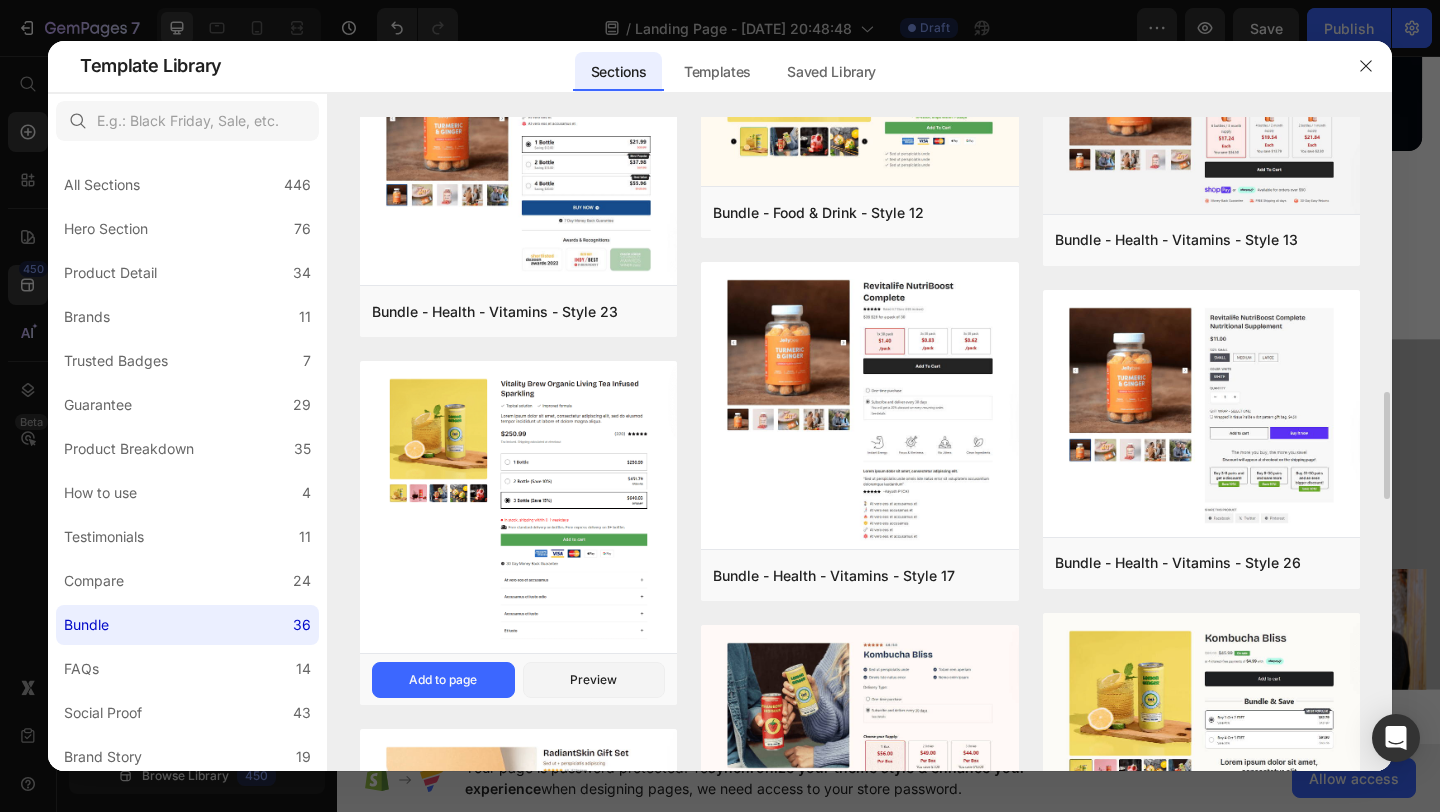 scroll, scrollTop: 1677, scrollLeft: 0, axis: vertical 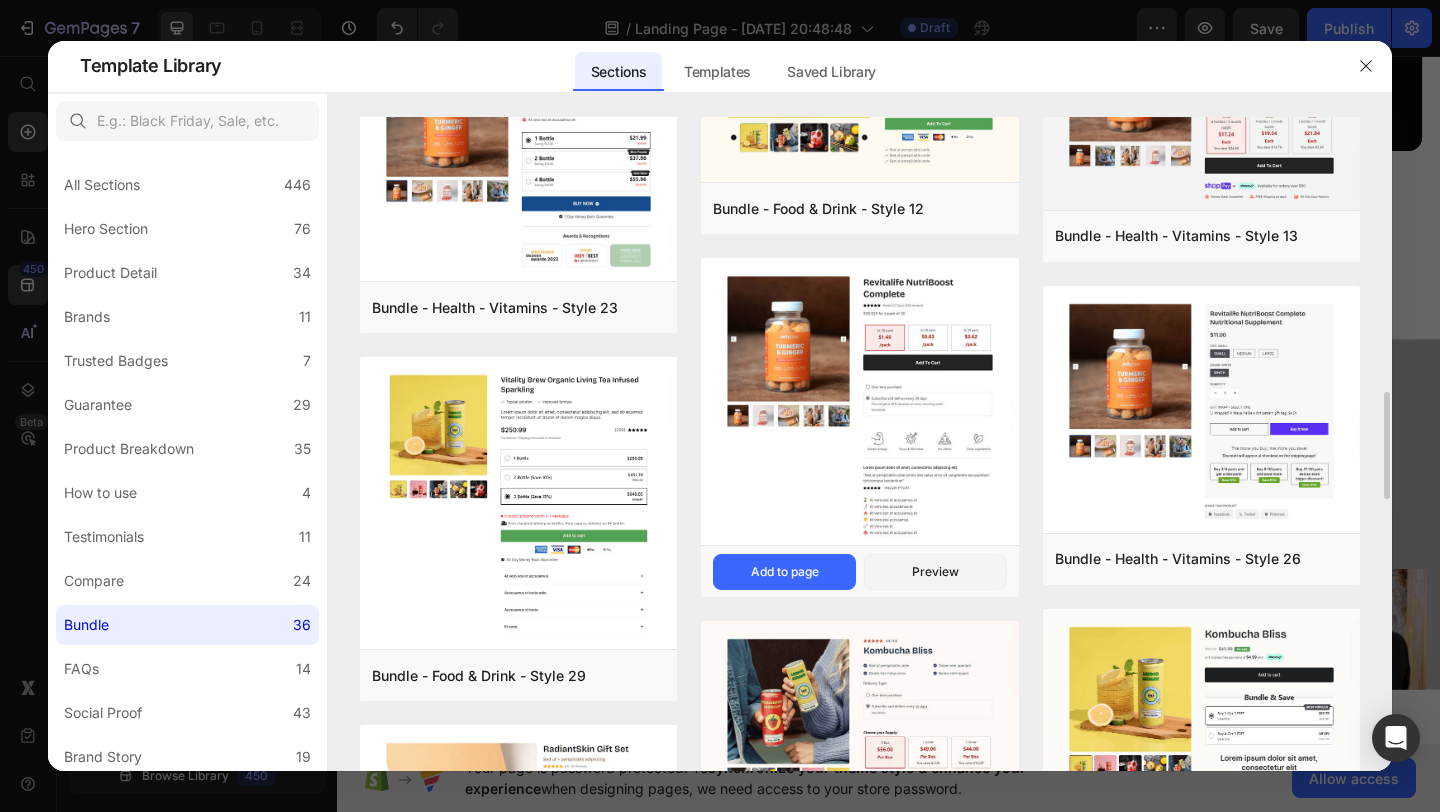 click at bounding box center (859, 404) 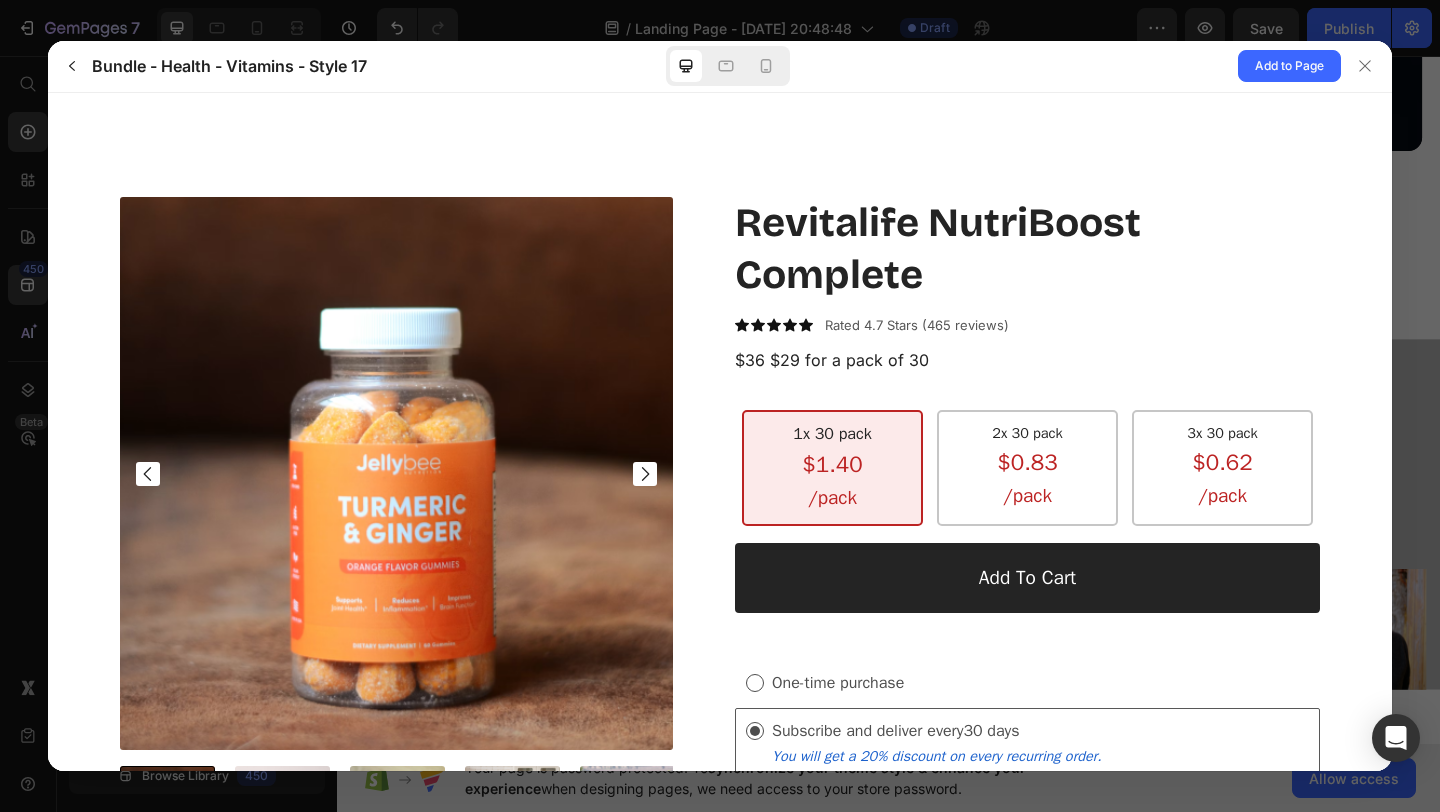 scroll, scrollTop: 0, scrollLeft: 0, axis: both 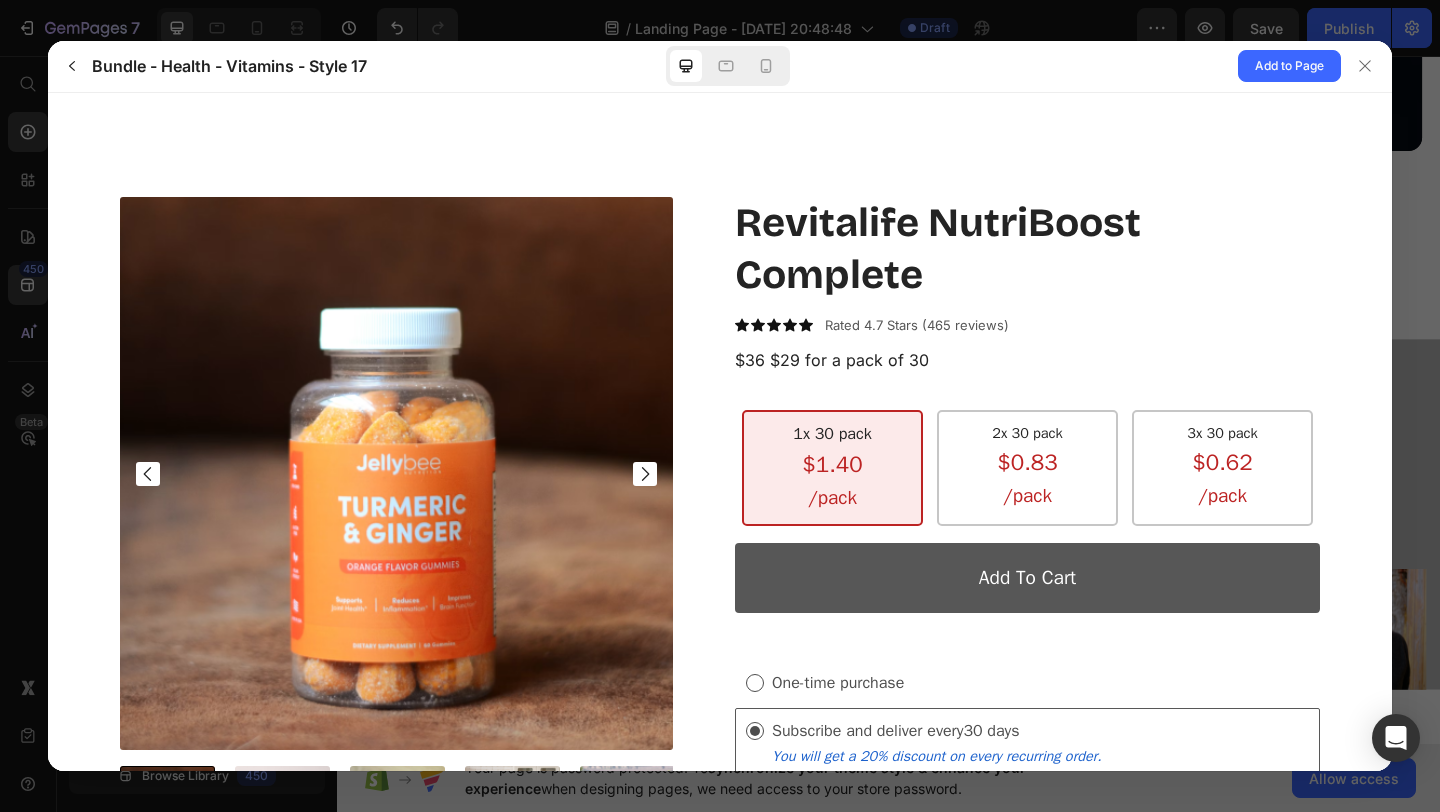 click on "Add To Cart" at bounding box center (1027, 577) 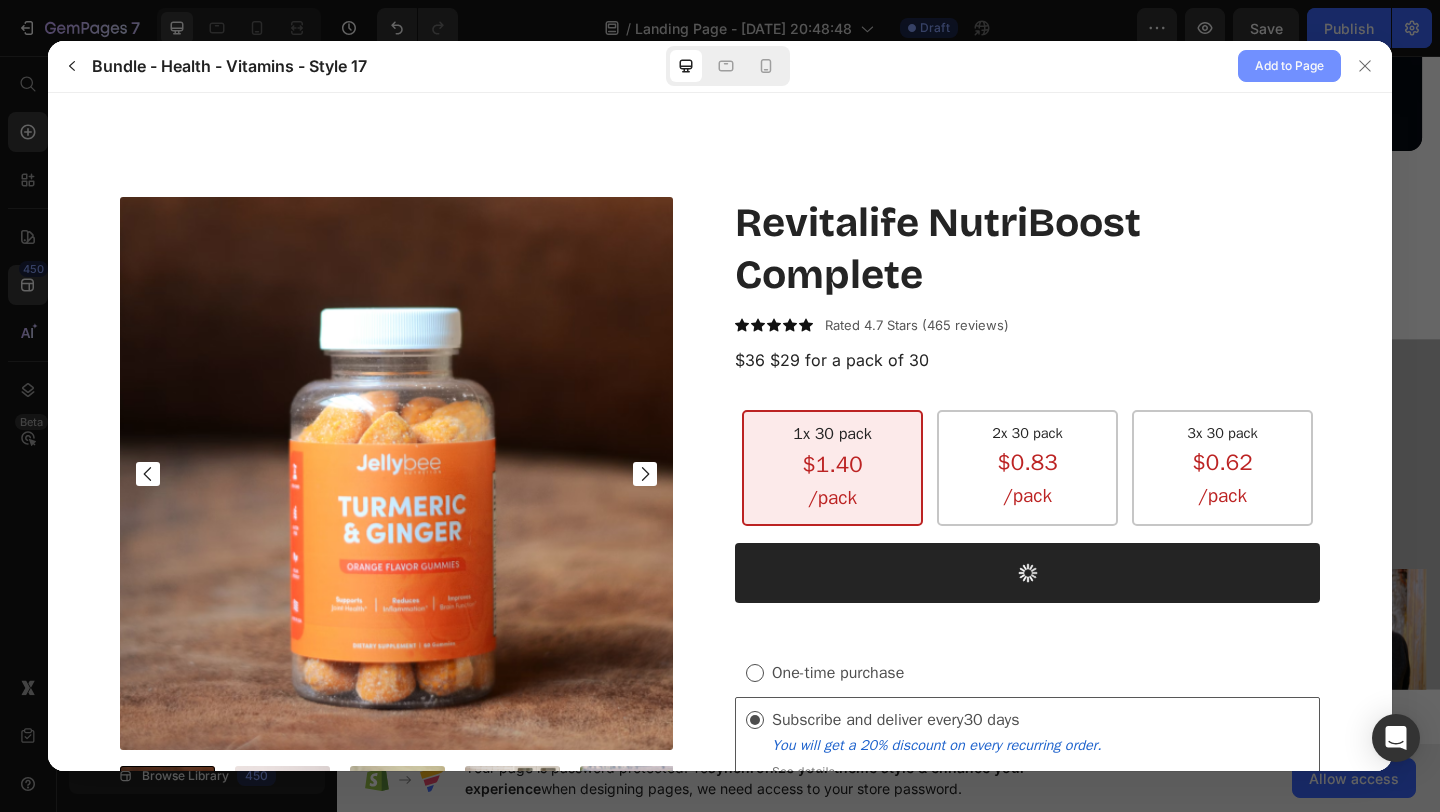 click on "Add to Page" 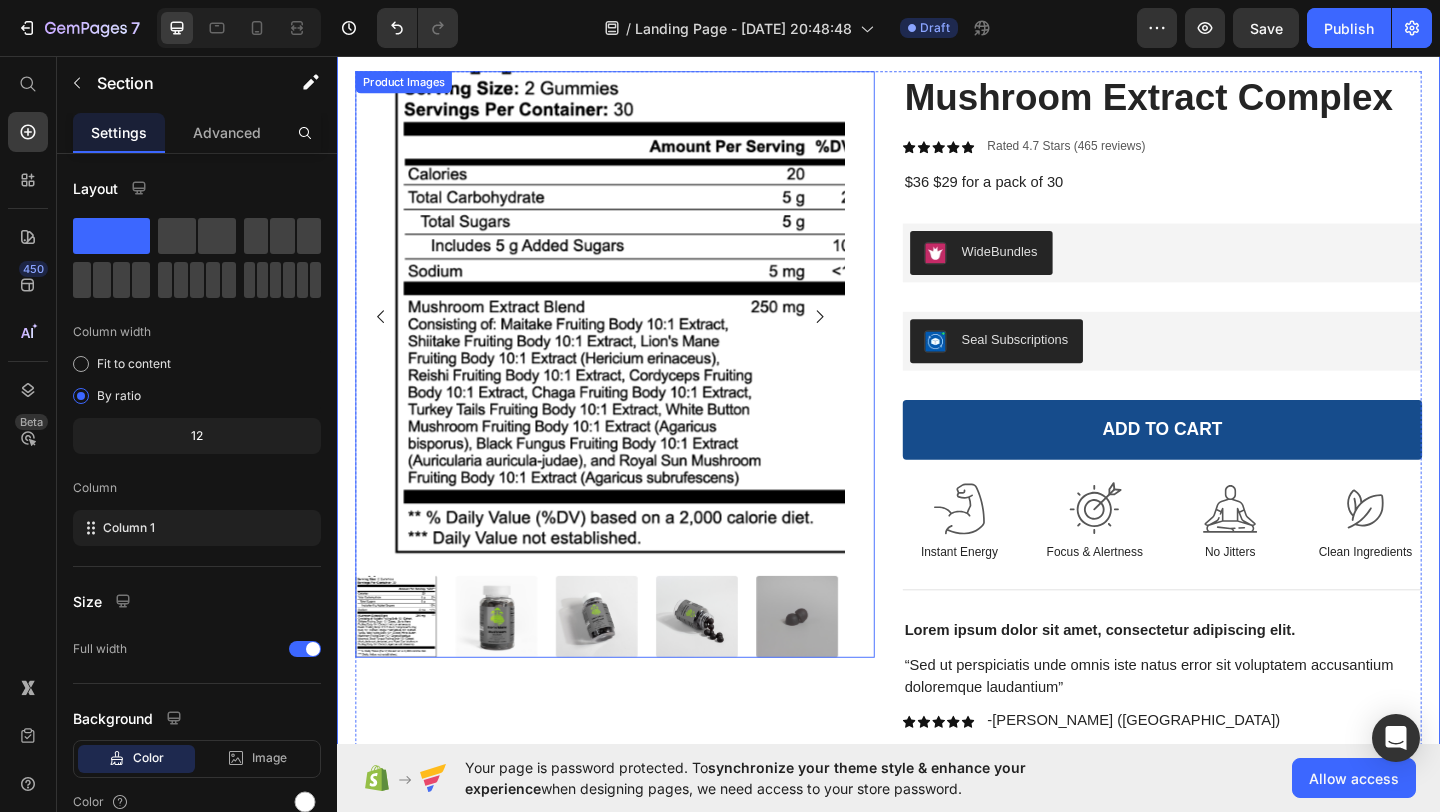 scroll, scrollTop: 1127, scrollLeft: 0, axis: vertical 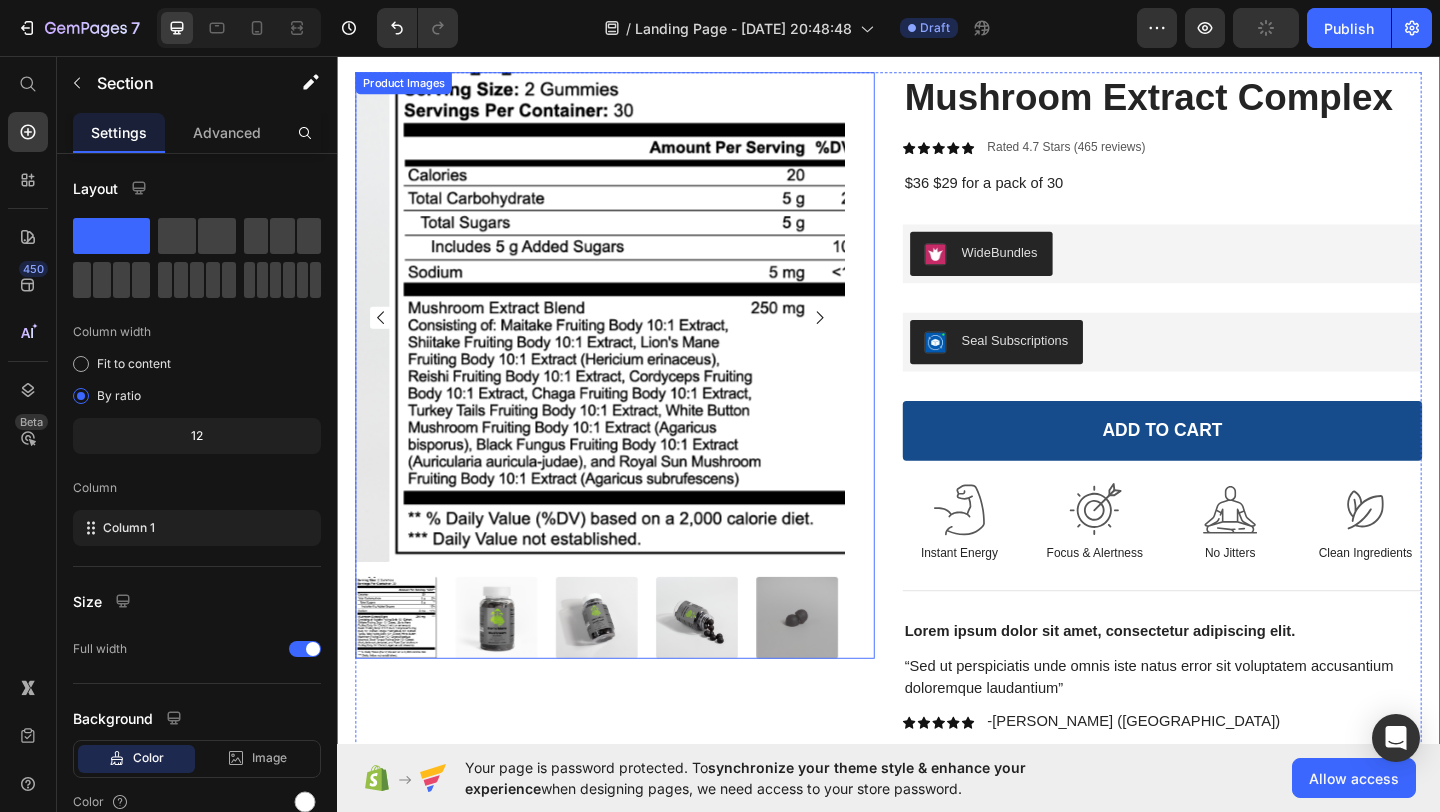 click at bounding box center [619, 666] 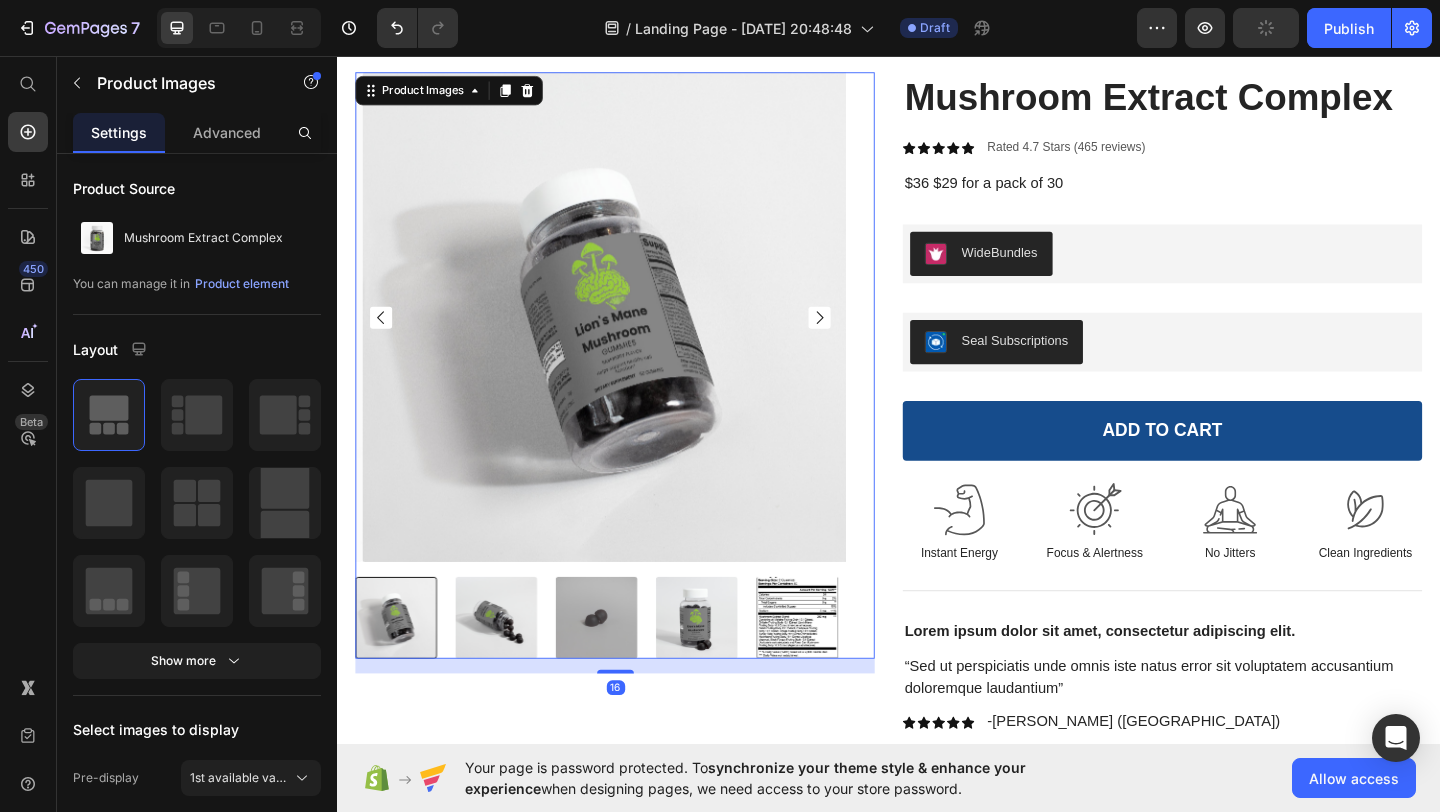 click at bounding box center (401, 666) 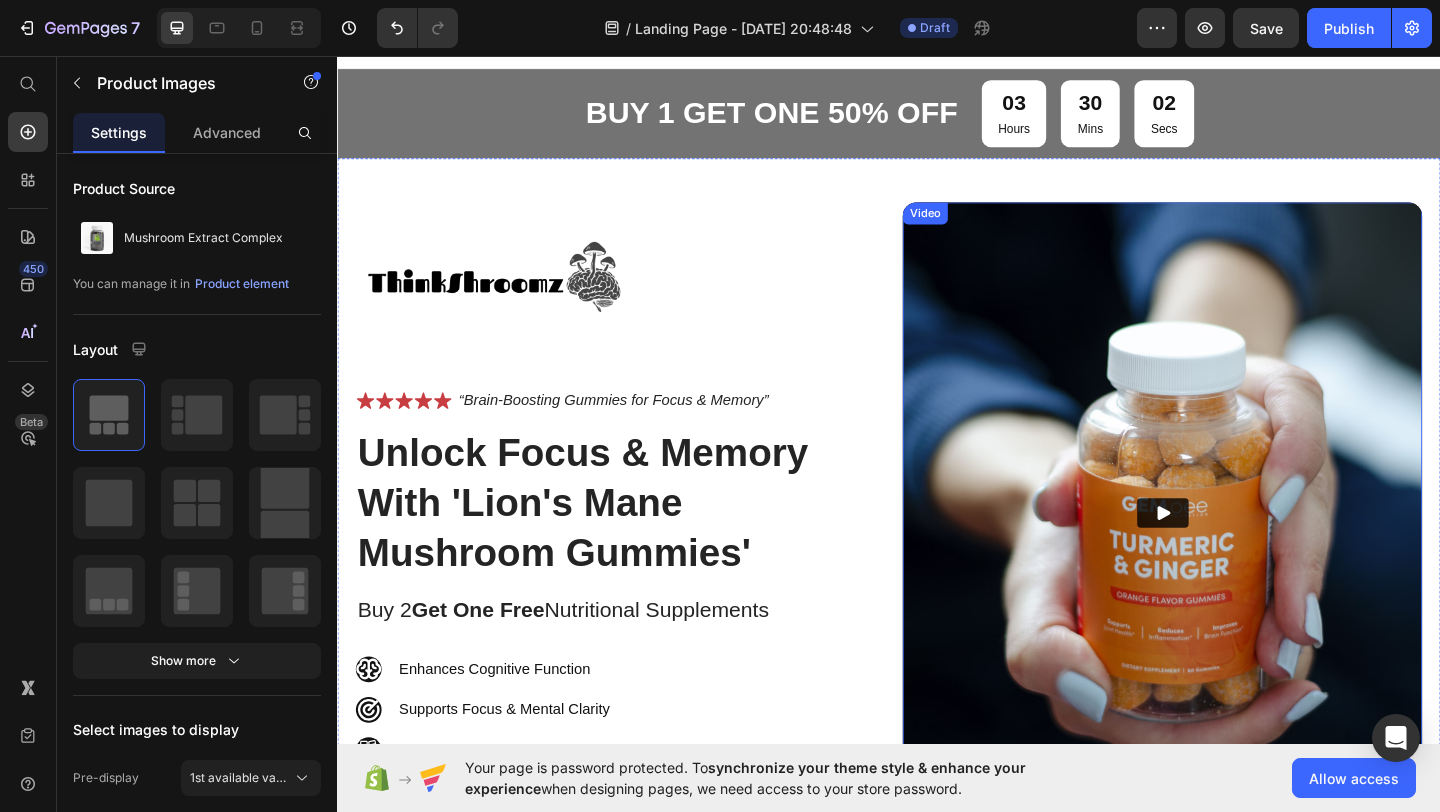scroll, scrollTop: 0, scrollLeft: 0, axis: both 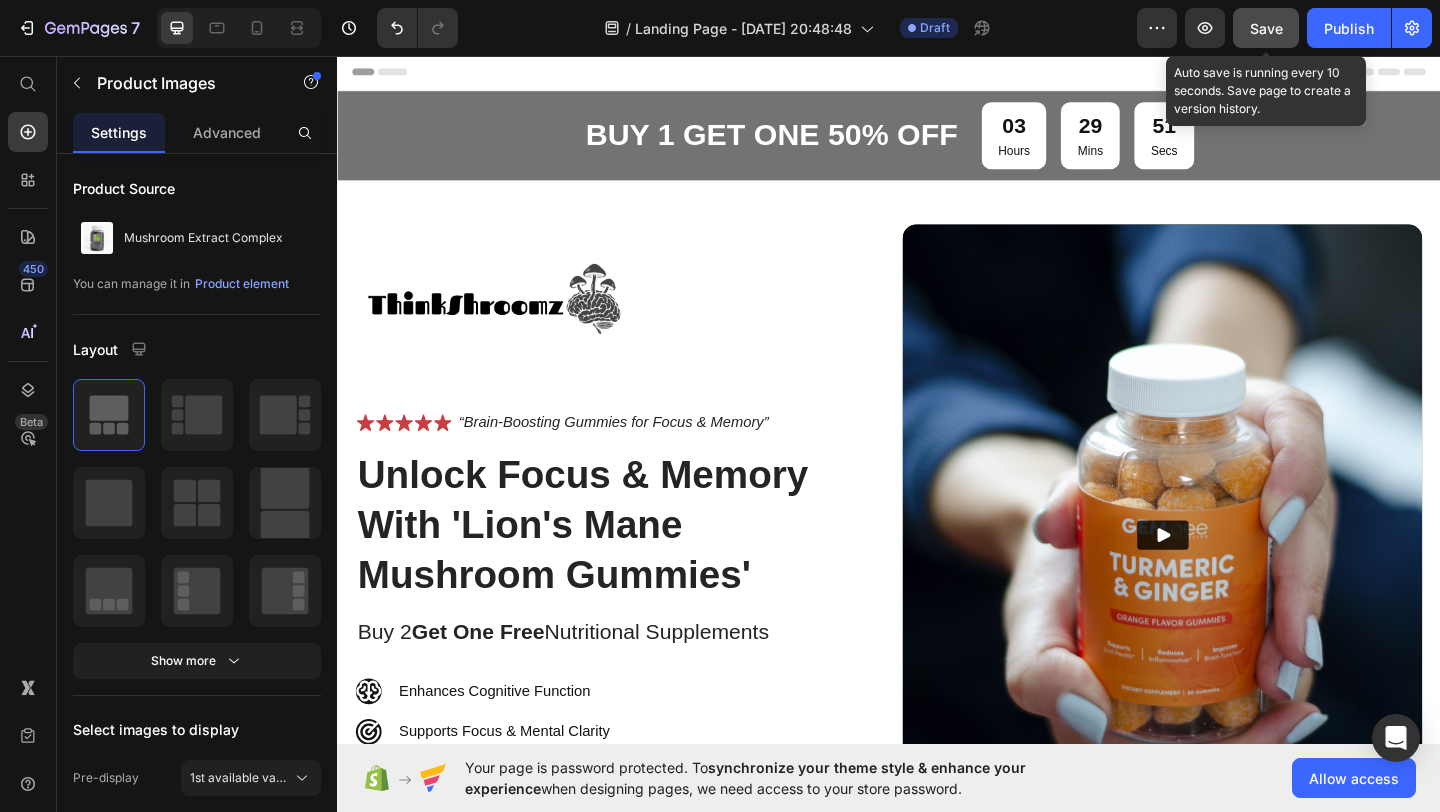 click on "Save" 